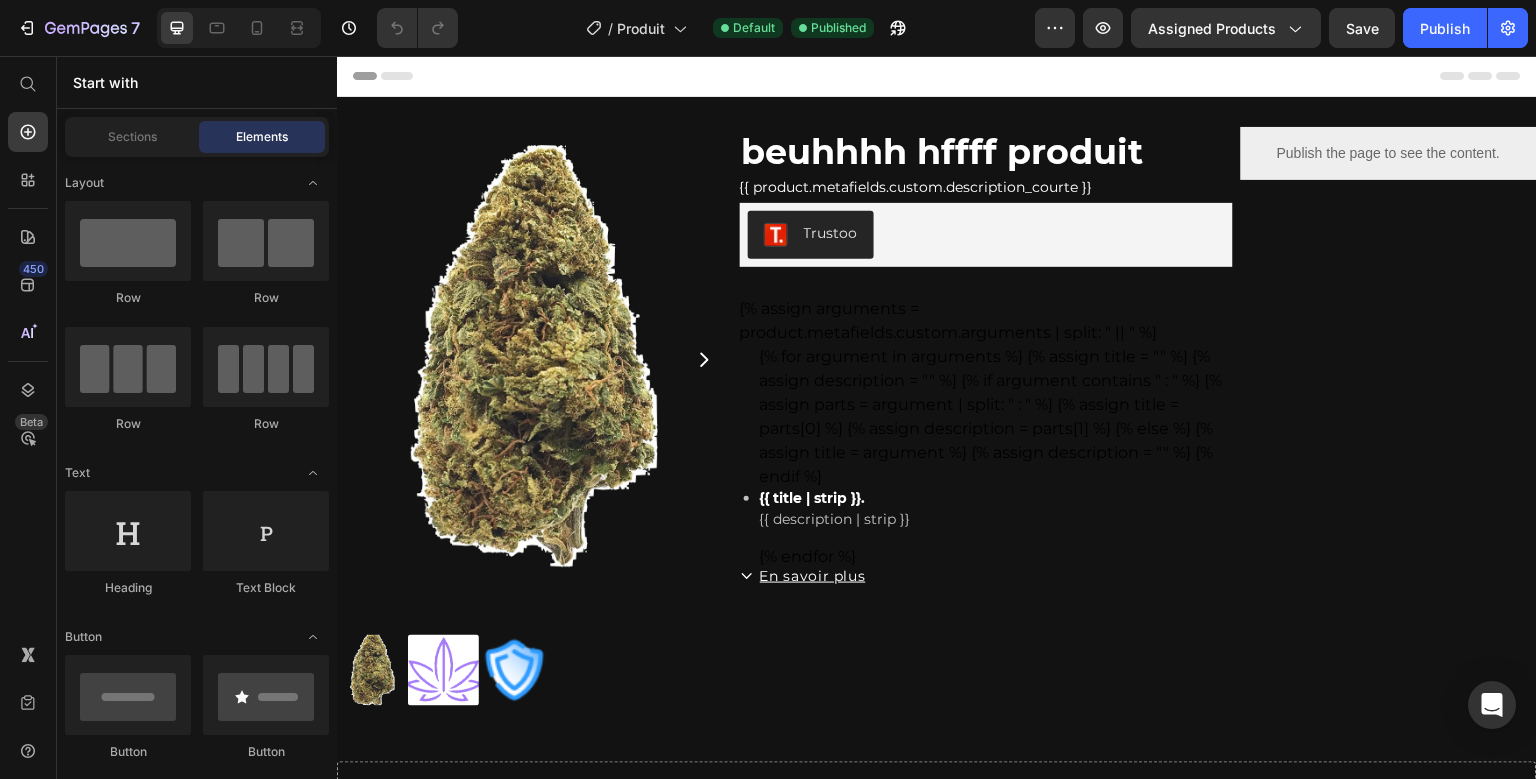 scroll, scrollTop: 0, scrollLeft: 0, axis: both 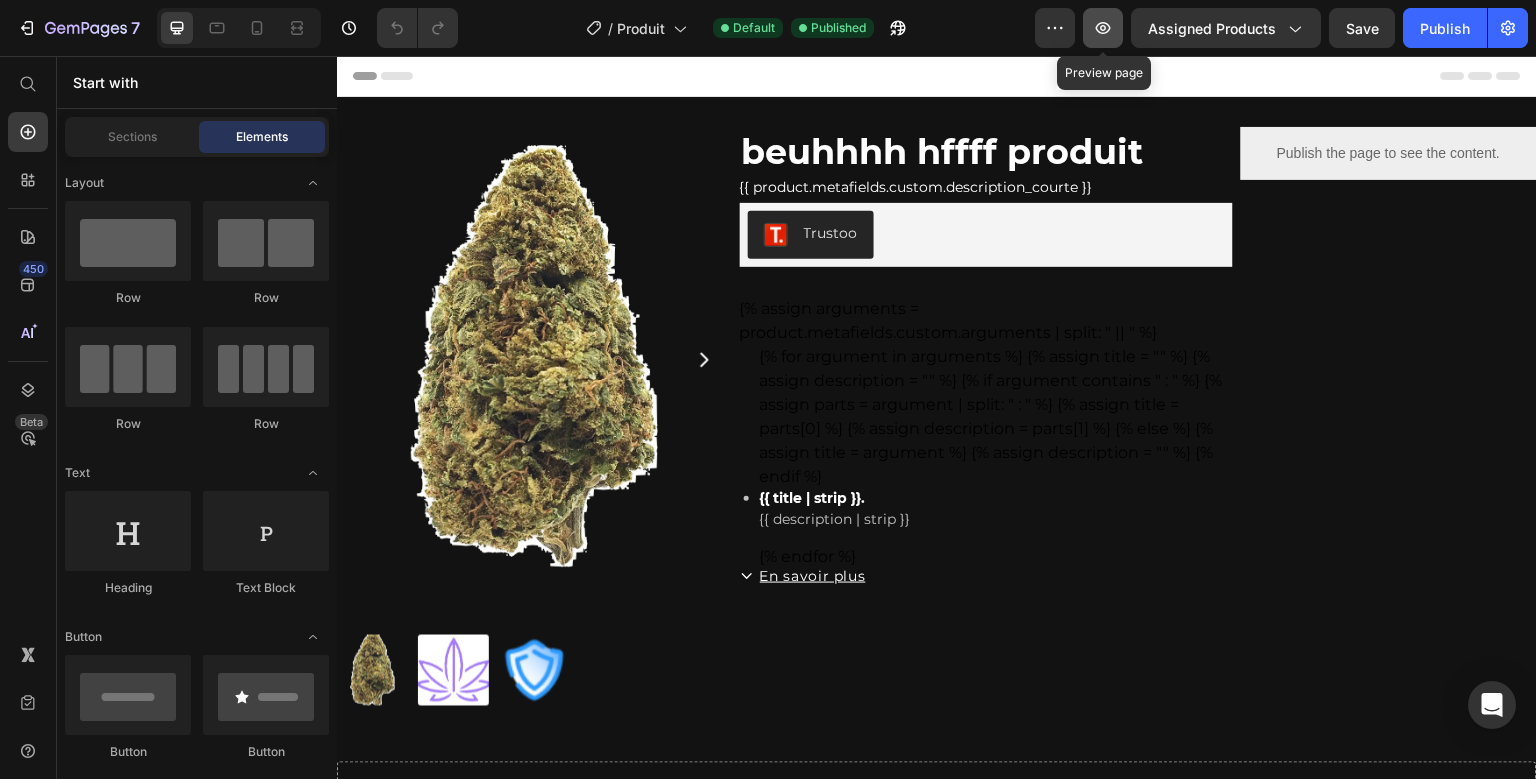 click 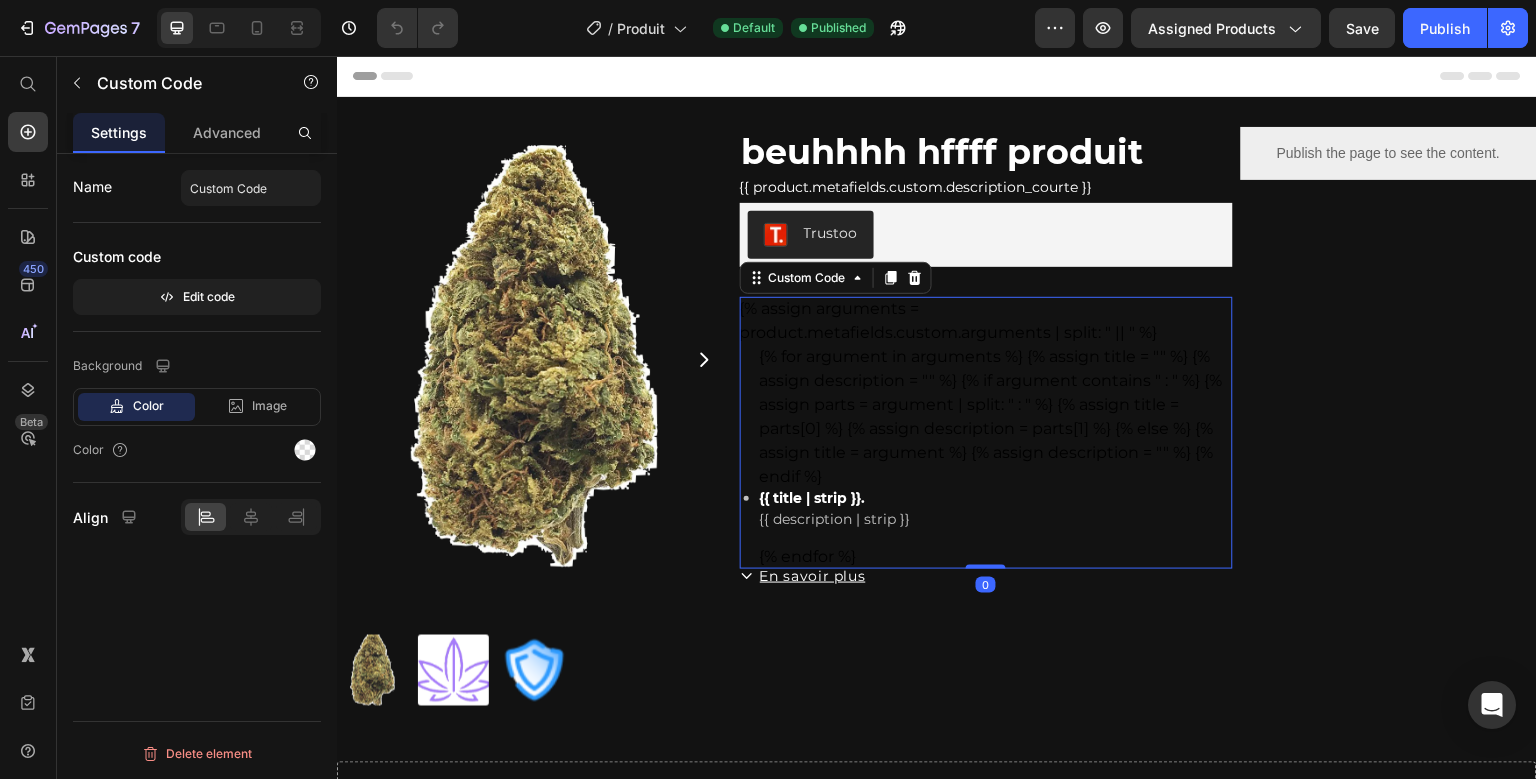 click on "beuhhhh hffff produit Product Title
{{ product.metafields.custom.description_courte }}
Custom Code Trustoo Trustoo {% assign arguments = product.metafields.custom.arguments | split: " || " %}
{% for argument in arguments %}
{% assign title = "" %}
{% assign description = "" %}
{% if argument contains " : " %}
{% assign parts = argument | split: " : " %}
{% assign title = parts[0] %}
{% assign description = parts[1] %}
{% else %}
{% assign title = argument %}
{% assign description = "" %}
{% endif %}
{{ title | strip }}.
{{ description | strip }}
{% endfor %}
Custom Code   0
En savoir plus Button" at bounding box center (986, 358) 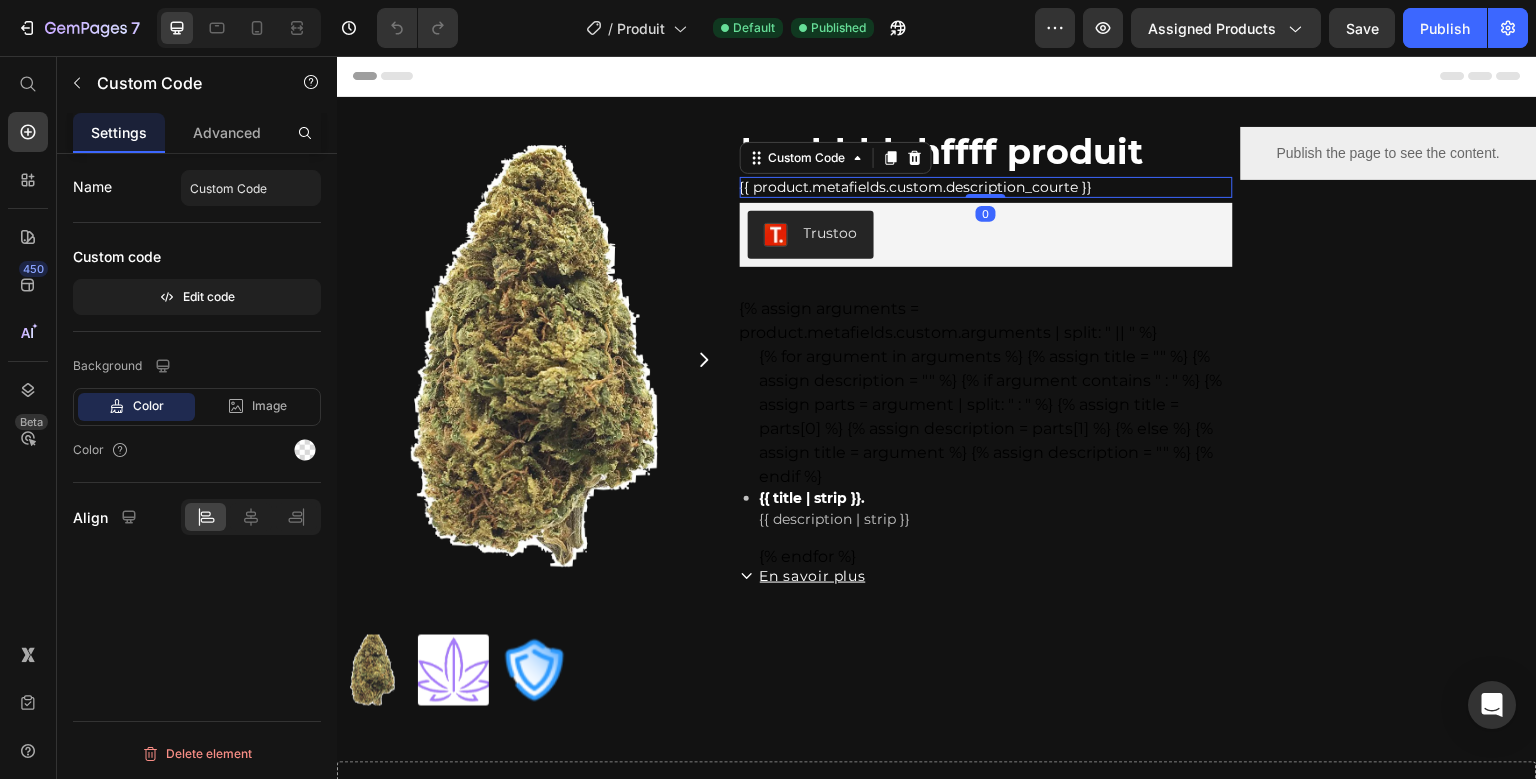 click on "beuhhhh hffff produit Product Title
{{ product.metafields.custom.description_courte }}
Custom Code   0 Trustoo Trustoo {% assign arguments = product.metafields.custom.arguments | split: " || " %}
{% for argument in arguments %}
{% assign title = "" %}
{% assign description = "" %}
{% if argument contains " : " %}
{% assign parts = argument | split: " : " %}
{% assign title = parts[0] %}
{% assign description = parts[1] %}
{% else %}
{% assign title = argument %}
{% assign description = "" %}
{% endif %}
{{ title | strip }}.
{{ description | strip }}
{% endfor %}
Custom Code
En savoir plus Button" at bounding box center [986, 358] 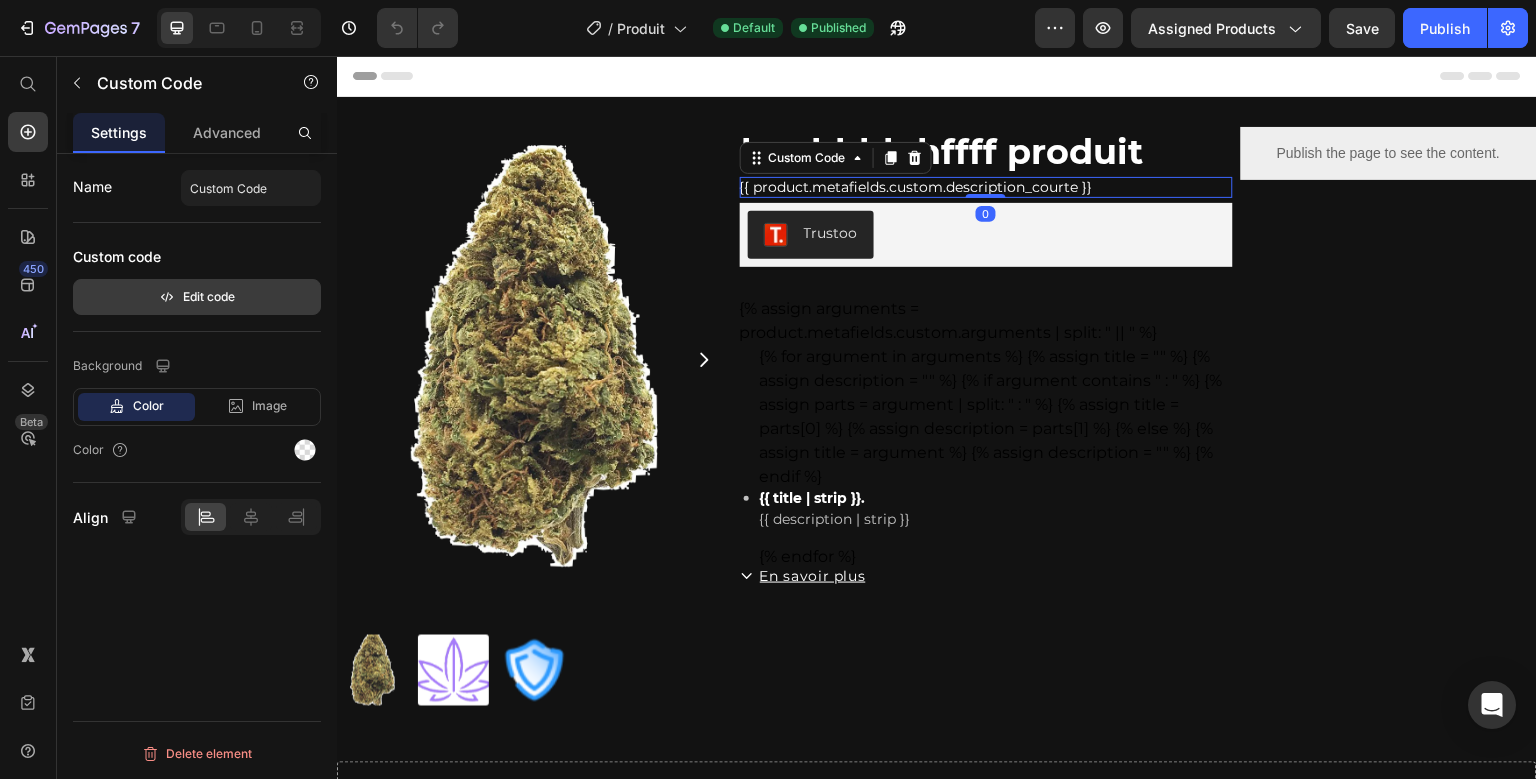 click on "Edit code" at bounding box center [197, 297] 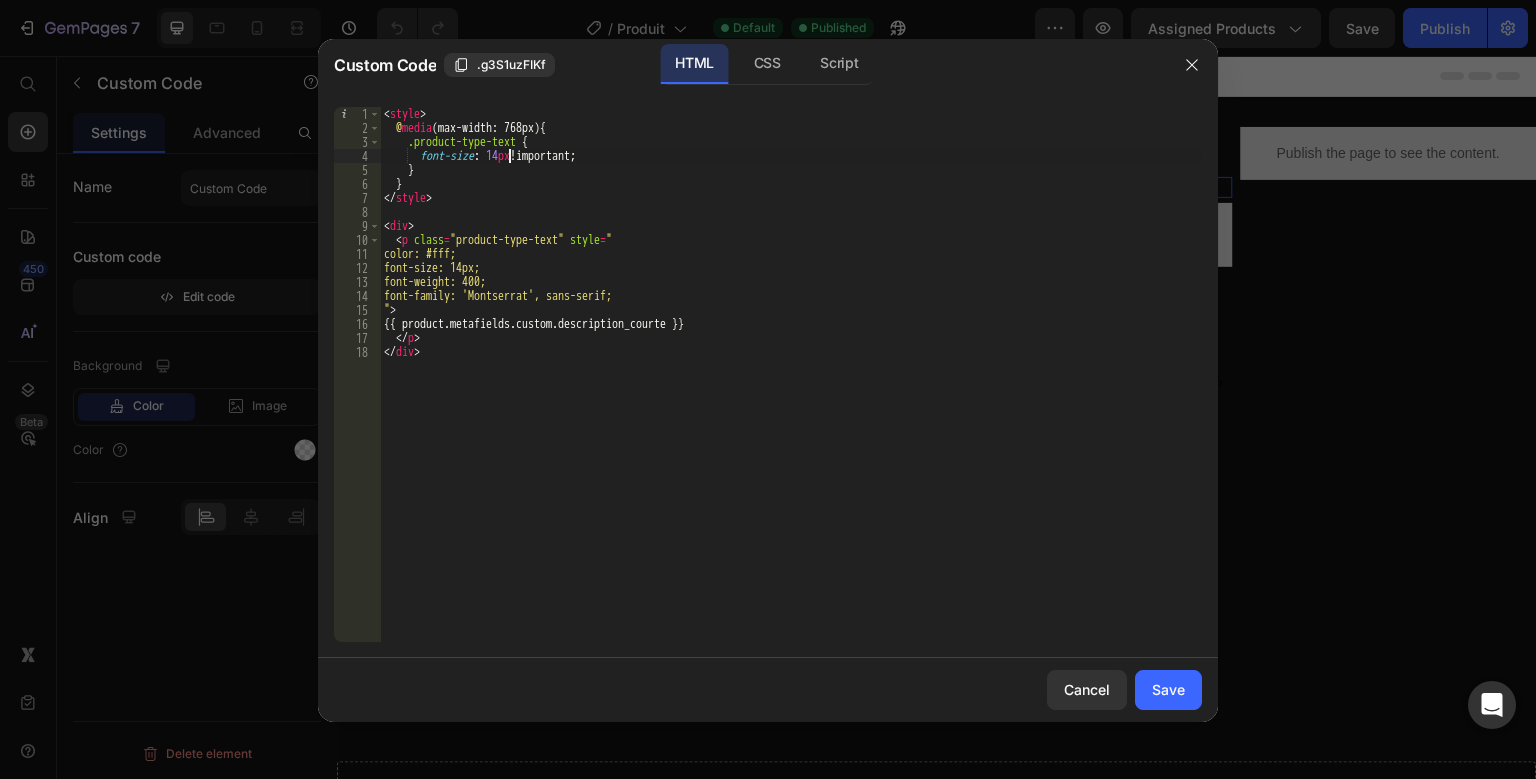 click on "< style >    @ media  (max-width: 768px)  {      .product-type-text   {         font-size :   14 px  !important ;      }    } </ style > < div >    < p   class = "product-type-text"   style = "     color: #fff;     font-size: 14px;     font-weight: 400;     font-family: 'Montserrat', sans-serif;   " >     {{ product.metafields.custom.description_courte }}    </ p > </ div >" at bounding box center [791, 388] 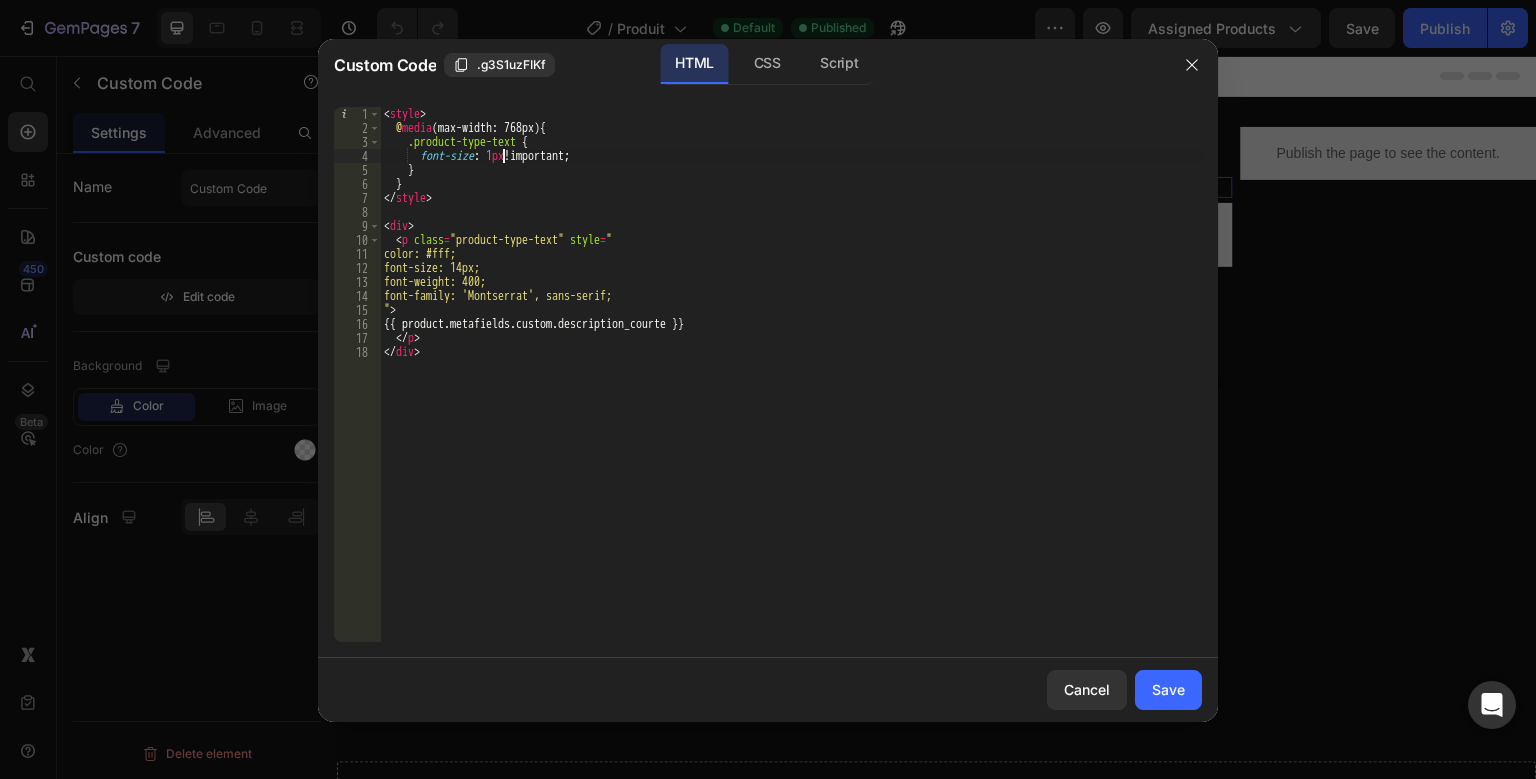scroll, scrollTop: 0, scrollLeft: 10, axis: horizontal 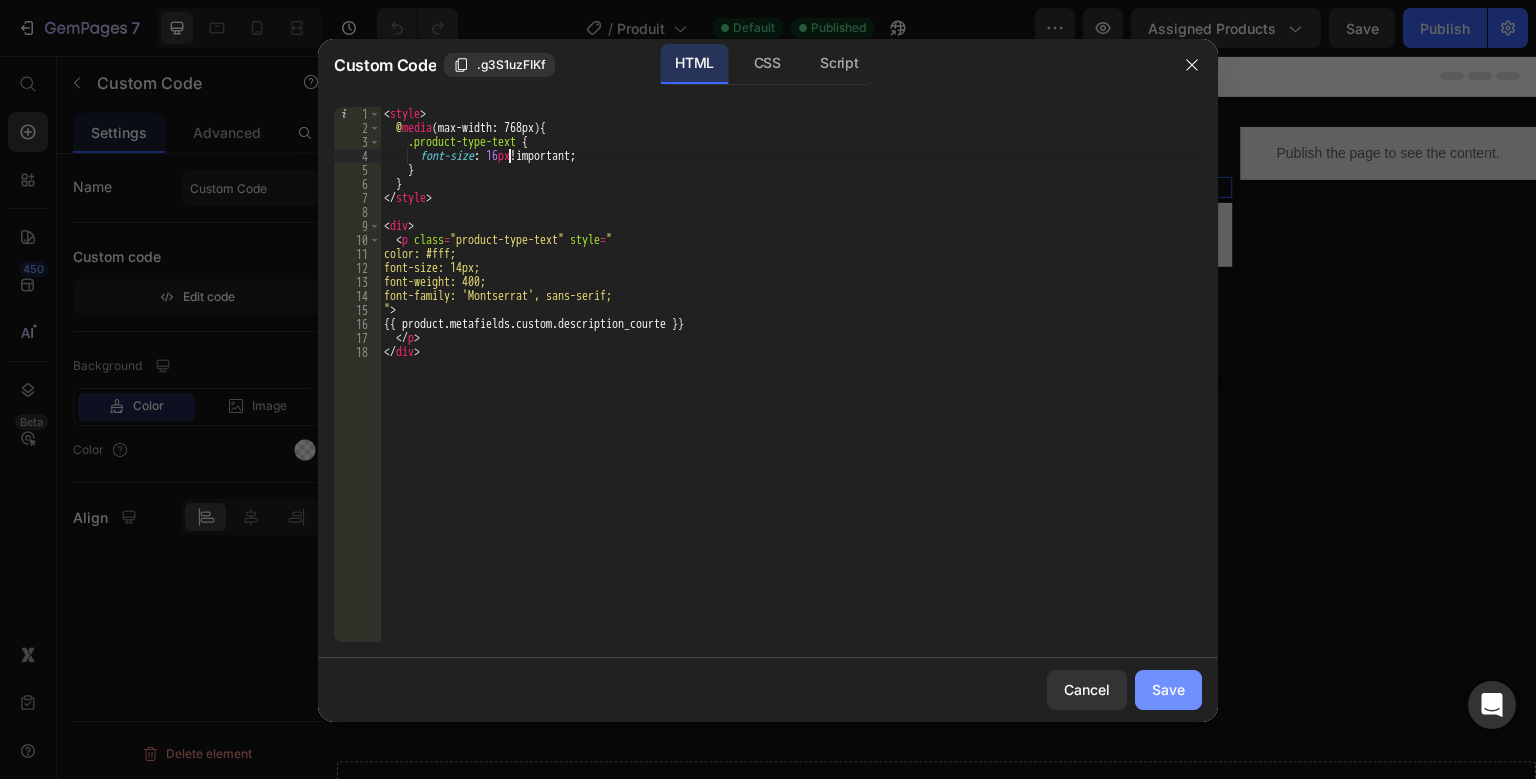 type on "font-size: 16px !important;" 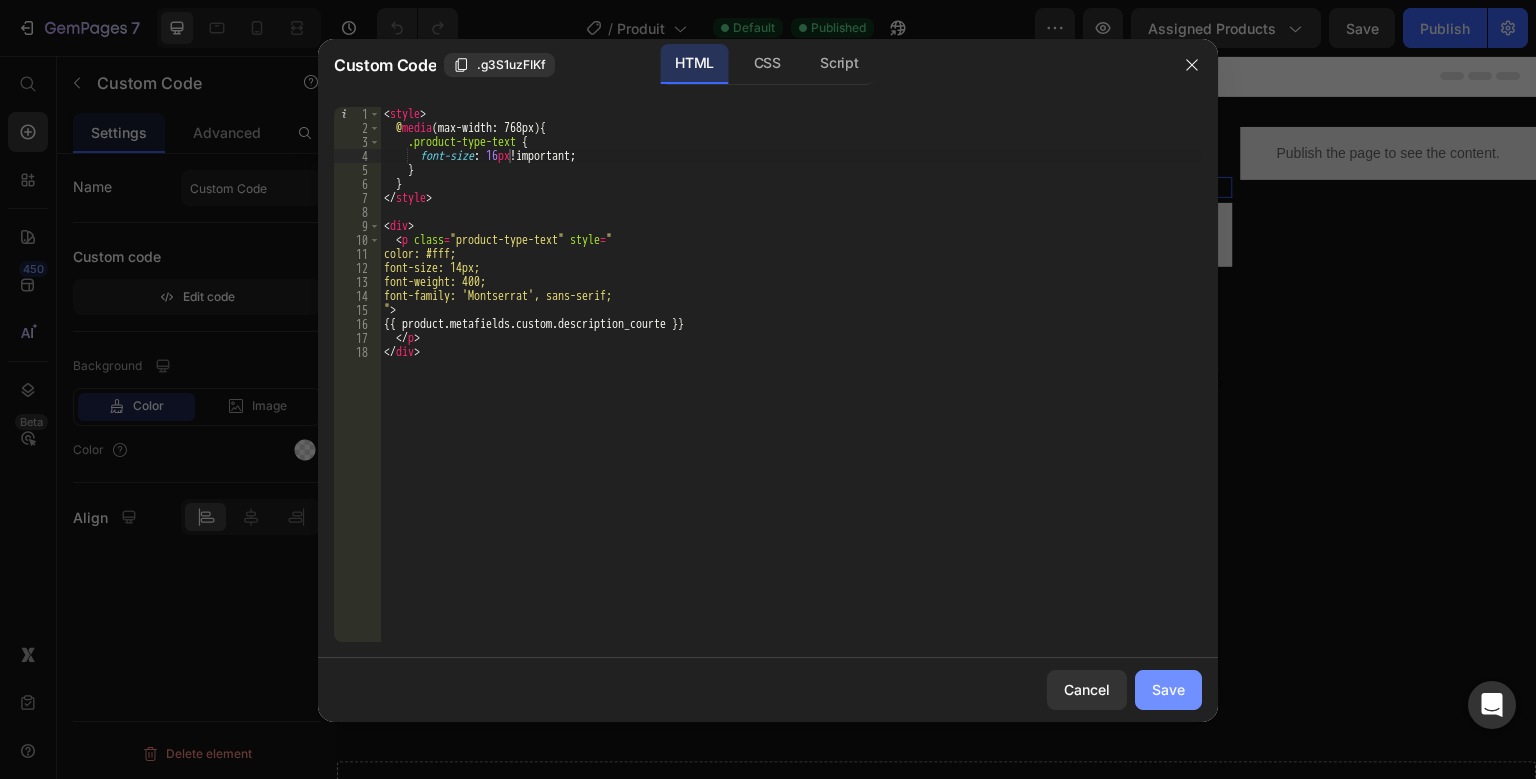 click on "Save" at bounding box center (1168, 689) 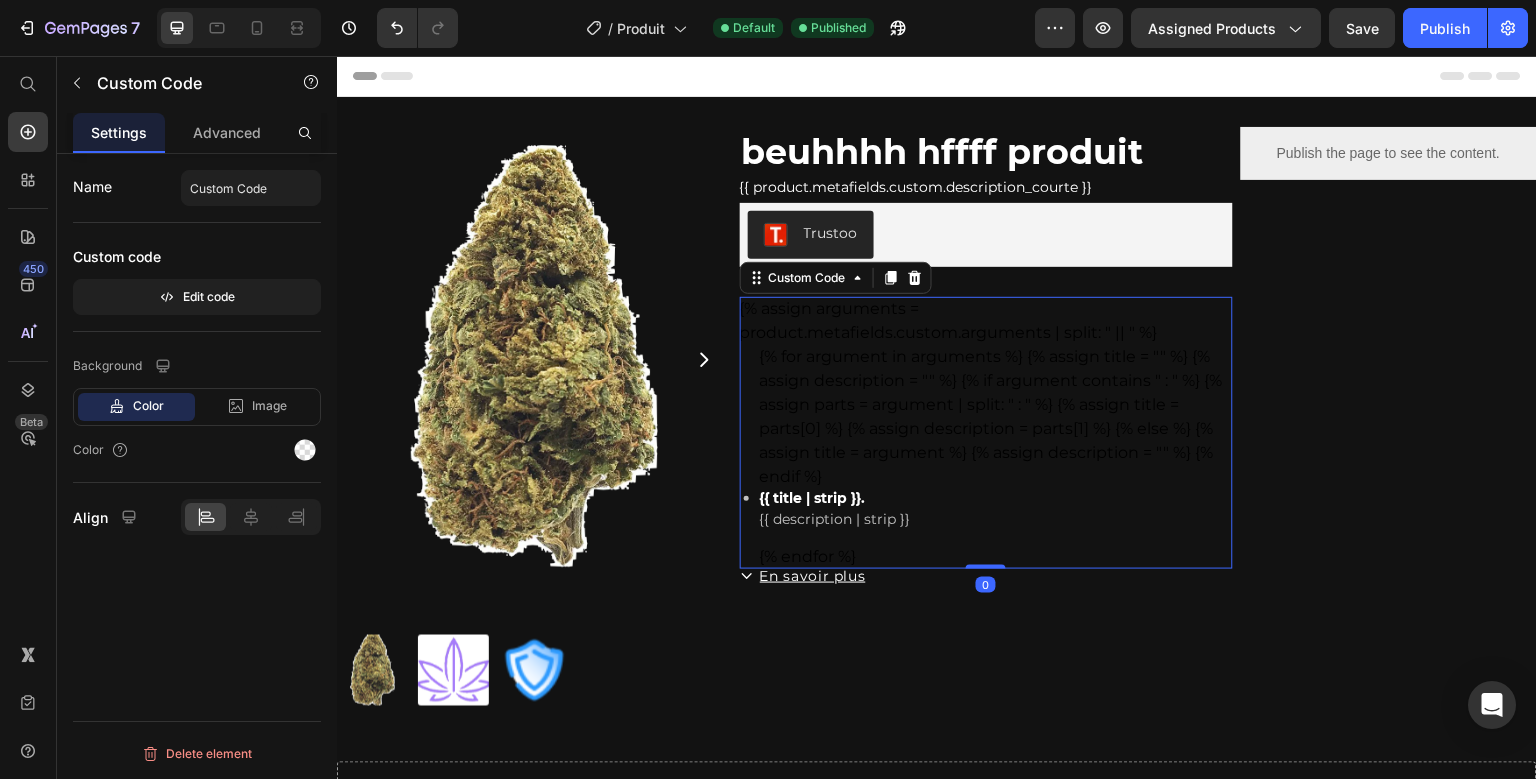 click on "beuhhhh hffff produit Product Title
{{ product.metafields.custom.description_courte }}
Custom Code Trustoo Trustoo {% assign arguments = product.metafields.custom.arguments | split: " || " %}
{% for argument in arguments %}
{% assign title = "" %}
{% assign description = "" %}
{% if argument contains " : " %}
{% assign parts = argument | split: " : " %}
{% assign title = parts[0] %}
{% assign description = parts[1] %}
{% else %}
{% assign title = argument %}
{% assign description = "" %}
{% endif %}
{{ title | strip }}.
{{ description | strip }}
{% endfor %}
Custom Code   0
En savoir plus Button" at bounding box center [986, 358] 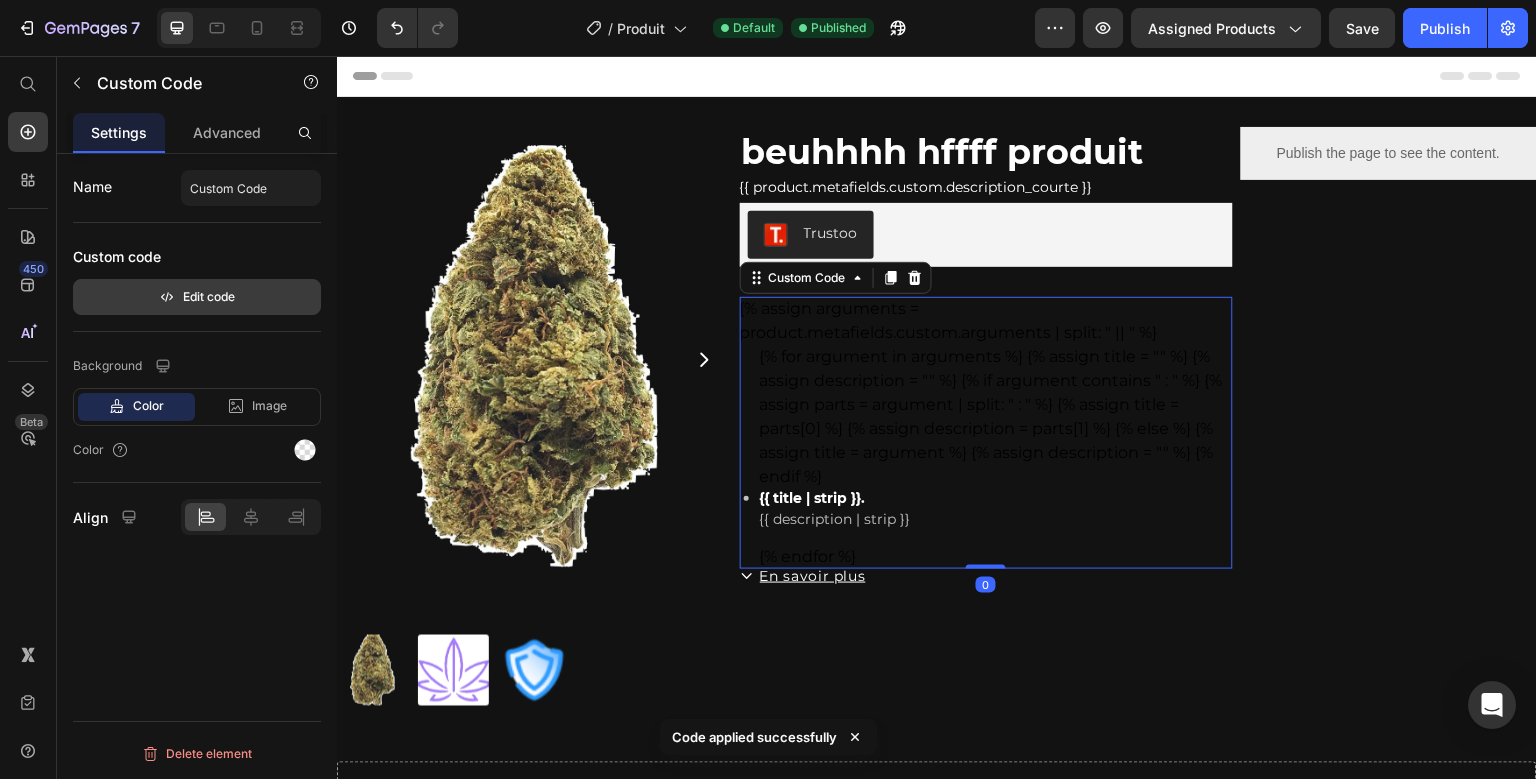 click on "Edit code" at bounding box center (197, 297) 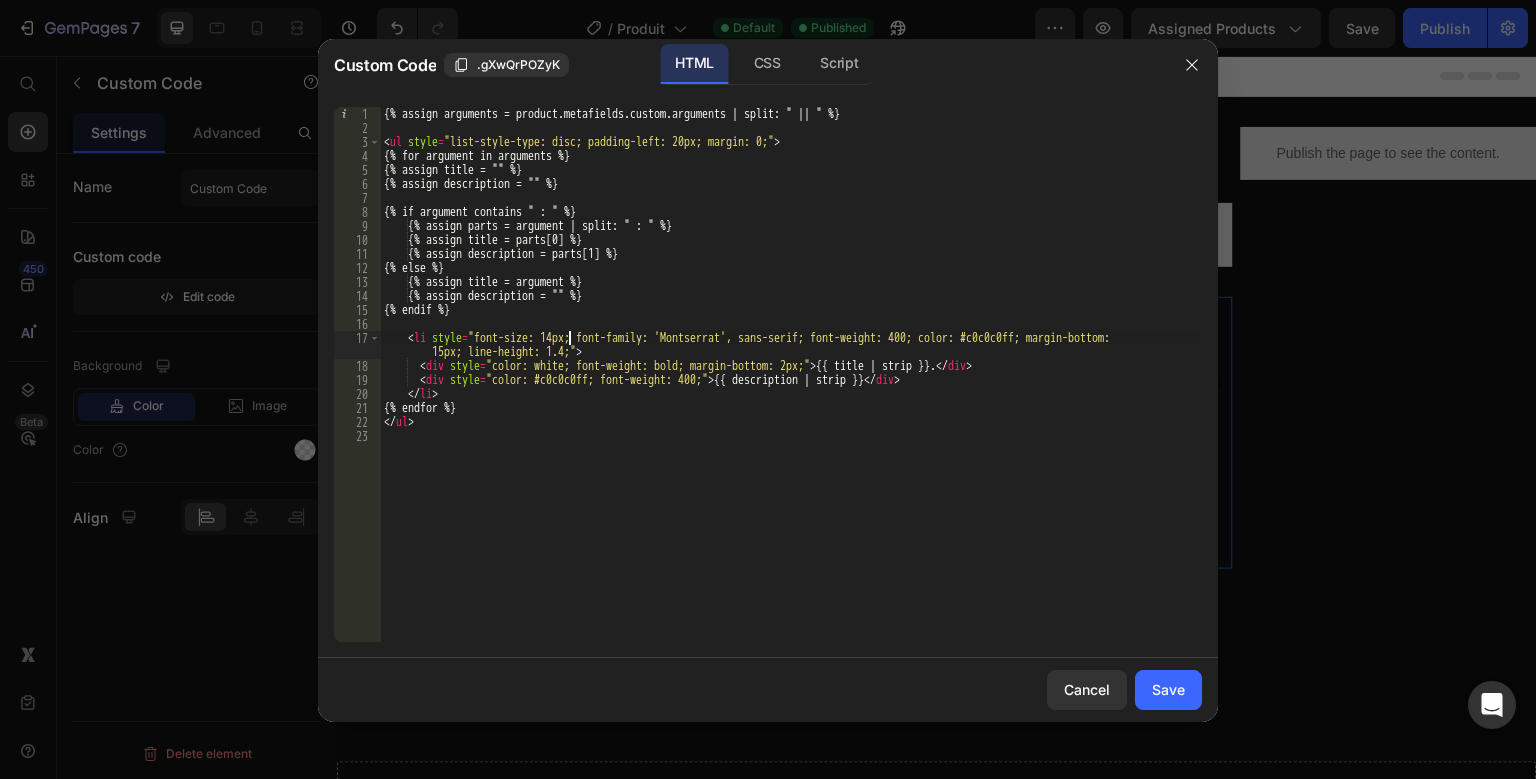 click on "{% assign arguments = product.metafields.custom.arguments | split: " || " %} < ul   style = "list-style-type: disc; padding-left: 20px; margin: 0;" >   {% for argument in arguments %}     {% assign title = "" %}     {% assign description = "" %}     {% if argument contains " : " %}        {% assign parts = argument | split: " : " %}        {% assign title = parts[0] %}        {% assign description = parts[1] %}     {% else %}        {% assign title = argument %}        {% assign description = "" %}     {% endif %}      < li   style = "font-size: 14px; font-family: 'Montserrat', sans-serif; font-weight: 400; color: #c0c0c0ff; margin-bottom:           15px; line-height: 1.4;" >         < div   style = "color: white; font-weight: bold; margin-bottom: 2px;" > {{ title | strip }}. </ div >         < div   style = "color: #c0c0c0ff; font-weight: 400;" > {{ description | strip }} </ div >      </ li >   {% endfor %} </ ul >" at bounding box center (791, 388) 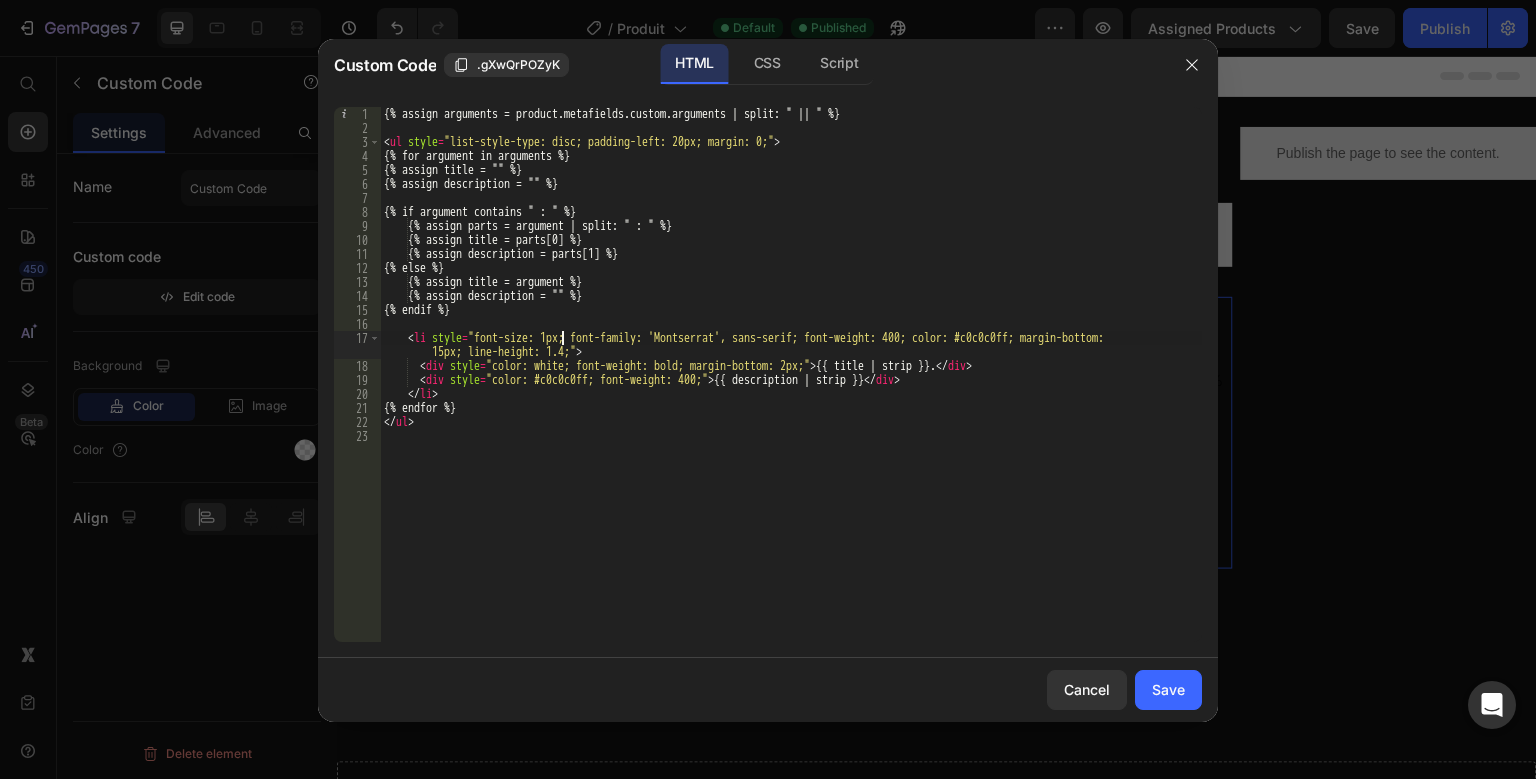 scroll, scrollTop: 0, scrollLeft: 14, axis: horizontal 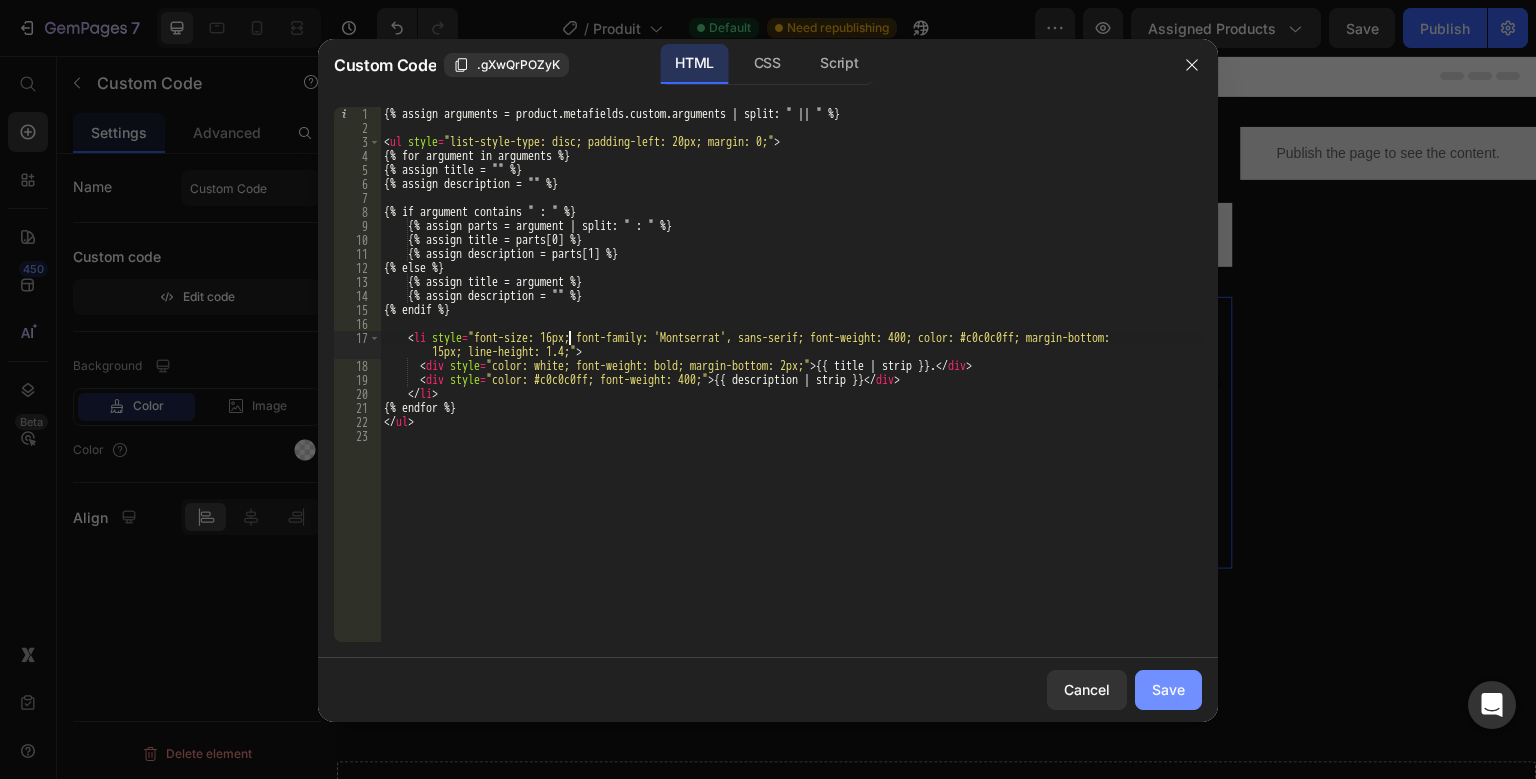 type on "<li style="font-size: 16px; font-family: 'Montserrat', sans-serif; font-weight: 400; color: #c0c0c0ff; margin-bottom: 15px; line-height: 1.4;">" 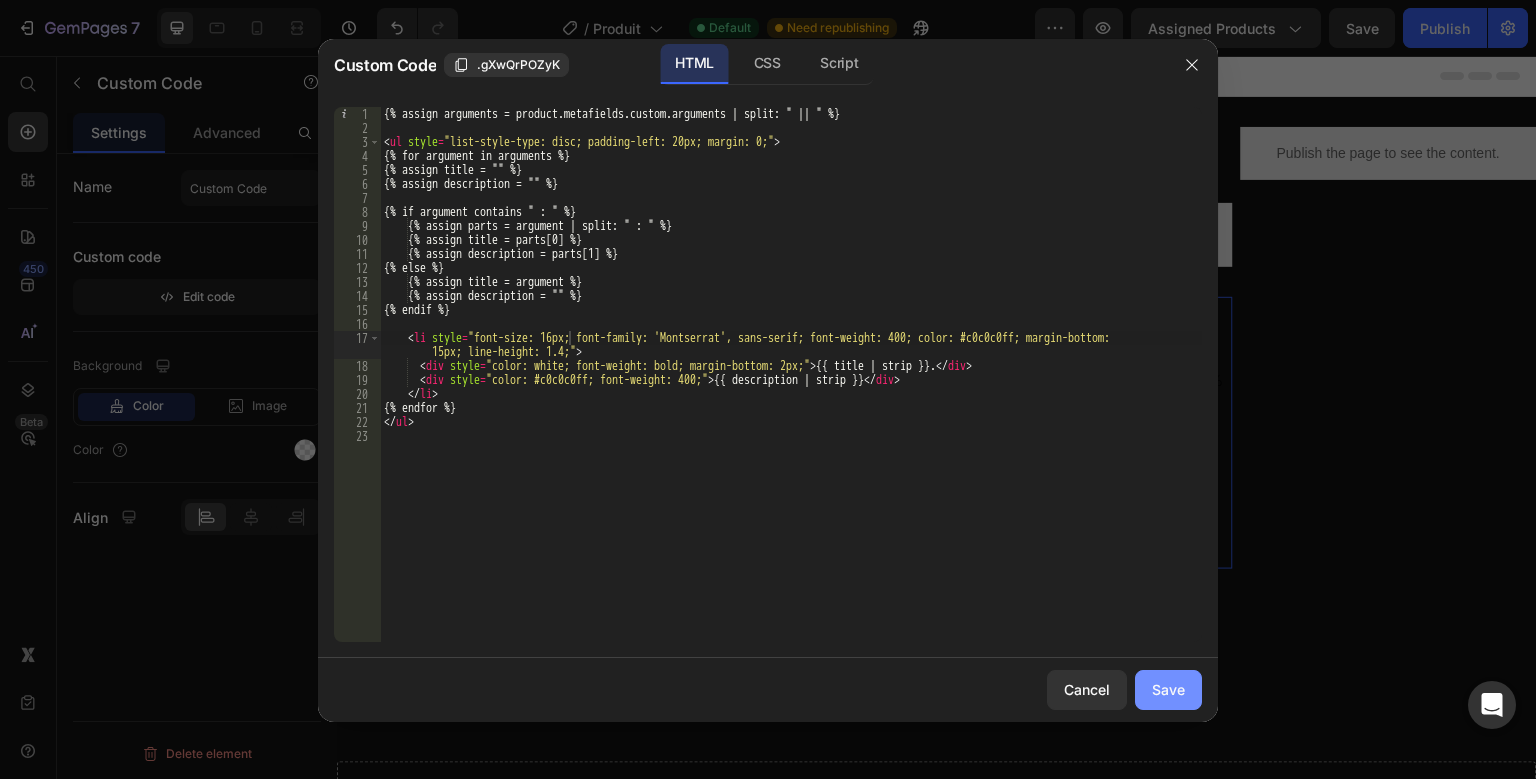 click on "Save" at bounding box center (1168, 689) 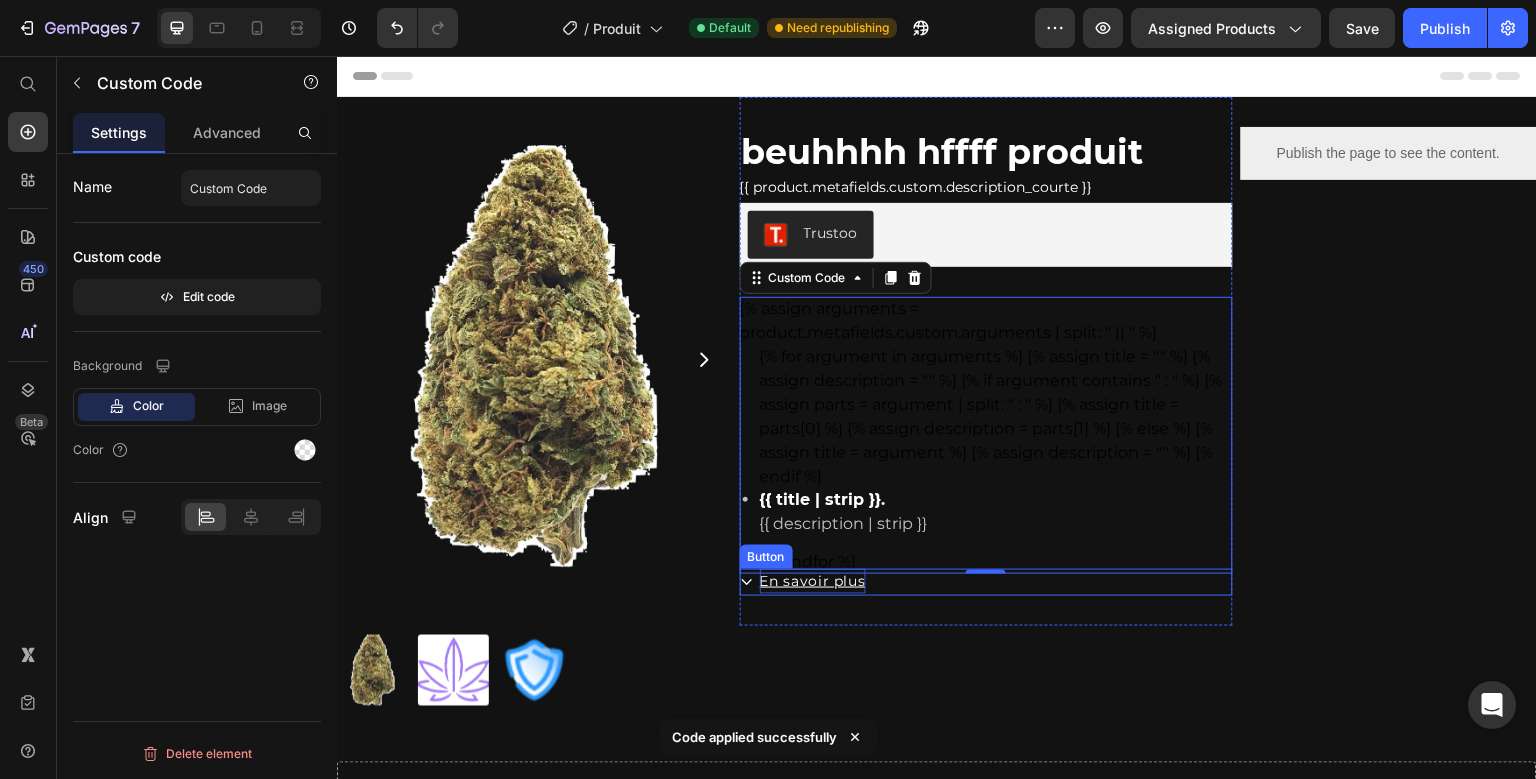 click on "En savoir plus" at bounding box center [813, 581] 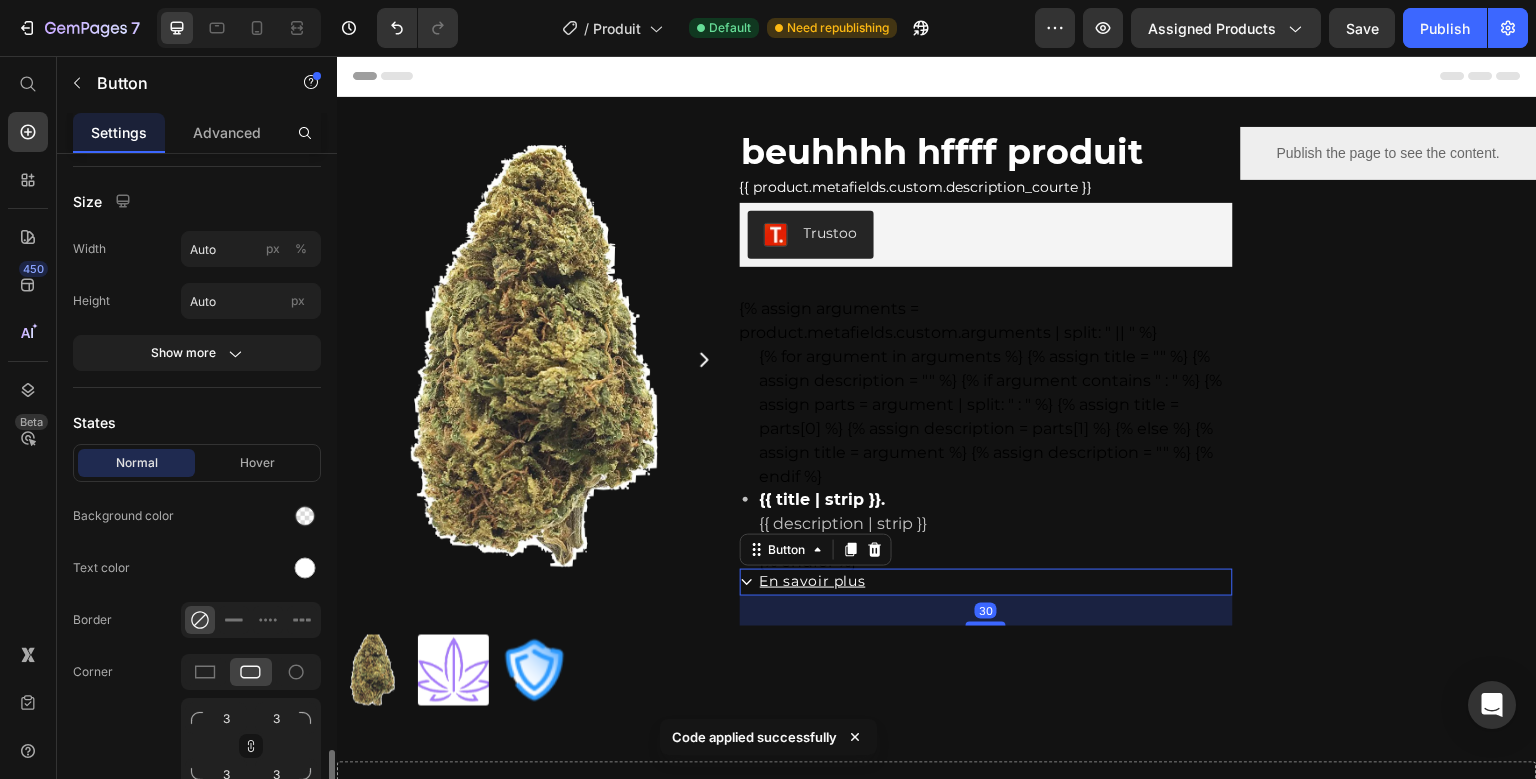 scroll, scrollTop: 803, scrollLeft: 0, axis: vertical 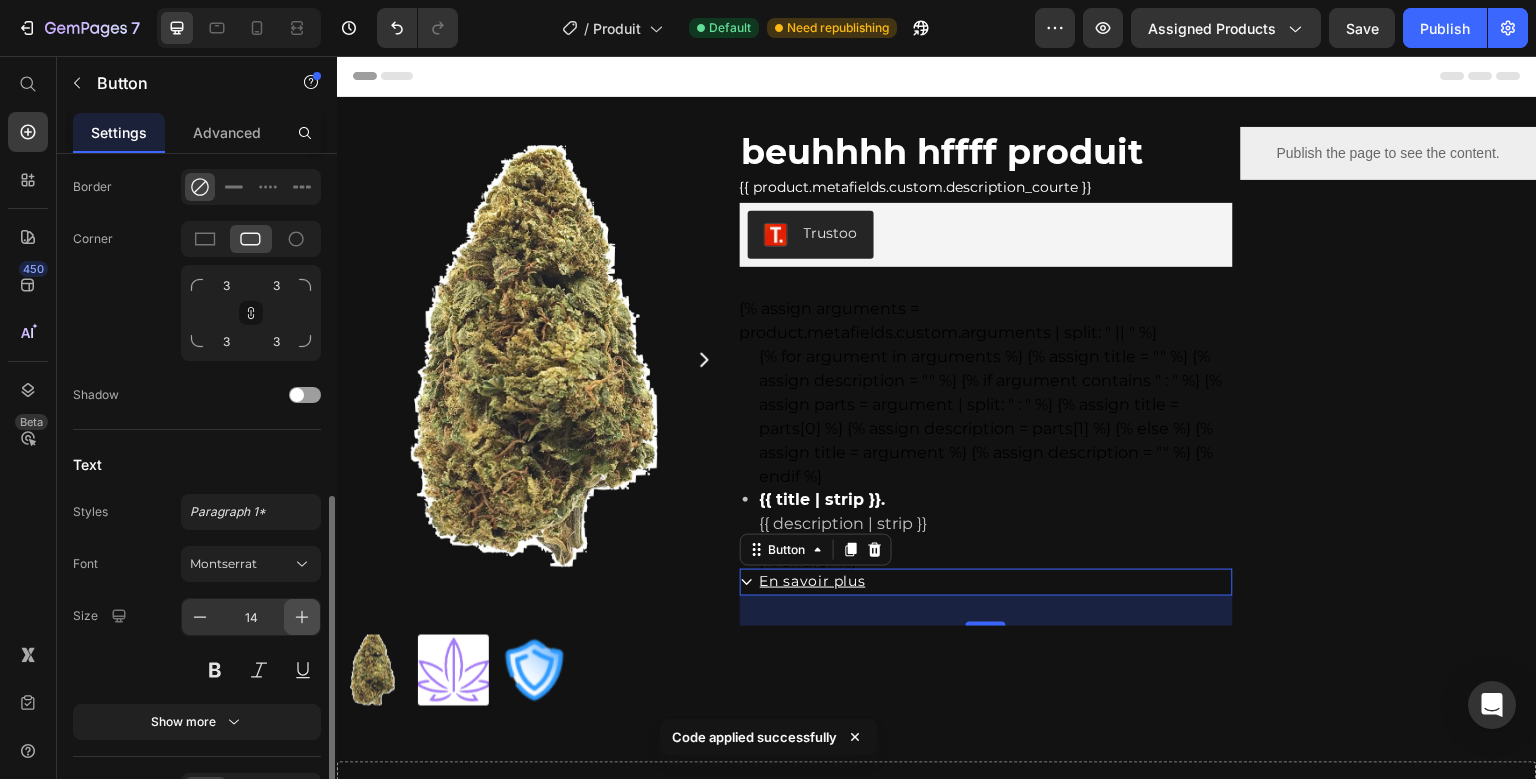 click 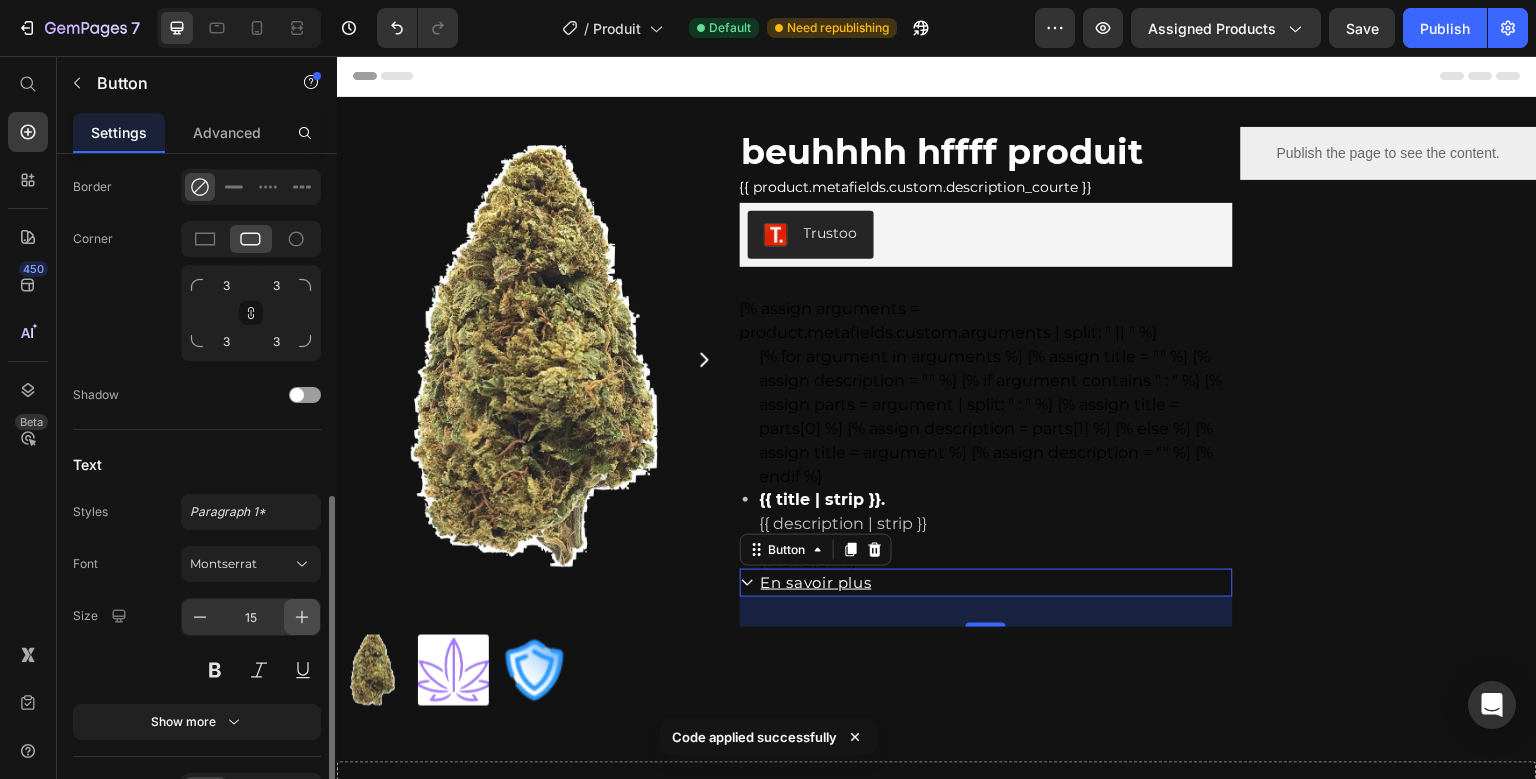 click 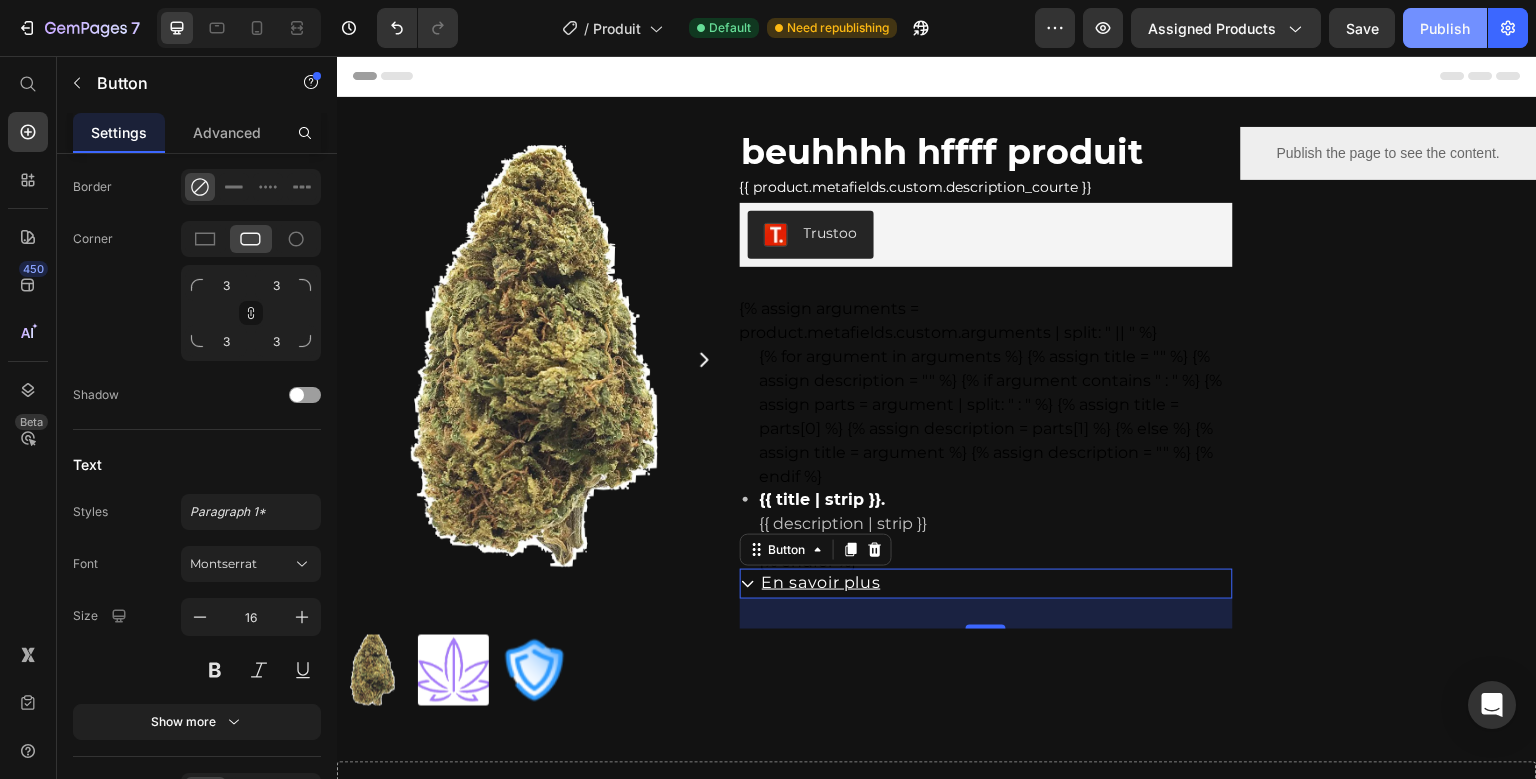 click on "Publish" at bounding box center [1445, 28] 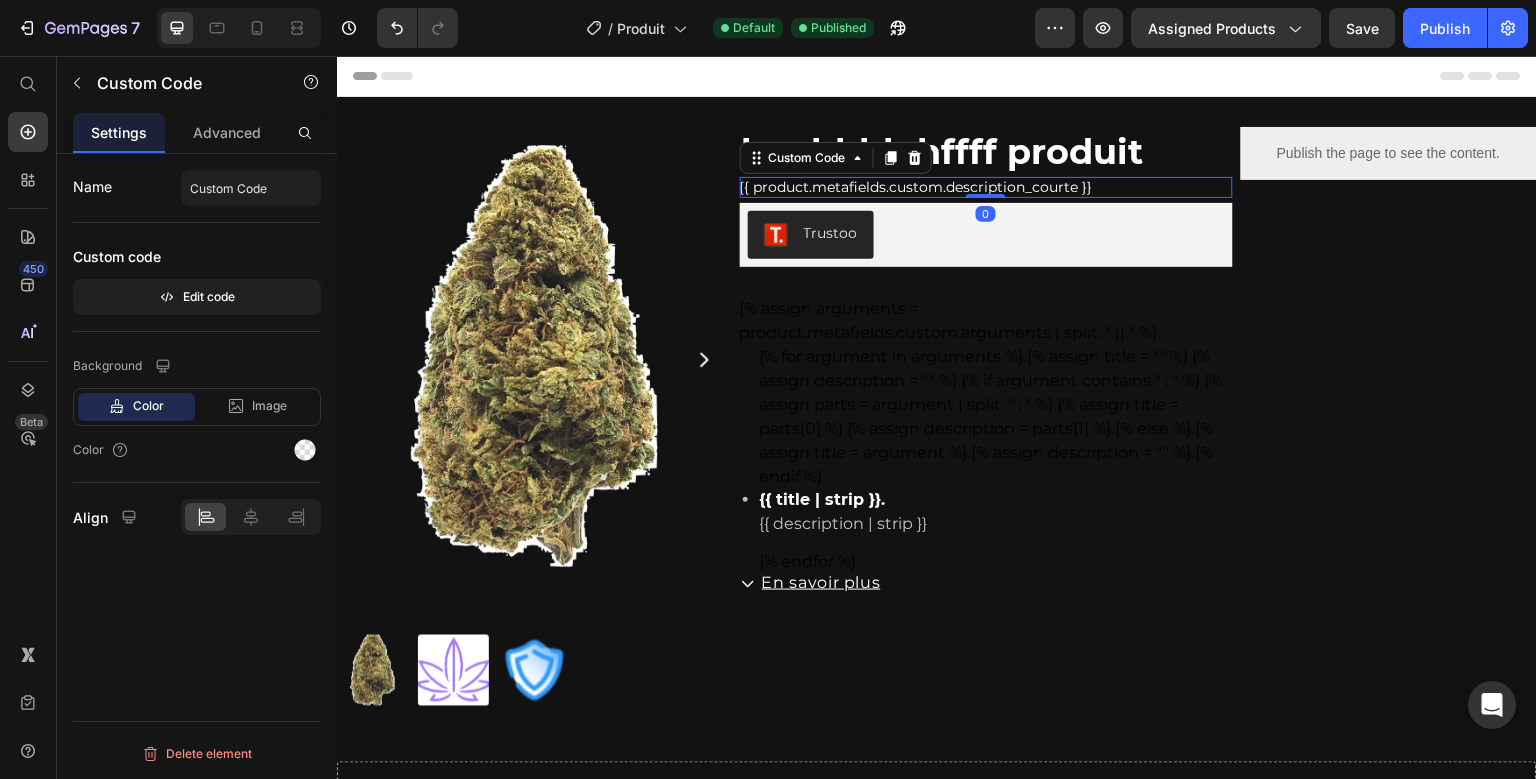 scroll, scrollTop: 0, scrollLeft: 0, axis: both 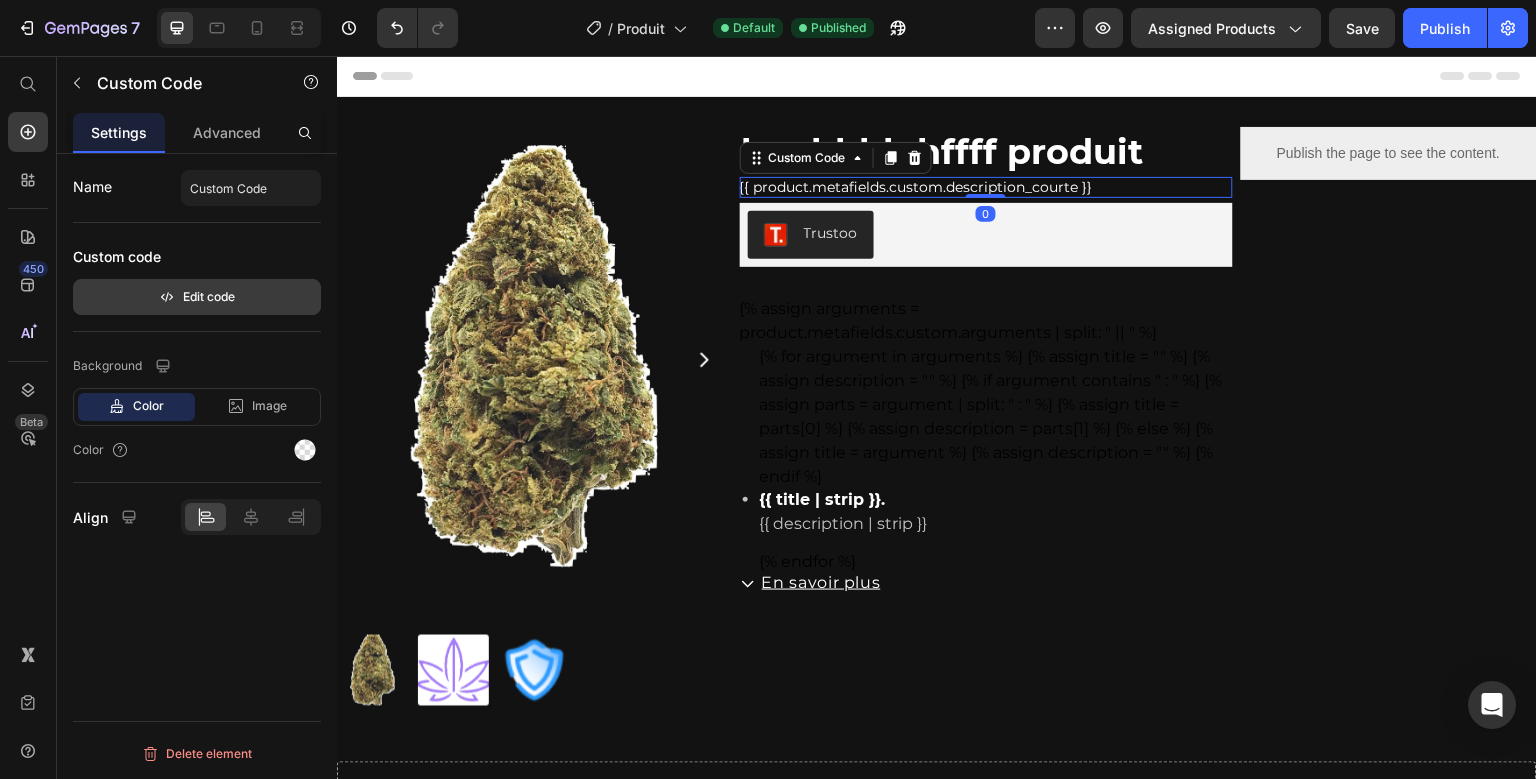 click on "Edit code" at bounding box center (197, 297) 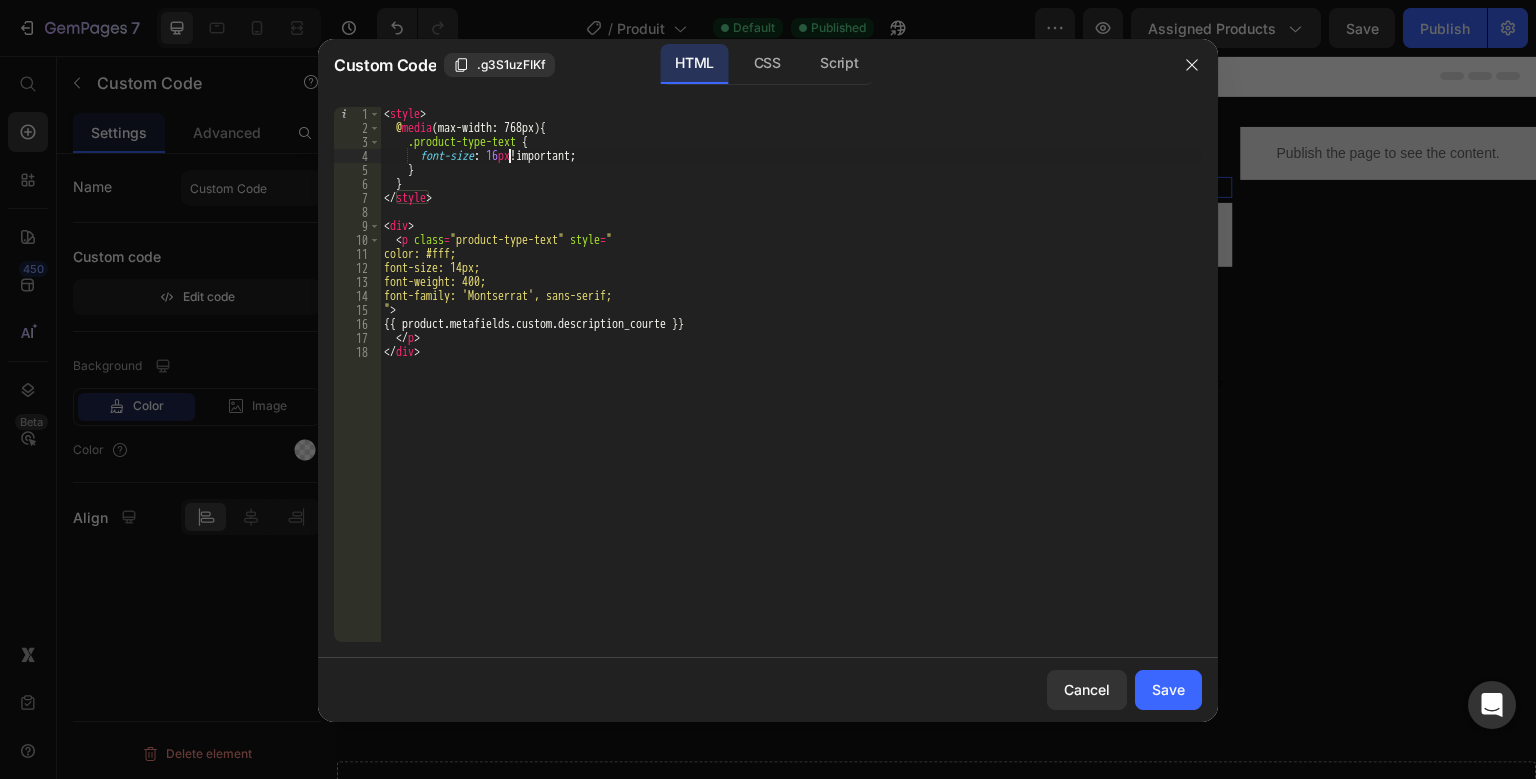 click on "< style >    @ media  (max-width: 768px)  {      .product-type-text   {         font-size :   16 px  !important ;      }    } </ style > < div >    < p   class = "product-type-text"   style = "     color: #fff;     font-size: 14px;     font-weight: 400;     font-family: 'Montserrat', sans-serif;   " >     {{ product.metafields.custom.description_courte }}    </ p > </ div >" at bounding box center (791, 388) 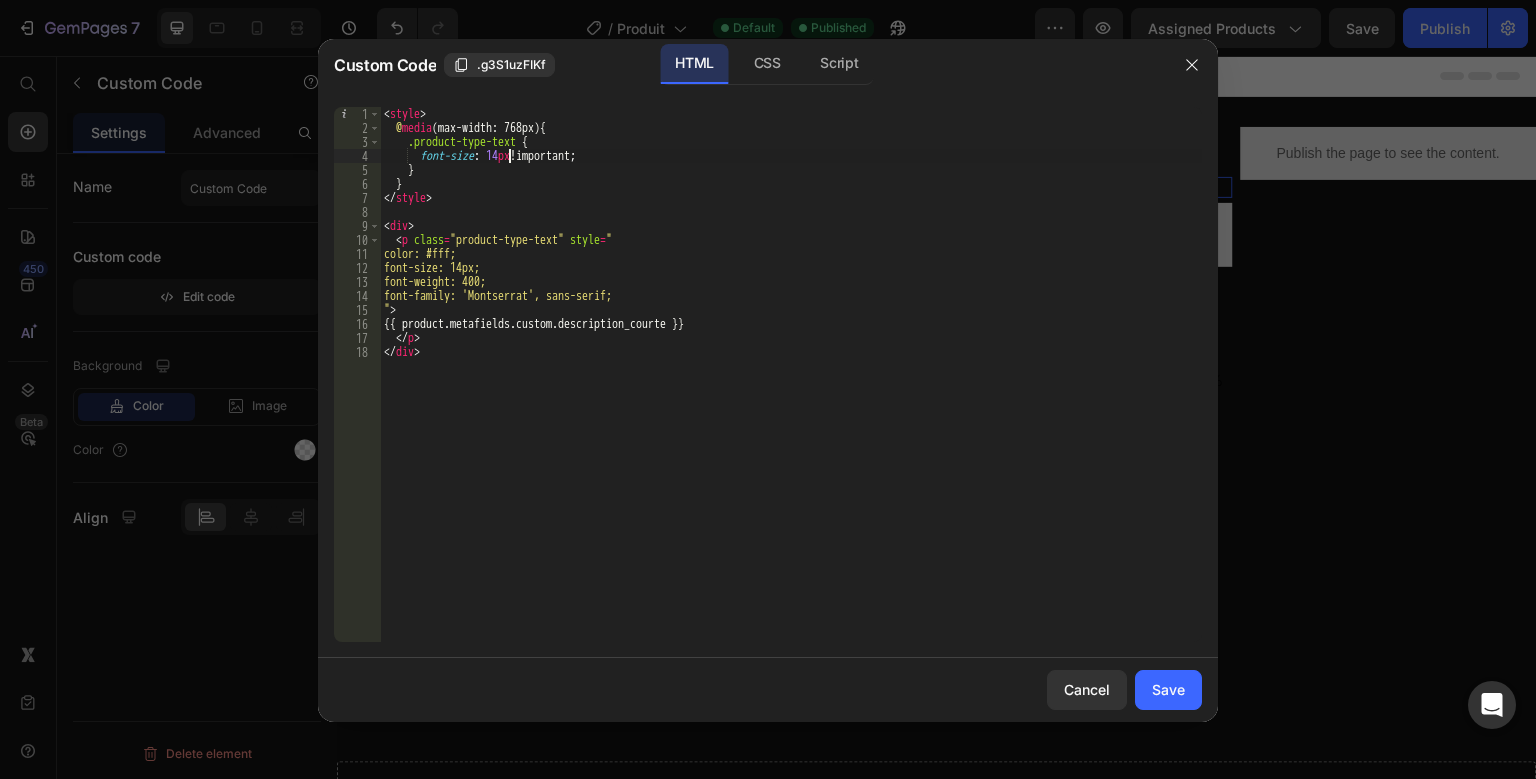 scroll, scrollTop: 0, scrollLeft: 10, axis: horizontal 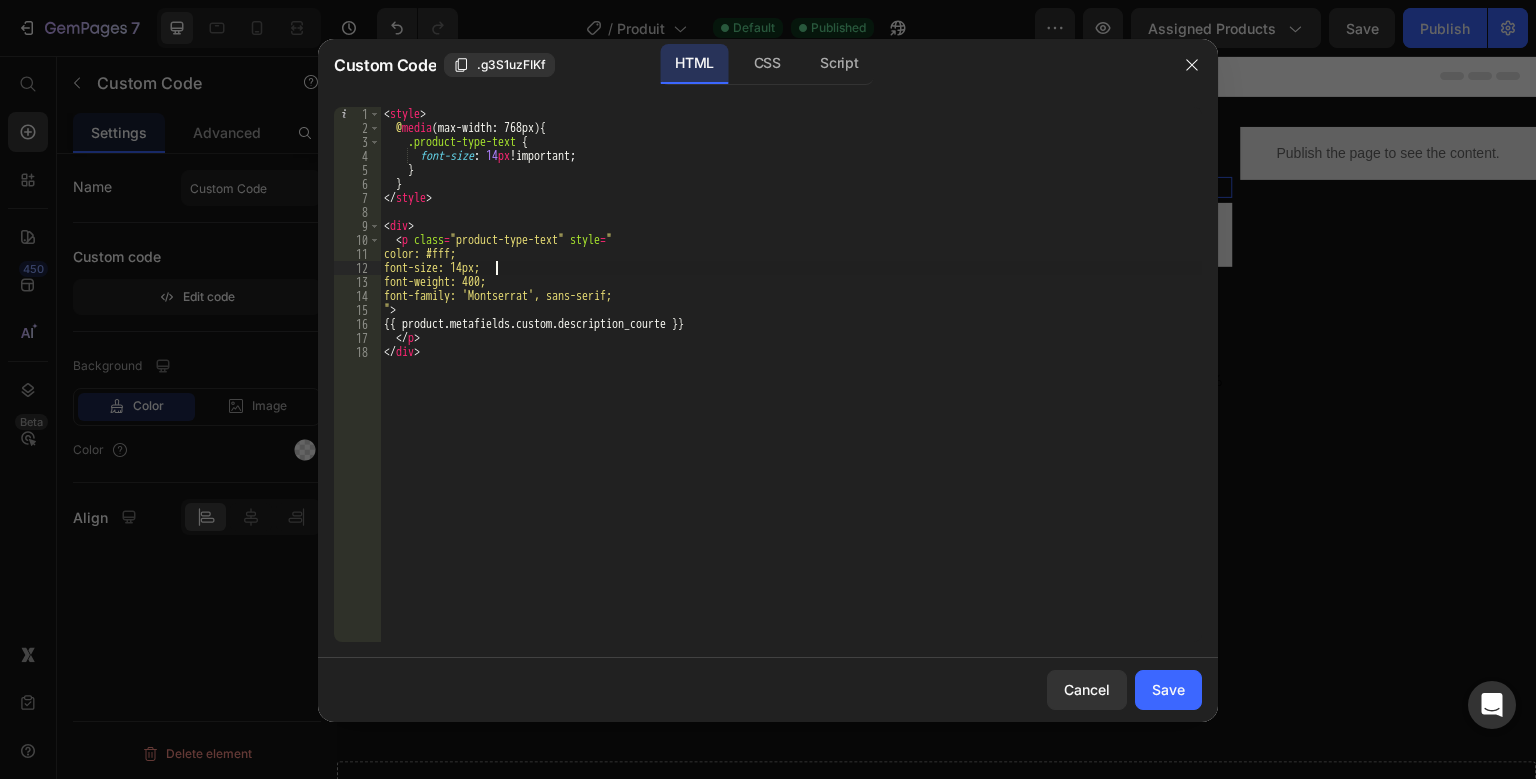 click on "< style >    @ media  (max-width: 768px)  {      .product-type-text   {         font-size :   14 px  !important ;      }    } </ style > < div >    < p   class = "product-type-text"   style = "     color: #fff;     font-size: 14px;     font-weight: 400;     font-family: 'Montserrat', sans-serif;   " >     {{ product.metafields.custom.description_courte }}    </ p > </ div >" at bounding box center [791, 388] 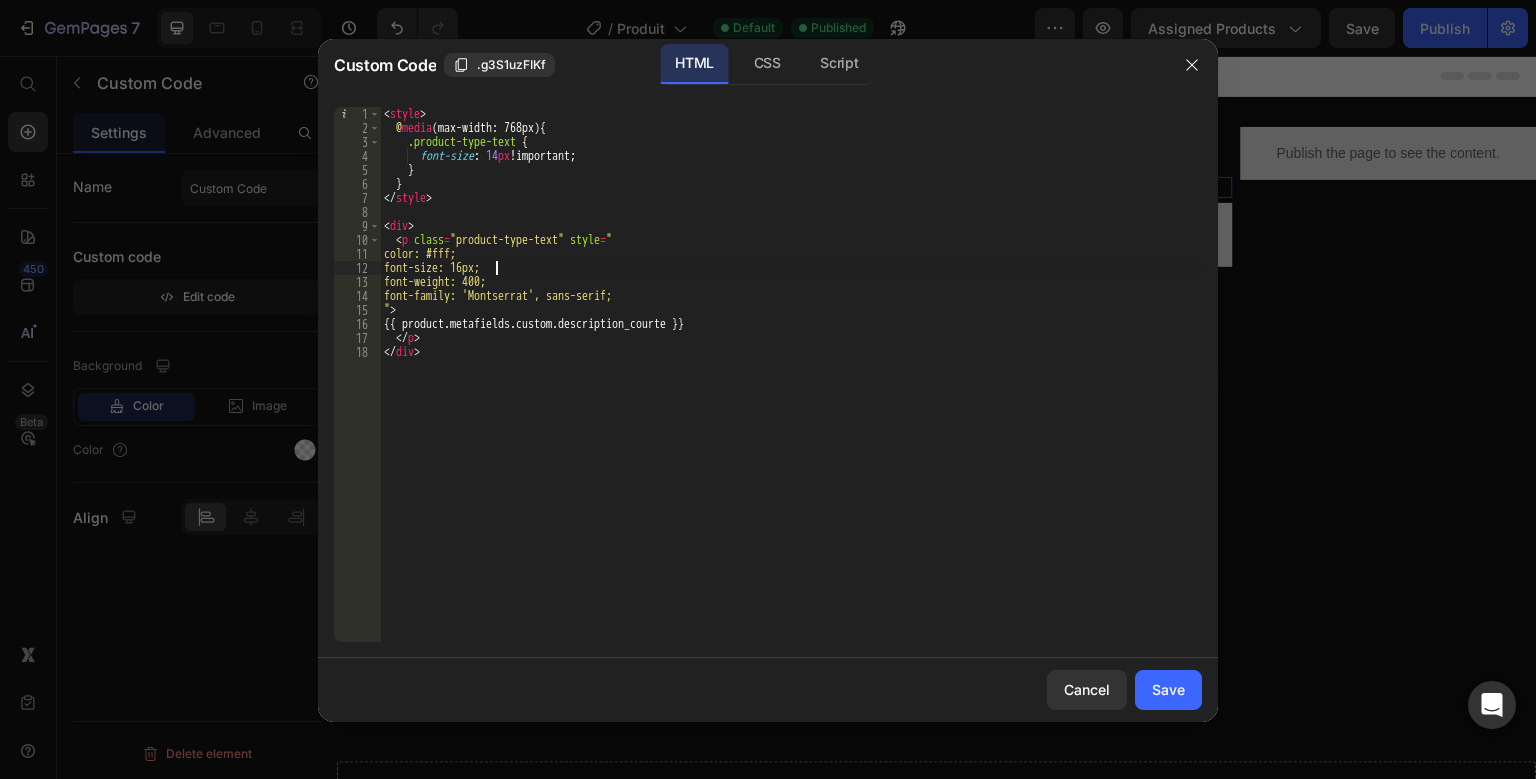 scroll, scrollTop: 0, scrollLeft: 9, axis: horizontal 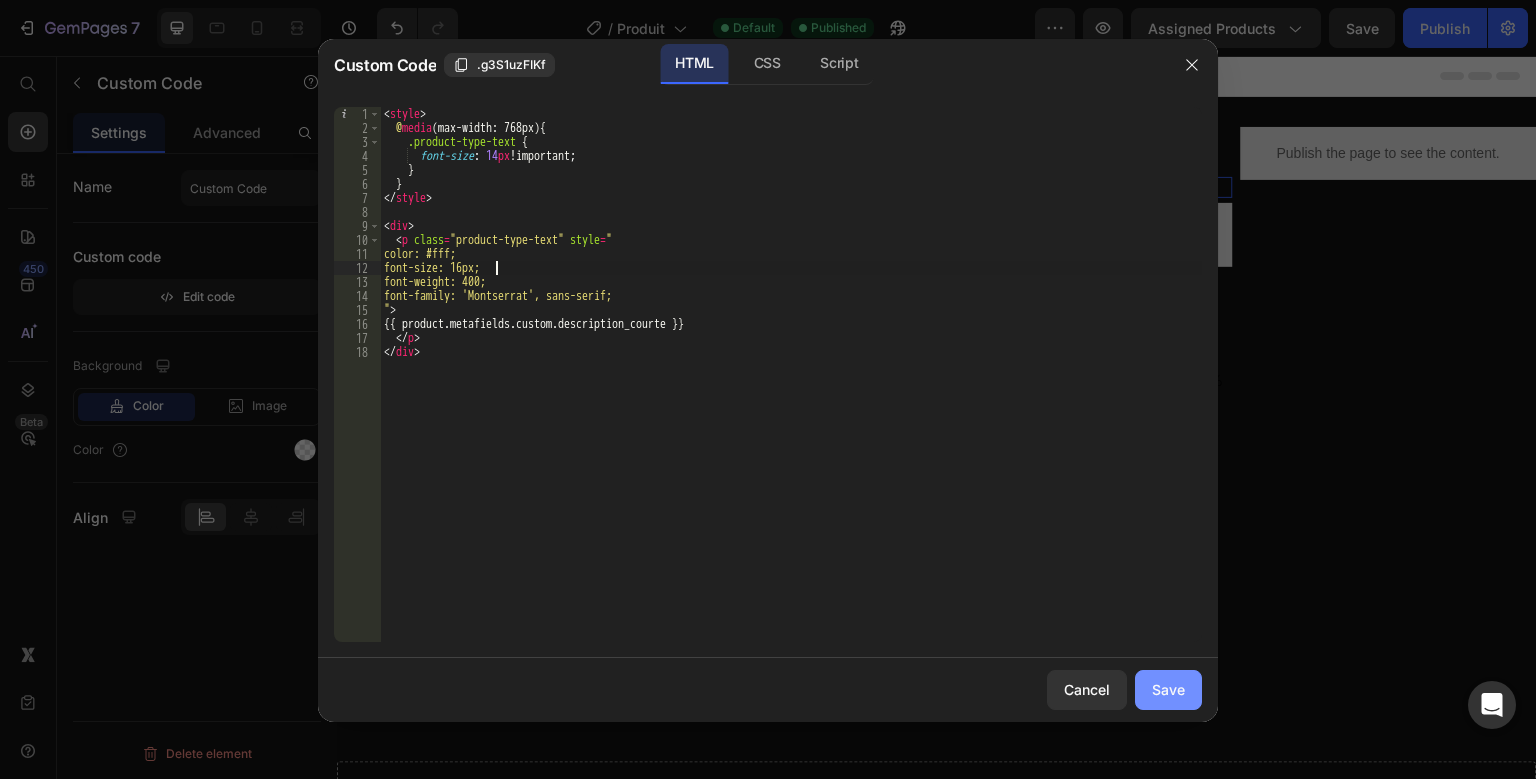 type on "font-size: 16px;" 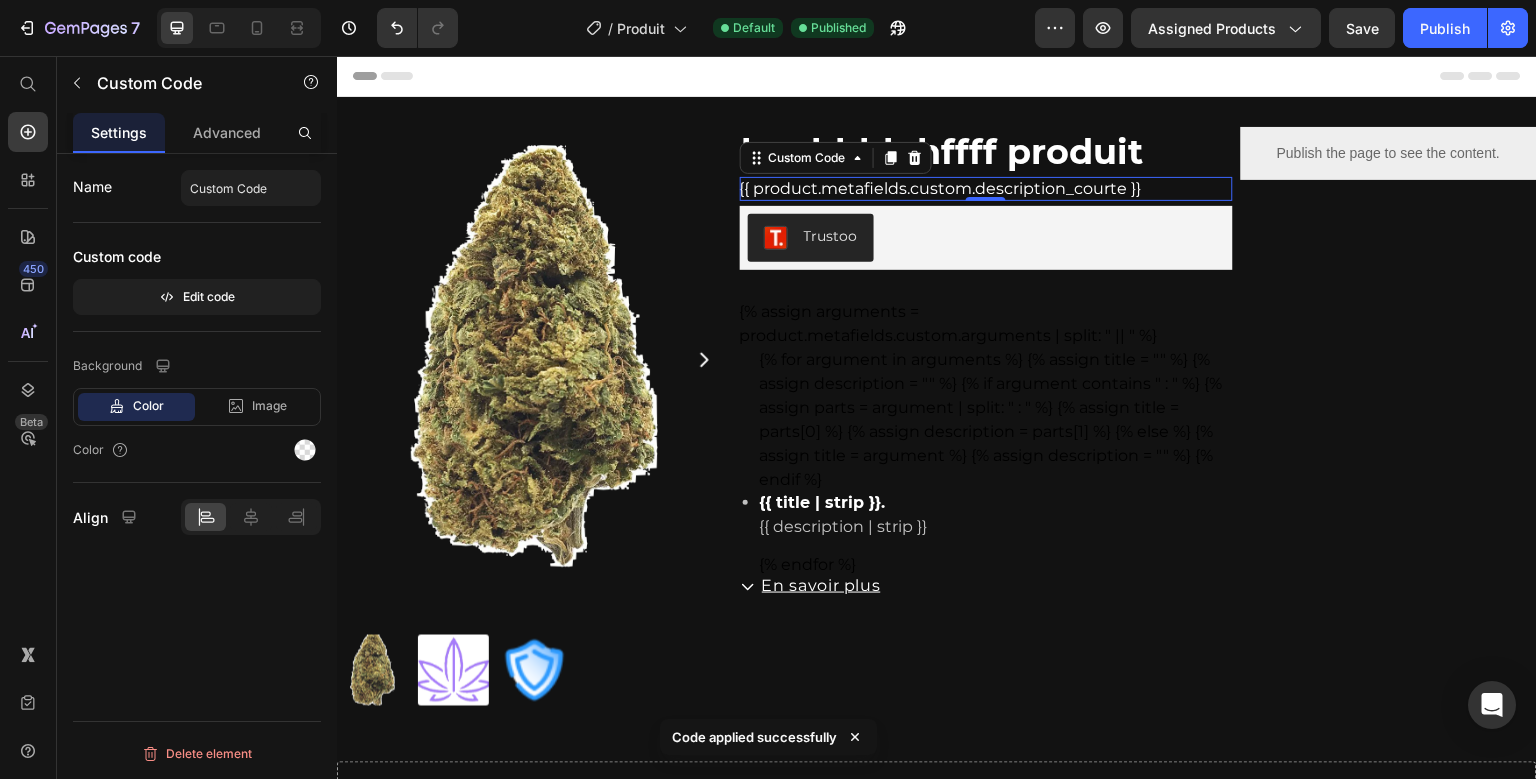 click on "Preview Assigned Products  Save   Publish" at bounding box center [1281, 28] 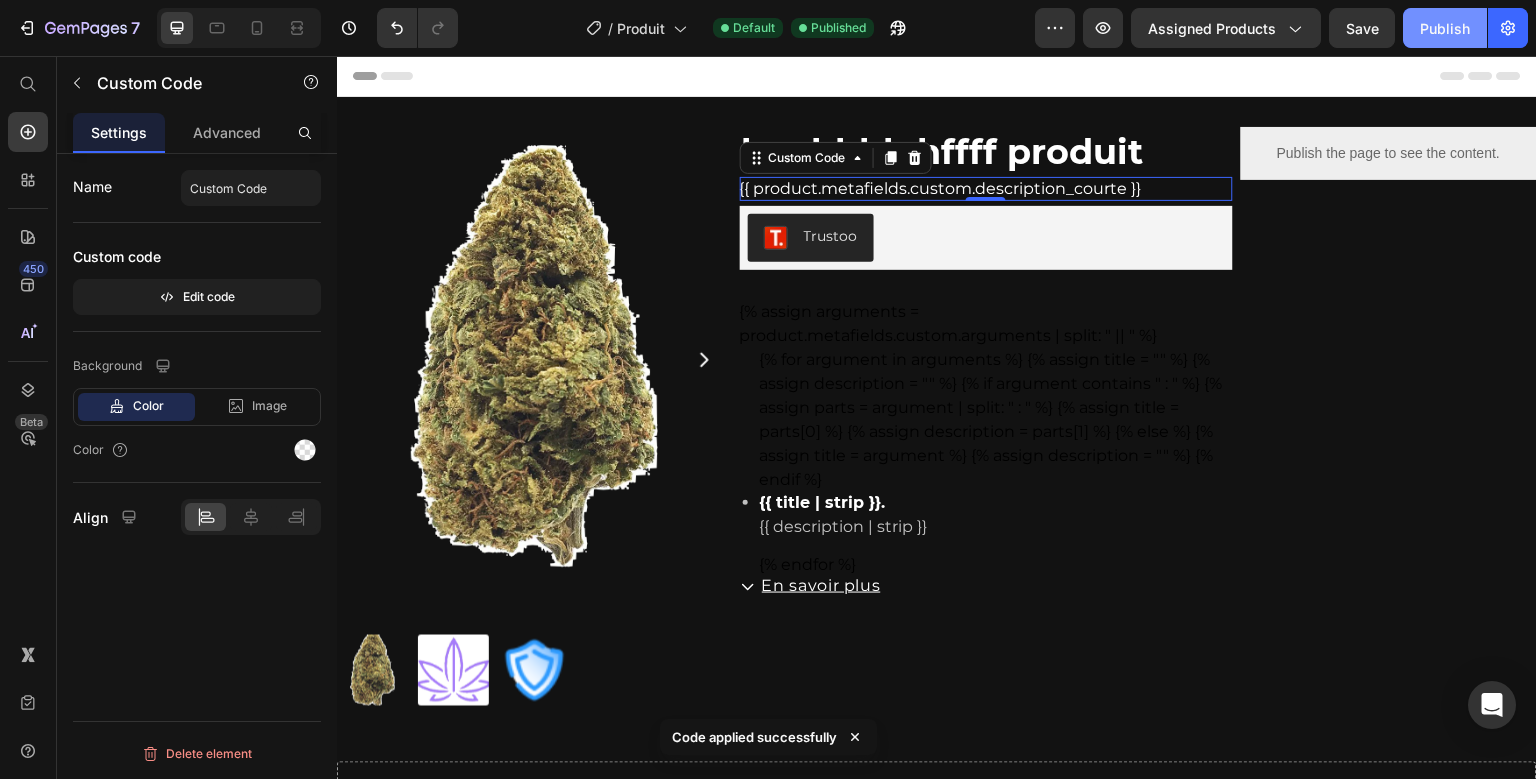 click on "Publish" 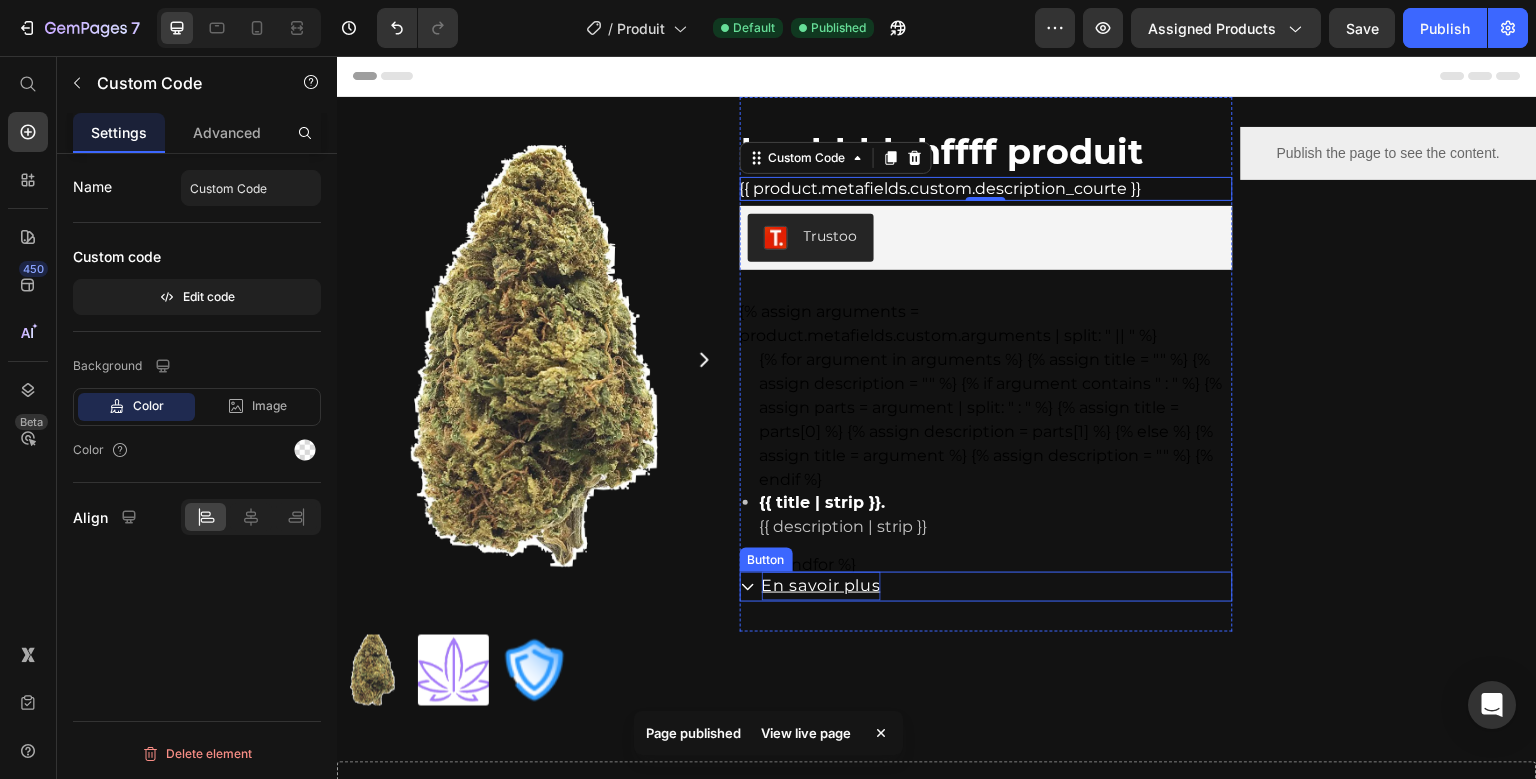 click on "En savoir plus" at bounding box center [821, 585] 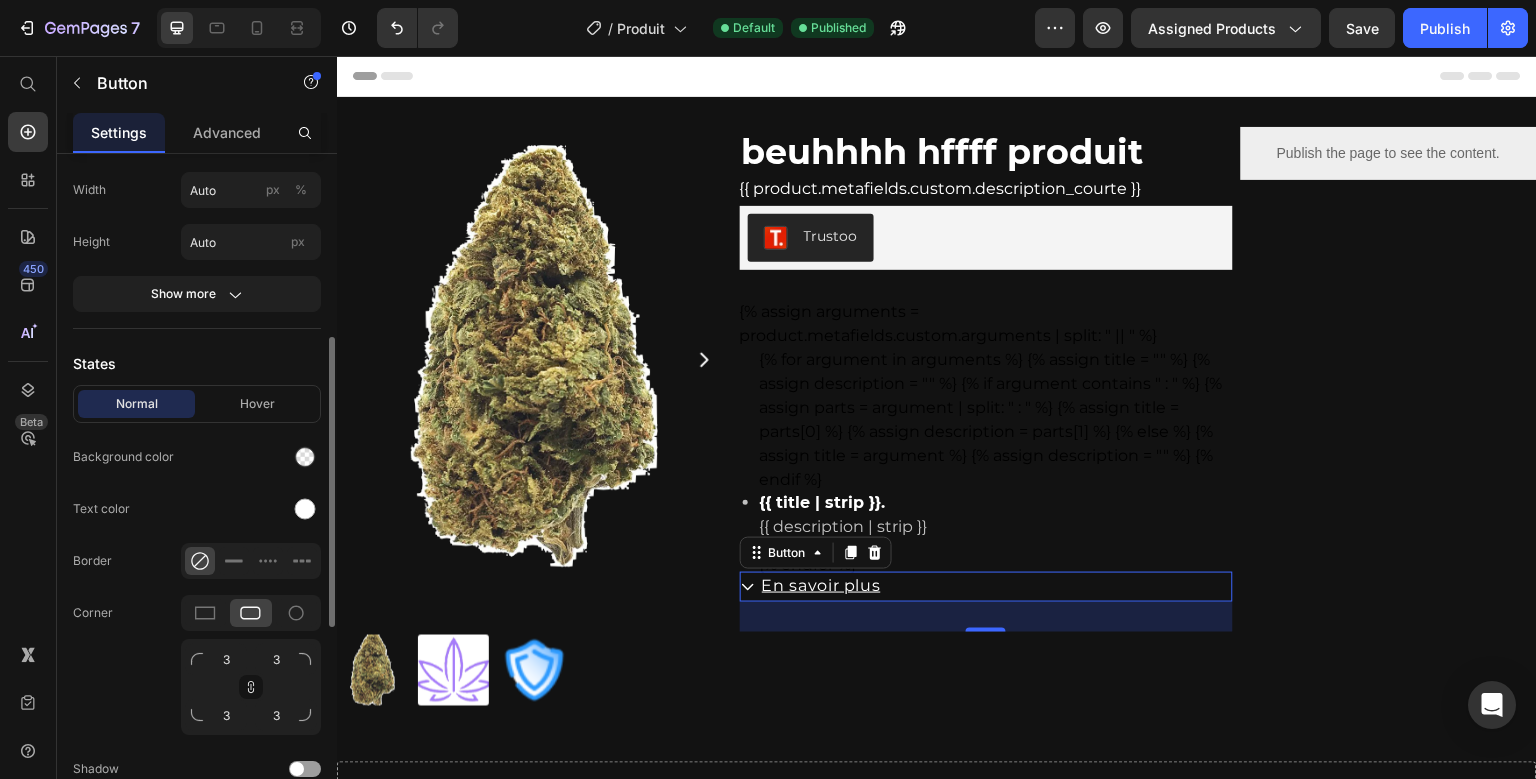 scroll, scrollTop: 792, scrollLeft: 0, axis: vertical 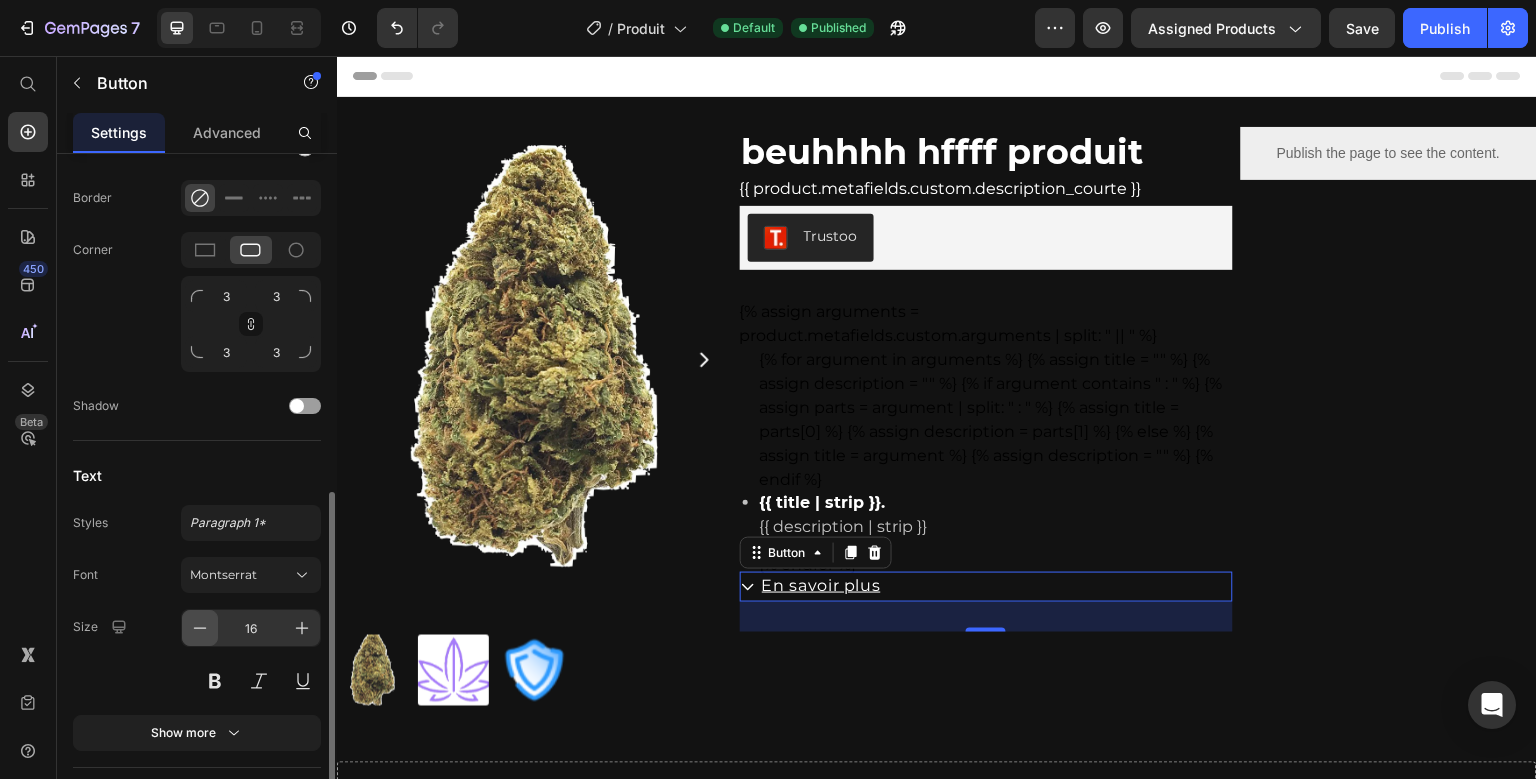 click 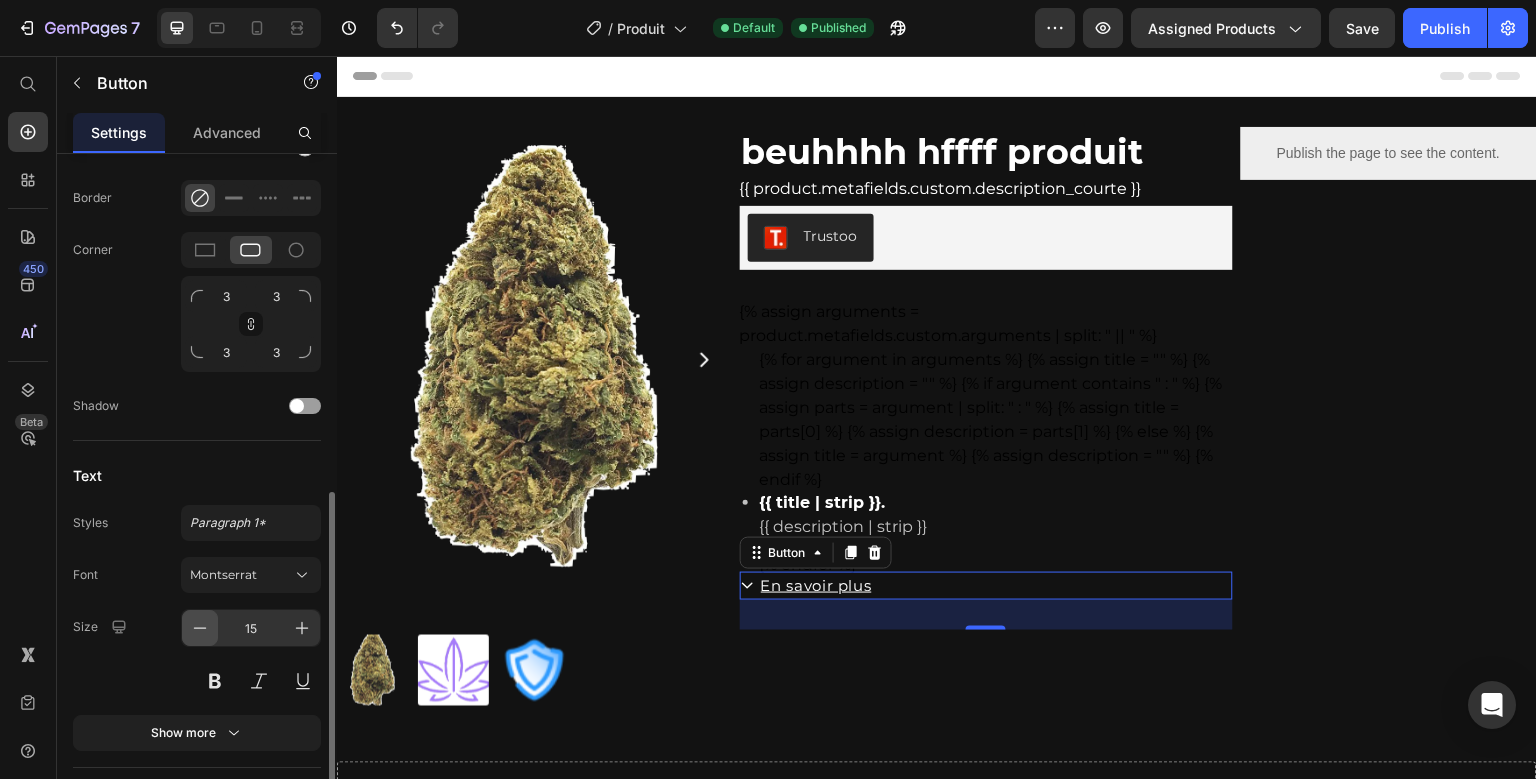 click 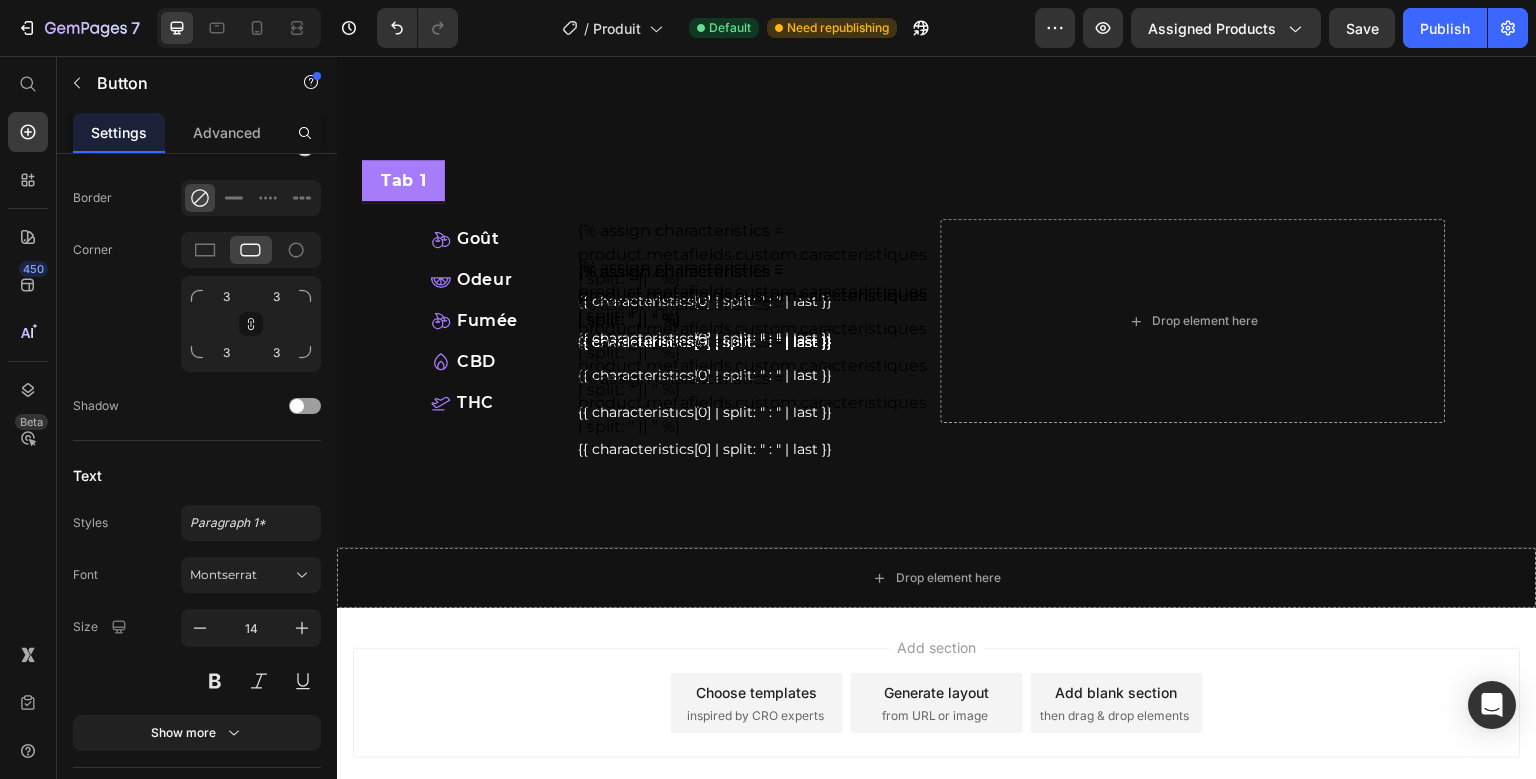 scroll, scrollTop: 835, scrollLeft: 0, axis: vertical 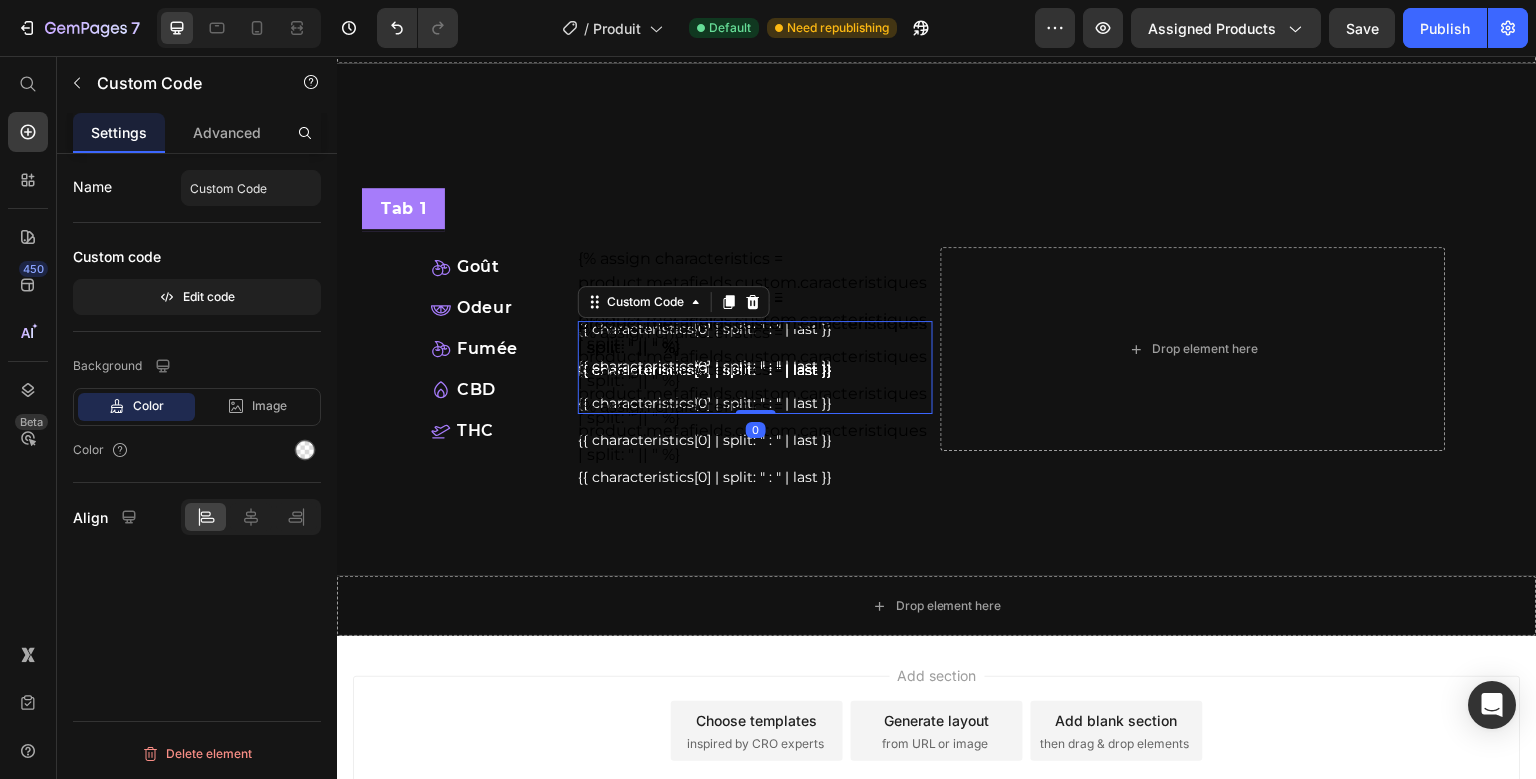click on "Goût Item List {% assign characteristics = product.metafields.custom.caracteristiques | split: " || " %}
{{ characteristics[0] | split: " : " | last }}
Custom Code Row {% assign characteristics = product.metafields.custom.caracteristiques | split: " || " %}
{{ characteristics[0] | split: " : " | last }}
Custom Code Row {% assign characteristics = product.metafields.custom.caracteristiques | split: " || " %}
{{ characteristics[0] | split: " : " | last }}
Custom Code Row {% assign characteristics = product.metafields.custom.caracteristiques | split: " || " %}
{{ characteristics[0] | split: " : " | last }}
Custom Code Row {% assign characteristics = product.metafields.custom.caracteristiques | split: " || " %}
{{ characteristics[0] | split: " : " | last }}
Custom Code Row
Odeur Item List
Fumée Item List
CBD Item List
THC Item List" at bounding box center [680, 349] 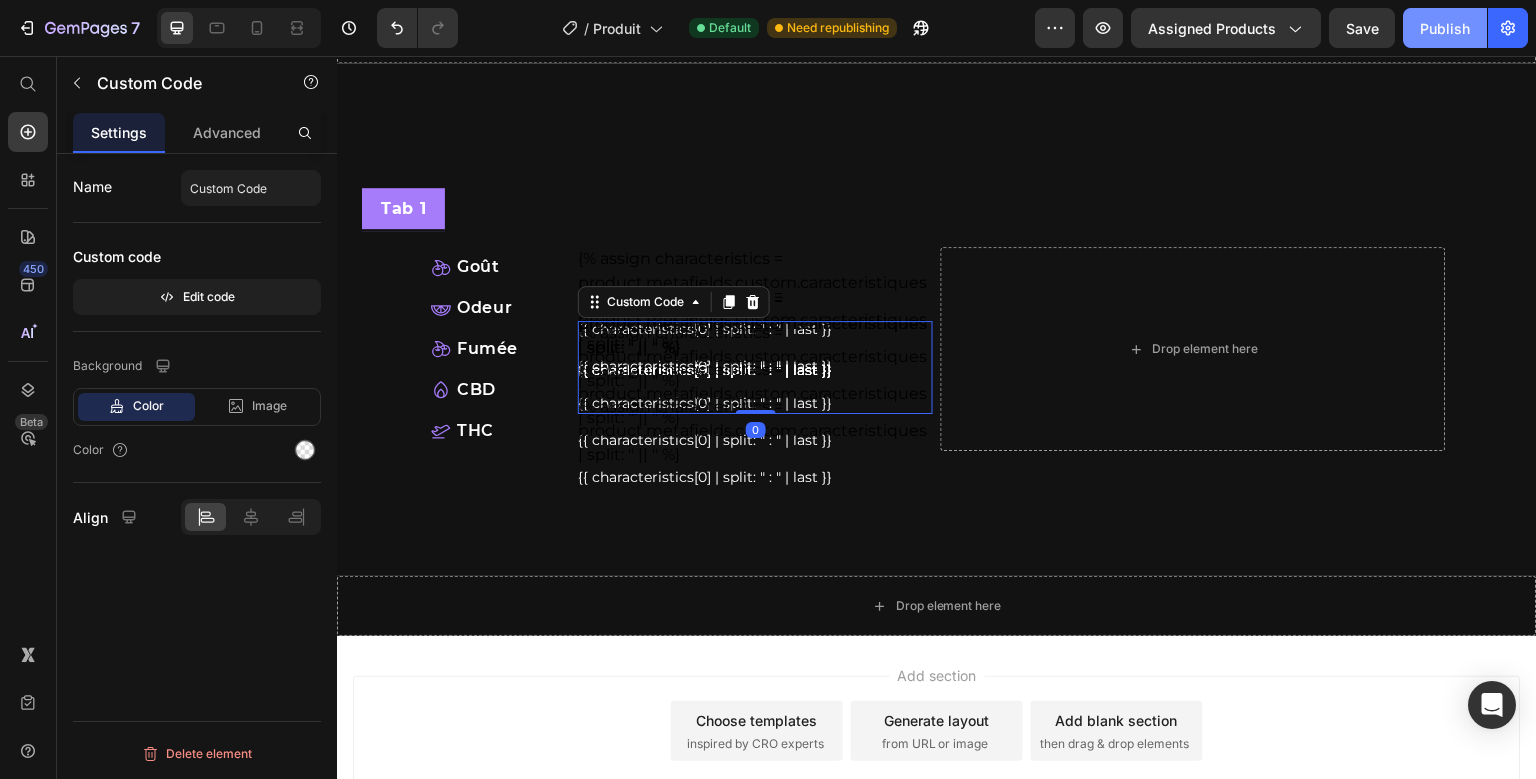 click on "Publish" 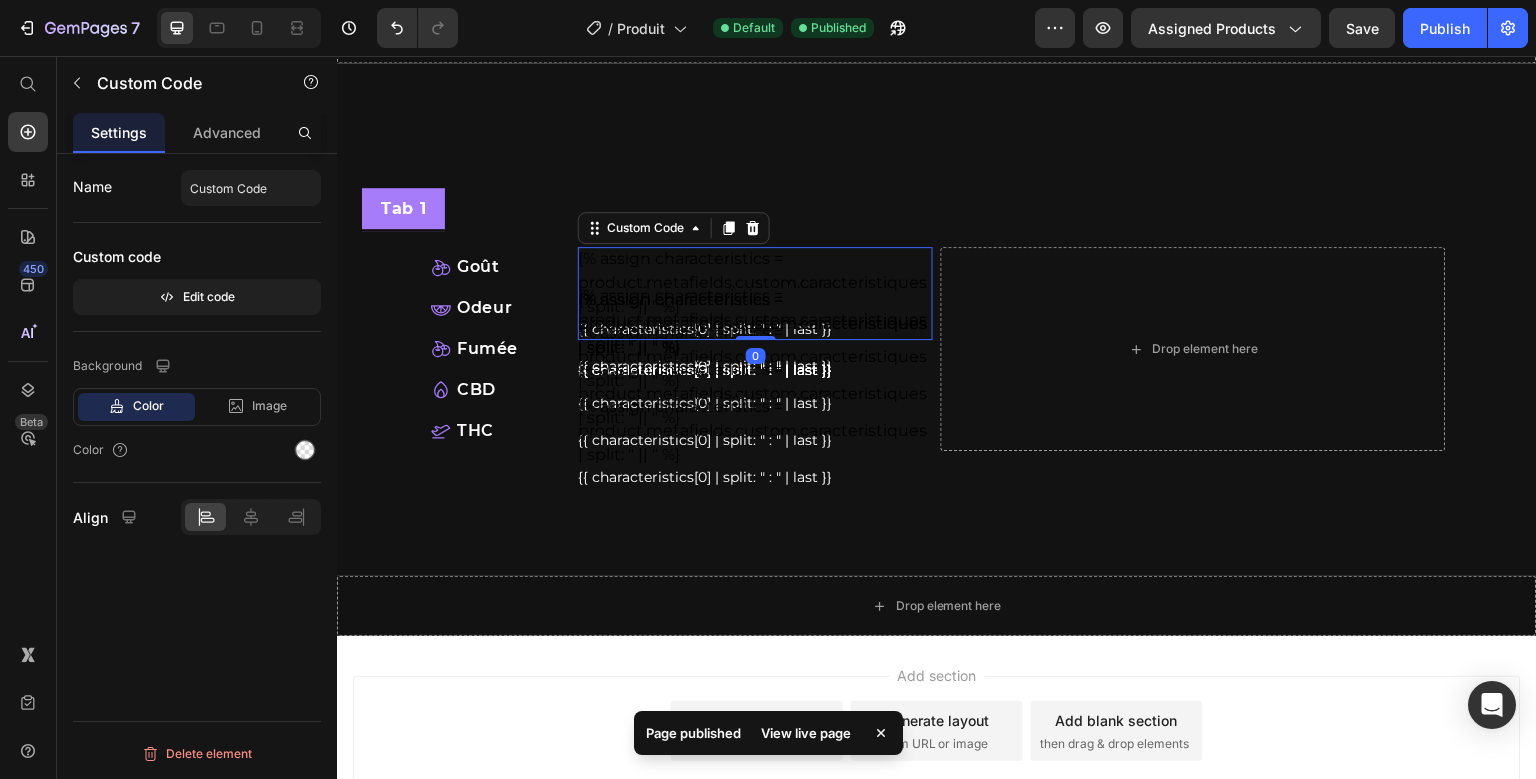 click on "Goût Item List {% assign characteristics = product.metafields.custom.caracteristiques | split: " || " %}
{{ characteristics[0] | split: " : " | last }}
Custom Code   0" at bounding box center (680, 267) 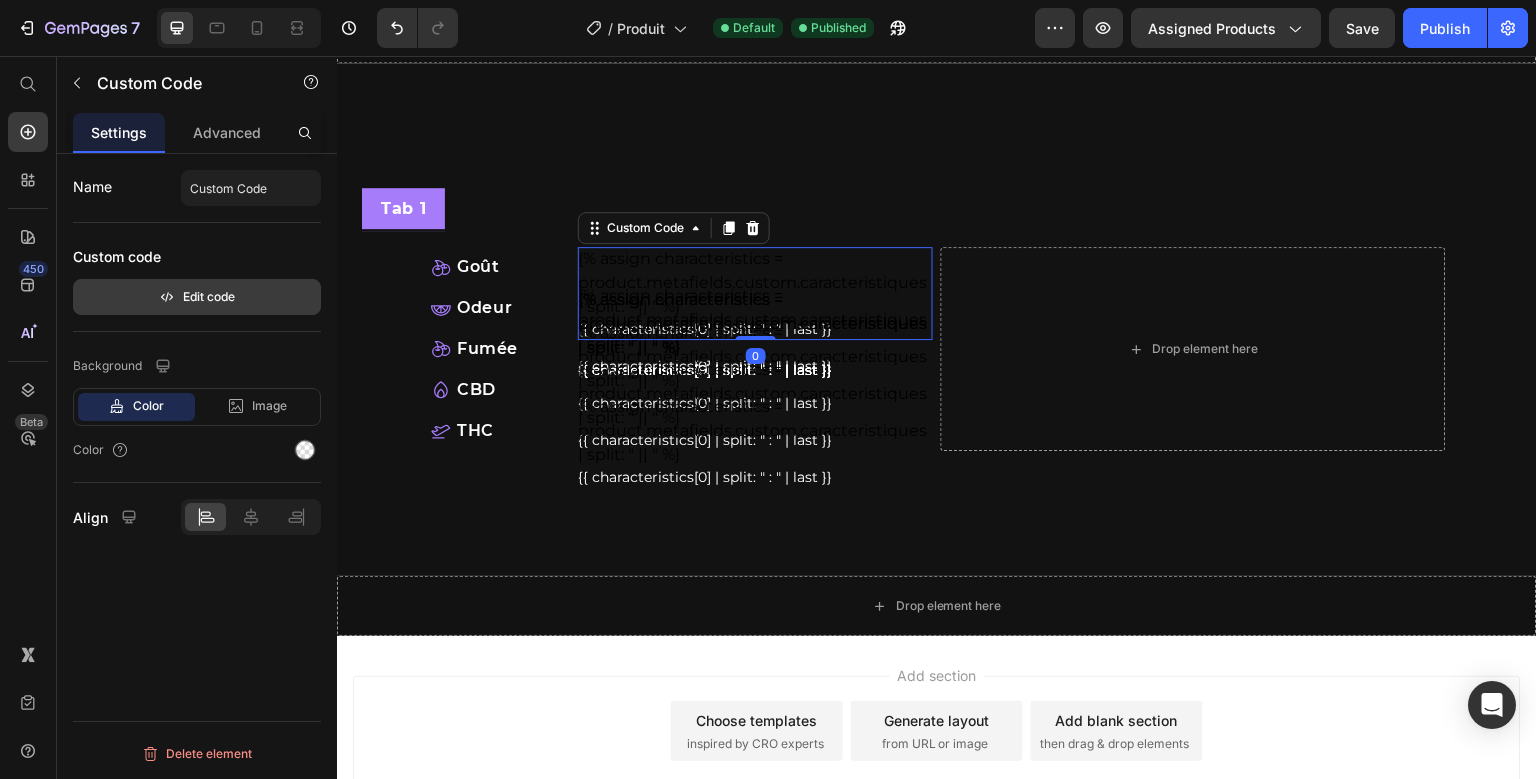 click on "Edit code" at bounding box center (197, 297) 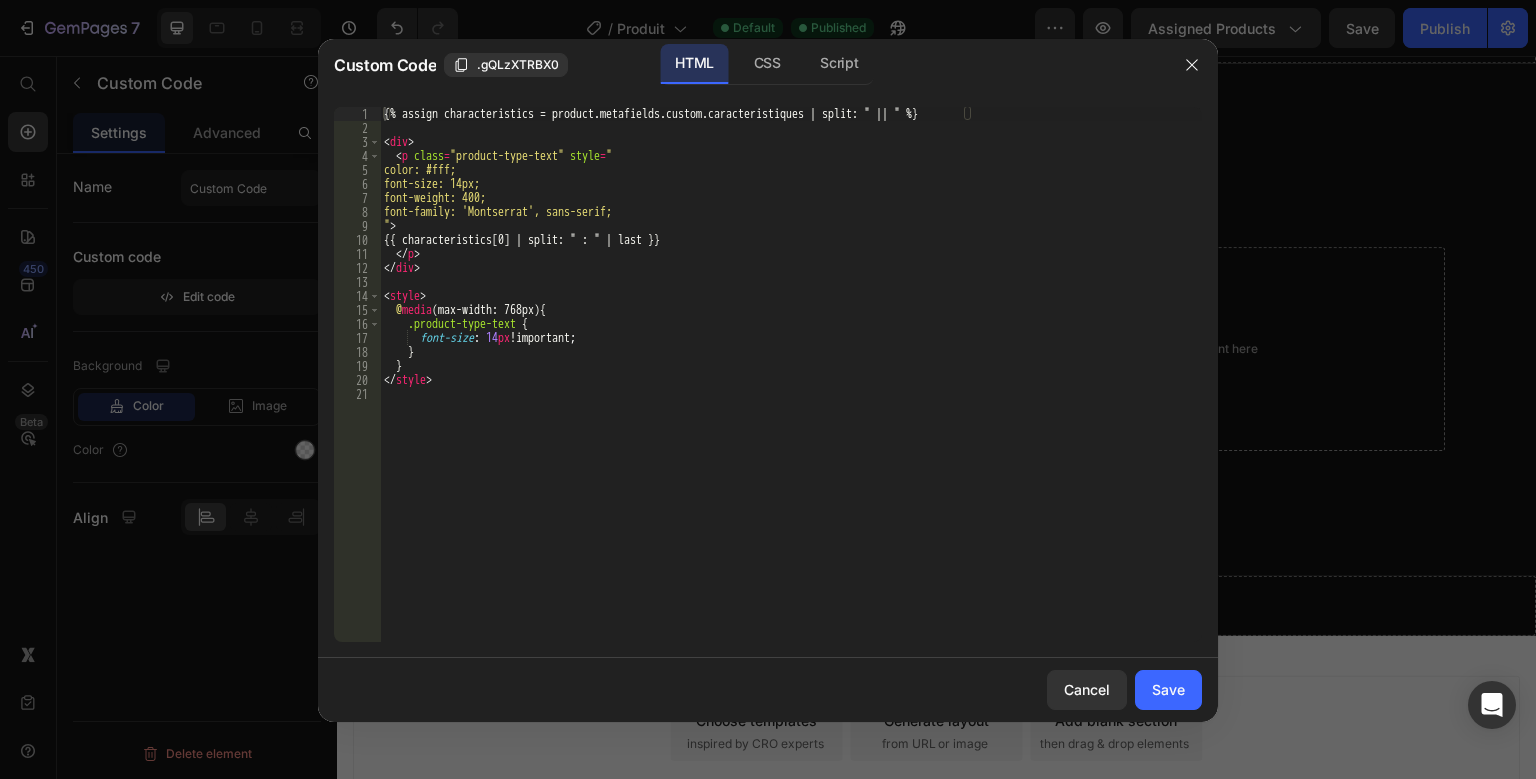 type 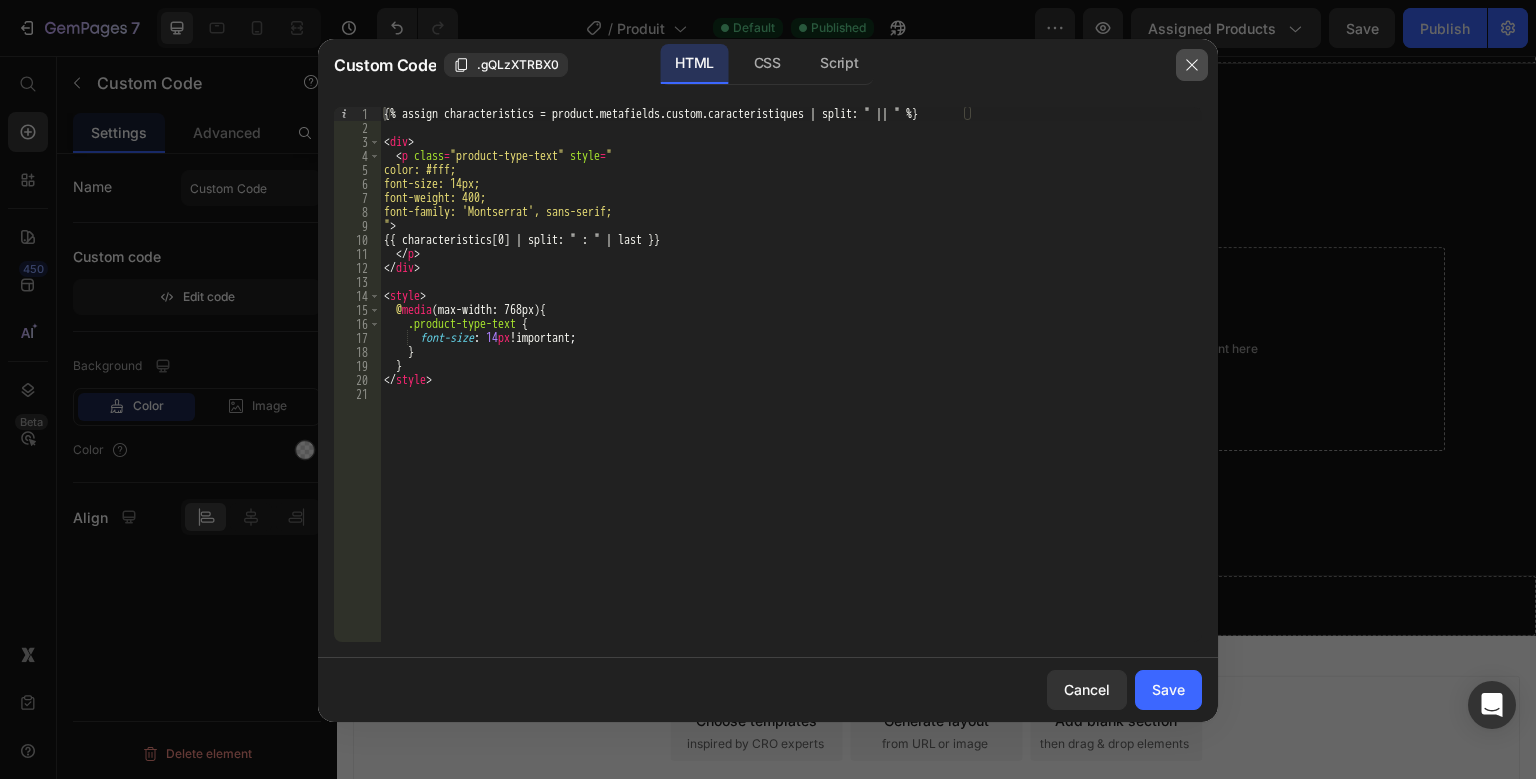 click at bounding box center (1192, 65) 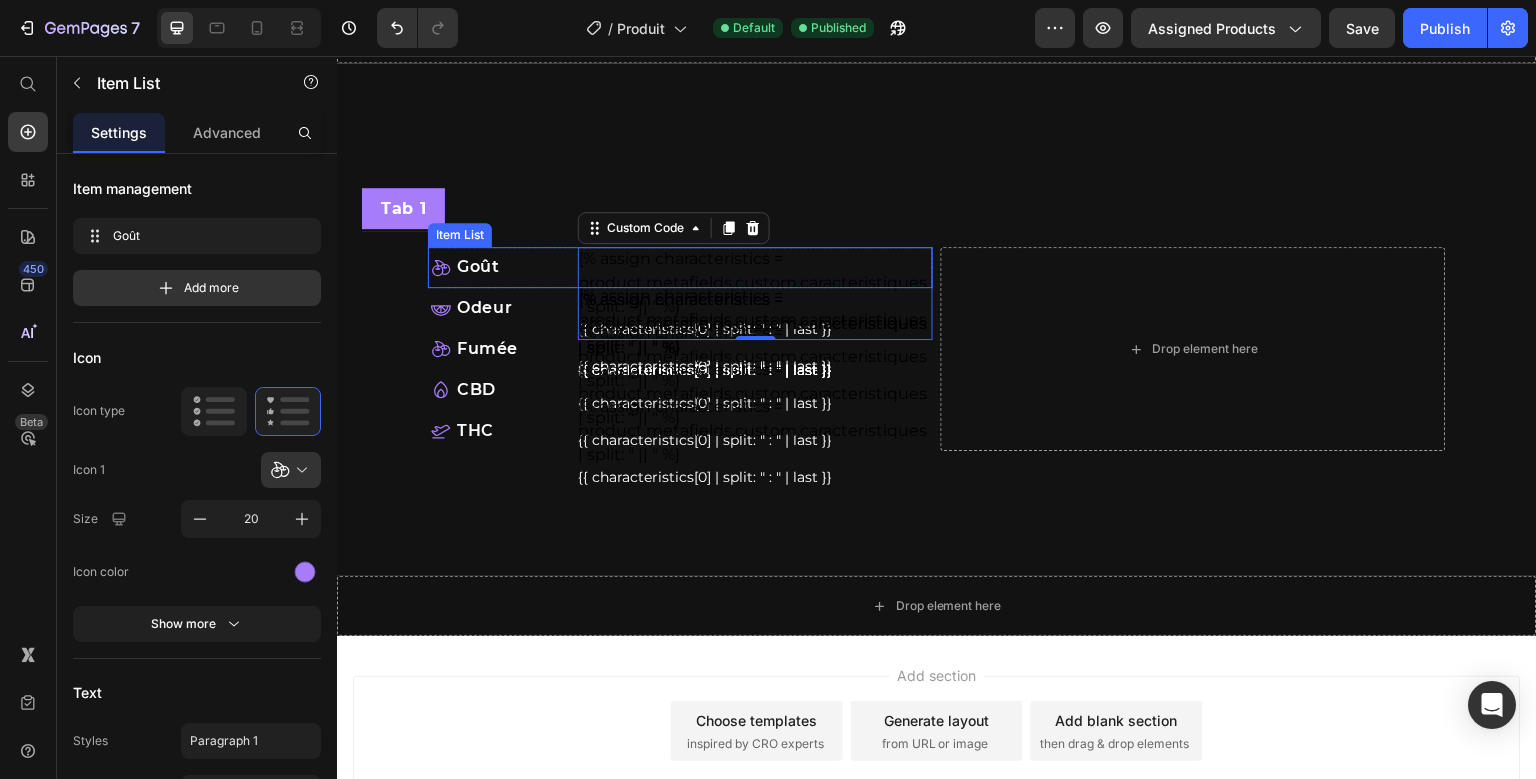 click on "Goût Item List {% assign characteristics = product.metafields.custom.caracteristiques | split: " || " %}
{{ characteristics[0] | split: " : " | last }}
Custom Code   0" at bounding box center (680, 267) 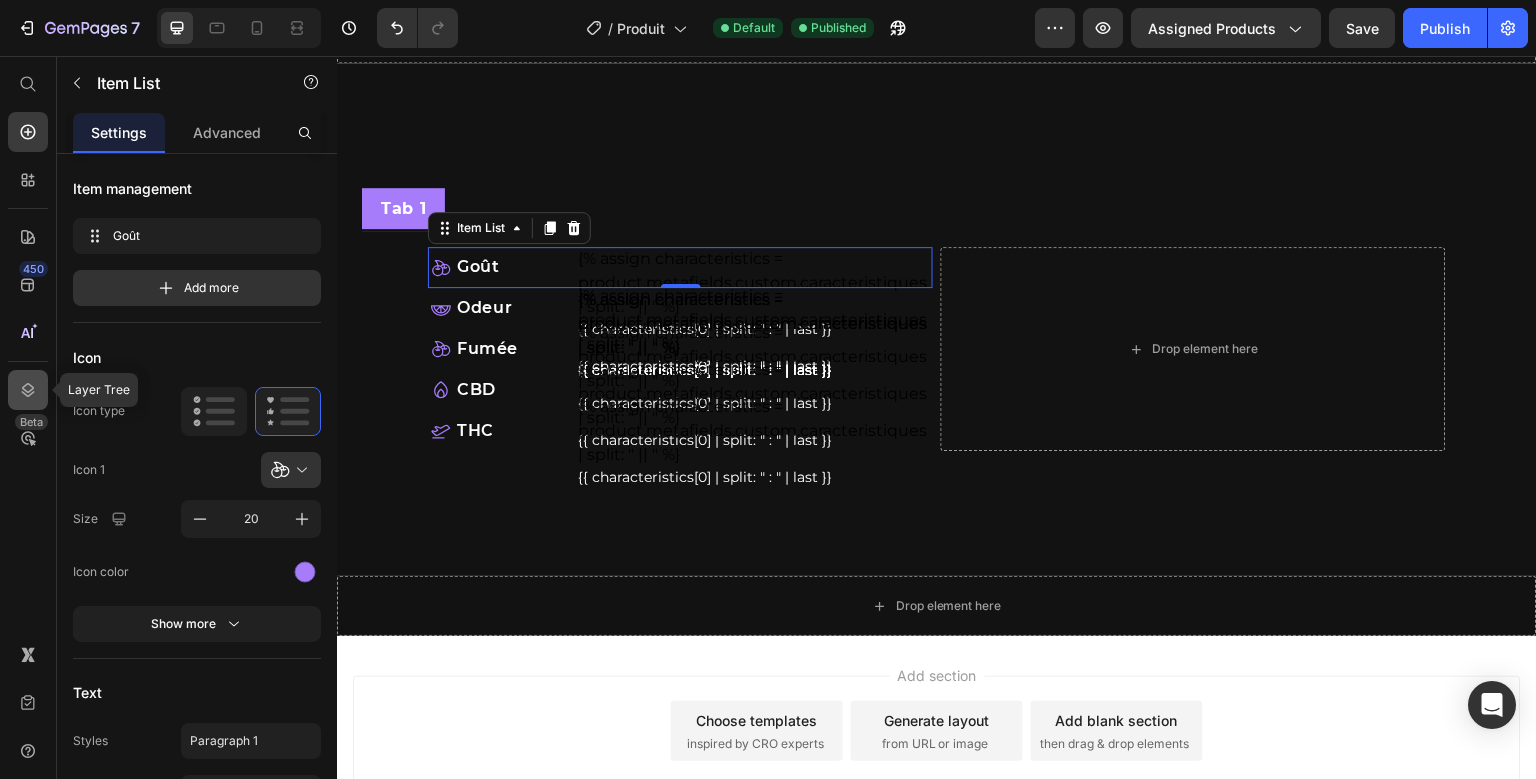 click 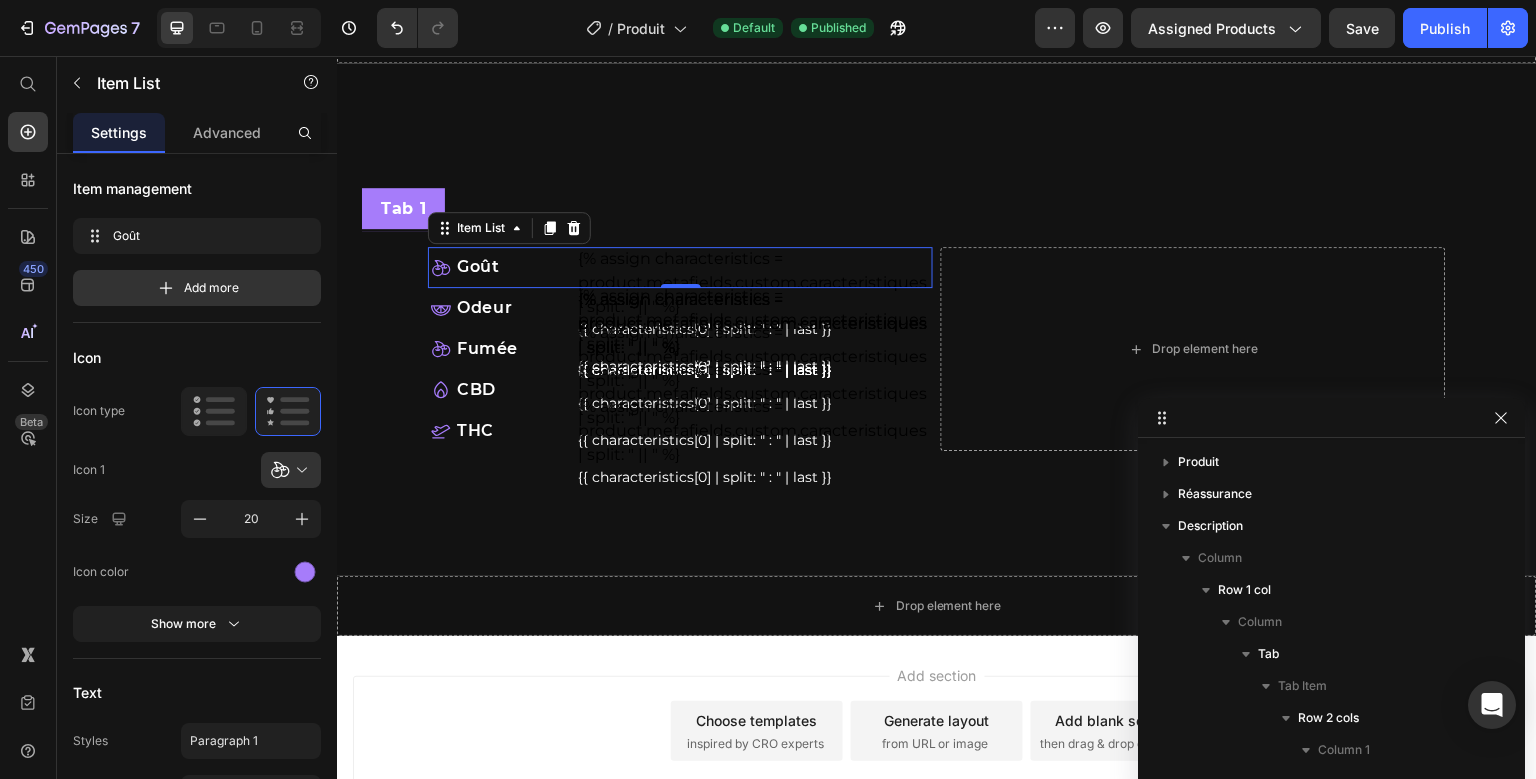 scroll, scrollTop: 250, scrollLeft: 0, axis: vertical 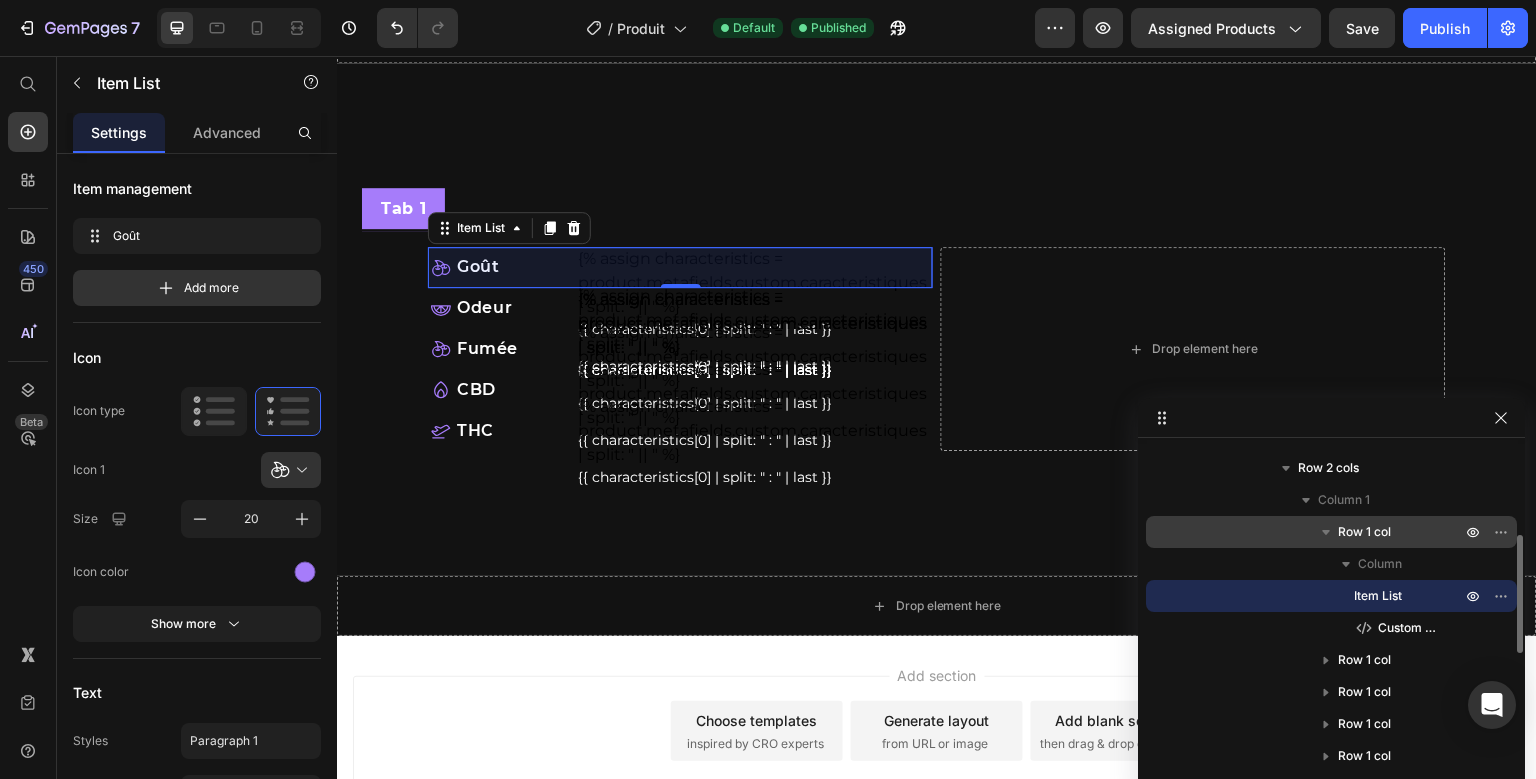 click on "Row 1 col" at bounding box center [1401, 532] 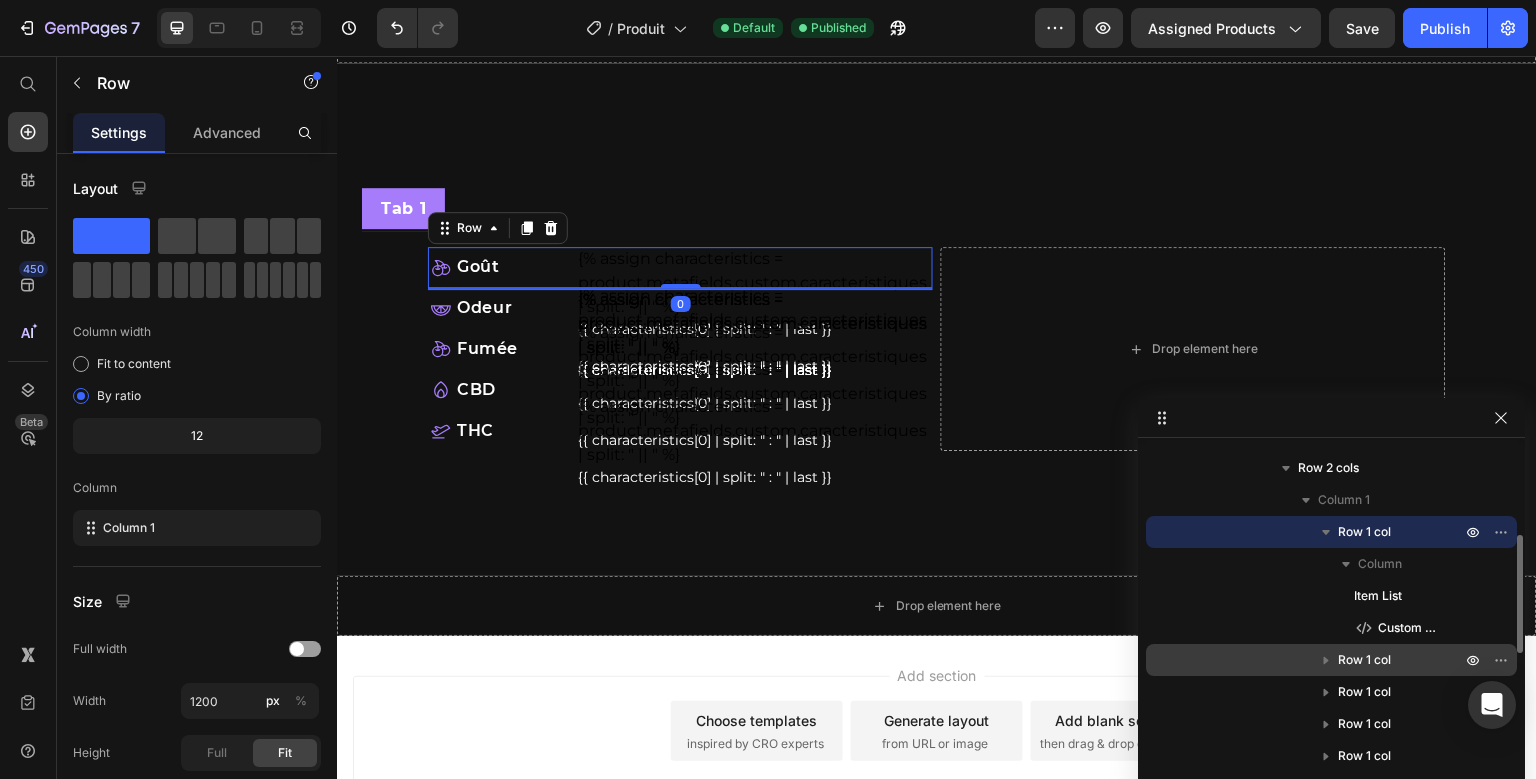 click on "Row 1 col" at bounding box center [1364, 660] 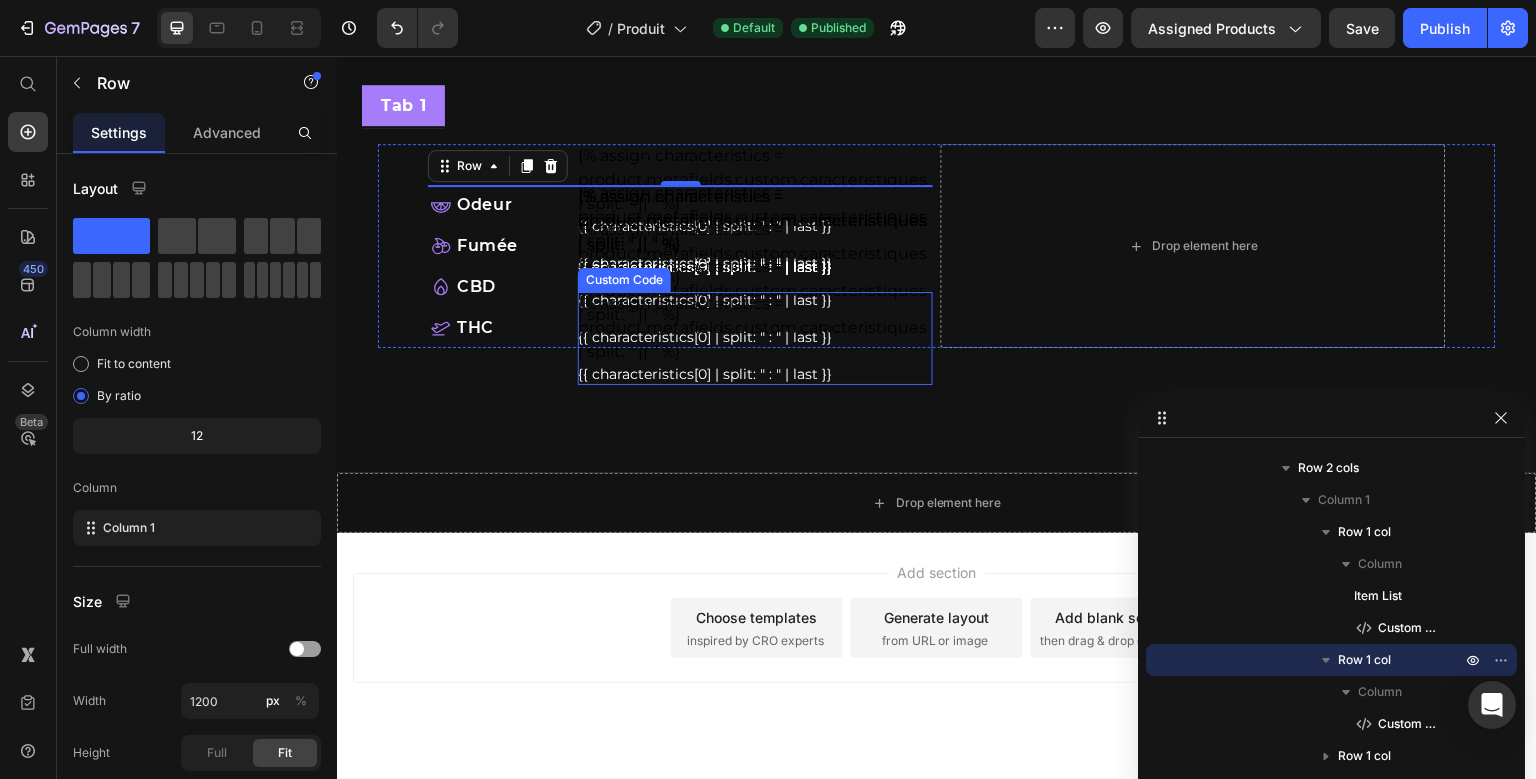 scroll, scrollTop: 947, scrollLeft: 0, axis: vertical 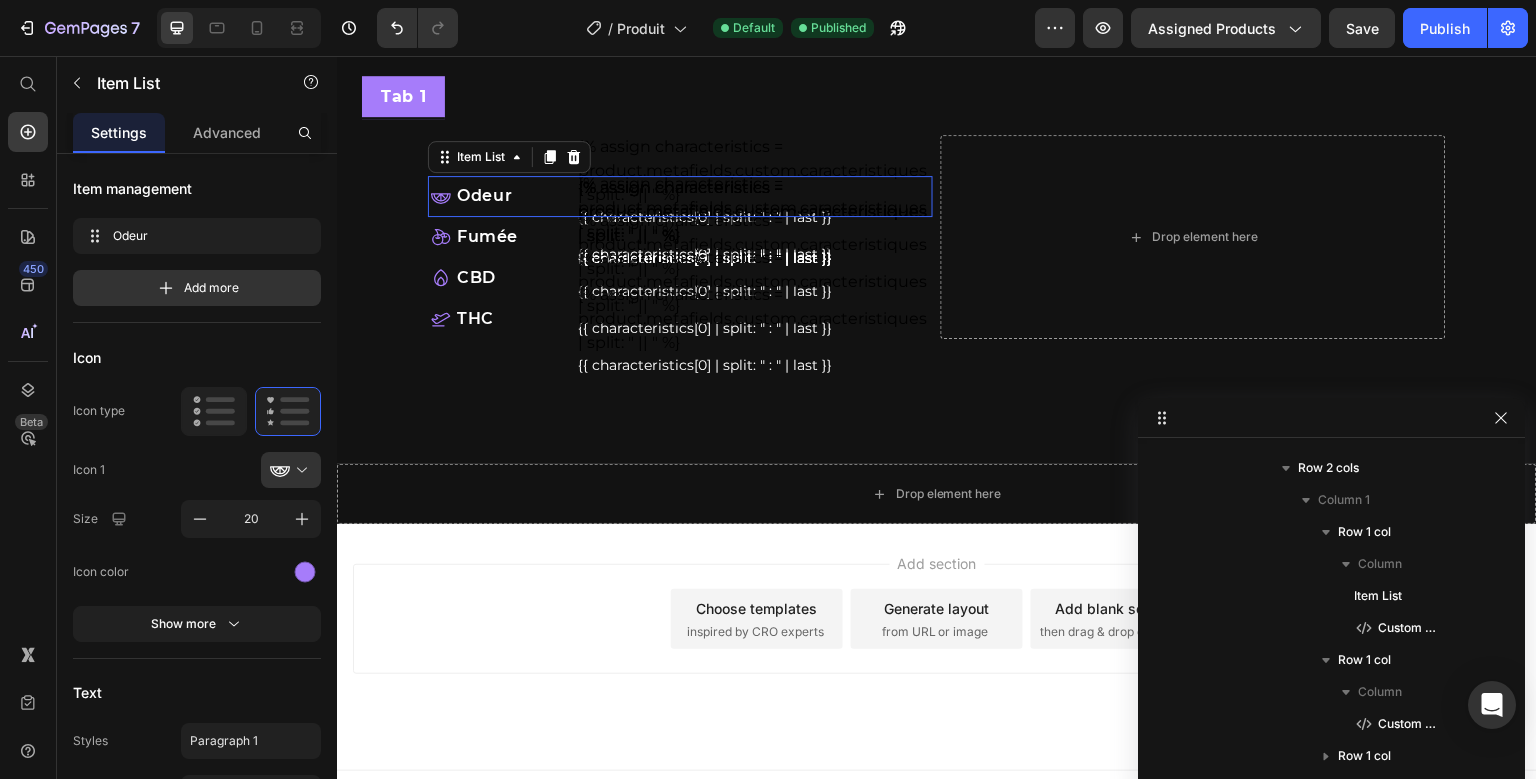 click on "Odeur" at bounding box center (682, 196) 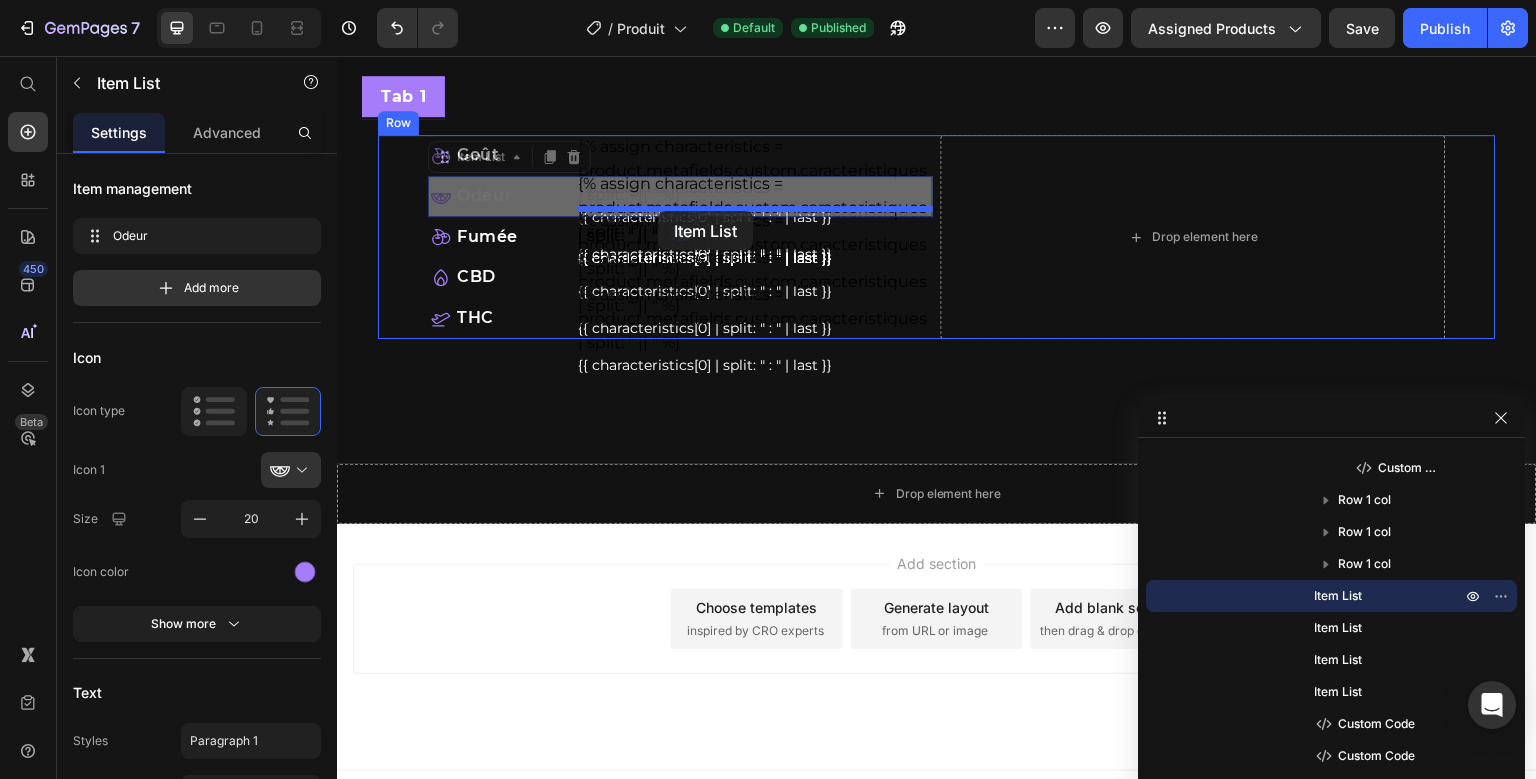 drag, startPoint x: 448, startPoint y: 165, endPoint x: 658, endPoint y: 211, distance: 214.97906 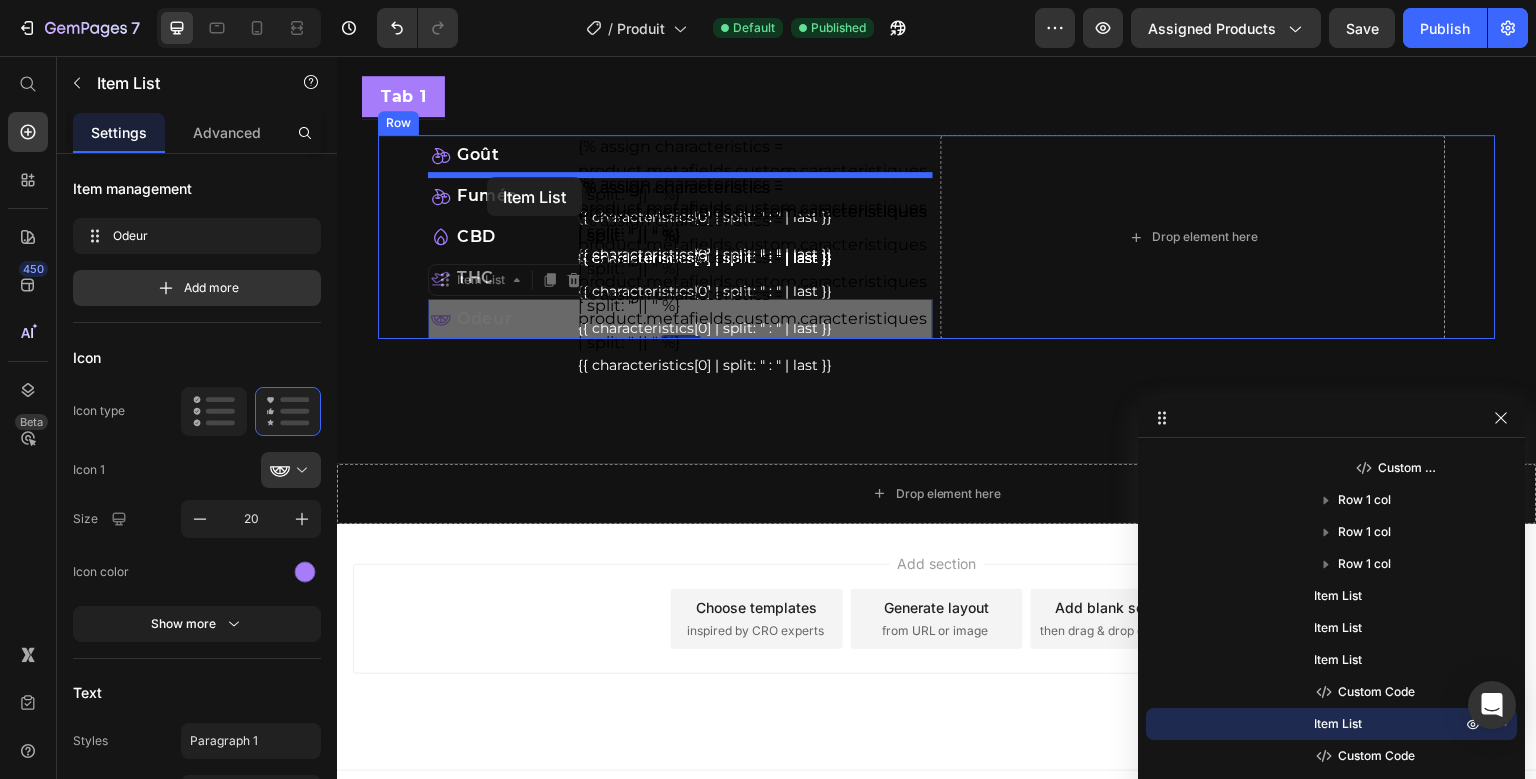 drag, startPoint x: 438, startPoint y: 276, endPoint x: 488, endPoint y: 177, distance: 110.909874 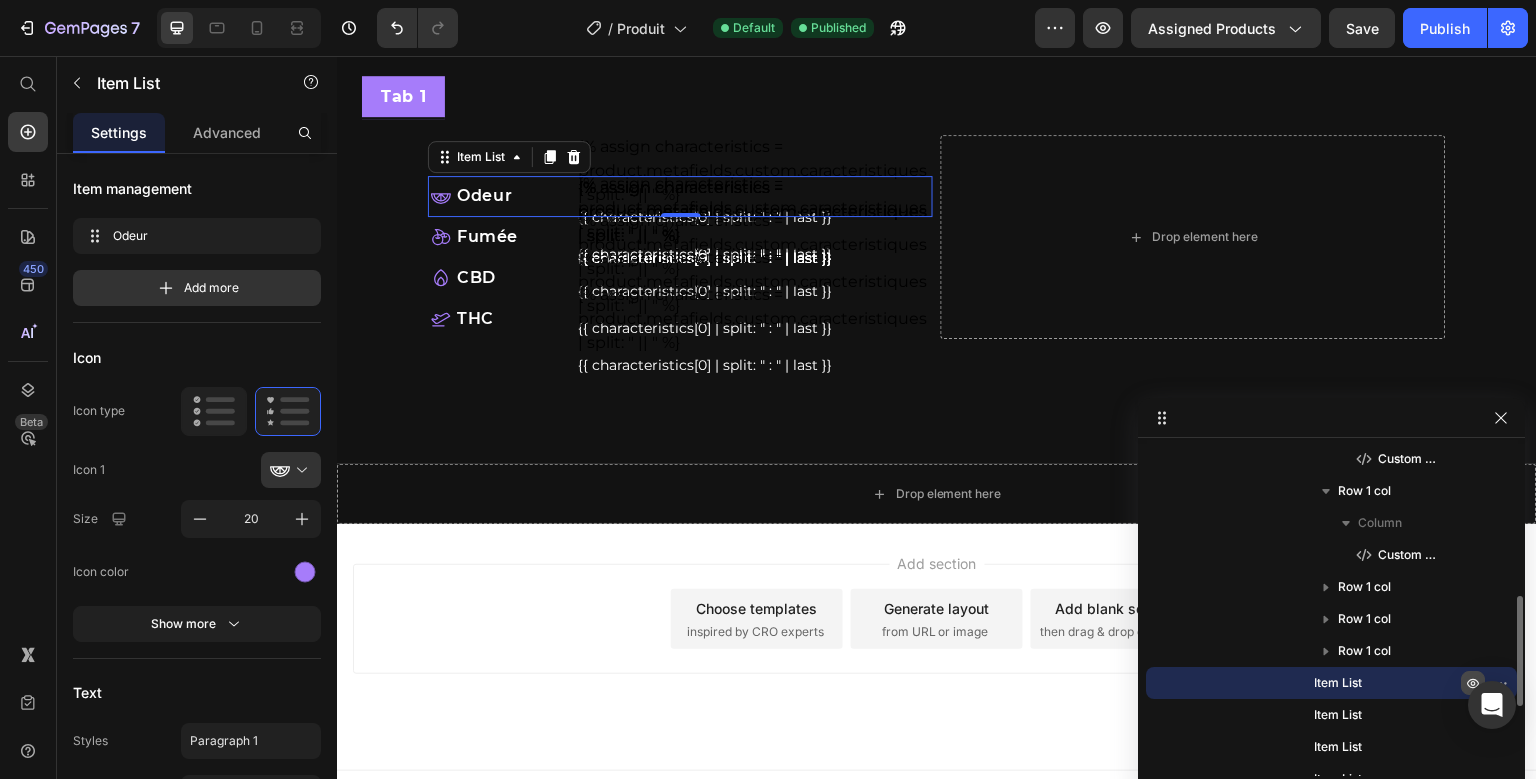 scroll, scrollTop: 418, scrollLeft: 0, axis: vertical 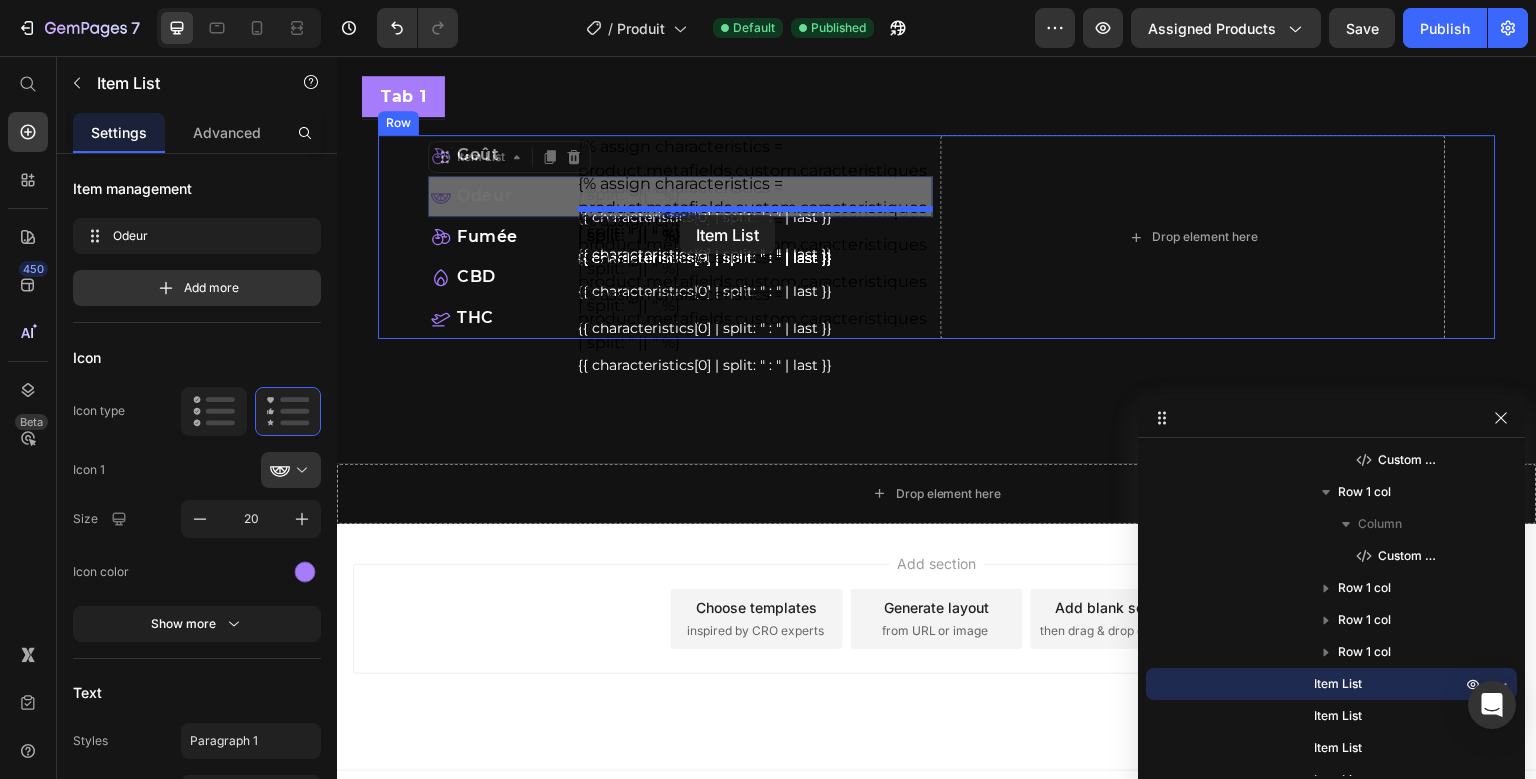 drag, startPoint x: 450, startPoint y: 159, endPoint x: 679, endPoint y: 215, distance: 235.74774 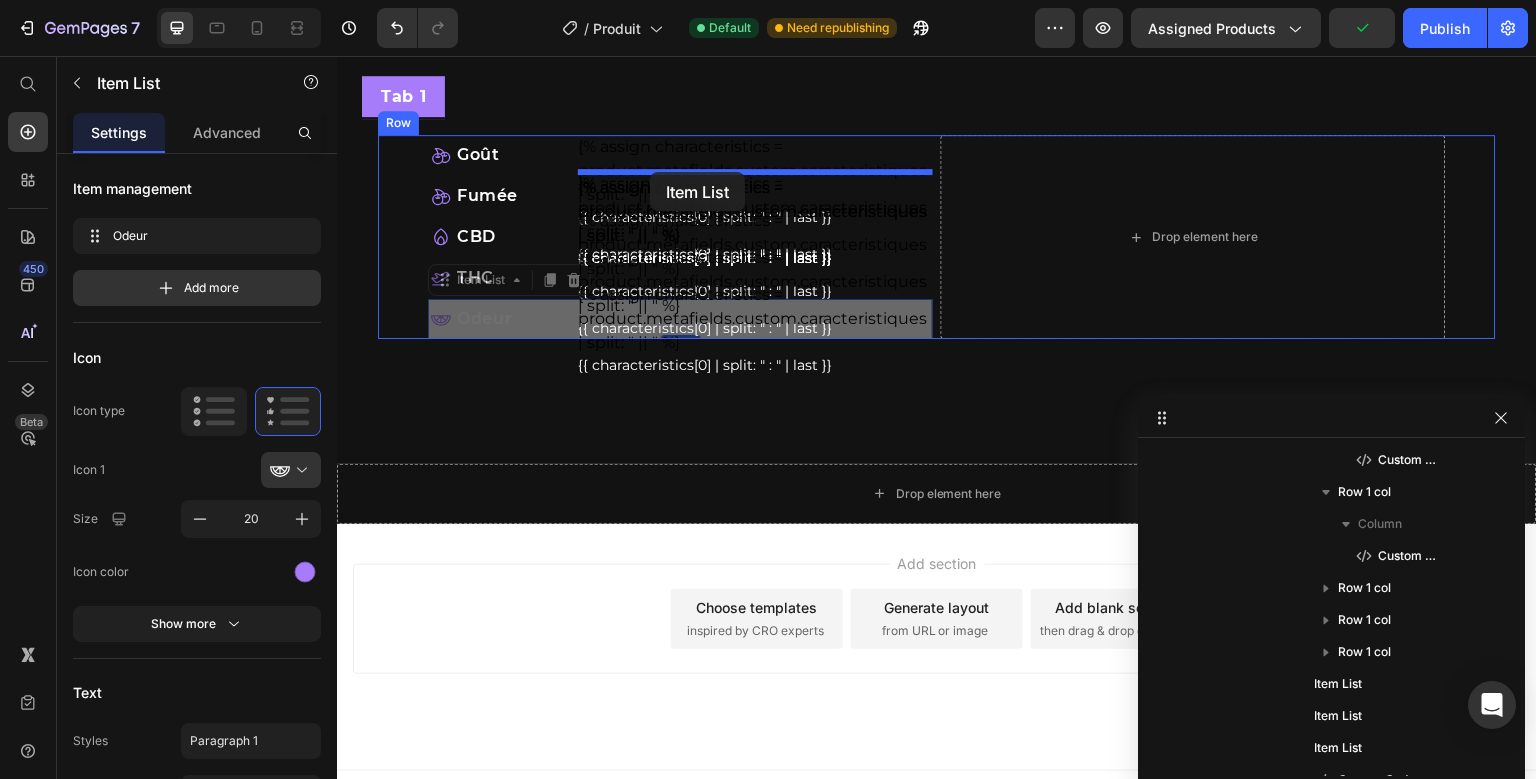 drag, startPoint x: 447, startPoint y: 274, endPoint x: 649, endPoint y: 171, distance: 226.74435 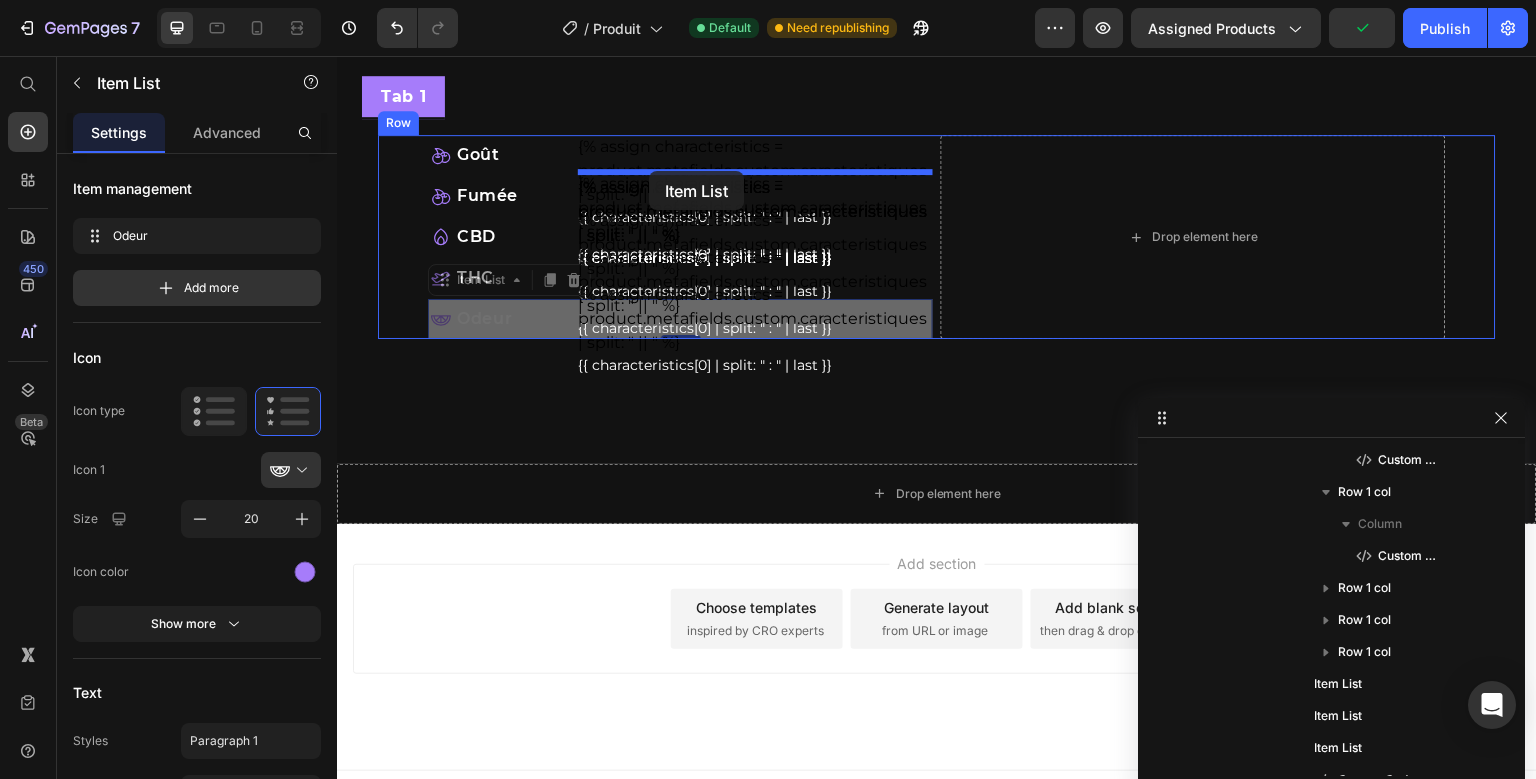 click on "Header
100% Money-Back Guarantee Item List
60-Day Easy Returns Item List Row
Product Images beuhhhh hffff produit Product Title
{{ product.metafields.custom.description_courte }}
Custom Code Trustoo Trustoo {% assign arguments = product.metafields.custom.arguments | split: " || " %}
{% for argument in arguments %}
{% assign title = "" %}
{% assign description = "" %}
{% if argument contains " : " %}
{% assign parts = argument | split: " : " %}
{% assign title = parts[0] %}
{% assign description = parts[1] %}
{% else %}
{% assign title = argument %}
{% assign description = "" %}
{% endif %}
{{ title | strip }}.
{{ description | strip }}
{% endfor %}
Custom Code
En savoir plus Button Row
Publish the page to see the content.
Custom Code Row
Drop element here Product Produit" at bounding box center [937, -40] 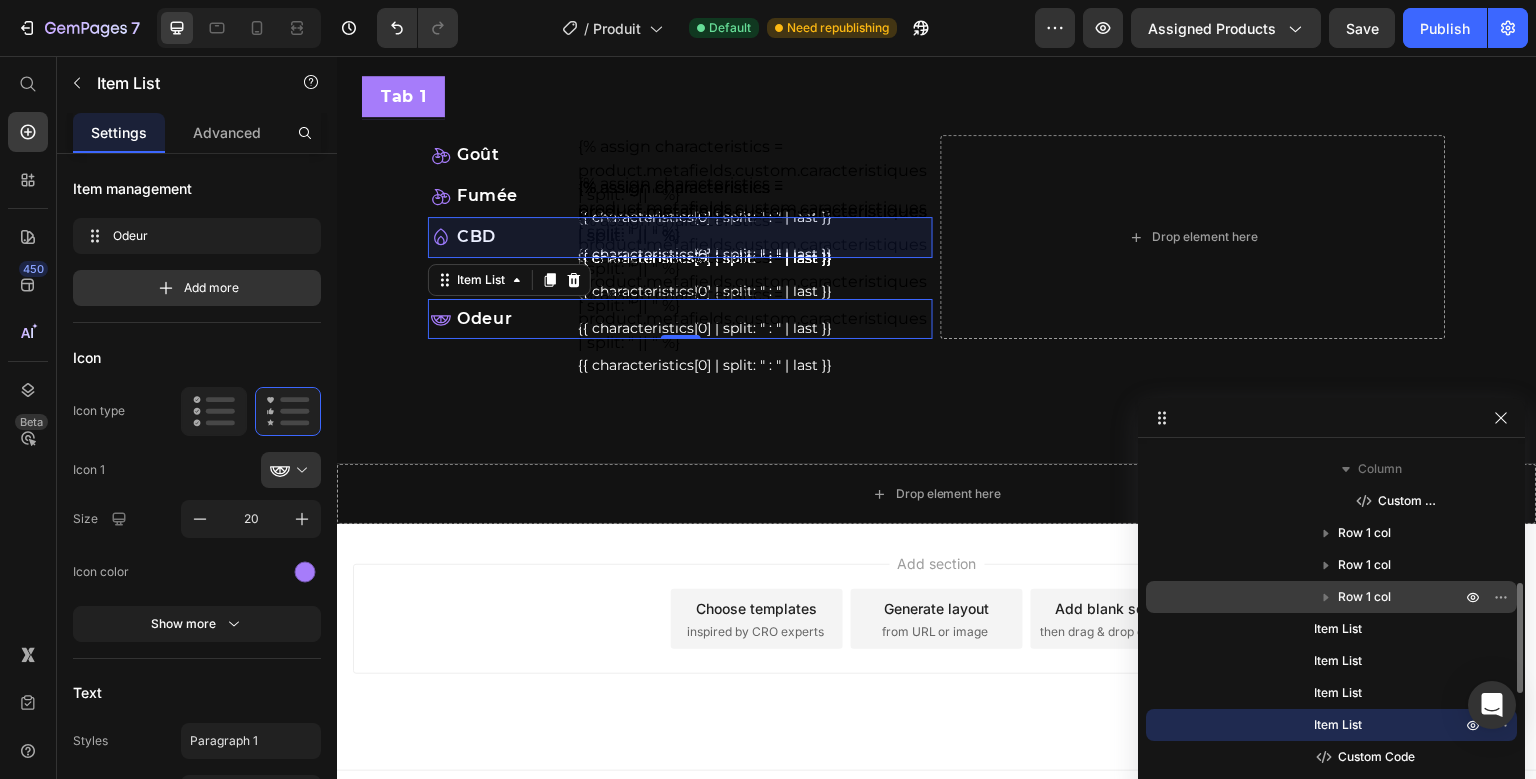 scroll, scrollTop: 346, scrollLeft: 0, axis: vertical 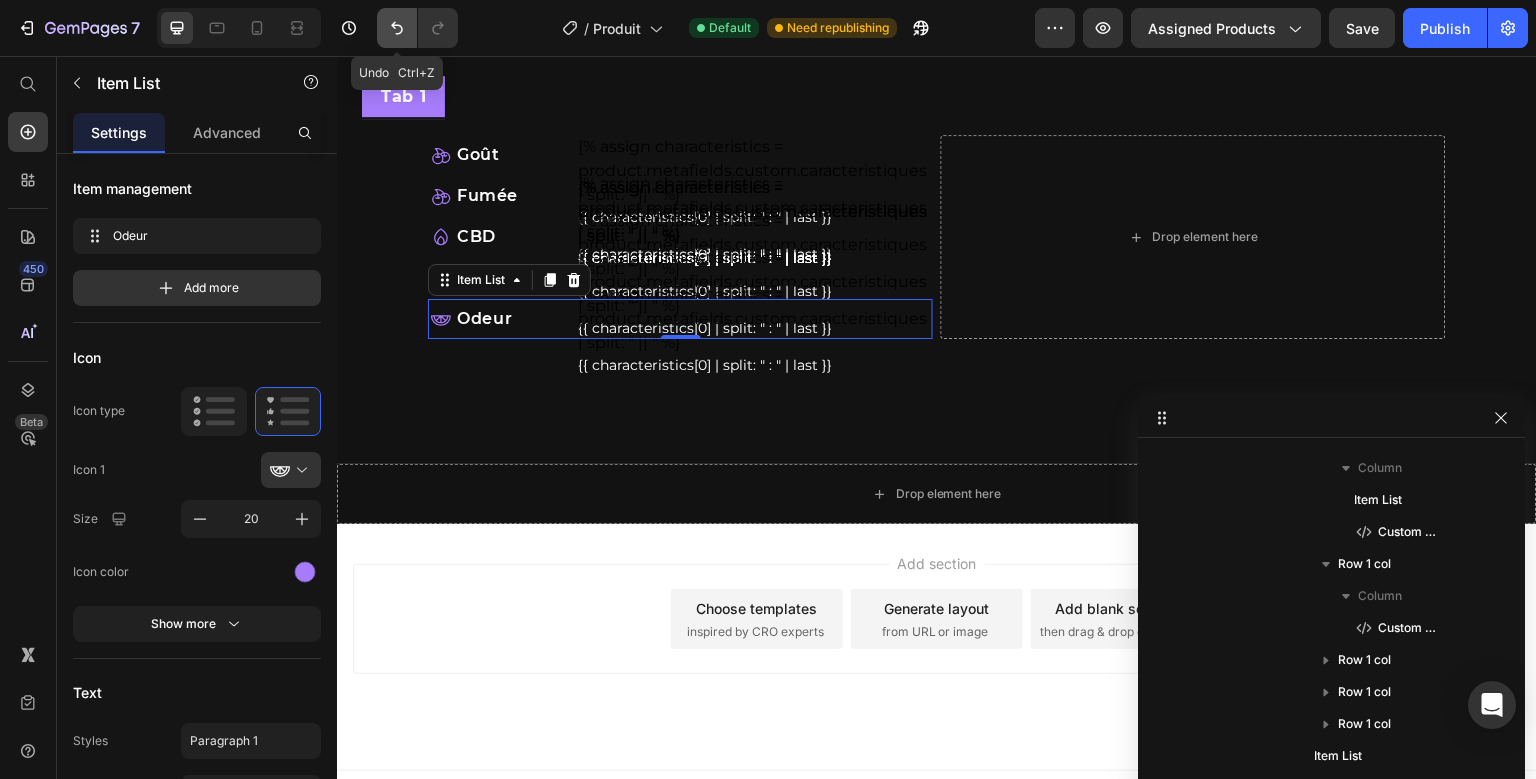 click 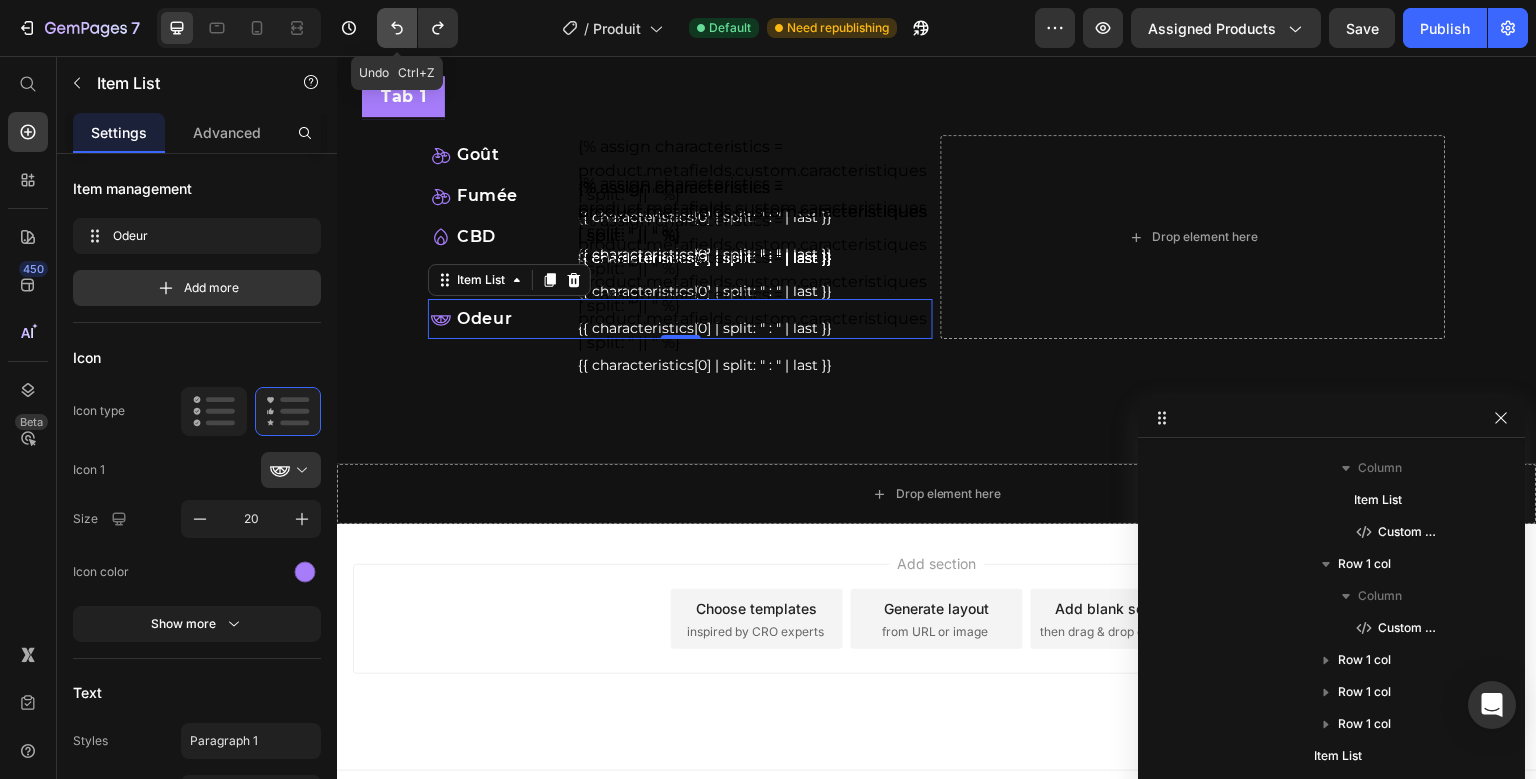 click 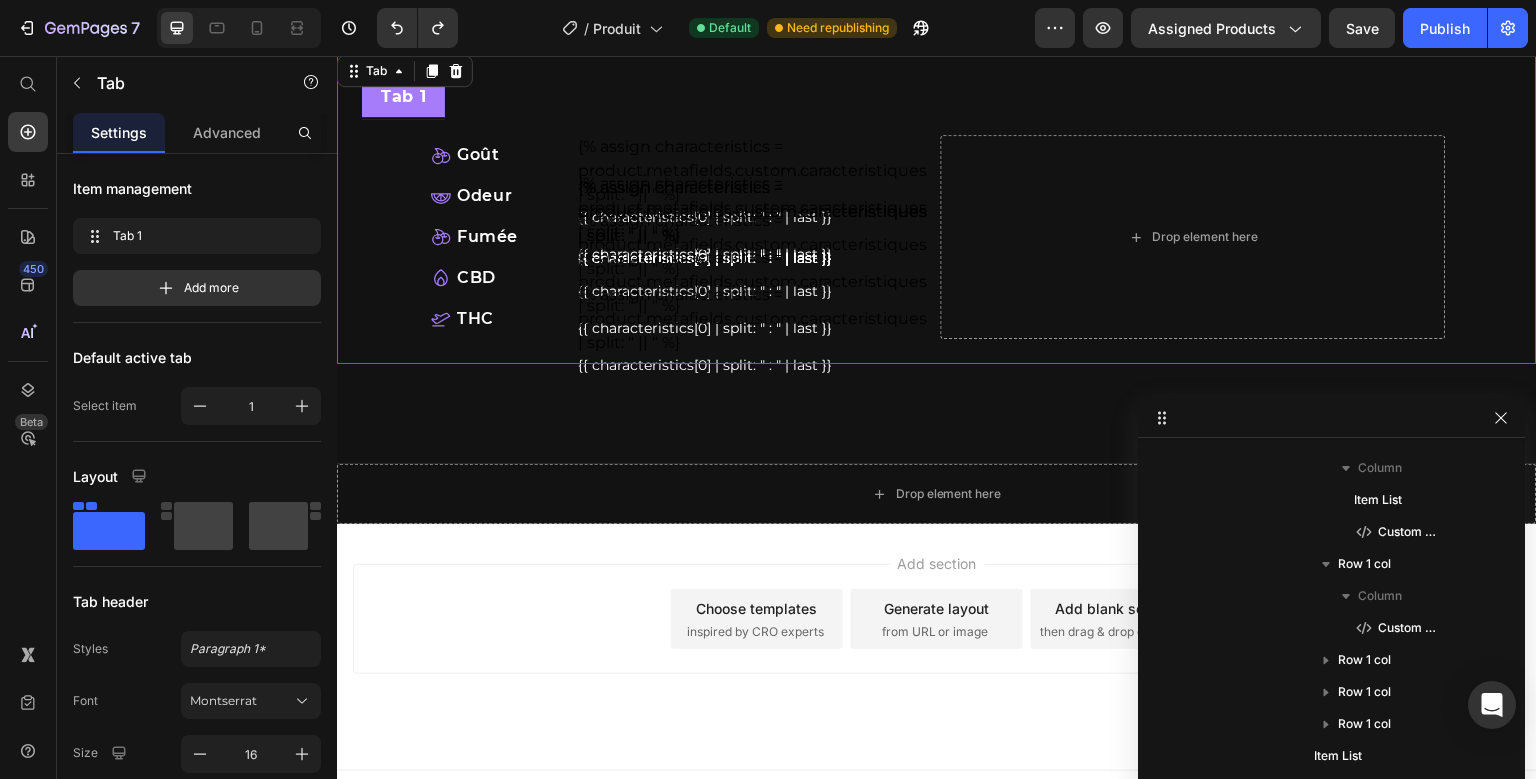 click on "Tab 1" at bounding box center (937, 97) 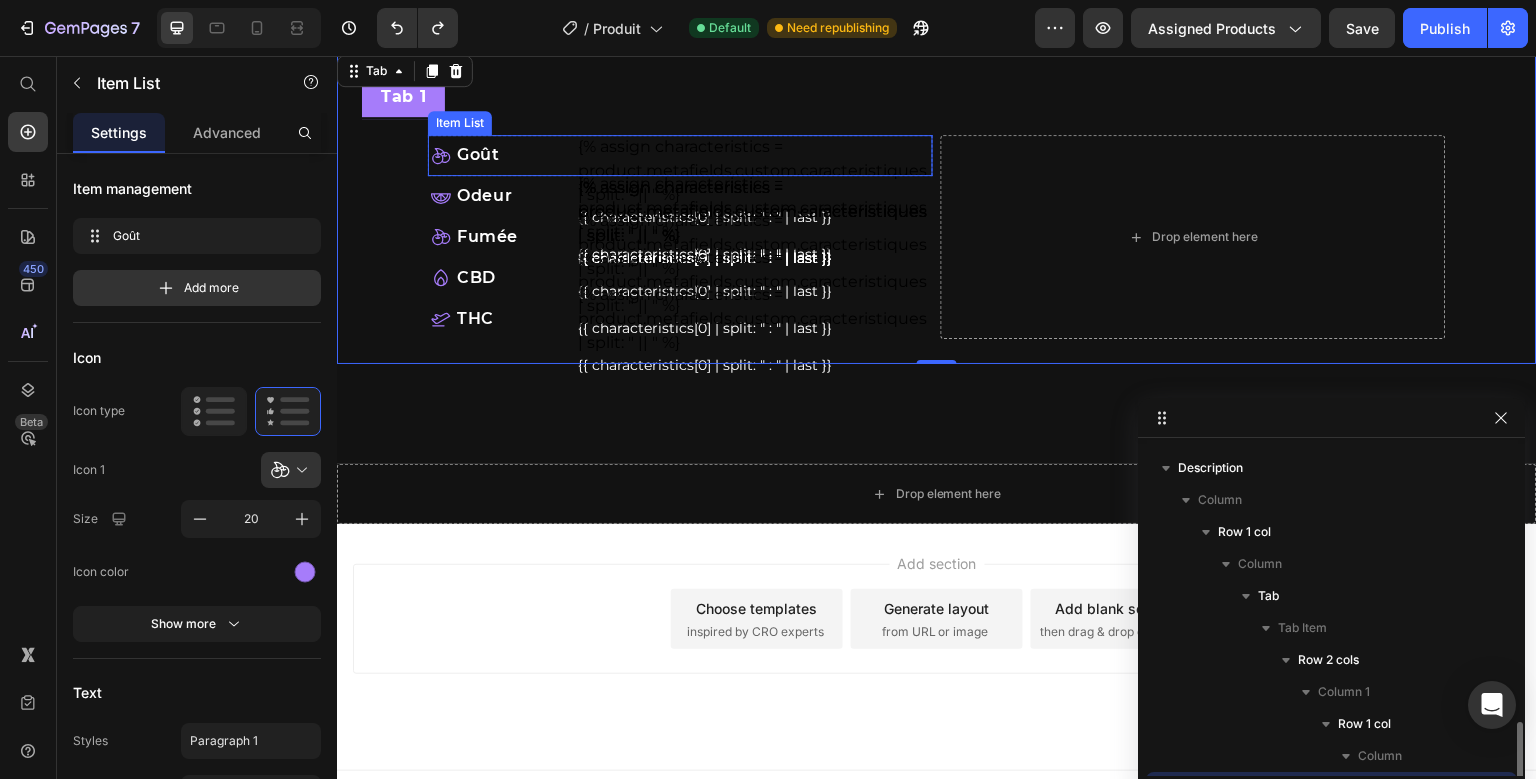 click on "Goût" at bounding box center (682, 155) 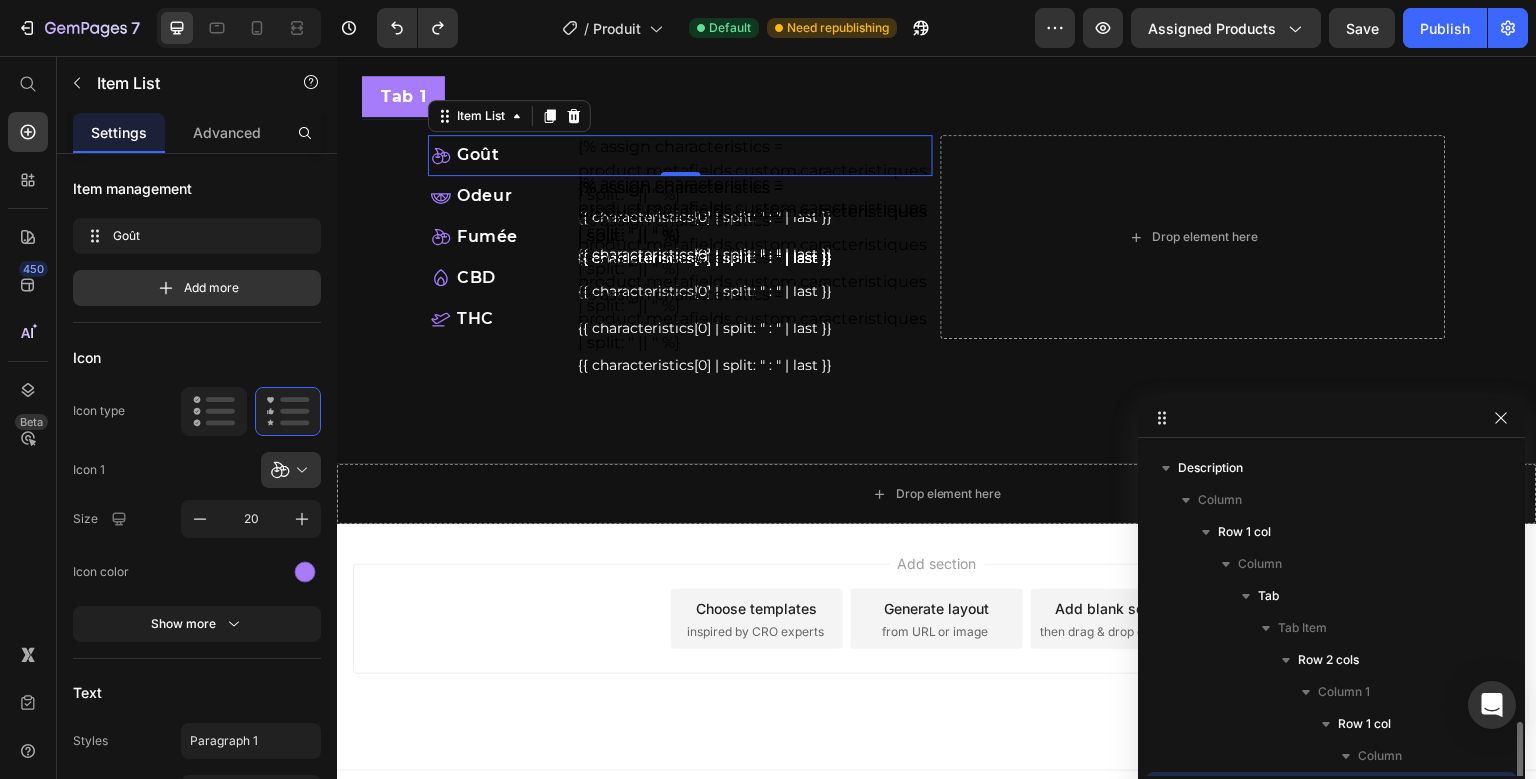 scroll, scrollTop: 250, scrollLeft: 0, axis: vertical 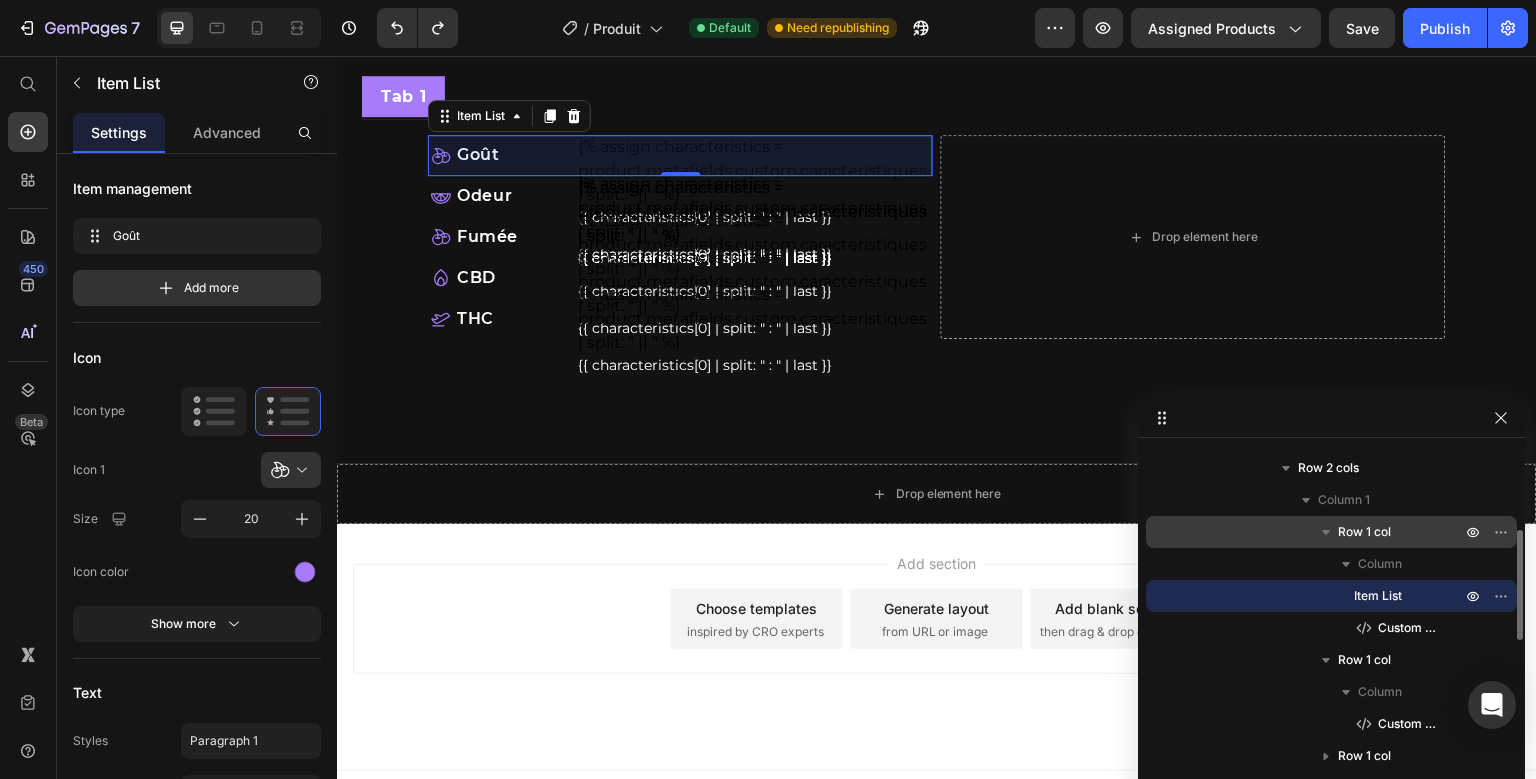click on "Row 1 col" at bounding box center [1364, 532] 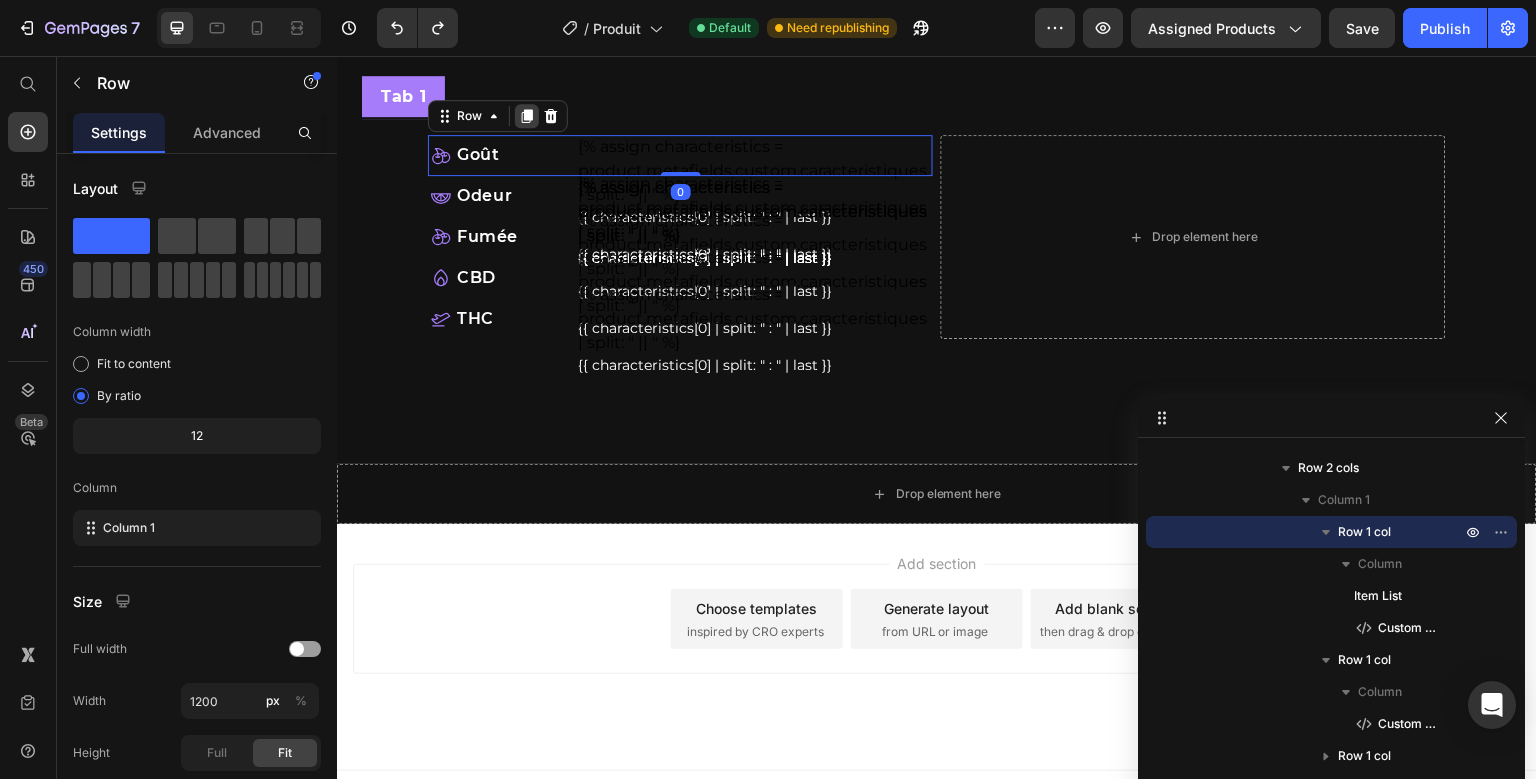 click 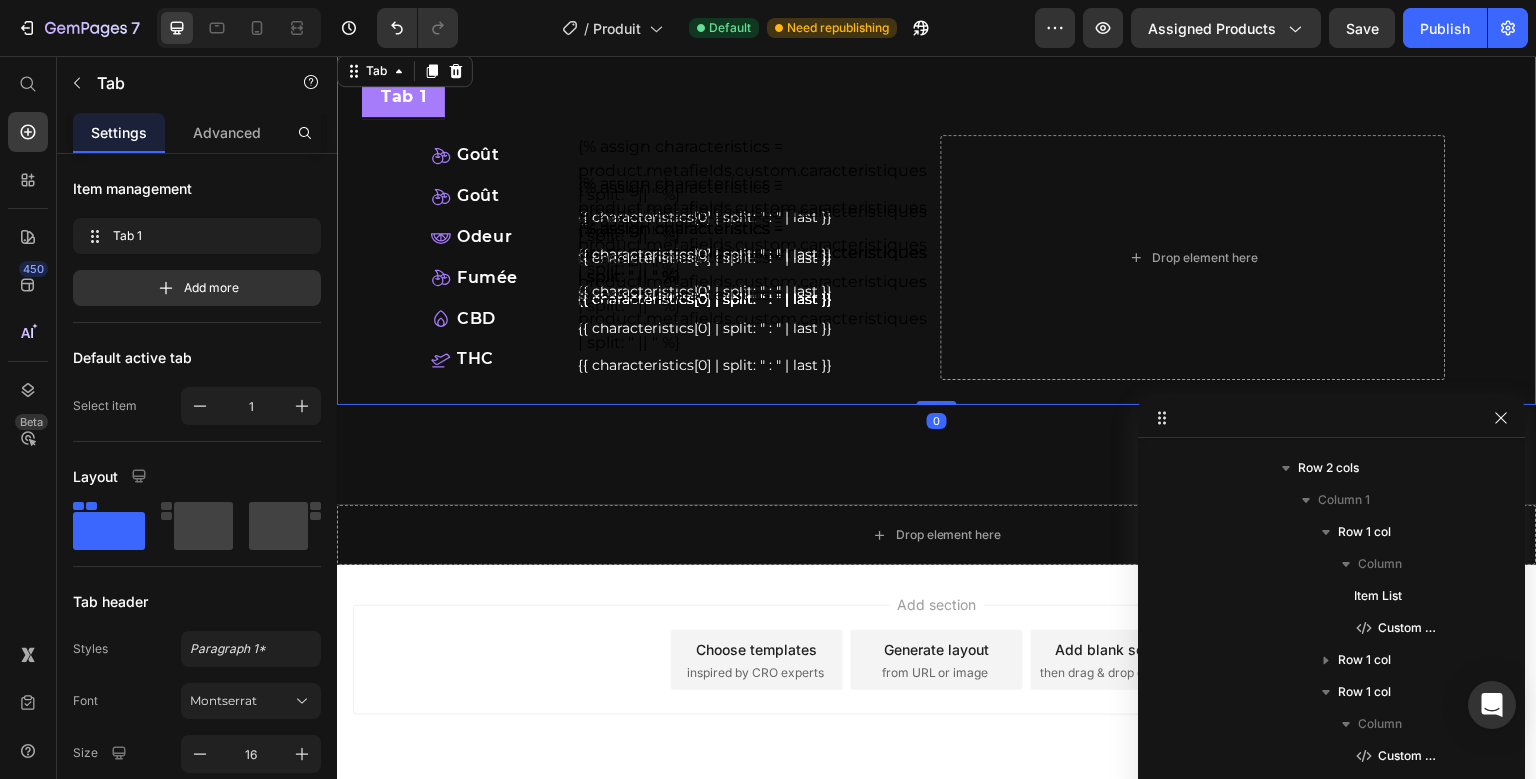 scroll, scrollTop: 58, scrollLeft: 0, axis: vertical 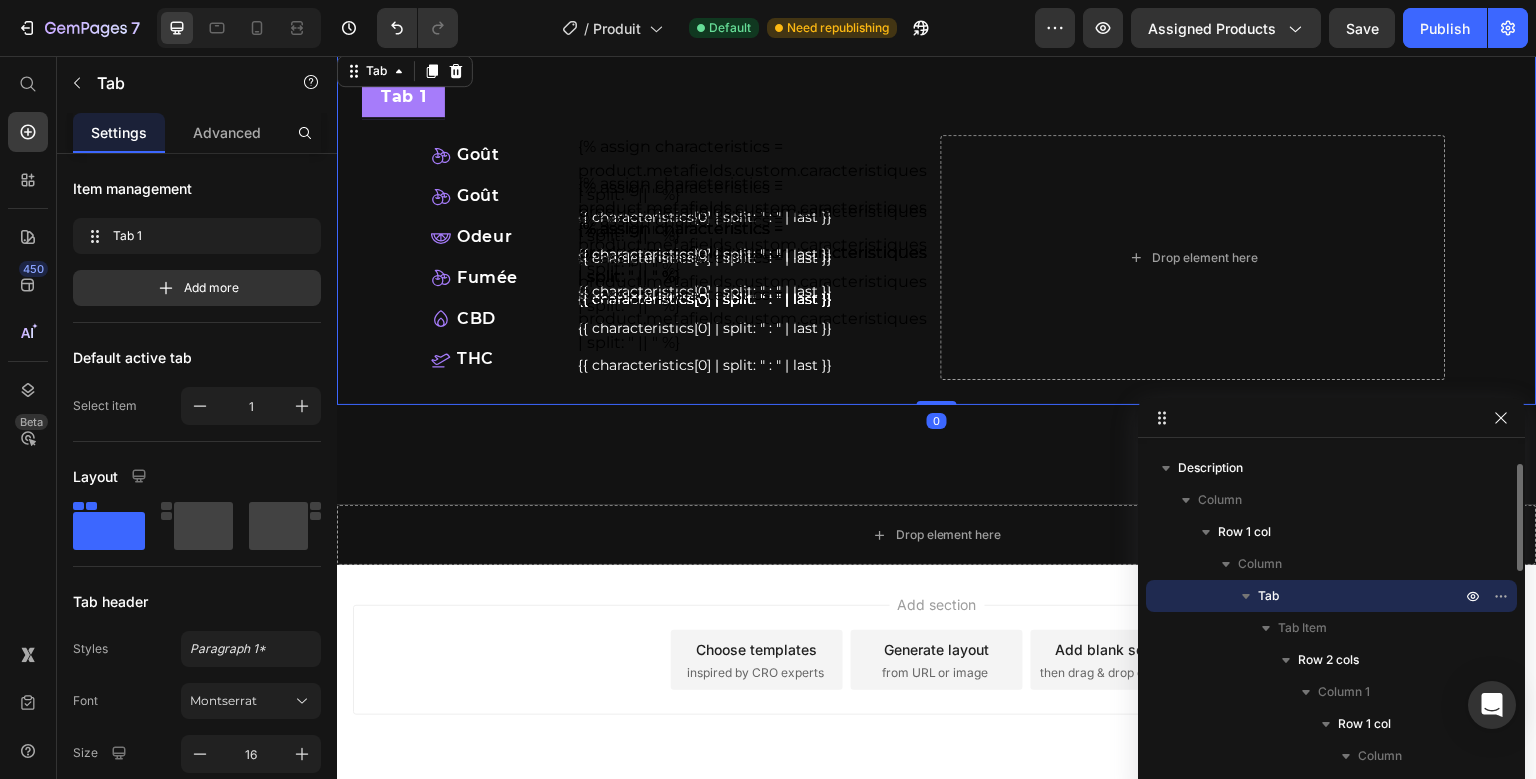 click on "100% Money-Back Guarantee Item List
60-Day Easy Returns Item List Row
Product Images beuhhhh hffff produit Product Title
{{ product.metafields.custom.description_courte }}
Custom Code Trustoo Trustoo {% assign arguments = product.metafields.custom.arguments | split: " || " %}
{% for argument in arguments %}
{% assign title = "" %}
{% assign description = "" %}
{% if argument contains " : " %}
{% assign parts = argument | split: " : " %}
{% assign title = parts[0] %}
{% assign description = parts[1] %}
{% else %}
{% assign title = argument %}
{% assign description = "" %}
{% endif %}
{{ title | strip }}.
{{ description | strip }}
{% endfor %}
Custom Code
En savoir plus Button Row
Publish the page to see the content.
Custom Code Row
Drop element here Product Produit" at bounding box center [937, -143] 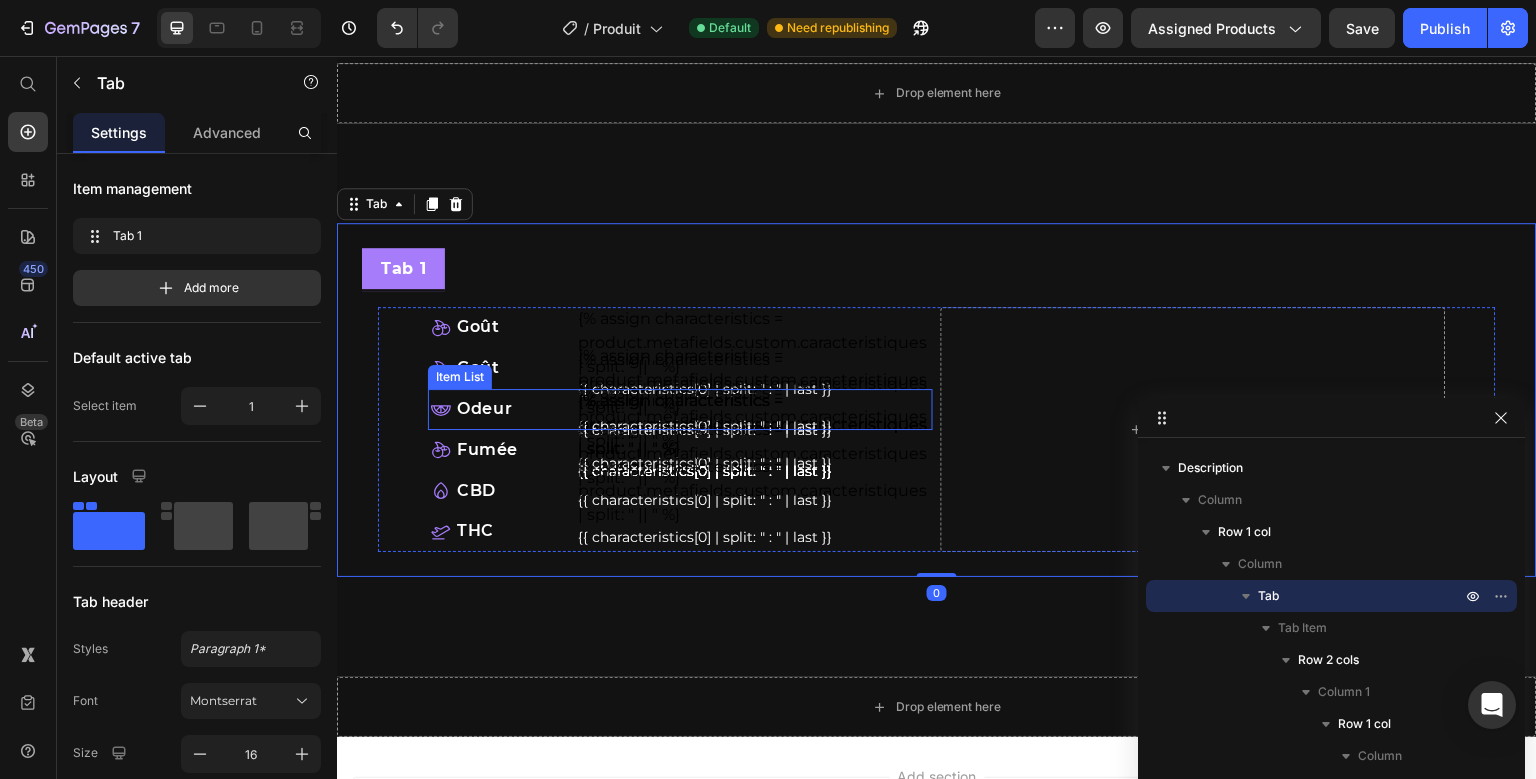 scroll, scrollTop: 780, scrollLeft: 0, axis: vertical 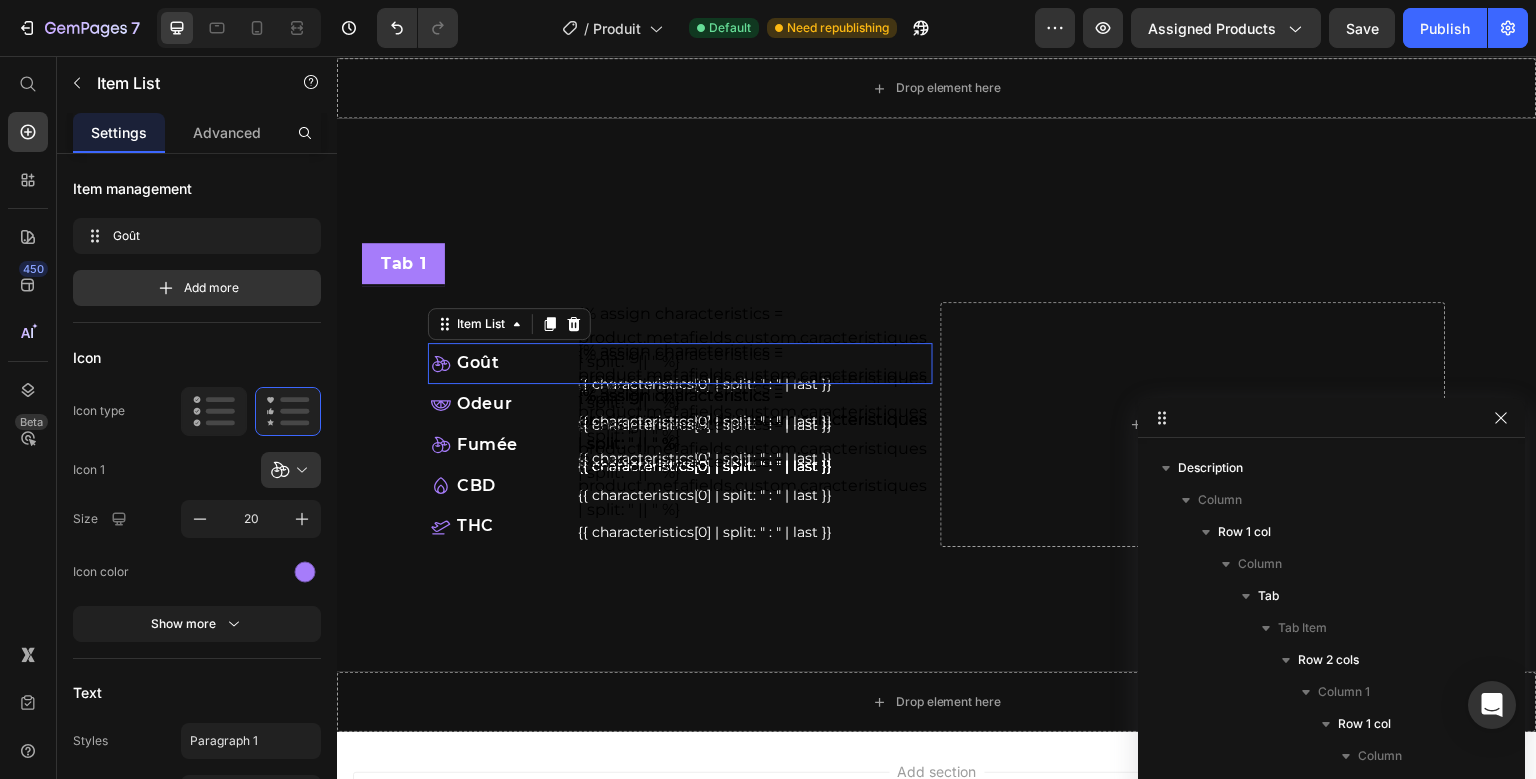 click on "Goût" at bounding box center (682, 363) 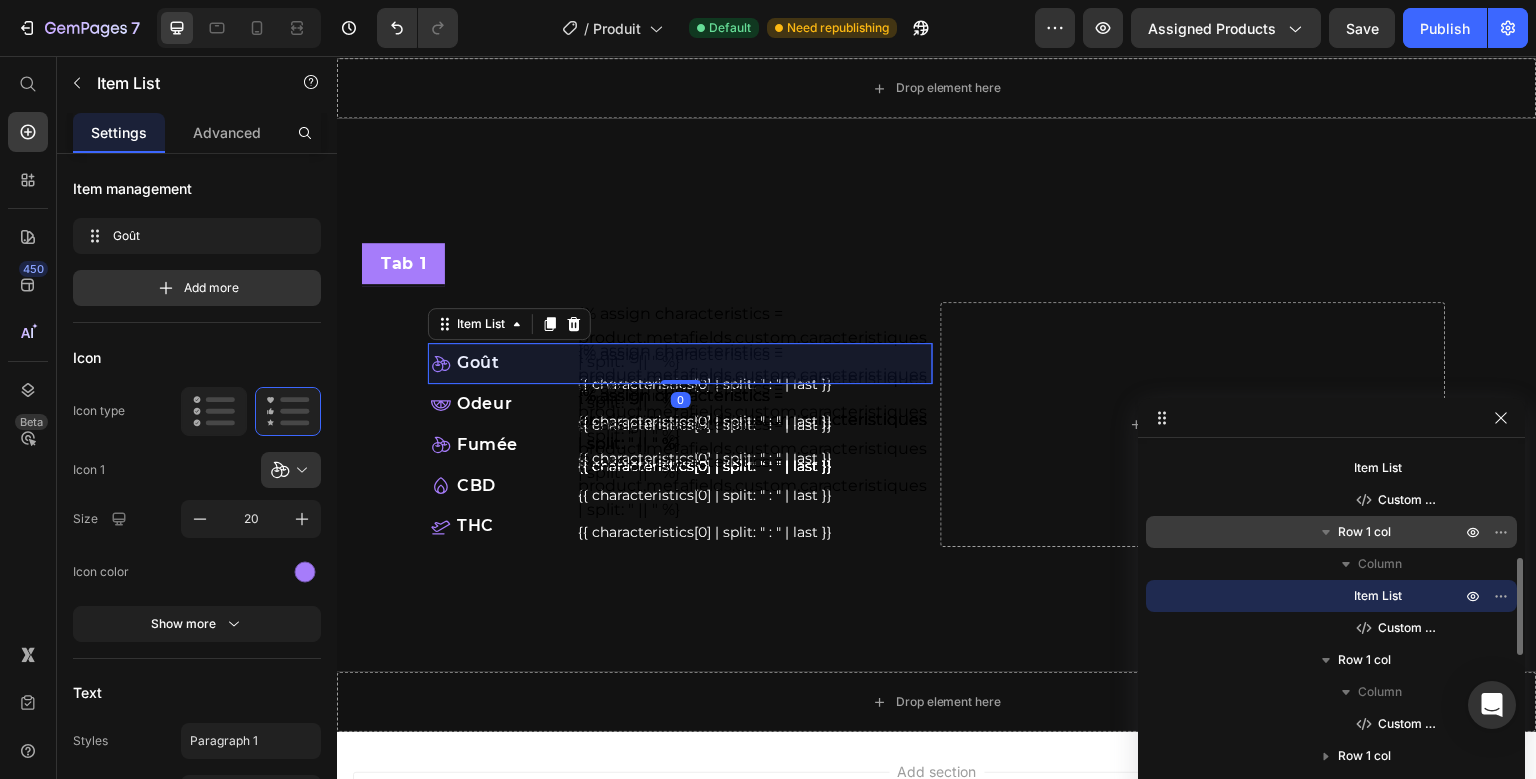 click on "Row 1 col" at bounding box center [1364, 532] 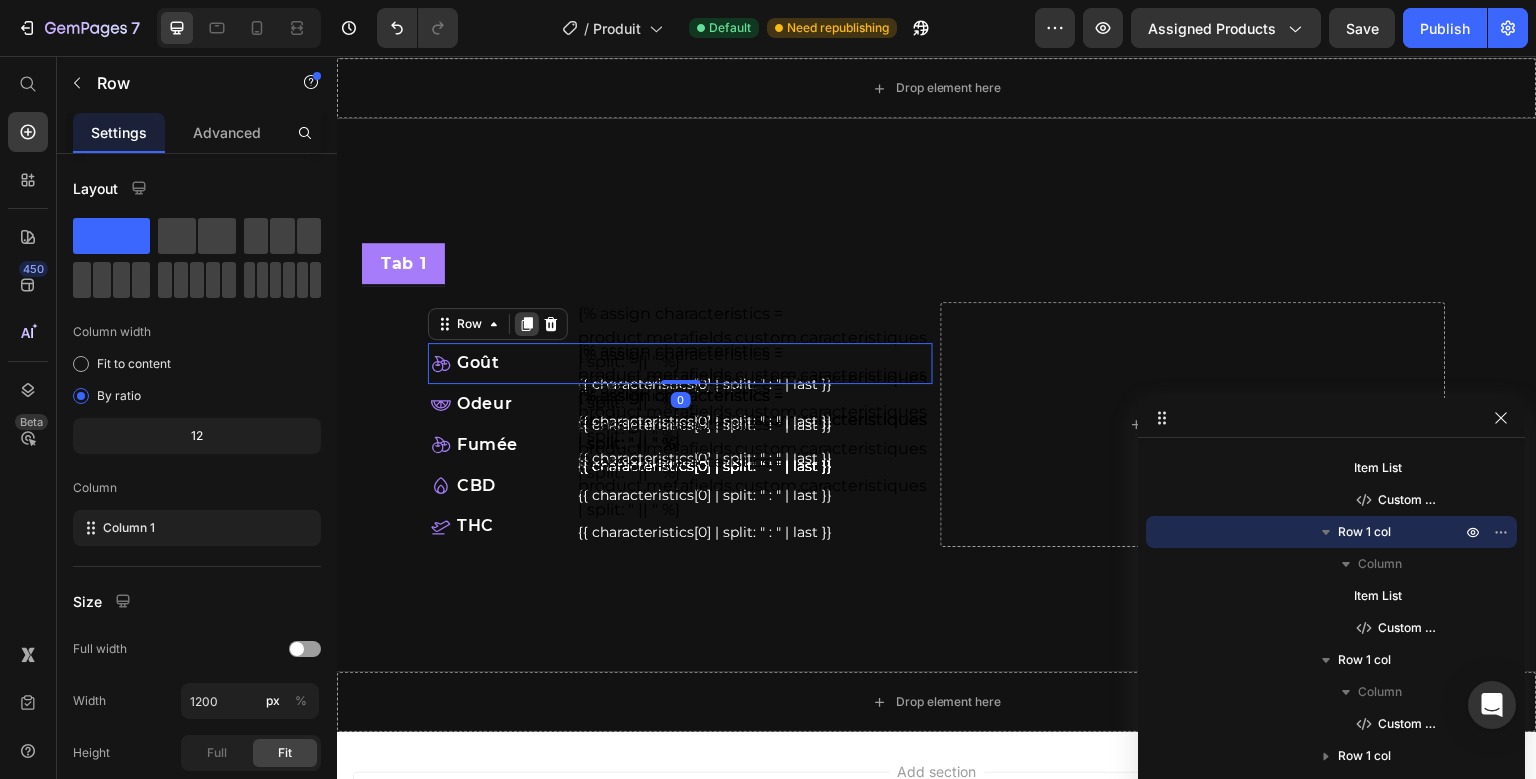 click 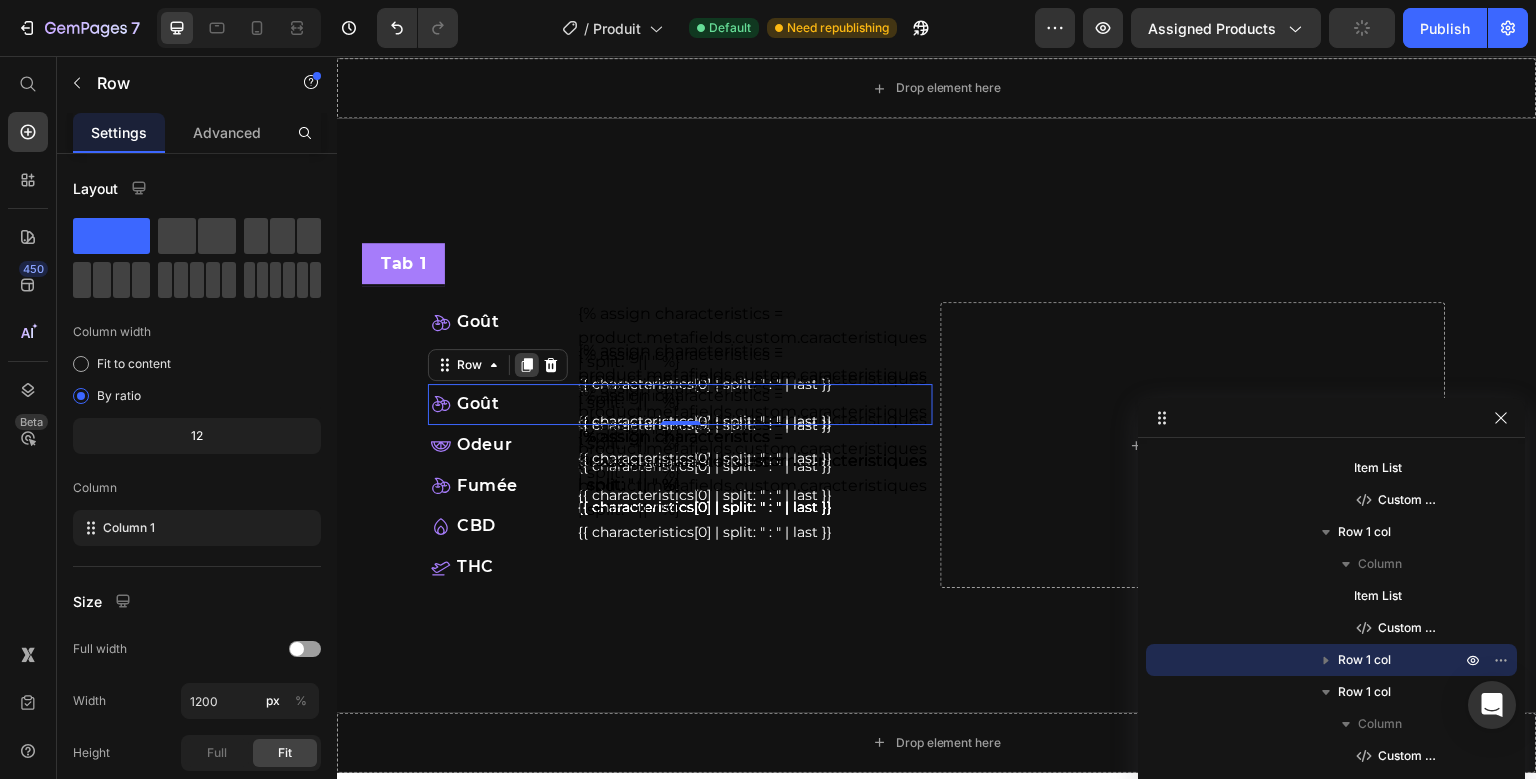 click 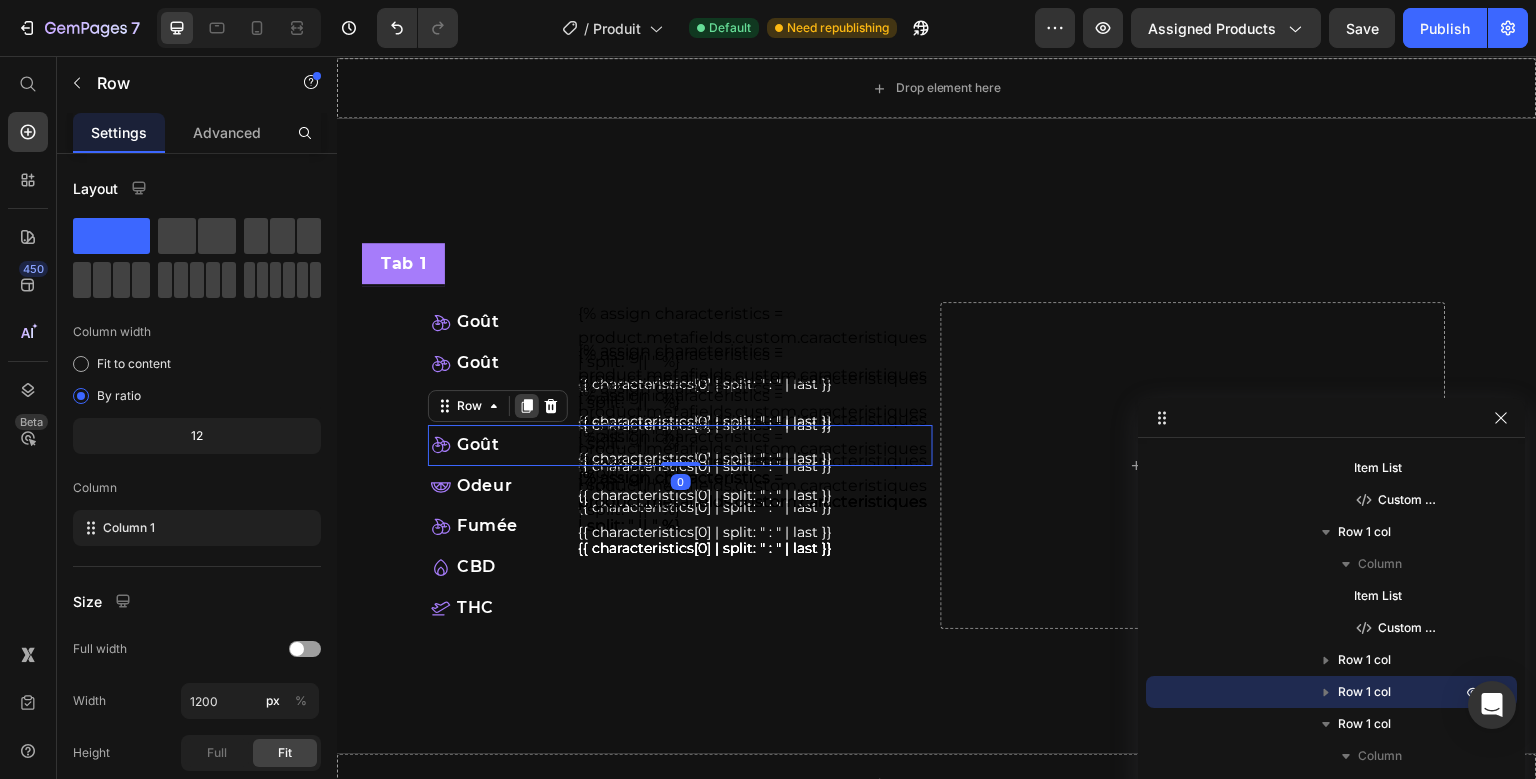 click 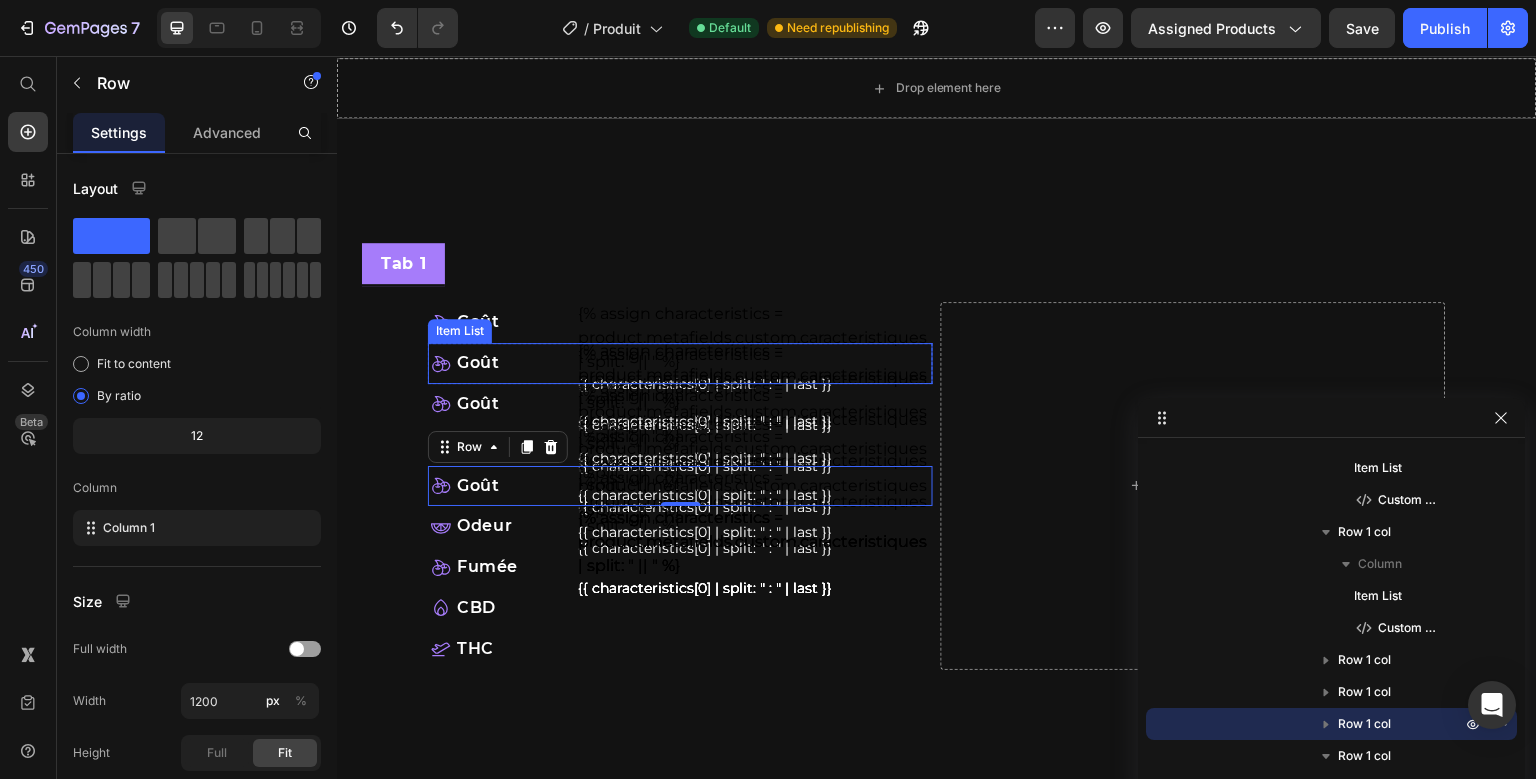 click on "Goût" at bounding box center (478, 363) 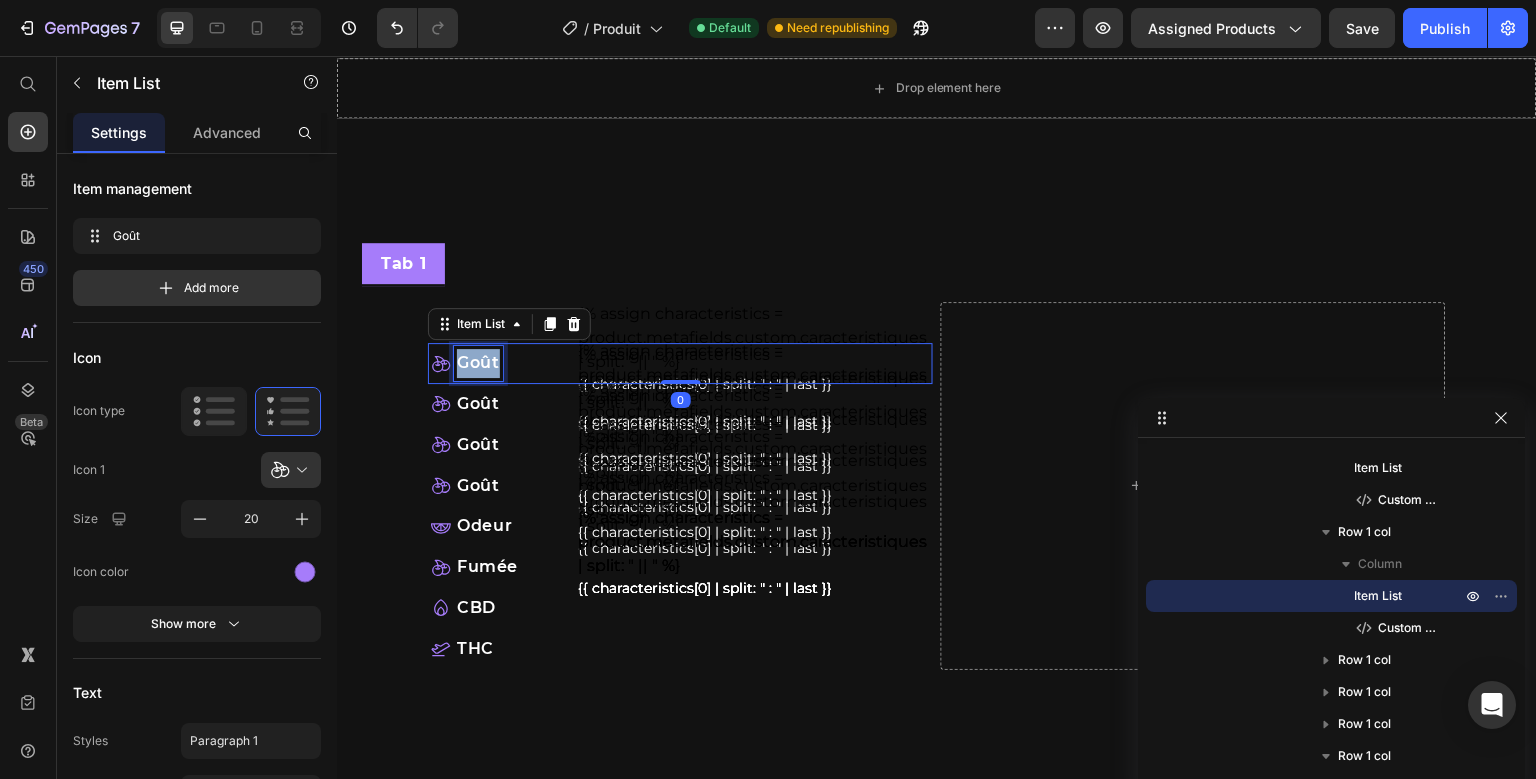 click on "Goût Item List   0 {% assign characteristics = product.metafields.custom.caracteristiques | split: " || " %}
{{ characteristics[0] | split: " : " | last }}
Custom Code" at bounding box center [680, 363] 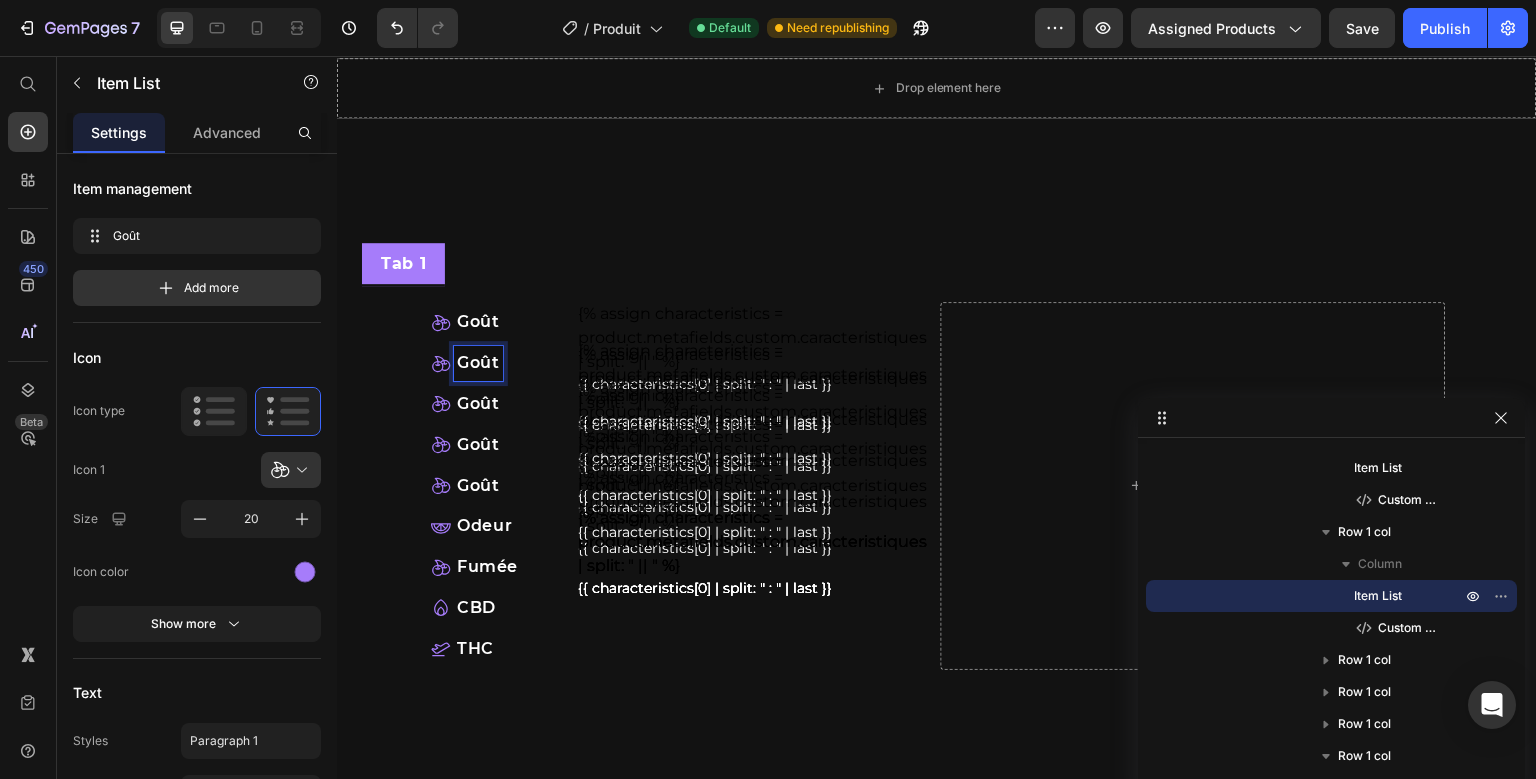 click on "Goût" at bounding box center [478, 363] 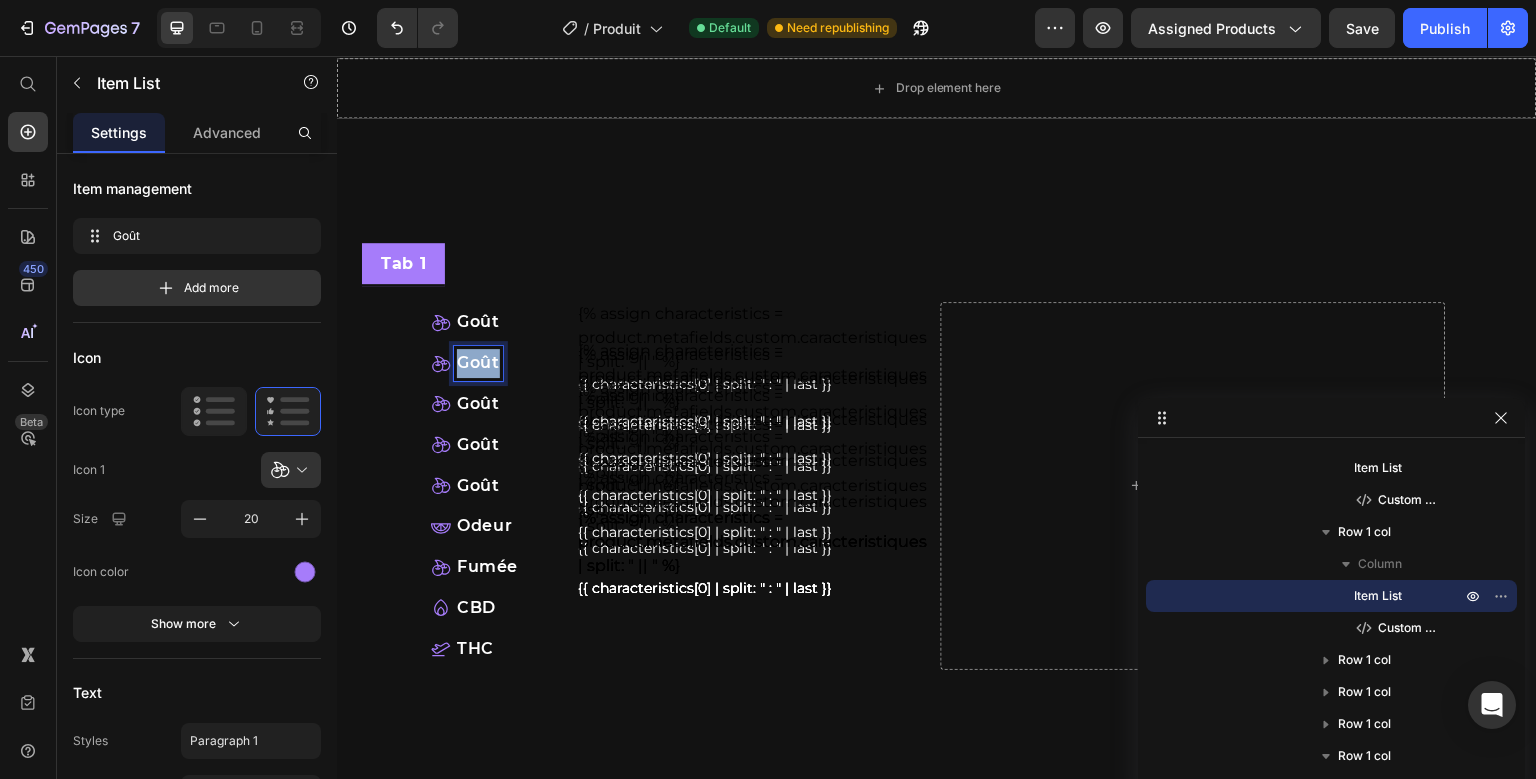 click on "Goût" at bounding box center [478, 363] 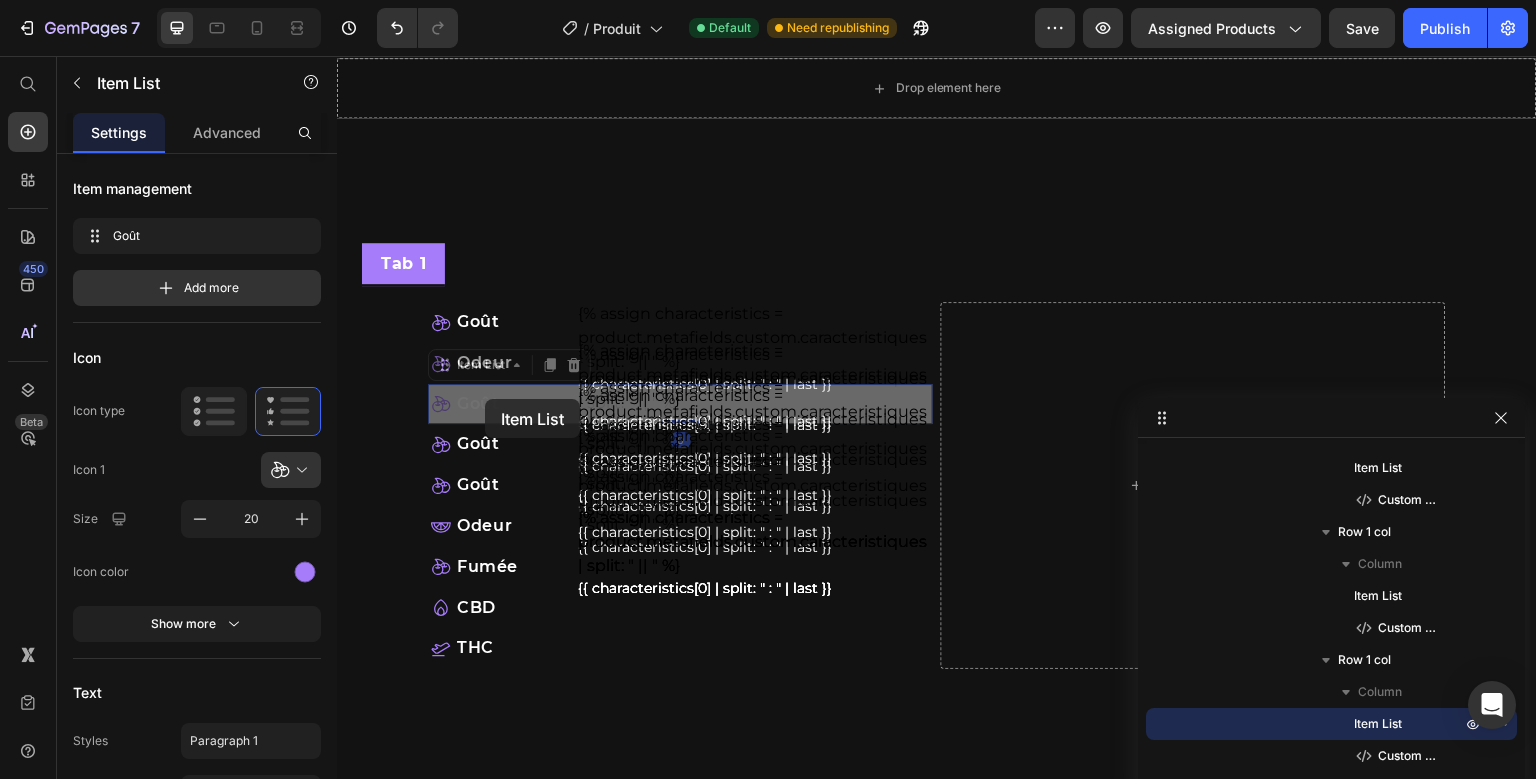click on "Goût Item List   0
Goût Item List   0 {% assign characteristics = product.metafields.custom.caracteristiques | split: " || " %}
{{ characteristics[0] | split: " : " | last }}
Custom Code" at bounding box center [680, 404] 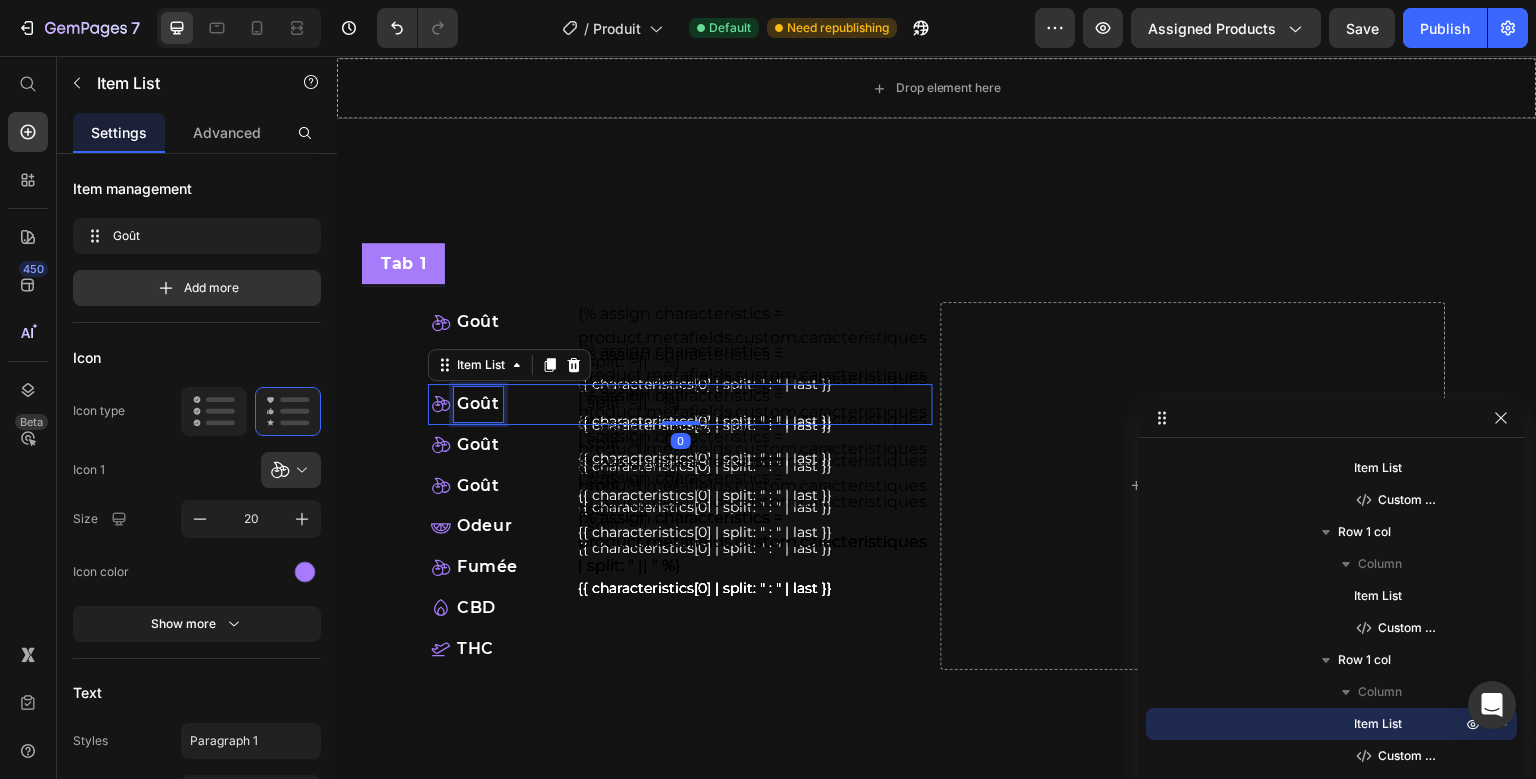 click on "Goût" at bounding box center (478, 404) 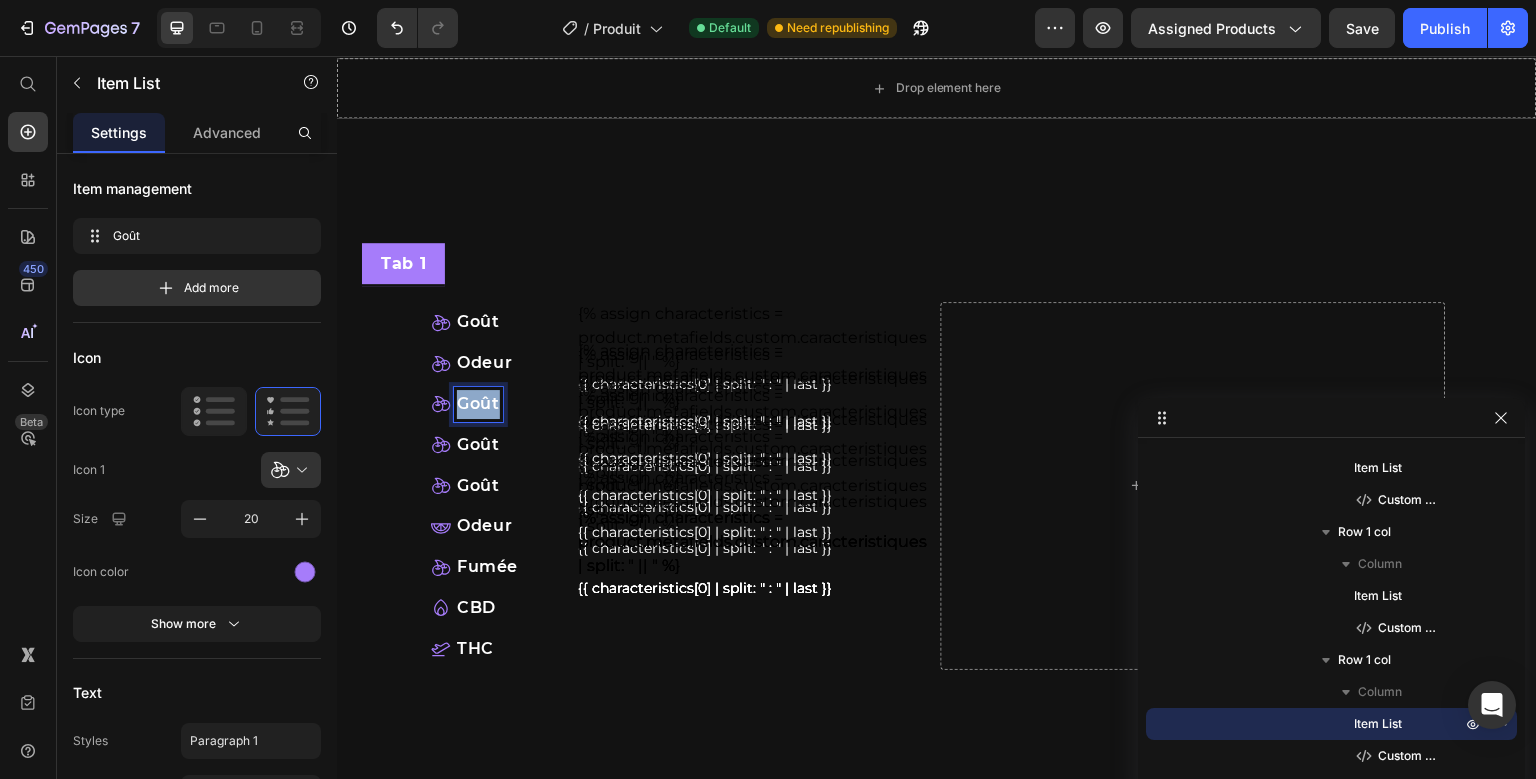 click on "Goût" at bounding box center [478, 404] 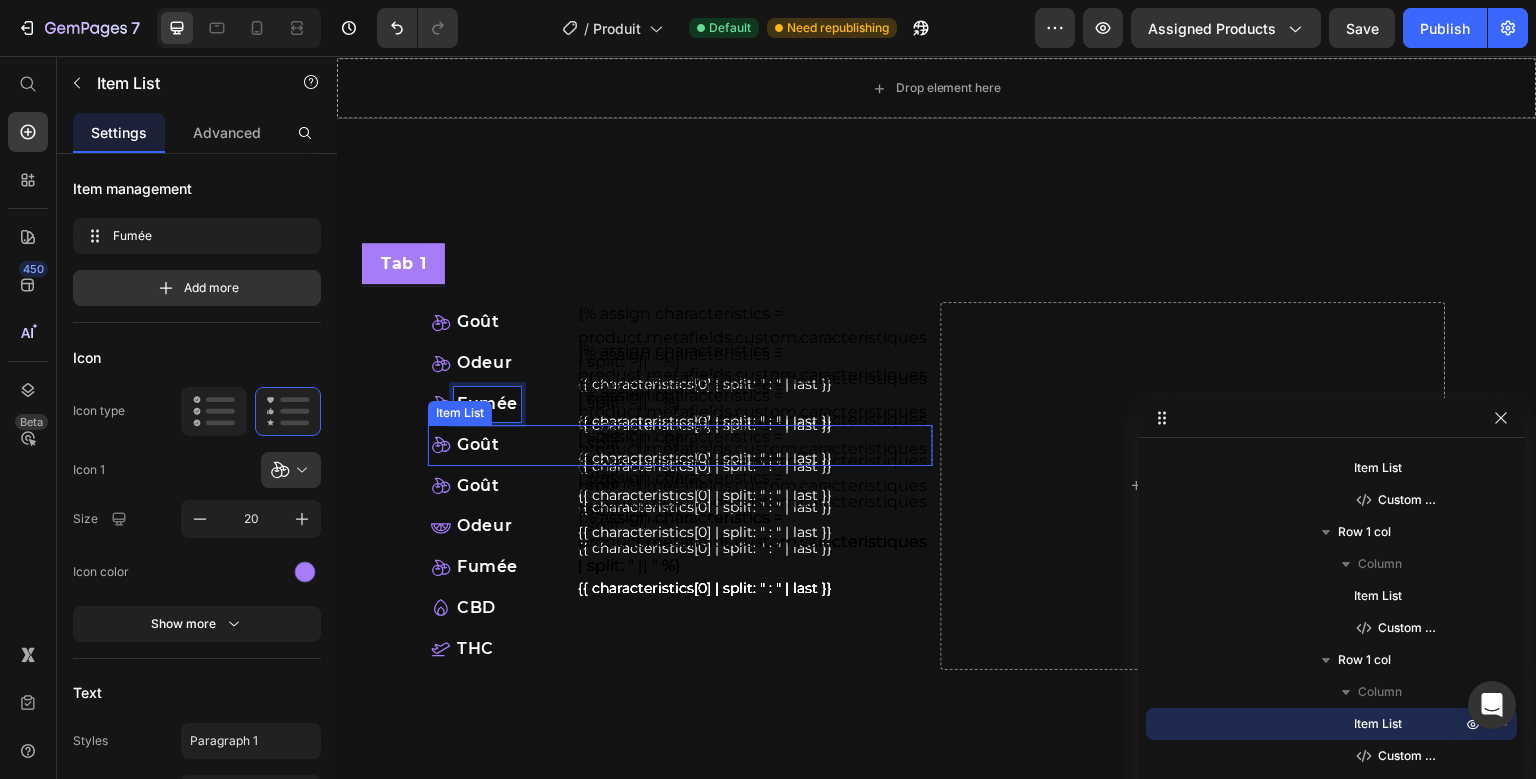 click on "Goût" at bounding box center [478, 445] 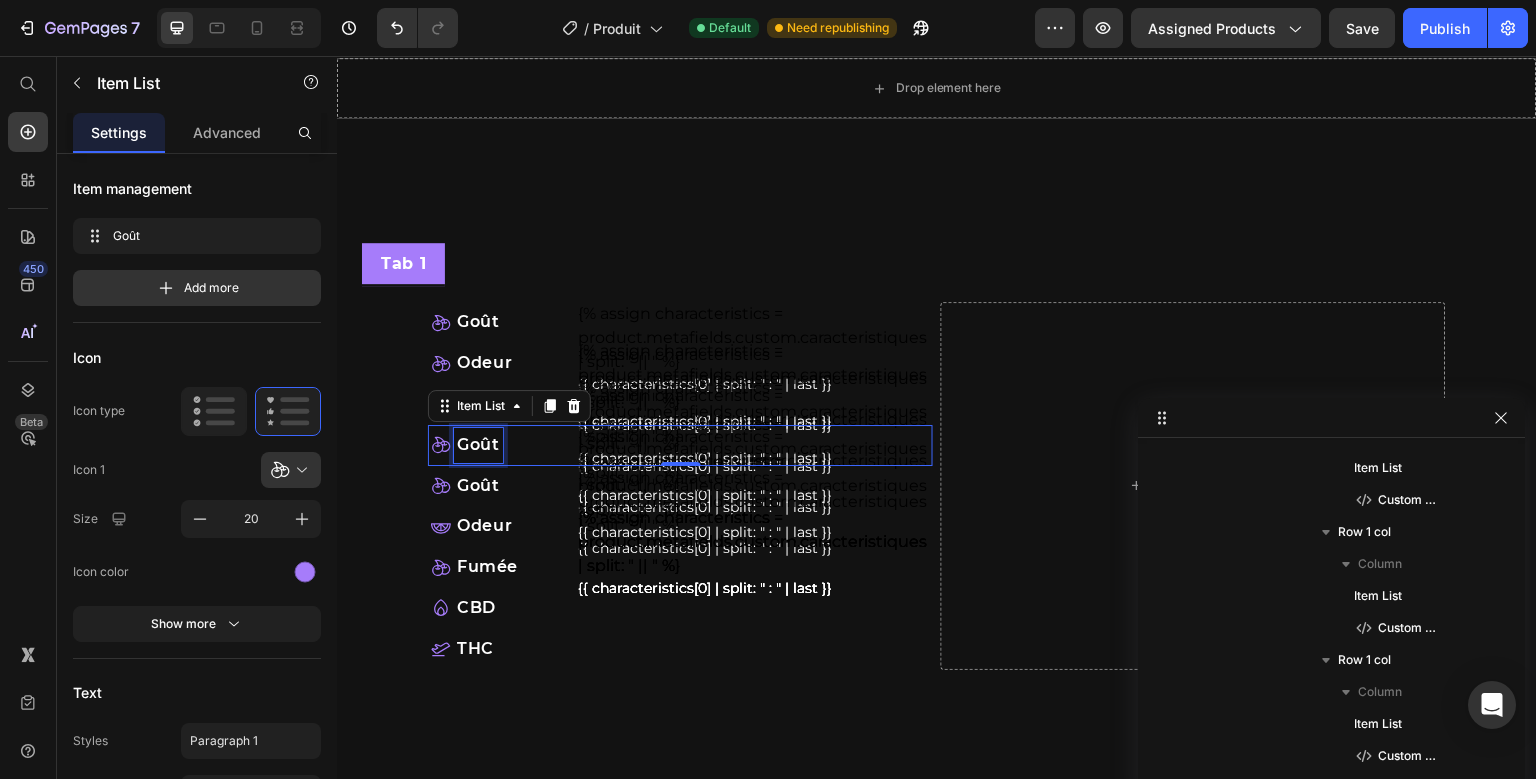 scroll, scrollTop: 634, scrollLeft: 0, axis: vertical 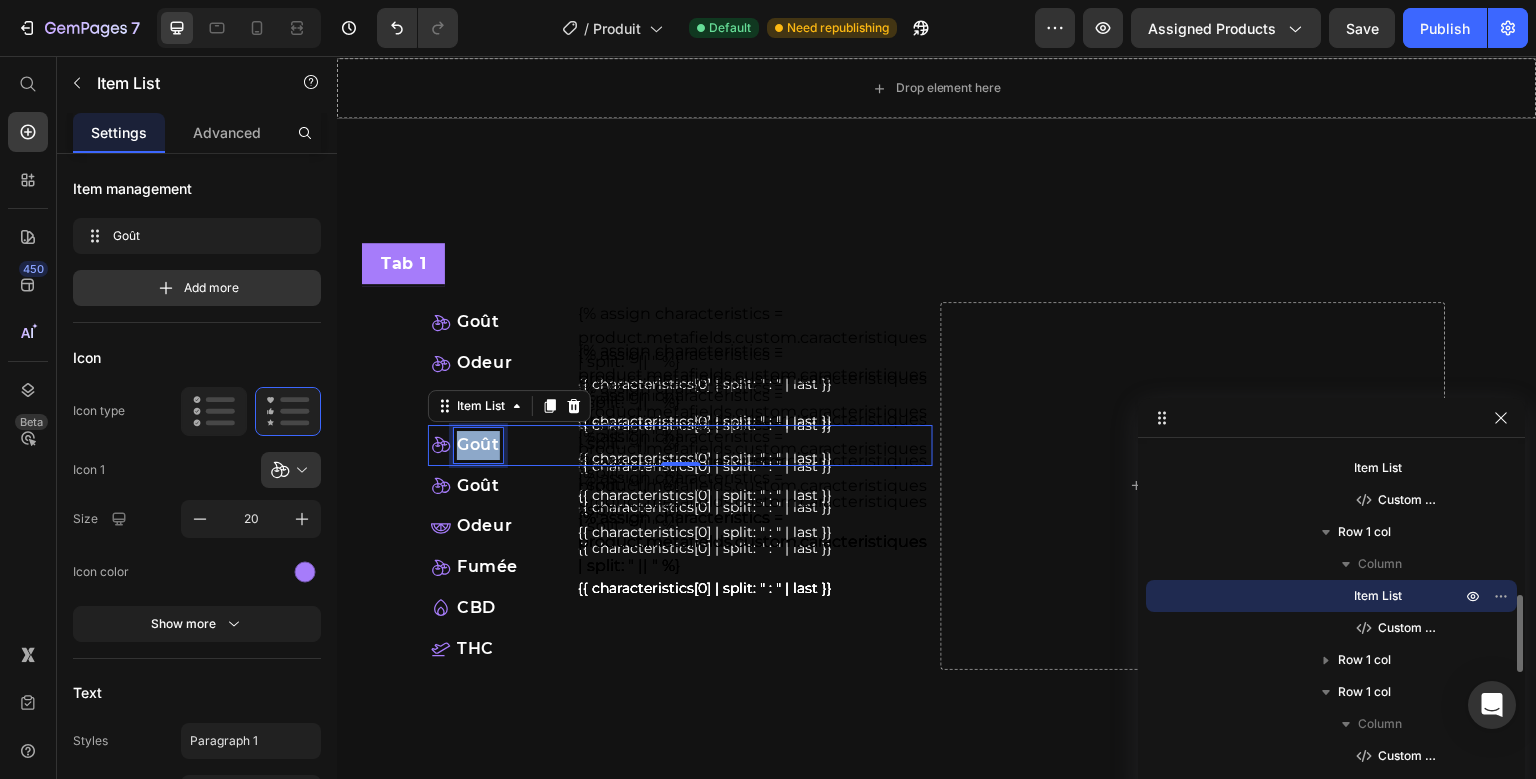 click on "Goût" at bounding box center [478, 445] 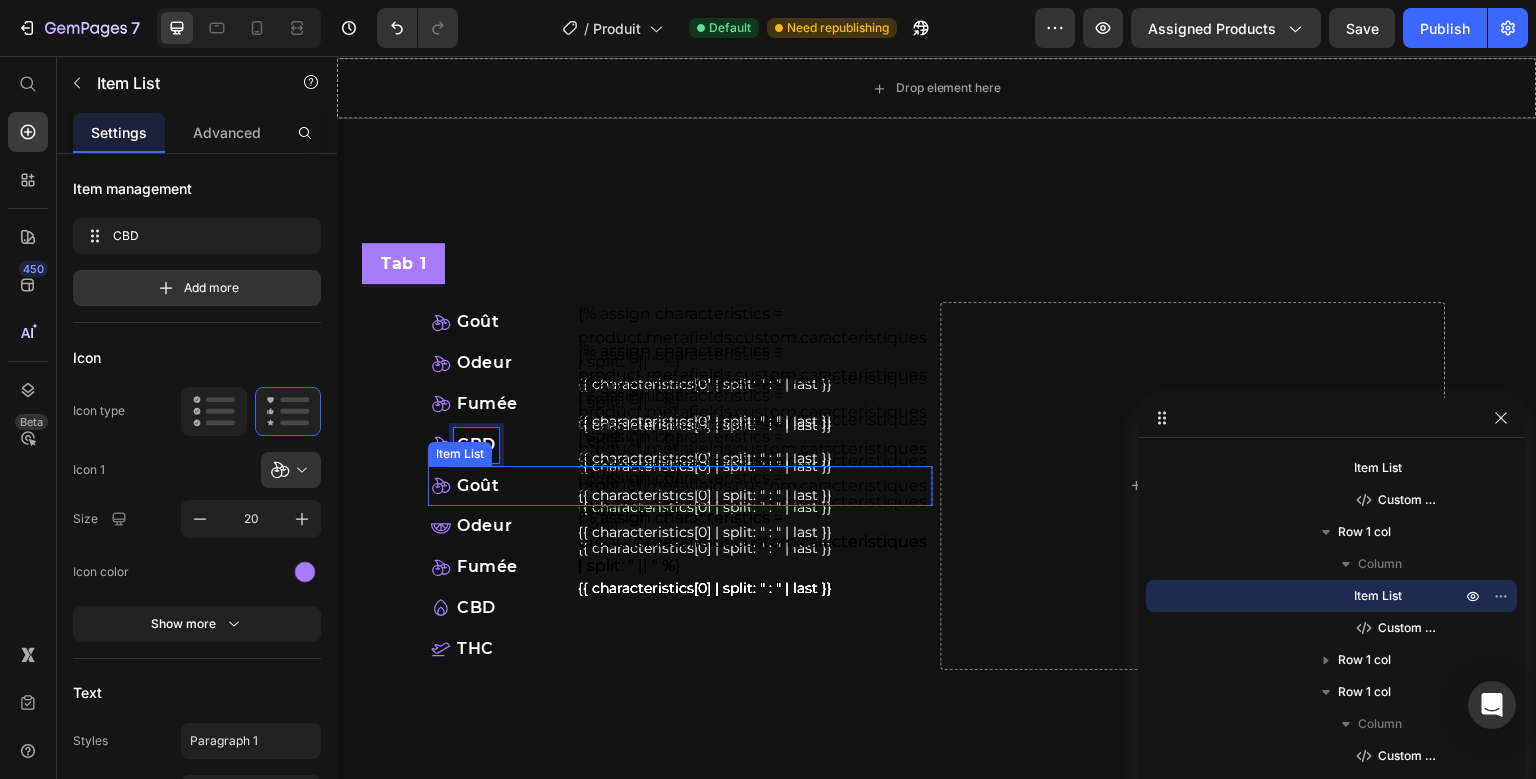 click on "Goût" at bounding box center [478, 486] 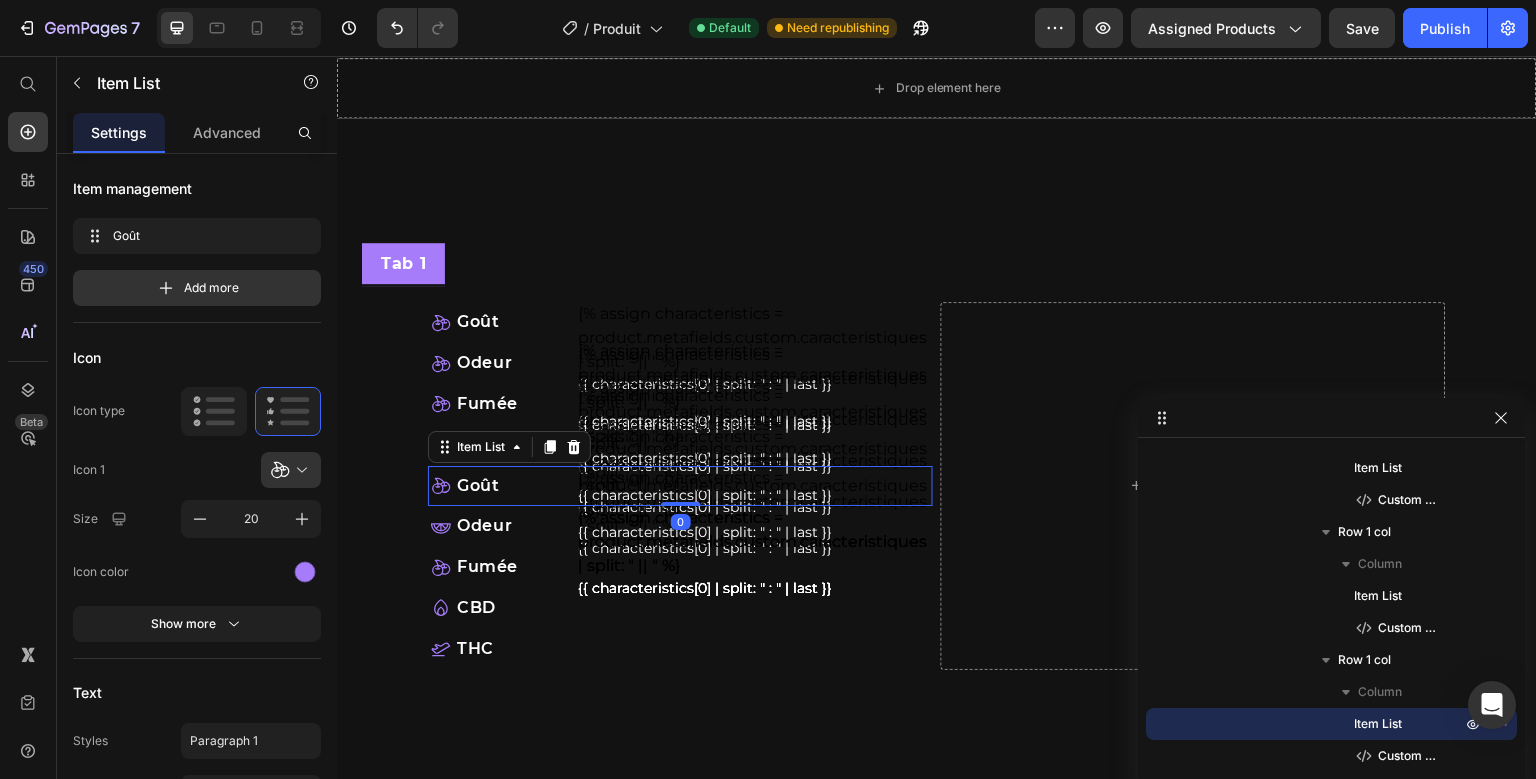click on "Goût" at bounding box center (478, 486) 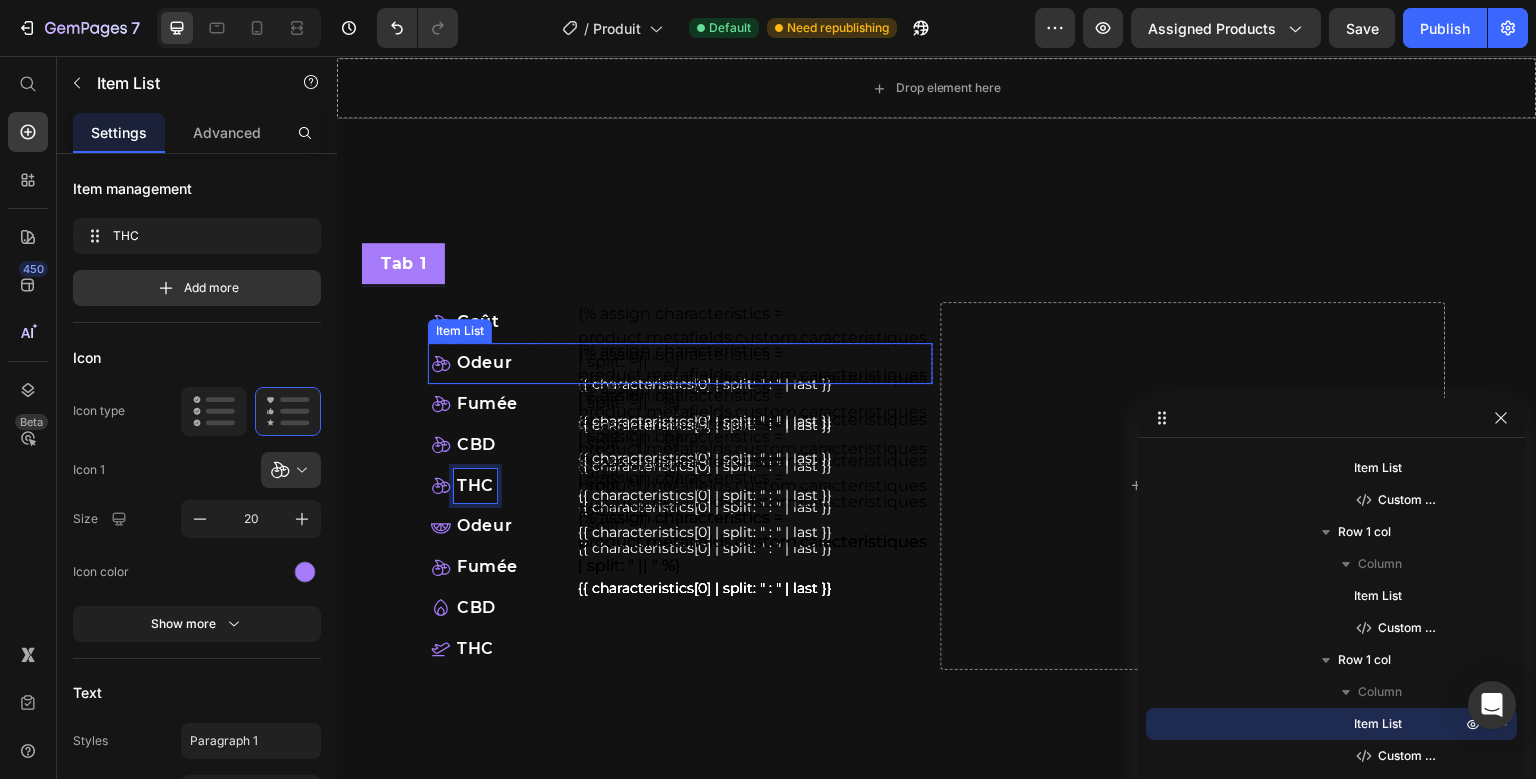 click 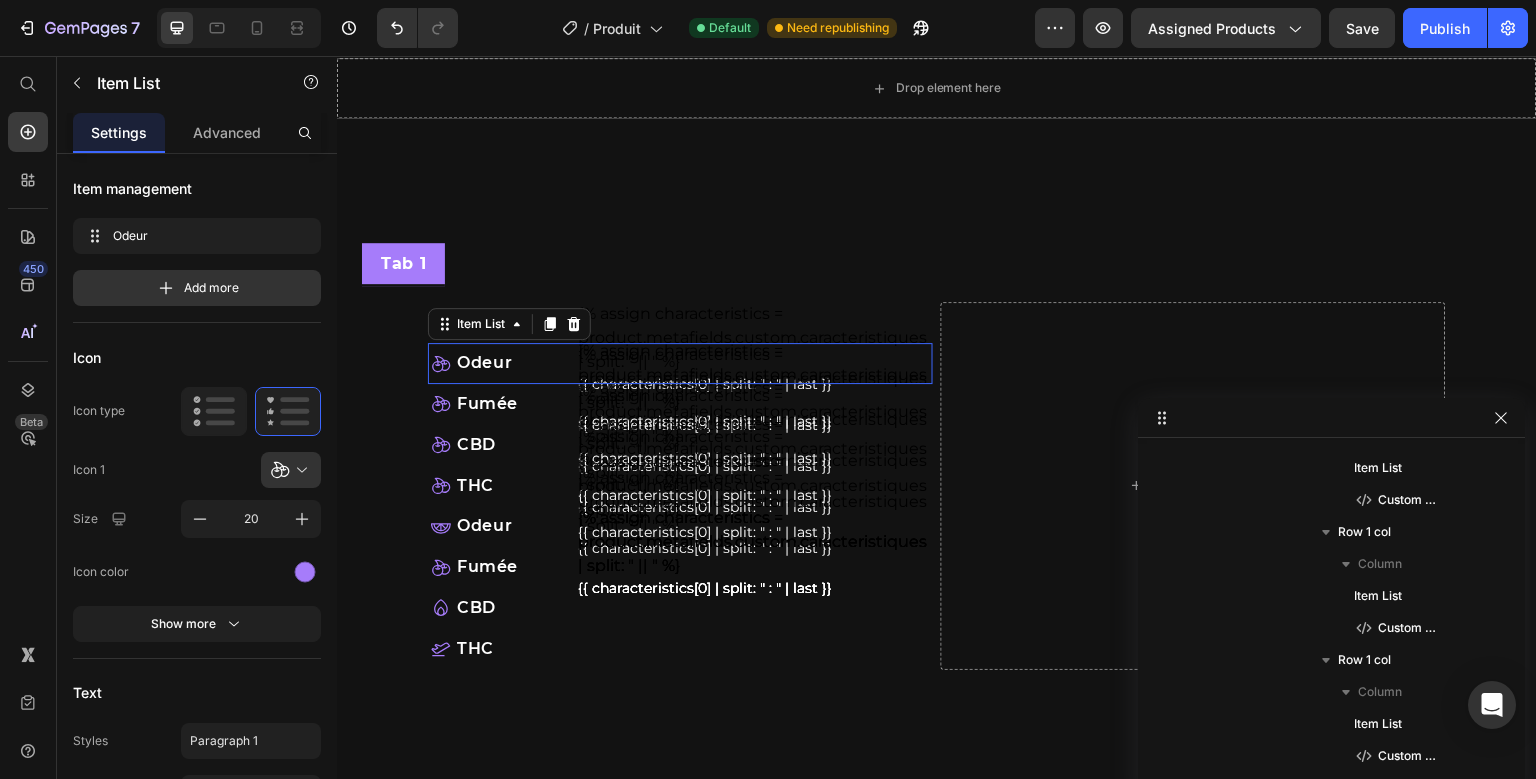 scroll, scrollTop: 378, scrollLeft: 0, axis: vertical 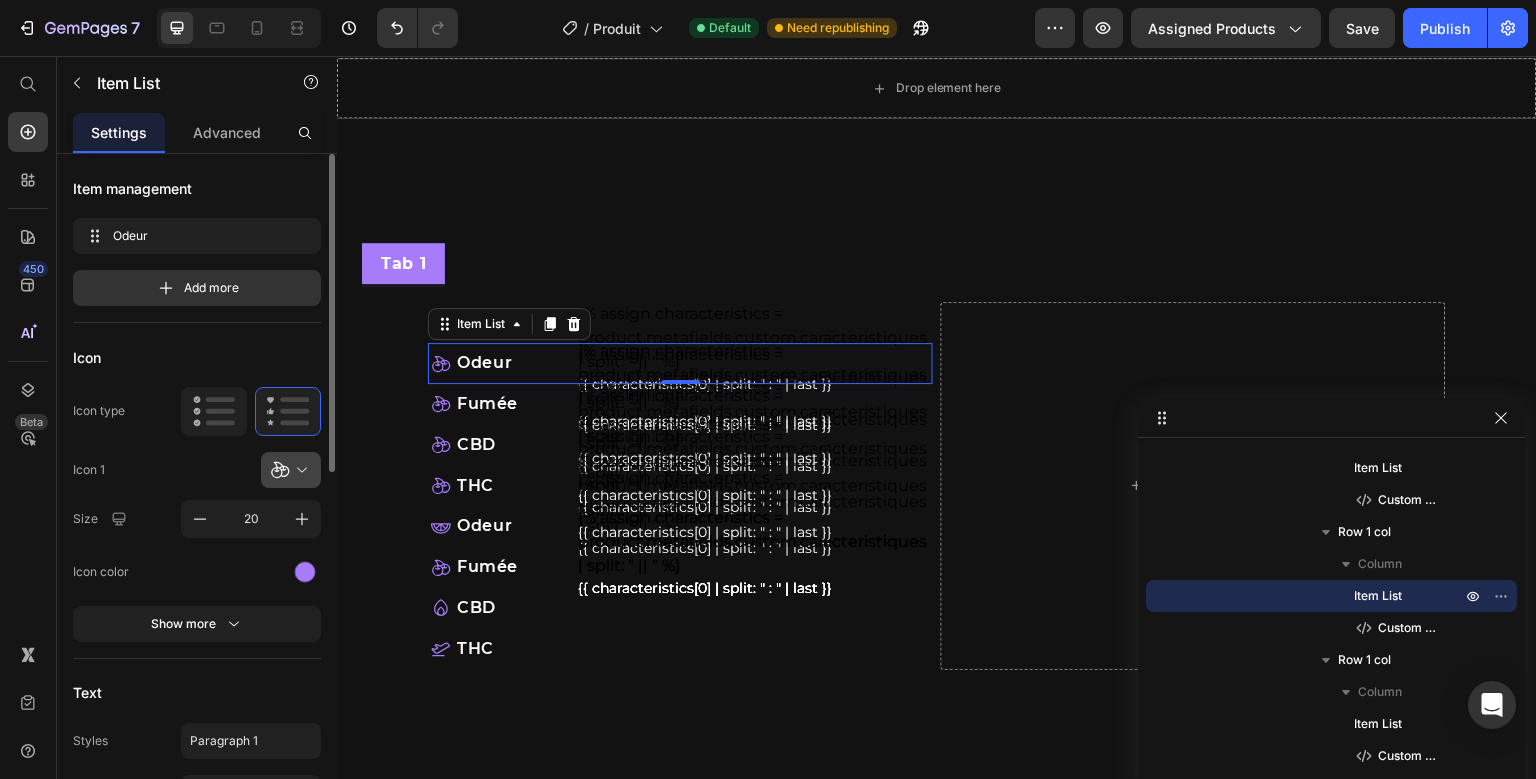 click at bounding box center [299, 470] 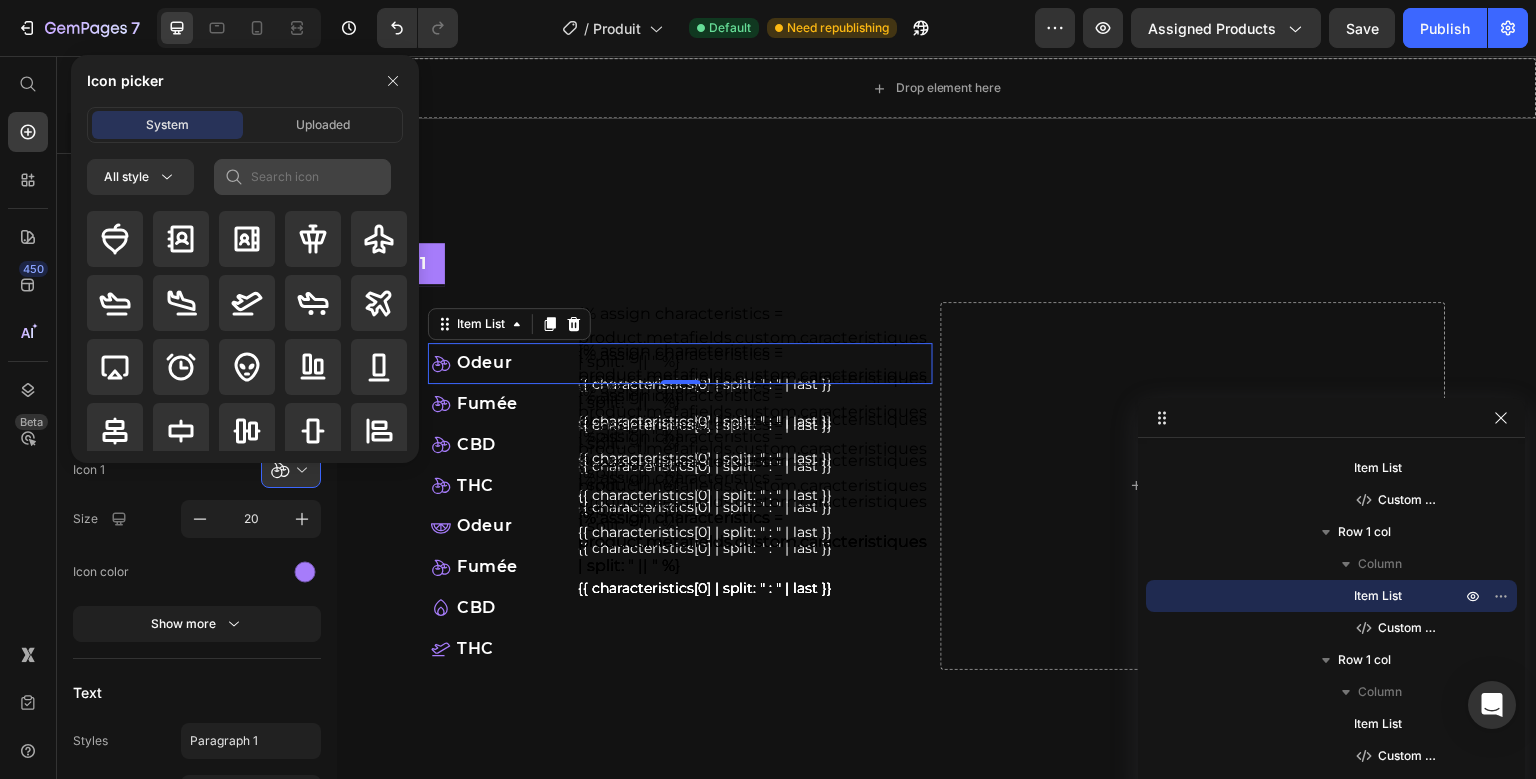 drag, startPoint x: 254, startPoint y: 198, endPoint x: 287, endPoint y: 162, distance: 48.83646 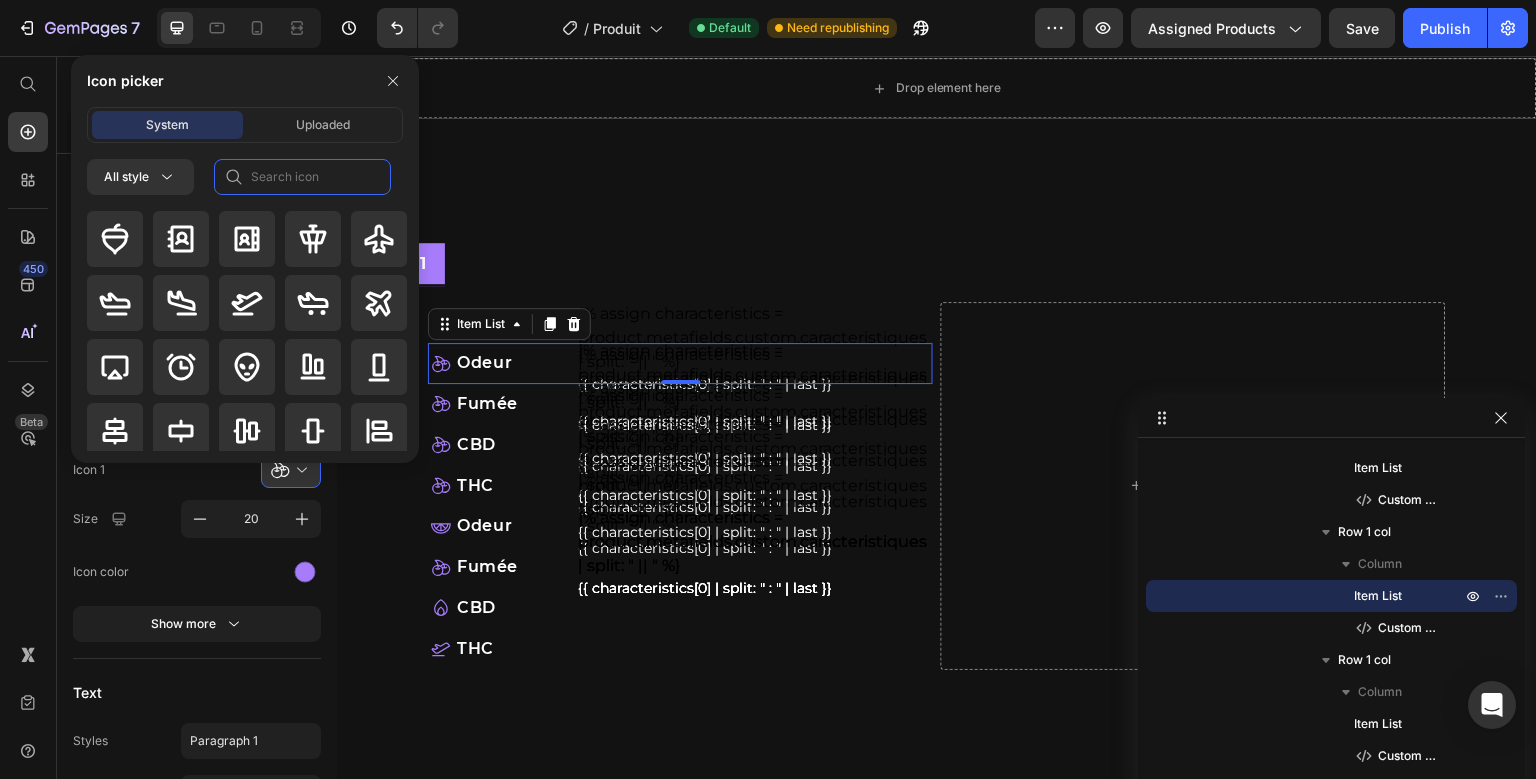 click 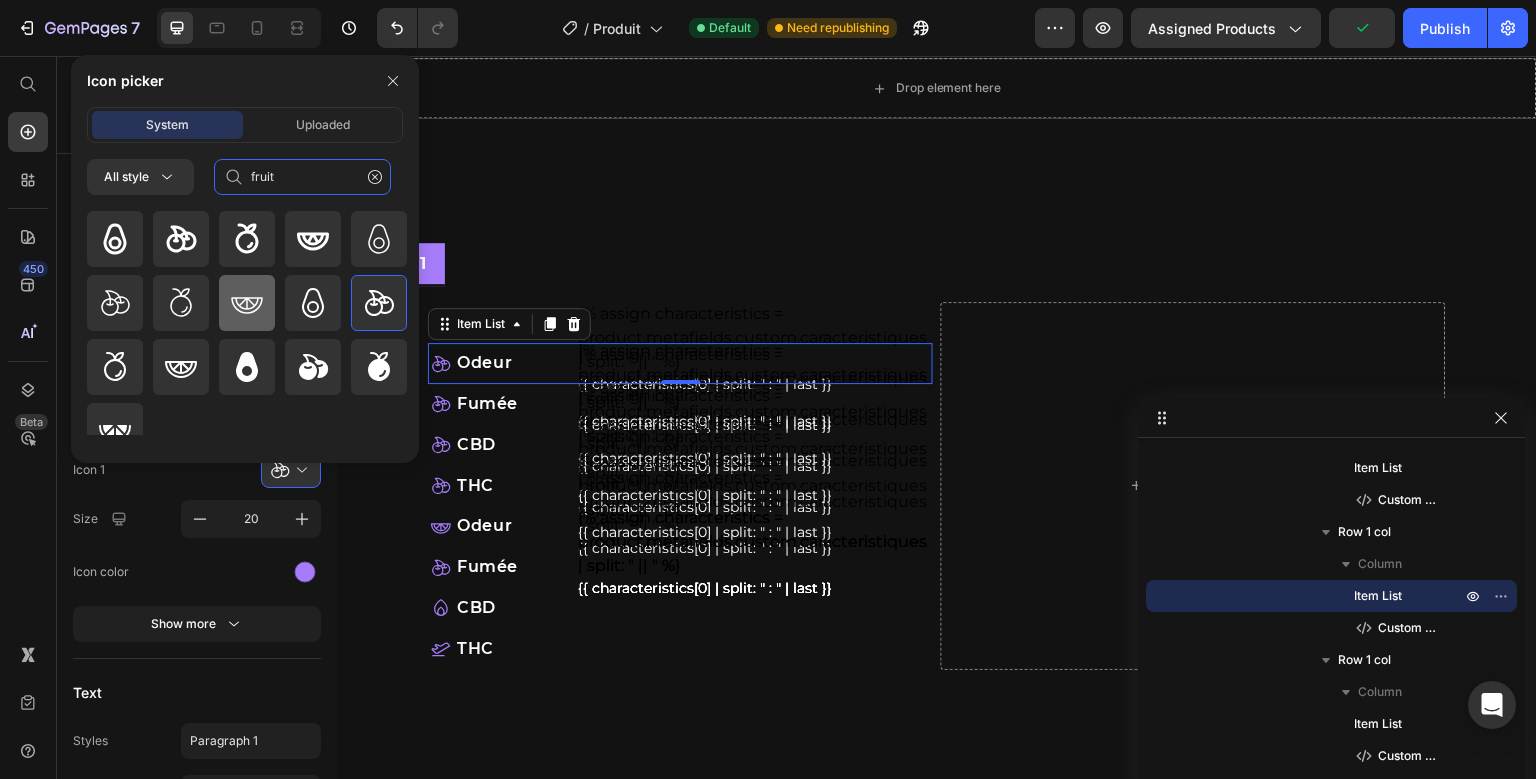 type on "fruit" 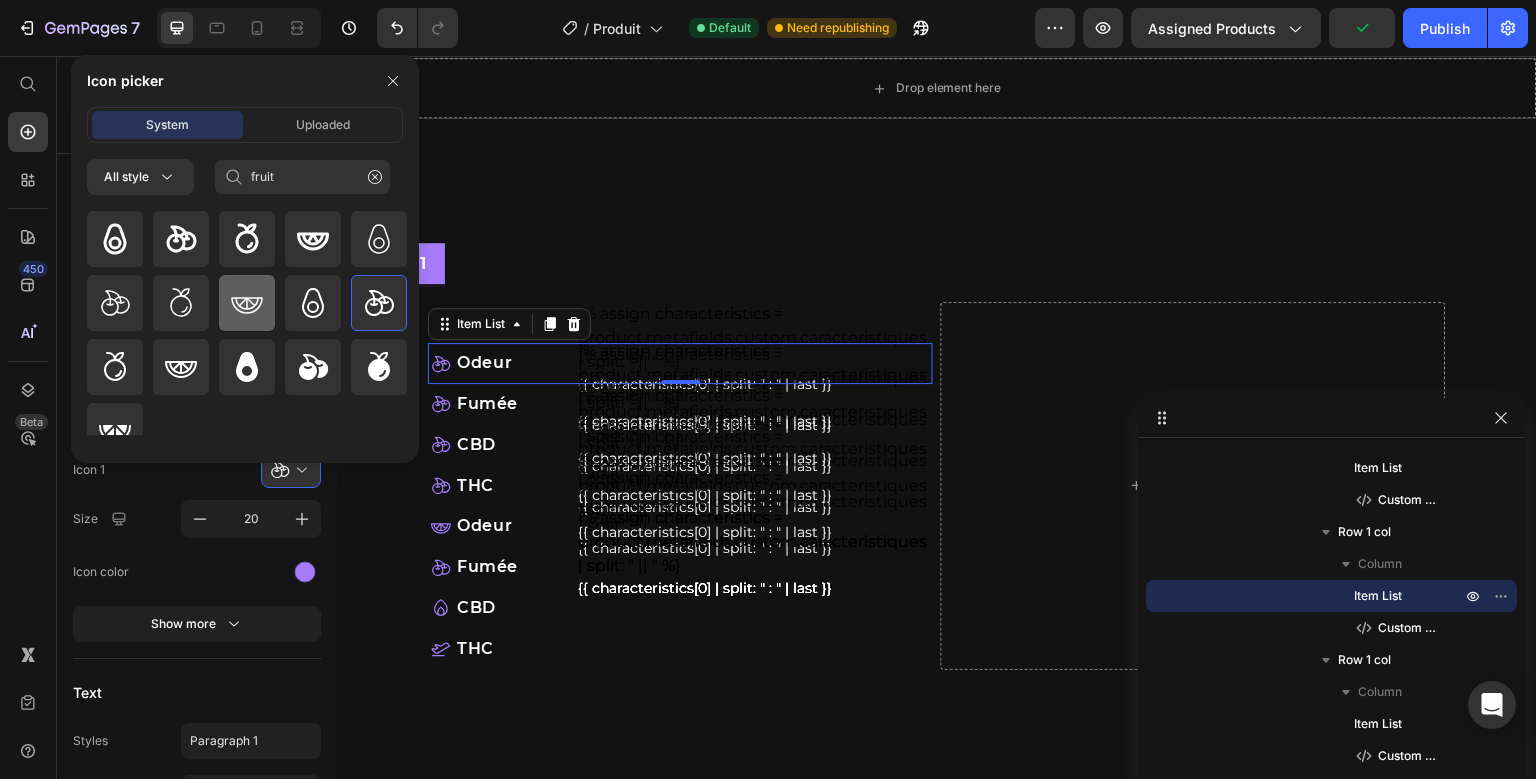 click 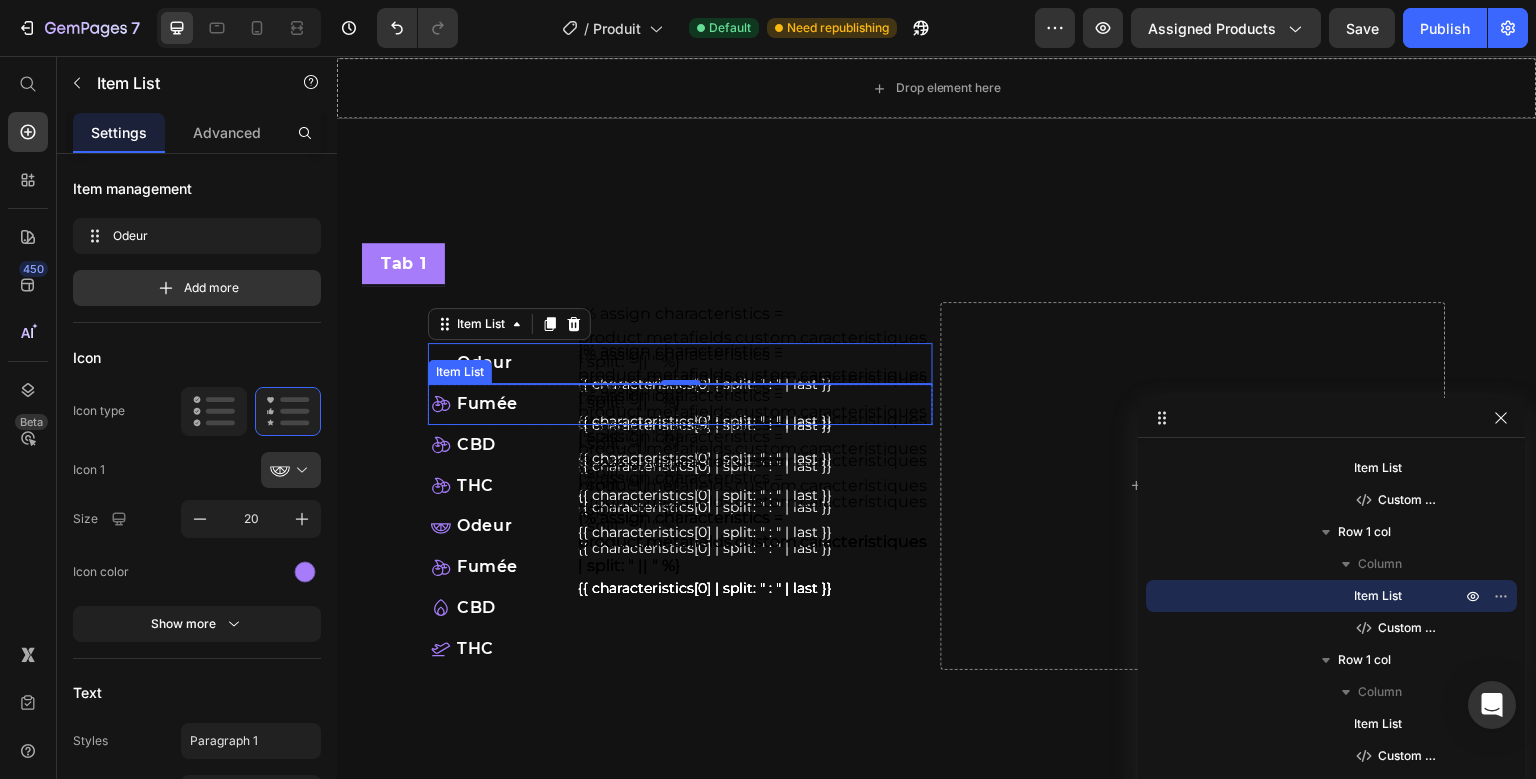 click on "Fumée Item List {% assign characteristics = product.metafields.custom.caracteristiques | split: " || " %}
{{ characteristics[0] | split: " : " | last }}
Custom Code" at bounding box center (680, 404) 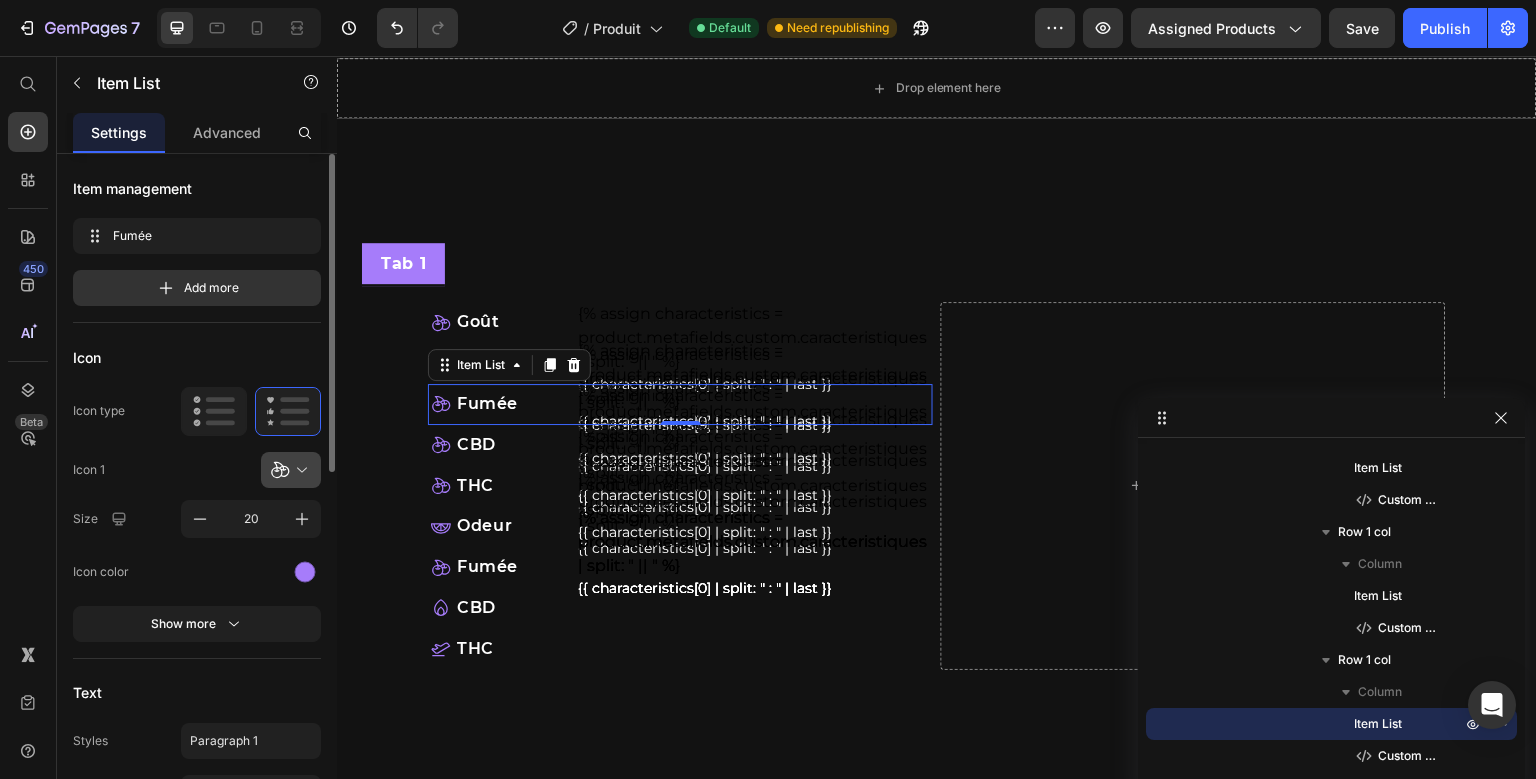 click at bounding box center [299, 470] 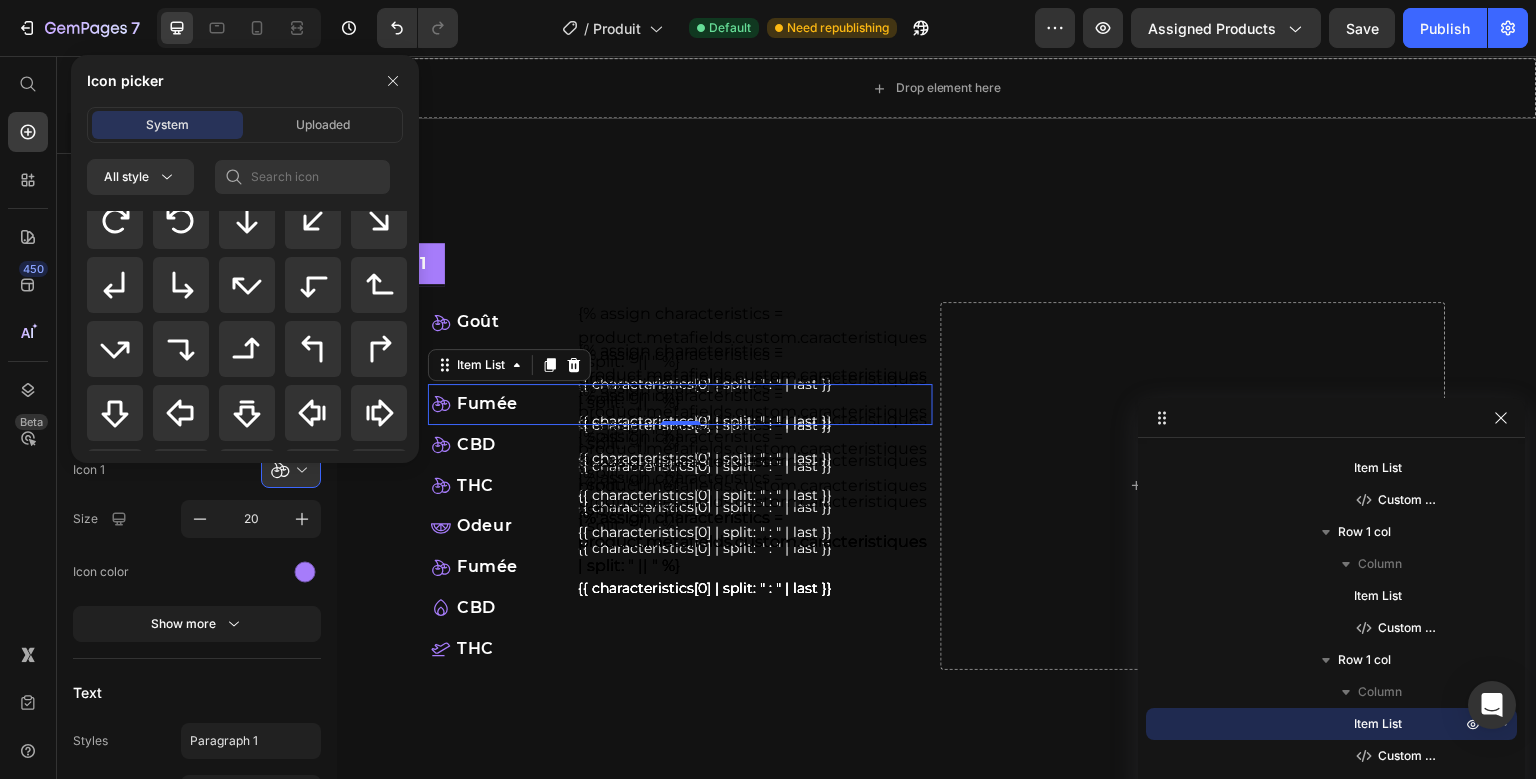 scroll, scrollTop: 715, scrollLeft: 0, axis: vertical 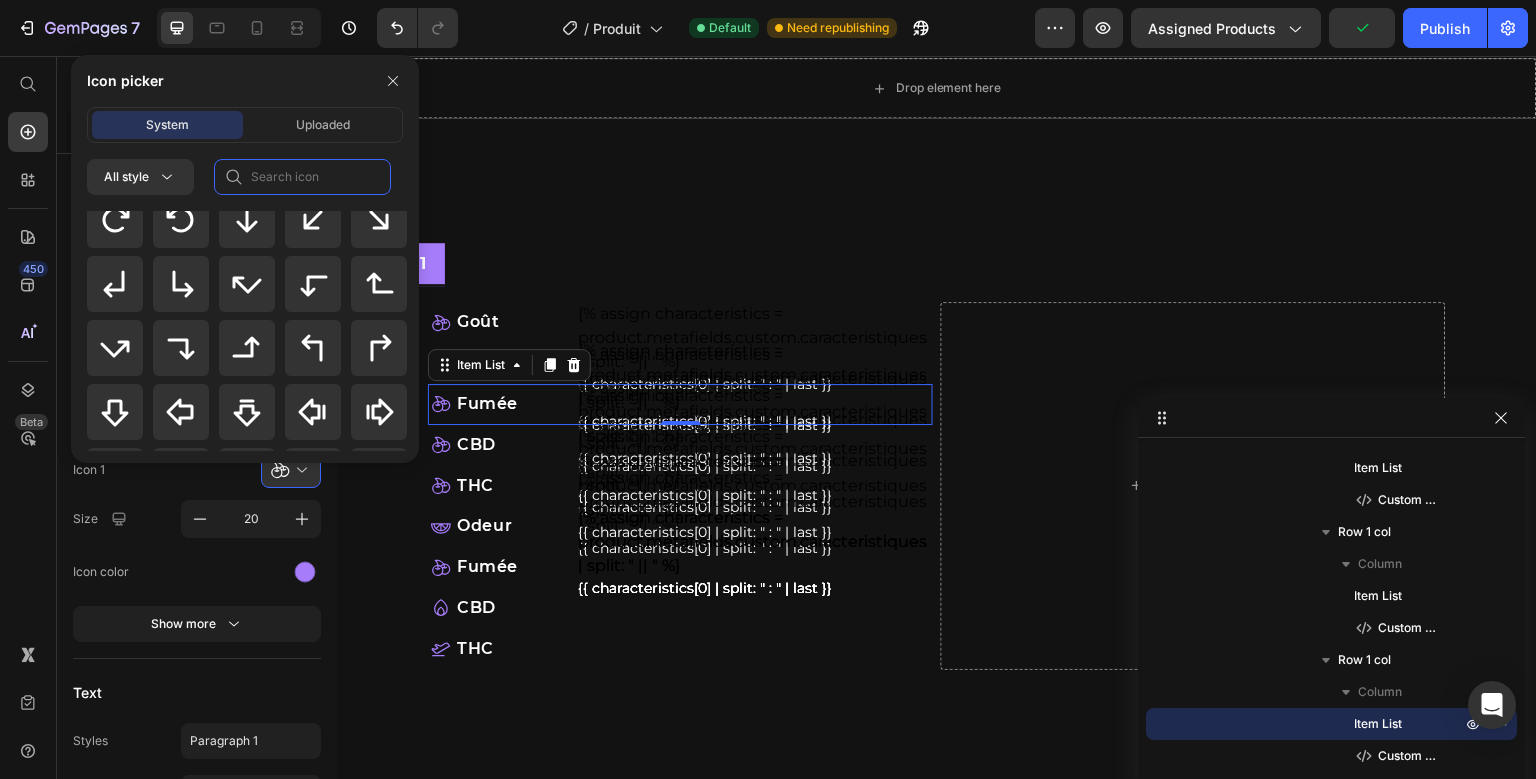 click 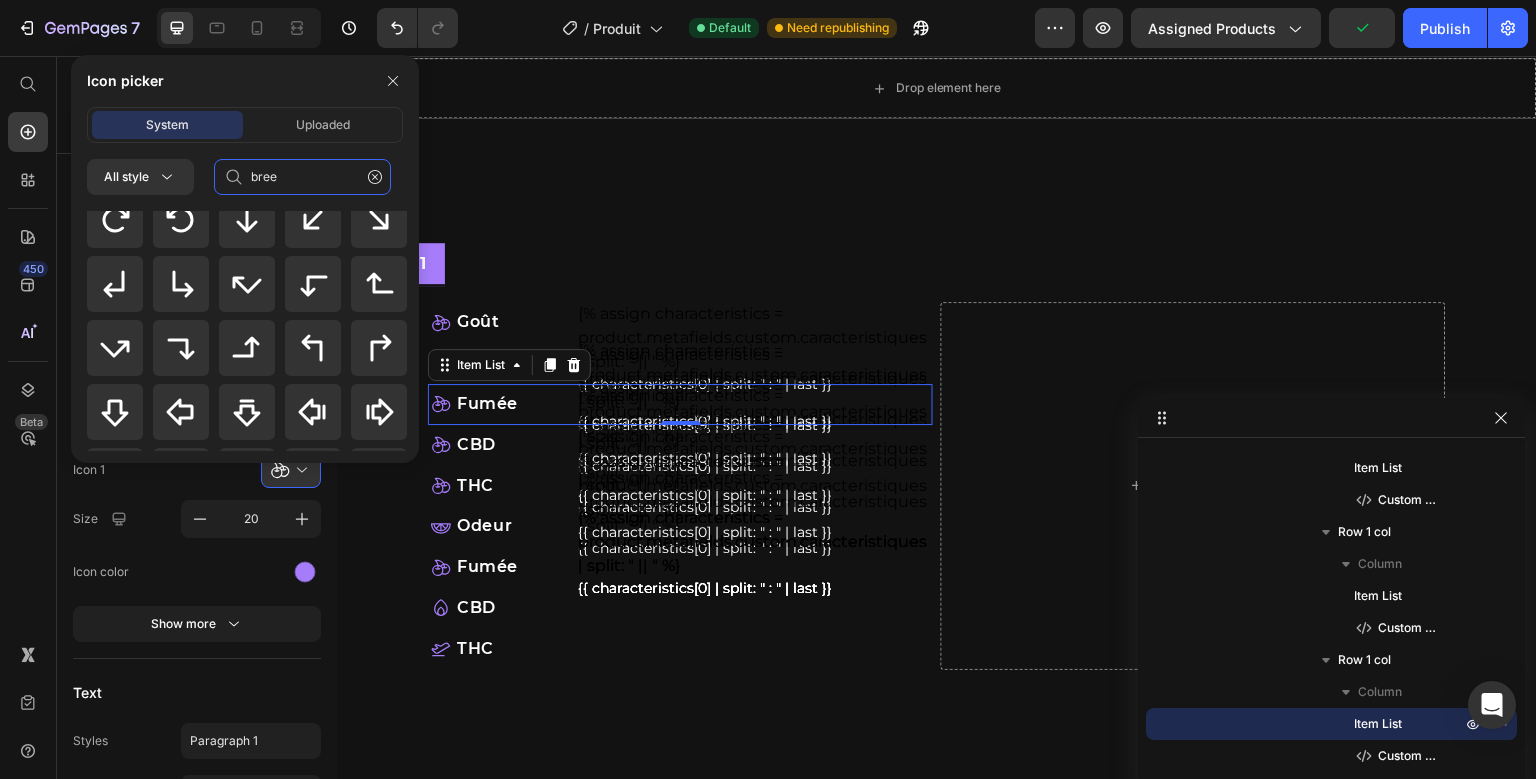 scroll, scrollTop: 0, scrollLeft: 0, axis: both 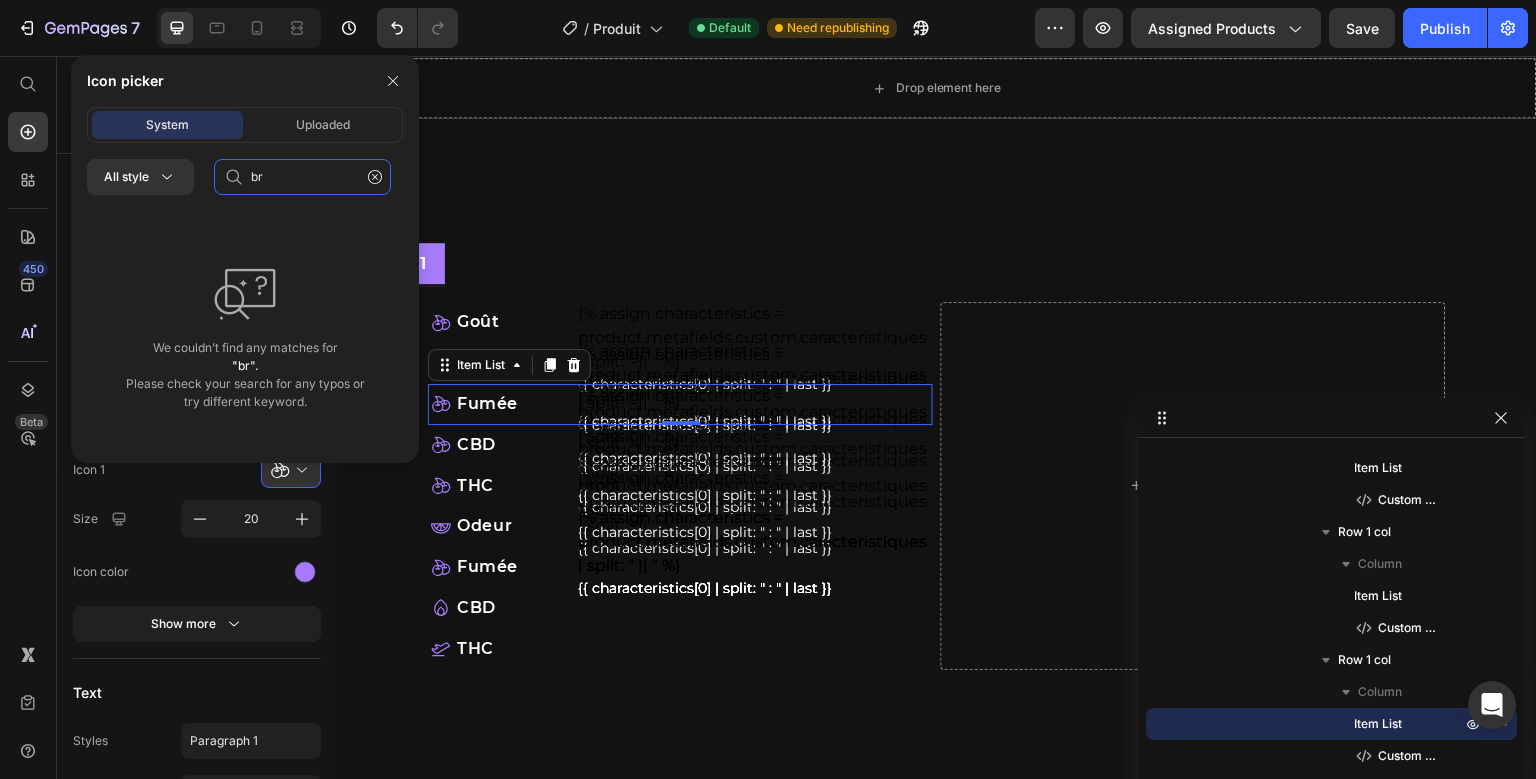 type on "b" 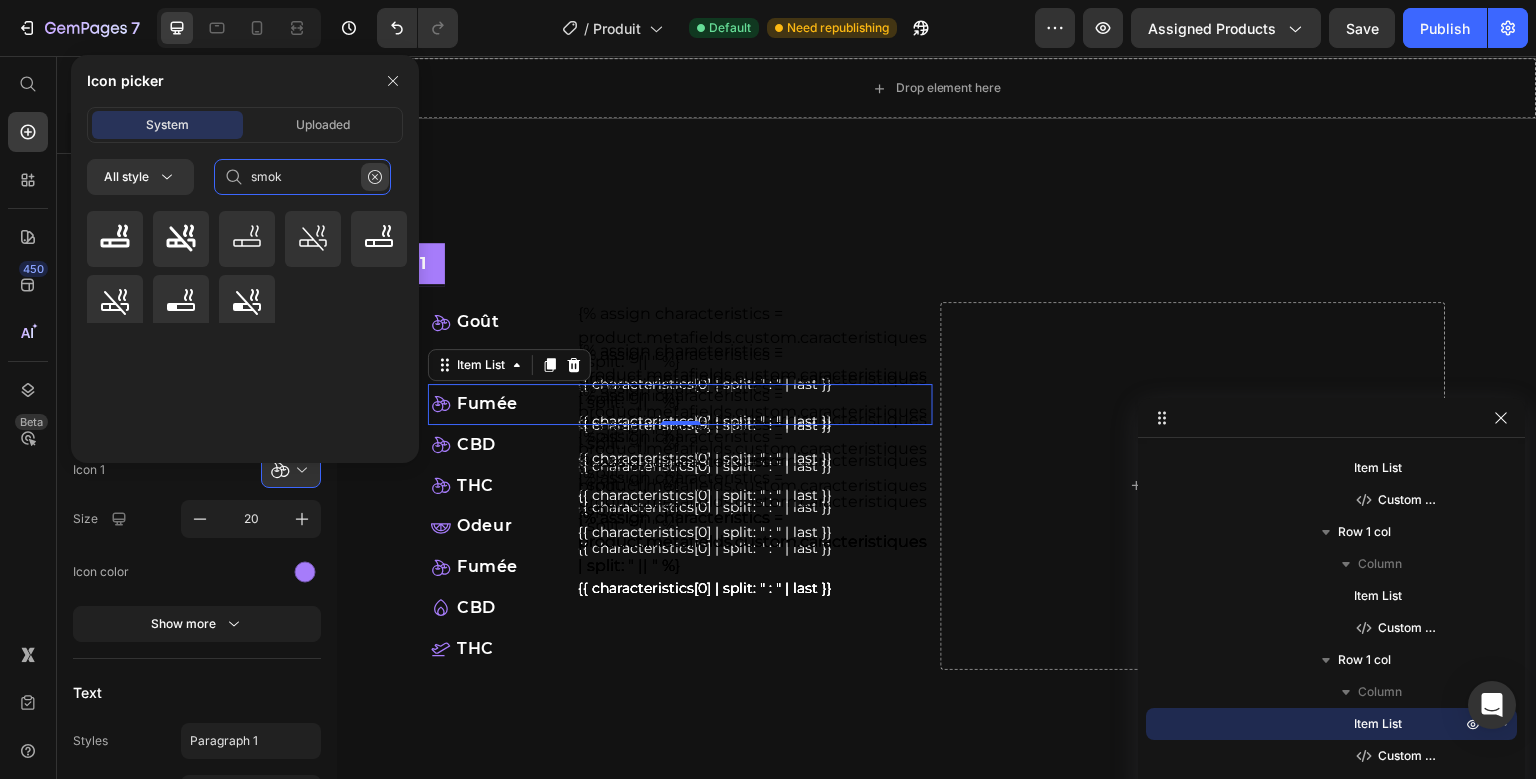 type on "smok" 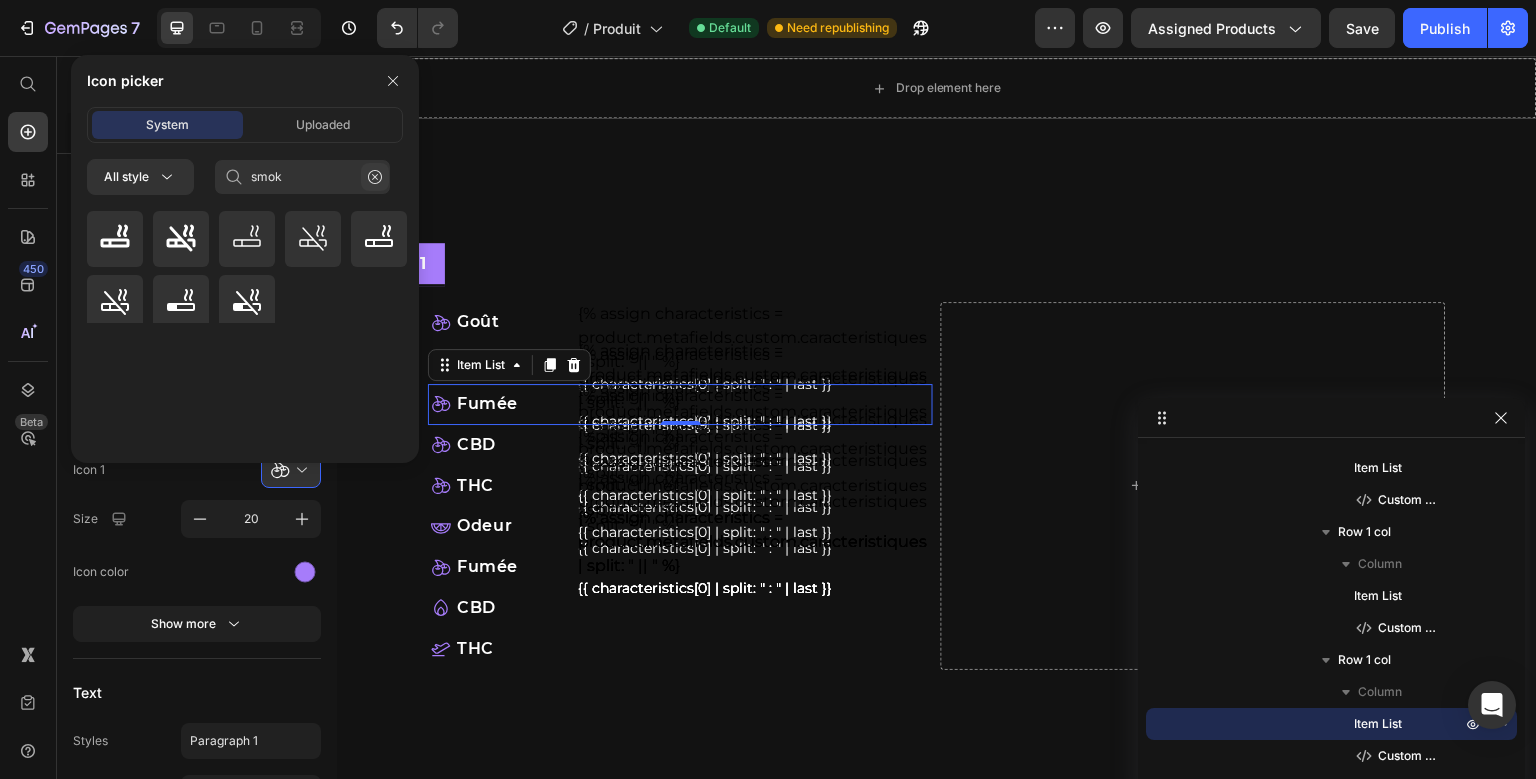 click 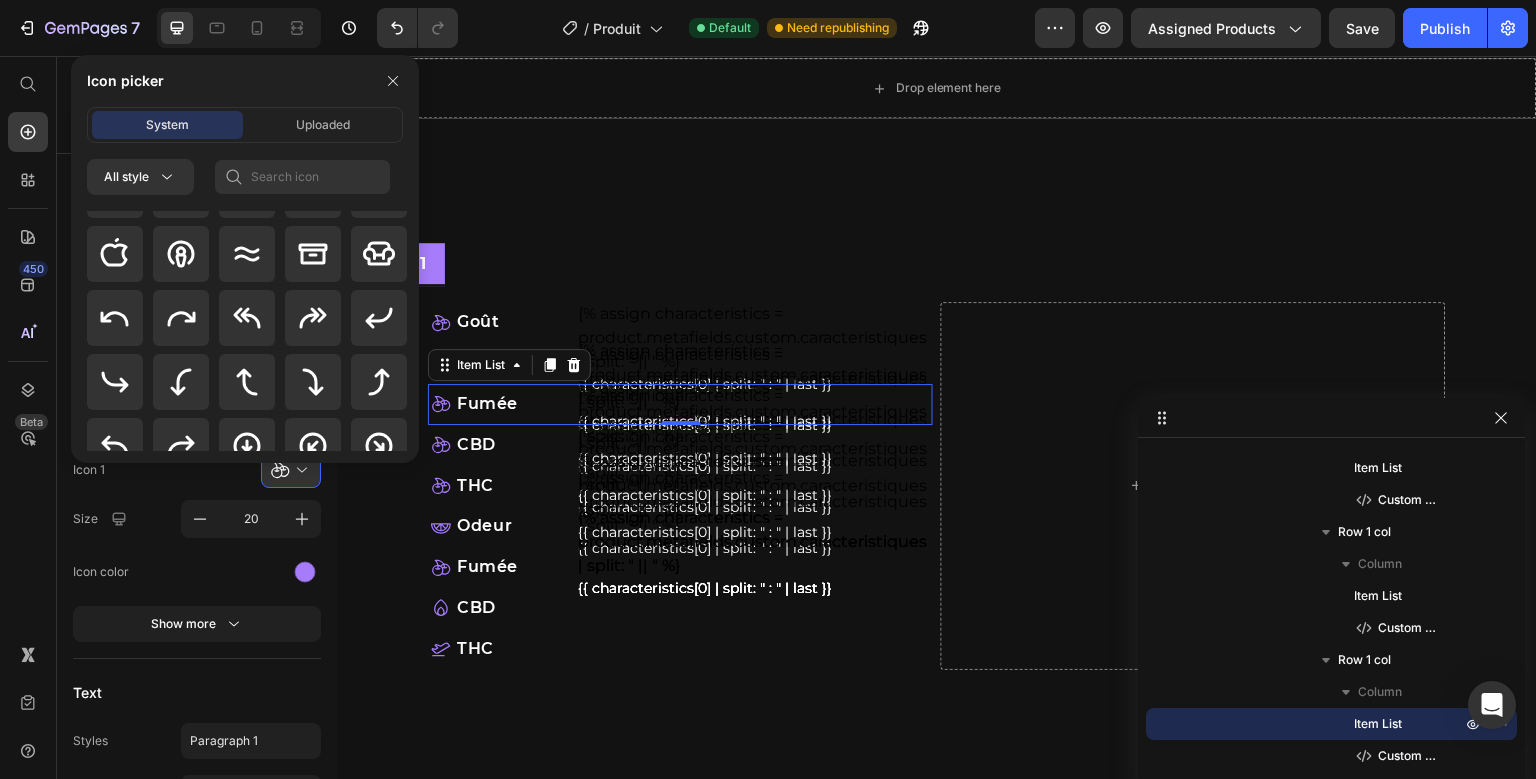 scroll, scrollTop: 395, scrollLeft: 0, axis: vertical 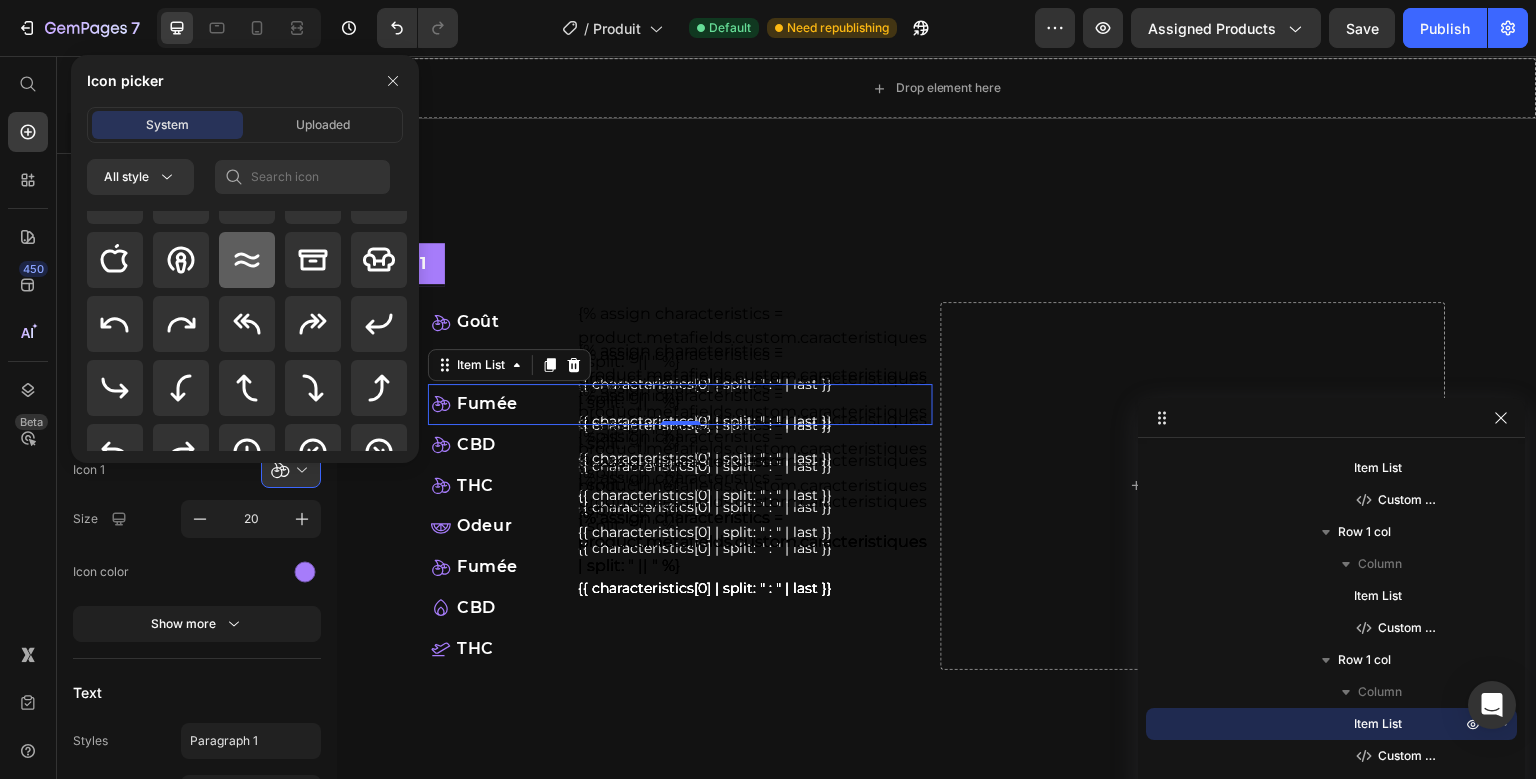 click 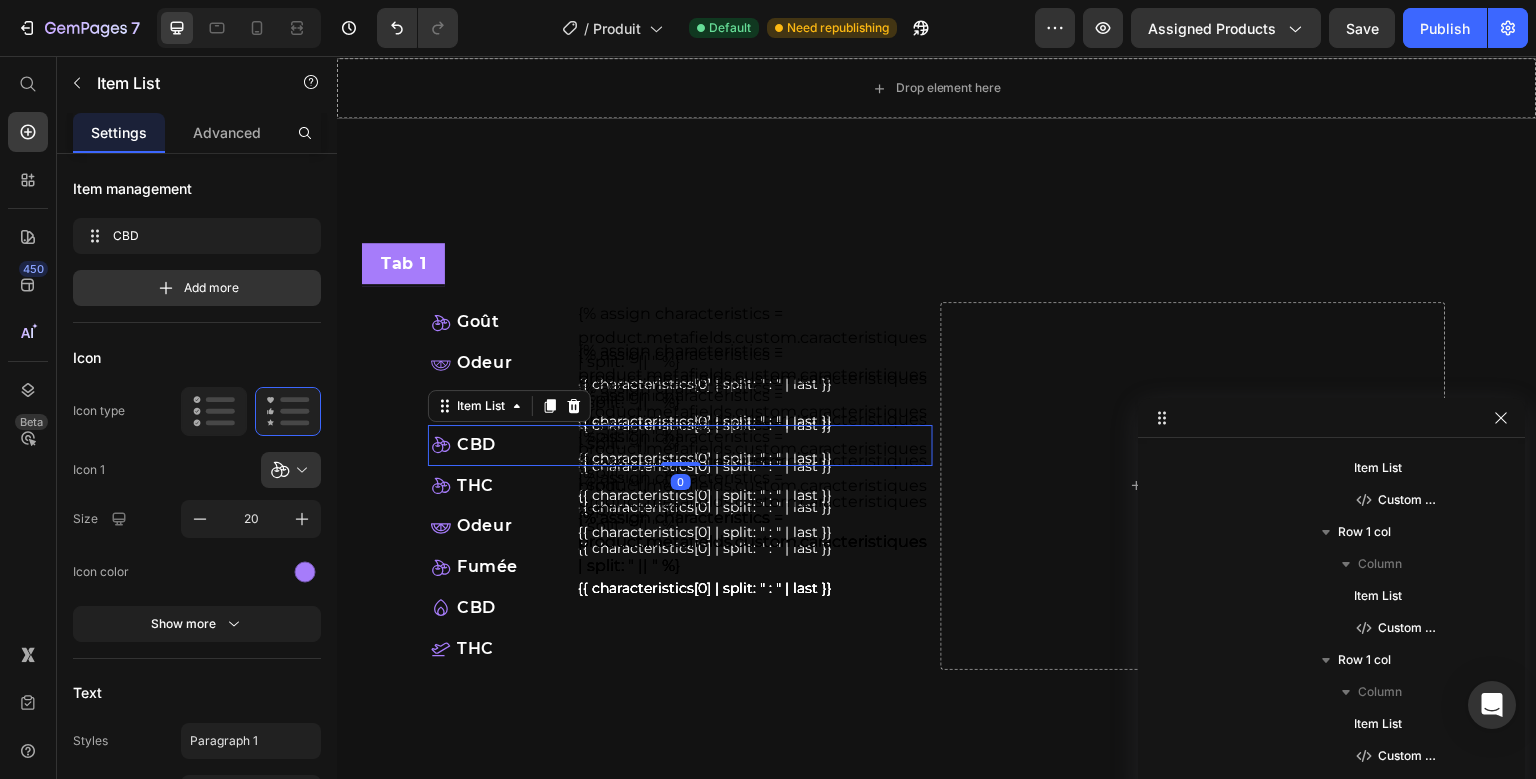 click on "CBD Item List   0 {% assign characteristics = product.metafields.custom.caracteristiques | split: " || " %}
{{ characteristics[0] | split: " : " | last }}
Custom Code" at bounding box center (680, 445) 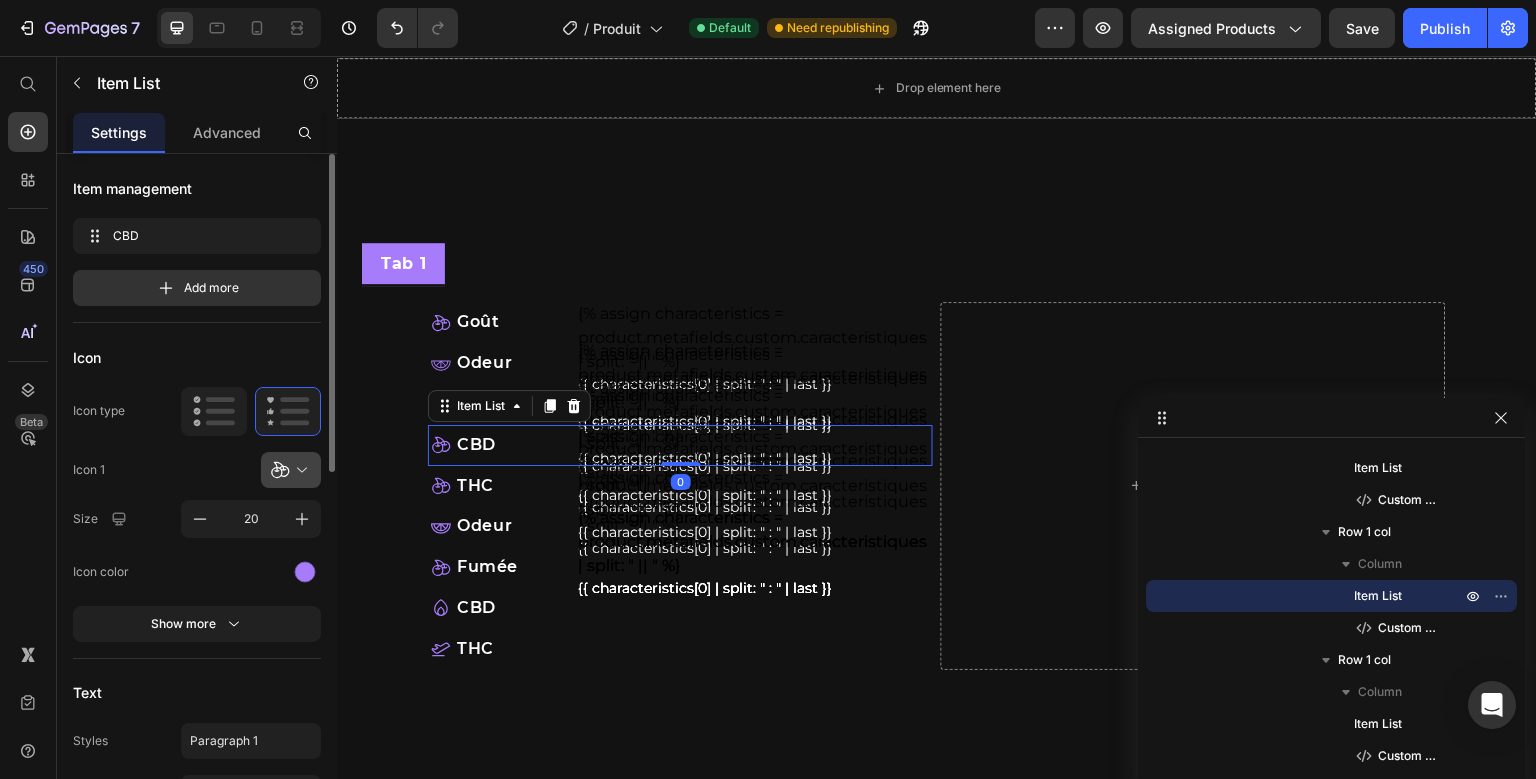 click at bounding box center [299, 470] 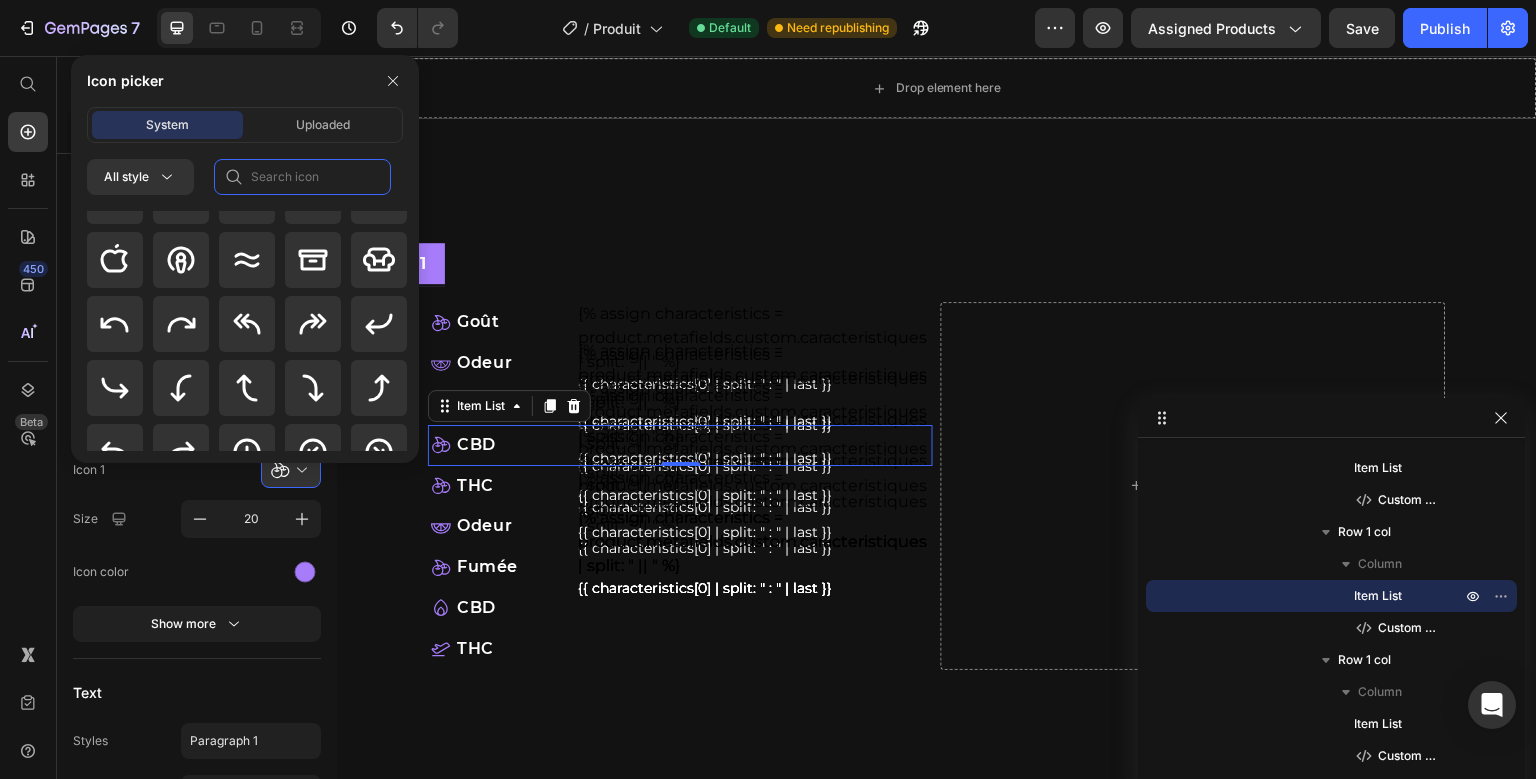 click 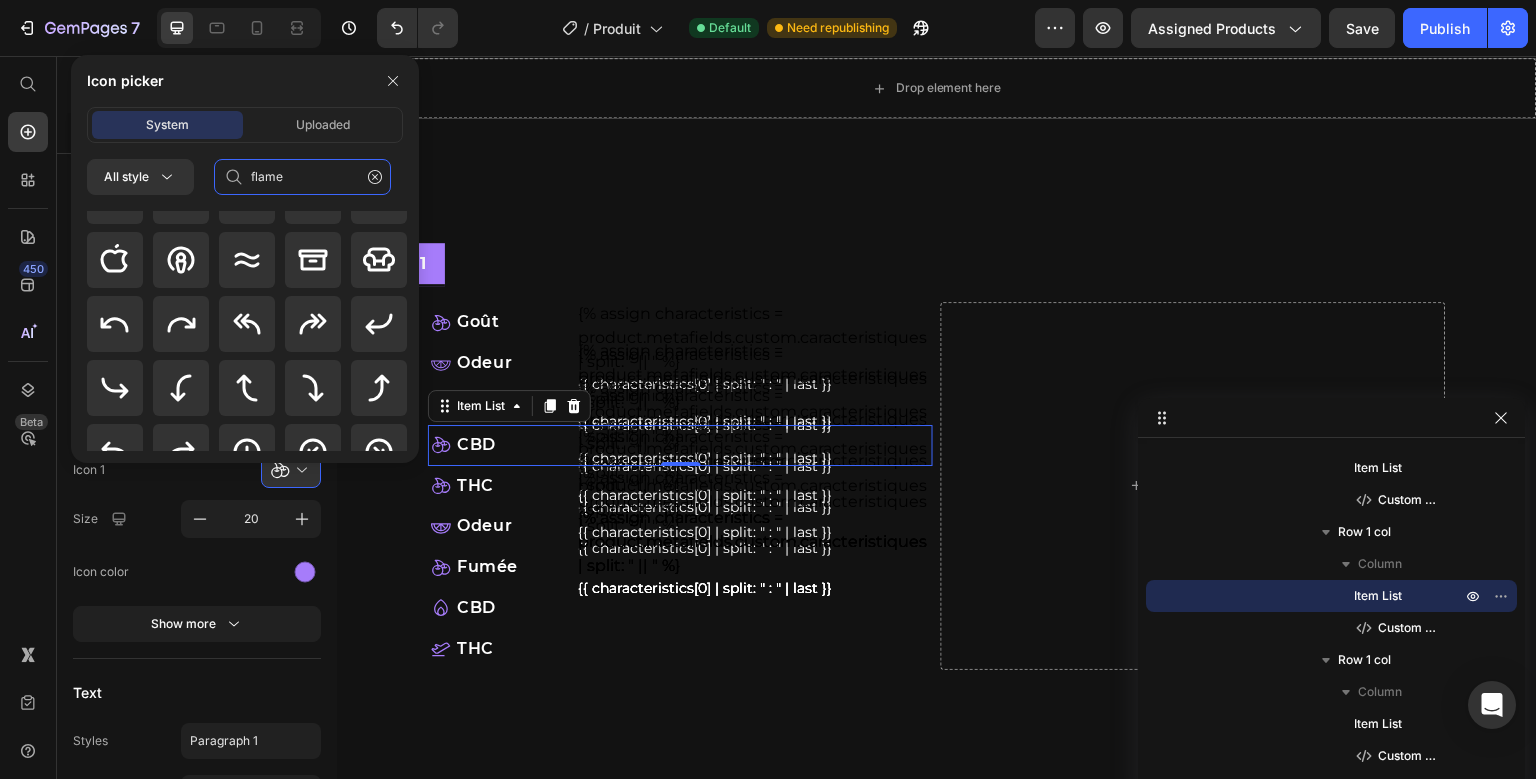 scroll, scrollTop: 0, scrollLeft: 0, axis: both 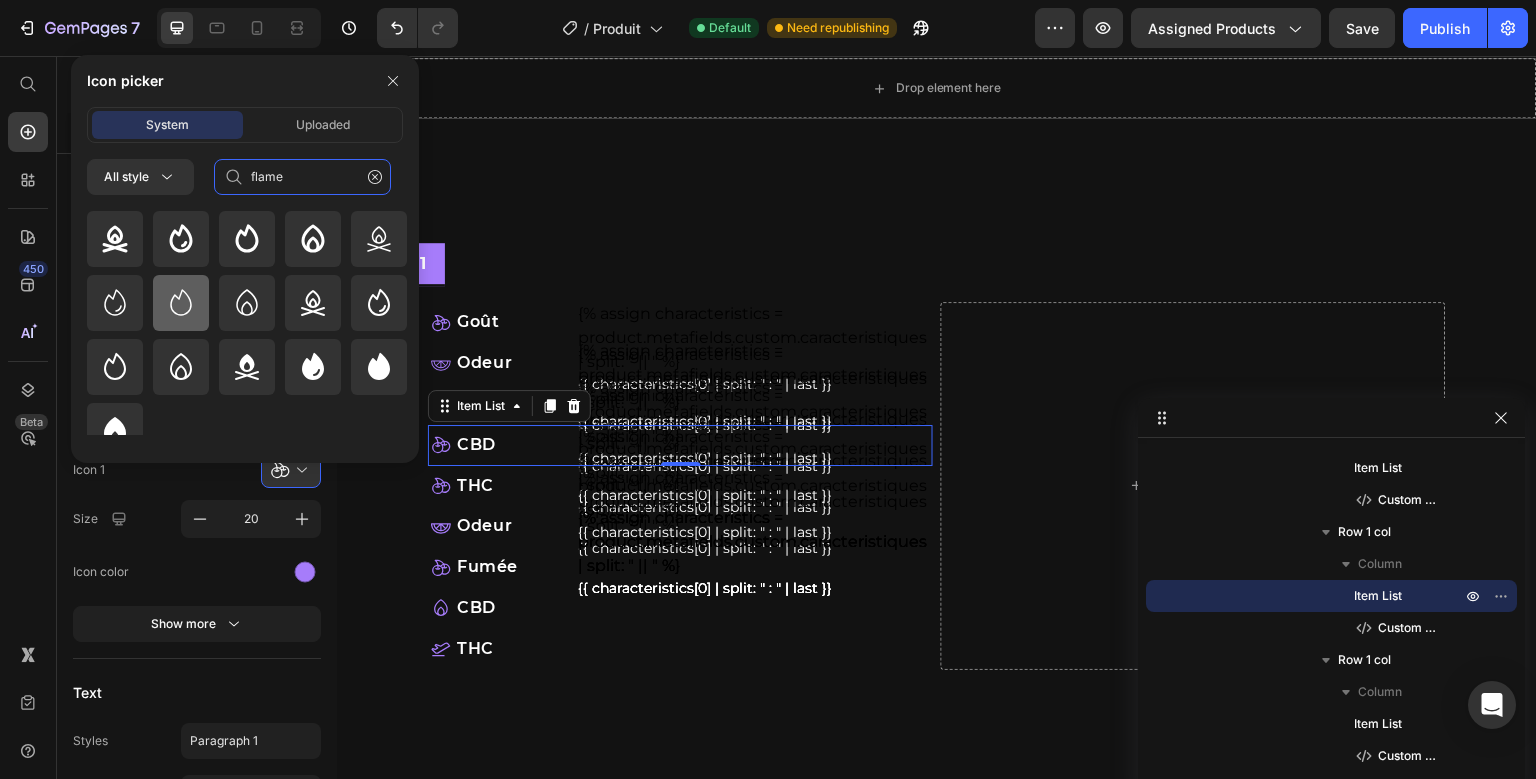 type on "flame" 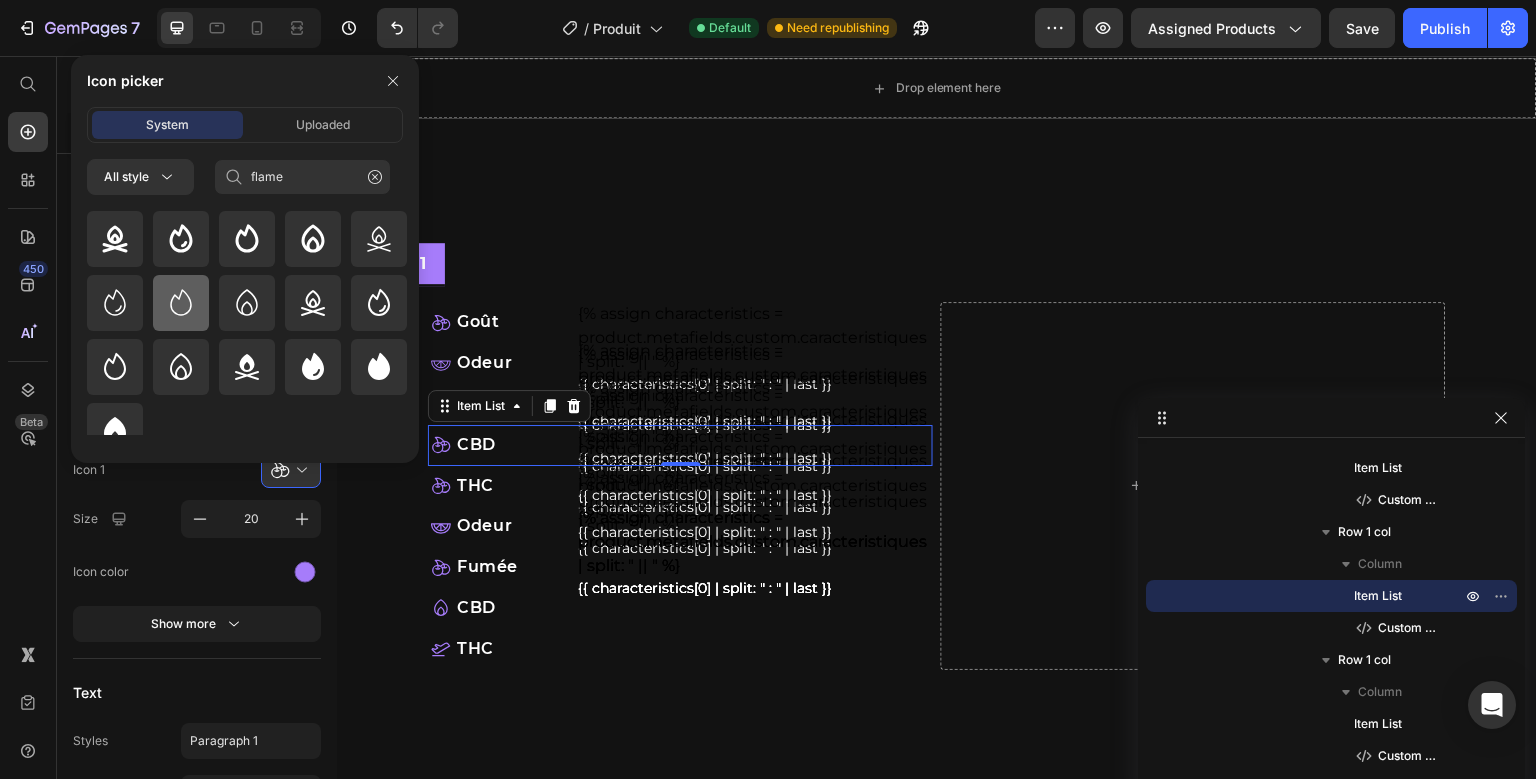click 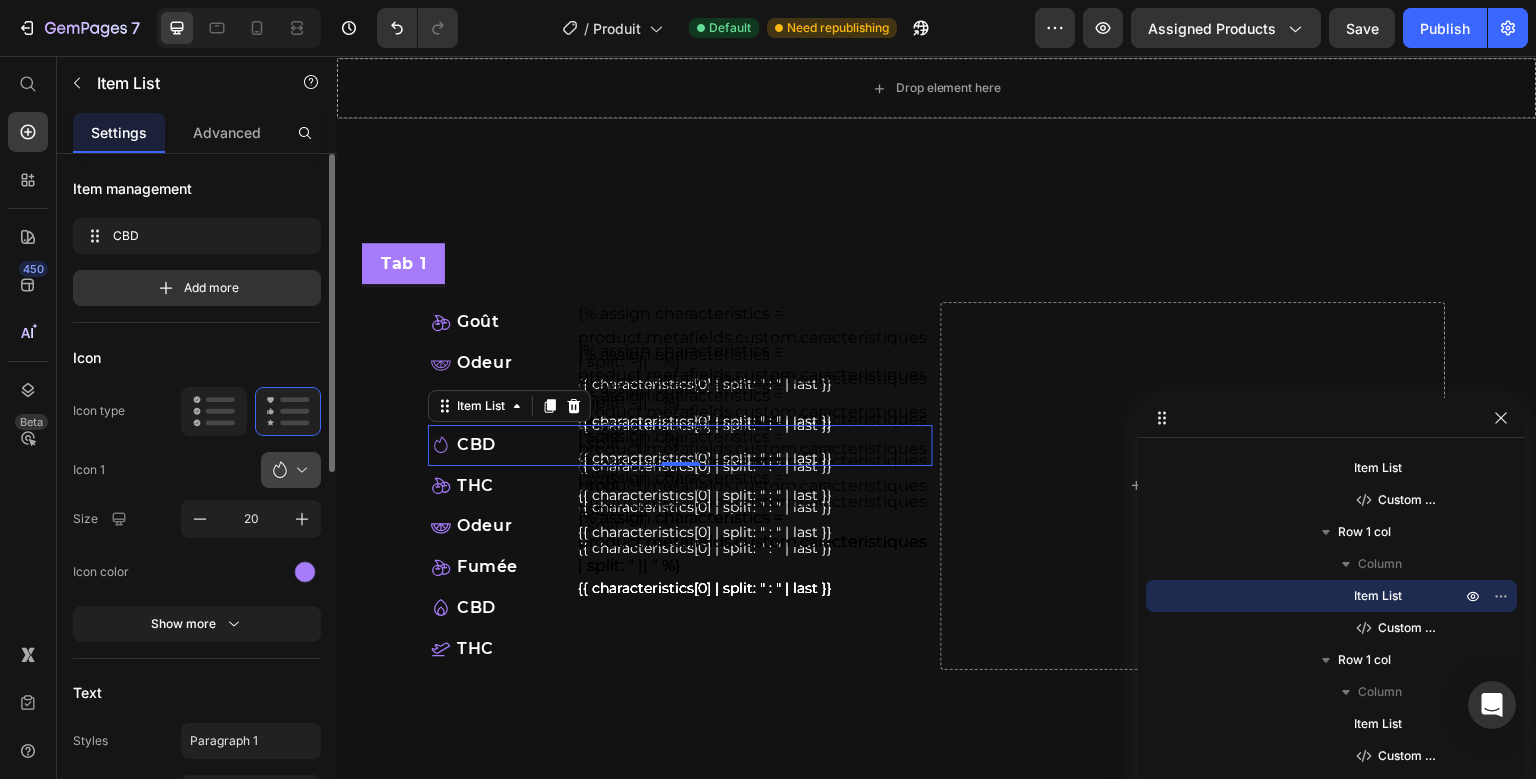 click at bounding box center (299, 470) 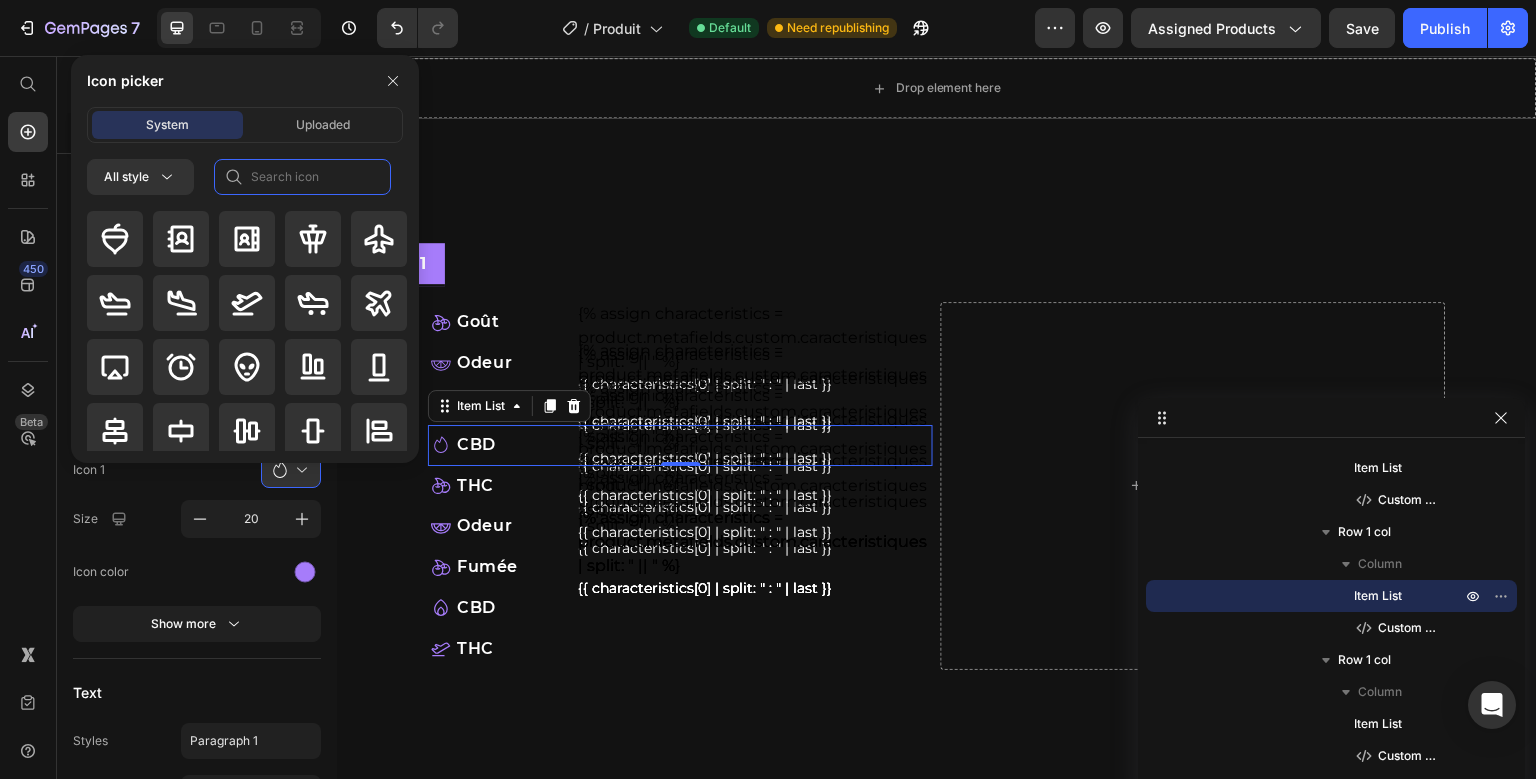click 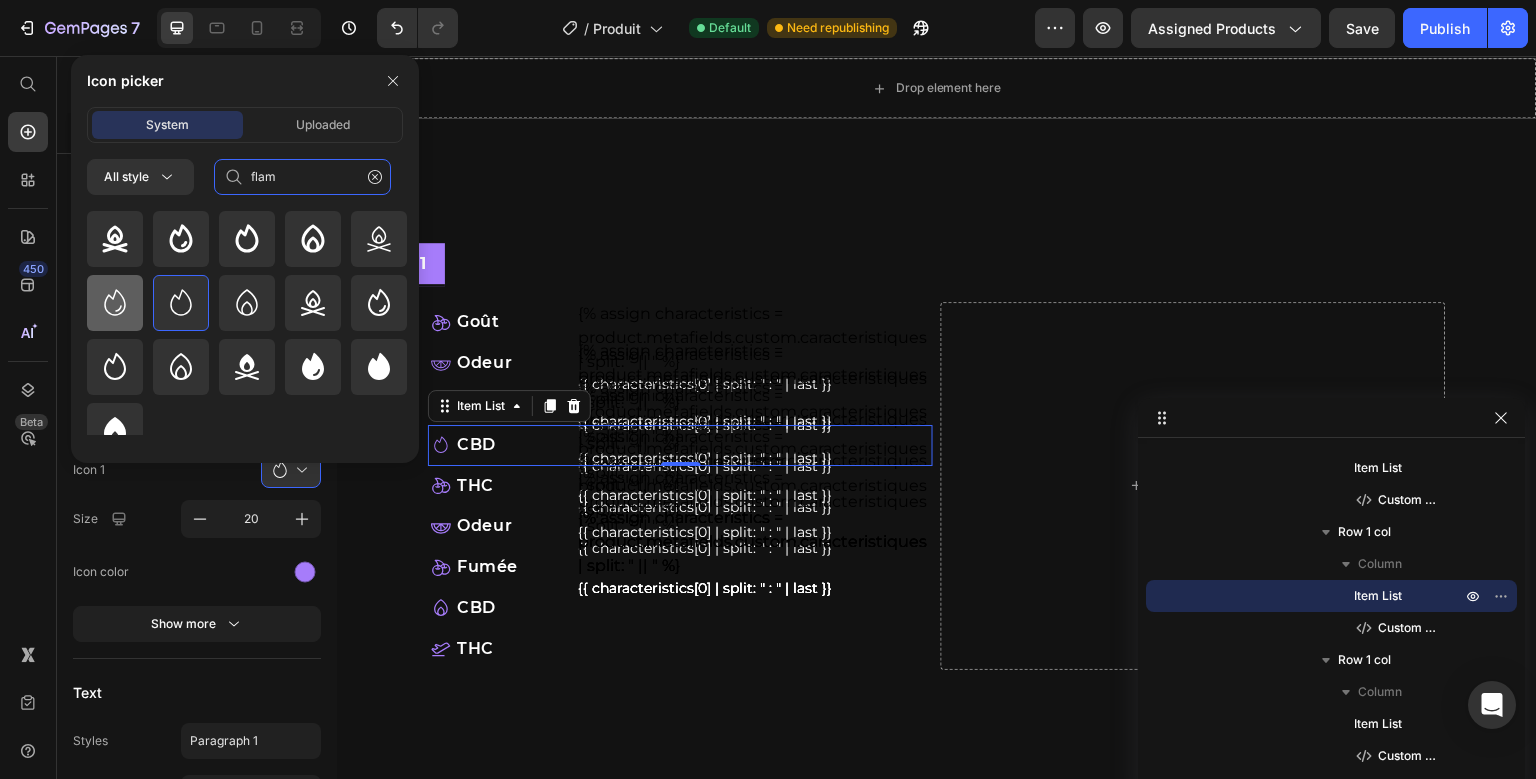 type on "flam" 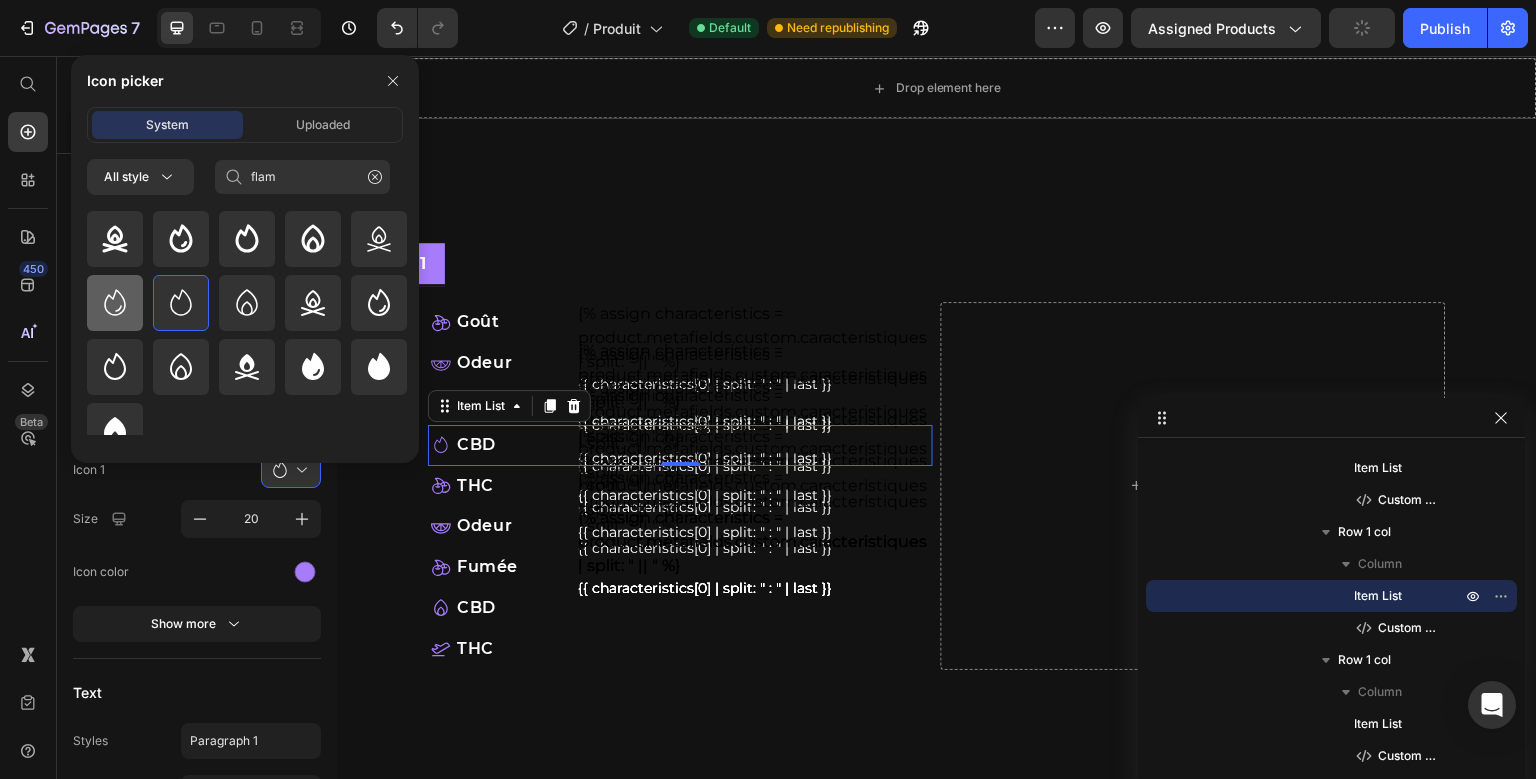 click 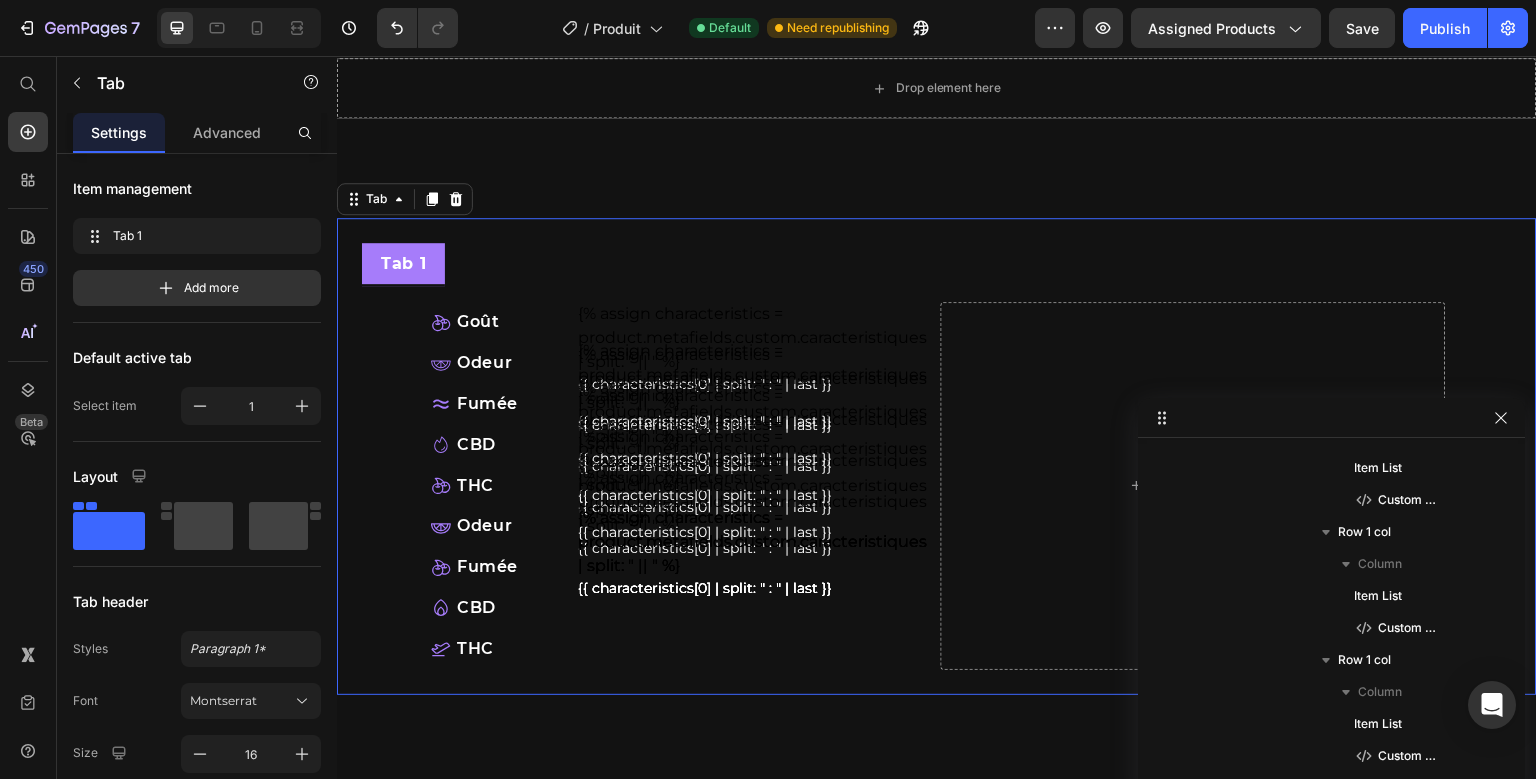 click on "Tab 1
Goût Item List {% assign characteristics = product.metafields.custom.caracteristiques | split: " || " %}
{{ characteristics[0] | split: " : " | last }}
Custom Code Row
Odeur Item List {% assign characteristics = product.metafields.custom.caracteristiques | split: " || " %}
{{ characteristics[0] | split: " : " | last }}
Custom Code Row
Fumée Item List {% assign characteristics = product.metafields.custom.caracteristiques | split: " || " %}
{{ characteristics[0] | split: " : " | last }}
Custom Code Row
CBD Item List {% assign characteristics = product.metafields.custom.caracteristiques | split: " || " %}
{{ characteristics[0] | split: " : " | last }}
Custom Code Row
THC Item List {% assign characteristics = product.metafields.custom.caracteristiques | split: " || " %}
{{ characteristics[0] | split: " : " | last }}
Custom Code Row" at bounding box center [937, 456] 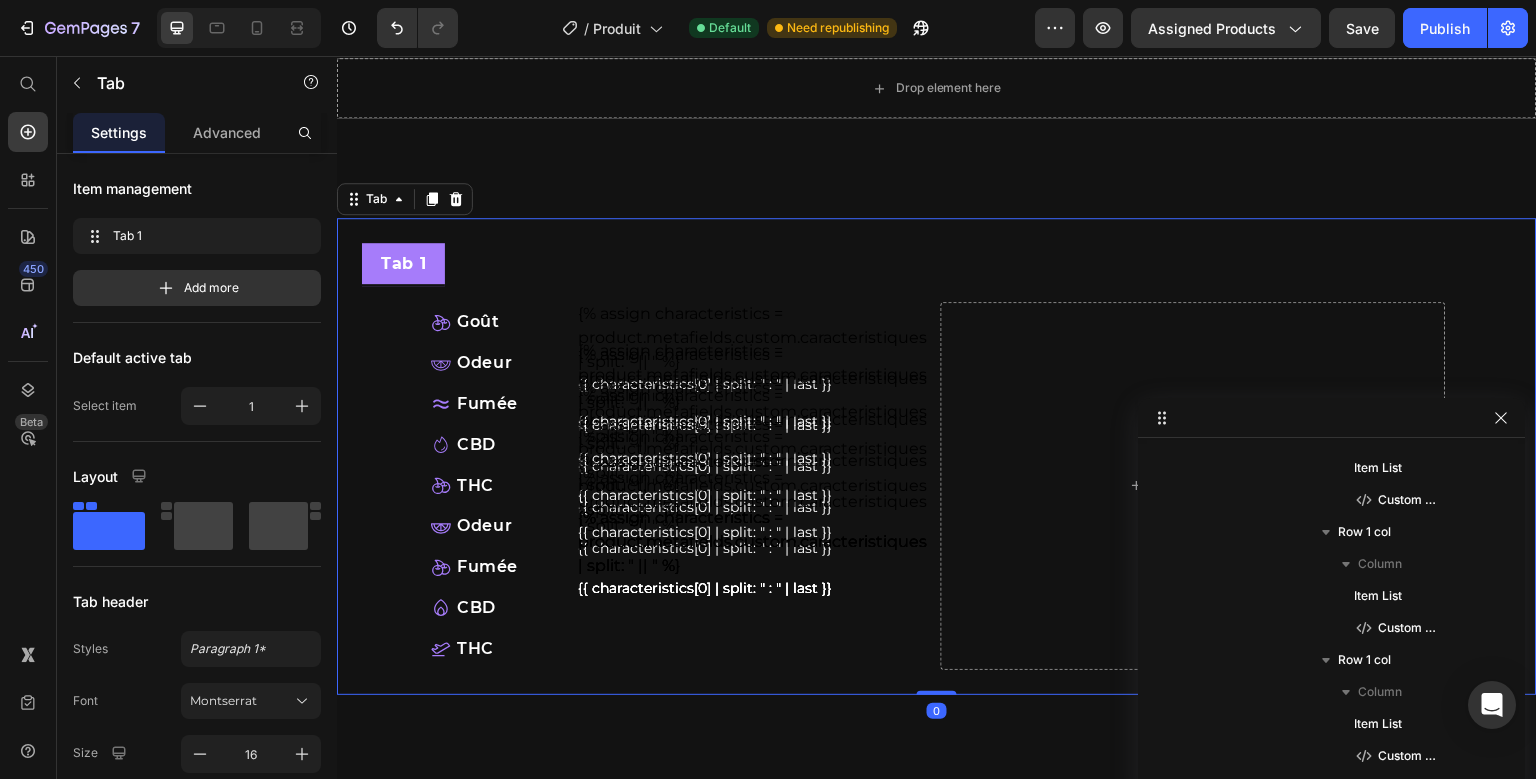 scroll, scrollTop: 58, scrollLeft: 0, axis: vertical 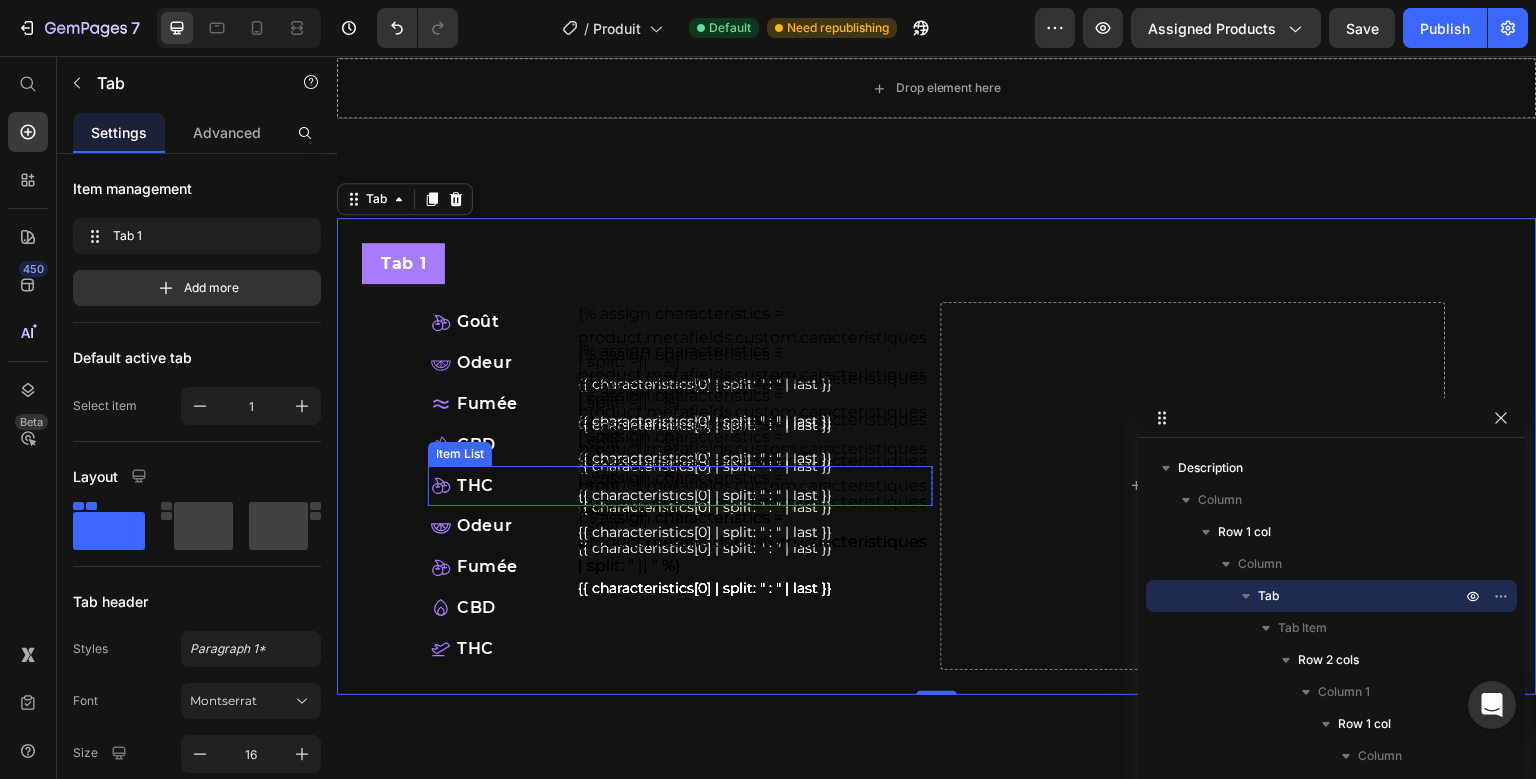 click 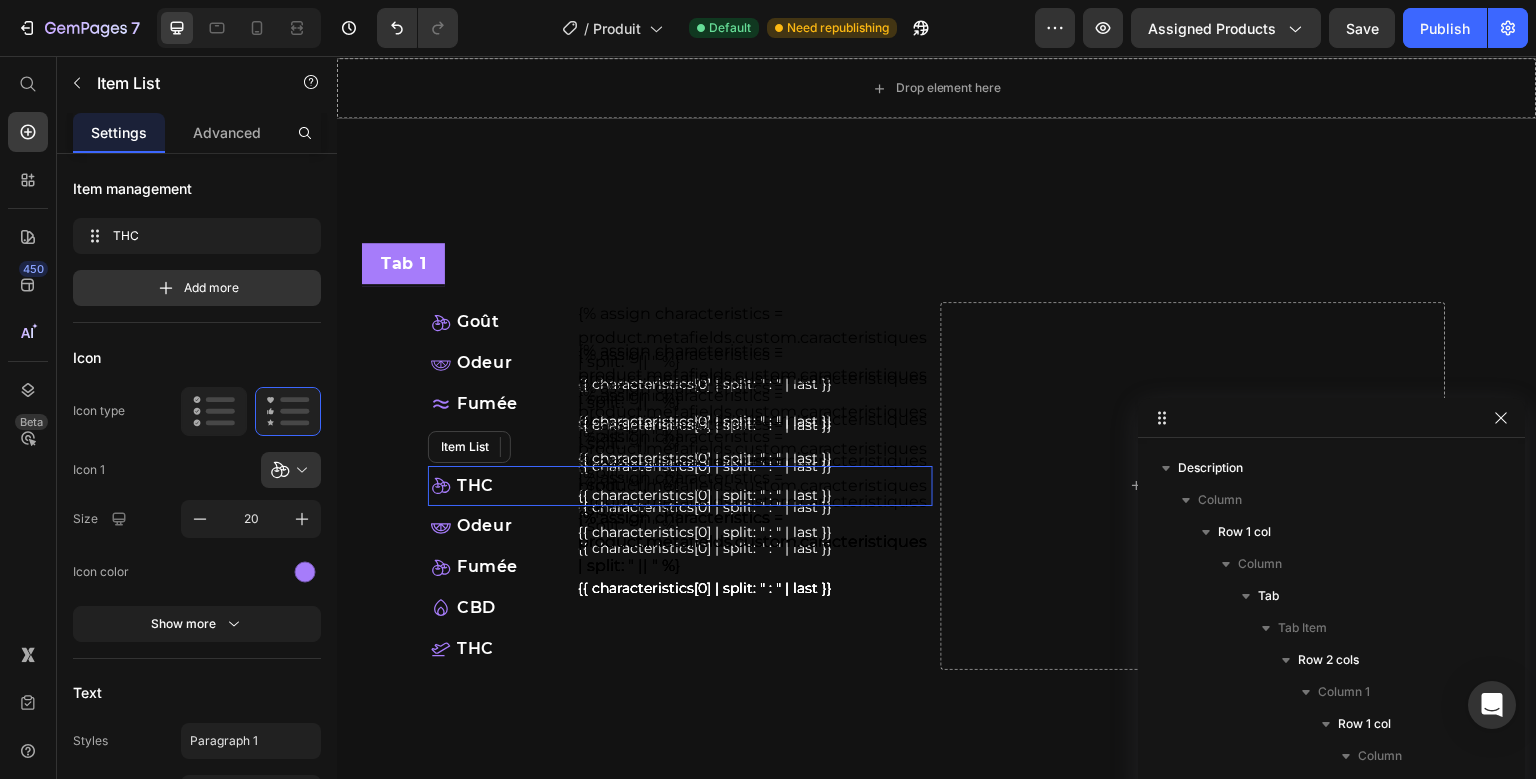 scroll, scrollTop: 762, scrollLeft: 0, axis: vertical 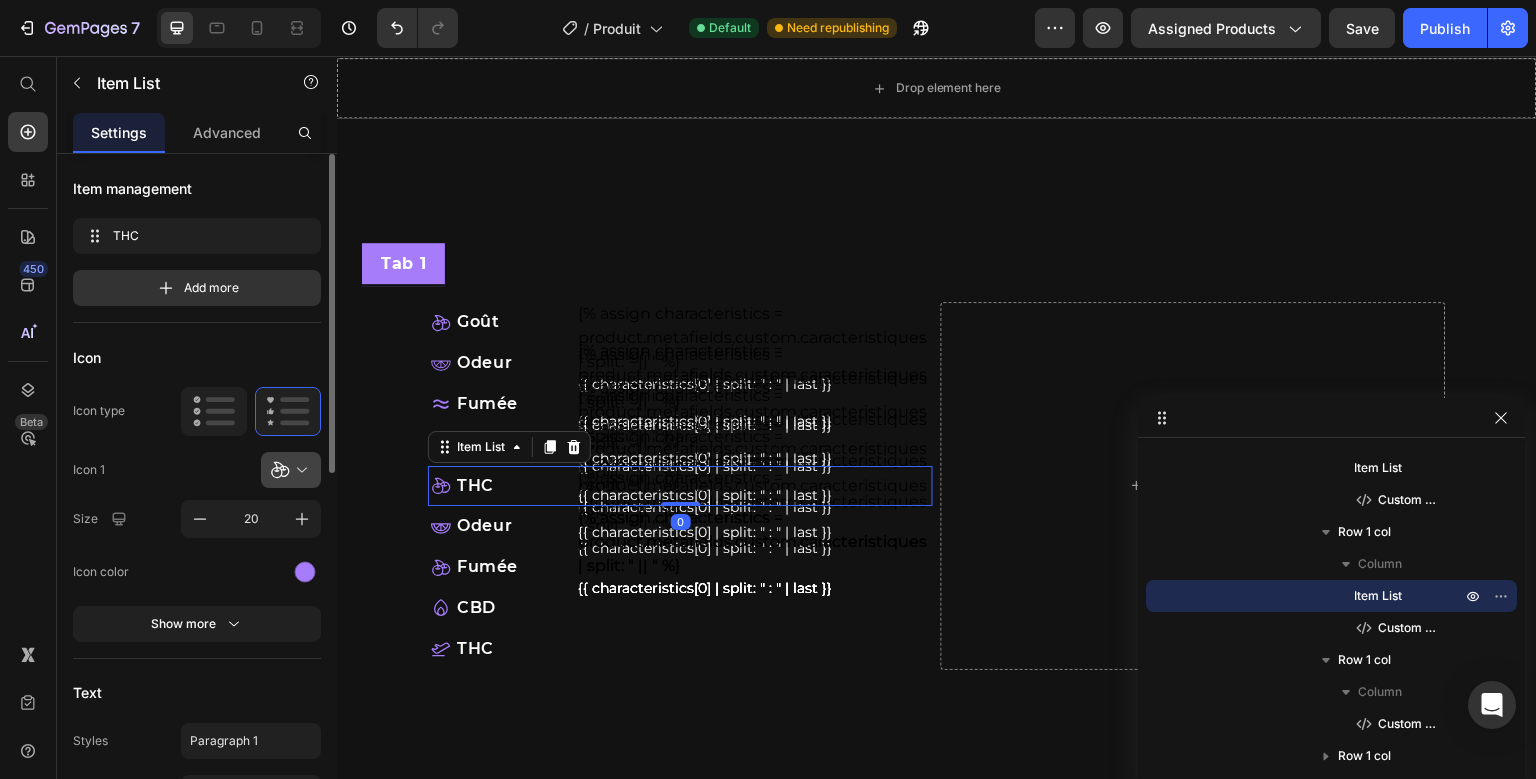 click at bounding box center (299, 470) 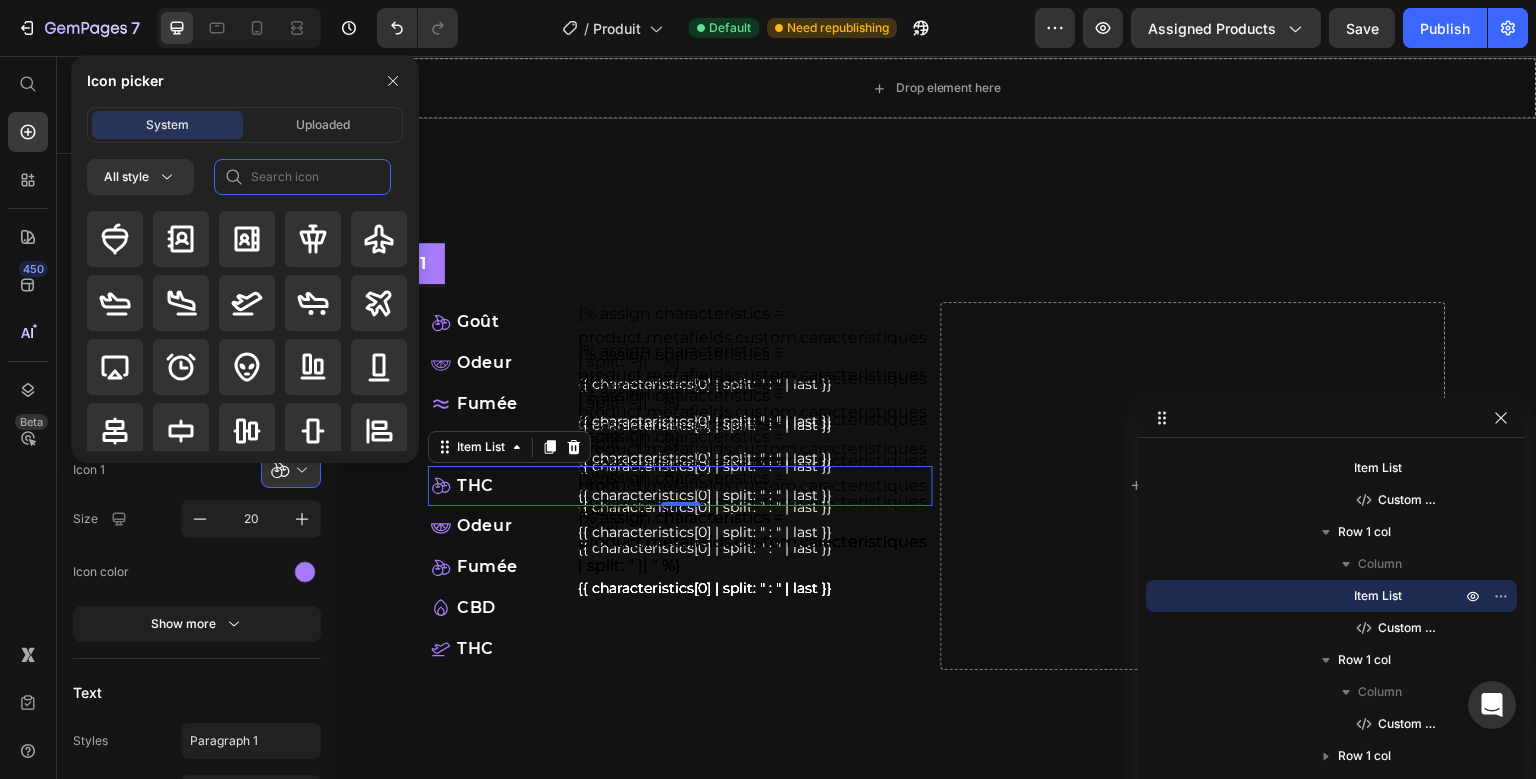 click 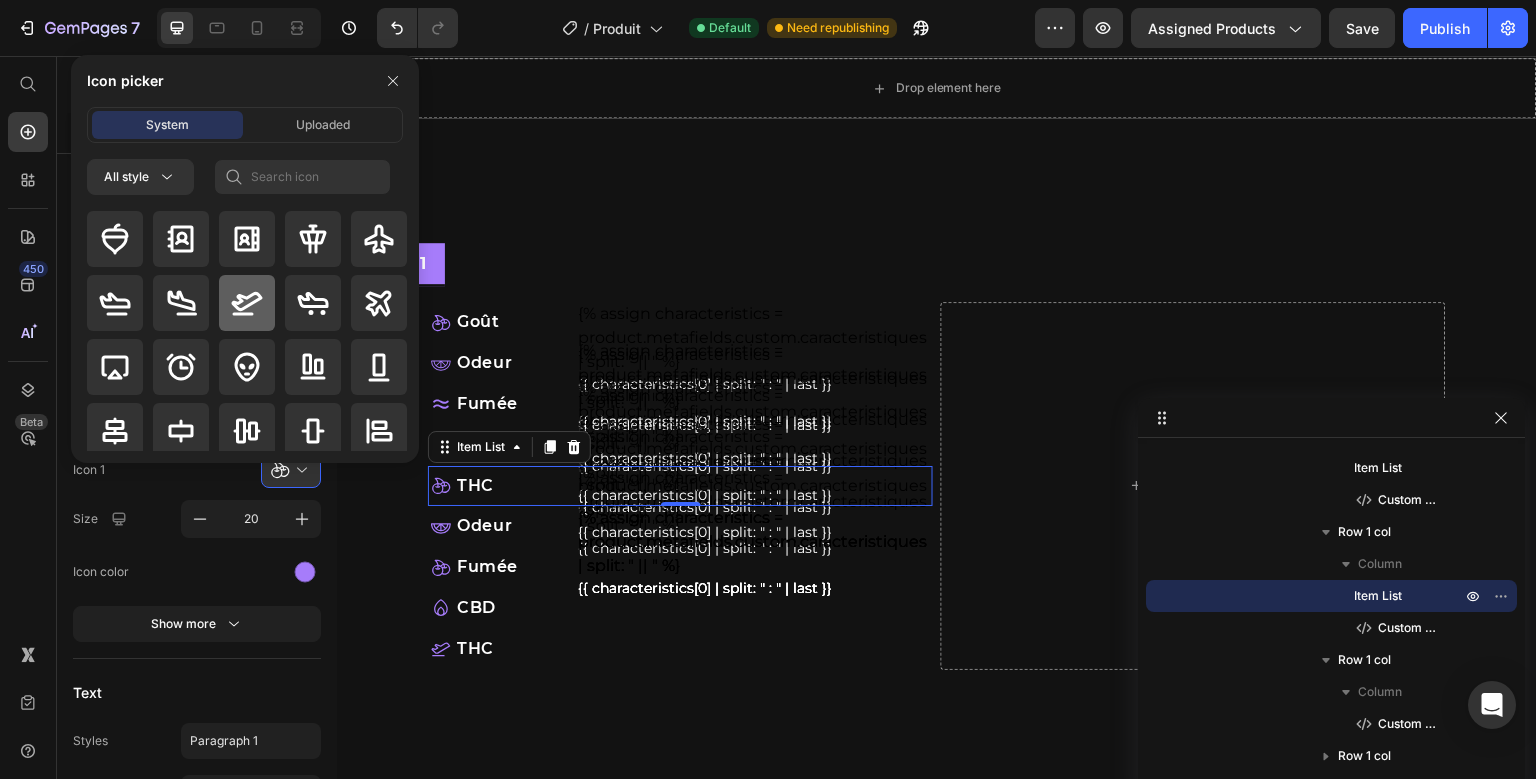 click 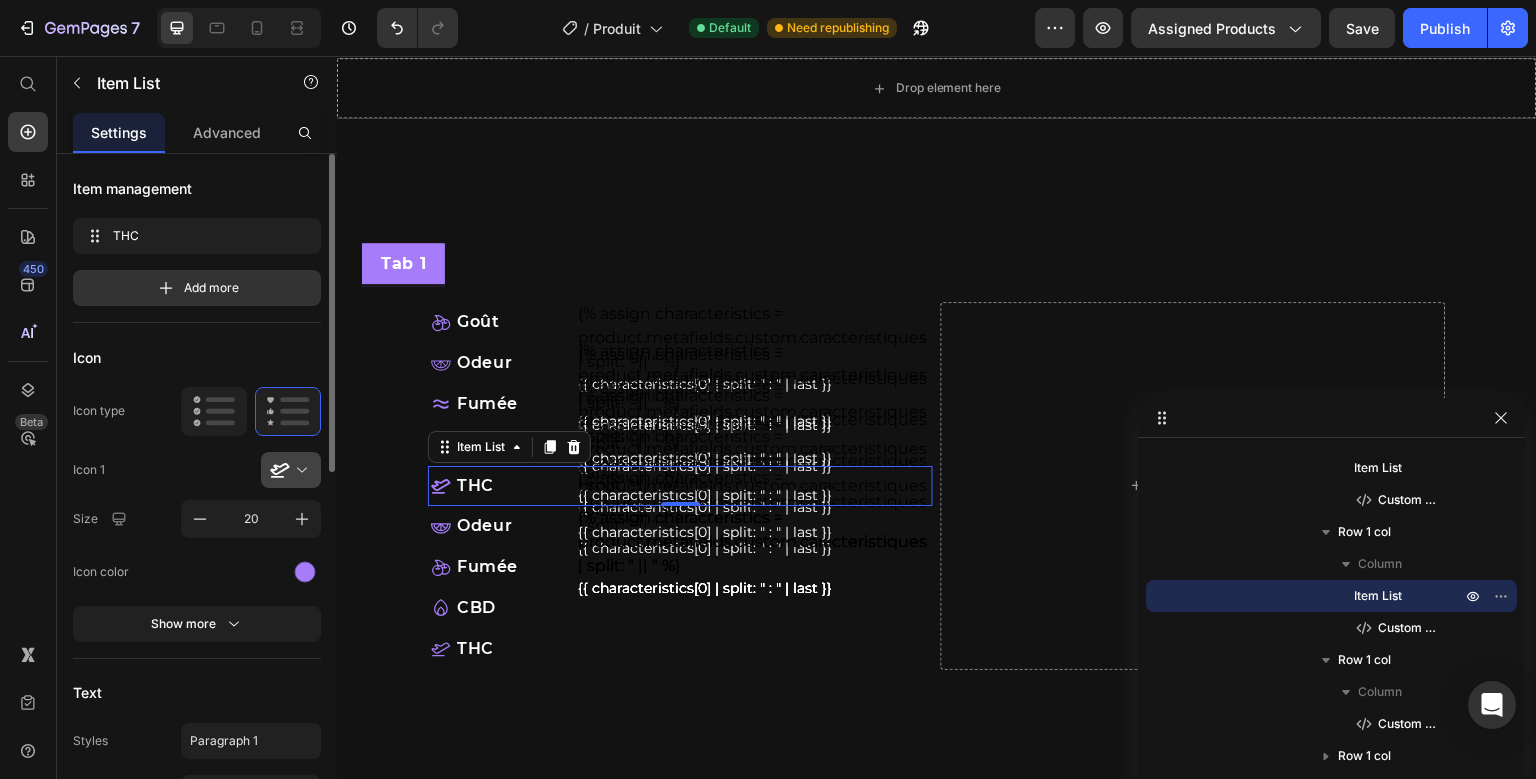 click at bounding box center [299, 470] 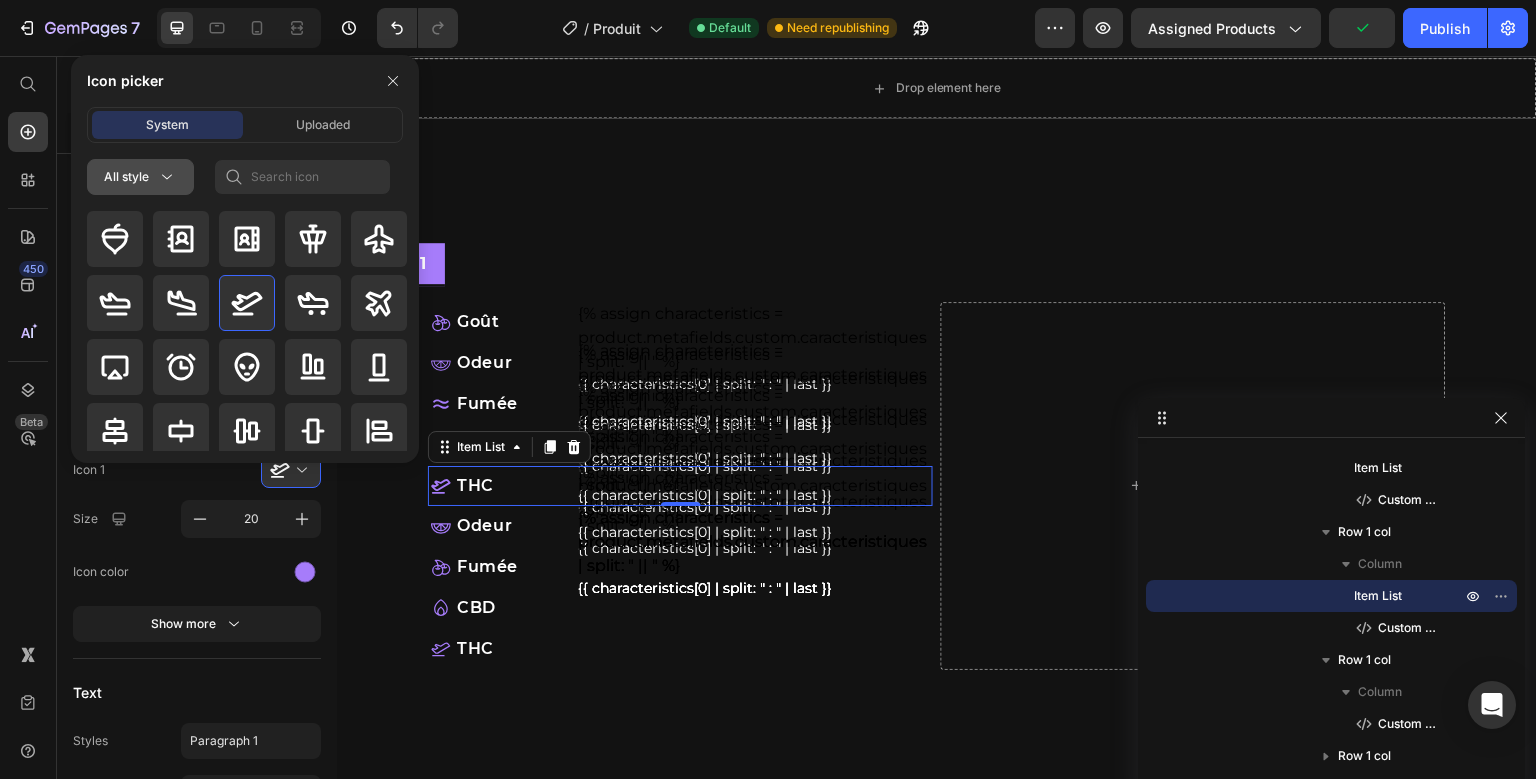 click 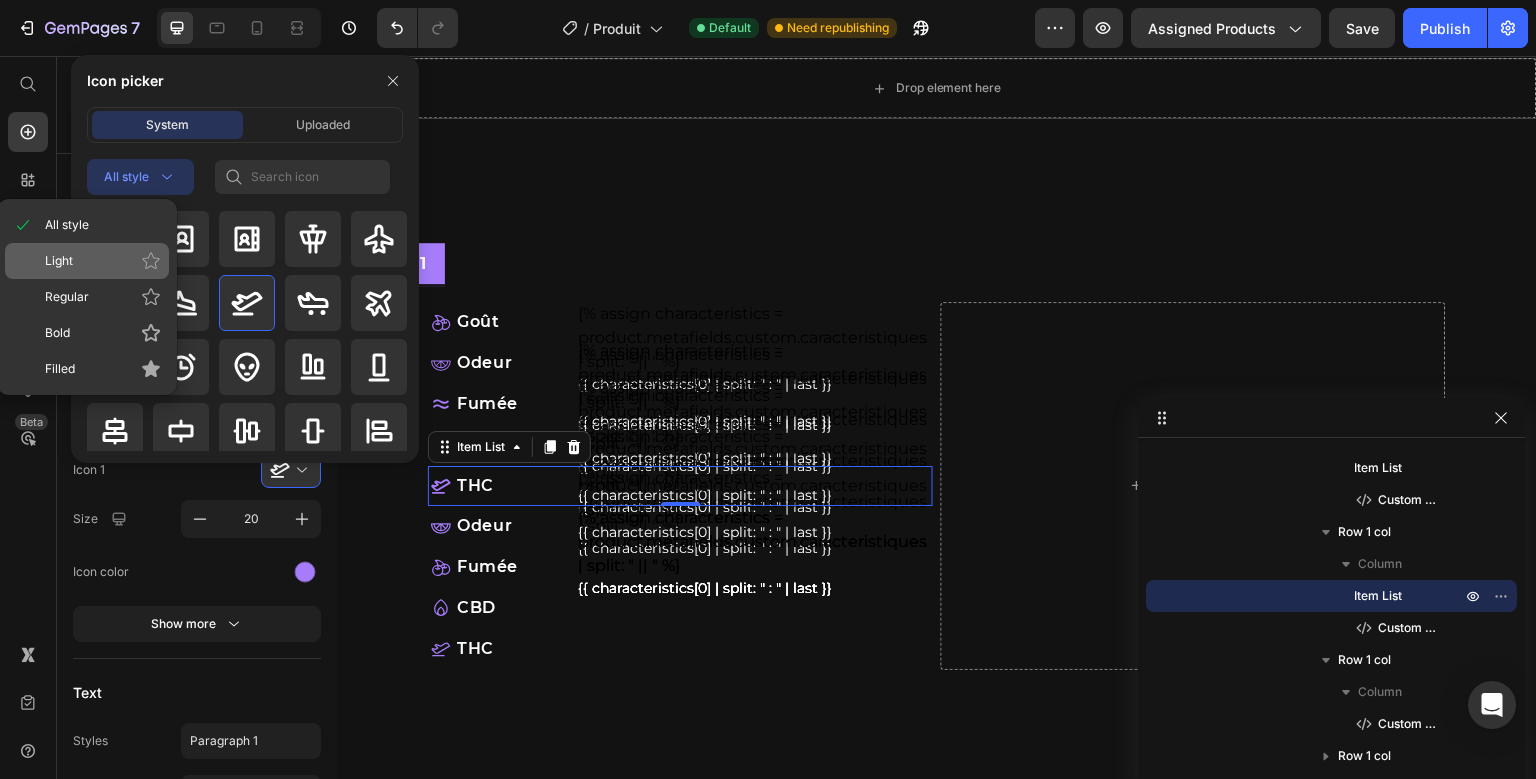 drag, startPoint x: 138, startPoint y: 277, endPoint x: 141, endPoint y: 302, distance: 25.179358 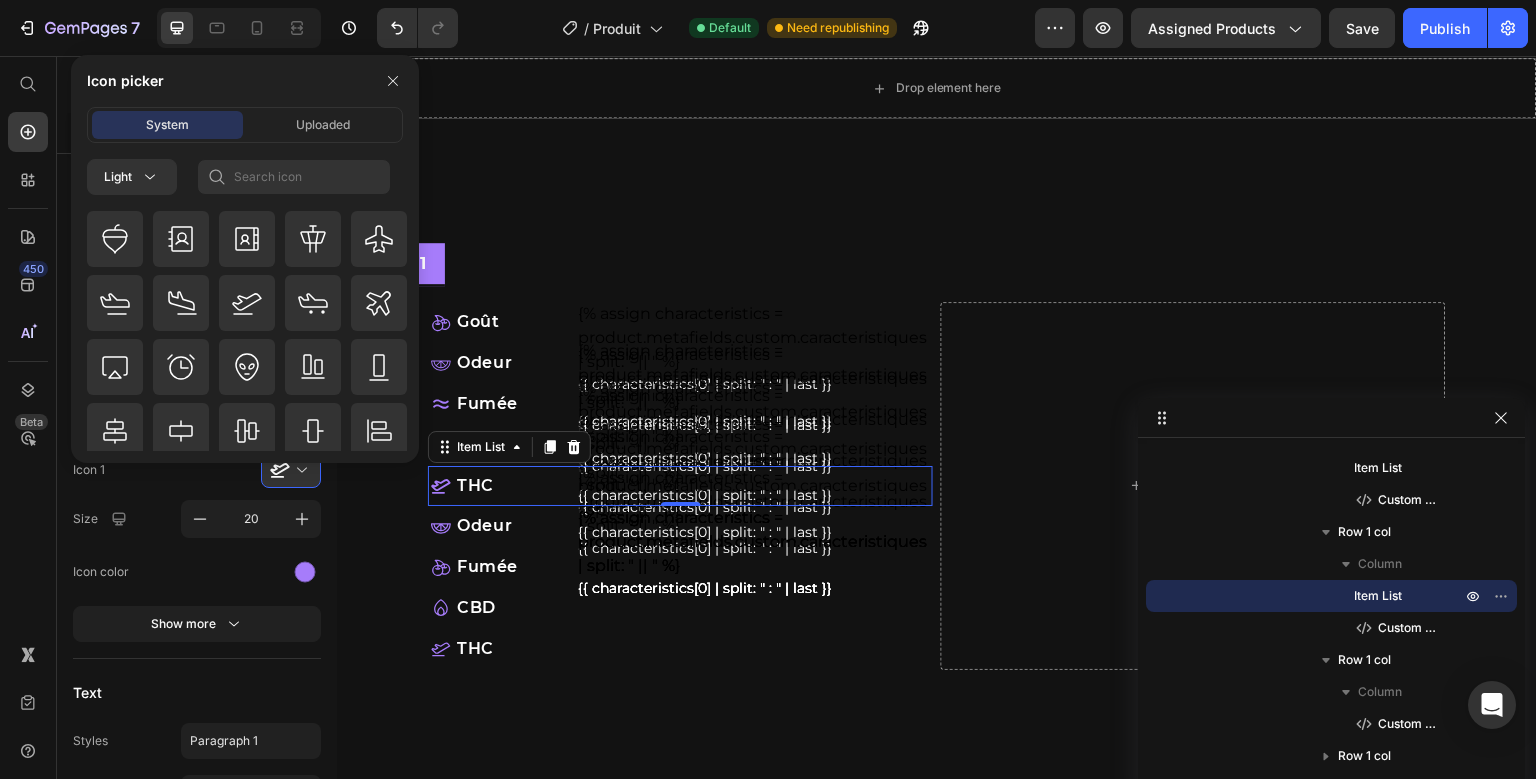 click 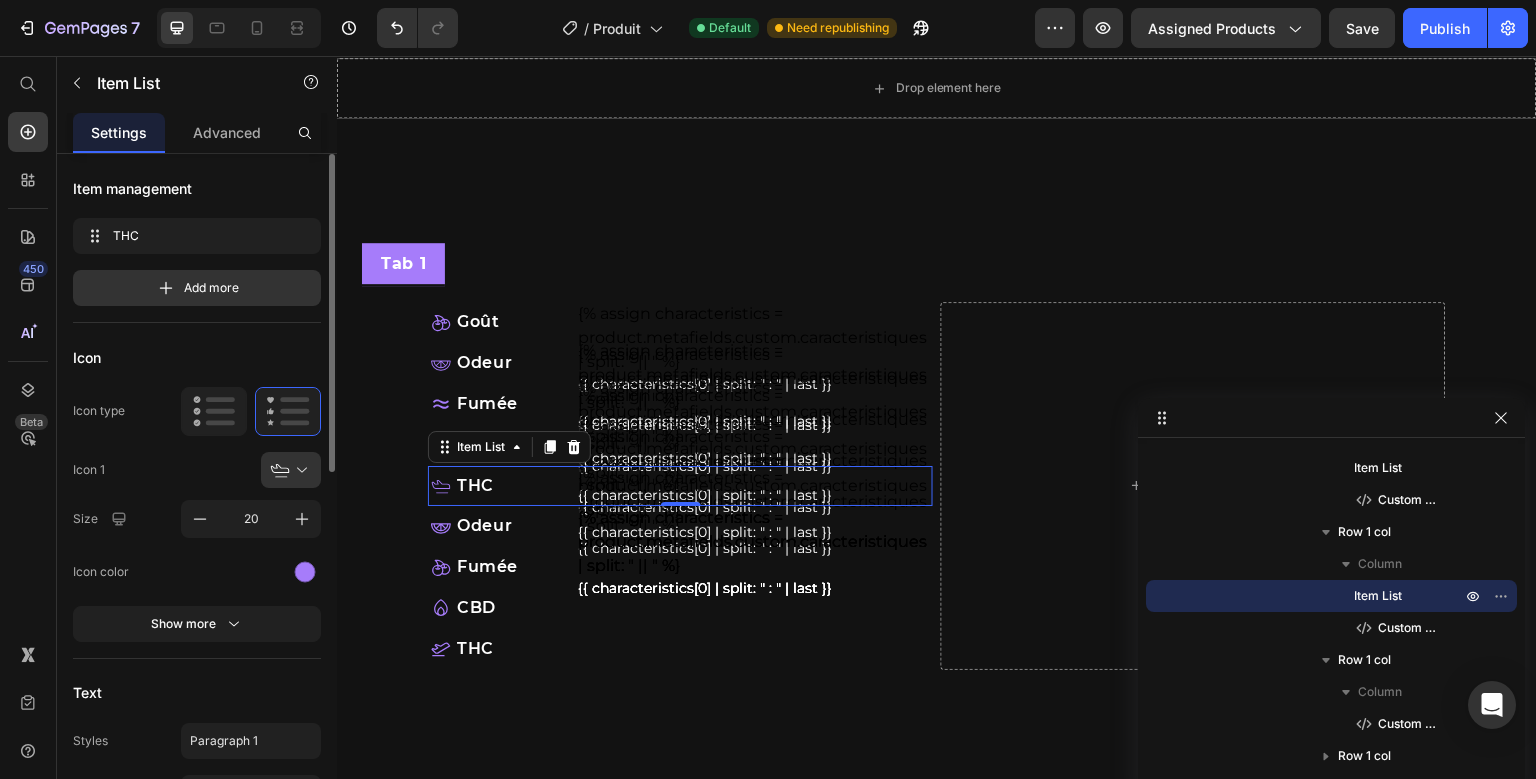 click on "Icon Icon type  Icon 1
Size 20 Icon color Show more" 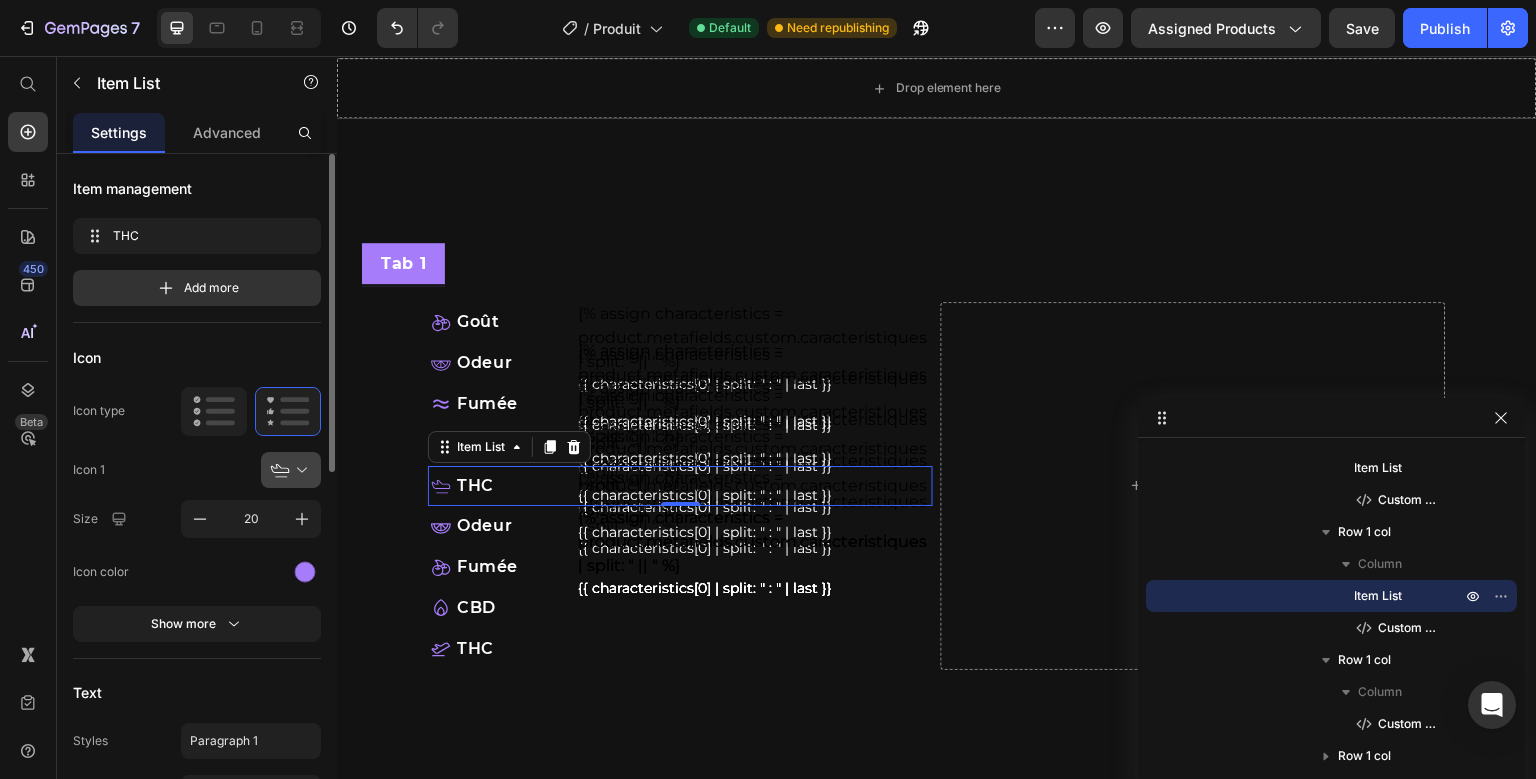 click at bounding box center [299, 470] 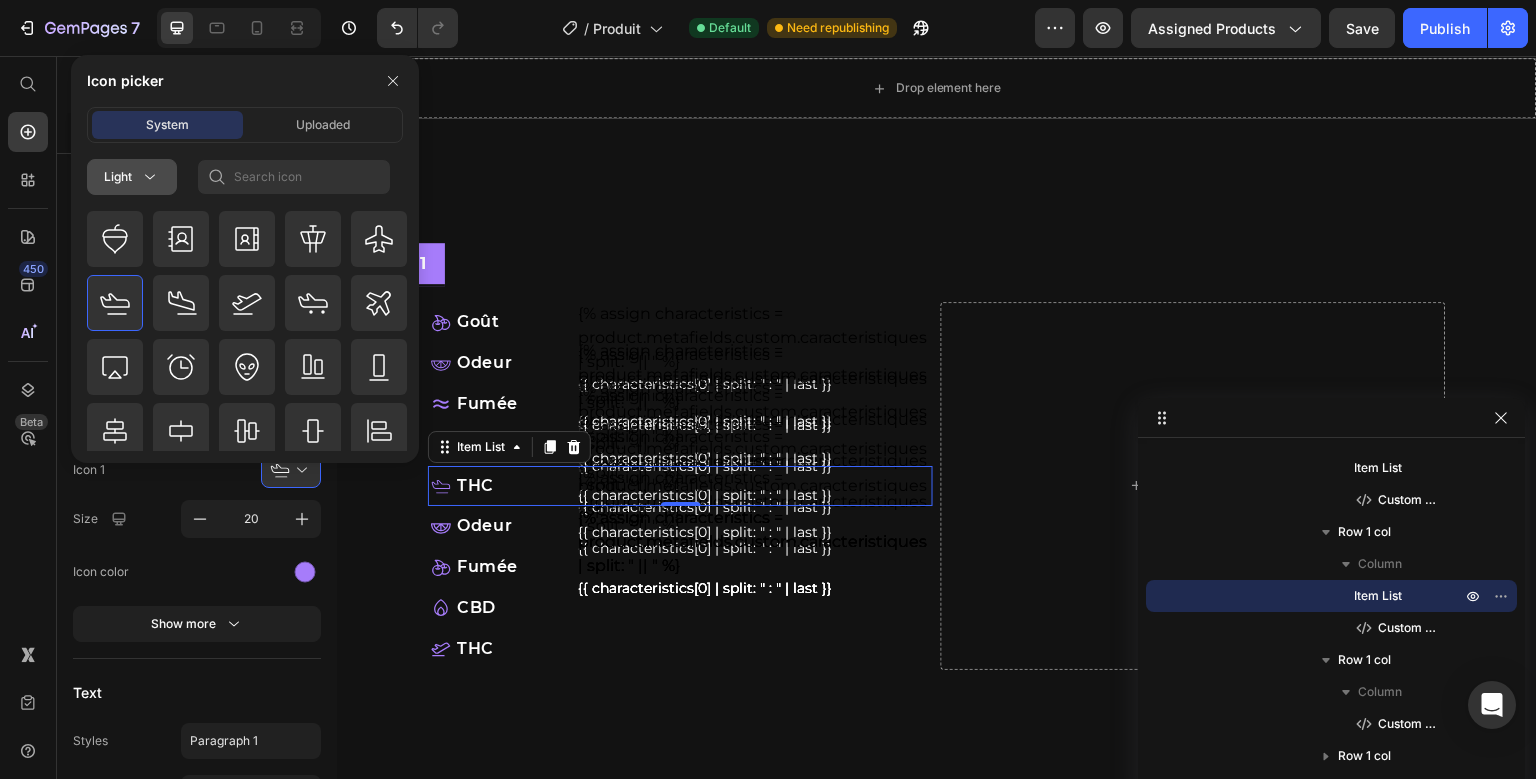click on "Light" at bounding box center [132, 177] 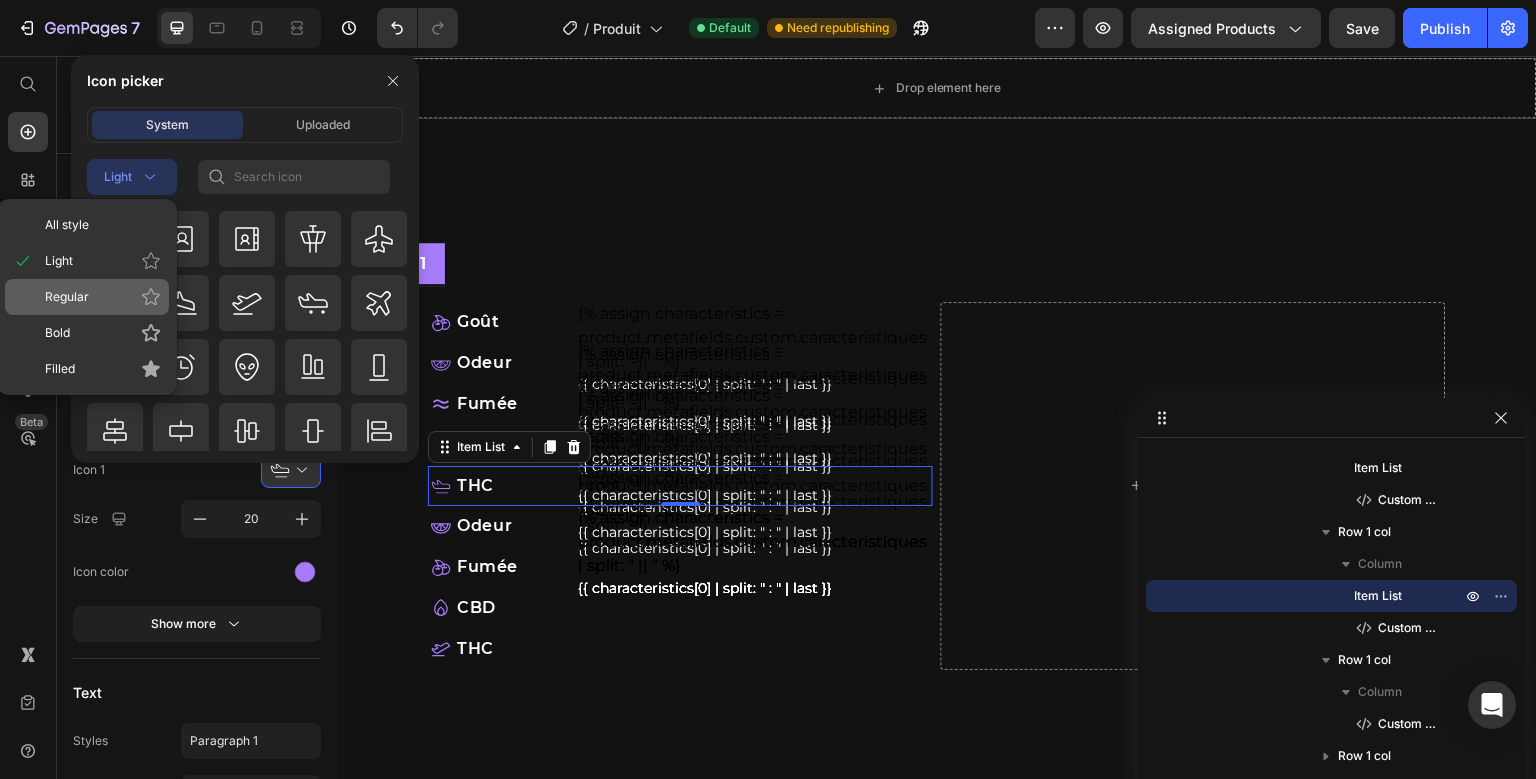 click on "Regular" at bounding box center (103, 297) 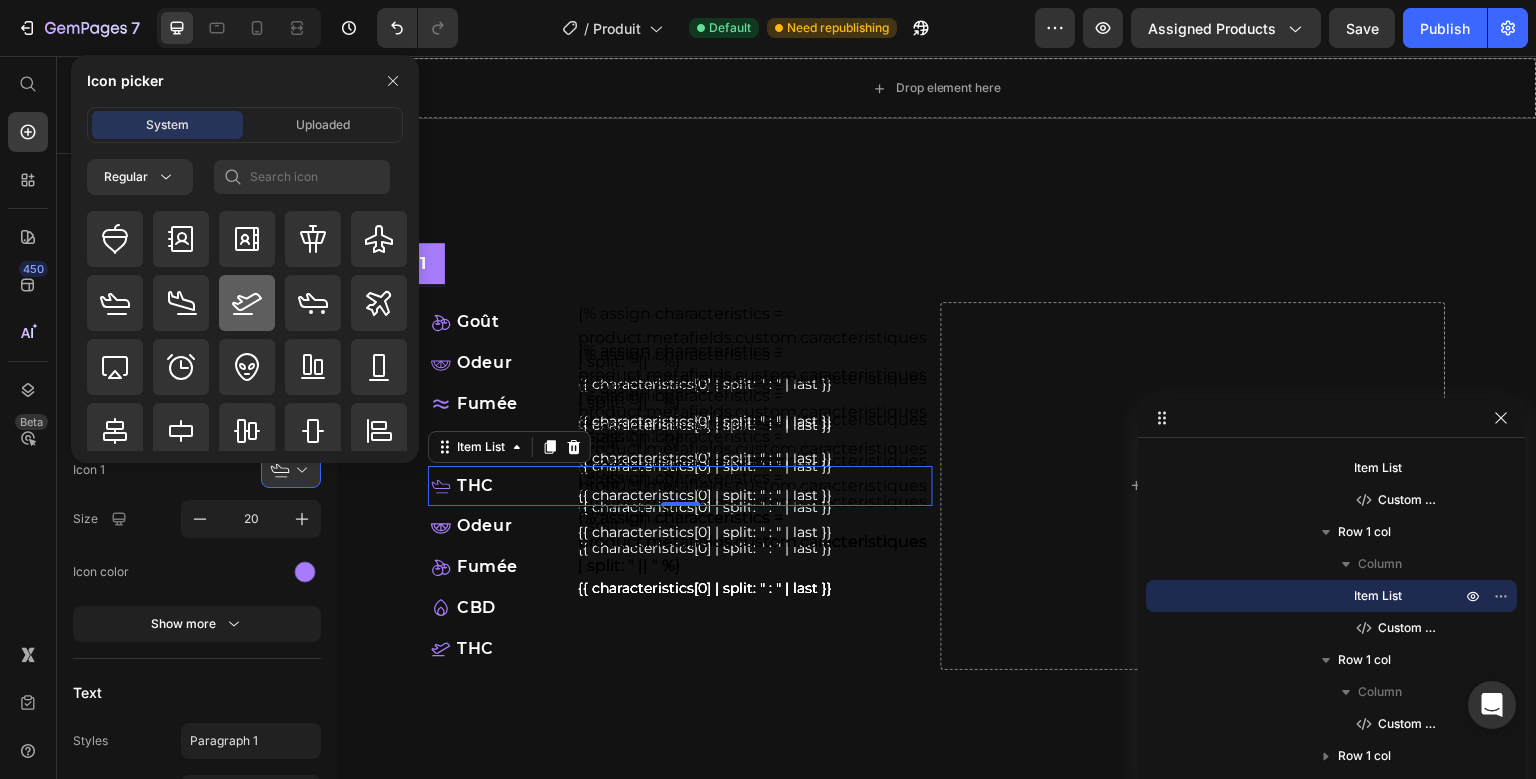 click 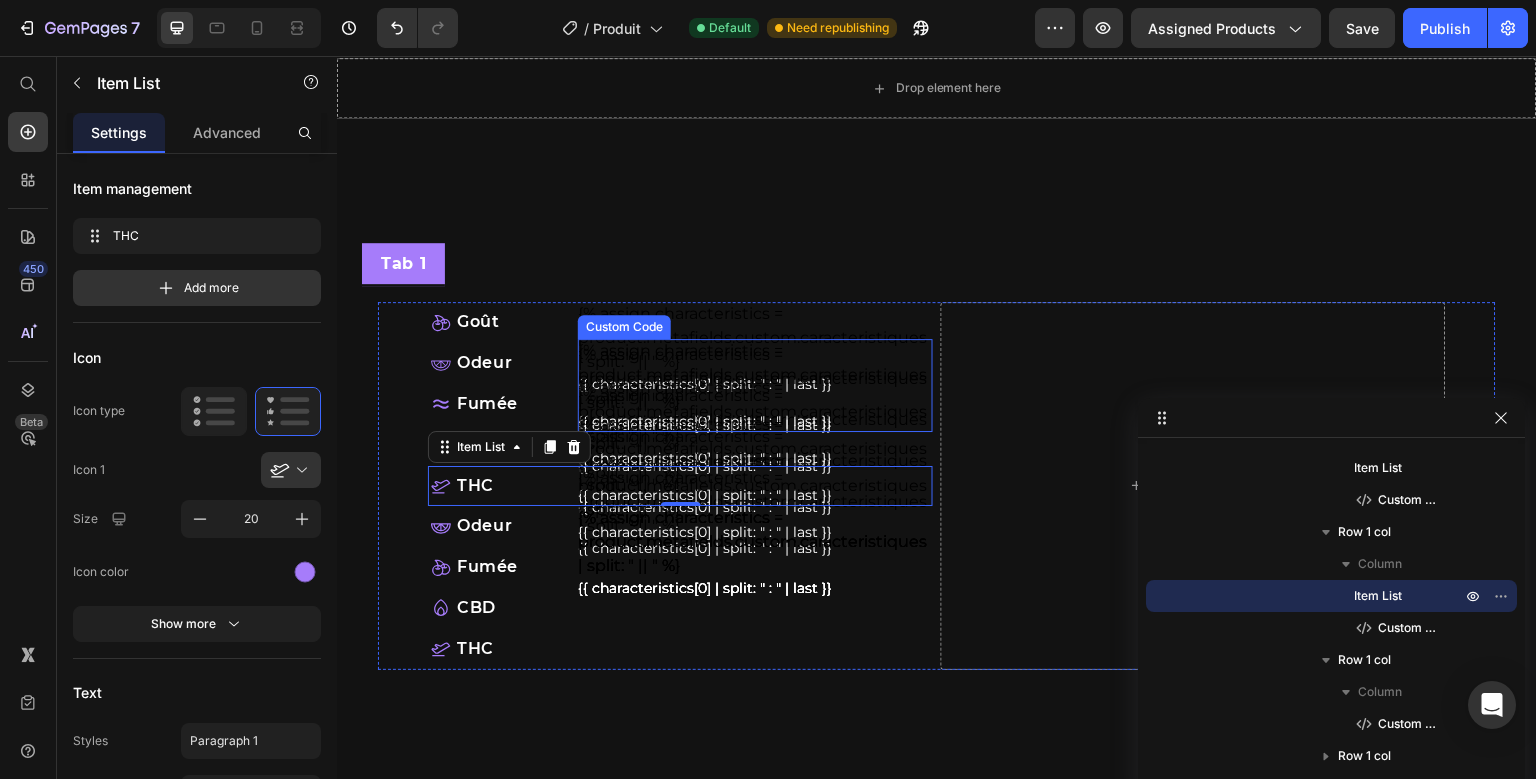 scroll, scrollTop: 1146, scrollLeft: 0, axis: vertical 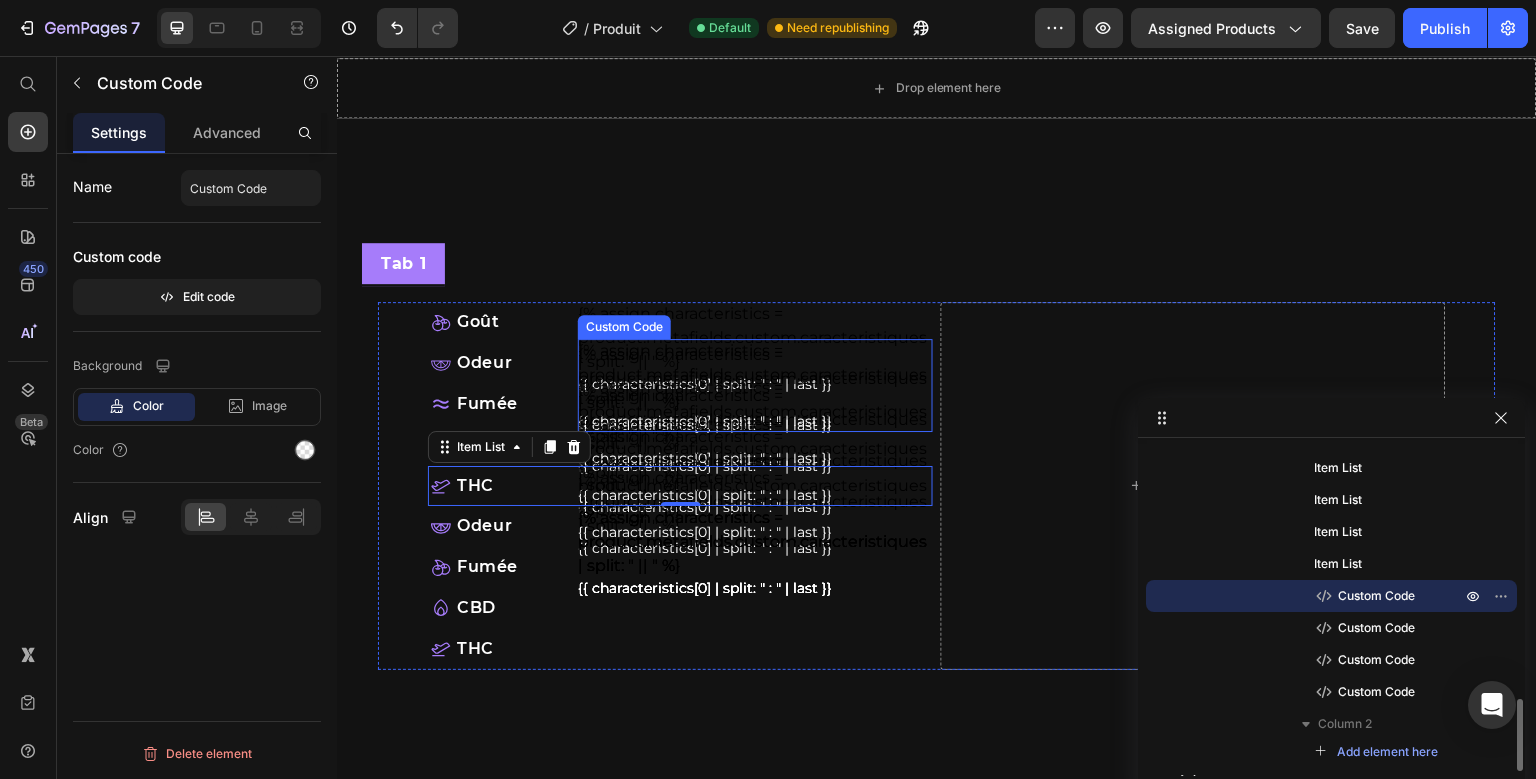 click on "Goût Item List {% assign characteristics = product.metafields.custom.caracteristiques | split: " || " %}
{{ characteristics[0] | split: " : " | last }}
Custom Code Row
Odeur Item List {% assign characteristics = product.metafields.custom.caracteristiques | split: " || " %}
{{ characteristics[0] | split: " : " | last }}
Custom Code Row
Fumée Item List {% assign characteristics = product.metafields.custom.caracteristiques | split: " || " %}
{{ characteristics[0] | split: " : " | last }}
Custom Code Row
CBD Item List {% assign characteristics = product.metafields.custom.caracteristiques | split: " || " %}
{{ characteristics[0] | split: " : " | last }}
Custom Code Row
THC Item List   0 {% assign characteristics = product.metafields.custom.caracteristiques | split: " || " %}
{{ characteristics[0] | split: " : " | last }}
Custom Code Row" at bounding box center [680, 485] 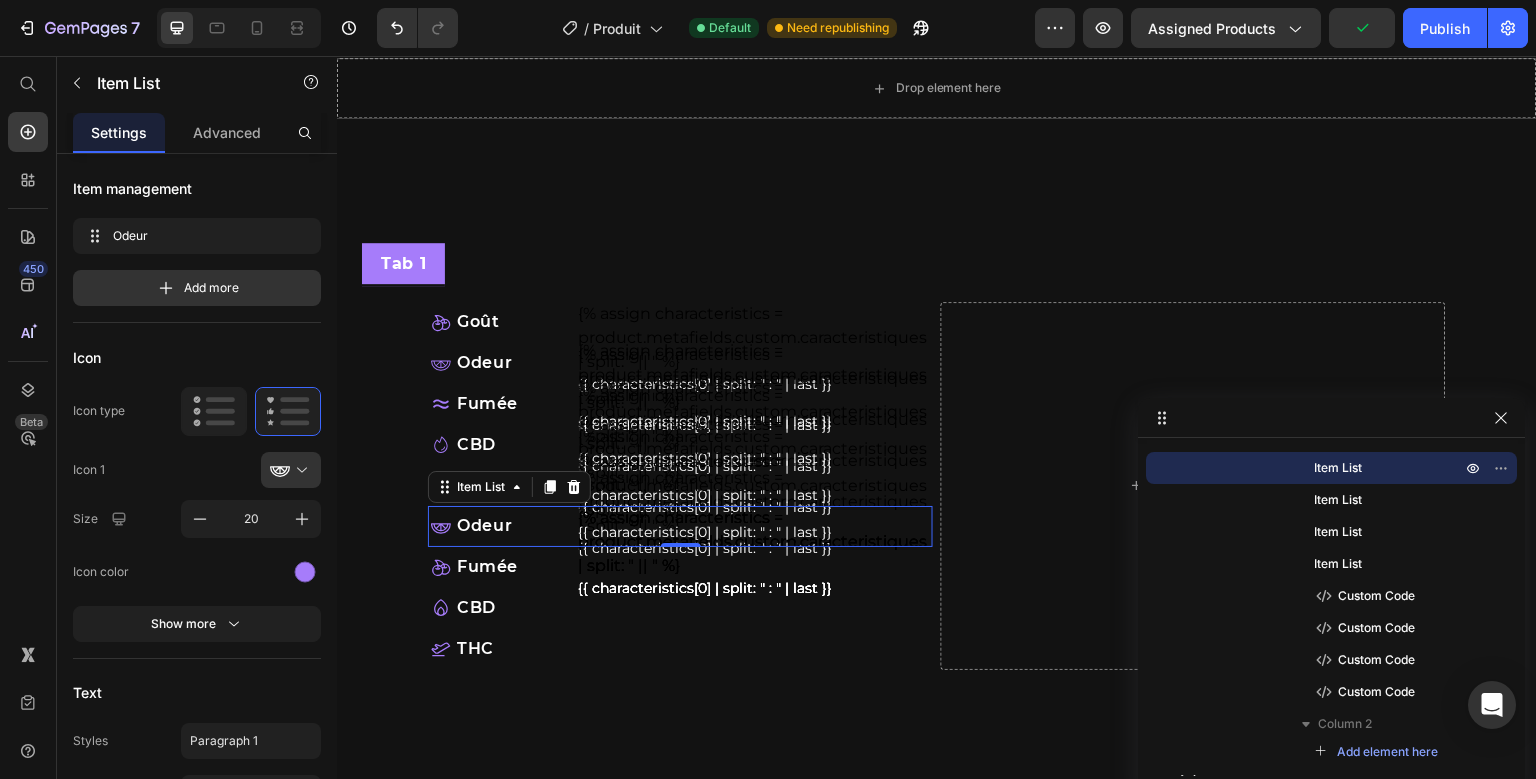 click on "Odeur" at bounding box center (682, 526) 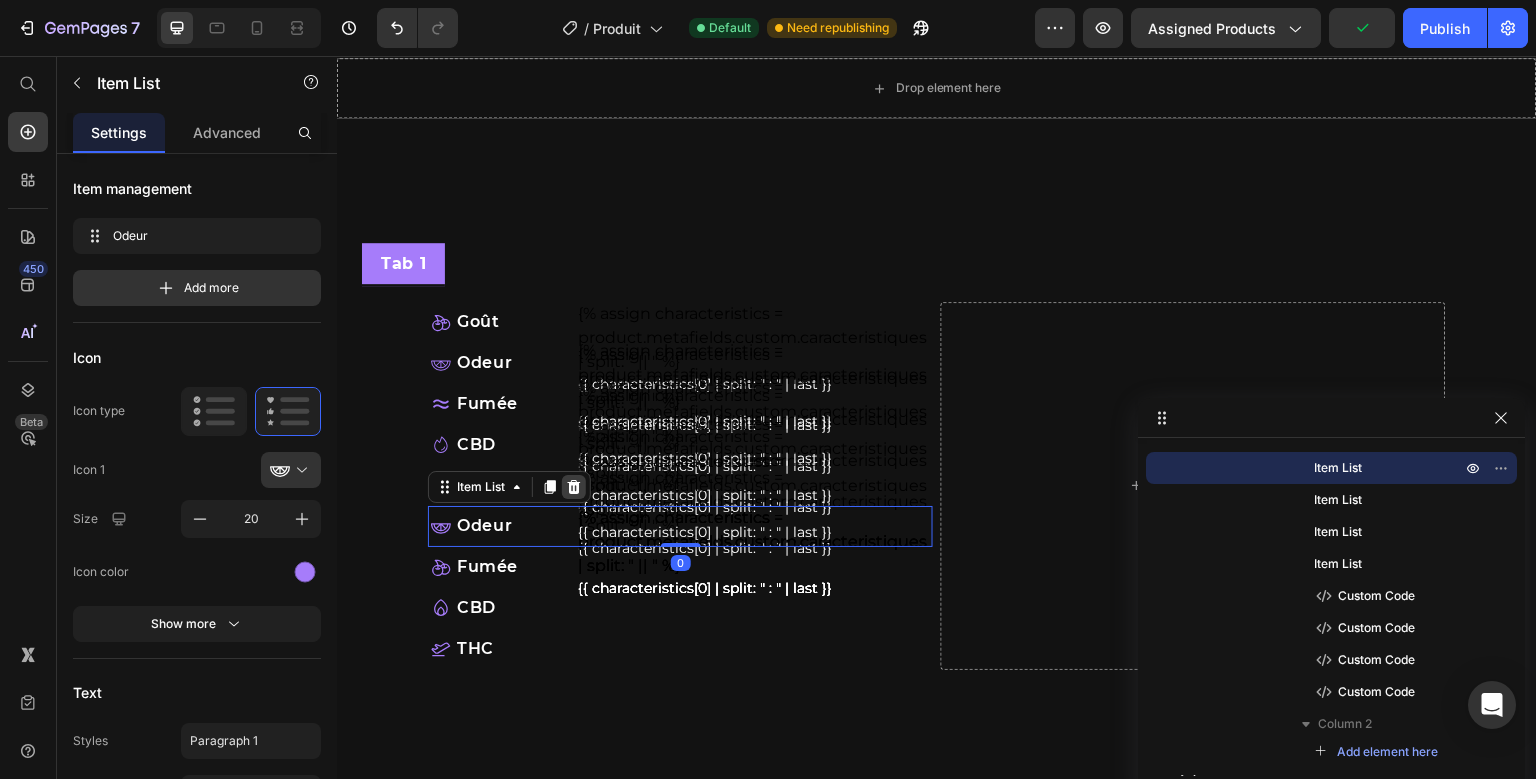 click 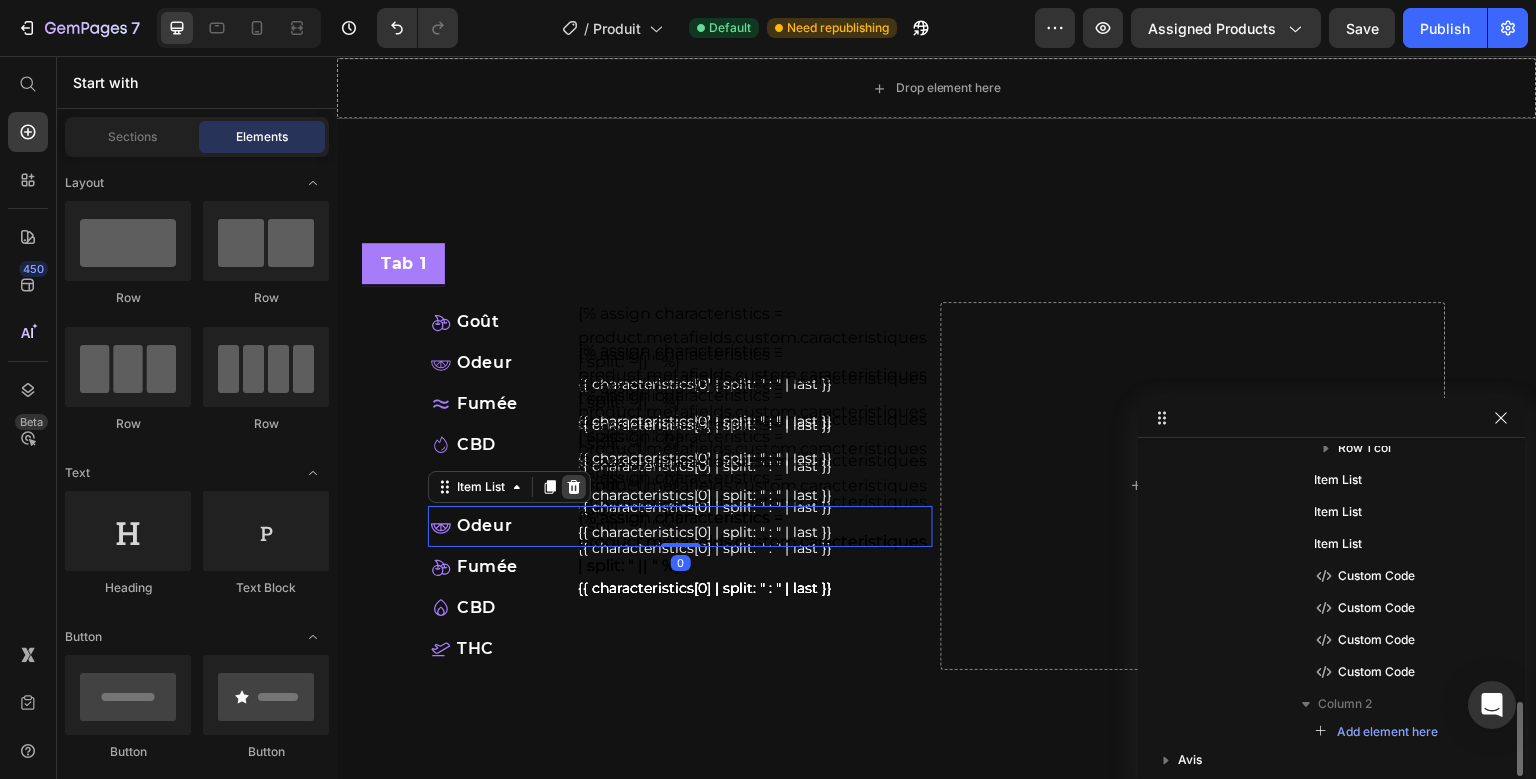 scroll, scrollTop: 1134, scrollLeft: 0, axis: vertical 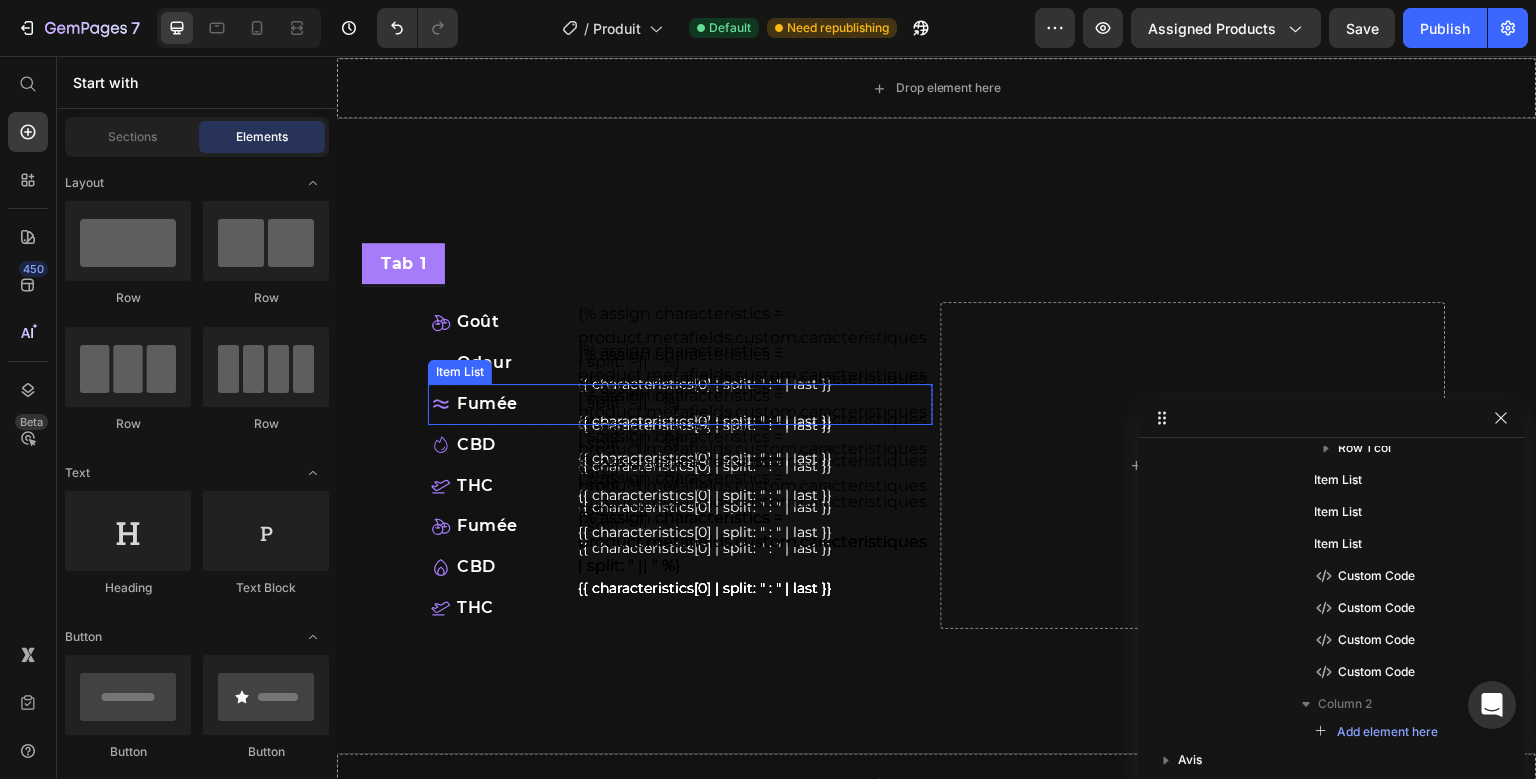 click on "Fumée" at bounding box center (682, 404) 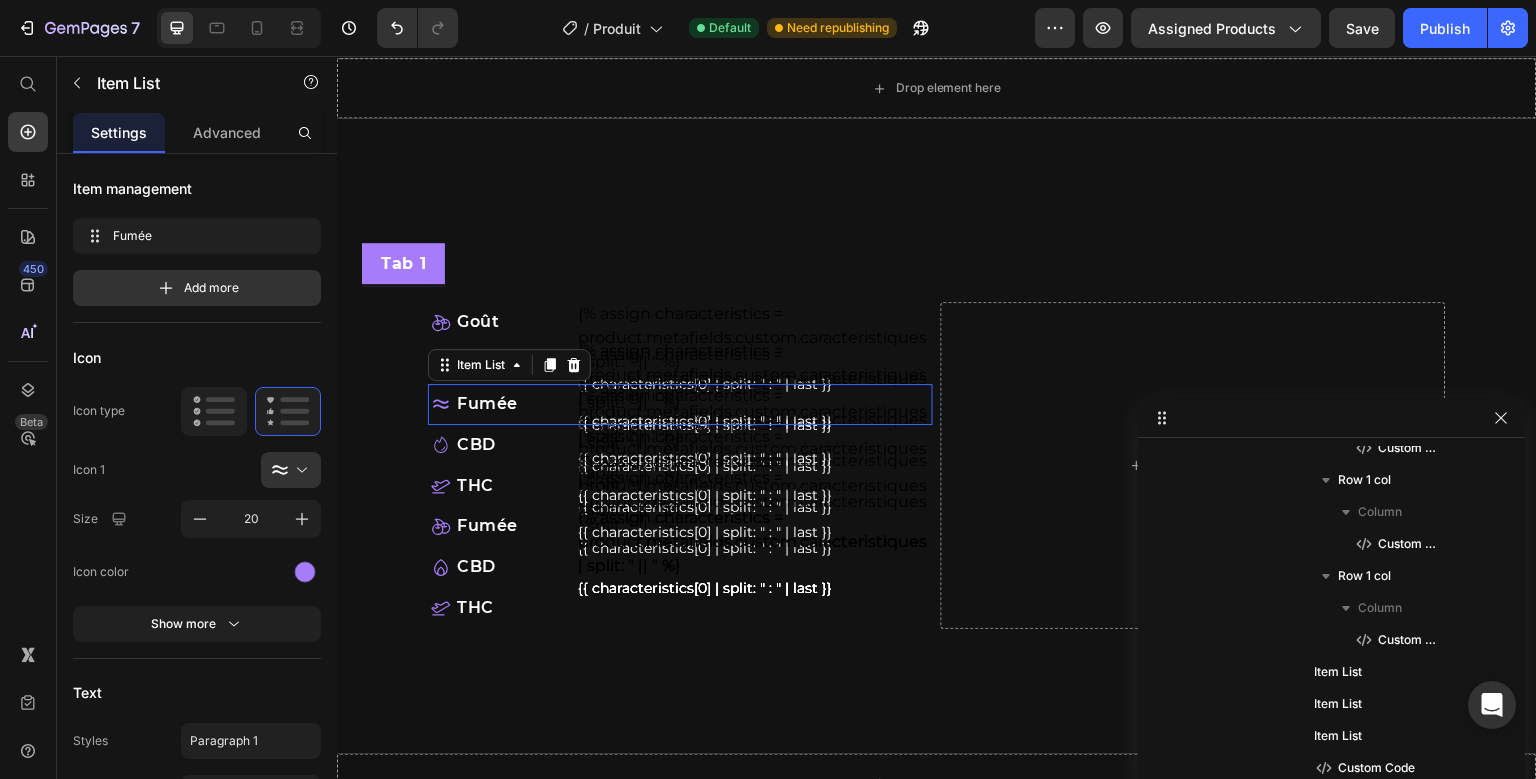 scroll, scrollTop: 506, scrollLeft: 0, axis: vertical 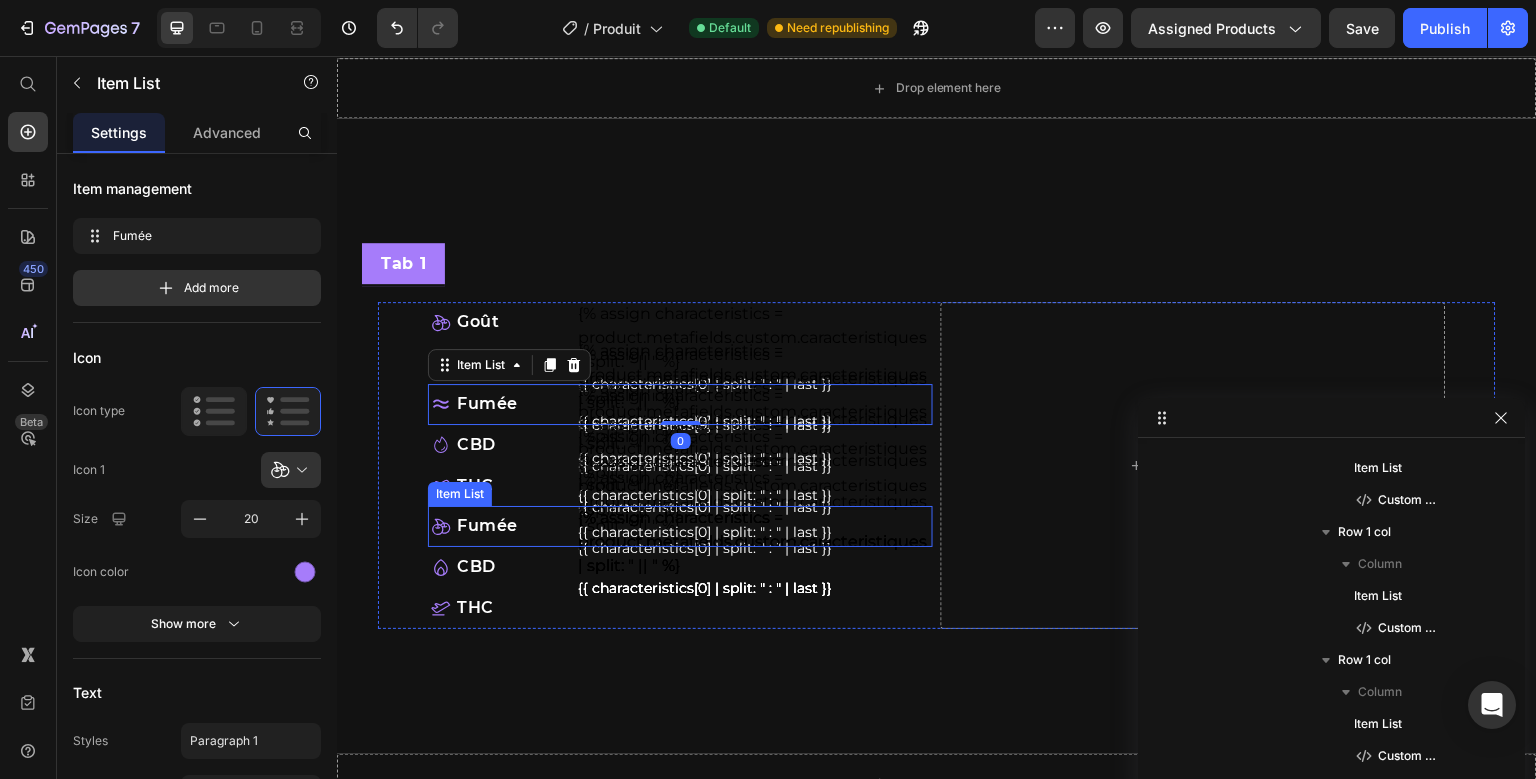 click on "Fumée" at bounding box center [682, 526] 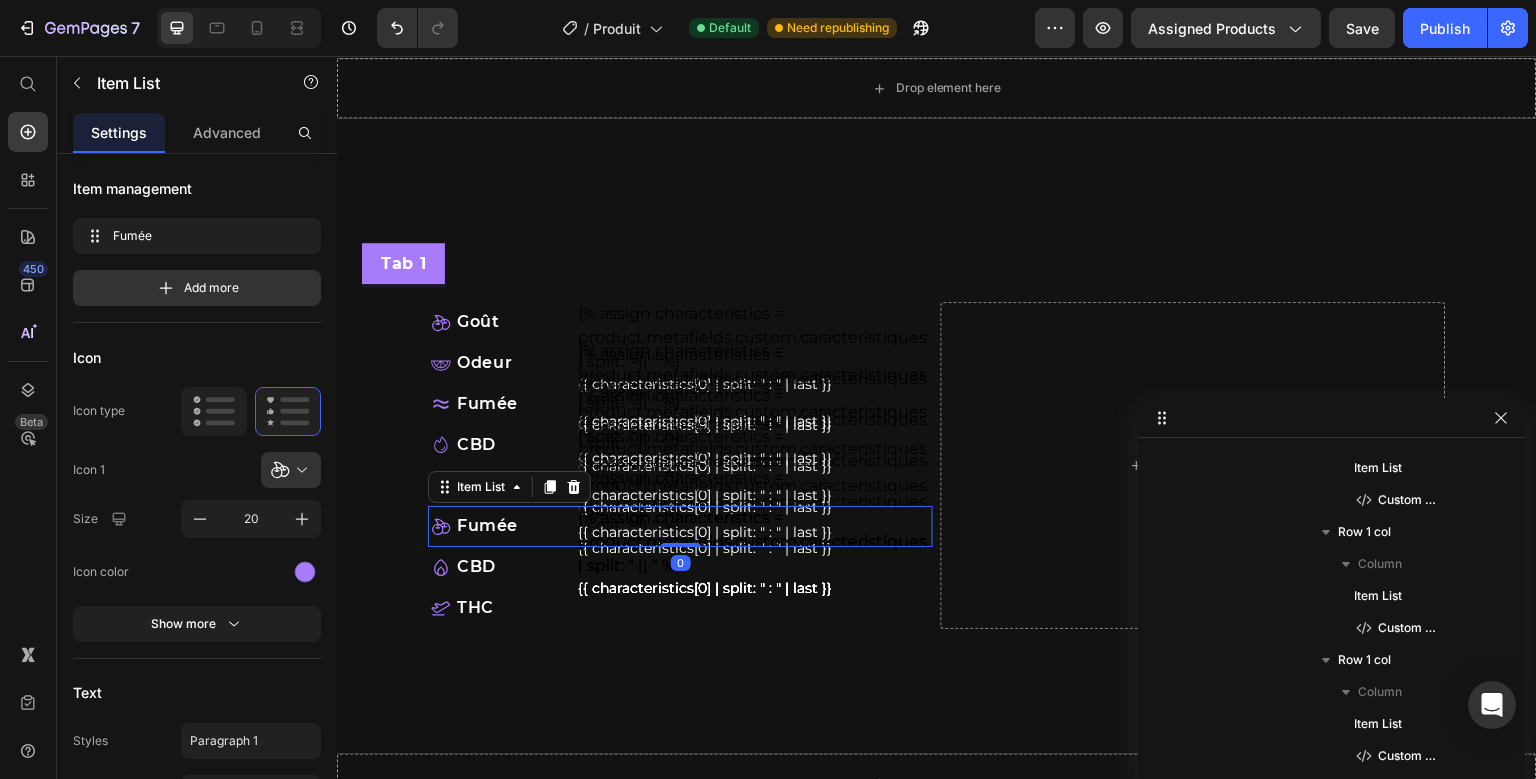 scroll, scrollTop: 1210, scrollLeft: 0, axis: vertical 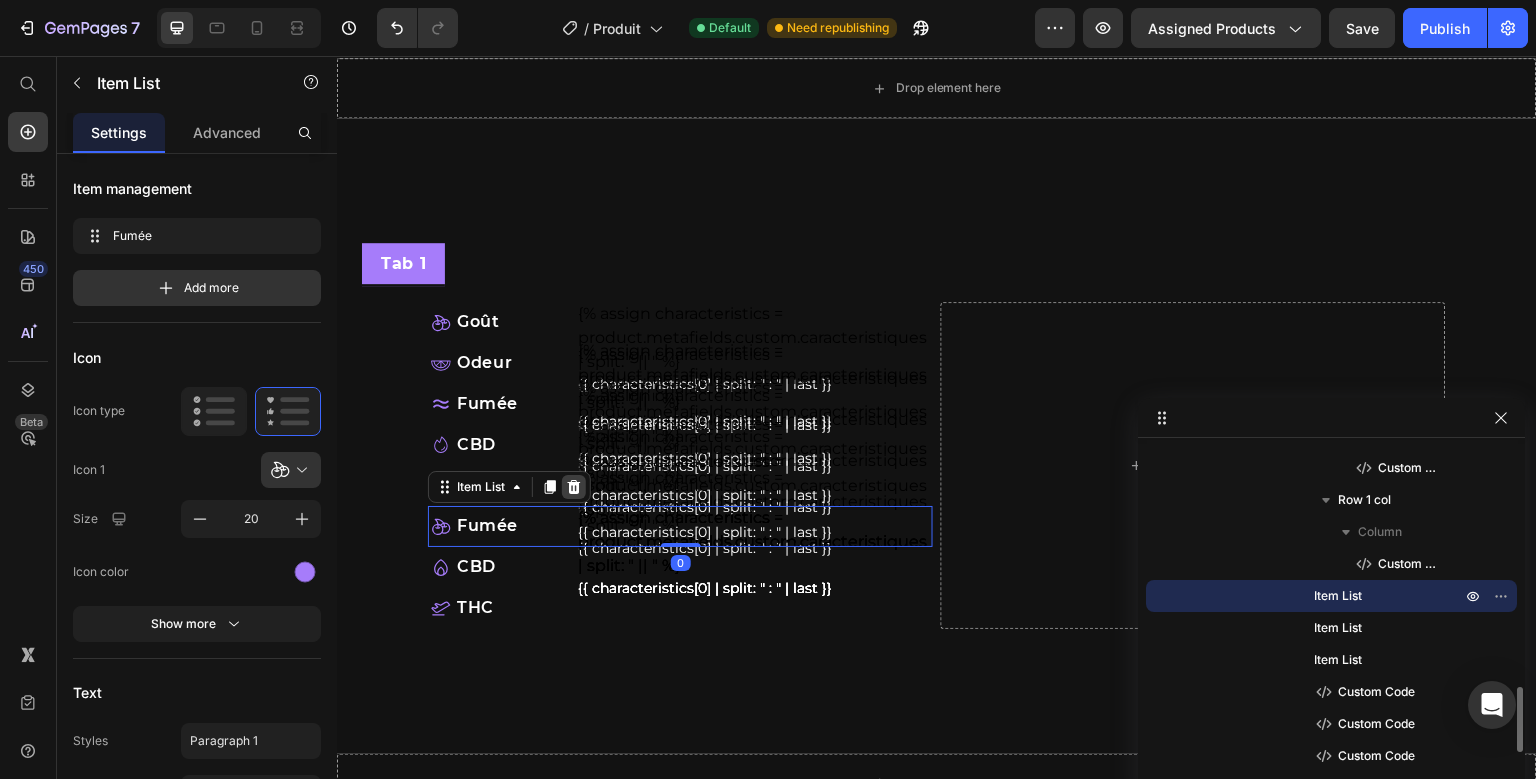 click 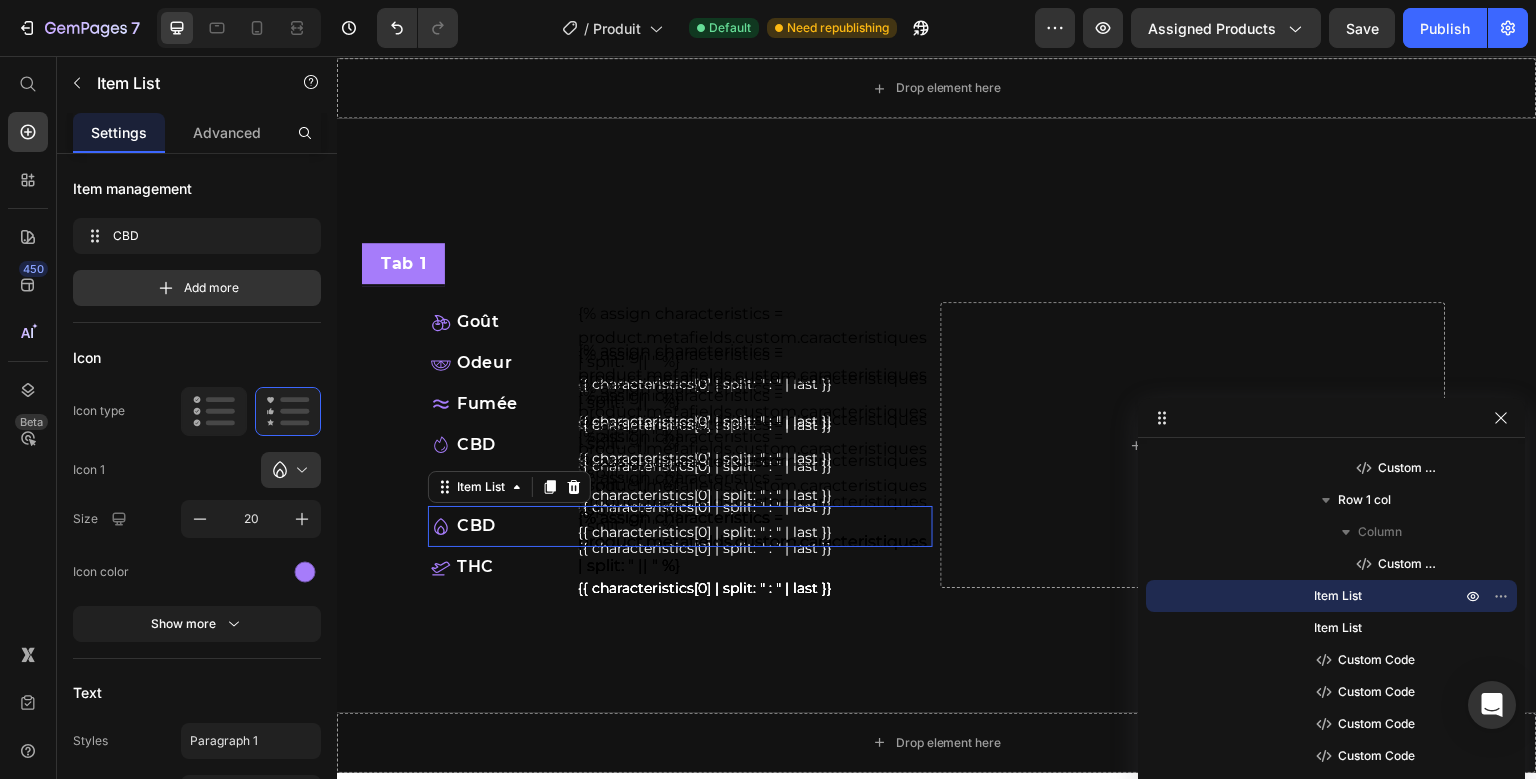 click on "CBD" at bounding box center (682, 526) 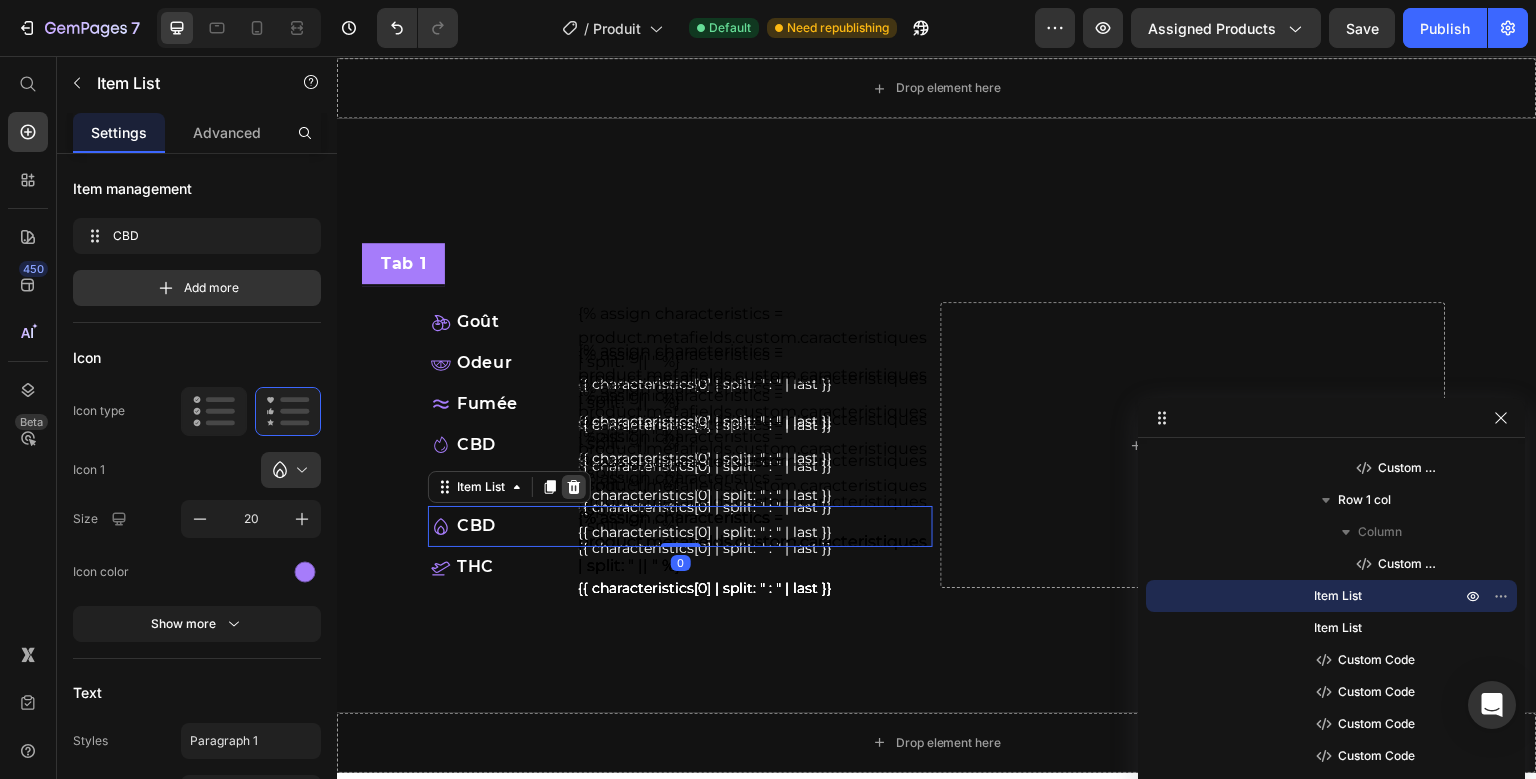 click 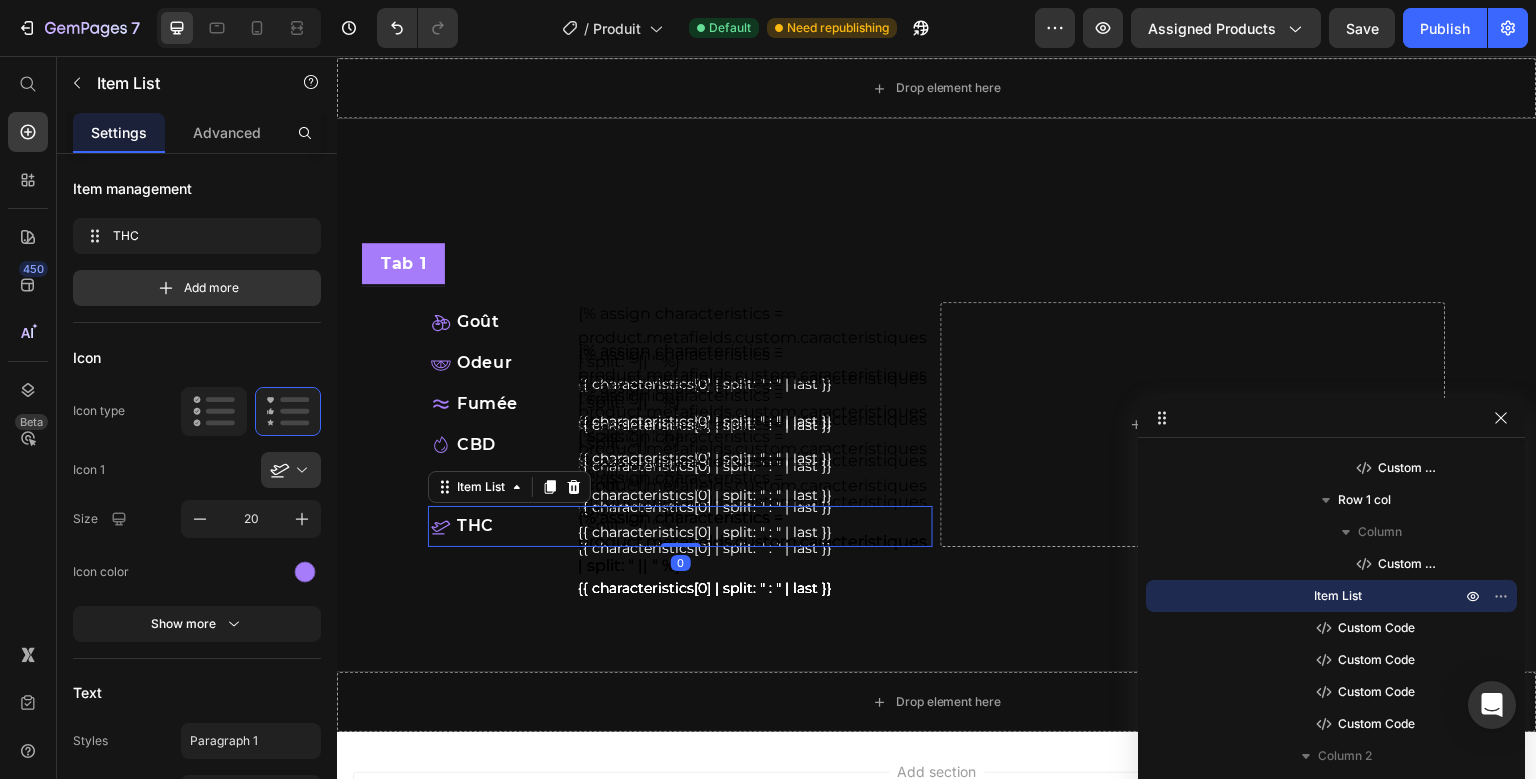 click on "Goût Item List {% assign characteristics = product.metafields.custom.caracteristiques | split: " || " %}
{{ characteristics[0] | split: " : " | last }}
Custom Code Row
Odeur Item List {% assign characteristics = product.metafields.custom.caracteristiques | split: " || " %}
{{ characteristics[0] | split: " : " | last }}
Custom Code Row
Fumée Item List {% assign characteristics = product.metafields.custom.caracteristiques | split: " || " %}
{{ characteristics[0] | split: " : " | last }}
Custom Code Row
CBD Item List {% assign characteristics = product.metafields.custom.caracteristiques | split: " || " %}
{{ characteristics[0] | split: " : " | last }}
Custom Code Row
THC Item List {% assign characteristics = product.metafields.custom.caracteristiques | split: " || " %}
{{ characteristics[0] | split: " : " | last }}
Custom Code Row" at bounding box center [680, 424] 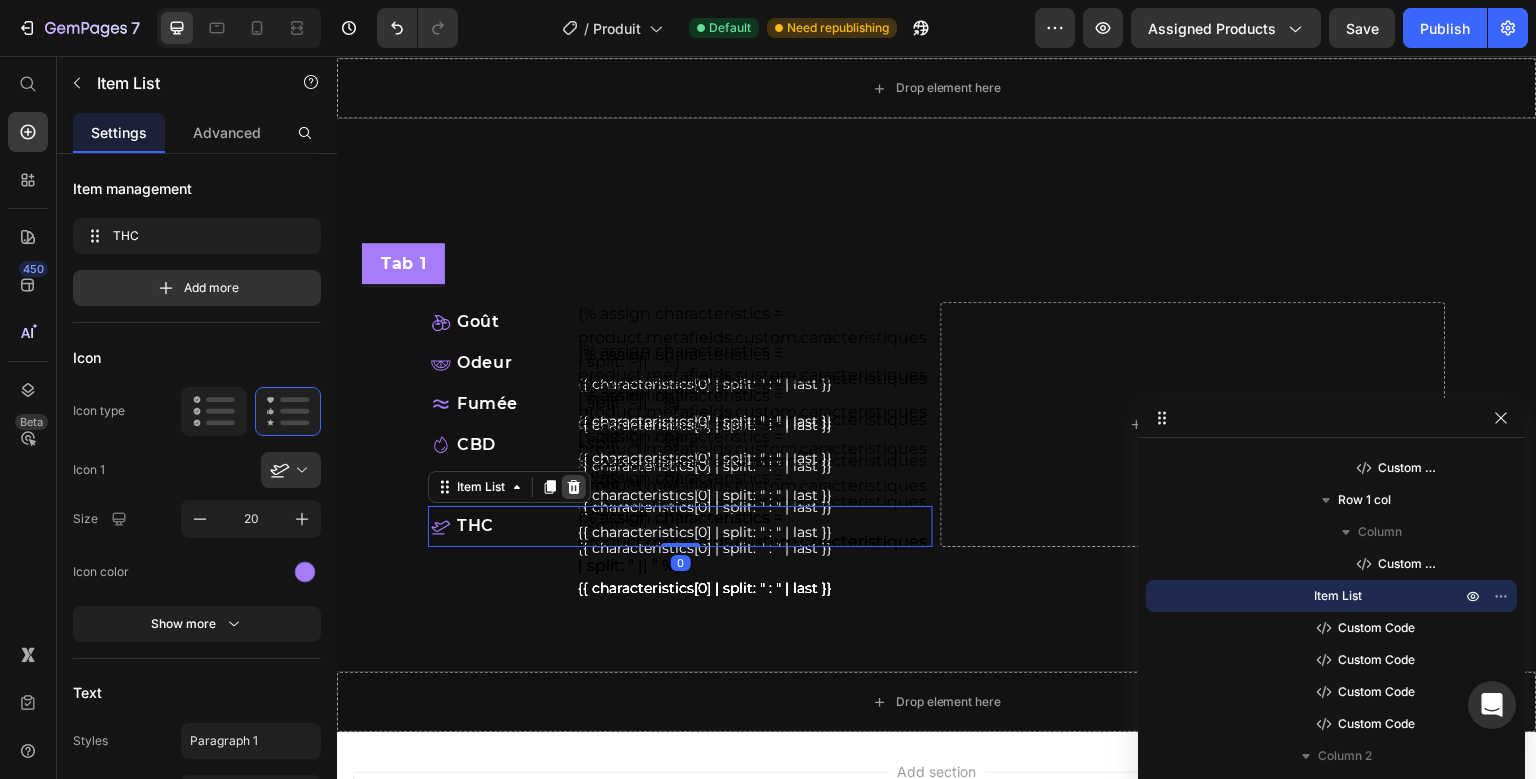 click 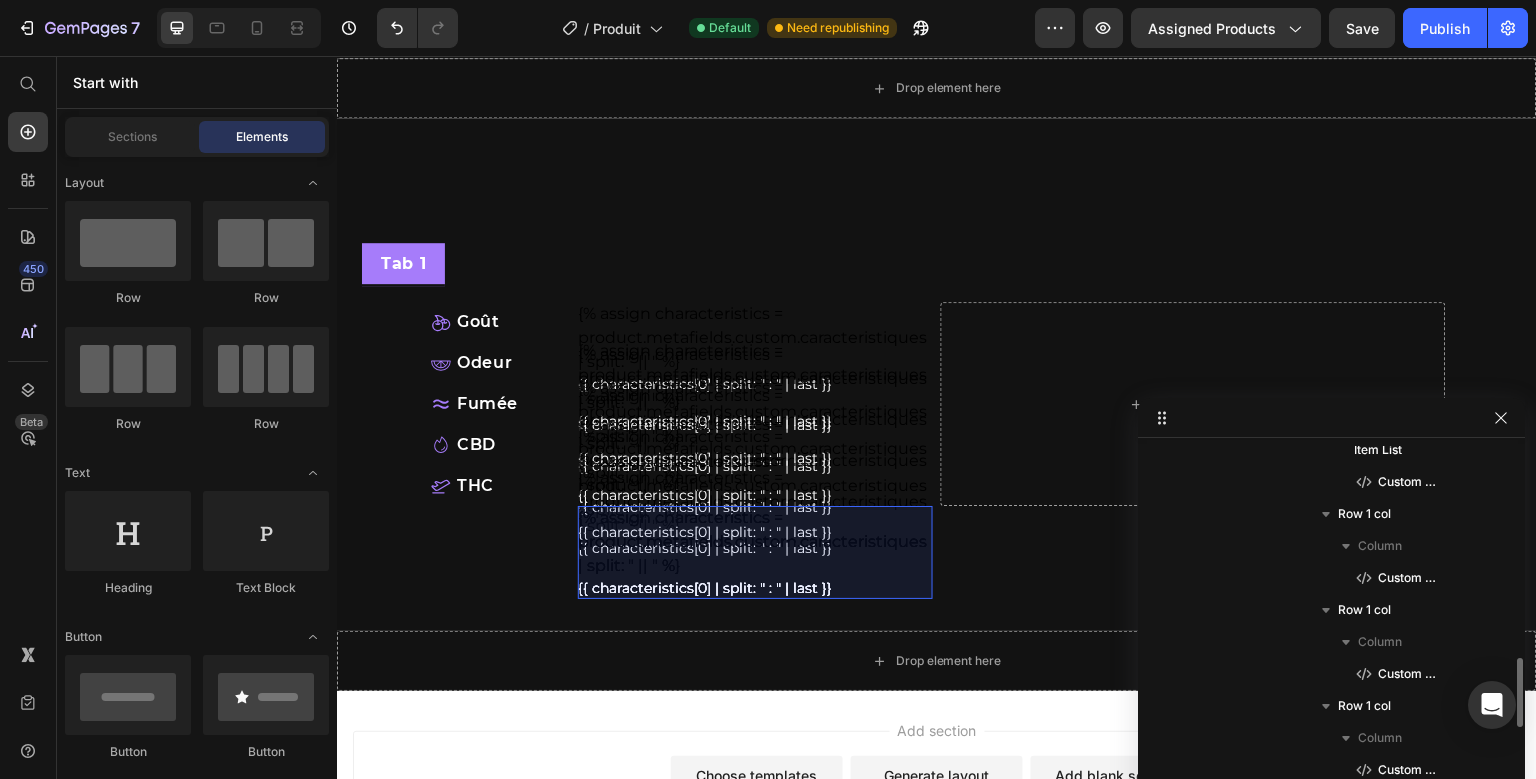 scroll, scrollTop: 926, scrollLeft: 0, axis: vertical 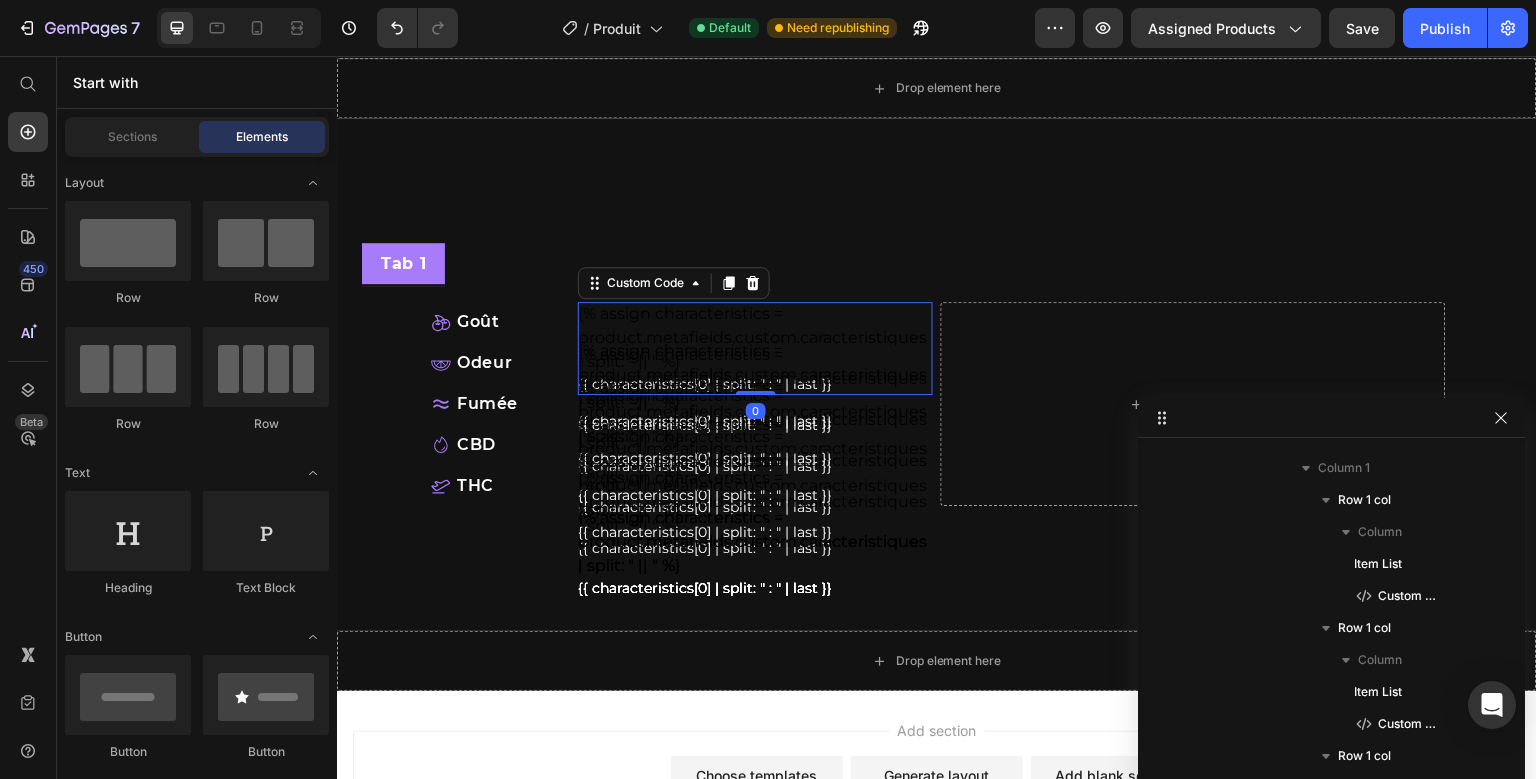 click on "Goût Item List {% assign characteristics = product.metafields.custom.caracteristiques | split: " || " %}
{{ characteristics[0] | split: " : " | last }}
Custom Code   0" at bounding box center (680, 322) 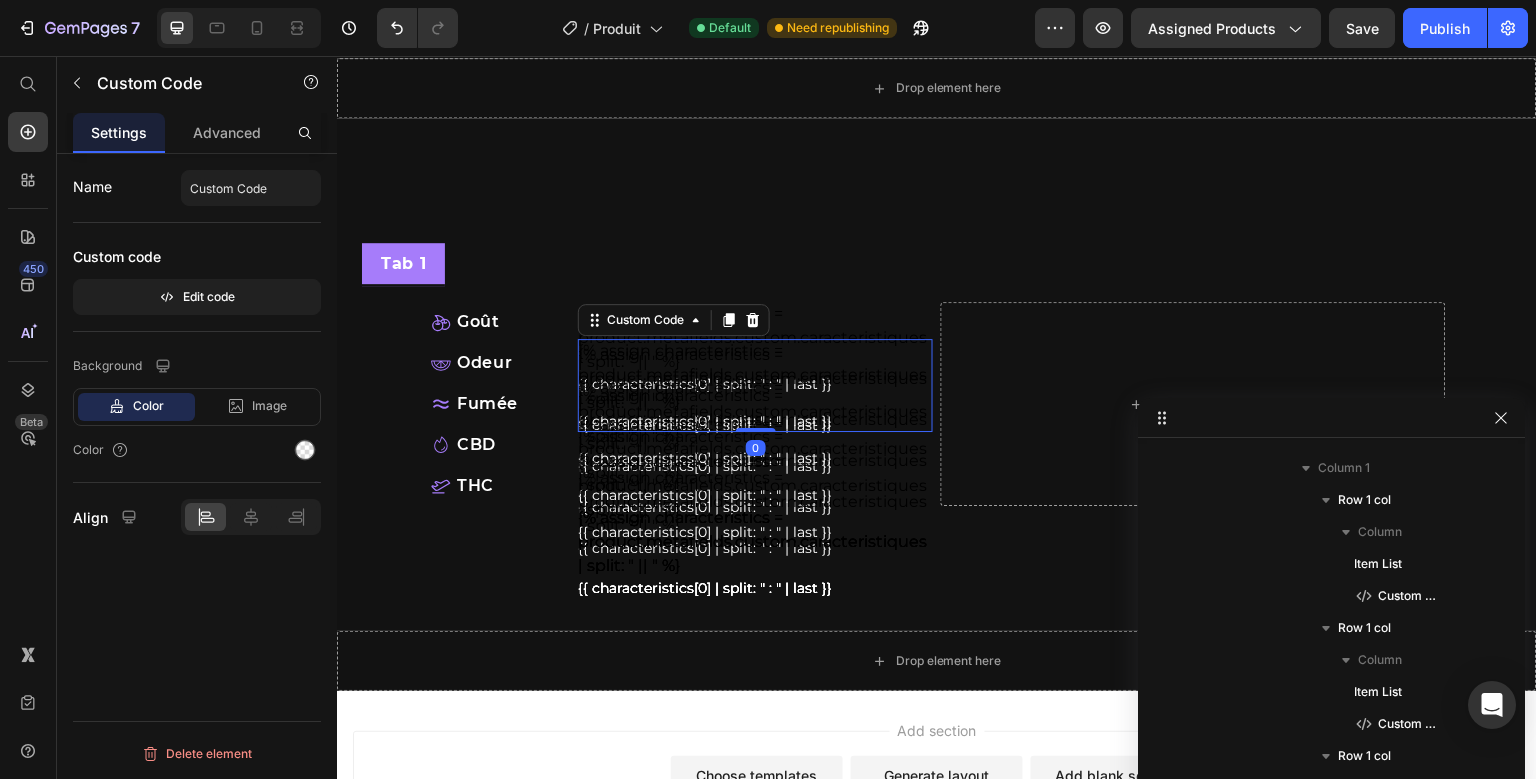 scroll, scrollTop: 1210, scrollLeft: 0, axis: vertical 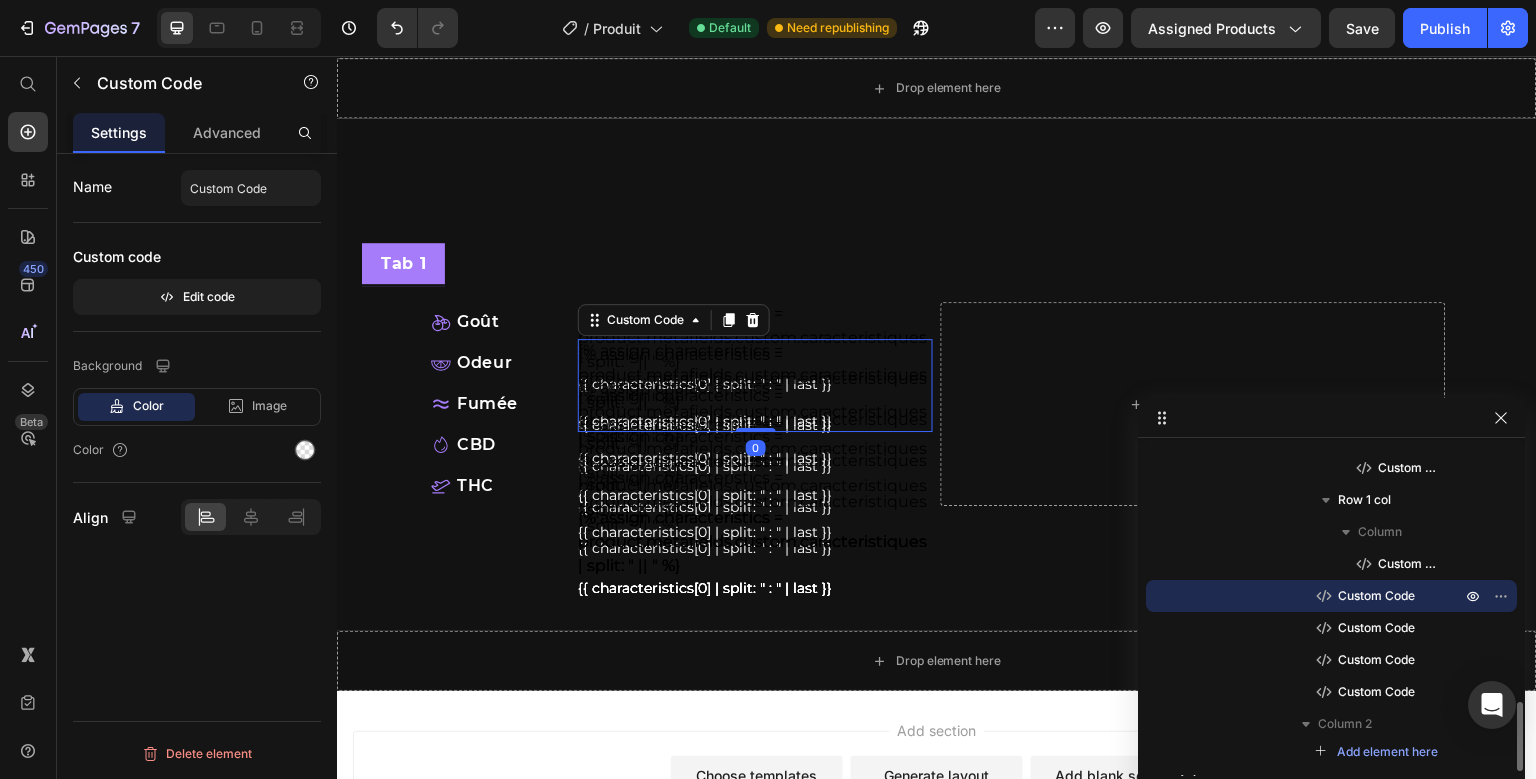 click on "Goût Item List {% assign characteristics = product.metafields.custom.caracteristiques | split: " || " %}
{{ characteristics[0] | split: " : " | last }}
Custom Code Row
Odeur Item List {% assign characteristics = product.metafields.custom.caracteristiques | split: " || " %}
{{ characteristics[0] | split: " : " | last }}
Custom Code Row
Fumée Item List {% assign characteristics = product.metafields.custom.caracteristiques | split: " || " %}
{{ characteristics[0] | split: " : " | last }}
Custom Code Row
CBD Item List {% assign characteristics = product.metafields.custom.caracteristiques | split: " || " %}
{{ characteristics[0] | split: " : " | last }}
Custom Code Row
THC Item List {% assign characteristics = product.metafields.custom.caracteristiques | split: " || " %}
{{ characteristics[0] | split: " : " | last }}
Custom Code Row" at bounding box center (680, 404) 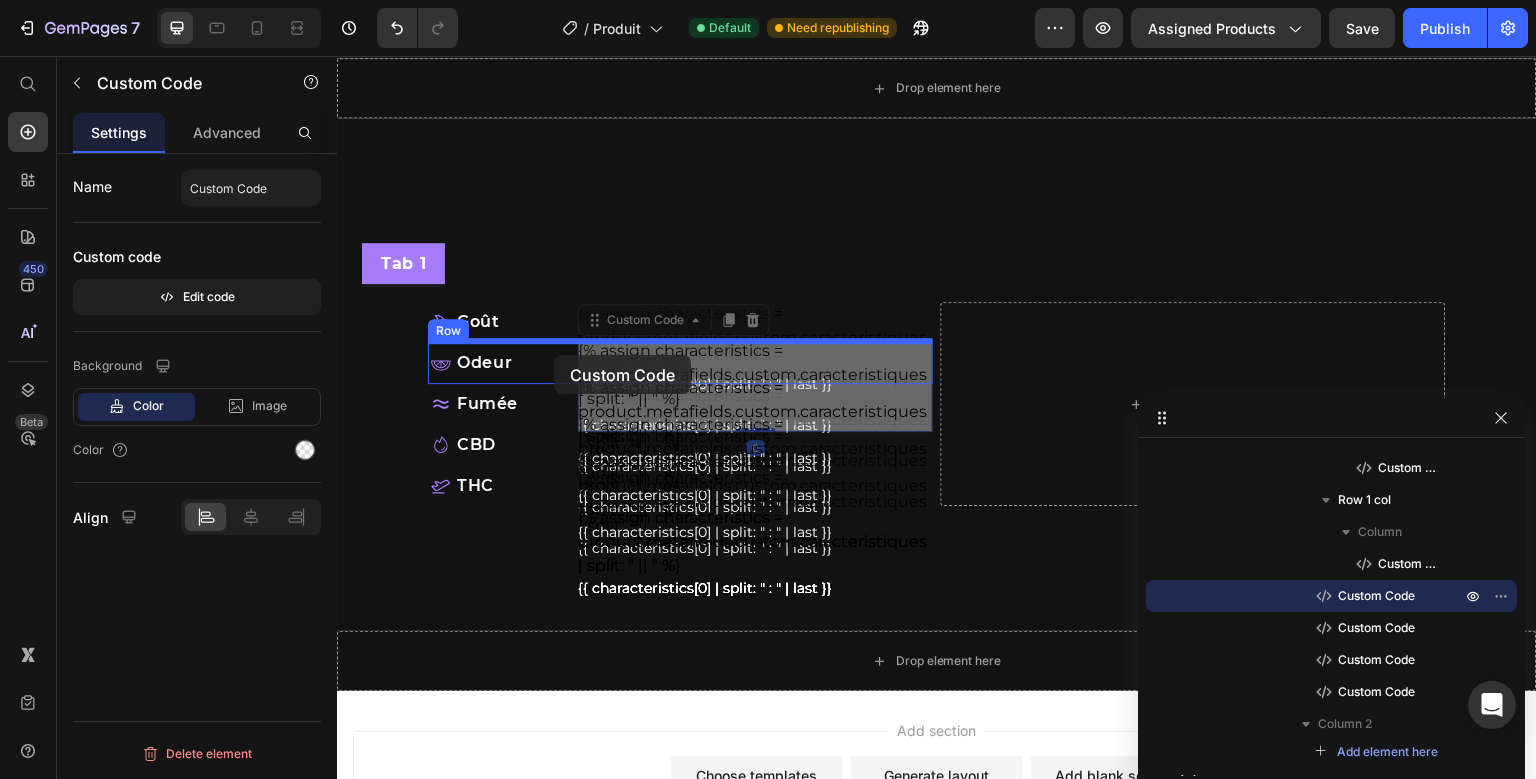 drag, startPoint x: 594, startPoint y: 316, endPoint x: 555, endPoint y: 355, distance: 55.154327 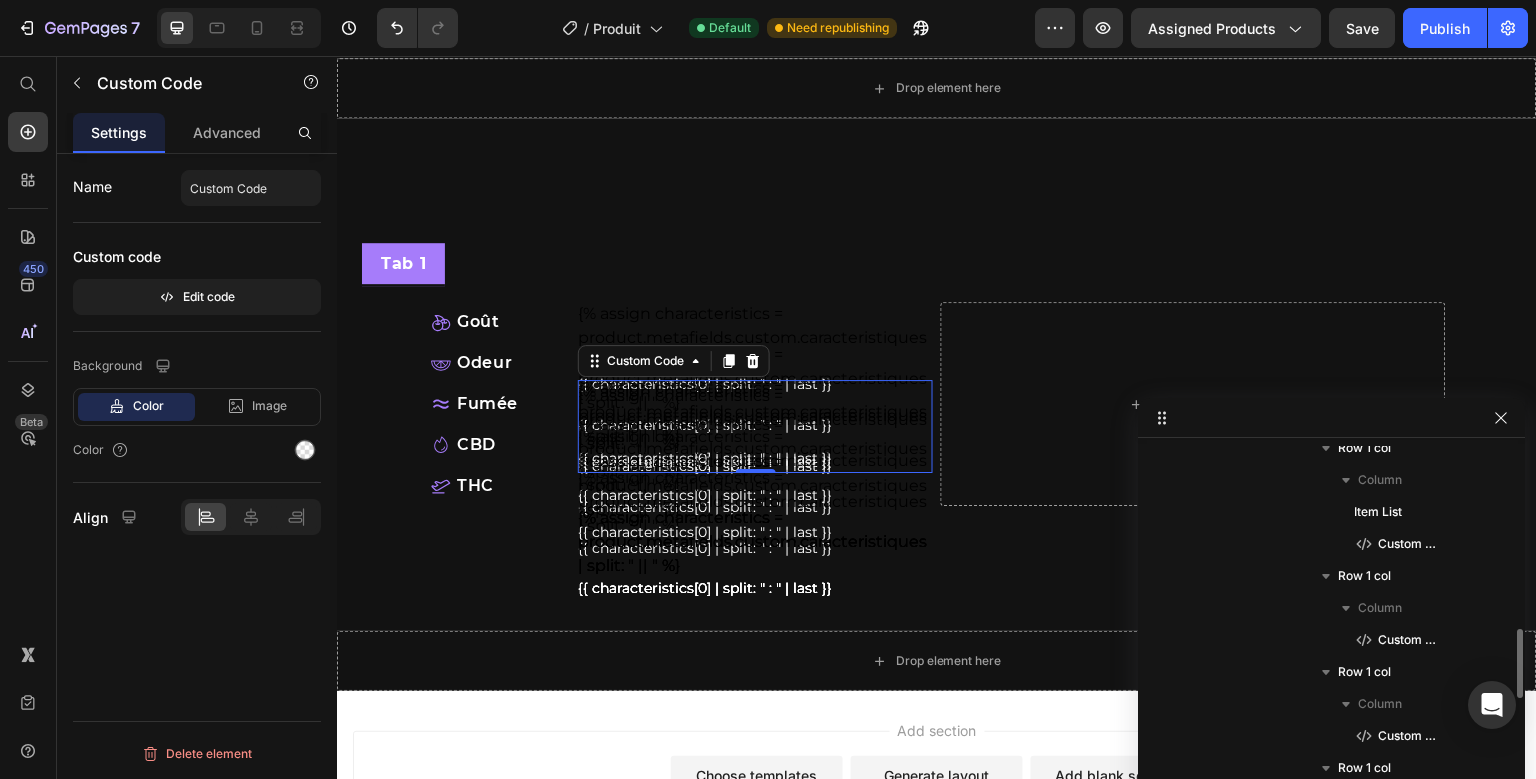 scroll, scrollTop: 876, scrollLeft: 0, axis: vertical 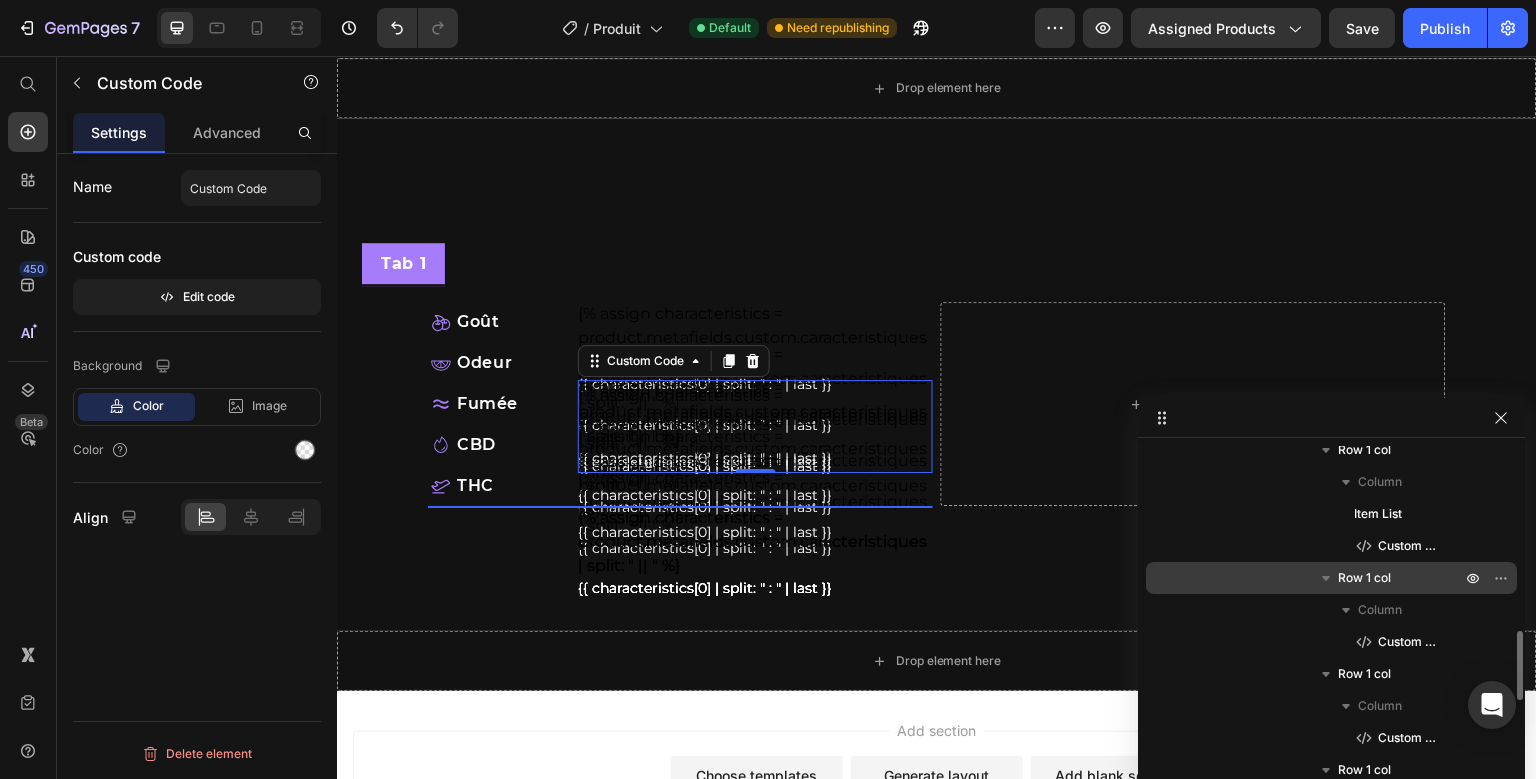 click on "Row 1 col" at bounding box center (1401, 578) 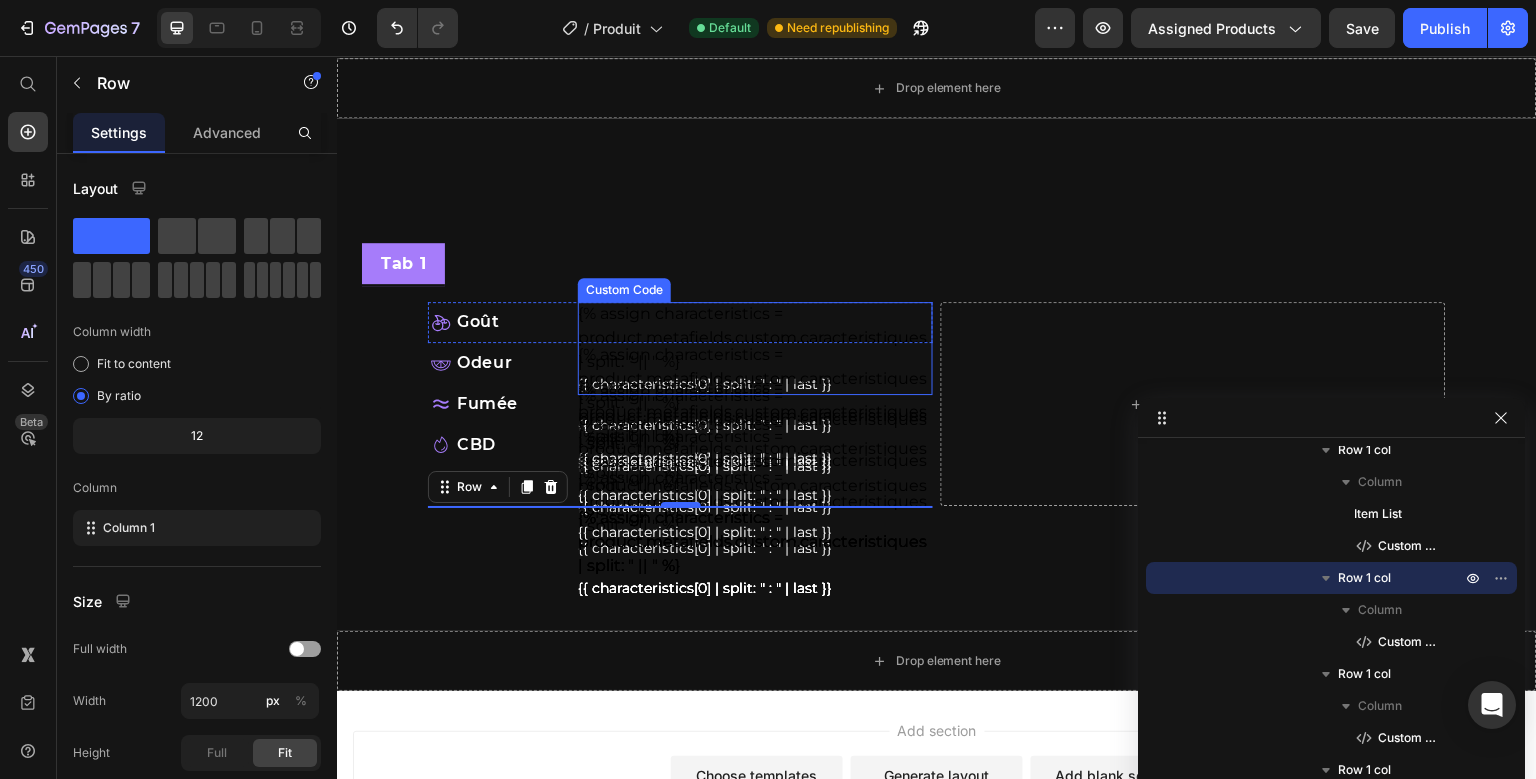 scroll, scrollTop: 282, scrollLeft: 0, axis: vertical 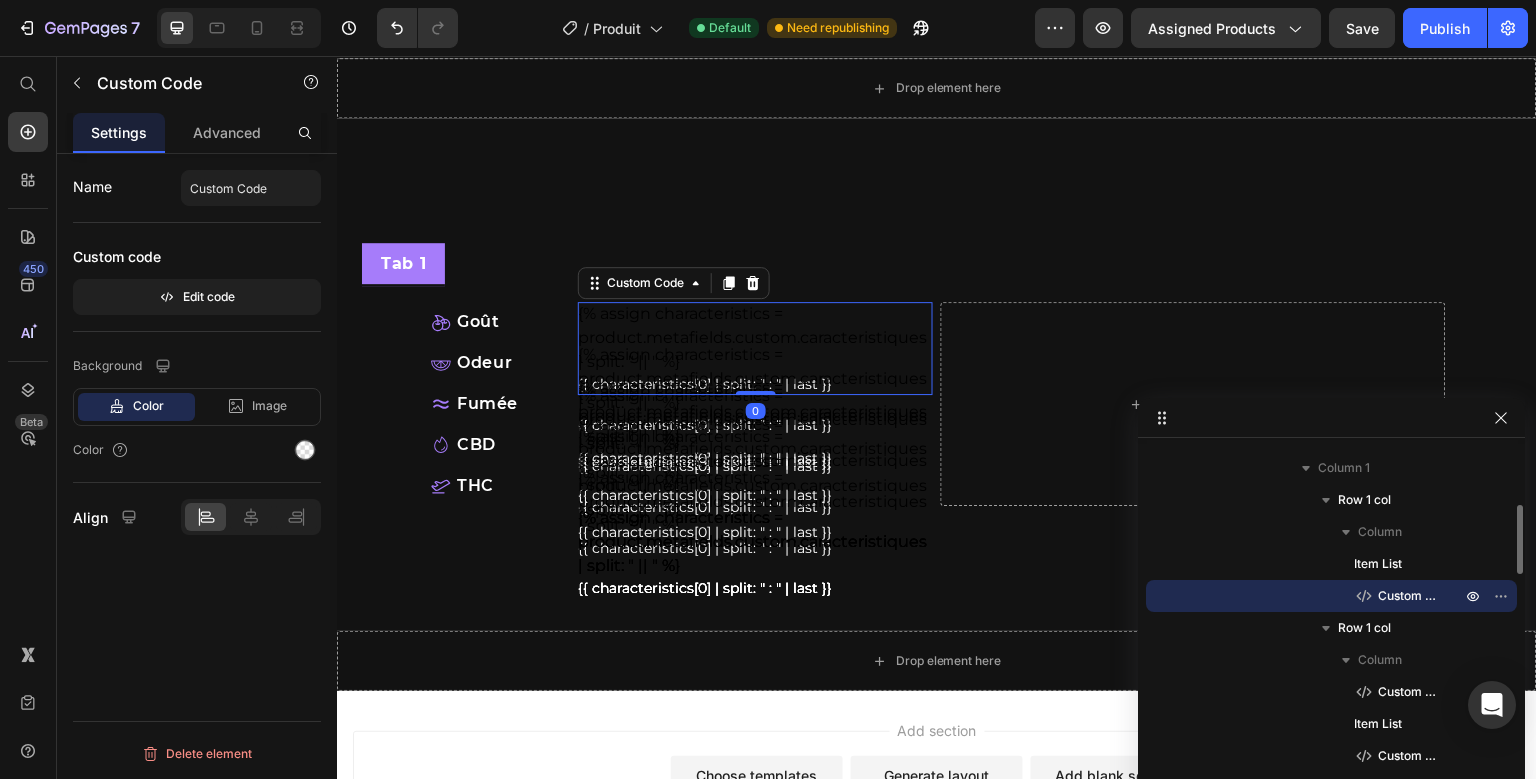 click on "Goût Item List {% assign characteristics = product.metafields.custom.caracteristiques | split: " || " %}
{{ characteristics[0] | split: " : " | last }}
Custom Code   0" at bounding box center [680, 322] 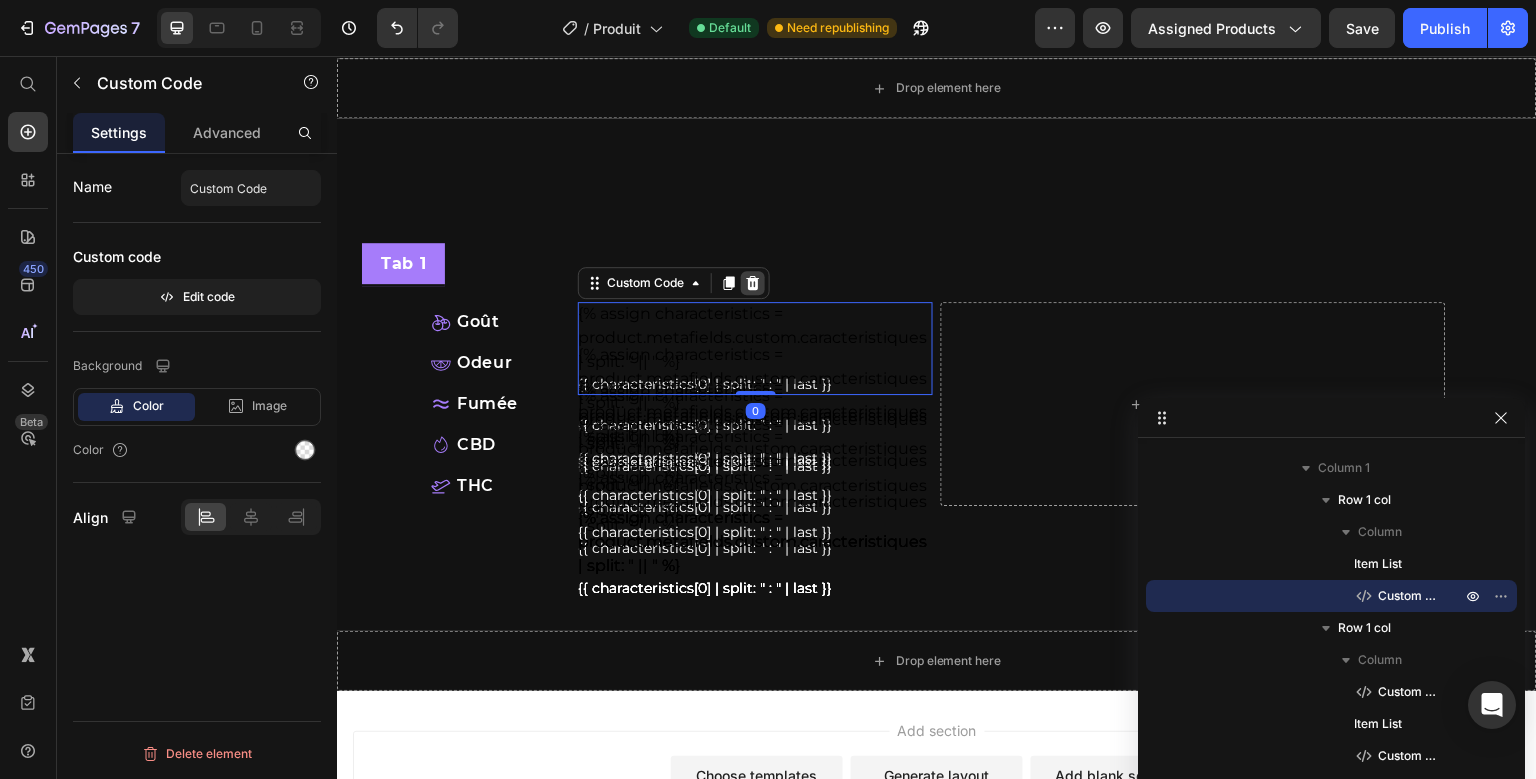 click 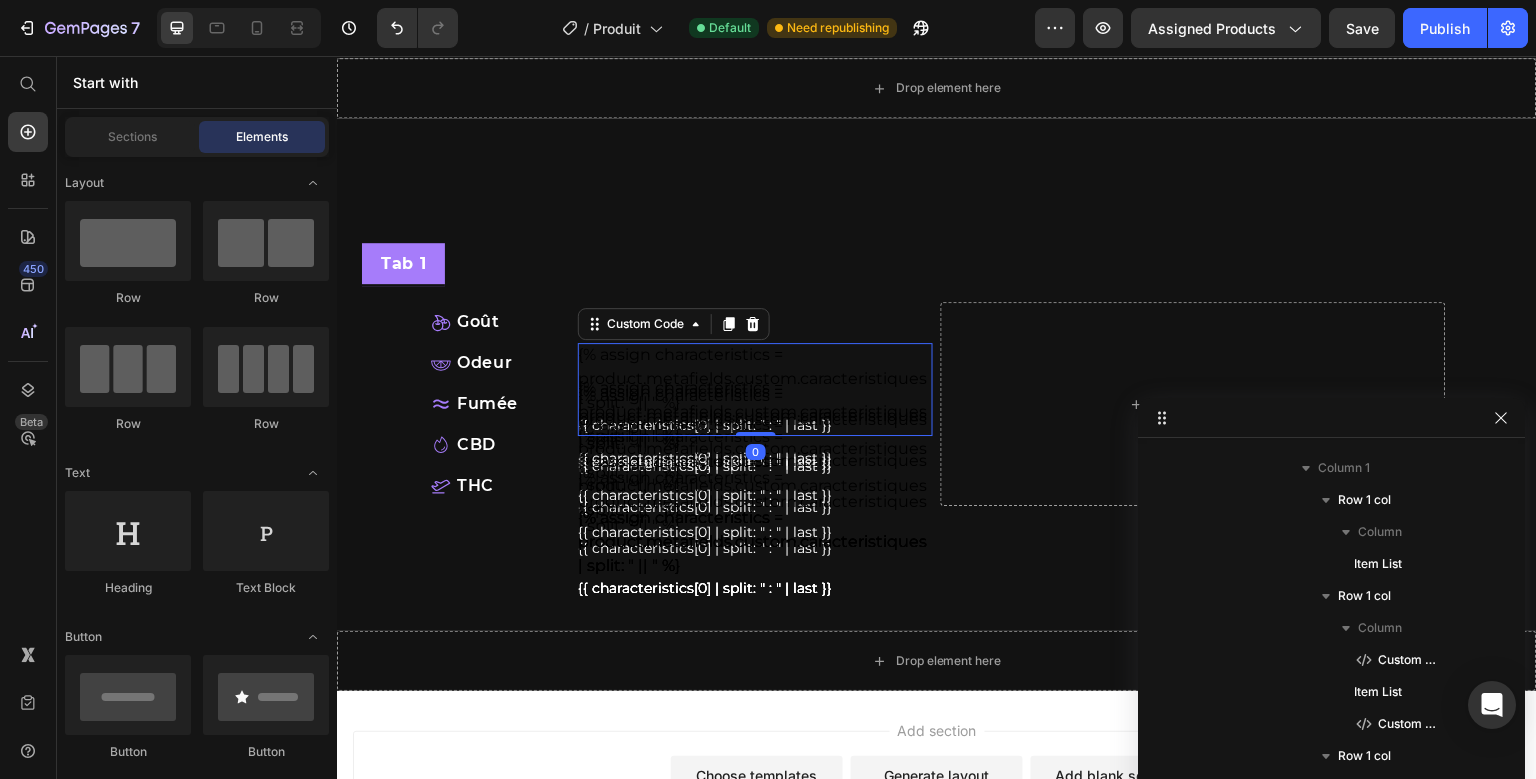click on "{% assign characteristics = product.metafields.custom.caracteristiques | split: " || " %}
{{ characteristics[0] | split: " : " | last }}
Custom Code
Odeur Item List {% assign characteristics = product.metafields.custom.caracteristiques | split: " || " %}
{{ characteristics[0] | split: " : " | last }}
Custom Code   0" at bounding box center (680, 363) 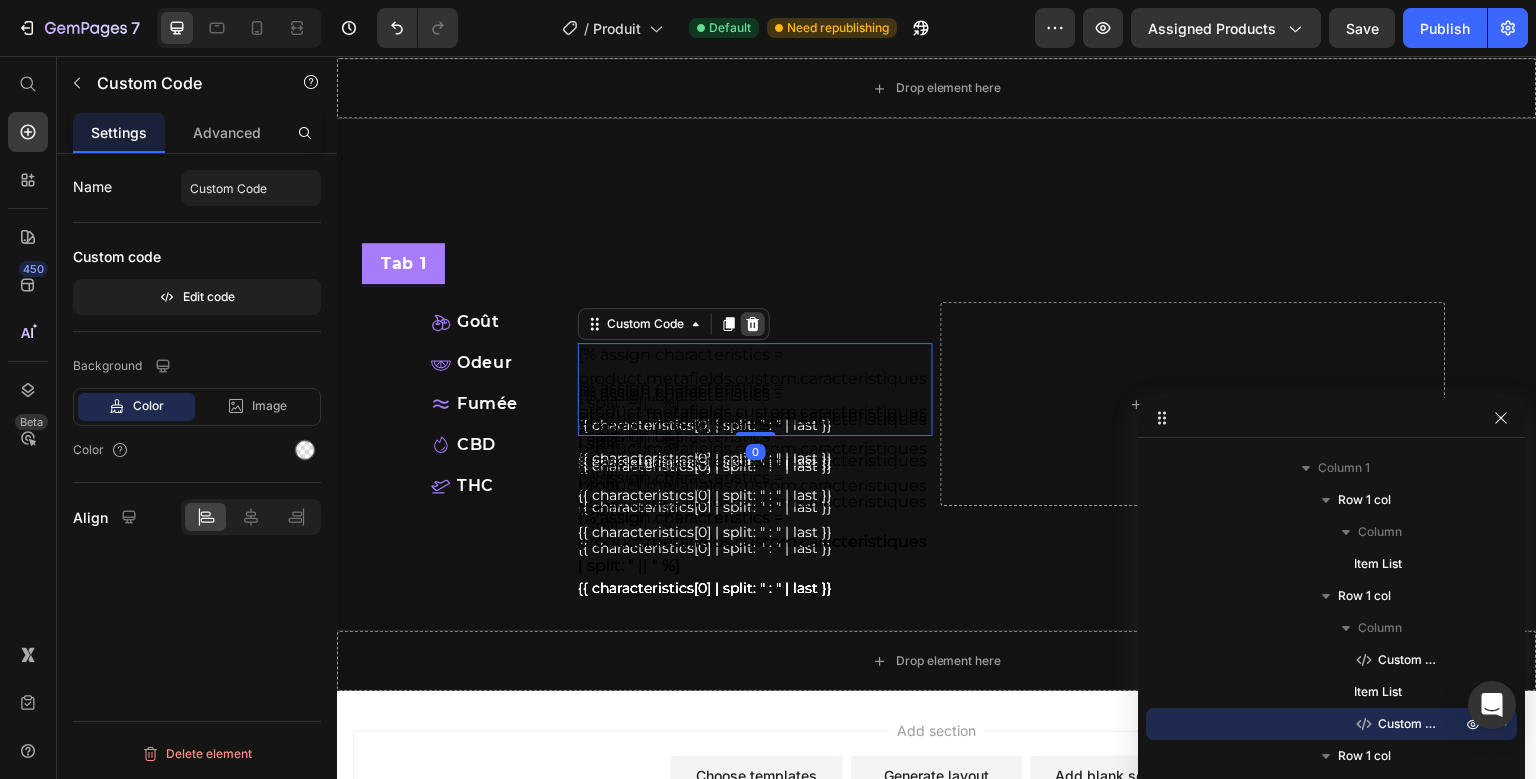click 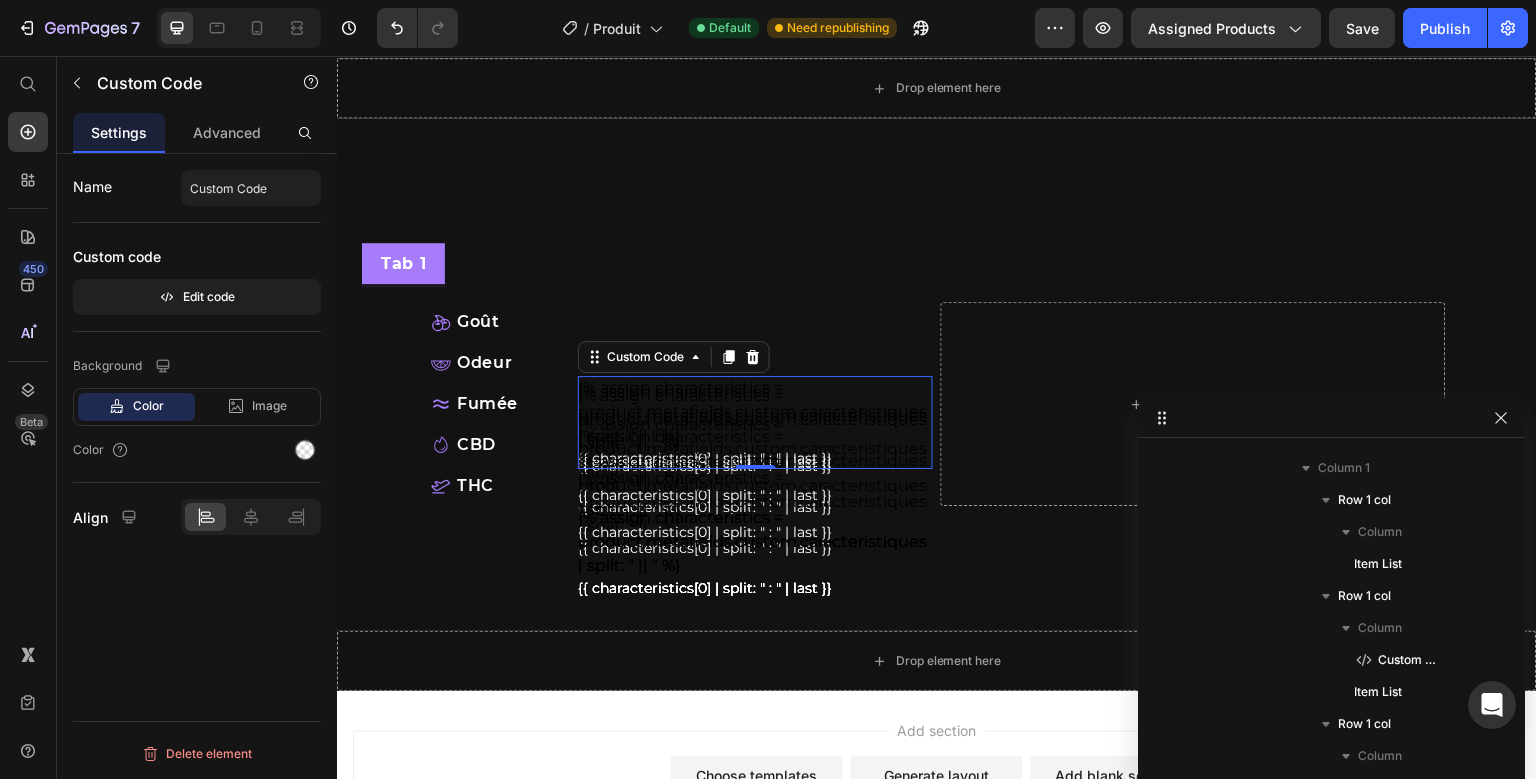 scroll, scrollTop: 1166, scrollLeft: 0, axis: vertical 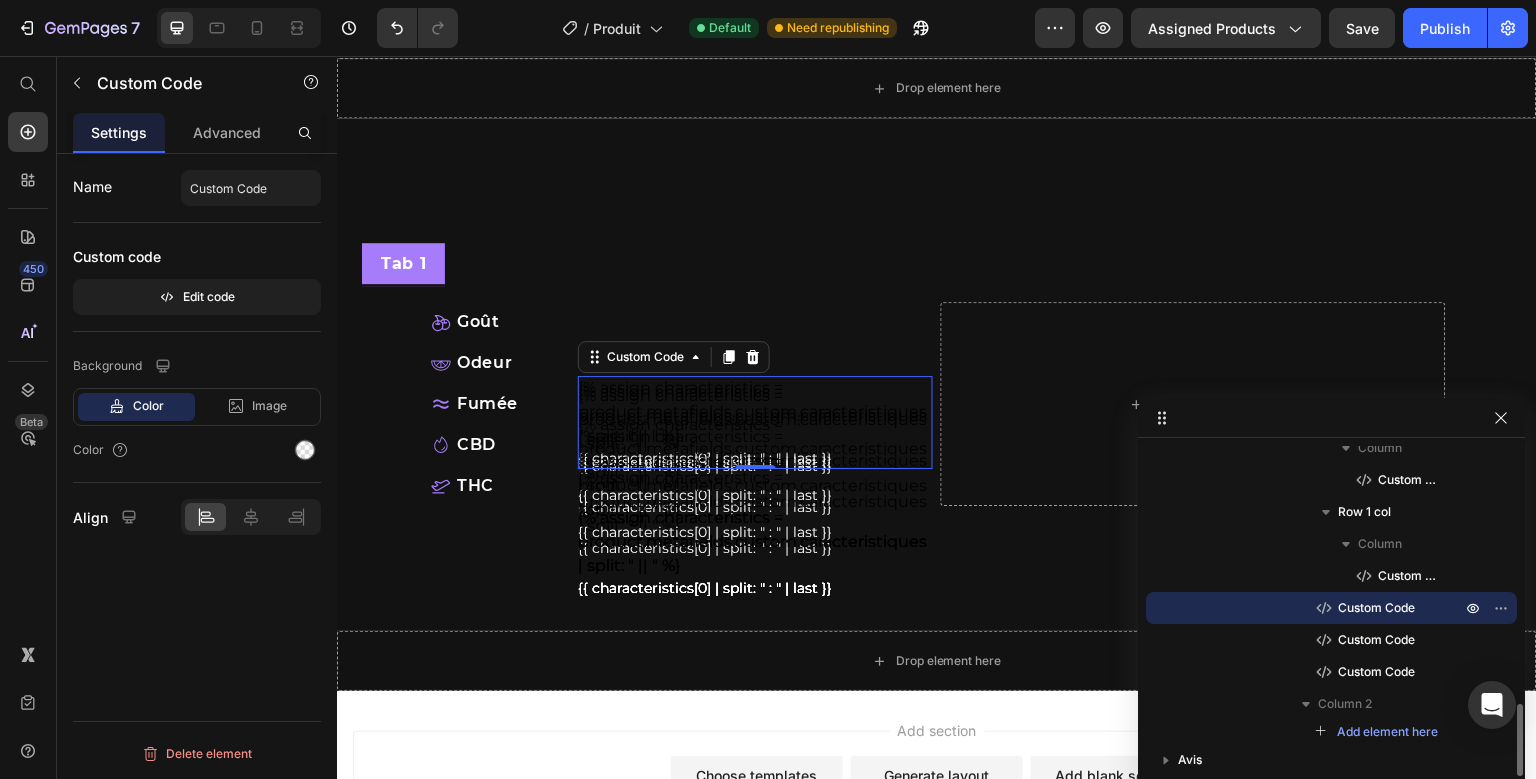 click on "Goût Item List Row {% assign characteristics = product.metafields.custom.caracteristiques | split: " || " %}
{{ characteristics[0] | split: " : " | last }}
Custom Code
Odeur Item List Row
Fumée Item List {% assign characteristics = product.metafields.custom.caracteristiques | split: " || " %}
{{ characteristics[0] | split: " : " | last }}
Custom Code Row
CBD Item List {% assign characteristics = product.metafields.custom.caracteristiques | split: " || " %}
{{ characteristics[0] | split: " : " | last }}
Custom Code Row
THC Item List {% assign characteristics = product.metafields.custom.caracteristiques | split: " || " %}
{{ characteristics[0] | split: " : " | last }}
Custom Code Row {% assign characteristics = product.metafields.custom.caracteristiques | split: " || " %}
{{ characteristics[0] | split: " : " | last }}
Custom Code Row" at bounding box center [680, 404] 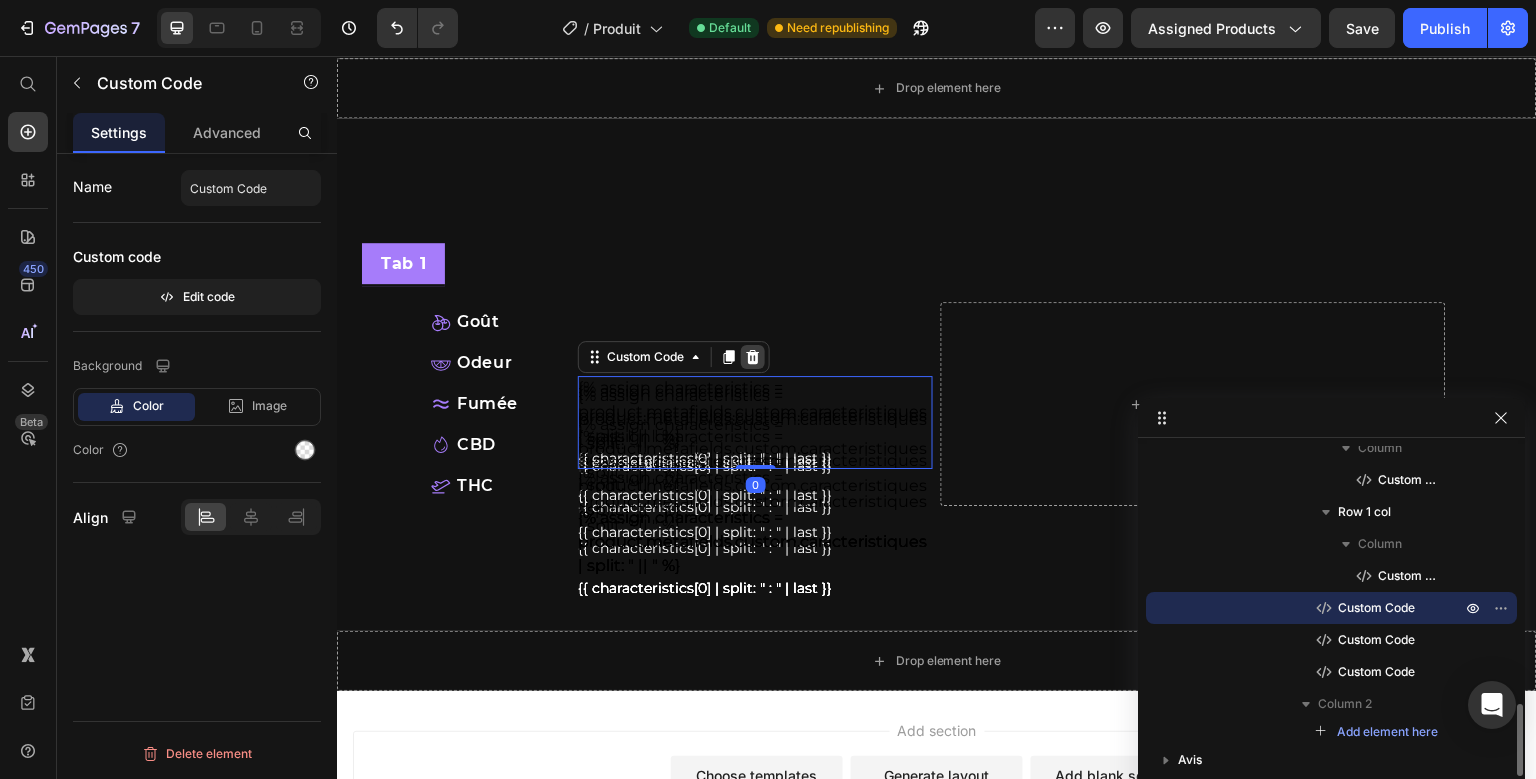 click 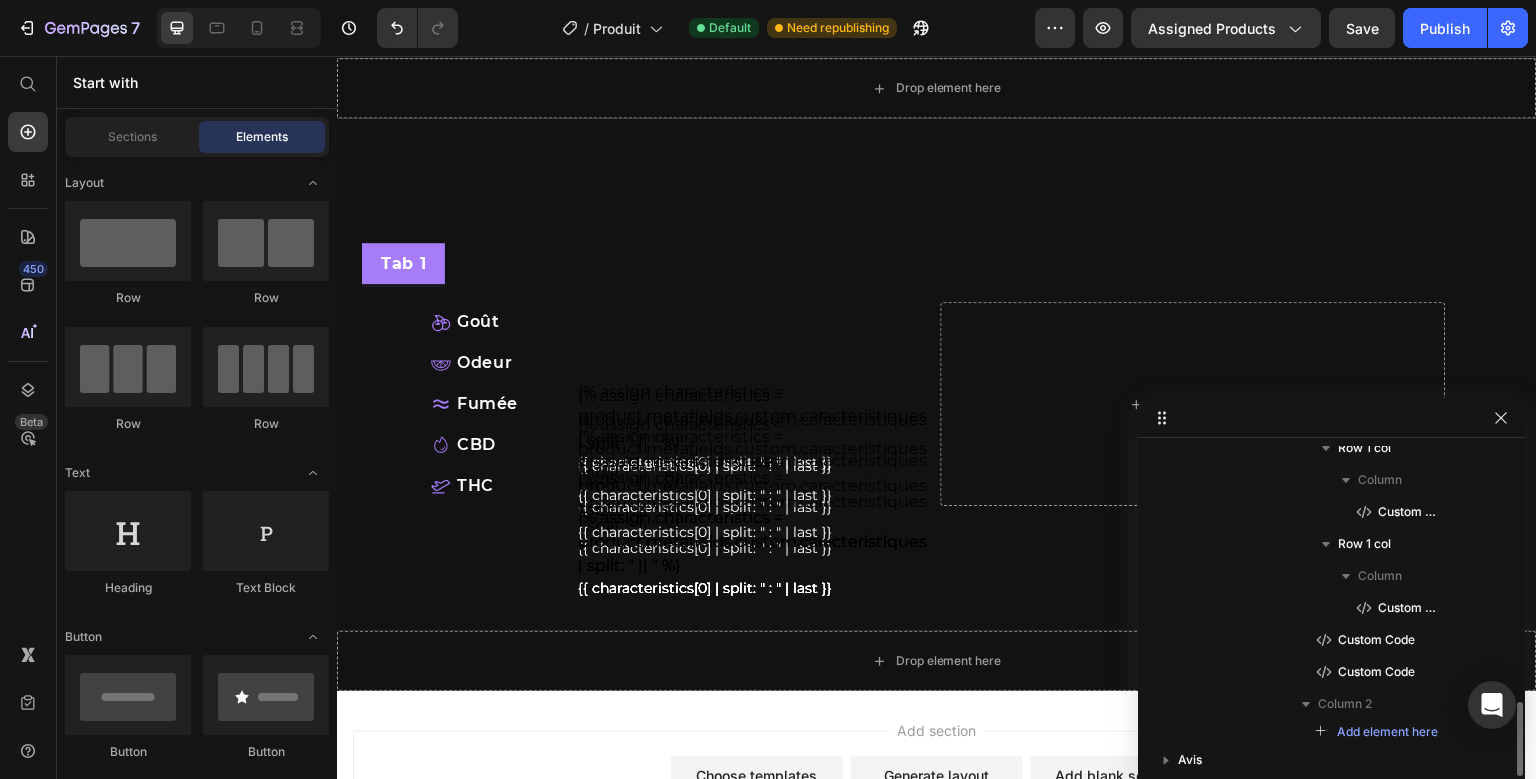 scroll, scrollTop: 1134, scrollLeft: 0, axis: vertical 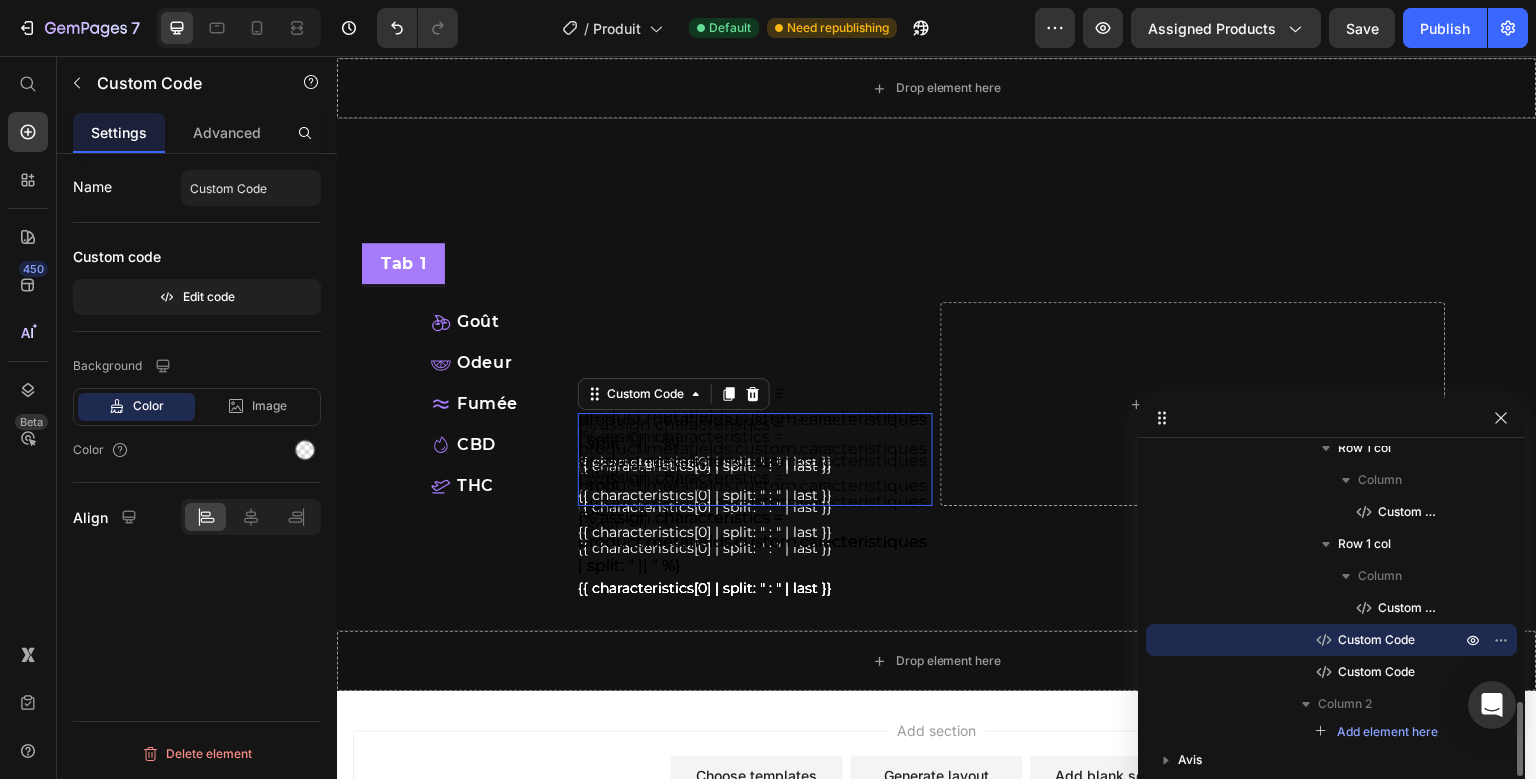 click on "Goût Item List Row {% assign characteristics = product.metafields.custom.caracteristiques | split: " || " %}
{{ characteristics[0] | split: " : " | last }}
Custom Code
Odeur Item List Row
Fumée Item List {% assign characteristics = product.metafields.custom.caracteristiques | split: " || " %}
{{ characteristics[0] | split: " : " | last }}
Custom Code Row
CBD Item List {% assign characteristics = product.metafields.custom.caracteristiques | split: " || " %}
{{ characteristics[0] | split: " : " | last }}
Custom Code Row
THC Item List {% assign characteristics = product.metafields.custom.caracteristiques | split: " || " %}
{{ characteristics[0] | split: " : " | last }}
Custom Code Row {% assign characteristics = product.metafields.custom.caracteristiques | split: " || " %}
{{ characteristics[0] | split: " : " | last }}
Custom Code Row" at bounding box center [680, 404] 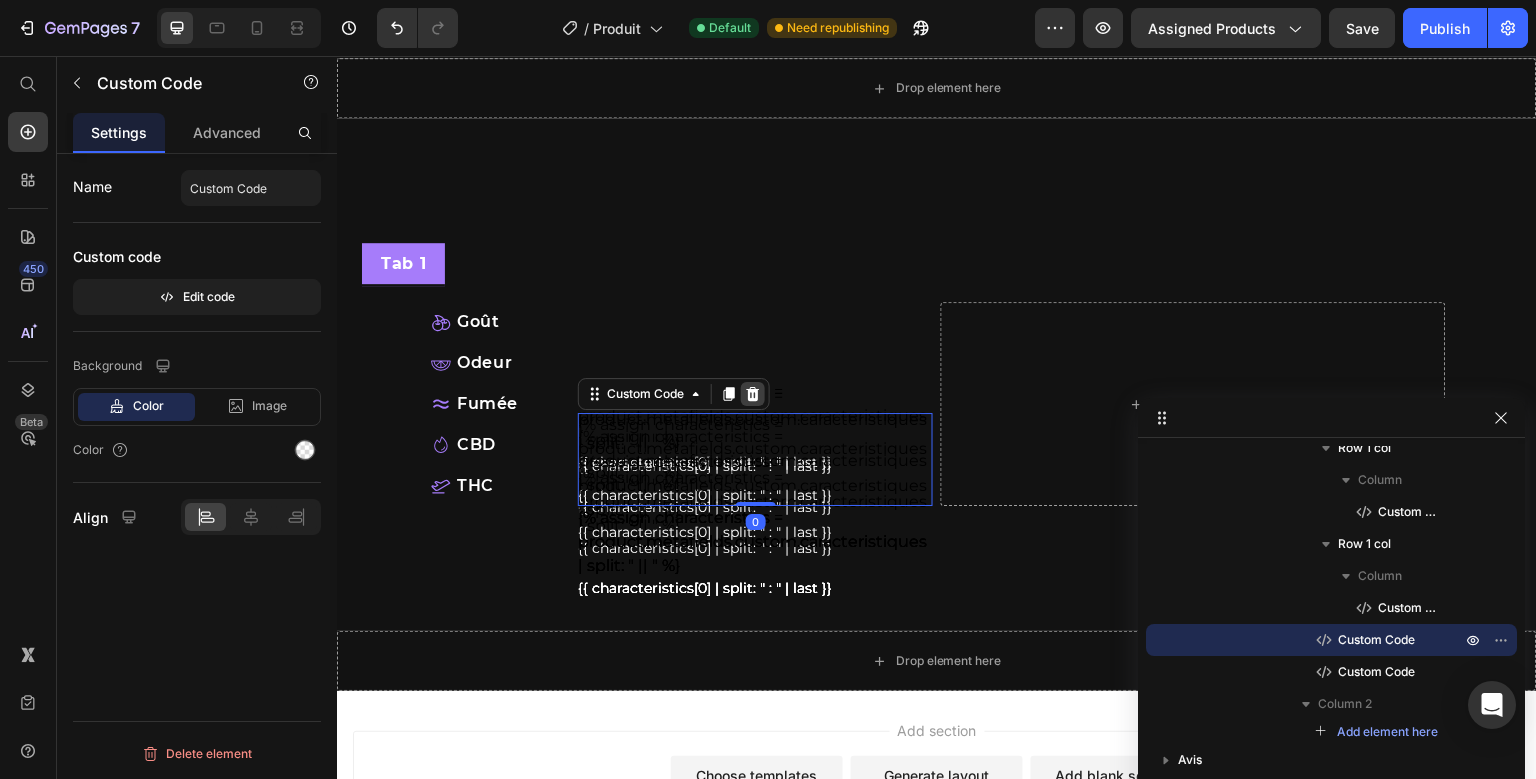 click 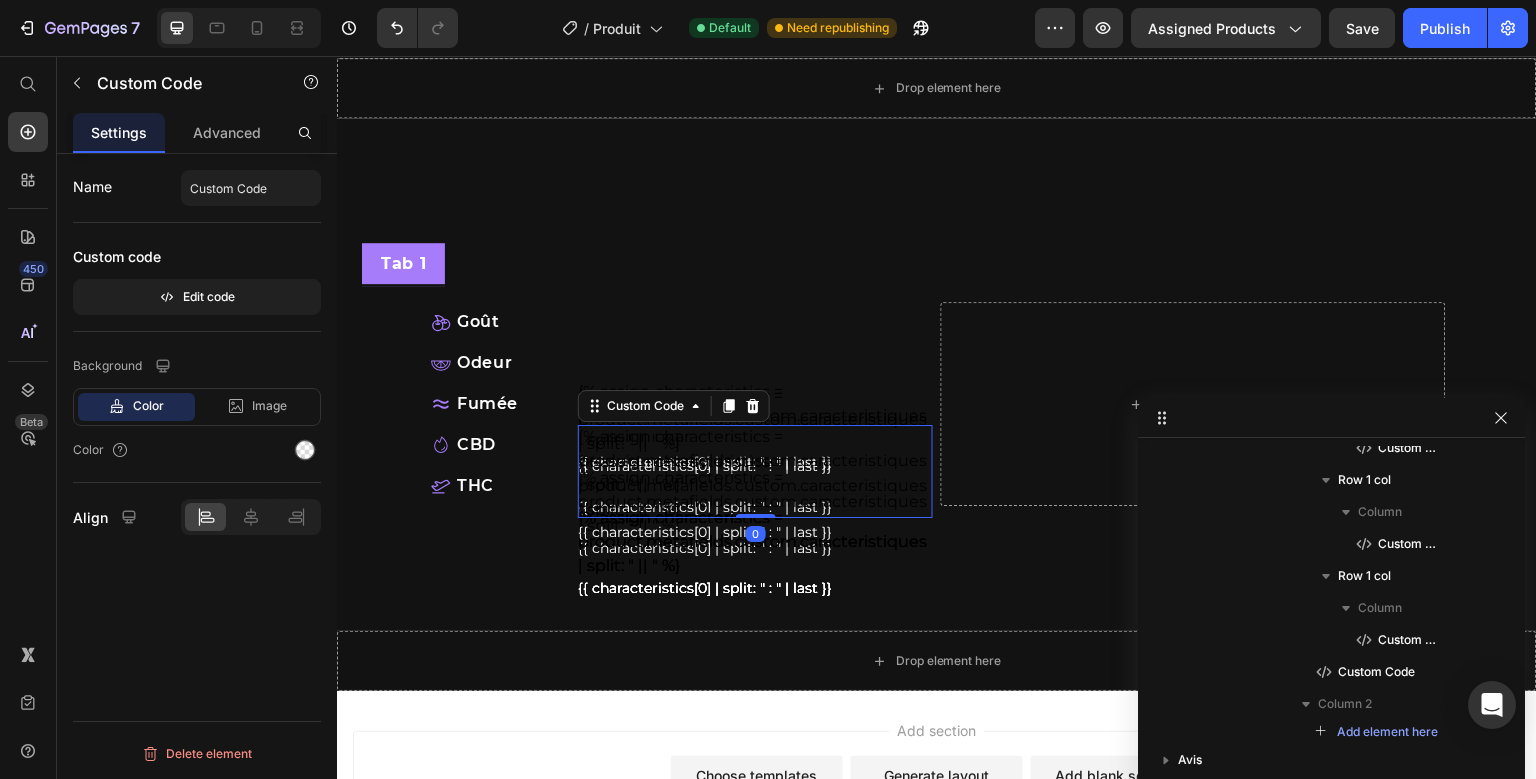 scroll, scrollTop: 634, scrollLeft: 0, axis: vertical 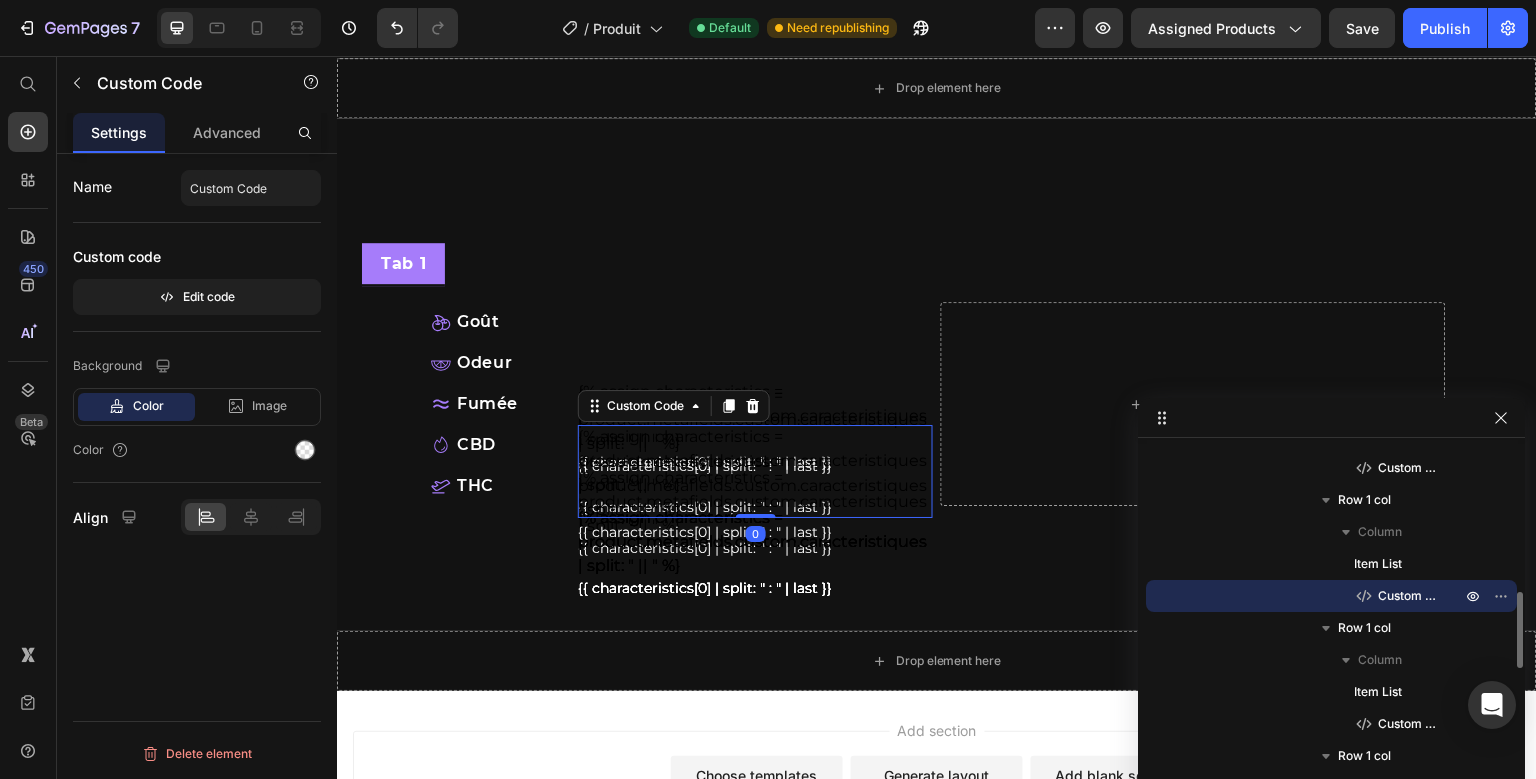 click on "CBD Item List {% assign characteristics = product.metafields.custom.caracteristiques | split: " || " %}
{{ characteristics[0] | split: " : " | last }}
Custom Code   0" at bounding box center (680, 445) 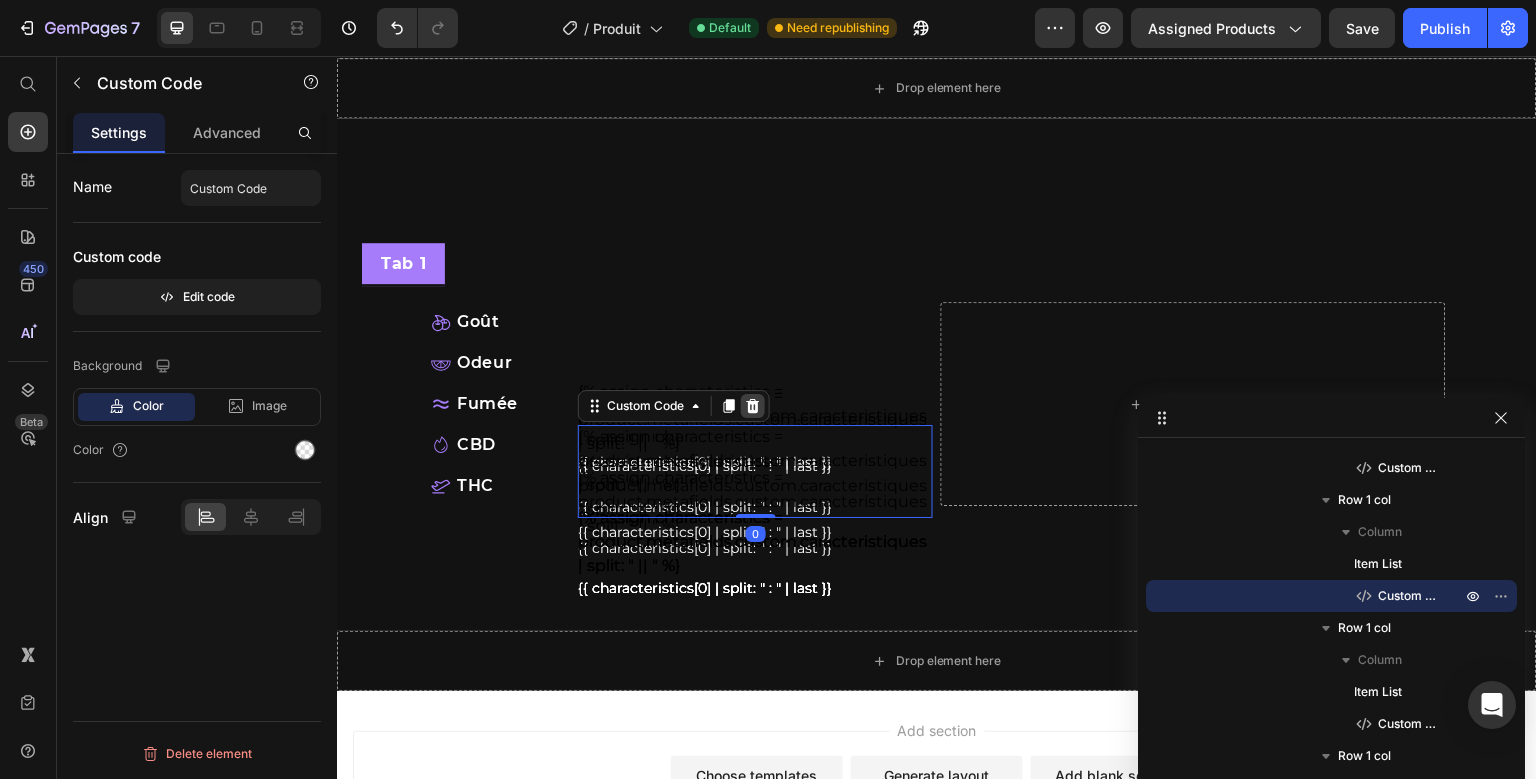 click at bounding box center (753, 406) 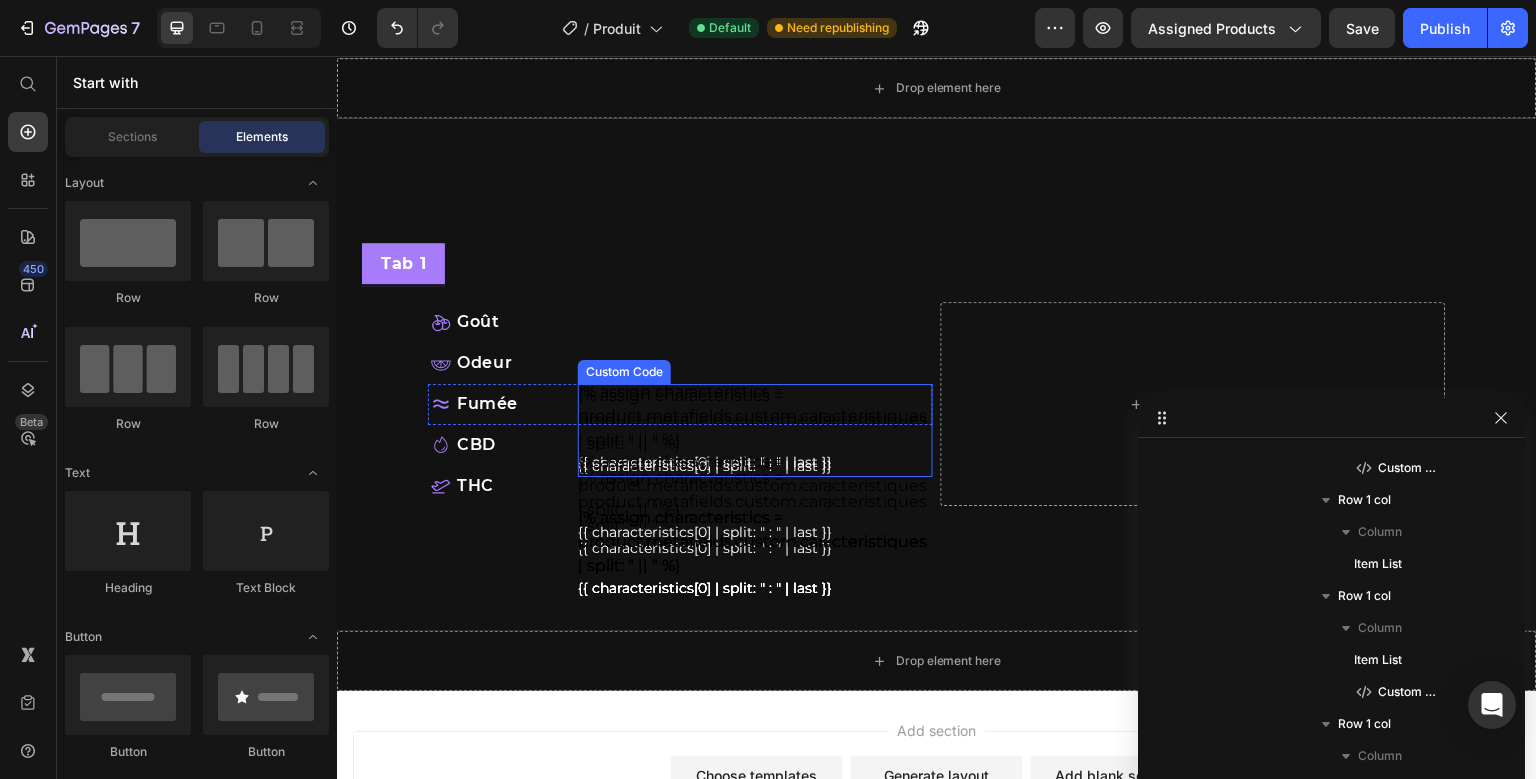click on "Fumée Item List {% assign characteristics = product.metafields.custom.caracteristiques | split: " || " %}
{{ characteristics[0] | split: " : " | last }}
Custom Code" at bounding box center (680, 404) 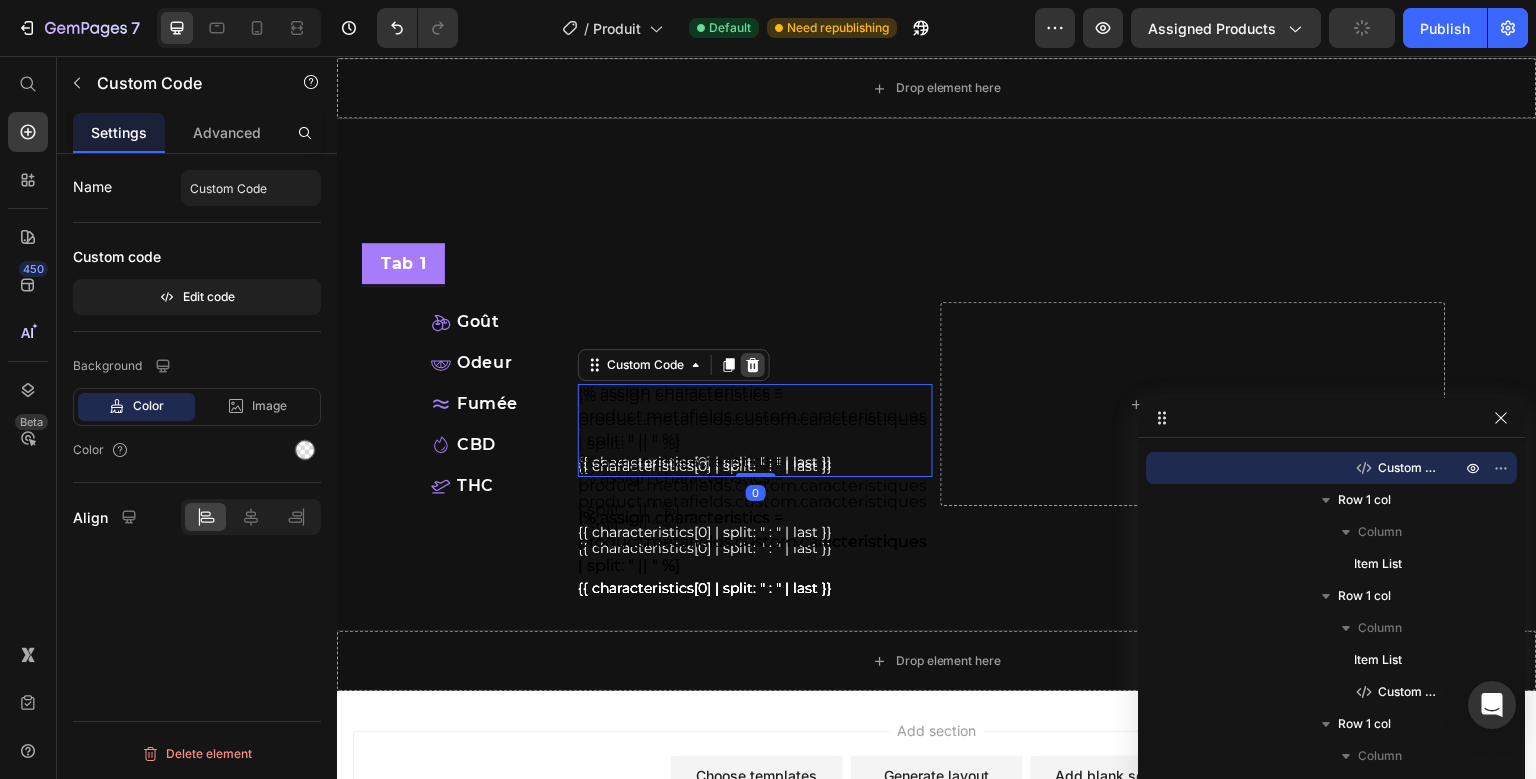 click at bounding box center [753, 365] 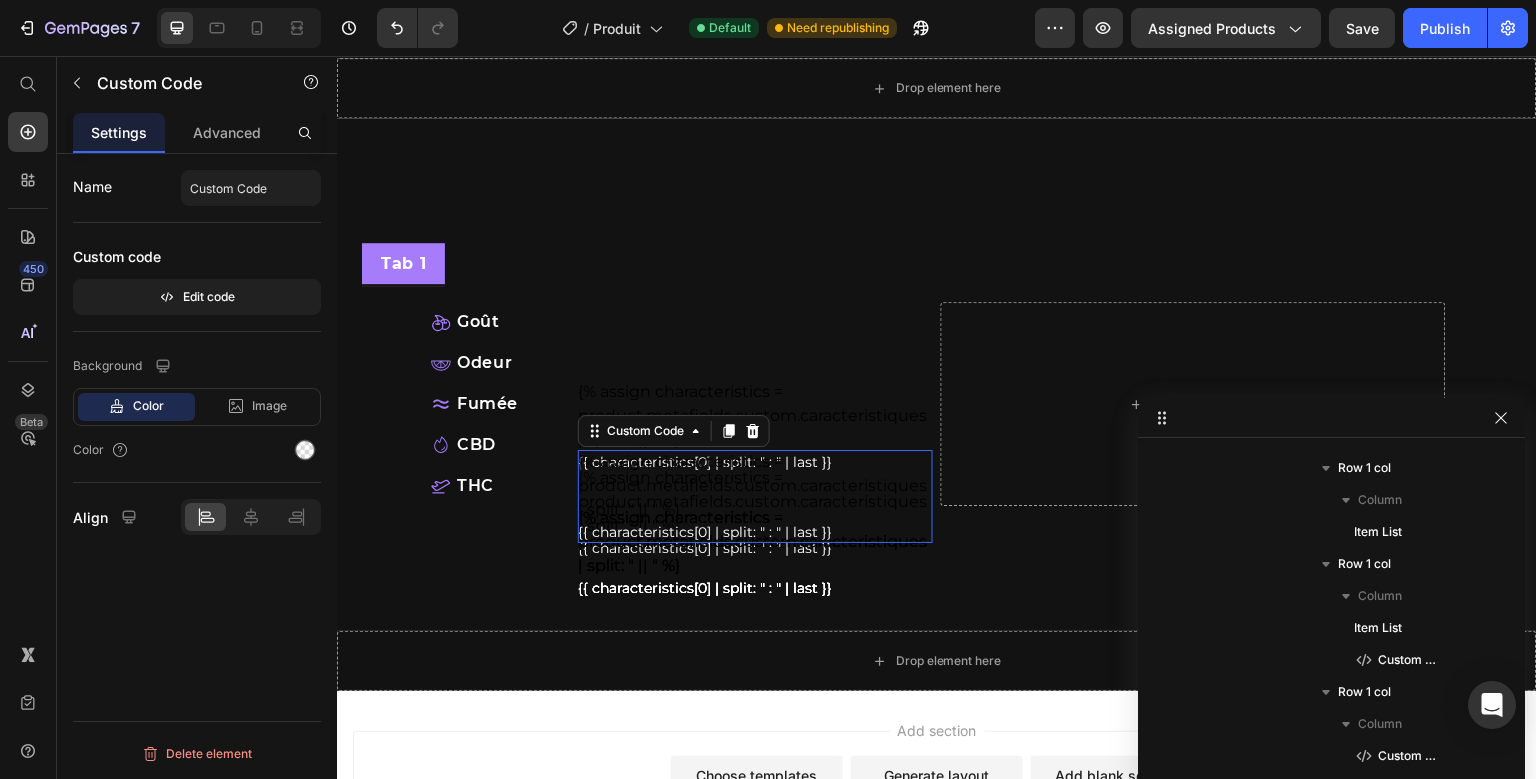 scroll, scrollTop: 1038, scrollLeft: 0, axis: vertical 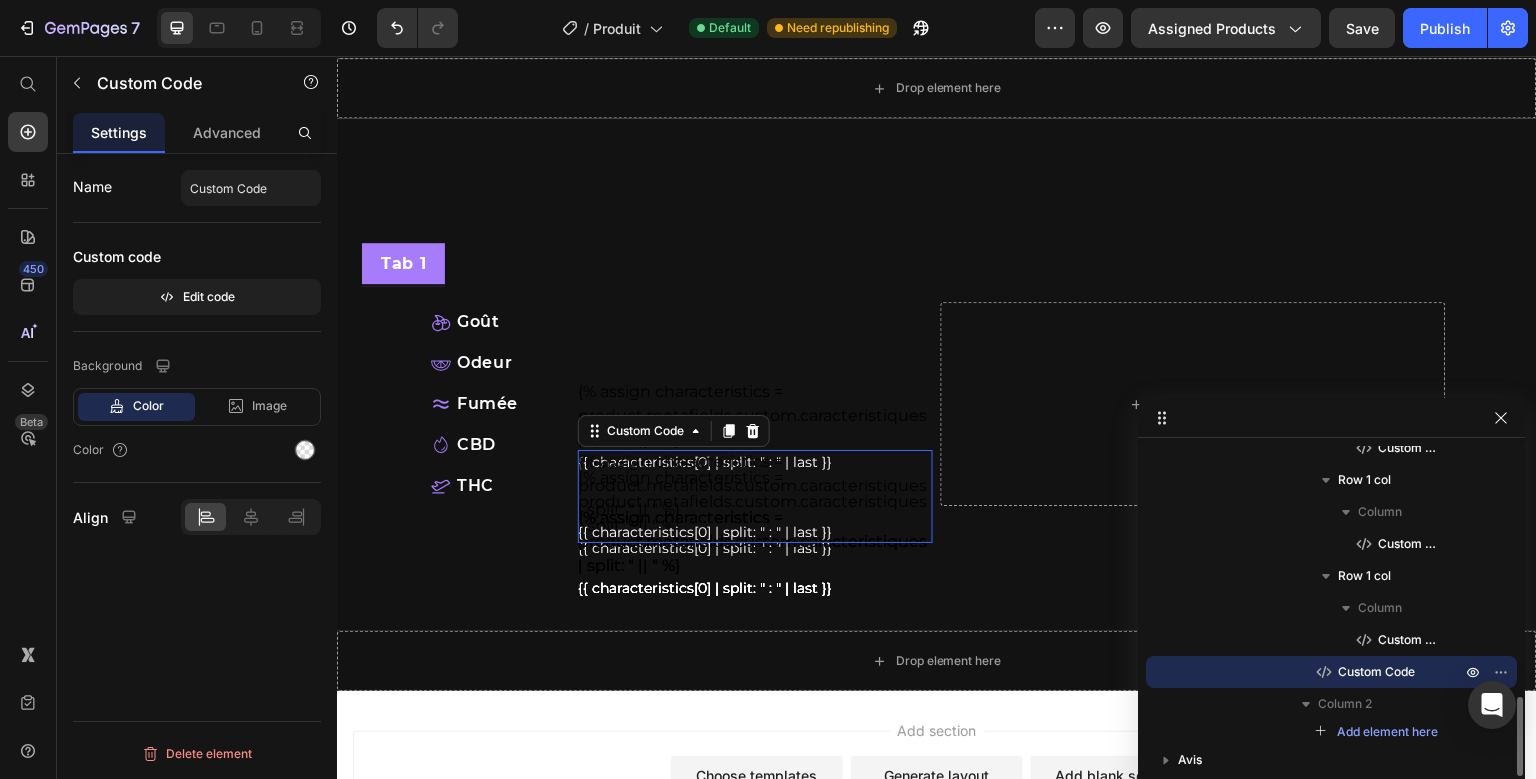 click on "Goût Item List Row {% assign characteristics = product.metafields.custom.caracteristiques | split: " || " %}
{{ characteristics[0] | split: " : " | last }}
Custom Code
Odeur Item List Row
Fumée Item List Row
CBD Item List Row
THC Item List {% assign characteristics = product.metafields.custom.caracteristiques | split: " || " %}
{{ characteristics[0] | split: " : " | last }}
Custom Code Row {% assign characteristics = product.metafields.custom.caracteristiques | split: " || " %}
{{ characteristics[0] | split: " : " | last }}
Custom Code Row {% assign characteristics = product.metafields.custom.caracteristiques | split: " || " %}
{{ characteristics[0] | split: " : " | last }}
Custom Code Row {% assign characteristics = product.metafields.custom.caracteristiques | split: " || " %}
{{ characteristics[0] | split: " : " | last }}
Custom Code Row {% assign characteristics = product.metafields.custom.caracteristiques | split: " || " %}
{{ characteristics[0] | split: " : " | last }}
Custom Code" at bounding box center (680, 404) 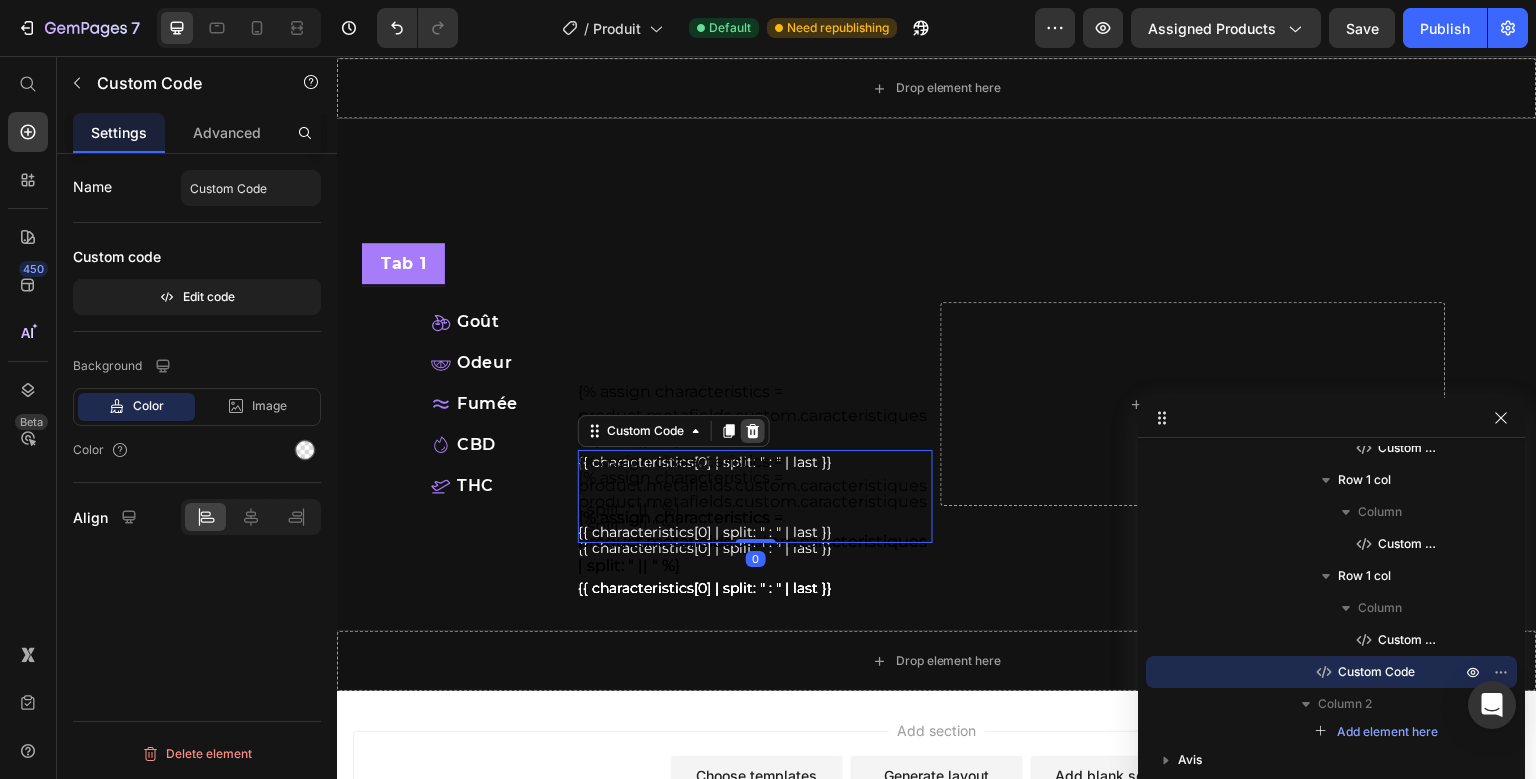click 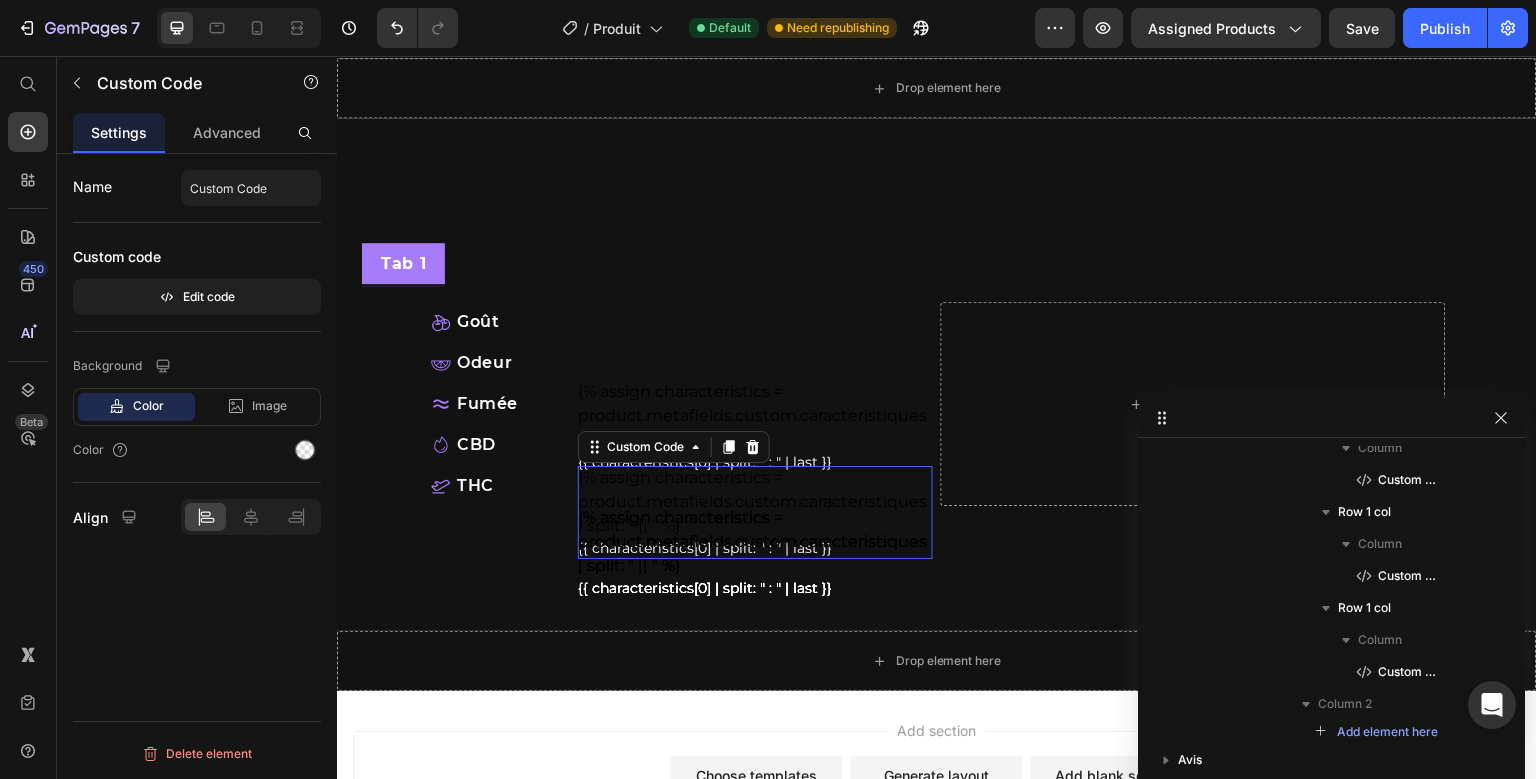 scroll, scrollTop: 698, scrollLeft: 0, axis: vertical 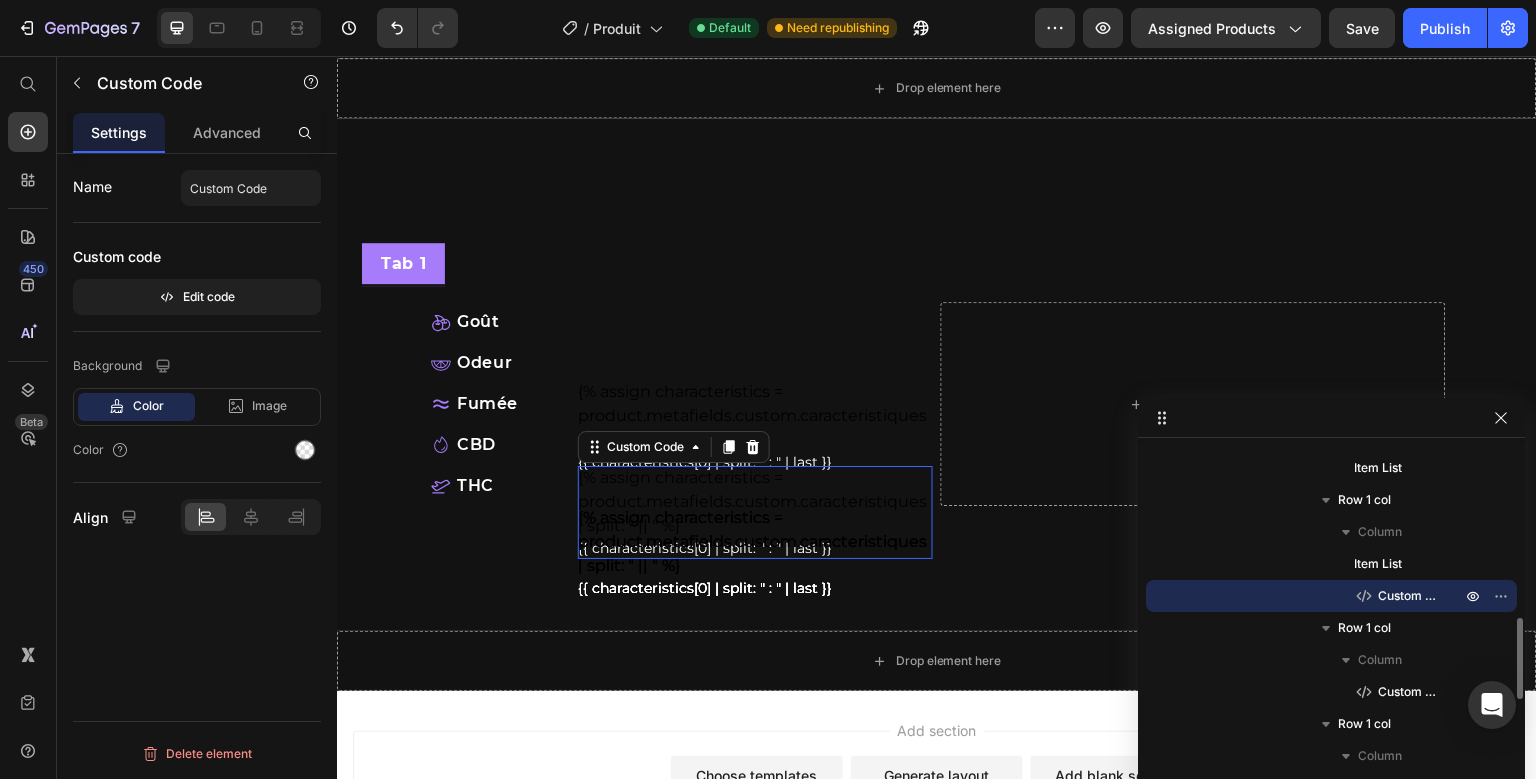 click on "THC Item List {% assign characteristics = product.metafields.custom.caracteristiques | split: " || " %}
{{ characteristics[0] | split: " : " | last }}
Custom Code   0" at bounding box center (680, 486) 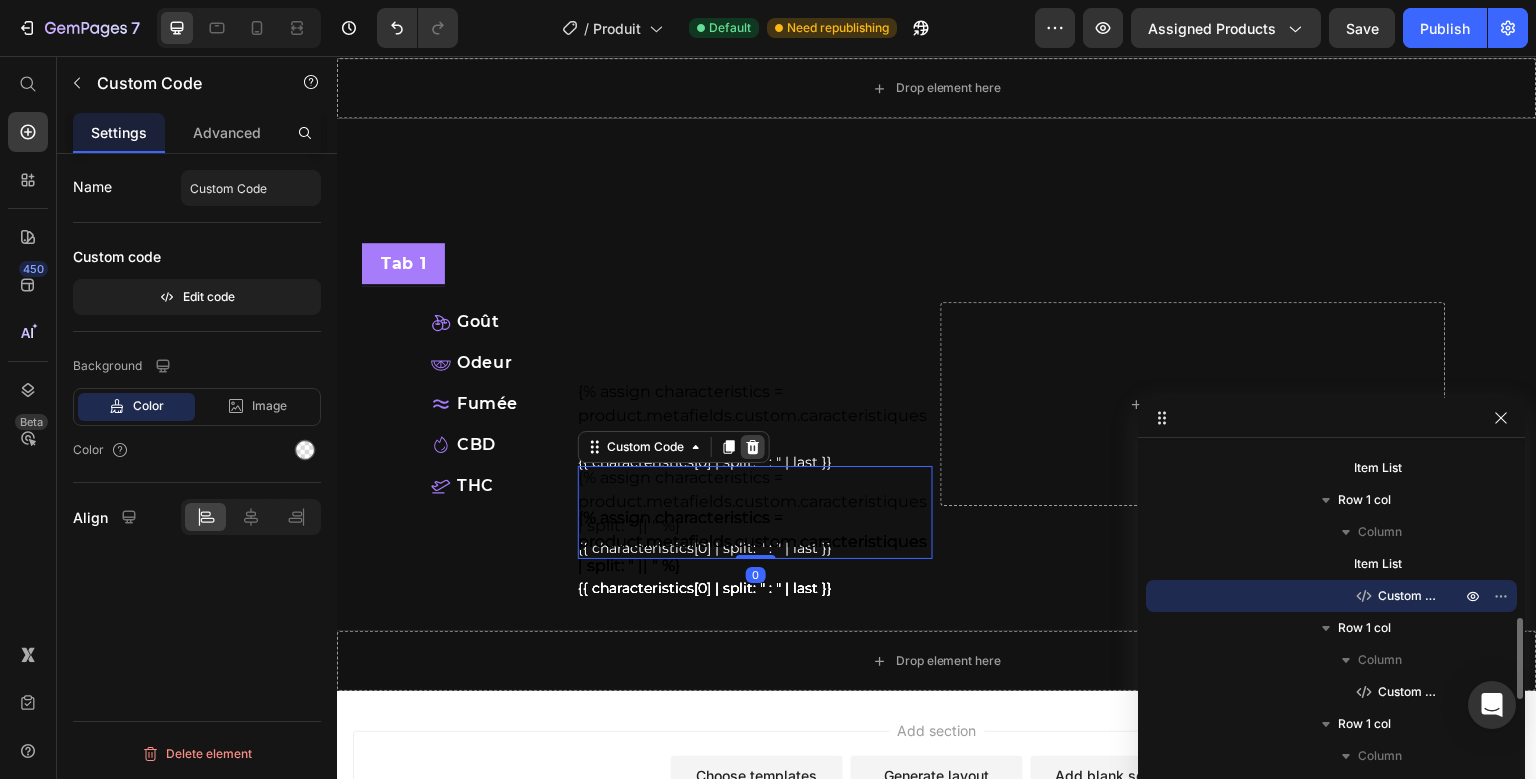 click 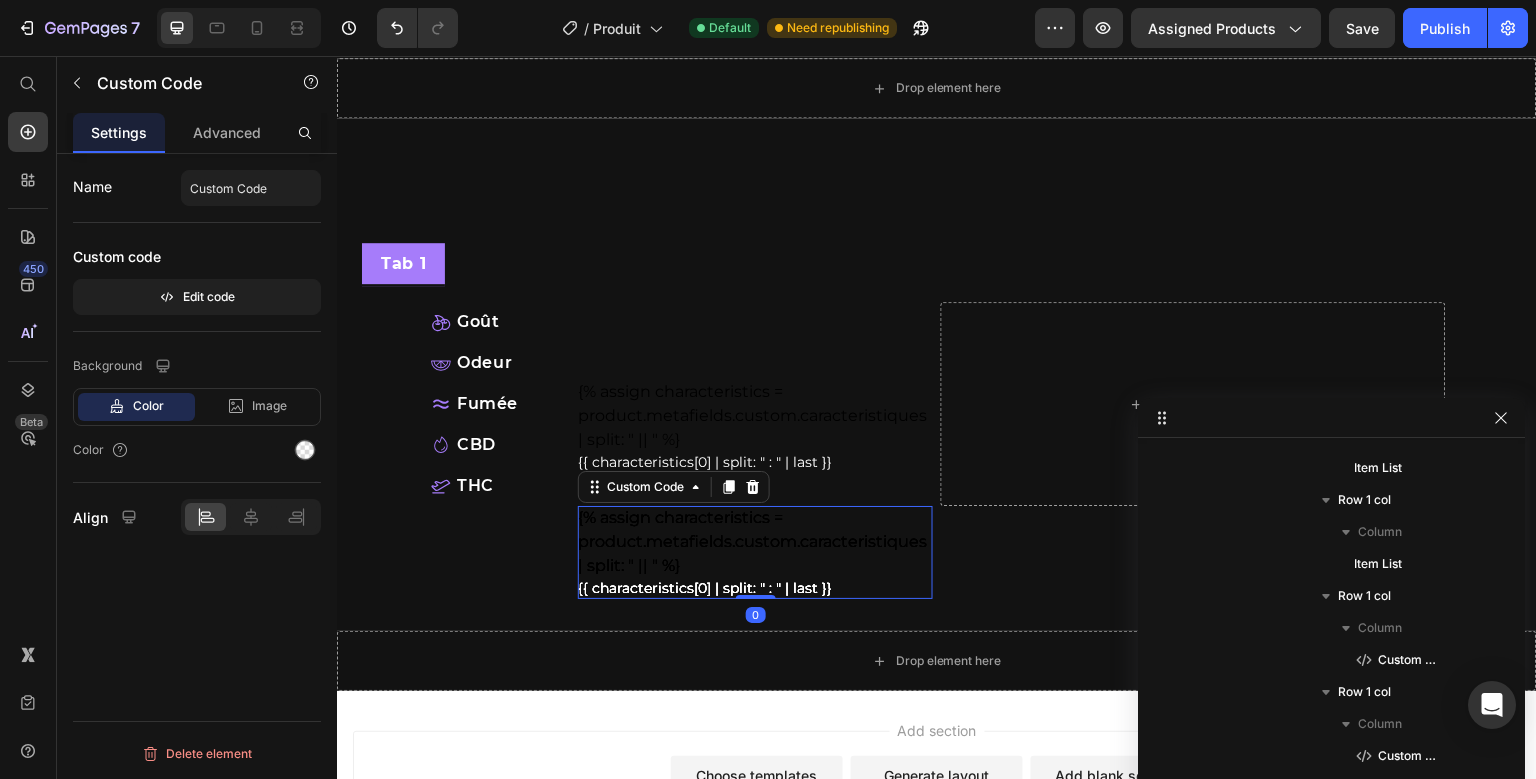 scroll, scrollTop: 974, scrollLeft: 0, axis: vertical 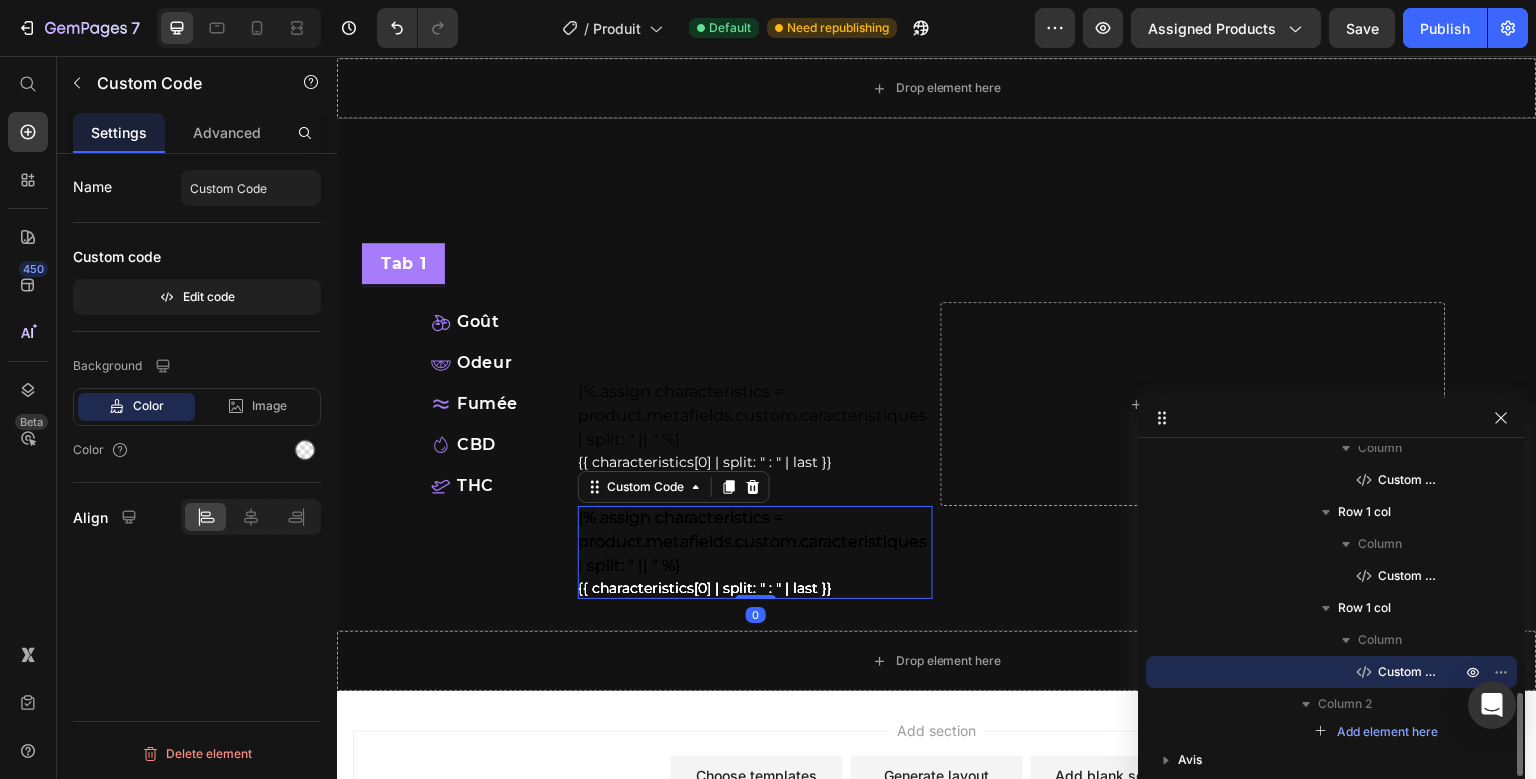 click on "{% assign characteristics = product.metafields.custom.caracteristiques | split: " || " %}
{{ characteristics[0] | split: " : " | last }}
Custom Code   0" at bounding box center [680, 506] 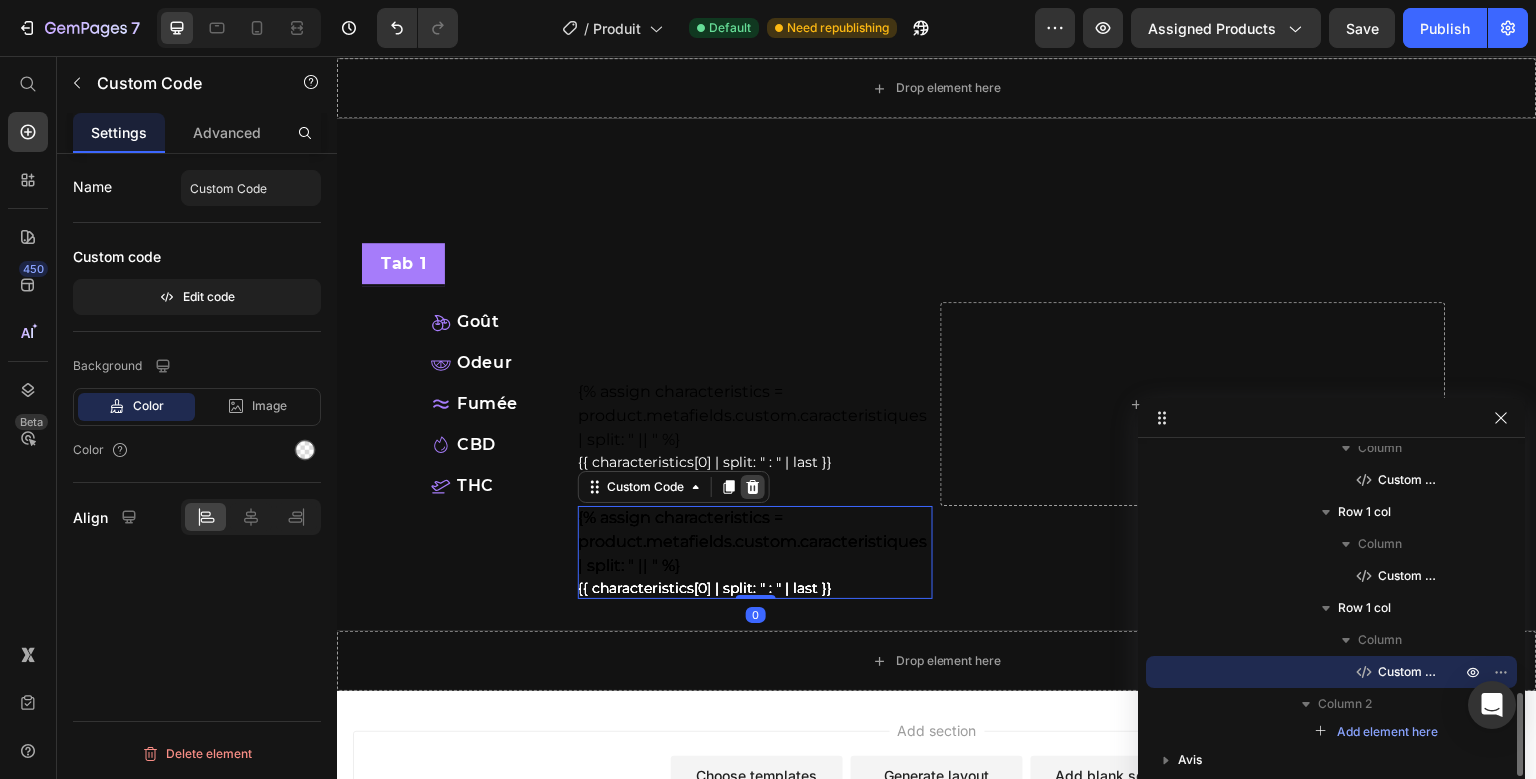 click 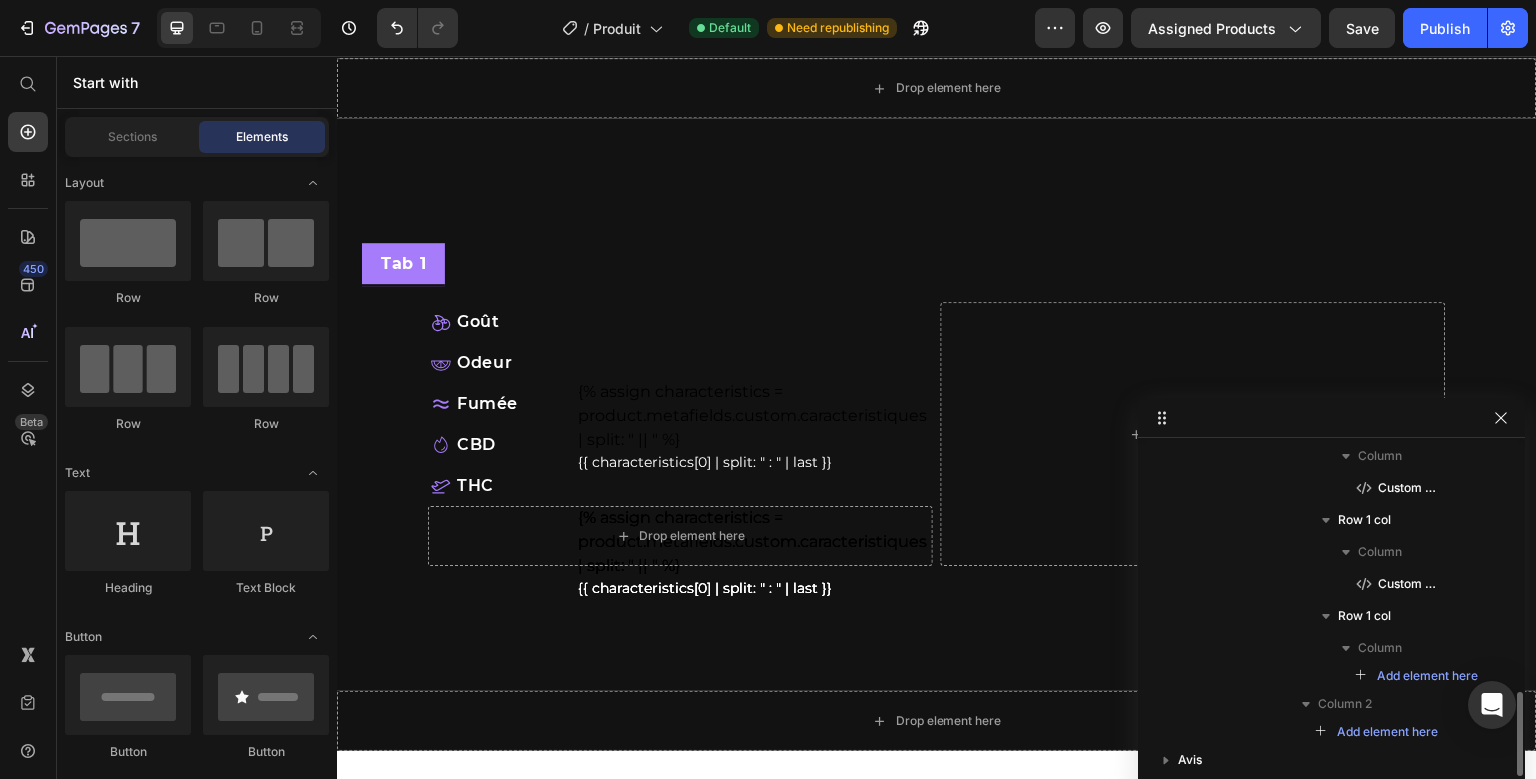 scroll, scrollTop: 966, scrollLeft: 0, axis: vertical 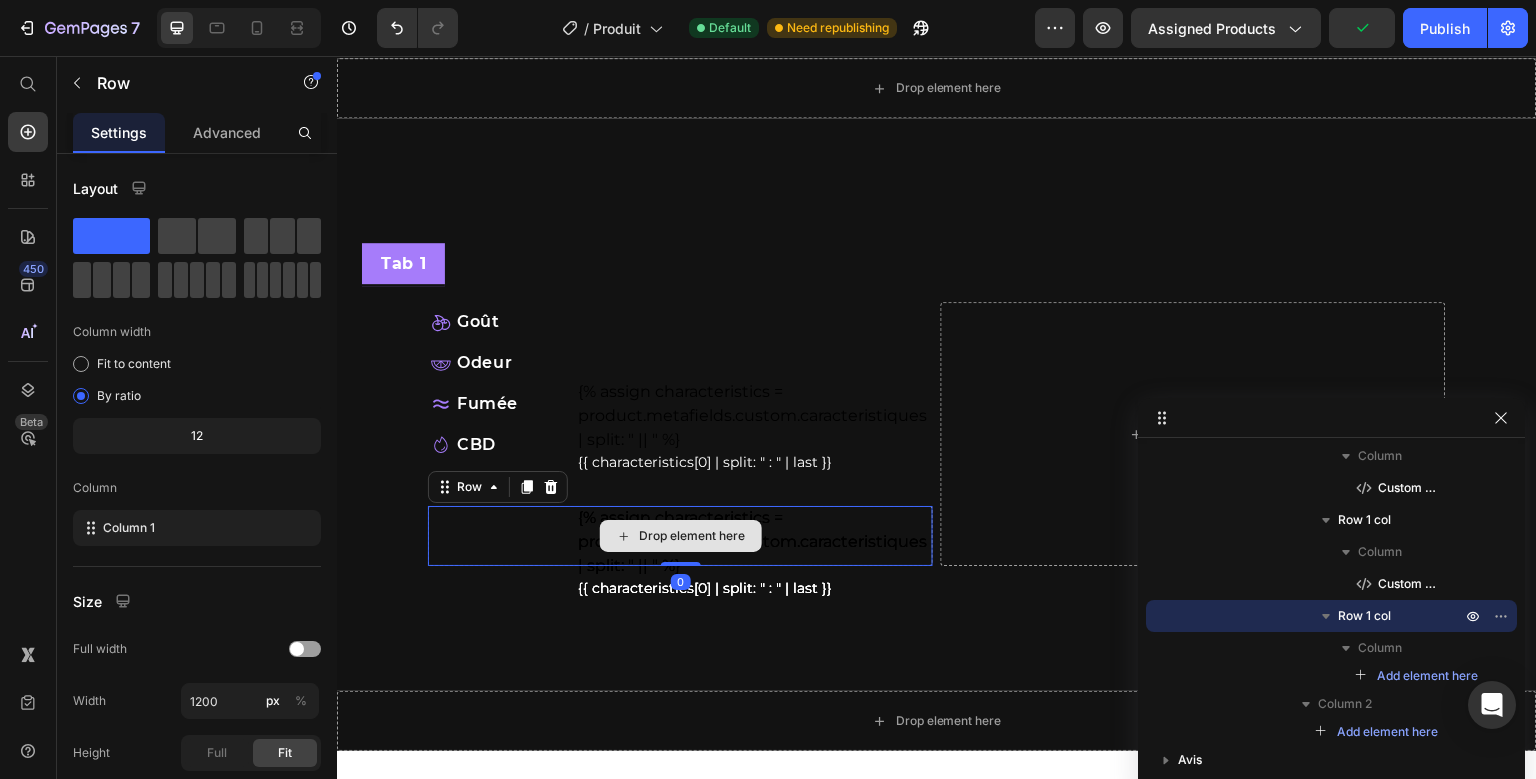 click on "Goût Item List Row {% assign characteristics = product.metafields.custom.caracteristiques | split: " || " %}
{{ characteristics[0] | split: " : " | last }}
Custom Code
Odeur Item List Row
Fumée Item List Row
CBD Item List Row
THC Item List Row {% assign characteristics = product.metafields.custom.caracteristiques | split: " || " %}
{{ characteristics[0] | split: " : " | last }}
Custom Code Row {% assign characteristics = product.metafields.custom.caracteristiques | split: " || " %}
{{ characteristics[0] | split: " : " | last }}
Custom Code Row {% assign characteristics = product.metafields.custom.caracteristiques | split: " || " %}
{{ characteristics[0] | split: " : " | last }}
Custom Code Row
Drop element here Row   0" at bounding box center (680, 434) 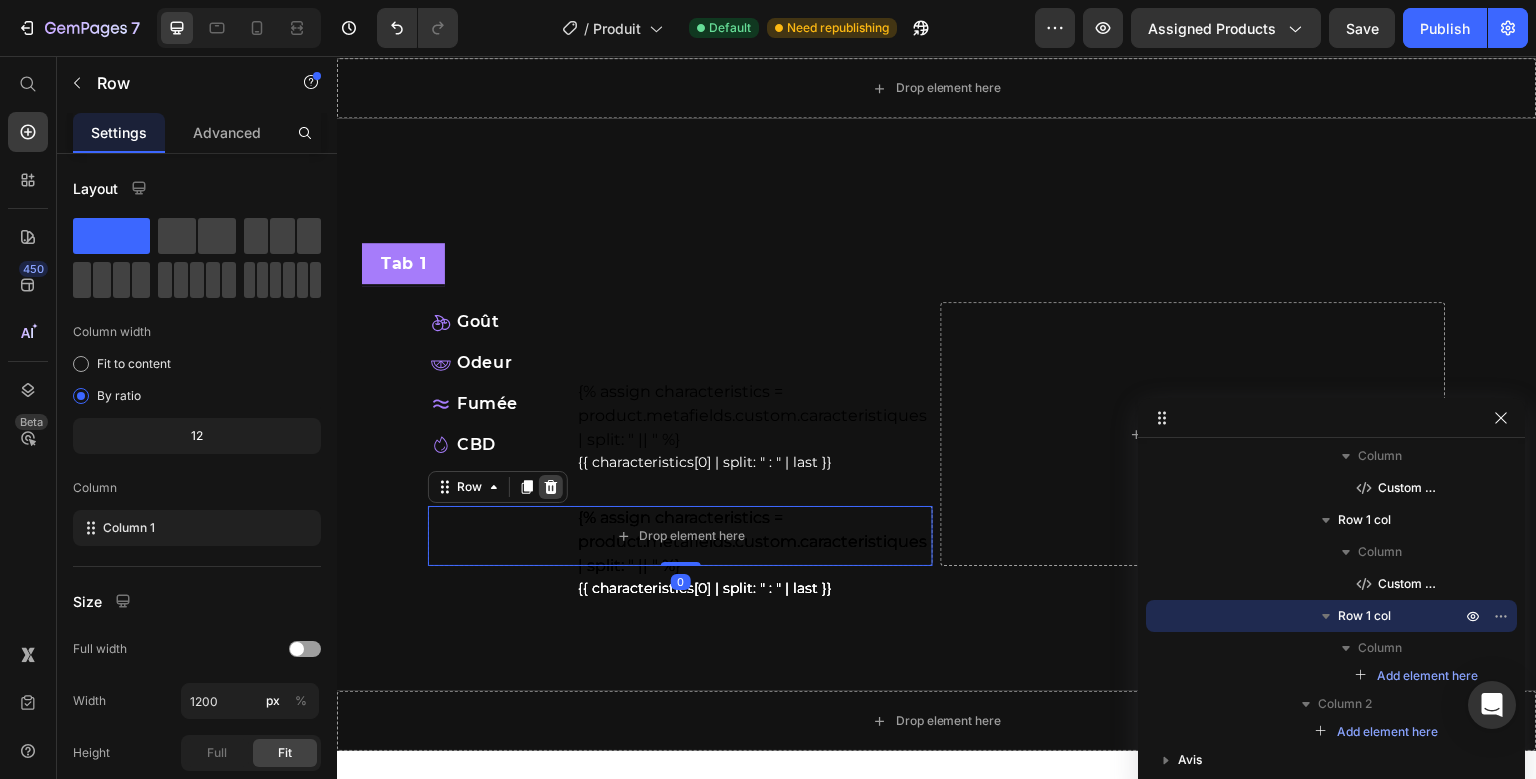 click at bounding box center [551, 487] 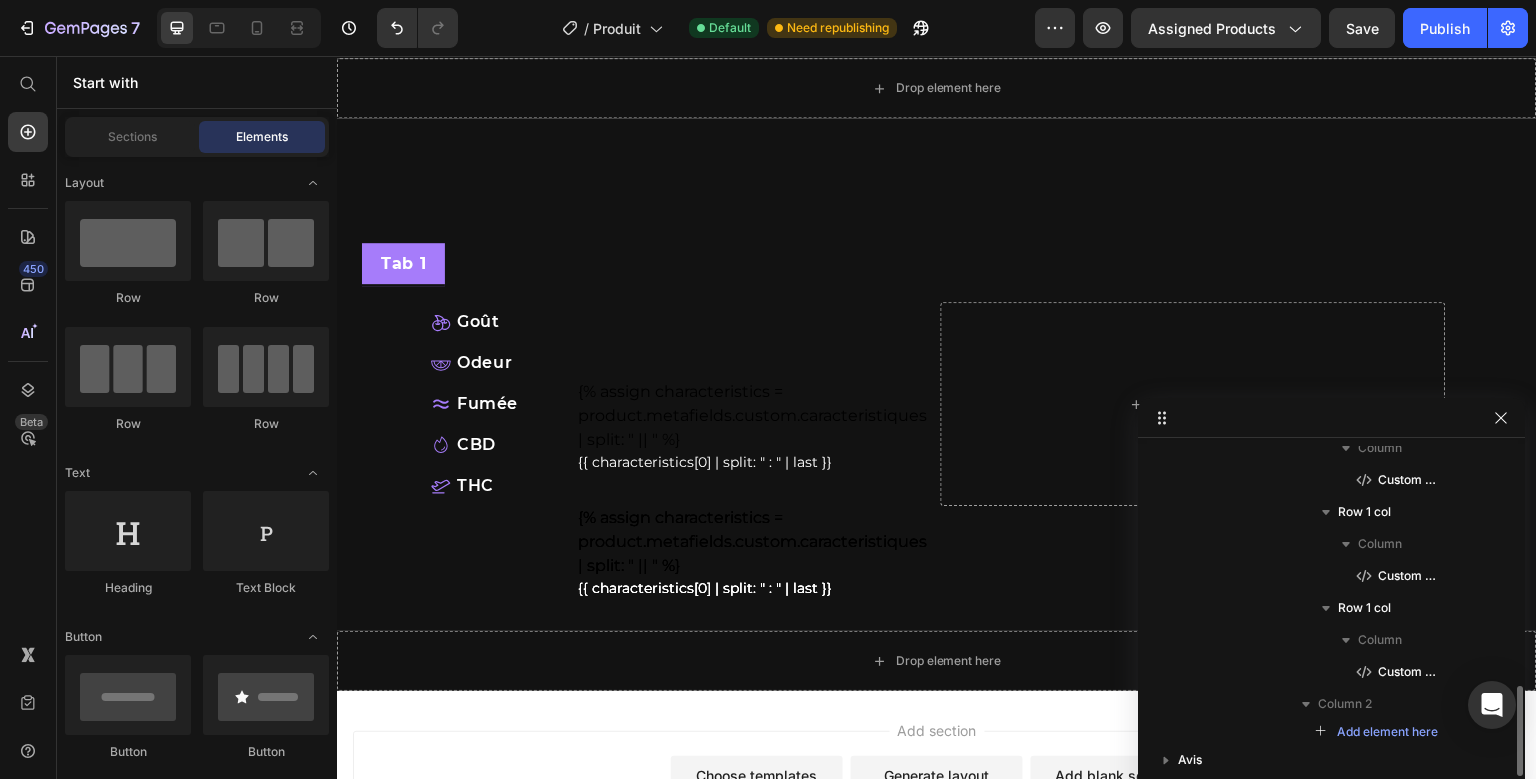 scroll, scrollTop: 878, scrollLeft: 0, axis: vertical 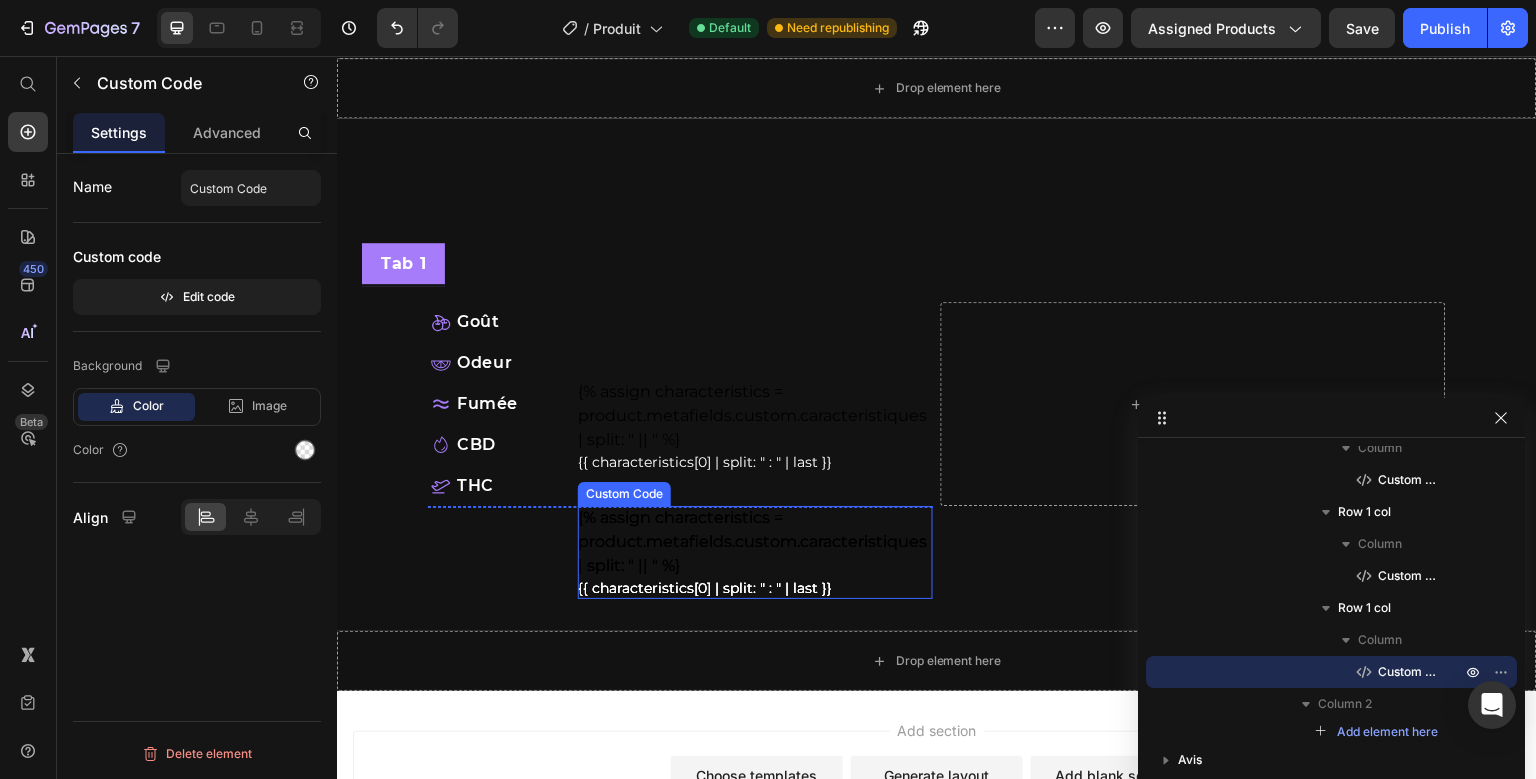 click on "{% assign characteristics = product.metafields.custom.caracteristiques | split: " || " %}
{{ characteristics[0] | split: " : " | last }}
Custom Code" at bounding box center [680, 506] 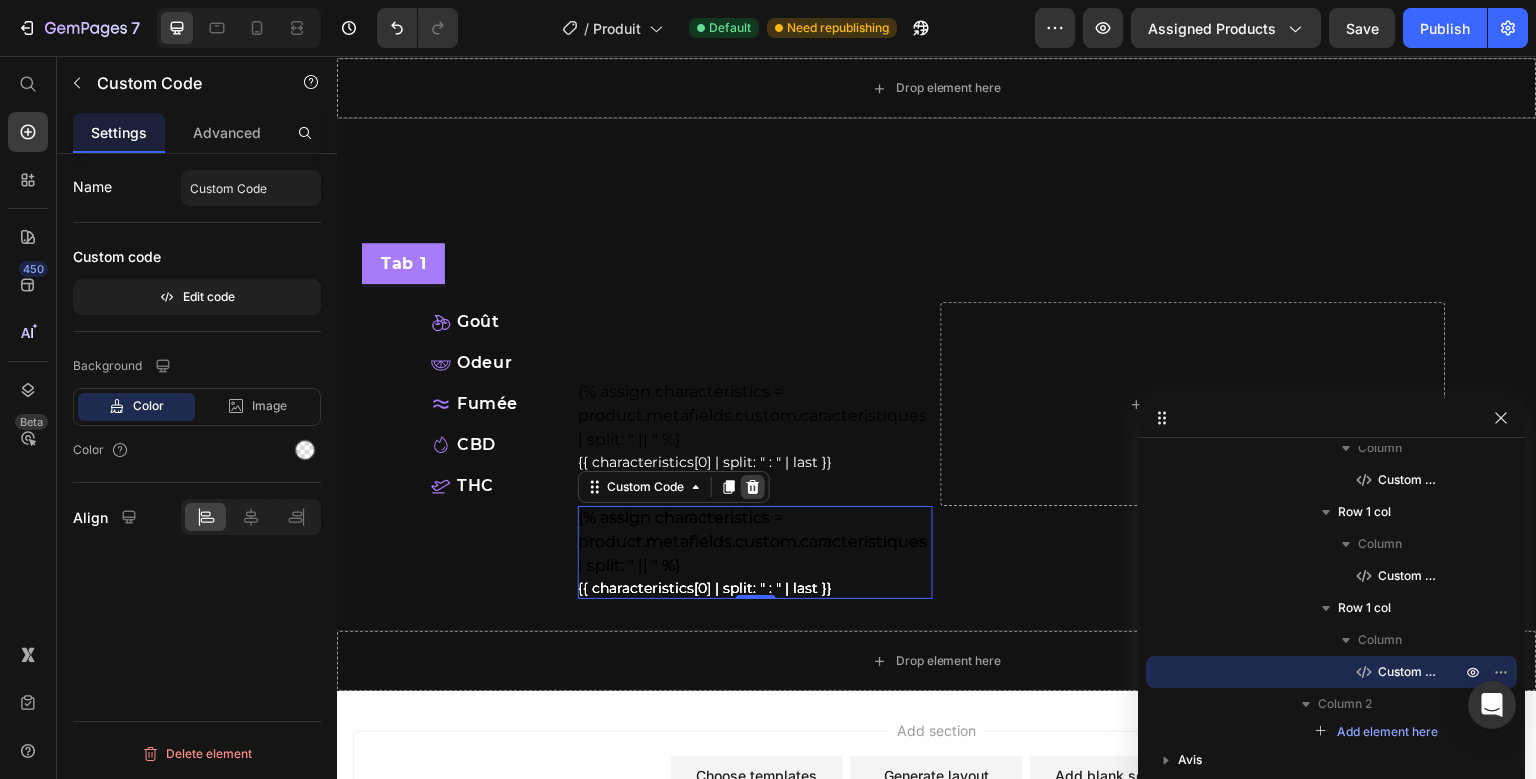 click 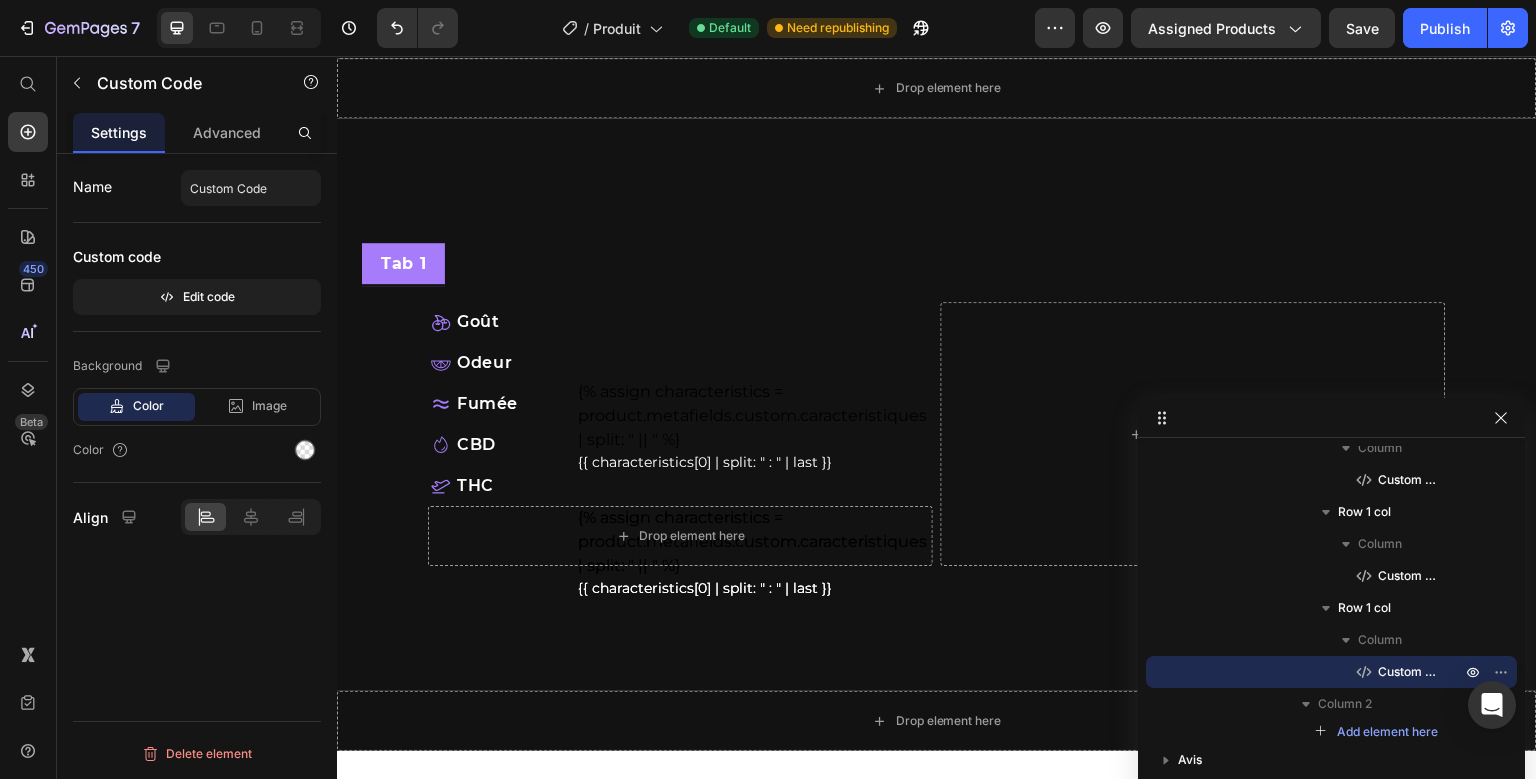 scroll, scrollTop: 870, scrollLeft: 0, axis: vertical 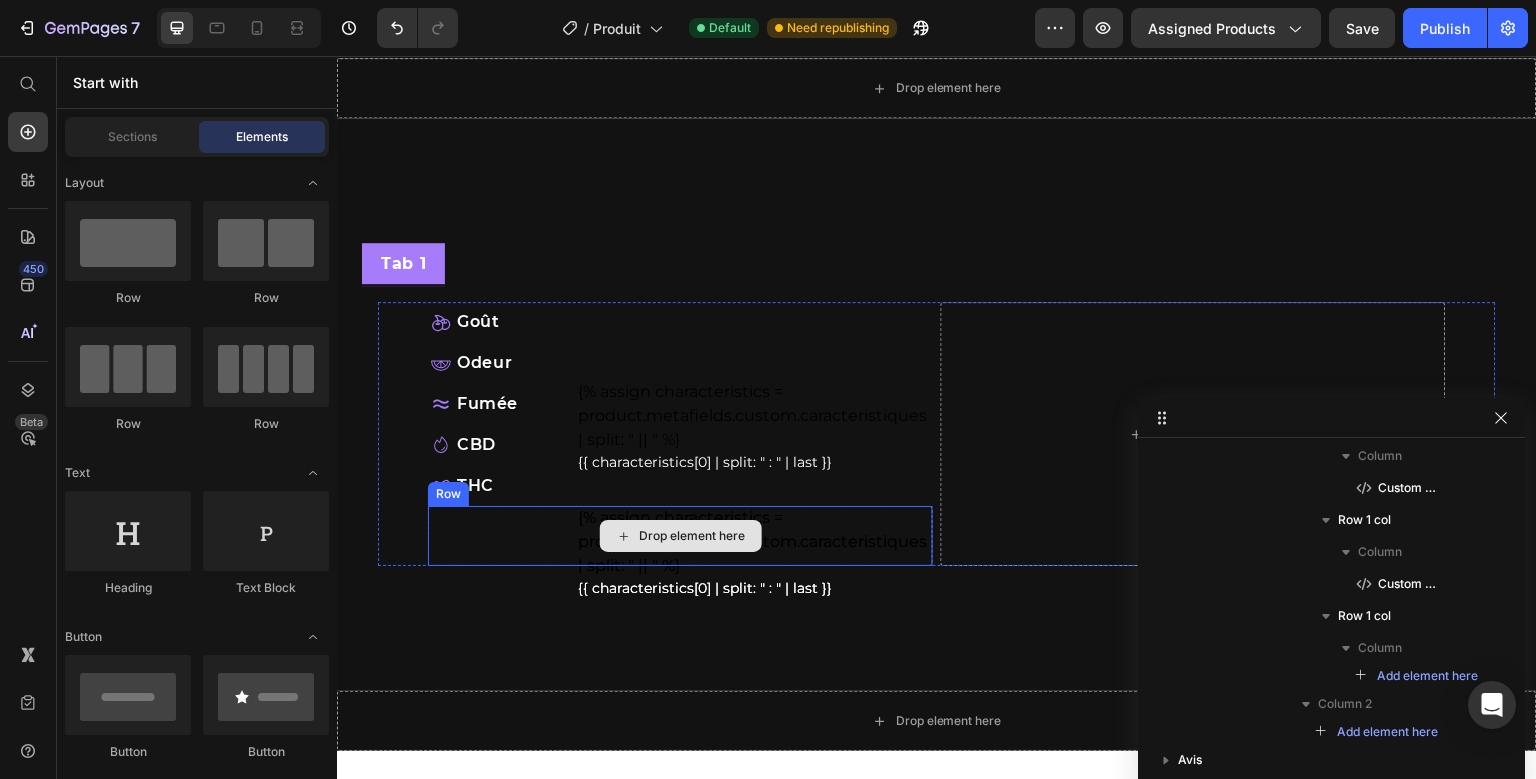 click on "Goût Item List Row {% assign characteristics = product.metafields.custom.caracteristiques | split: " || " %}
{{ characteristics[0] | split: " : " | last }}
Custom Code
Odeur Item List Row
Fumée Item List Row
CBD Item List Row
THC Item List Row {% assign characteristics = product.metafields.custom.caracteristiques | split: " || " %}
{{ characteristics[0] | split: " : " | last }}
Custom Code Row {% assign characteristics = product.metafields.custom.caracteristiques | split: " || " %}
{{ characteristics[0] | split: " : " | last }}
Custom Code Row
Drop element here Row" at bounding box center [680, 434] 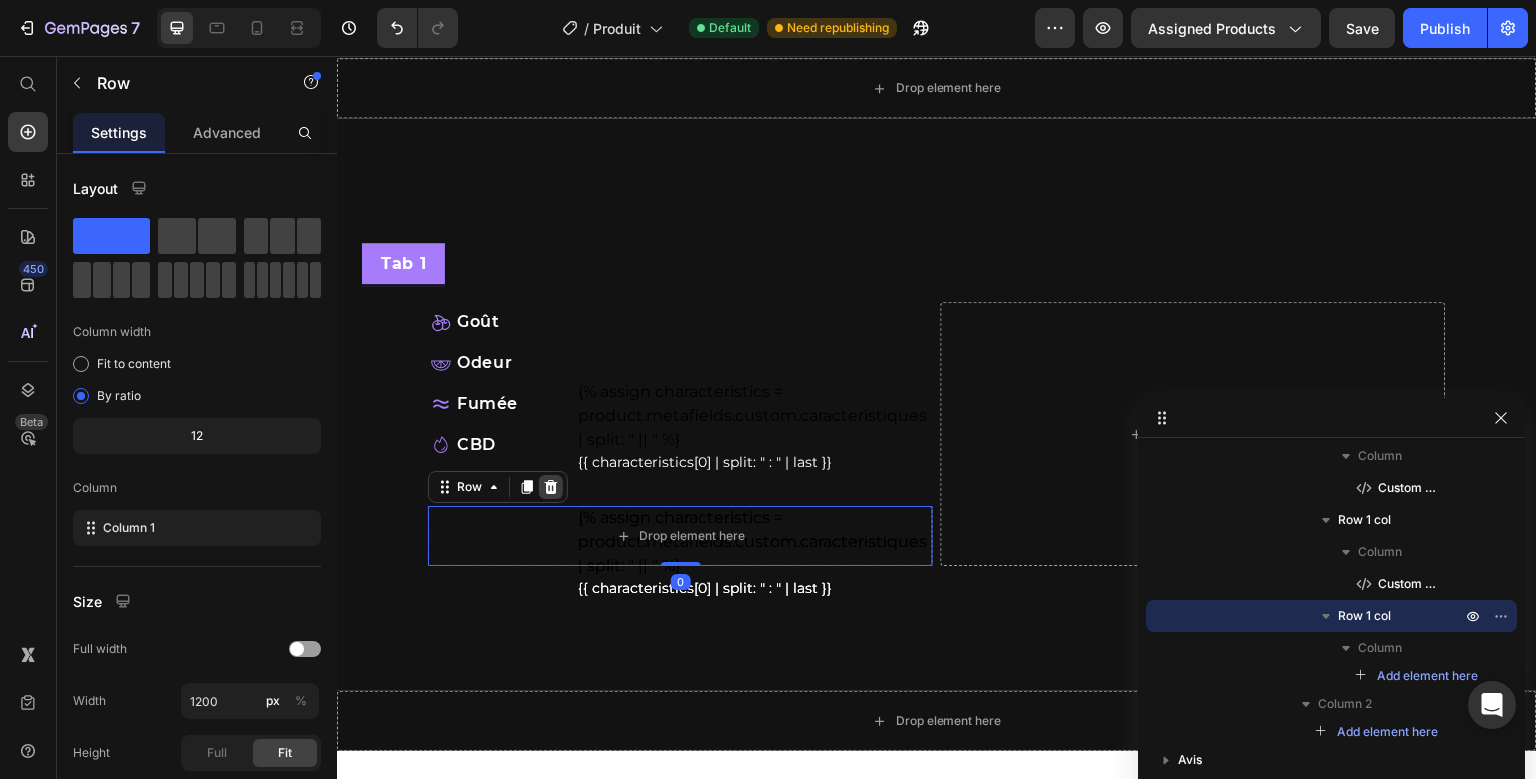 click 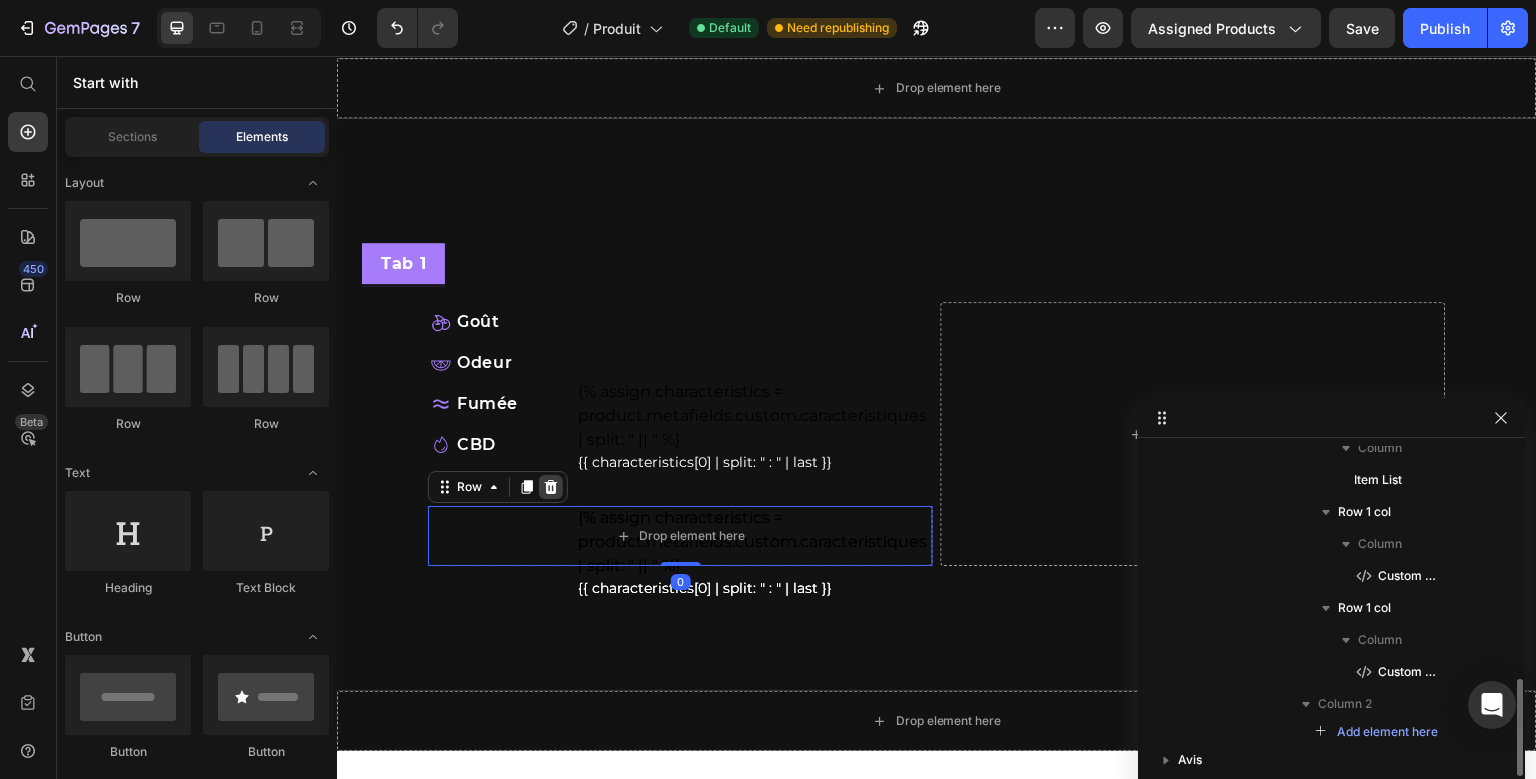 scroll, scrollTop: 782, scrollLeft: 0, axis: vertical 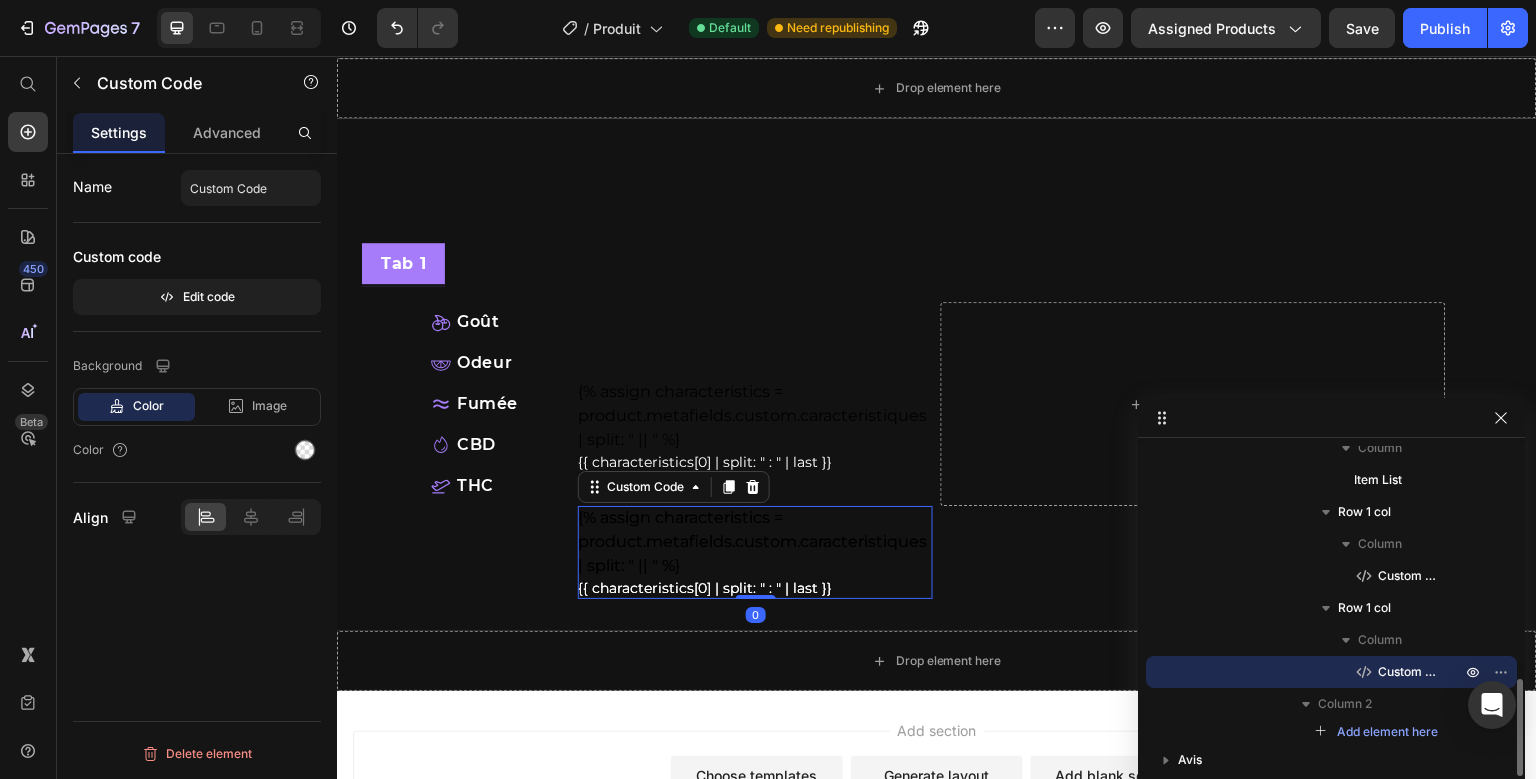 click on "{% assign characteristics = product.metafields.custom.caracteristiques | split: " || " %}
{{ characteristics[0] | split: " : " | last }}
Custom Code   0" at bounding box center [680, 506] 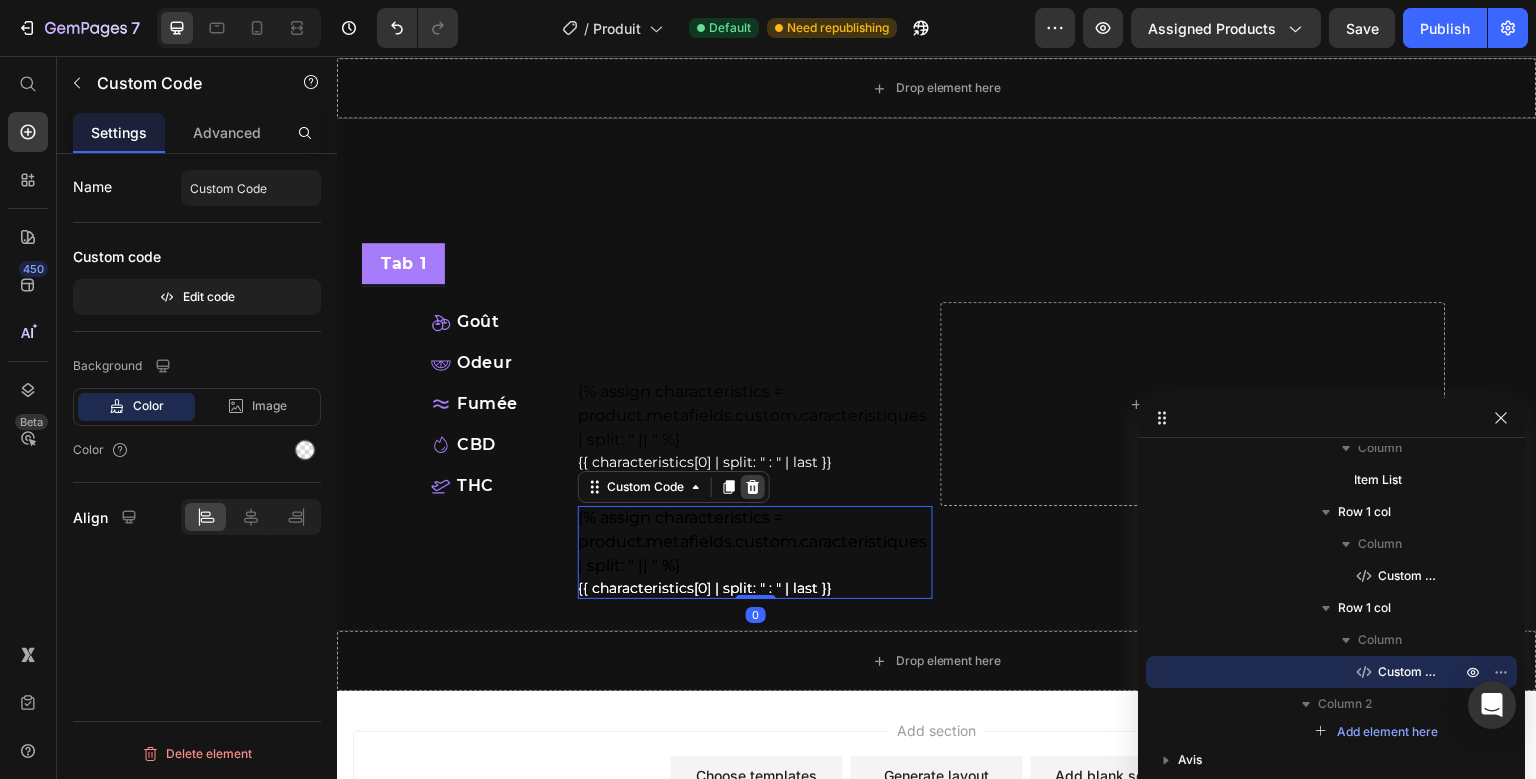 click at bounding box center [753, 487] 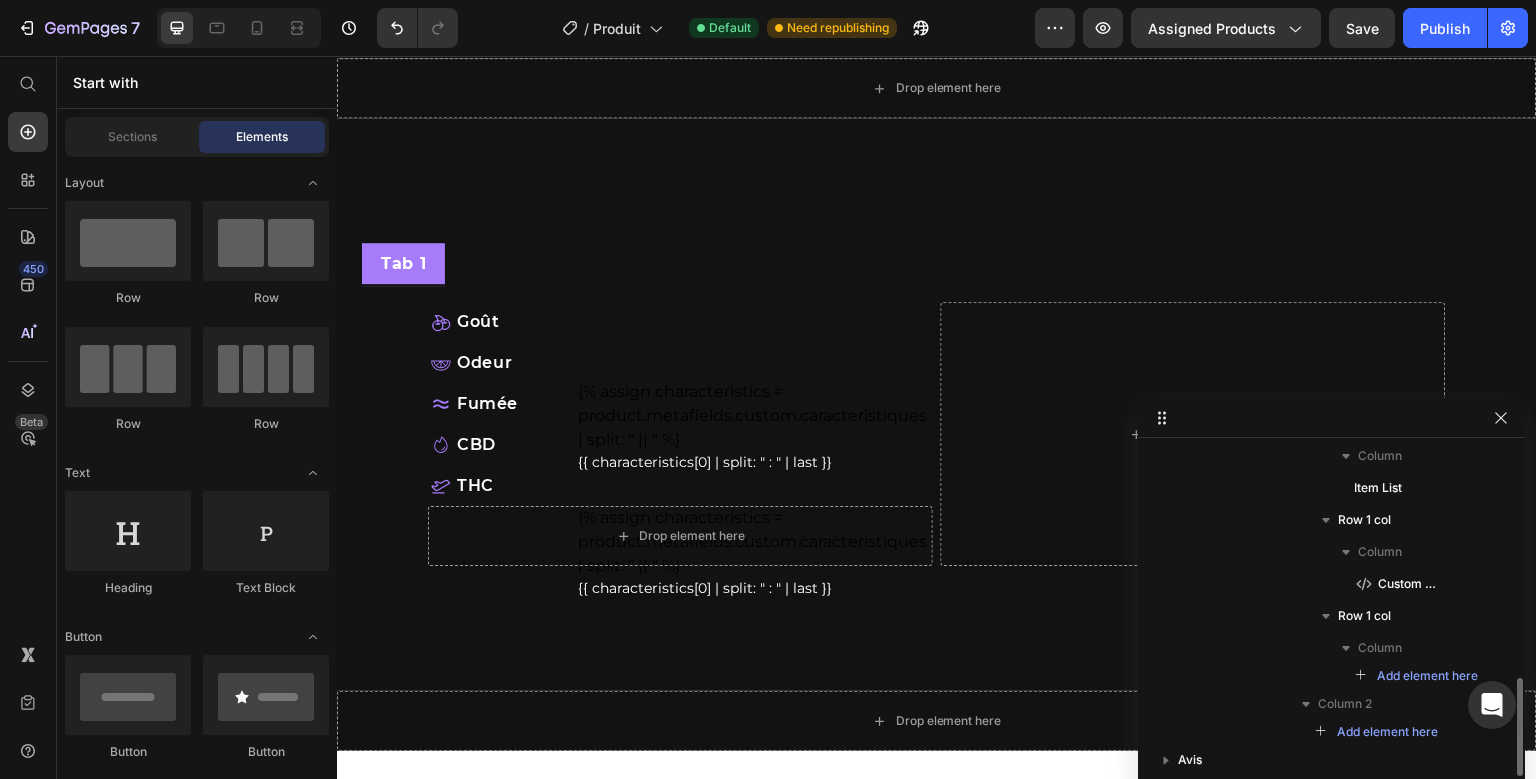 scroll, scrollTop: 774, scrollLeft: 0, axis: vertical 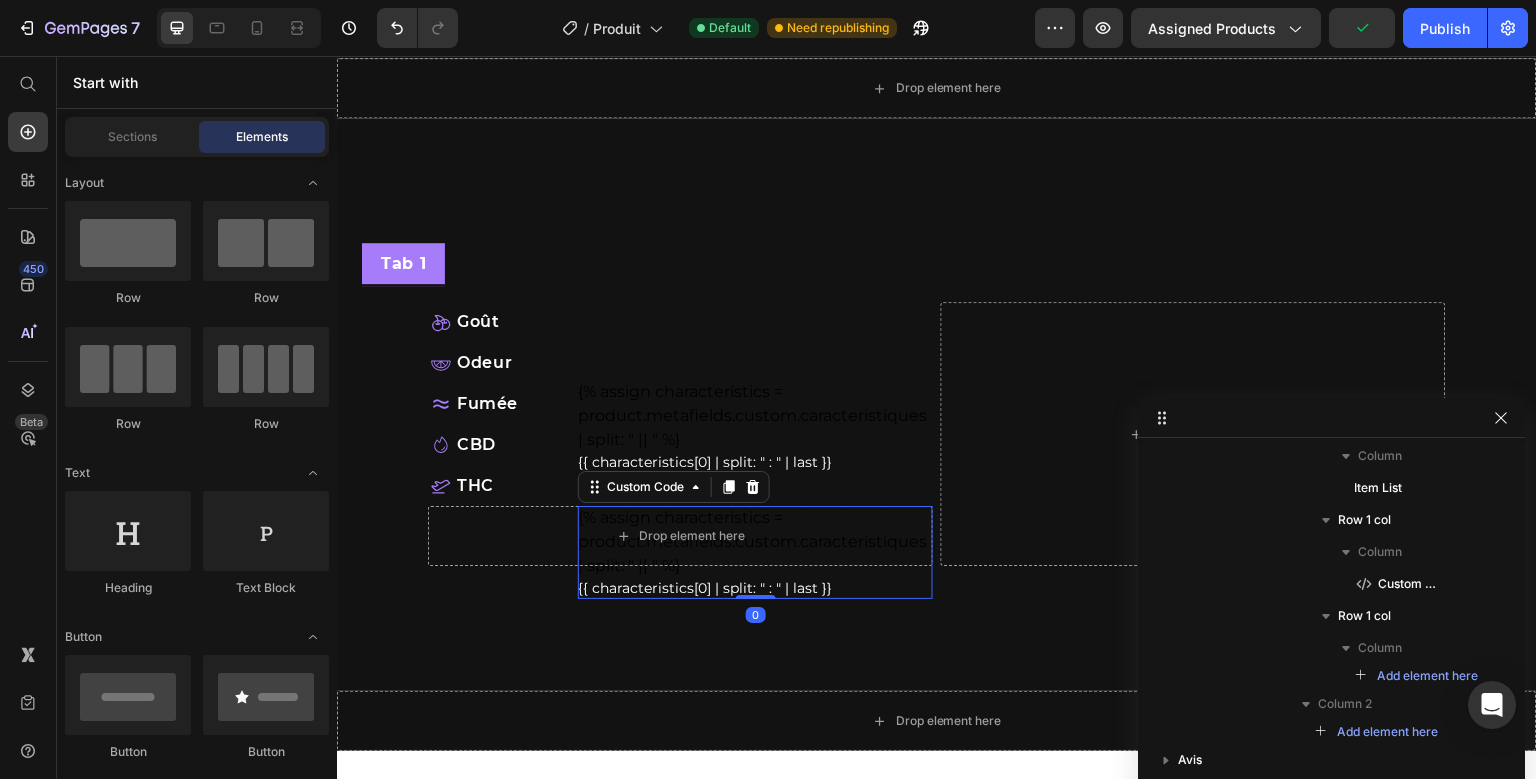 click on "{% assign characteristics = product.metafields.custom.caracteristiques | split: " || " %}
{{ characteristics[0] | split: " : " | last }}
Custom Code   0" at bounding box center [680, 506] 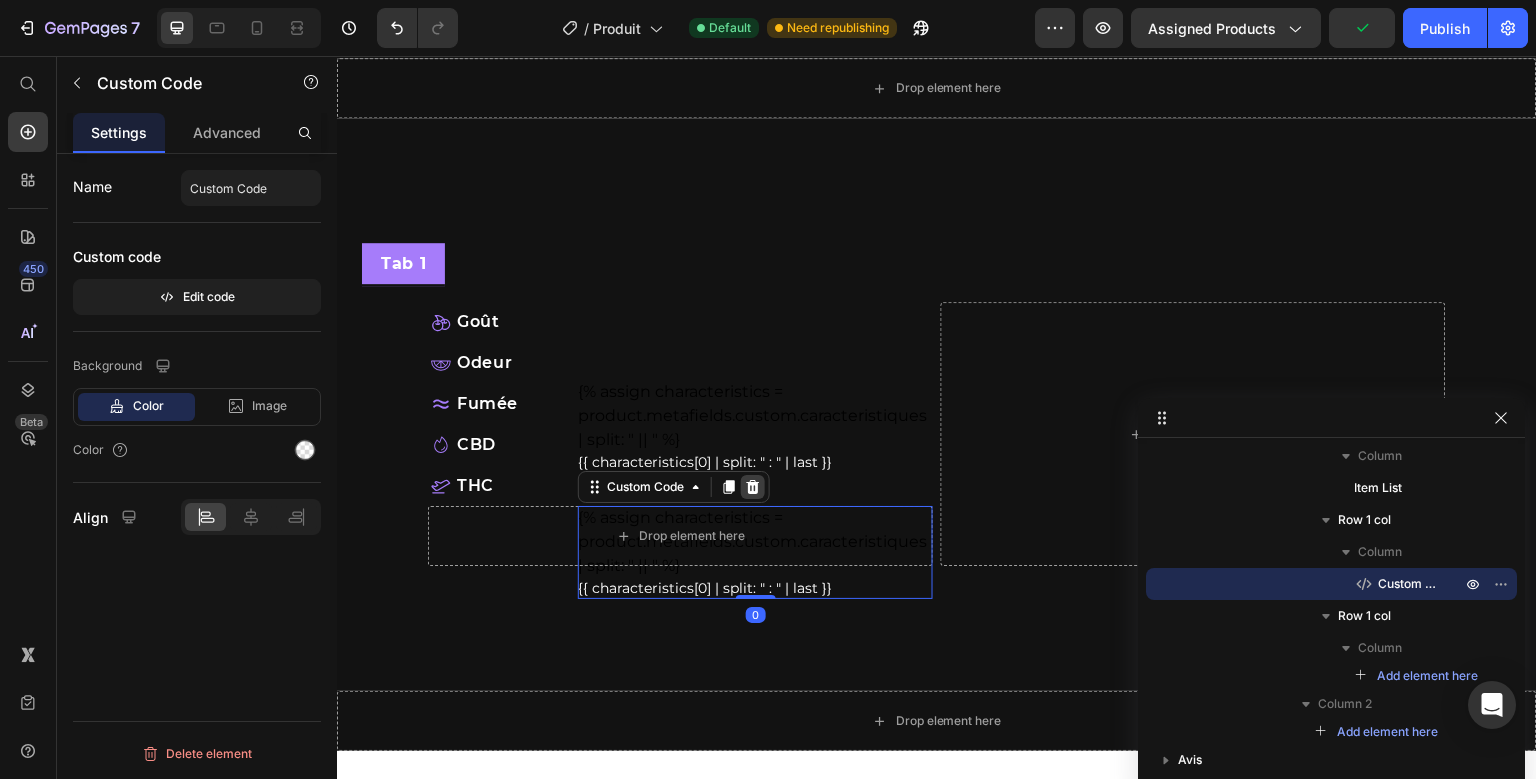 click 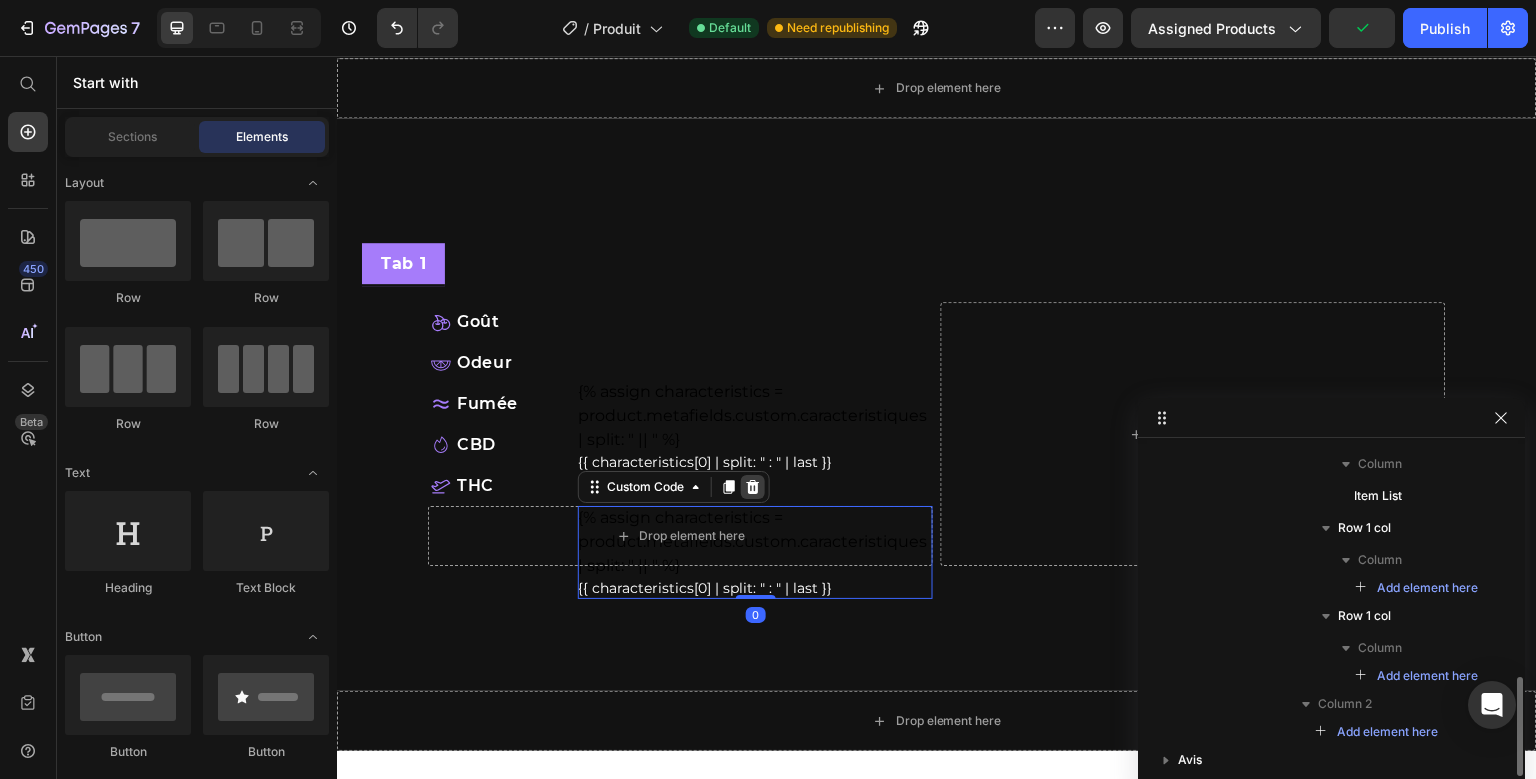 scroll, scrollTop: 766, scrollLeft: 0, axis: vertical 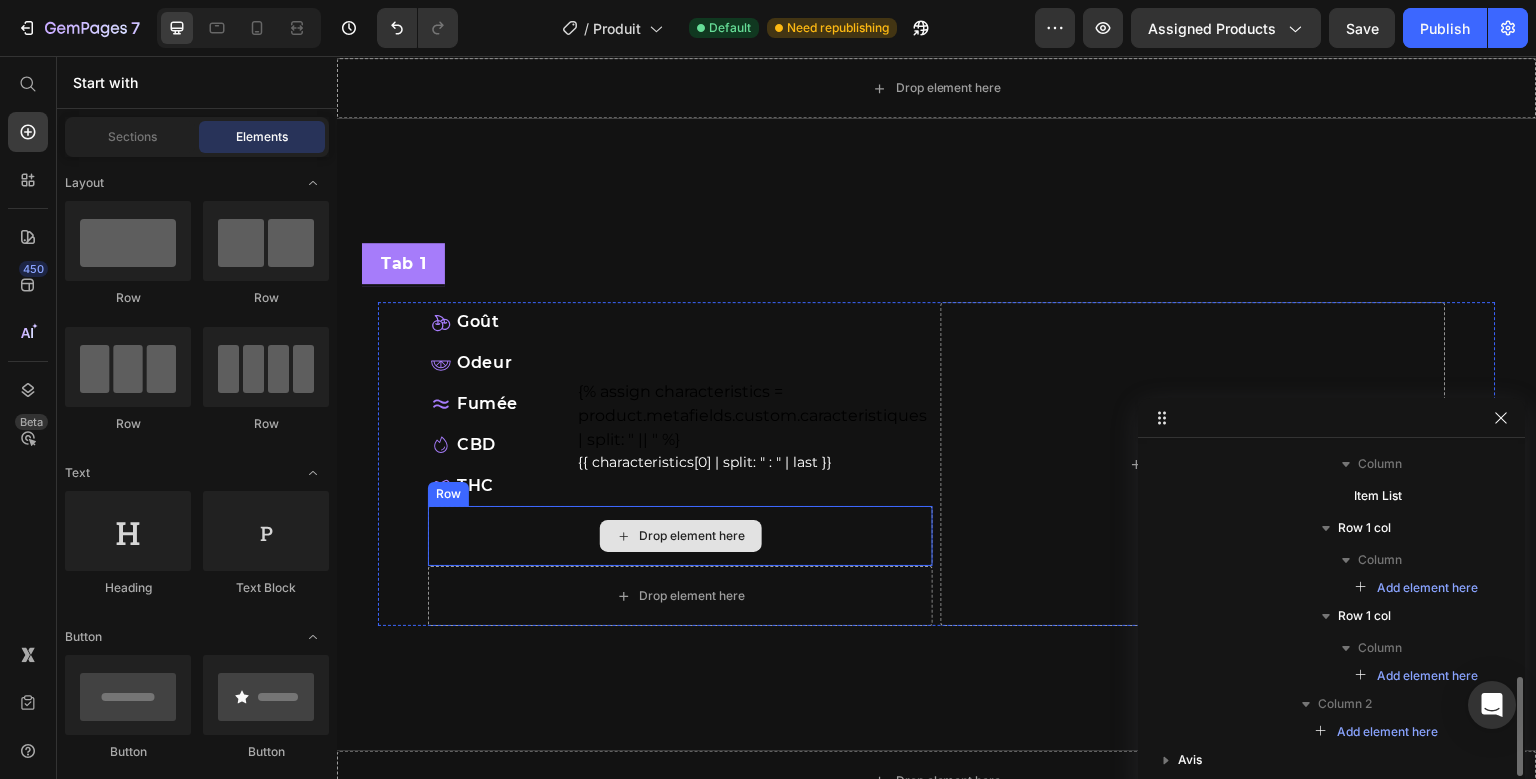 click on "Goût Item List Row {% assign characteristics = product.metafields.custom.caracteristiques | split: " || " %}
{{ characteristics[0] | split: " : " | last }}
Custom Code
Odeur Item List Row
Fumée Item List Row
CBD Item List Row
THC Item List Row
Drop element here Row
Drop element here Row" at bounding box center [680, 464] 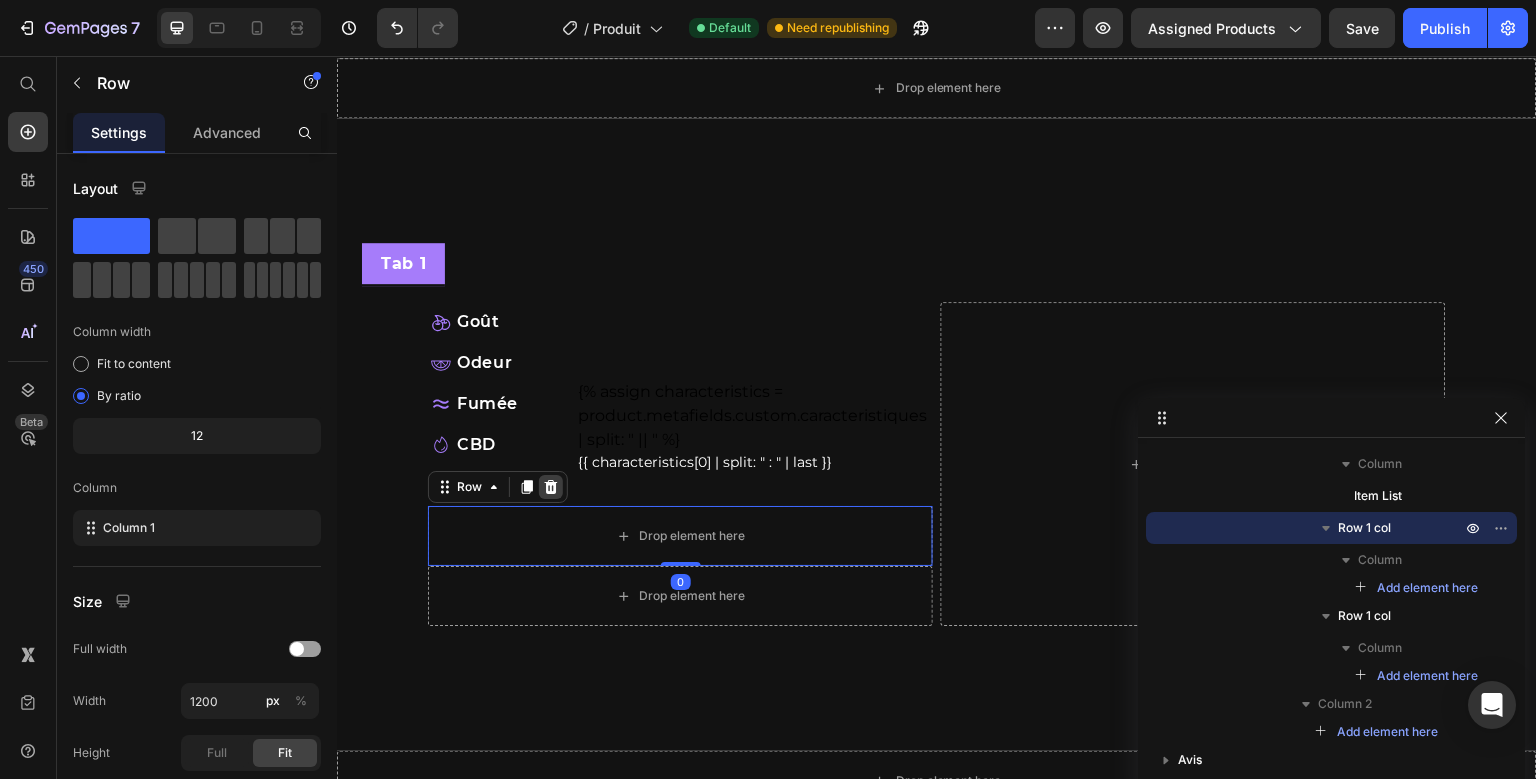 click 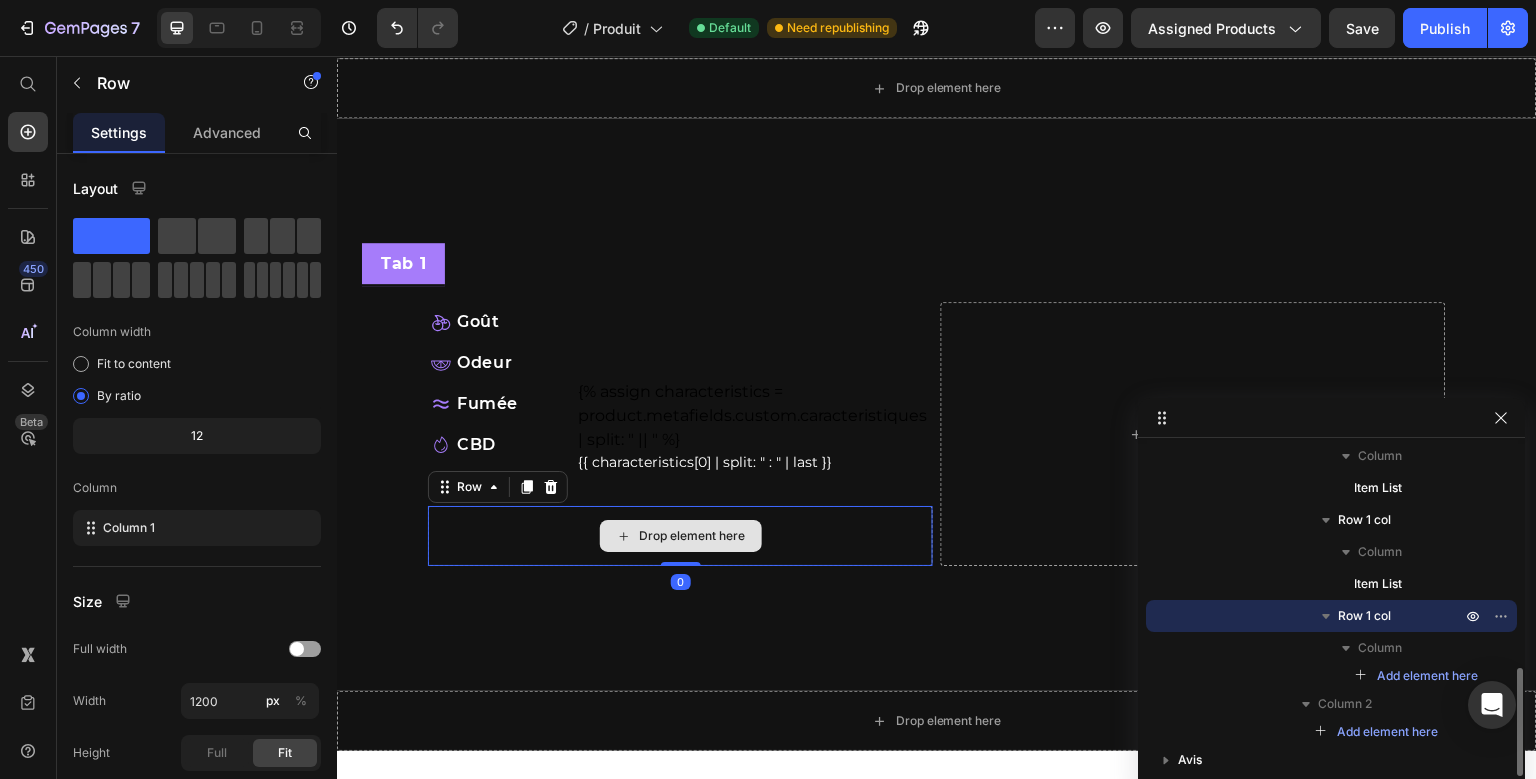 click on "Goût Item List Row {% assign characteristics = product.metafields.custom.caracteristiques | split: " || " %}
{{ characteristics[0] | split: " : " | last }}
Custom Code
Odeur Item List Row
Fumée Item List Row
CBD Item List Row
THC Item List Row
Drop element here Row   0" at bounding box center [680, 434] 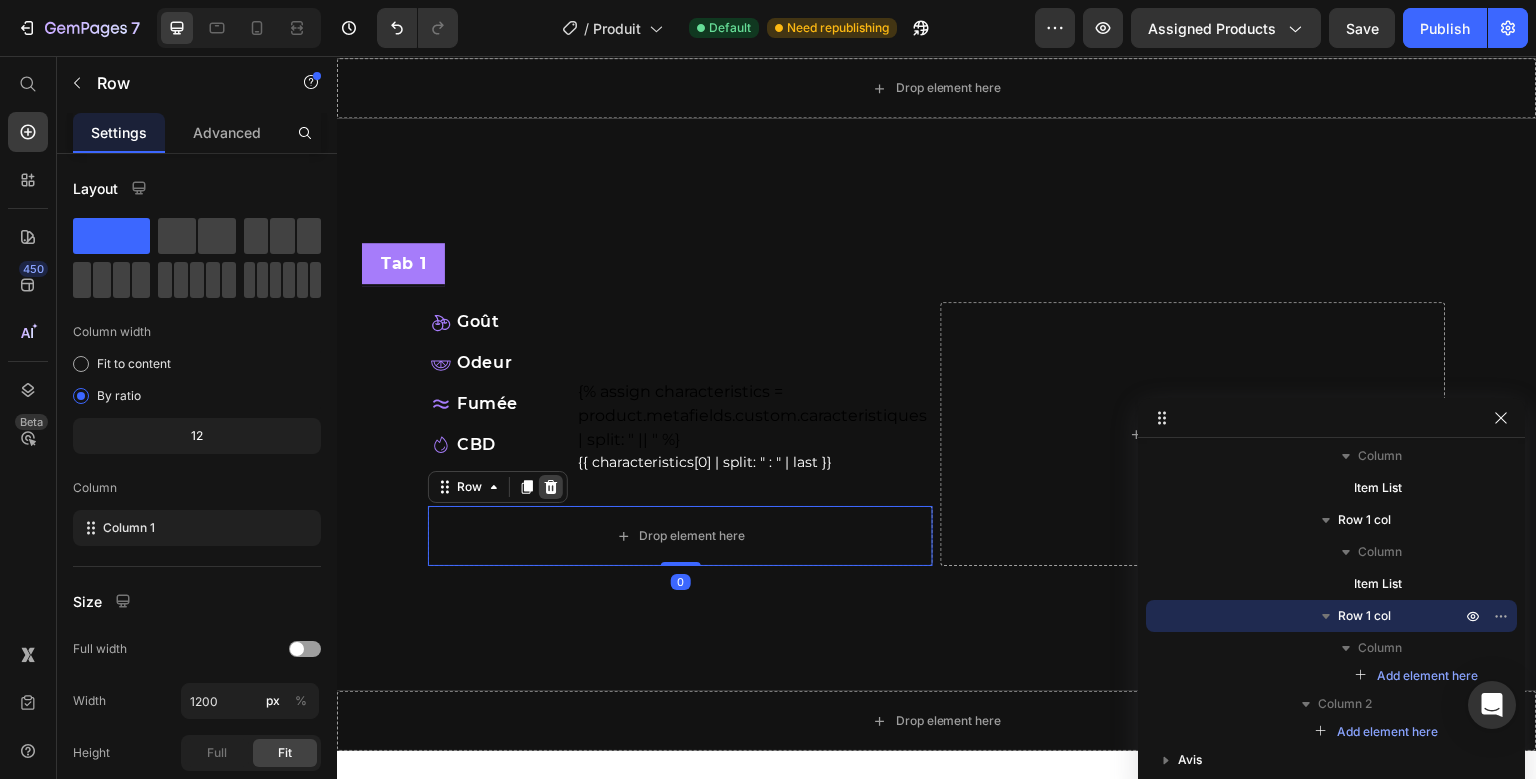 click 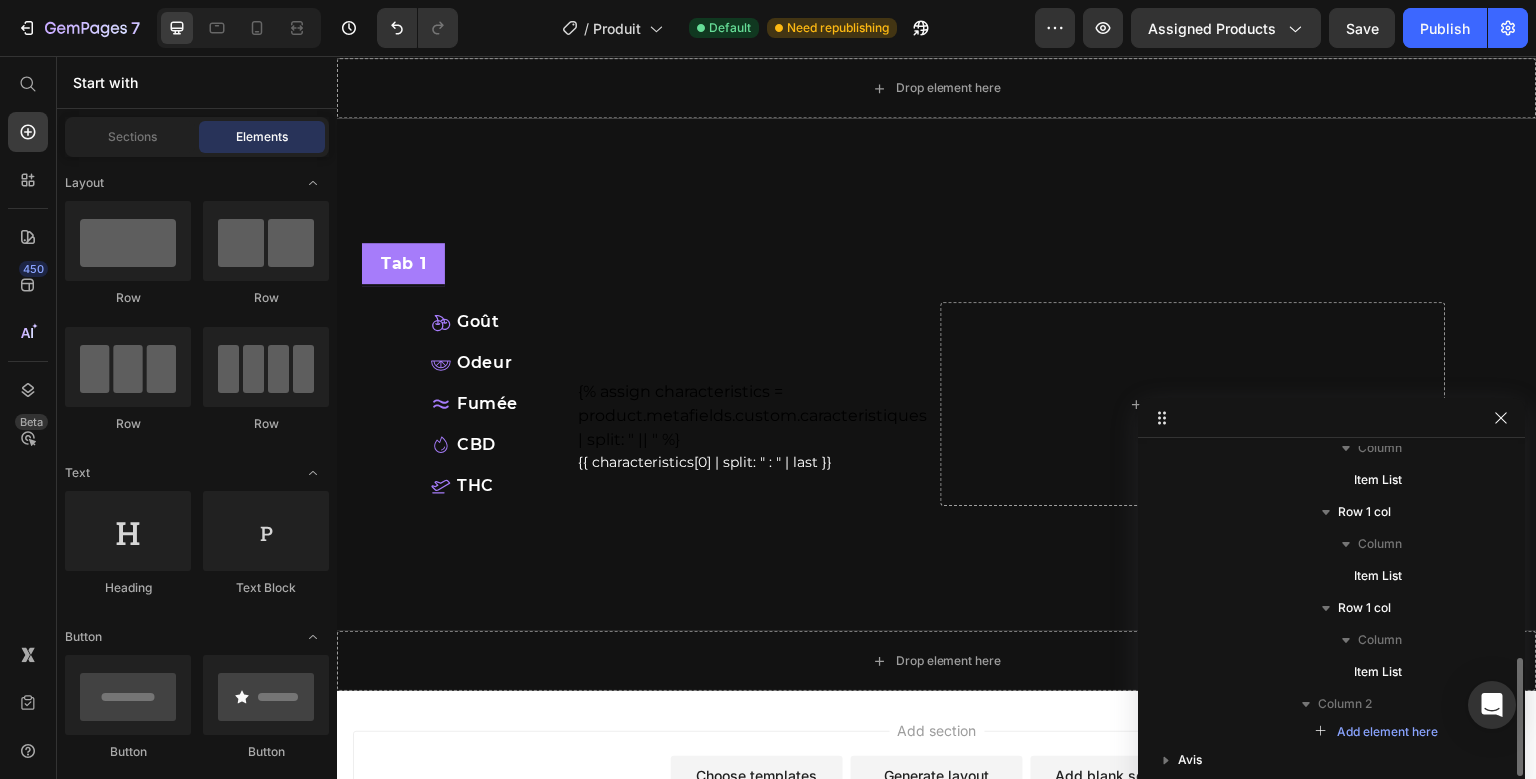 scroll, scrollTop: 590, scrollLeft: 0, axis: vertical 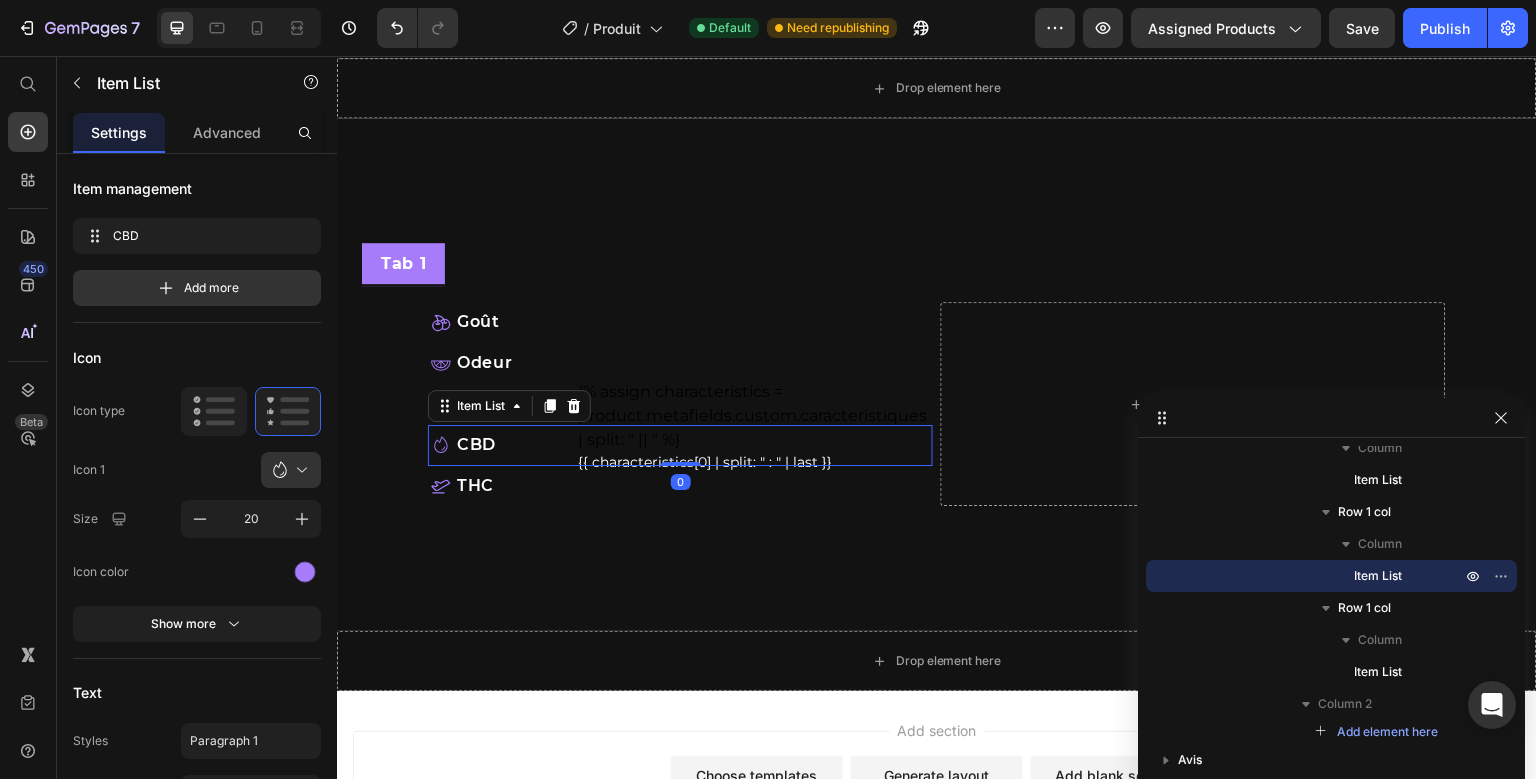 click on "CBD" at bounding box center [682, 445] 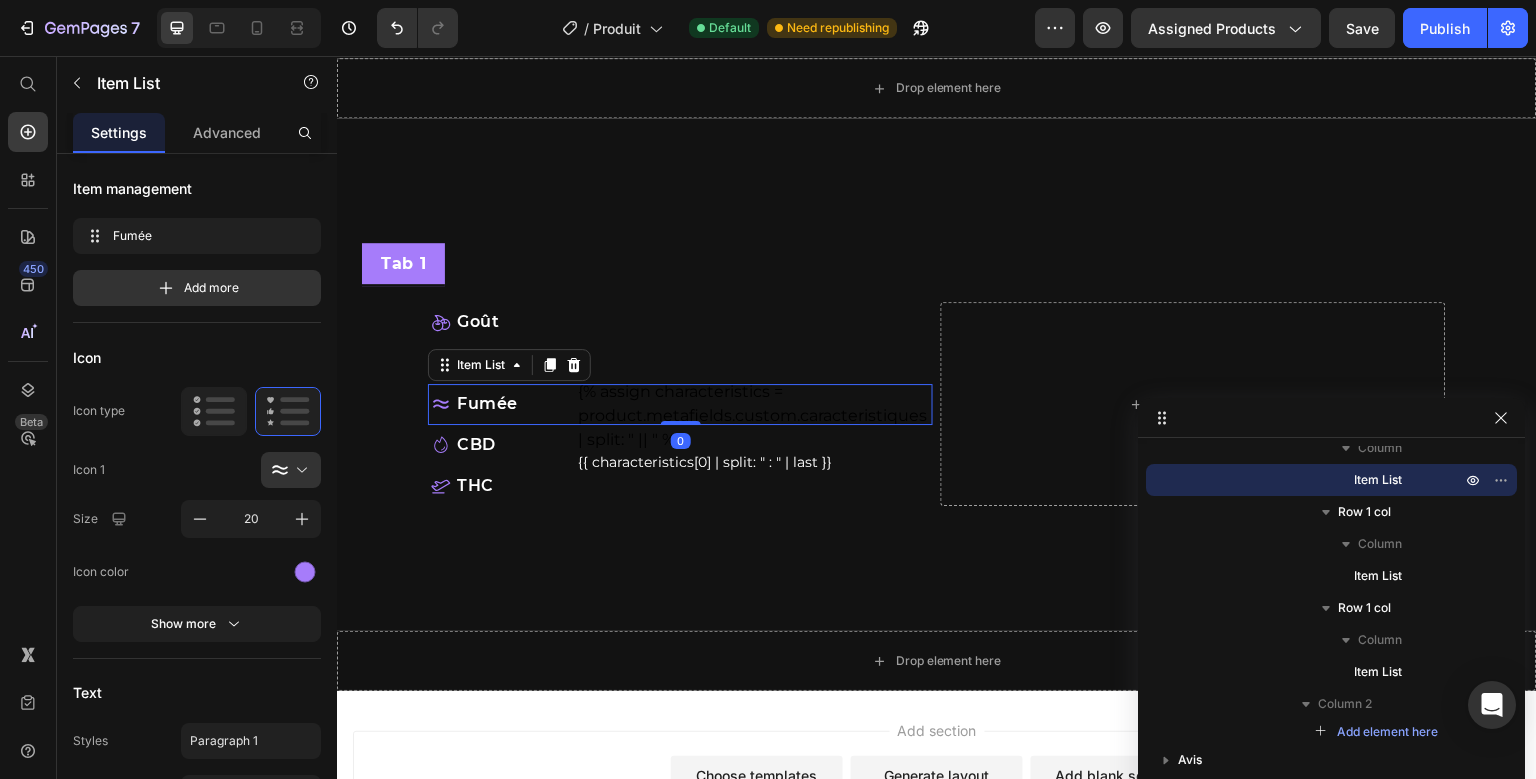 click on "Fumée Item List   0" at bounding box center [680, 404] 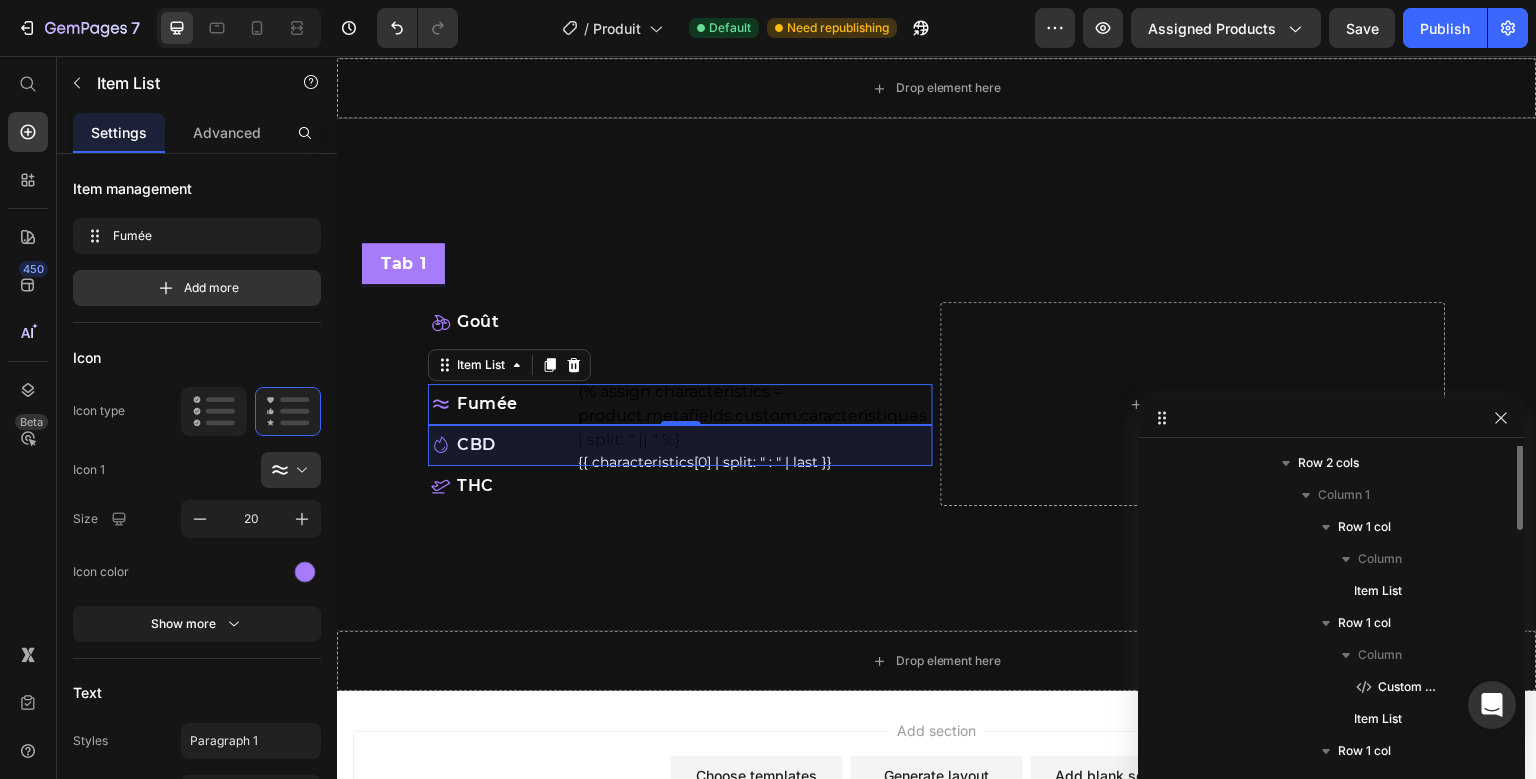 scroll, scrollTop: 256, scrollLeft: 0, axis: vertical 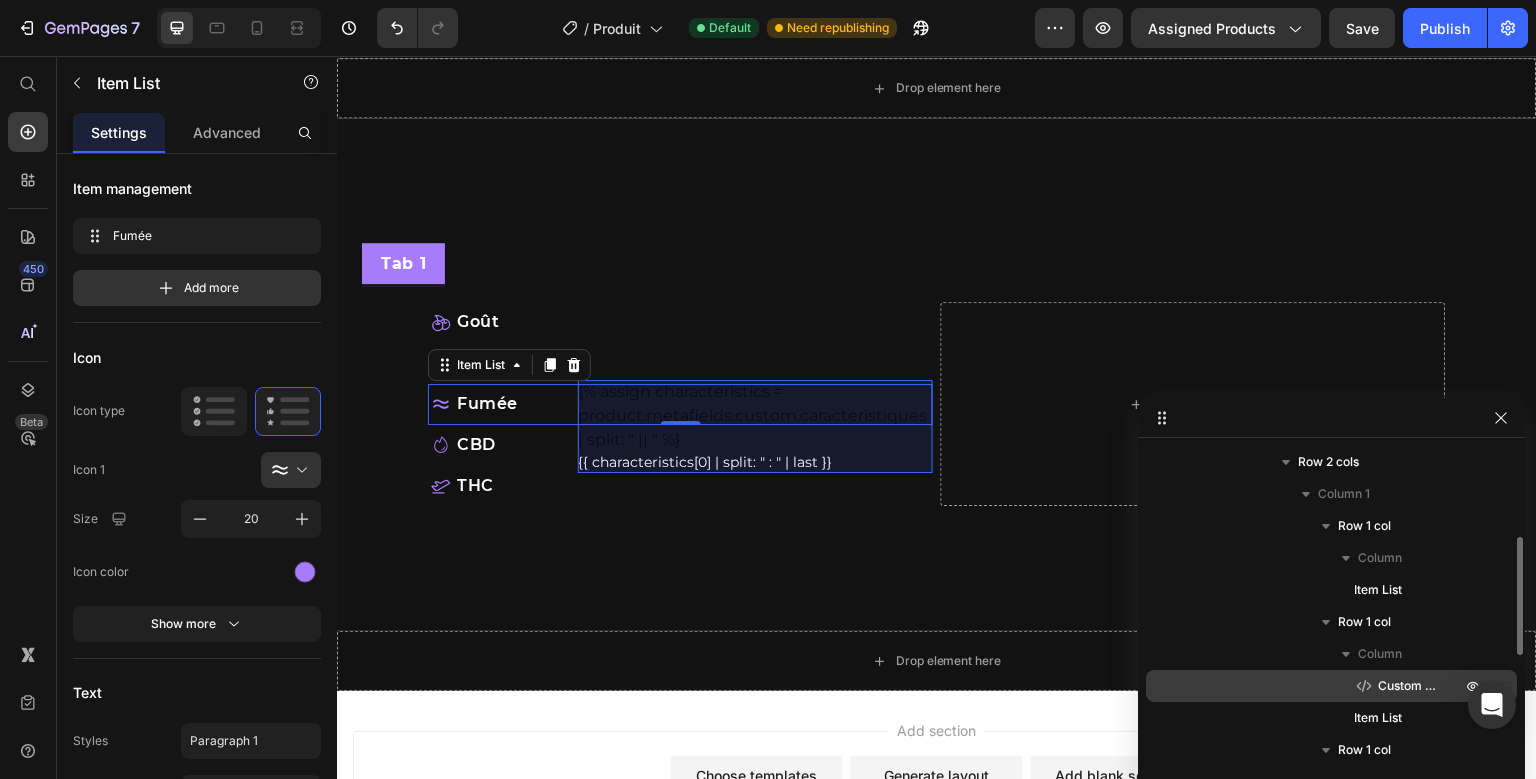 click on "Custom Code" at bounding box center (1409, 686) 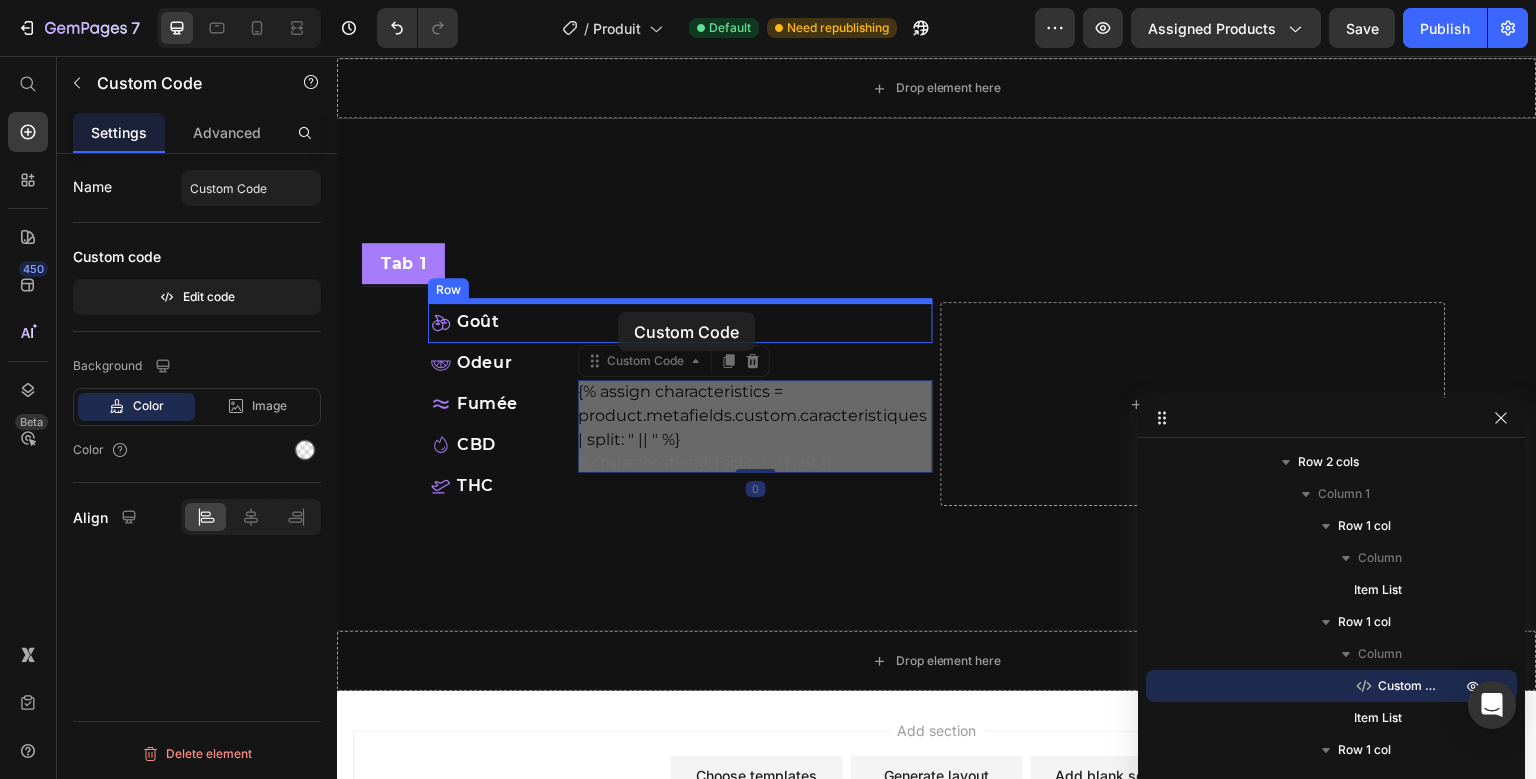drag, startPoint x: 595, startPoint y: 361, endPoint x: 618, endPoint y: 312, distance: 54.129475 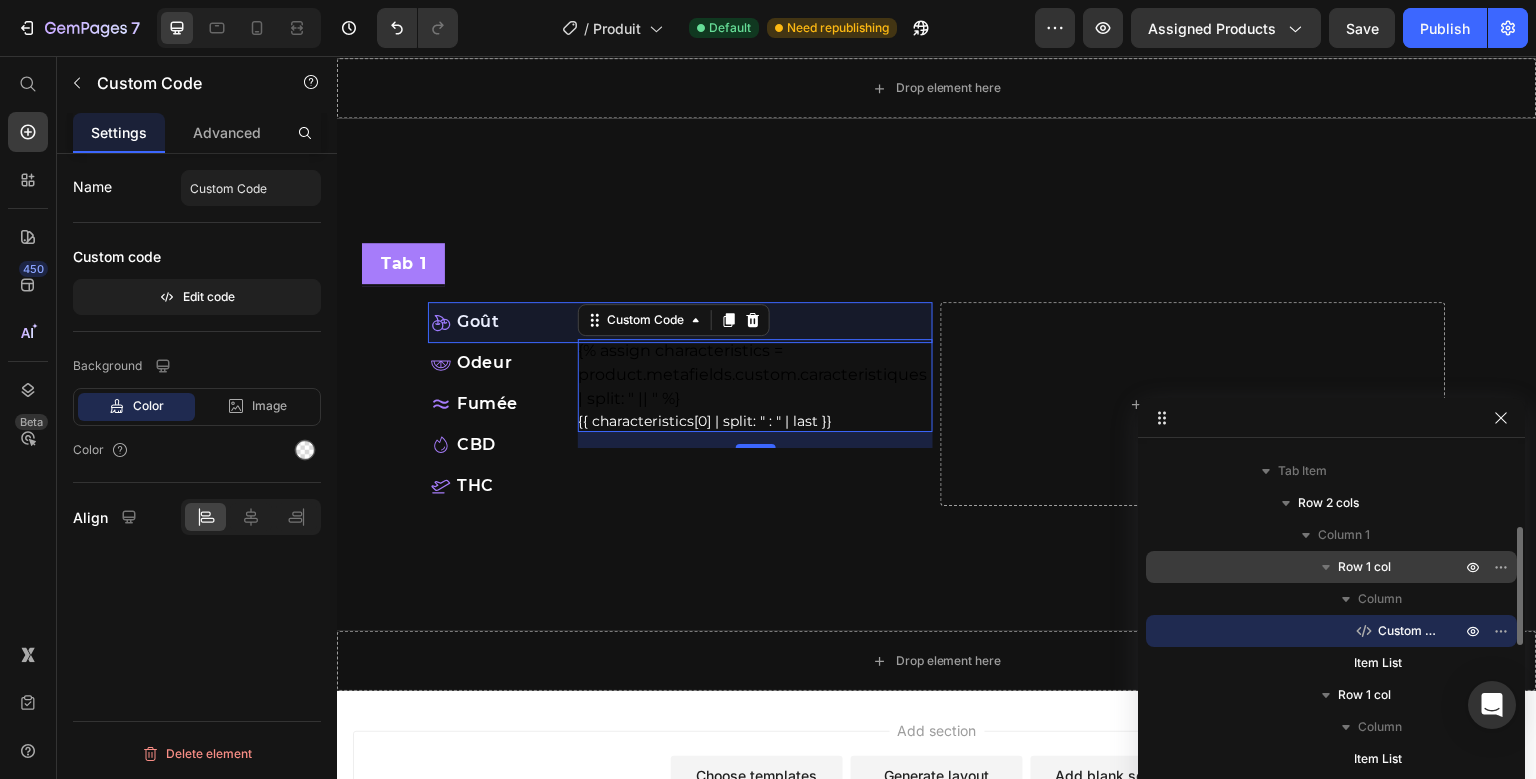 scroll, scrollTop: 214, scrollLeft: 0, axis: vertical 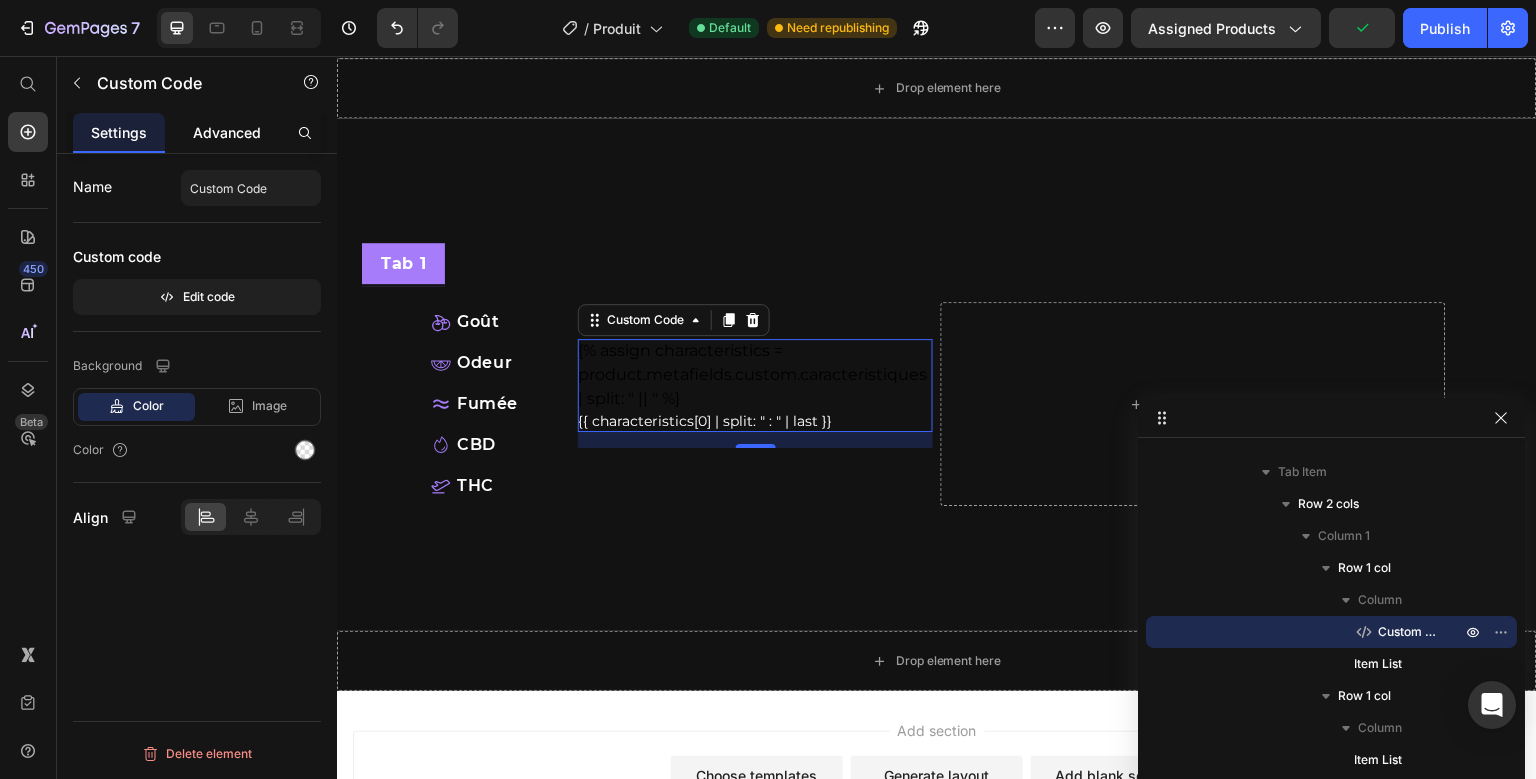 click on "Advanced" 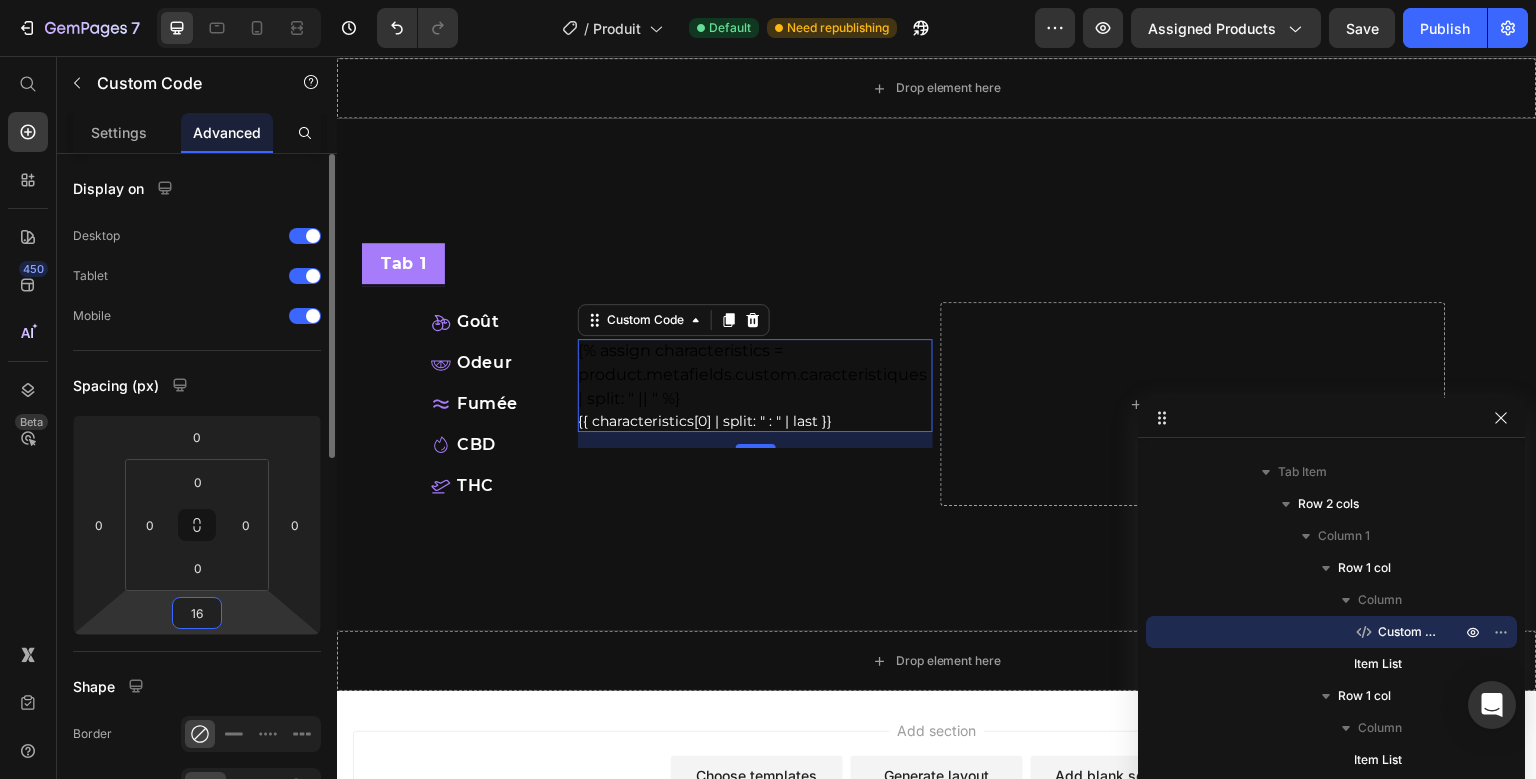 click on "16" at bounding box center [197, 613] 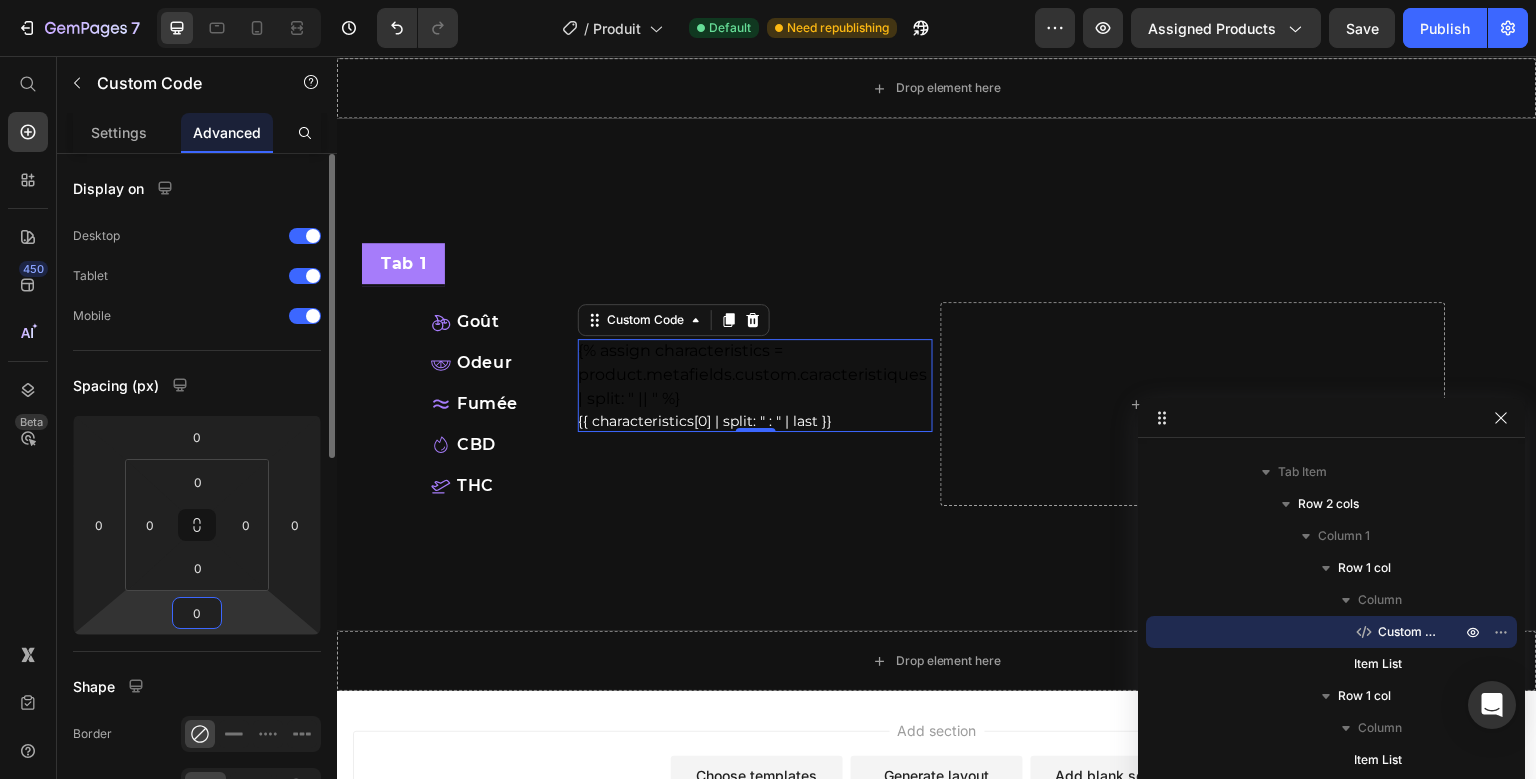 type on "0" 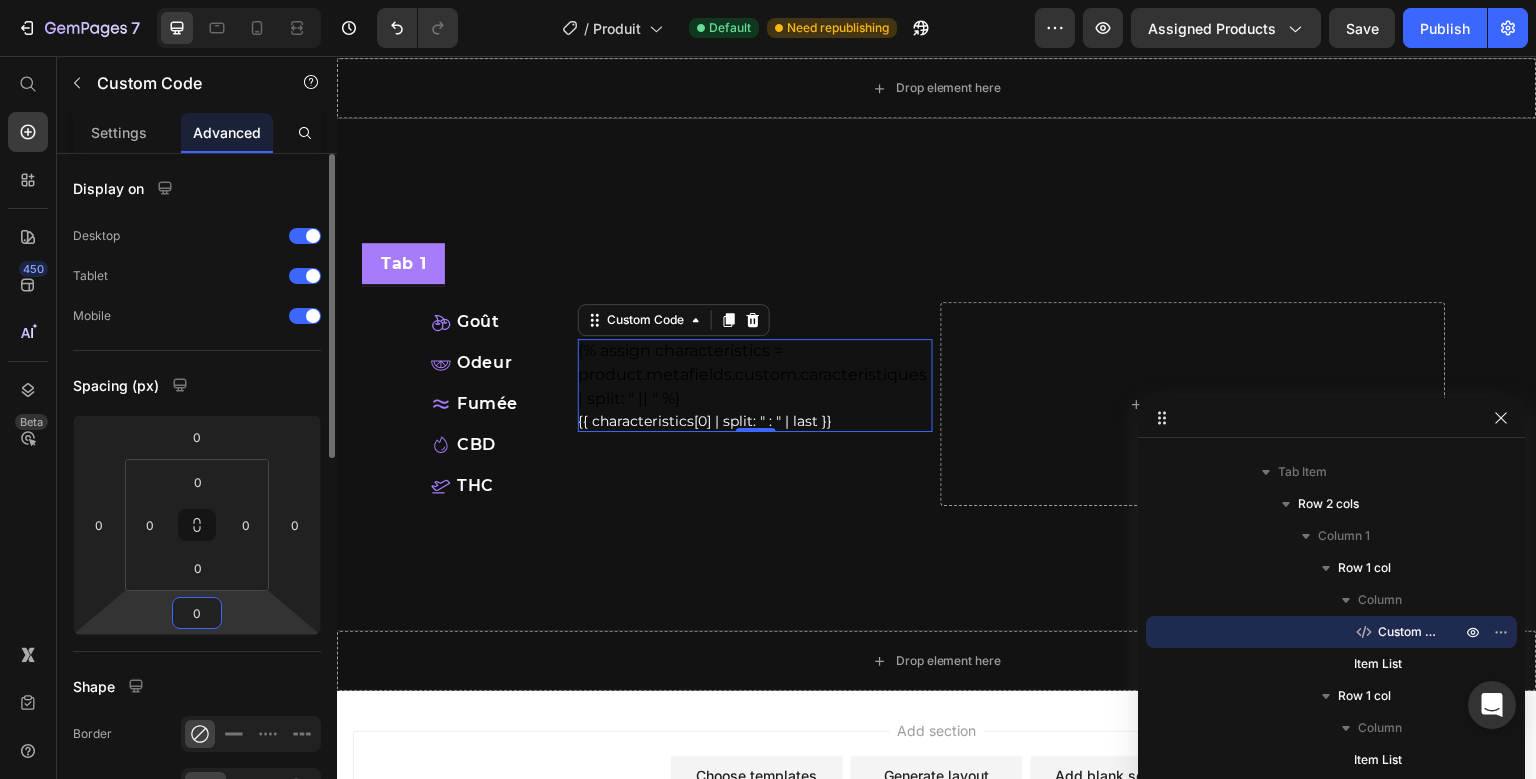 click 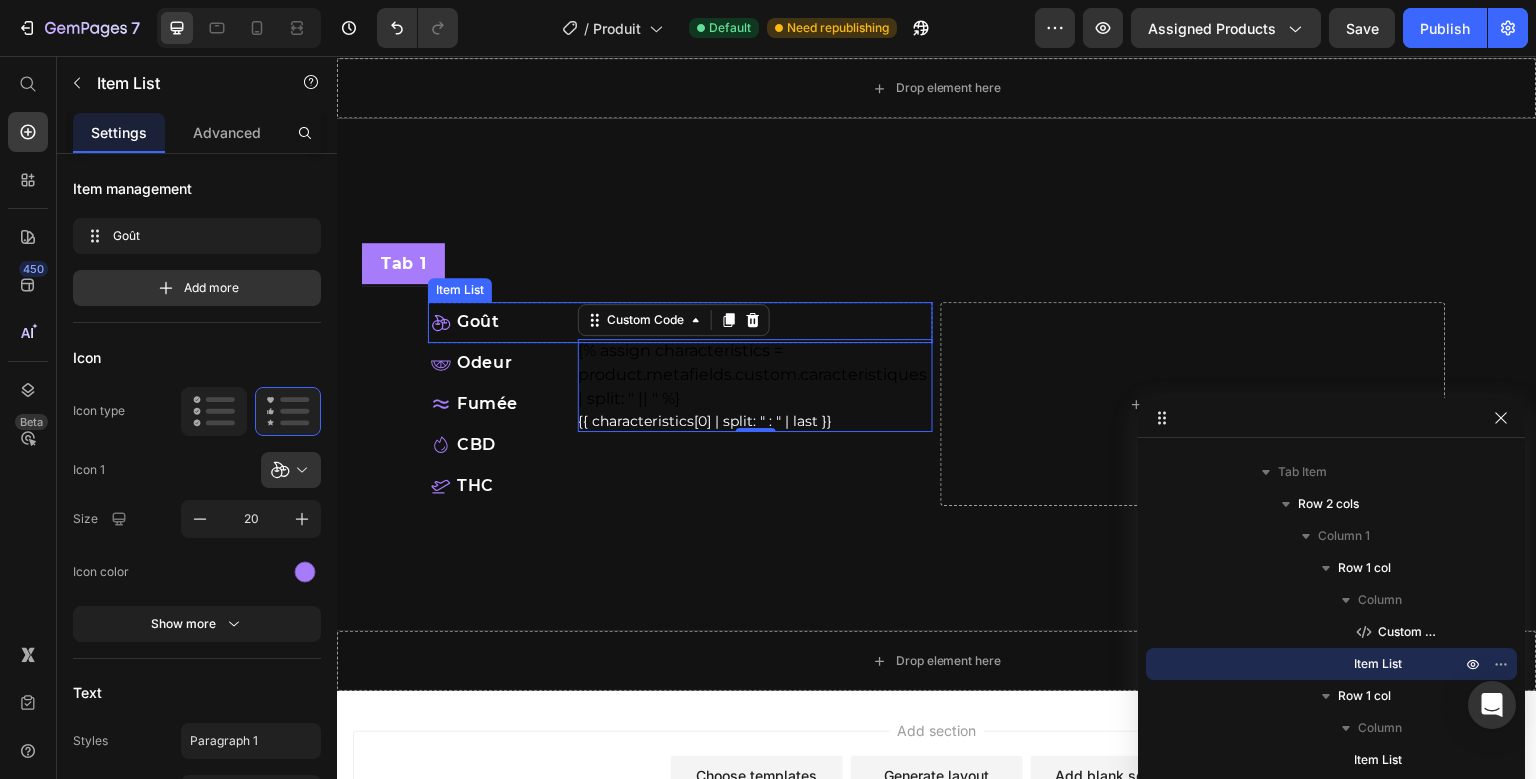 click on "Goût" at bounding box center (682, 322) 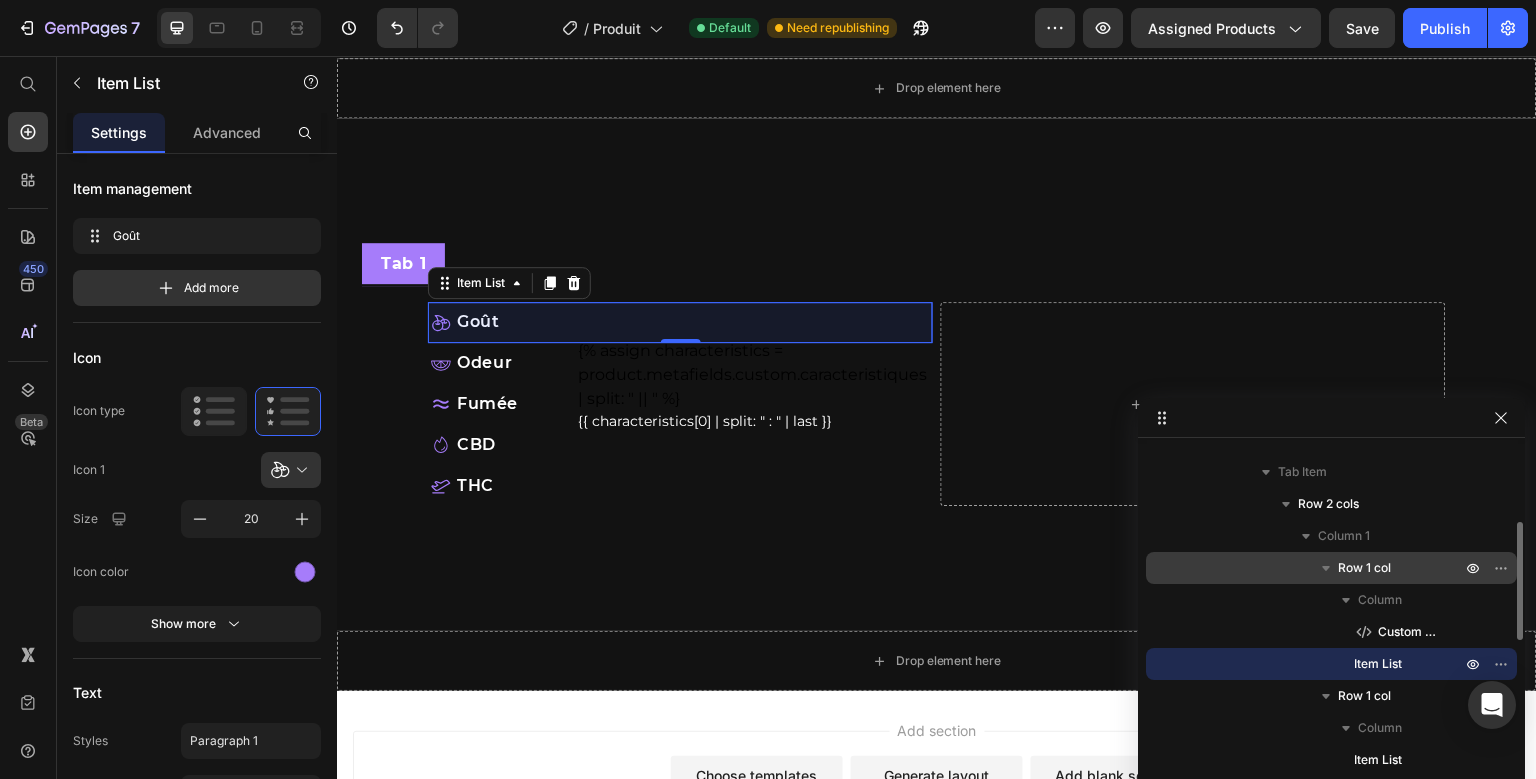 click on "Row 1 col" at bounding box center [1364, 568] 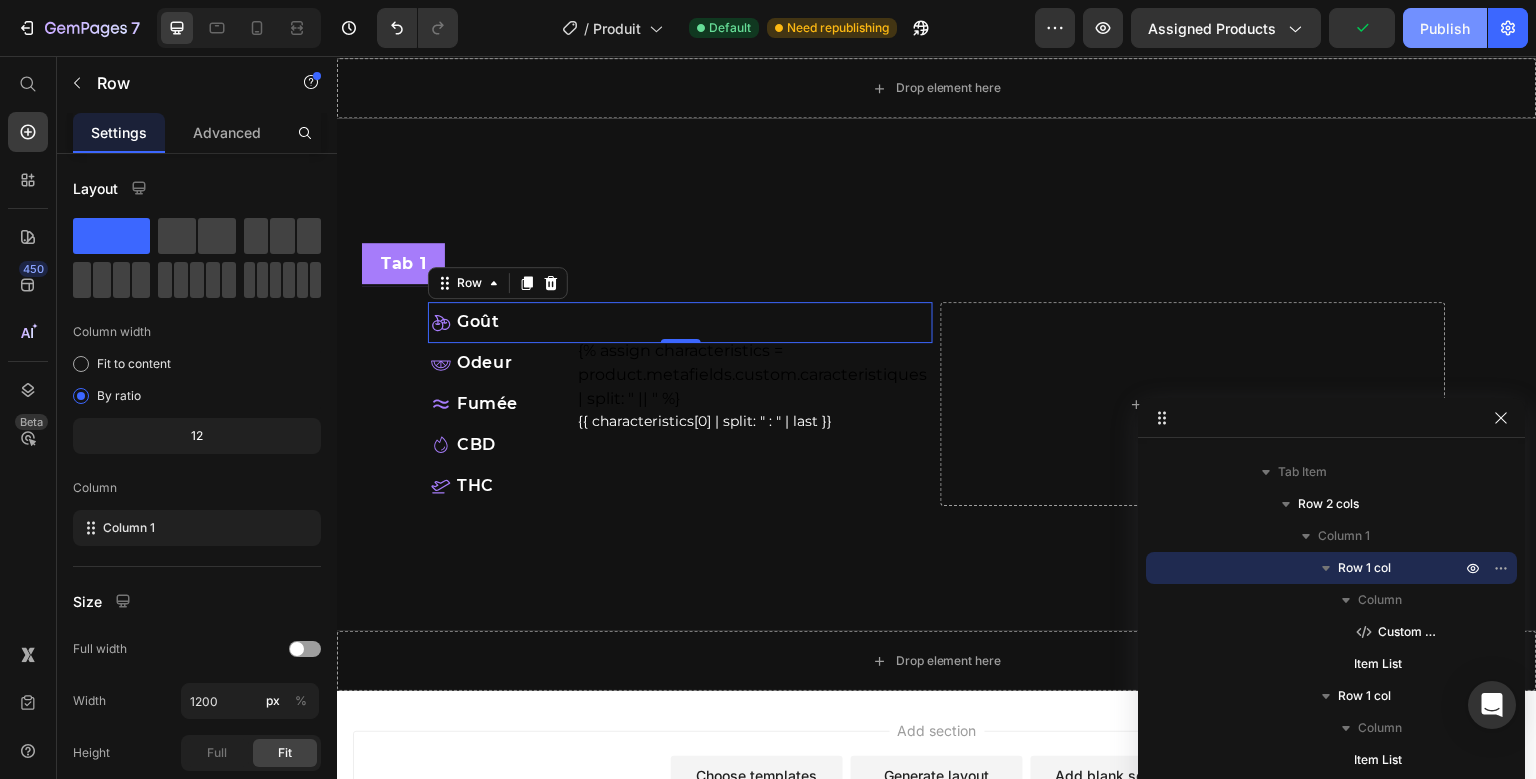 click on "Publish" 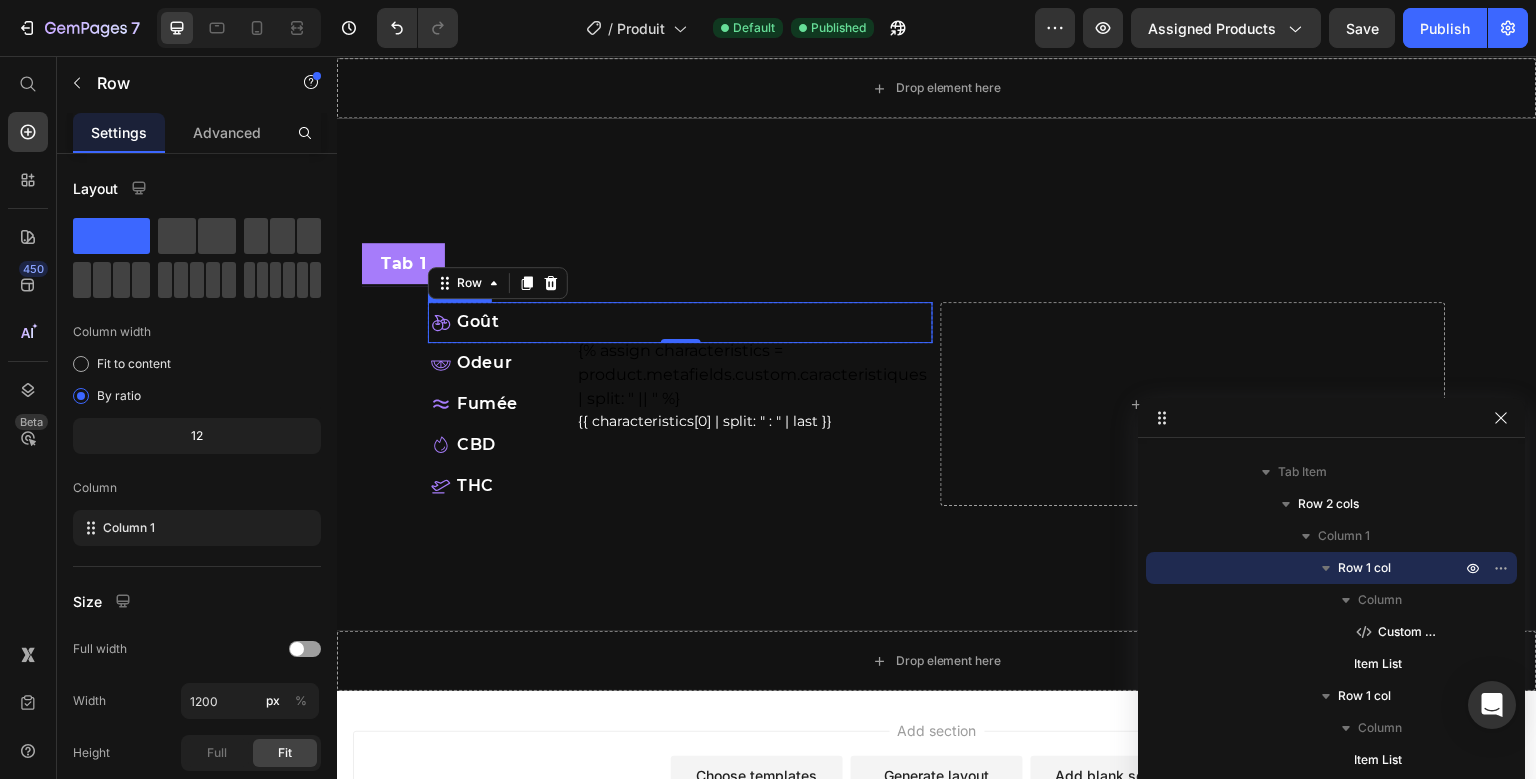 click on "Goût" at bounding box center [682, 322] 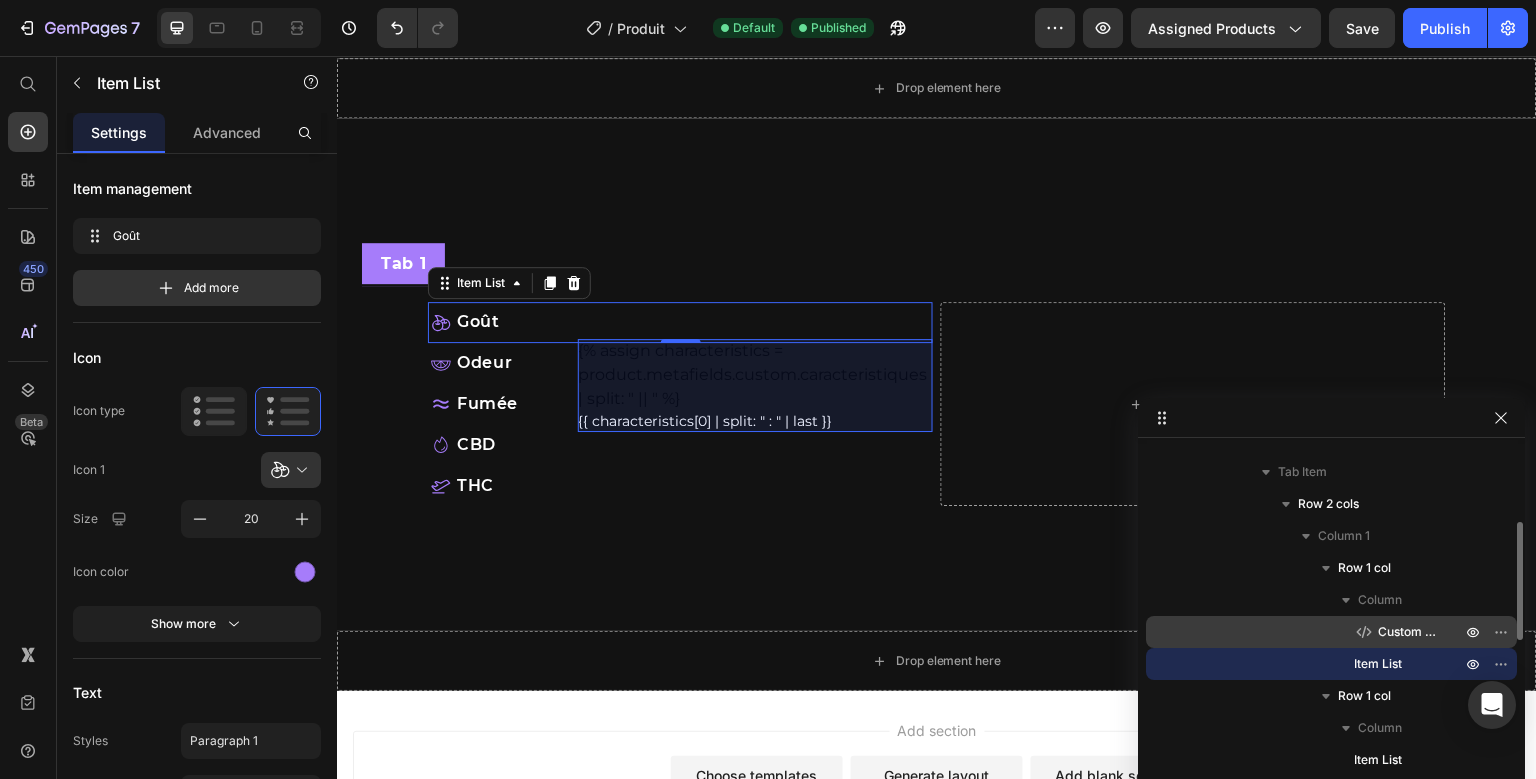 click on "Custom Code" at bounding box center [1409, 632] 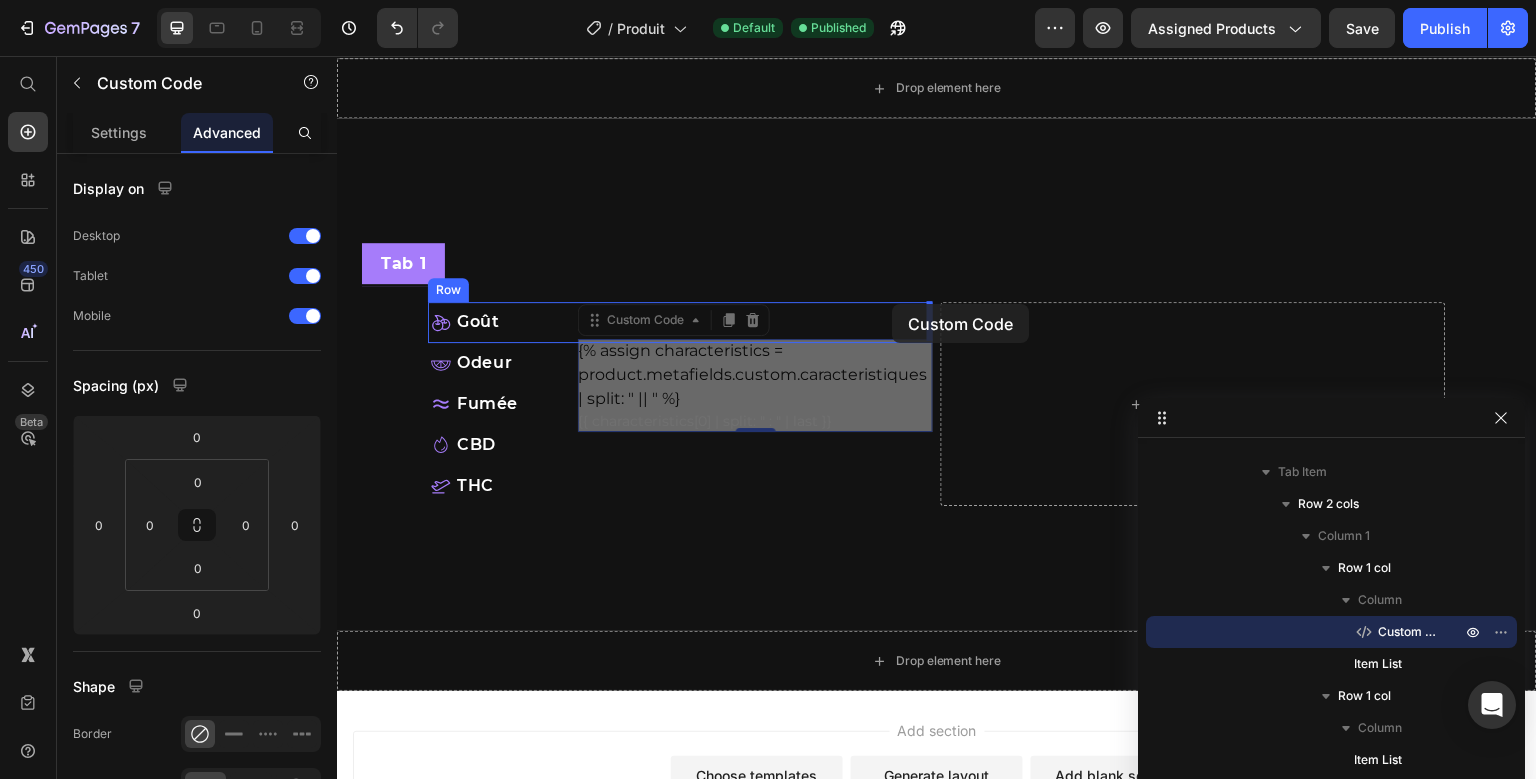 drag, startPoint x: 596, startPoint y: 323, endPoint x: 891, endPoint y: 304, distance: 295.61124 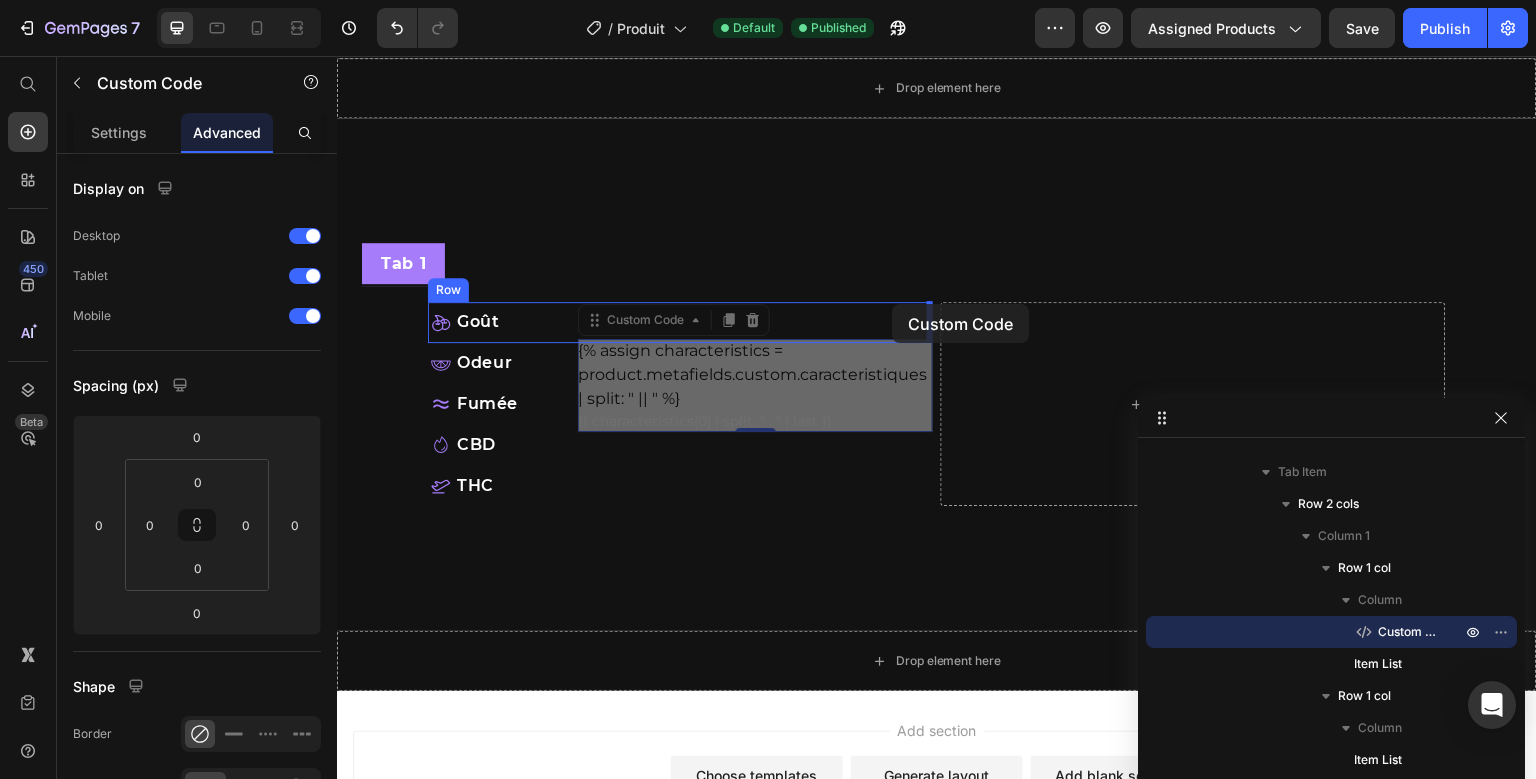 click on "Header
100% Money-Back Guarantee Item List
60-Day Easy Returns Item List Row
Product Images beuhhhh hffff produit Product Title
{{ product.metafields.custom.description_courte }}
Custom Code Trustoo Trustoo {% assign arguments = product.metafields.custom.arguments | split: " || " %}
{% for argument in arguments %}
{% assign title = "" %}
{% assign description = "" %}
{% if argument contains " : " %}
{% assign parts = argument | split: " : " %}
{% assign title = parts[0] %}
{% assign description = parts[1] %}
{% else %}
{% assign title = argument %}
{% assign description = "" %}
{% endif %}
{{ title | strip }}.
{{ description | strip }}
{% endfor %}
Custom Code
En savoir plus Button Row
Publish the page to see the content.
Custom Code Row
Drop element here Product Produit" at bounding box center (937, 127) 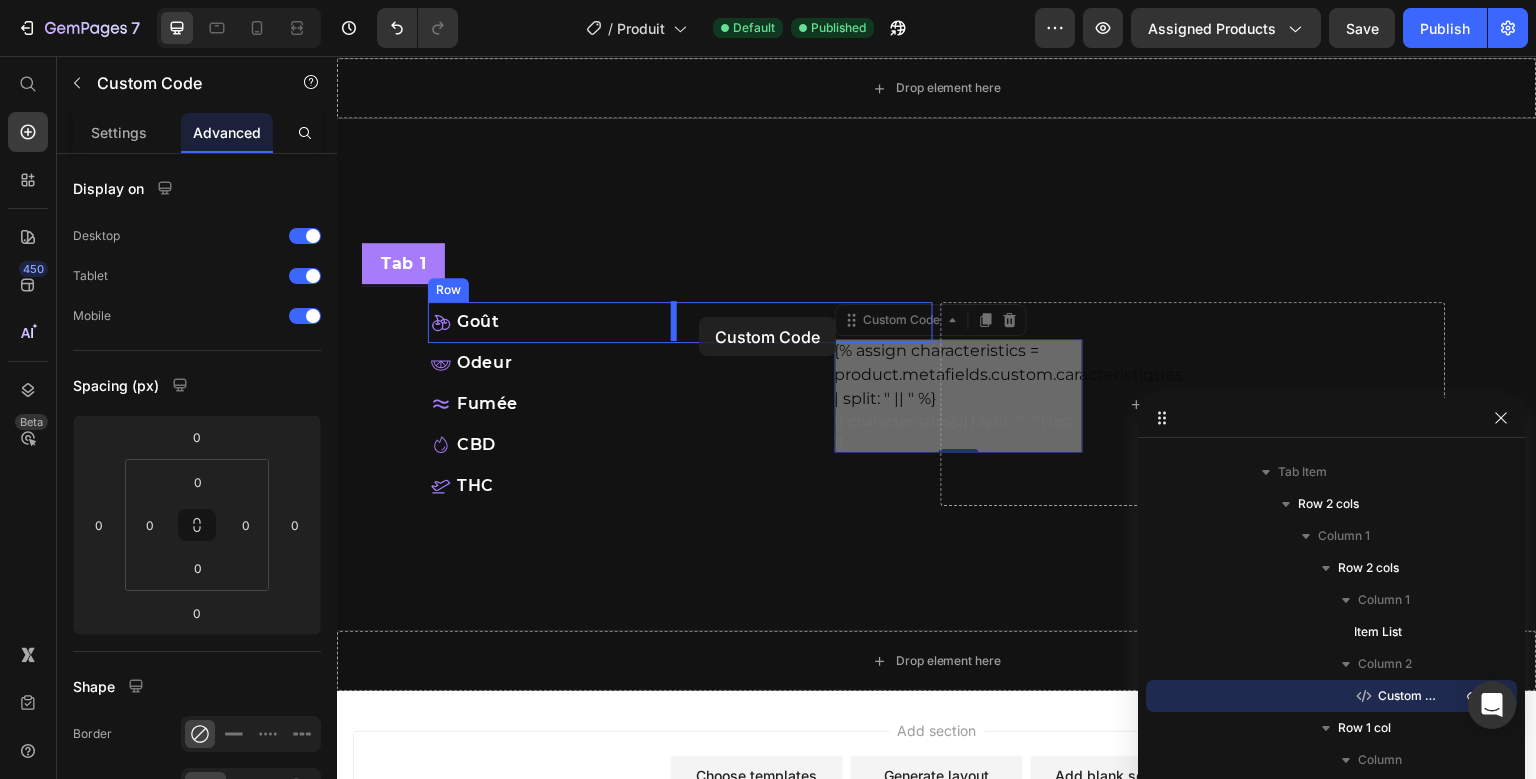 drag, startPoint x: 844, startPoint y: 321, endPoint x: 699, endPoint y: 317, distance: 145.05516 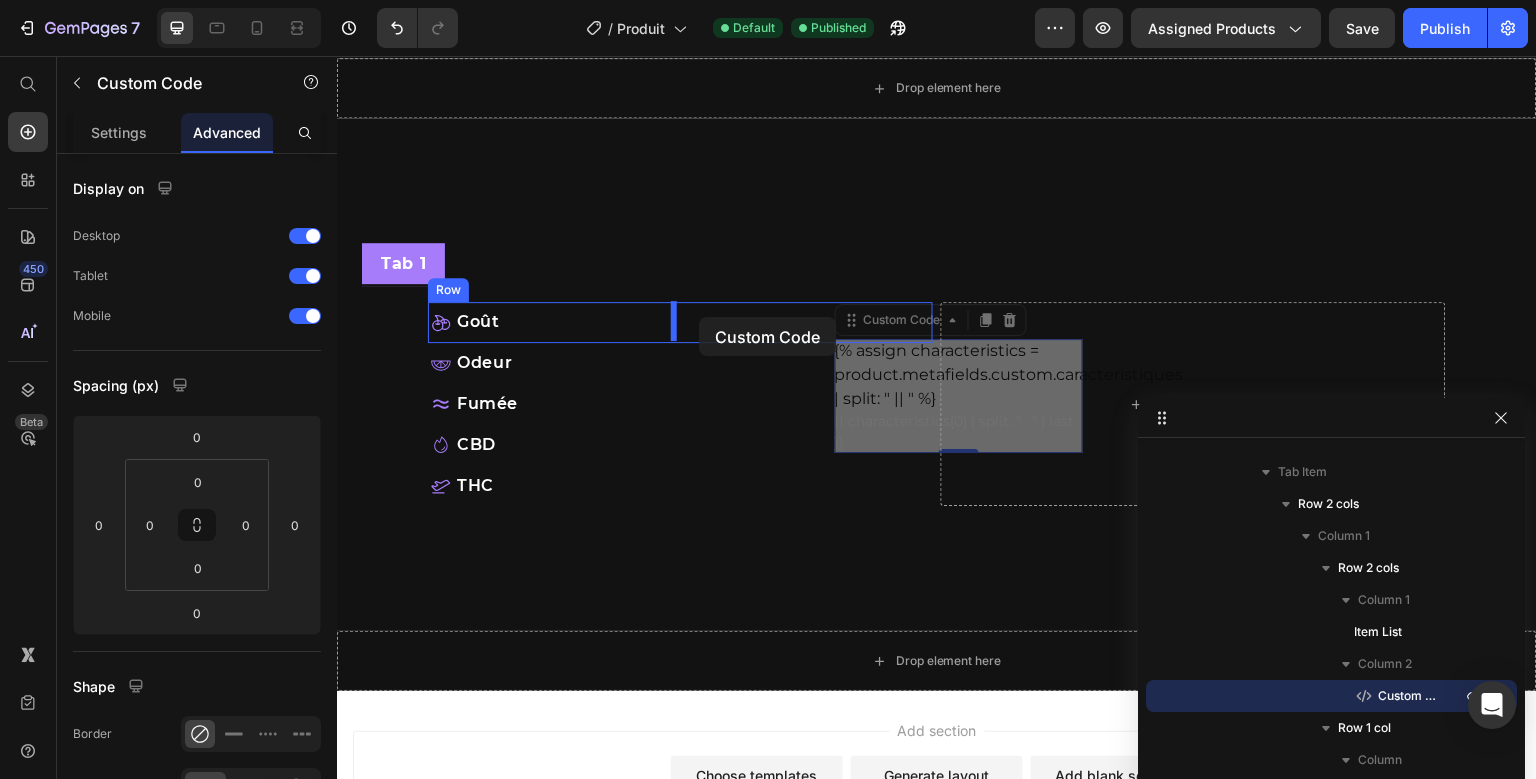 click on "Header
100% Money-Back Guarantee Item List
60-Day Easy Returns Item List Row
Product Images beuhhhh hffff produit Product Title
{{ product.metafields.custom.description_courte }}
Custom Code Trustoo Trustoo {% assign arguments = product.metafields.custom.arguments | split: " || " %}
{% for argument in arguments %}
{% assign title = "" %}
{% assign description = "" %}
{% if argument contains " : " %}
{% assign parts = argument | split: " : " %}
{% assign title = parts[0] %}
{% assign description = parts[1] %}
{% else %}
{% assign title = argument %}
{% assign description = "" %}
{% endif %}
{{ title | strip }}.
{{ description | strip }}
{% endfor %}
Custom Code
En savoir plus Button Row
Publish the page to see the content.
Custom Code Row
Drop element here Product Produit" at bounding box center [937, 127] 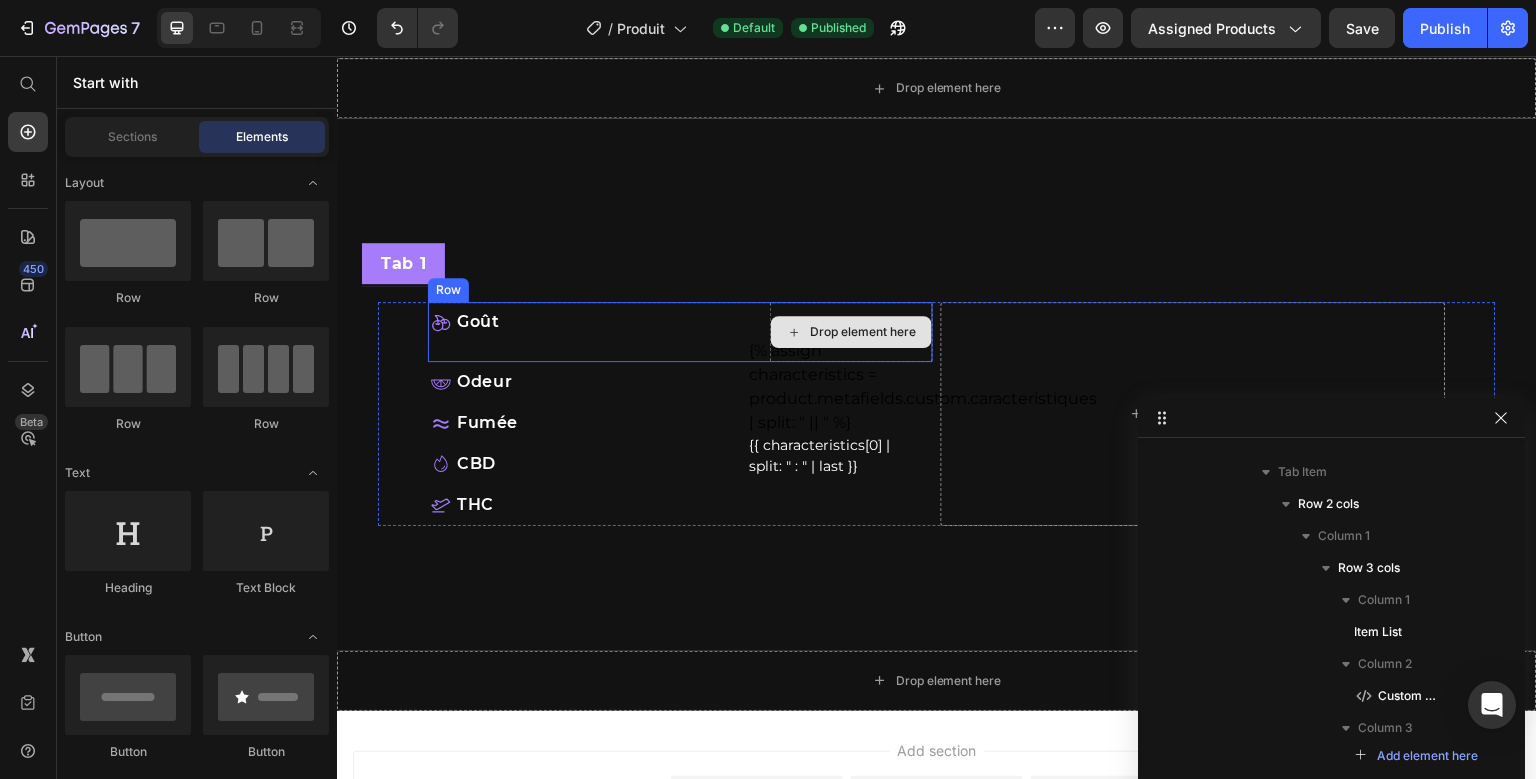 click on "Goût Item List {% assign characteristics = product.metafields.custom.caracteristiques | split: " || " %}
{{ characteristics[0] | split: " : " | last }}
Custom Code
Drop element here Row
Odeur Item List Row
Fumée Item List Row
CBD Item List Row
THC Item List Row" at bounding box center (680, 413) 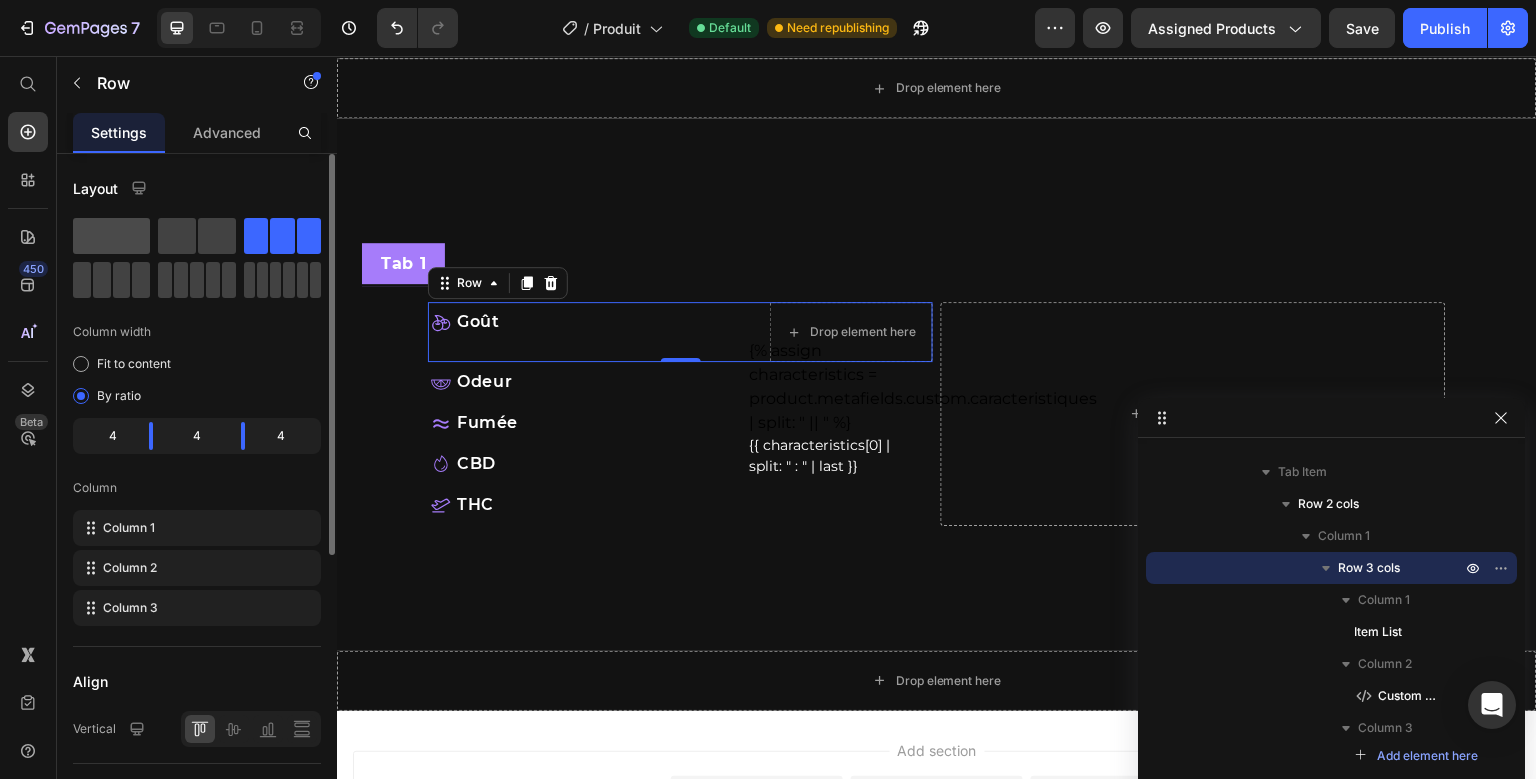 click 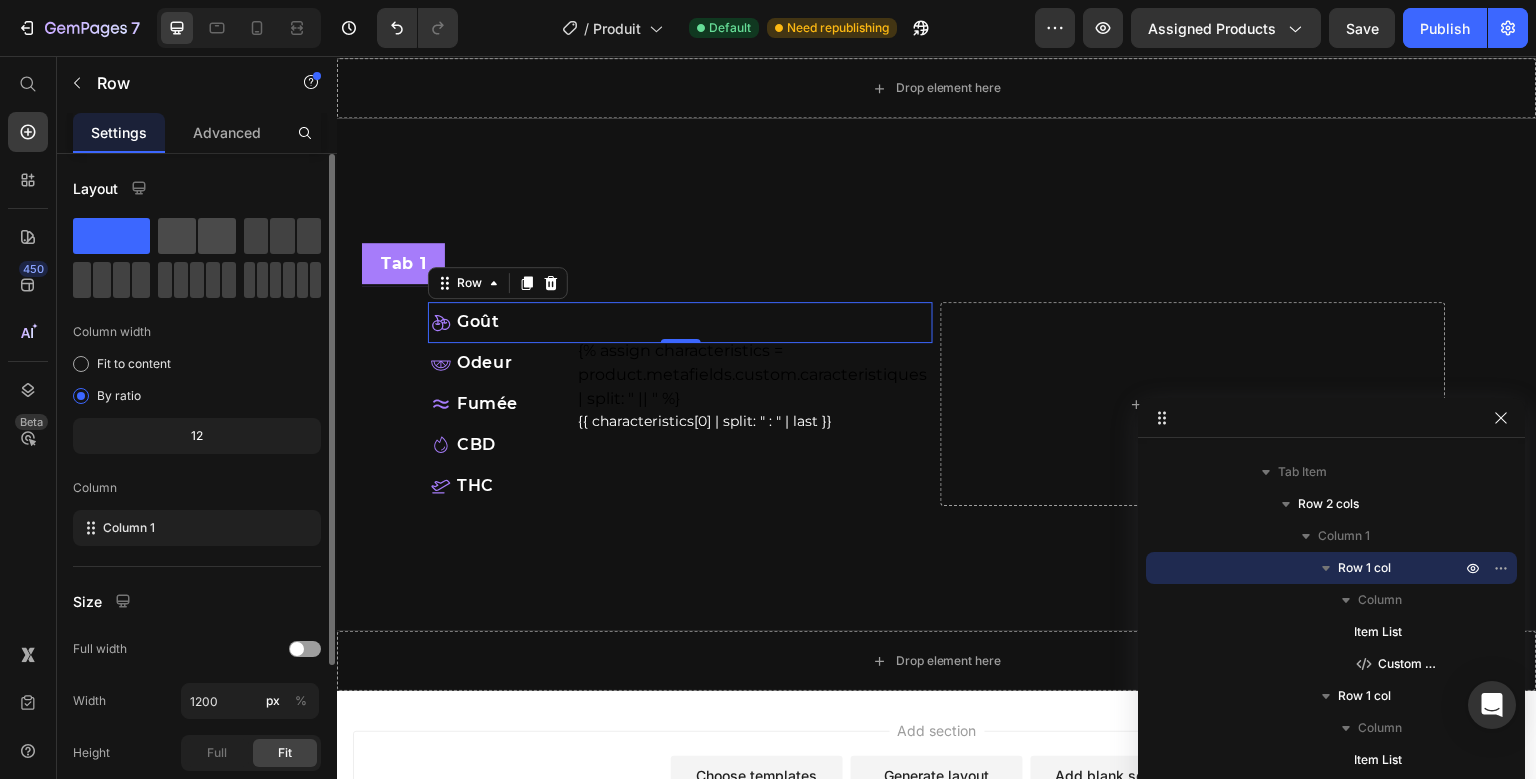 click 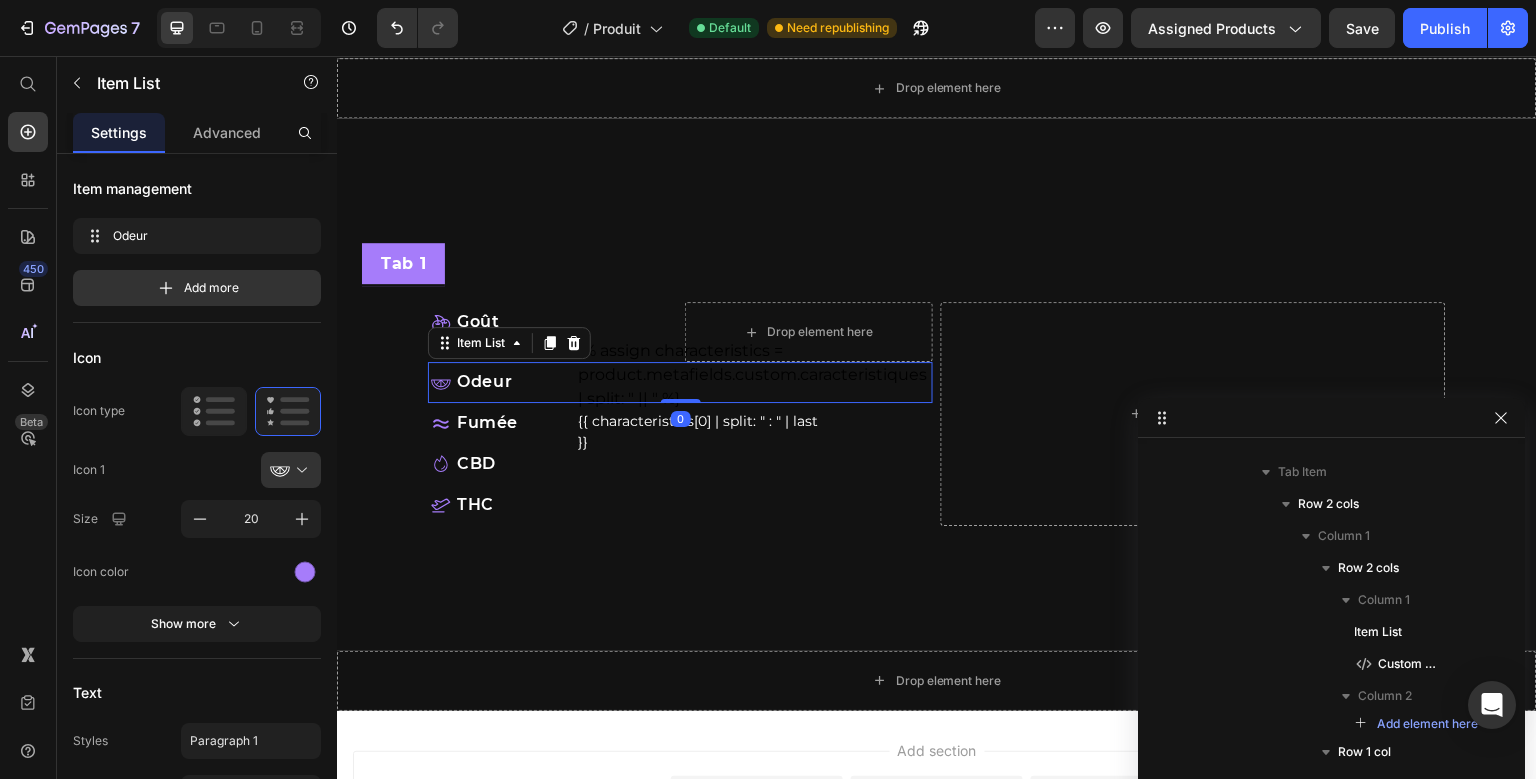 click on "Odeur Item List   0" at bounding box center [680, 382] 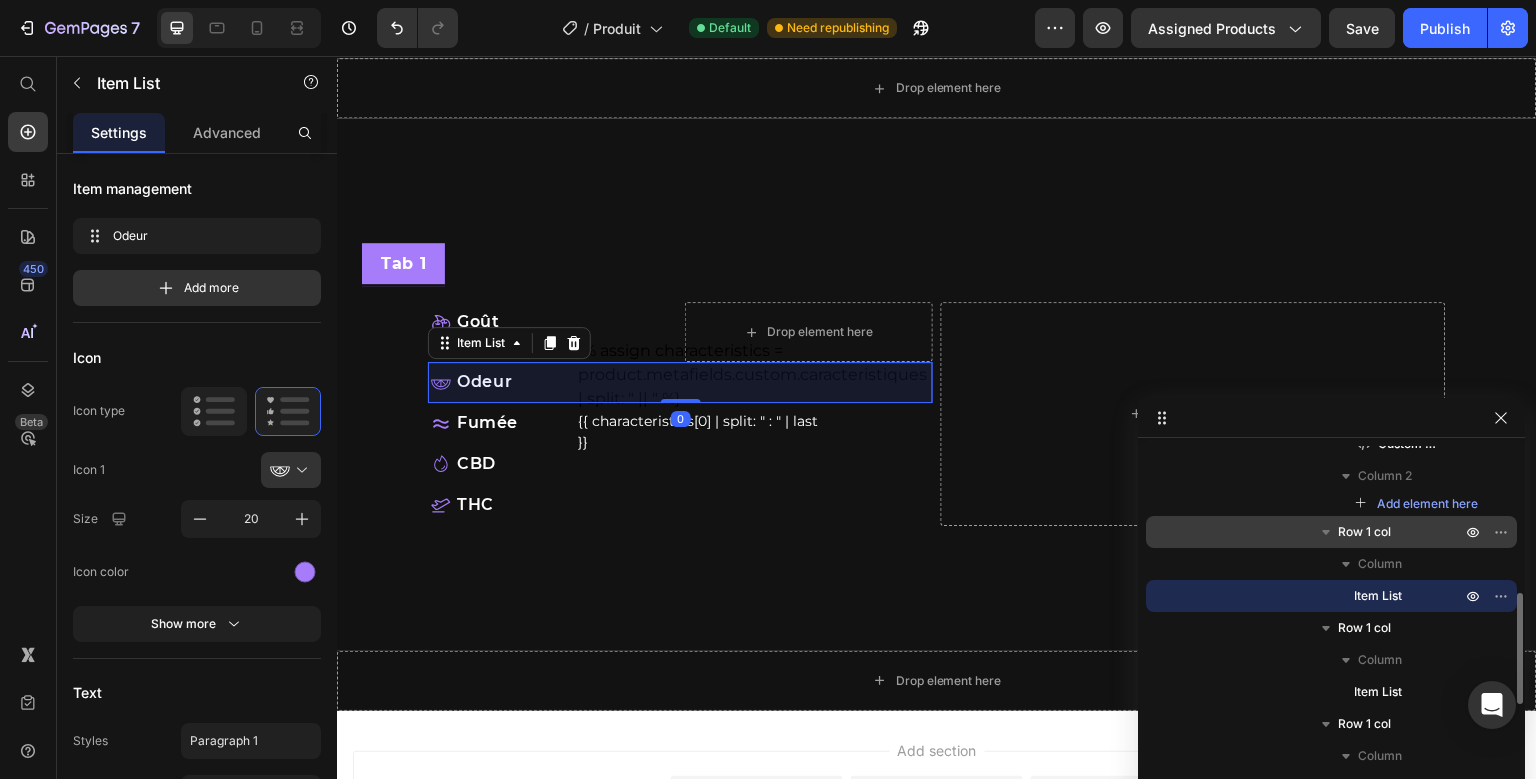 click on "Row 1 col" at bounding box center (1331, 532) 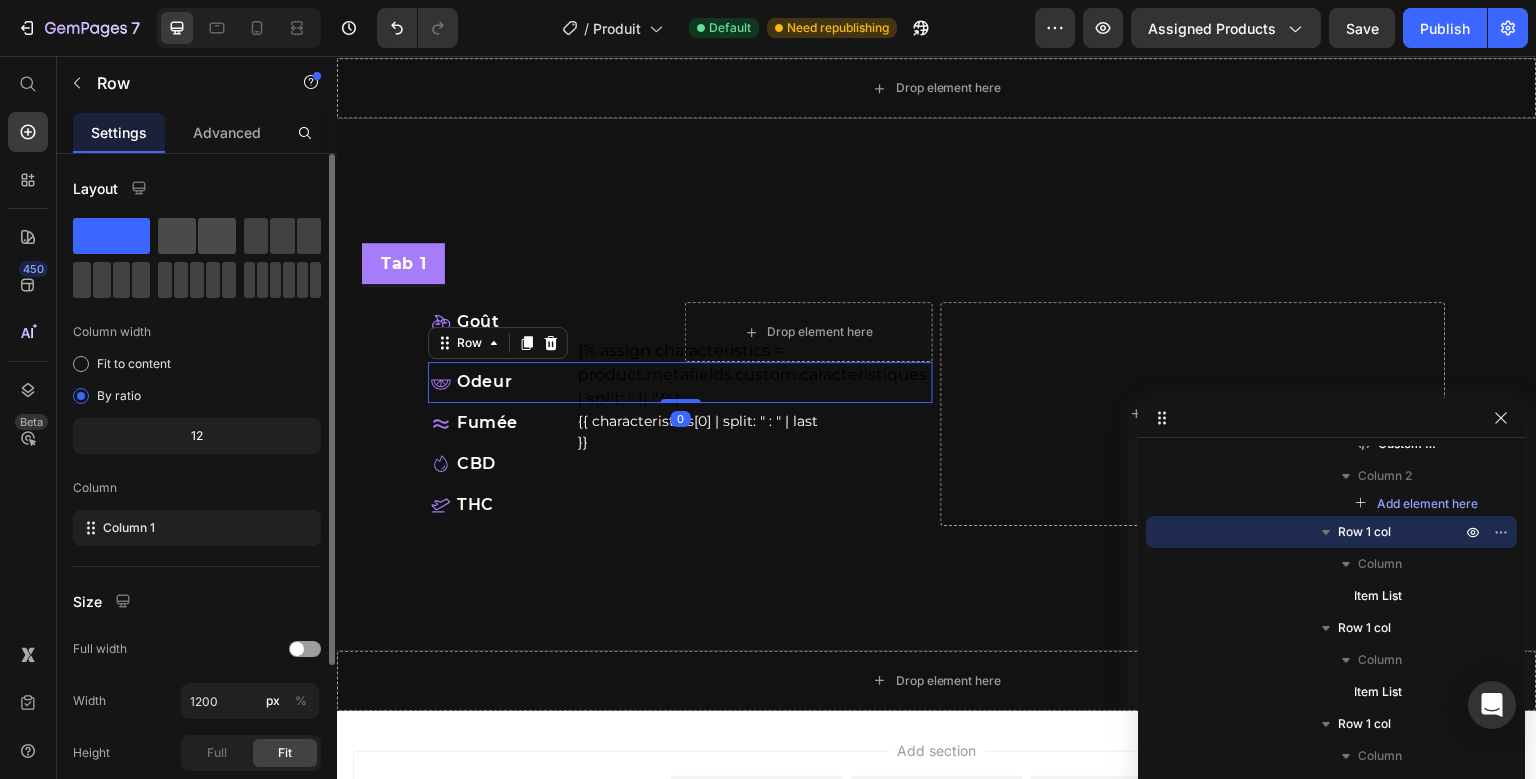 click 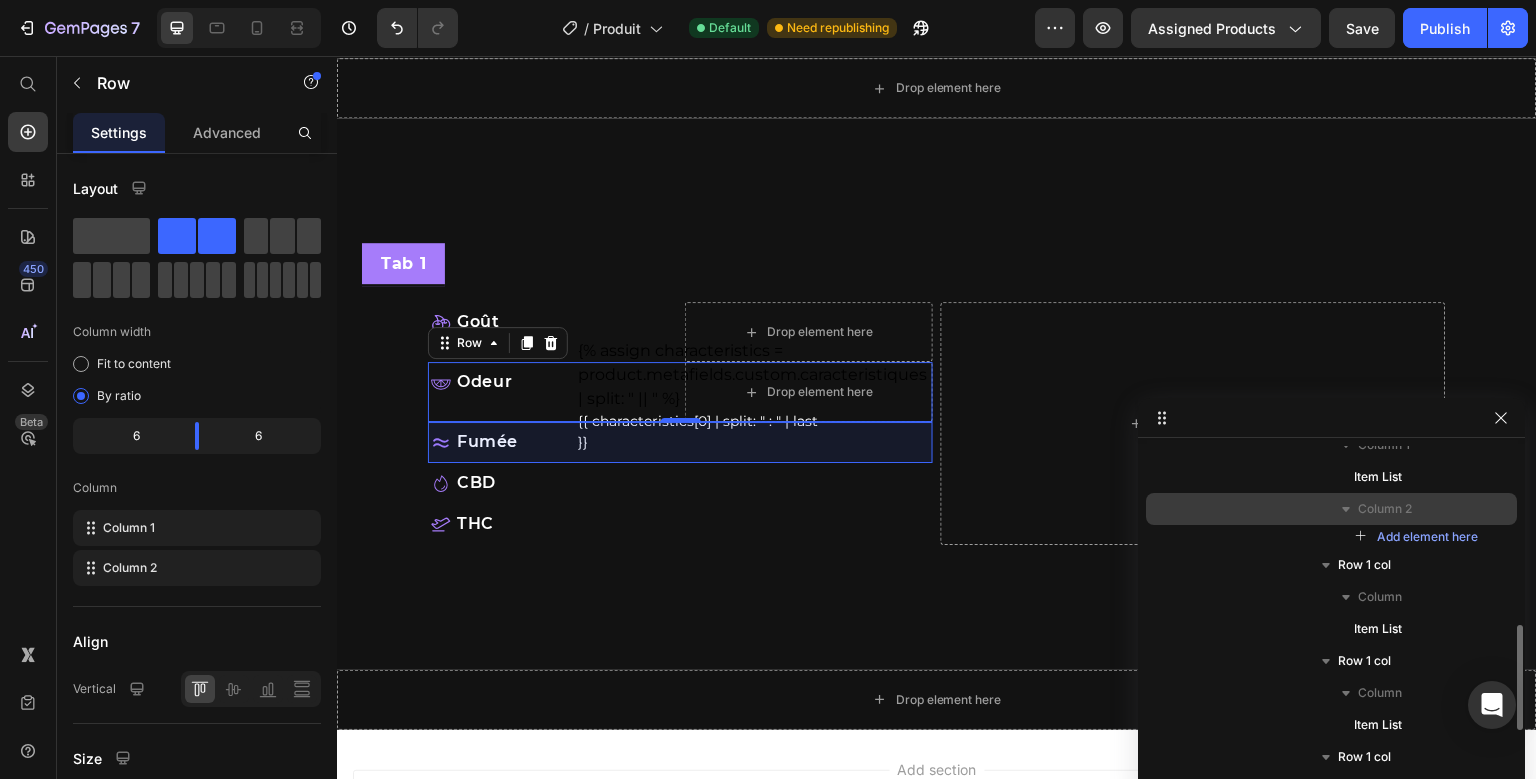 scroll, scrollTop: 555, scrollLeft: 0, axis: vertical 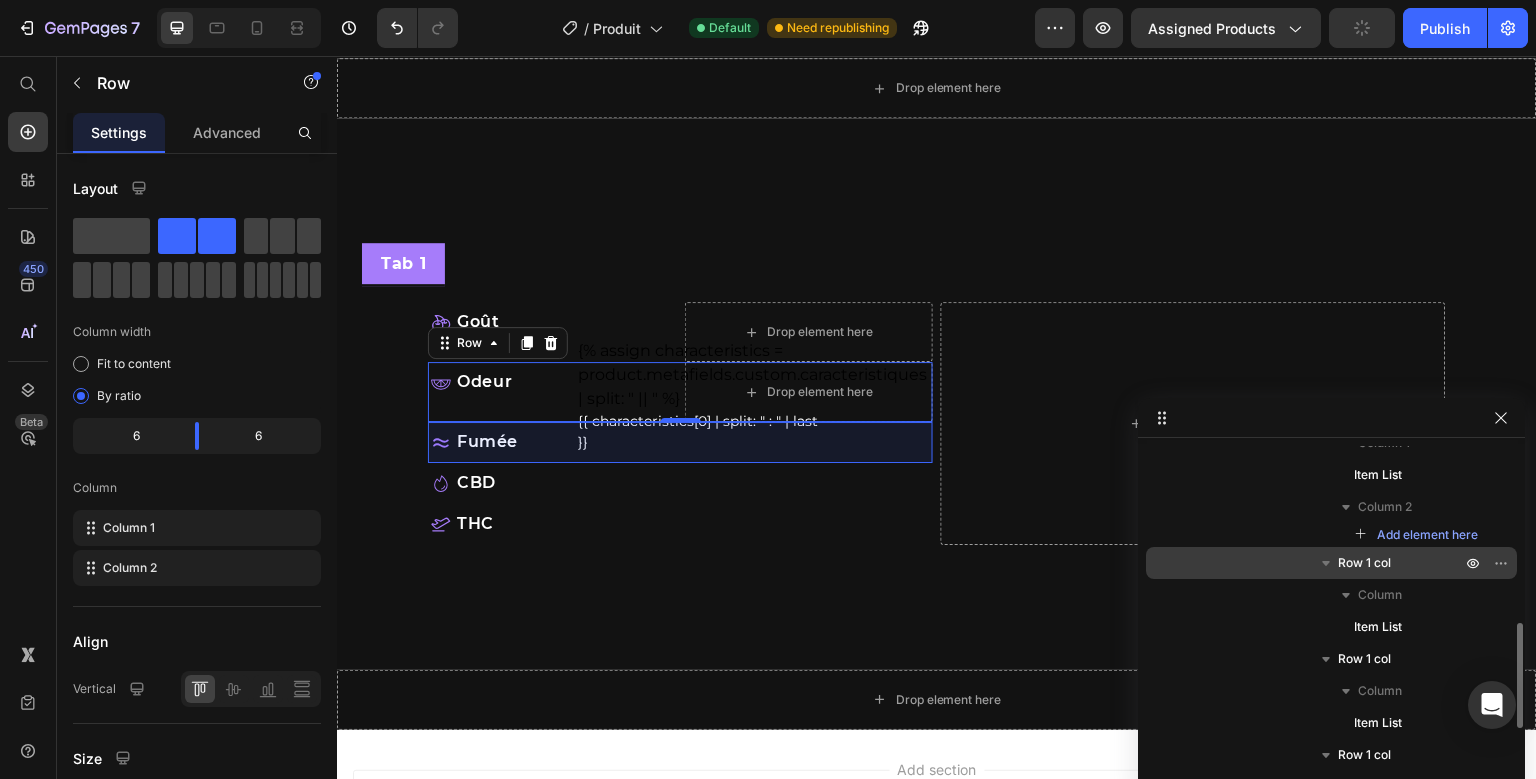 click on "Row 1 col" at bounding box center (1401, 563) 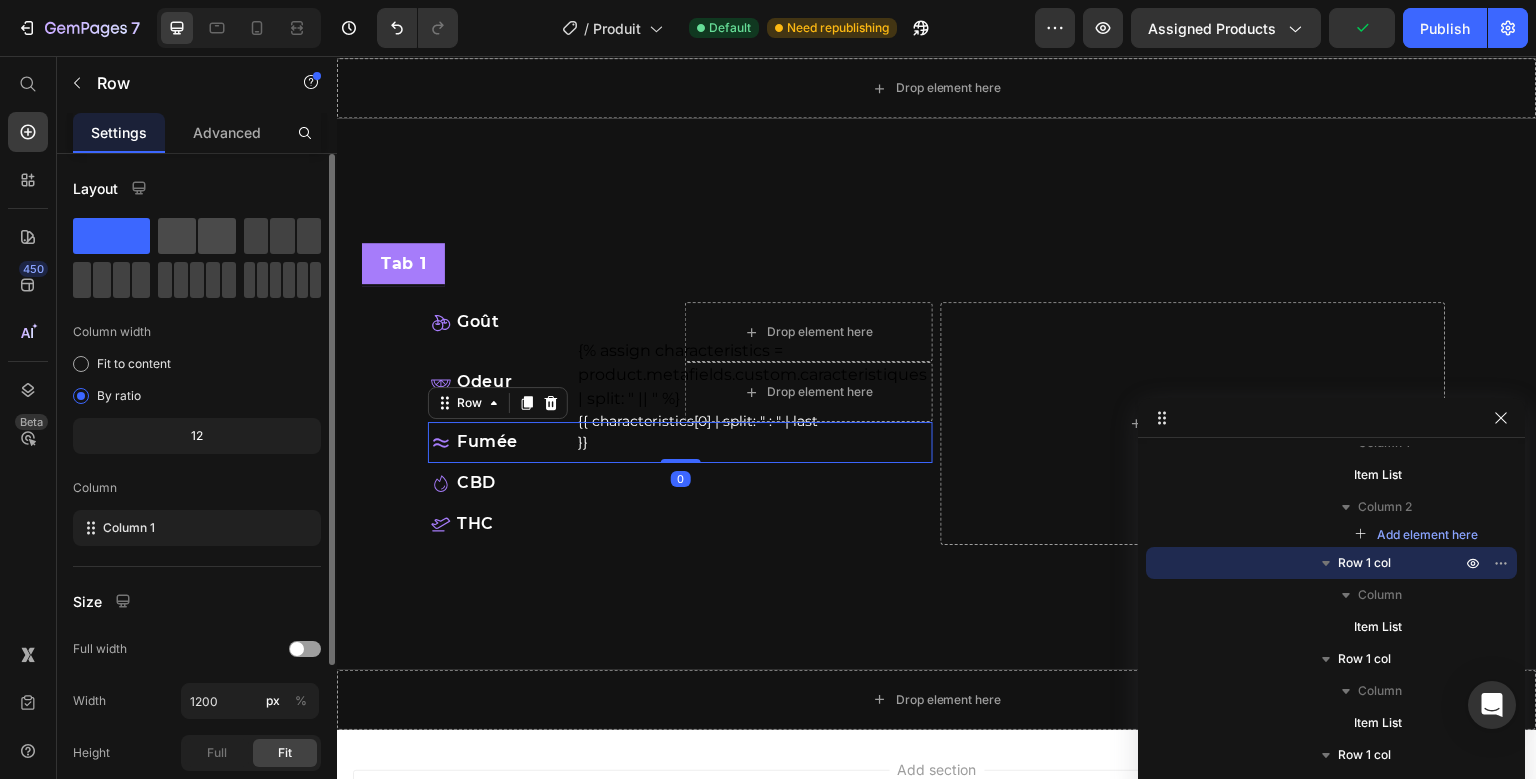 click 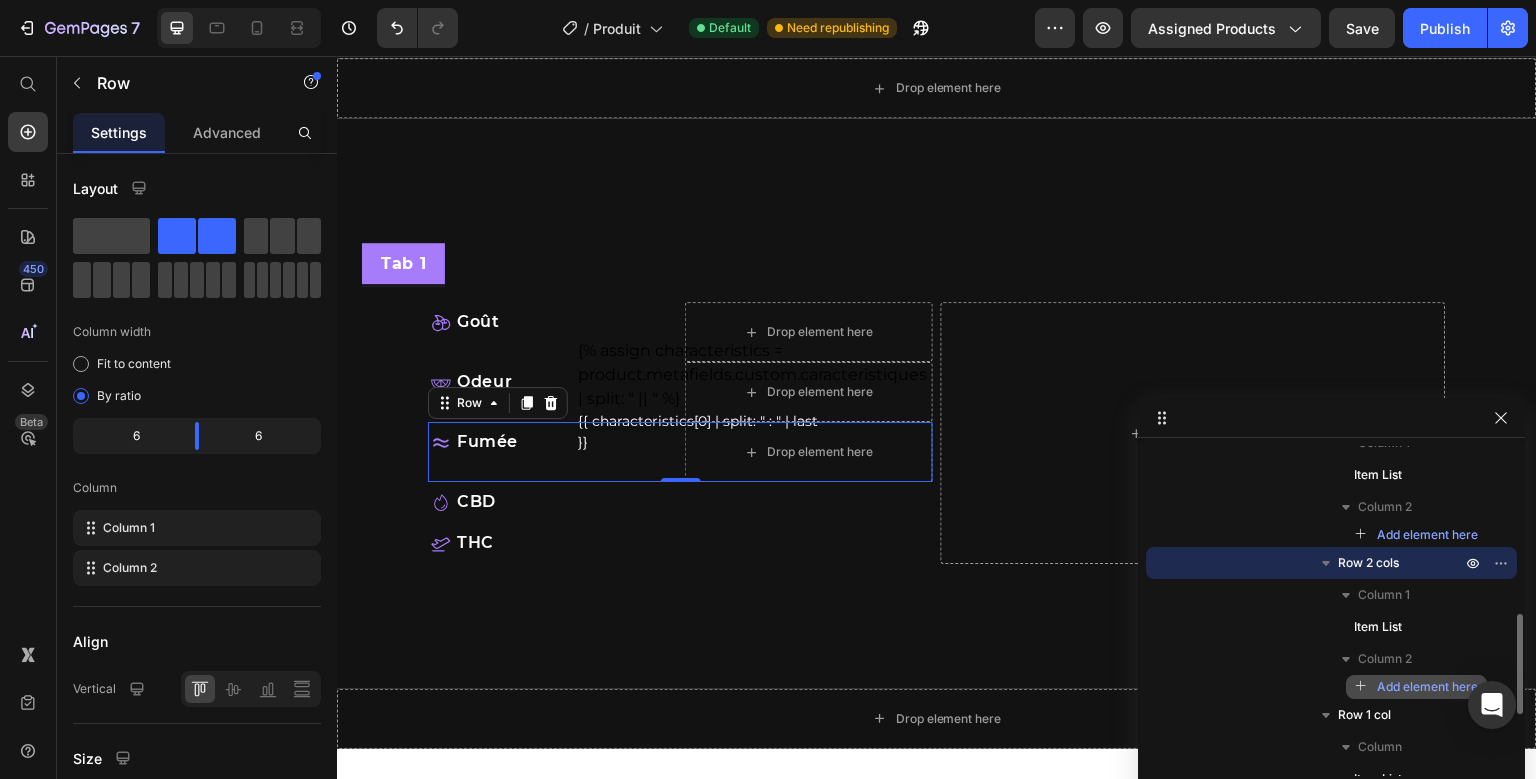 scroll, scrollTop: 617, scrollLeft: 0, axis: vertical 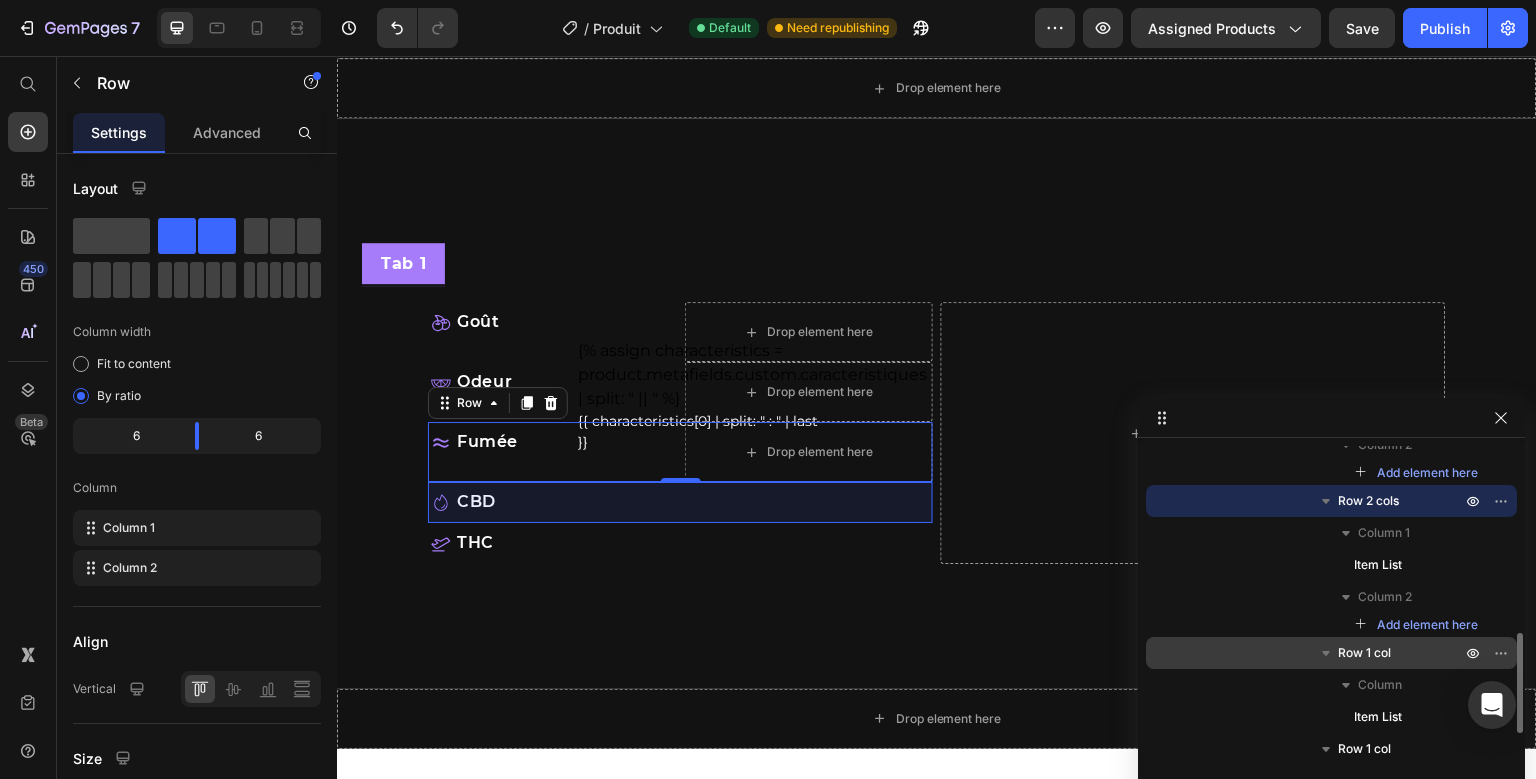 click on "Row 1 col" at bounding box center (1401, 653) 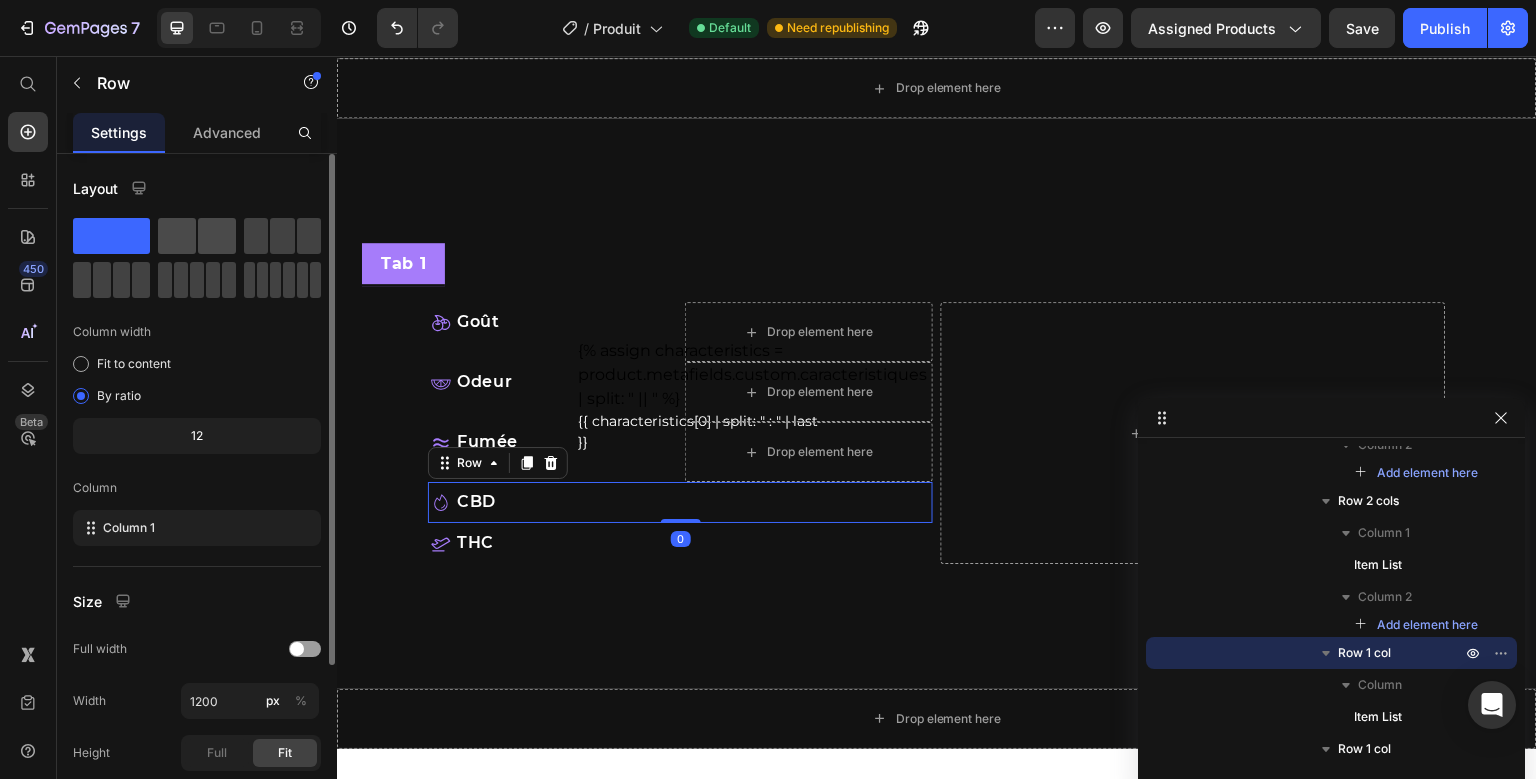 click 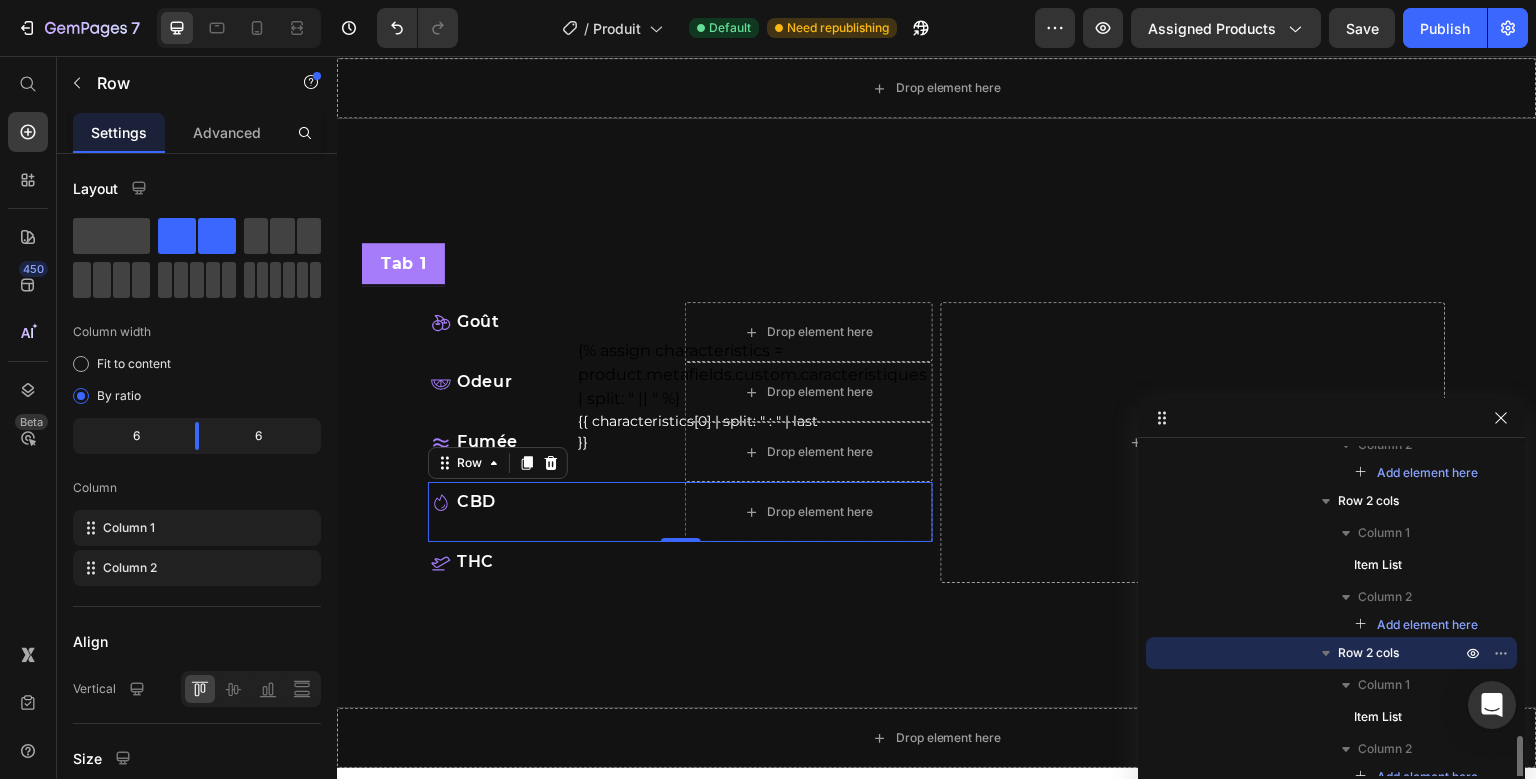 scroll, scrollTop: 779, scrollLeft: 0, axis: vertical 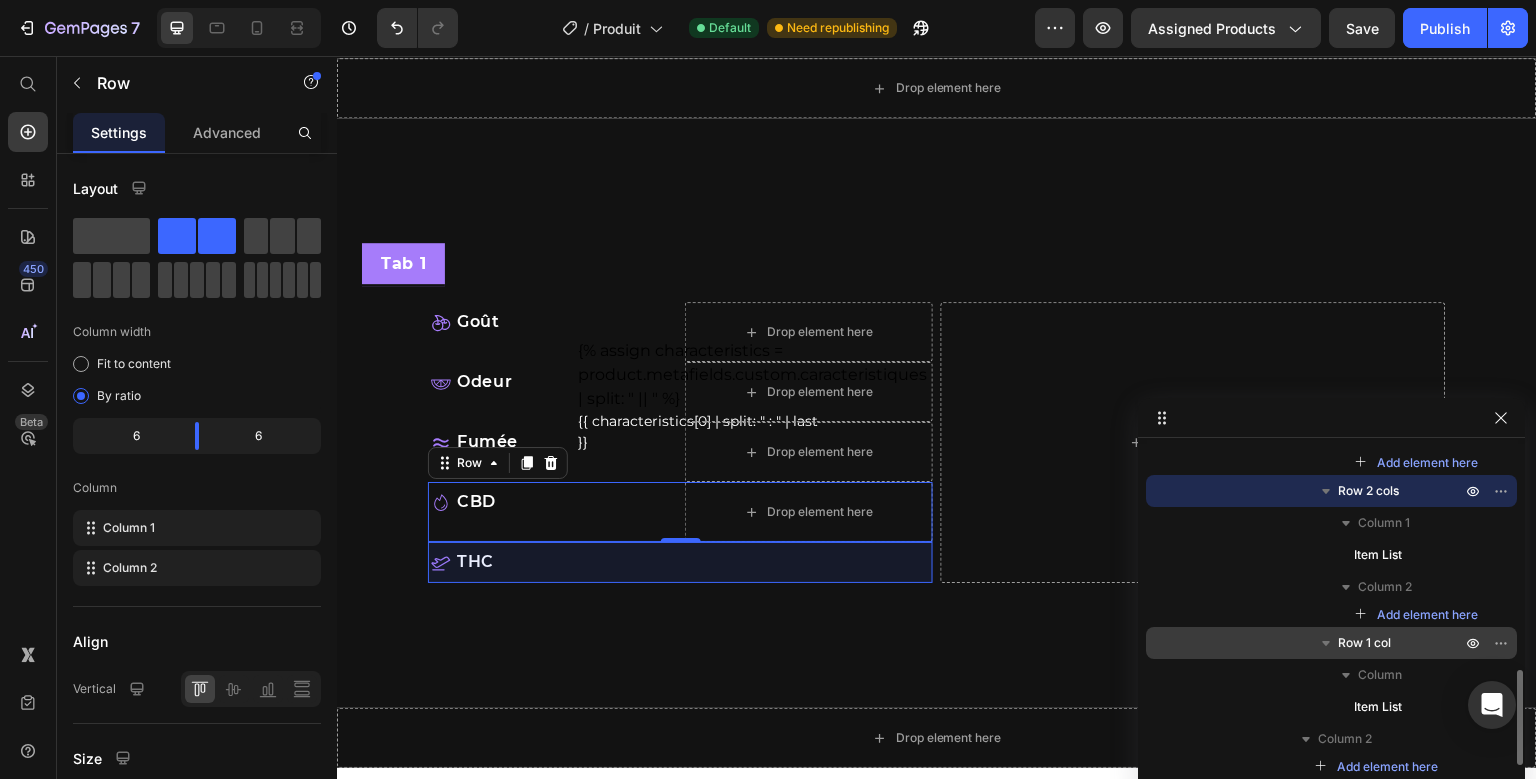 click on "Row 1 col" at bounding box center [1364, 643] 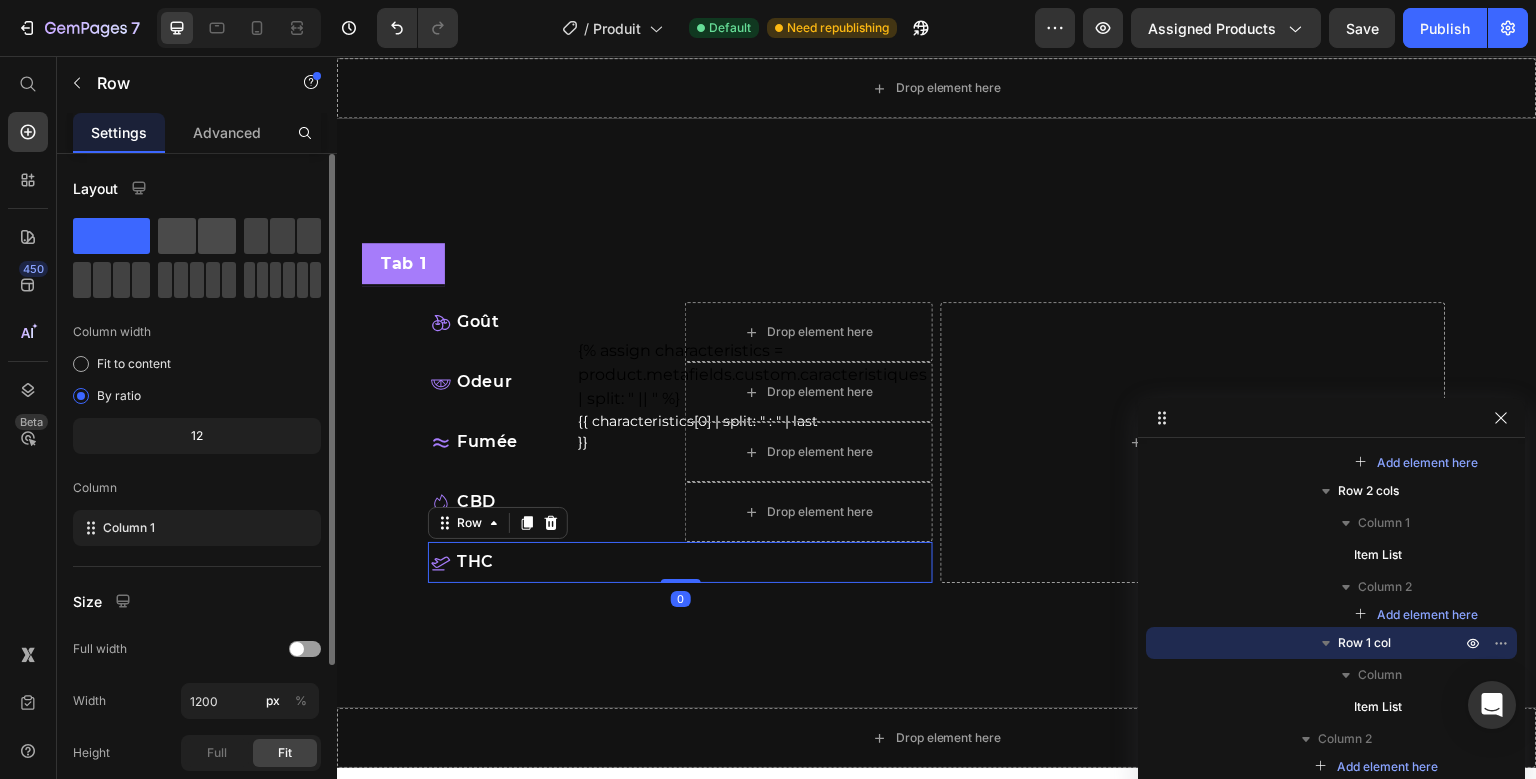 click 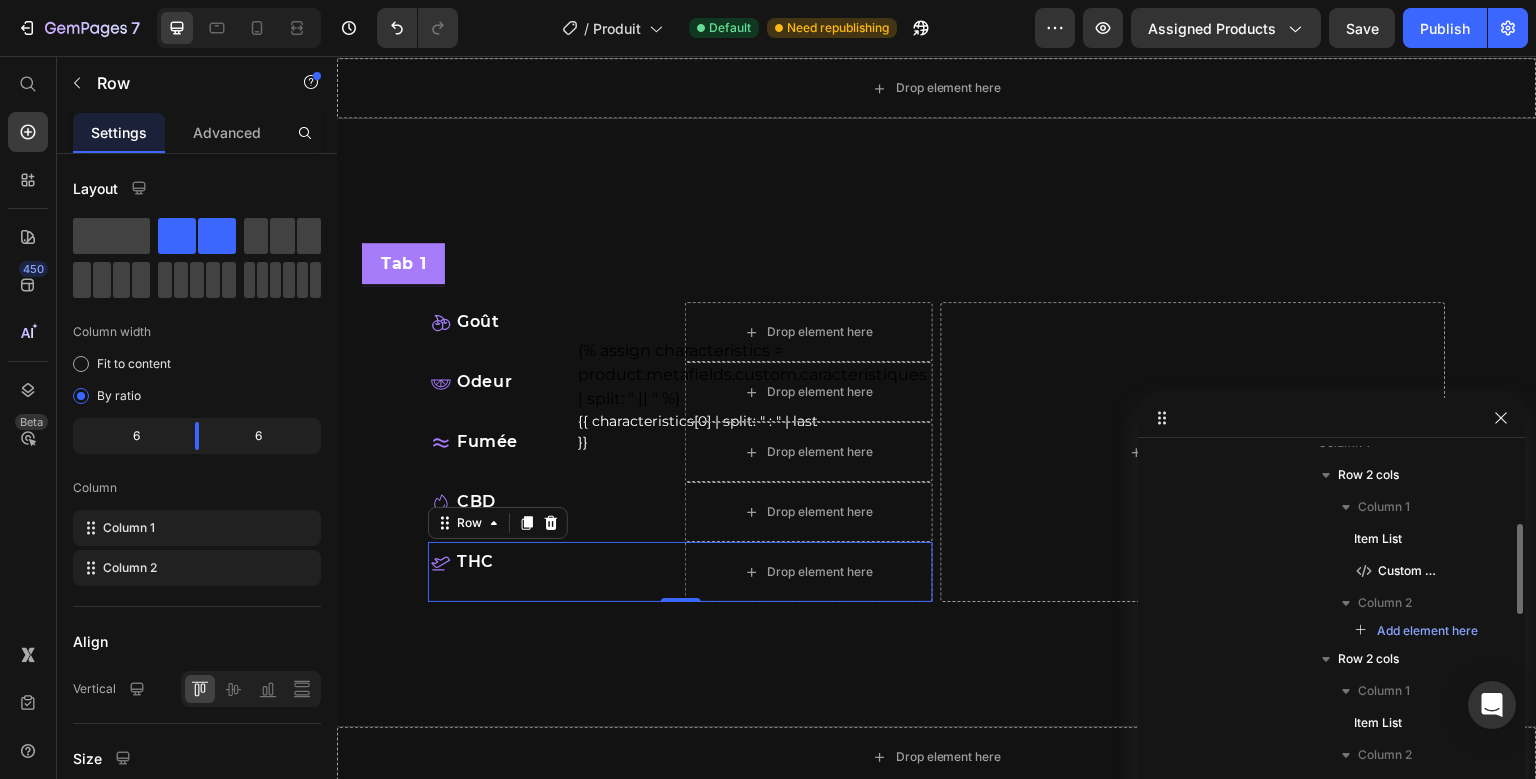 scroll, scrollTop: 294, scrollLeft: 0, axis: vertical 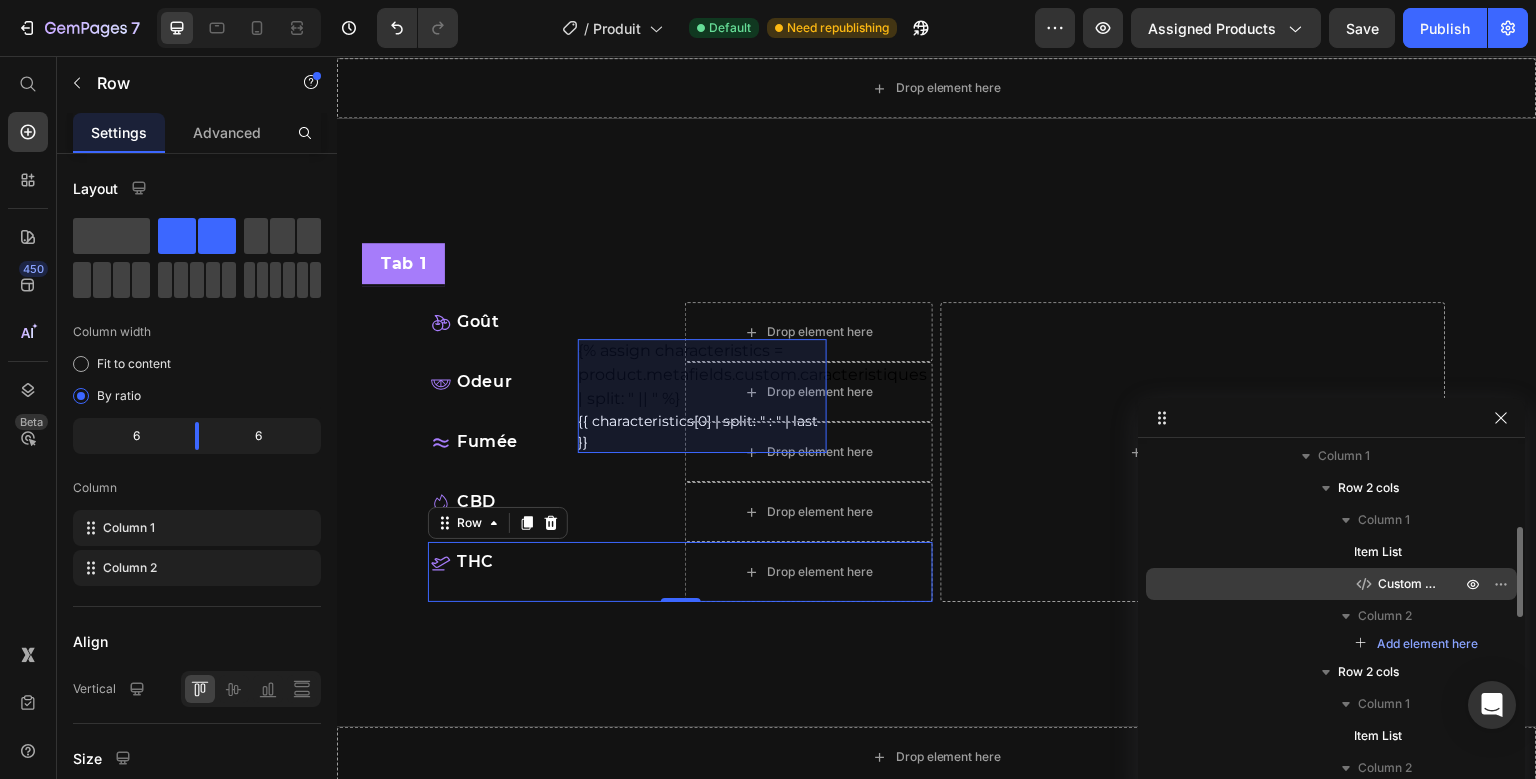 drag, startPoint x: 1376, startPoint y: 582, endPoint x: 464, endPoint y: 307, distance: 952.5592 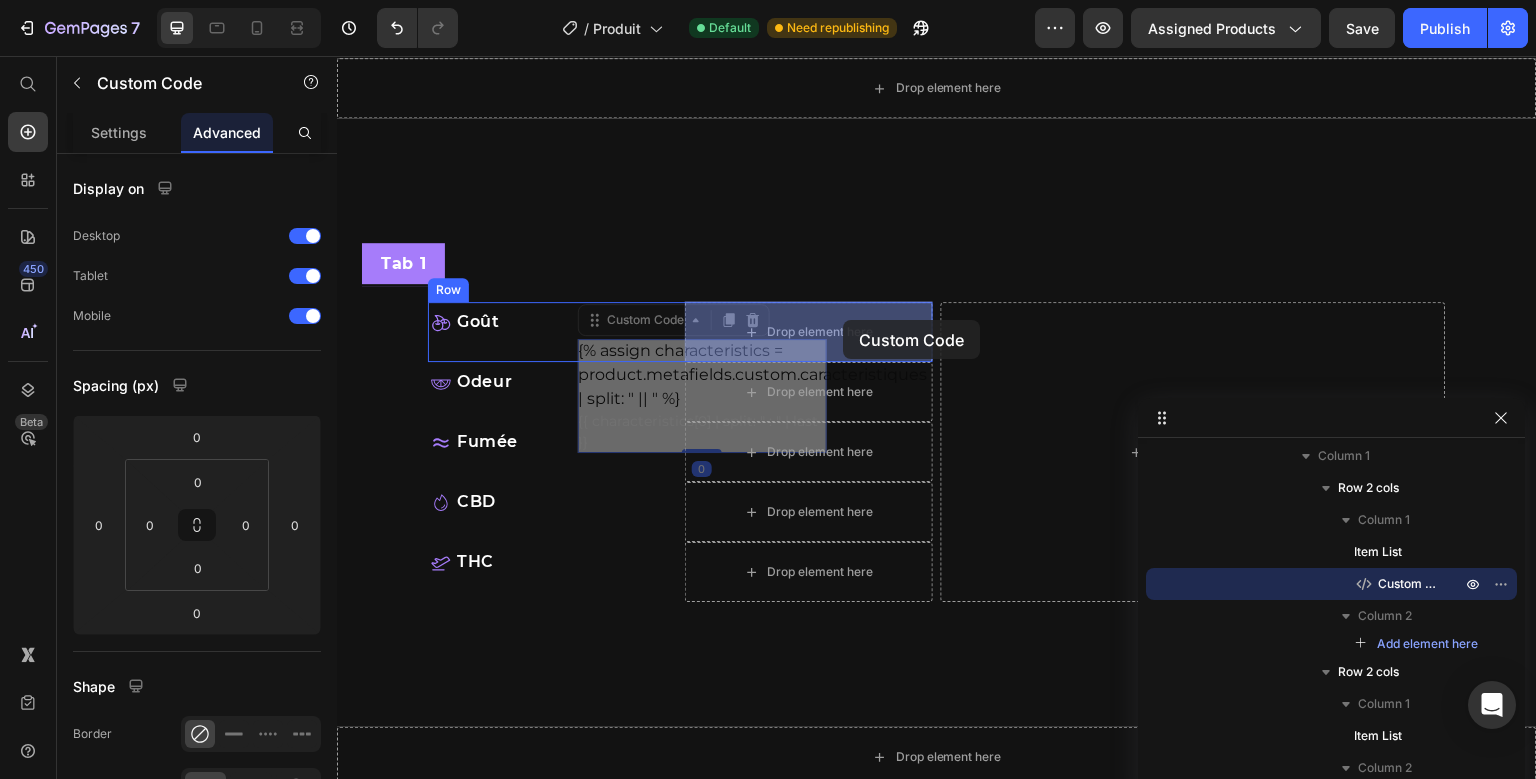 drag, startPoint x: 591, startPoint y: 316, endPoint x: 843, endPoint y: 320, distance: 252.03174 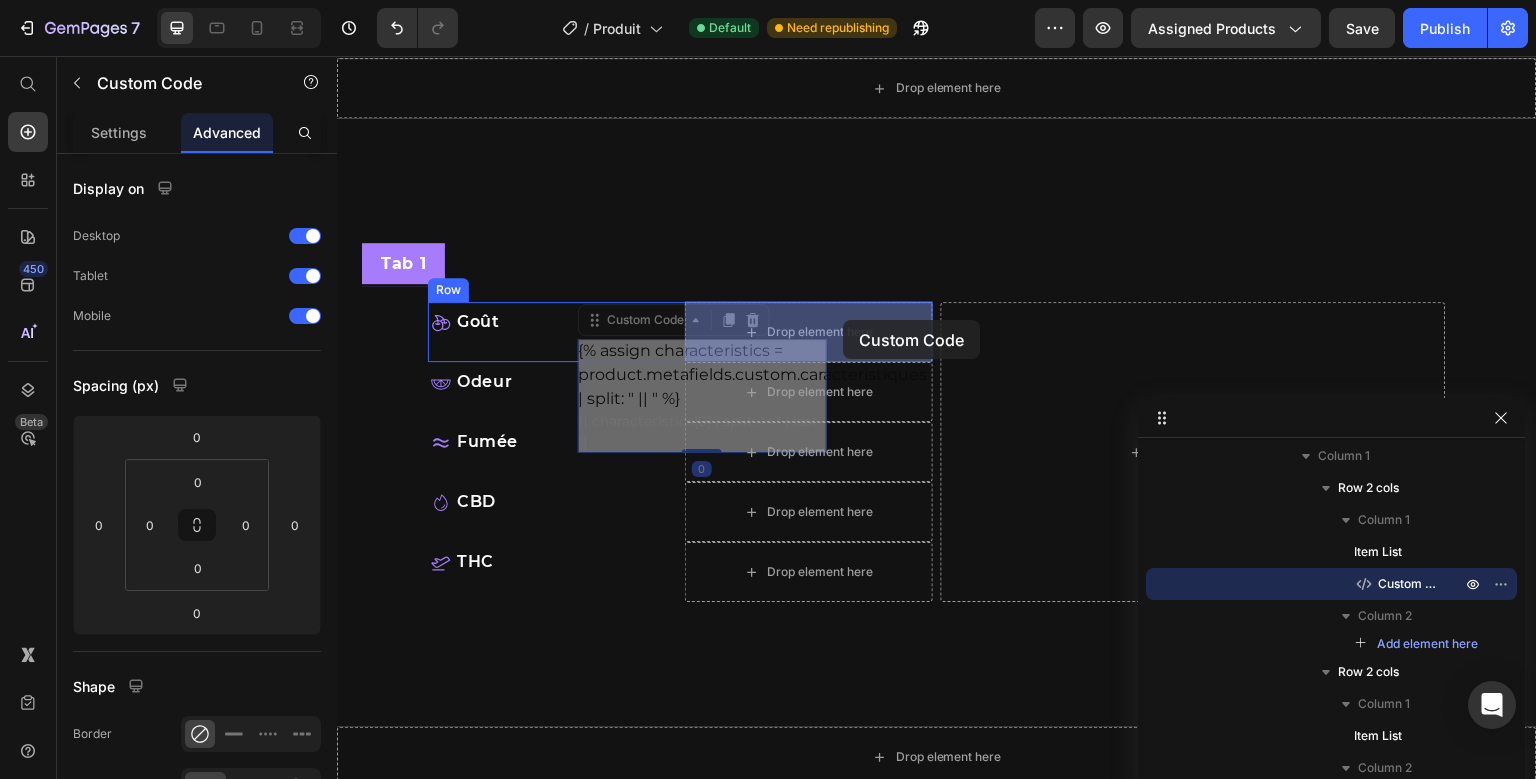 click on "Header
100% Money-Back Guarantee Item List
60-Day Easy Returns Item List Row
Product Images beuhhhh hffff produit Product Title
{{ product.metafields.custom.description_courte }}
Custom Code Trustoo Trustoo {% assign arguments = product.metafields.custom.arguments | split: " || " %}
{% for argument in arguments %}
{% assign title = "" %}
{% assign description = "" %}
{% if argument contains " : " %}
{% assign parts = argument | split: " : " %}
{% assign title = parts[0] %}
{% assign description = parts[1] %}
{% else %}
{% assign title = argument %}
{% assign description = "" %}
{% endif %}
{{ title | strip }}.
{{ description | strip }}
{% endfor %}
Custom Code
En savoir plus Button Row
Publish the page to see the content.
Custom Code Row
Drop element here Product Produit" at bounding box center (937, 175) 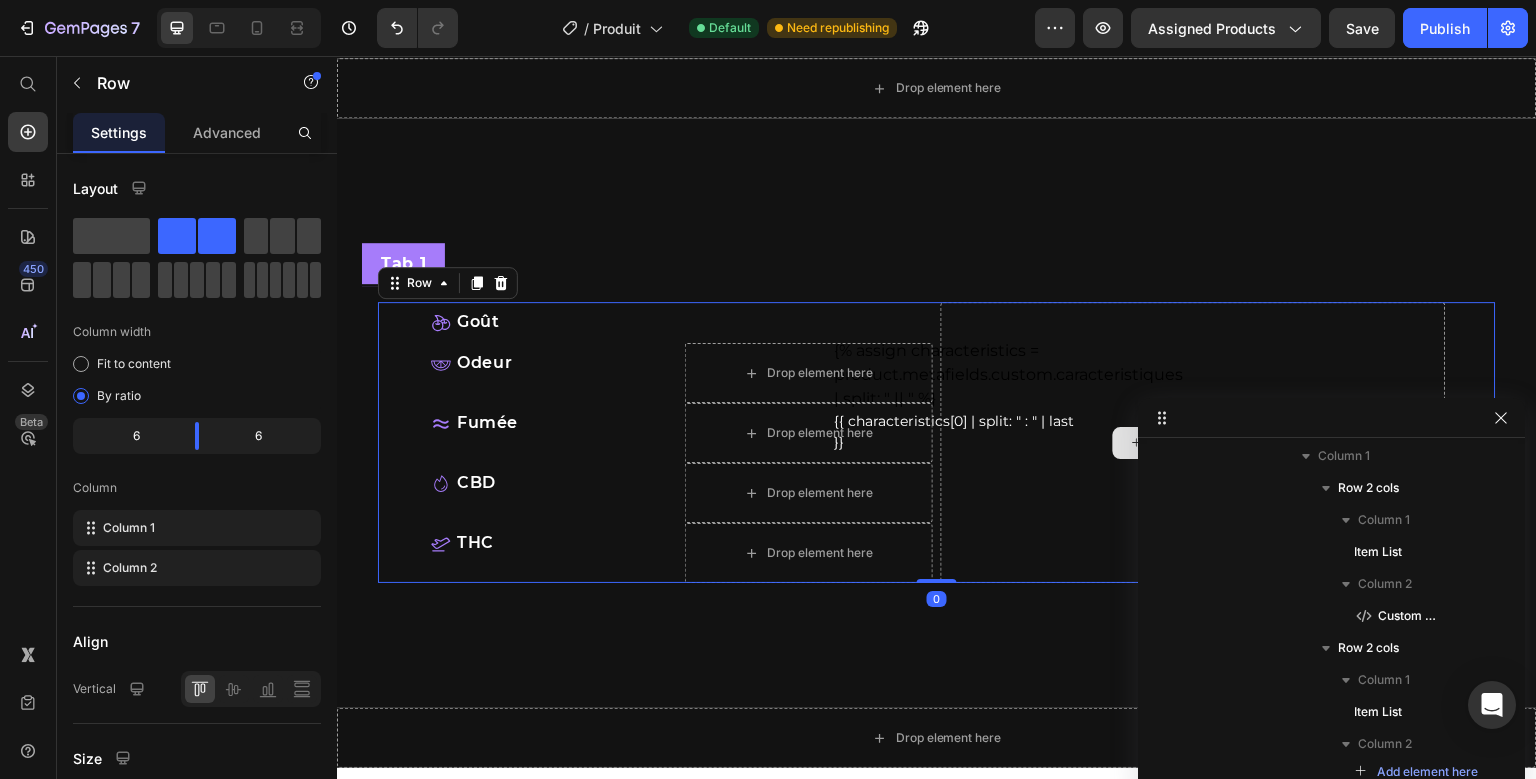 scroll, scrollTop: 122, scrollLeft: 0, axis: vertical 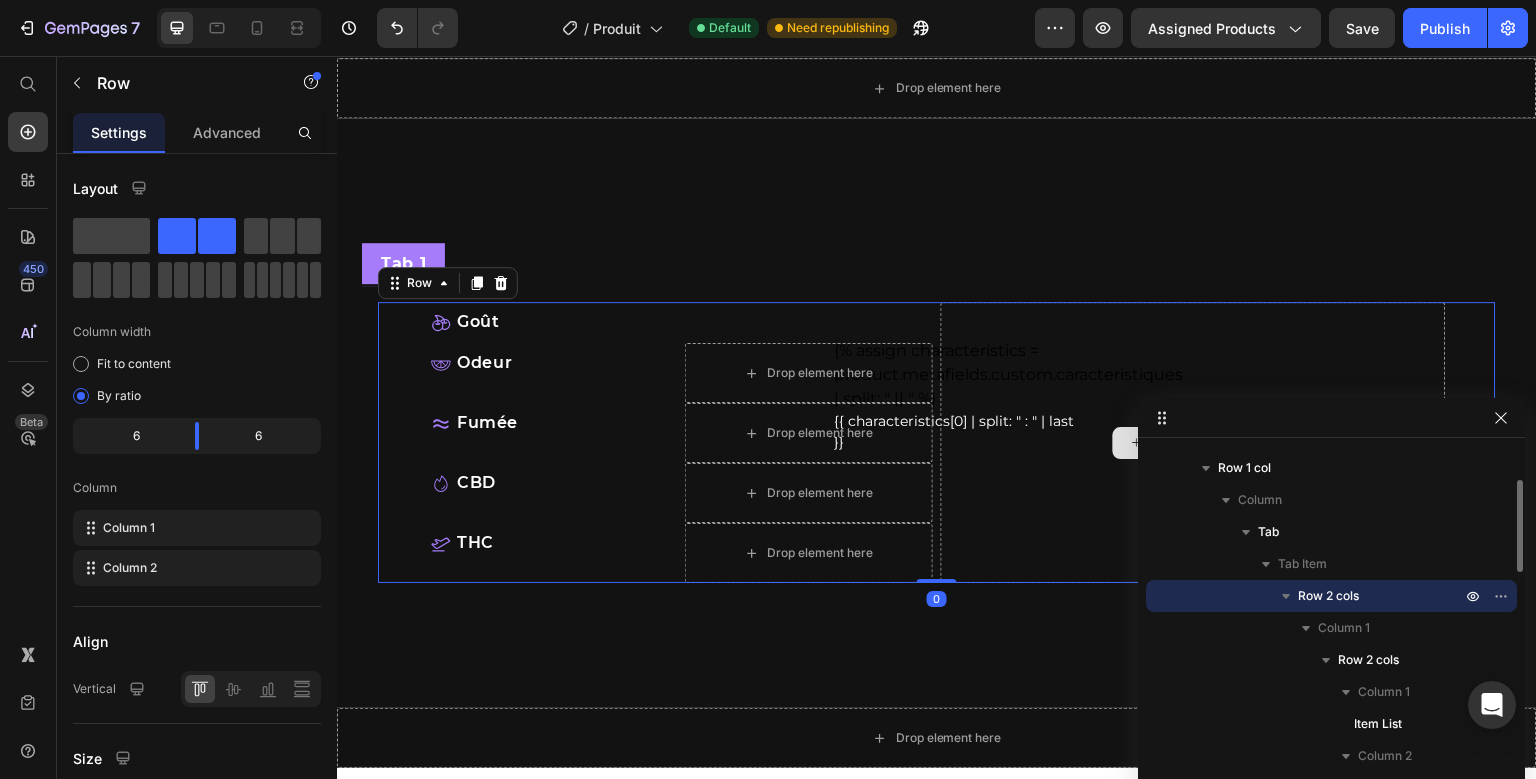click on "Goût Item List {% assign characteristics = product.metafields.custom.caracteristiques | split: " || " %}
{{ characteristics[0] | split: " : " | last }}
Custom Code Row
Odeur Item List
Drop element here Row
Fumée Item List
Drop element here Row
CBD Item List
Drop element here Row
THC Item List
Drop element here Row
Drop element here Row   0" at bounding box center (937, 442) 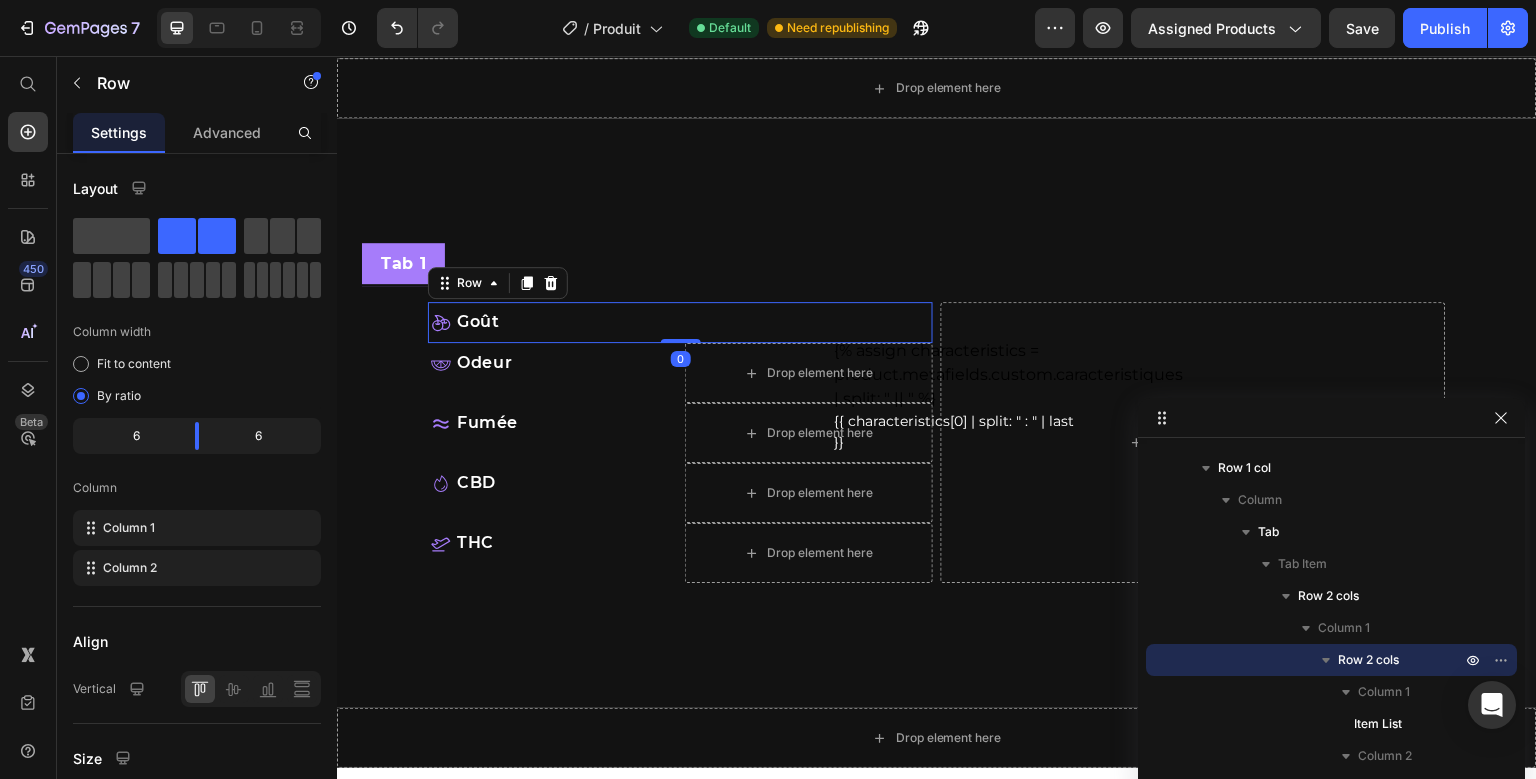 click on "Goût Item List {% assign characteristics = product.metafields.custom.caracteristiques | split: " || " %}
{{ characteristics[0] | split: " : " | last }}
Custom Code Row   0
Odeur Item List
Drop element here Row
Fumée Item List
Drop element here Row
CBD Item List
Drop element here Row
THC Item List
Drop element here Row" at bounding box center [680, 442] 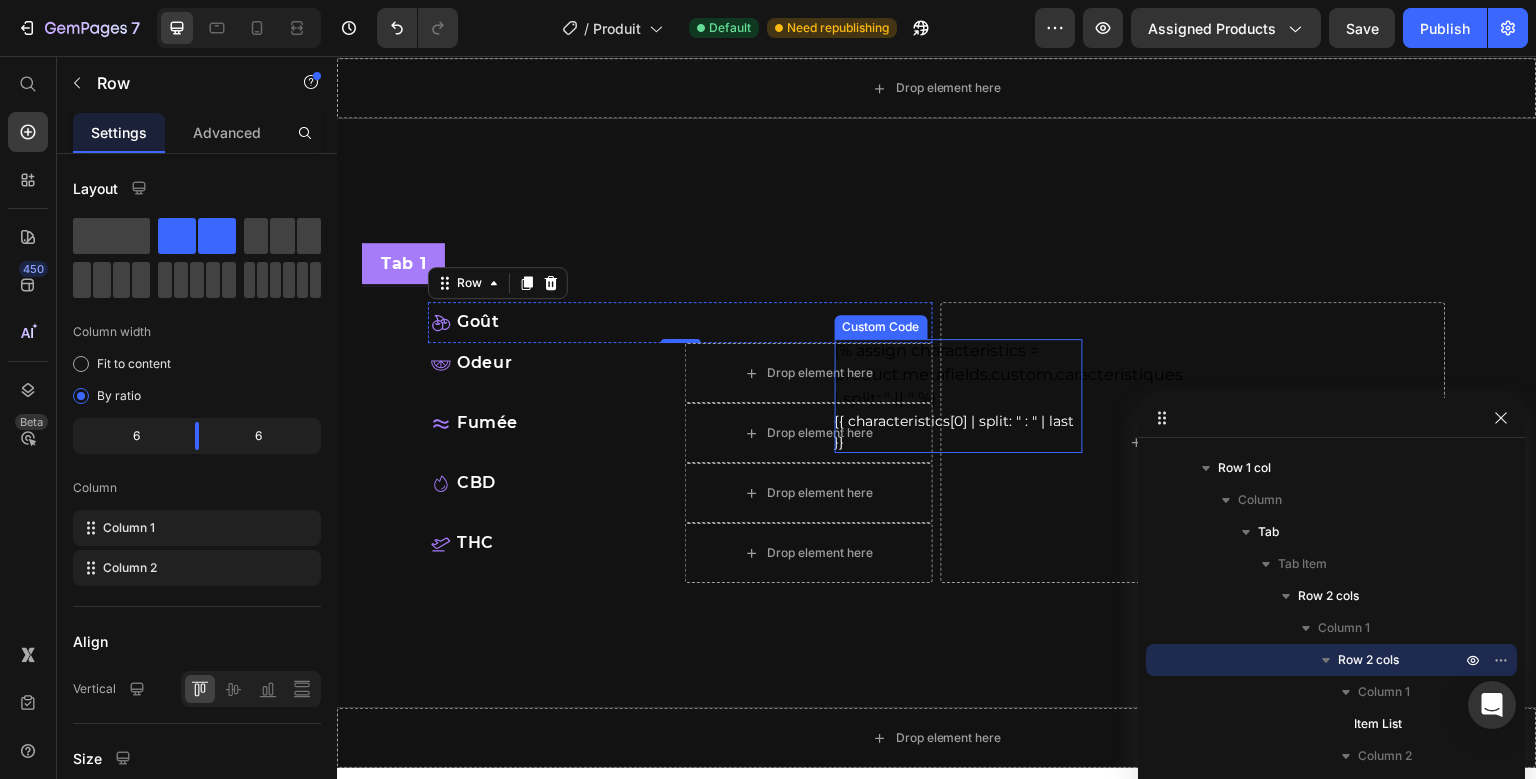click on "{% assign characteristics = product.metafields.custom.caracteristiques | split: " || " %}
{{ characteristics[0] | split: " : " | last }}" at bounding box center [959, 396] 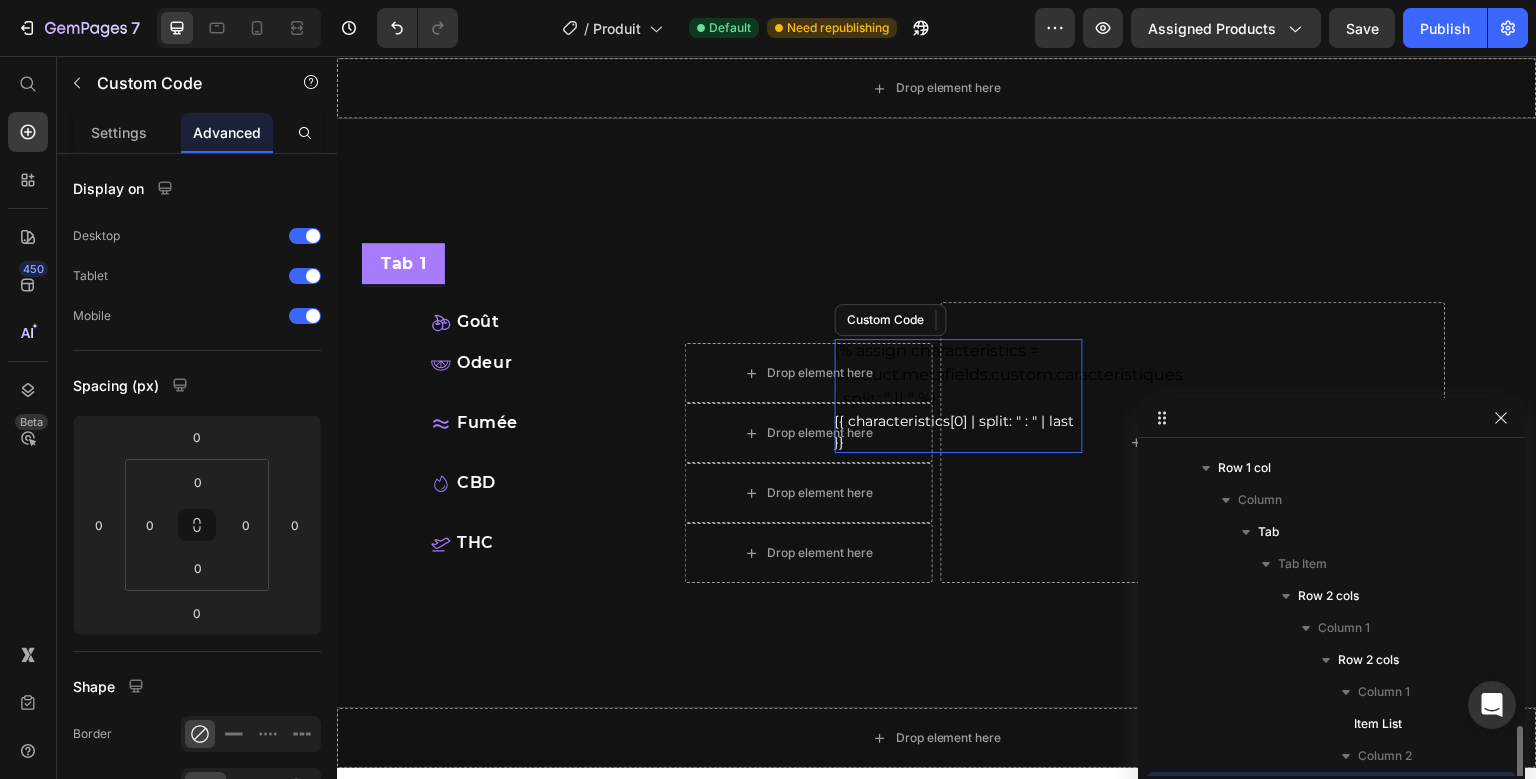 scroll, scrollTop: 314, scrollLeft: 0, axis: vertical 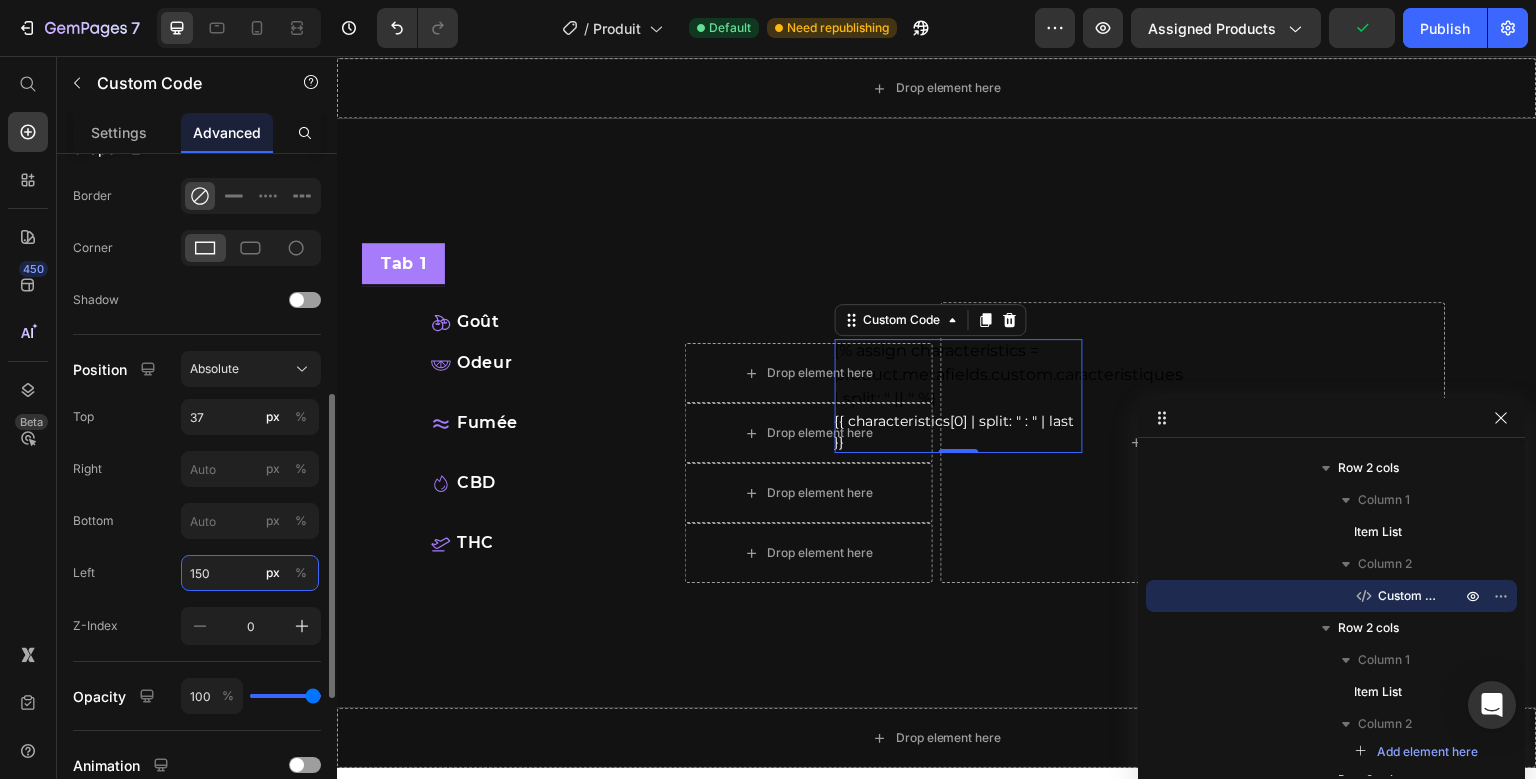 click on "150" at bounding box center [250, 573] 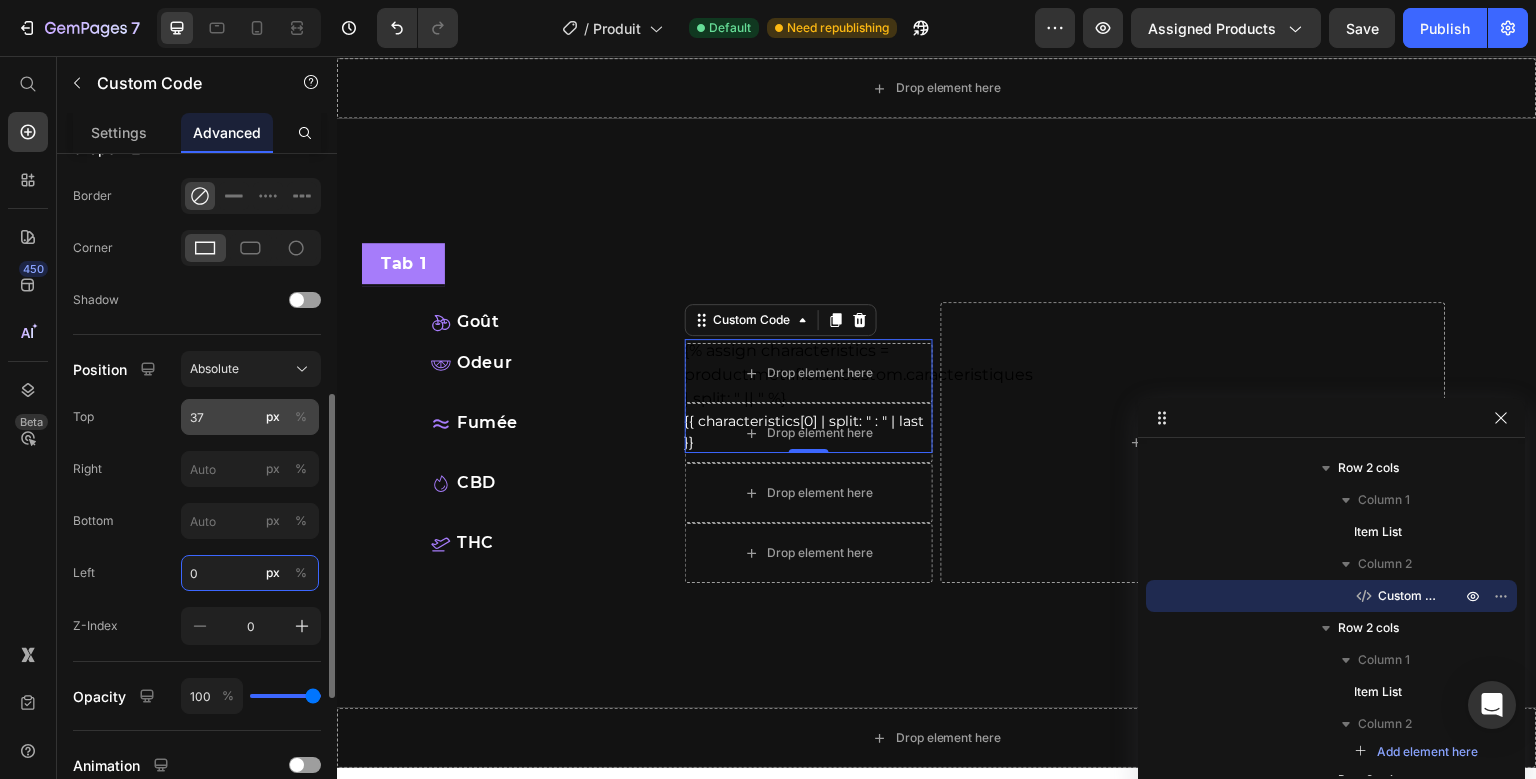 type on "0" 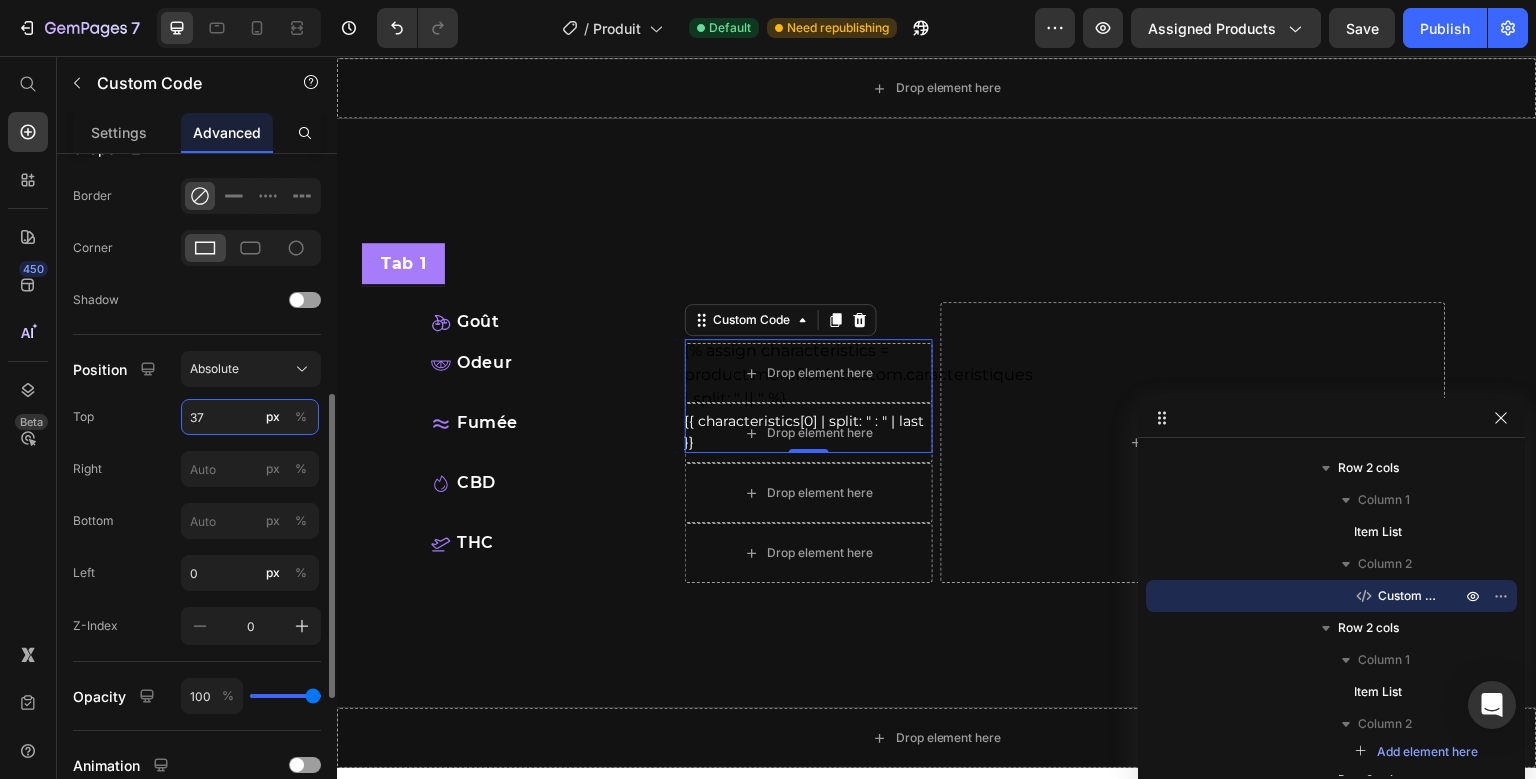 click on "37" at bounding box center (250, 417) 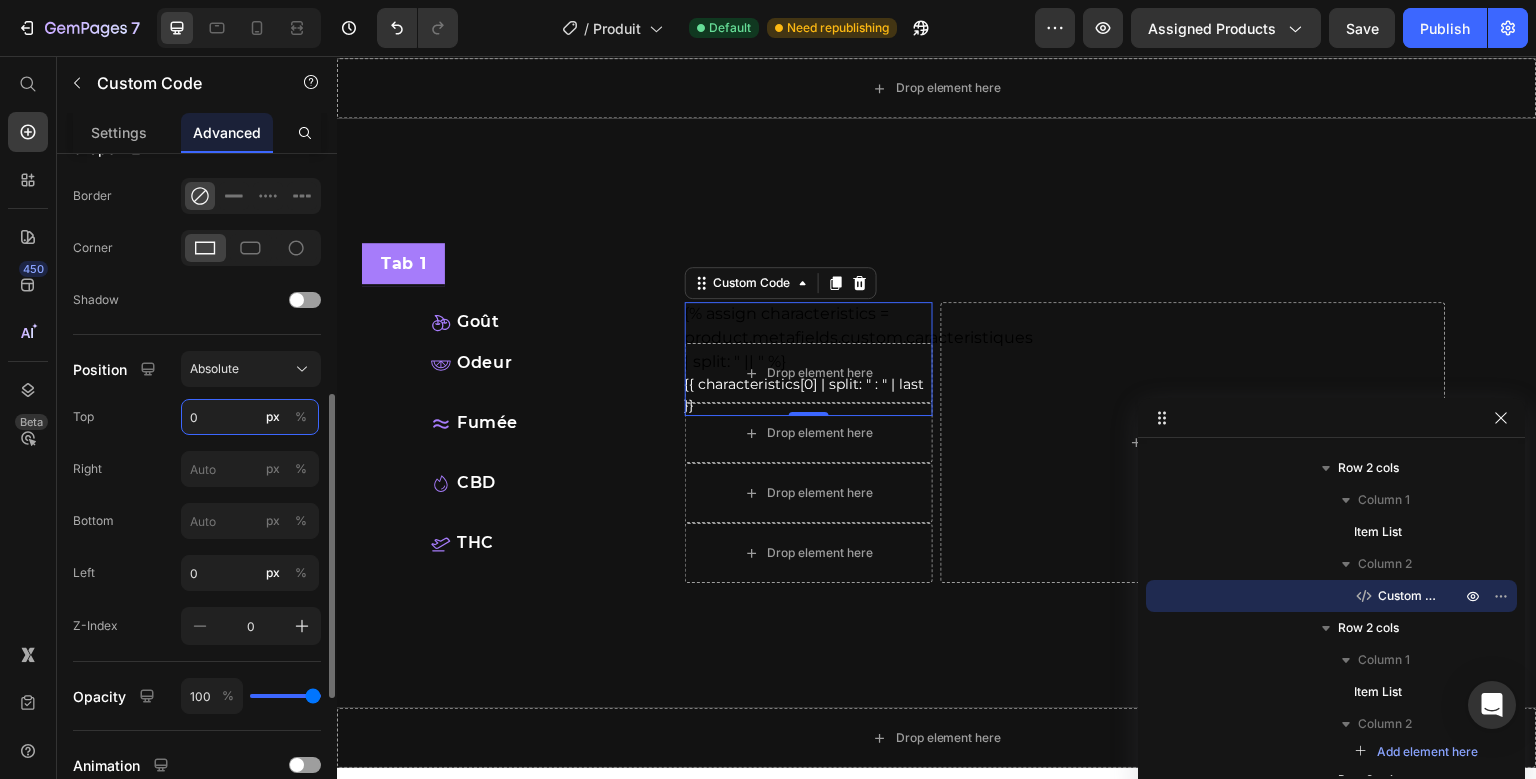 type on "0" 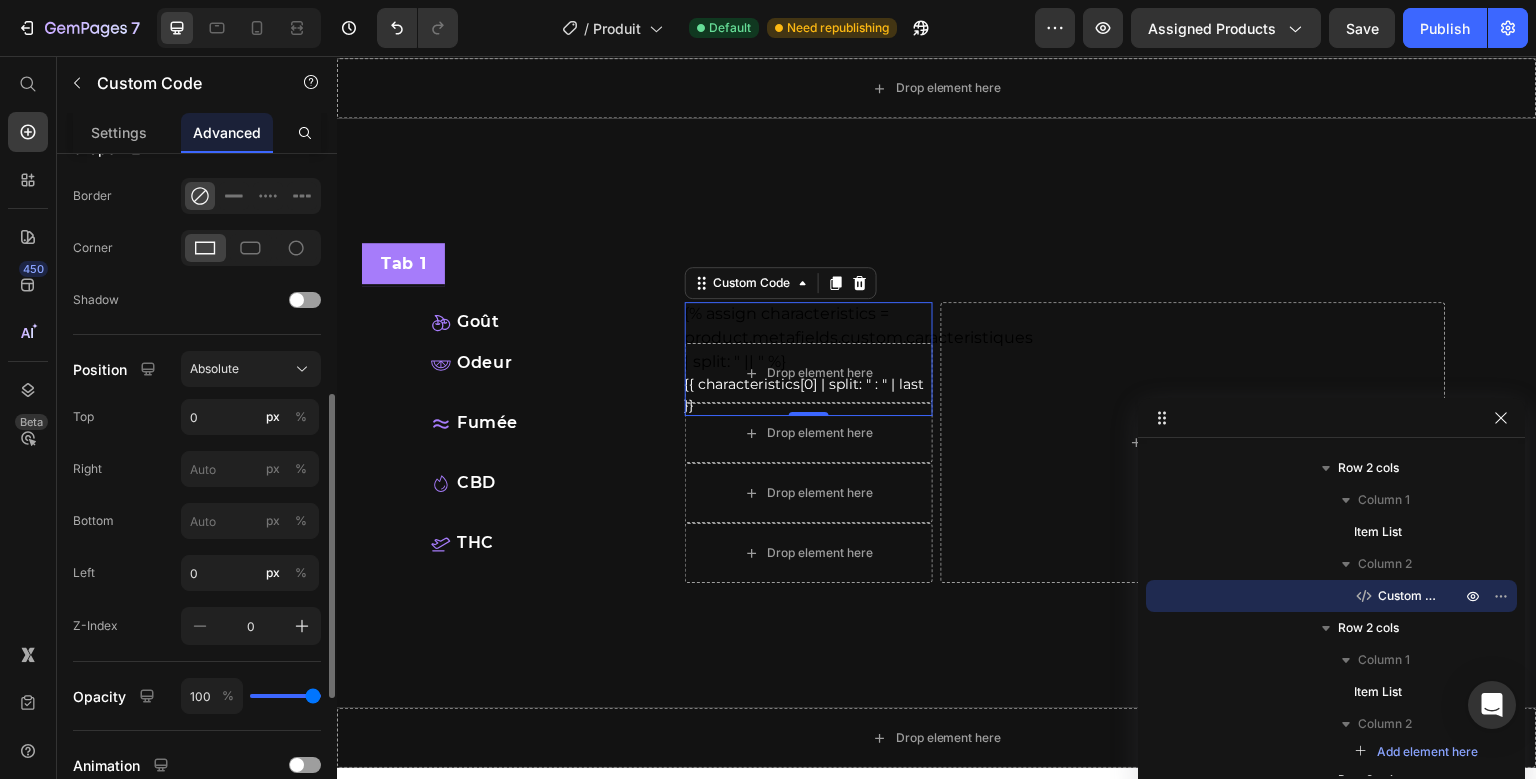 click on "Top 0 px %" 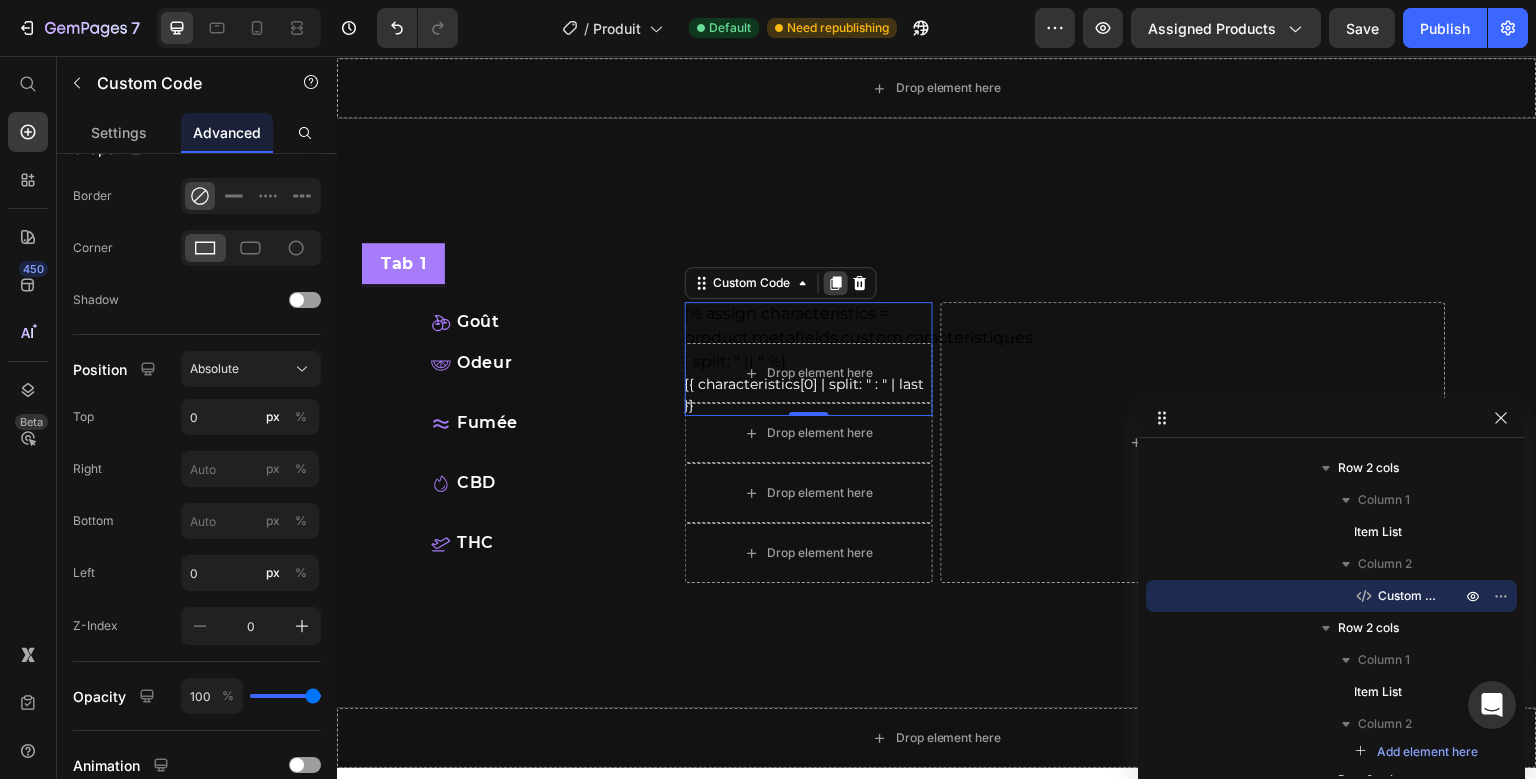 click 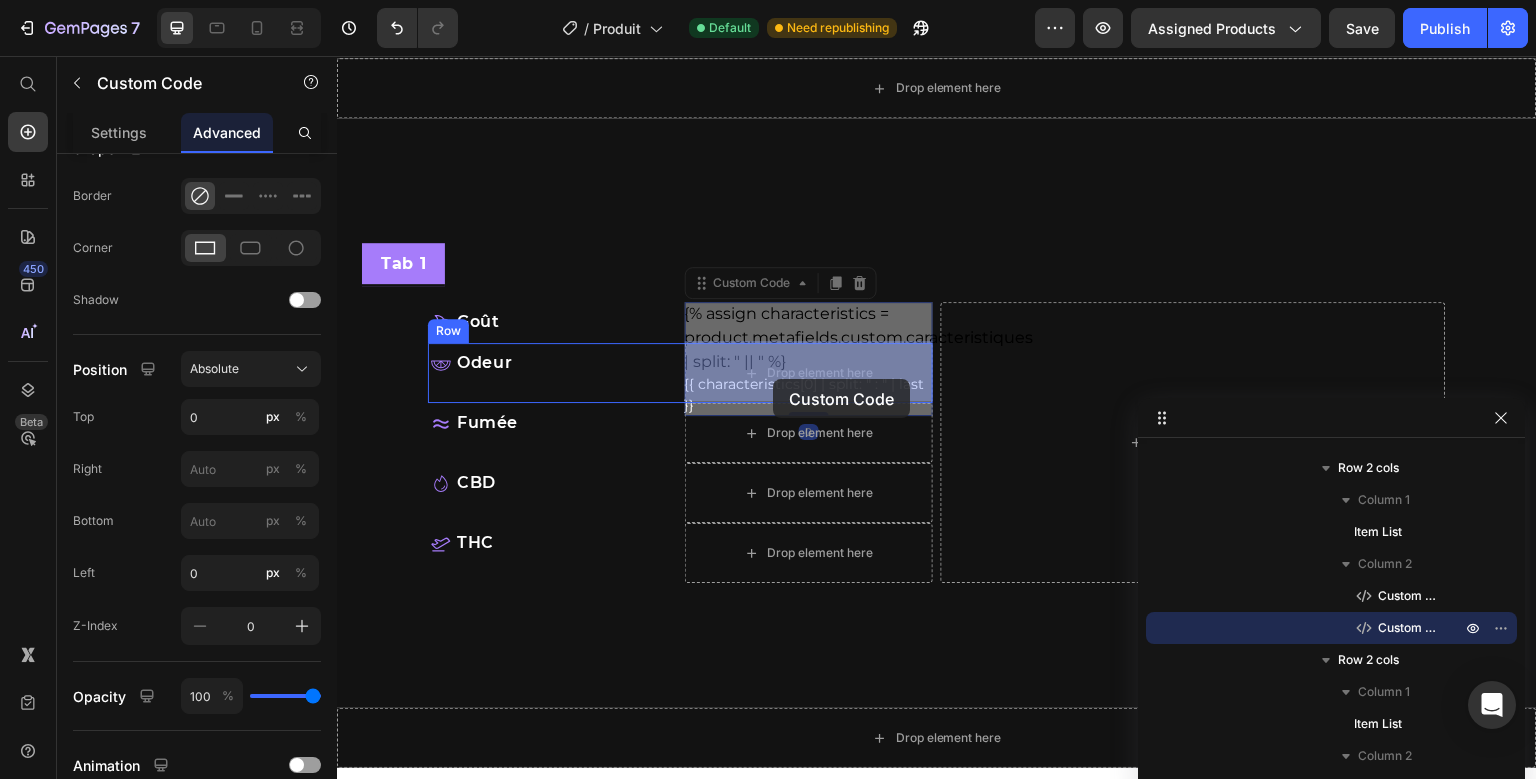 drag, startPoint x: 703, startPoint y: 289, endPoint x: 774, endPoint y: 379, distance: 114.6342 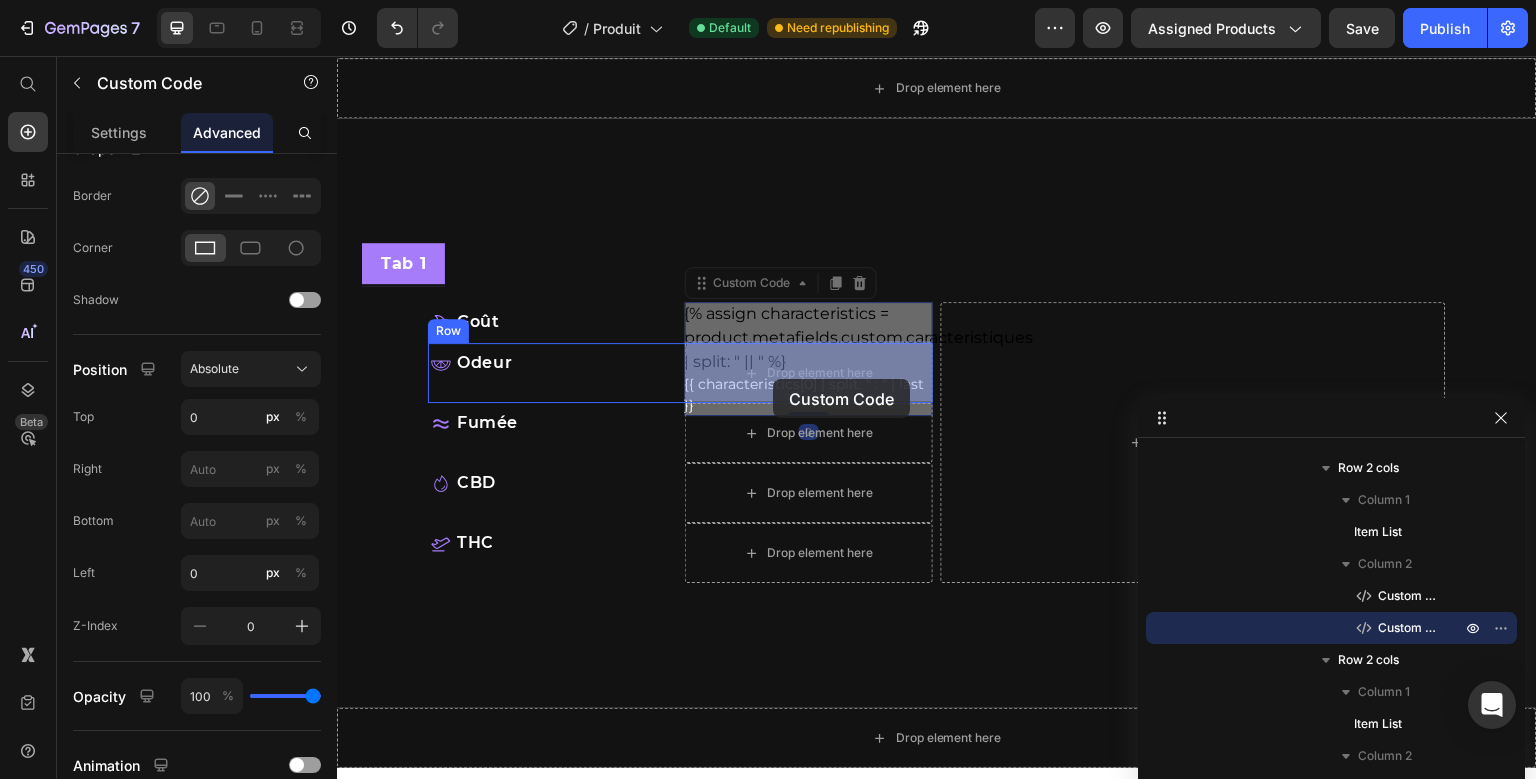 click on "Header
100% Money-Back Guarantee Item List
60-Day Easy Returns Item List Row
Product Images beuhhhh hffff produit Product Title
{{ product.metafields.custom.description_courte }}
Custom Code Trustoo Trustoo {% assign arguments = product.metafields.custom.arguments | split: " || " %}
{% for argument in arguments %}
{% assign title = "" %}
{% assign description = "" %}
{% if argument contains " : " %}
{% assign parts = argument | split: " : " %}
{% assign title = parts[0] %}
{% assign description = parts[1] %}
{% else %}
{% assign title = argument %}
{% assign description = "" %}
{% endif %}
{{ title | strip }}.
{{ description | strip }}
{% endfor %}
Custom Code
En savoir plus Button Row
Publish the page to see the content.
Custom Code Row
Drop element here Product Produit" at bounding box center [937, 166] 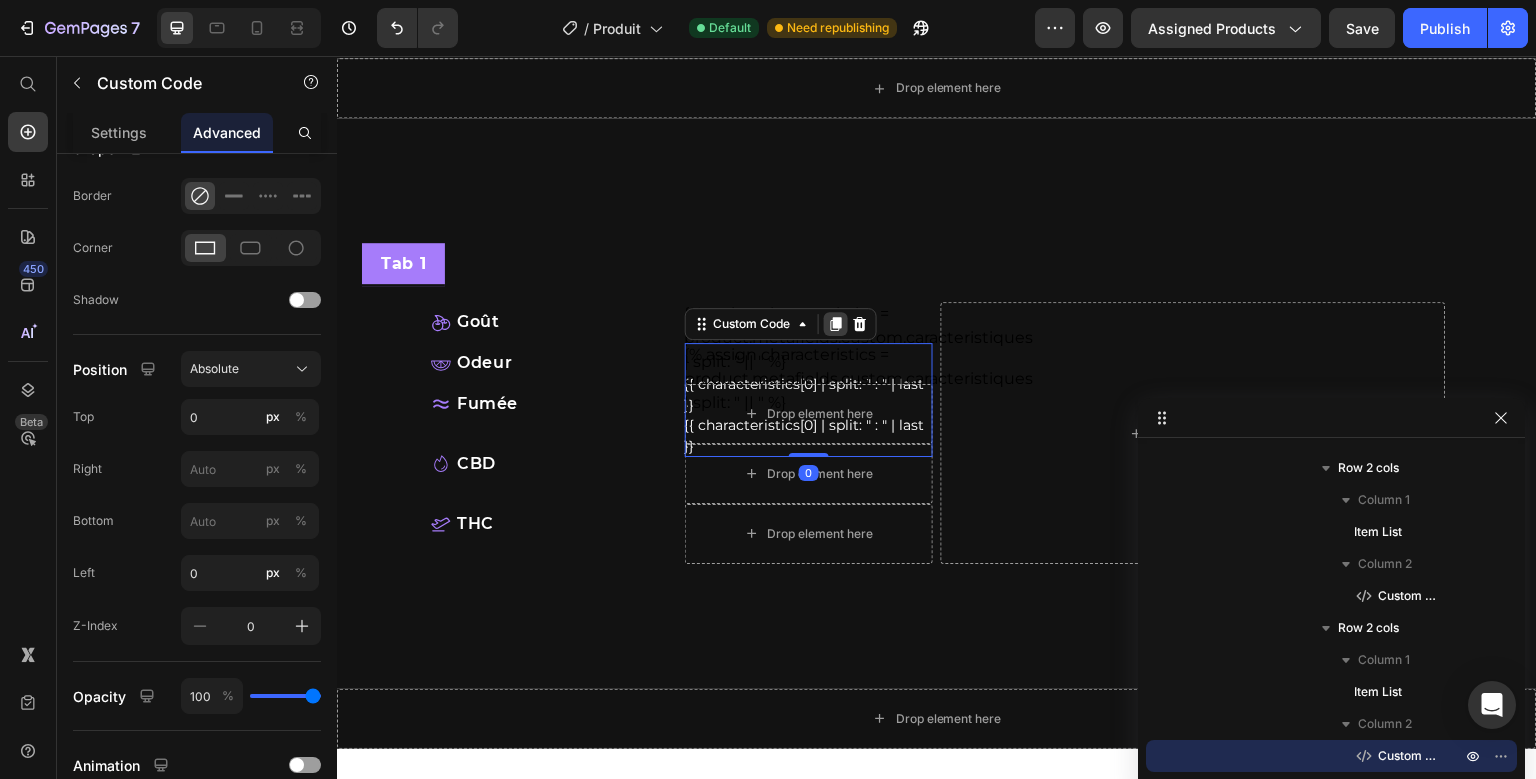 click 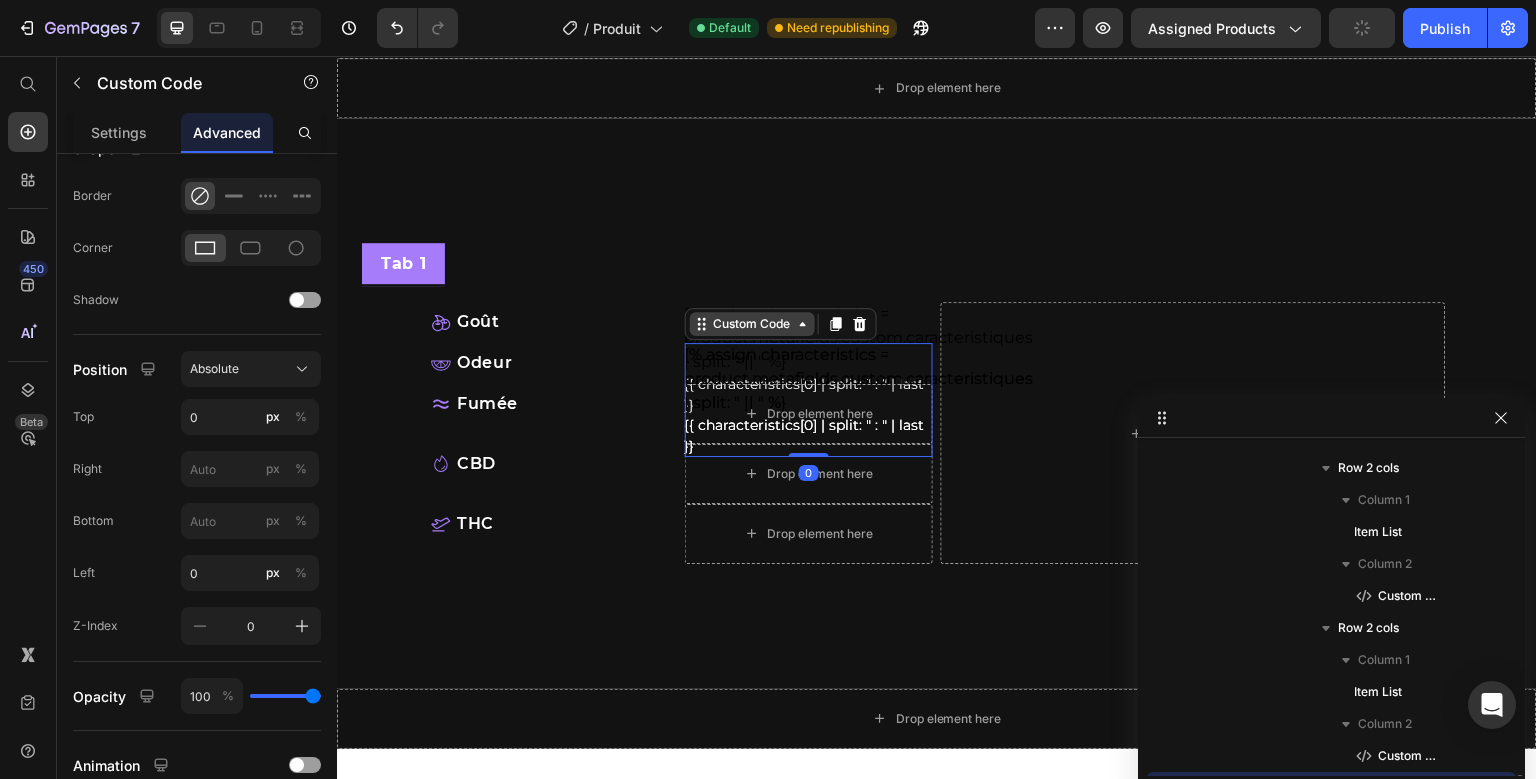 scroll, scrollTop: 506, scrollLeft: 0, axis: vertical 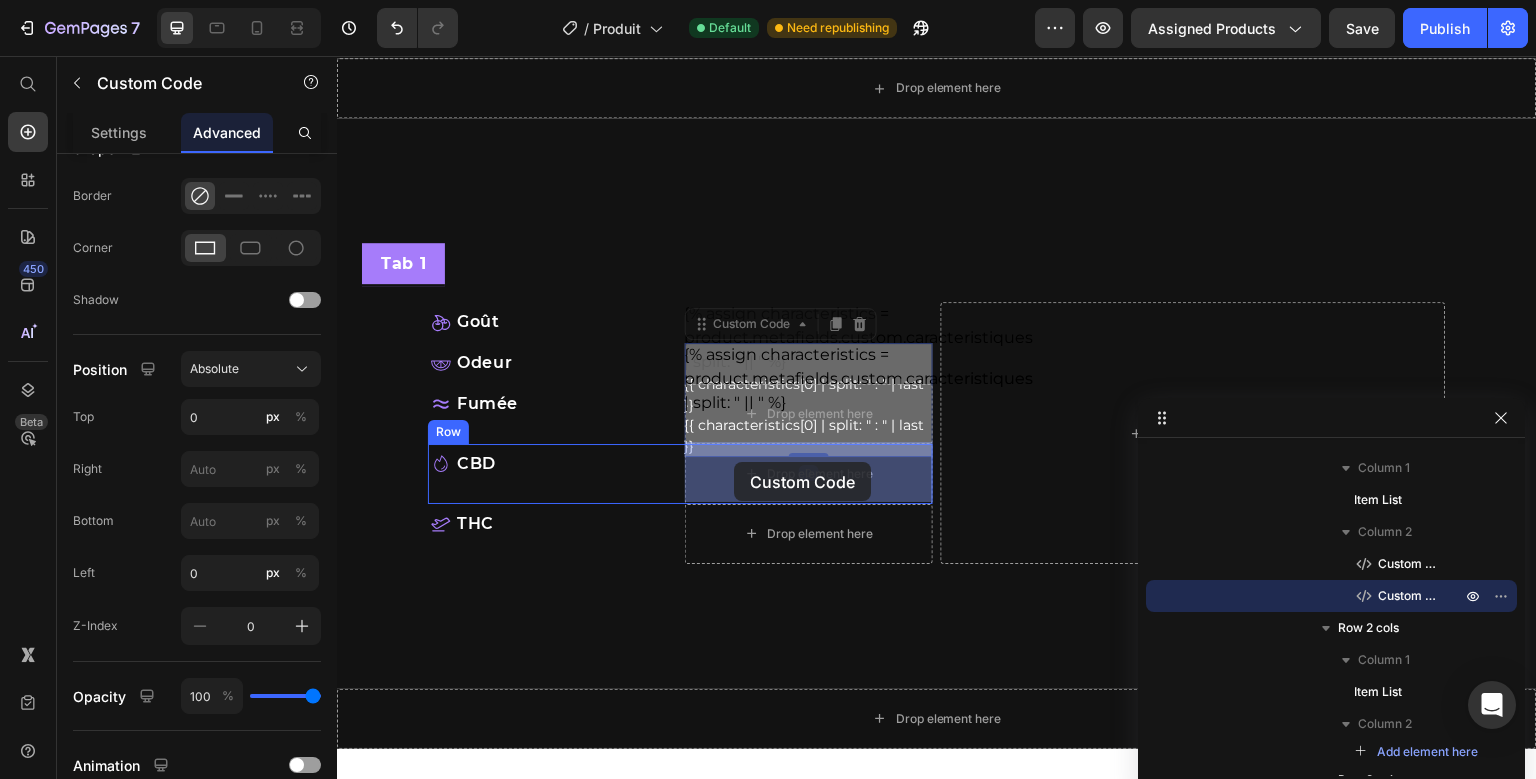 drag, startPoint x: 697, startPoint y: 324, endPoint x: 734, endPoint y: 462, distance: 142.87407 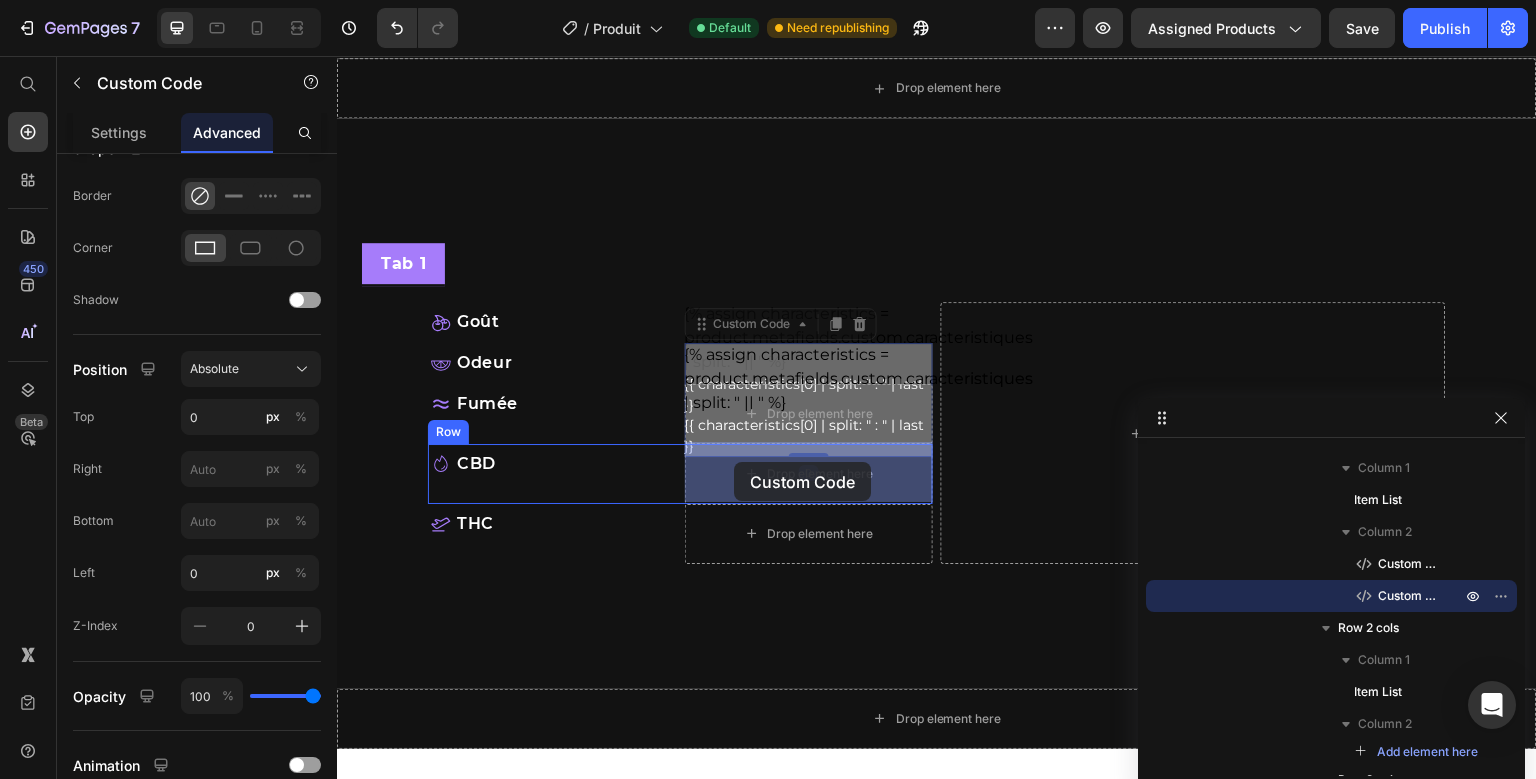 click on "Header
100% Money-Back Guarantee Item List
60-Day Easy Returns Item List Row
Product Images beuhhhh hffff produit Product Title
{{ product.metafields.custom.description_courte }}
Custom Code Trustoo Trustoo {% assign arguments = product.metafields.custom.arguments | split: " || " %}
{% for argument in arguments %}
{% assign title = "" %}
{% assign description = "" %}
{% if argument contains " : " %}
{% assign parts = argument | split: " : " %}
{% assign title = parts[0] %}
{% assign description = parts[1] %}
{% else %}
{% assign title = argument %}
{% assign description = "" %}
{% endif %}
{{ title | strip }}.
{{ description | strip }}
{% endfor %}
Custom Code
En savoir plus Button Row
Publish the page to see the content.
Custom Code Row
Drop element here Product Produit" at bounding box center [937, 156] 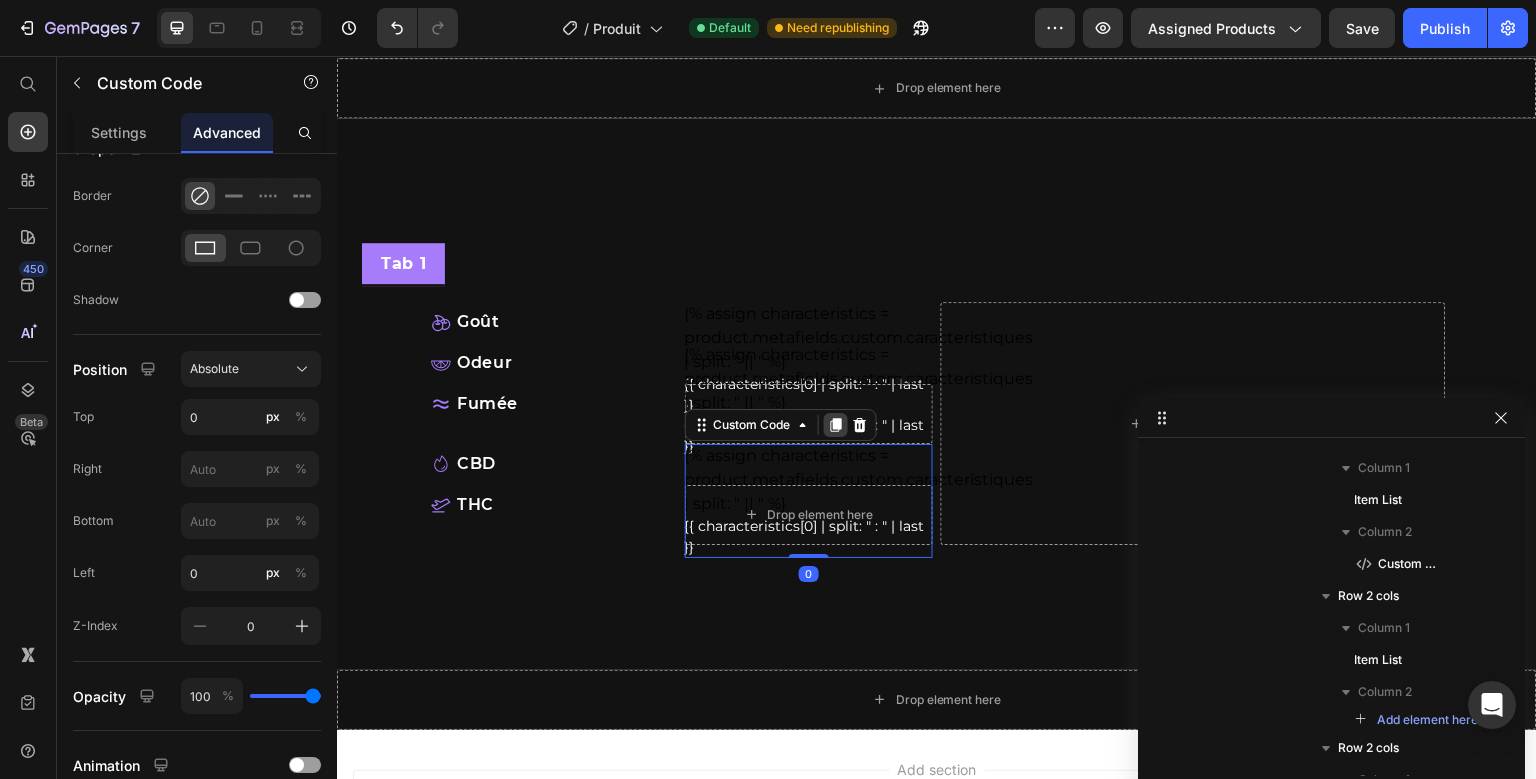 click 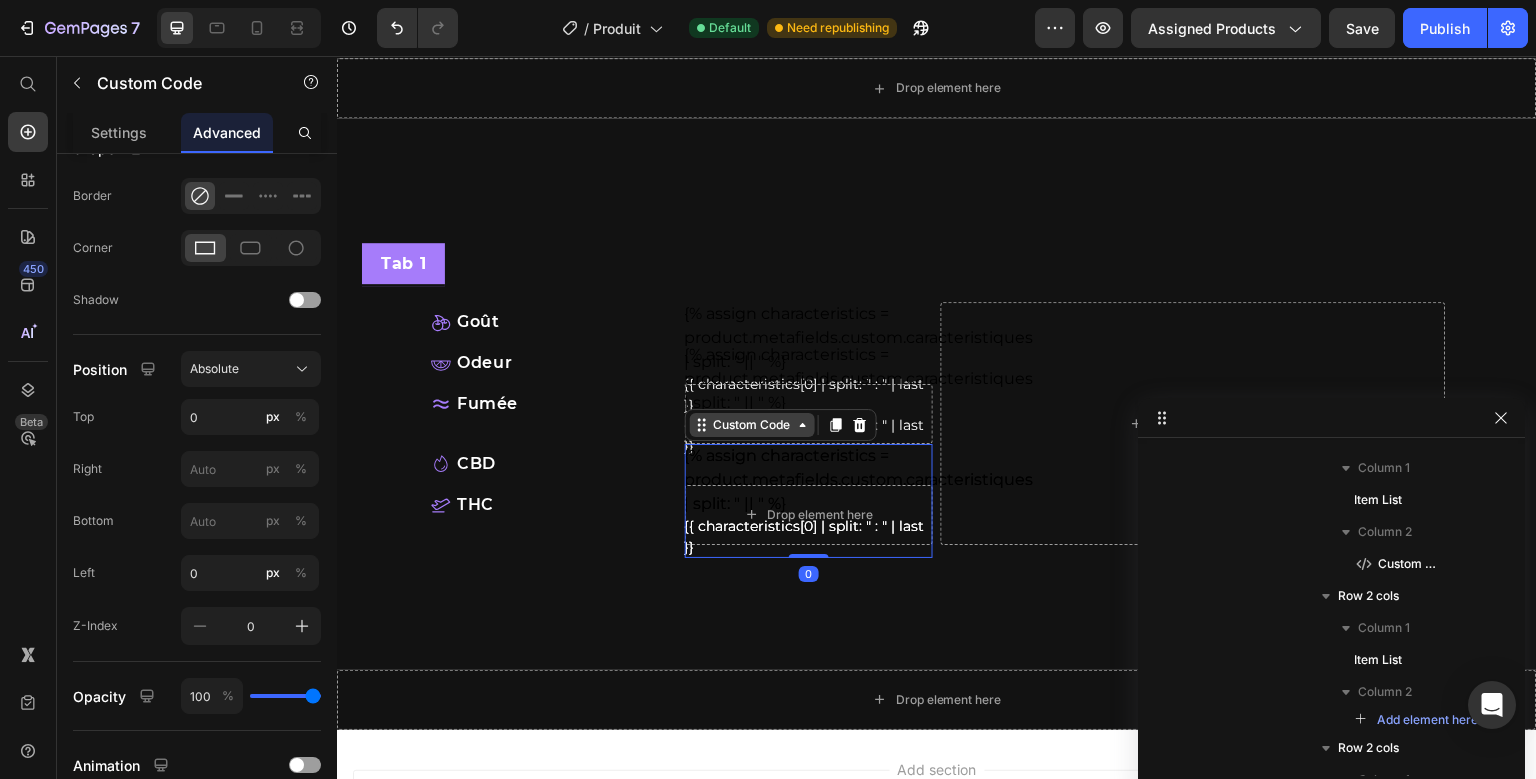 scroll, scrollTop: 818, scrollLeft: 0, axis: vertical 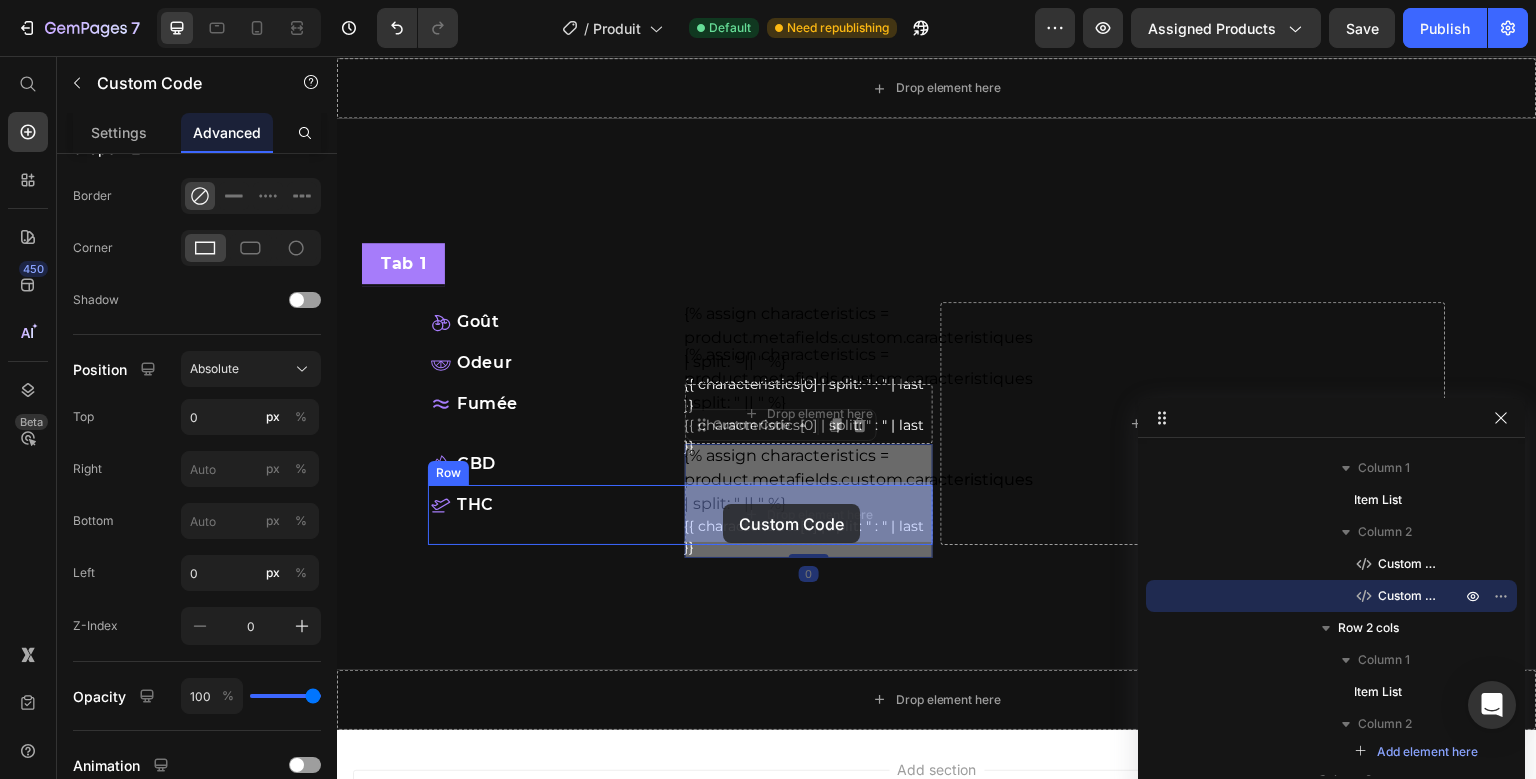 drag, startPoint x: 703, startPoint y: 427, endPoint x: 723, endPoint y: 504, distance: 79.555016 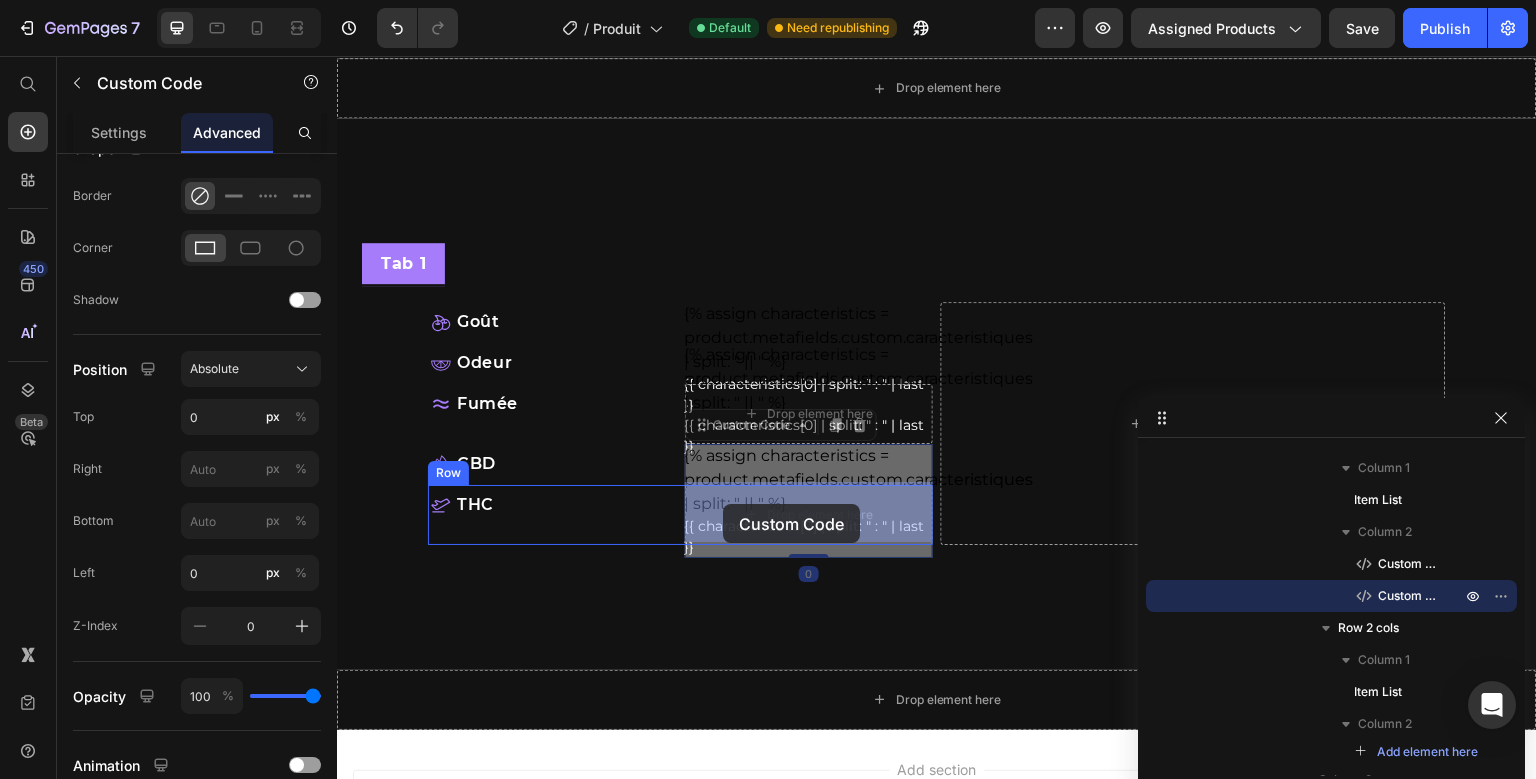 click on "Header
100% Money-Back Guarantee Item List
60-Day Easy Returns Item List Row
Product Images beuhhhh hffff produit Product Title
{{ product.metafields.custom.description_courte }}
Custom Code Trustoo Trustoo {% assign arguments = product.metafields.custom.arguments | split: " || " %}
{% for argument in arguments %}
{% assign title = "" %}
{% assign description = "" %}
{% if argument contains " : " %}
{% assign parts = argument | split: " : " %}
{% assign title = parts[0] %}
{% assign description = parts[1] %}
{% else %}
{% assign title = argument %}
{% assign description = "" %}
{% endif %}
{{ title | strip }}.
{{ description | strip }}
{% endfor %}
Custom Code
En savoir plus Button Row
Publish the page to see the content.
Custom Code Row
Drop element here Product Produit" at bounding box center (937, 147) 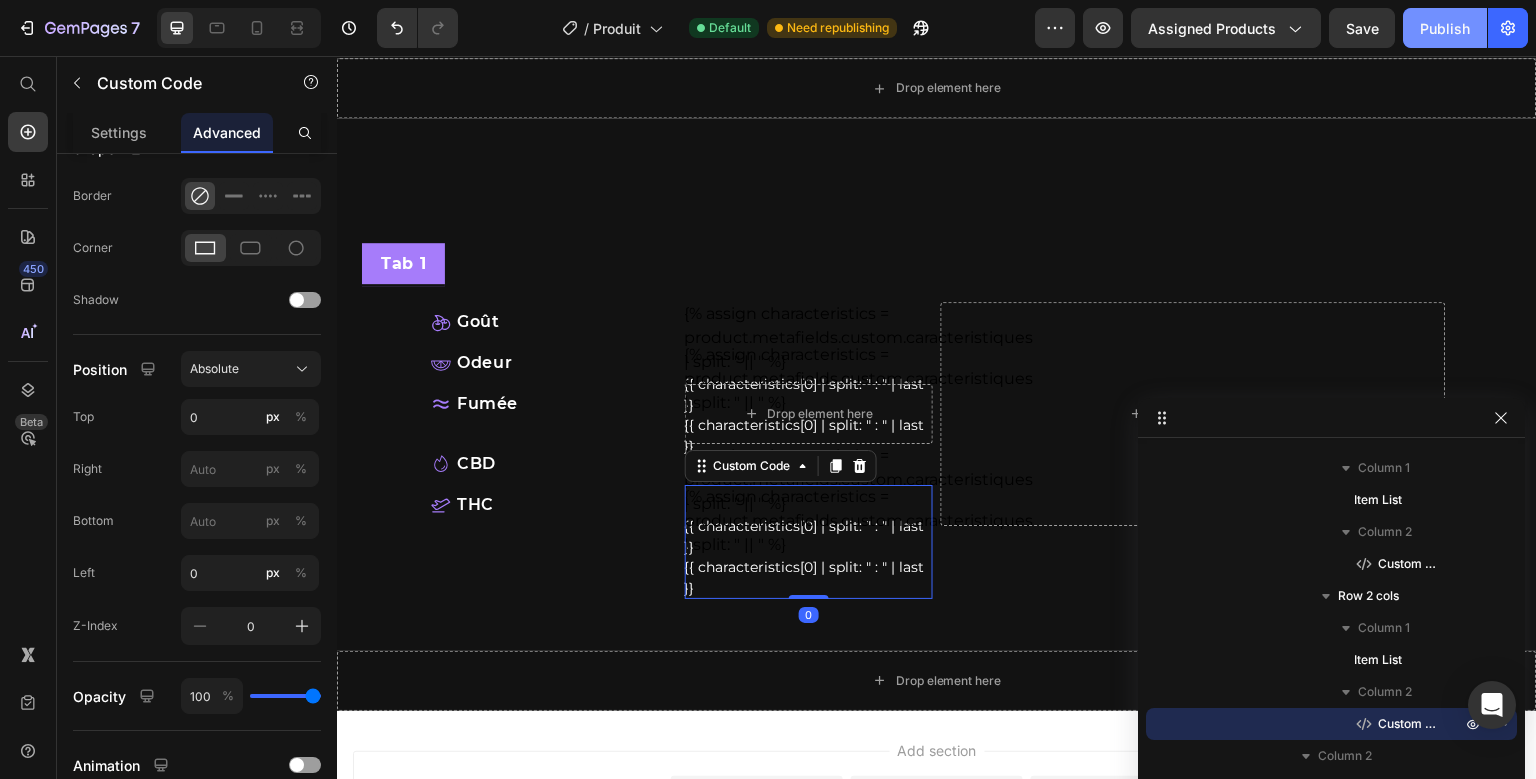 click on "Publish" at bounding box center (1445, 28) 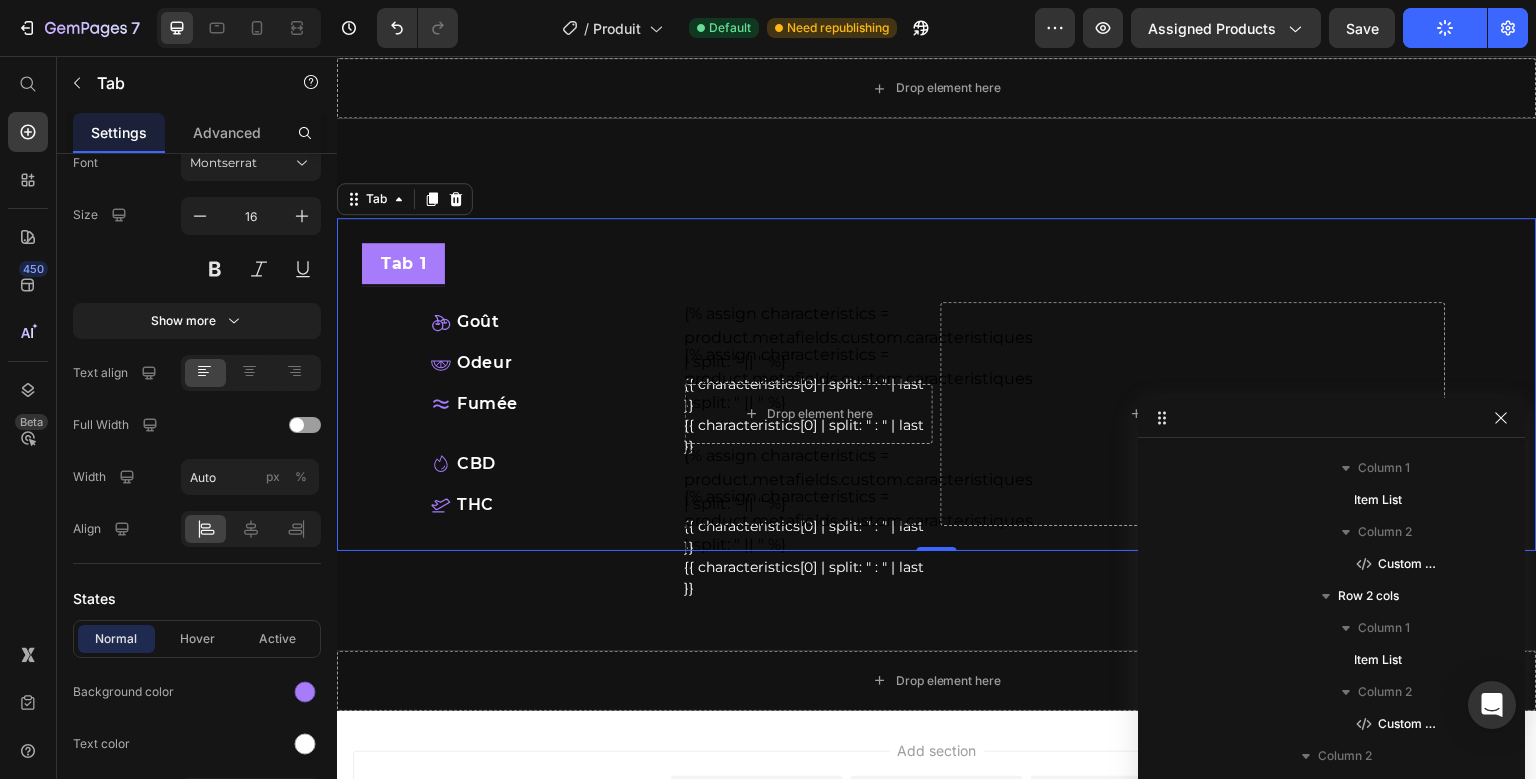 click on "Tab 1" at bounding box center (937, 264) 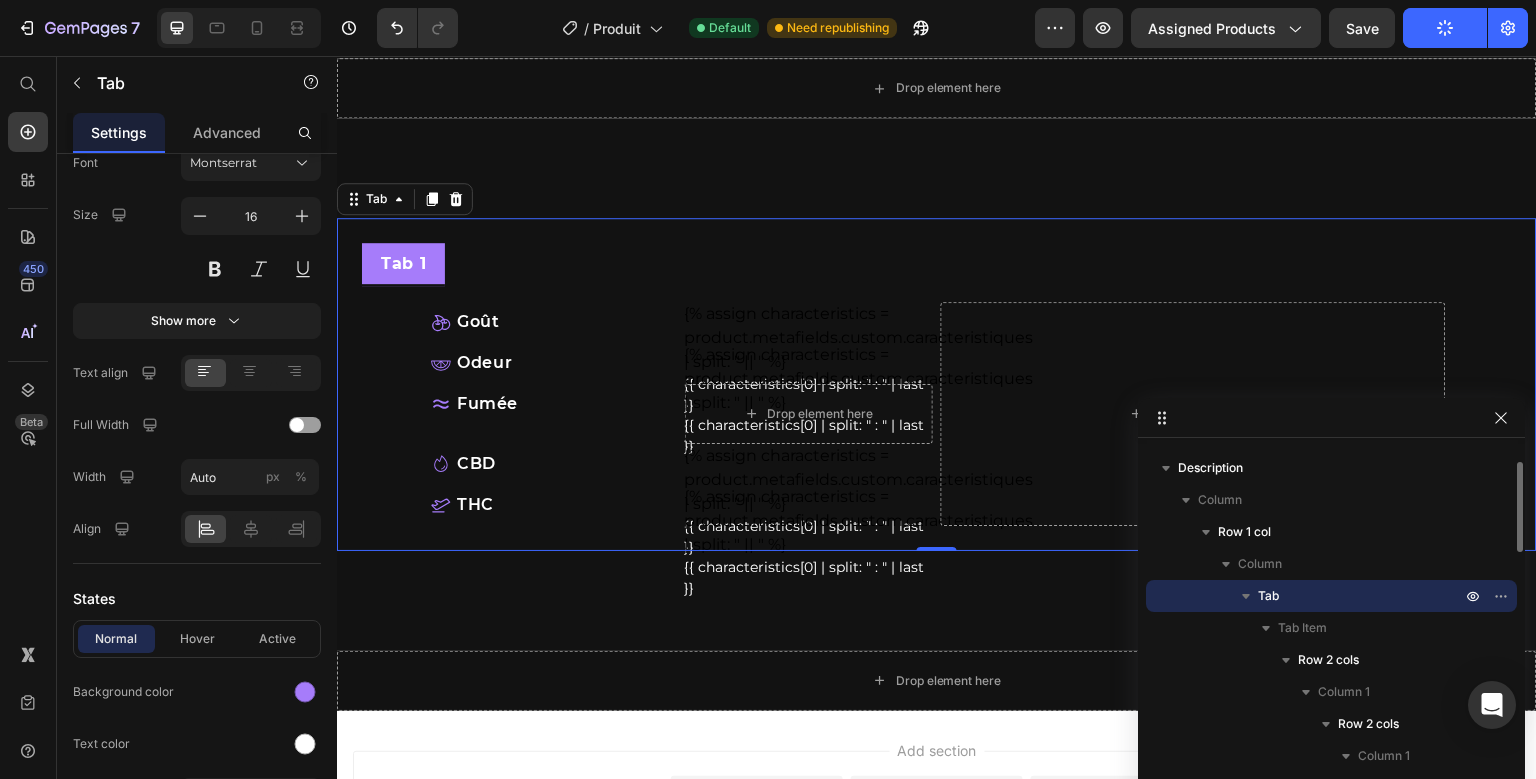 scroll, scrollTop: 0, scrollLeft: 0, axis: both 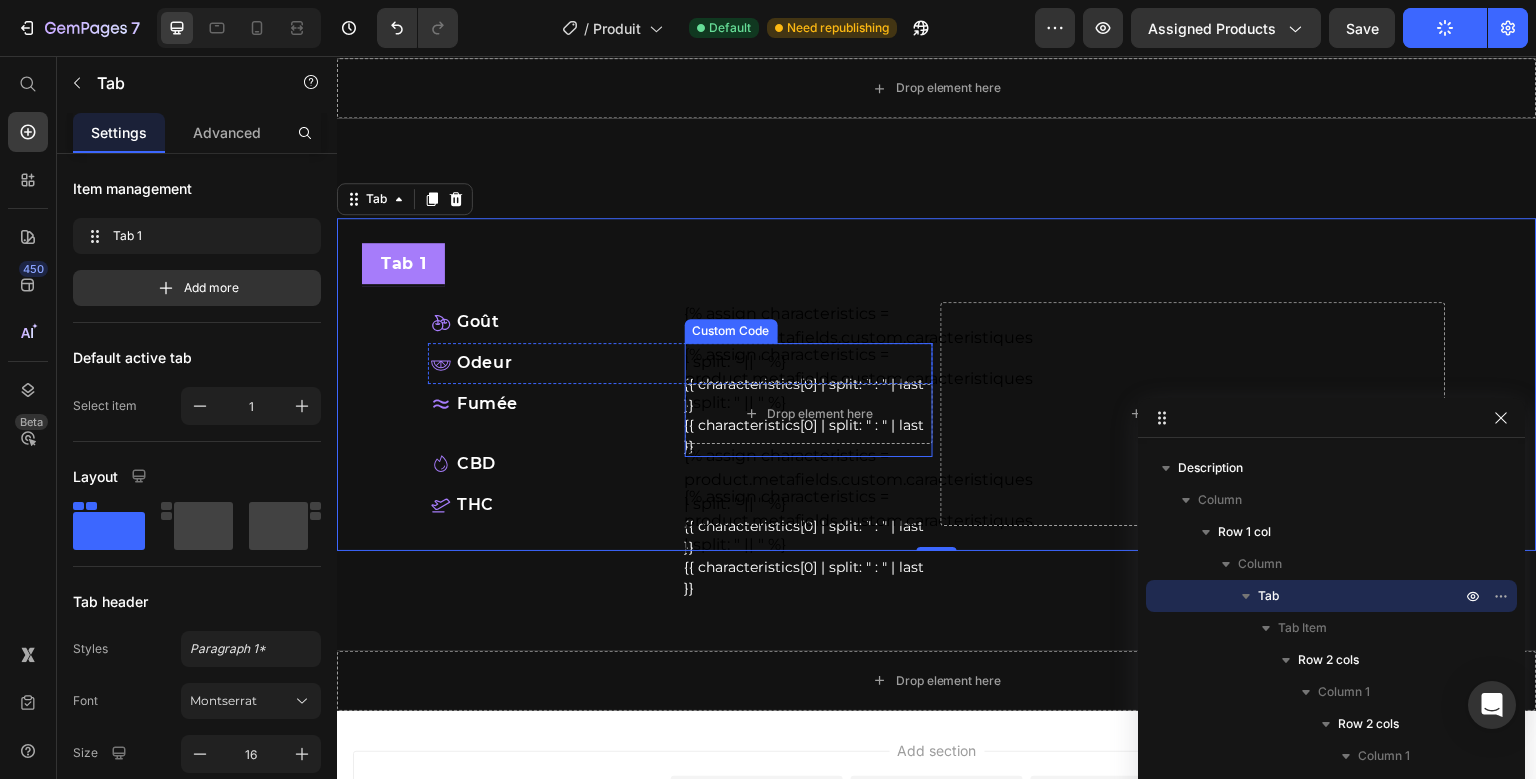 click on "{% assign characteristics = product.metafields.custom.caracteristiques | split: " || " %}
{{ characteristics[0] | split: " : " | last }}" at bounding box center [809, 400] 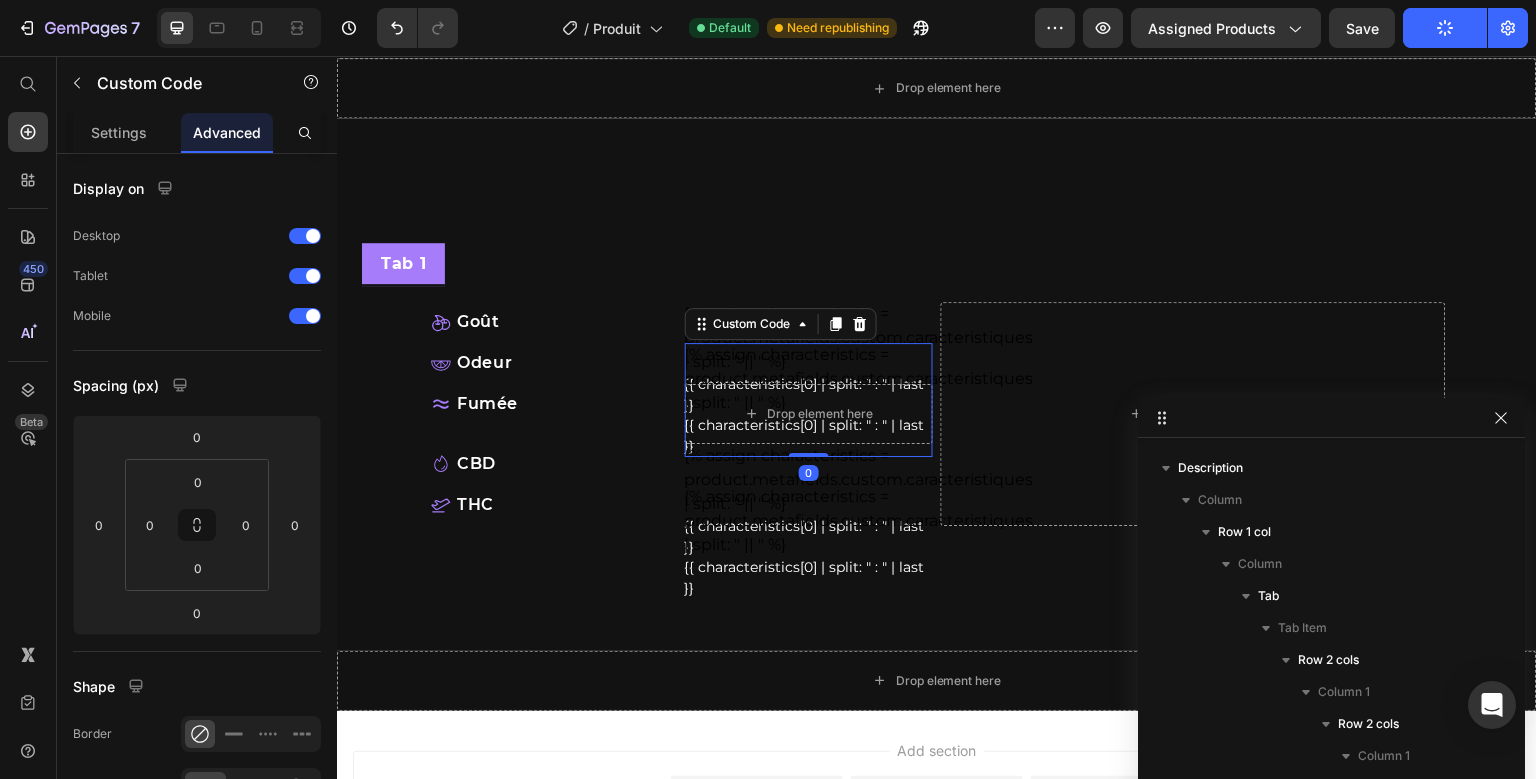 scroll, scrollTop: 474, scrollLeft: 0, axis: vertical 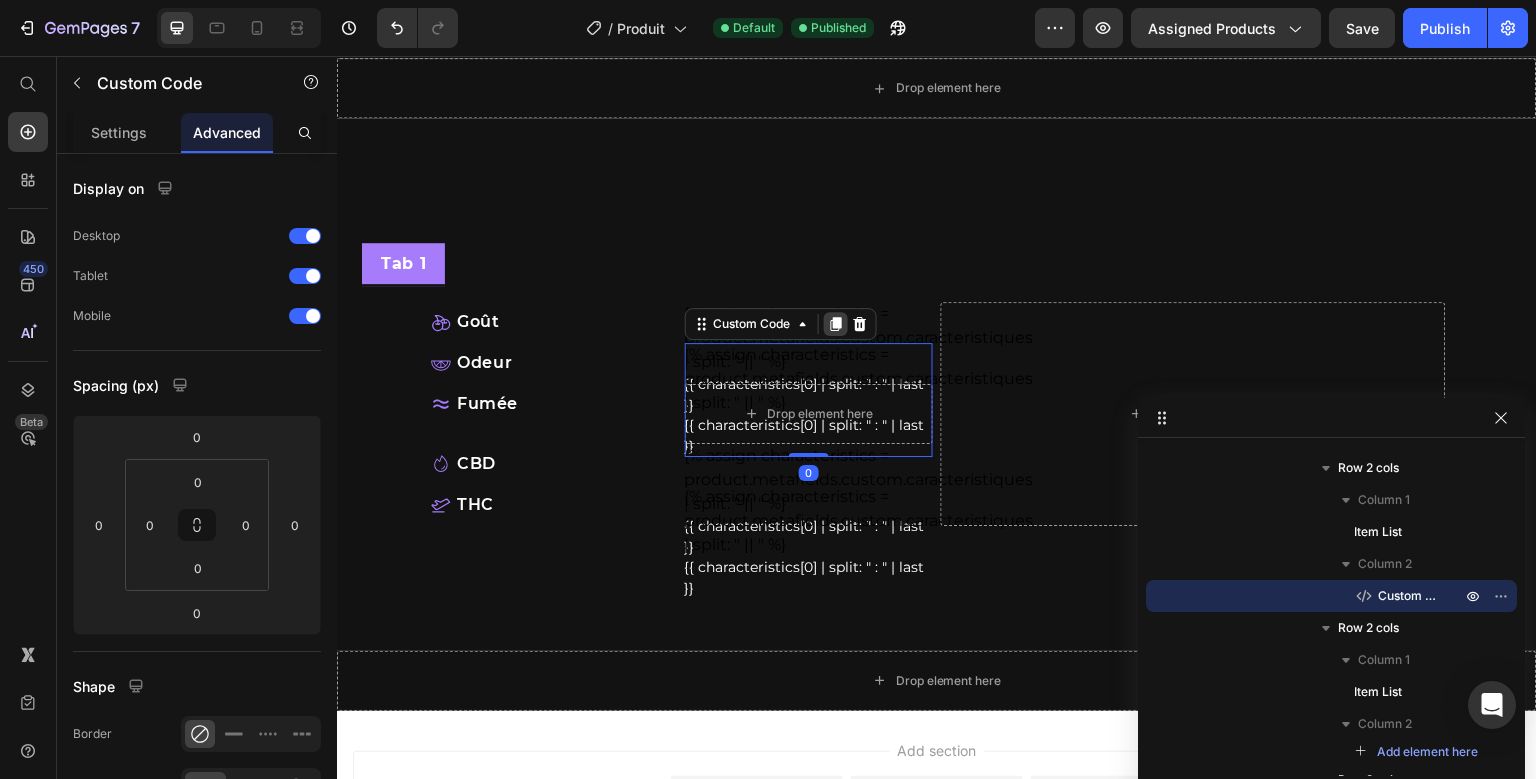 click 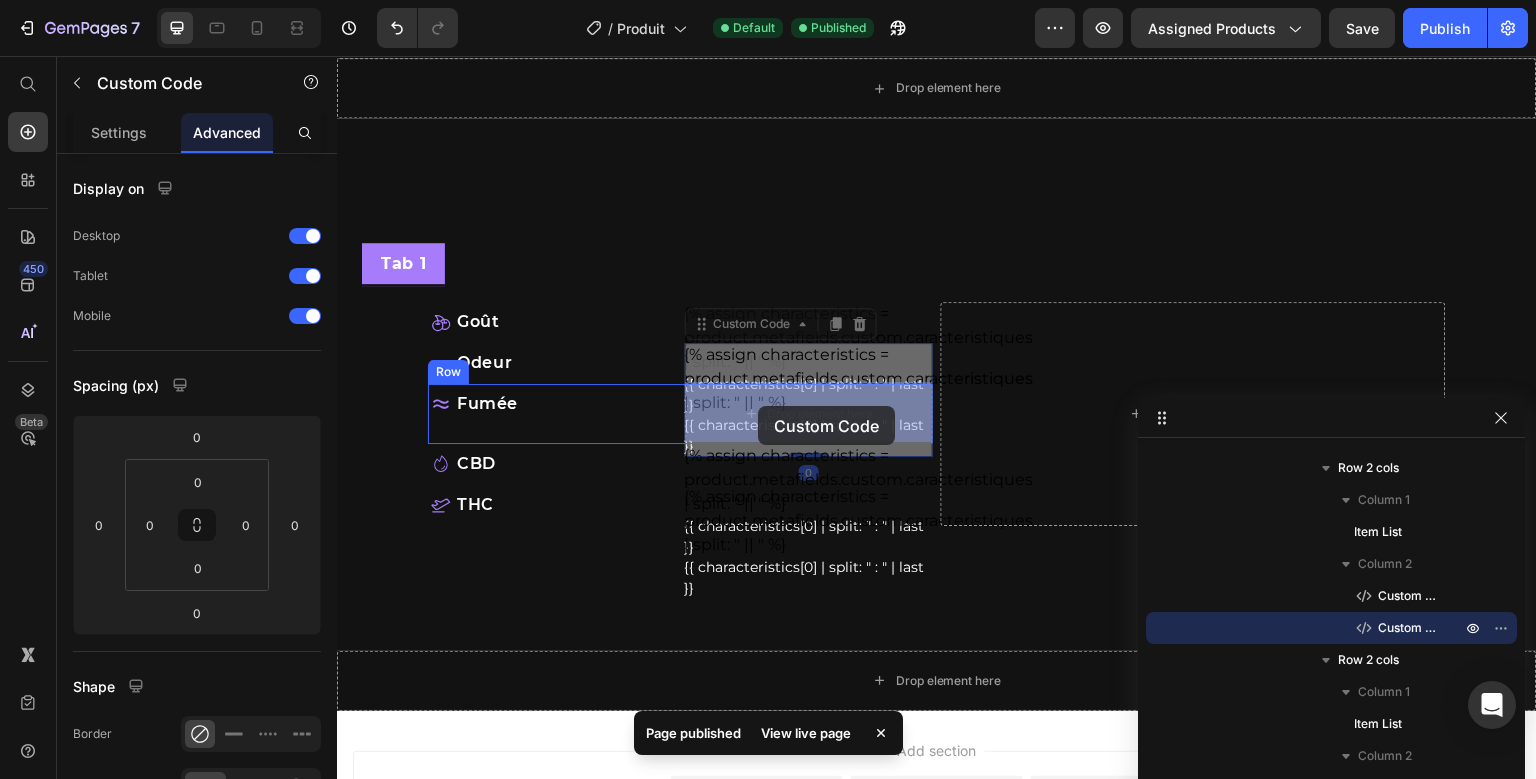 drag, startPoint x: 700, startPoint y: 326, endPoint x: 758, endPoint y: 406, distance: 98.81296 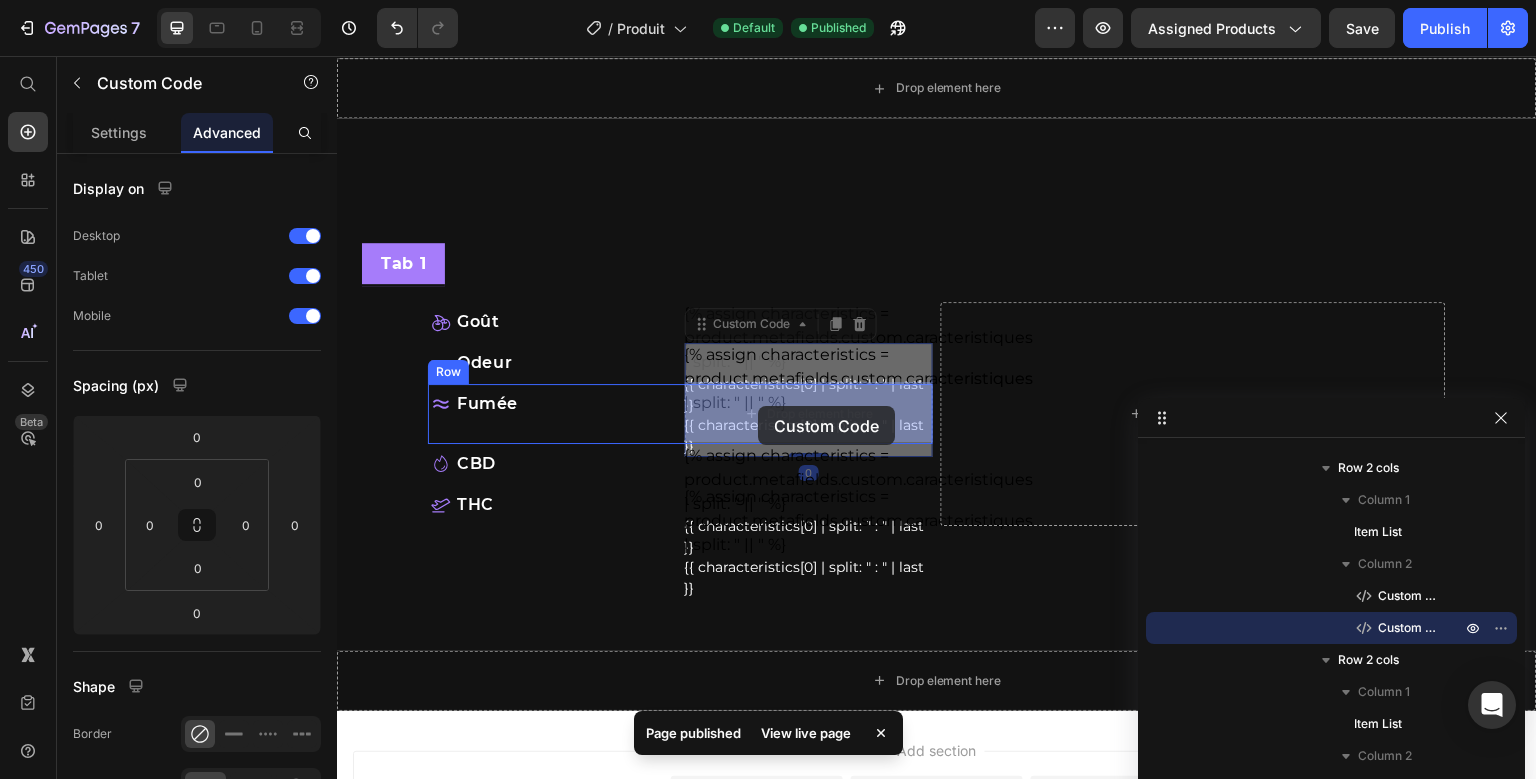 click on "Header
100% Money-Back Guarantee Item List
60-Day Easy Returns Item List Row
Product Images beuhhhh hffff produit Product Title
{{ product.metafields.custom.description_courte }}
Custom Code Trustoo Trustoo {% assign arguments = product.metafields.custom.arguments | split: " || " %}
{% for argument in arguments %}
{% assign title = "" %}
{% assign description = "" %}
{% if argument contains " : " %}
{% assign parts = argument | split: " : " %}
{% assign title = parts[0] %}
{% assign description = parts[1] %}
{% else %}
{% assign title = argument %}
{% assign description = "" %}
{% endif %}
{{ title | strip }}.
{{ description | strip }}
{% endfor %}
Custom Code
En savoir plus Button Row
Publish the page to see the content.
Custom Code Row
Drop element here Product Produit" at bounding box center [937, 137] 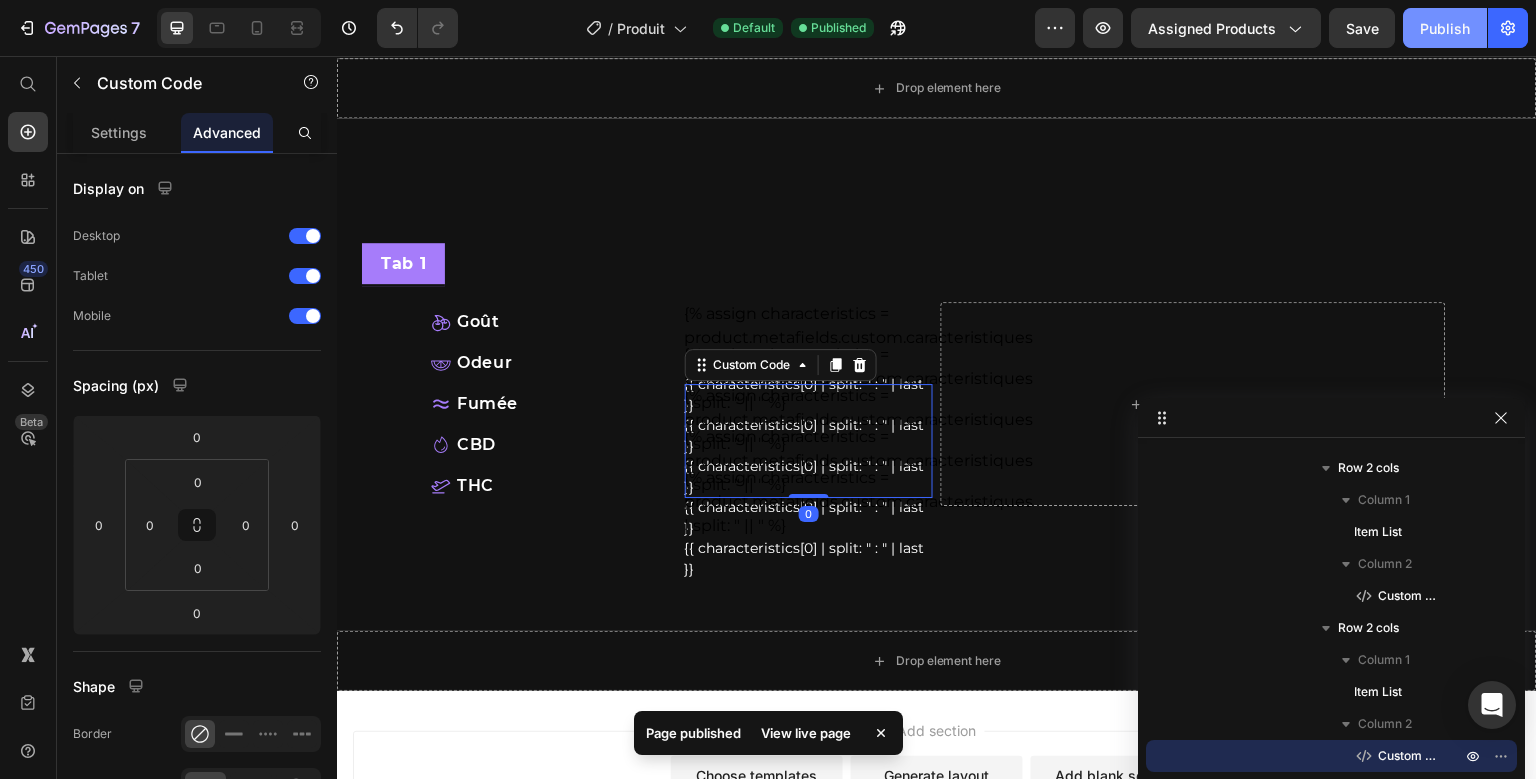 click on "Publish" at bounding box center [1445, 28] 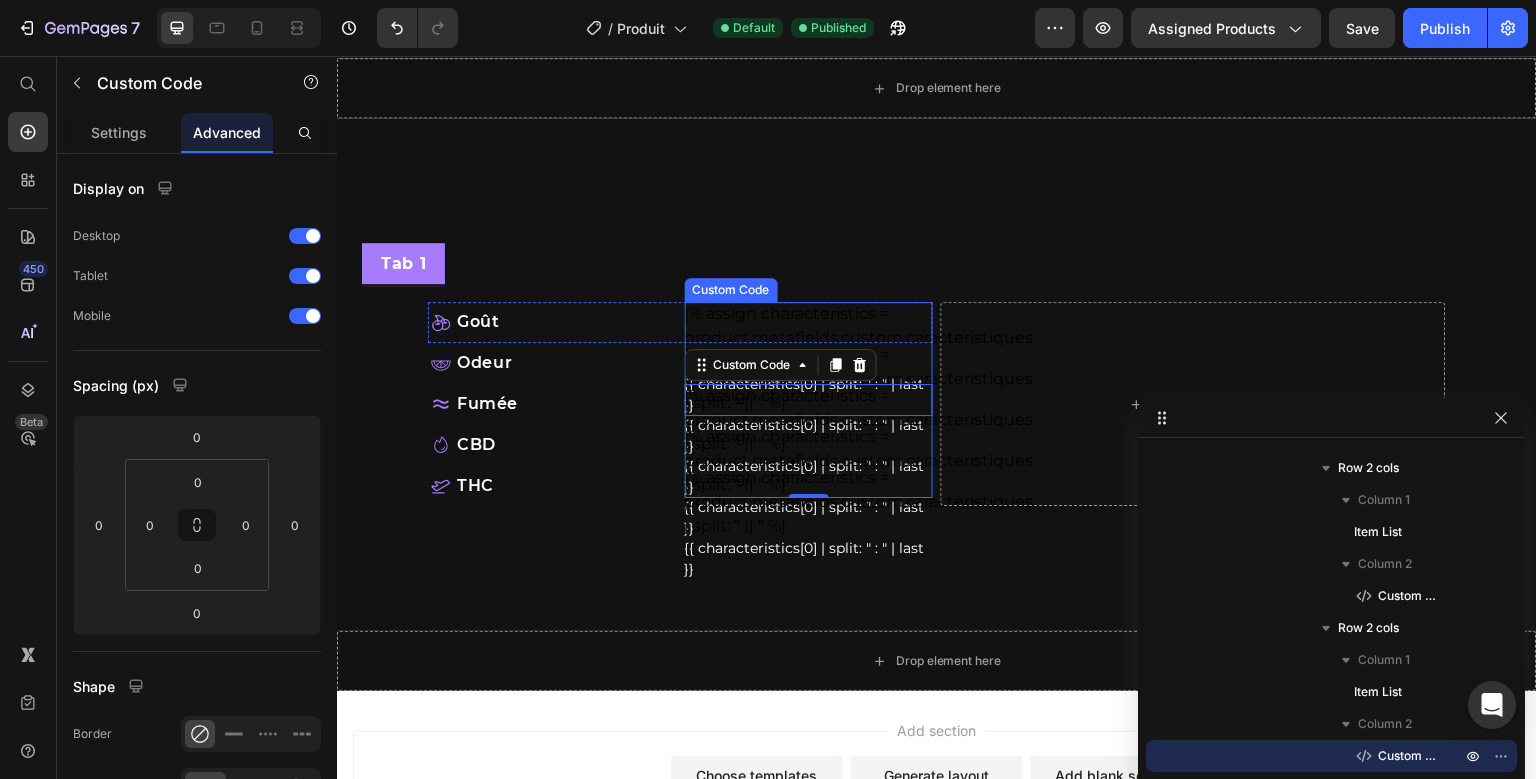 click on "{% assign characteristics = product.metafields.custom.caracteristiques | split: " || " %}
{{ characteristics[0] | split: " : " | last }}" at bounding box center (809, 359) 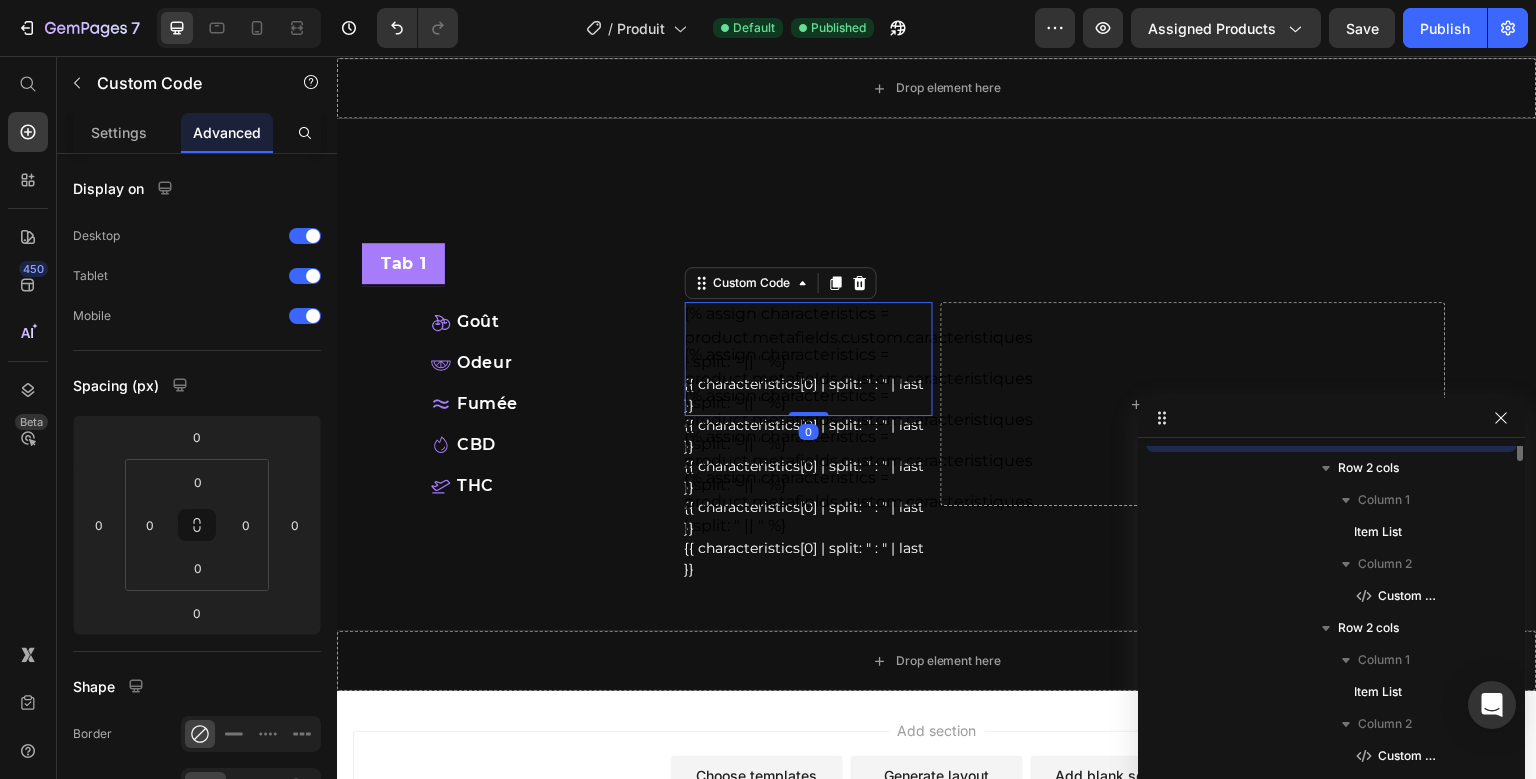 scroll, scrollTop: 314, scrollLeft: 0, axis: vertical 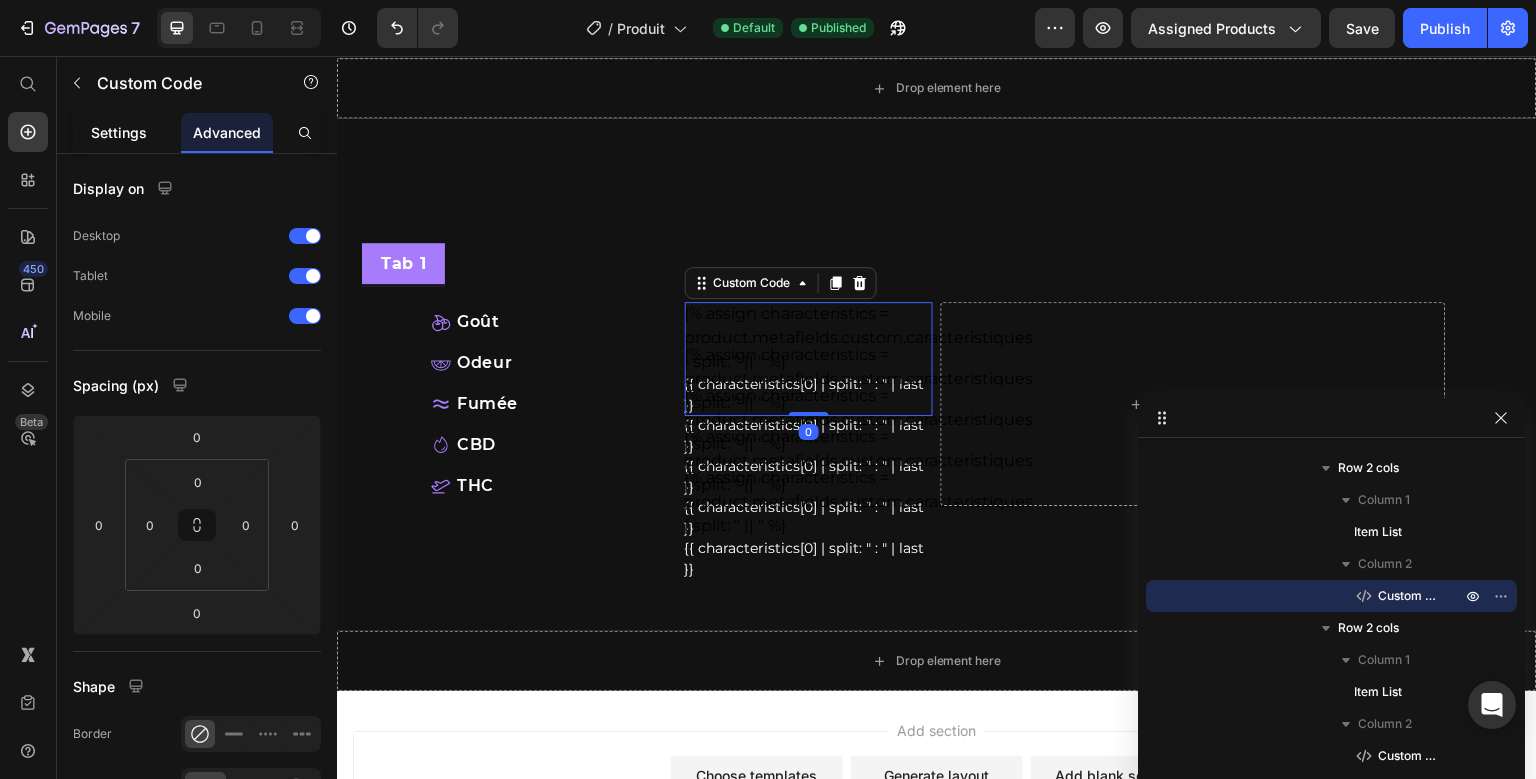 click on "Settings" 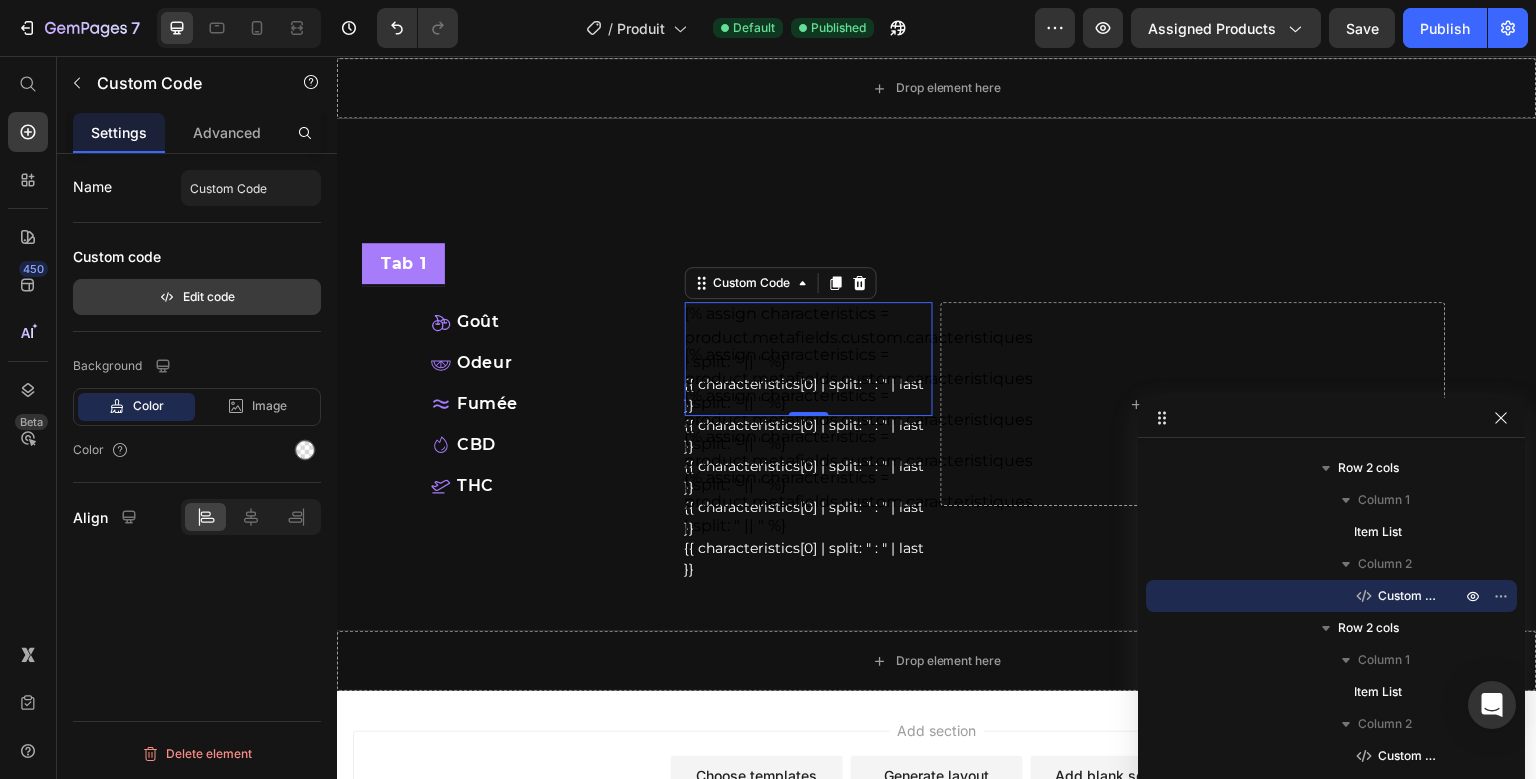 click on "Edit code" at bounding box center (197, 297) 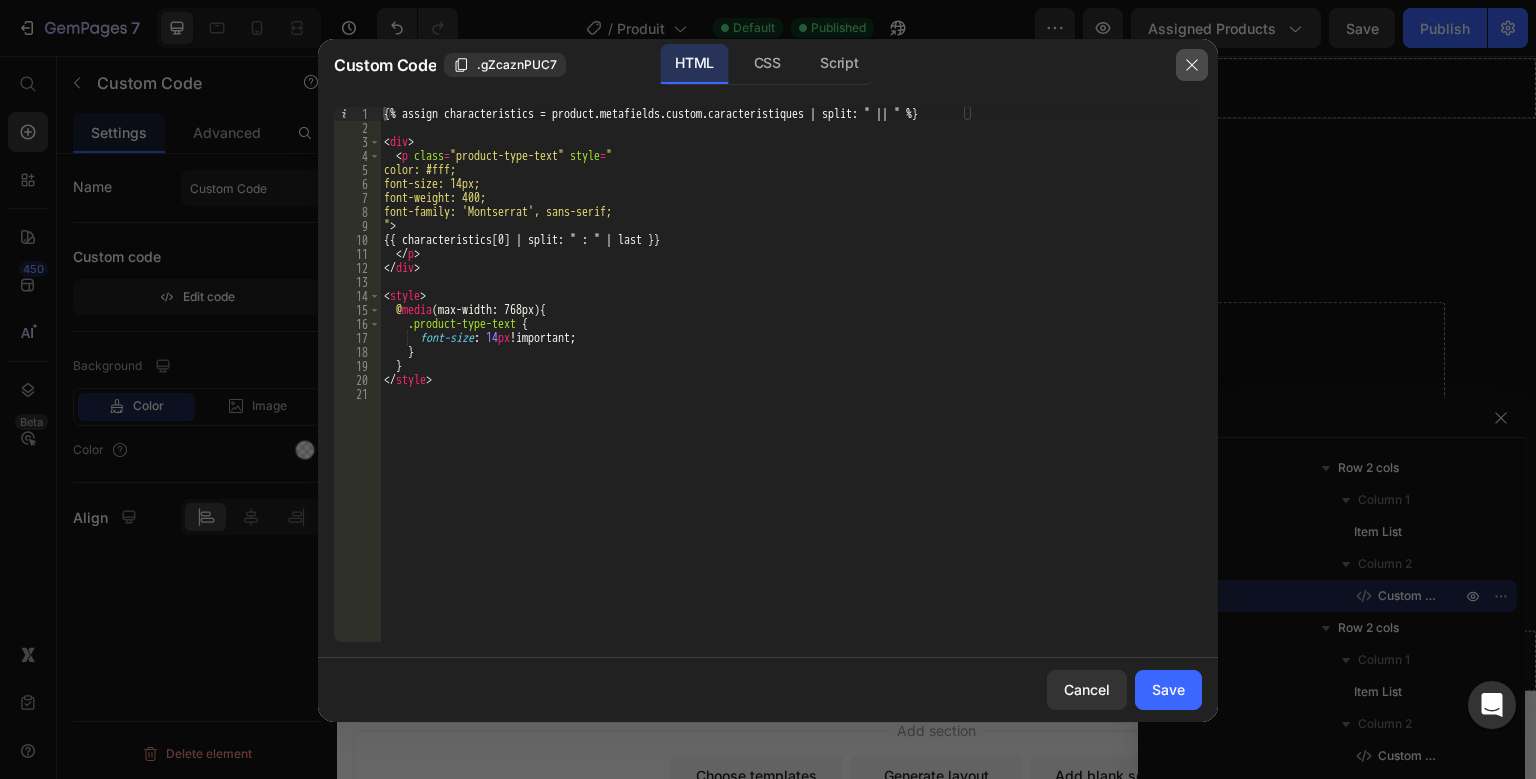 click at bounding box center (1192, 65) 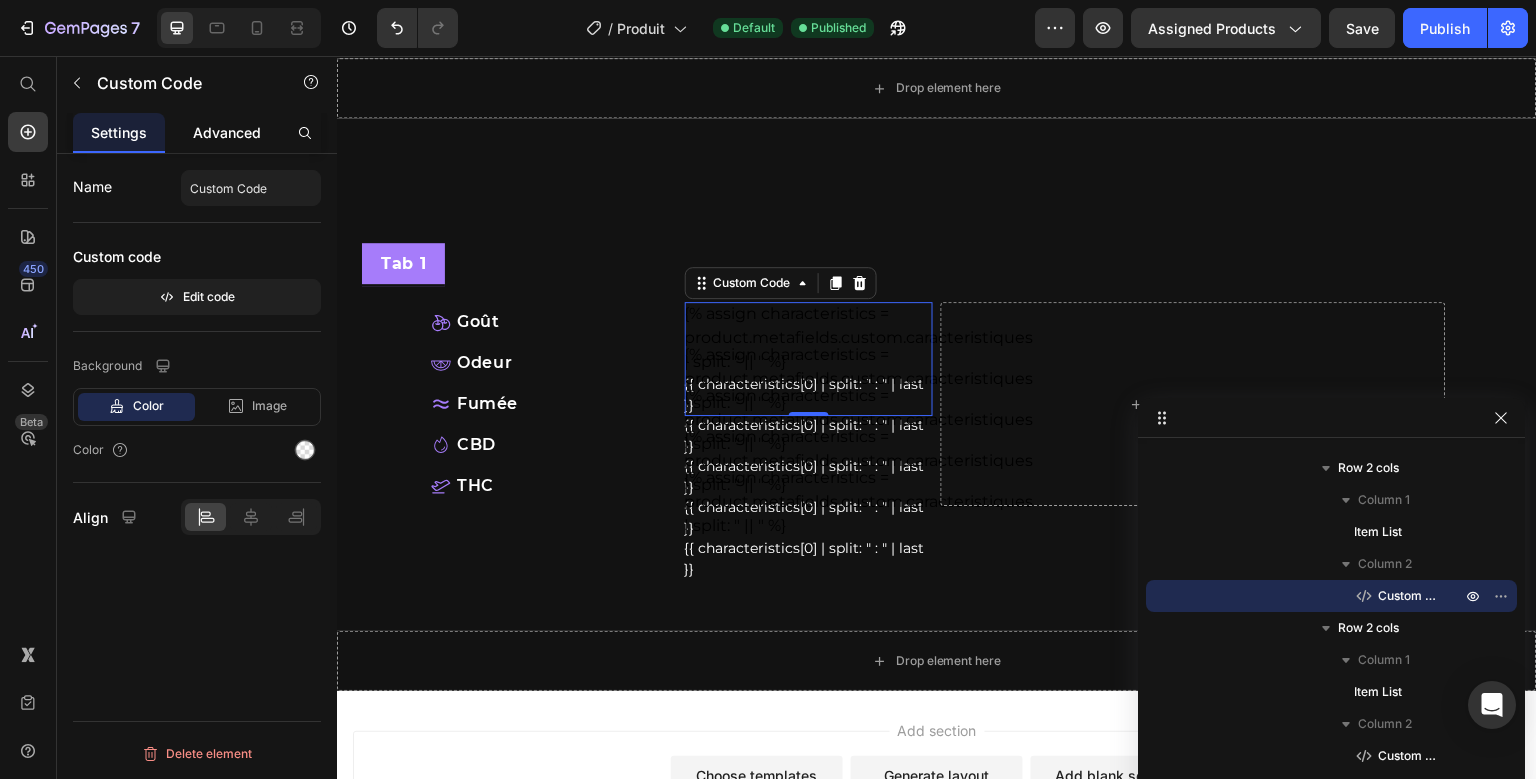 click on "Advanced" at bounding box center (227, 132) 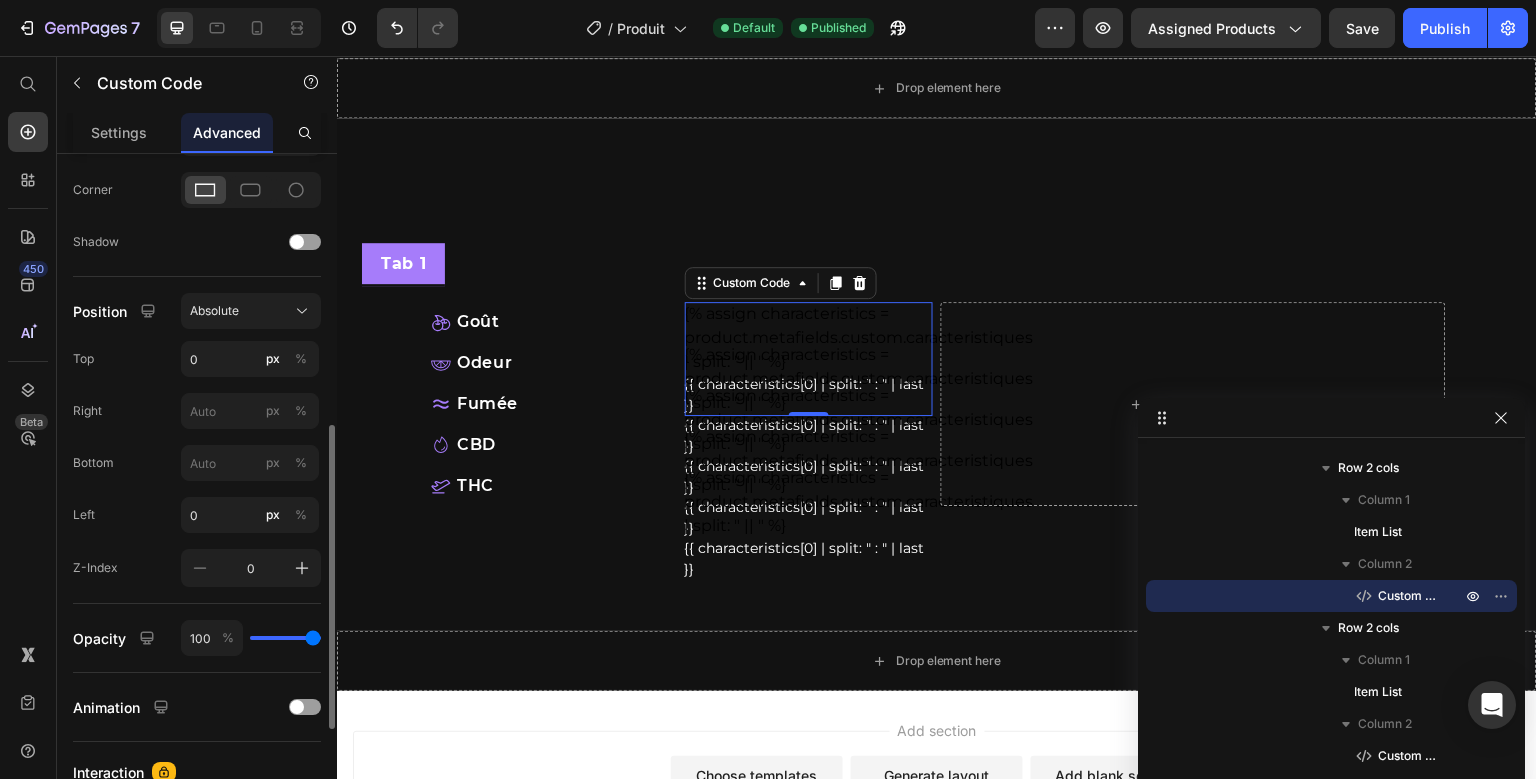 scroll, scrollTop: 593, scrollLeft: 0, axis: vertical 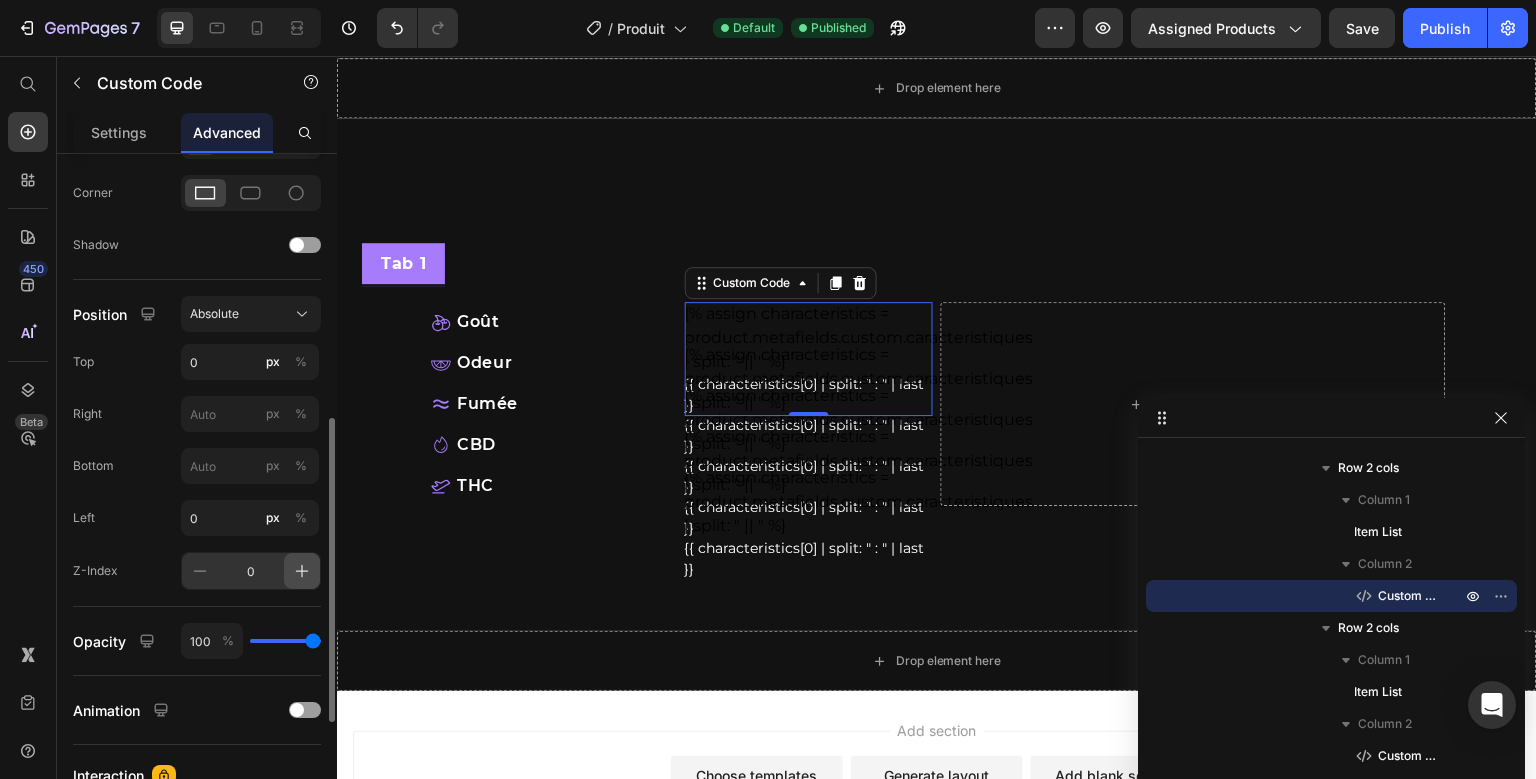 click at bounding box center (302, 571) 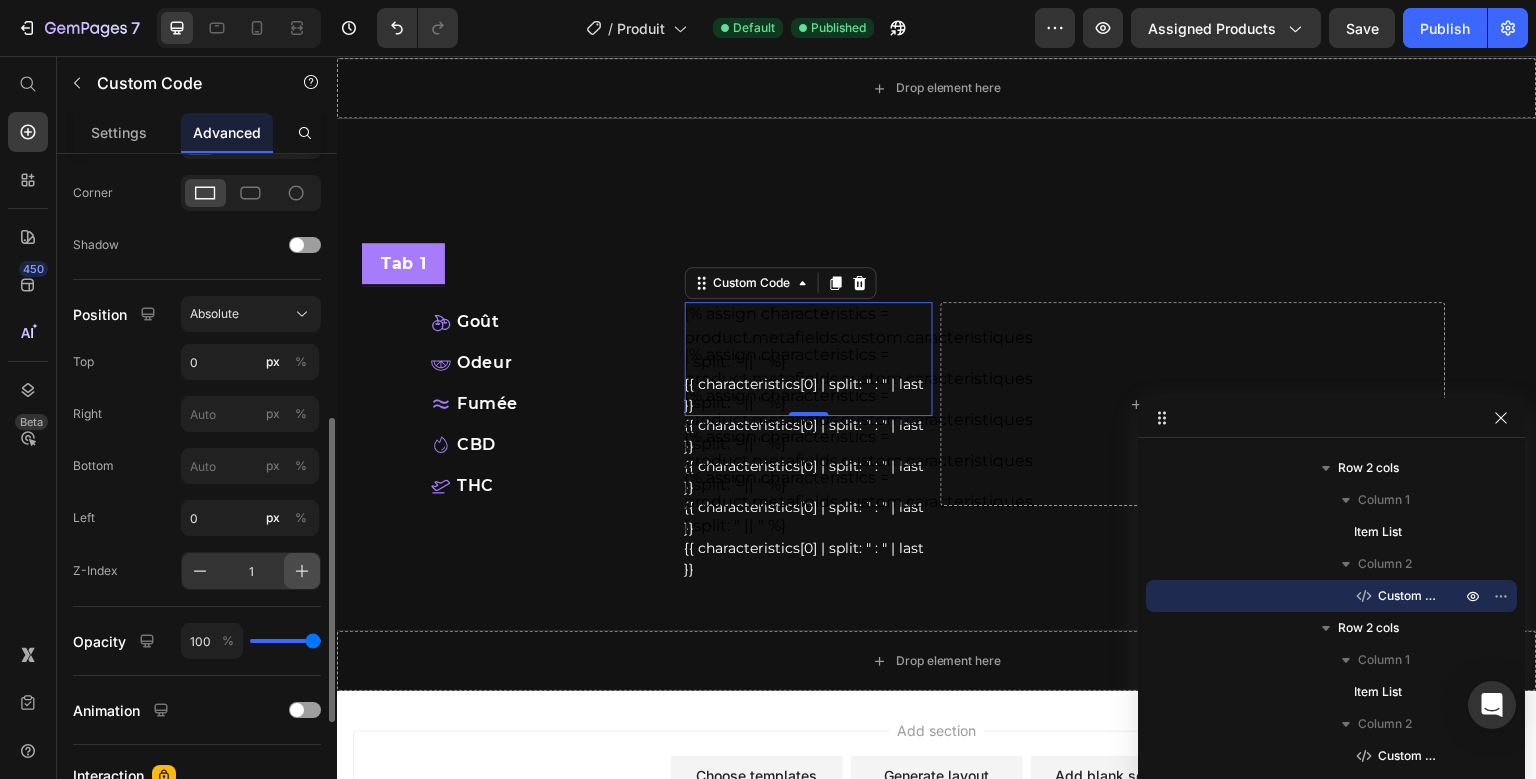click at bounding box center (302, 571) 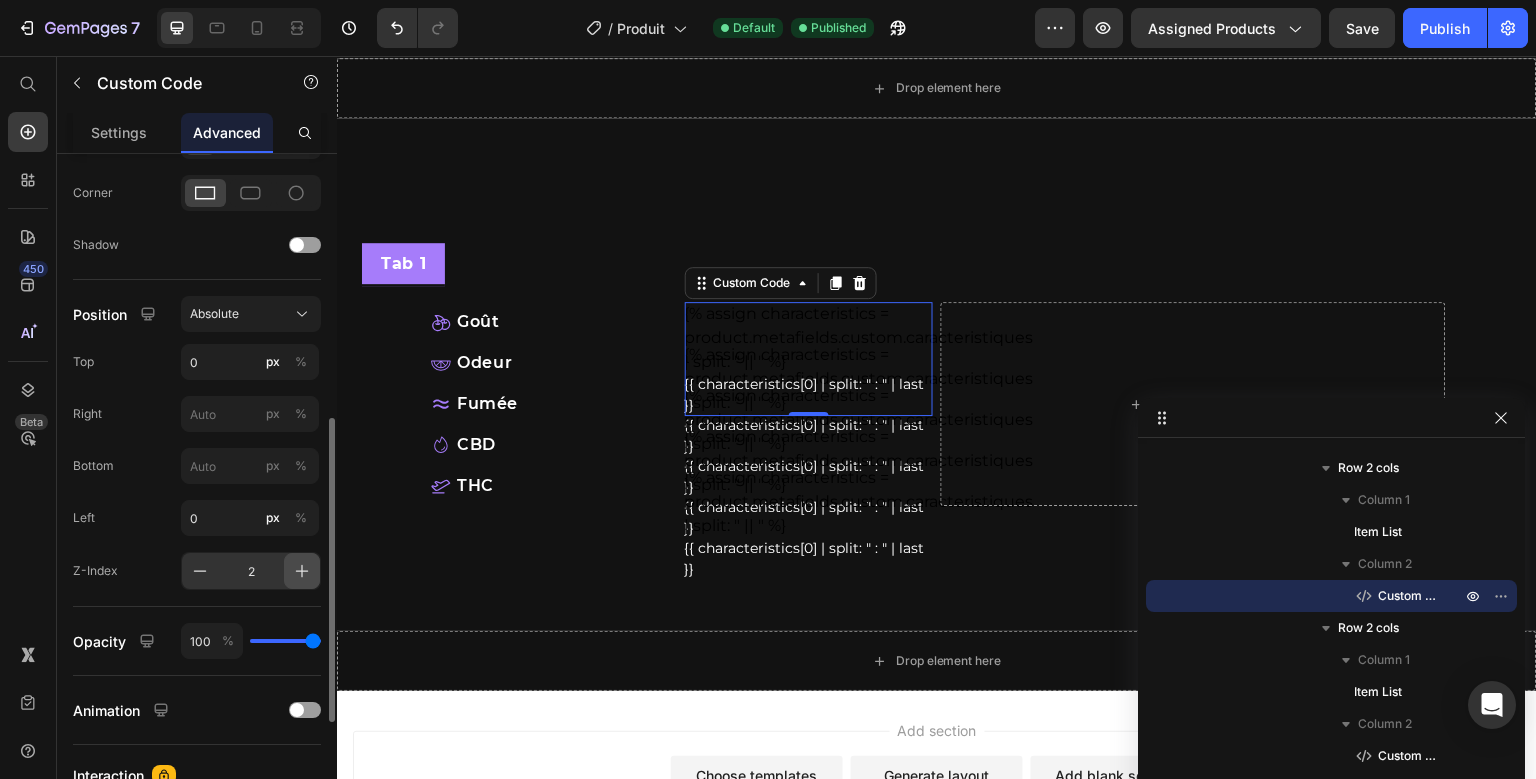 click at bounding box center (302, 571) 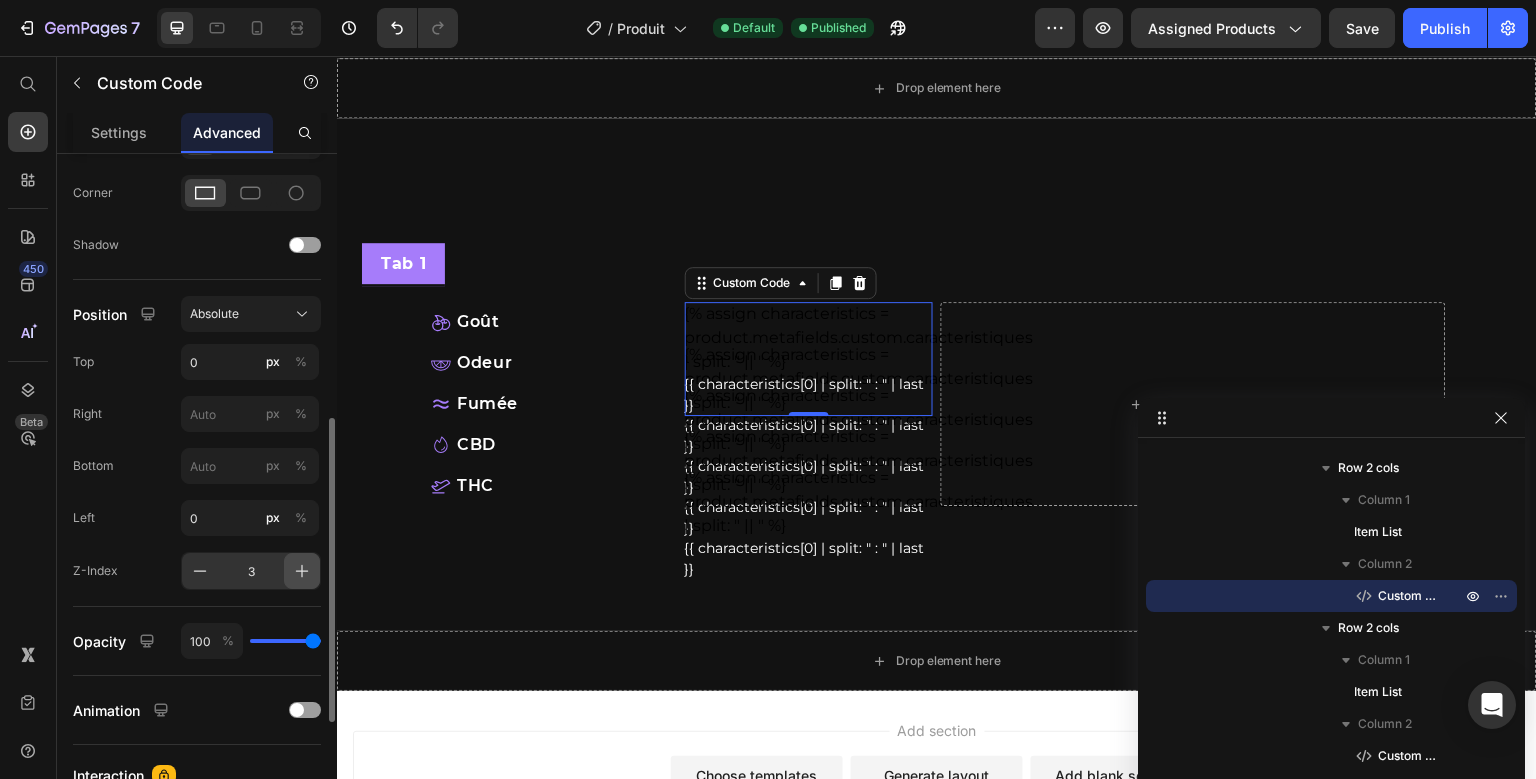 click at bounding box center [302, 571] 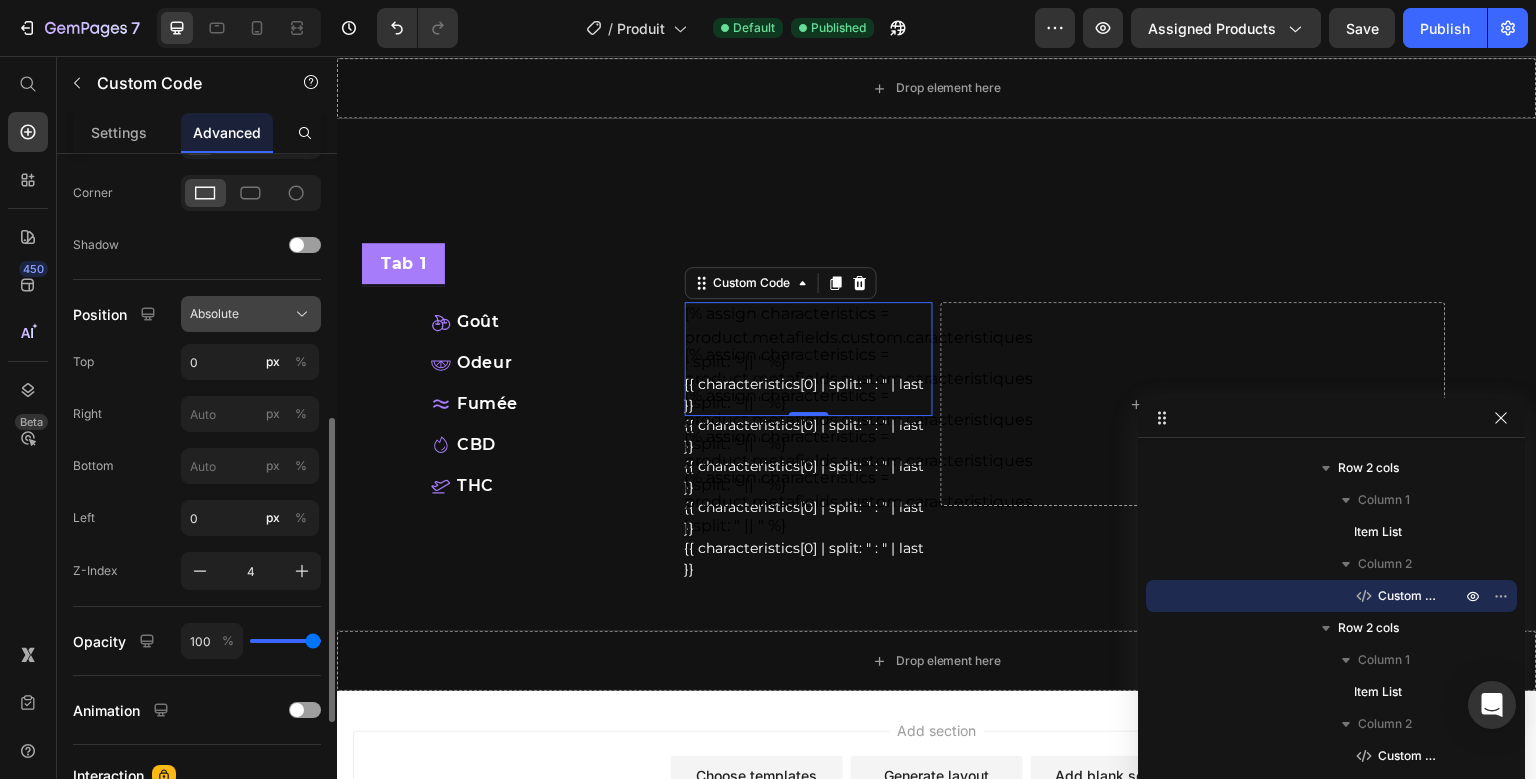 click on "Absolute" 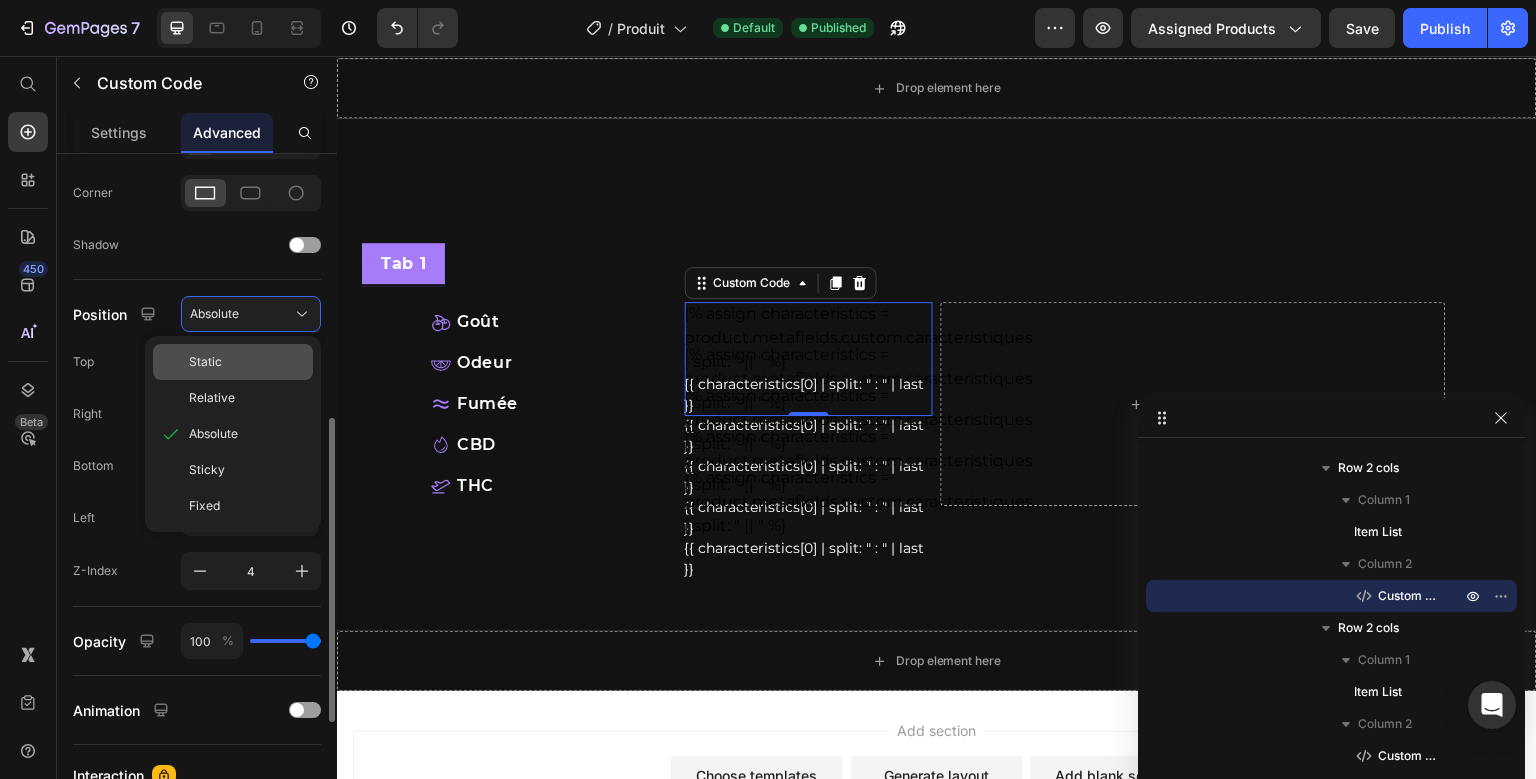 click on "Static" at bounding box center (247, 362) 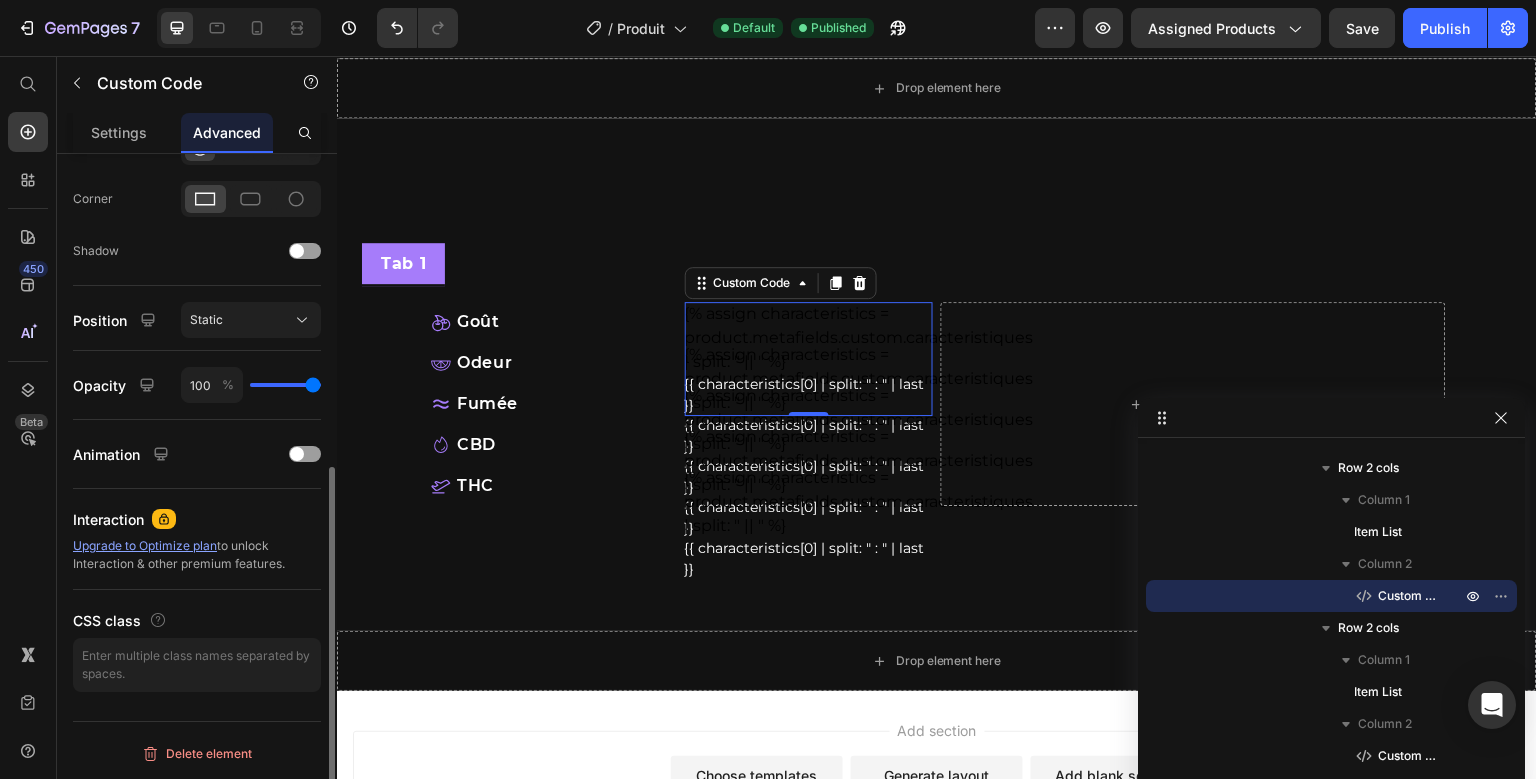 scroll, scrollTop: 585, scrollLeft: 0, axis: vertical 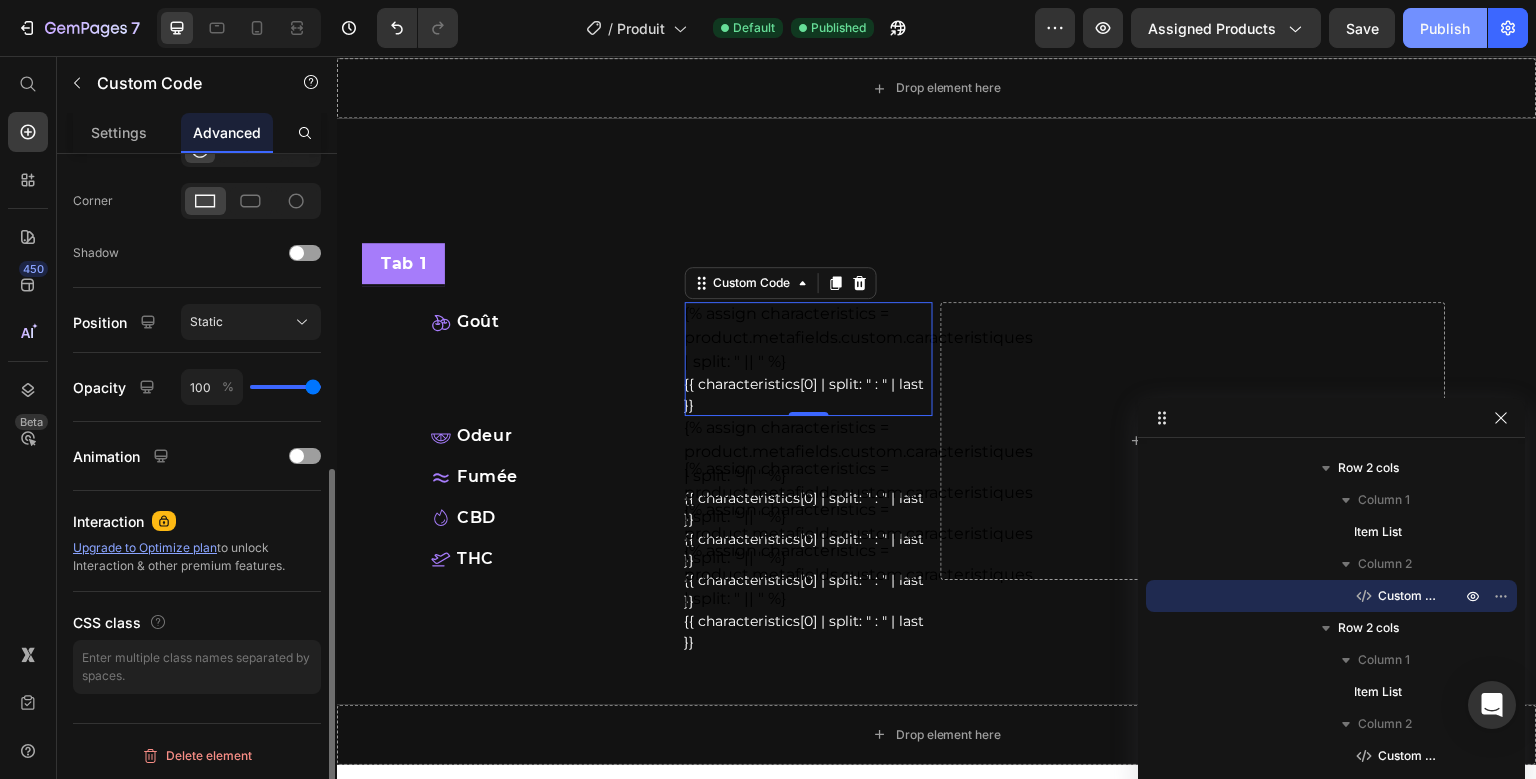 click on "Publish" at bounding box center [1445, 28] 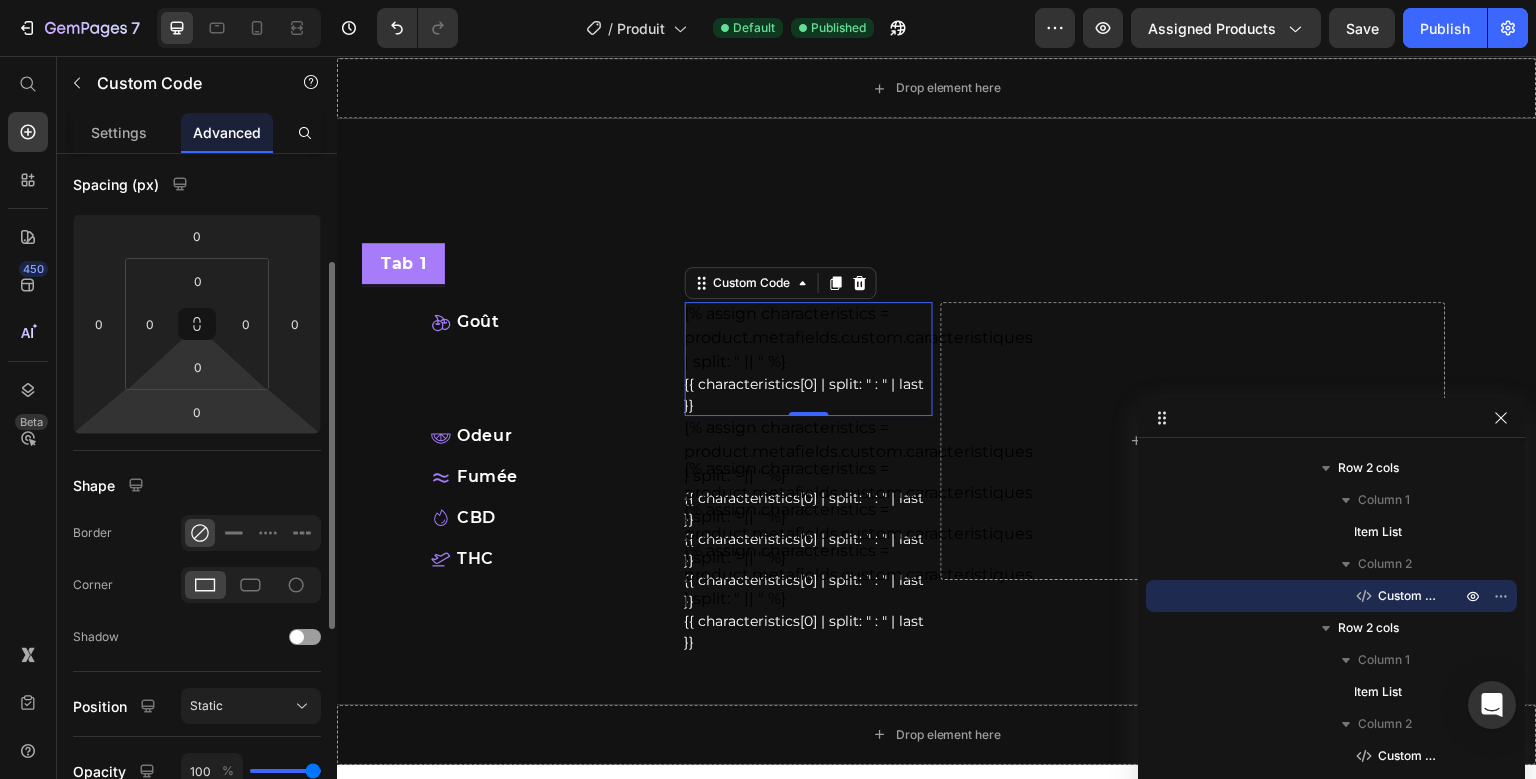 scroll, scrollTop: 0, scrollLeft: 0, axis: both 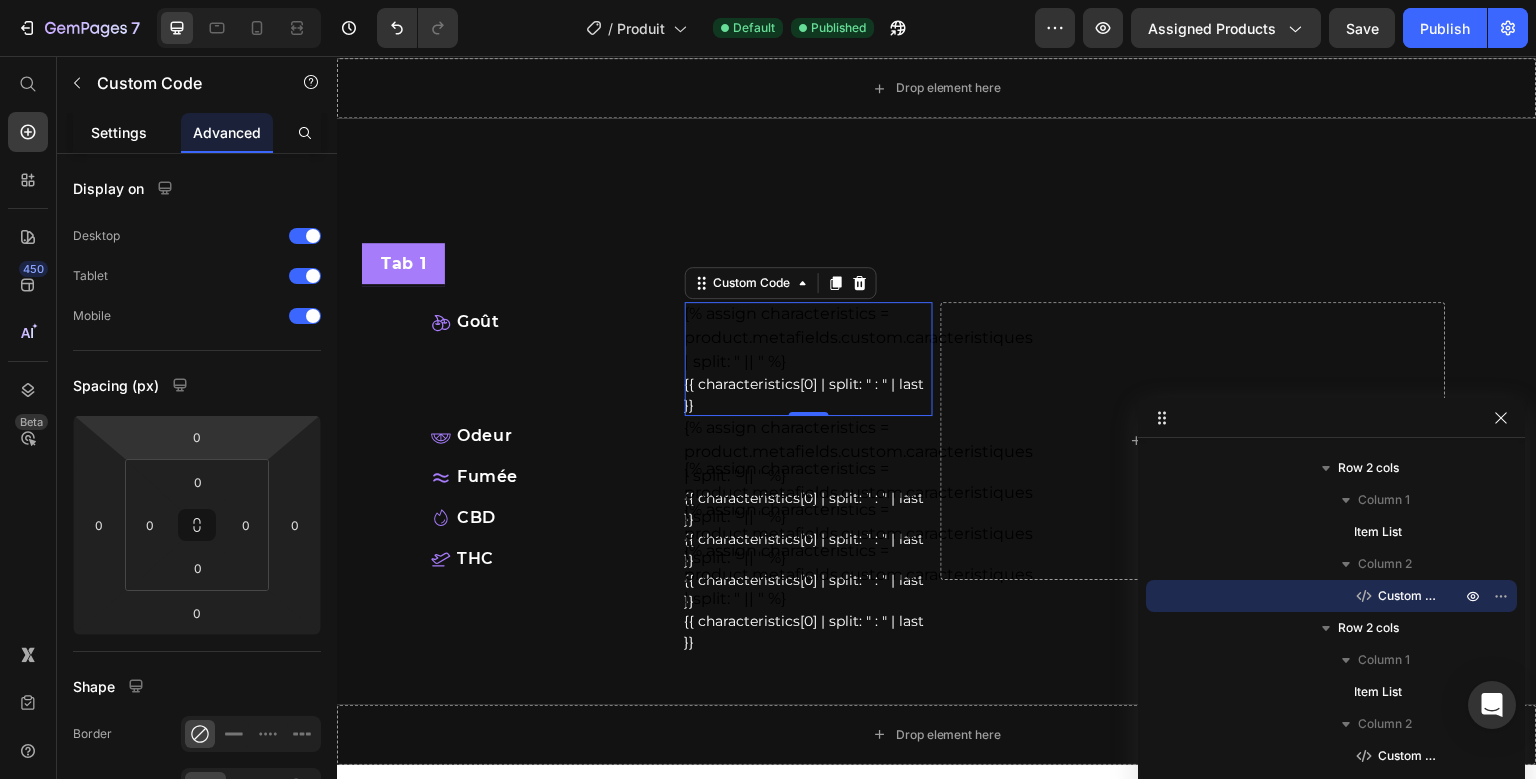 click on "Settings" 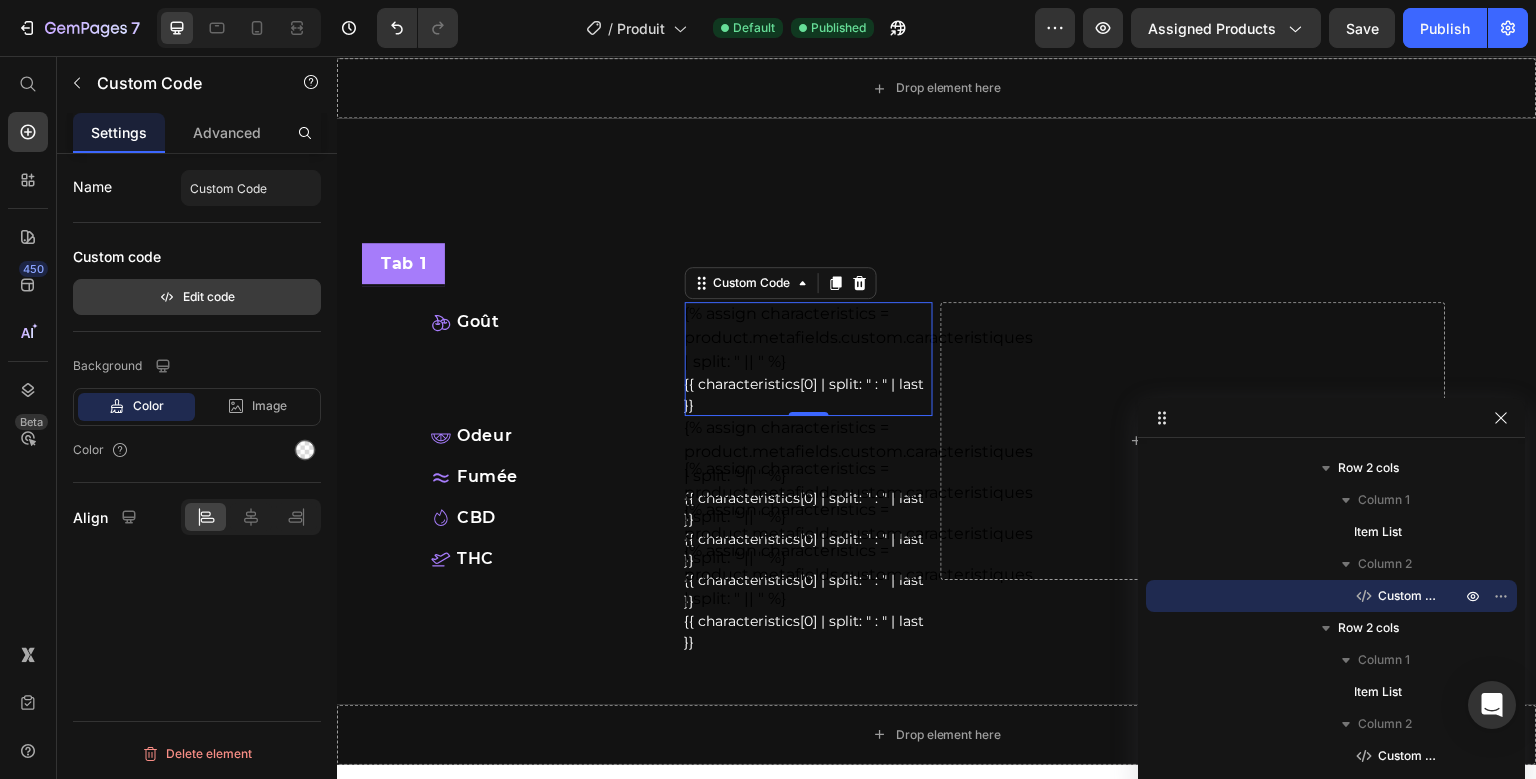 click on "Edit code" at bounding box center [197, 297] 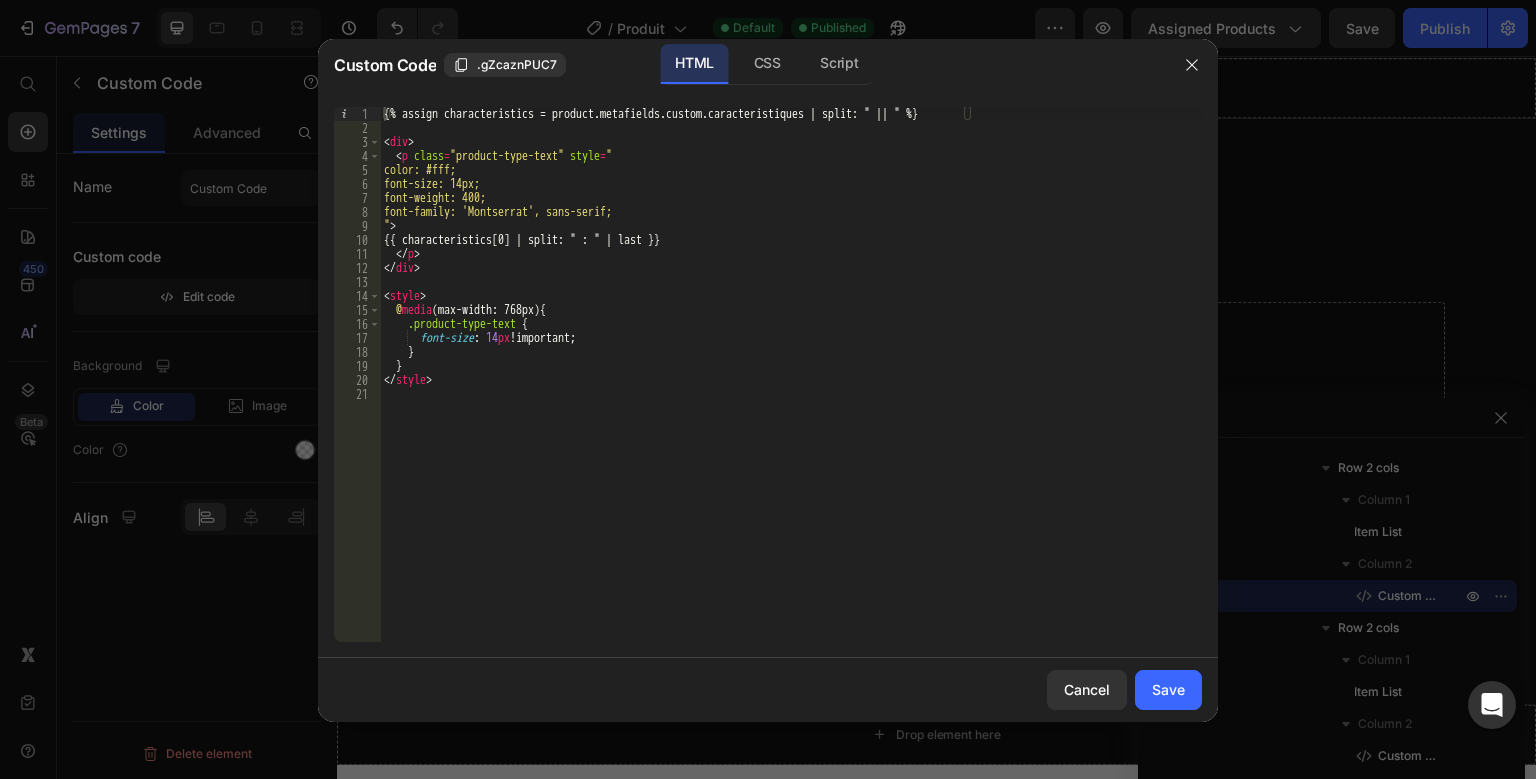 type on "{{ characteristics[0] | split: " : " | last }}" 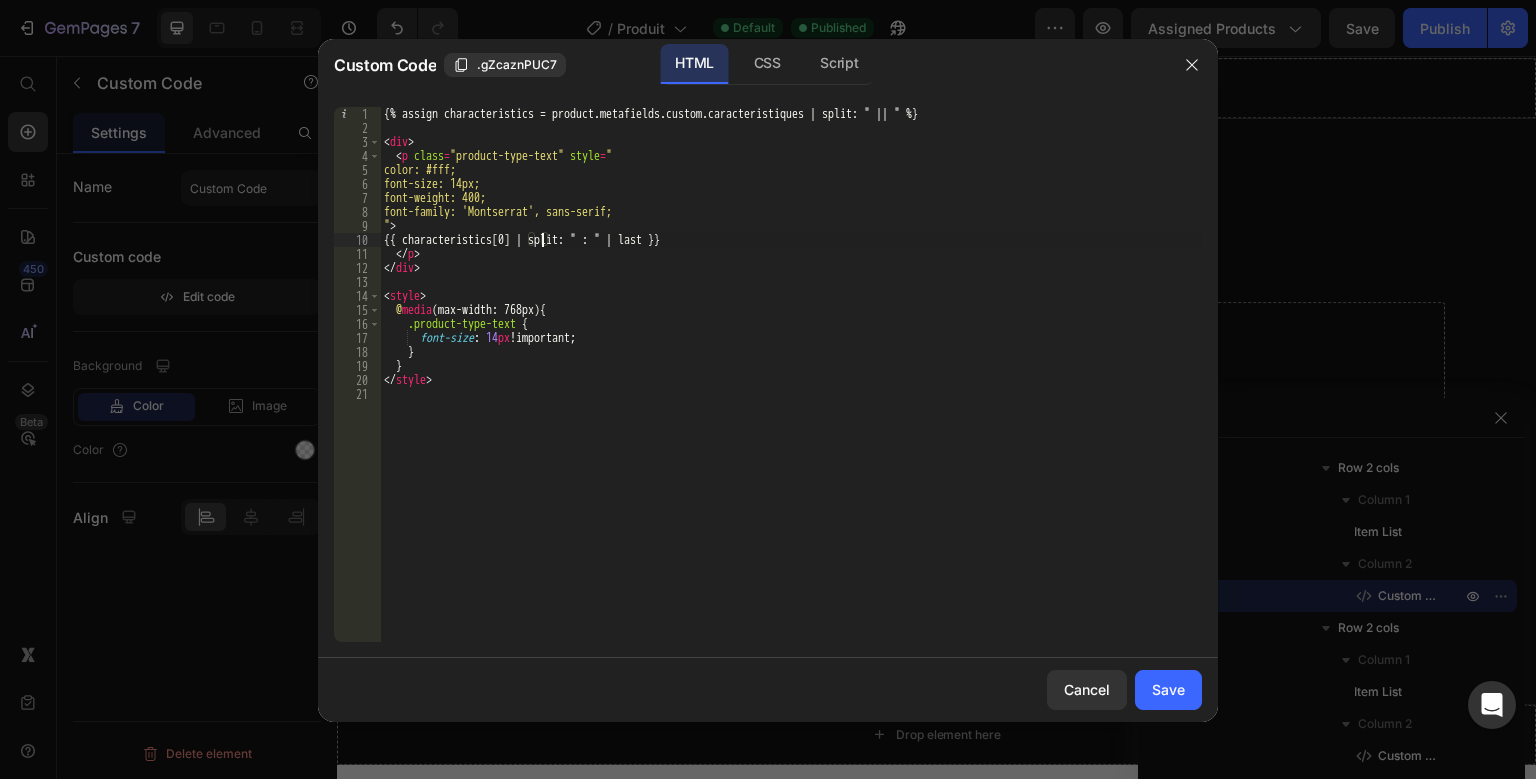click on "{% assign characteristics = product.metafields.custom.caracteristiques | split: " || " %} < div >    < p   class = "product-type-text"   style = "     color: #fff;     font-size: 14px;     font-weight: 400;     font-family: 'Montserrat', sans-serif;   " >     {{ characteristics[0] | split: " : " | last }}    </ p > </ div > < style >    @ media  (max-width: 768px)  {      .product-type-text   {         font-size :   14 px  !important ;      }    } </ style >" at bounding box center (791, 388) 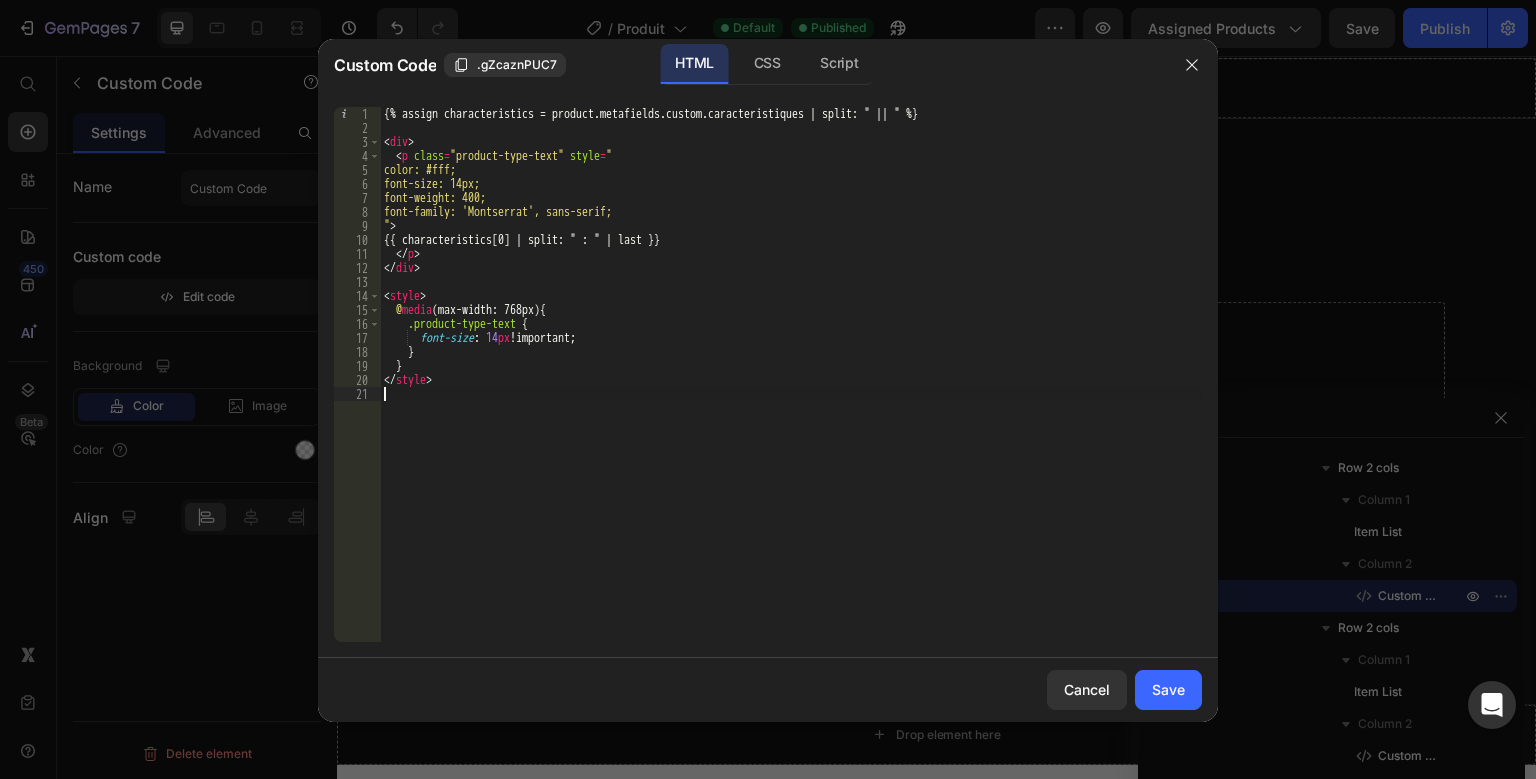 click on "{% assign characteristics = product.metafields.custom.caracteristiques | split: " || " %} < div >    < p   class = "product-type-text"   style = "     color: #fff;     font-size: 14px;     font-weight: 400;     font-family: 'Montserrat', sans-serif;   " >     {{ characteristics[0] | split: " : " | last }}    </ p > </ div > < style >    @ media  (max-width: 768px)  {      .product-type-text   {         font-size :   14 px  !important ;      }    } </ style >" at bounding box center (791, 388) 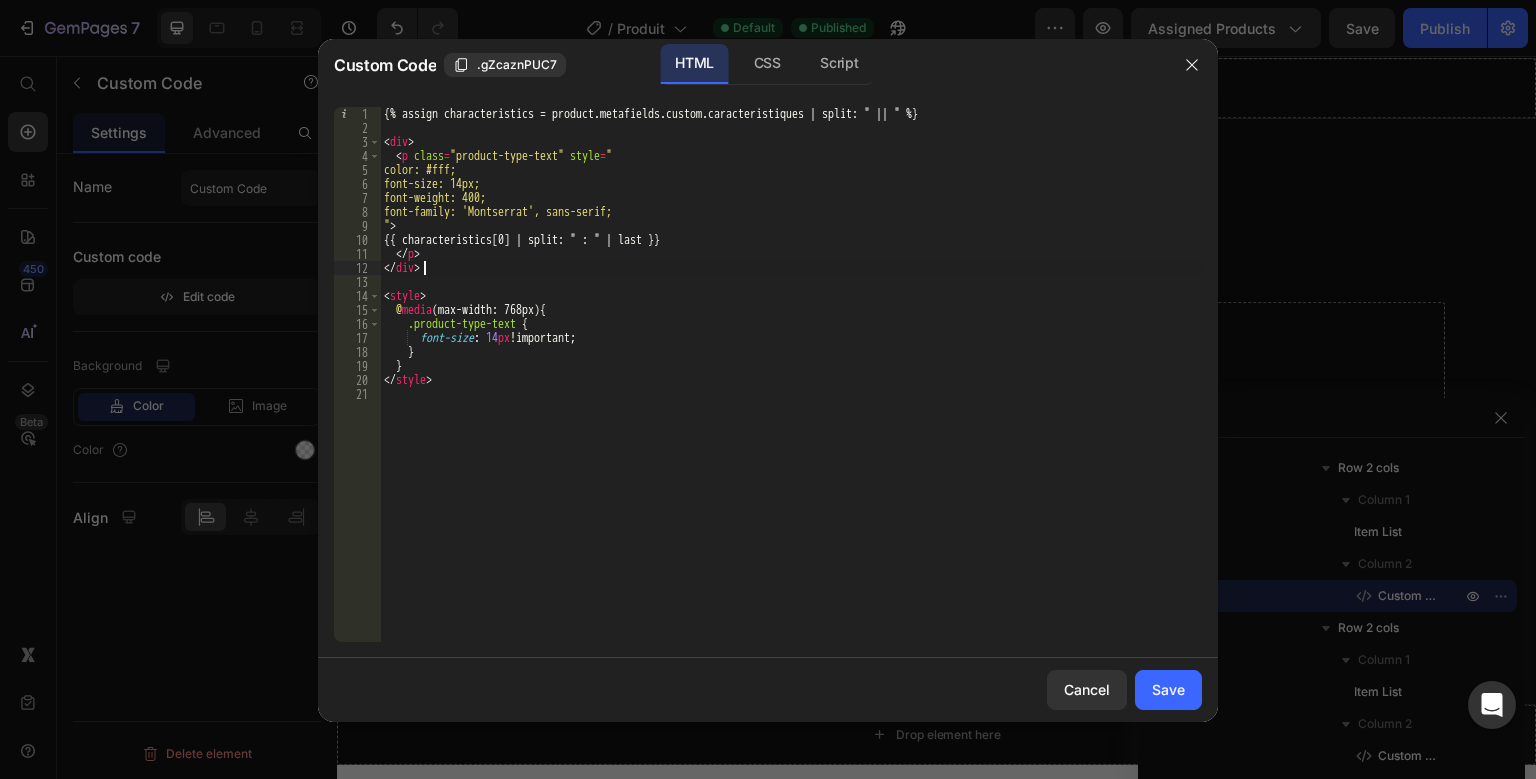 click on "{% assign characteristics = product.metafields.custom.caracteristiques | split: " || " %} < div >    < p   class = "product-type-text"   style = "     color: #fff;     font-size: 14px;     font-weight: 400;     font-family: 'Montserrat', sans-serif;   " >     {{ characteristics[0] | split: " : " | last }}    </ p > </ div > < style >    @ media  (max-width: 768px)  {      .product-type-text   {         font-size :   14 px  !important ;      }    } </ style >" at bounding box center (791, 388) 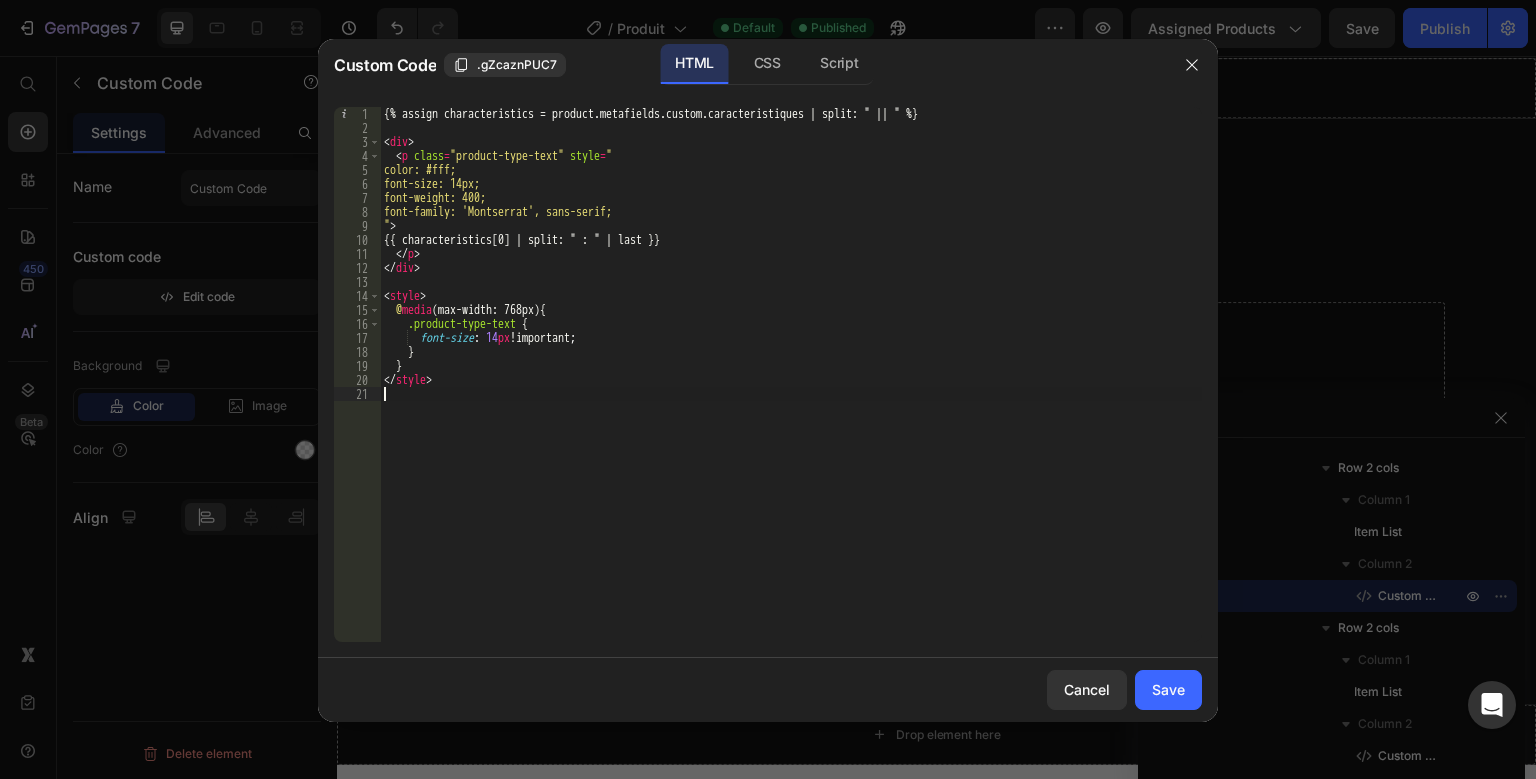 click on "{% assign characteristics = product.metafields.custom.caracteristiques | split: " || " %} < div >    < p   class = "product-type-text"   style = "     color: #fff;     font-size: 14px;     font-weight: 400;     font-family: 'Montserrat', sans-serif;   " >     {{ characteristics[0] | split: " : " | last }}    </ p > </ div > < style >    @ media  (max-width: 768px)  {      .product-type-text   {         font-size :   14 px  !important ;      }    } </ style >" at bounding box center (791, 388) 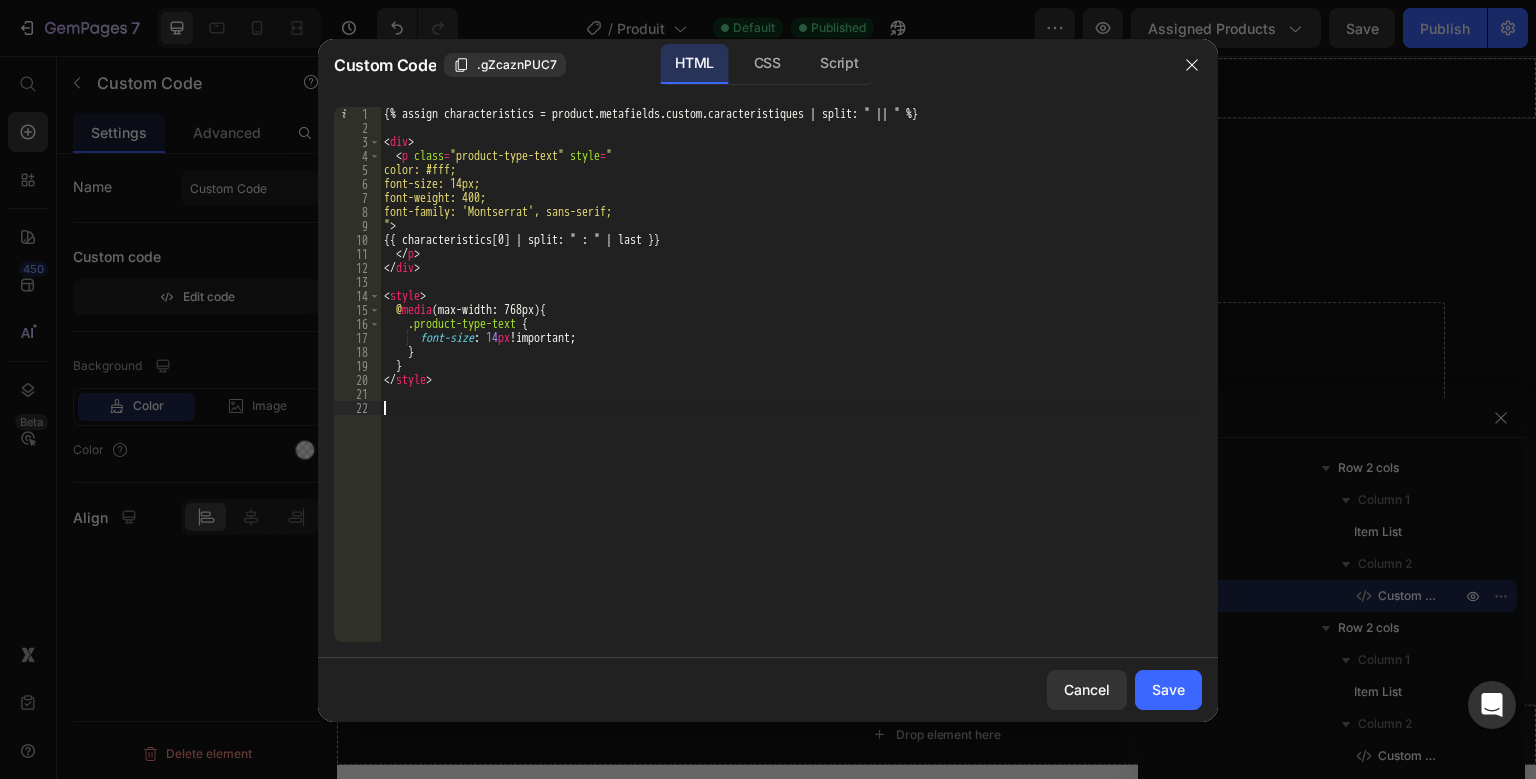paste on "</div>" 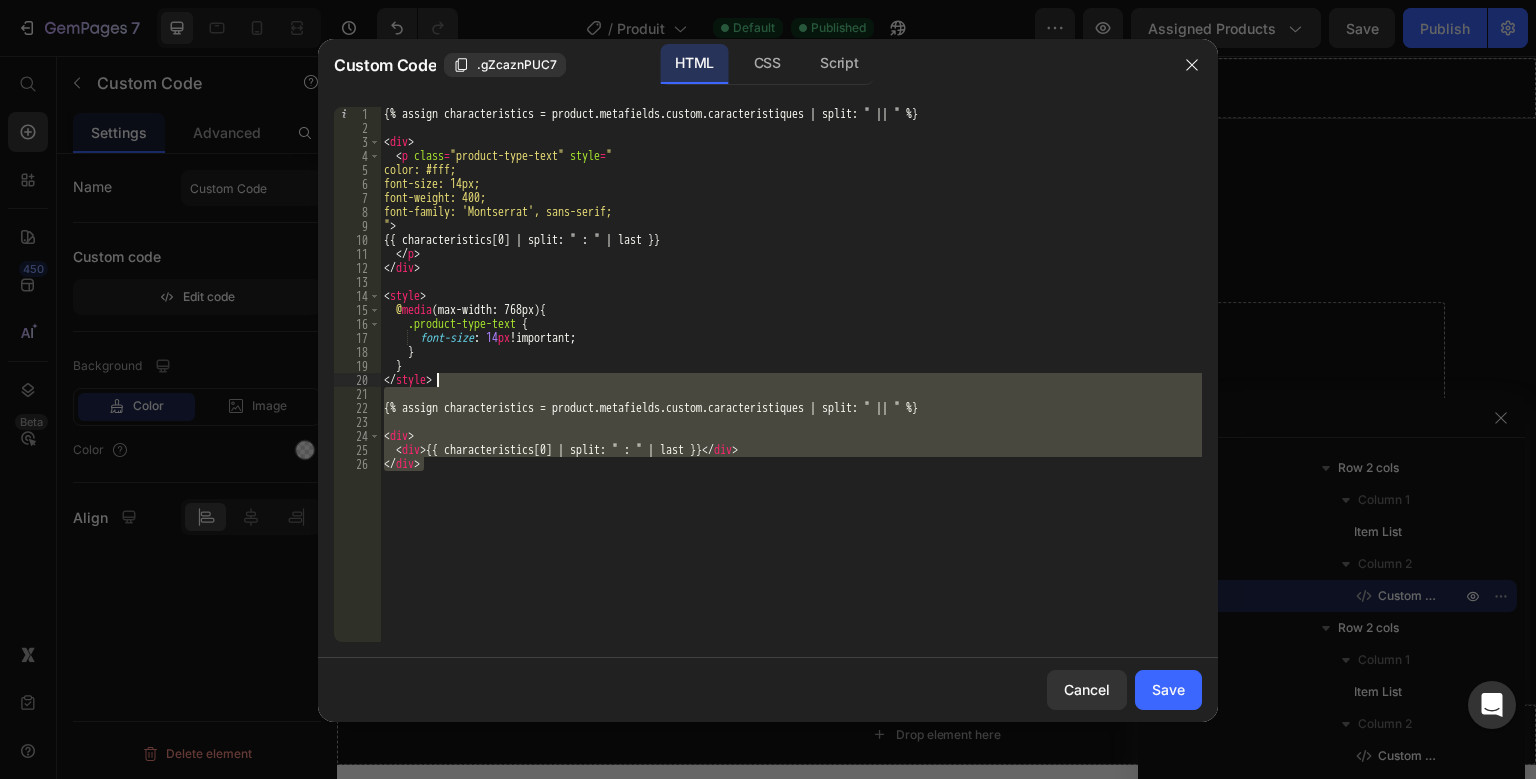 drag, startPoint x: 465, startPoint y: 494, endPoint x: 462, endPoint y: 380, distance: 114.03947 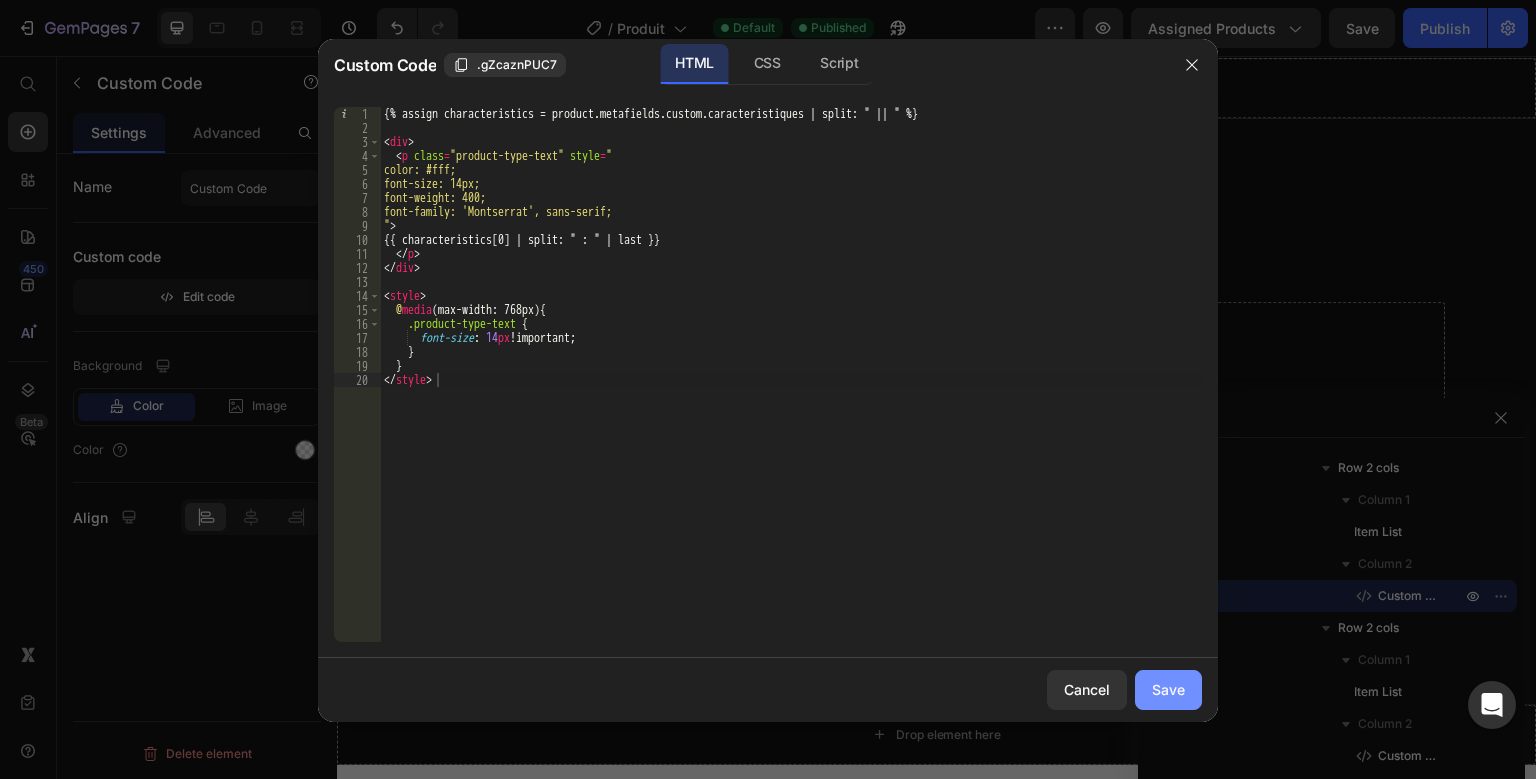 click on "Save" 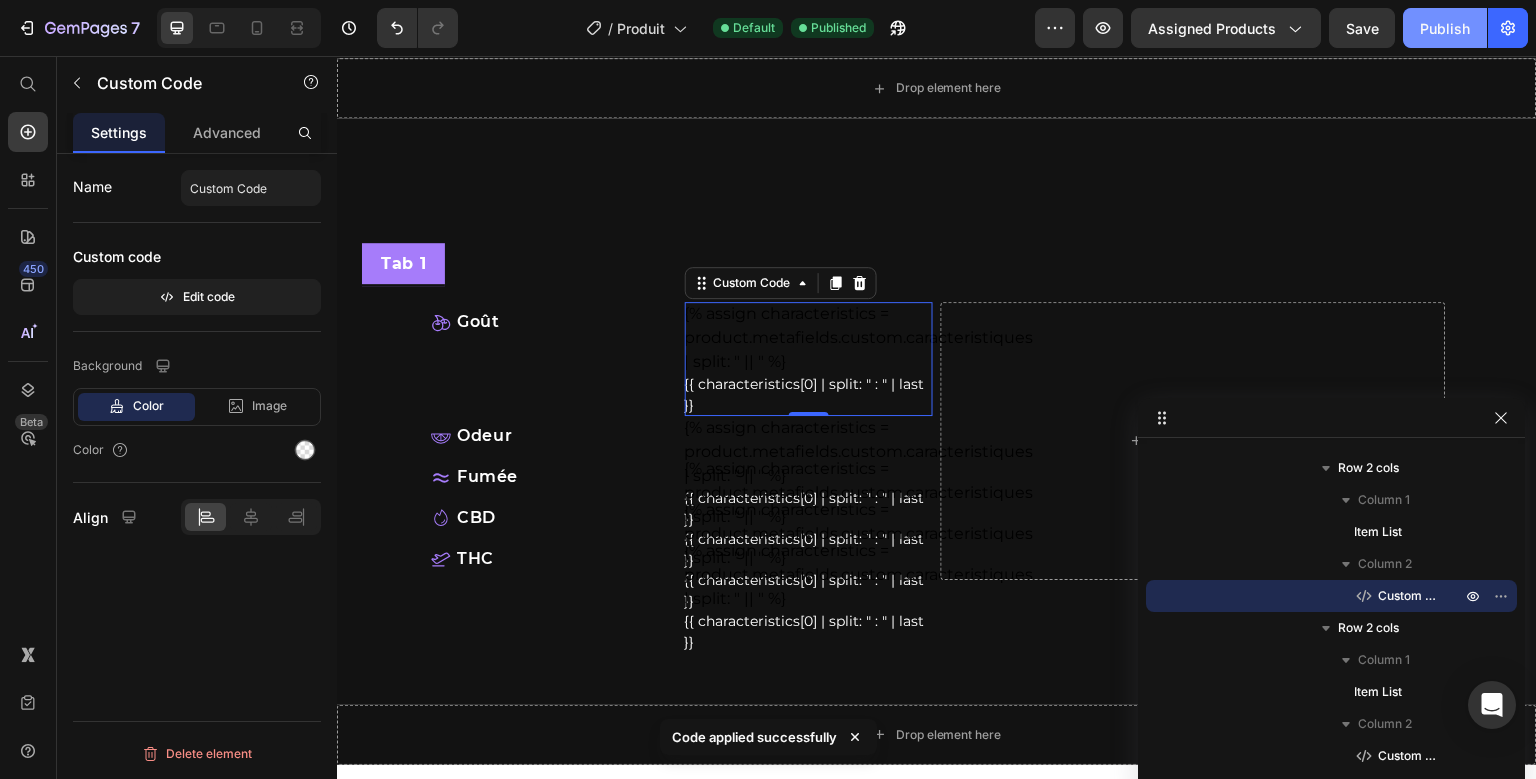 click on "Publish" at bounding box center (1445, 28) 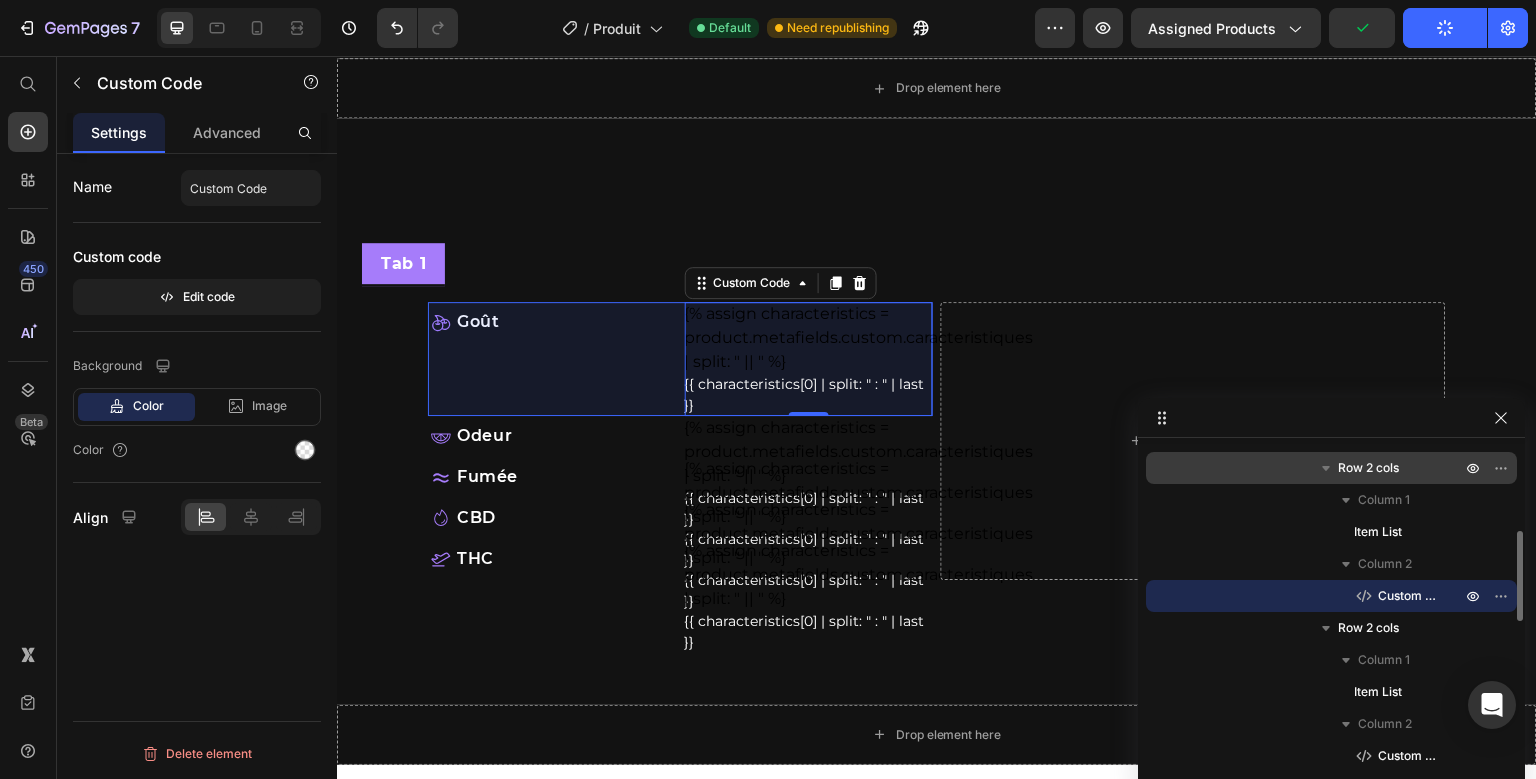 click on "Row 2 cols" at bounding box center (1368, 468) 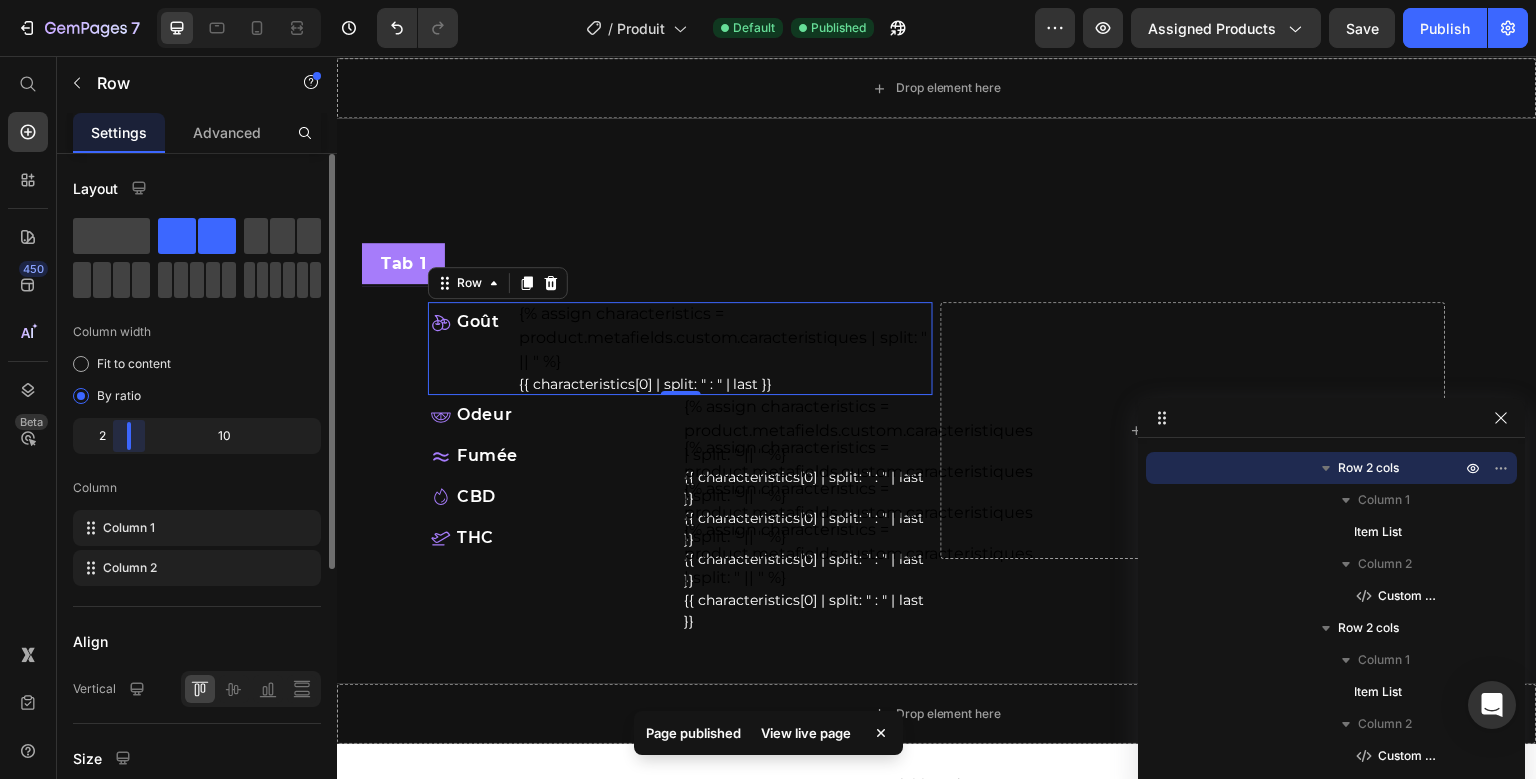 drag, startPoint x: 198, startPoint y: 445, endPoint x: 111, endPoint y: 447, distance: 87.02299 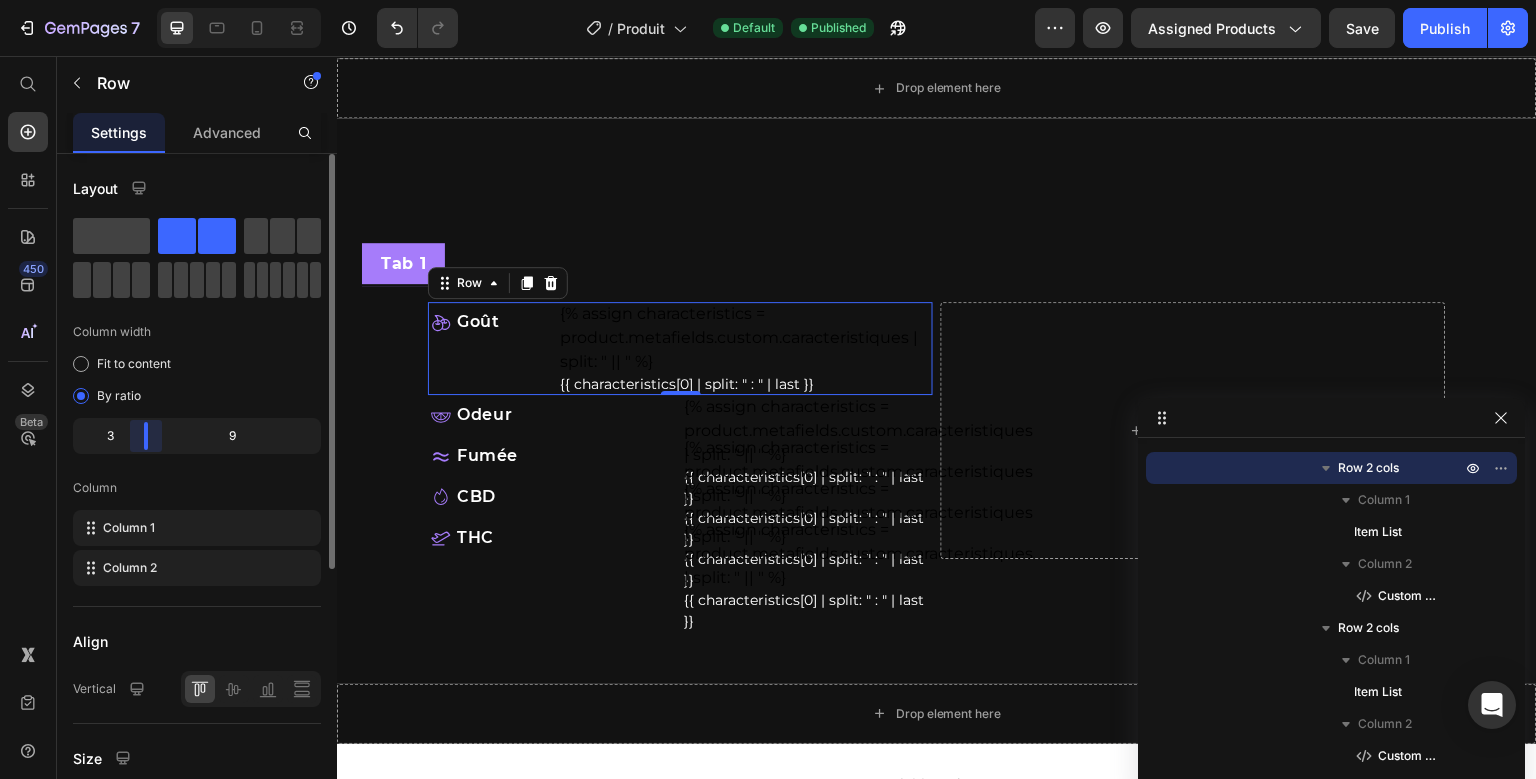 drag, startPoint x: 129, startPoint y: 442, endPoint x: 142, endPoint y: 437, distance: 13.928389 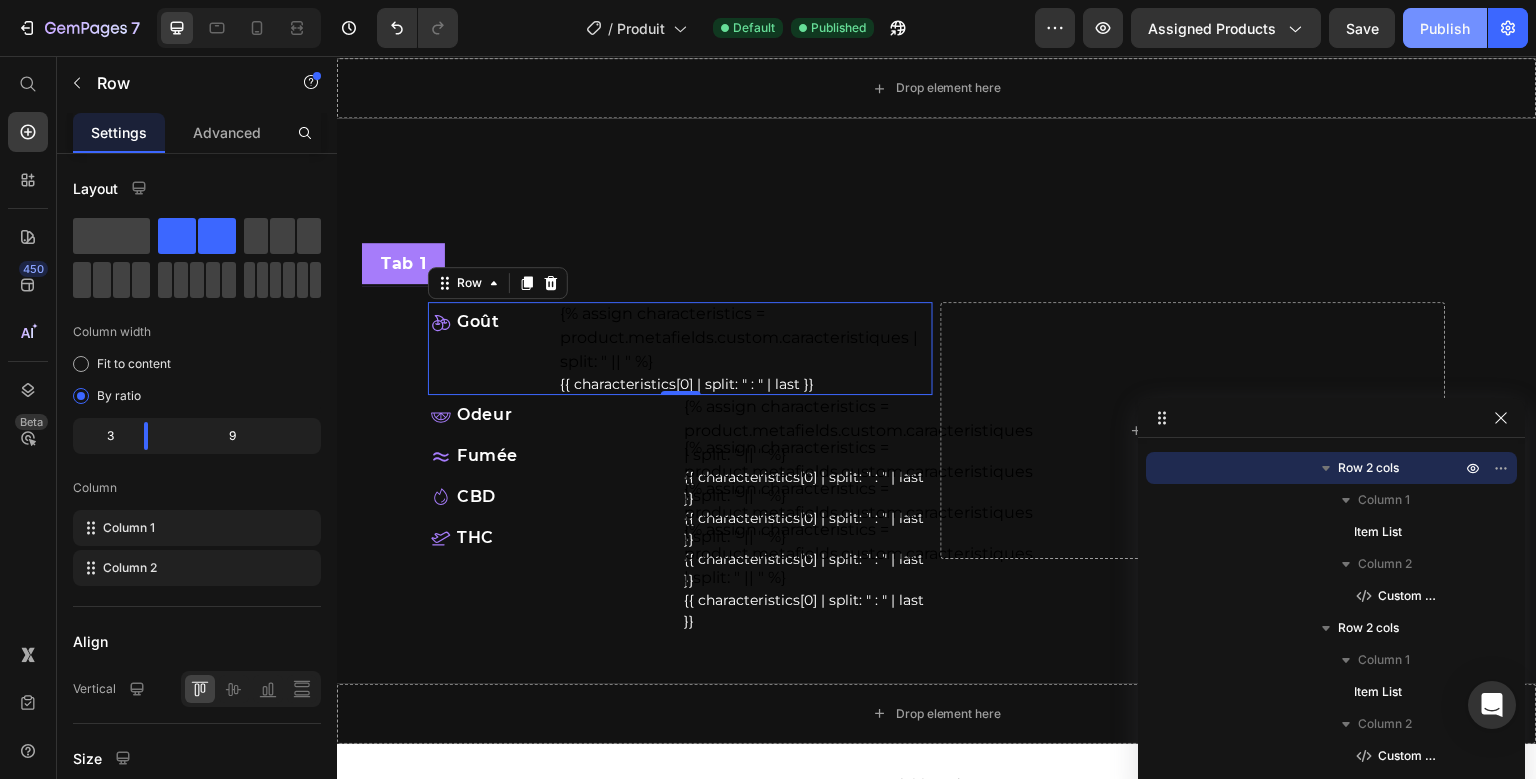 click on "Publish" 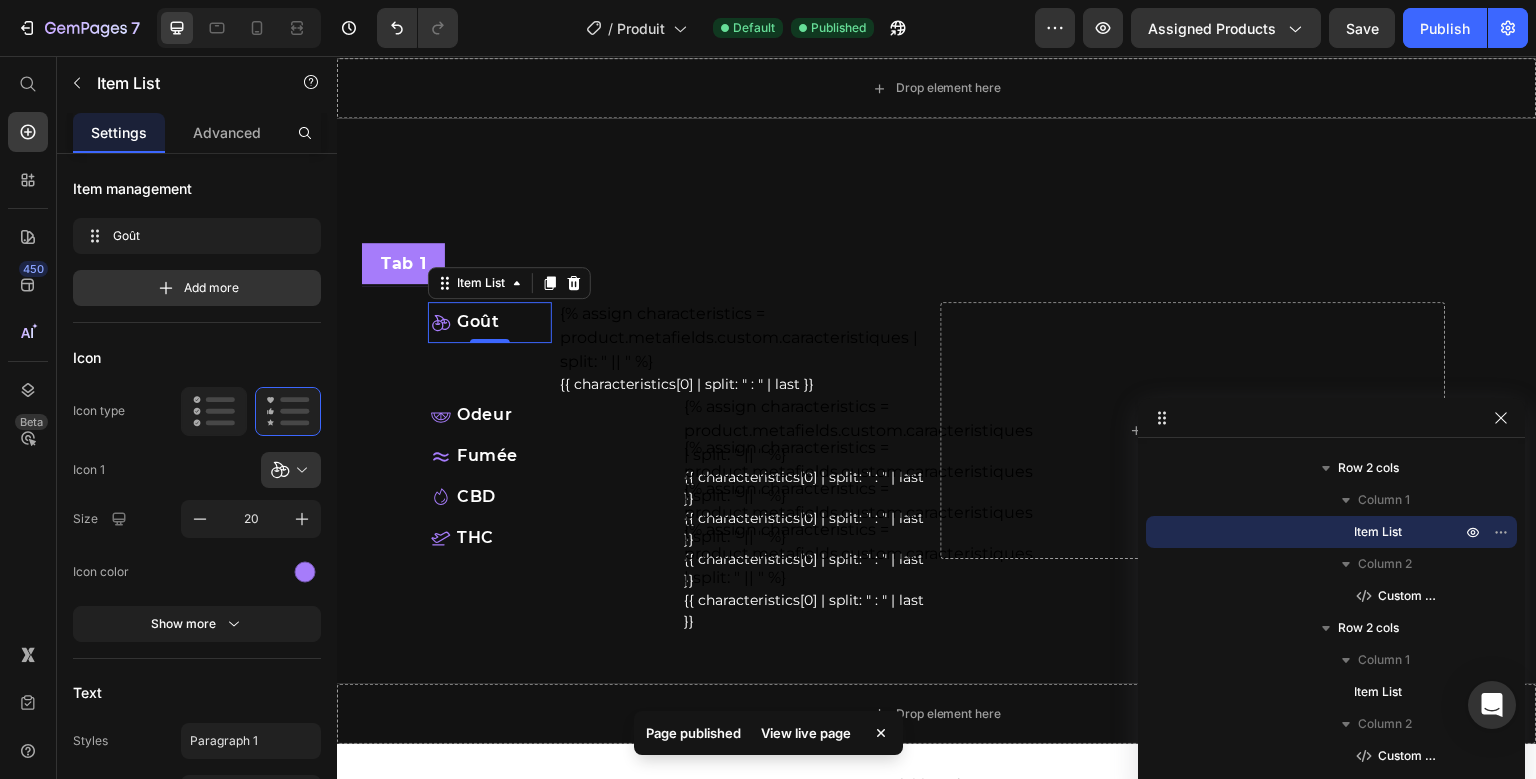 click on "Goût" at bounding box center (478, 322) 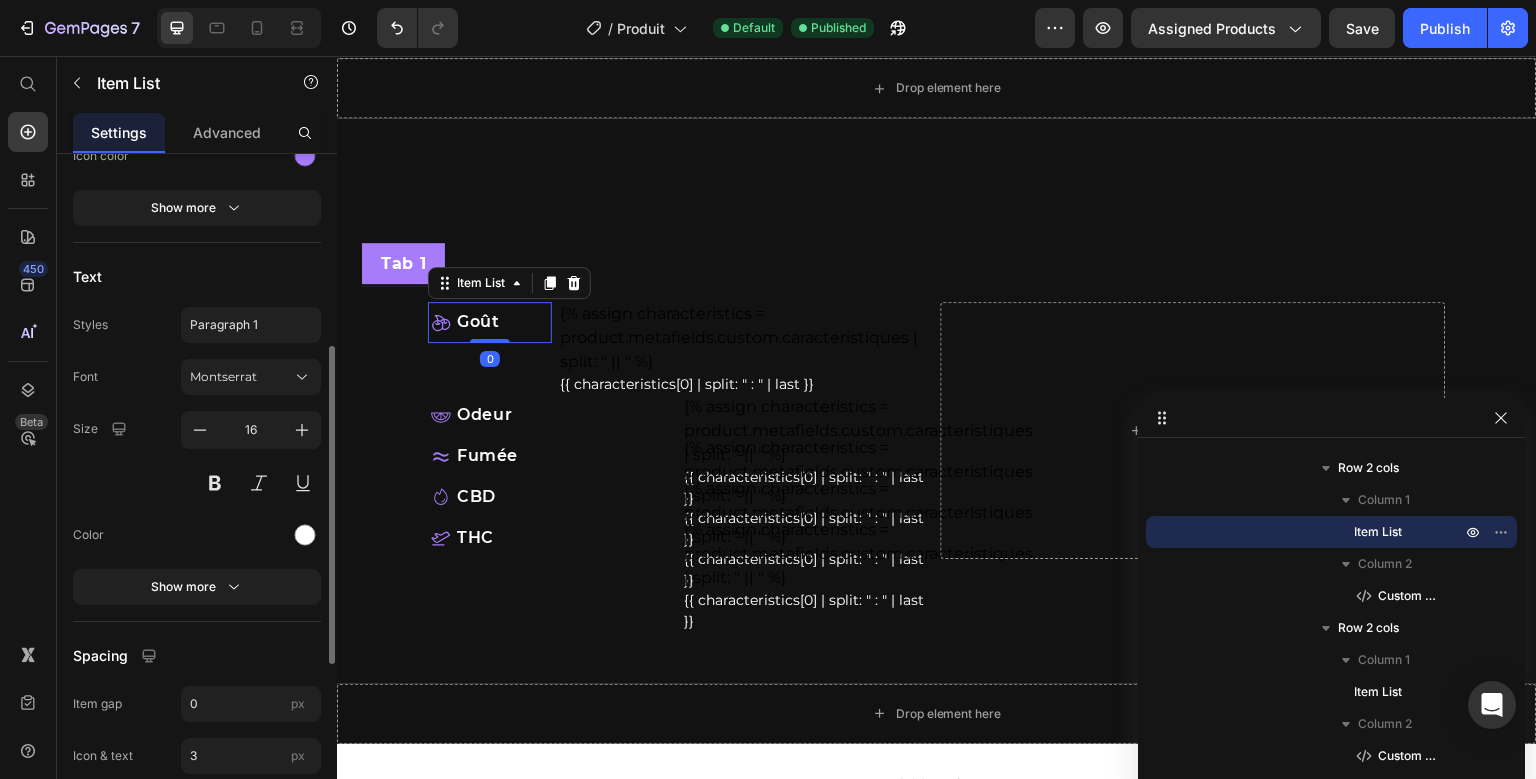 scroll, scrollTop: 419, scrollLeft: 0, axis: vertical 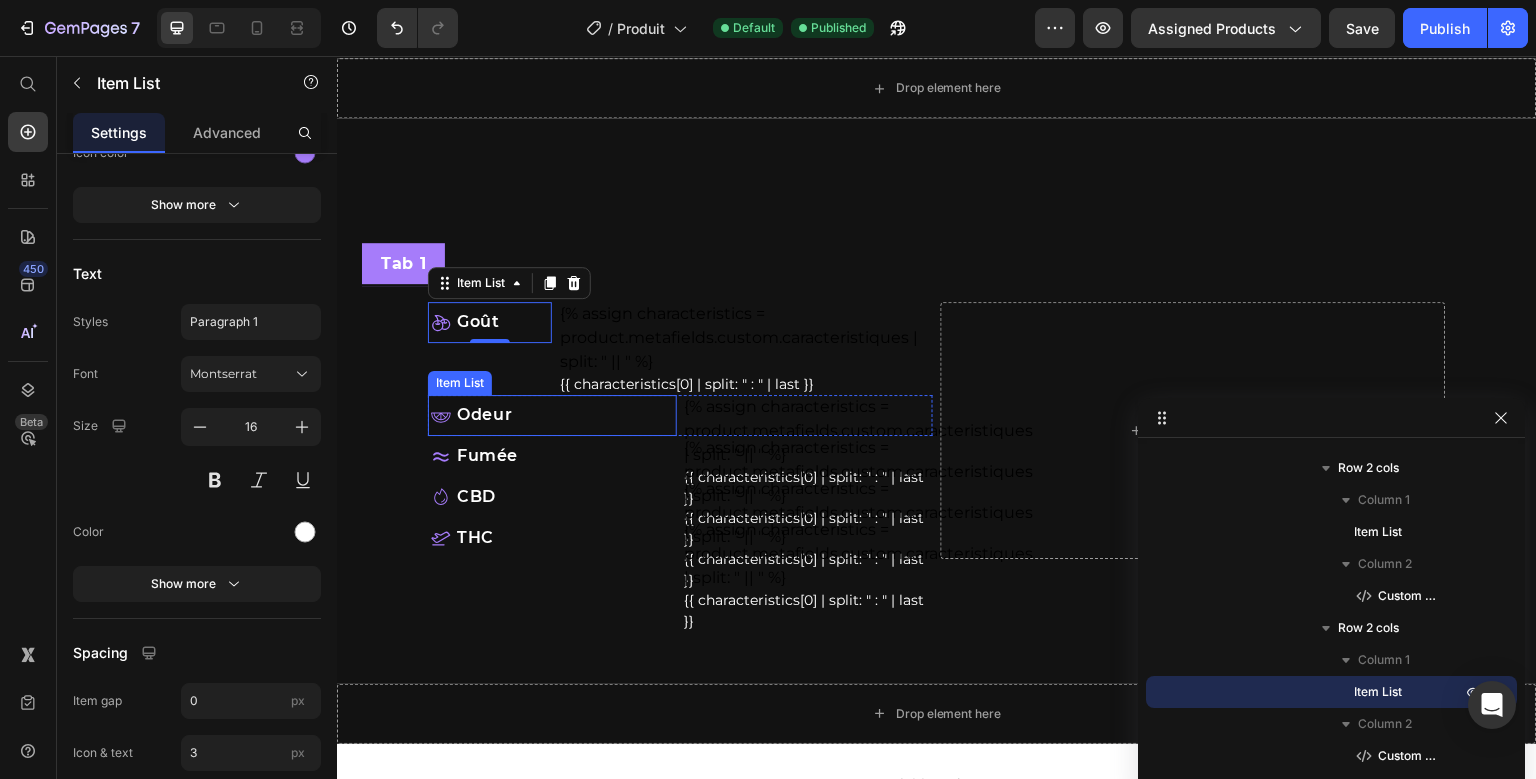 click on "Odeur Item List" at bounding box center [552, 415] 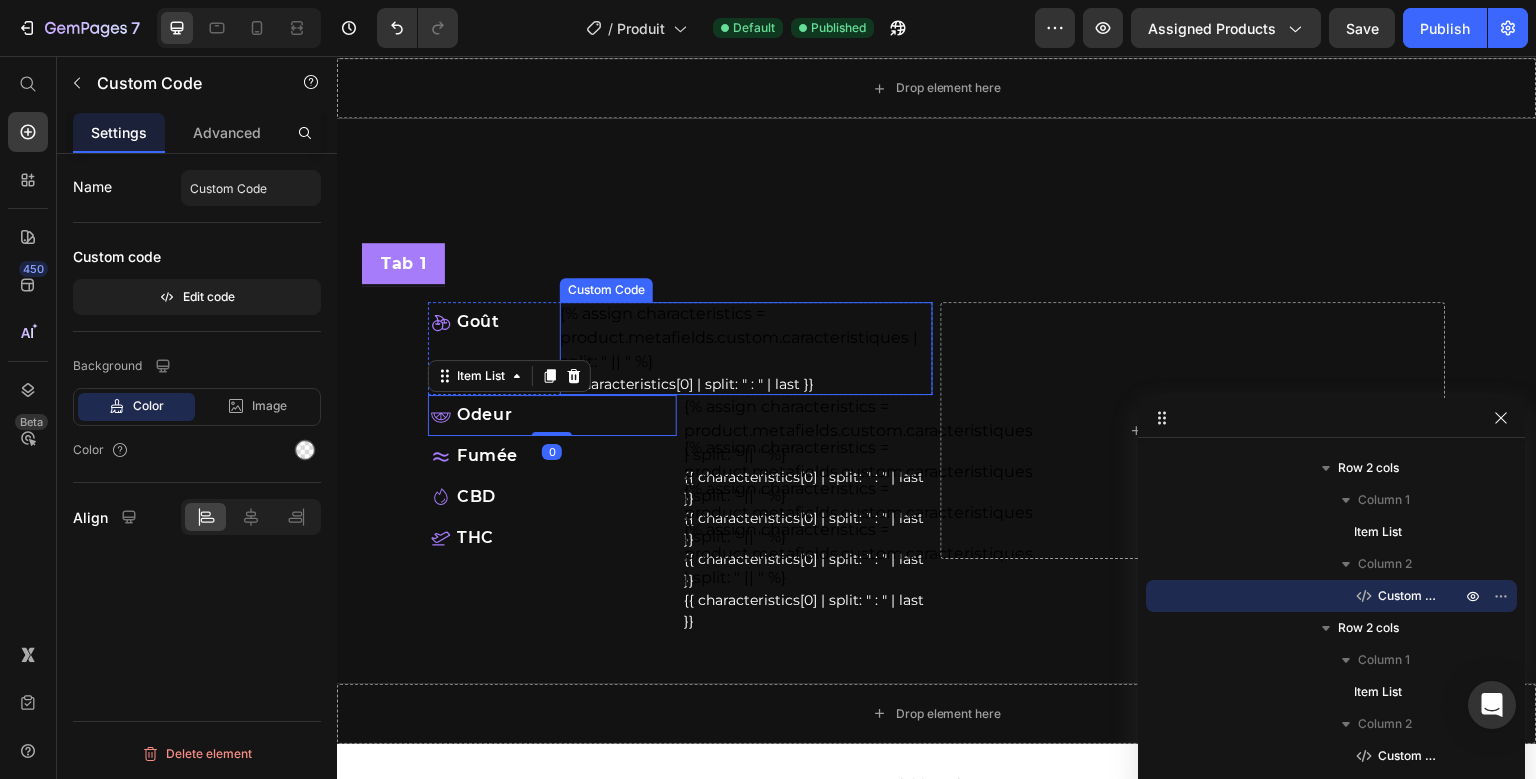 scroll, scrollTop: 0, scrollLeft: 0, axis: both 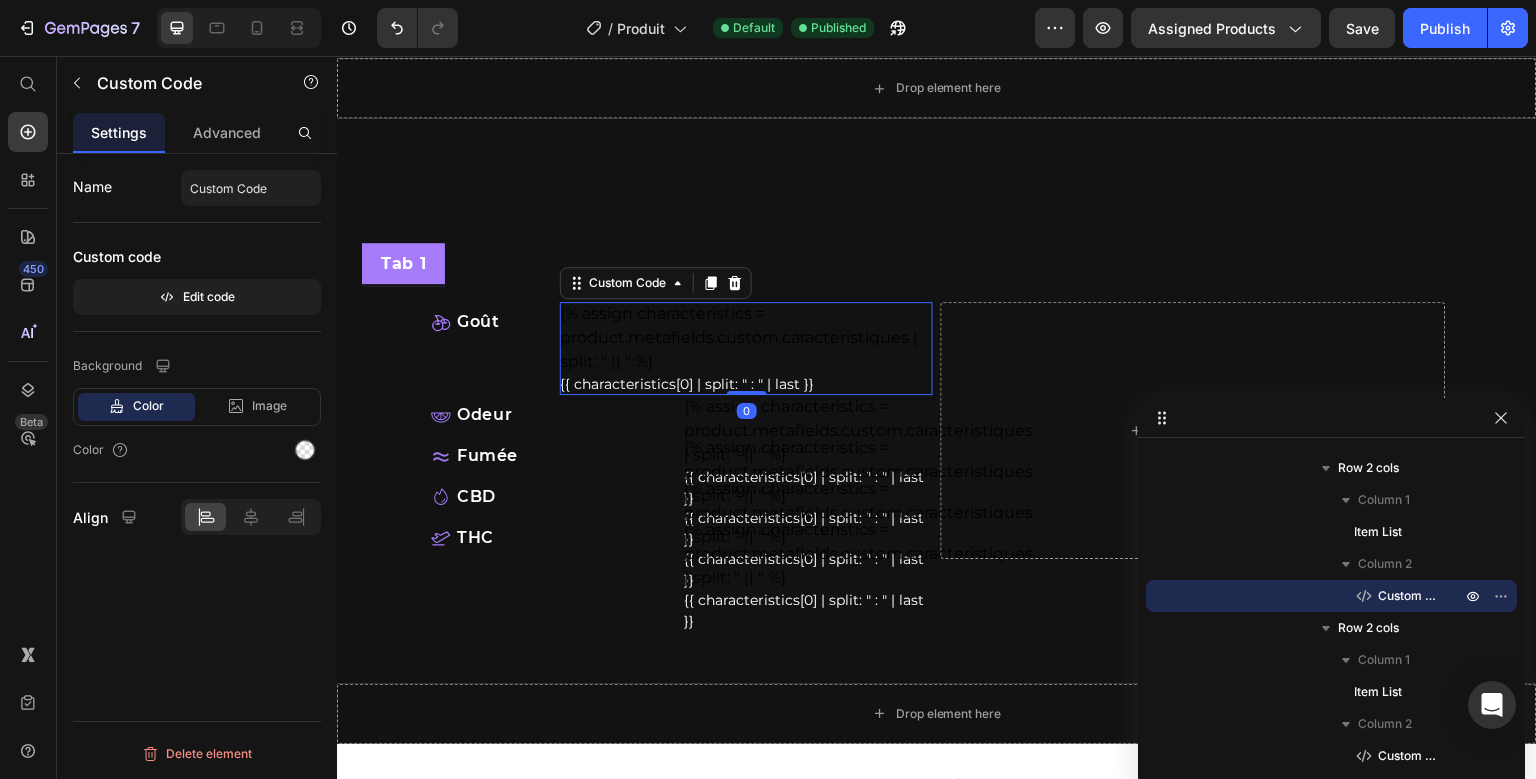 click on "{% assign characteristics = product.metafields.custom.caracteristiques | split: " || " %}
{{ characteristics[0] | split: " : " | last }}
Custom Code   0" at bounding box center [746, 348] 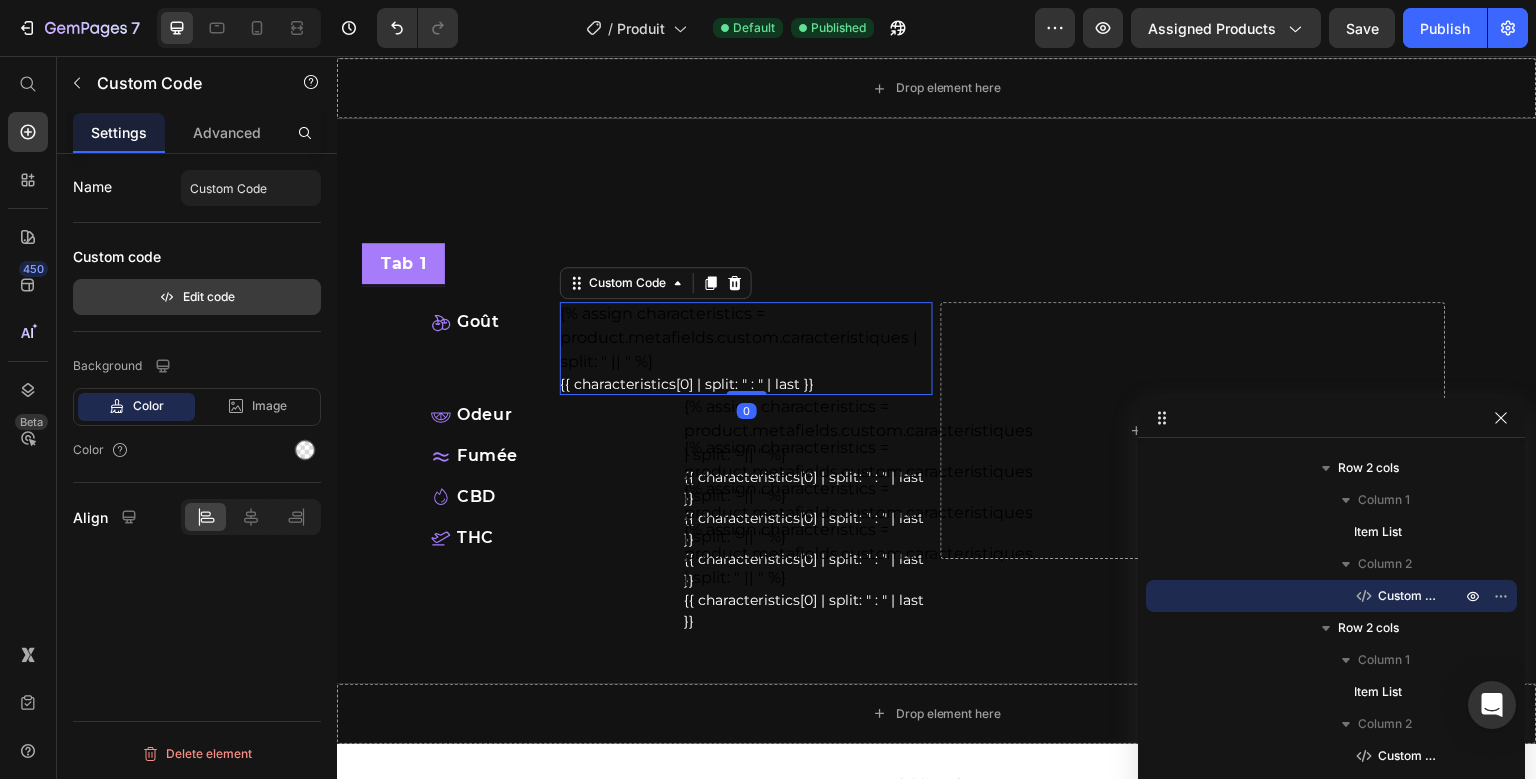 click on "Edit code" at bounding box center (197, 297) 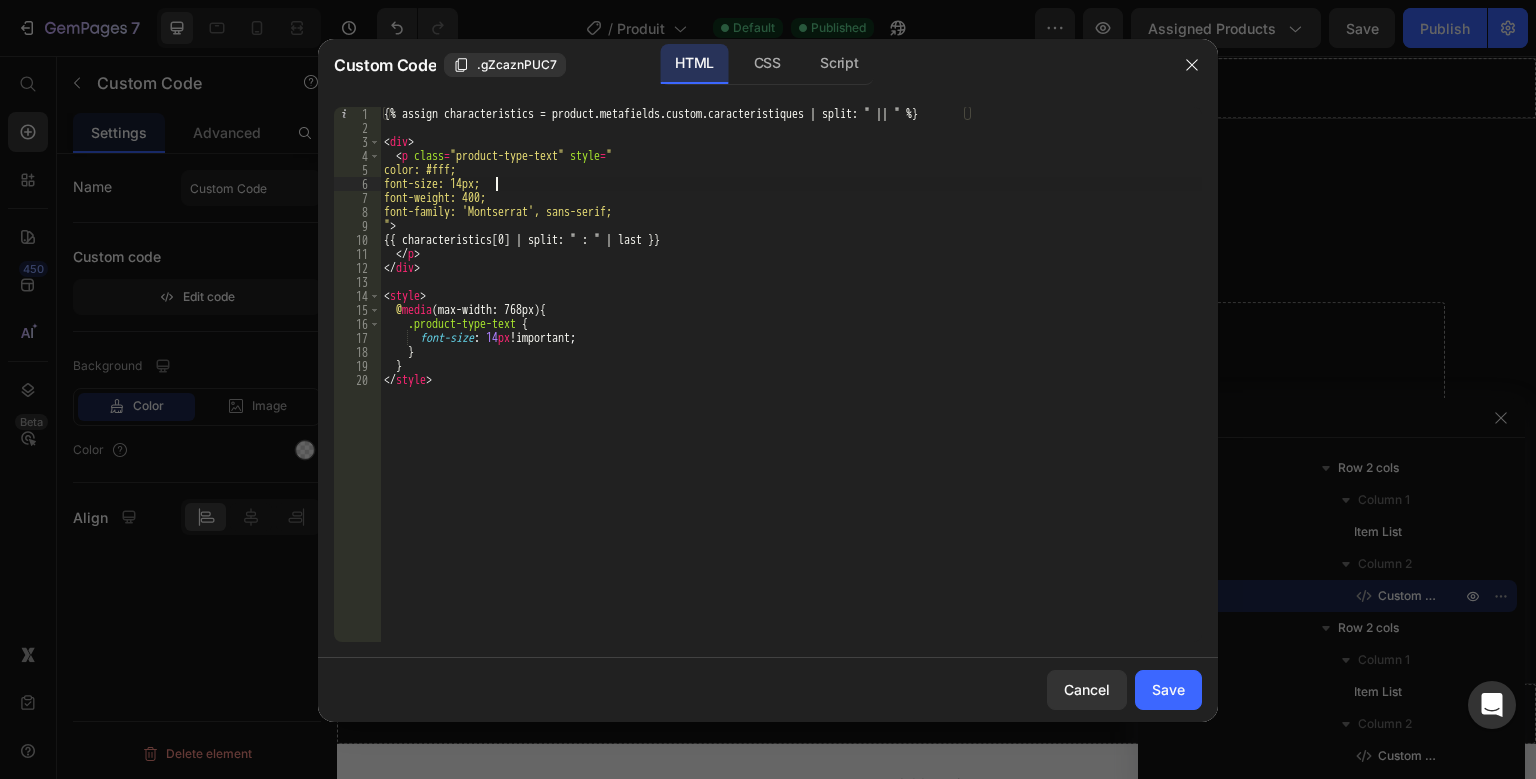 click on "{% assign characteristics = product.metafields.custom.caracteristiques | split: " || " %} < div >    < p   class = "product-type-text"   style = "     color: #fff;     font-size: 14px;     font-weight: 400;     font-family: 'Montserrat', sans-serif;   " >     {{ characteristics[0] | split: " : " | last }}    </ p > </ div > < style >    @ media  (max-width: 768px)  {      .product-type-text   {         font-size :   14 px  !important ;      }    } </ style >" at bounding box center [791, 388] 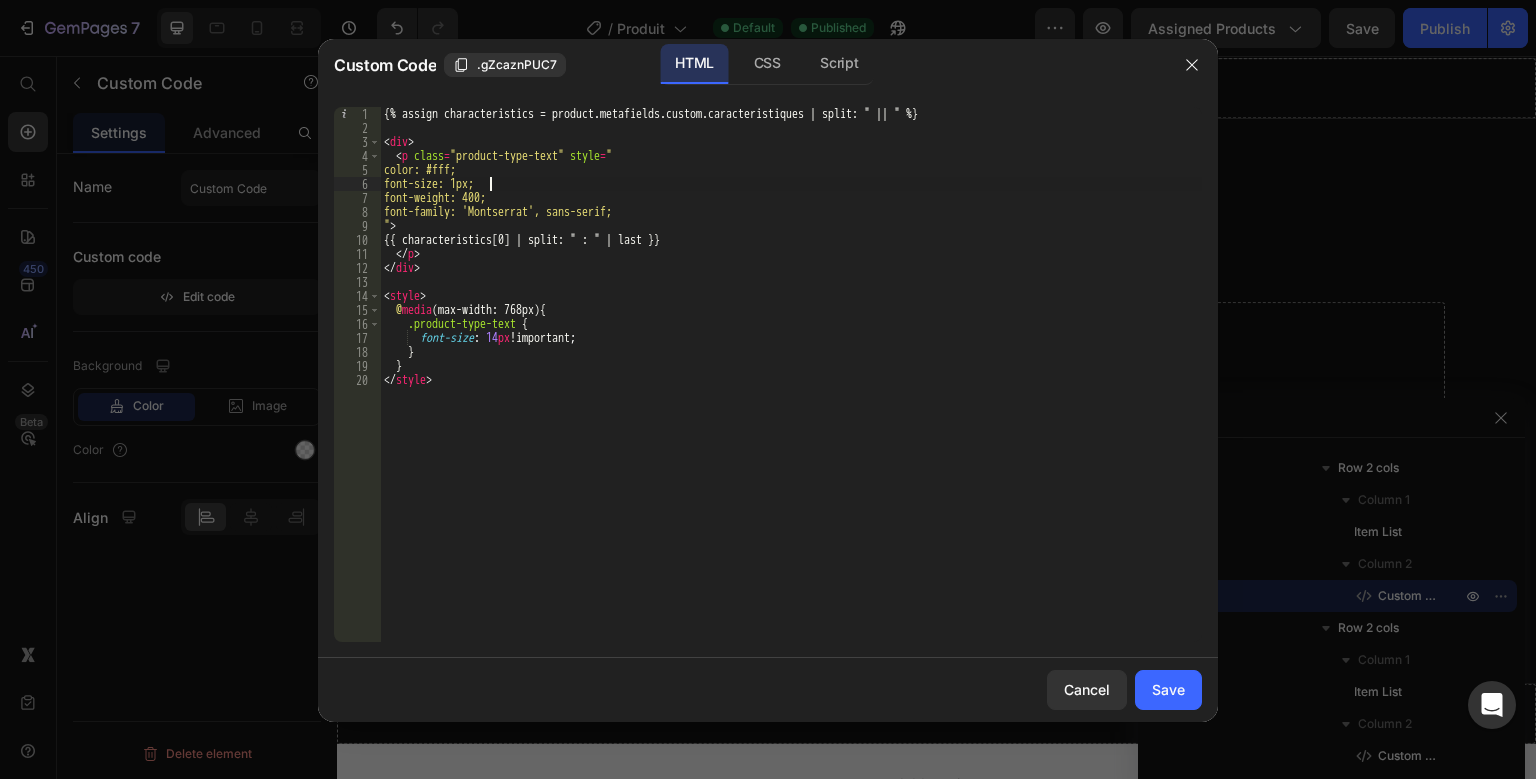 scroll, scrollTop: 0, scrollLeft: 9, axis: horizontal 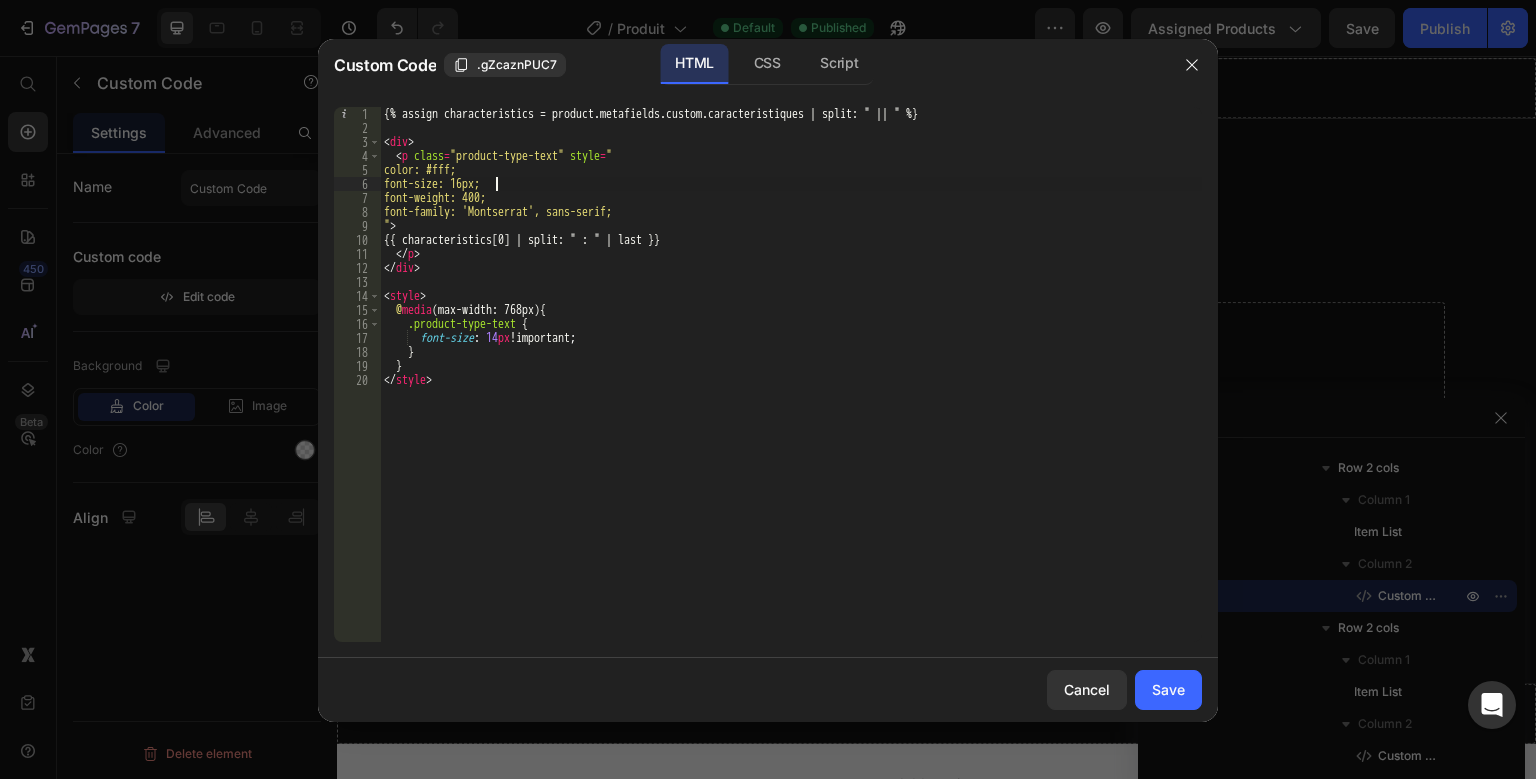 click on "{% assign characteristics = product.metafields.custom.caracteristiques | split: " || " %} < div >    < p   class = "product-type-text"   style = "     color: #fff;     font-size: 16px;     font-weight: 400;     font-family: 'Montserrat', sans-serif;   " >     {{ characteristics[0] | split: " : " | last }}    </ p > </ div > < style >    @ media  (max-width: 768px)  {      .product-type-text   {         font-size :   14 px  !important ;      }    } </ style >" at bounding box center (791, 388) 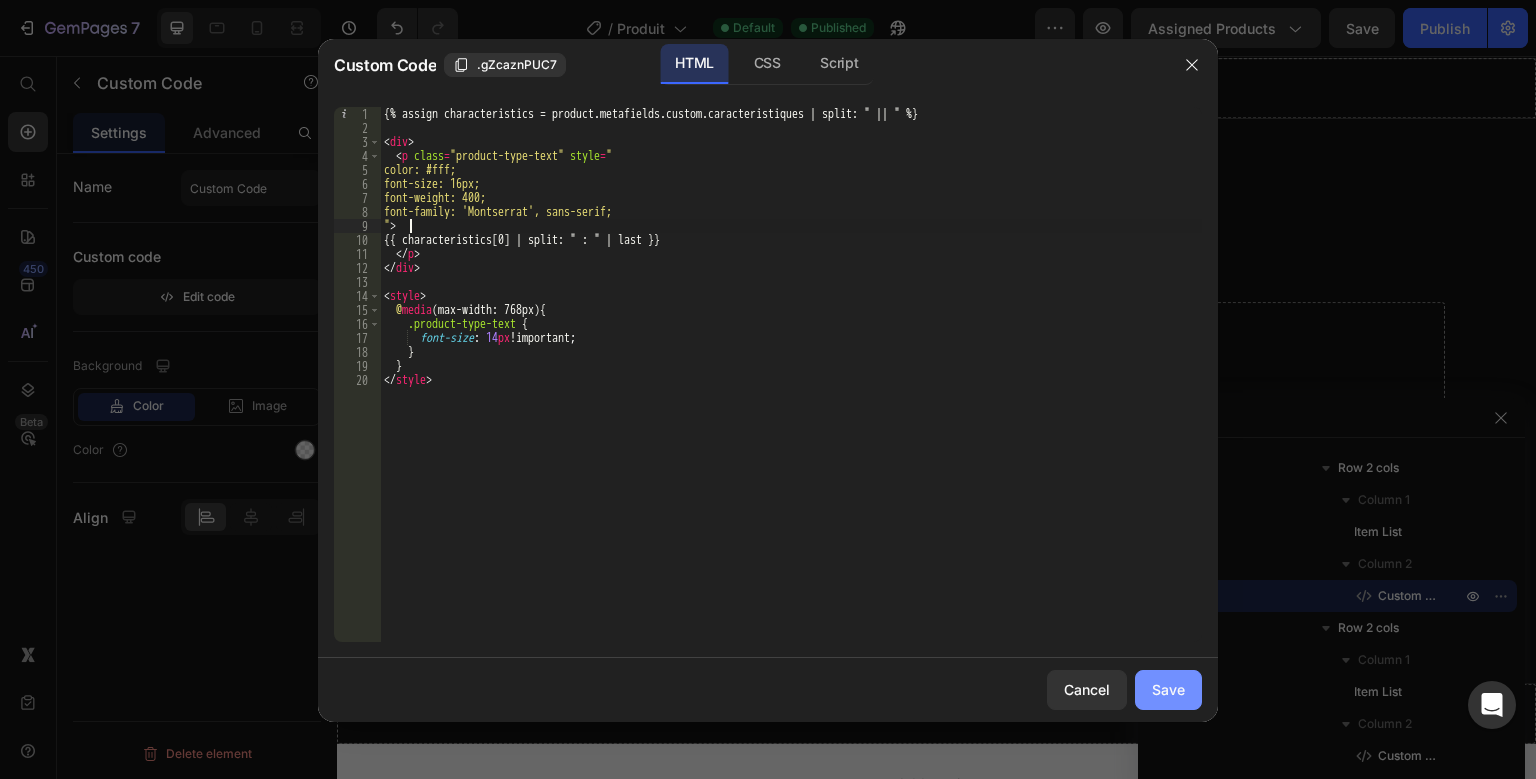 type on "">" 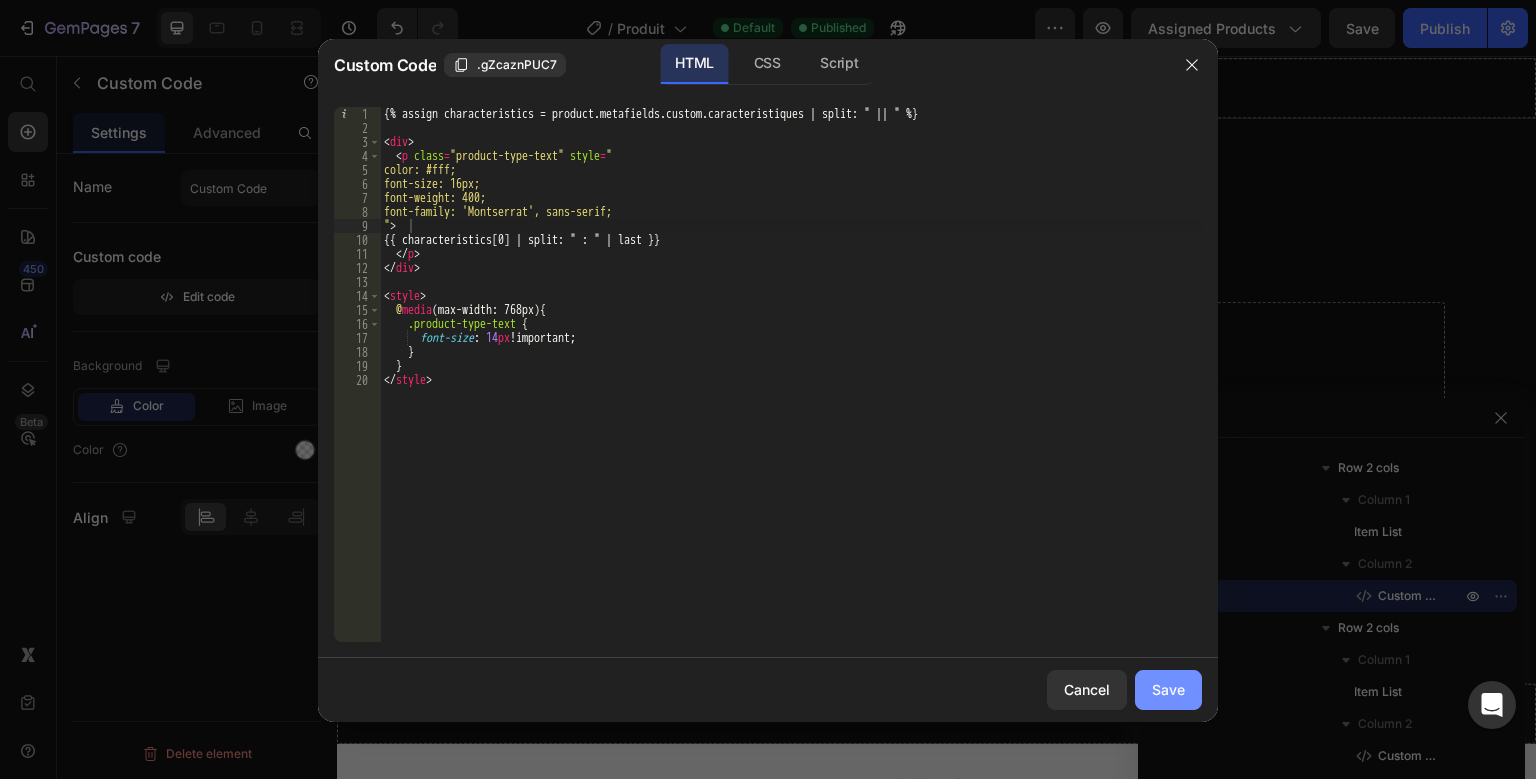 click on "Save" at bounding box center (1168, 689) 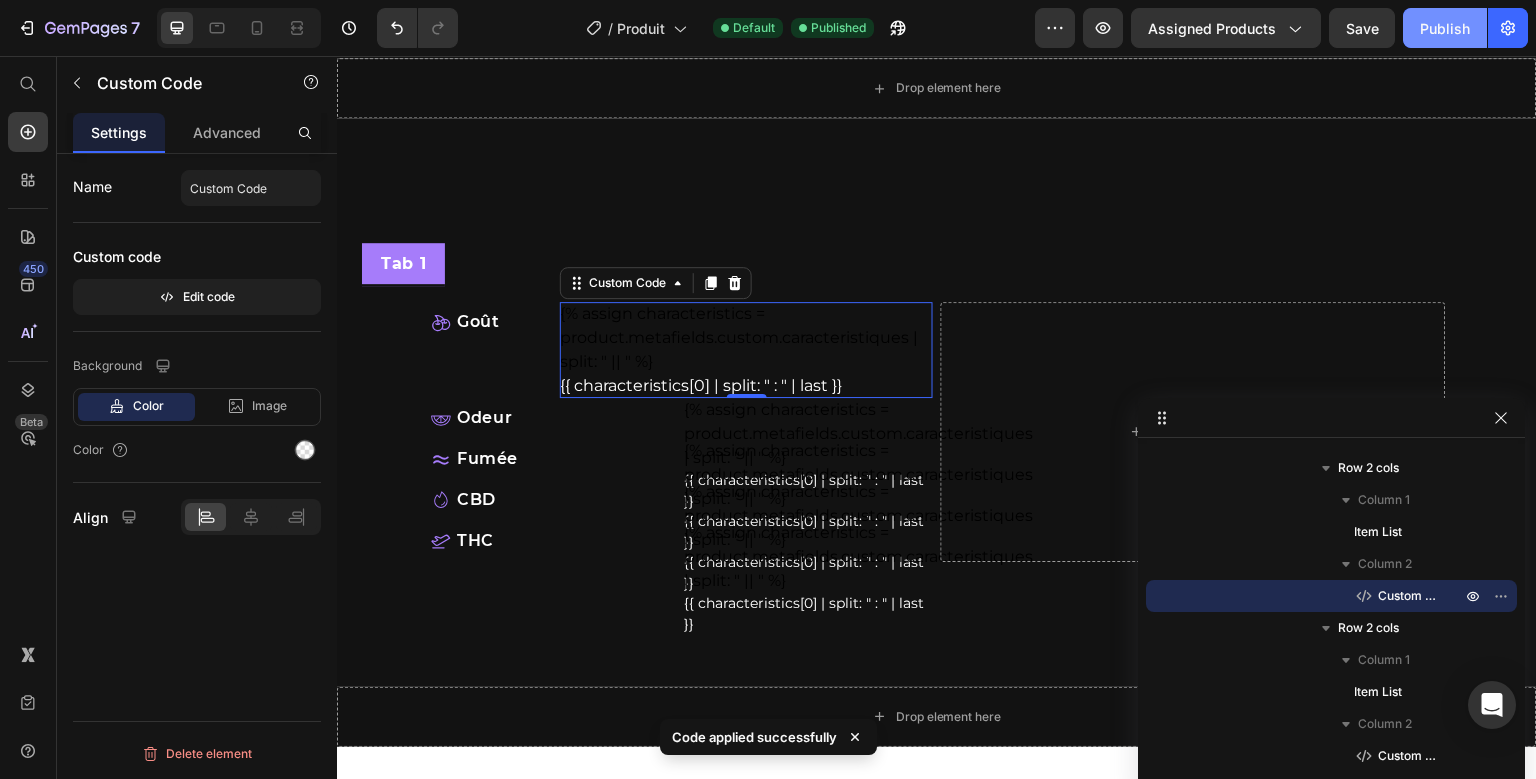 click on "Publish" at bounding box center [1445, 28] 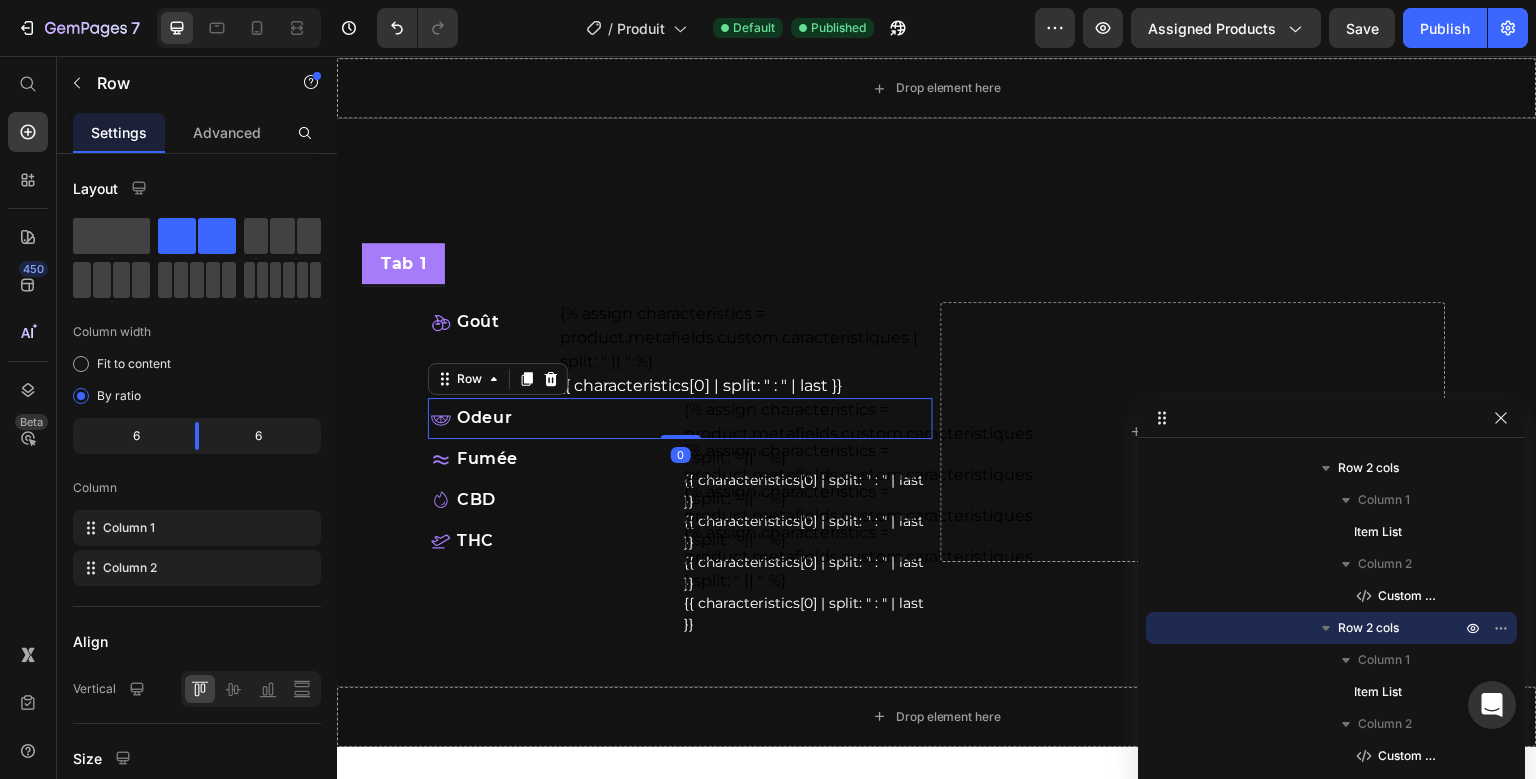 click on "Goût Item List {% assign characteristics = product.metafields.custom.caracteristiques | split: " || " %}
{{ characteristics[0] | split: " : " | last }}
Custom Code Row
Odeur Item List {% assign characteristics = product.metafields.custom.caracteristiques | split: " || " %}
{{ characteristics[0] | split: " : " | last }}
Custom Code Row   0
Fumée Item List {% assign characteristics = product.metafields.custom.caracteristiques | split: " || " %}
{{ characteristics[0] | split: " : " | last }}
Custom Code Row
CBD Item List {% assign characteristics = product.metafields.custom.caracteristiques | split: " || " %}
{{ characteristics[0] | split: " : " | last }}
Custom Code Row
THC Item List {% assign characteristics = product.metafields.custom.caracteristiques | split: " || " %}
{{ characteristics[0] | split: " : " | last }}
Custom Code Row" at bounding box center [680, 431] 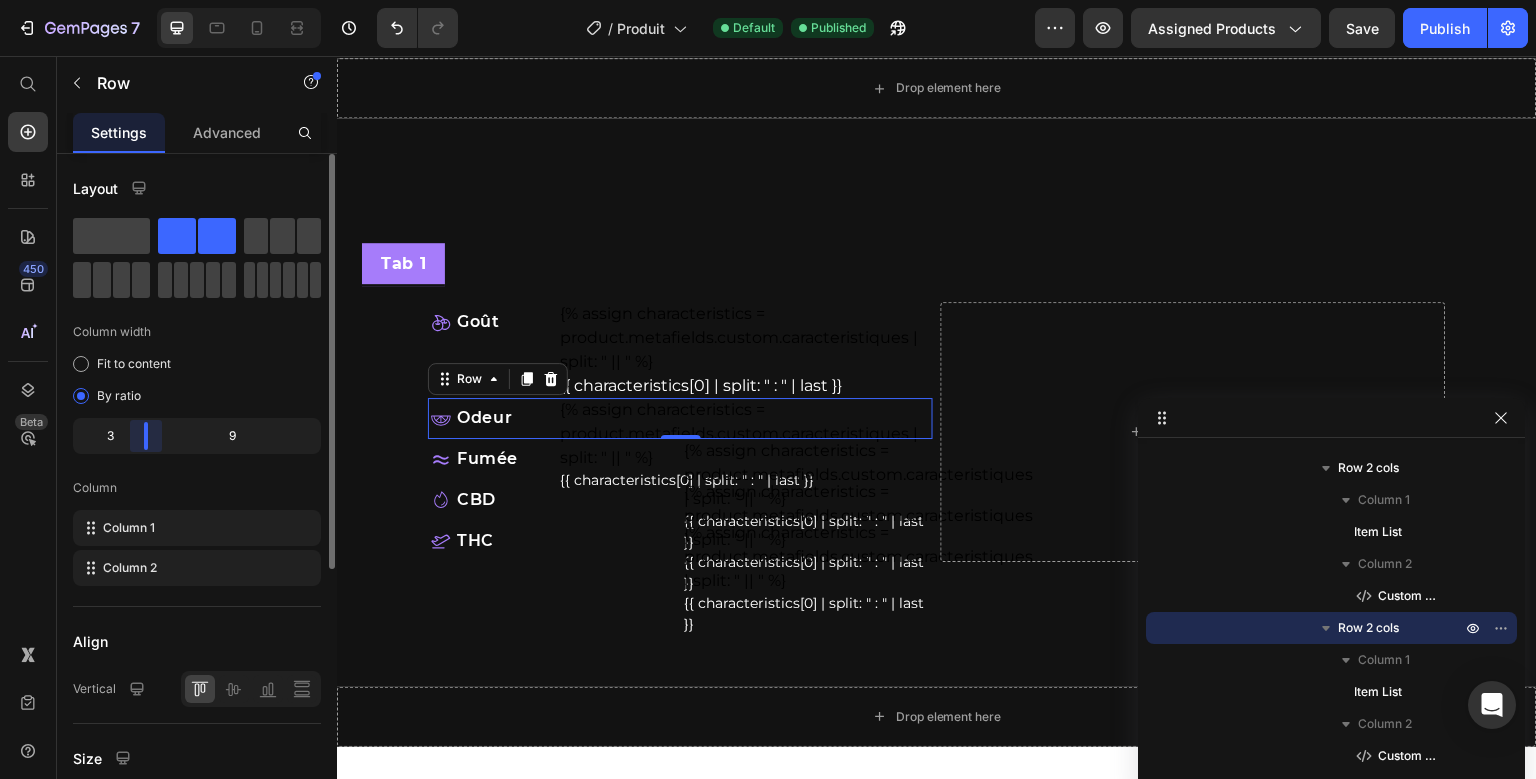 drag, startPoint x: 208, startPoint y: 429, endPoint x: 145, endPoint y: 454, distance: 67.77905 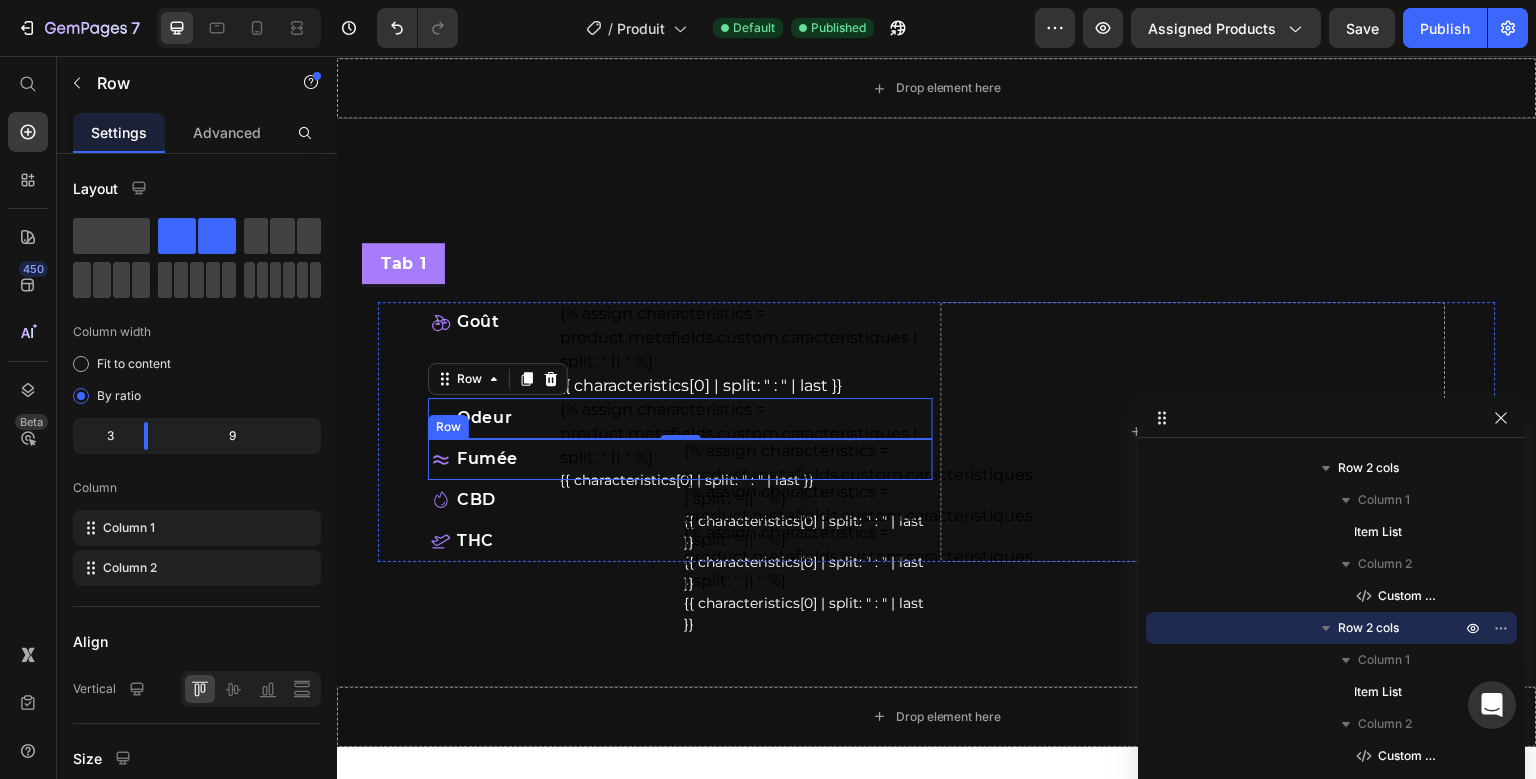 scroll, scrollTop: 506, scrollLeft: 0, axis: vertical 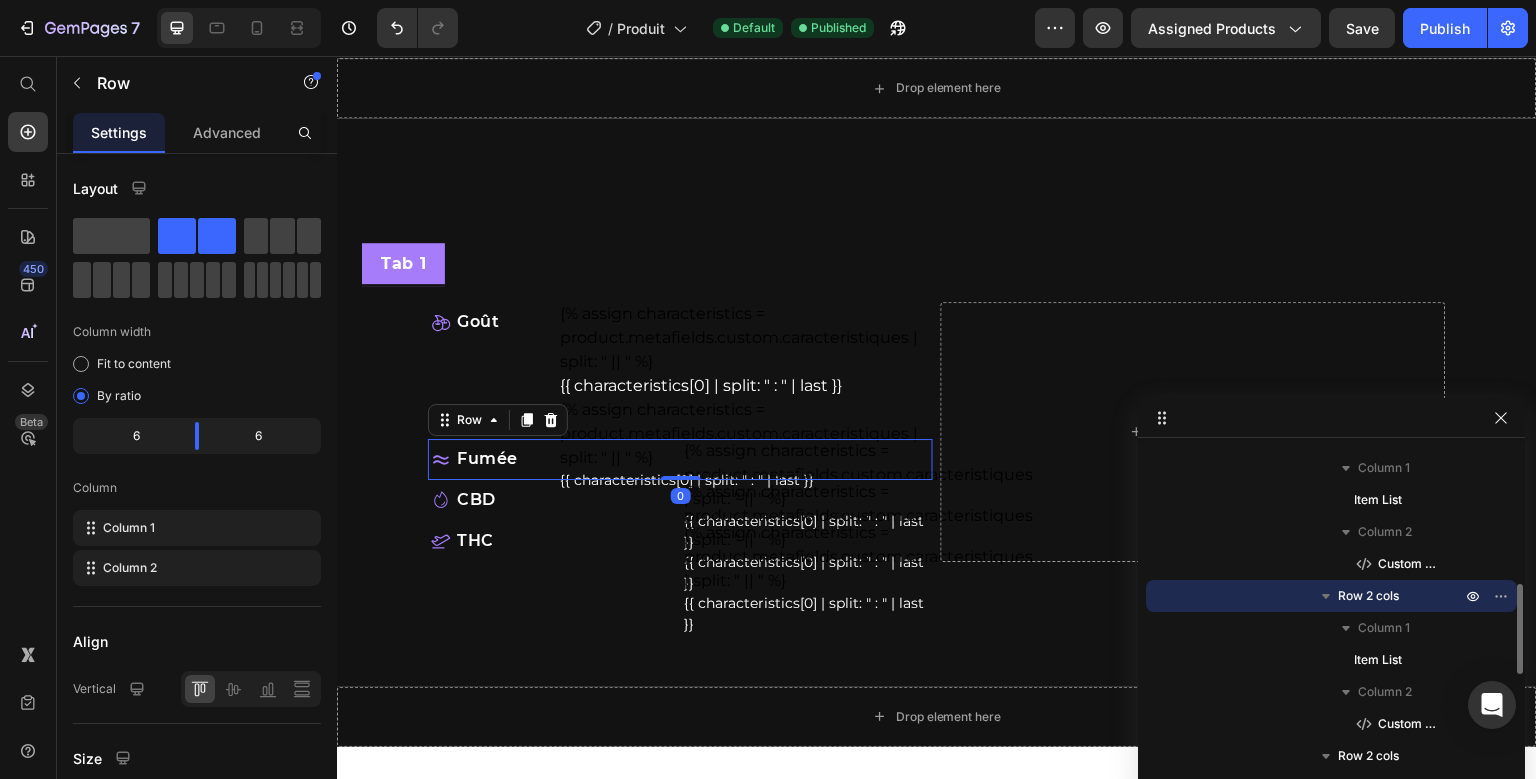 click on "Goût Item List {% assign characteristics = product.metafields.custom.caracteristiques | split: " || " %}
{{ characteristics[0] | split: " : " | last }}
Custom Code Row
Odeur Item List {% assign characteristics = product.metafields.custom.caracteristiques | split: " || " %}
{{ characteristics[0] | split: " : " | last }}
Custom Code Row
Fumée Item List {% assign characteristics = product.metafields.custom.caracteristiques | split: " || " %}
{{ characteristics[0] | split: " : " | last }}
Custom Code Row   0
CBD Item List {% assign characteristics = product.metafields.custom.caracteristiques | split: " || " %}
{{ characteristics[0] | split: " : " | last }}
Custom Code Row
THC Item List {% assign characteristics = product.metafields.custom.caracteristiques | split: " || " %}
{{ characteristics[0] | split: " : " | last }}
Custom Code Row" at bounding box center [680, 431] 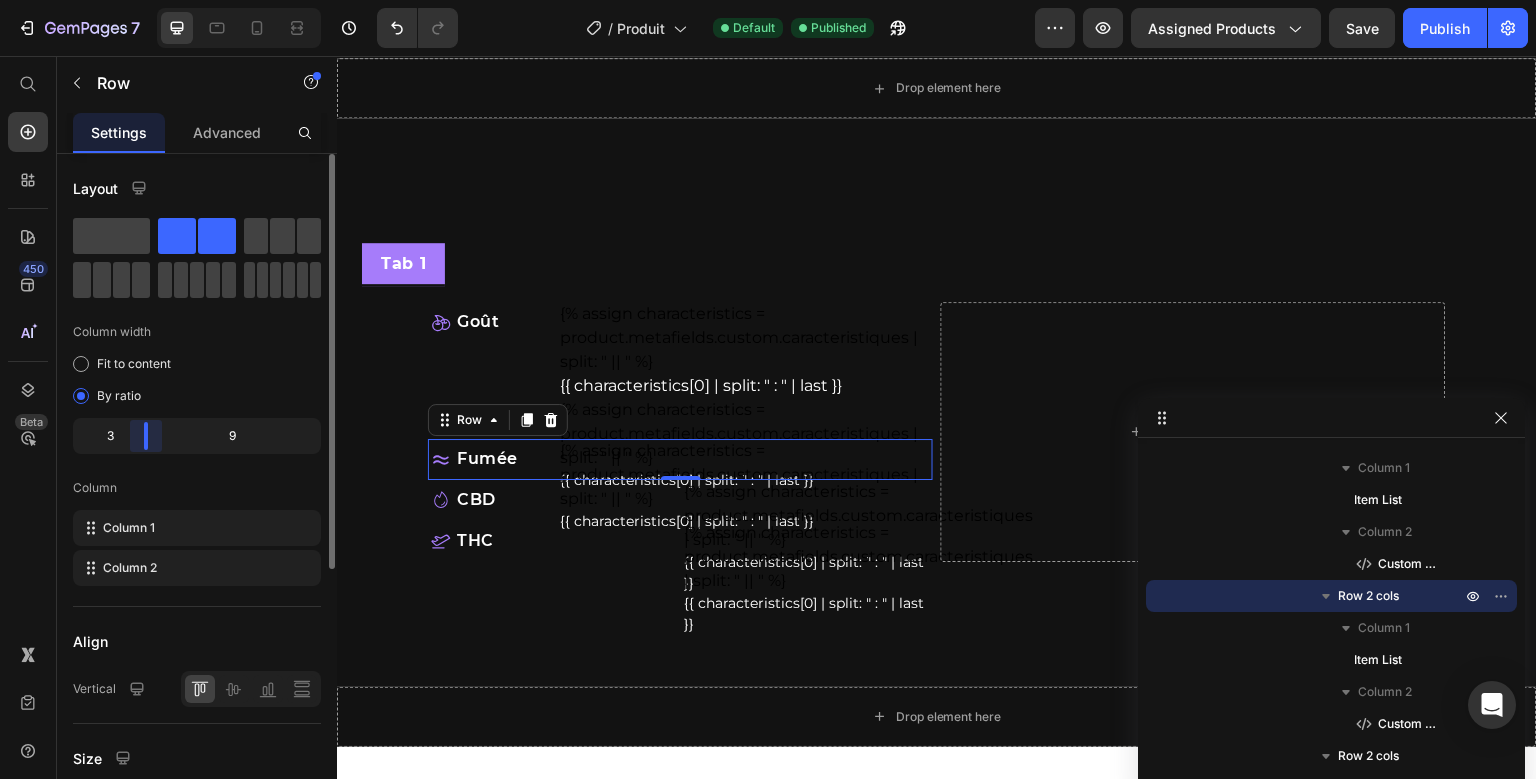 drag, startPoint x: 204, startPoint y: 433, endPoint x: 136, endPoint y: 451, distance: 70.34202 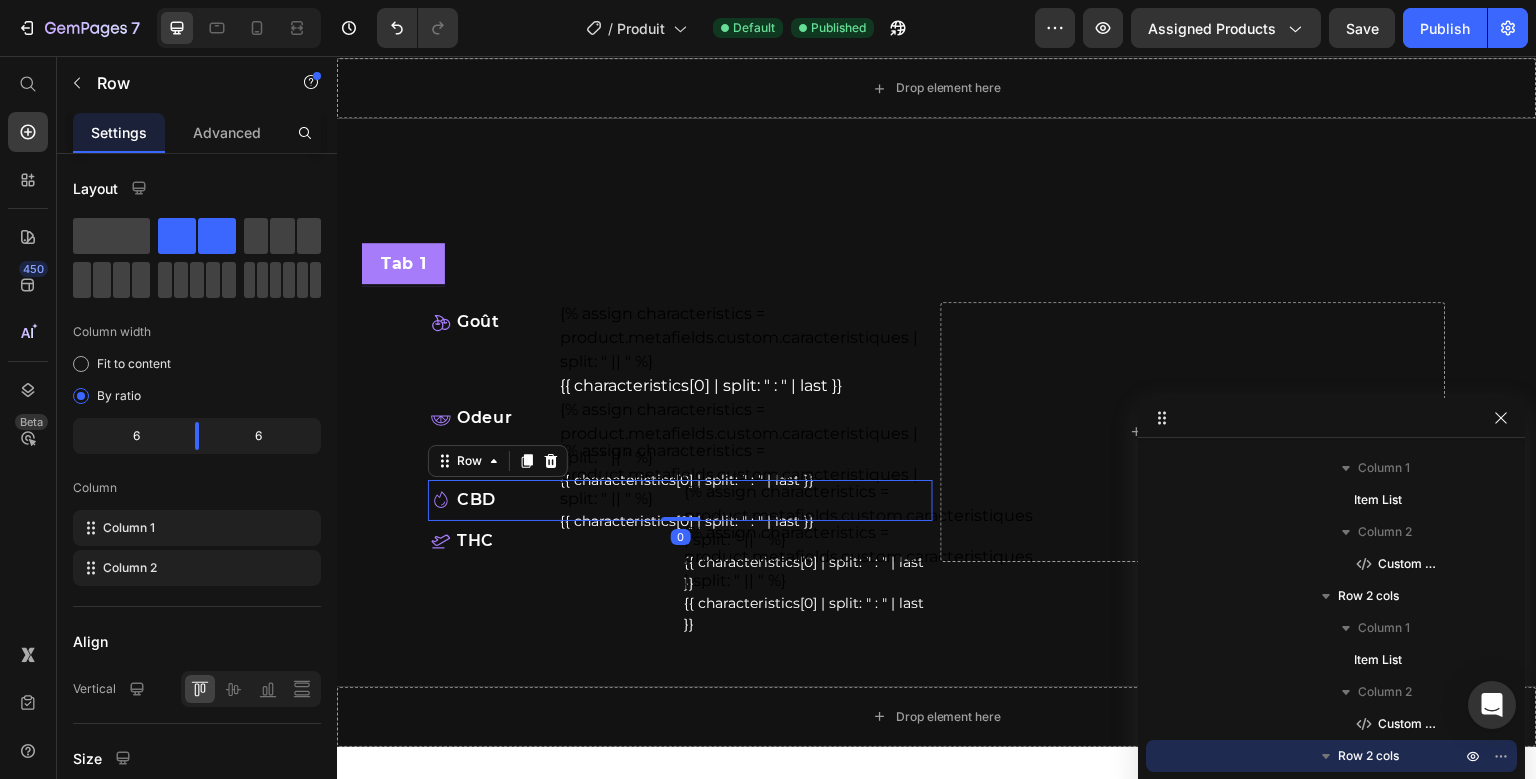 click on "Goût Item List {% assign characteristics = product.metafields.custom.caracteristiques | split: " || " %}
{{ characteristics[0] | split: " : " | last }}
Custom Code Row
Odeur Item List {% assign characteristics = product.metafields.custom.caracteristiques | split: " || " %}
{{ characteristics[0] | split: " : " | last }}
Custom Code Row
Fumée Item List {% assign characteristics = product.metafields.custom.caracteristiques | split: " || " %}
{{ characteristics[0] | split: " : " | last }}
Custom Code Row
CBD Item List {% assign characteristics = product.metafields.custom.caracteristiques | split: " || " %}
{{ characteristics[0] | split: " : " | last }}
Custom Code Row   0
THC Item List {% assign characteristics = product.metafields.custom.caracteristiques | split: " || " %}
{{ characteristics[0] | split: " : " | last }}
Custom Code Row" at bounding box center (680, 431) 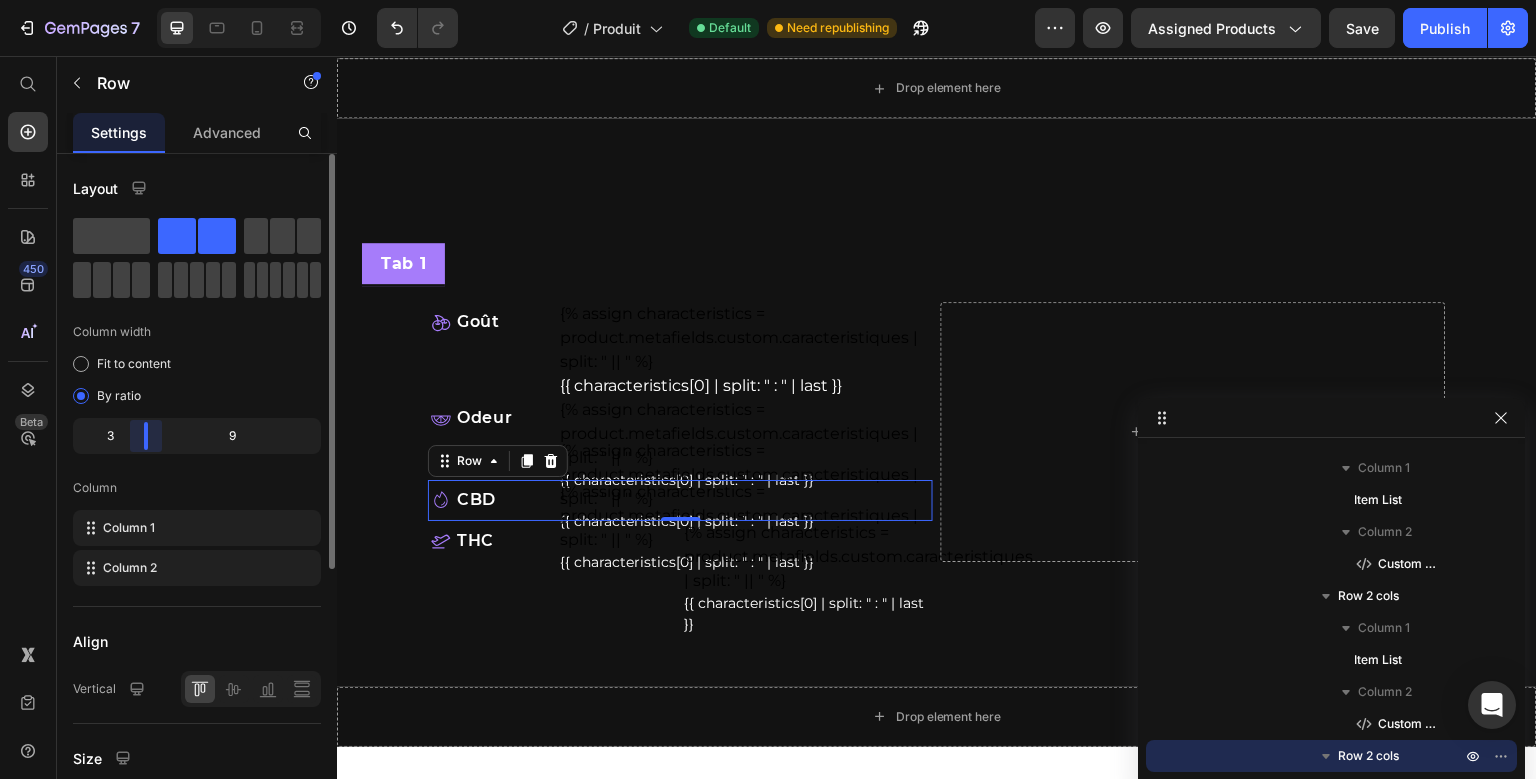drag, startPoint x: 209, startPoint y: 425, endPoint x: 144, endPoint y: 458, distance: 72.89719 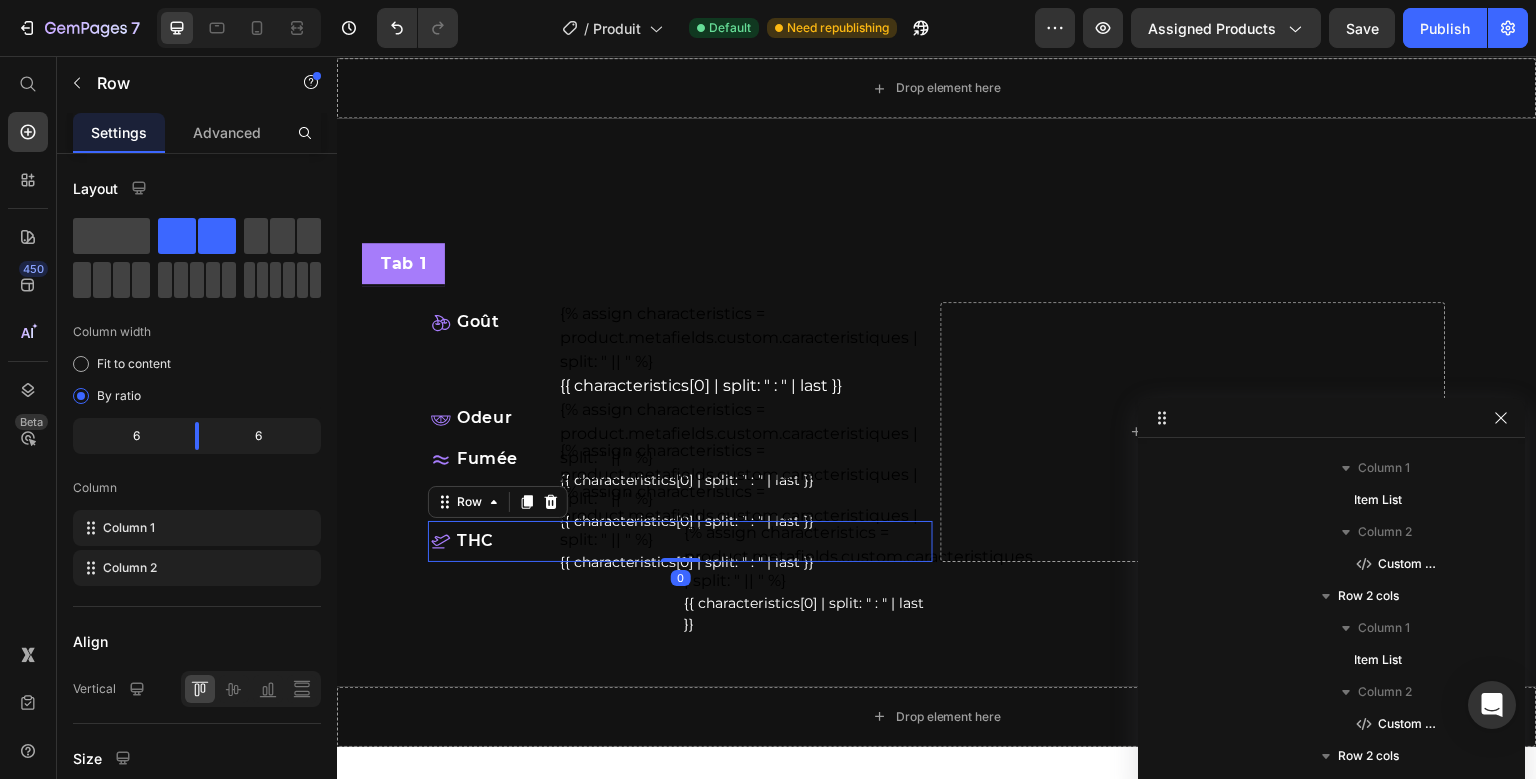 scroll, scrollTop: 826, scrollLeft: 0, axis: vertical 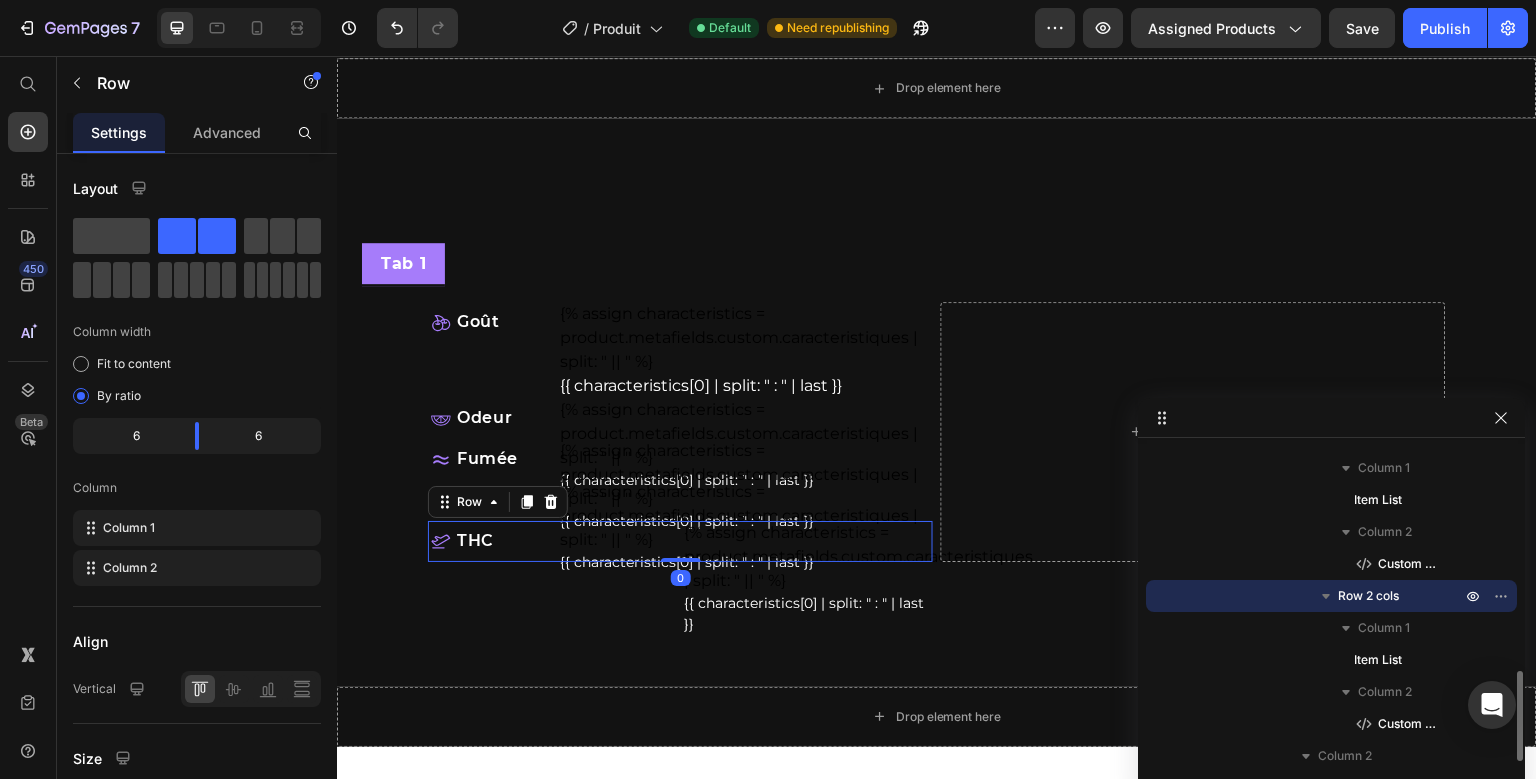 click on "Goût Item List {% assign characteristics = product.metafields.custom.caracteristiques | split: " || " %}
{{ characteristics[0] | split: " : " | last }}
Custom Code Row
Odeur Item List {% assign characteristics = product.metafields.custom.caracteristiques | split: " || " %}
{{ characteristics[0] | split: " : " | last }}
Custom Code Row
Fumée Item List {% assign characteristics = product.metafields.custom.caracteristiques | split: " || " %}
{{ characteristics[0] | split: " : " | last }}
Custom Code Row
CBD Item List {% assign characteristics = product.metafields.custom.caracteristiques | split: " || " %}
{{ characteristics[0] | split: " : " | last }}
Custom Code Row
THC Item List {% assign characteristics = product.metafields.custom.caracteristiques | split: " || " %}
{{ characteristics[0] | split: " : " | last }}
Custom Code Row   0" at bounding box center (680, 431) 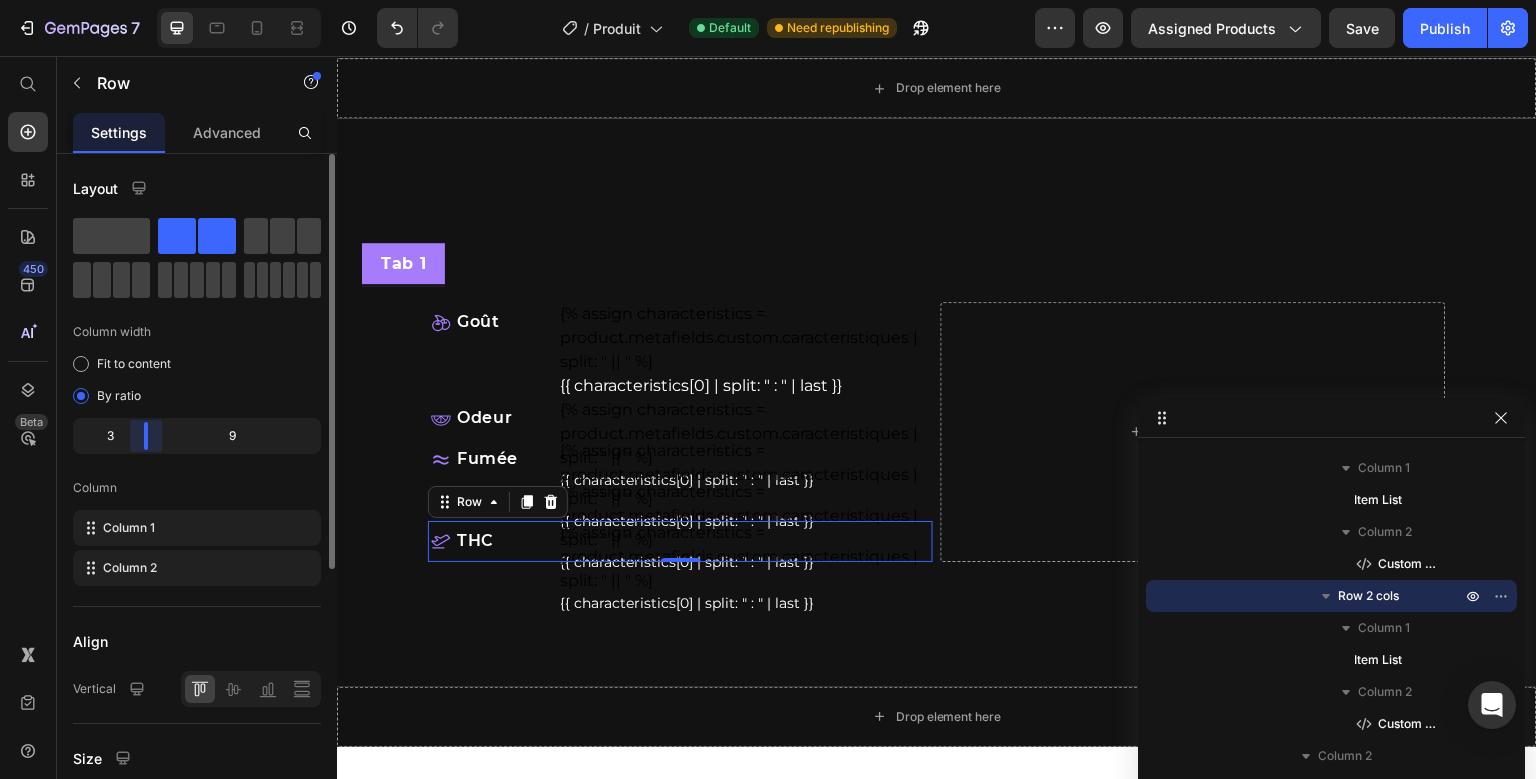 drag, startPoint x: 197, startPoint y: 438, endPoint x: 134, endPoint y: 462, distance: 67.41662 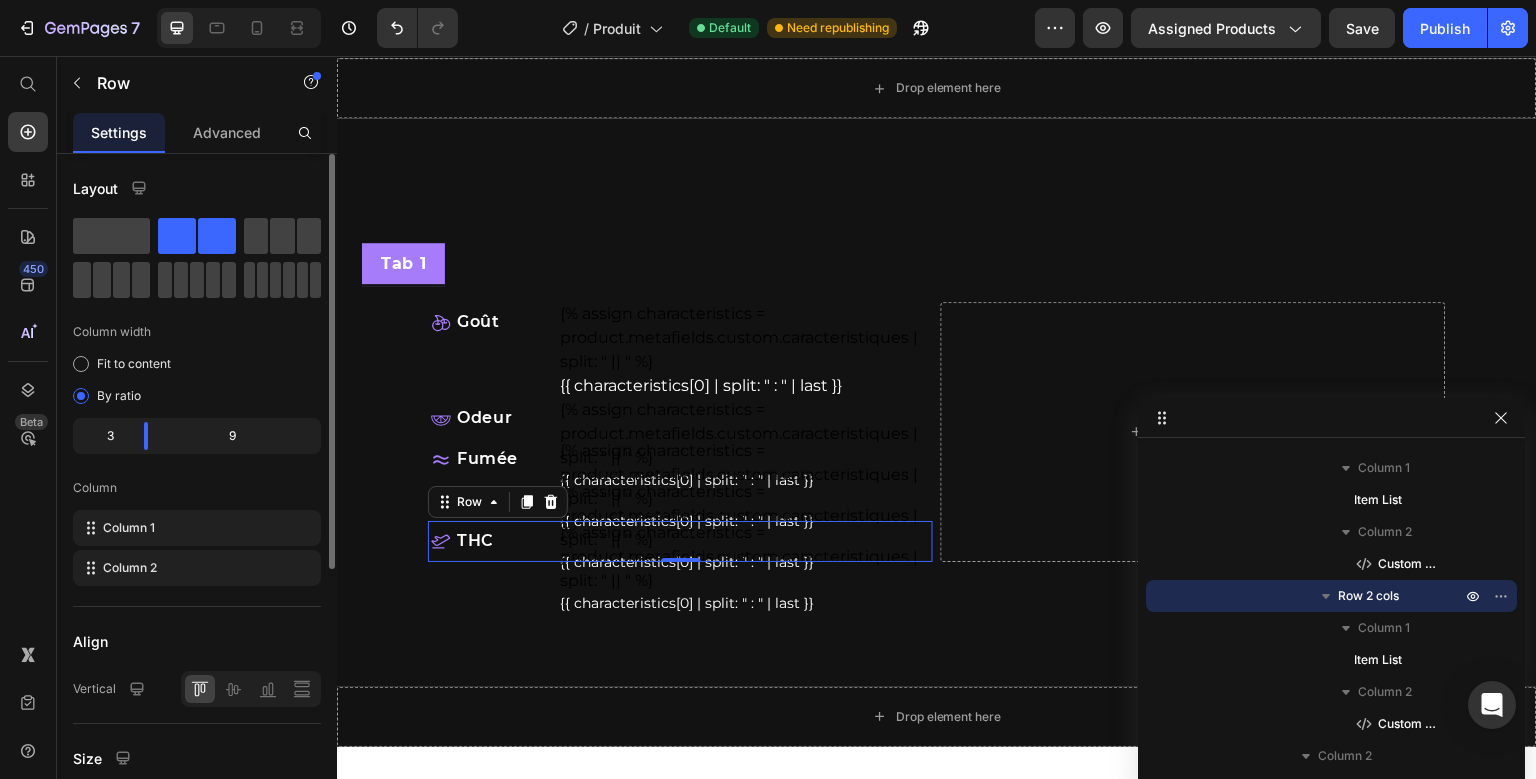 click on "Column" at bounding box center (197, 488) 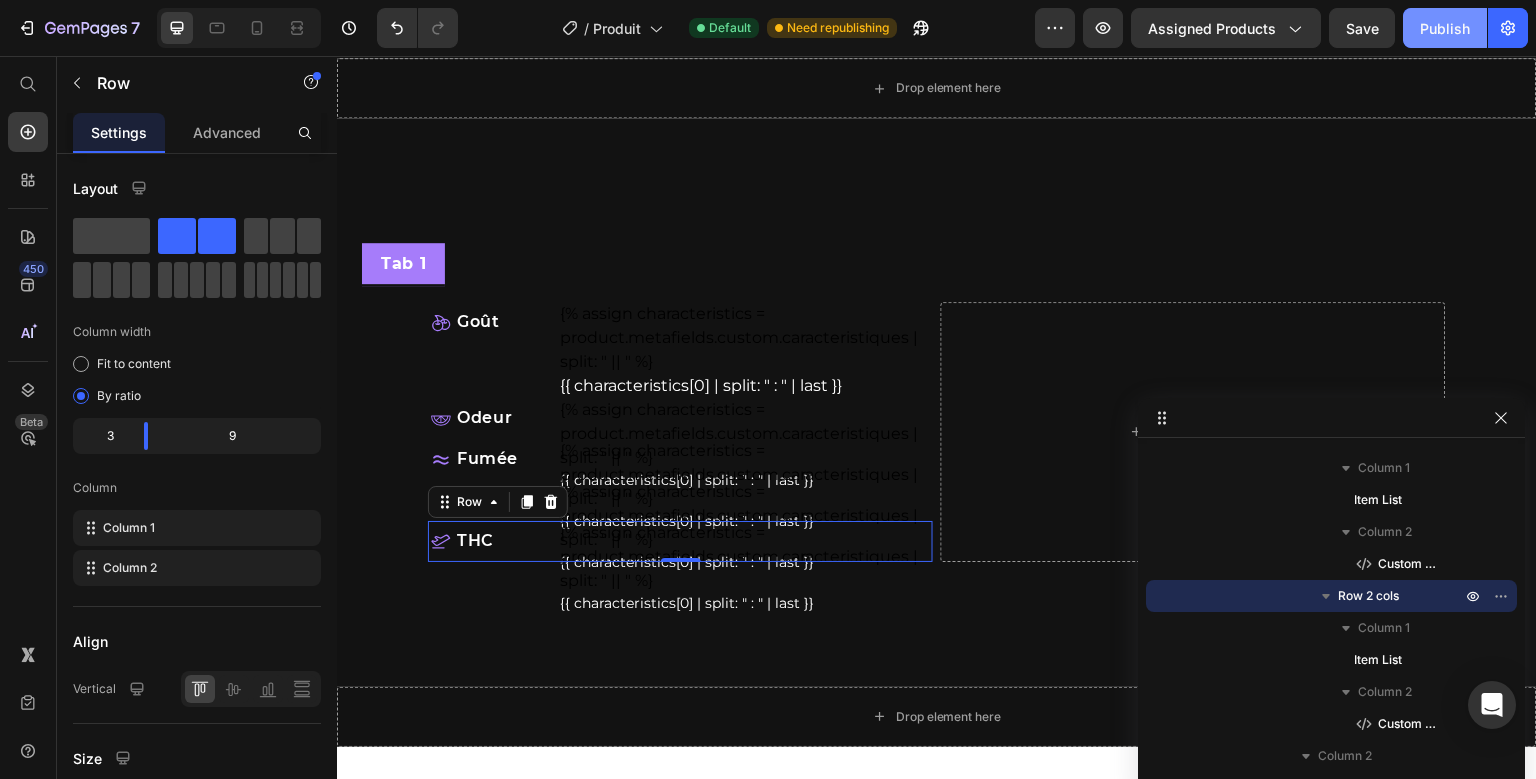click on "Publish" 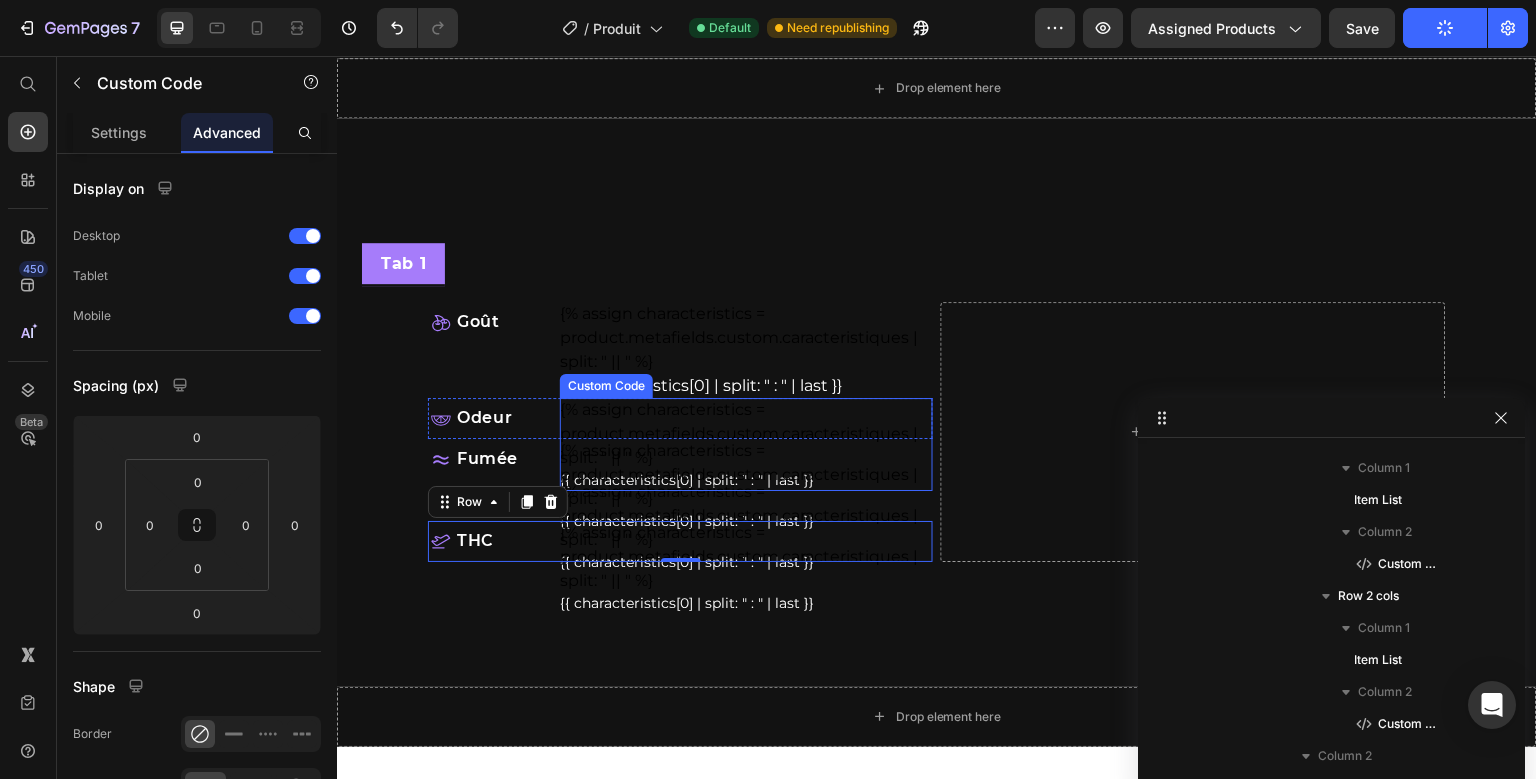 click on "{% assign characteristics = product.metafields.custom.caracteristiques | split: " || " %}
{{ characteristics[0] | split: " : " | last }}" at bounding box center [746, 444] 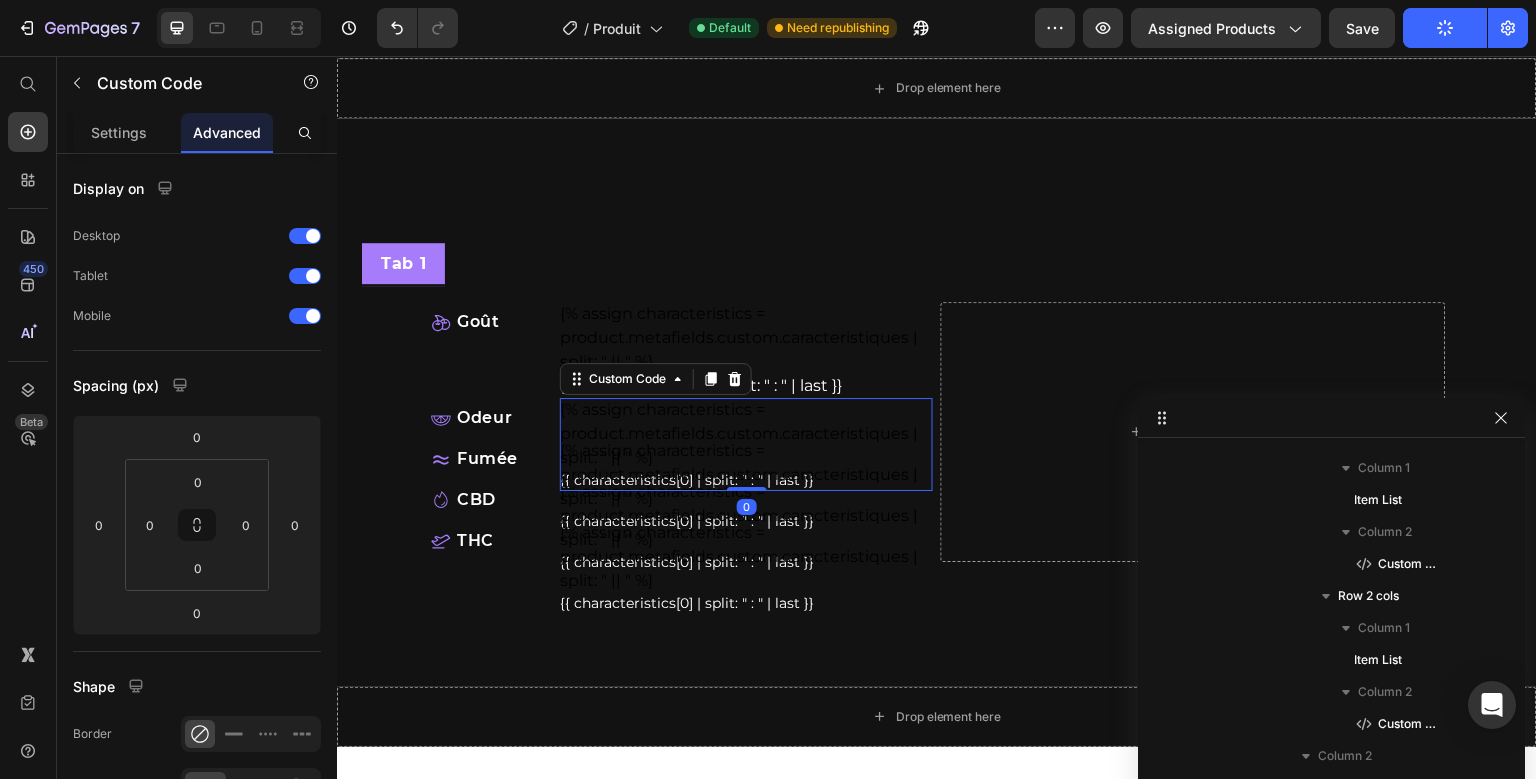 scroll, scrollTop: 474, scrollLeft: 0, axis: vertical 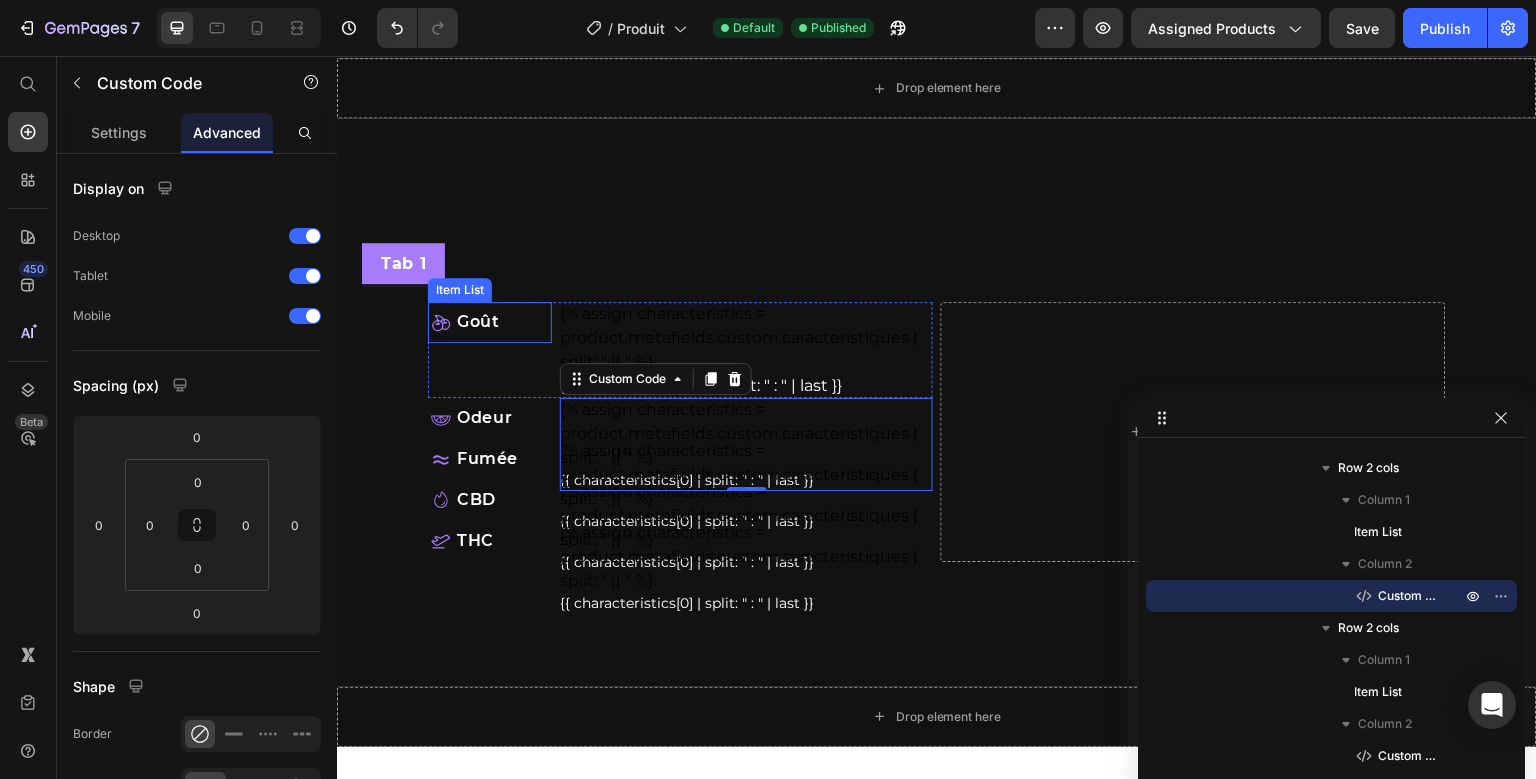 click on "Goût" at bounding box center (491, 322) 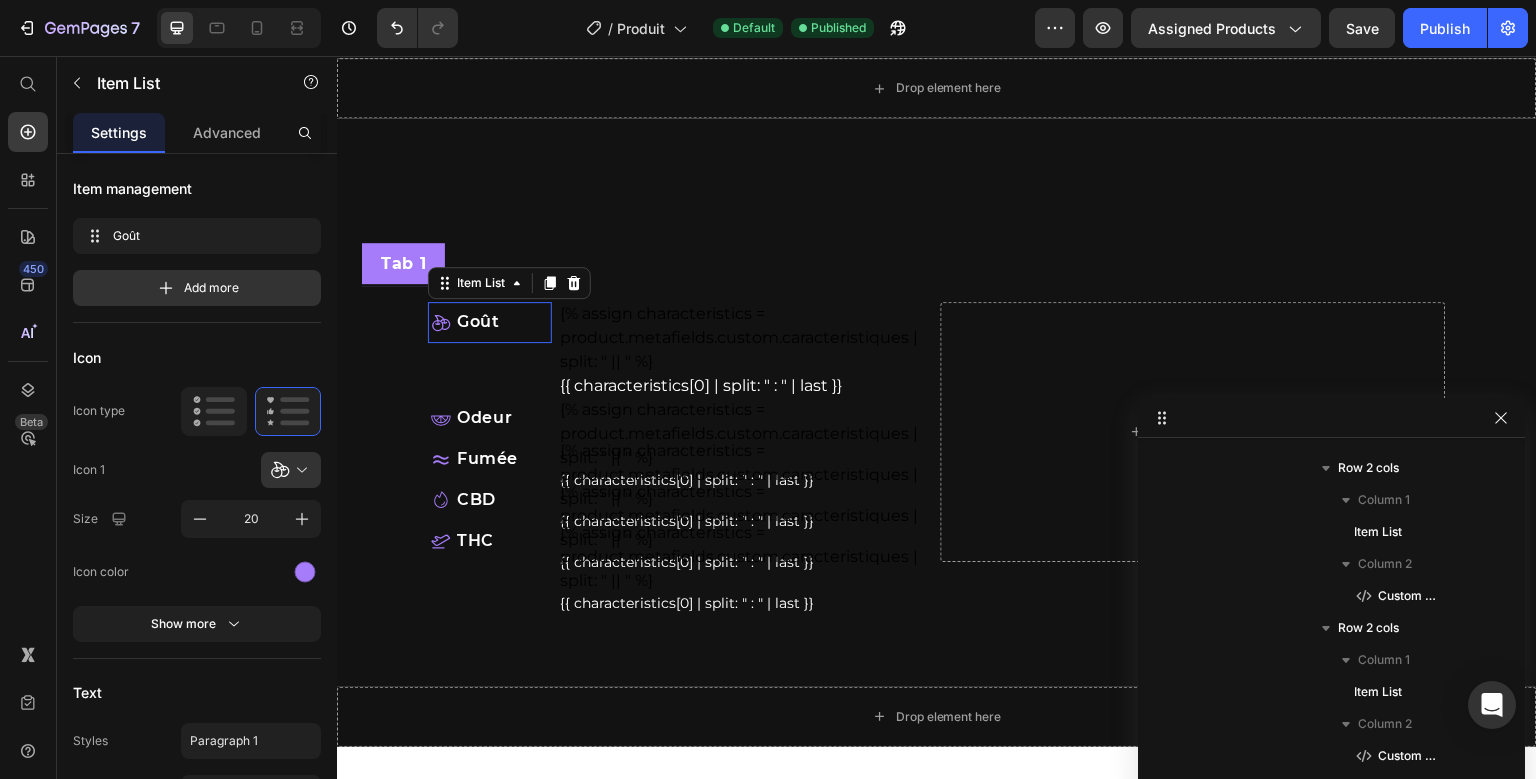 scroll, scrollTop: 250, scrollLeft: 0, axis: vertical 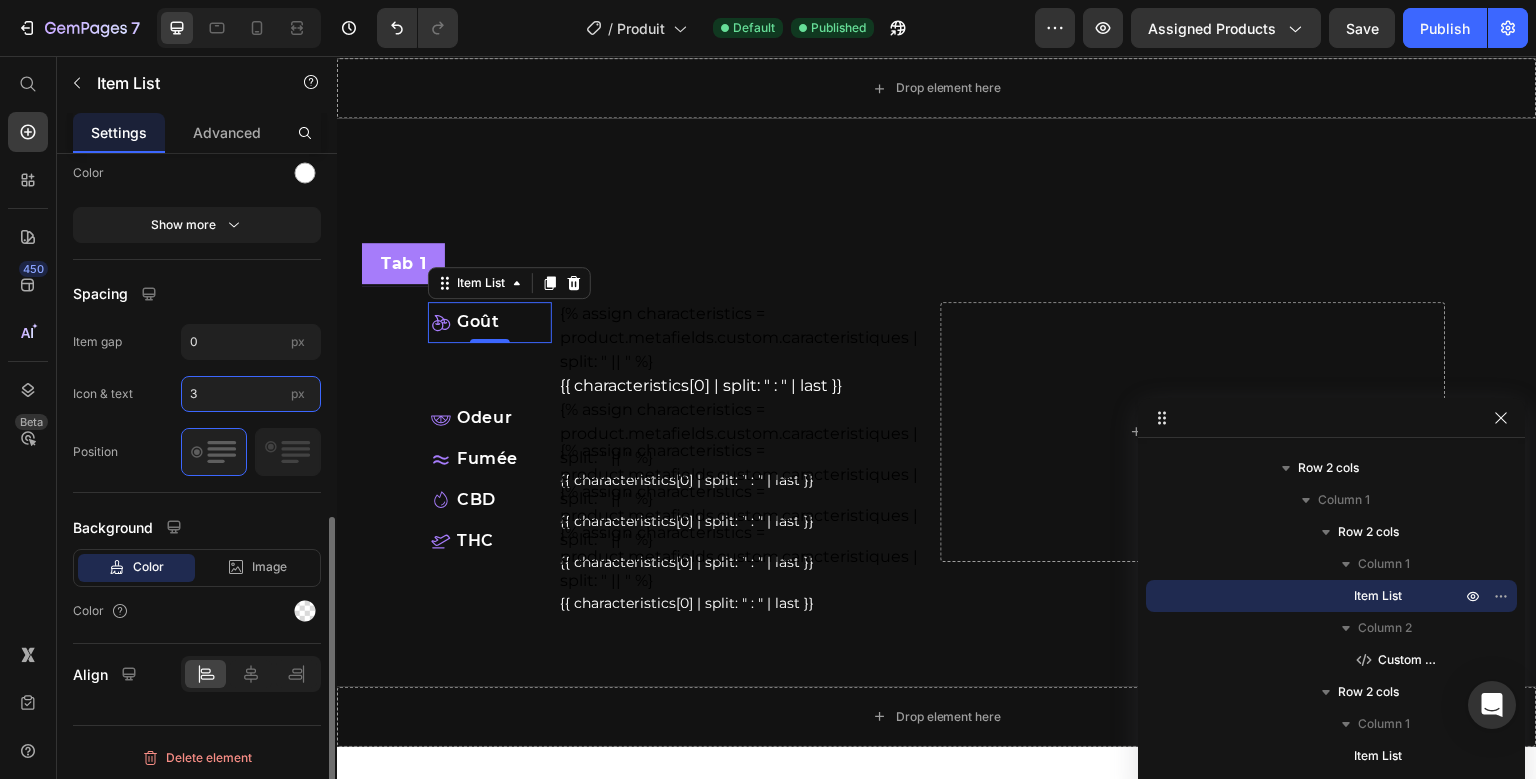 click on "3" at bounding box center [251, 394] 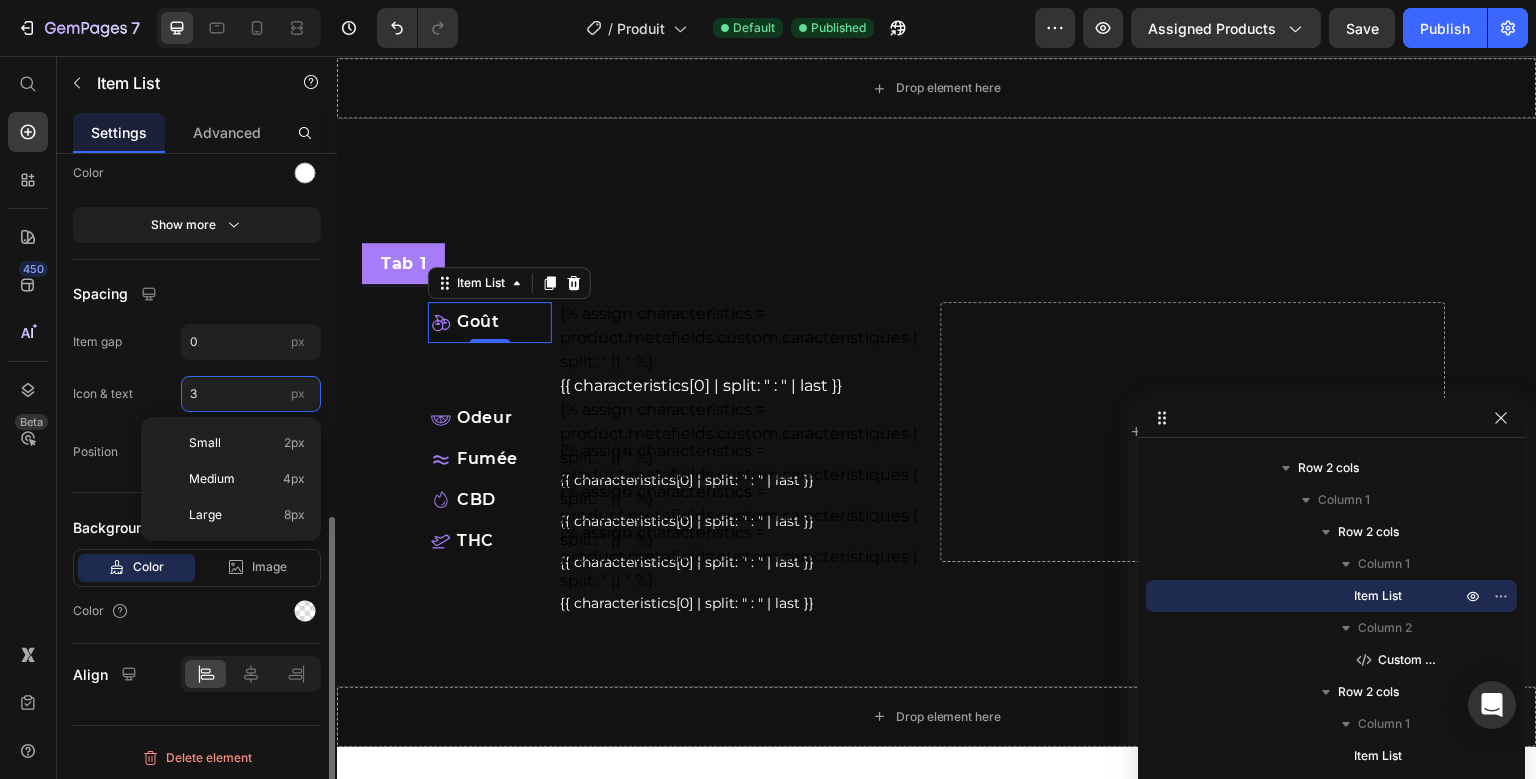 type on "6" 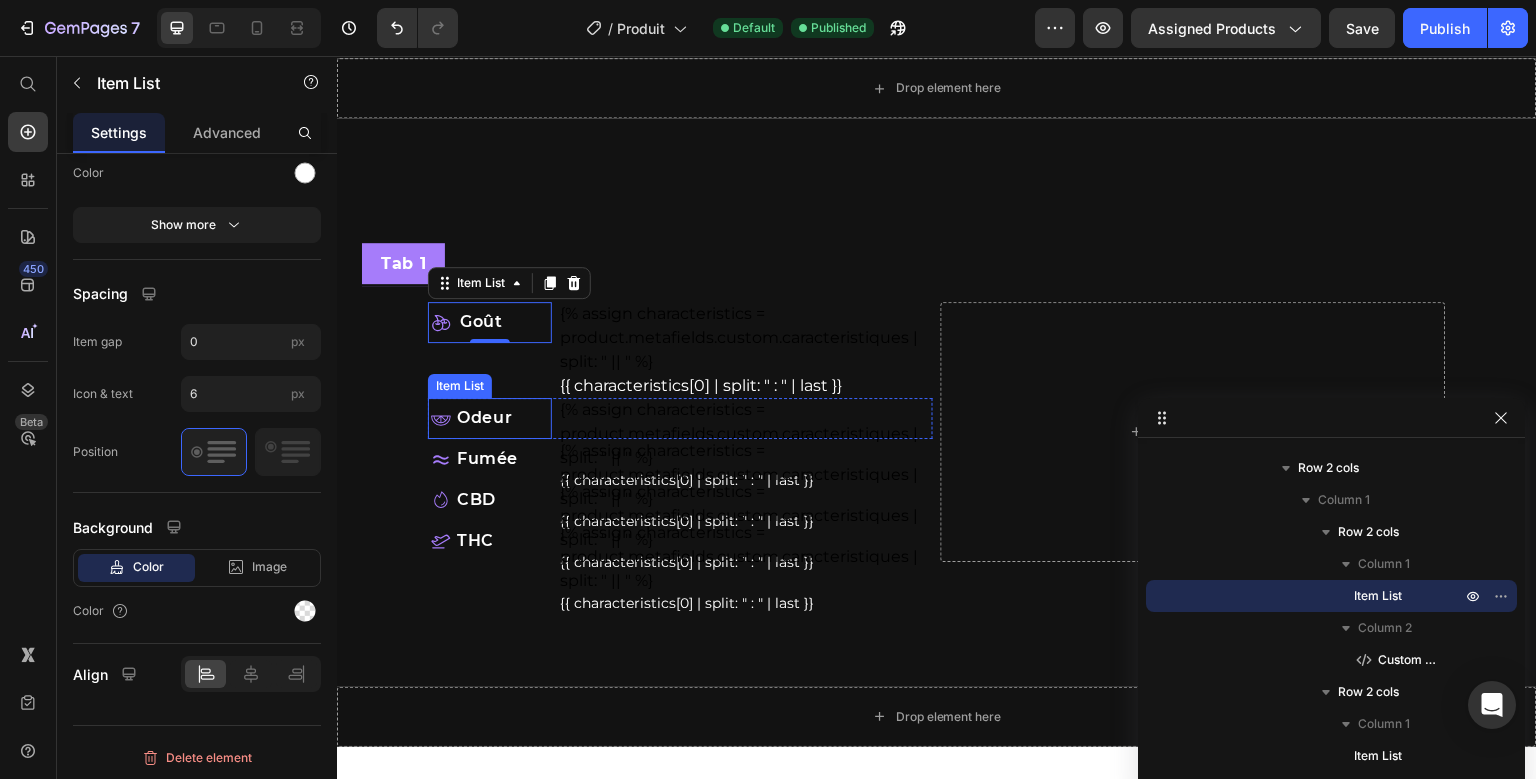click on "Odeur" at bounding box center (491, 418) 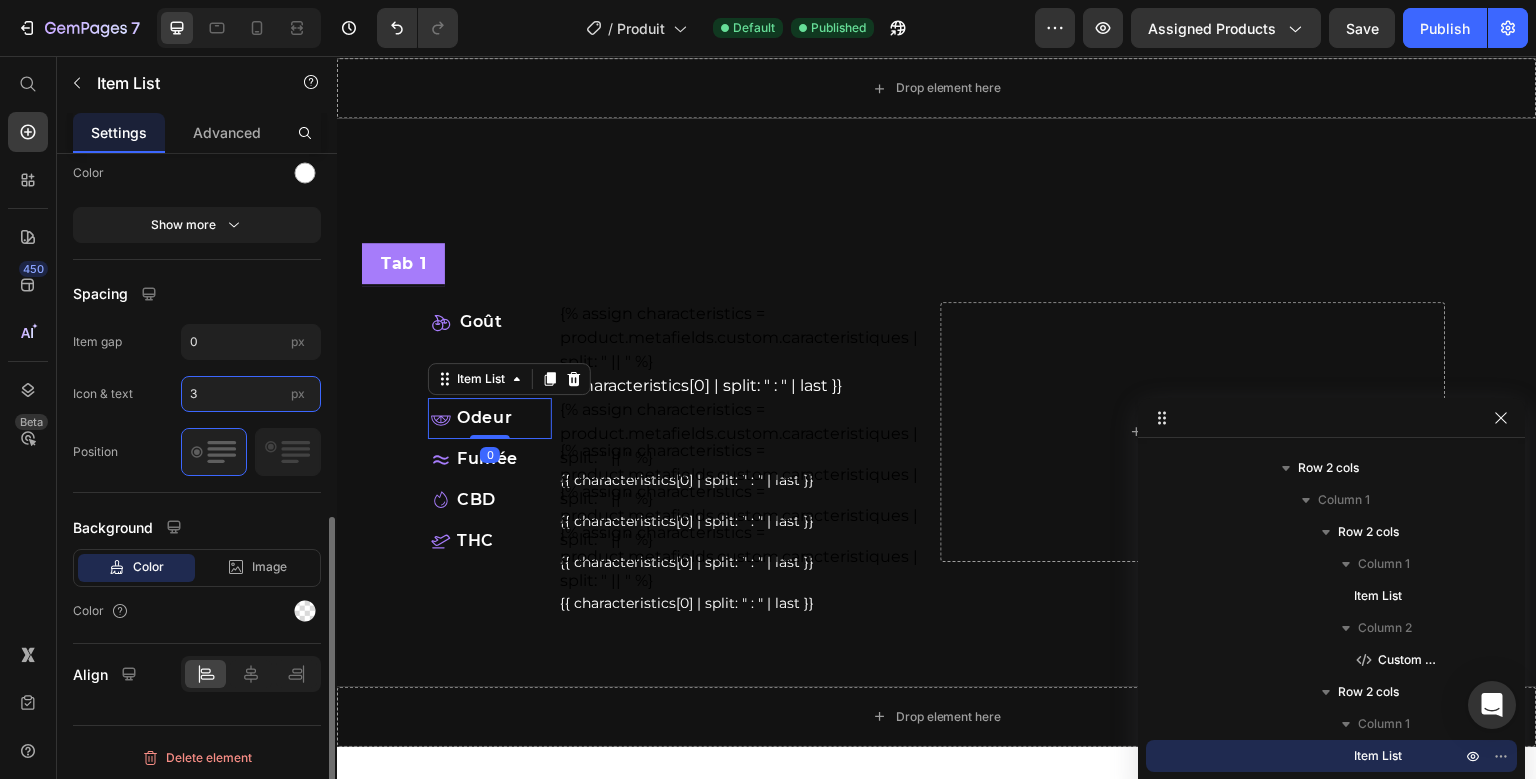 click on "3" at bounding box center [251, 394] 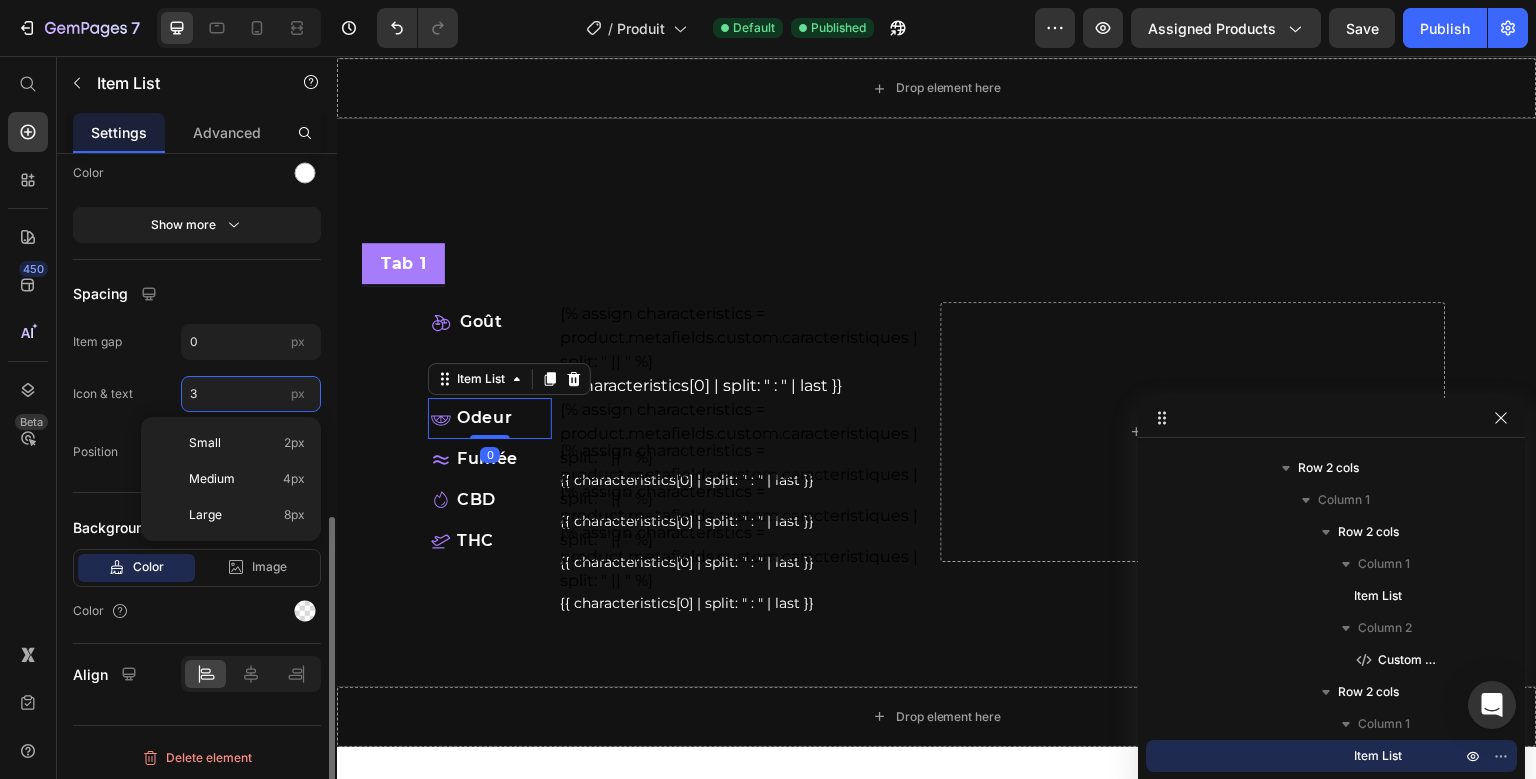 type on "6" 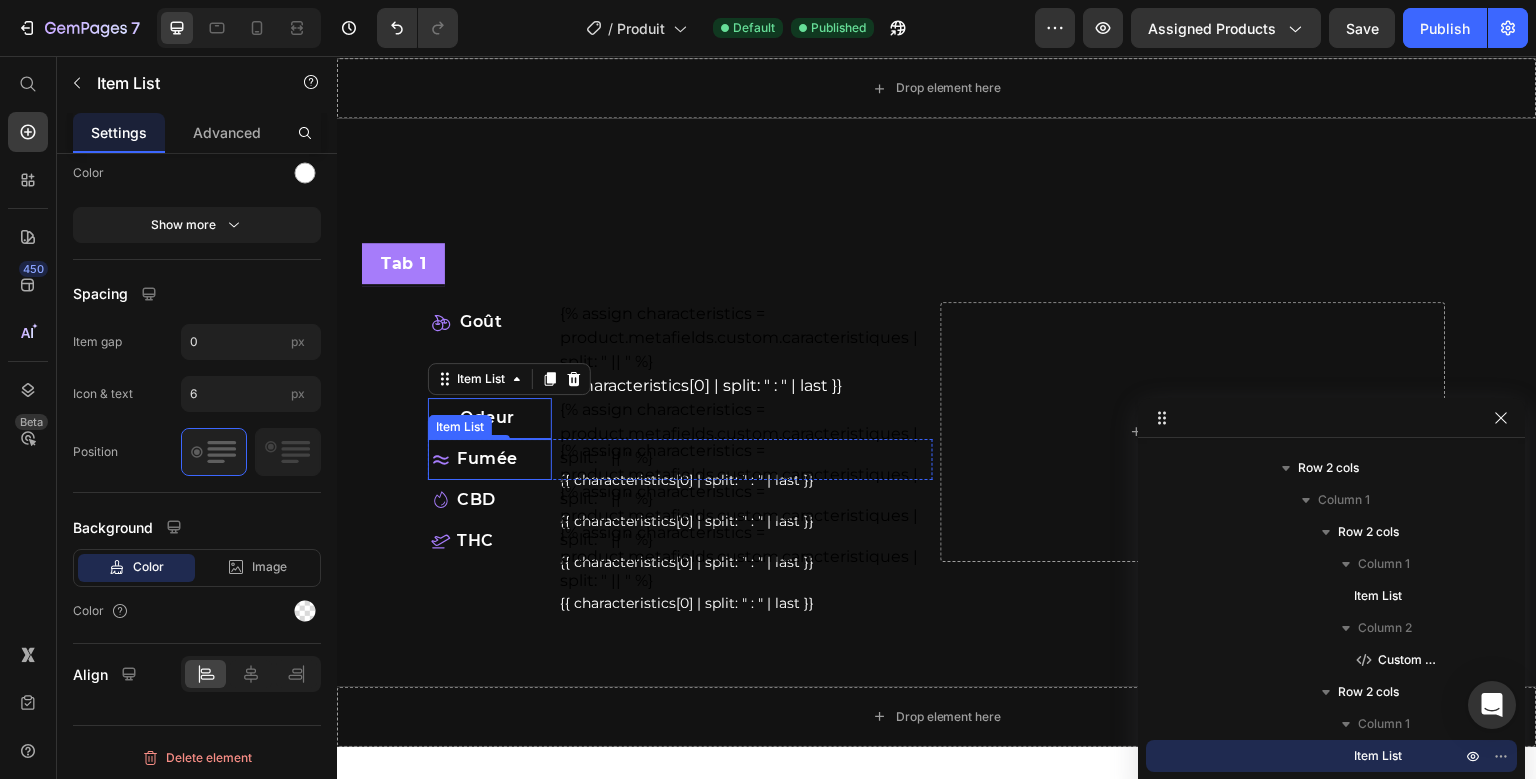 click on "Fumée" at bounding box center [491, 459] 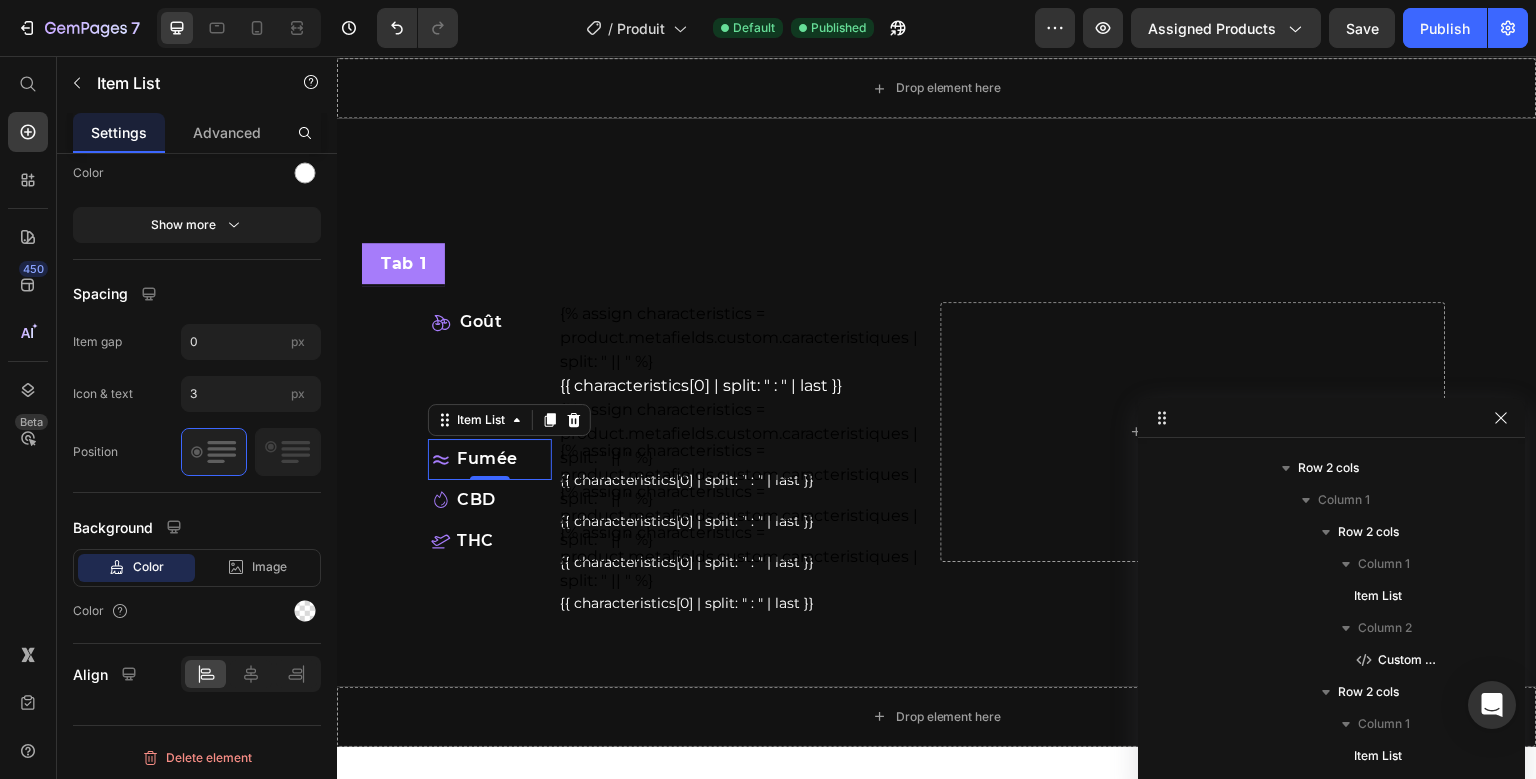 scroll, scrollTop: 570, scrollLeft: 0, axis: vertical 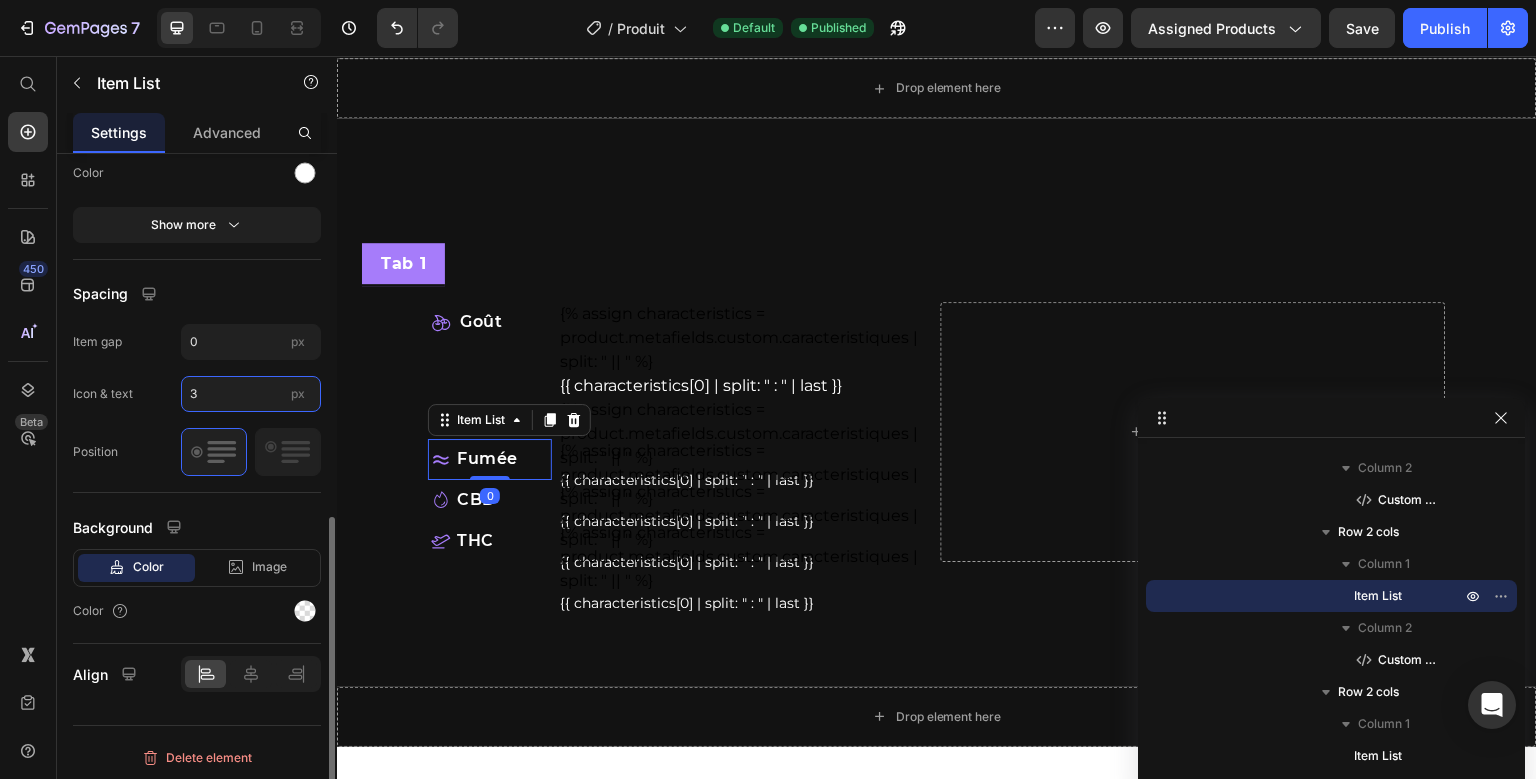 click on "3" at bounding box center (251, 394) 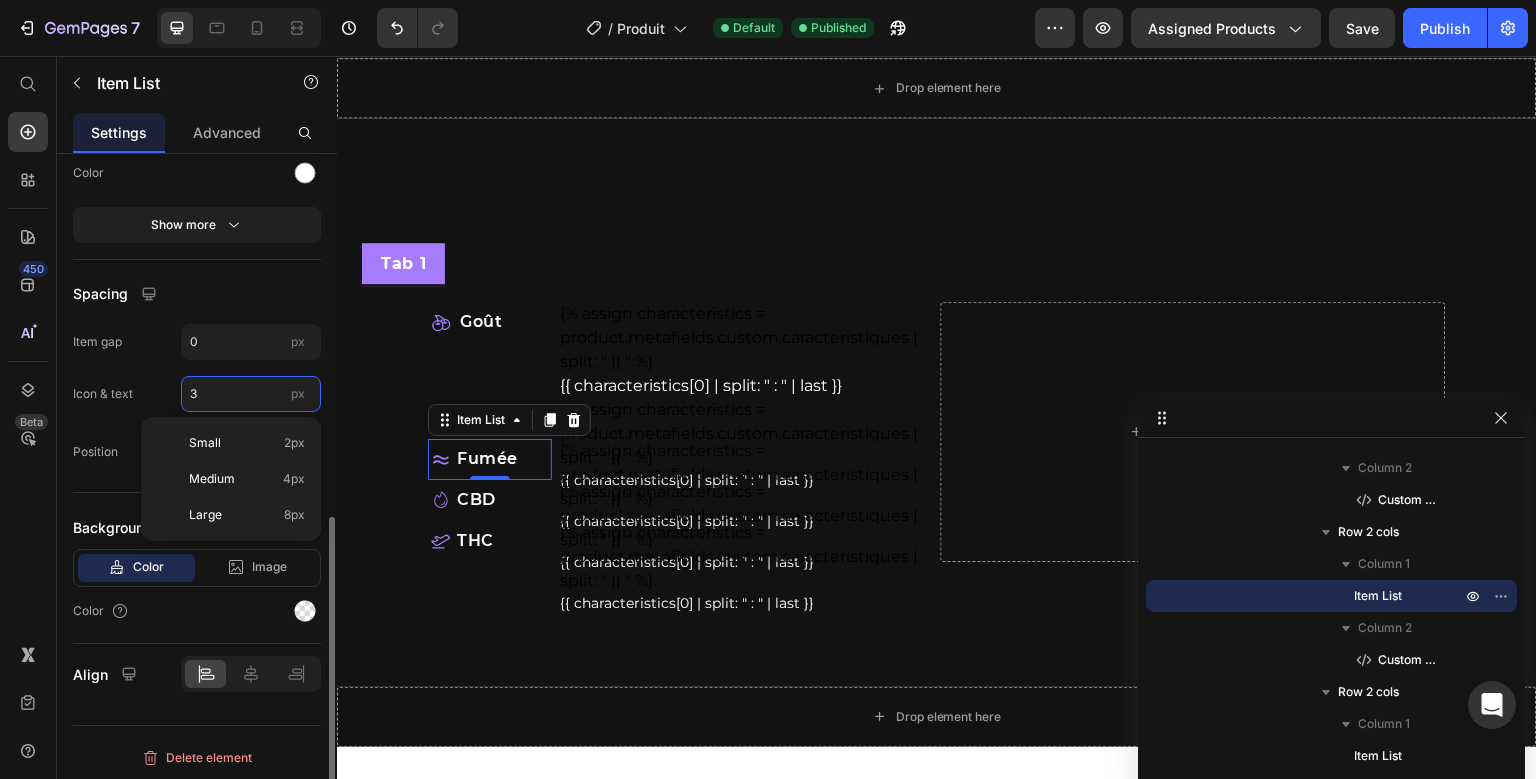 type on "6" 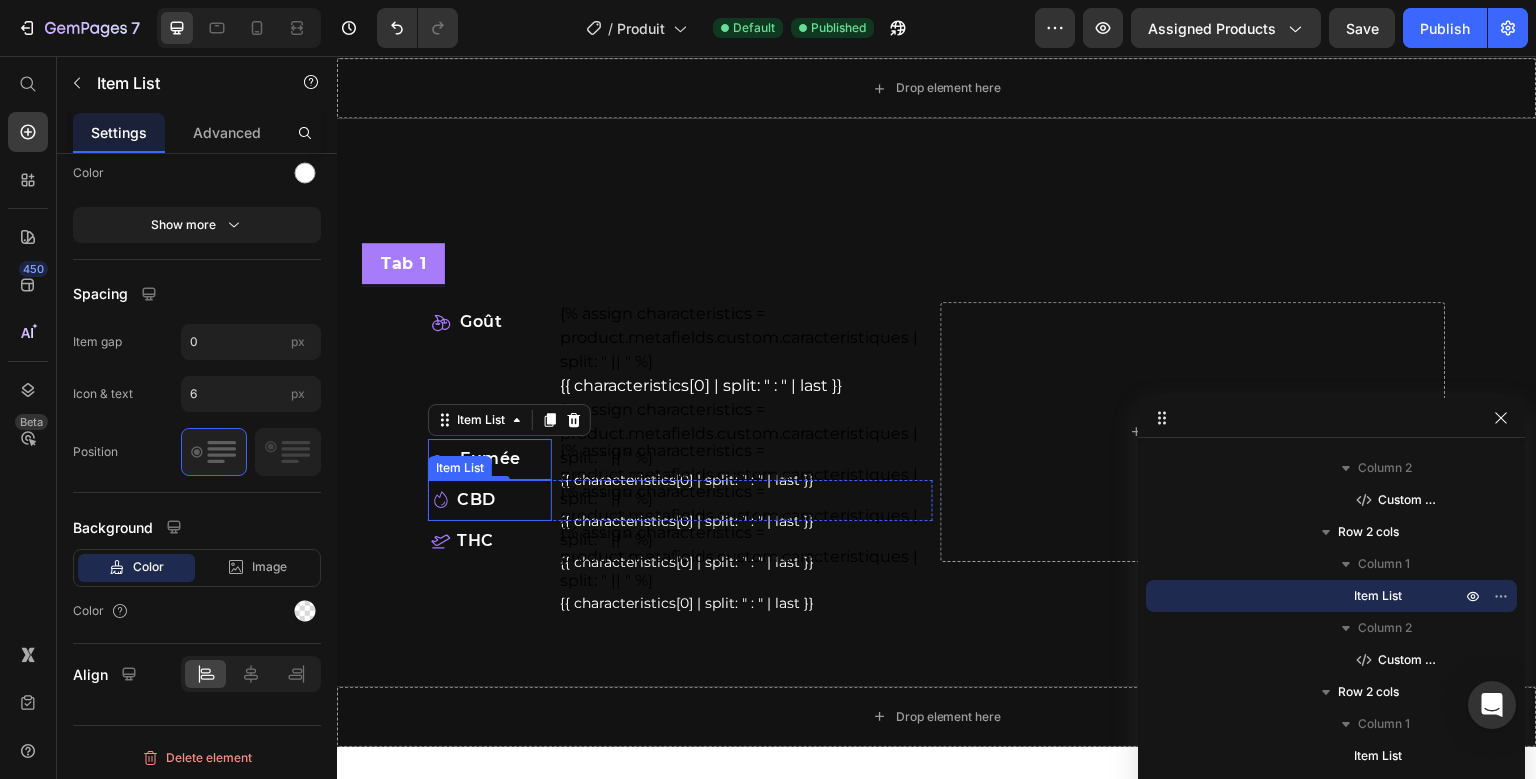 click on "CBD" at bounding box center [491, 500] 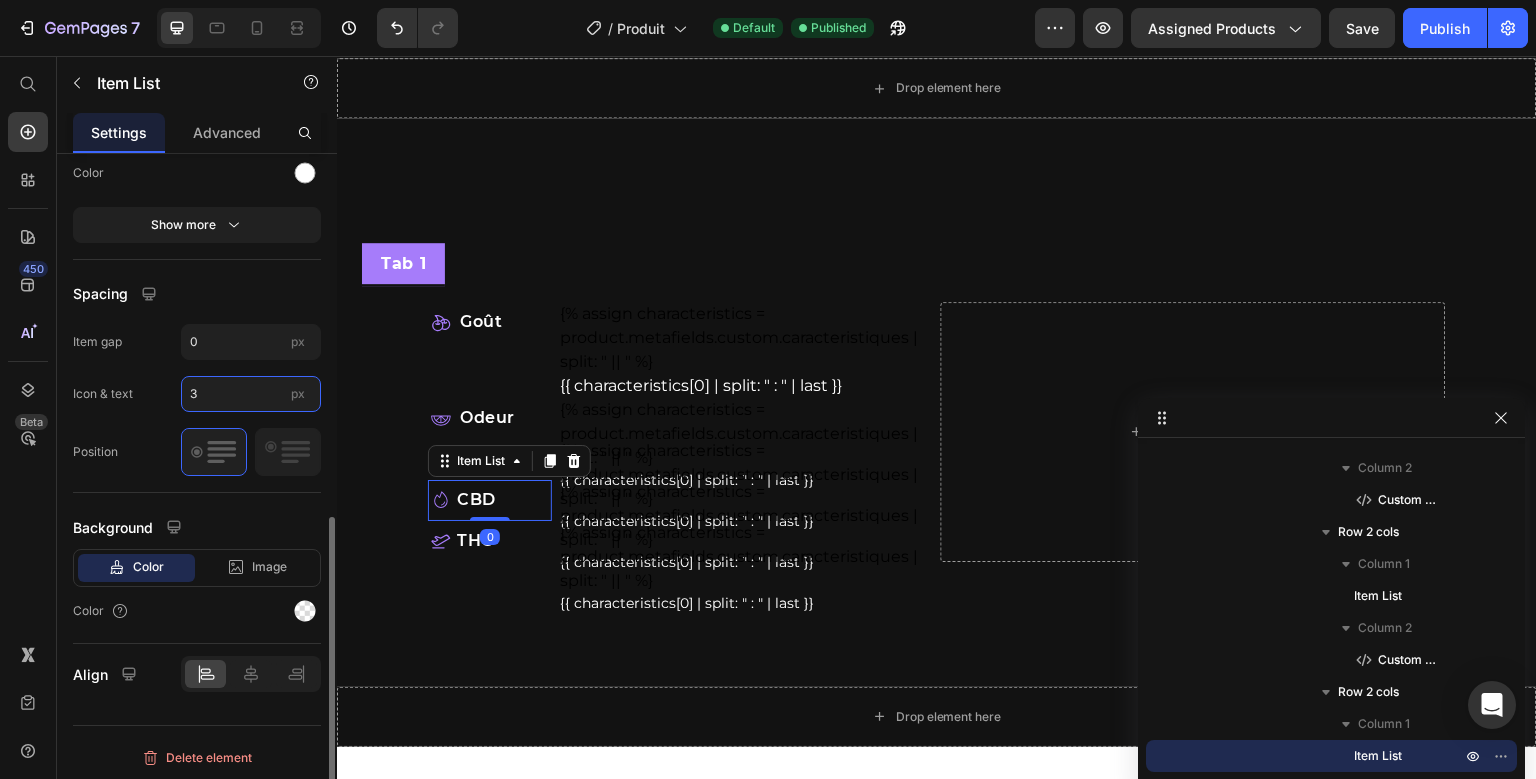 click on "3" at bounding box center (251, 394) 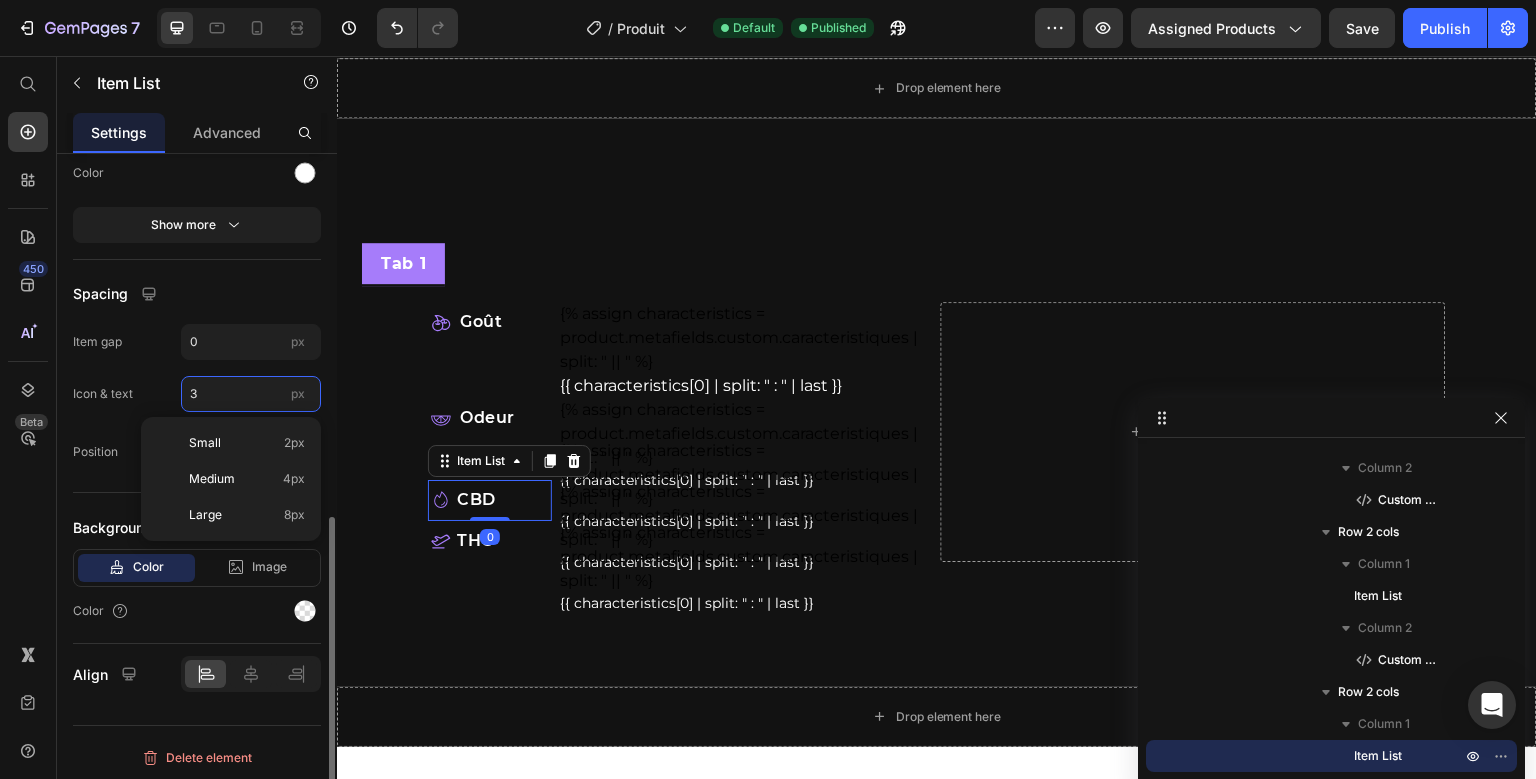 type on "6" 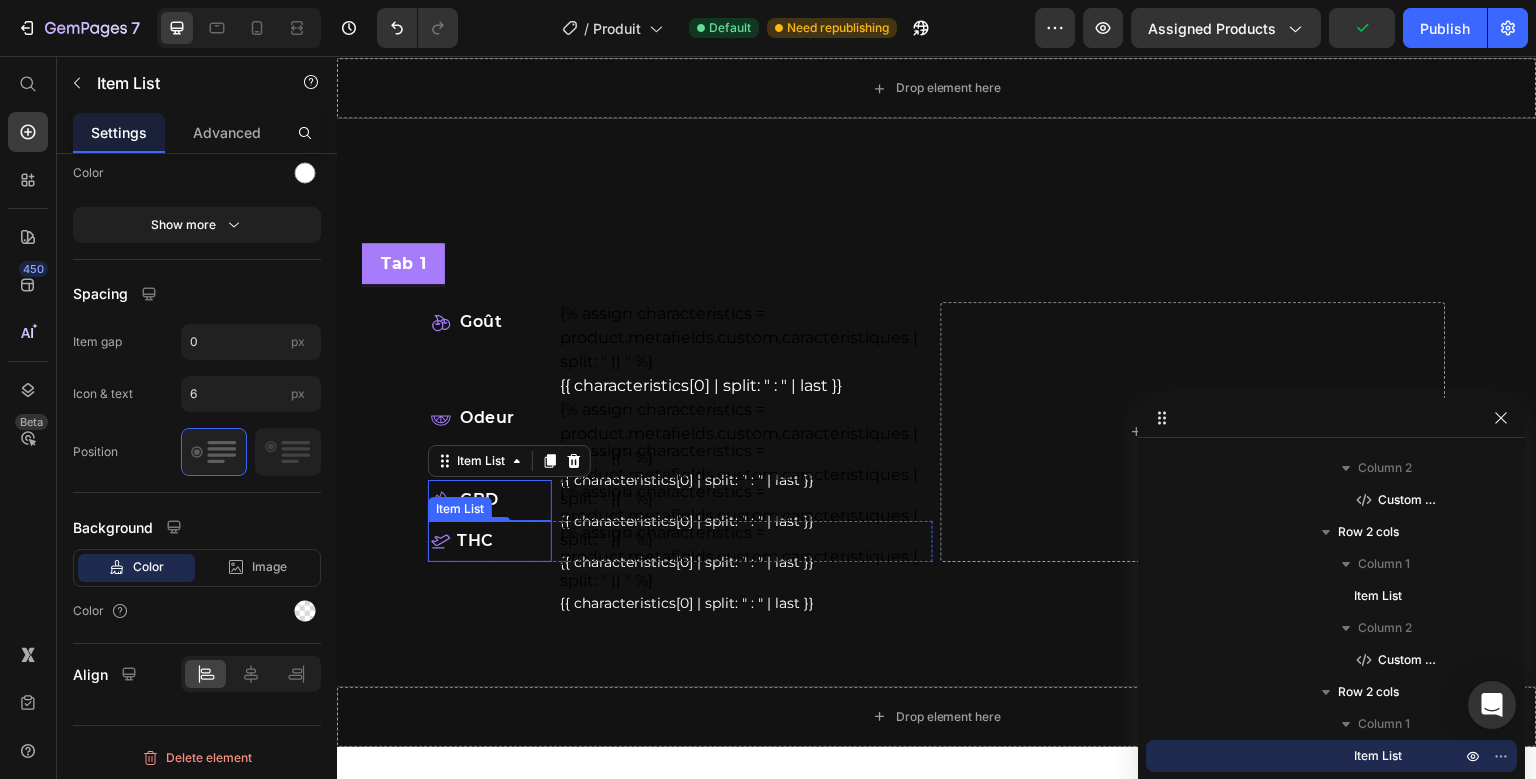 click on "THC" at bounding box center [491, 541] 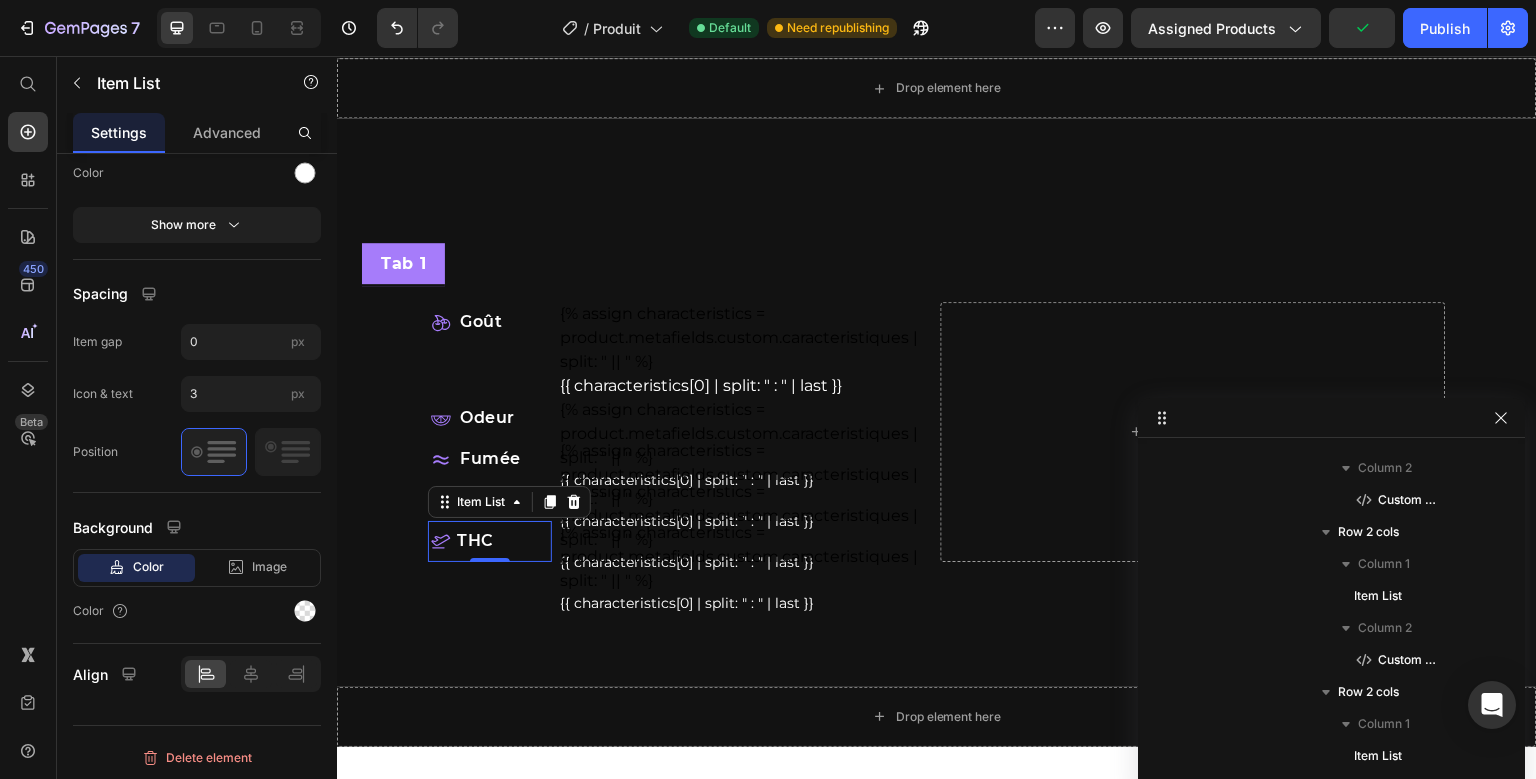 scroll, scrollTop: 878, scrollLeft: 0, axis: vertical 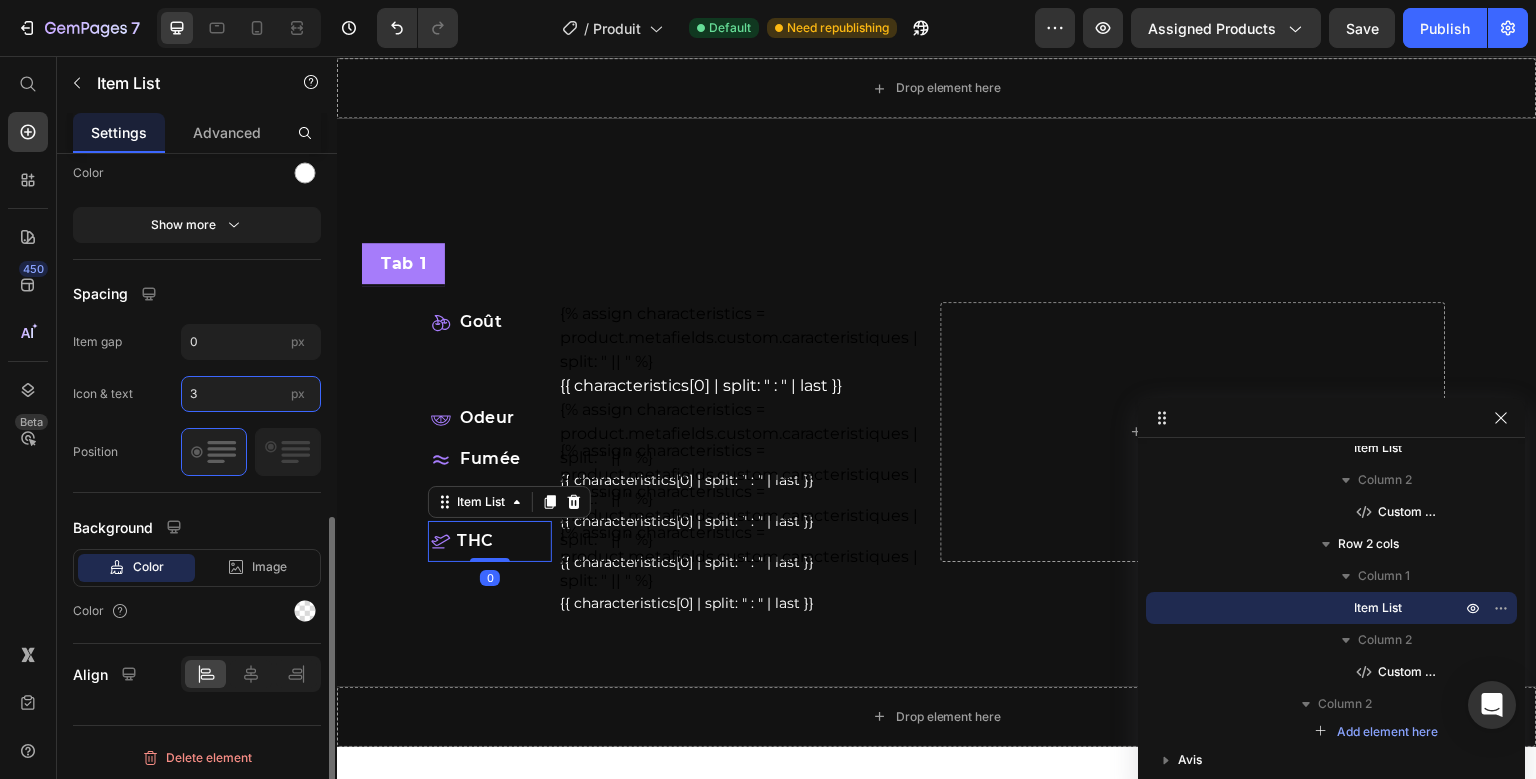 click on "3" at bounding box center [251, 394] 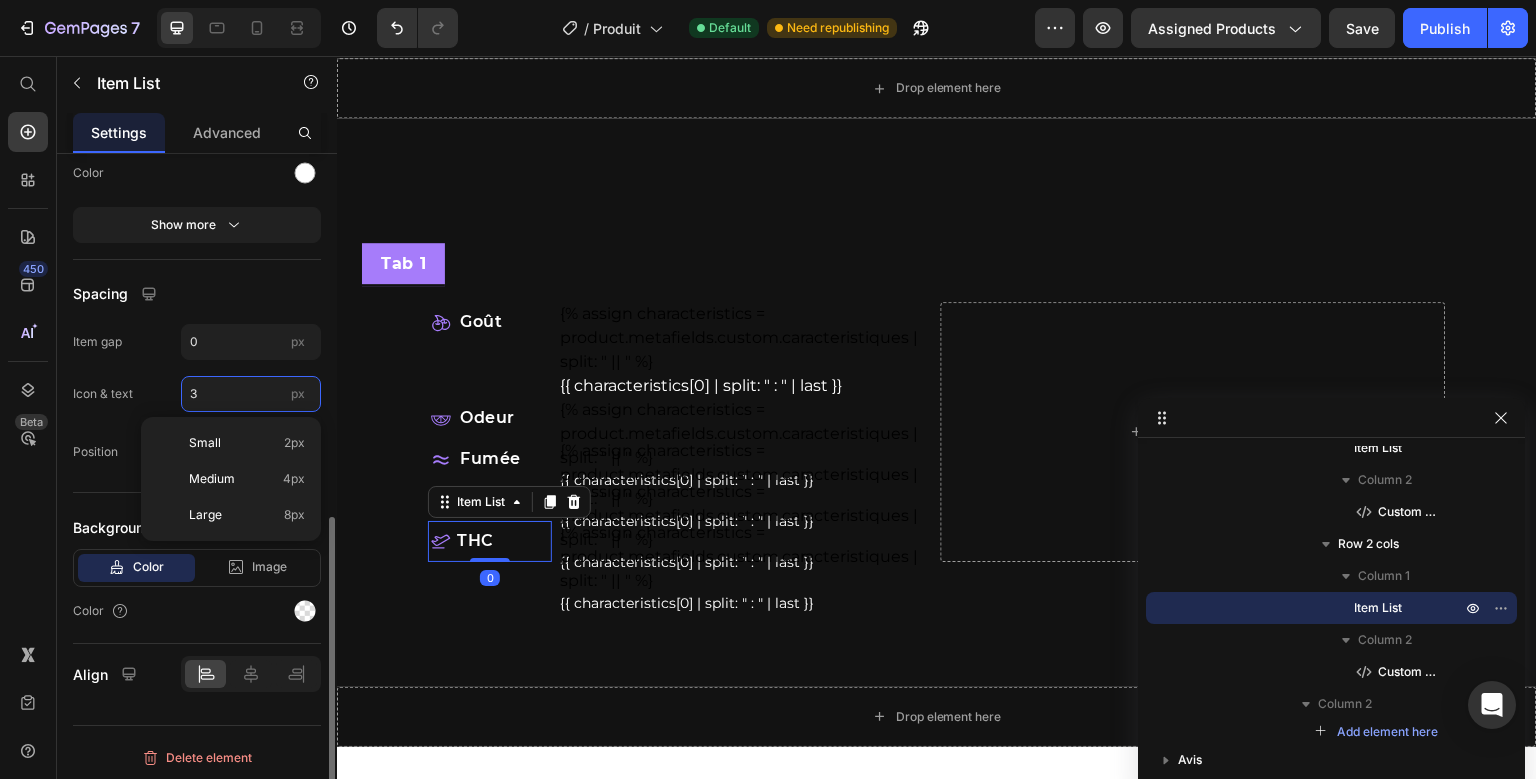 type on "6" 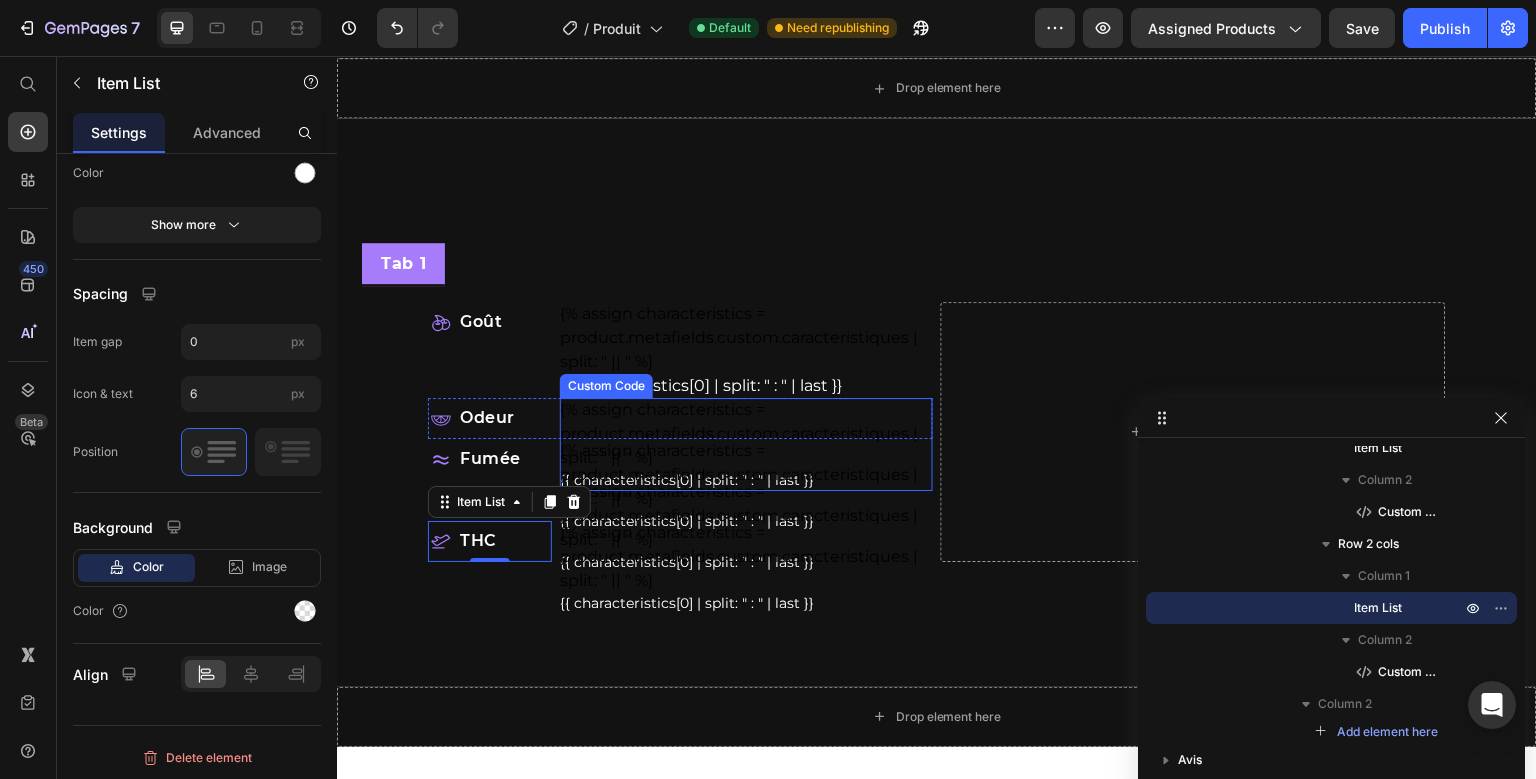 click on "{% assign characteristics = product.metafields.custom.caracteristiques | split: " || " %}
{{ characteristics[0] | split: " : " | last }}" at bounding box center [746, 444] 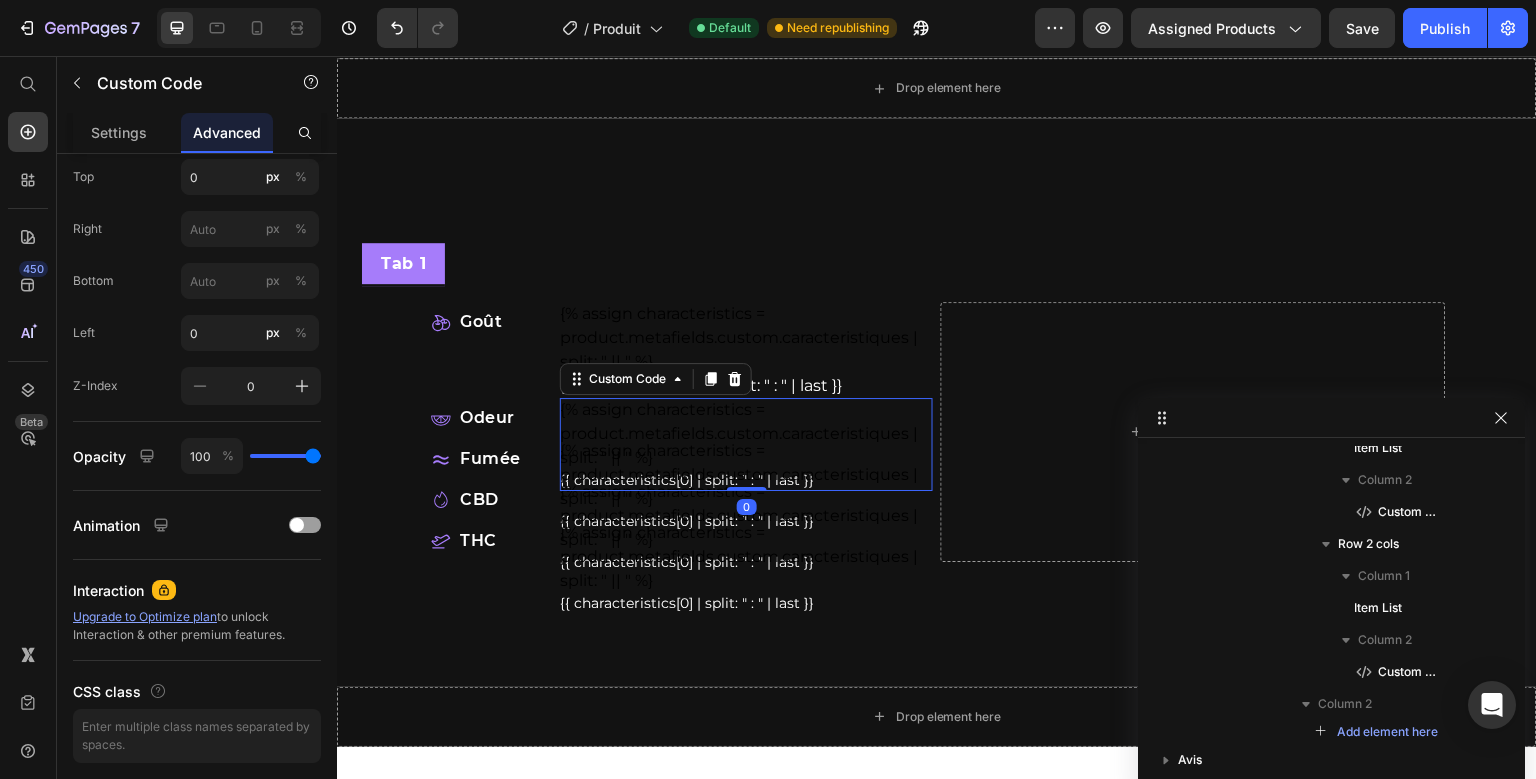 scroll, scrollTop: 0, scrollLeft: 0, axis: both 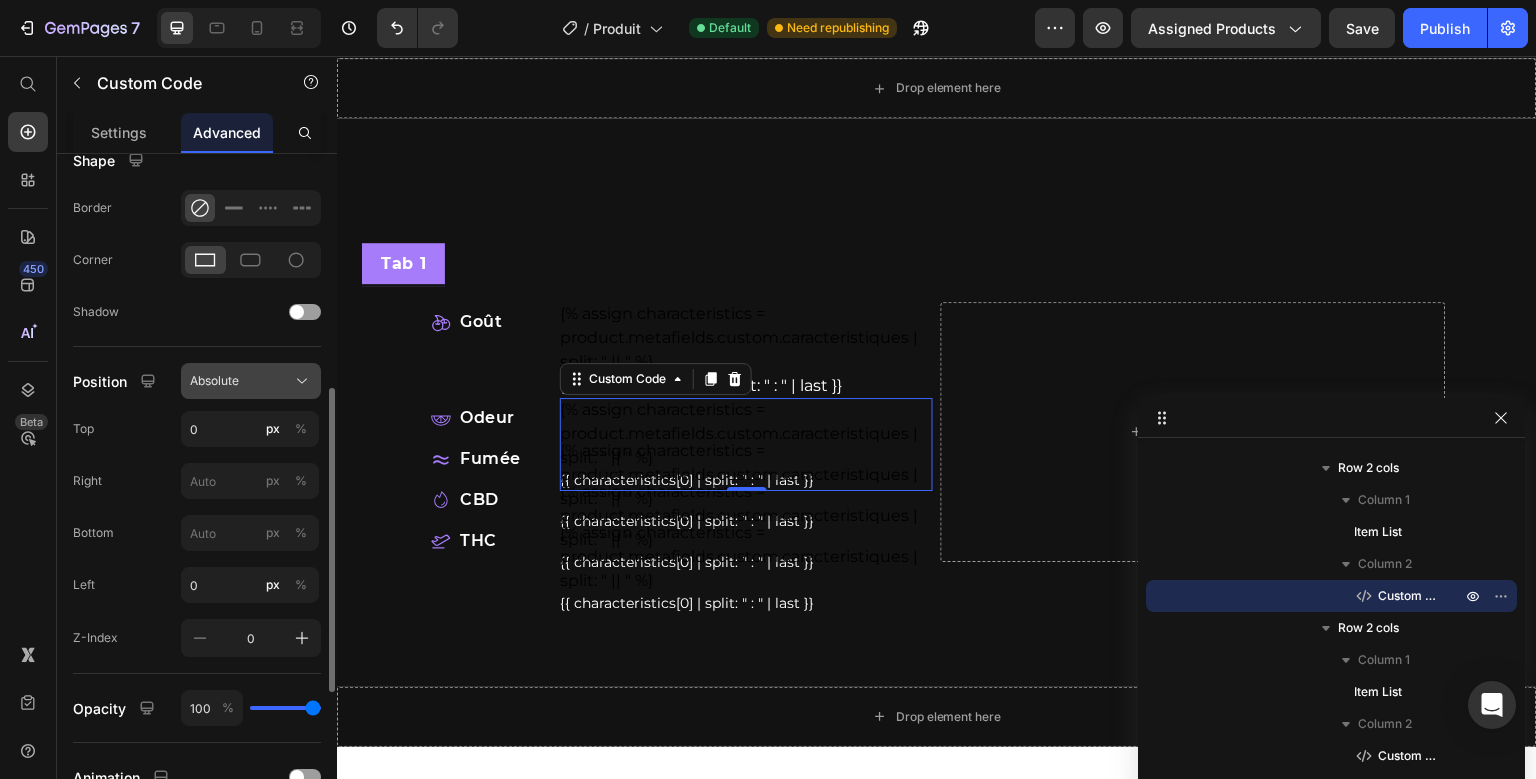 click on "Absolute" 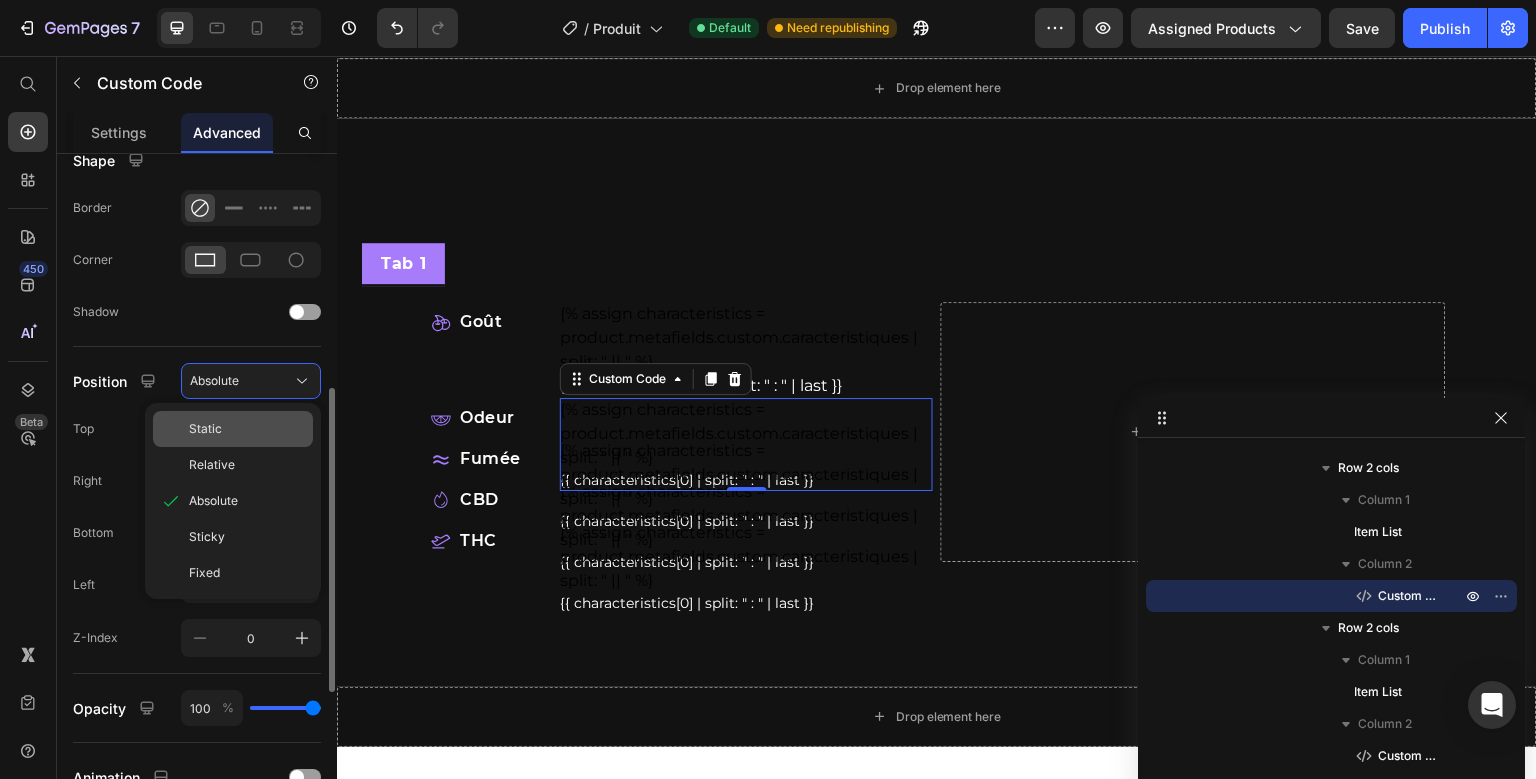 click on "Static" at bounding box center (247, 429) 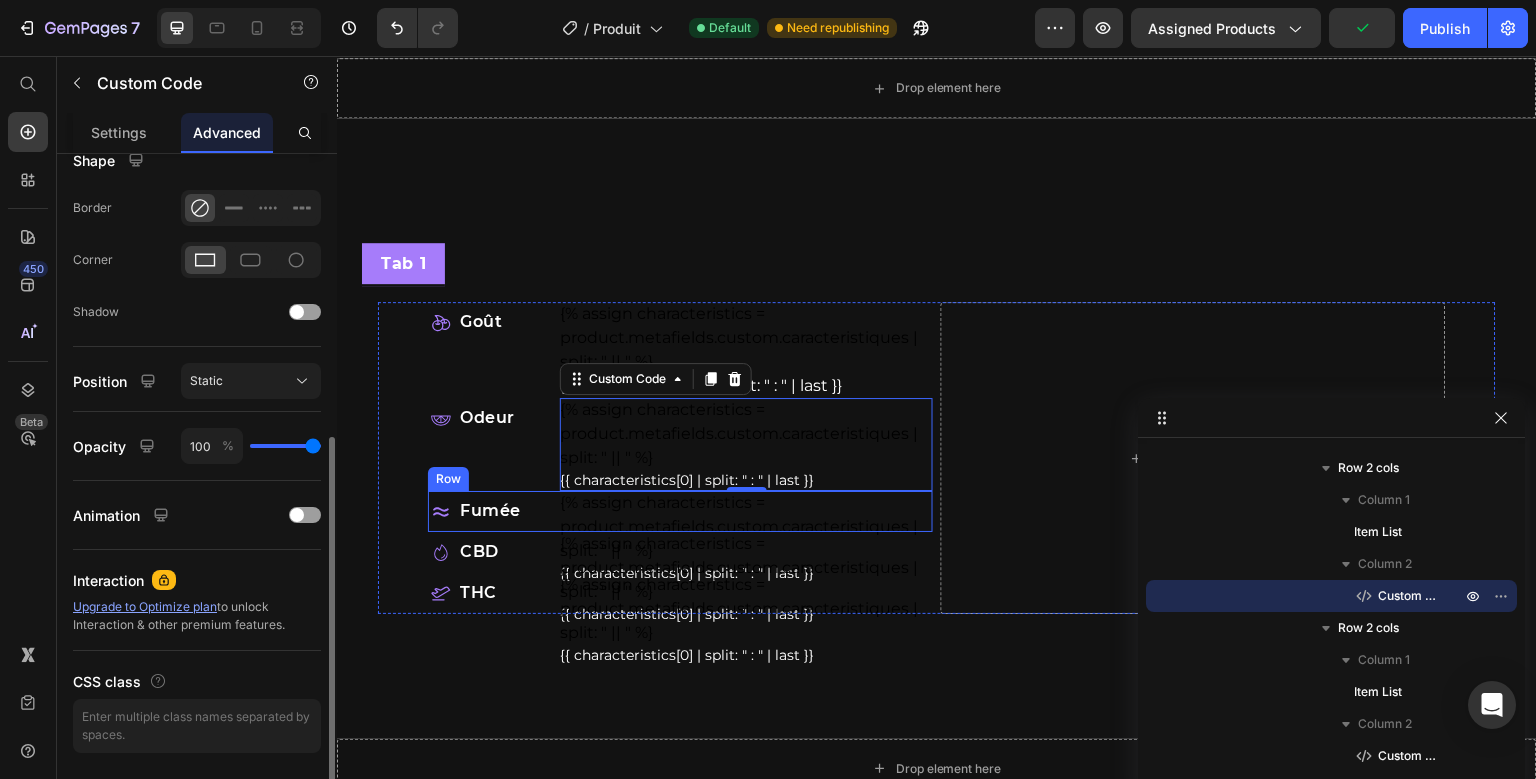 scroll, scrollTop: 0, scrollLeft: 0, axis: both 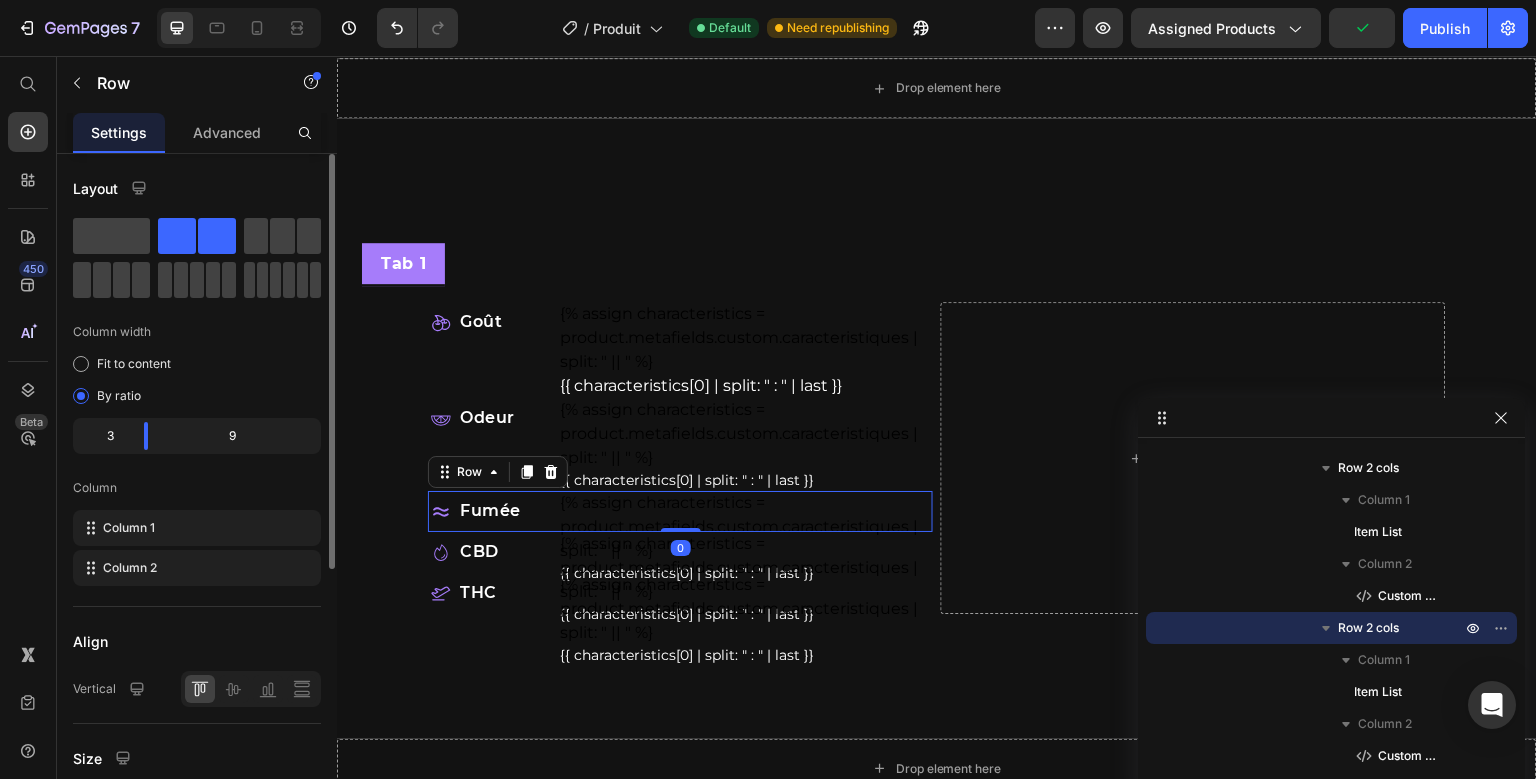 click on "Goût Item List {% assign characteristics = product.metafields.custom.caracteristiques | split: " || " %}
{{ characteristics[0] | split: " : " | last }}
Custom Code Row
Odeur Item List {% assign characteristics = product.metafields.custom.caracteristiques | split: " || " %}
{{ characteristics[0] | split: " : " | last }}
Custom Code Row
Fumée Item List {% assign characteristics = product.metafields.custom.caracteristiques | split: " || " %}
{{ characteristics[0] | split: " : " | last }}
Custom Code Row   0
CBD Item List {% assign characteristics = product.metafields.custom.caracteristiques | split: " || " %}
{{ characteristics[0] | split: " : " | last }}
Custom Code Row
THC Item List {% assign characteristics = product.metafields.custom.caracteristiques | split: " || " %}
{{ characteristics[0] | split: " : " | last }}
Custom Code Row" at bounding box center (680, 457) 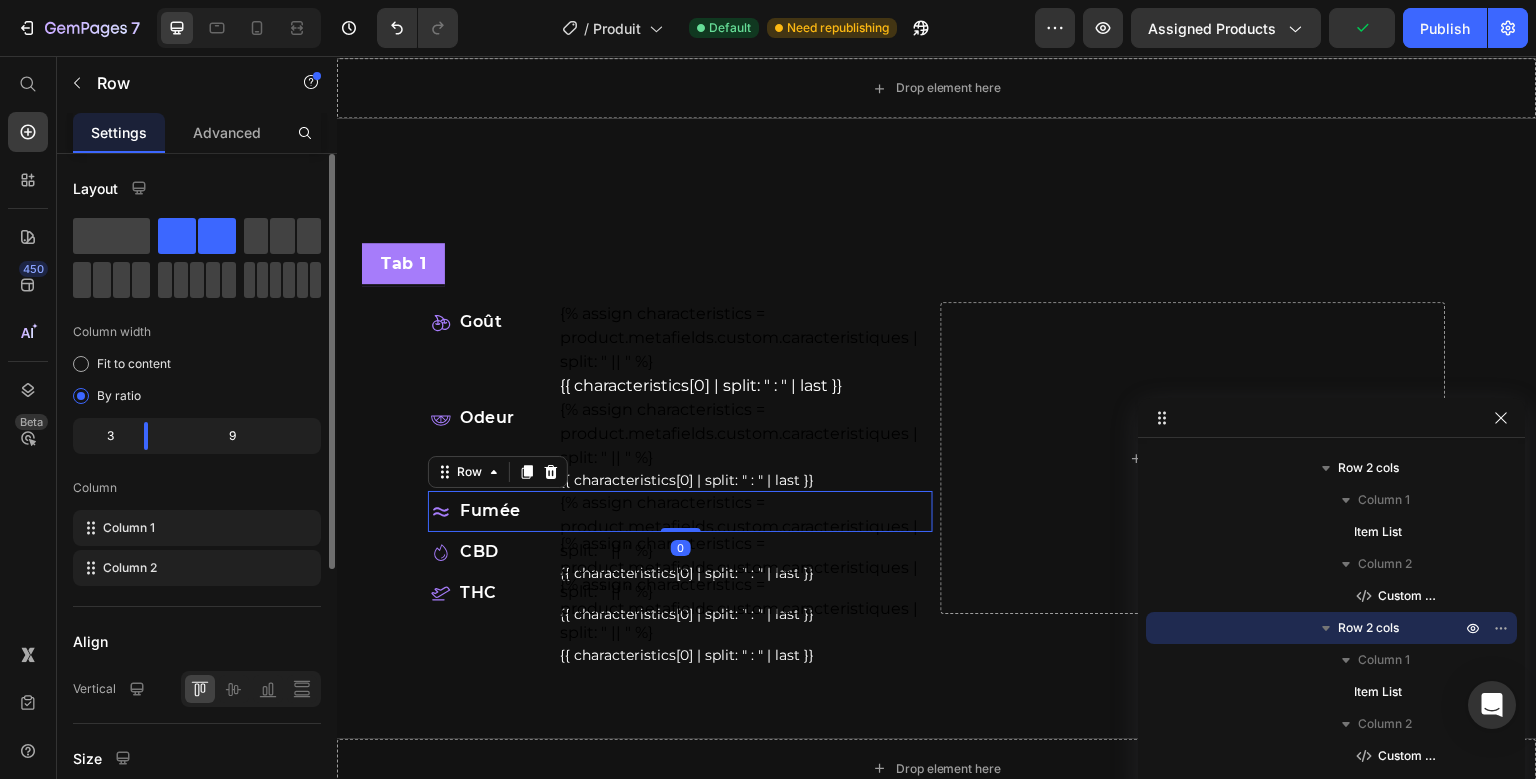 scroll, scrollTop: 437, scrollLeft: 0, axis: vertical 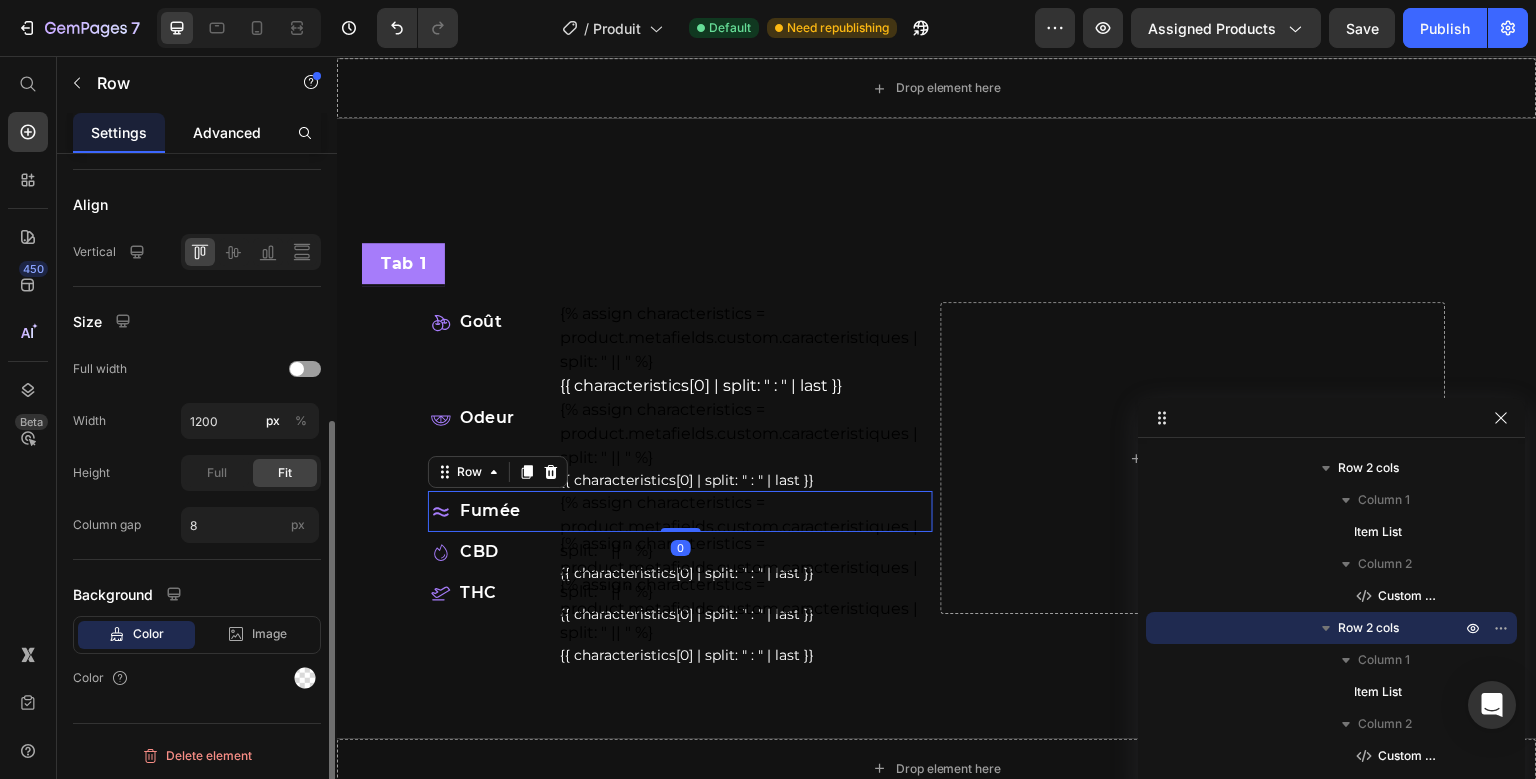 click on "Advanced" at bounding box center [227, 132] 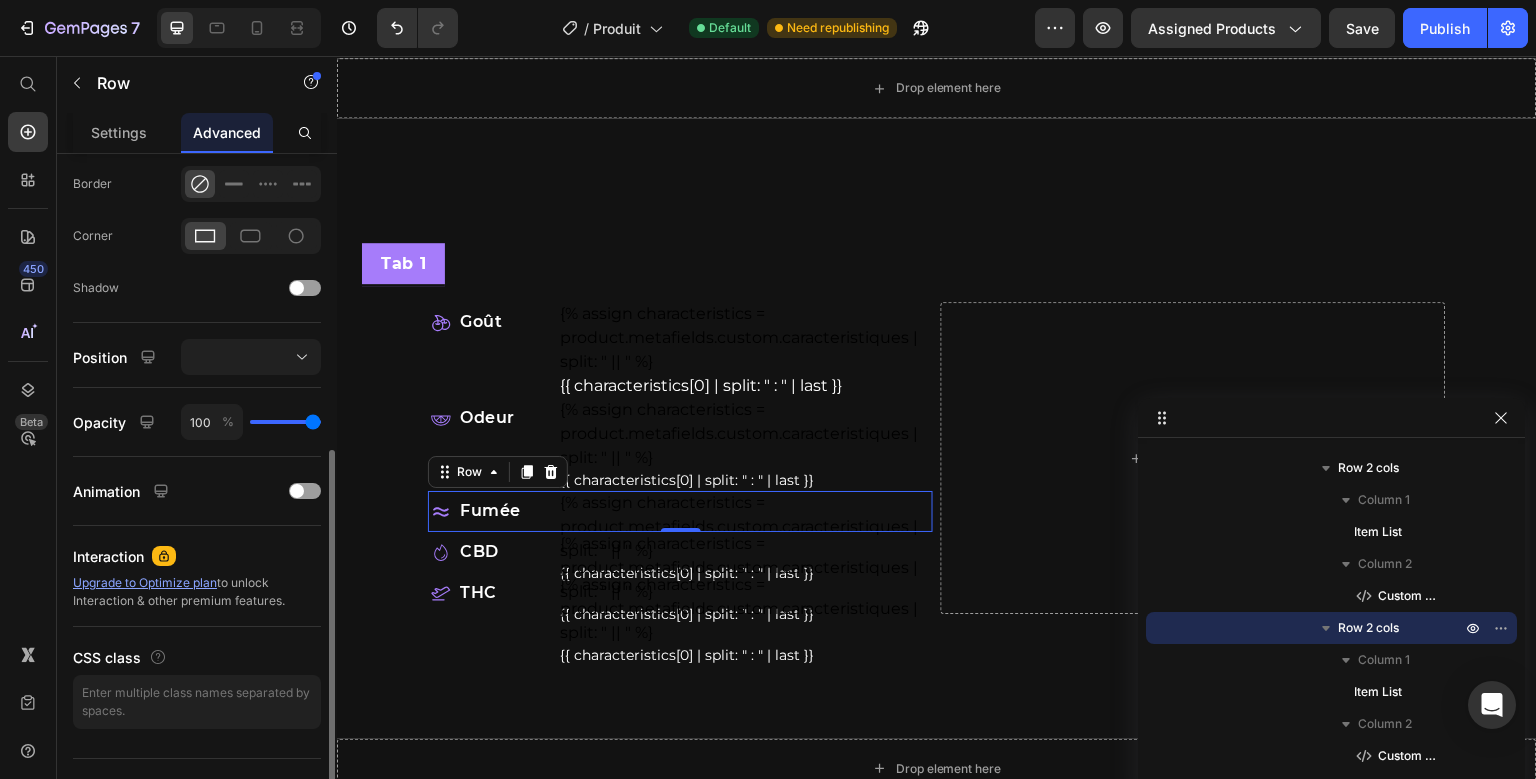 scroll, scrollTop: 585, scrollLeft: 0, axis: vertical 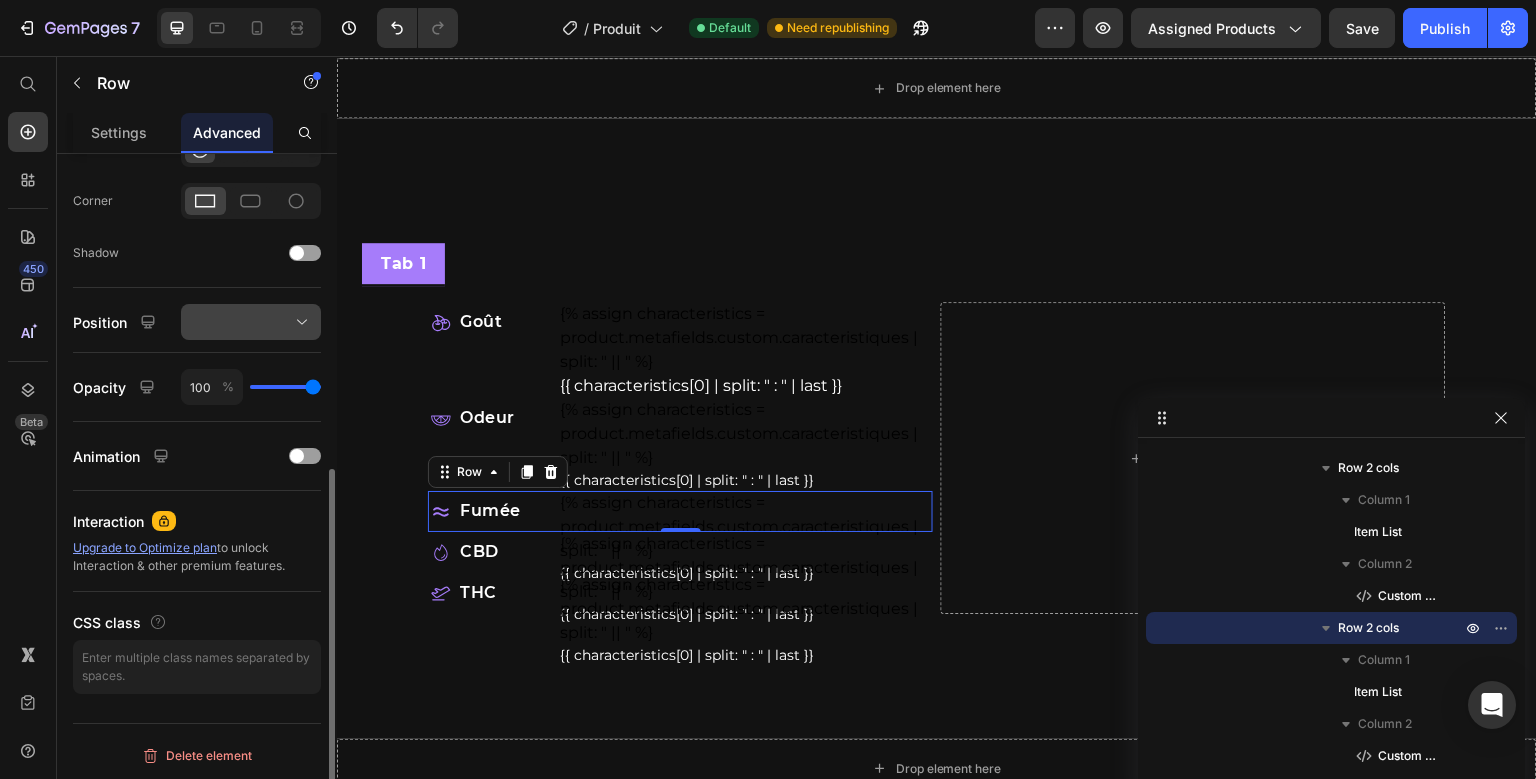 click at bounding box center (251, 322) 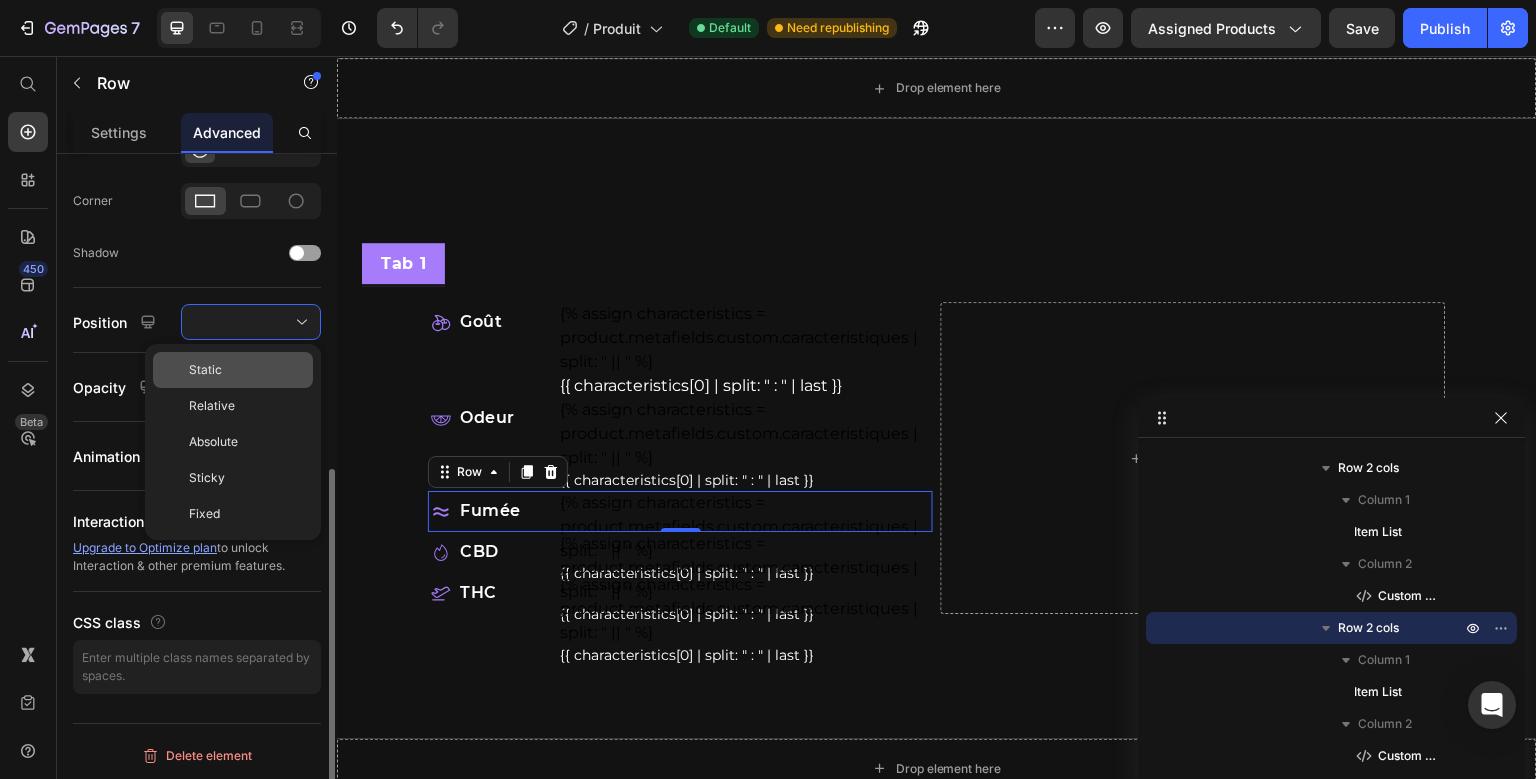 click on "Static" at bounding box center (247, 370) 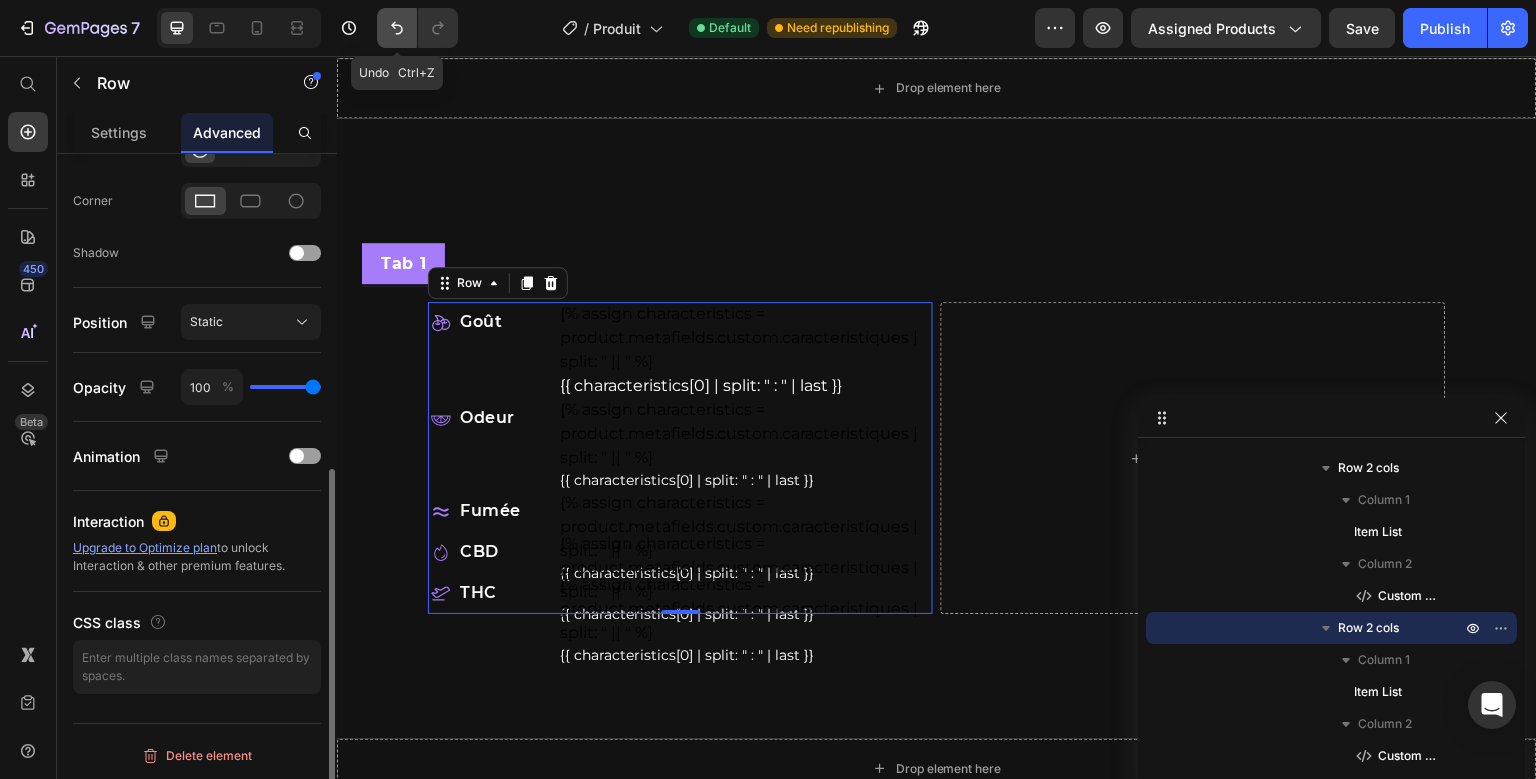click 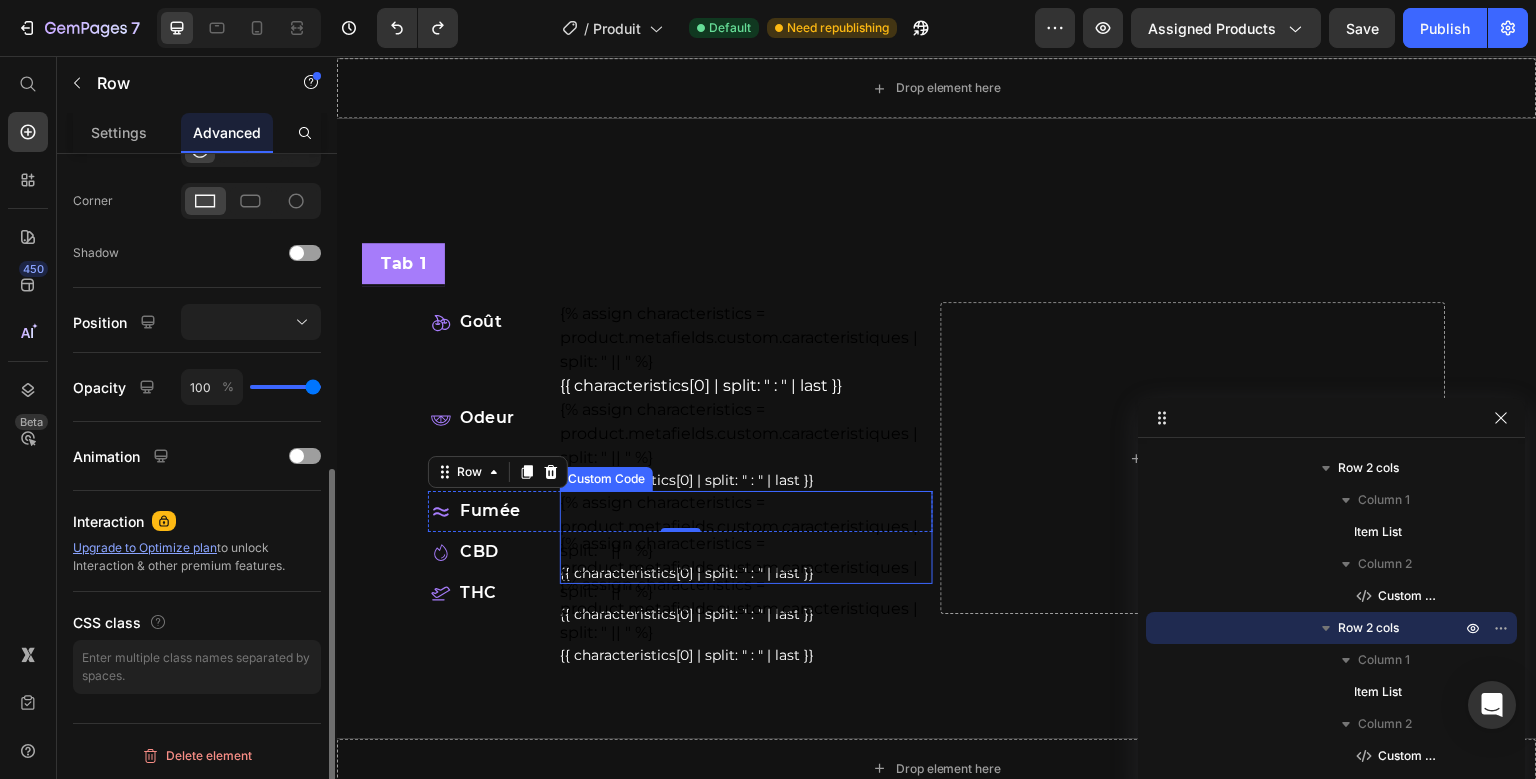 click on "{% assign characteristics = product.metafields.custom.caracteristiques | split: " || " %}
{{ characteristics[0] | split: " : " | last }}" at bounding box center (746, 537) 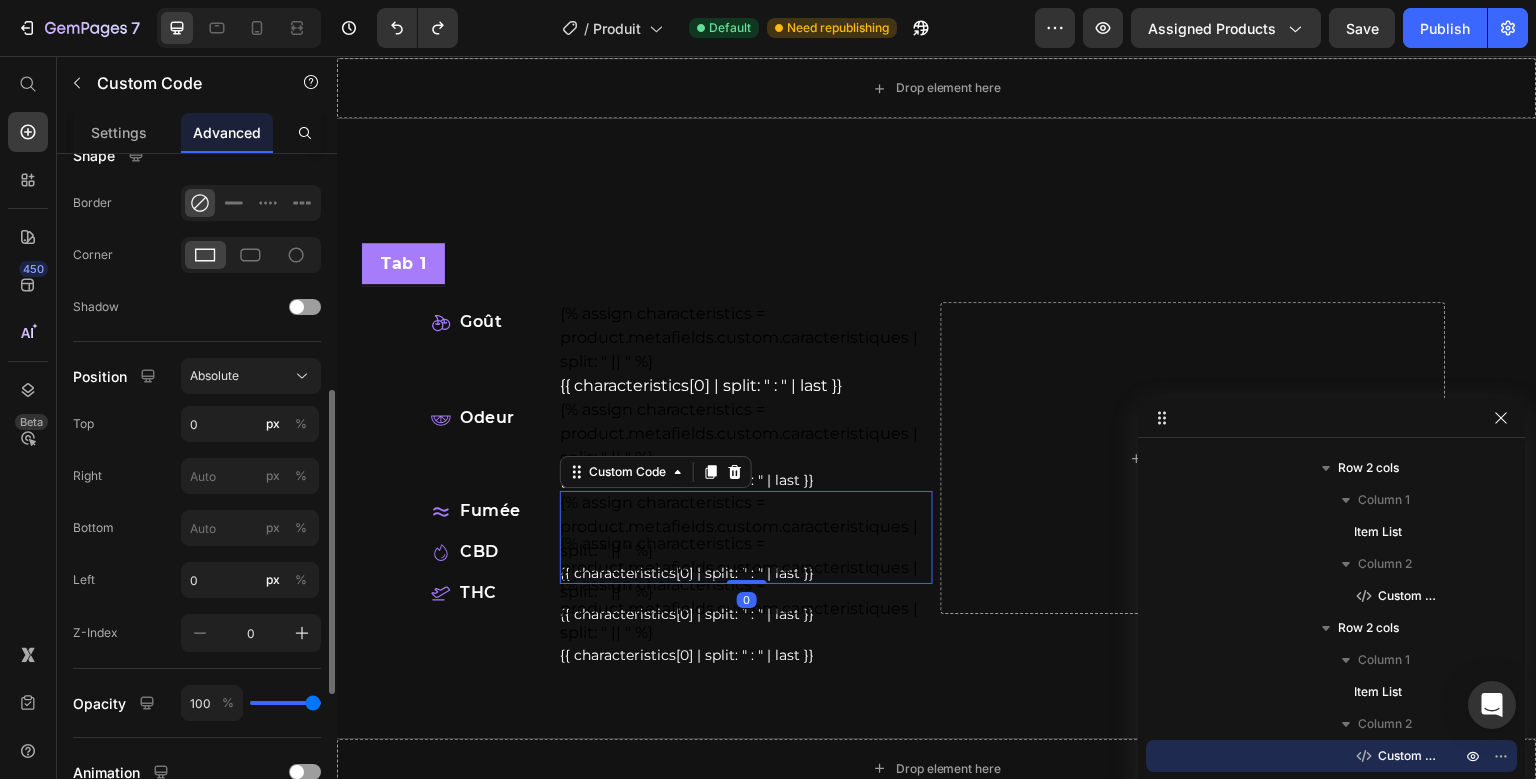 scroll, scrollTop: 535, scrollLeft: 0, axis: vertical 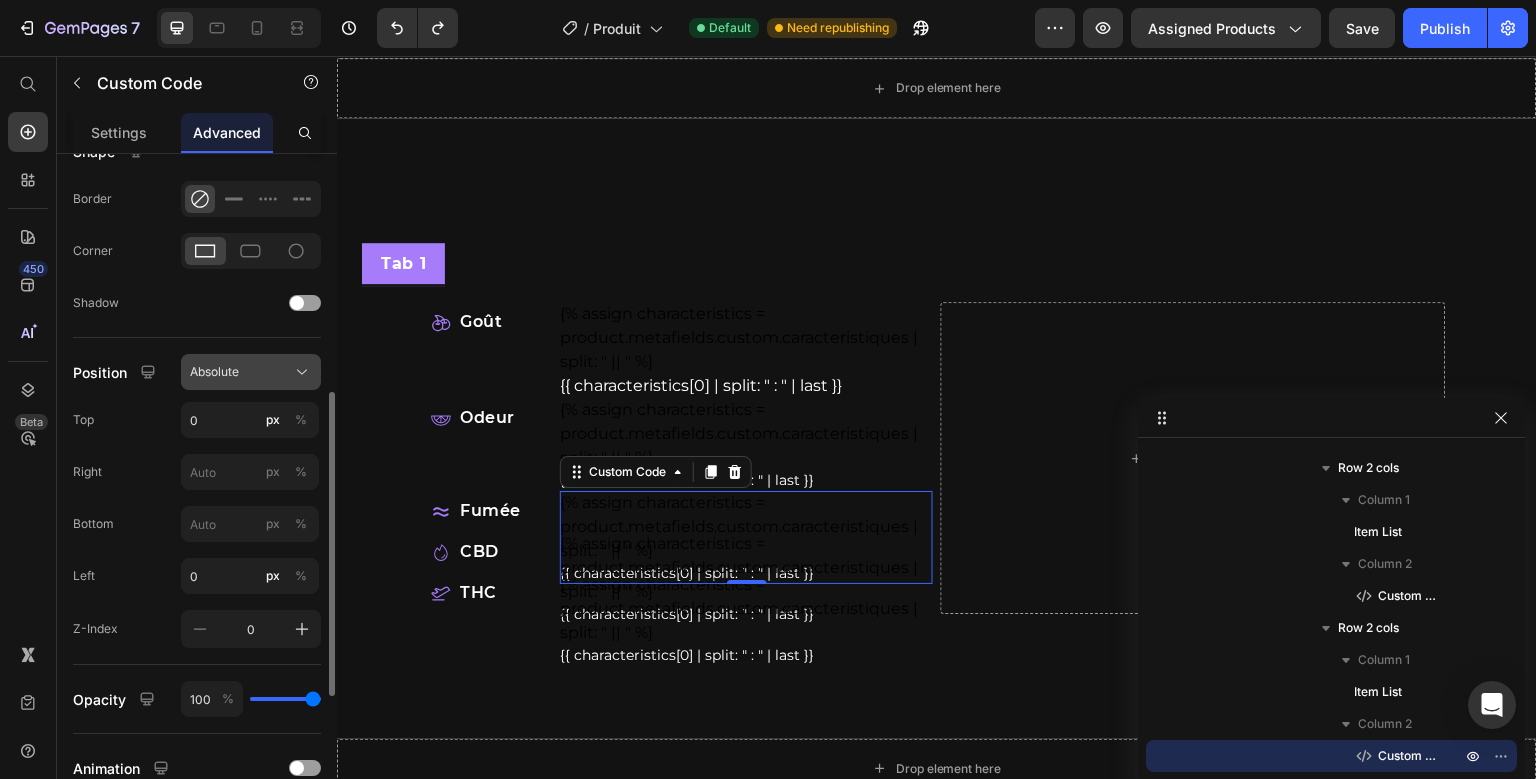 click on "Absolute" 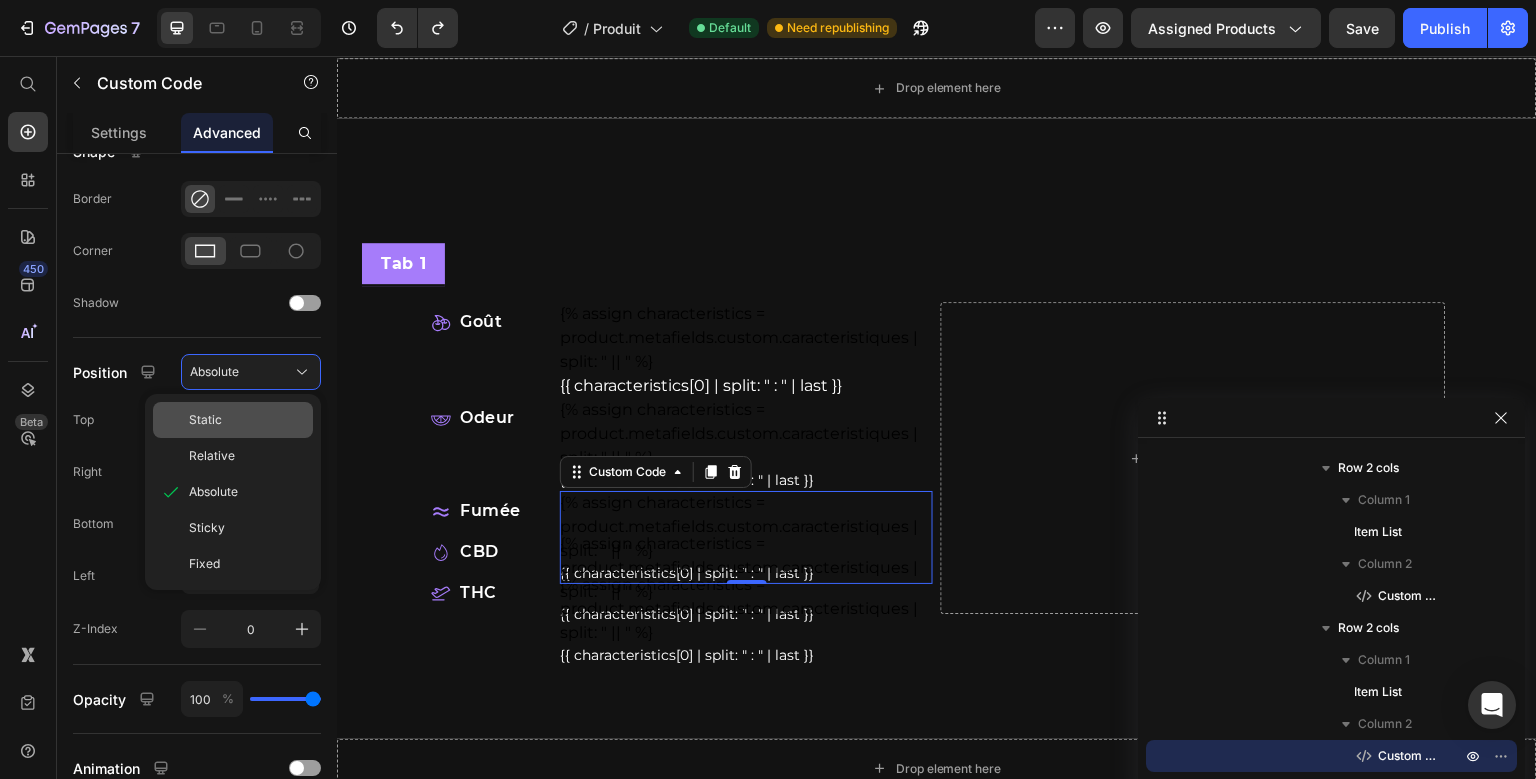 click on "Static" at bounding box center (247, 420) 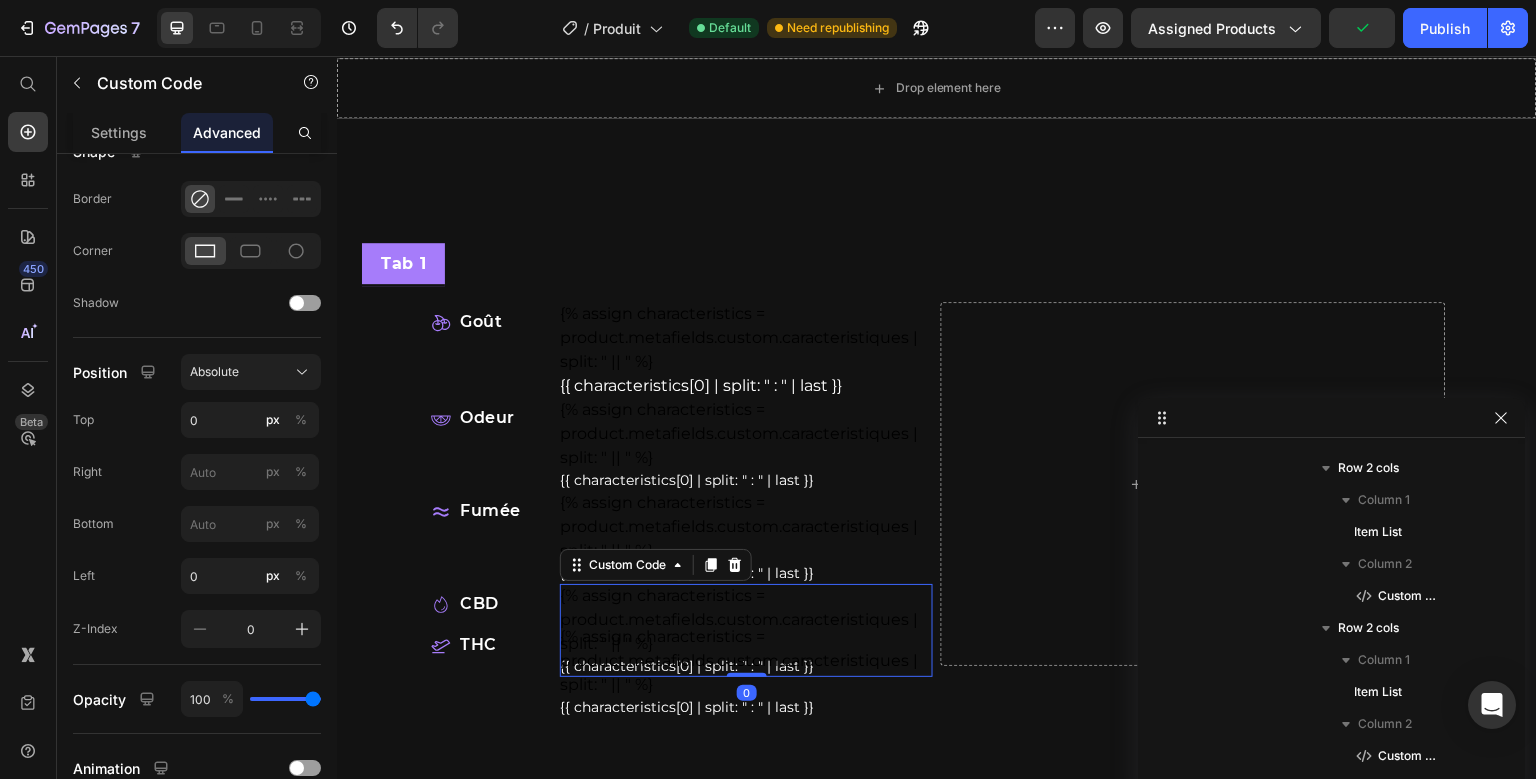 click on "{% assign characteristics = product.metafields.custom.caracteristiques | split: " || " %}
{{ characteristics[0] | split: " : " | last }}" at bounding box center (746, 630) 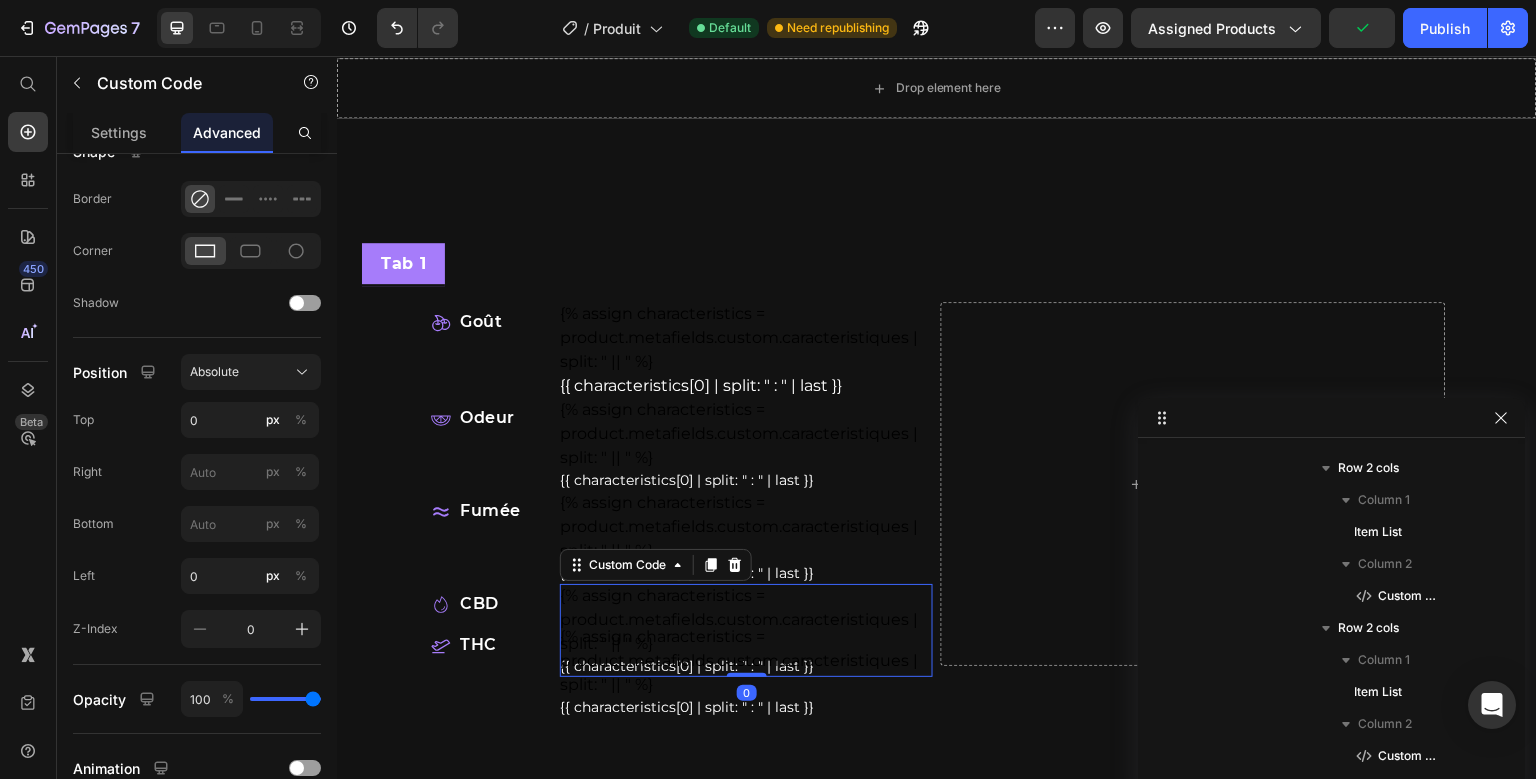 scroll, scrollTop: 794, scrollLeft: 0, axis: vertical 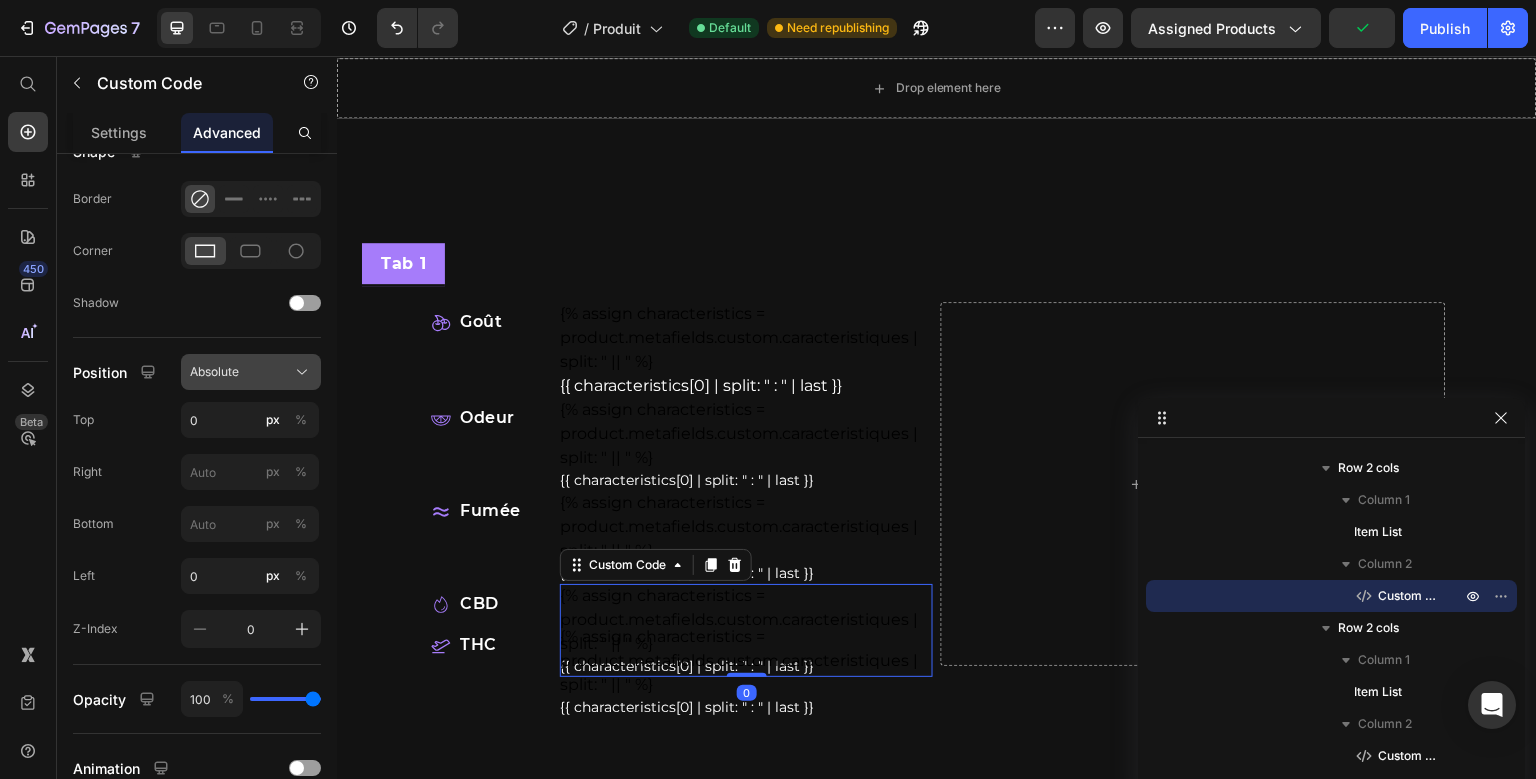 click on "Absolute" at bounding box center (251, 372) 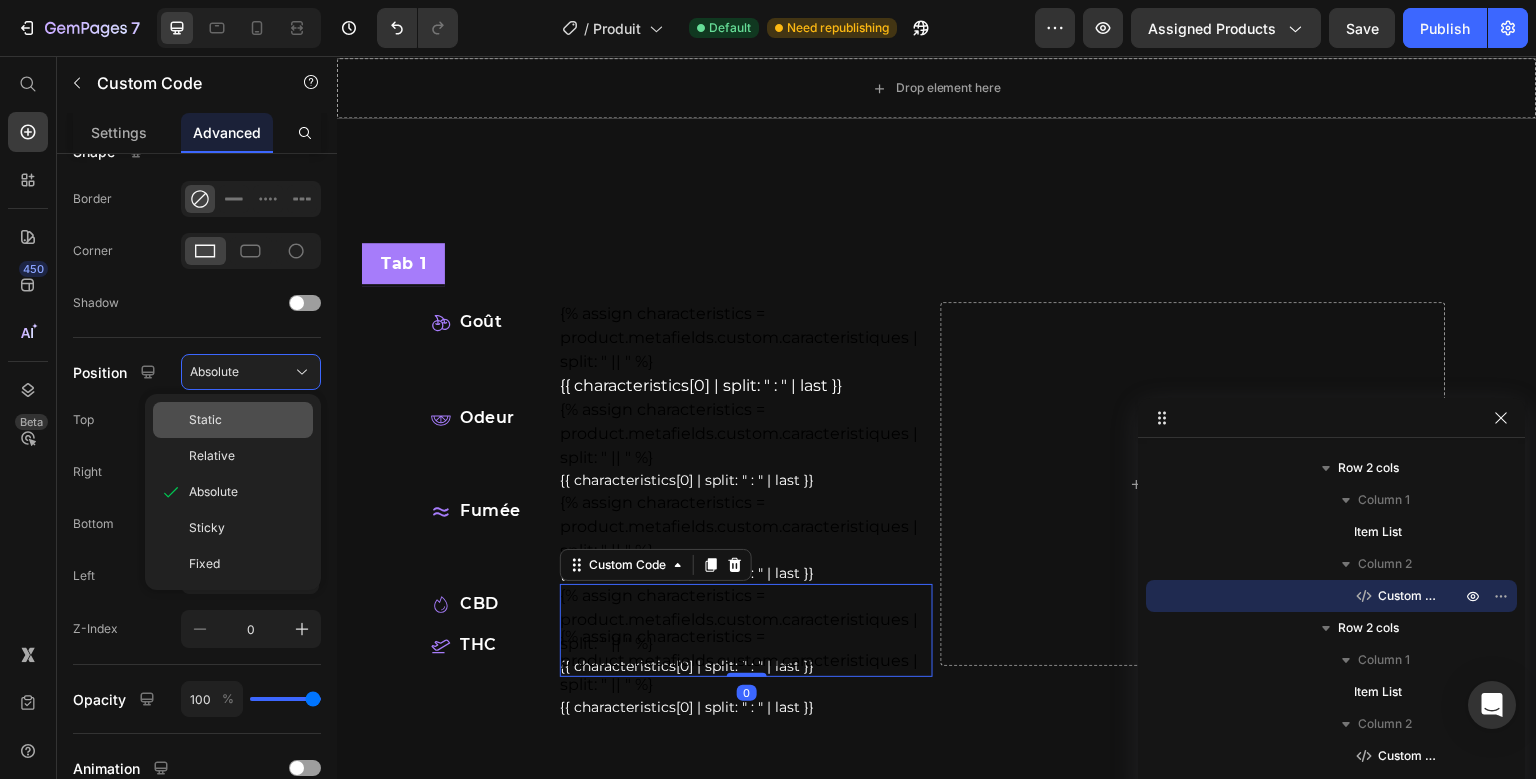 click on "Static" at bounding box center [247, 420] 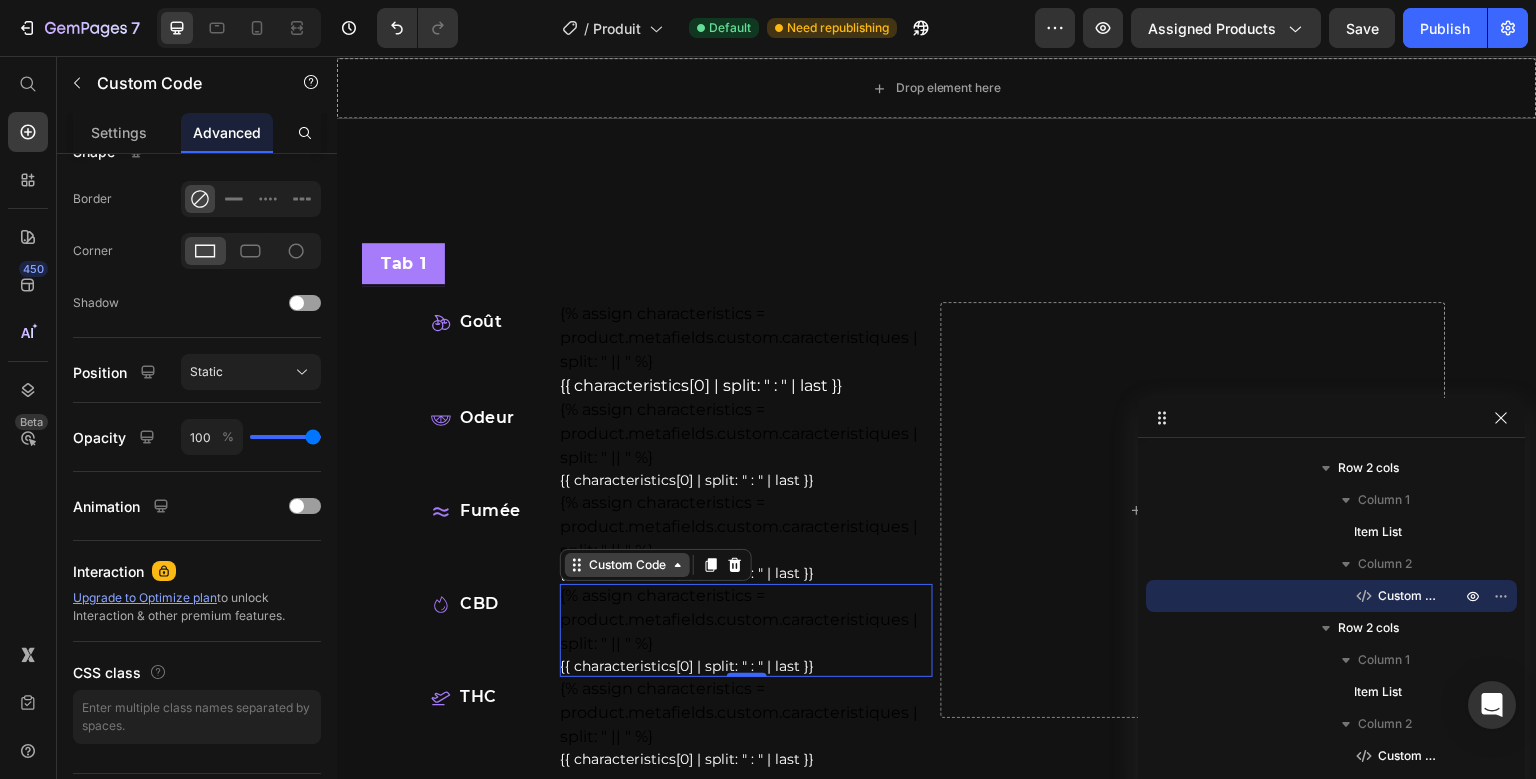 scroll, scrollTop: 1004, scrollLeft: 0, axis: vertical 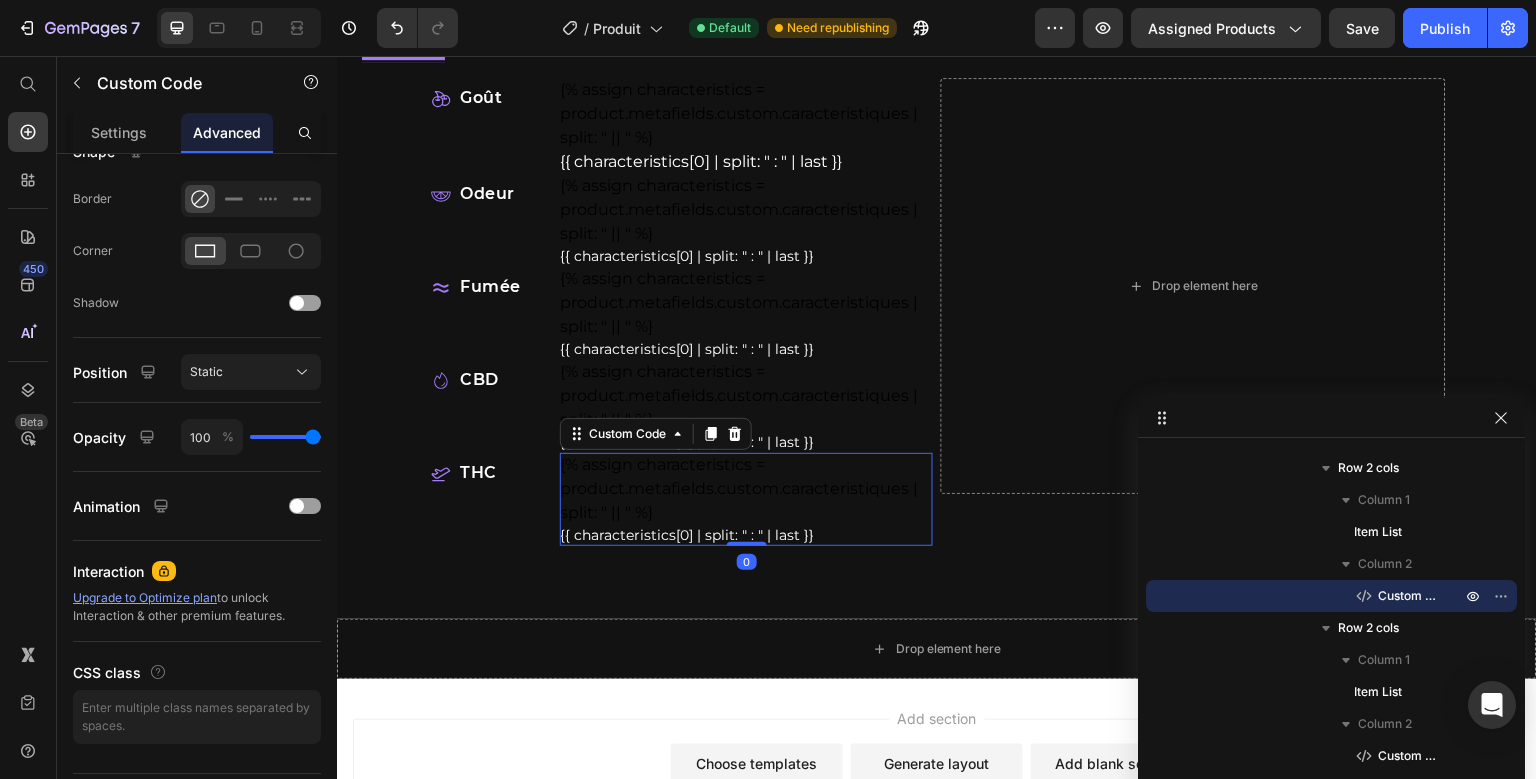 click on "{% assign characteristics = product.metafields.custom.caracteristiques | split: " || " %}
{{ characteristics[0] | split: " : " | last }}" at bounding box center [746, 499] 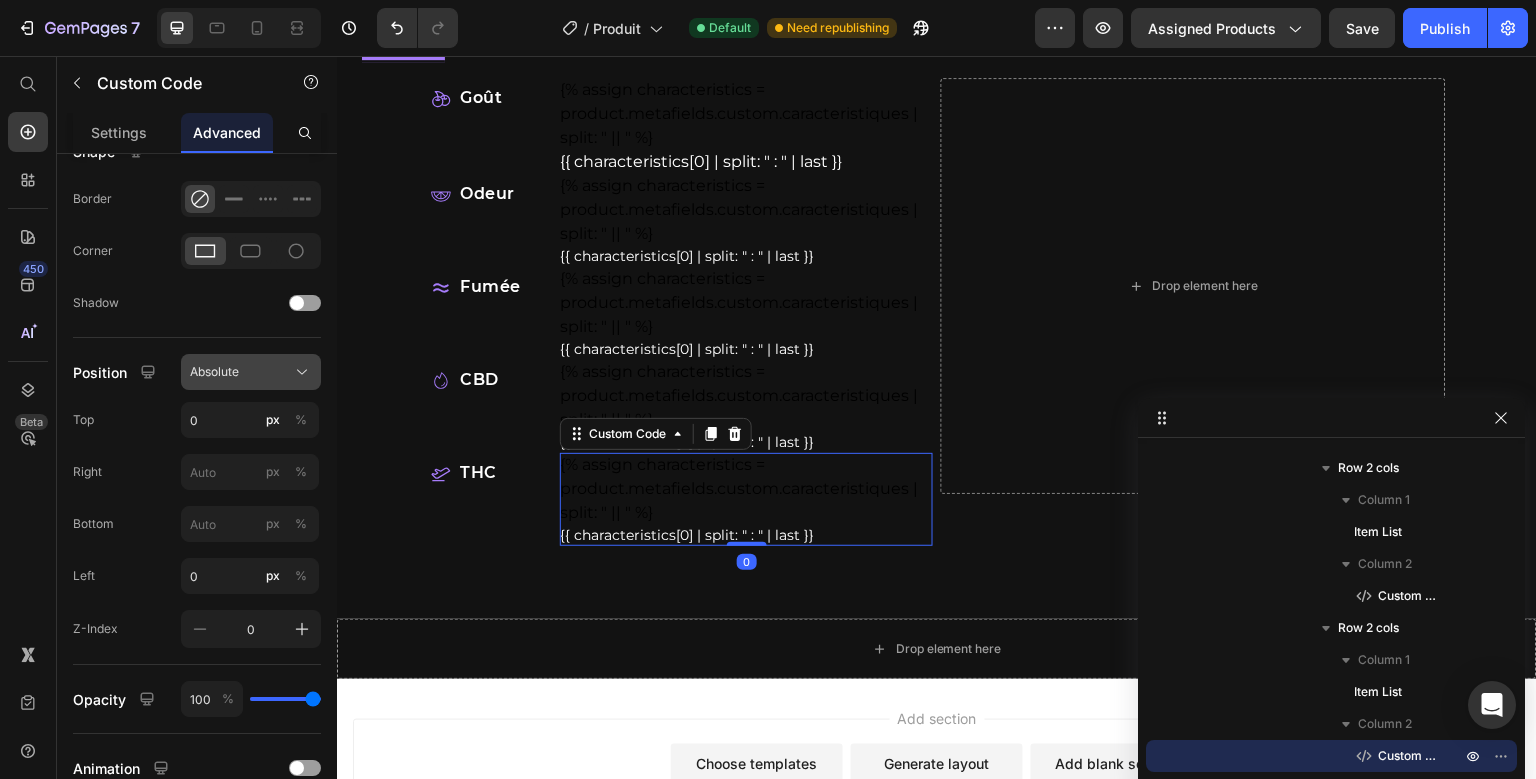 click on "Absolute" at bounding box center [251, 372] 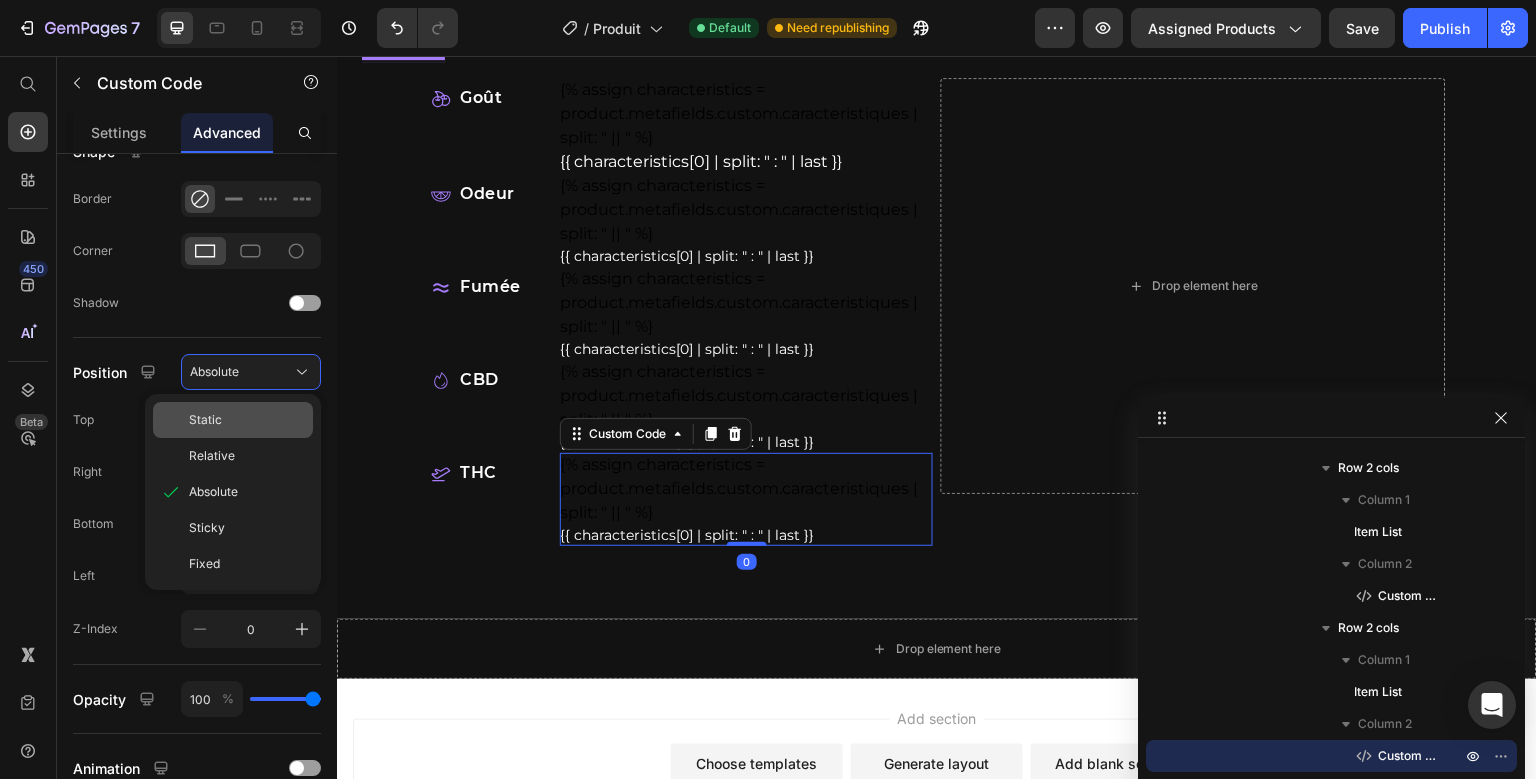 click on "Static" at bounding box center [247, 420] 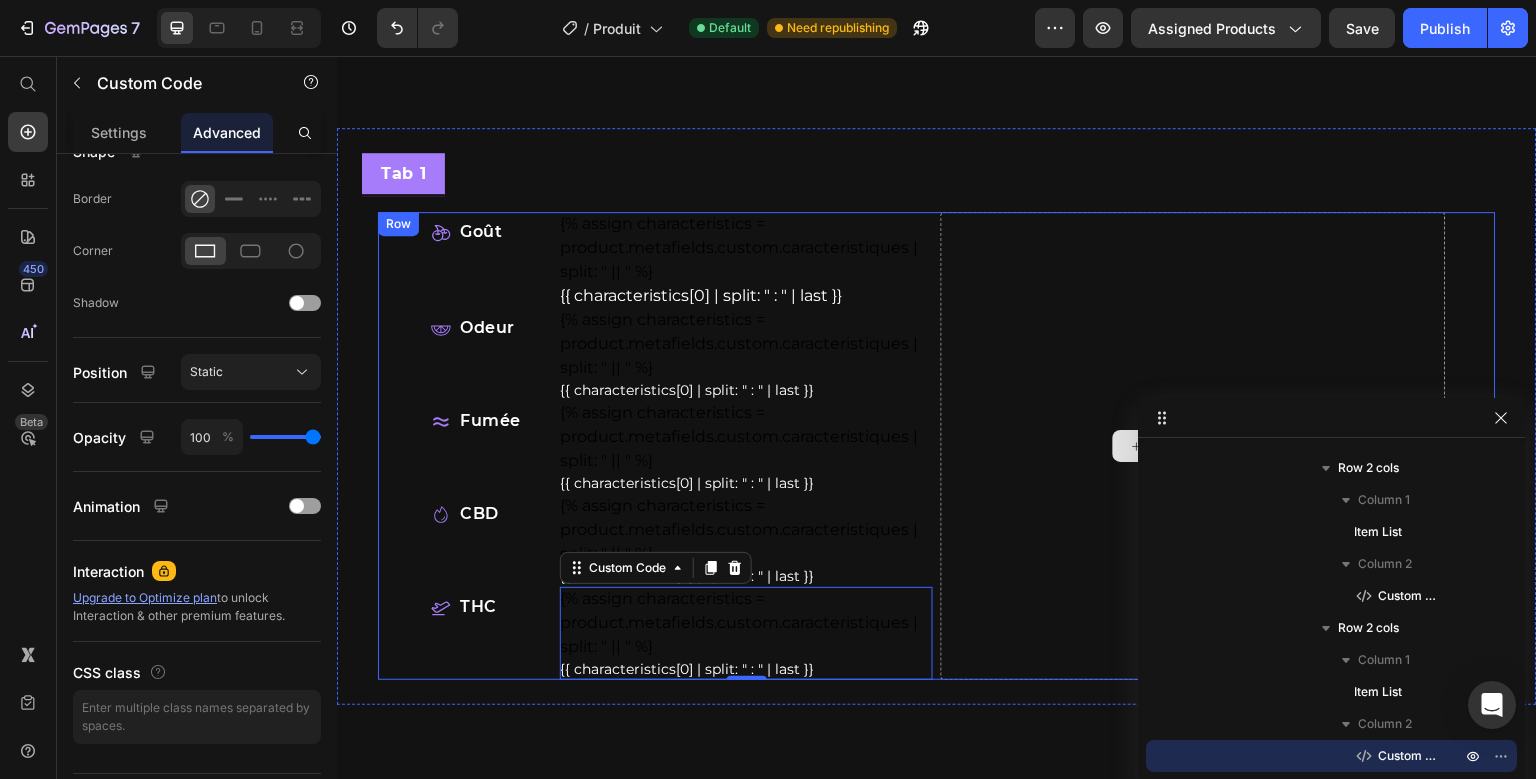 scroll, scrollTop: 870, scrollLeft: 0, axis: vertical 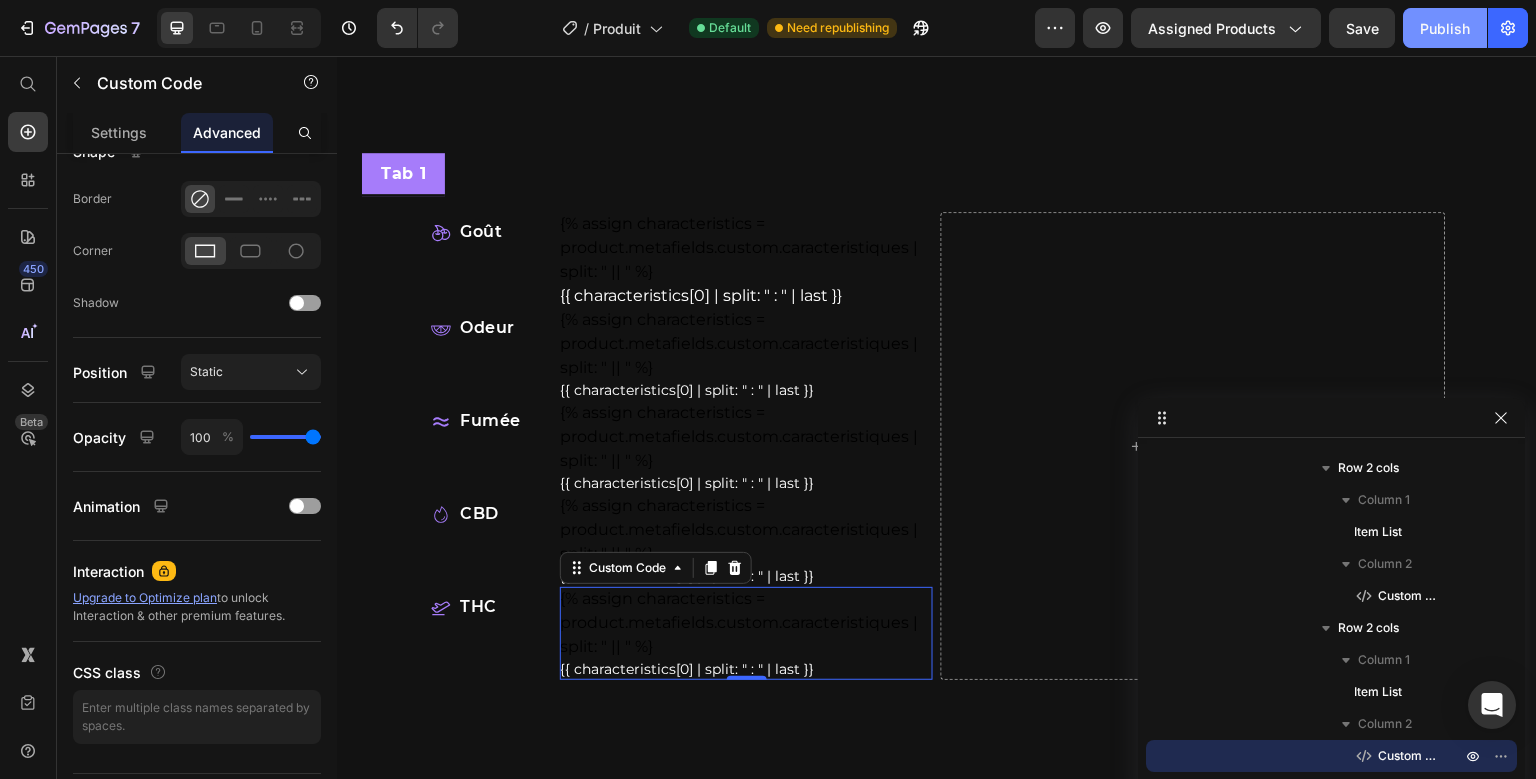 click on "Publish" at bounding box center [1445, 28] 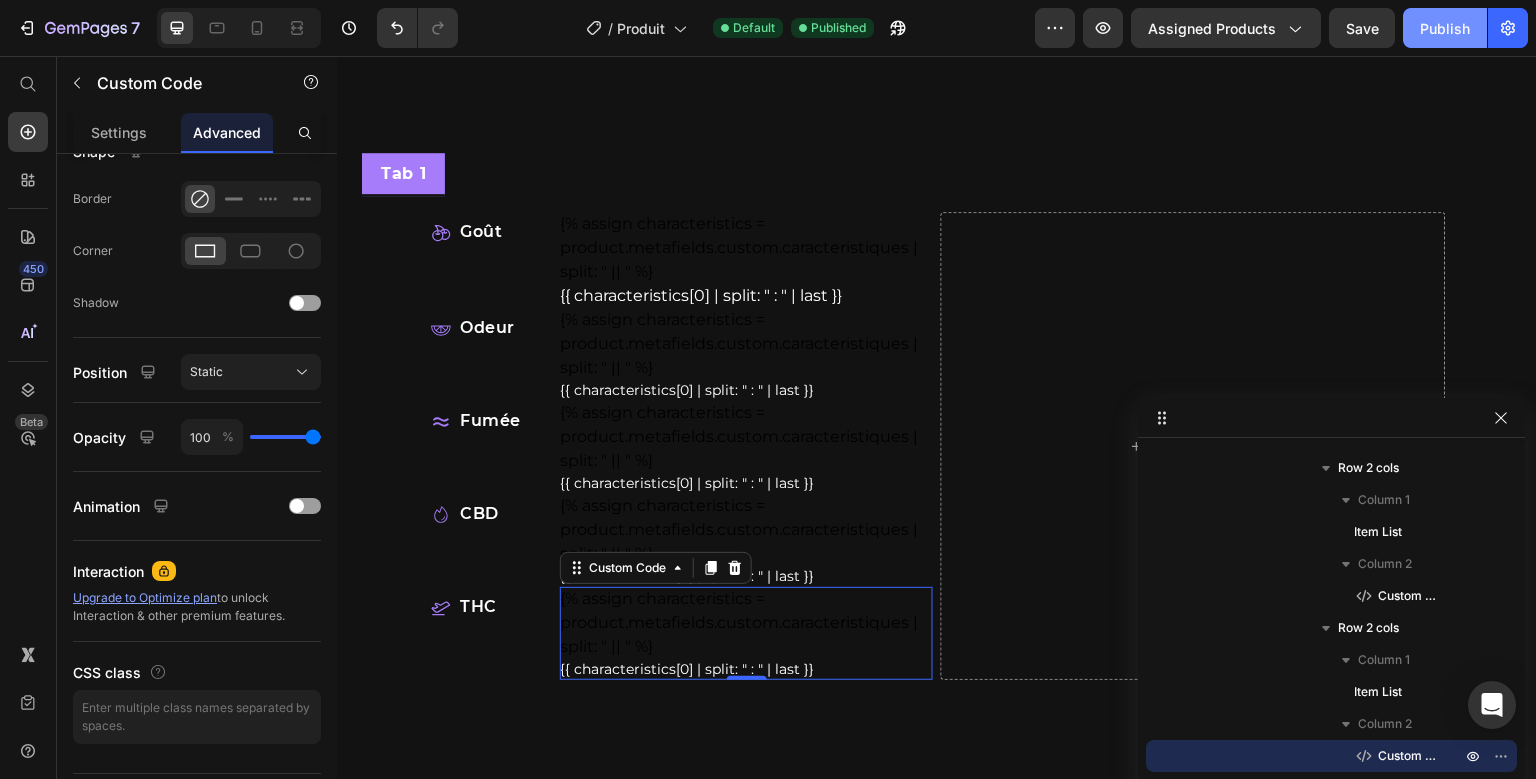 click on "Publish" 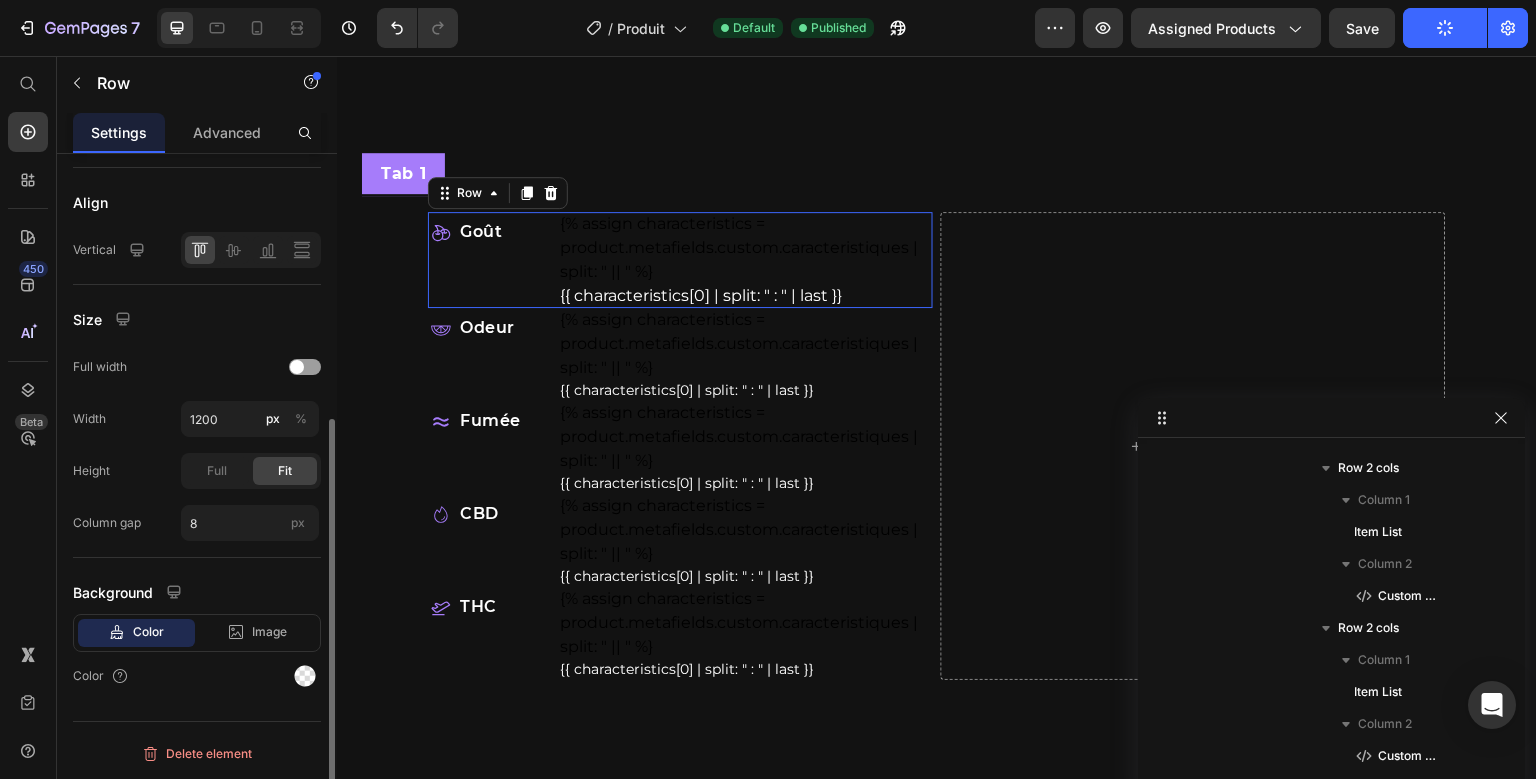 scroll, scrollTop: 0, scrollLeft: 0, axis: both 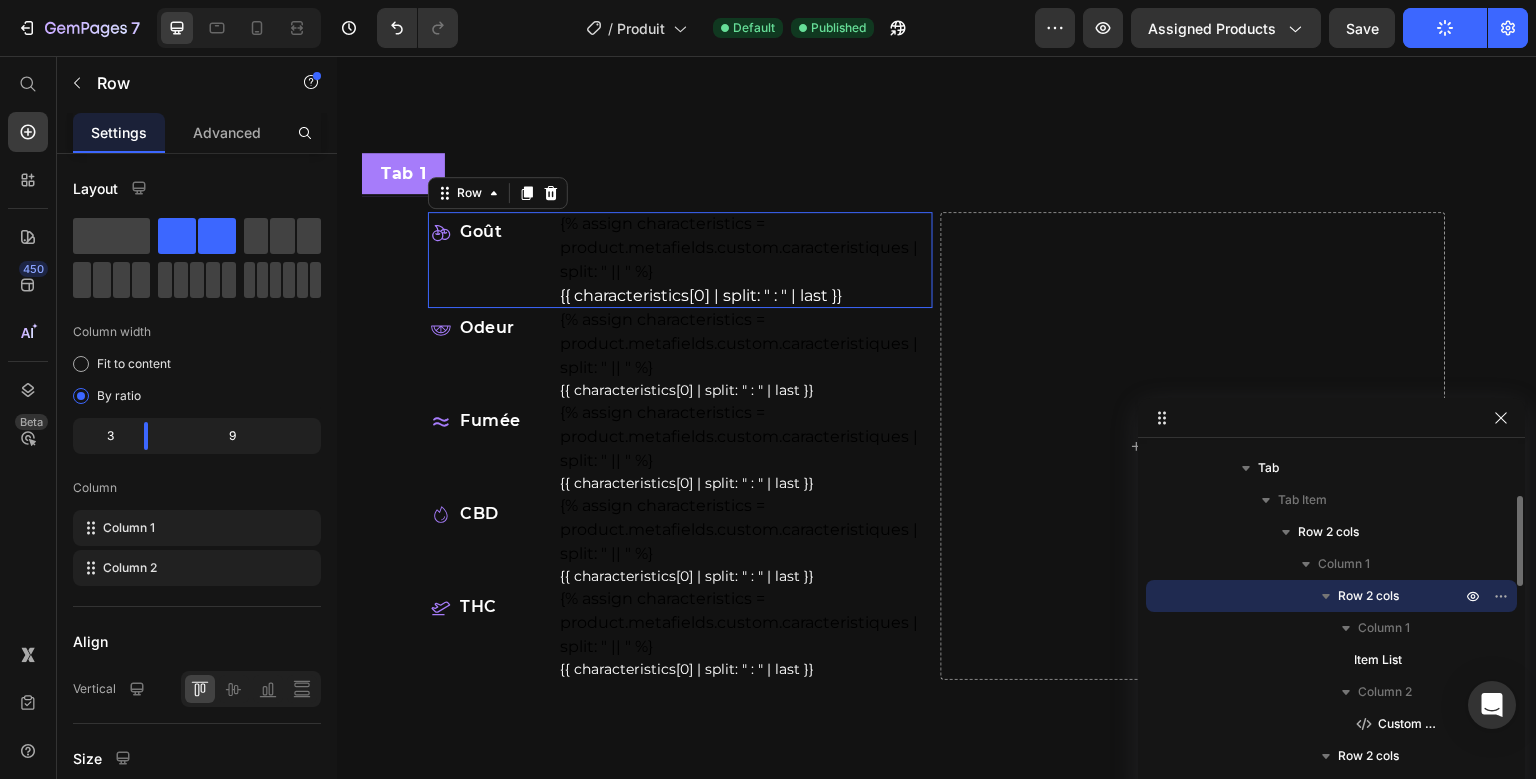 click on "Goût Item List {% assign characteristics = product.metafields.custom.caracteristiques | split: " || " %}
{{ characteristics[0] | split: " : " | last }}
Custom Code Row   0
Odeur Item List {% assign characteristics = product.metafields.custom.caracteristiques | split: " || " %}
{{ characteristics[0] | split: " : " | last }}
Custom Code Row
Fumée Item List {% assign characteristics = product.metafields.custom.caracteristiques | split: " || " %}
{{ characteristics[0] | split: " : " | last }}
Custom Code Row
CBD Item List {% assign characteristics = product.metafields.custom.caracteristiques | split: " || " %}
{{ characteristics[0] | split: " : " | last }}
Custom Code Row
THC Item List {% assign characteristics = product.metafields.custom.caracteristiques | split: " || " %}
{{ characteristics[0] | split: " : " | last }}
Custom Code Row" at bounding box center [680, 446] 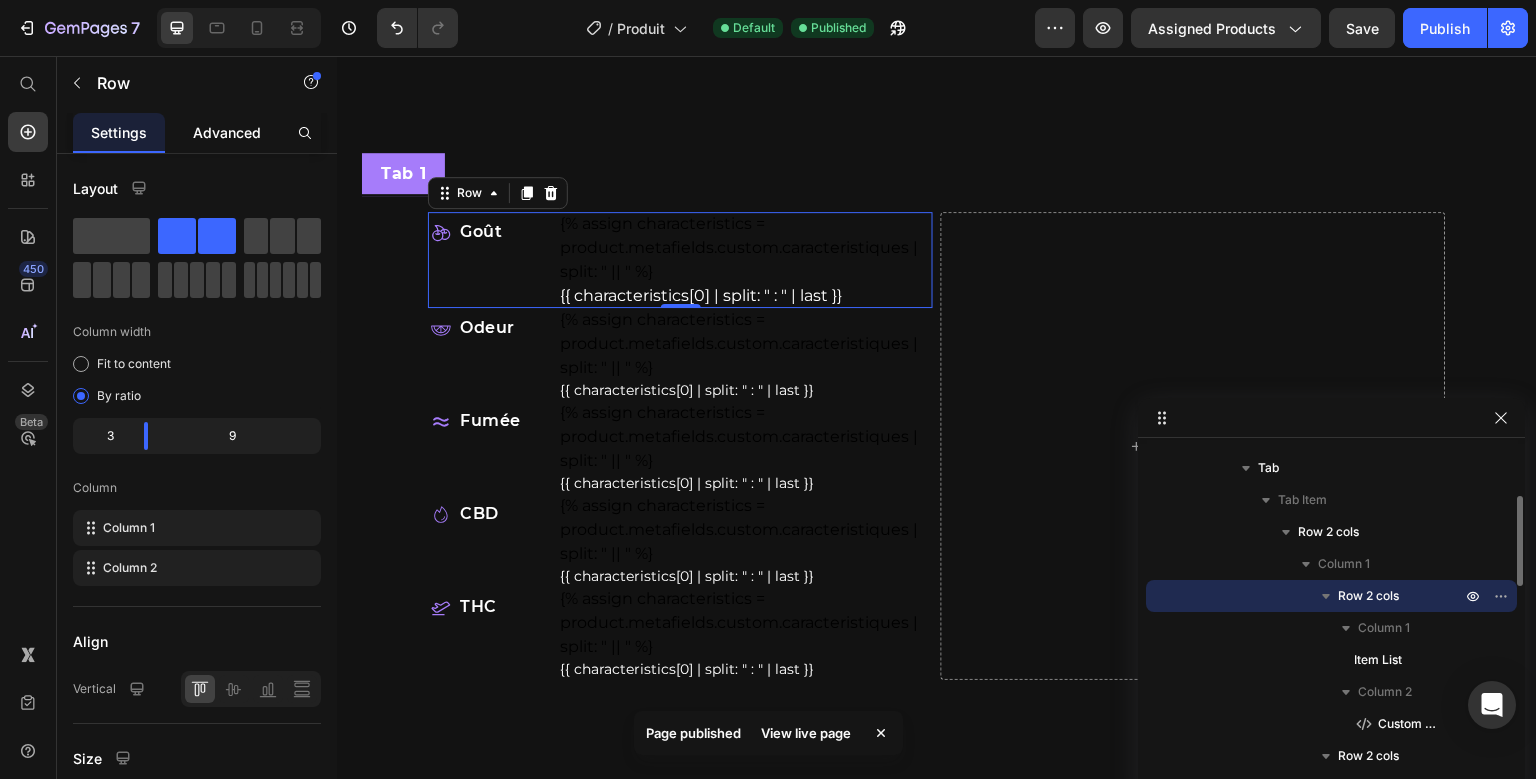 click on "Advanced" at bounding box center (227, 132) 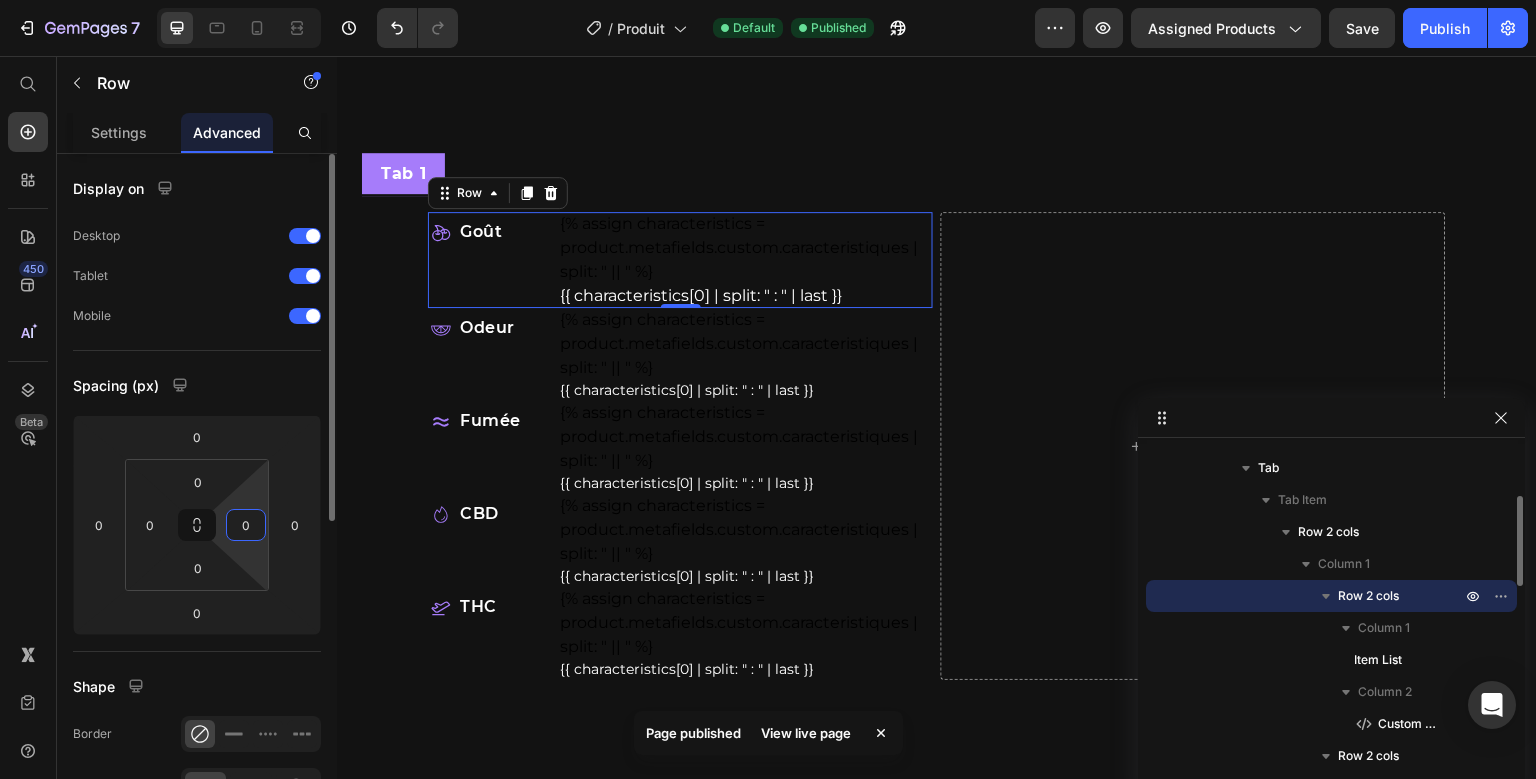 click on "0" at bounding box center [246, 525] 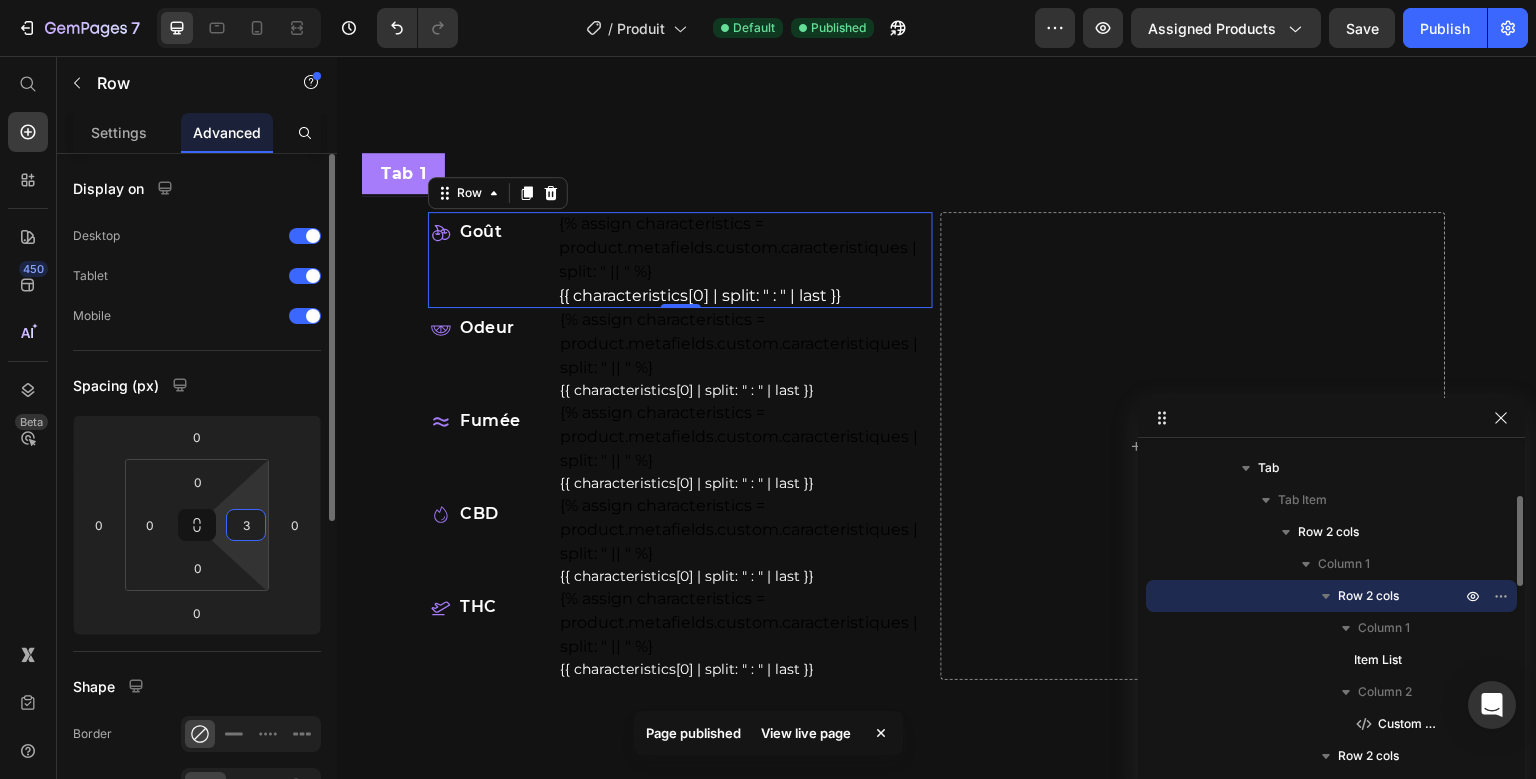 drag, startPoint x: 257, startPoint y: 528, endPoint x: 199, endPoint y: 476, distance: 77.89737 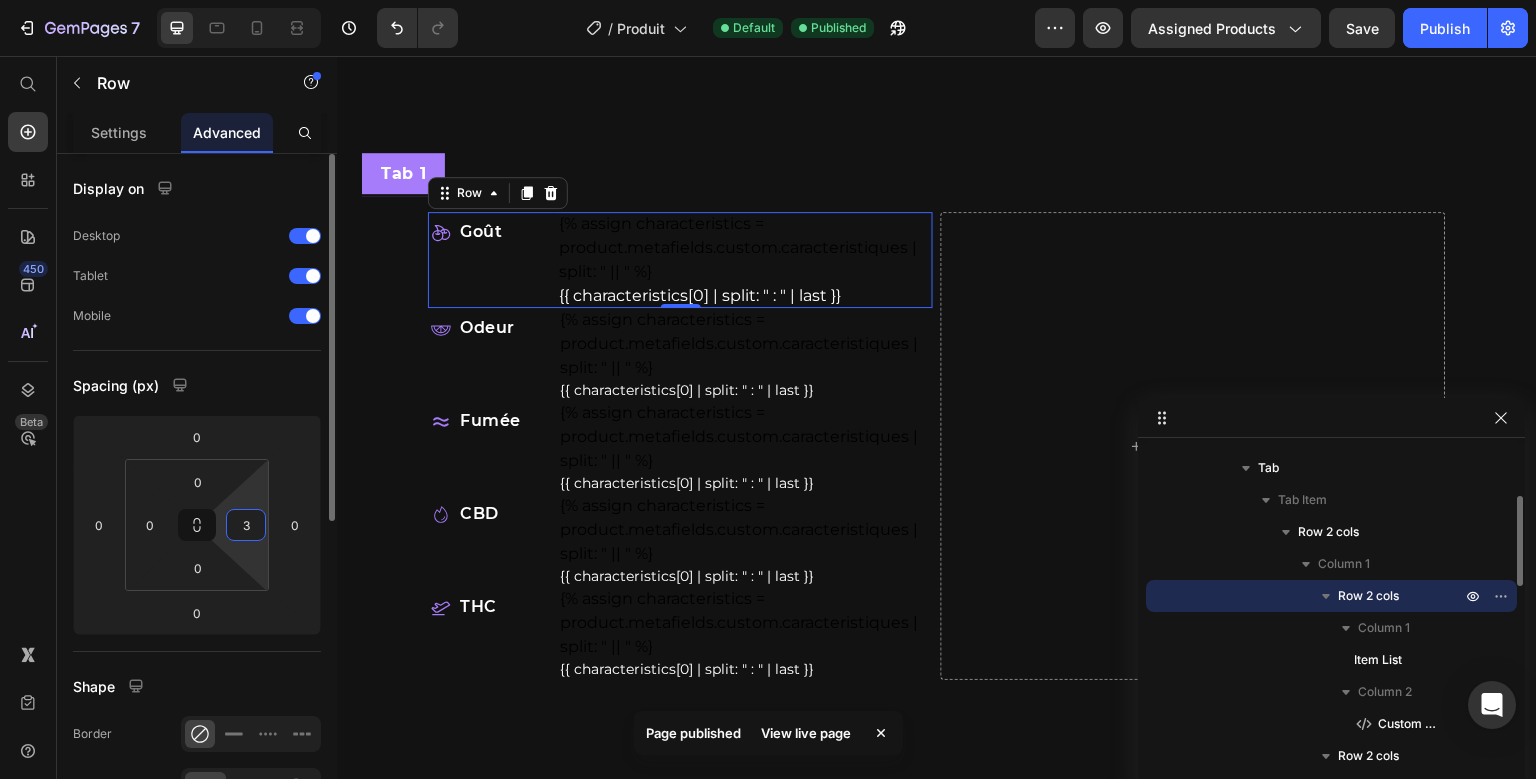 click on "3" at bounding box center (246, 525) 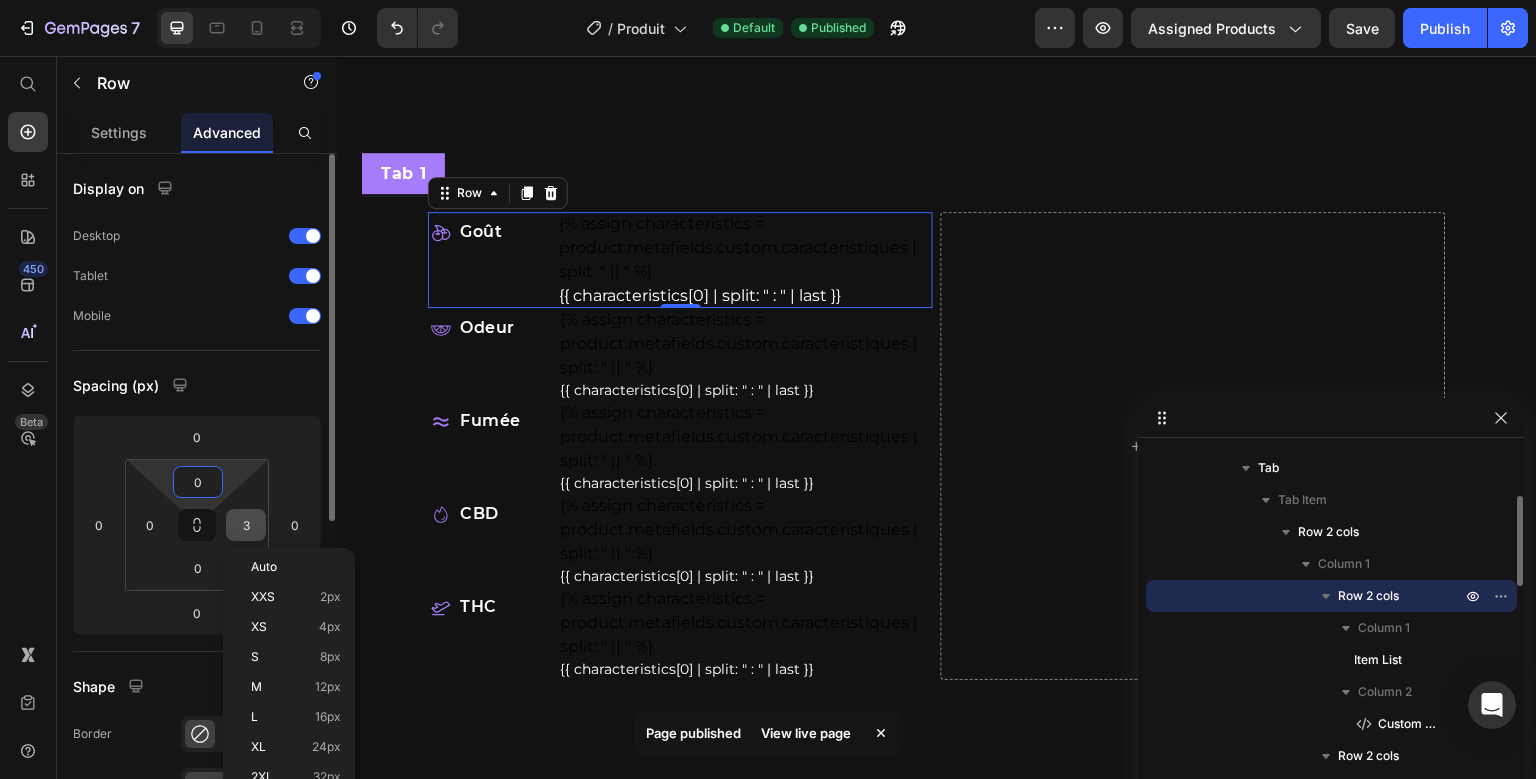 click on "0" at bounding box center (198, 482) 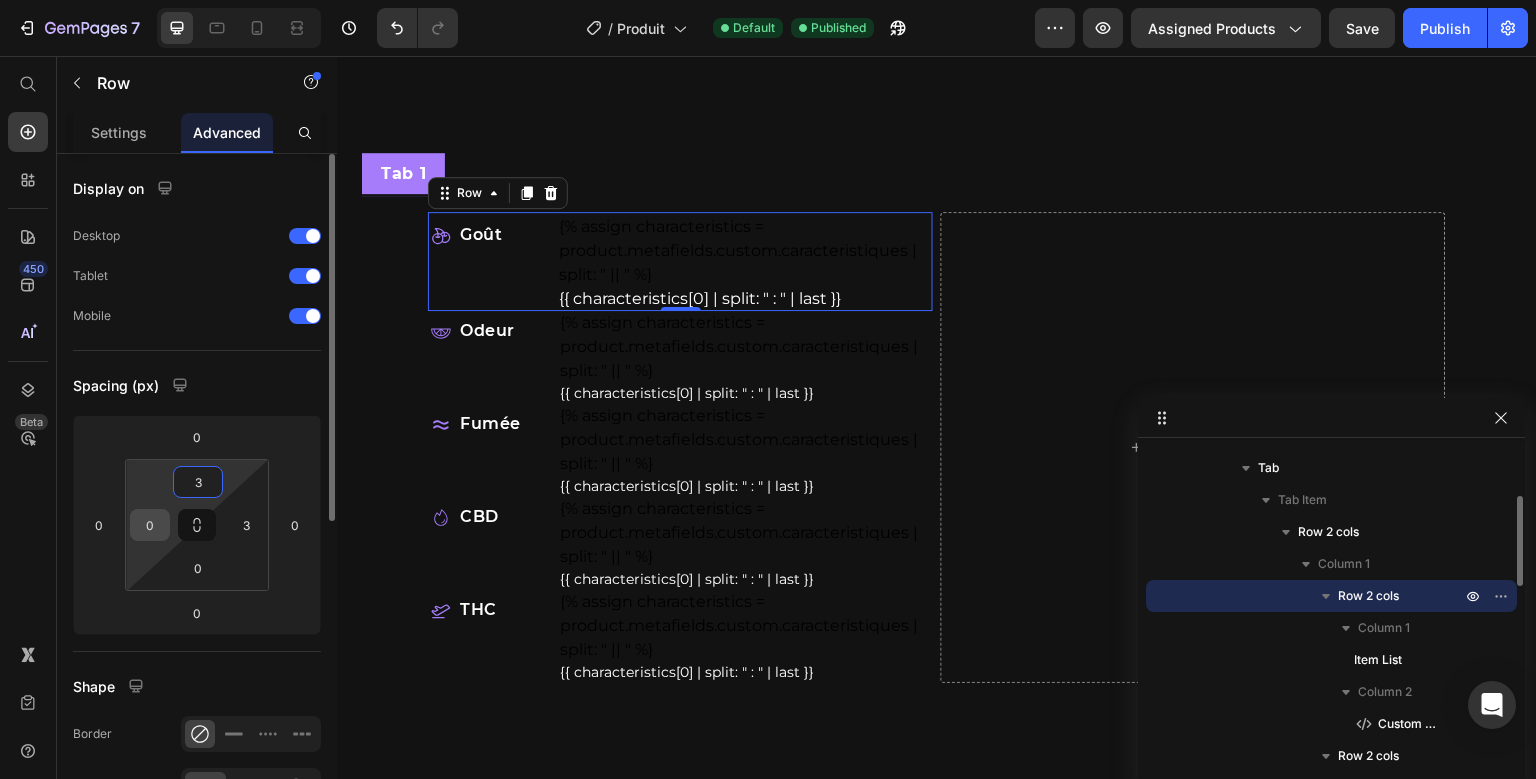 type on "3" 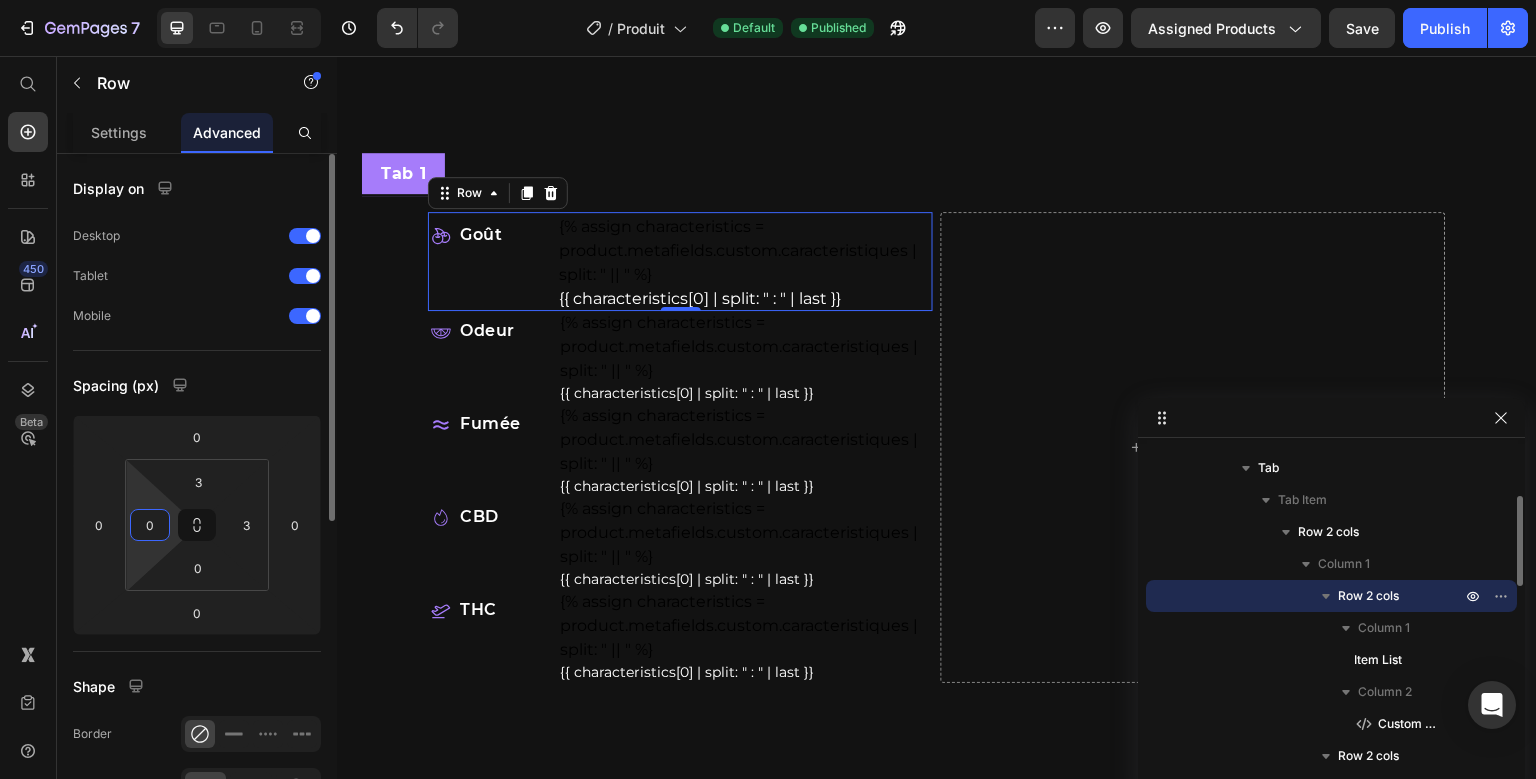 click on "0" at bounding box center [150, 525] 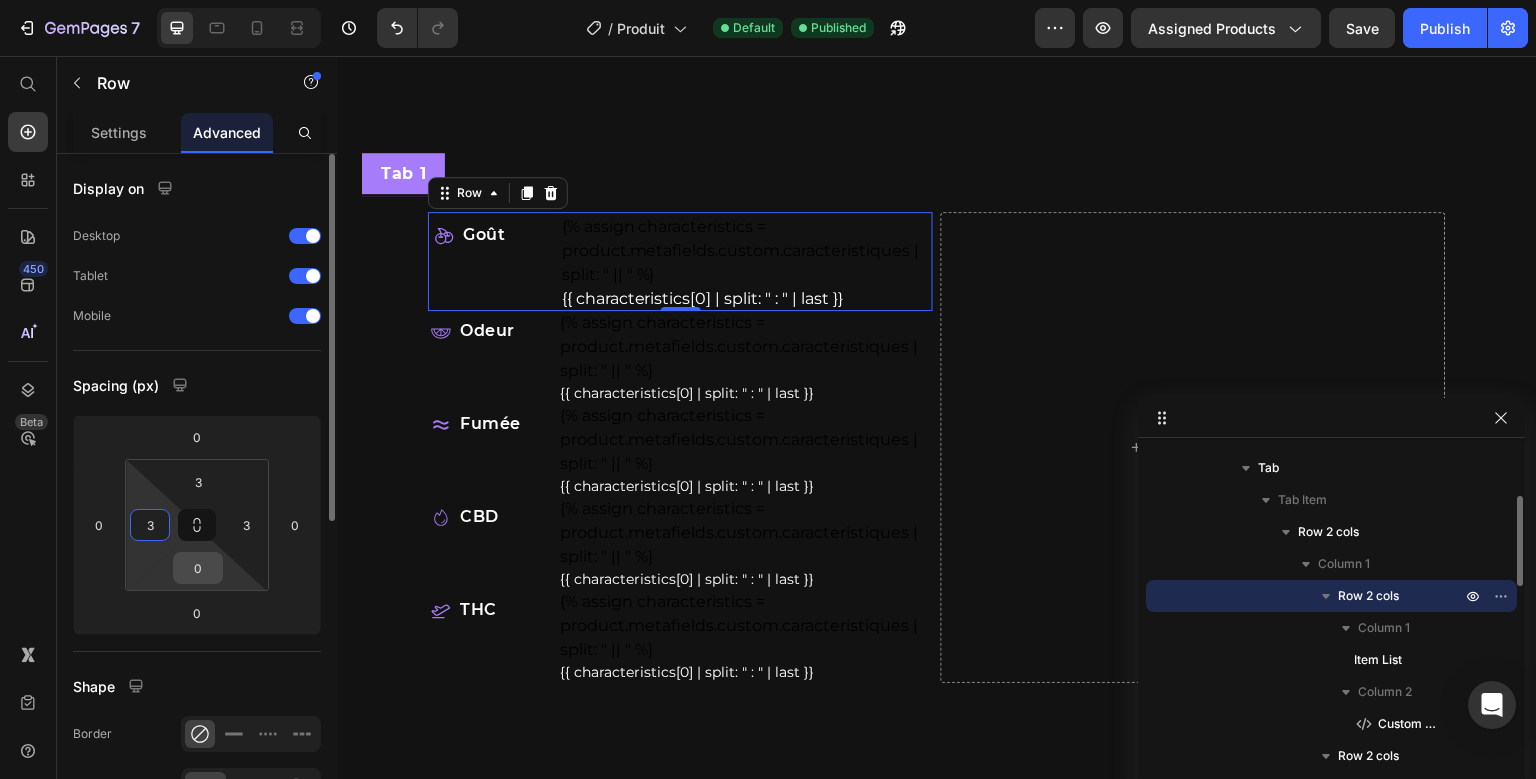 type on "3" 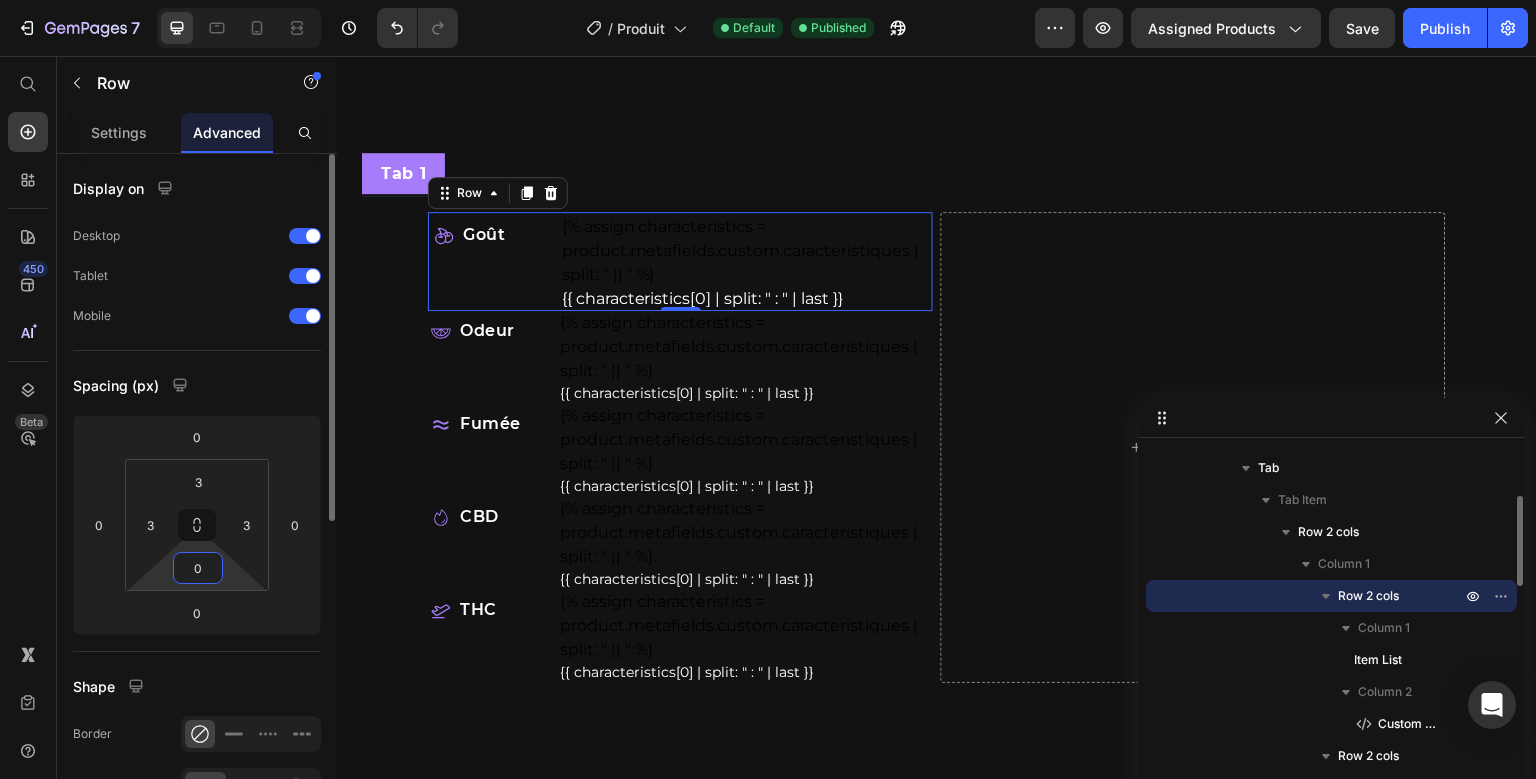 click on "0" at bounding box center [198, 568] 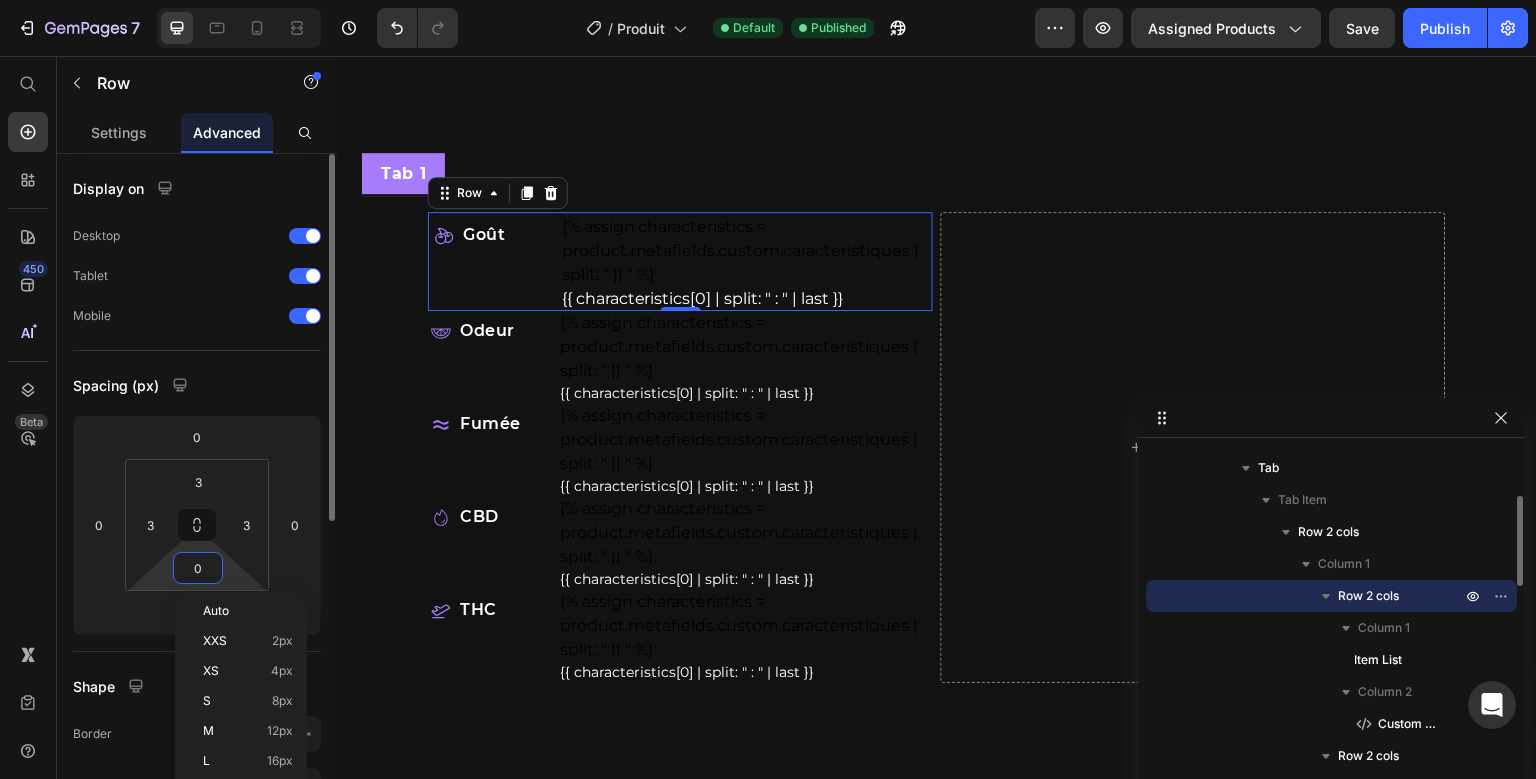 type on "3" 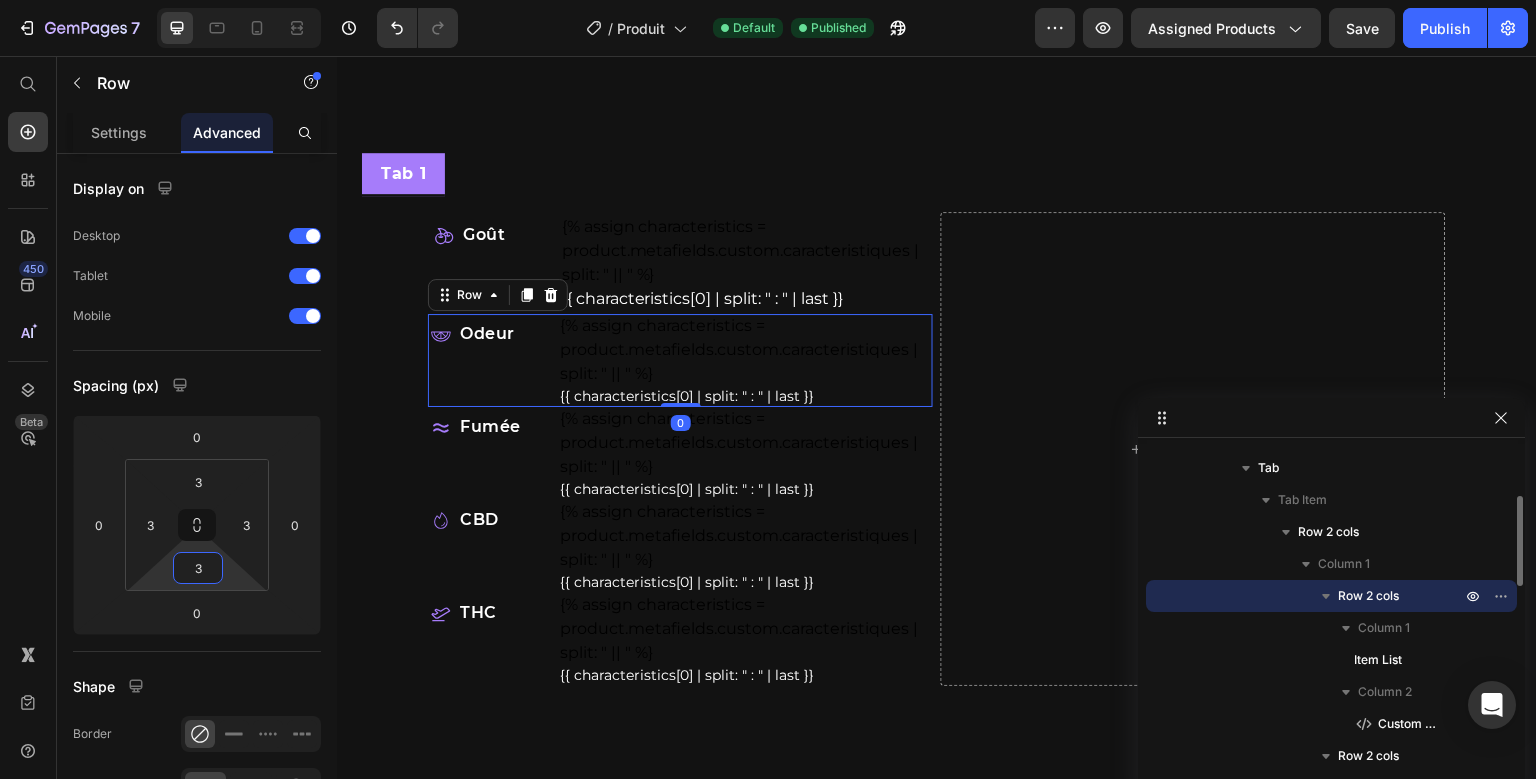 click on "Odeur Item List {% assign characteristics = product.metafields.custom.caracteristiques | split: " || " %}
{{ characteristics[0] | split: " : " | last }}
Custom Code Row   0" at bounding box center [680, 360] 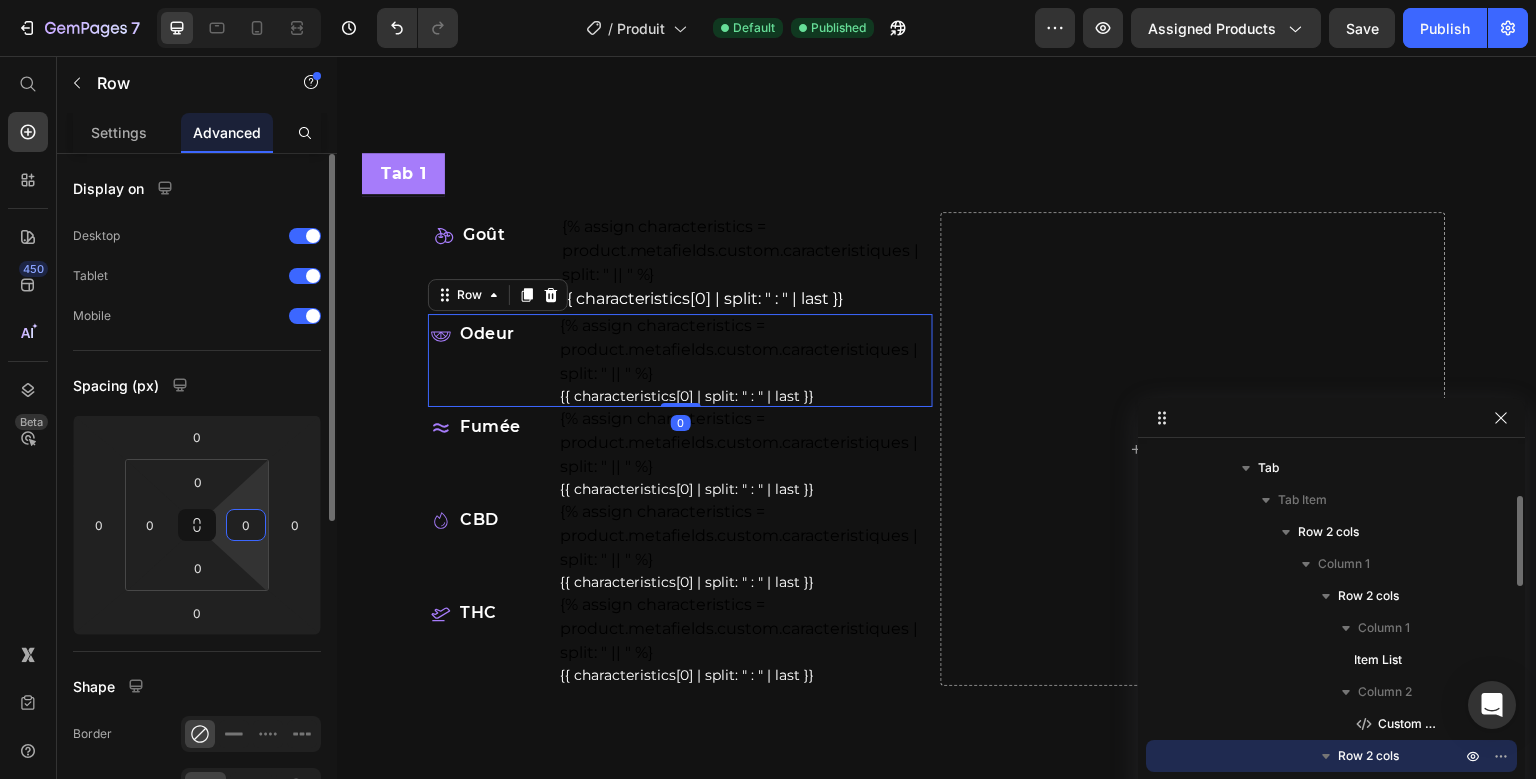 click on "0" at bounding box center [246, 525] 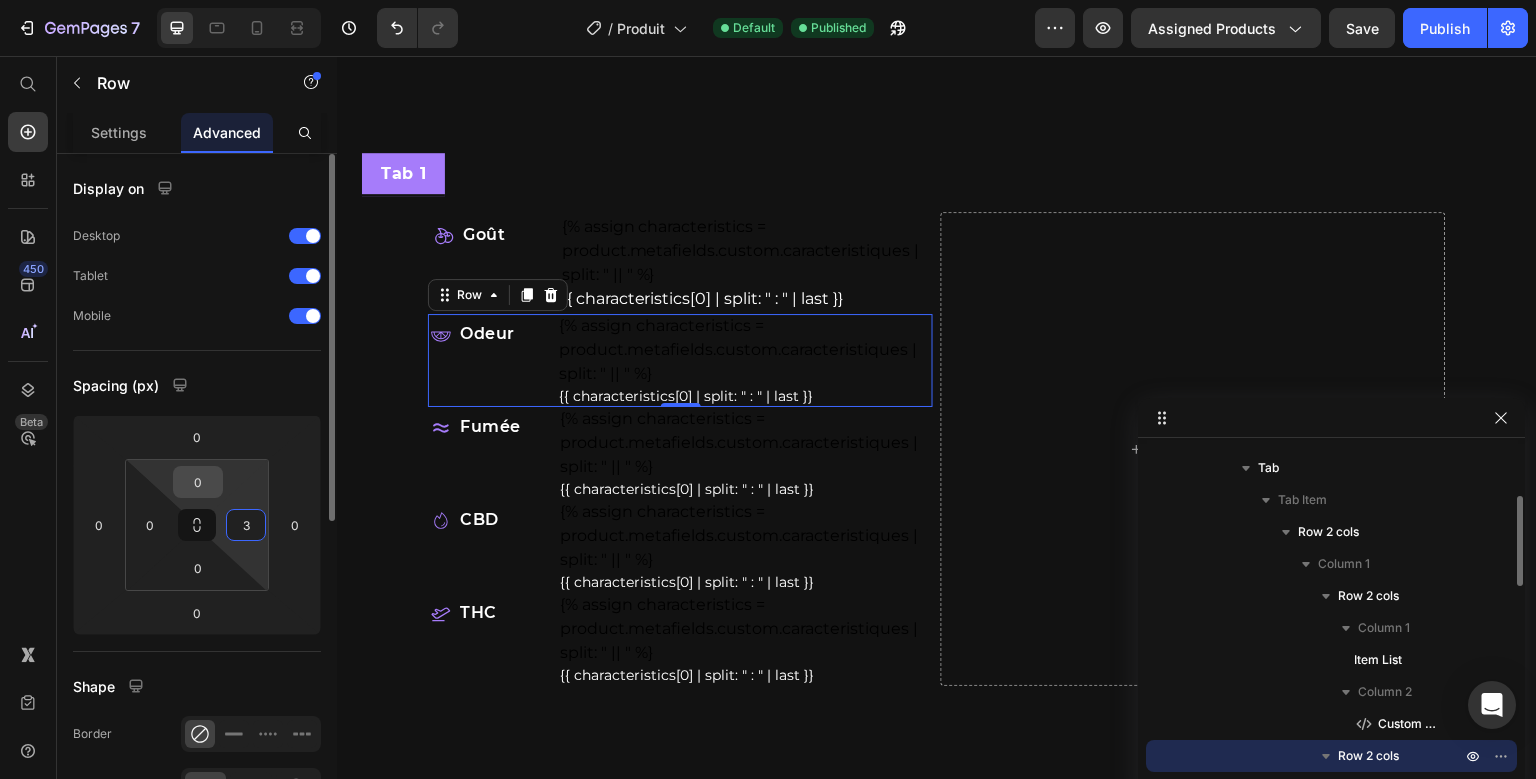 type on "3" 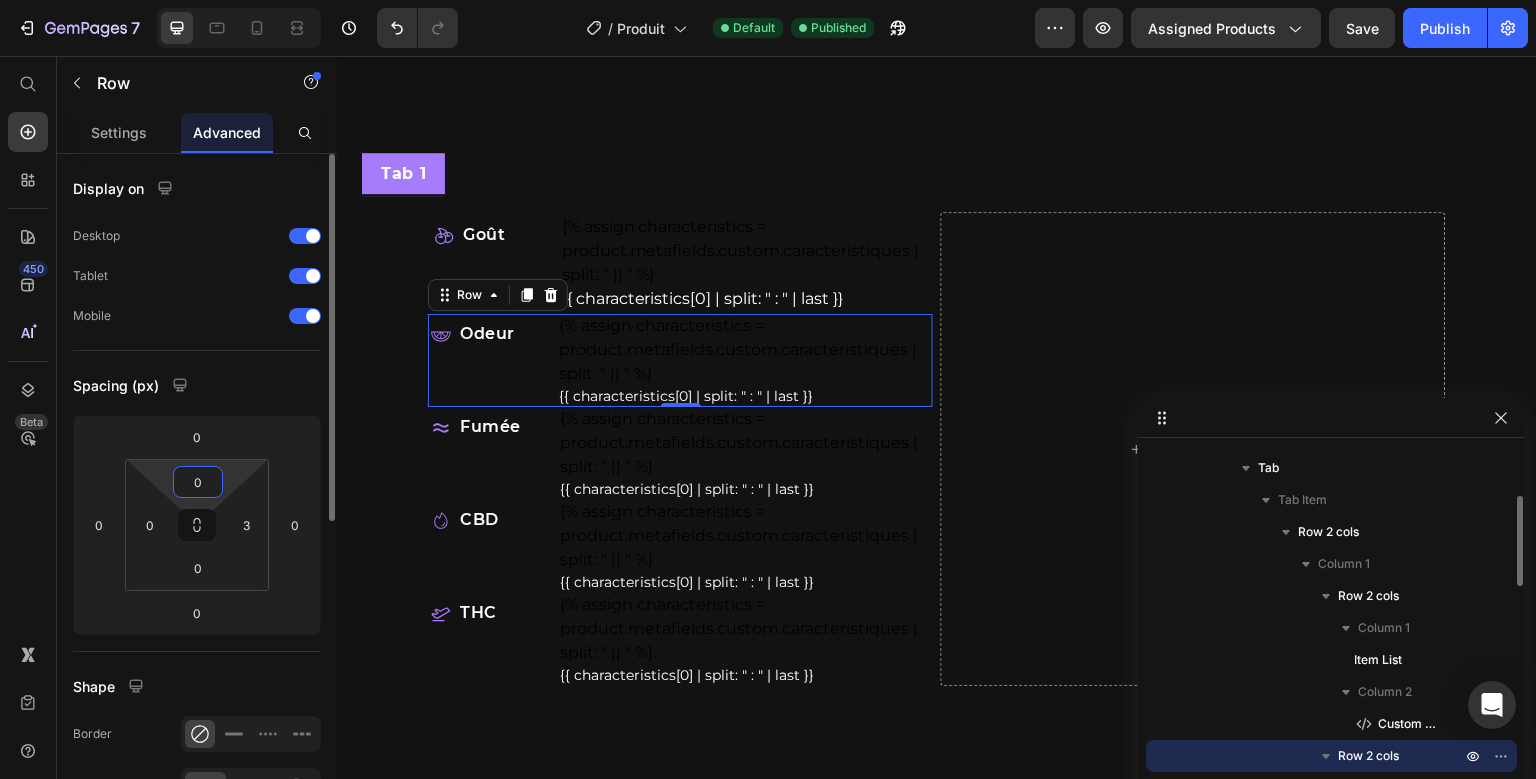 click on "0" at bounding box center (198, 482) 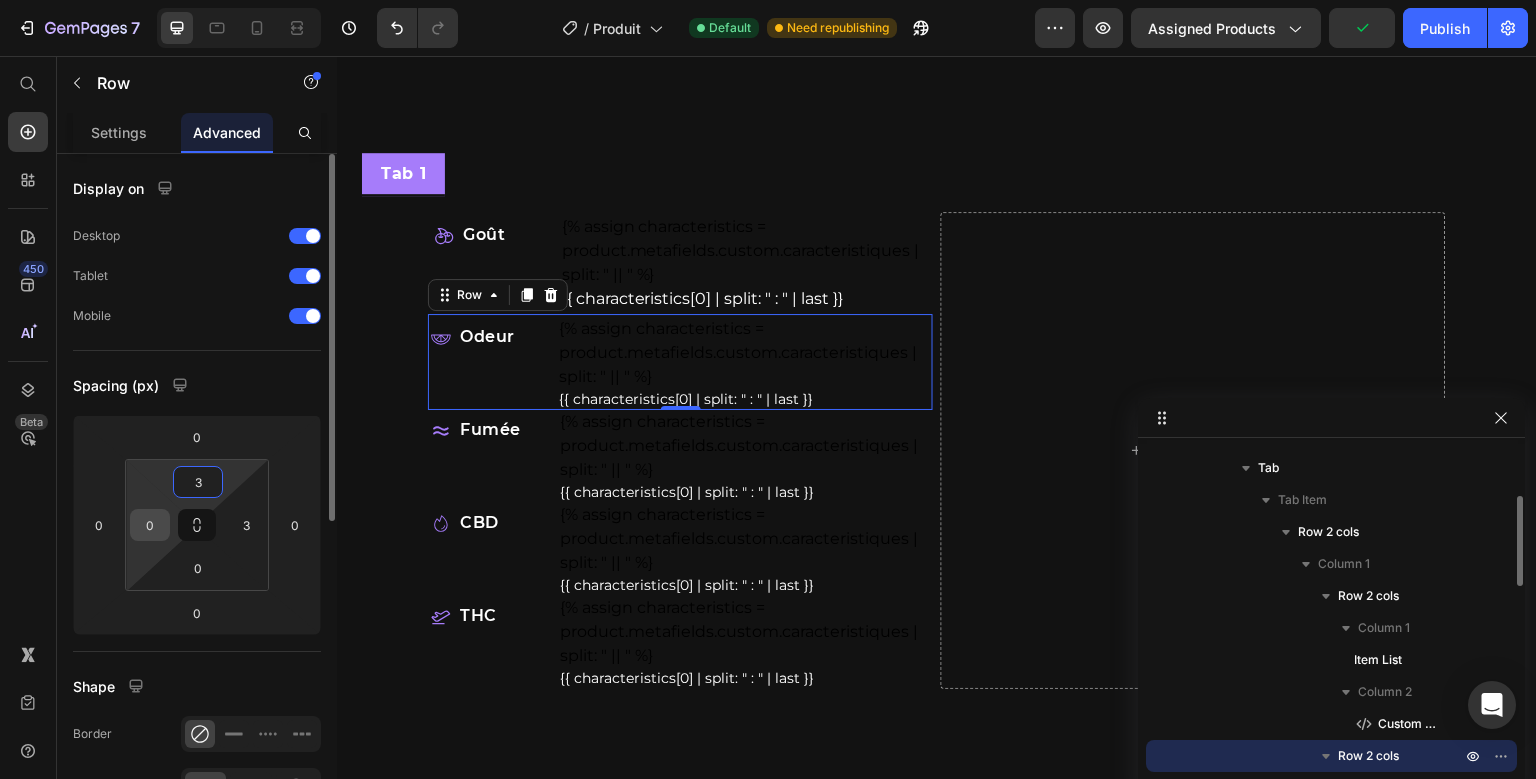 type on "3" 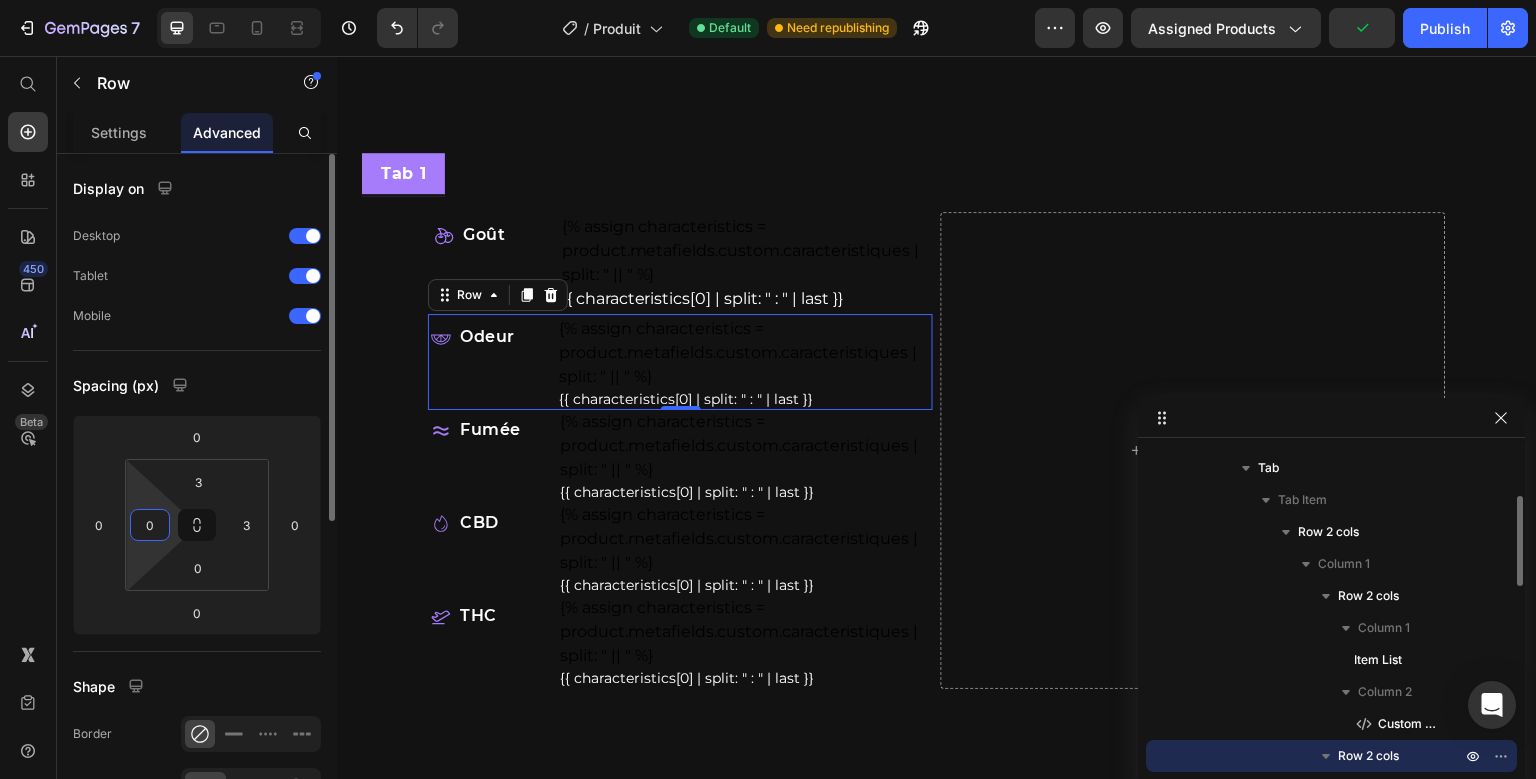click on "0" at bounding box center [150, 525] 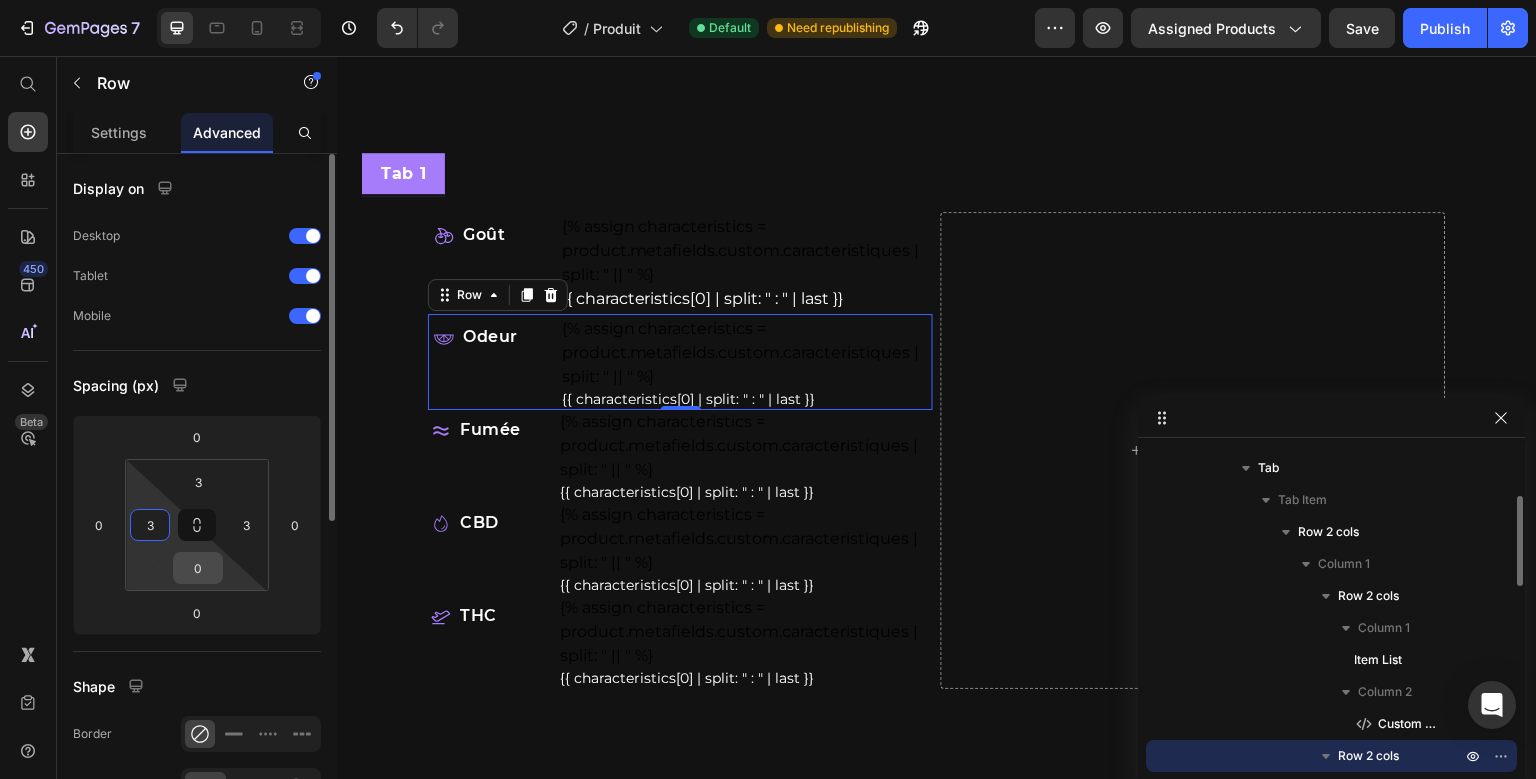 type on "3" 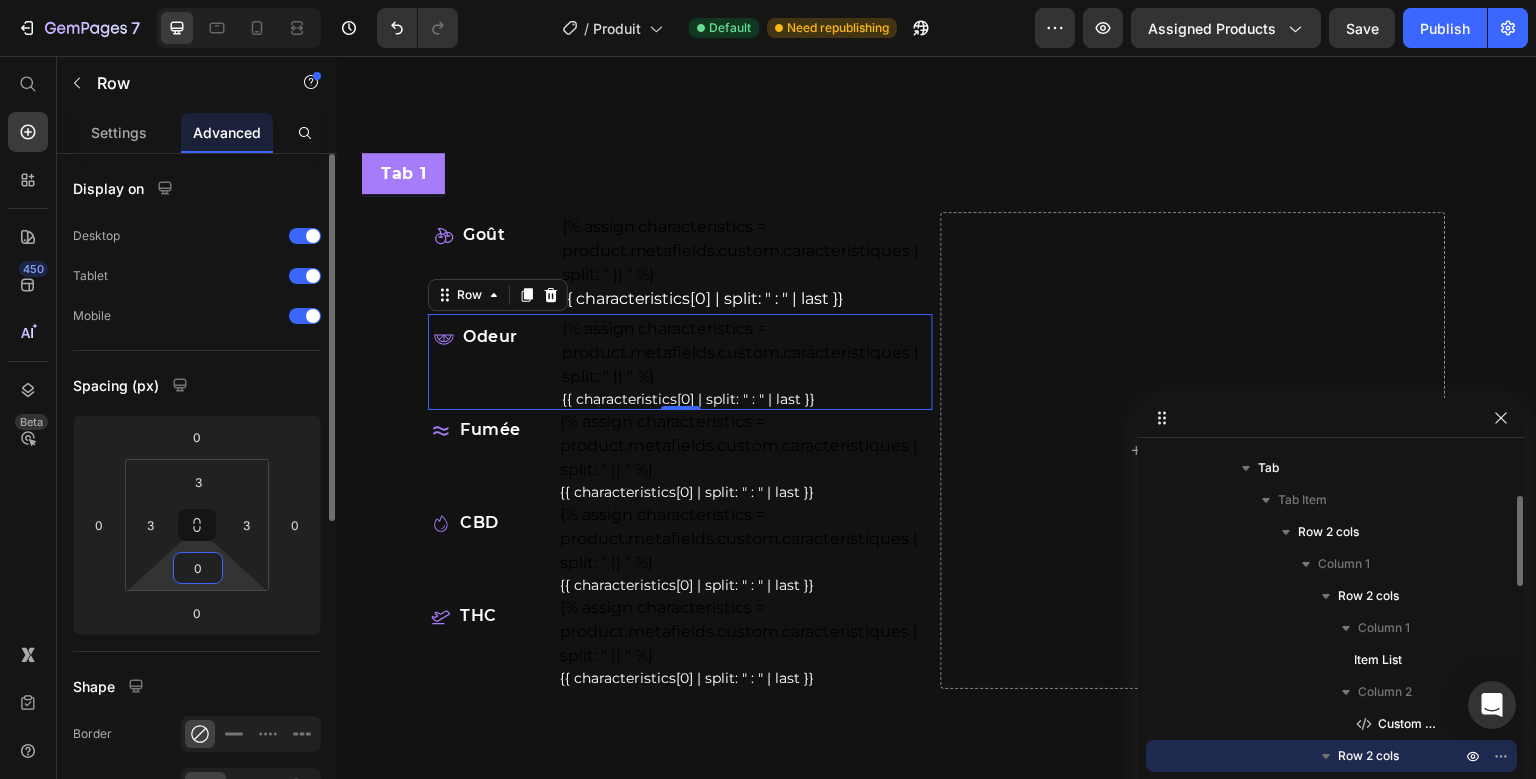 click on "0" at bounding box center [198, 568] 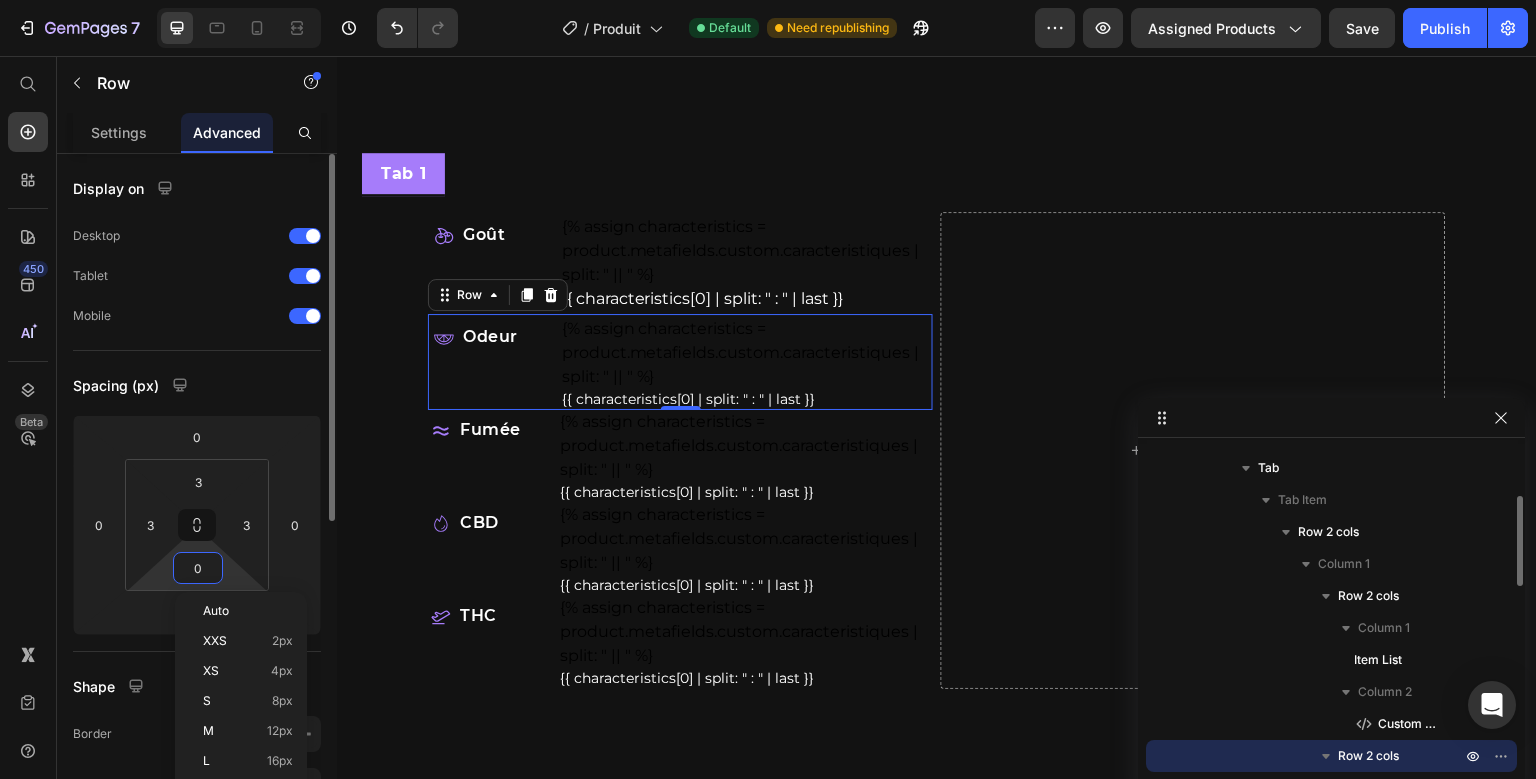 type on "3" 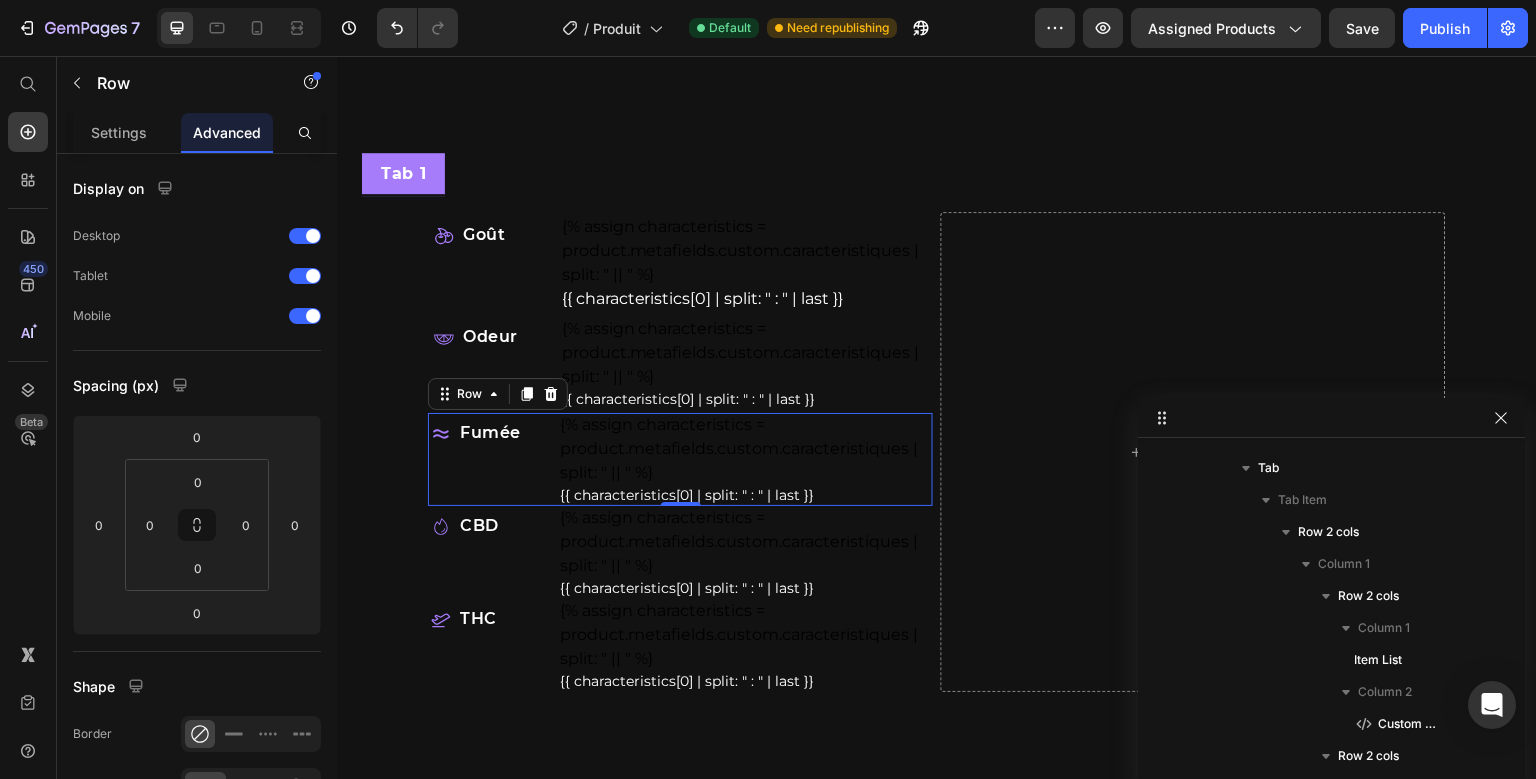 click on "Fumée Item List" at bounding box center (490, 459) 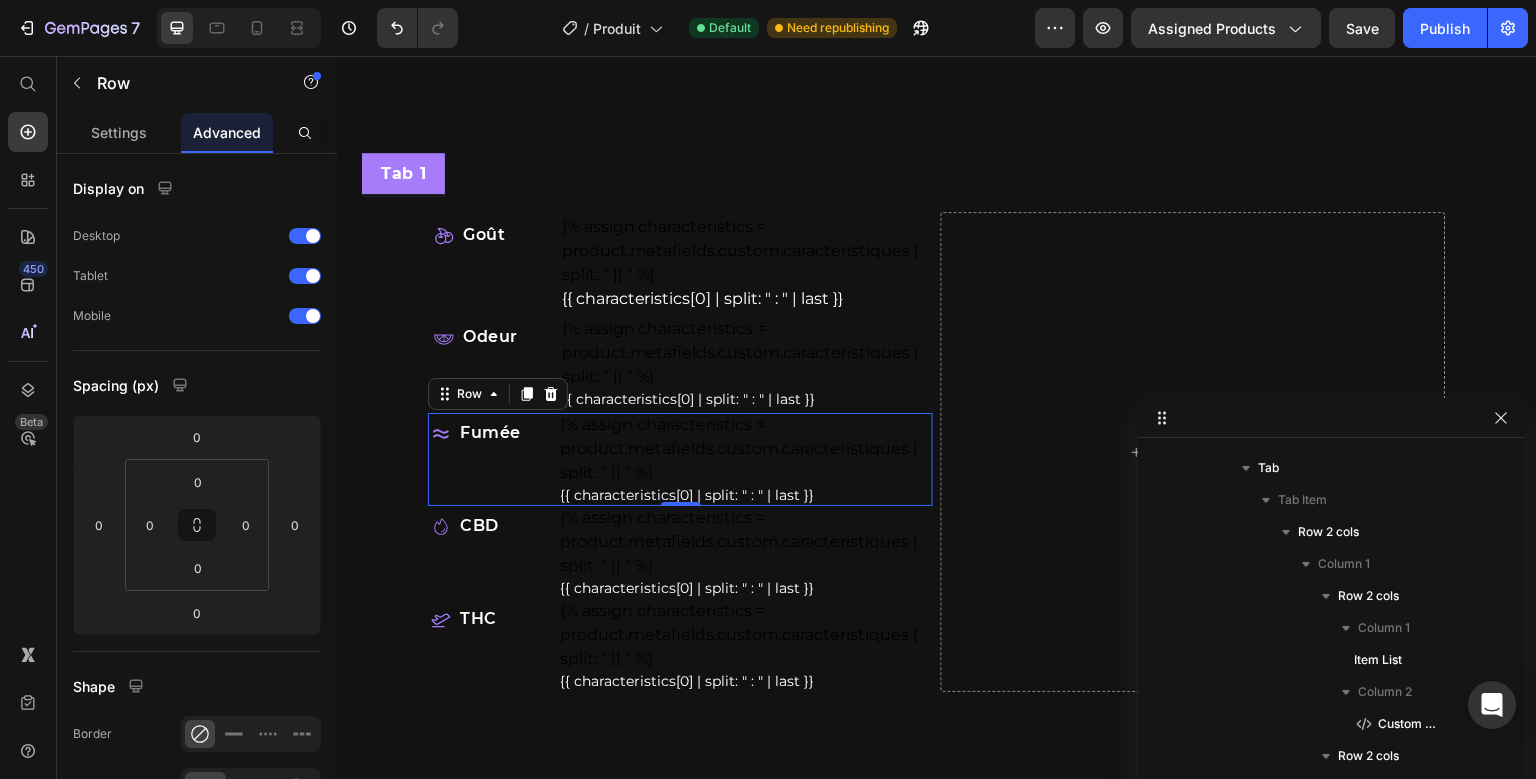 scroll, scrollTop: 506, scrollLeft: 0, axis: vertical 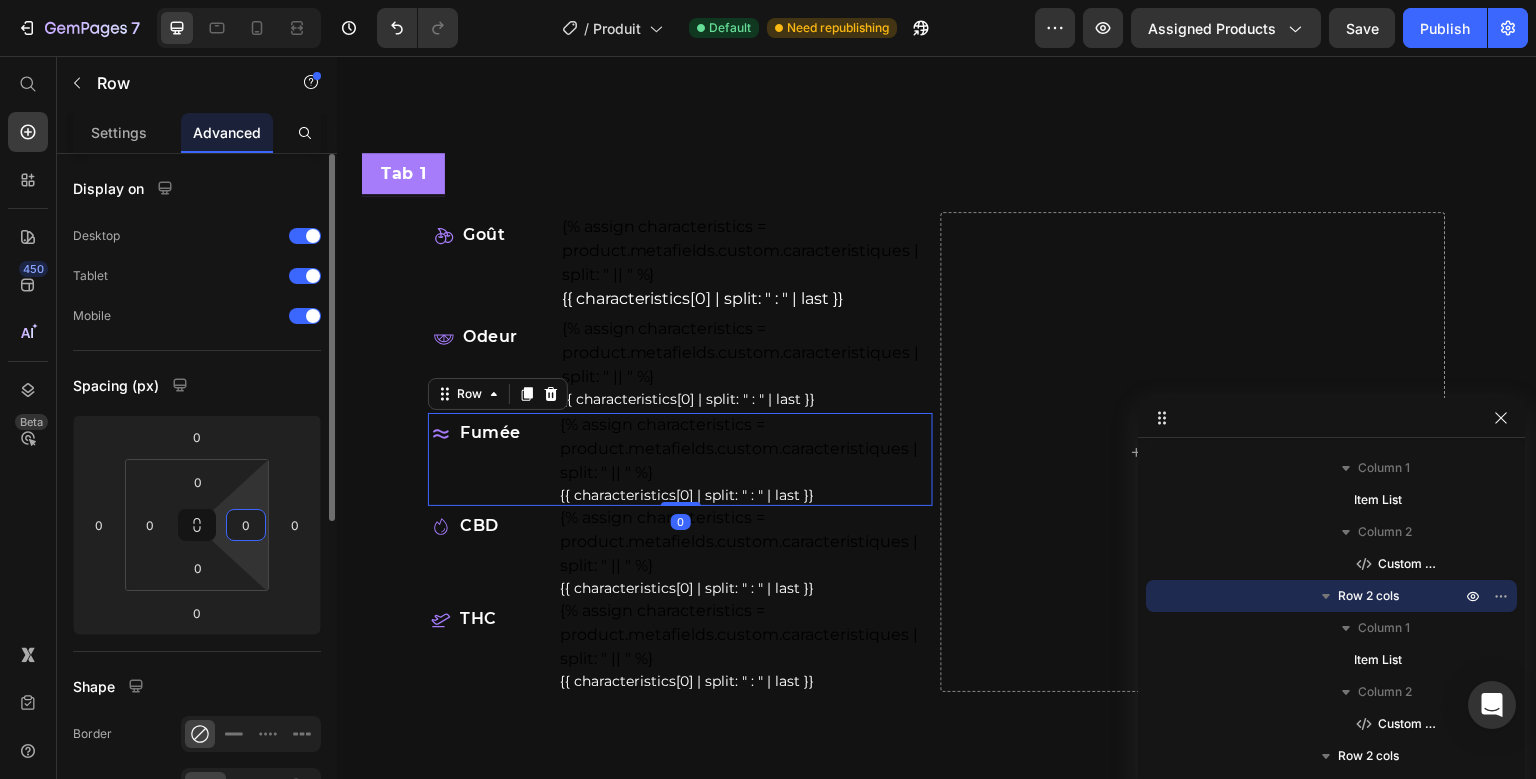 click on "0" at bounding box center (246, 525) 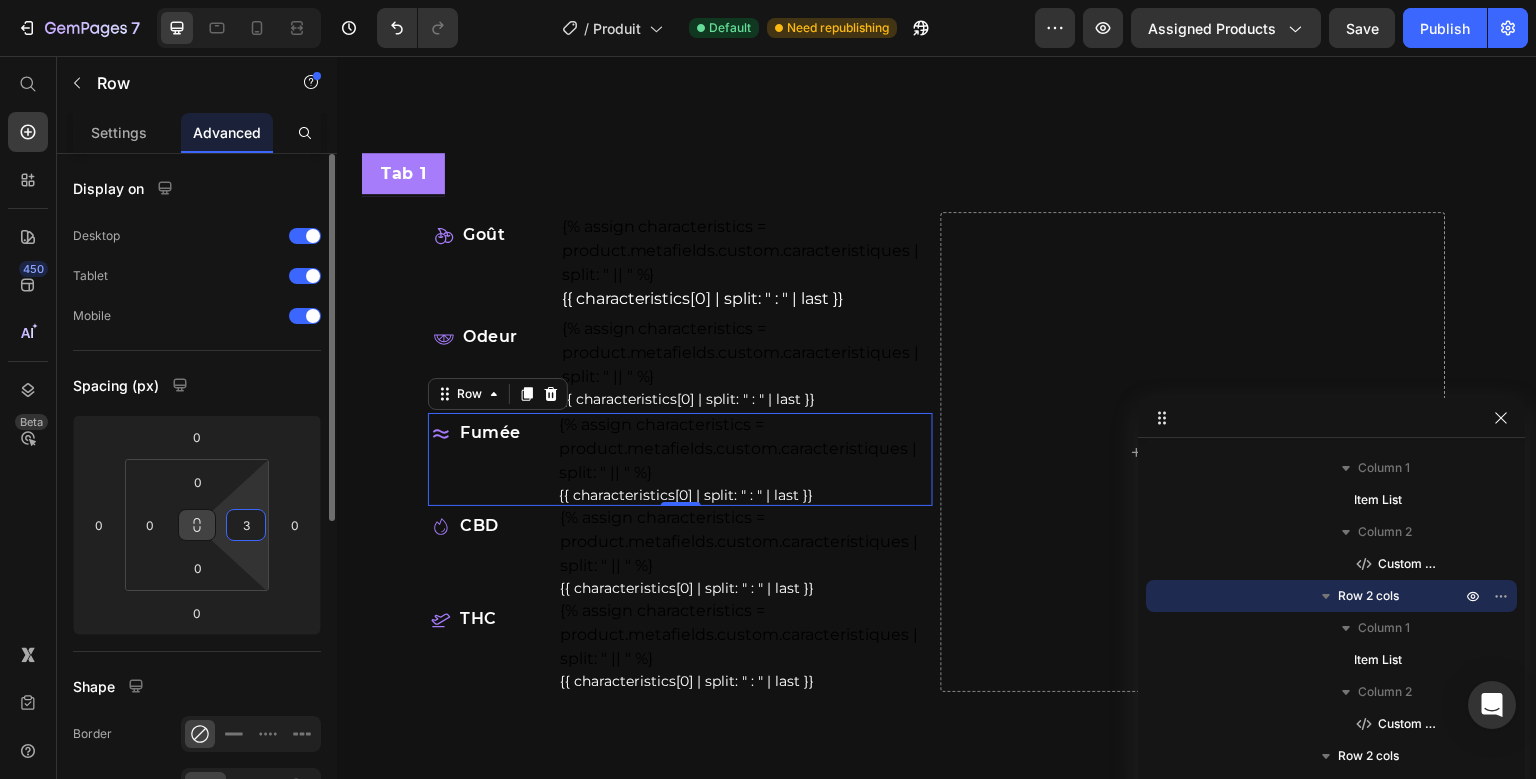 type on "3" 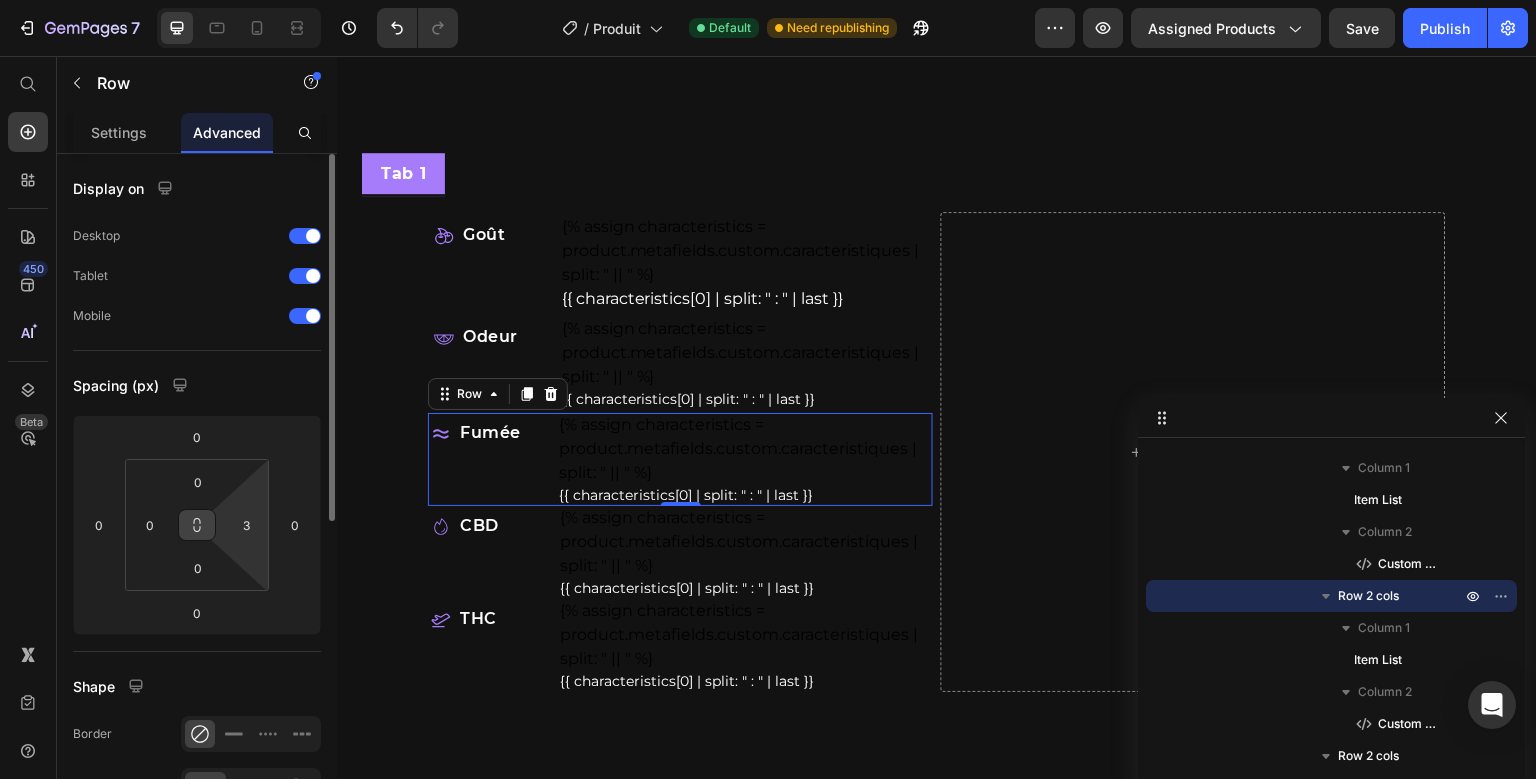 click at bounding box center (197, 525) 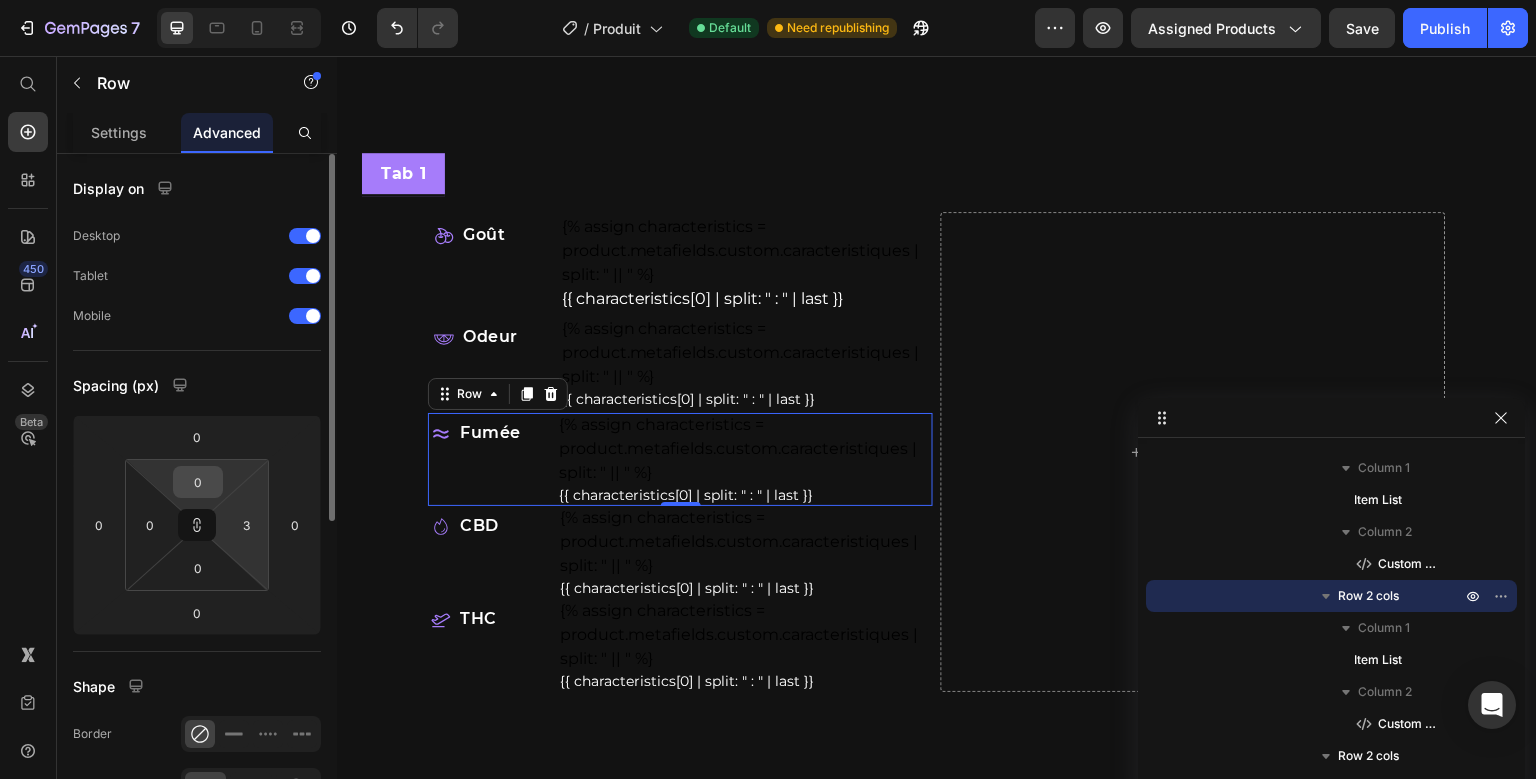 click on "0" at bounding box center [198, 482] 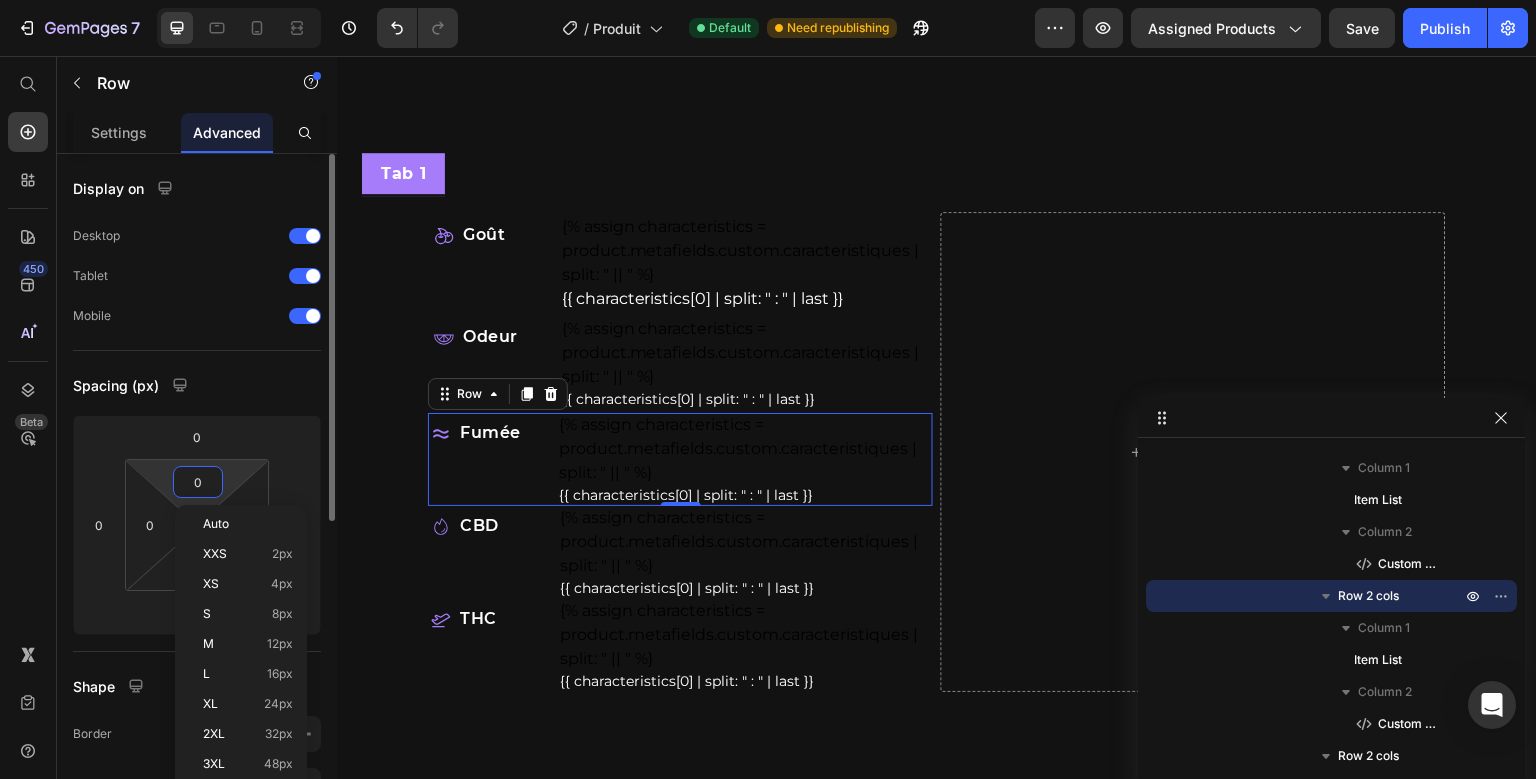 type on "3" 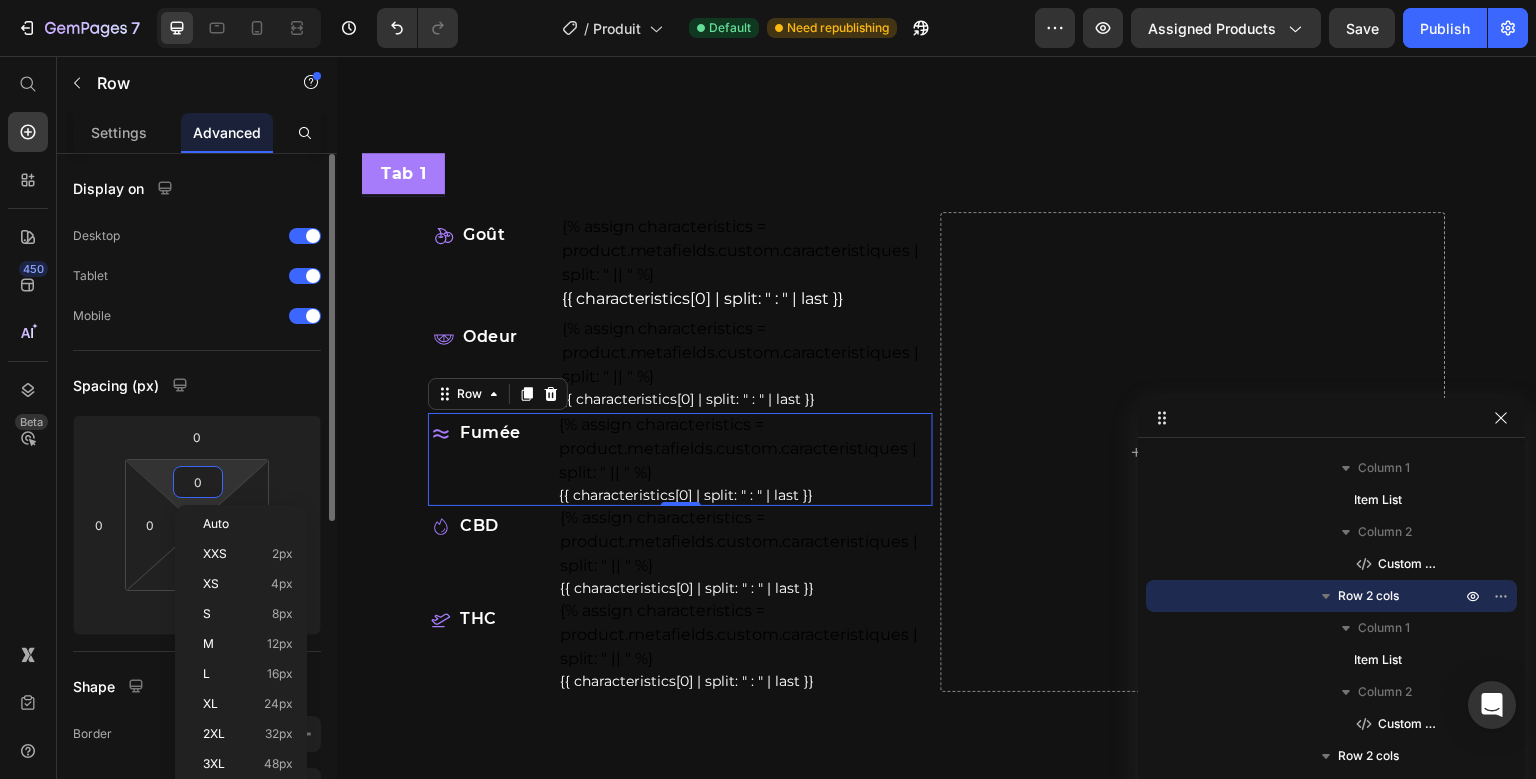 type on "3" 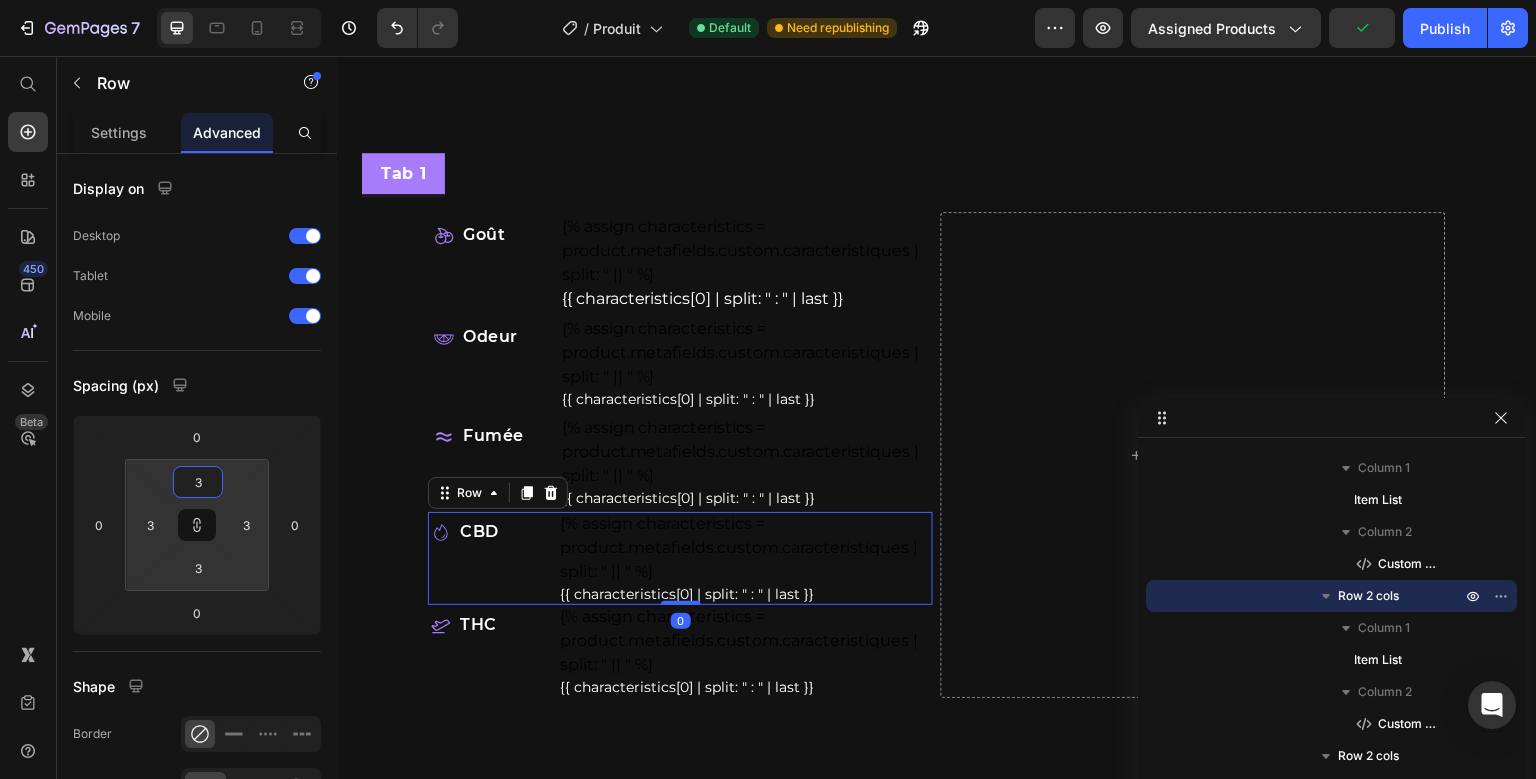 click on "CBD Item List" at bounding box center (490, 558) 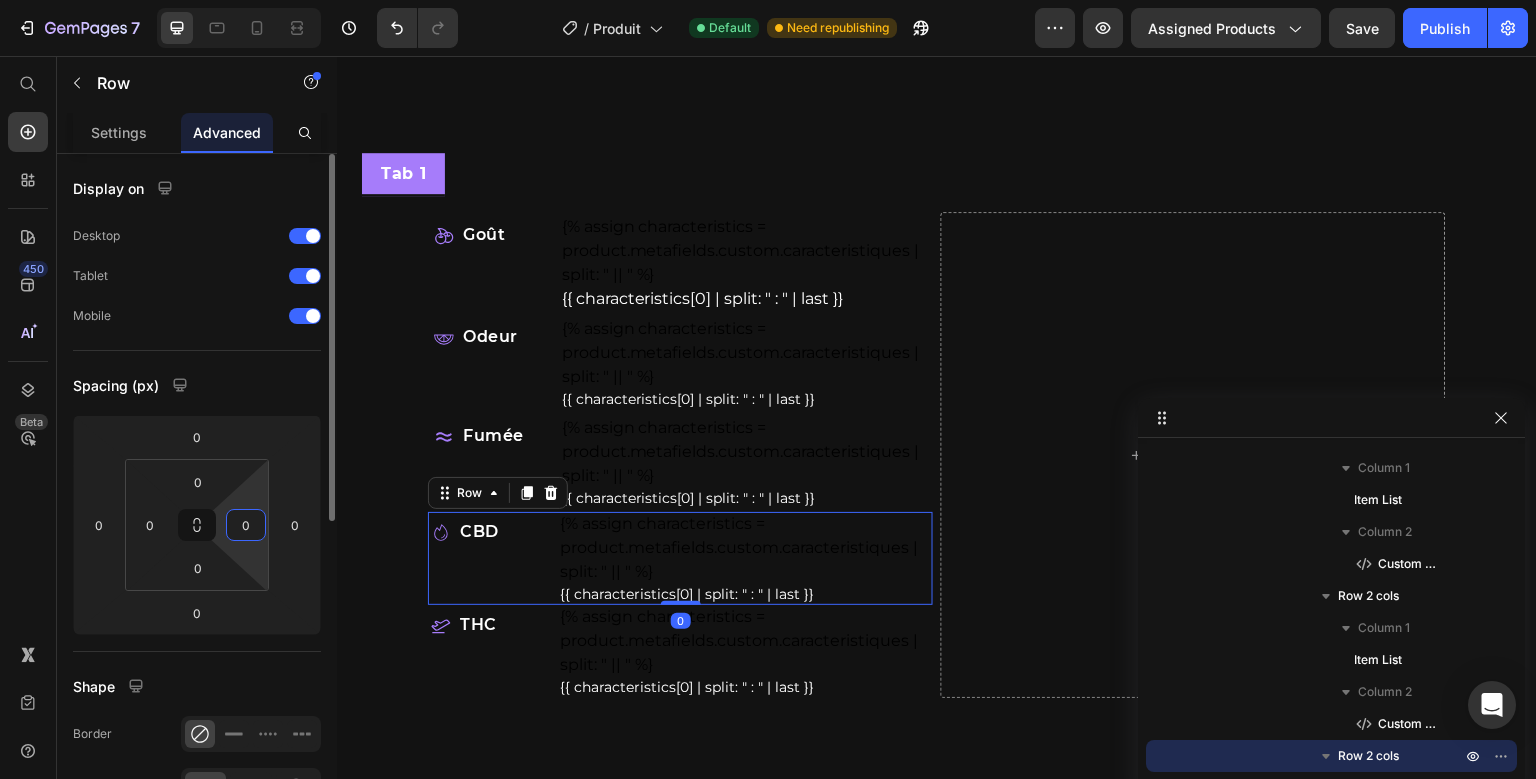 click on "0" at bounding box center [246, 525] 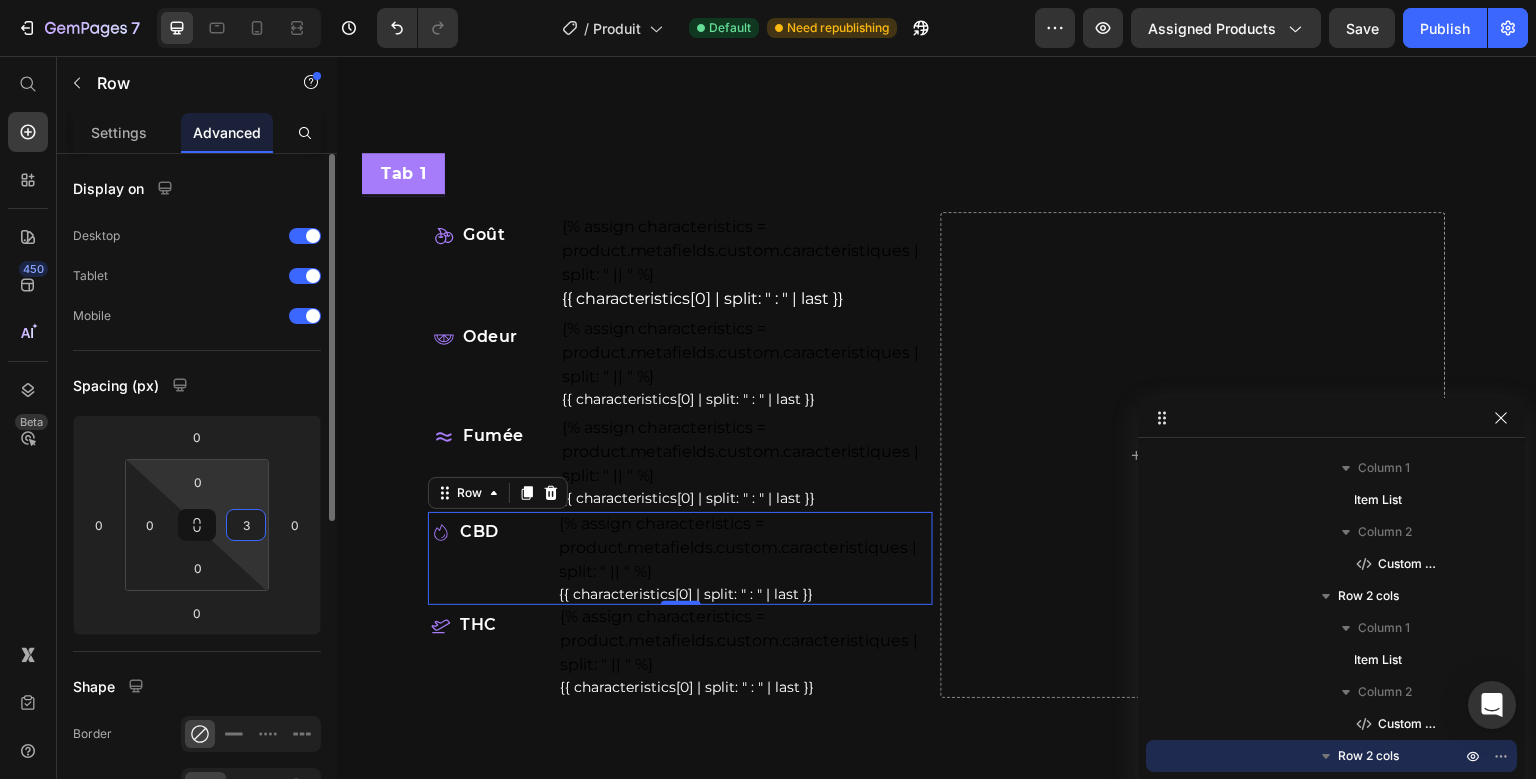 type on "3" 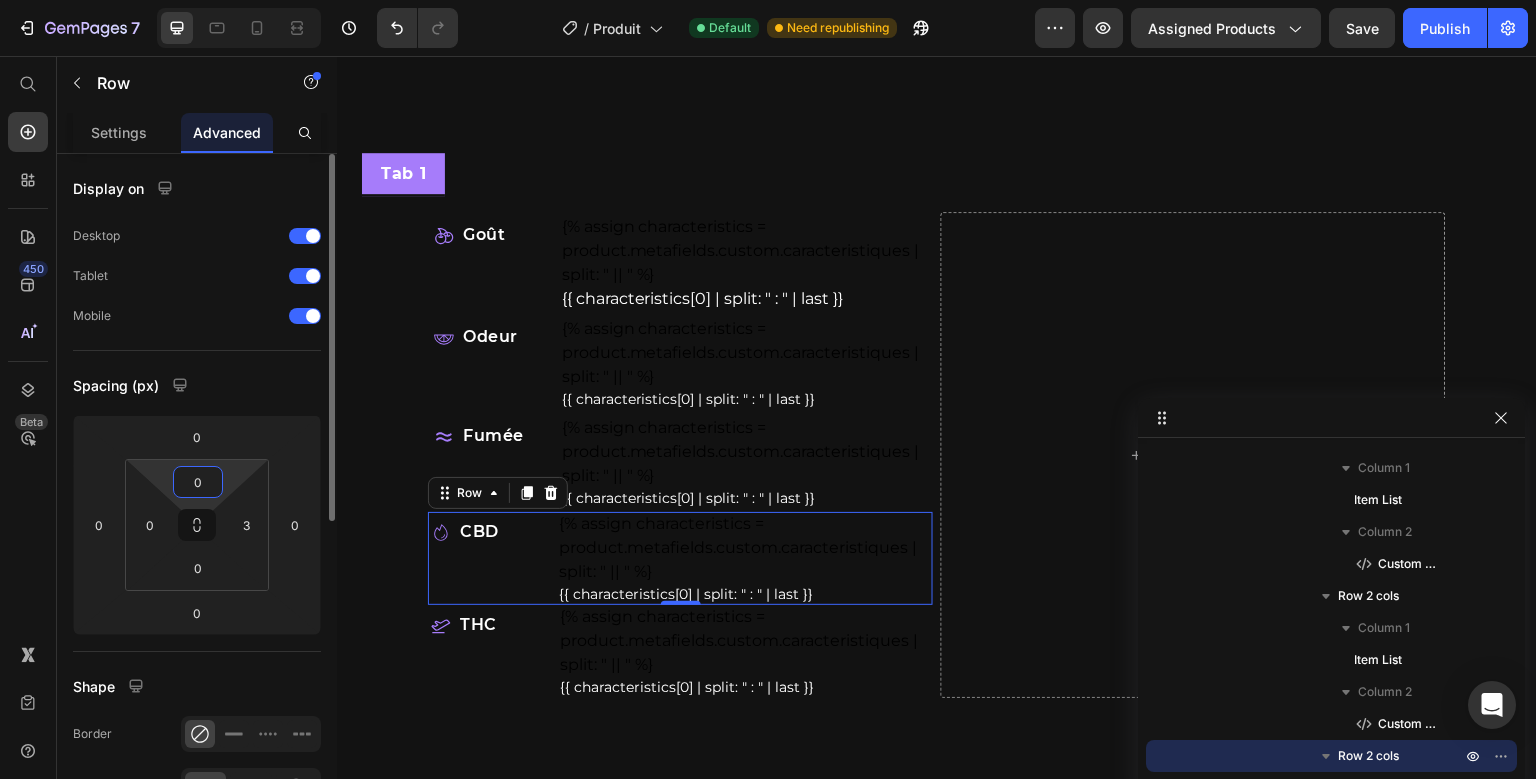click on "7  Version history  /  Produit Default Need republishing Preview Assigned Products  Save   Publish  450 Beta Start with Sections Elements Hero Section Product Detail Brands Trusted Badges Guarantee Product Breakdown How to use Testimonials Compare Bundle FAQs Social Proof Brand Story Product List Collection Blog List Contact Sticky Add to Cart Custom Footer Browse Library 450 Layout
Row
Row
Row
Row Text
Heading
Text Block Button
Button
Button
Sticky Back to top Media
Image" at bounding box center (768, 0) 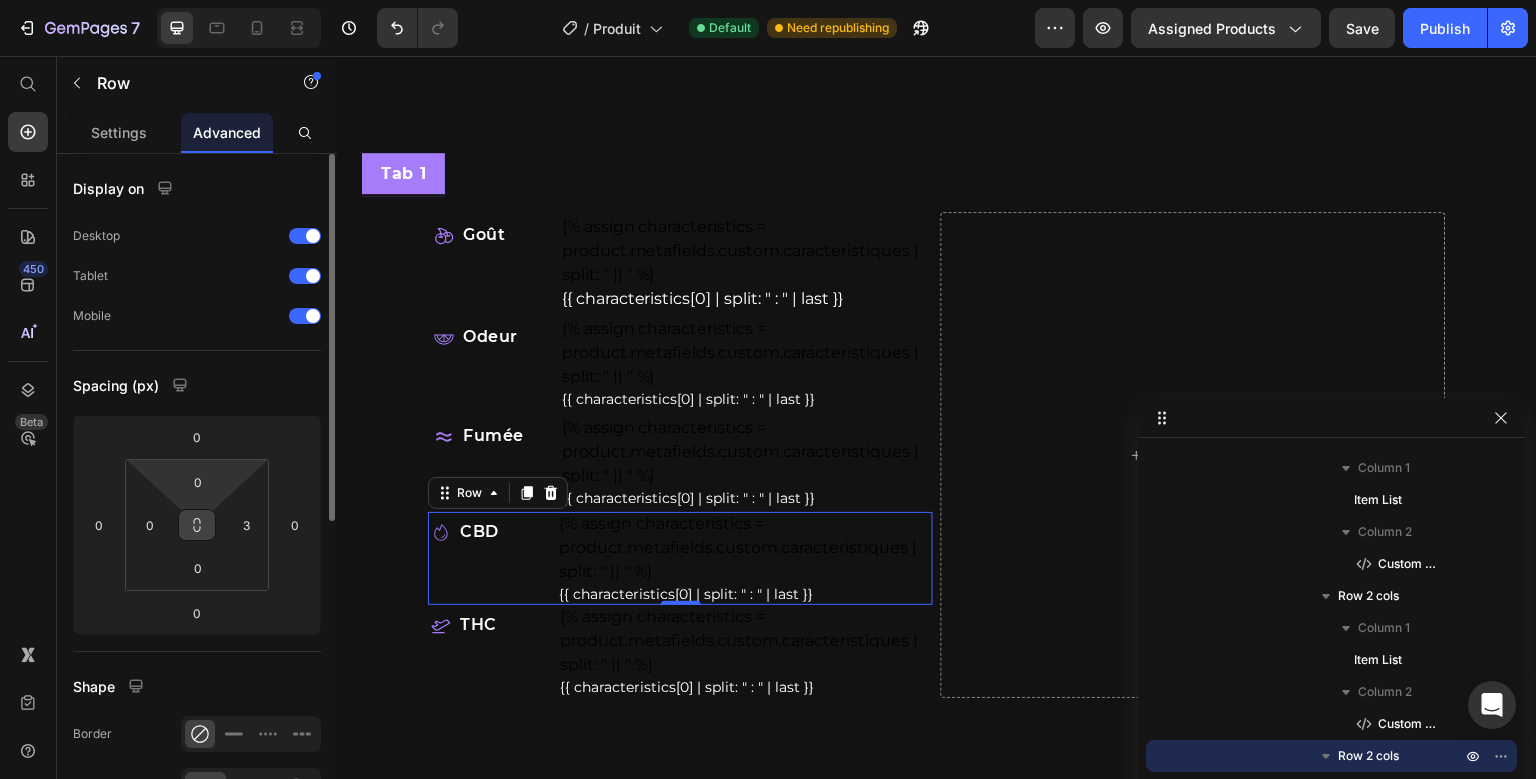 click 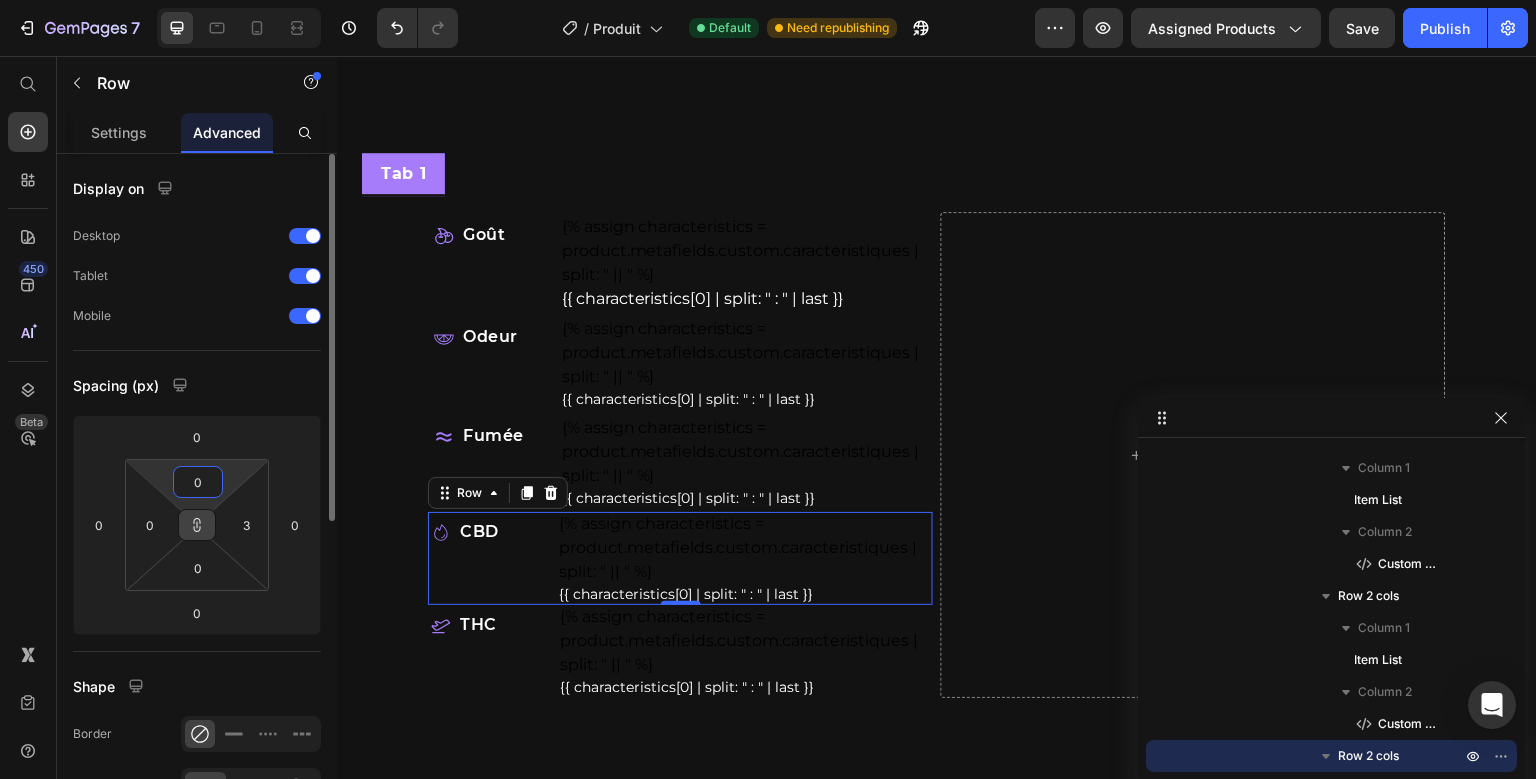 click on "0" at bounding box center [198, 482] 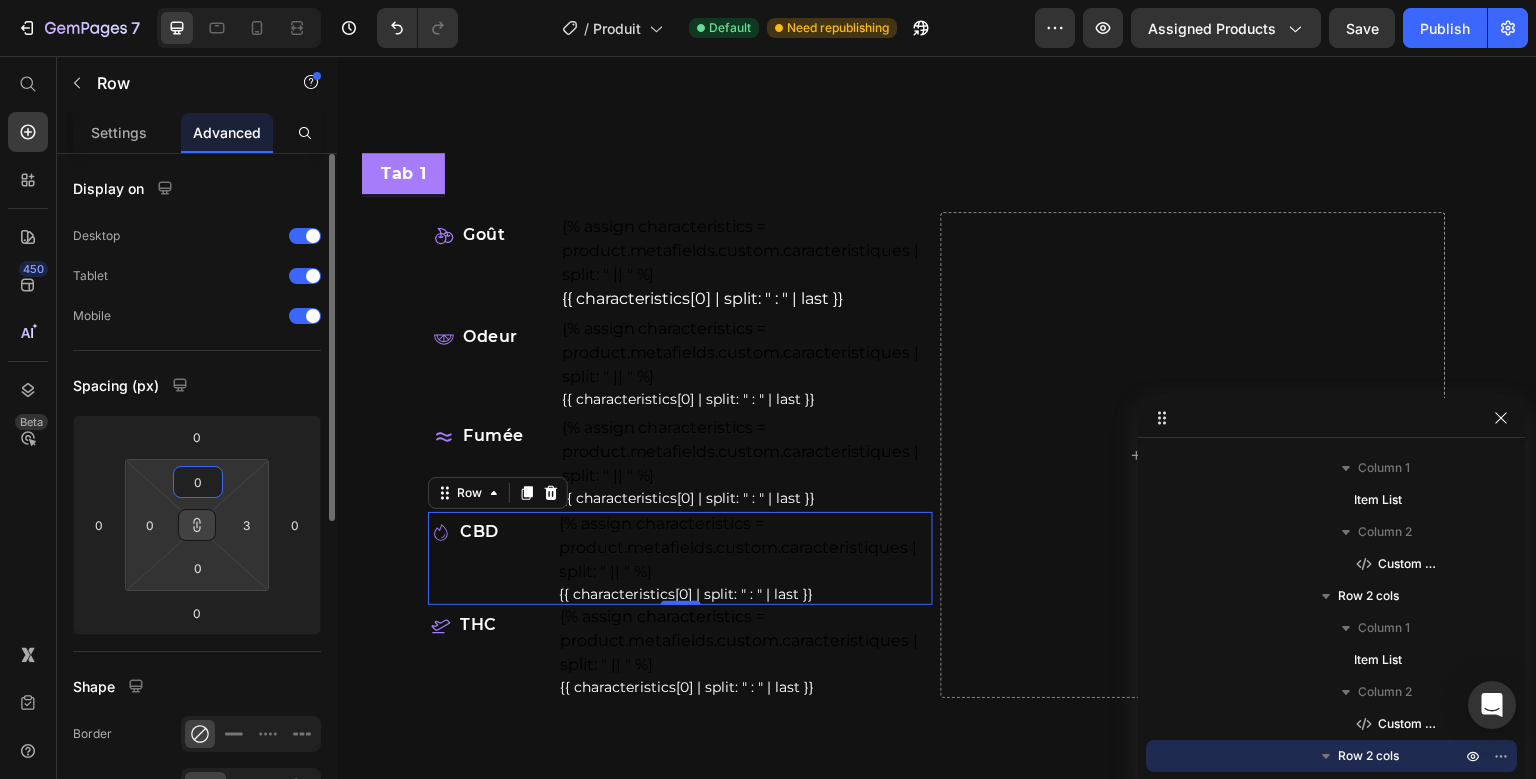 type on "0" 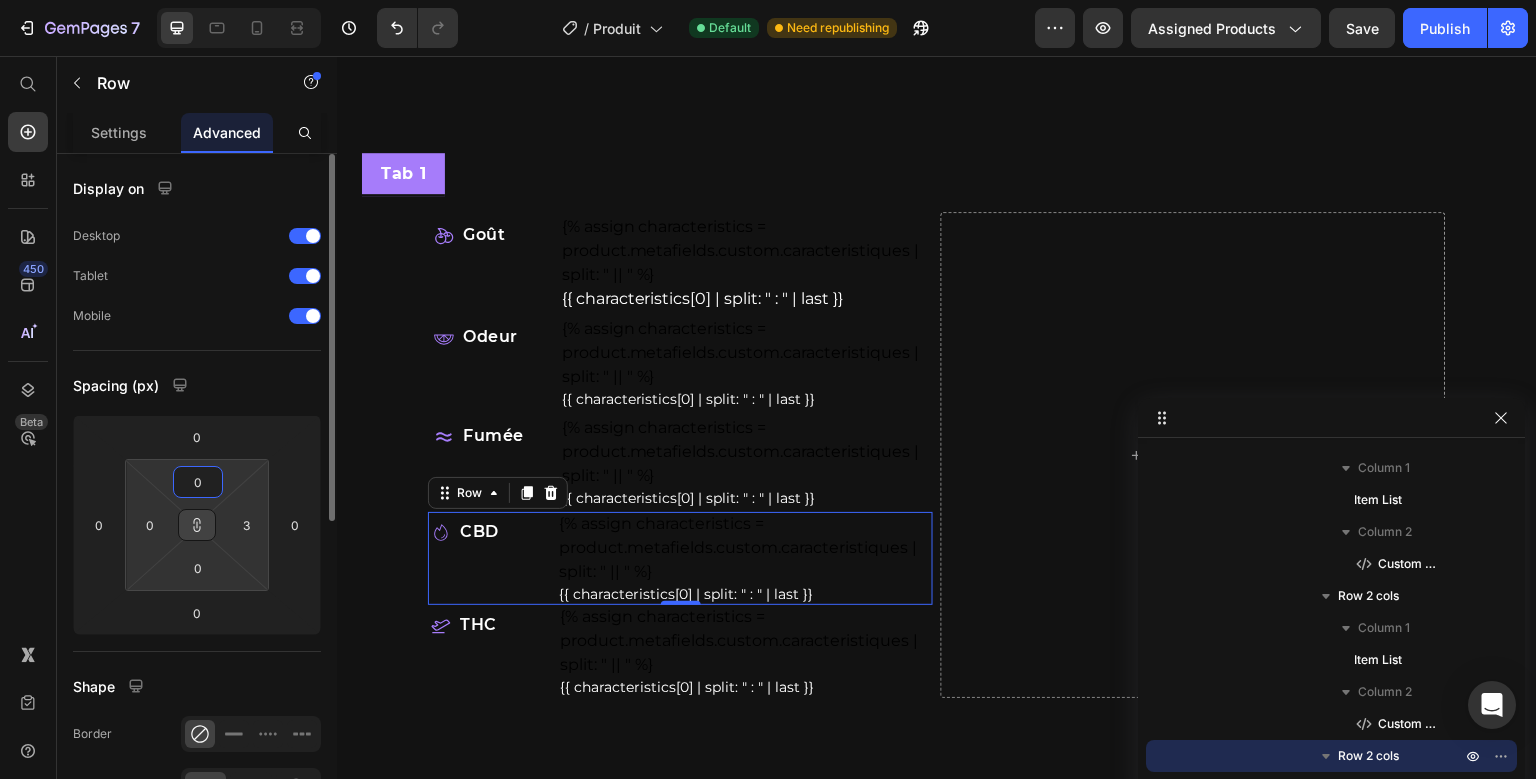 type on "0" 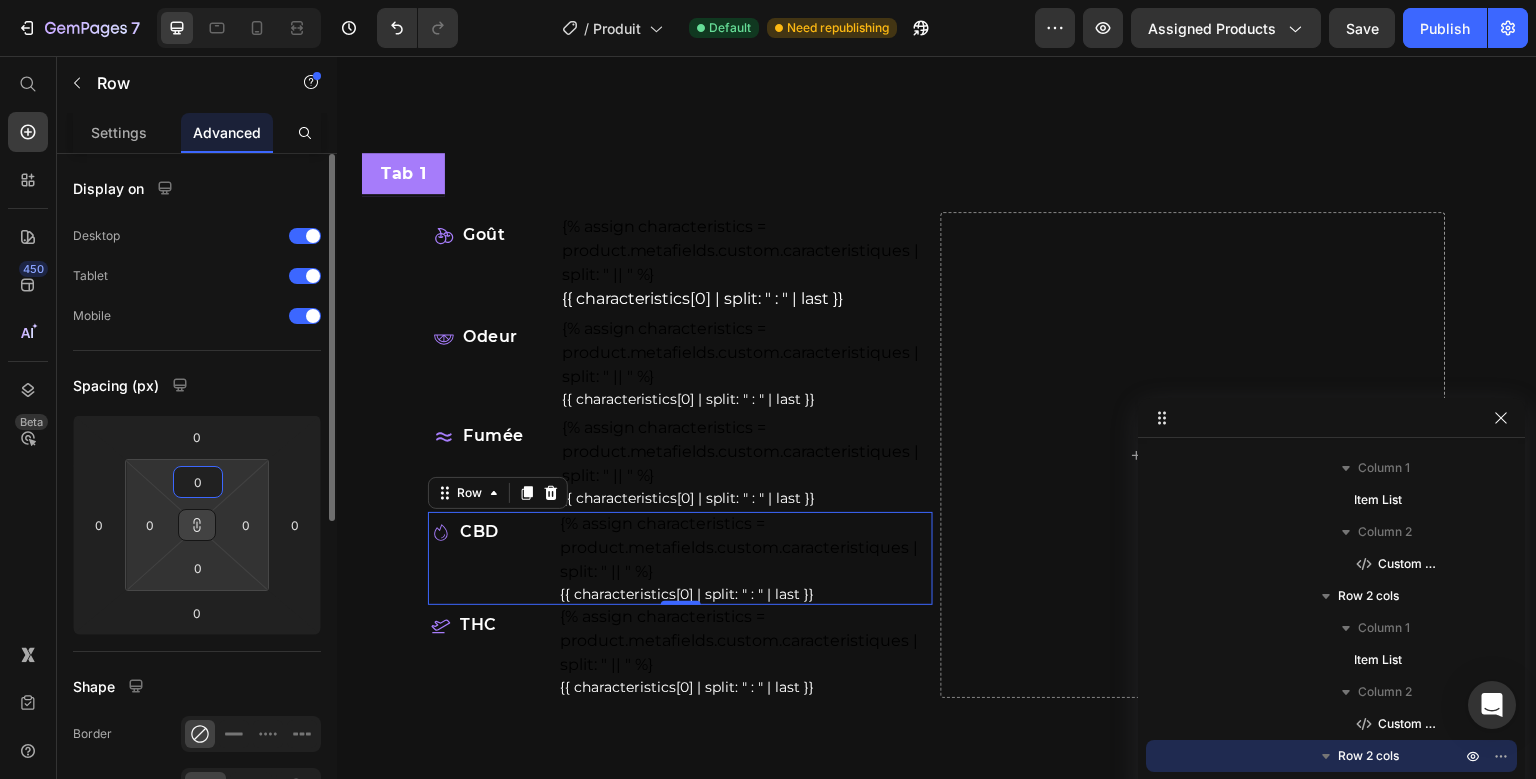 type on "3" 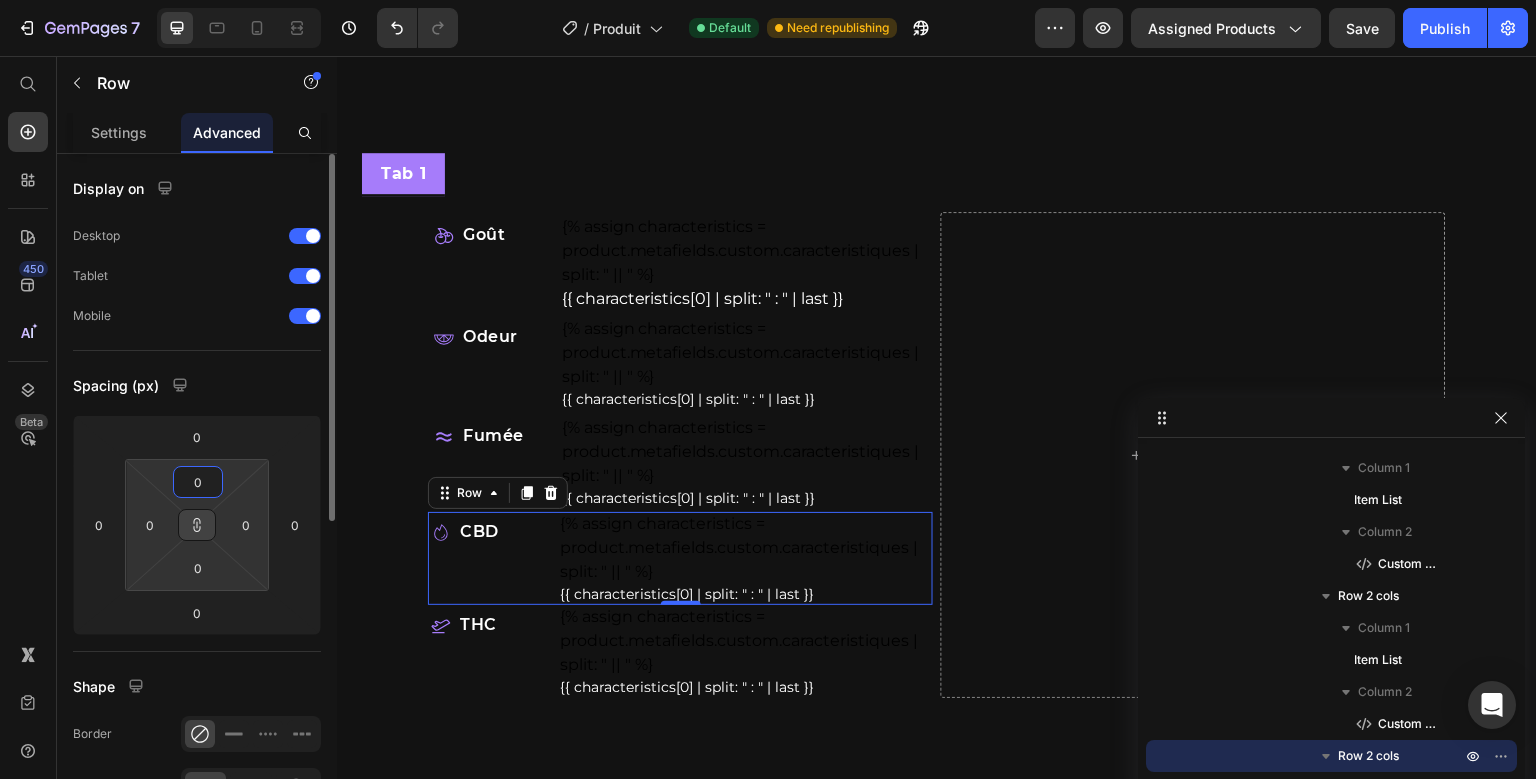 type on "3" 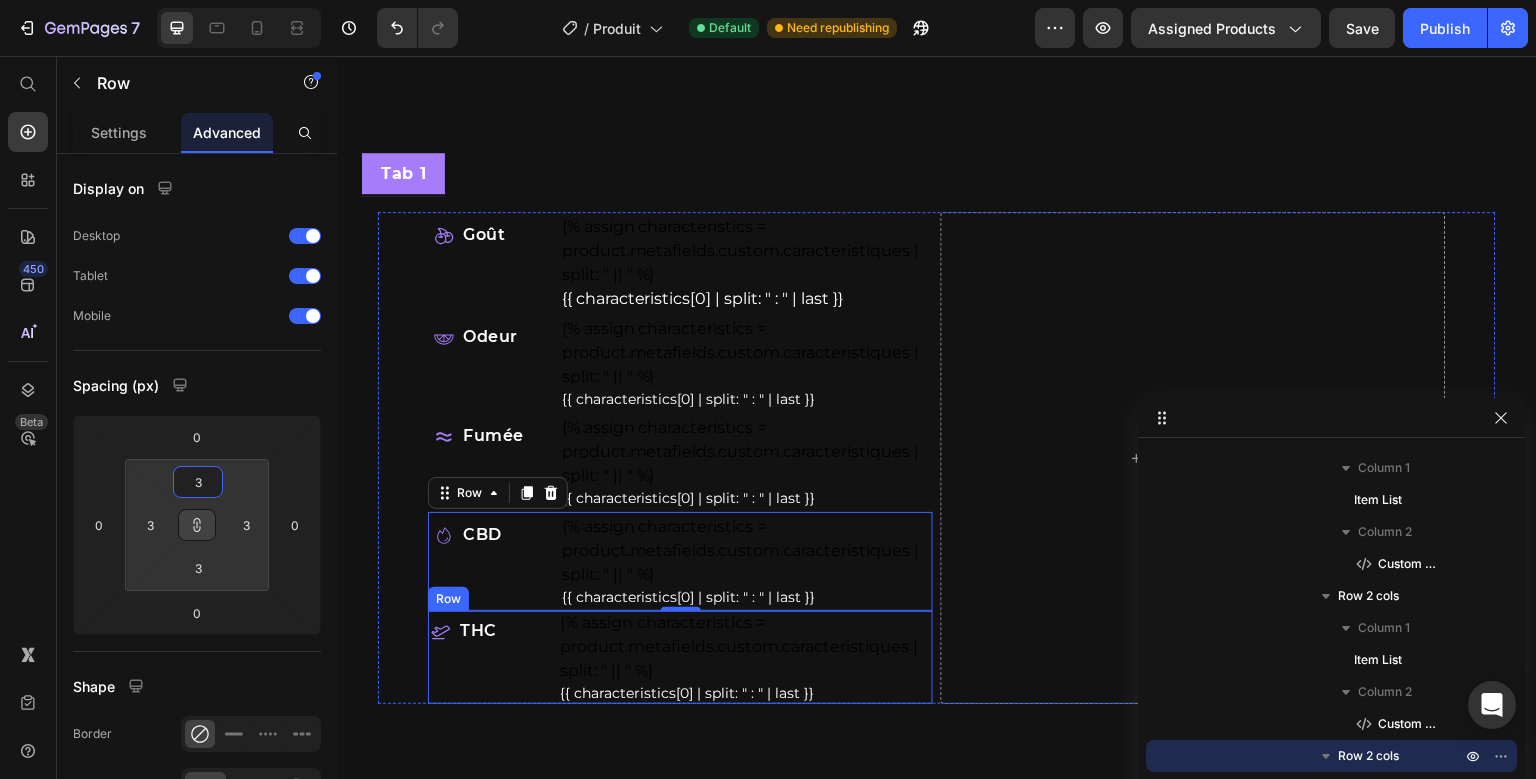 click on "THC Item List" at bounding box center (490, 657) 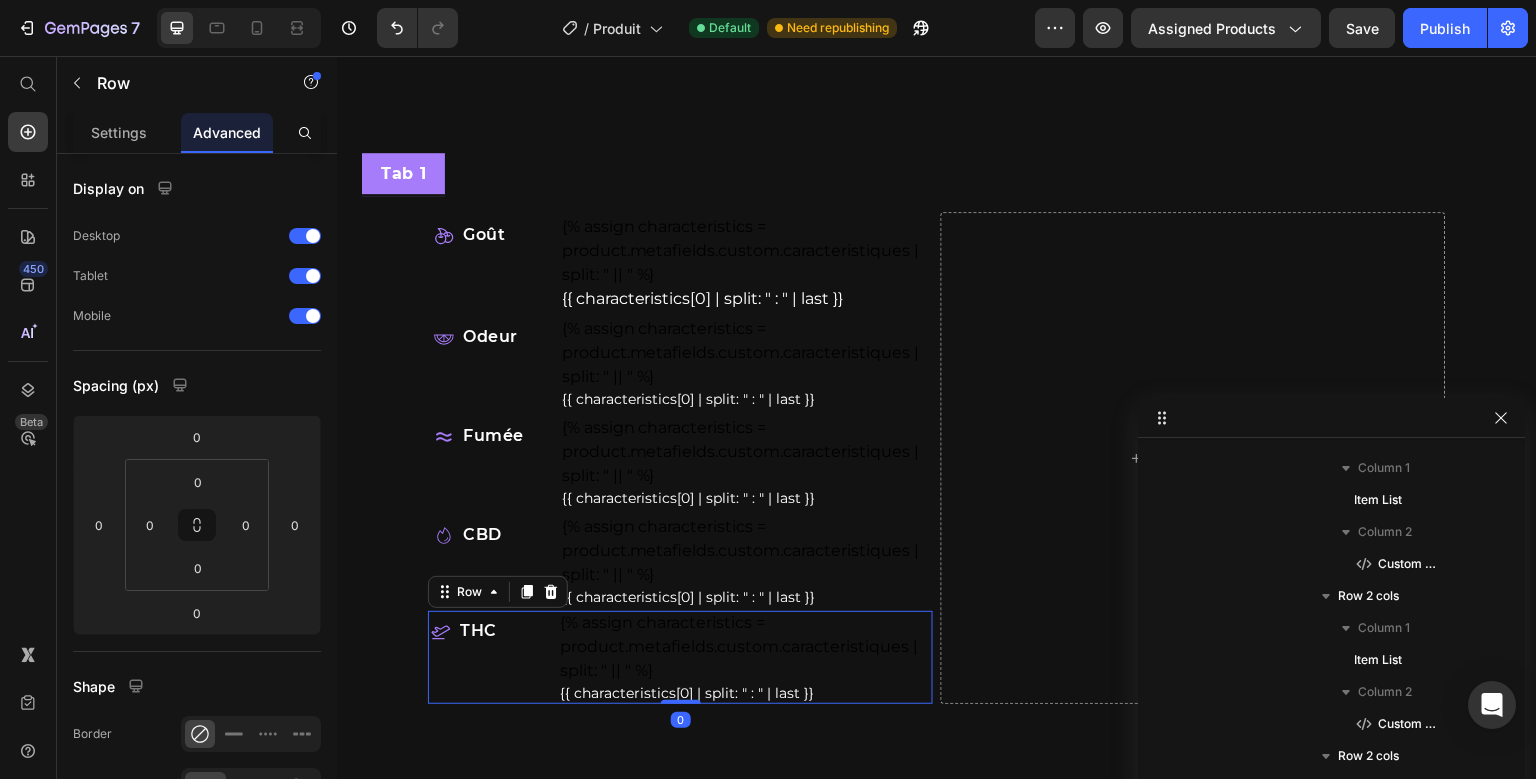 scroll, scrollTop: 826, scrollLeft: 0, axis: vertical 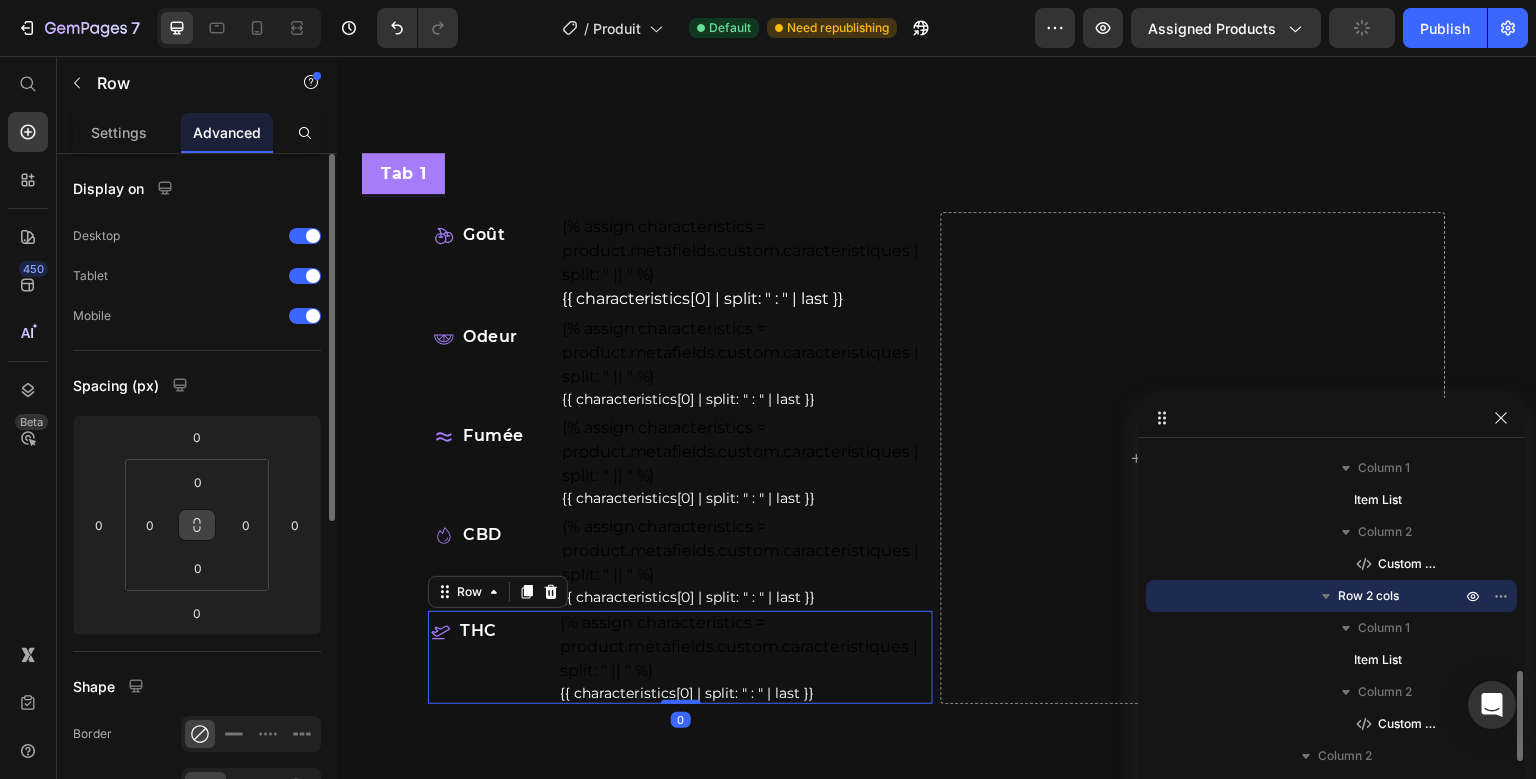 click 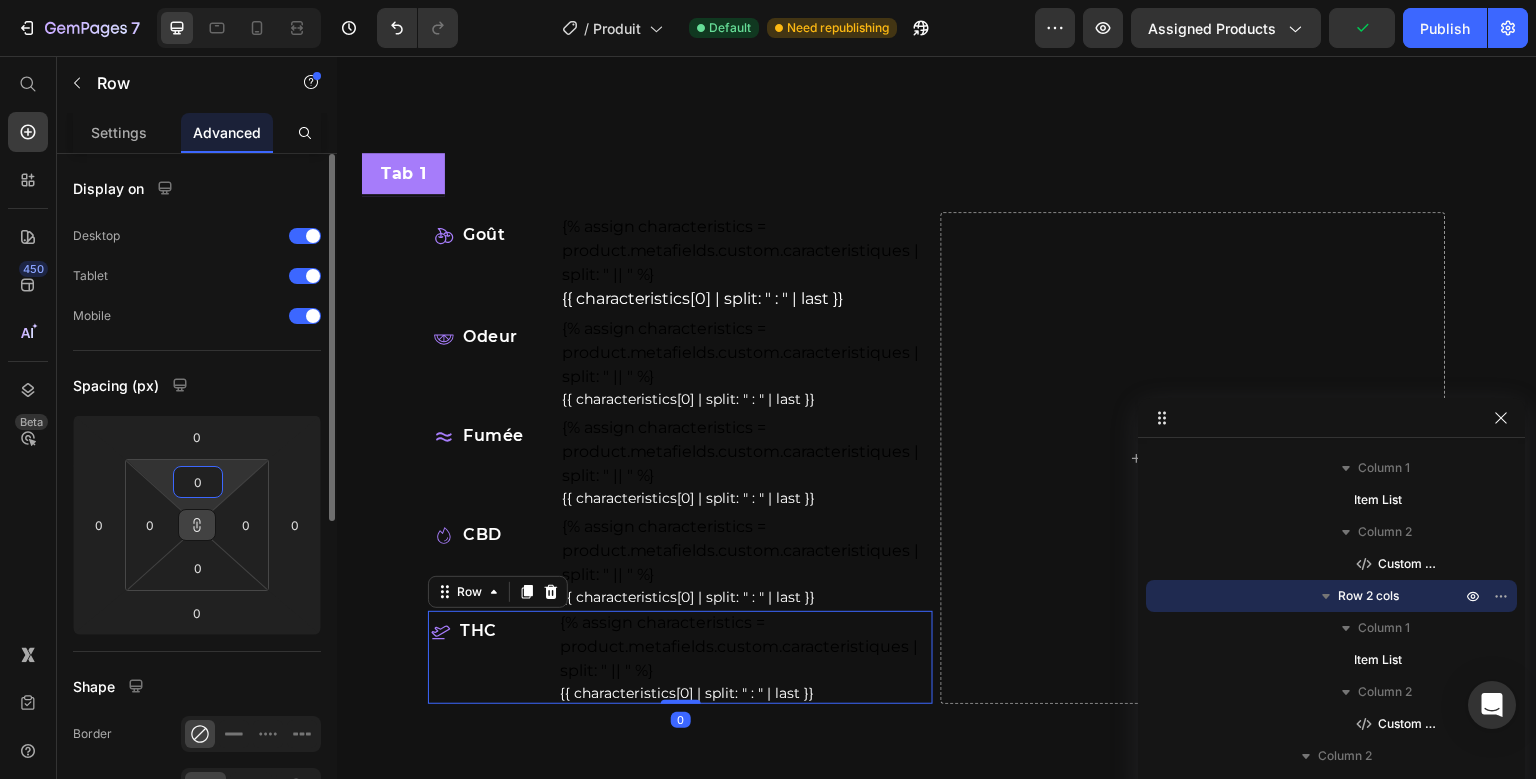 click on "0" at bounding box center (198, 482) 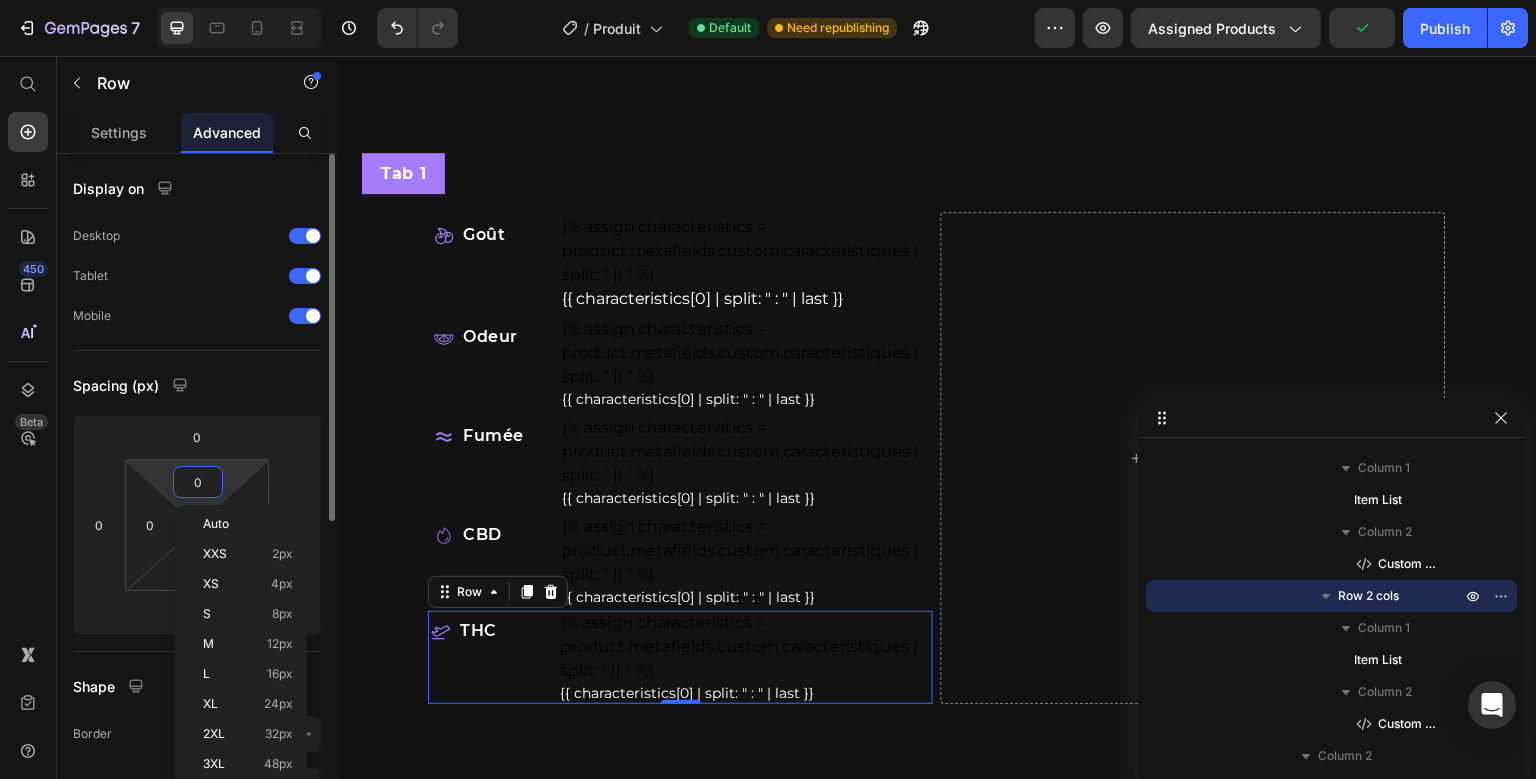 type on "3" 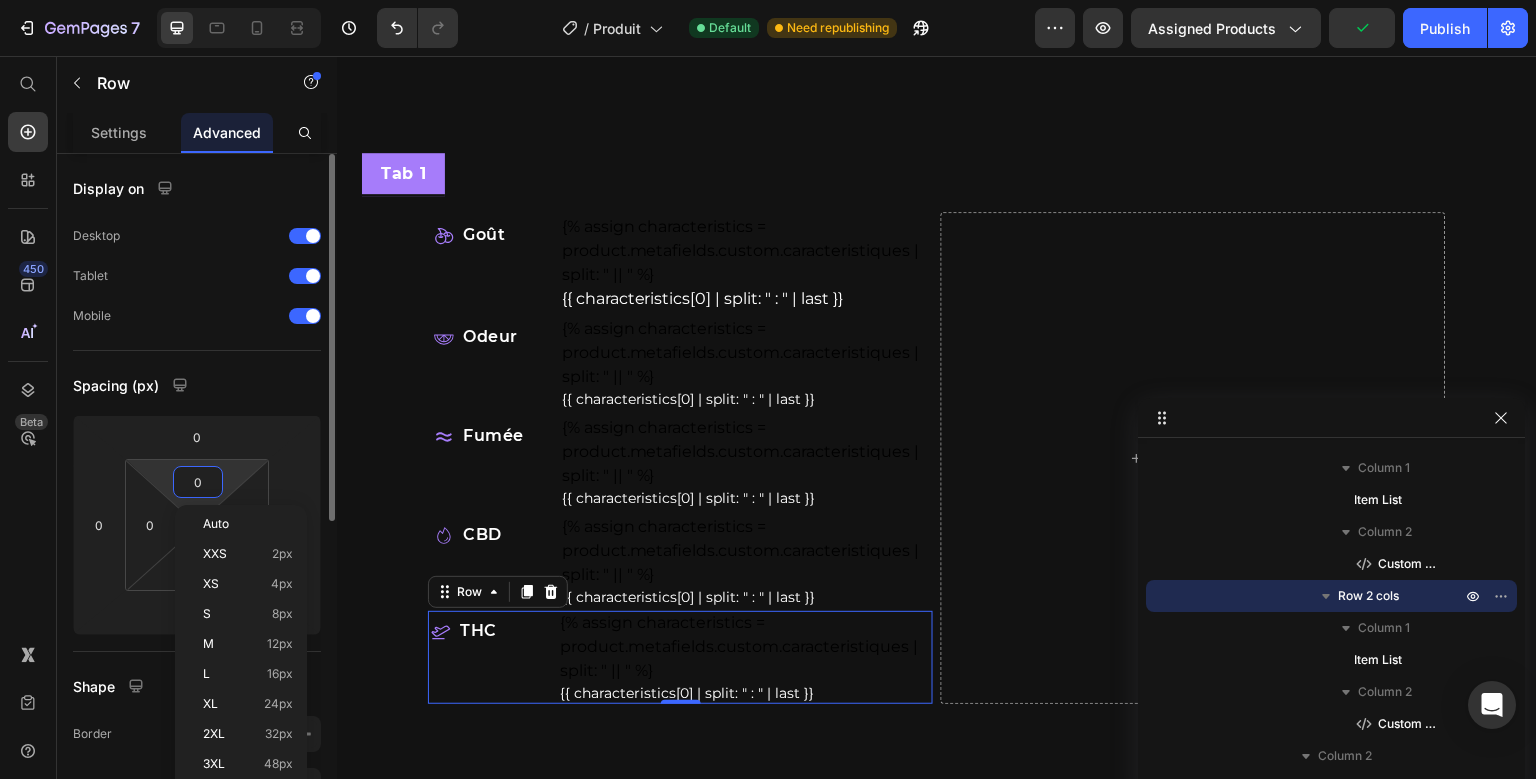 type on "3" 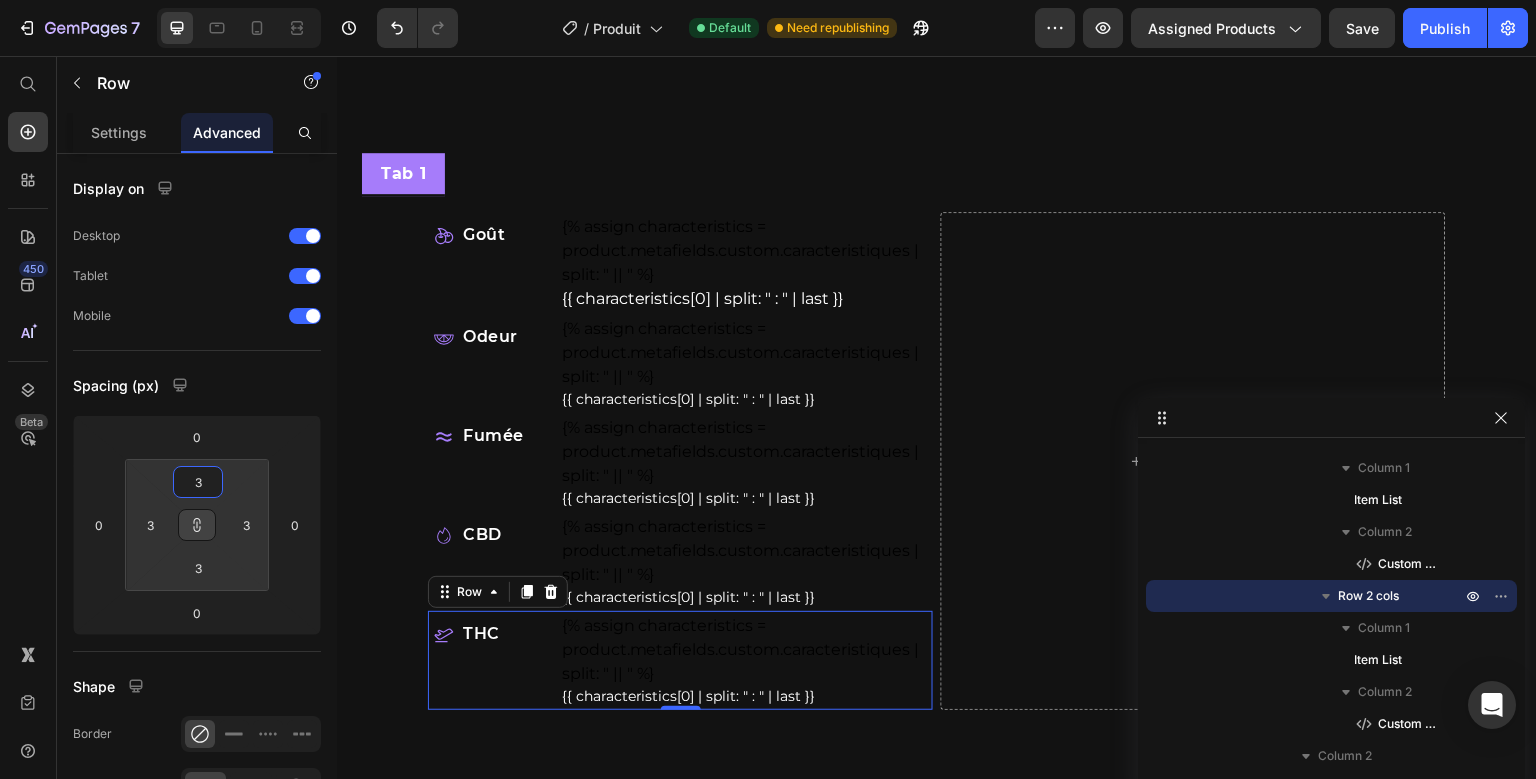 type on "3" 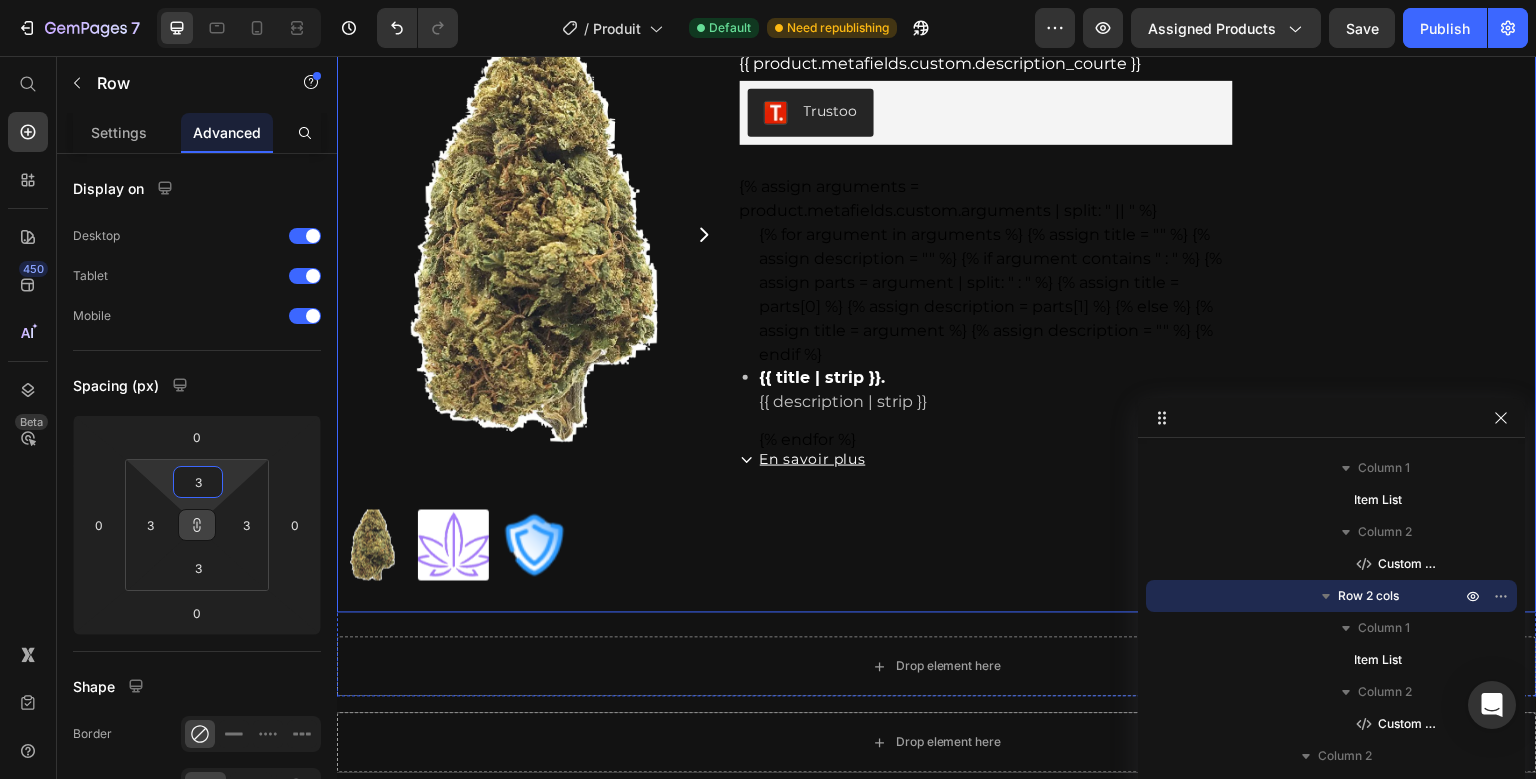 scroll, scrollTop: 0, scrollLeft: 0, axis: both 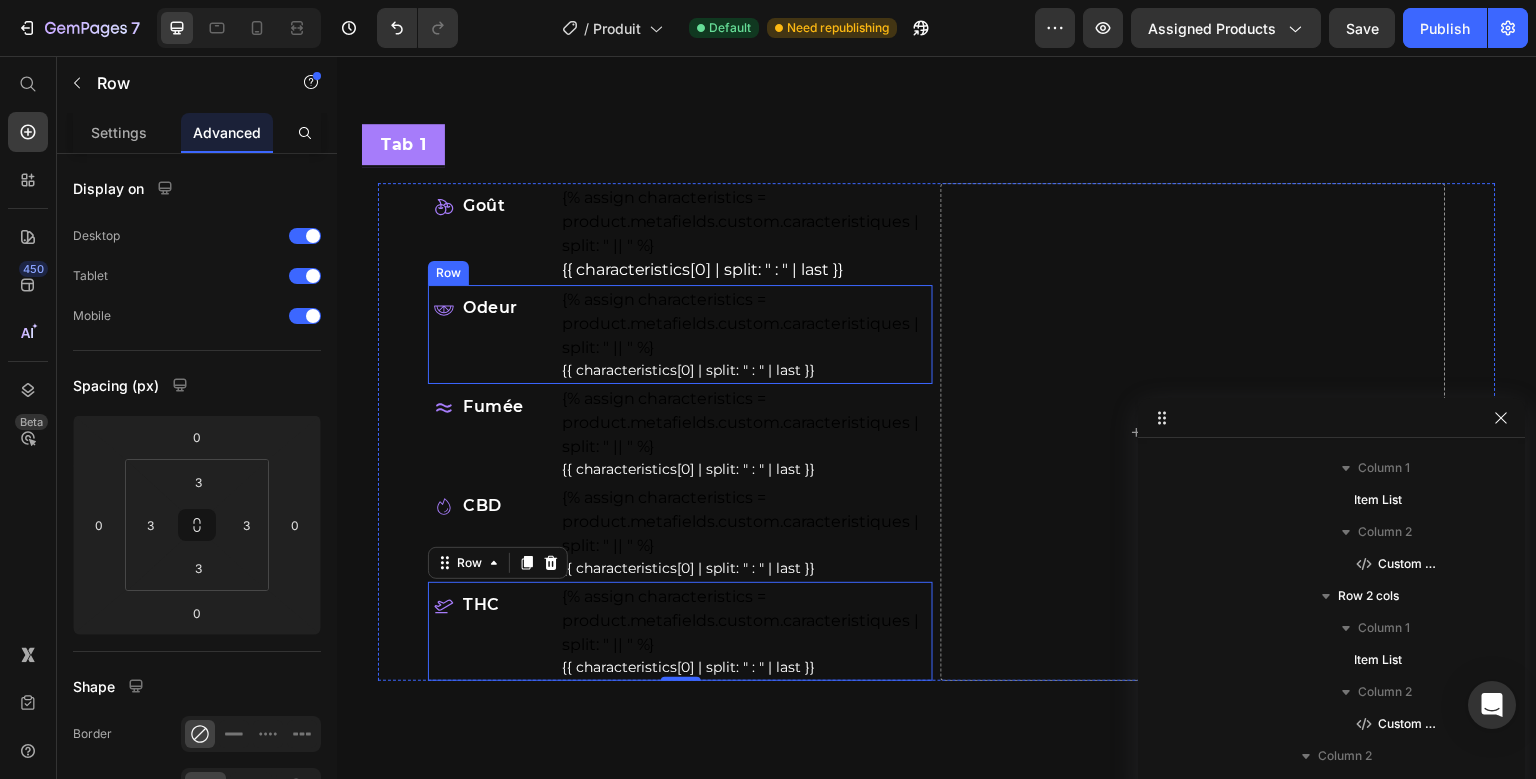 click on "Odeur Item List" at bounding box center (492, 334) 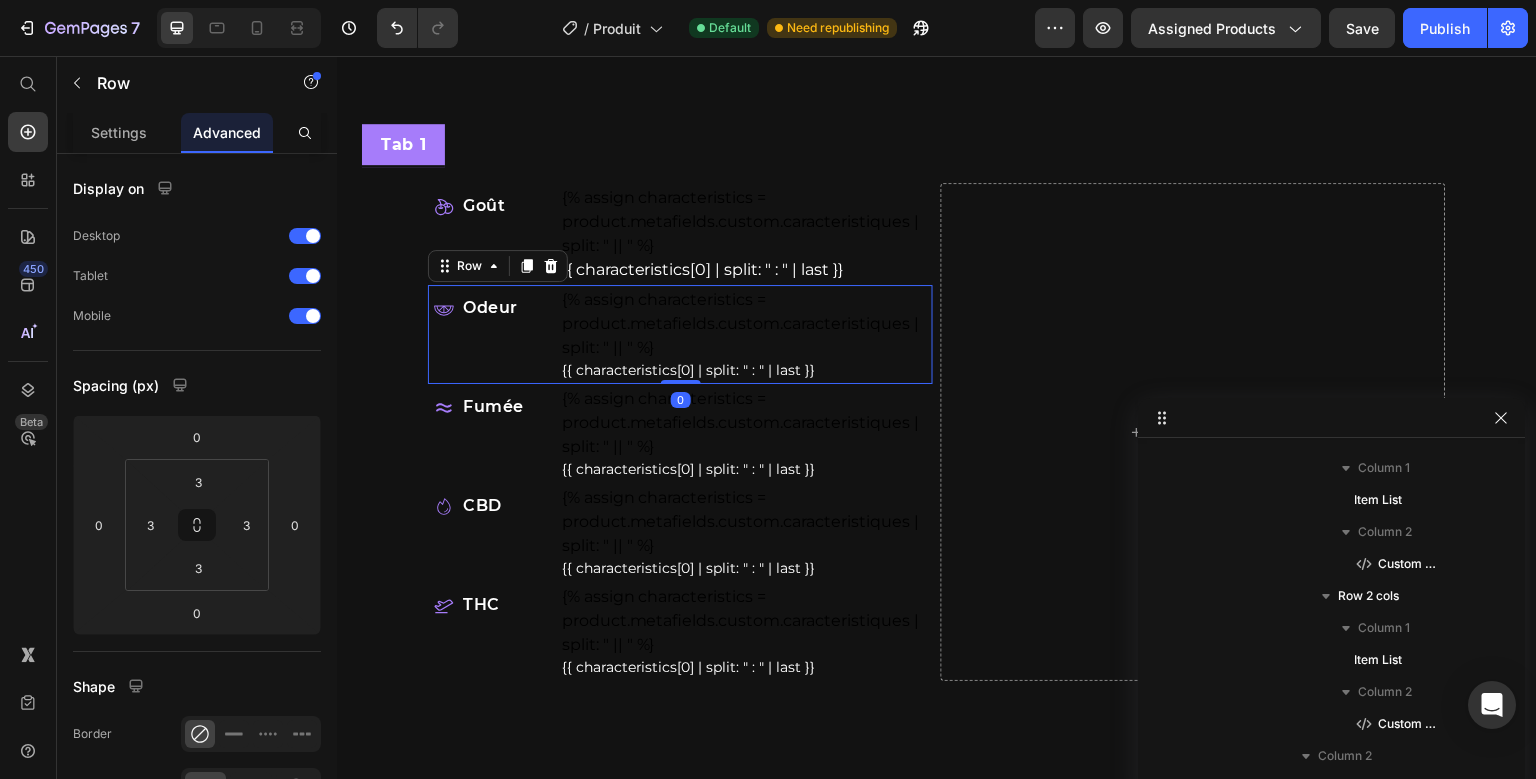 scroll, scrollTop: 346, scrollLeft: 0, axis: vertical 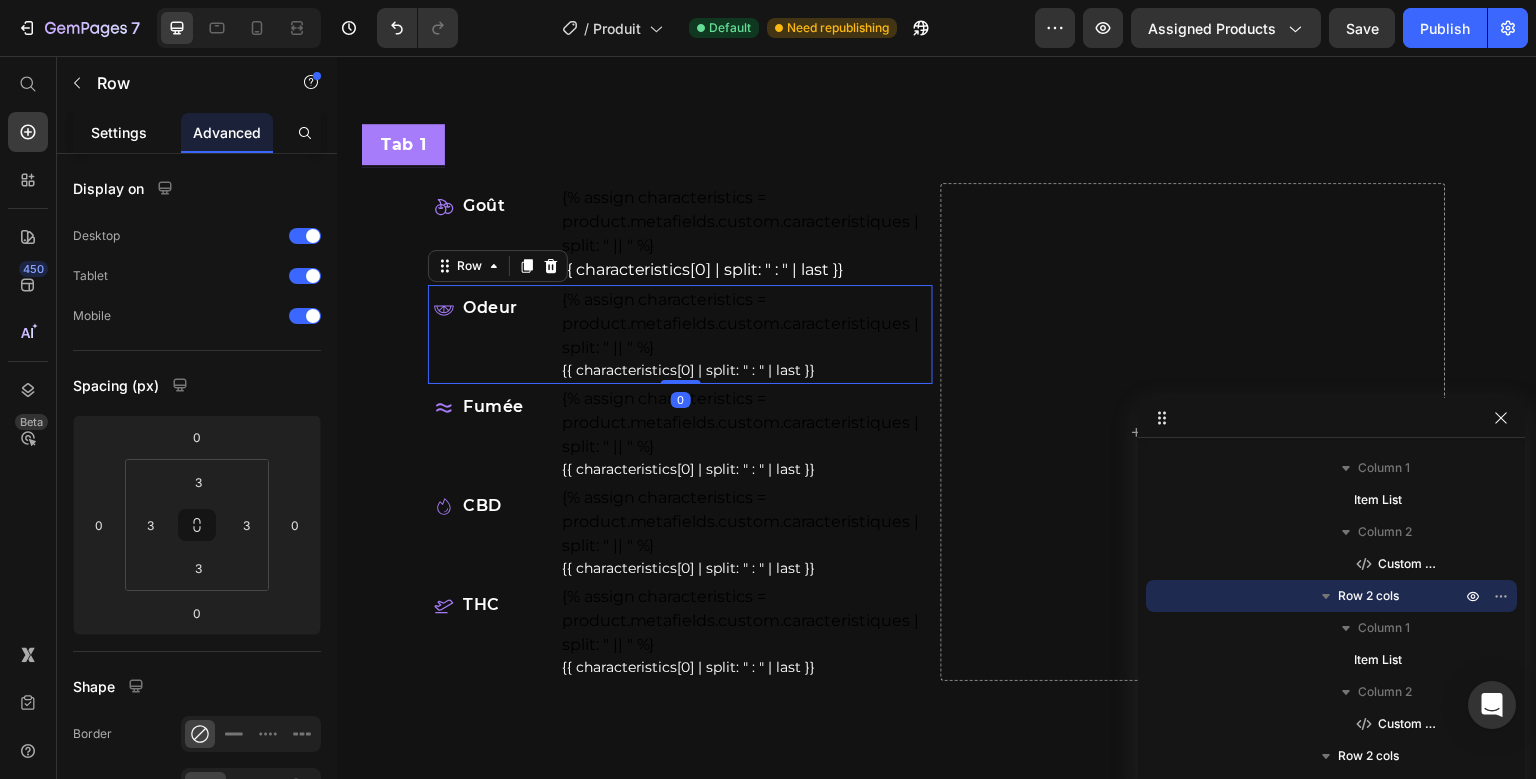 click on "Settings" at bounding box center [119, 132] 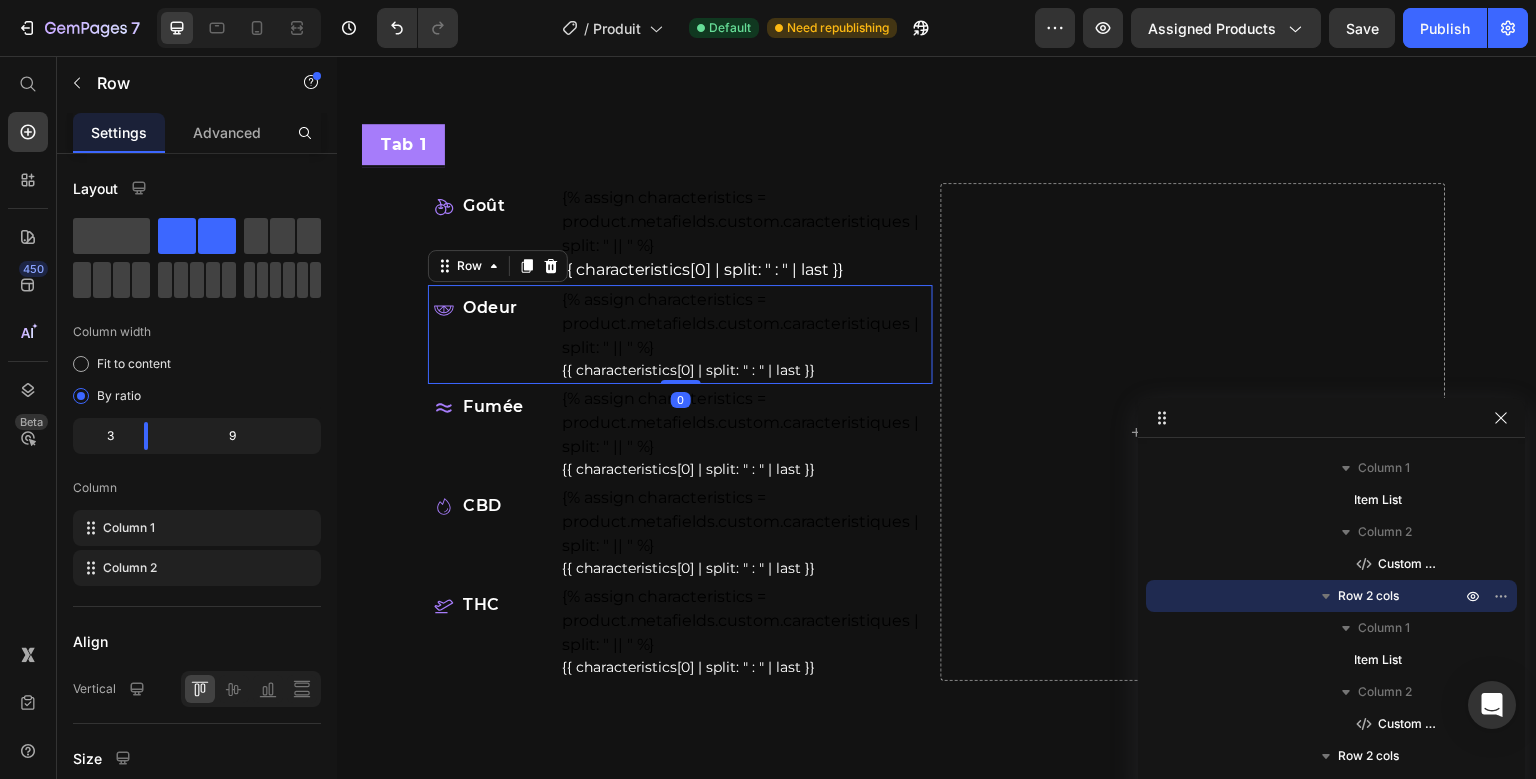 scroll, scrollTop: 437, scrollLeft: 0, axis: vertical 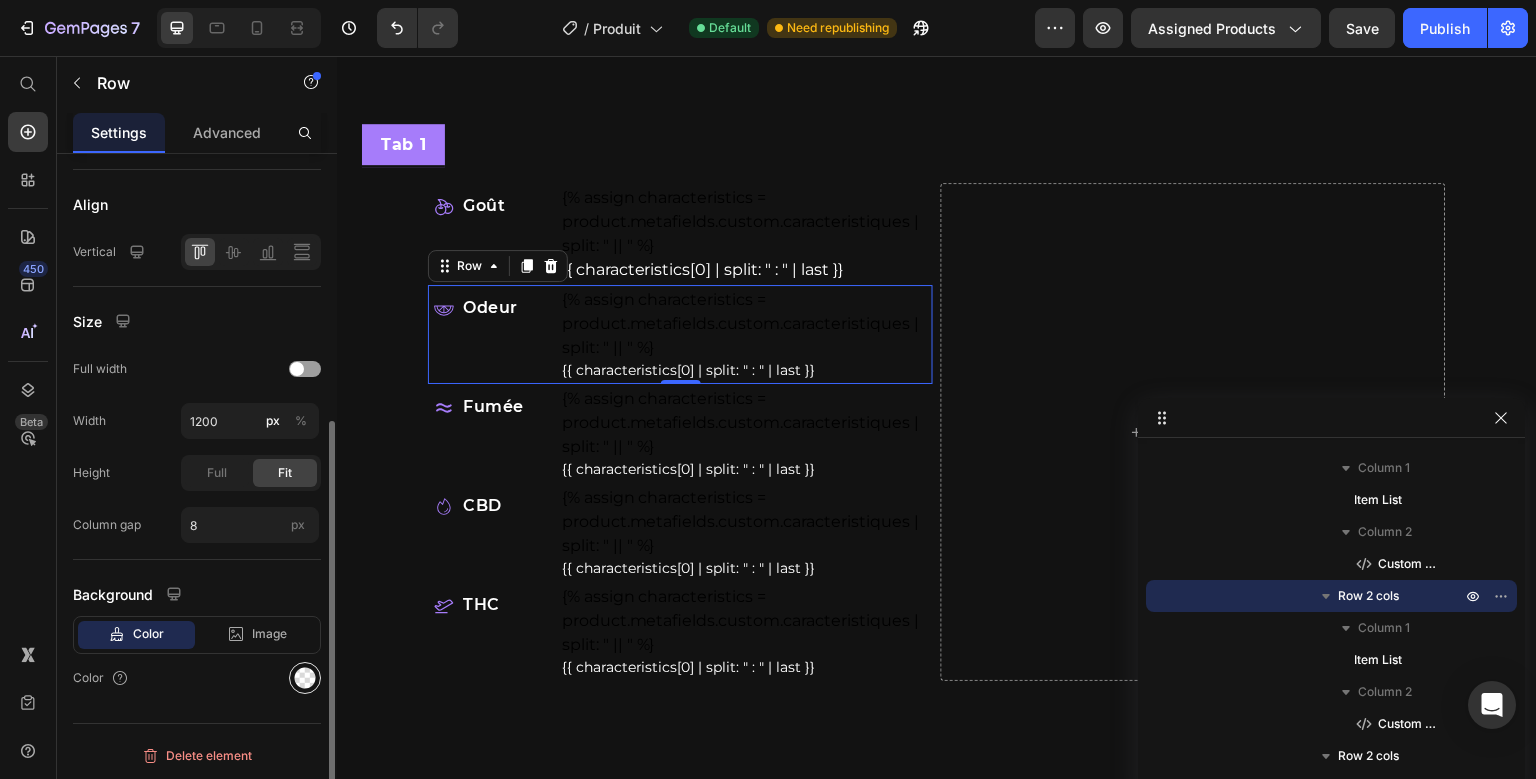 click at bounding box center [305, 678] 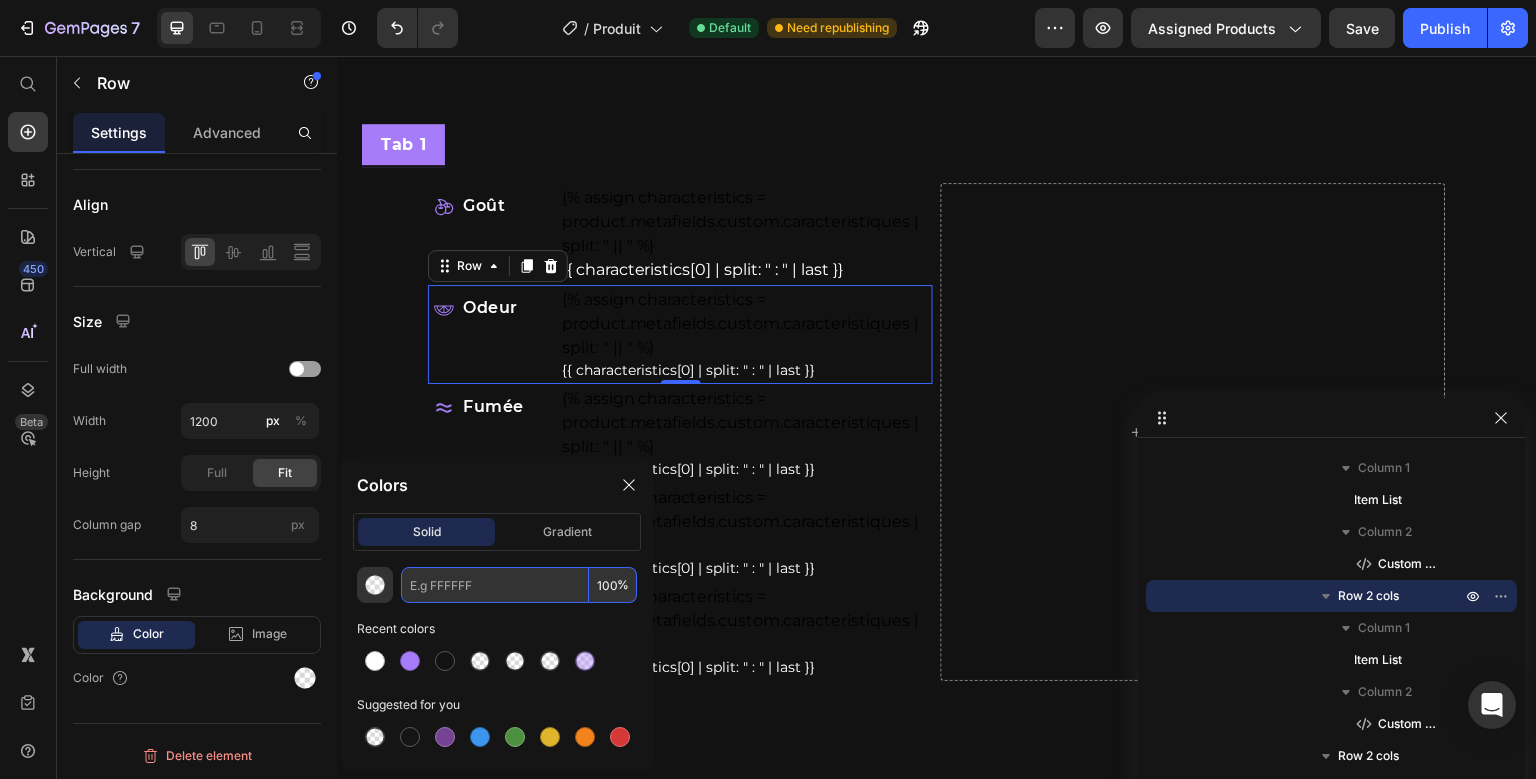 click at bounding box center (495, 585) 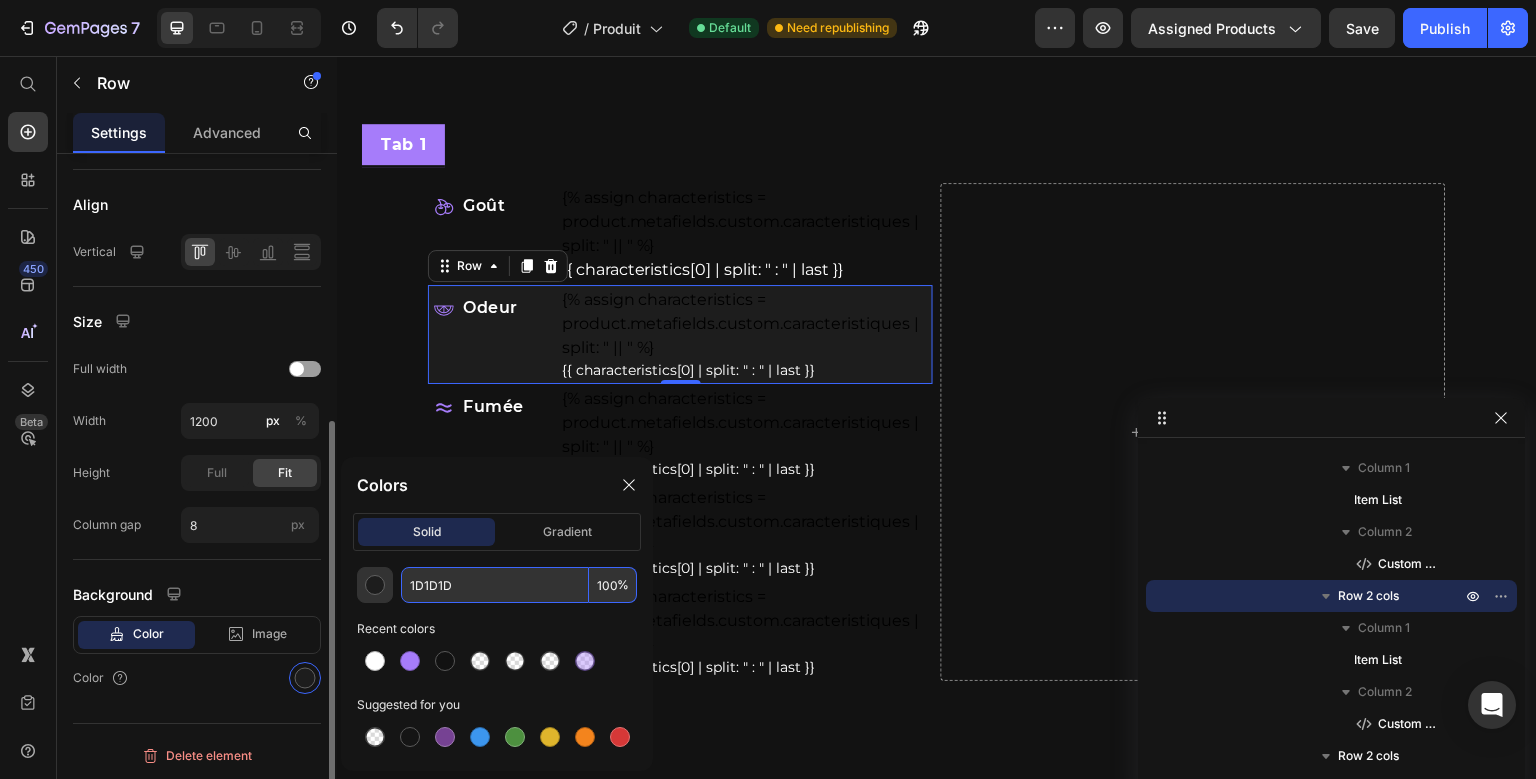 type on "1D1D1D" 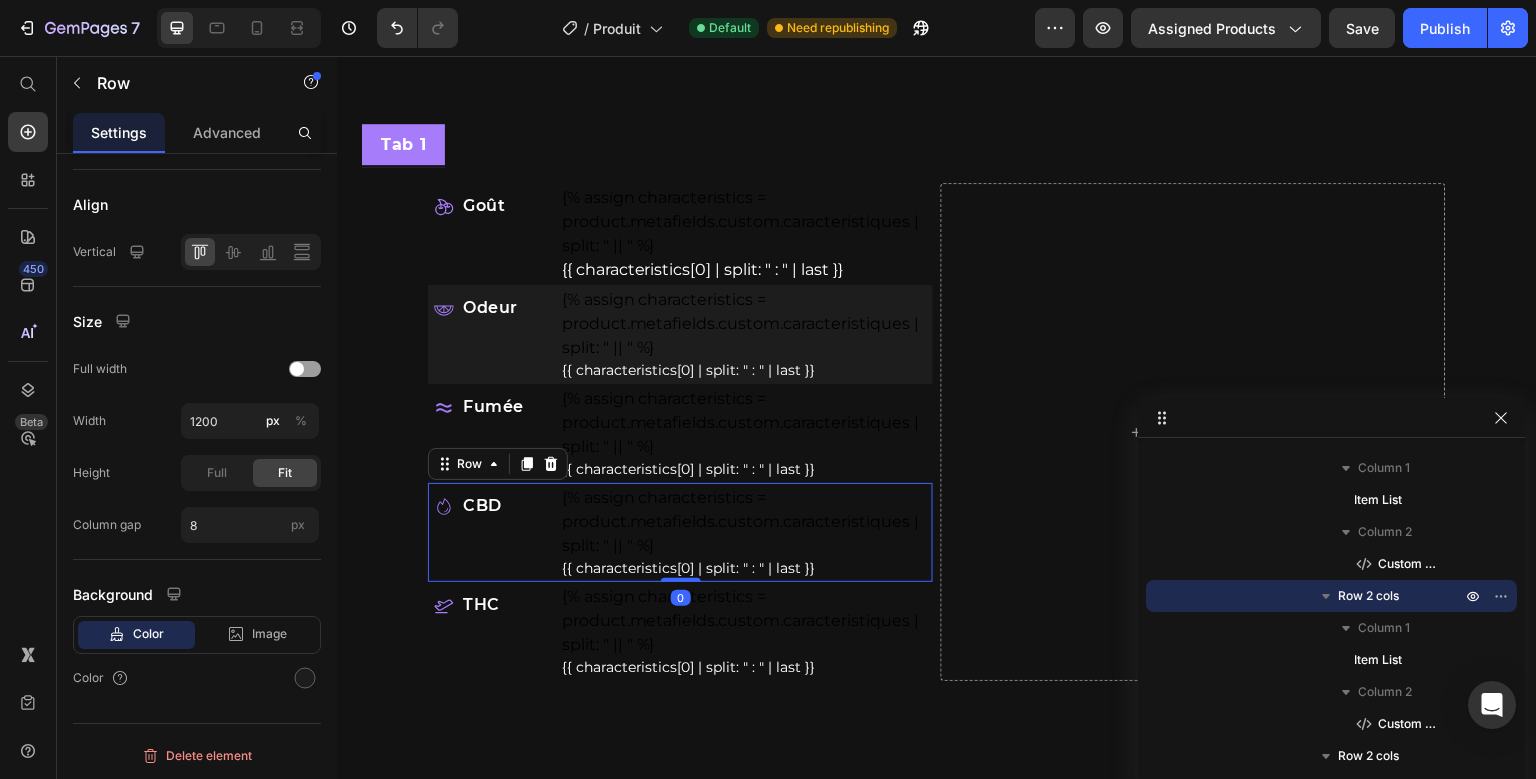 scroll, scrollTop: 666, scrollLeft: 0, axis: vertical 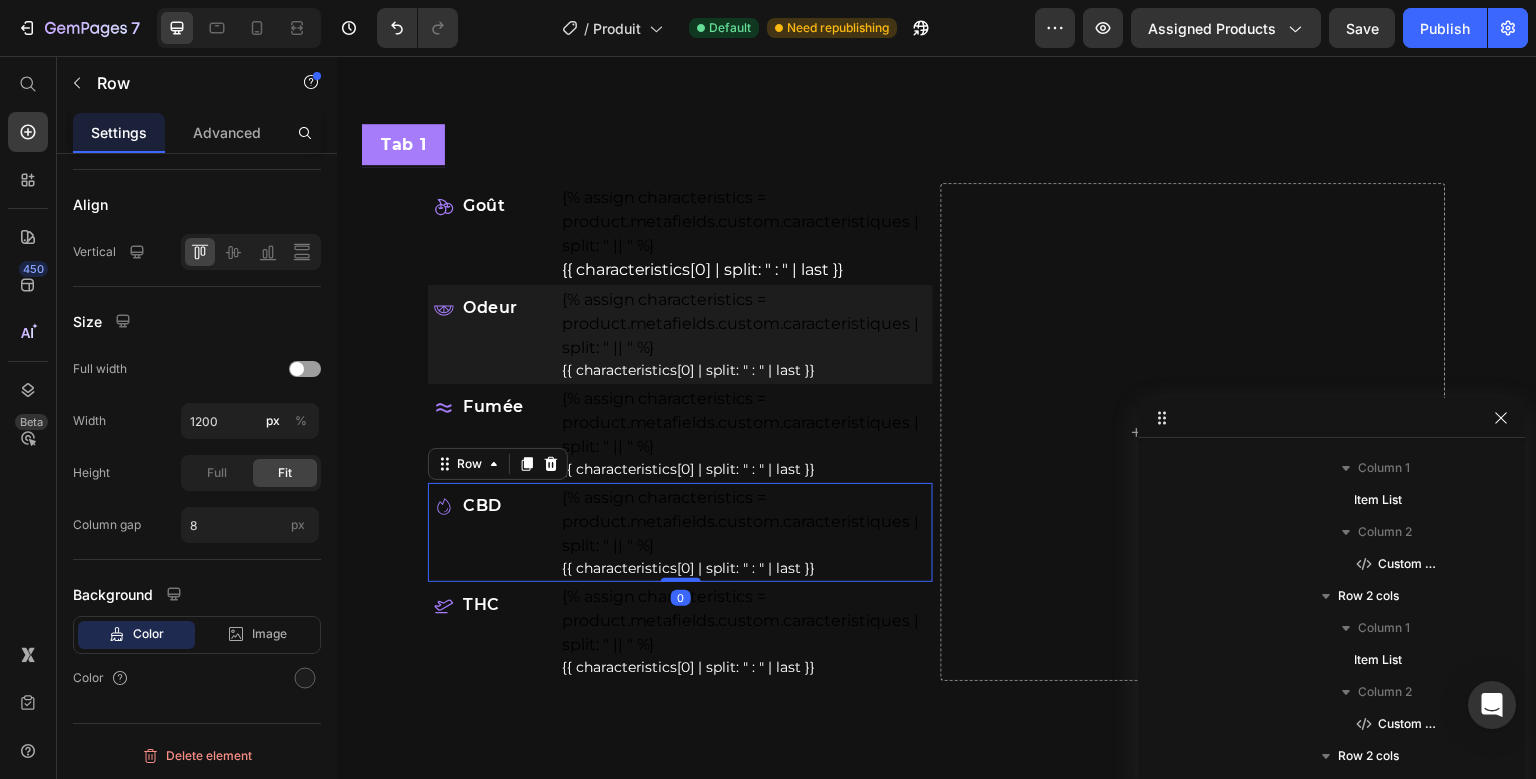 click on "Goût Item List {% assign characteristics = product.metafields.custom.caracteristiques | split: " || " %}
{{ characteristics[0] | split: " : " | last }}
Custom Code Row
Odeur Item List {% assign characteristics = product.metafields.custom.caracteristiques | split: " || " %}
{{ characteristics[0] | split: " : " | last }}
Custom Code Row
Fumée Item List {% assign characteristics = product.metafields.custom.caracteristiques | split: " || " %}
{{ characteristics[0] | split: " : " | last }}
Custom Code Row
CBD Item List {% assign characteristics = product.metafields.custom.caracteristiques | split: " || " %}
{{ characteristics[0] | split: " : " | last }}
Custom Code Row   0
THC Item List {% assign characteristics = product.metafields.custom.caracteristiques | split: " || " %}
{{ characteristics[0] | split: " : " | last }}
Custom Code Row" at bounding box center (680, 432) 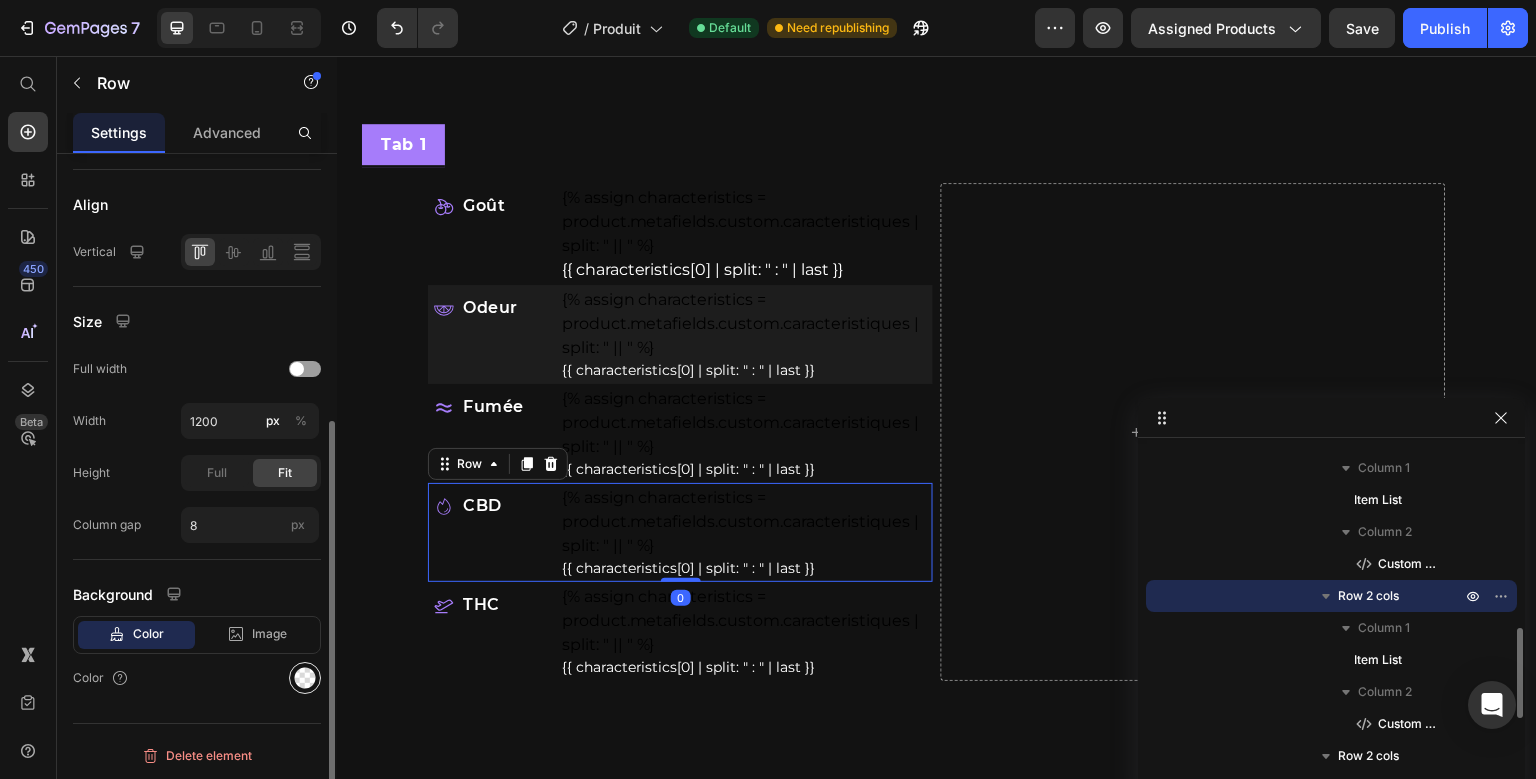 click at bounding box center (305, 678) 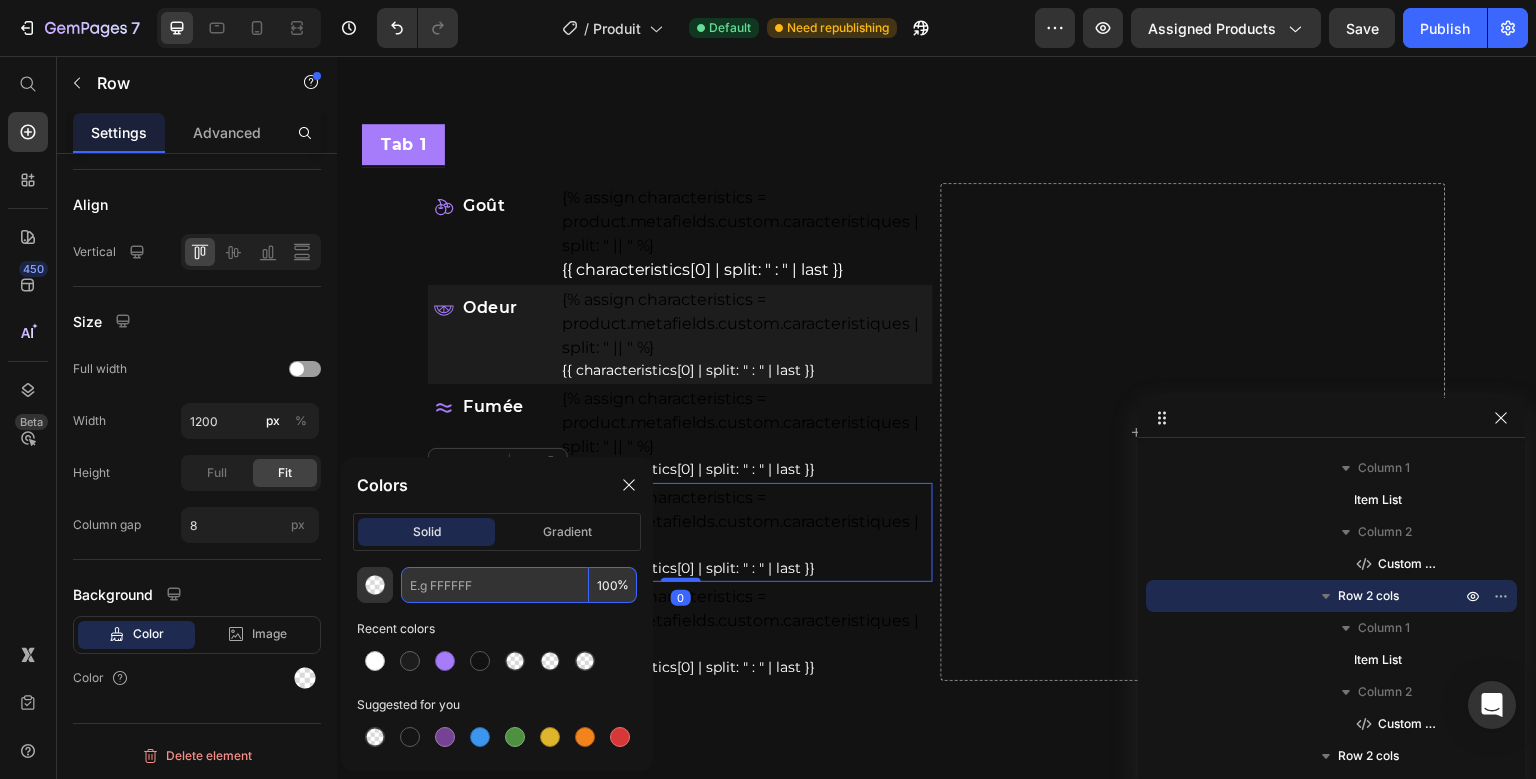 click at bounding box center [495, 585] 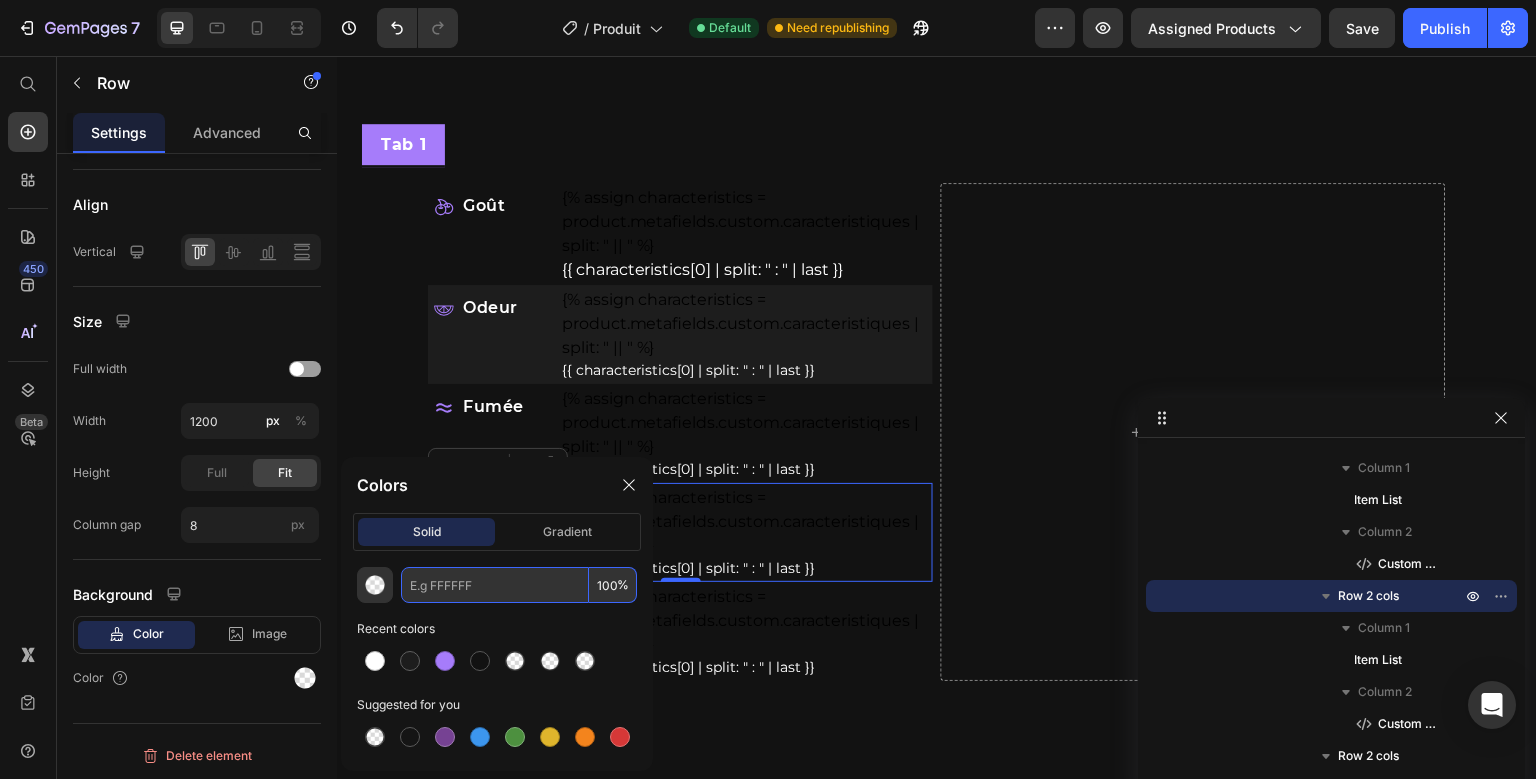 paste on "#1d1d1d" 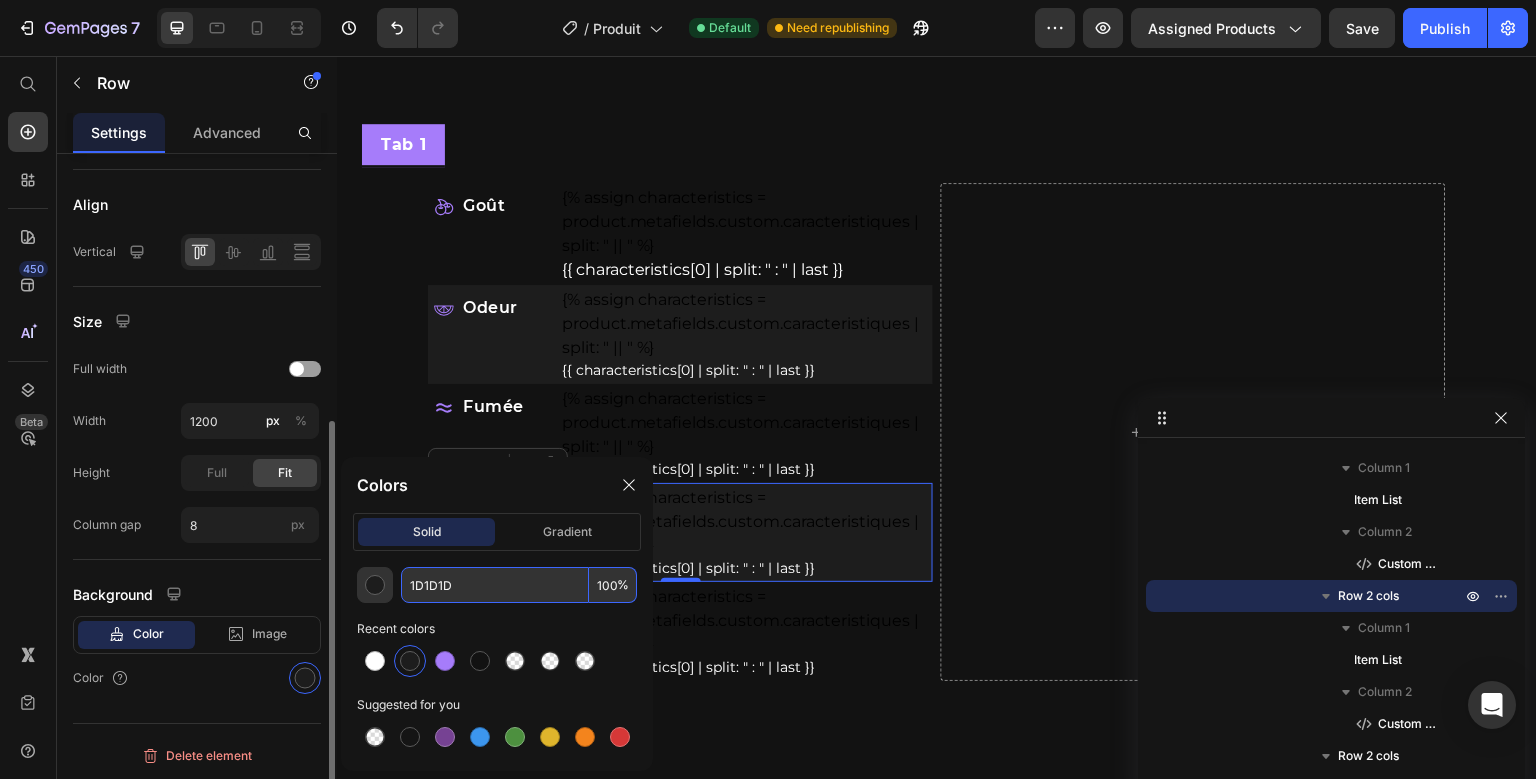 type on "1D1D1D" 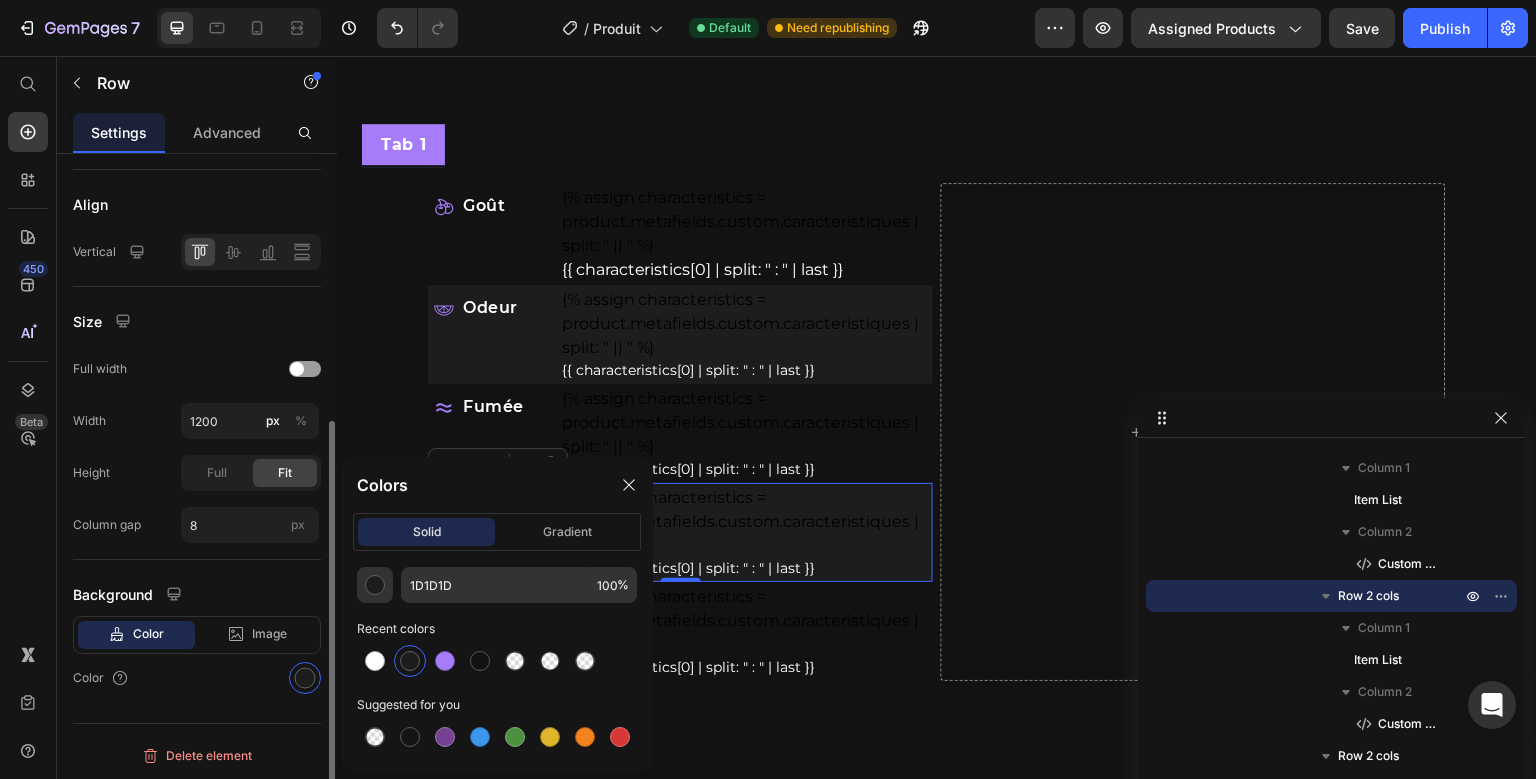 click on "Color" at bounding box center (197, 678) 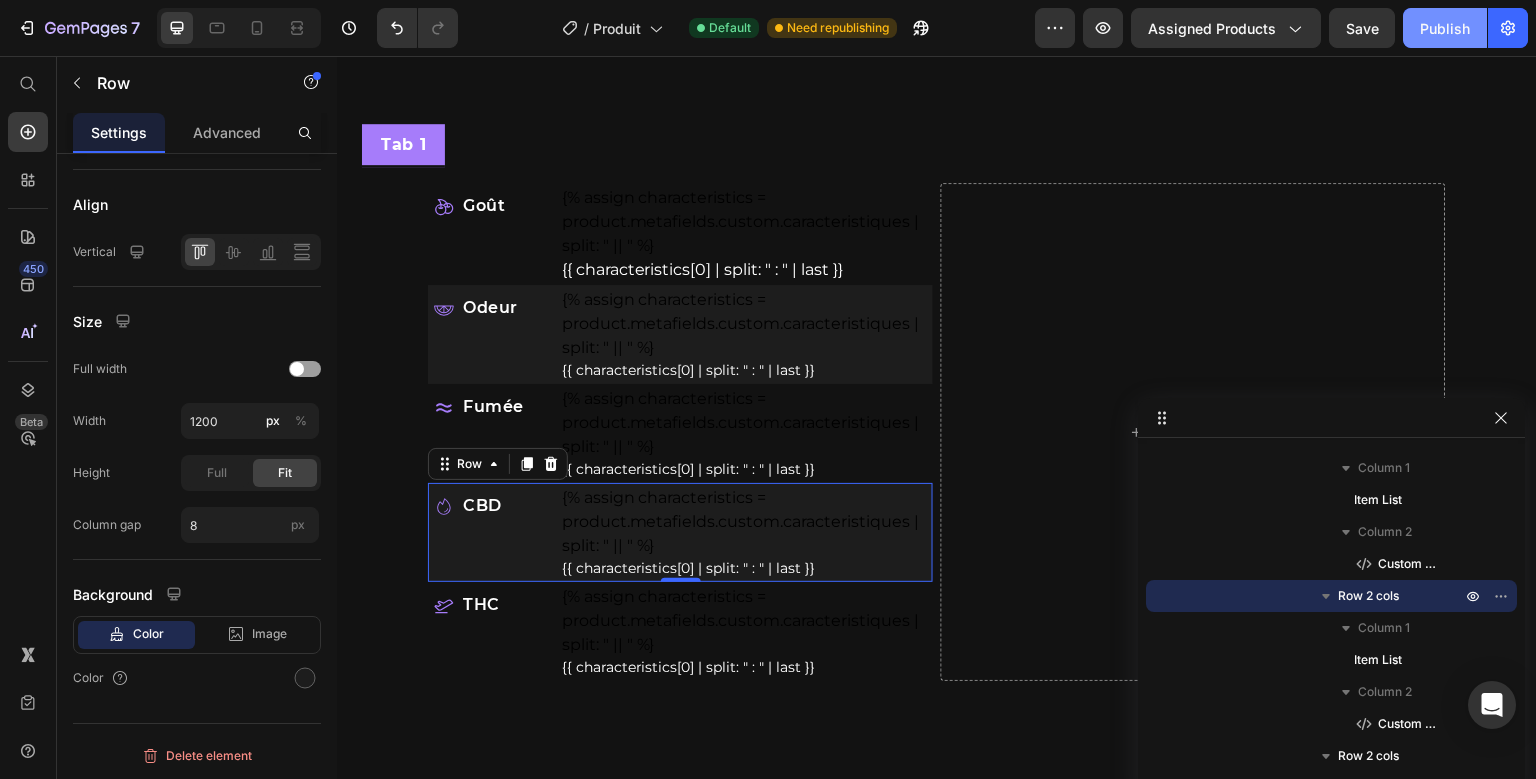 click on "Publish" 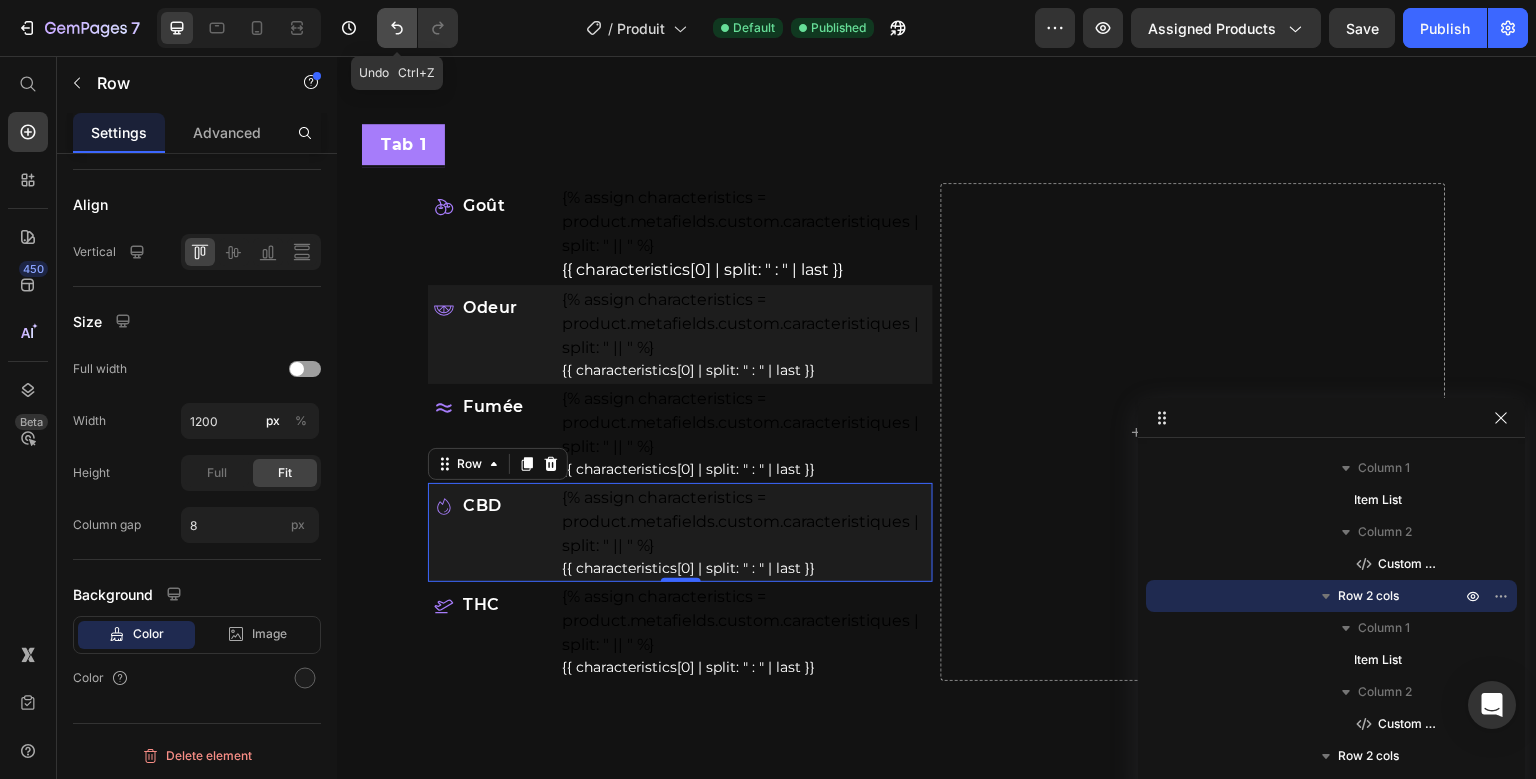 click 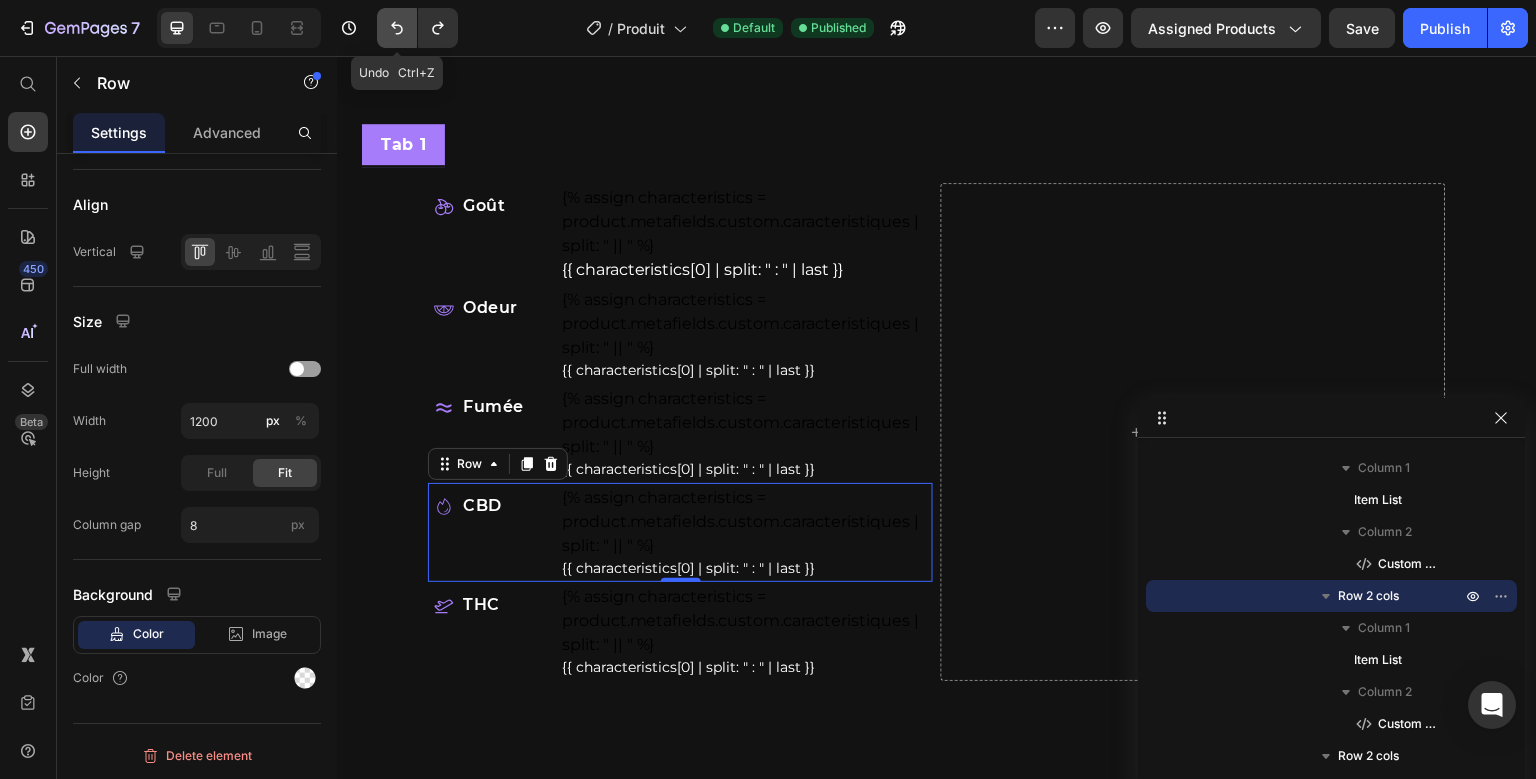 click 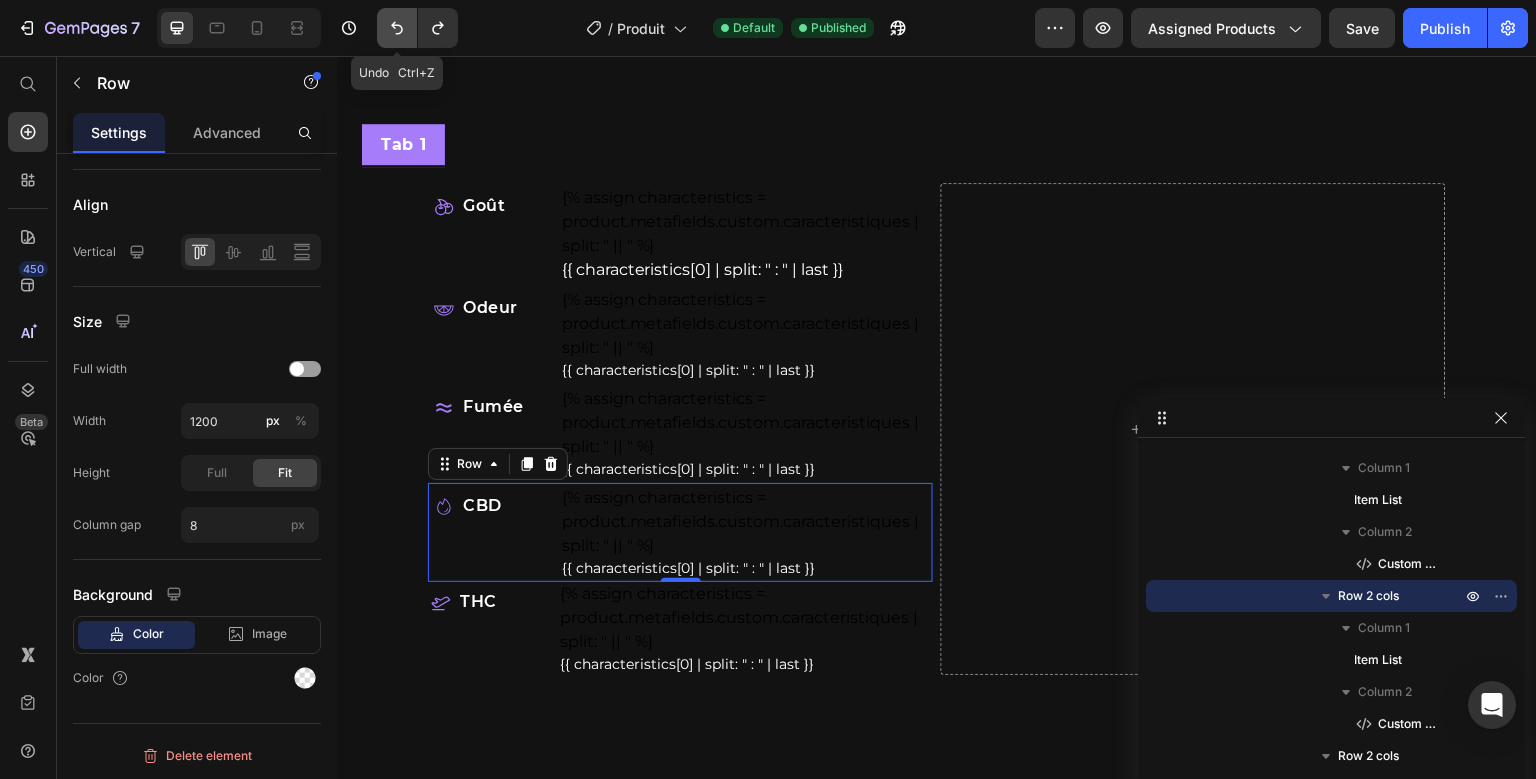 click 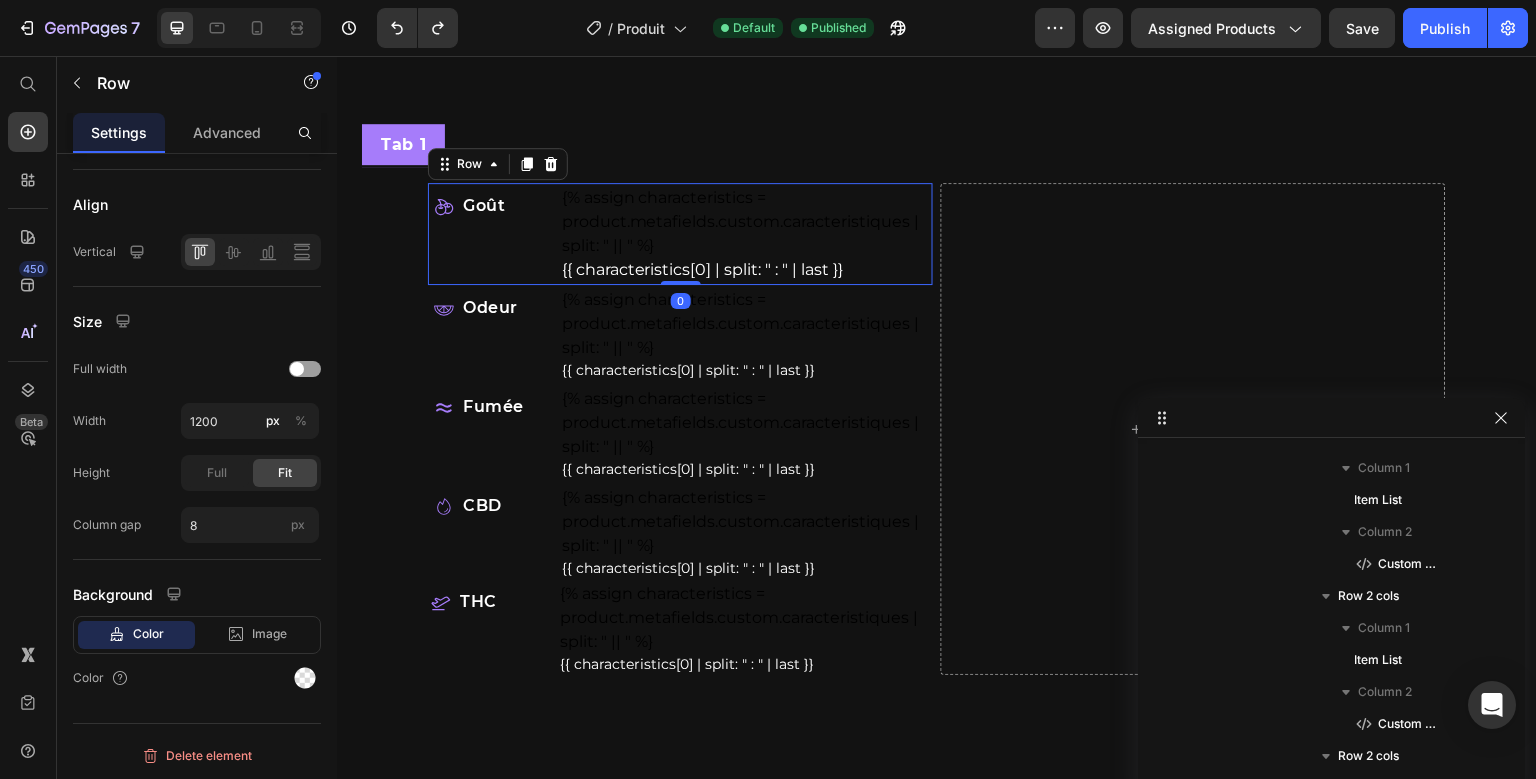 scroll, scrollTop: 186, scrollLeft: 0, axis: vertical 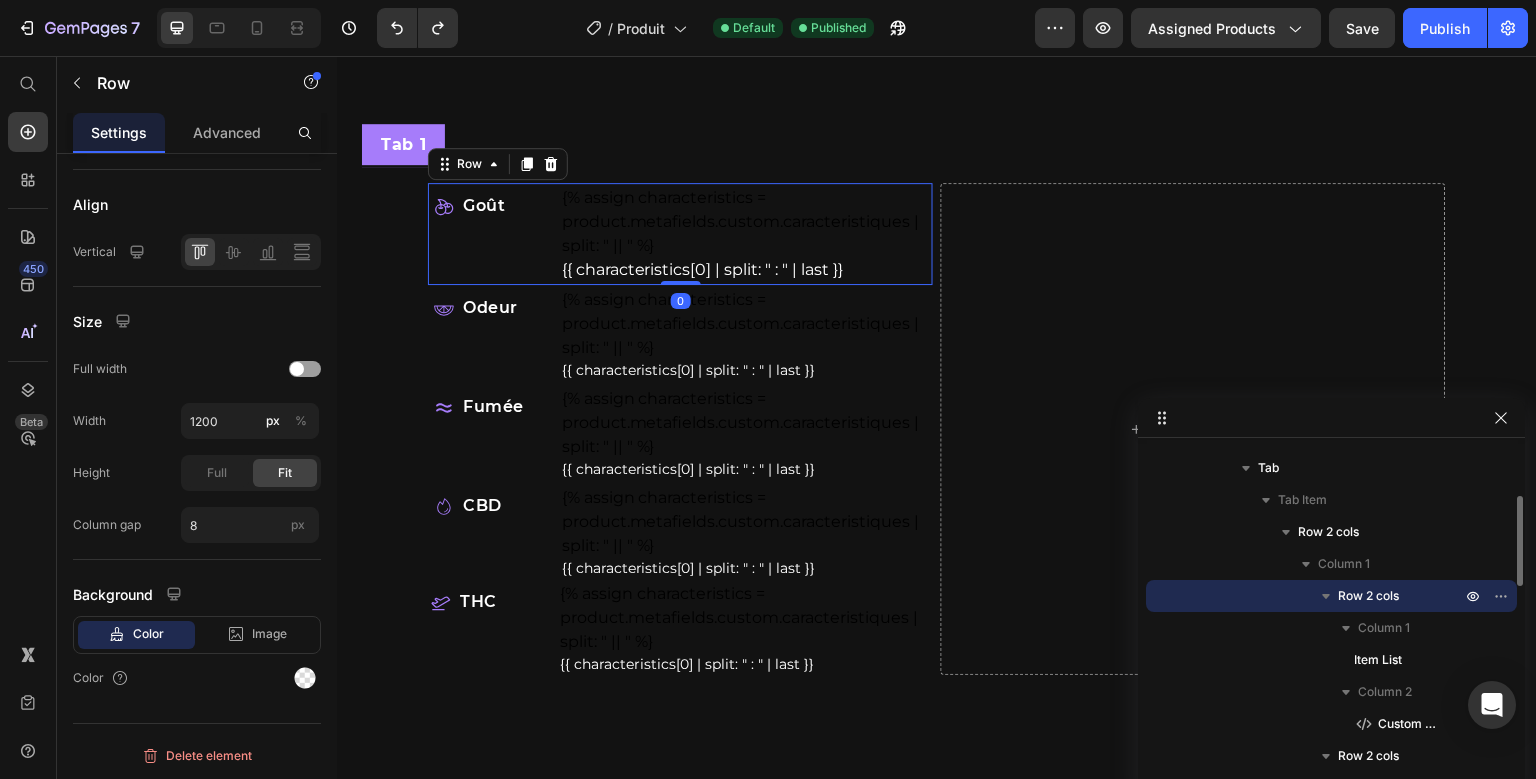 click on "Goût Item List {% assign characteristics = product.metafields.custom.caracteristiques | split: " || " %}
{{ characteristics[0] | split: " : " | last }}
Custom Code Row   0
Odeur Item List {% assign characteristics = product.metafields.custom.caracteristiques | split: " || " %}
{{ characteristics[0] | split: " : " | last }}
Custom Code Row
Fumée Item List {% assign characteristics = product.metafields.custom.caracteristiques | split: " || " %}
{{ characteristics[0] | split: " : " | last }}
Custom Code Row
CBD Item List {% assign characteristics = product.metafields.custom.caracteristiques | split: " || " %}
{{ characteristics[0] | split: " : " | last }}
Custom Code Row
THC Item List {% assign characteristics = product.metafields.custom.caracteristiques | split: " || " %}
{{ characteristics[0] | split: " : " | last }}
Custom Code Row" at bounding box center (680, 429) 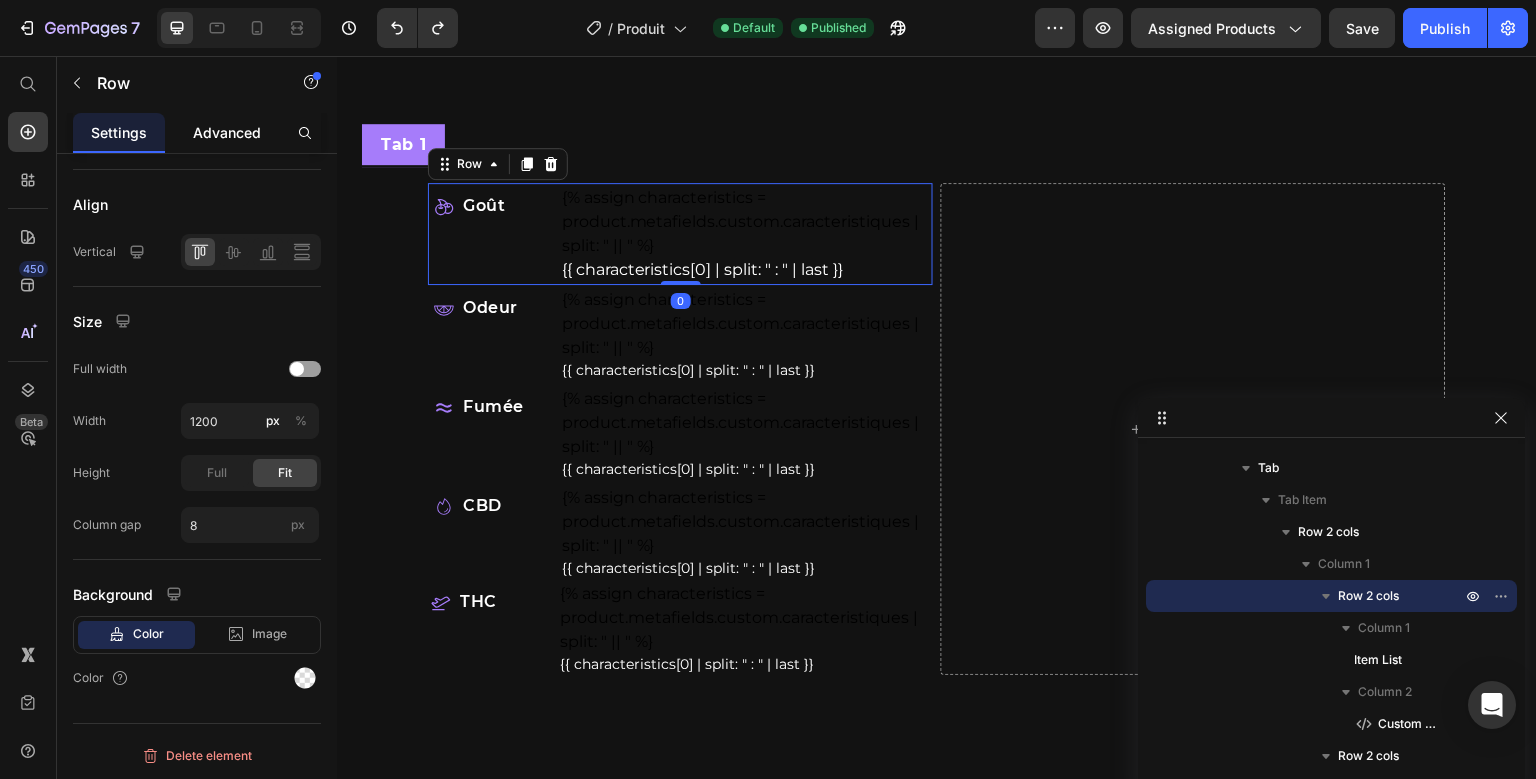 click on "Advanced" at bounding box center [227, 132] 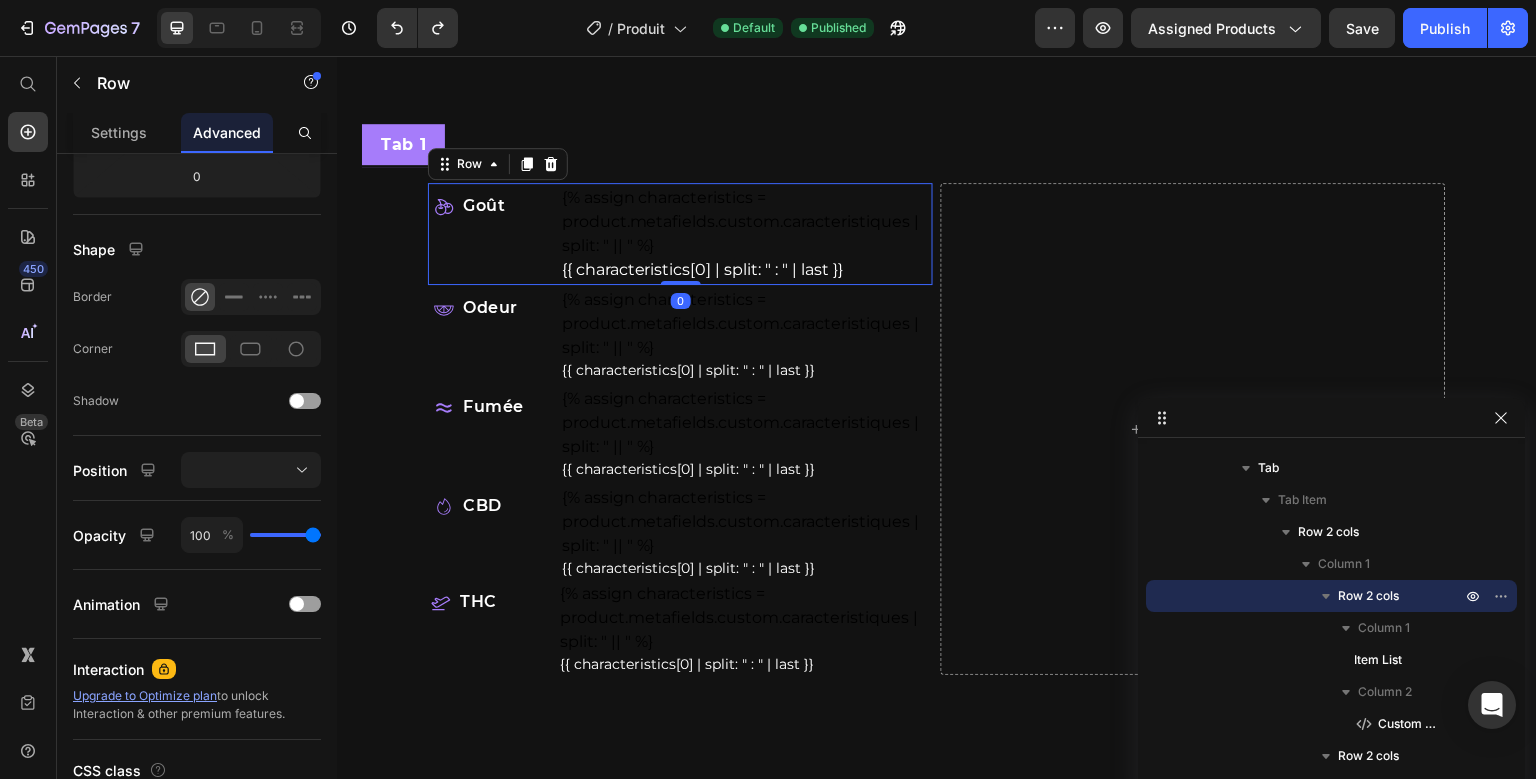 scroll, scrollTop: 0, scrollLeft: 0, axis: both 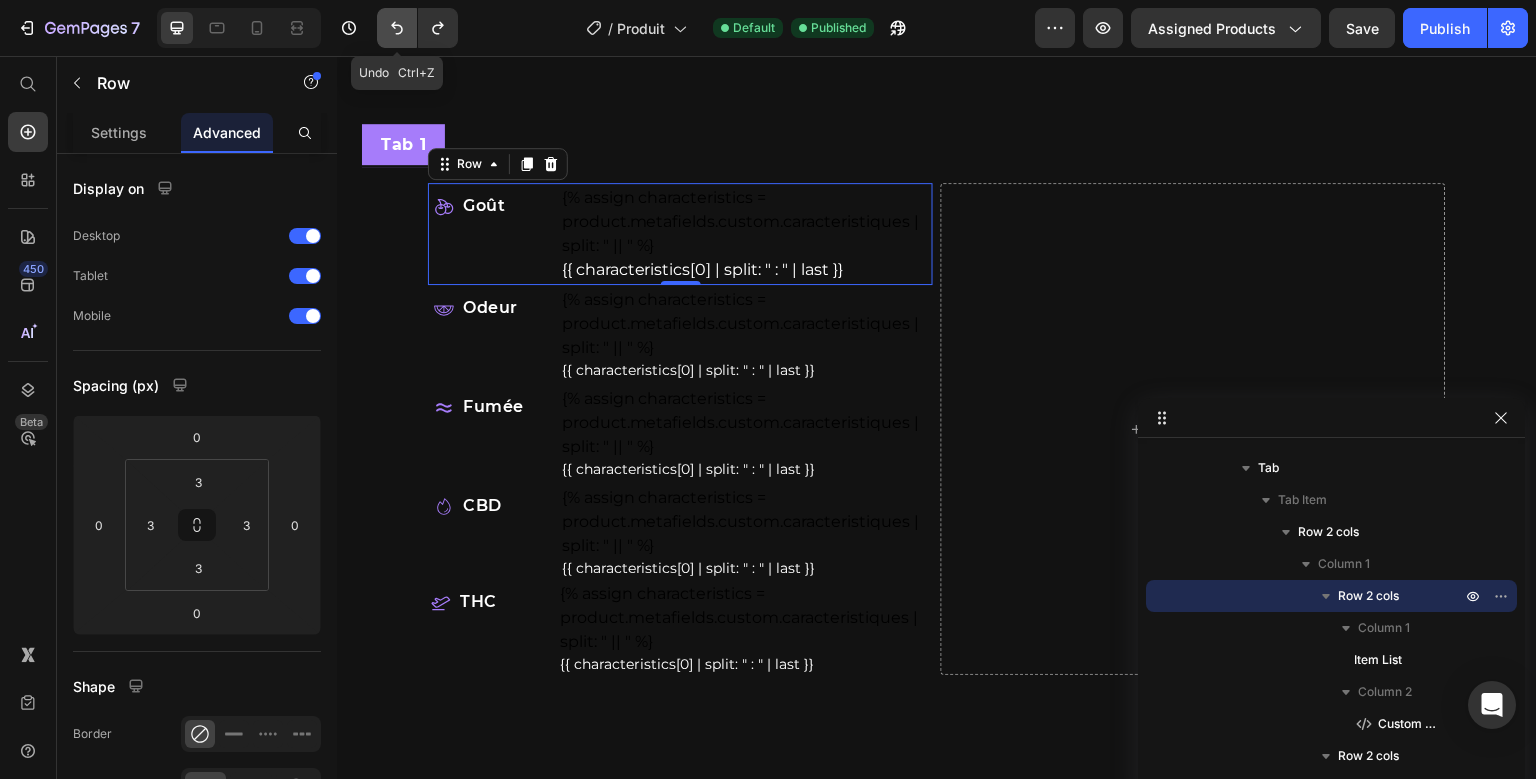 click 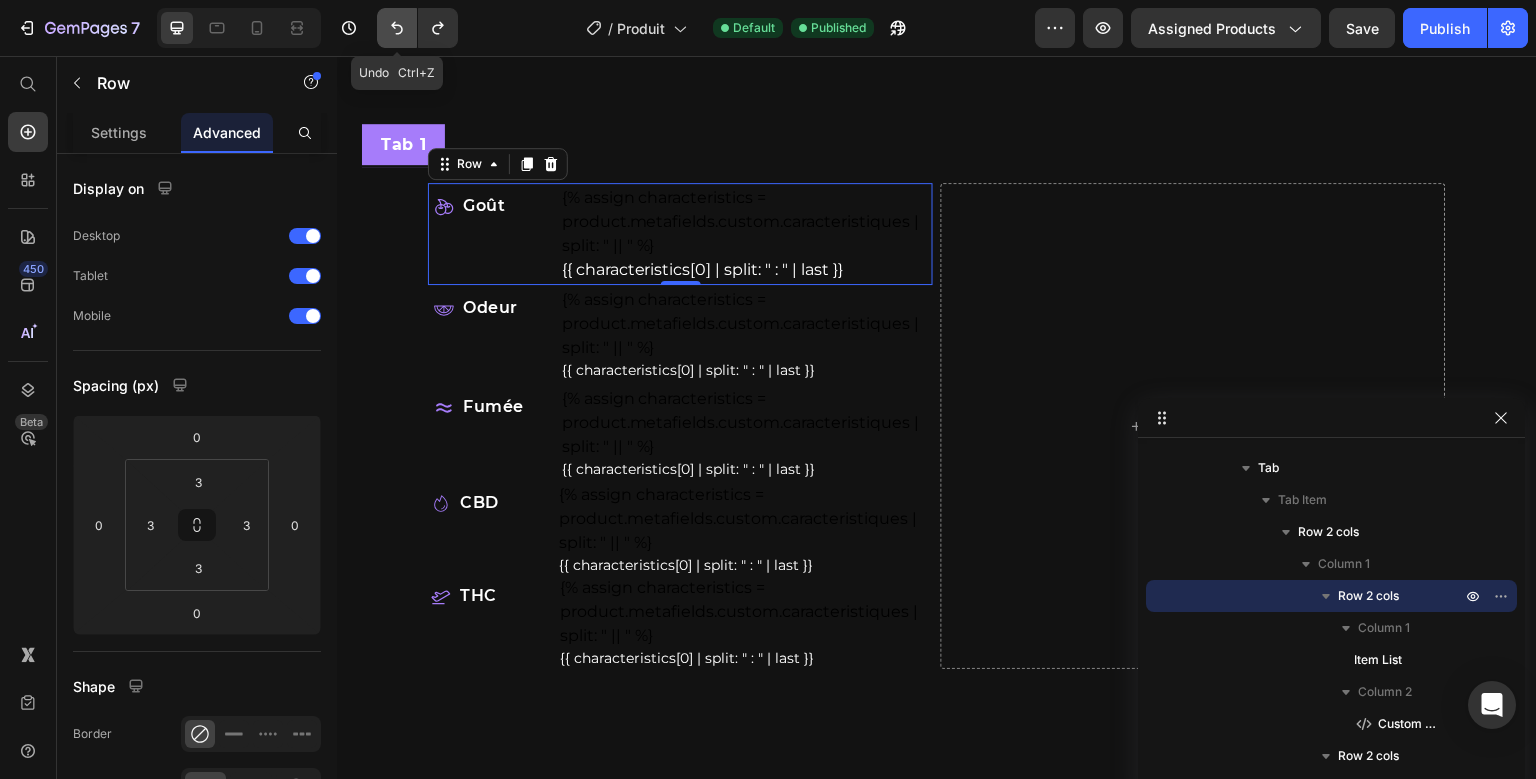 click 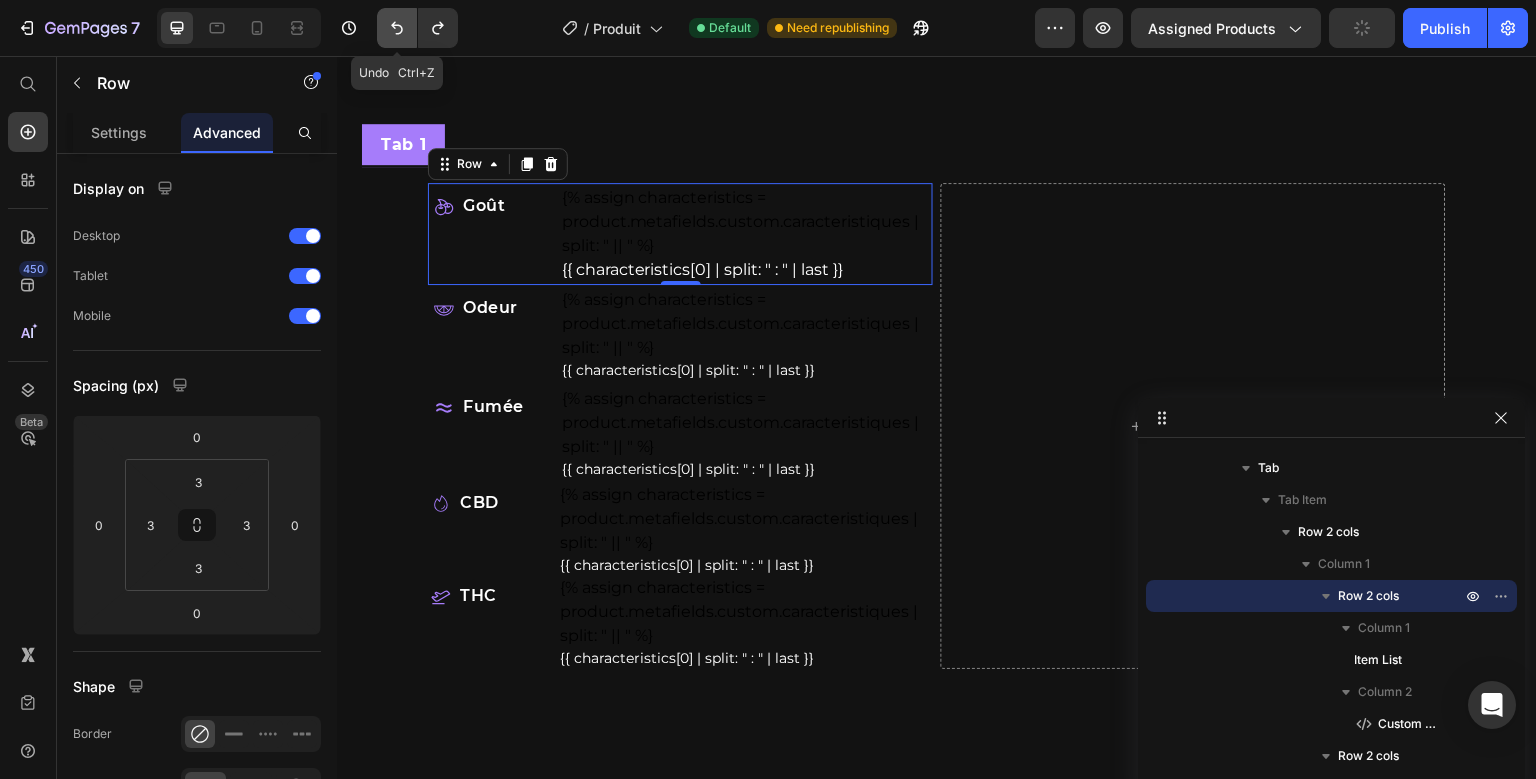 click 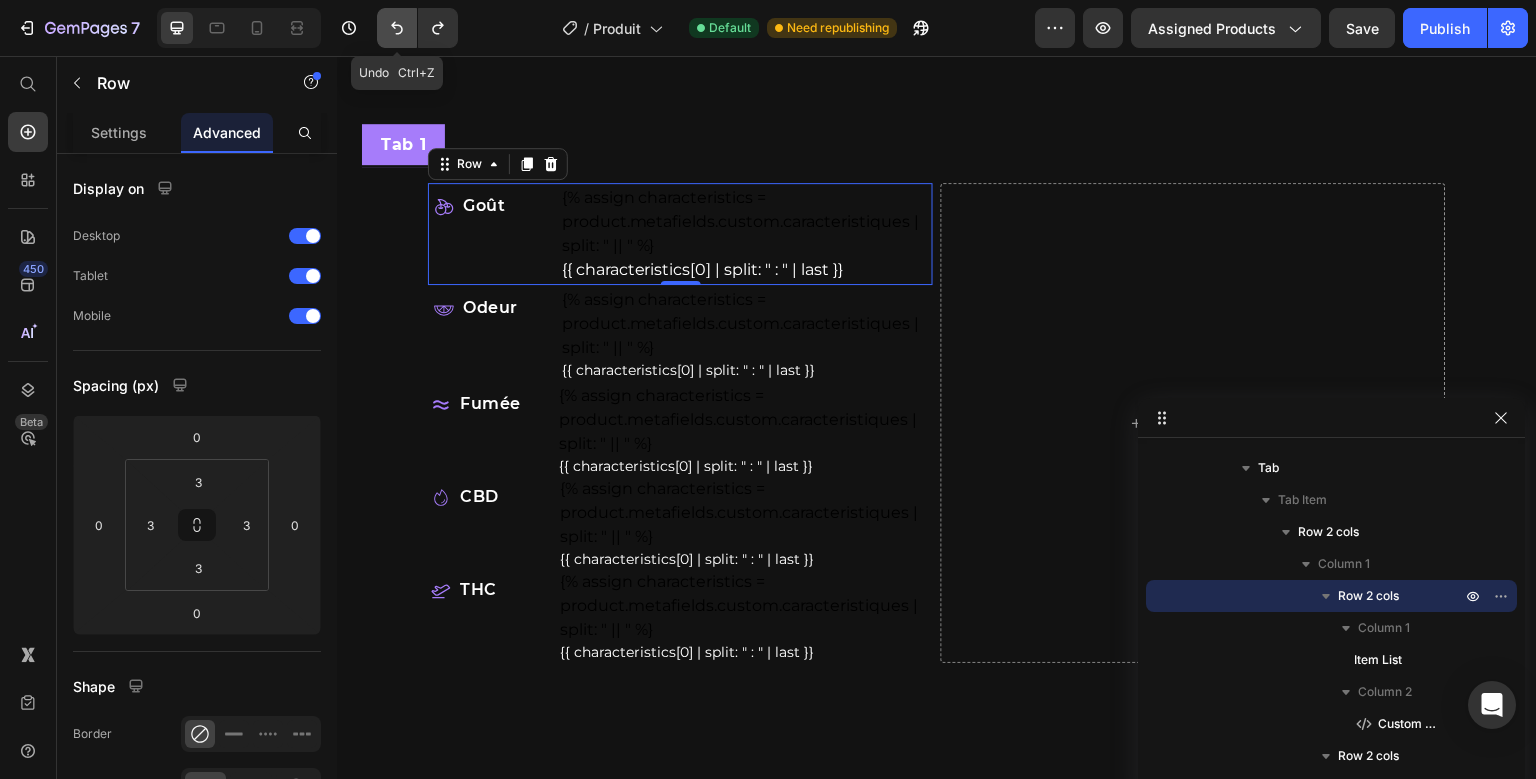 click 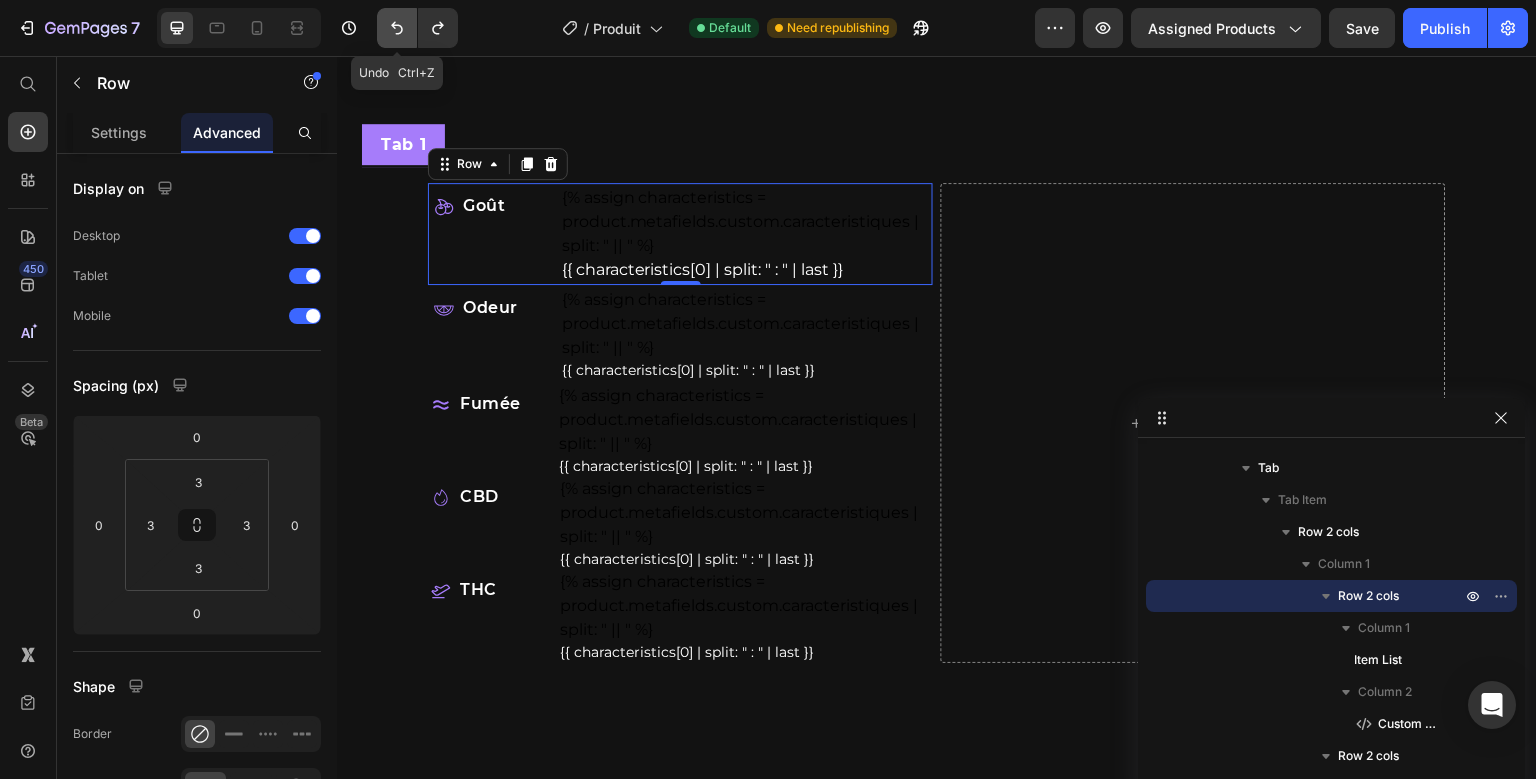 click 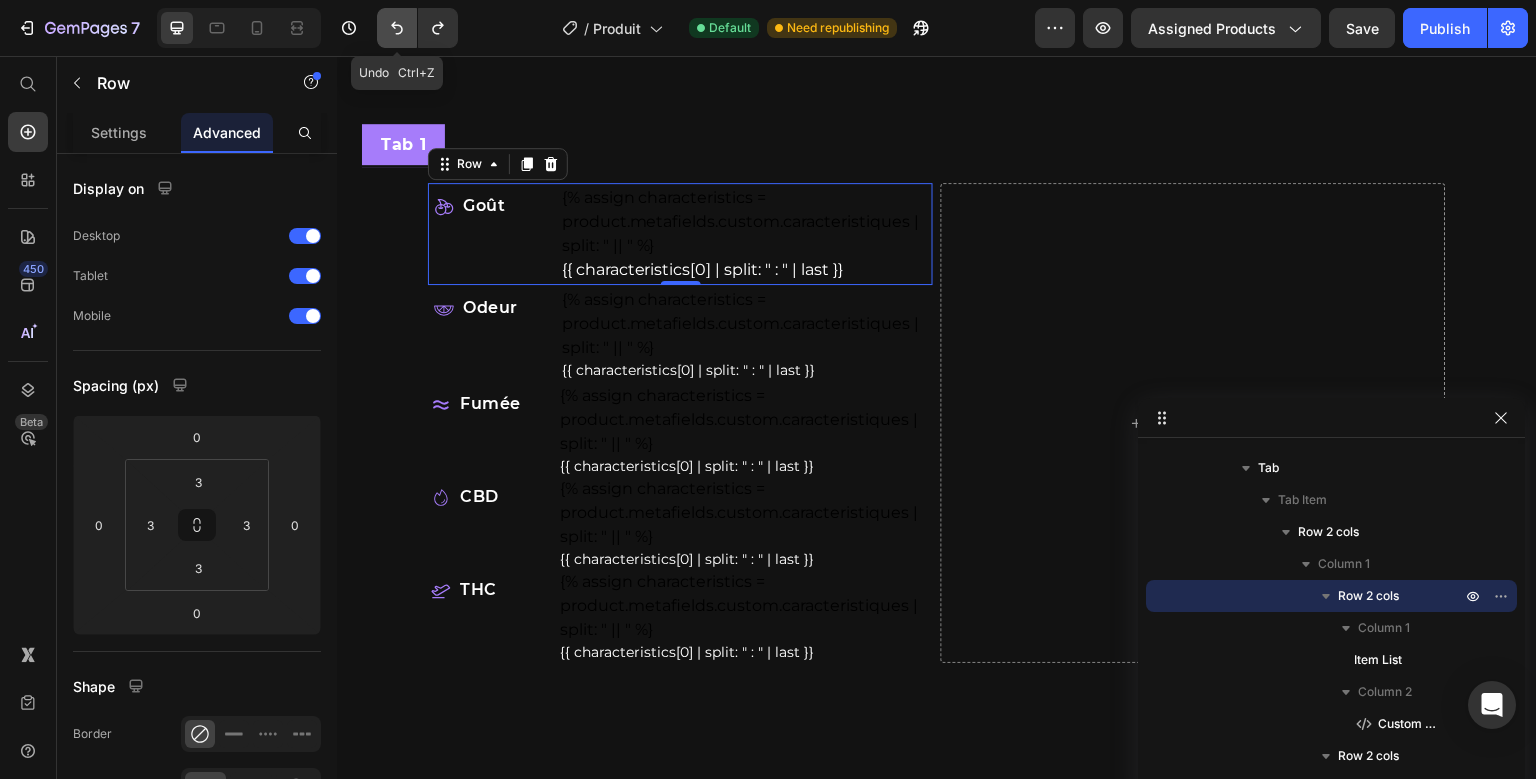 click 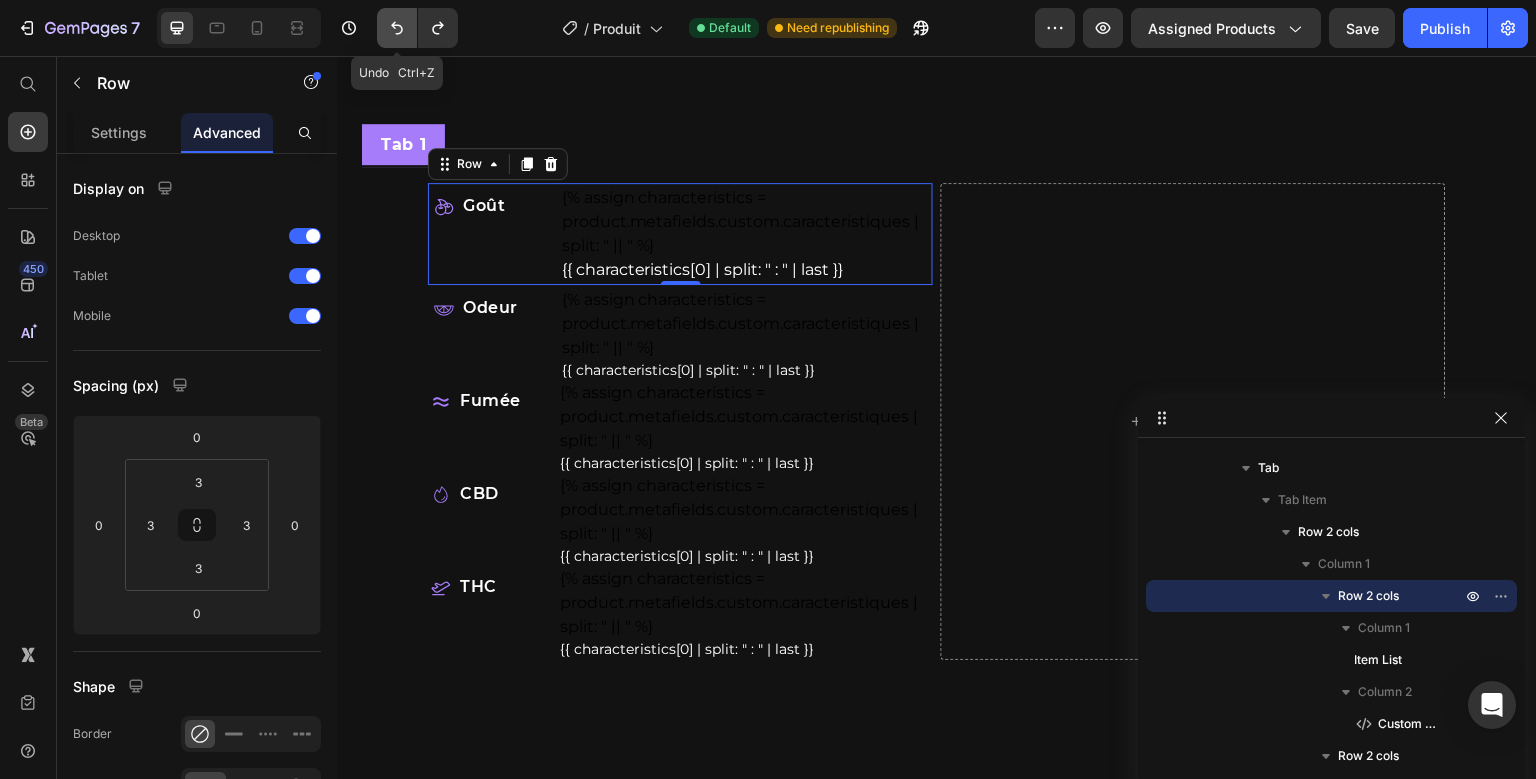 click 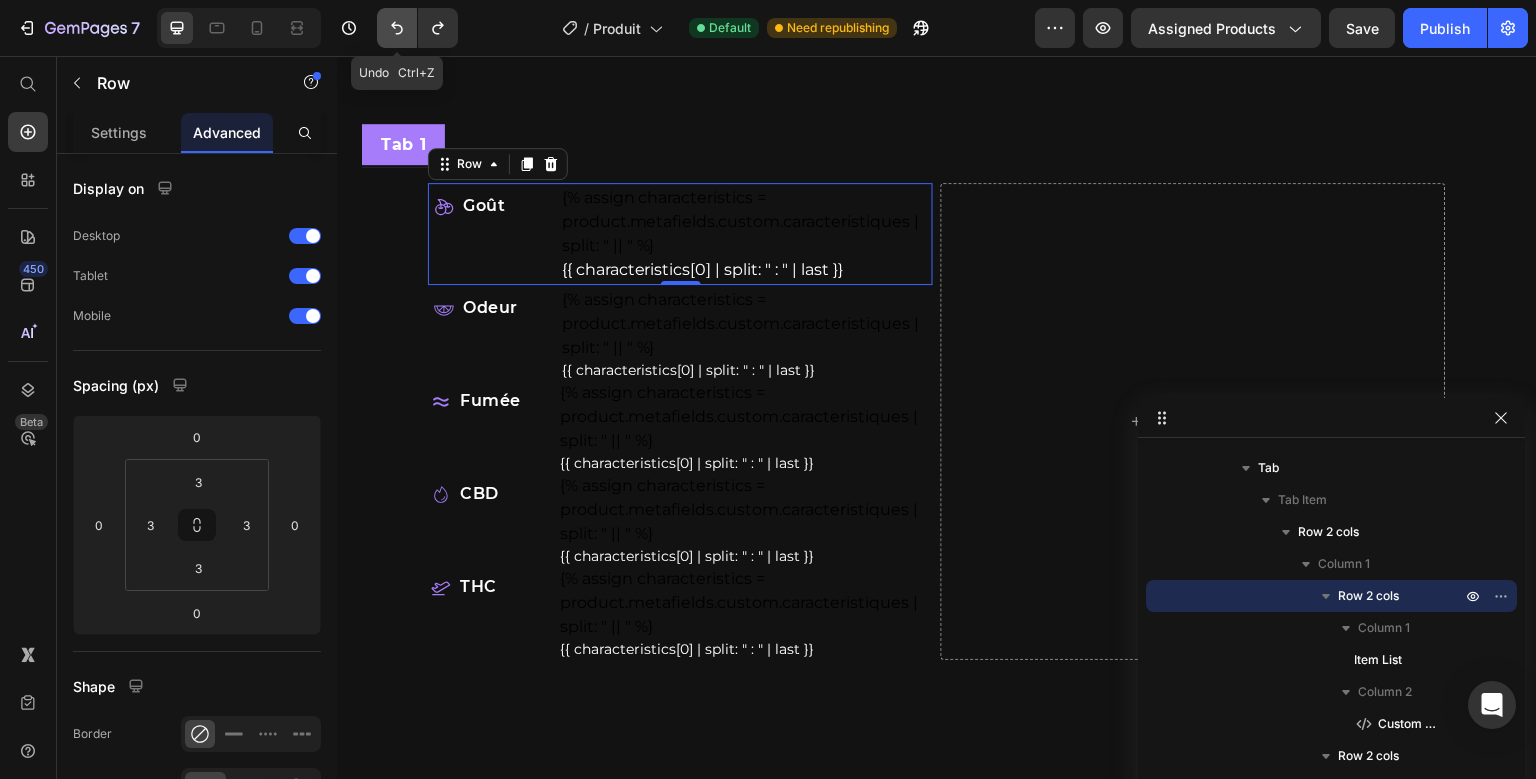 click 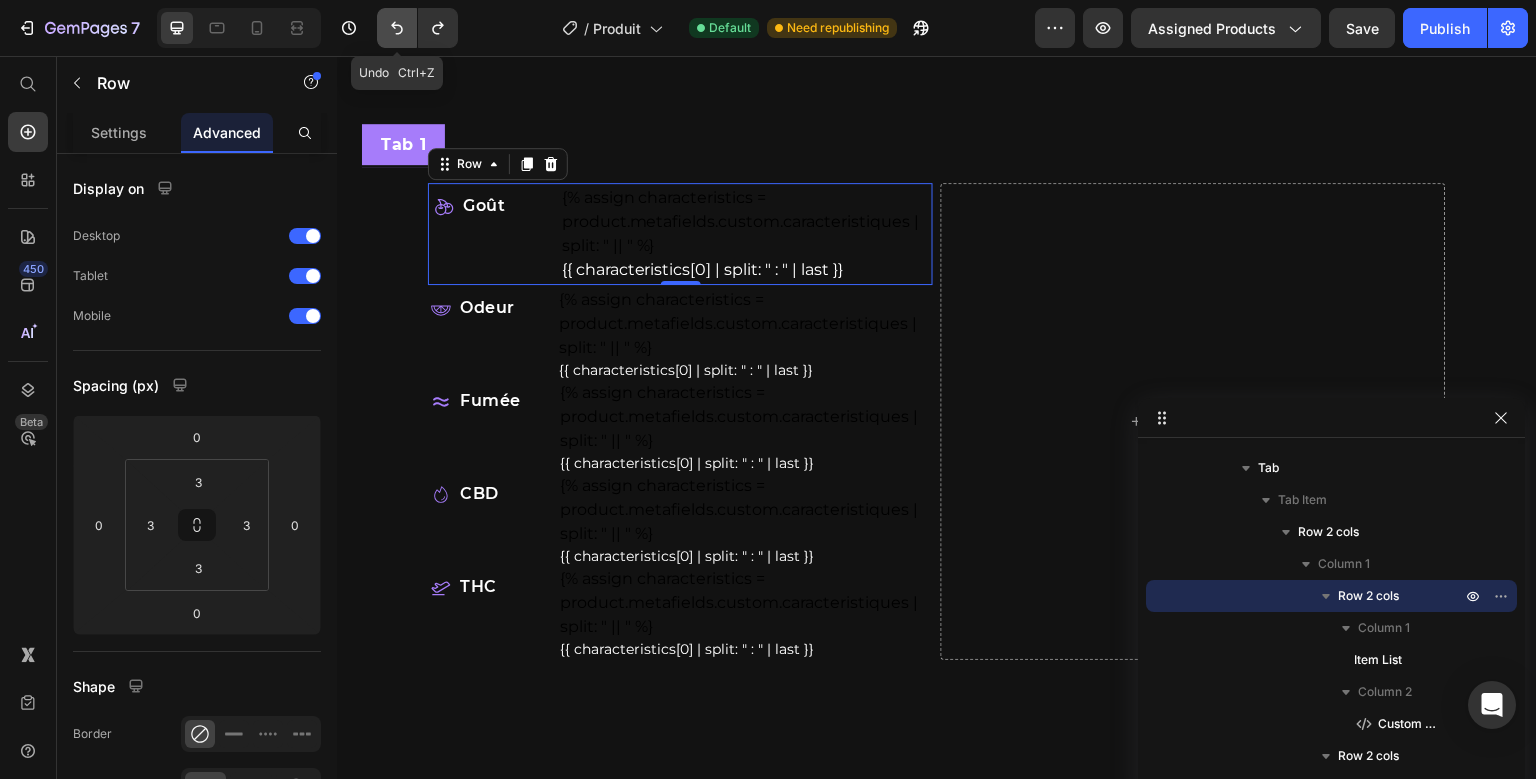 click 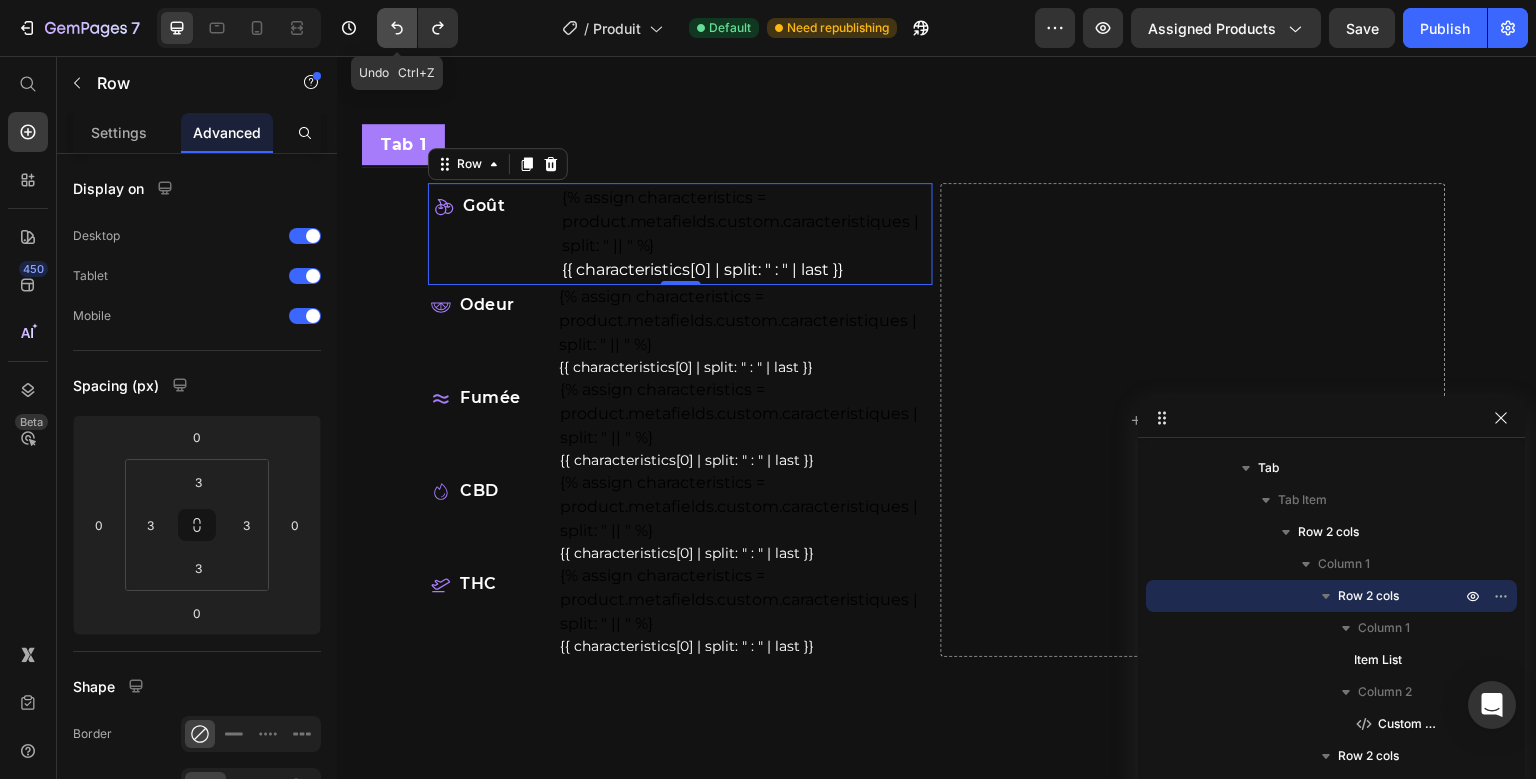 click 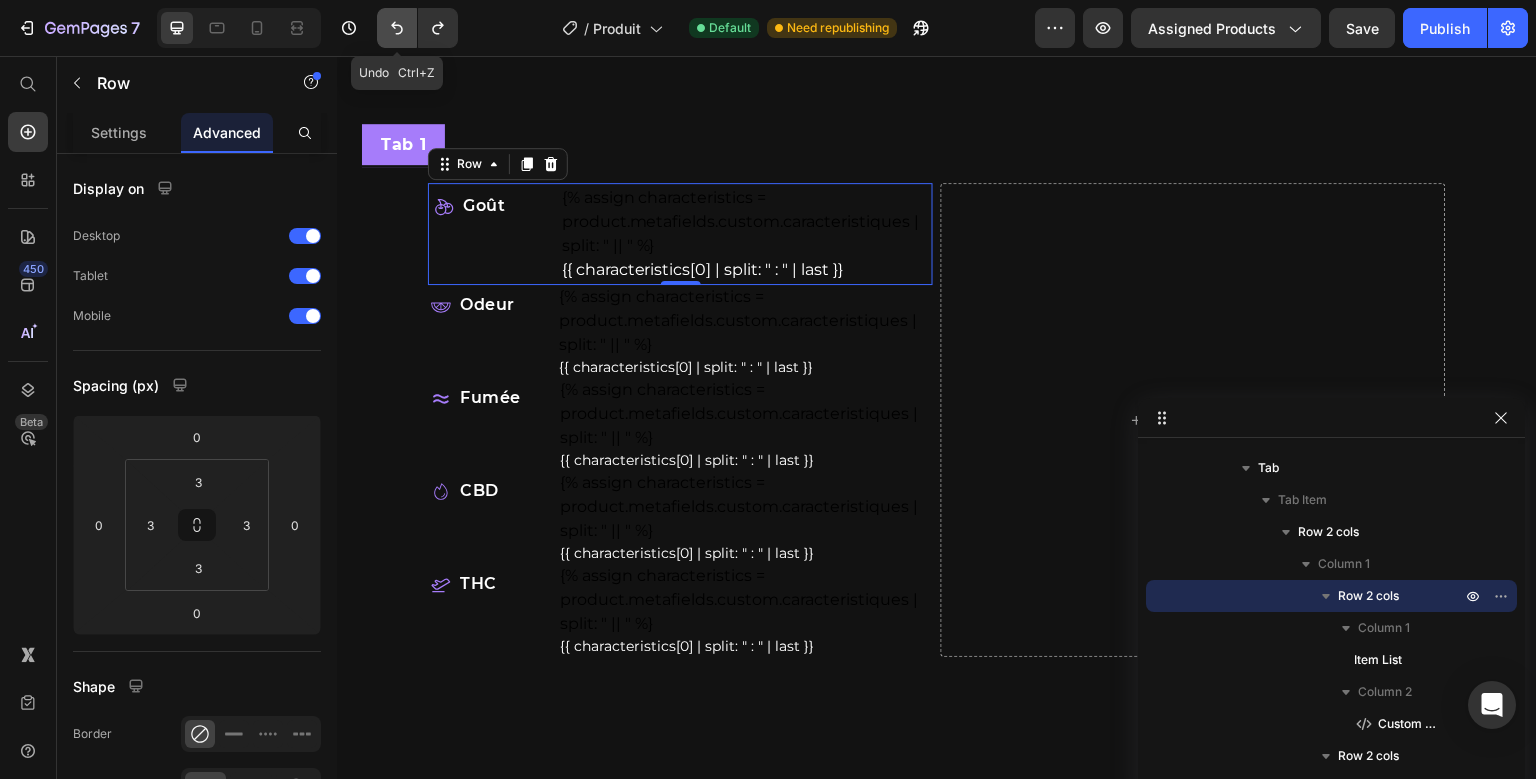 click 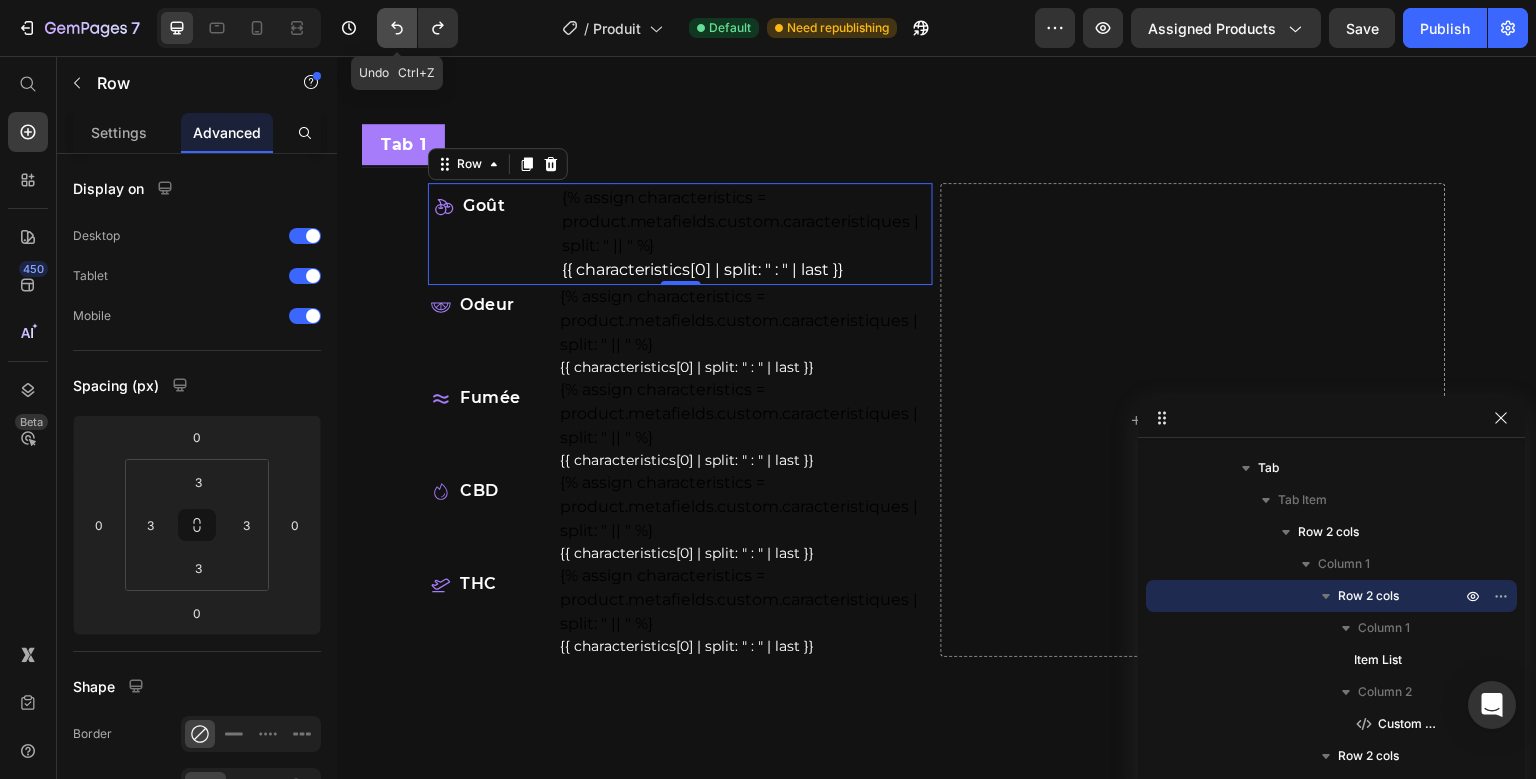 click 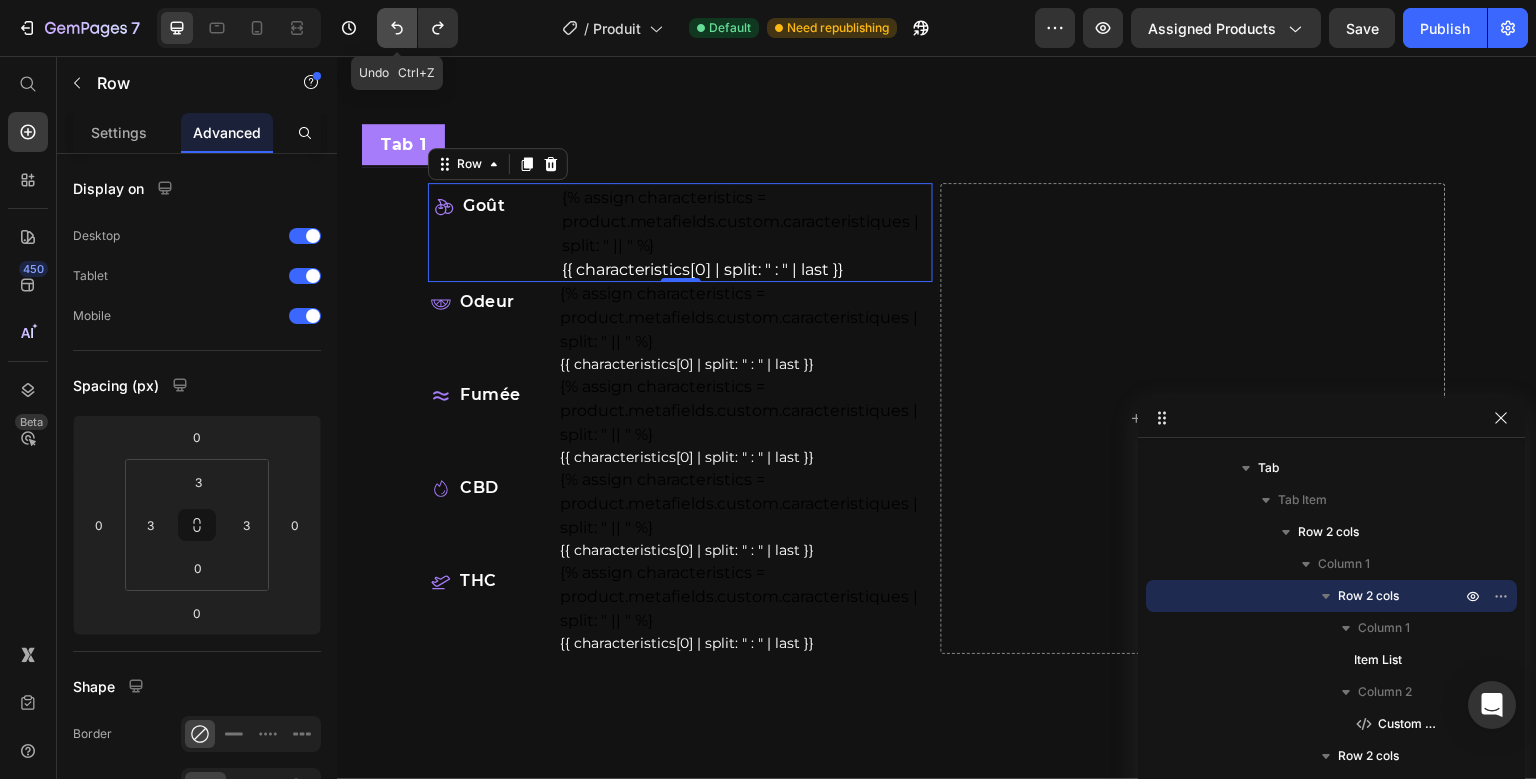 click 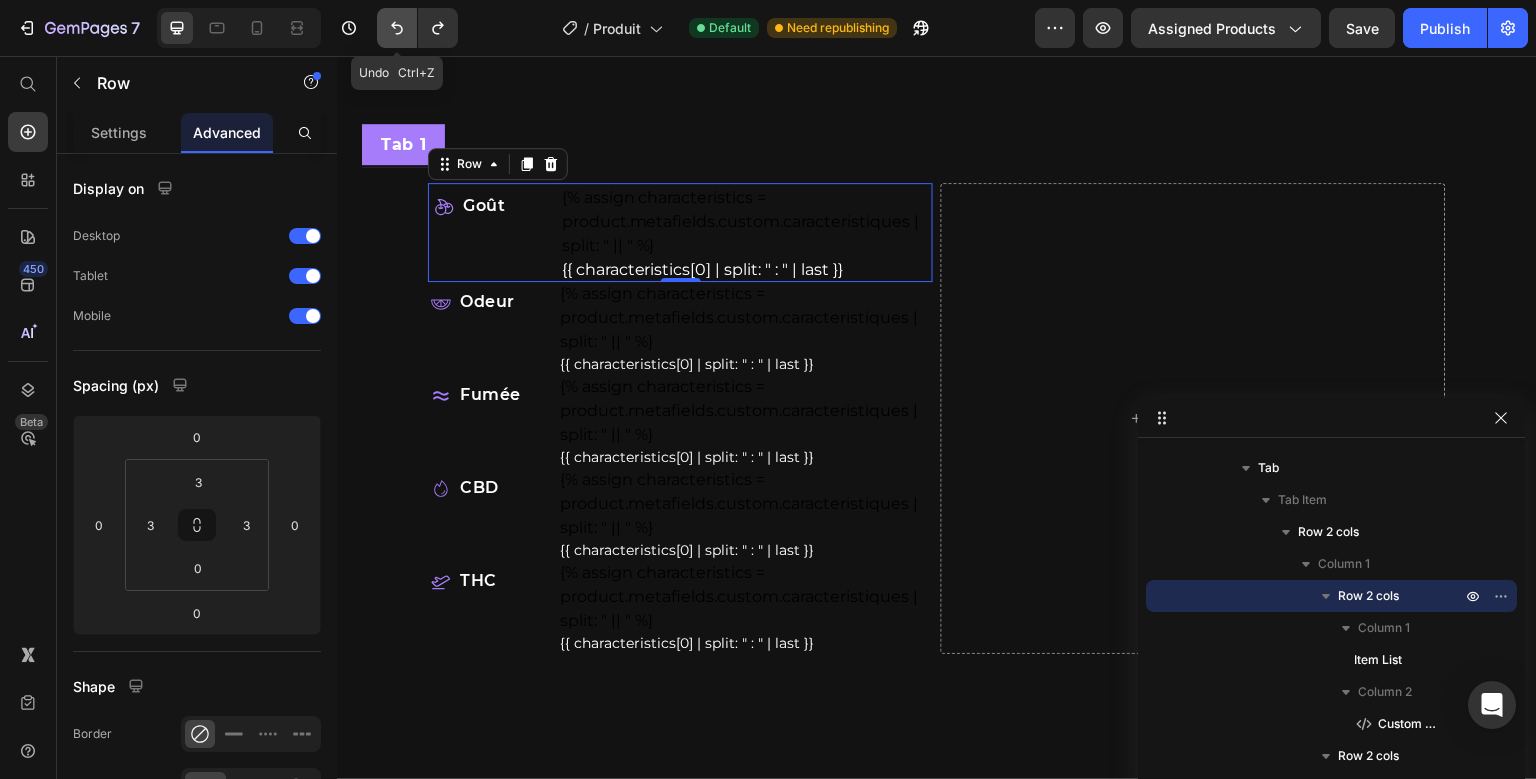 click 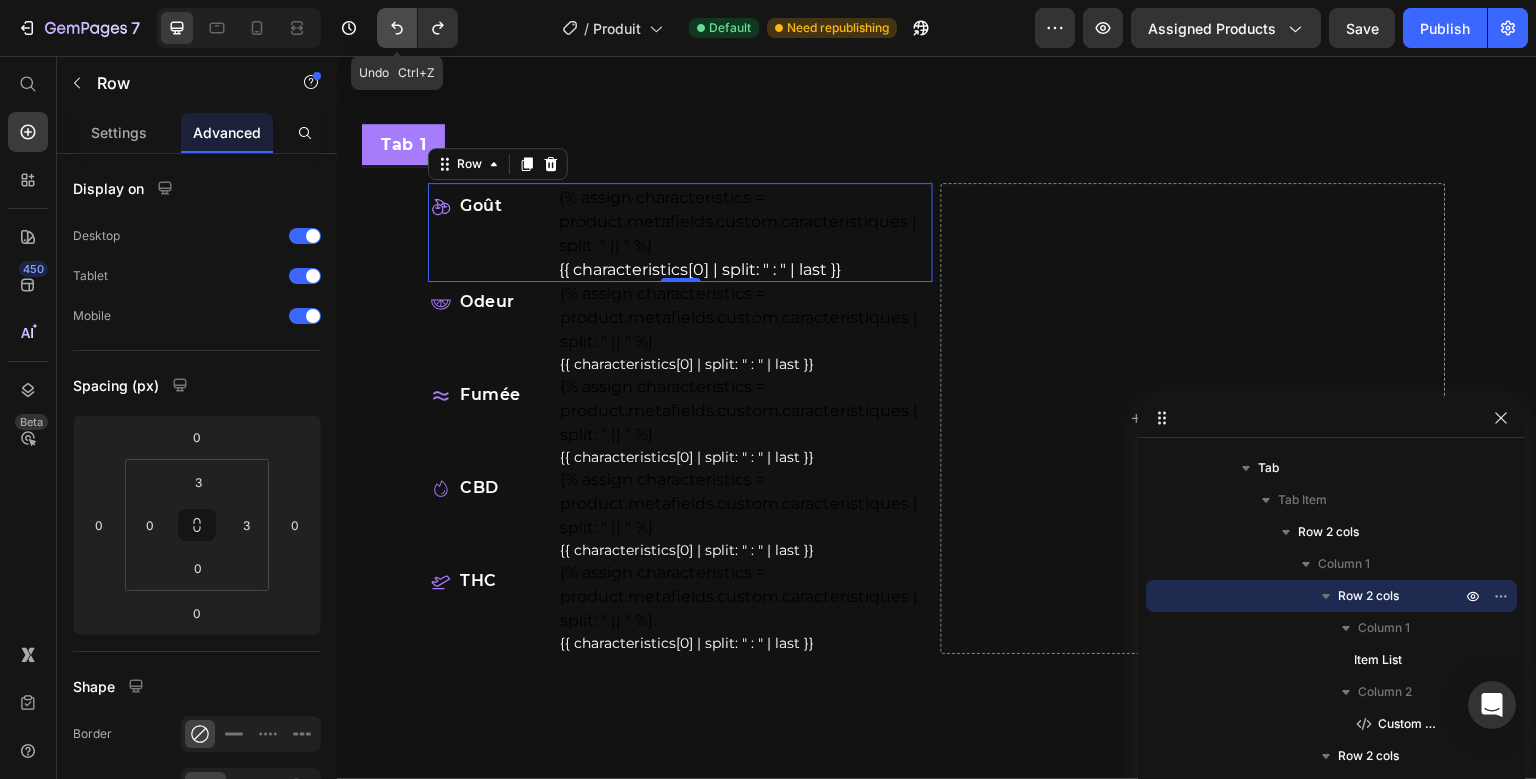 click 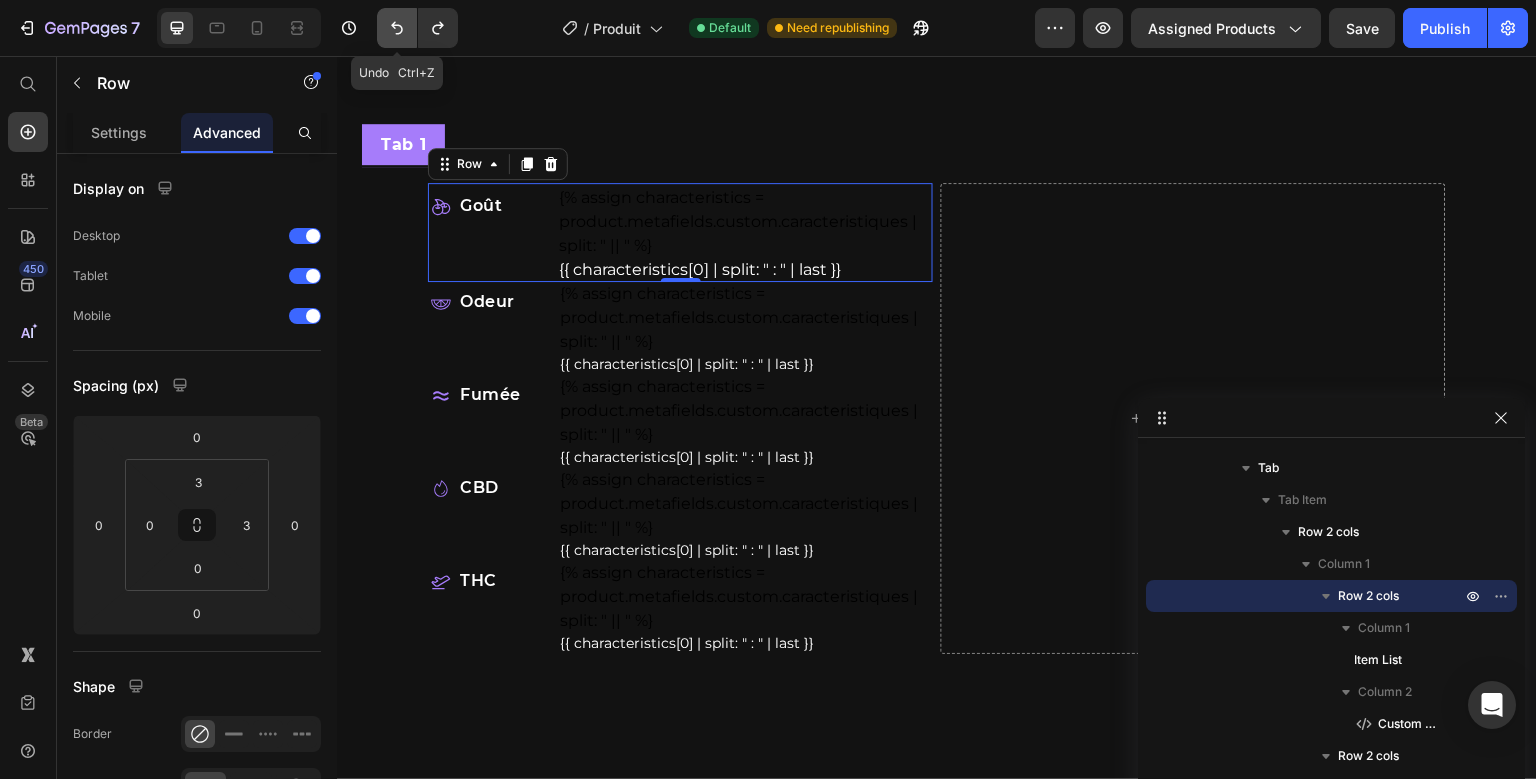 click 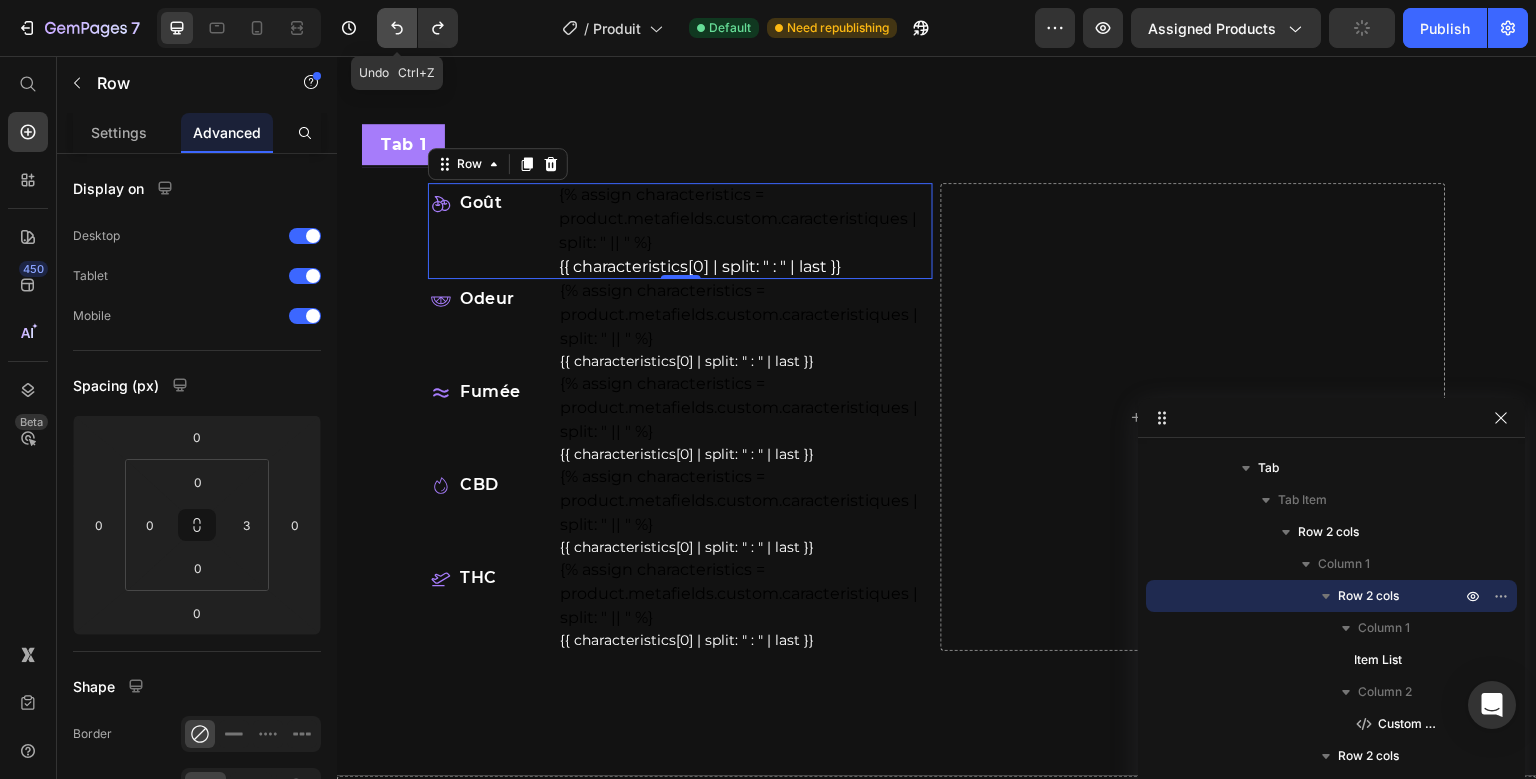 click 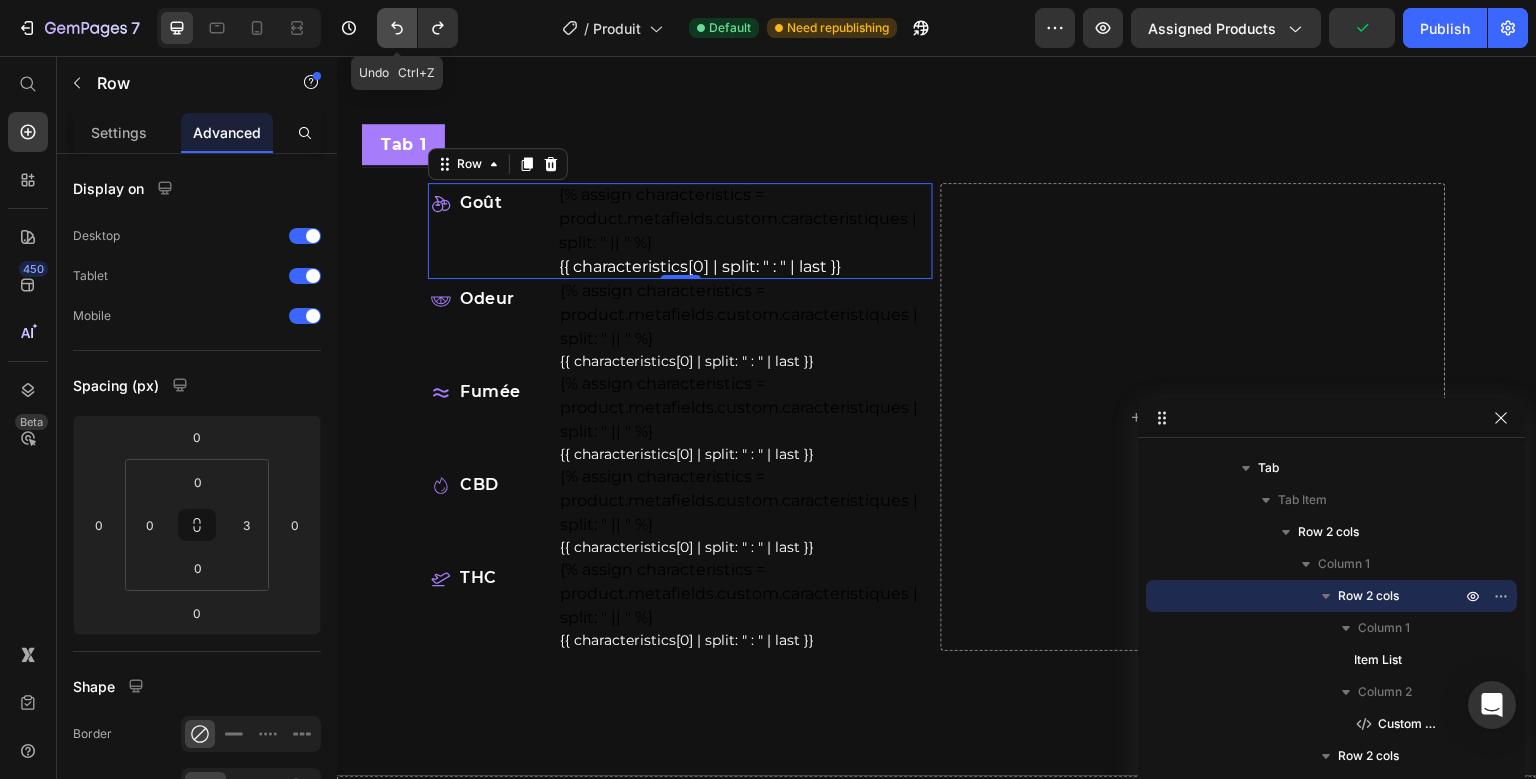 click 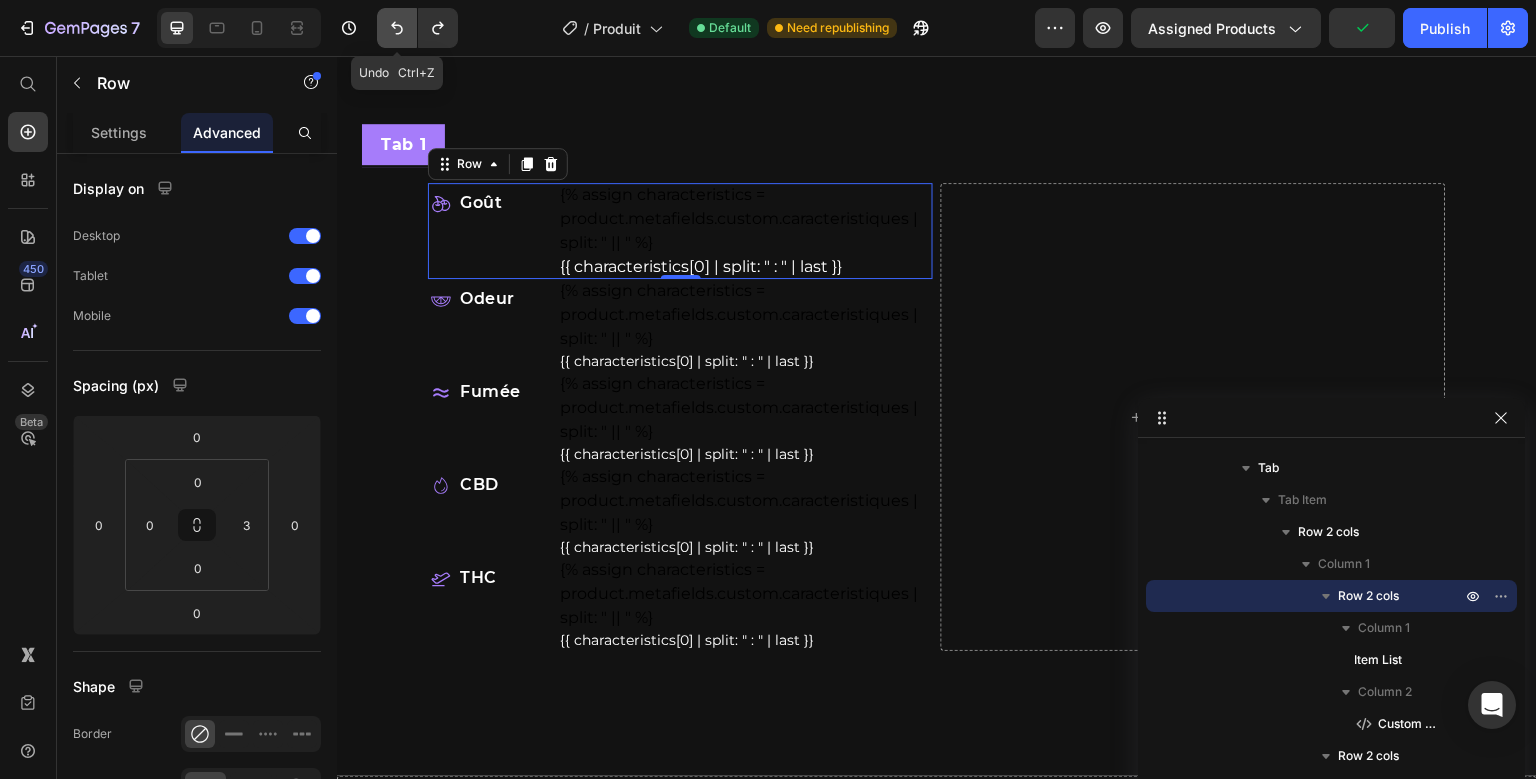 type on "0" 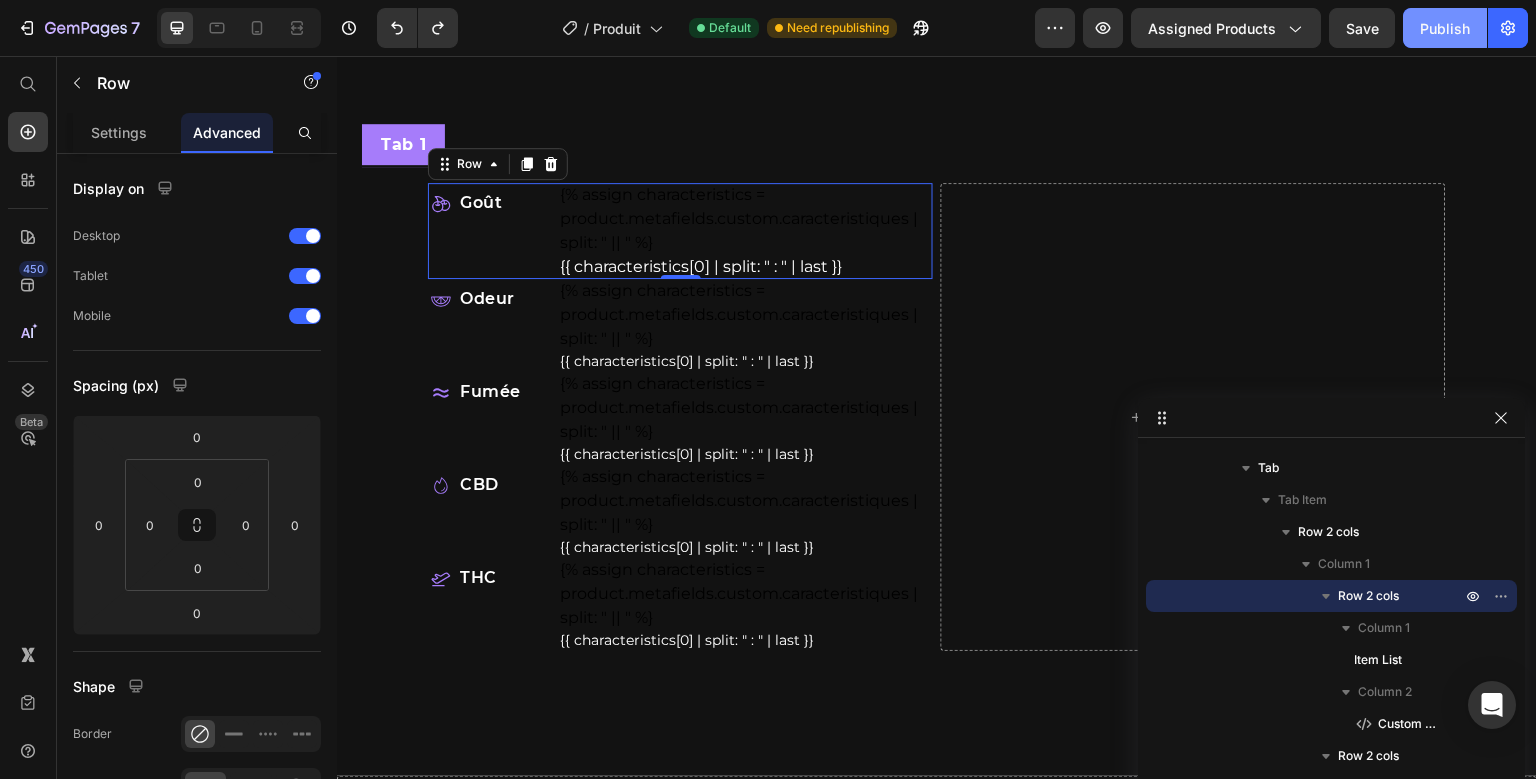 click on "Publish" at bounding box center [1445, 28] 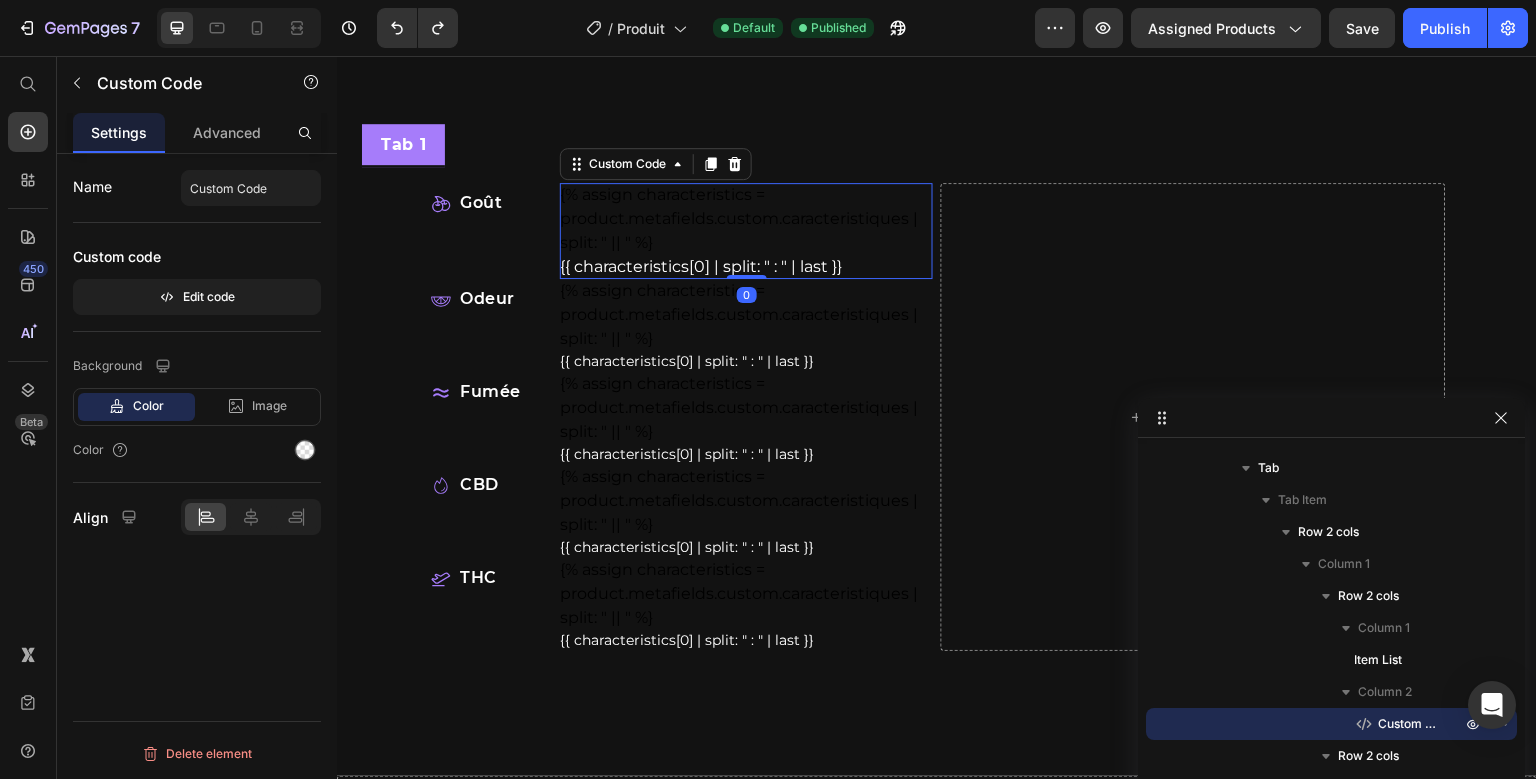 click on "{% assign characteristics = product.metafields.custom.caracteristiques | split: " || " %}
{{ characteristics[0] | split: " : " | last }}
Custom Code   0" at bounding box center (746, 231) 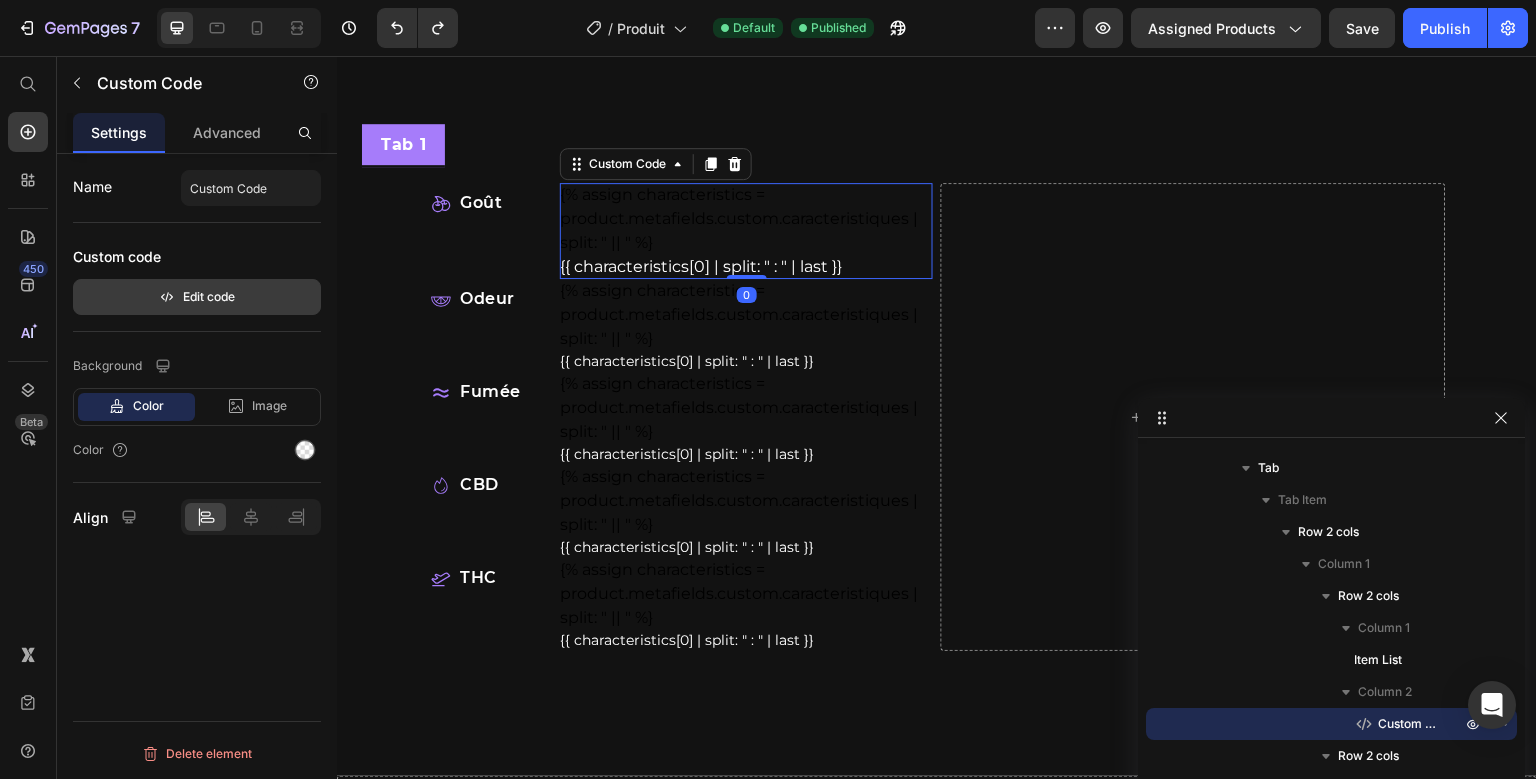 click on "Edit code" at bounding box center (197, 297) 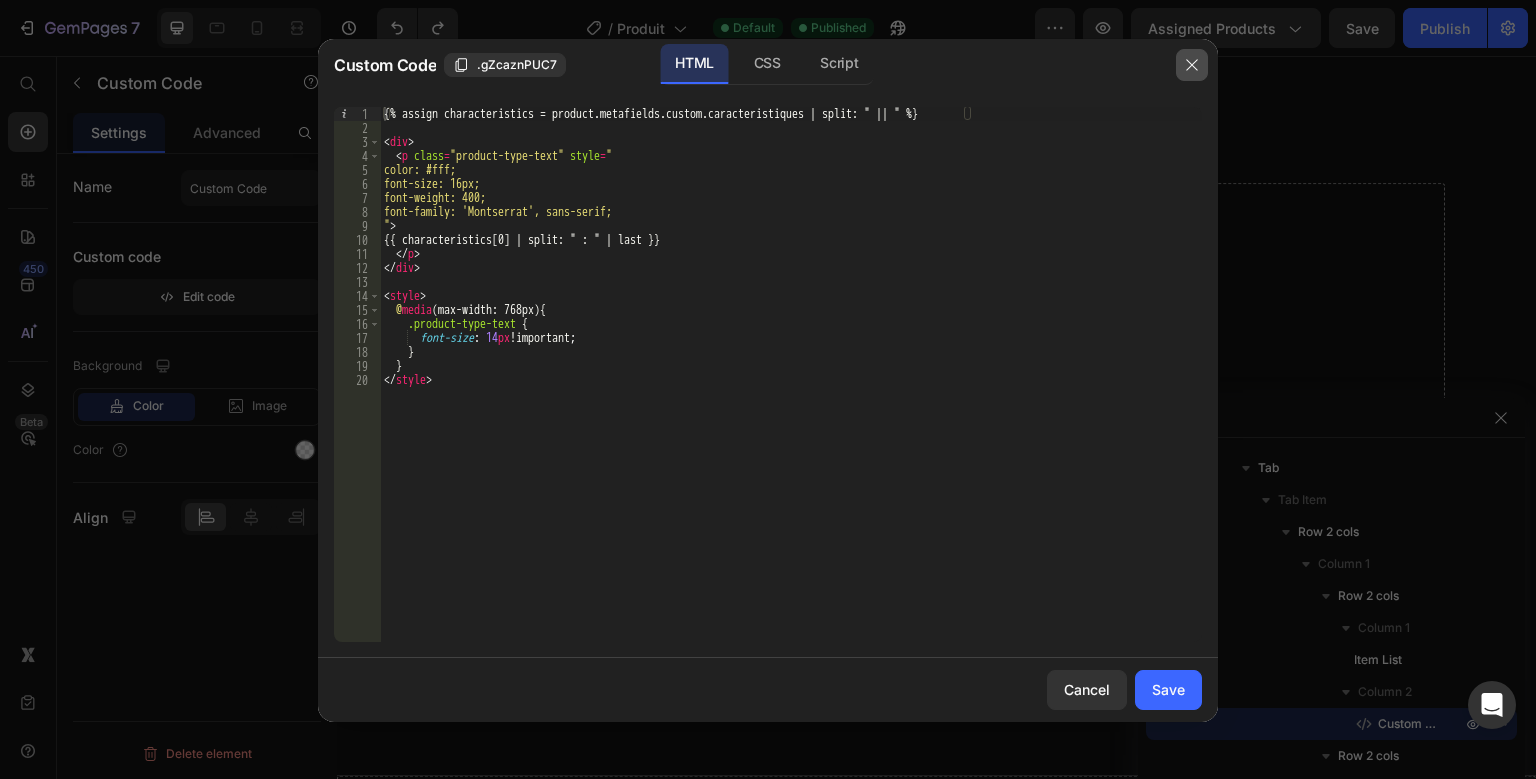 click 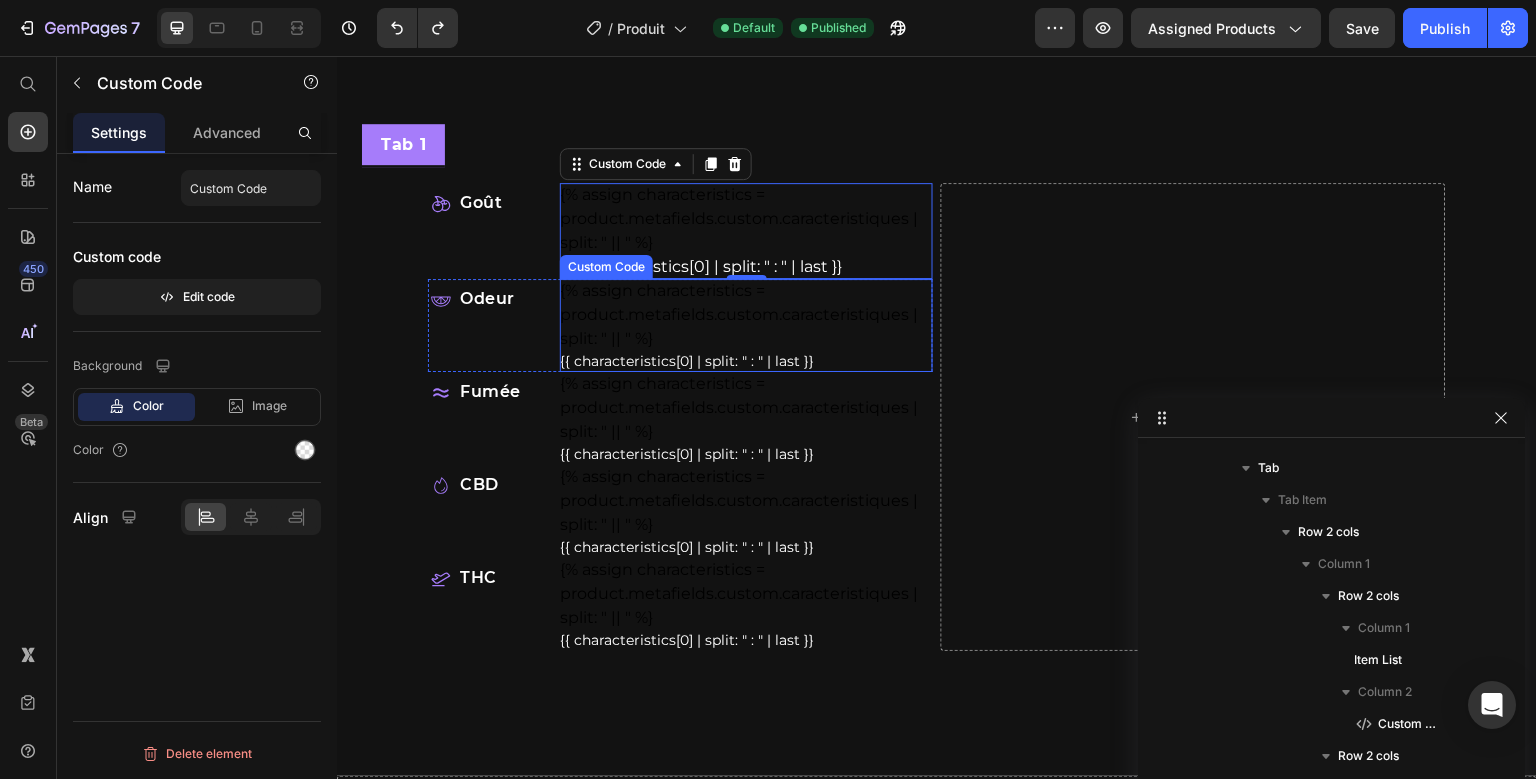 scroll, scrollTop: 474, scrollLeft: 0, axis: vertical 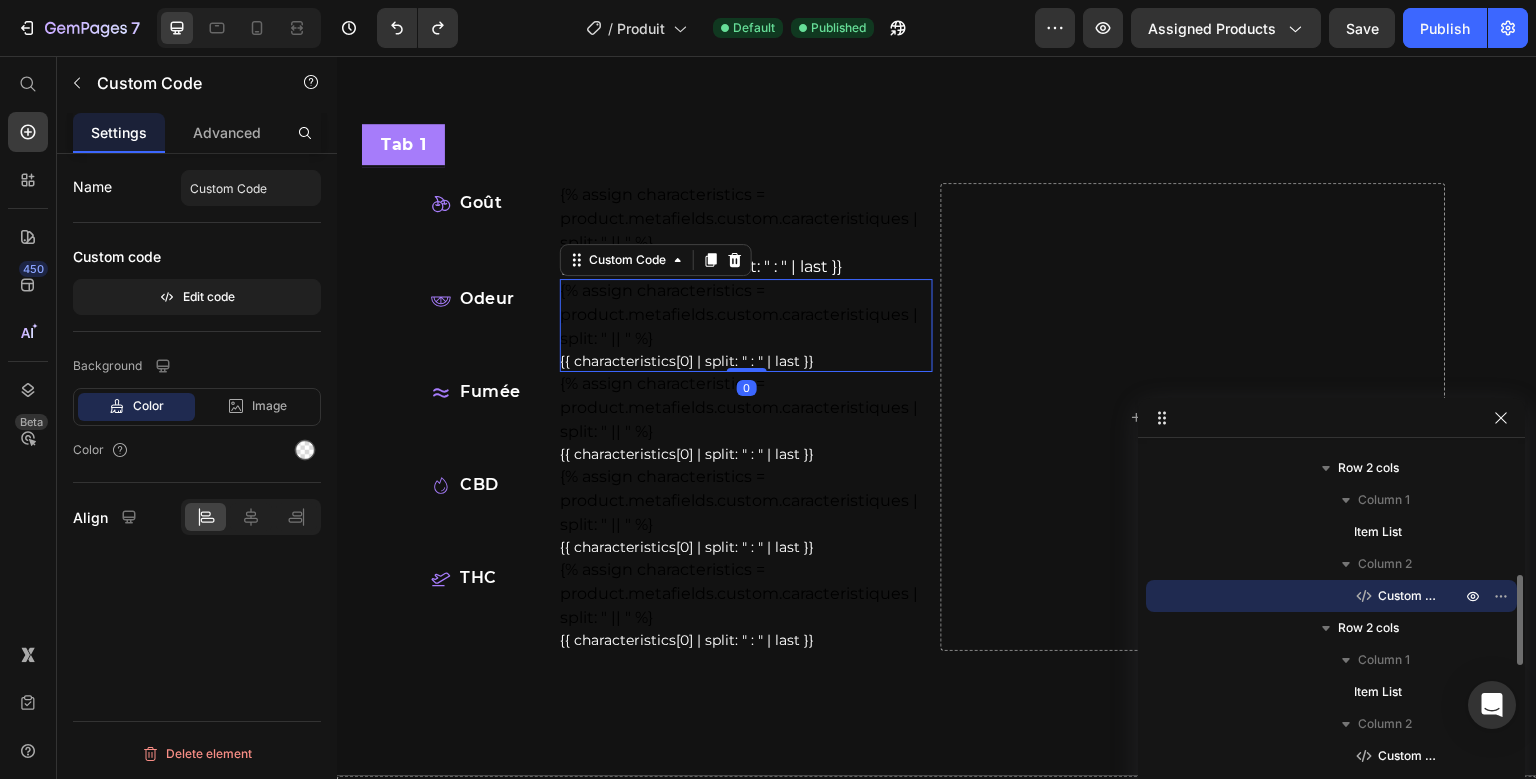 click on "{% assign characteristics = product.metafields.custom.caracteristiques | split: " || " %}
{{ characteristics[0] | split: " : " | last }}
Custom Code   0" at bounding box center (746, 325) 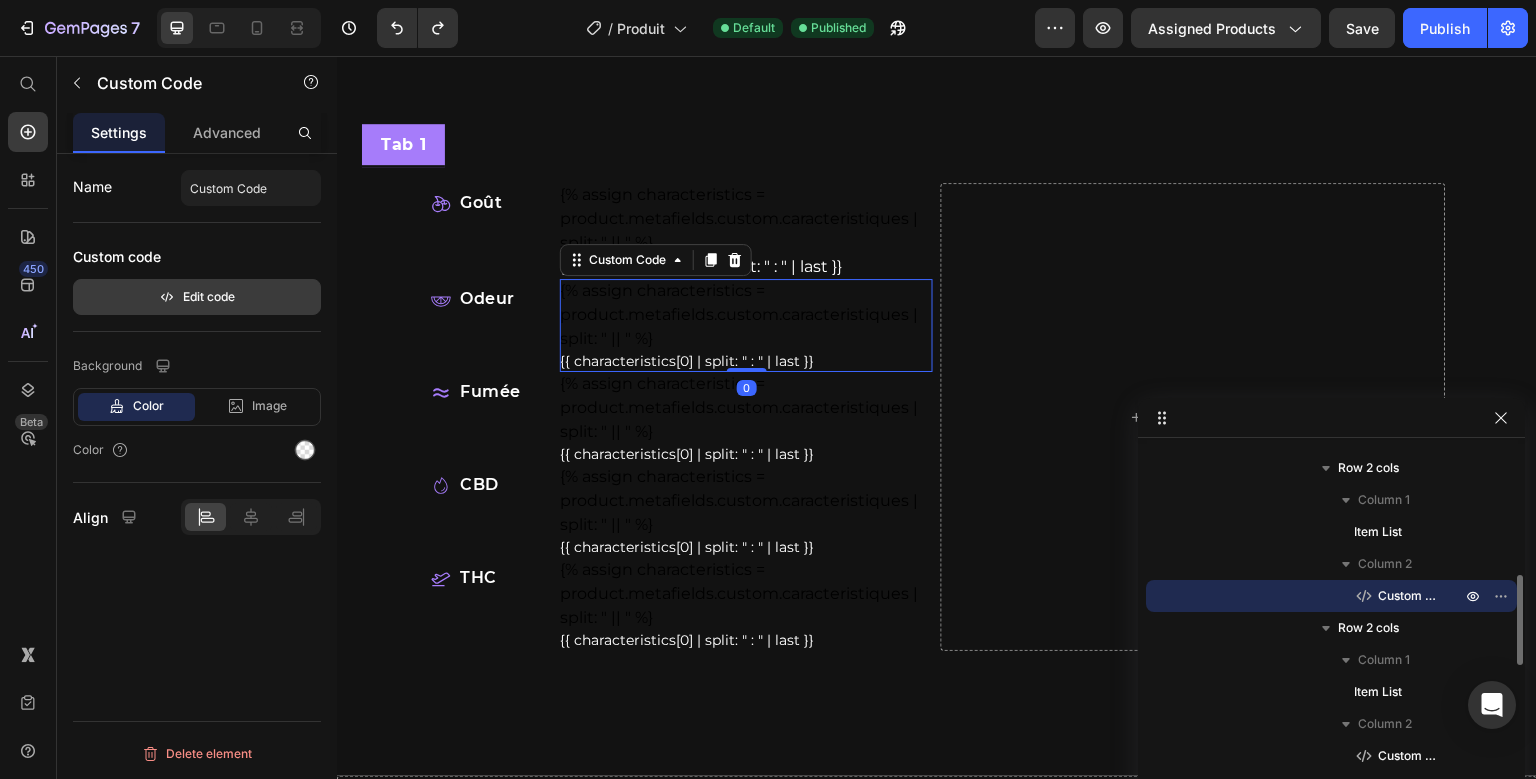 click on "Edit code" at bounding box center (197, 297) 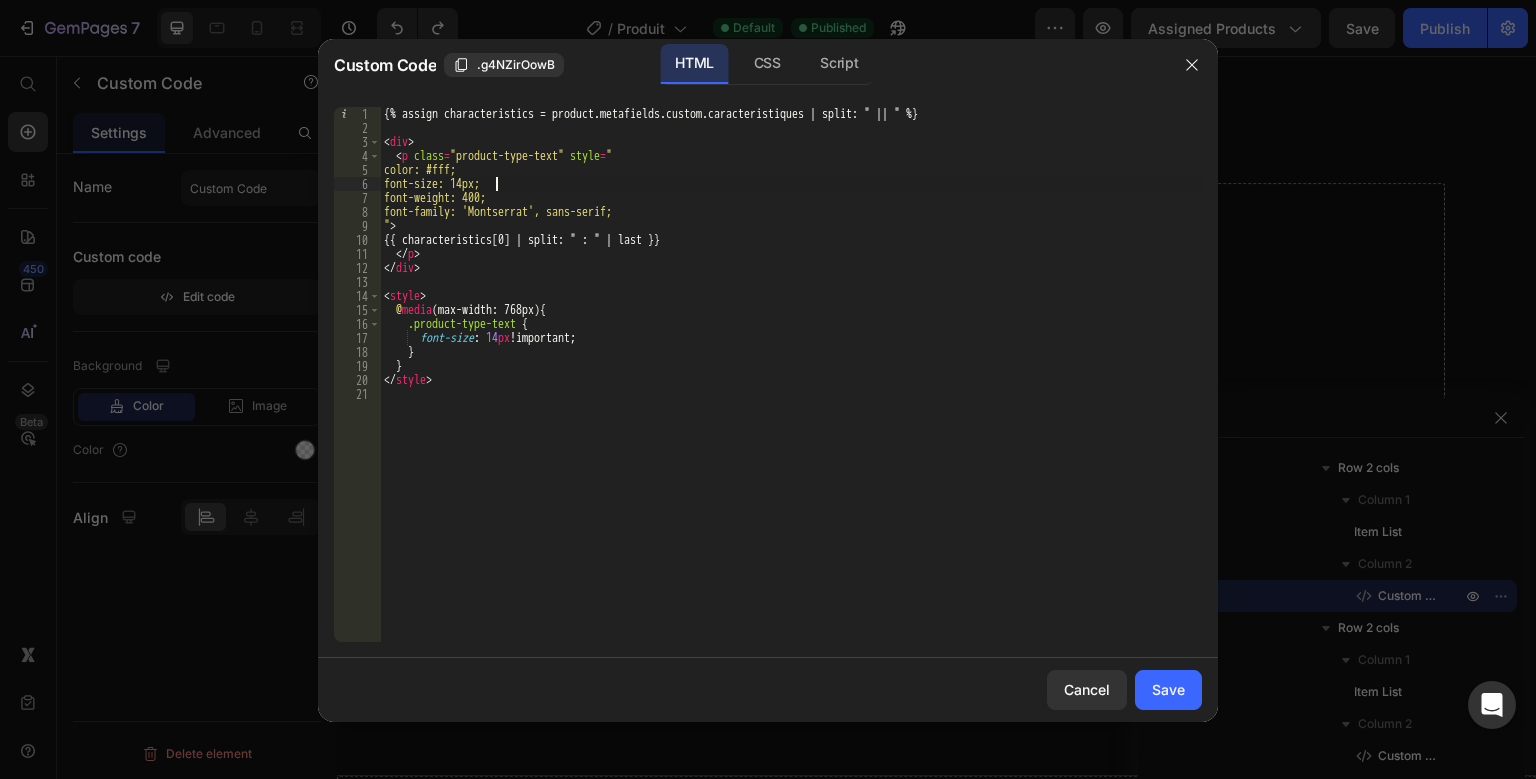 click on "{% assign characteristics = product.metafields.custom.caracteristiques | split: " || " %} < div >    < p   class = "product-type-text"   style = "     color: #fff;     font-size: 14px;     font-weight: 400;     font-family: 'Montserrat', sans-serif;   " >     {{ characteristics[0] | split: " : " | last }}    </ p > </ div > < style >    @ media  (max-width: 768px)  {      .product-type-text   {         font-size :   14 px  !important ;      }    } </ style >" at bounding box center (791, 388) 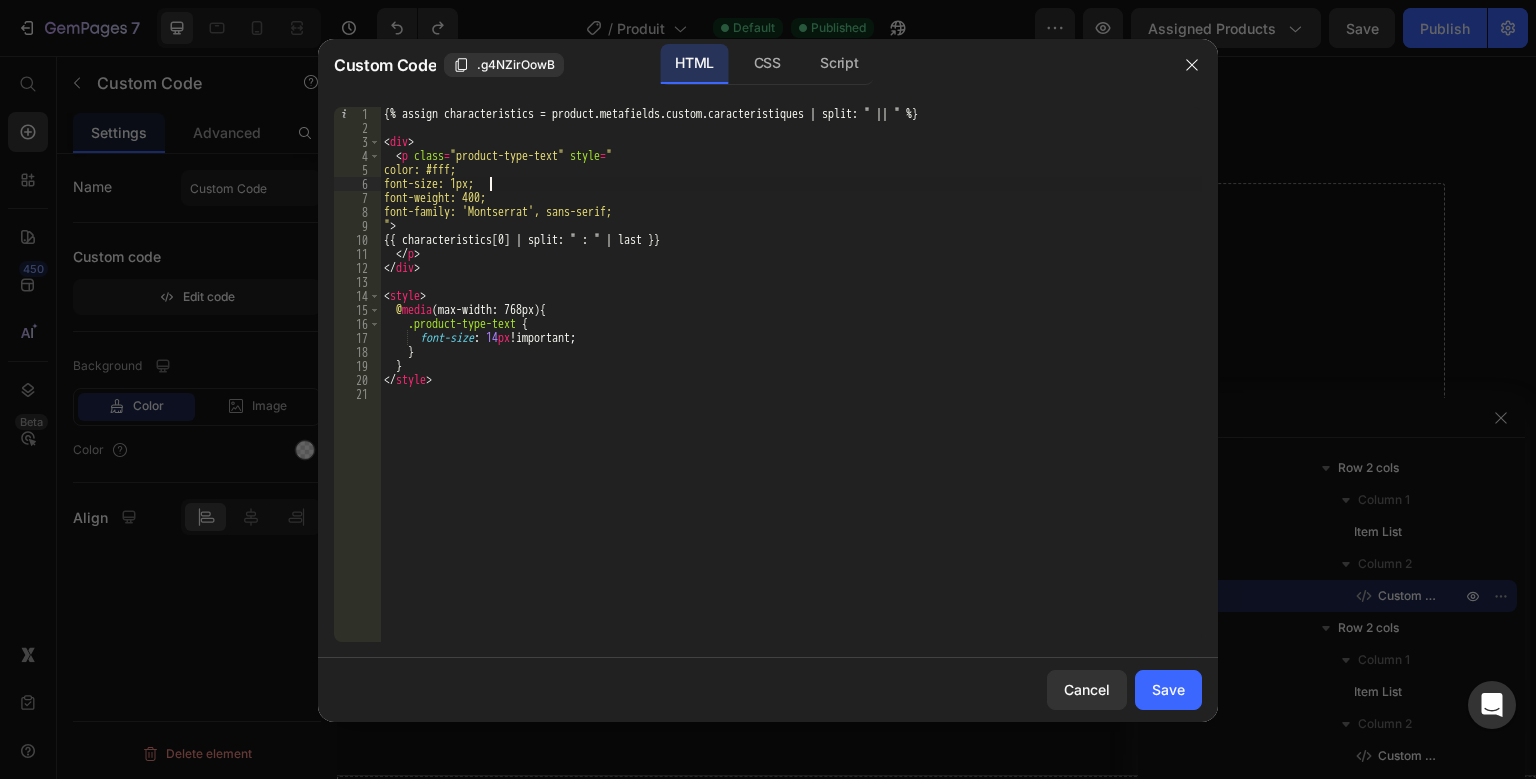 scroll, scrollTop: 0, scrollLeft: 9, axis: horizontal 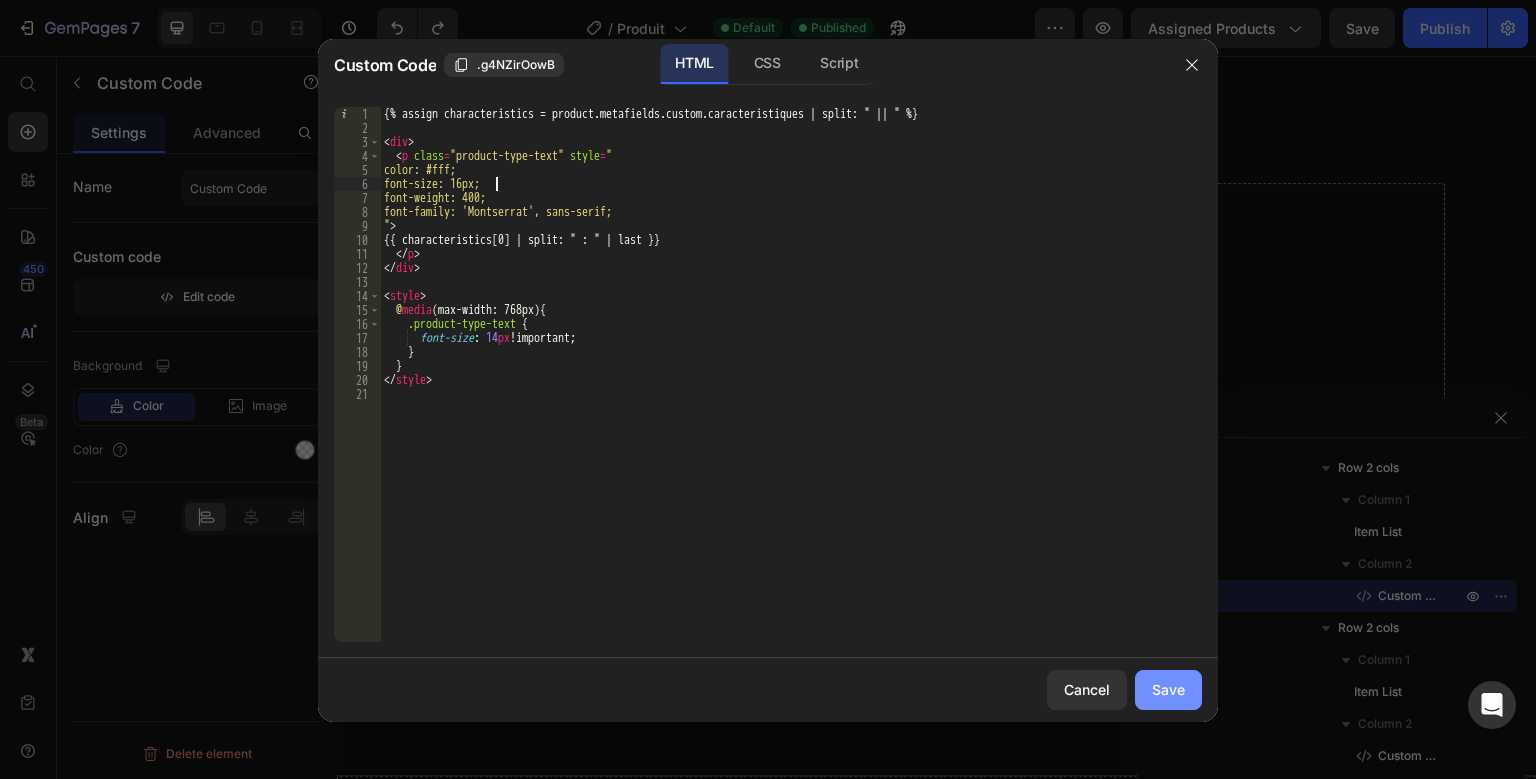 type on "font-size: 16px;" 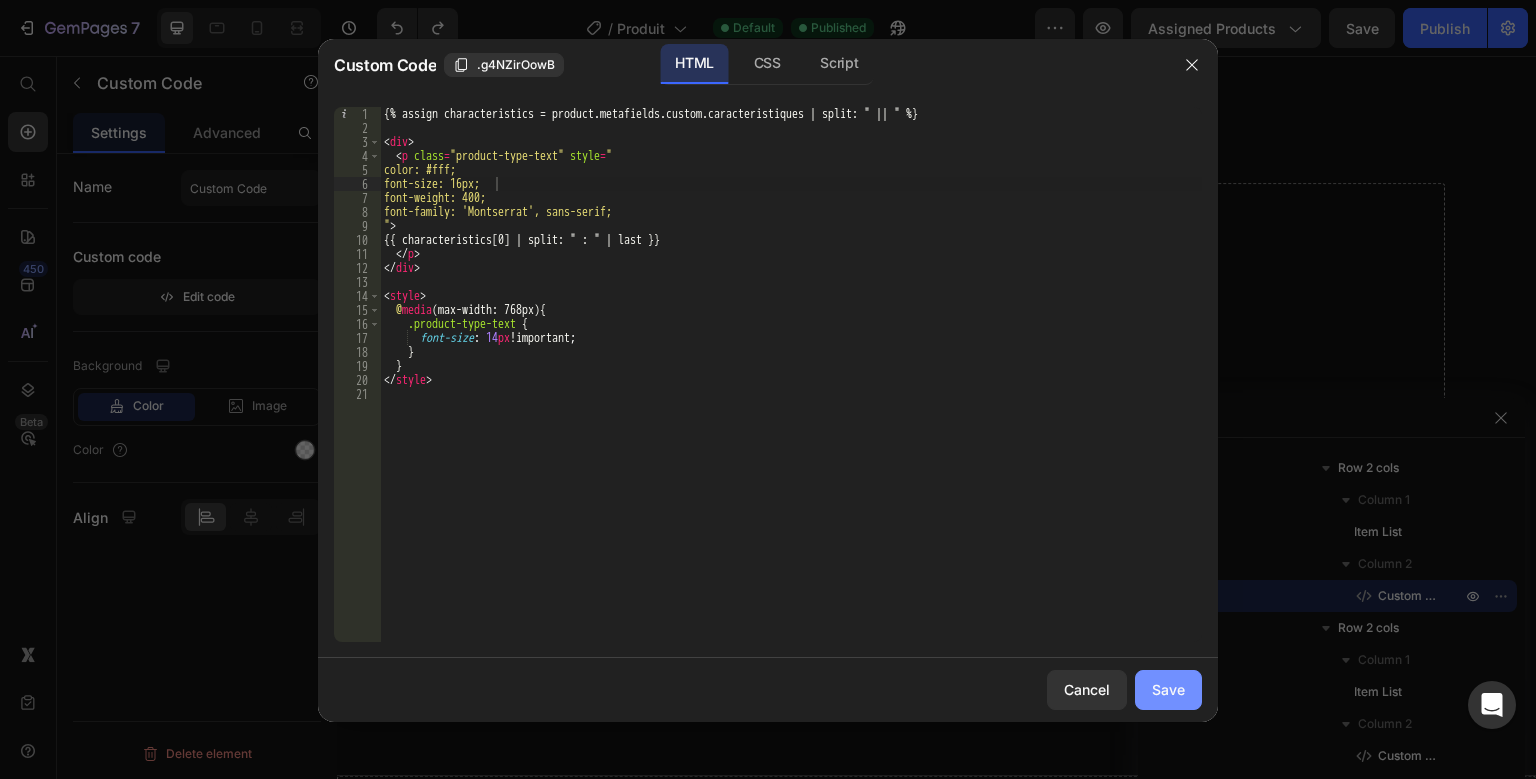 click on "Save" 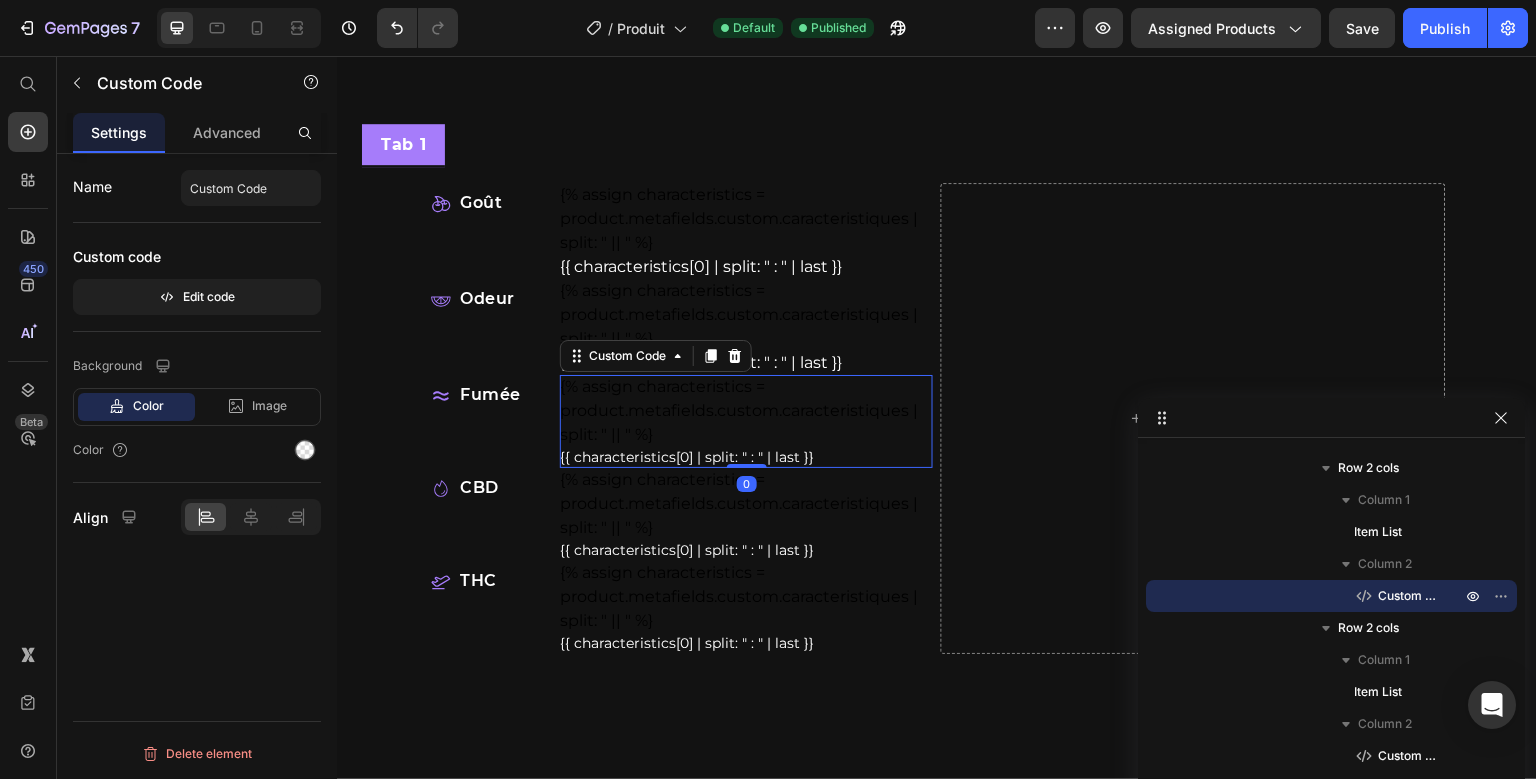 click on "{% assign characteristics = product.metafields.custom.caracteristiques | split: " || " %}
{{ characteristics[0] | split: " : " | last }}
Custom Code   0" at bounding box center [746, 421] 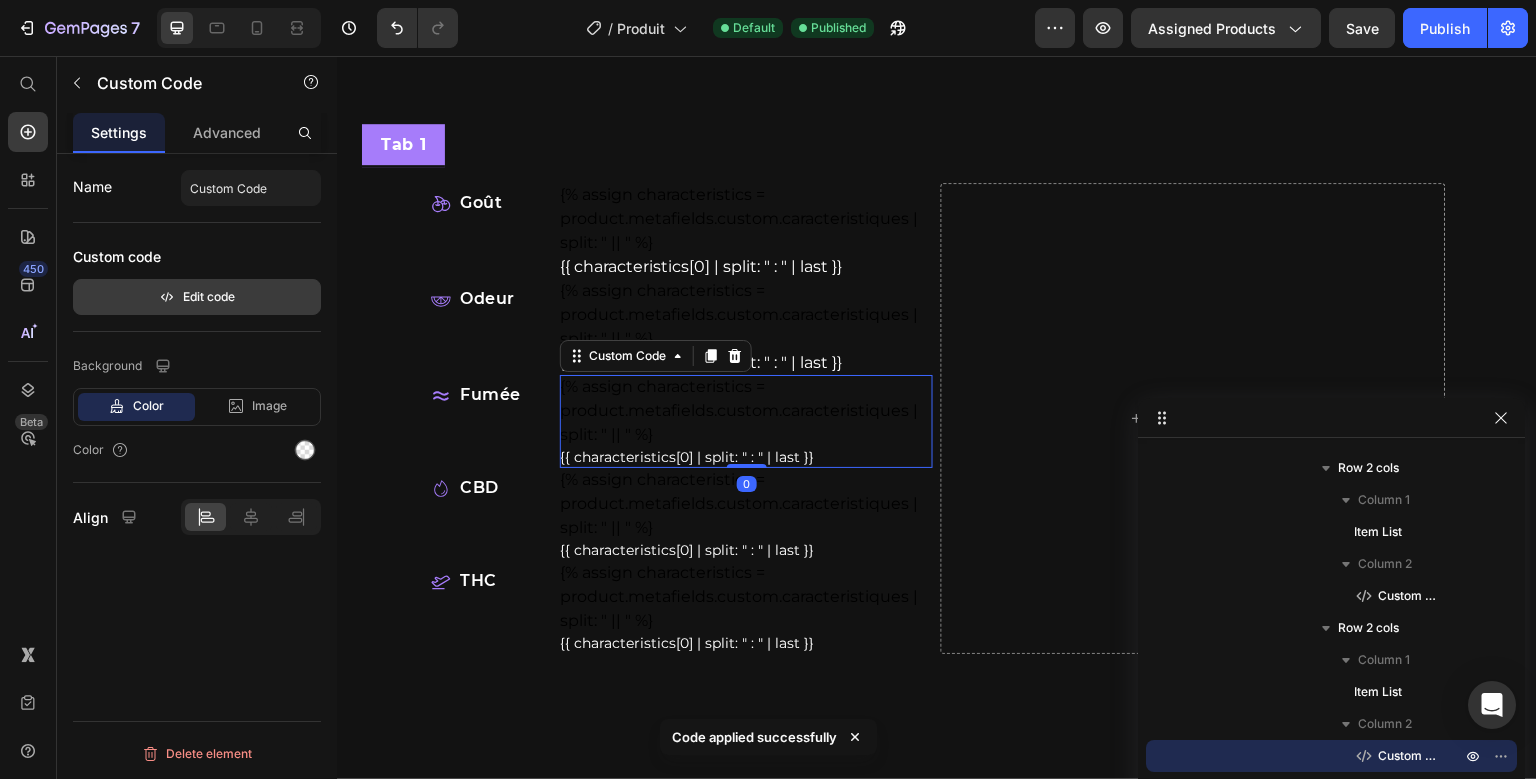 click on "Edit code" at bounding box center [197, 297] 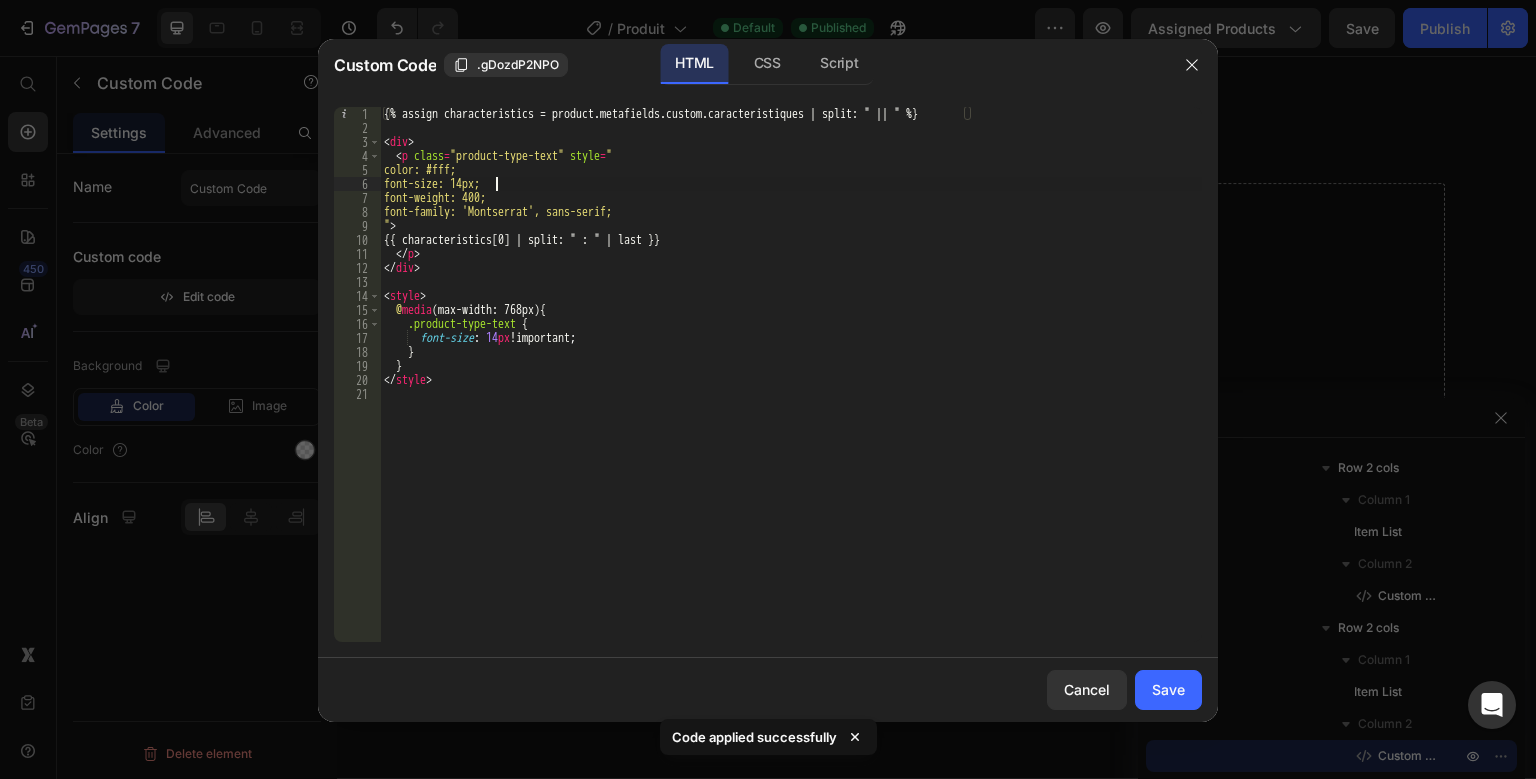 click on "{% assign characteristics = product.metafields.custom.caracteristiques | split: " || " %} < div >    < p   class = "product-type-text"   style = "     color: #fff;     font-size: 14px;     font-weight: 400;     font-family: 'Montserrat', sans-serif;   " >     {{ characteristics[0] | split: " : " | last }}    </ p > </ div > < style >    @ media  (max-width: 768px)  {      .product-type-text   {         font-size :   14 px  !important ;      }    } </ style >" at bounding box center [791, 388] 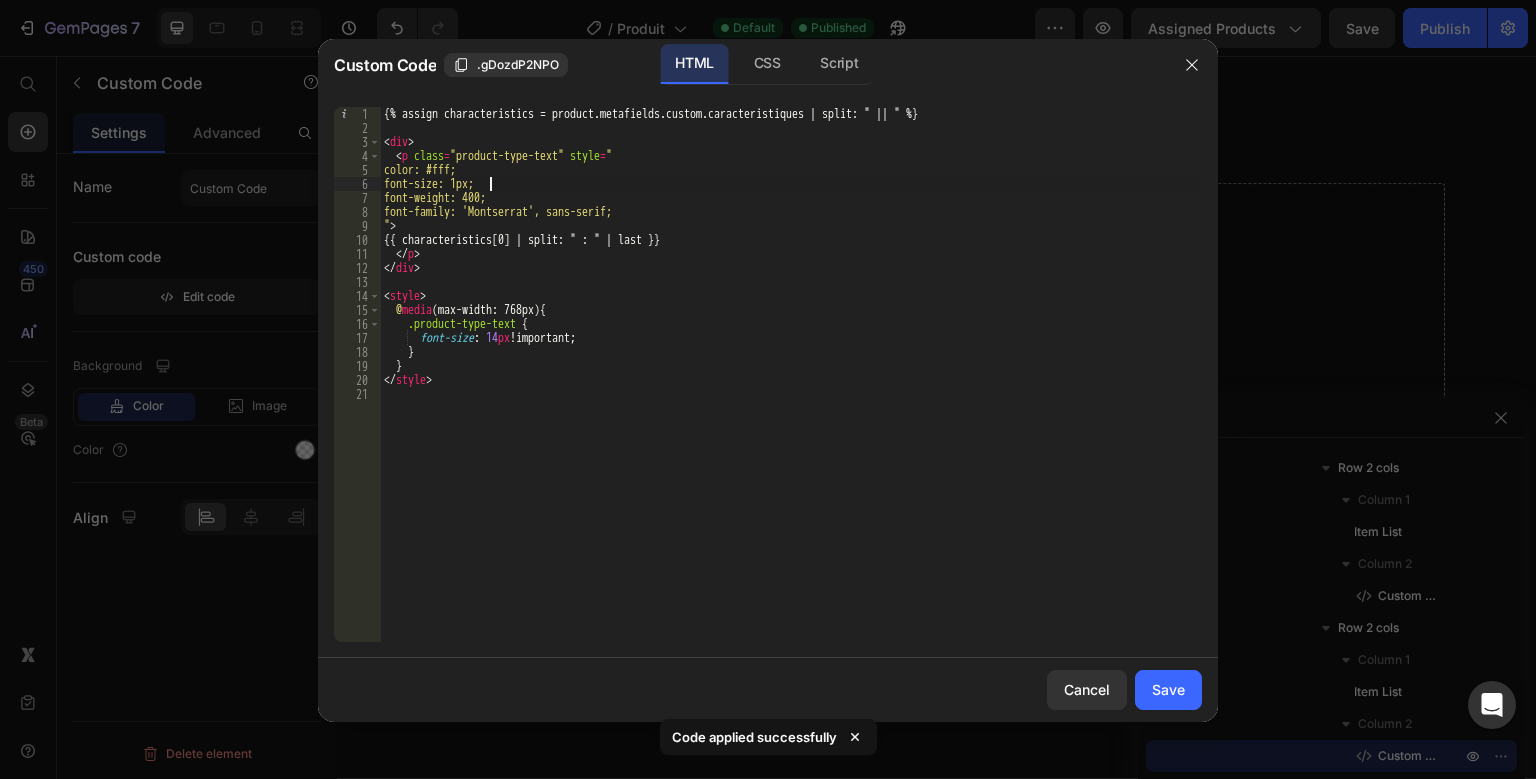 scroll, scrollTop: 0, scrollLeft: 9, axis: horizontal 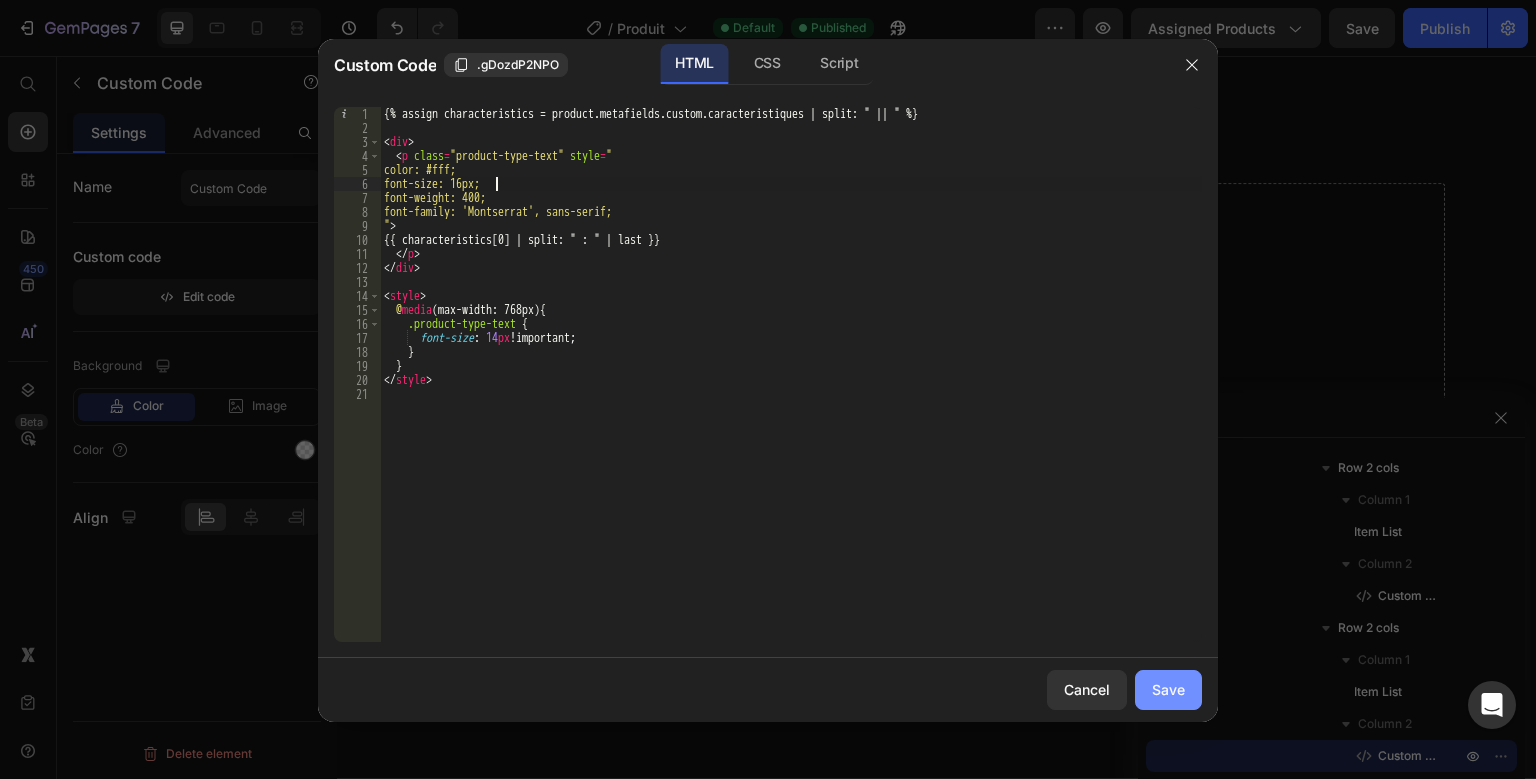 type on "font-size: 16px;" 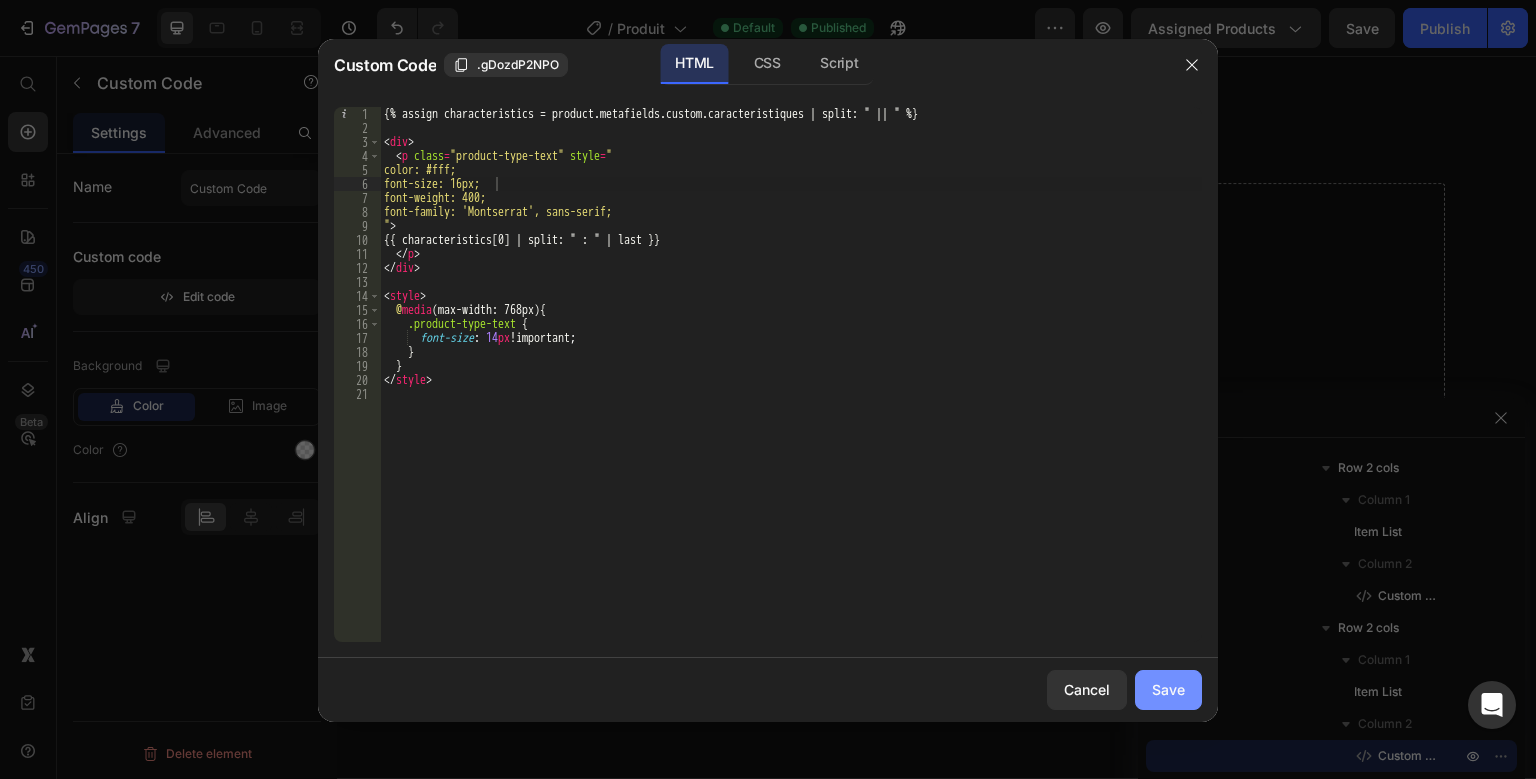 click on "Save" at bounding box center [1168, 689] 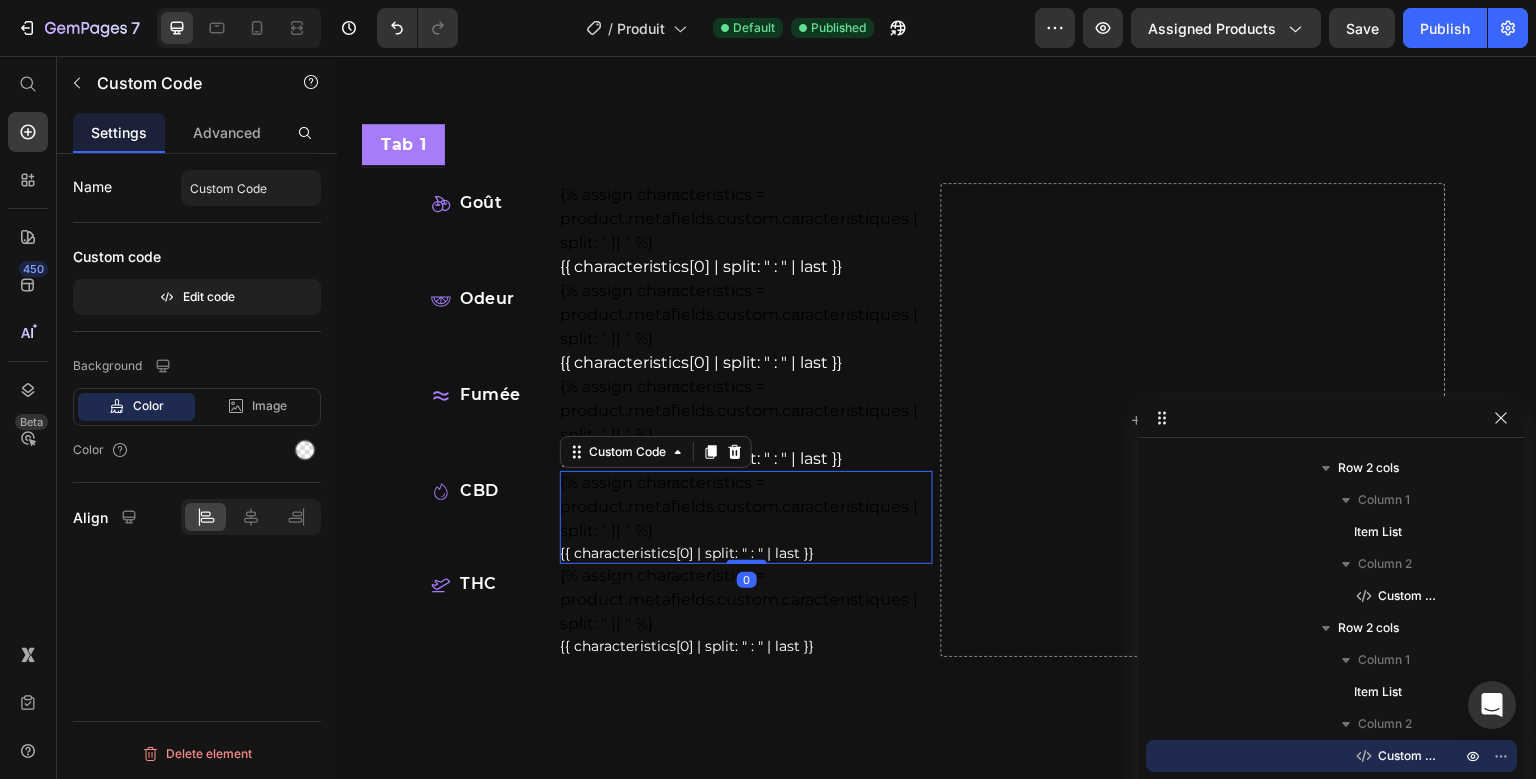 scroll, scrollTop: 794, scrollLeft: 0, axis: vertical 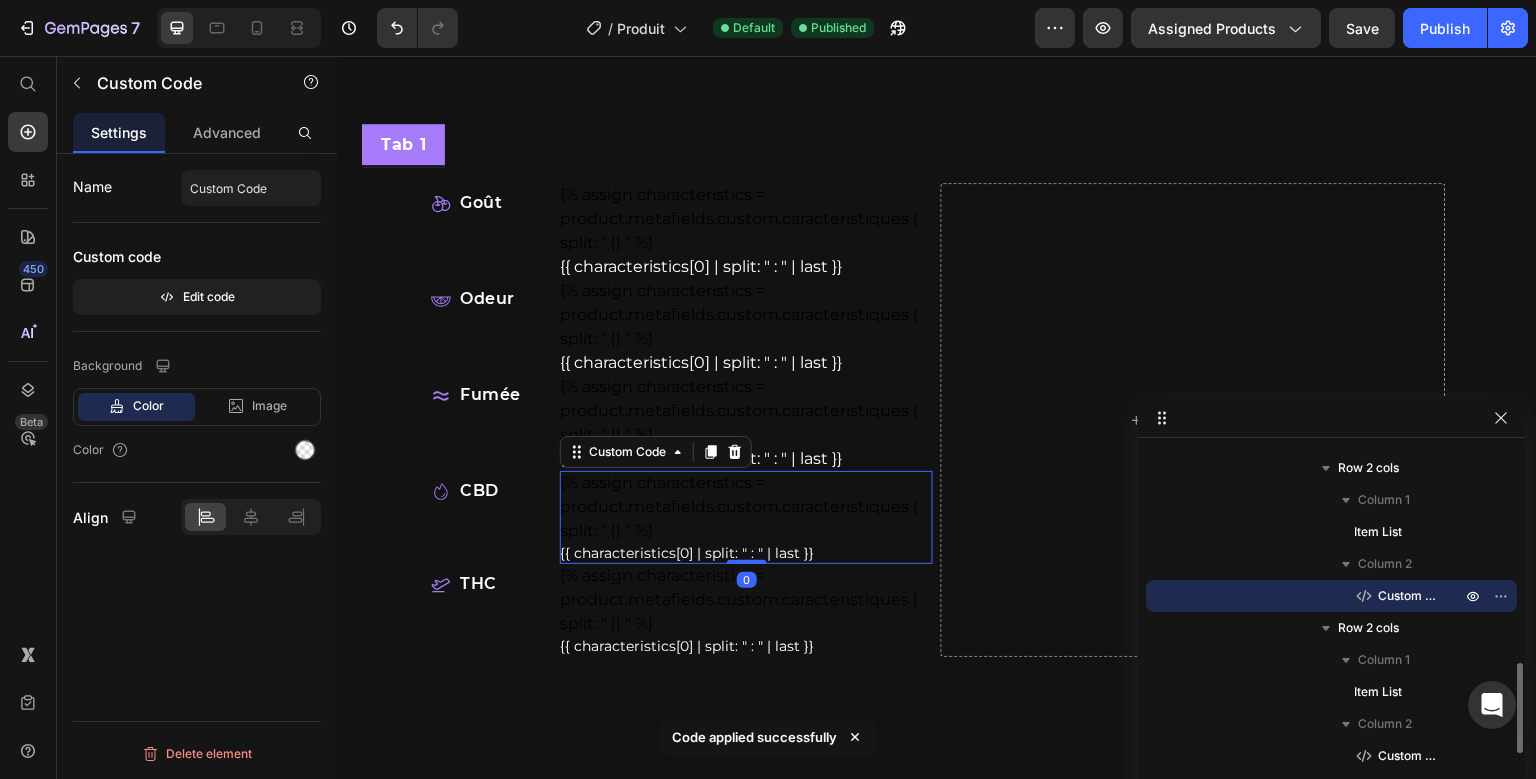 click on "{% assign characteristics = product.metafields.custom.caracteristiques | split: " || " %}
{{ characteristics[0] | split: " : " | last }}
Custom Code   0" at bounding box center (746, 517) 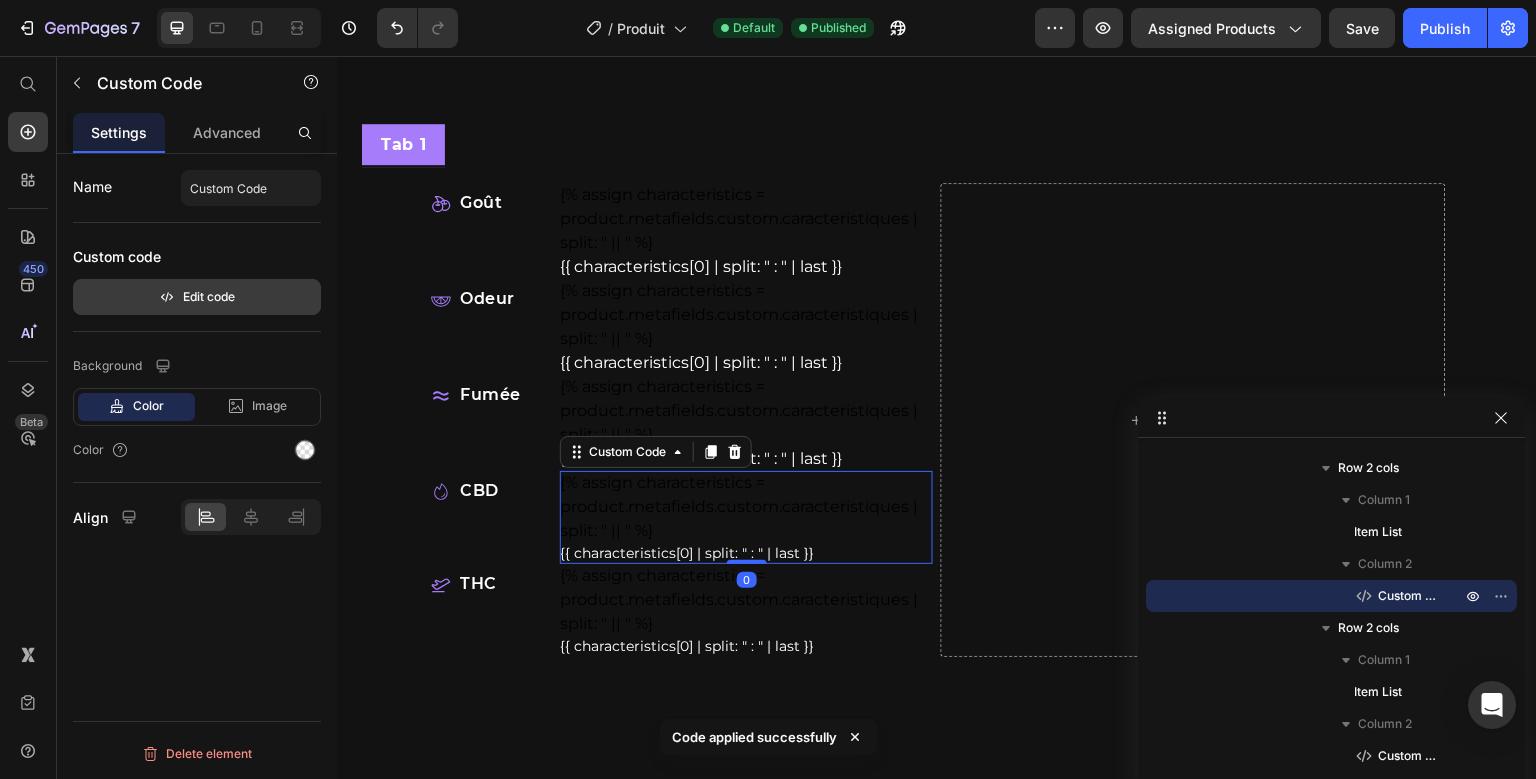 click 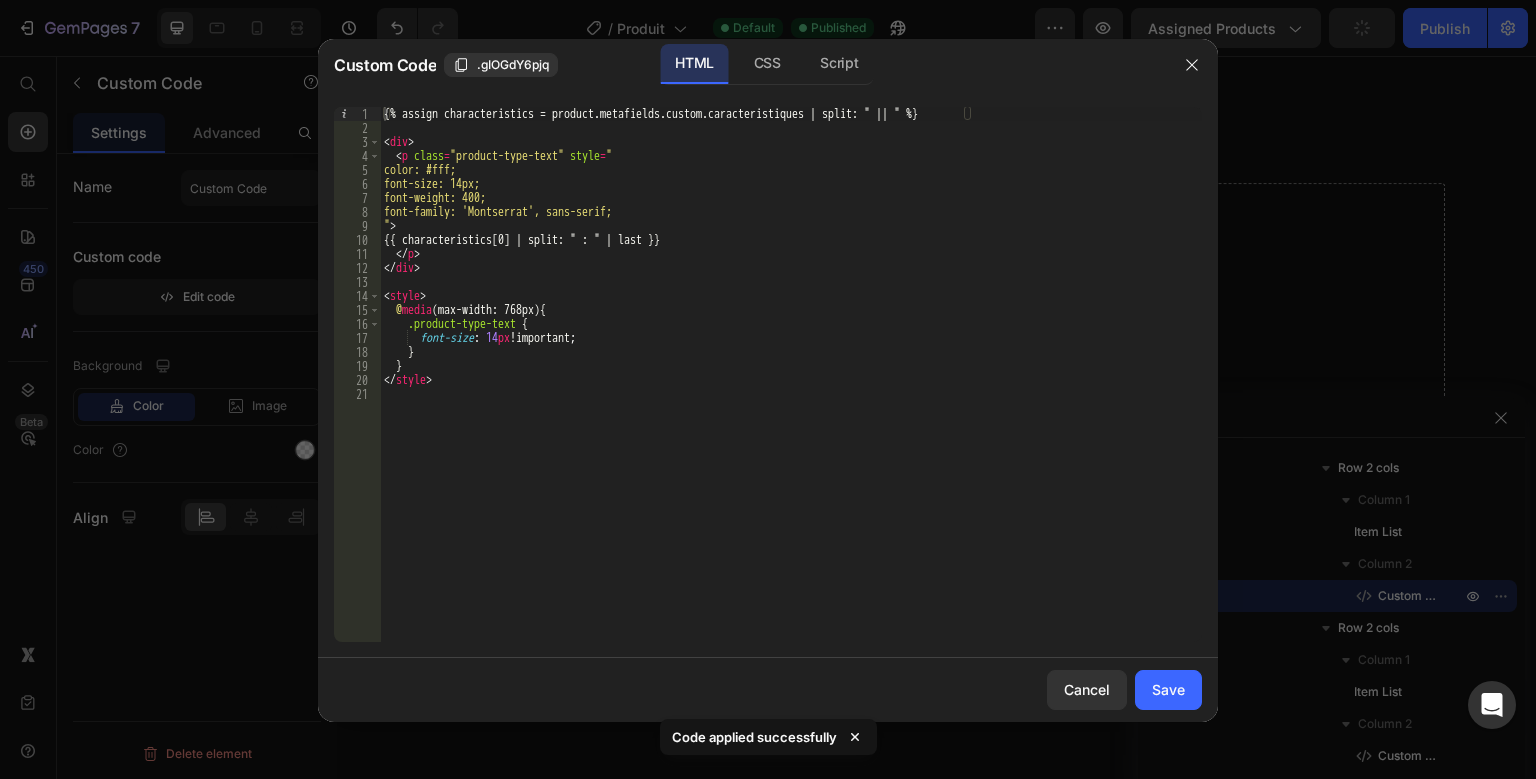 click on "{% assign characteristics = product.metafields.custom.caracteristiques | split: " || " %} < div >    < p   class = "product-type-text"   style = "     color: #fff;     font-size: 14px;     font-weight: 400;     font-family: 'Montserrat', sans-serif;   " >     {{ characteristics[0] | split: " : " | last }}    </ p > </ div > < style >    @ media  (max-width: 768px)  {      .product-type-text   {         font-size :   14 px  !important ;      }    } </ style >" at bounding box center (791, 388) 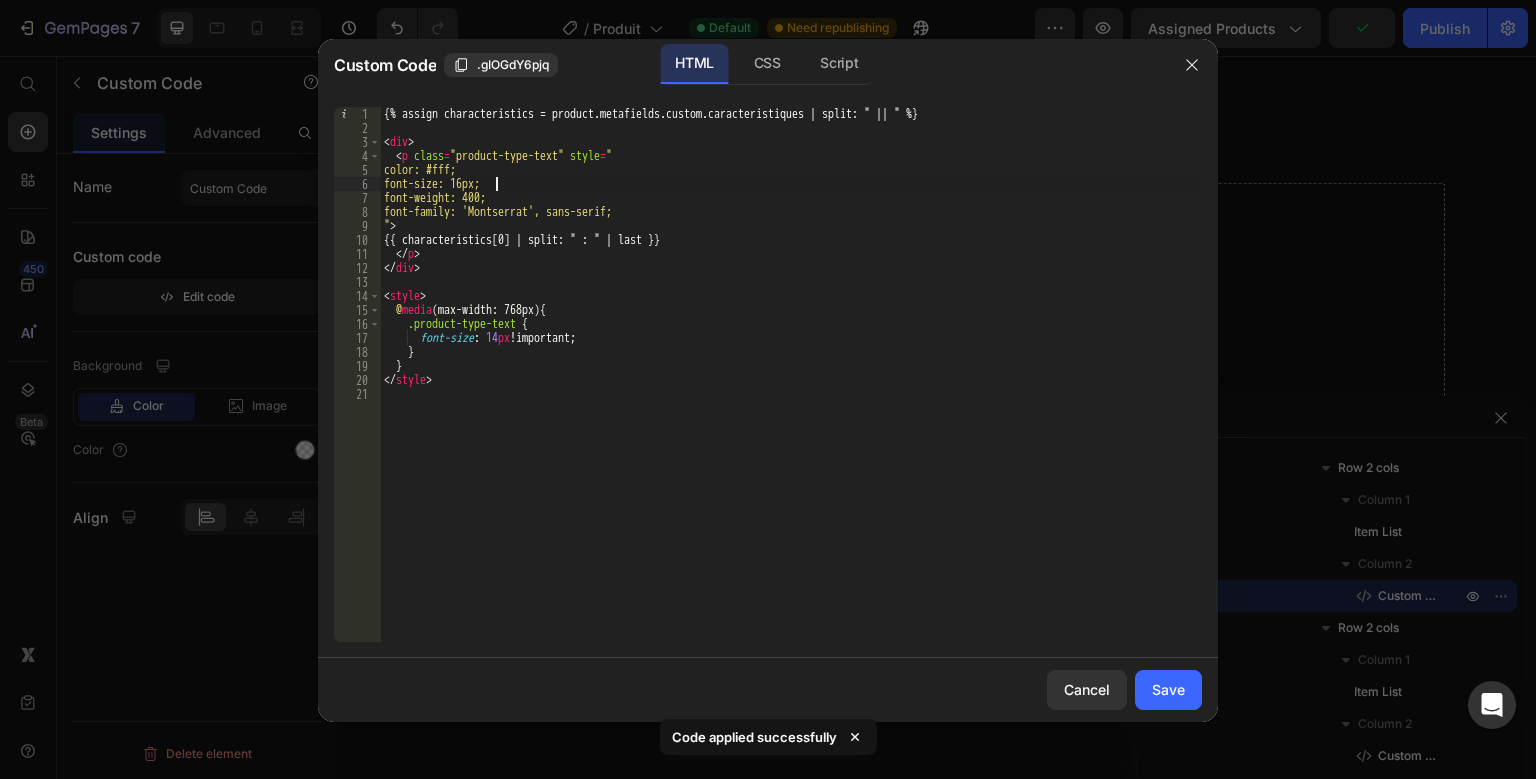 scroll, scrollTop: 0, scrollLeft: 9, axis: horizontal 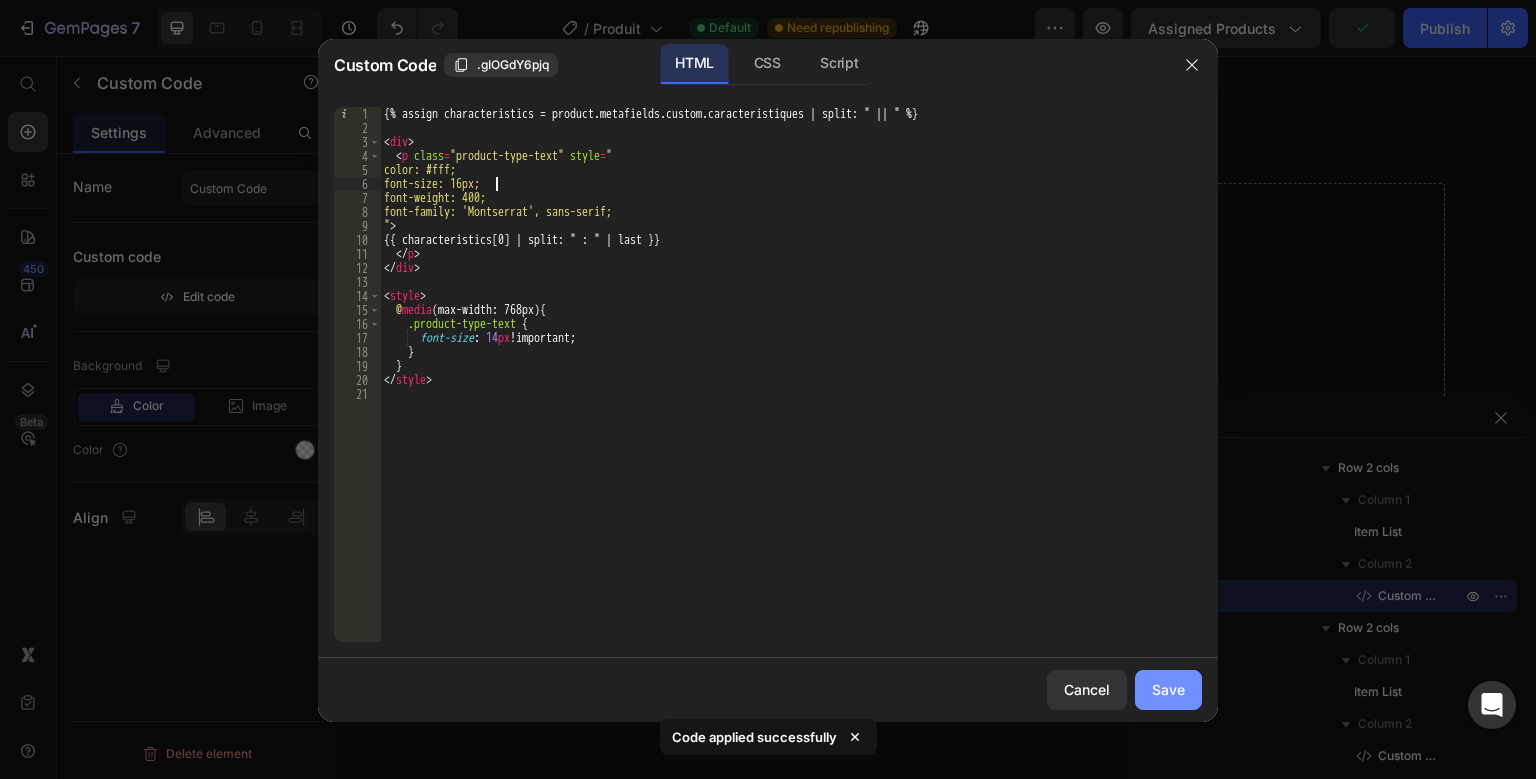 type on "font-size: 16px;" 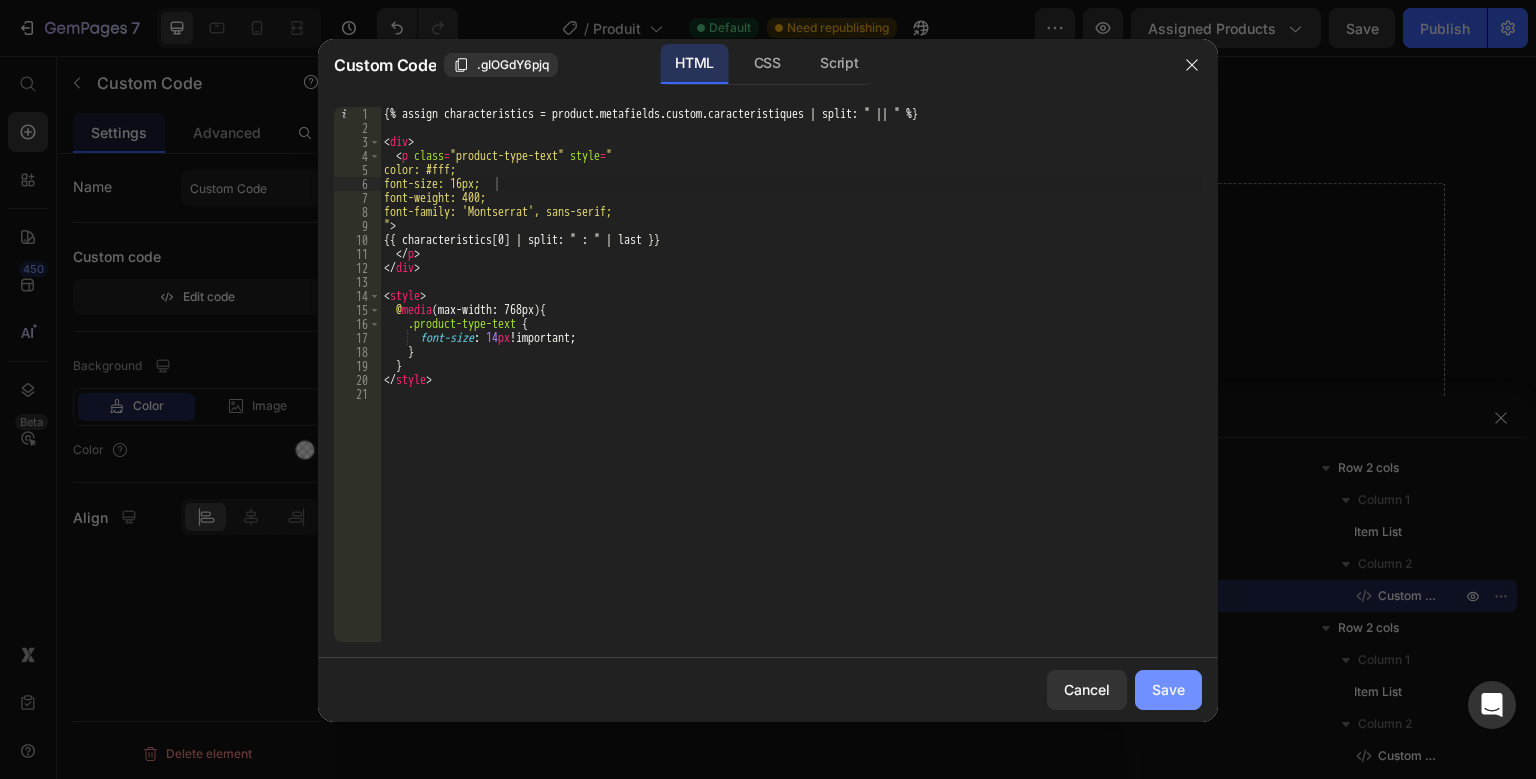 drag, startPoint x: 1156, startPoint y: 693, endPoint x: 761, endPoint y: 528, distance: 428.0771 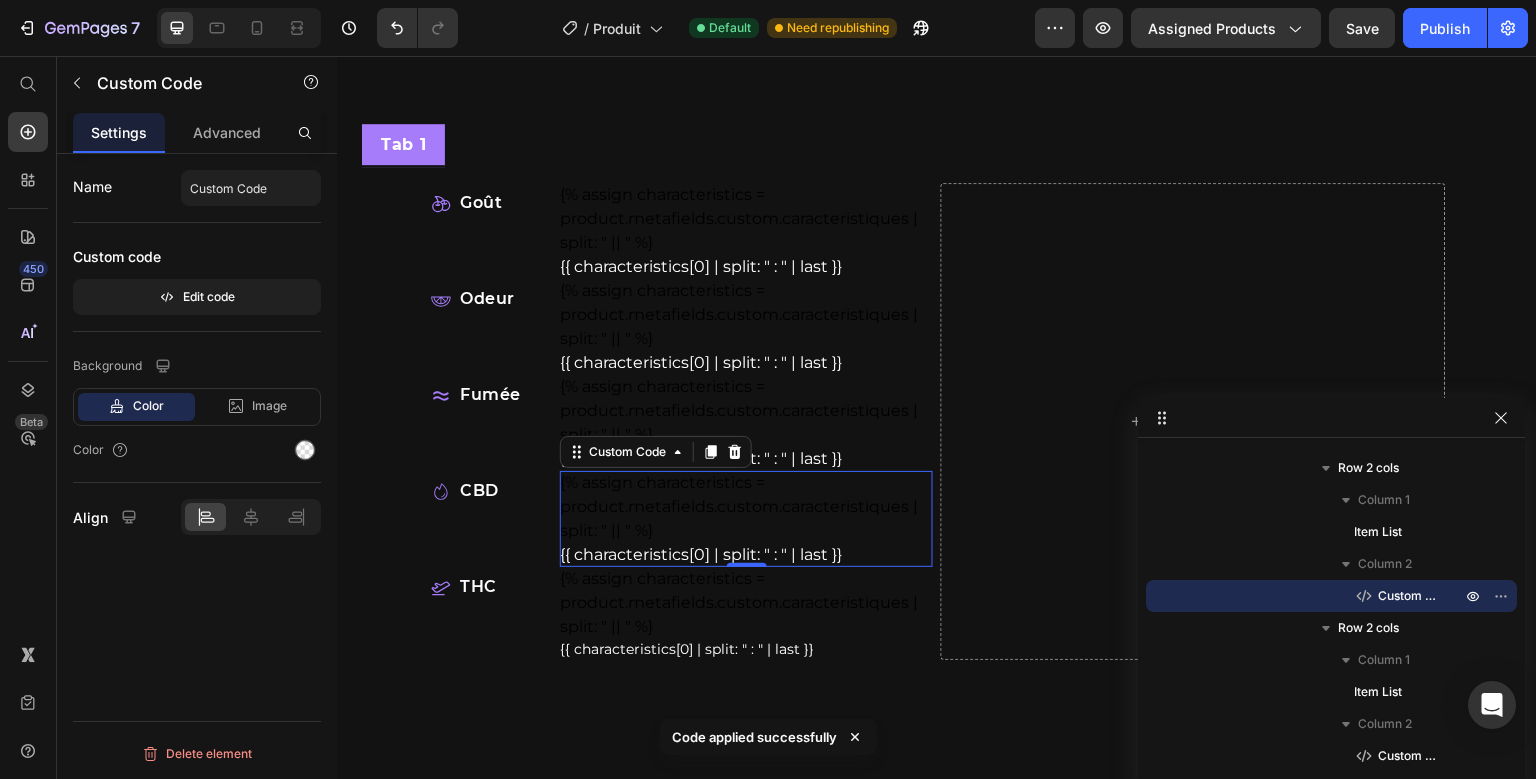 click on "0" at bounding box center [747, 583] 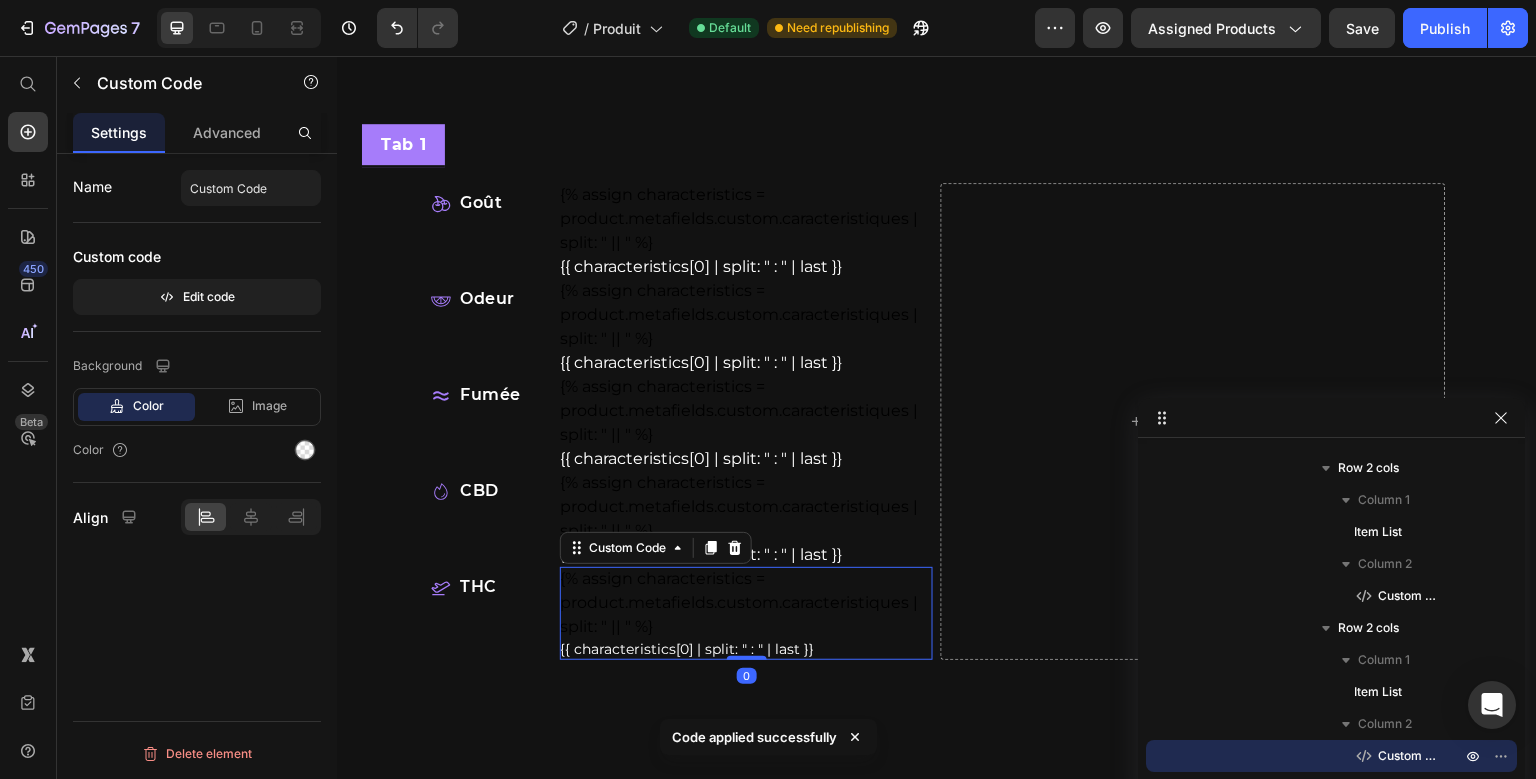 click on "{% assign characteristics = product.metafields.custom.caracteristiques | split: " || " %}
{{ characteristics[0] | split: " : " | last }}
Custom Code   0" at bounding box center (746, 613) 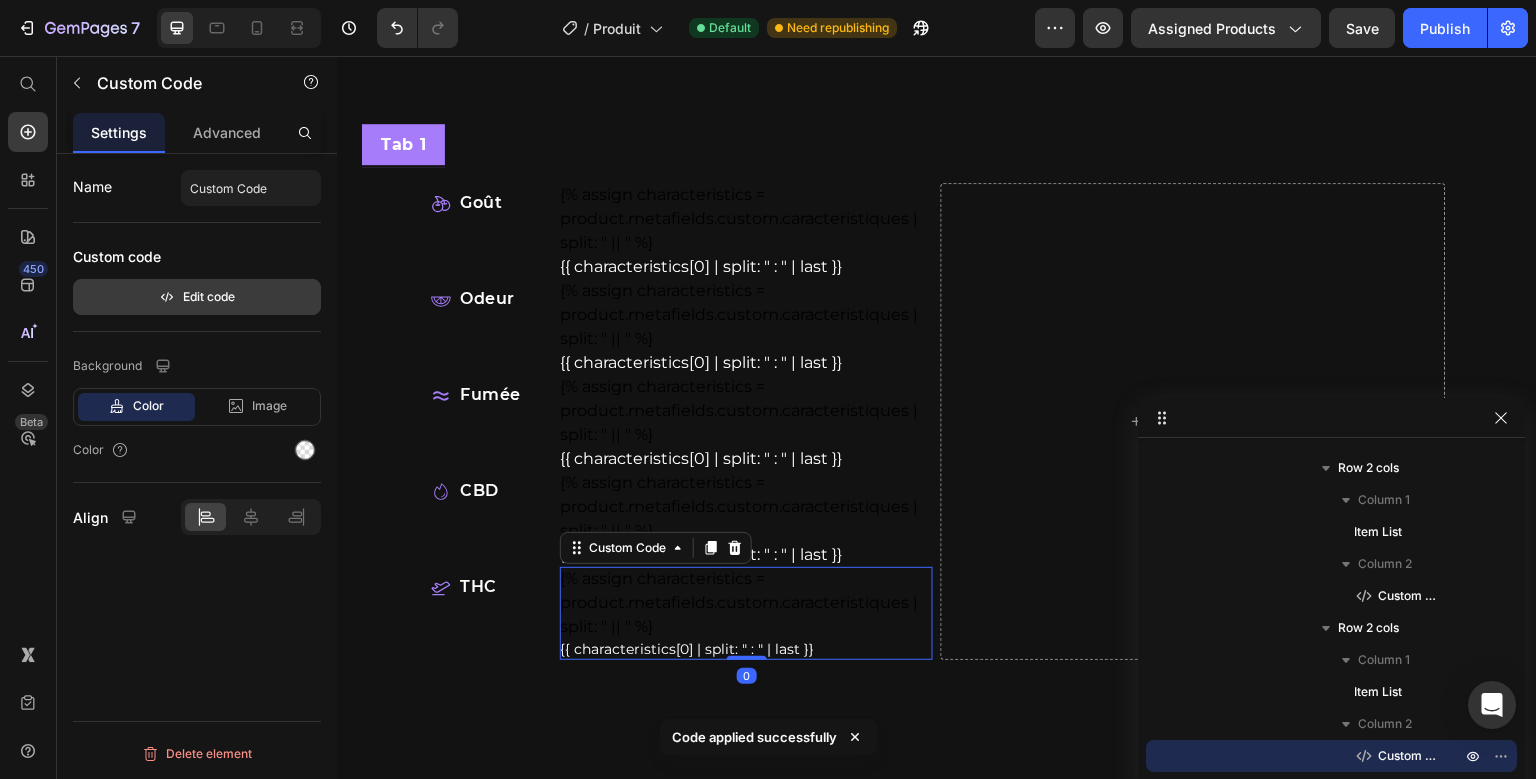 click on "Edit code" at bounding box center (197, 297) 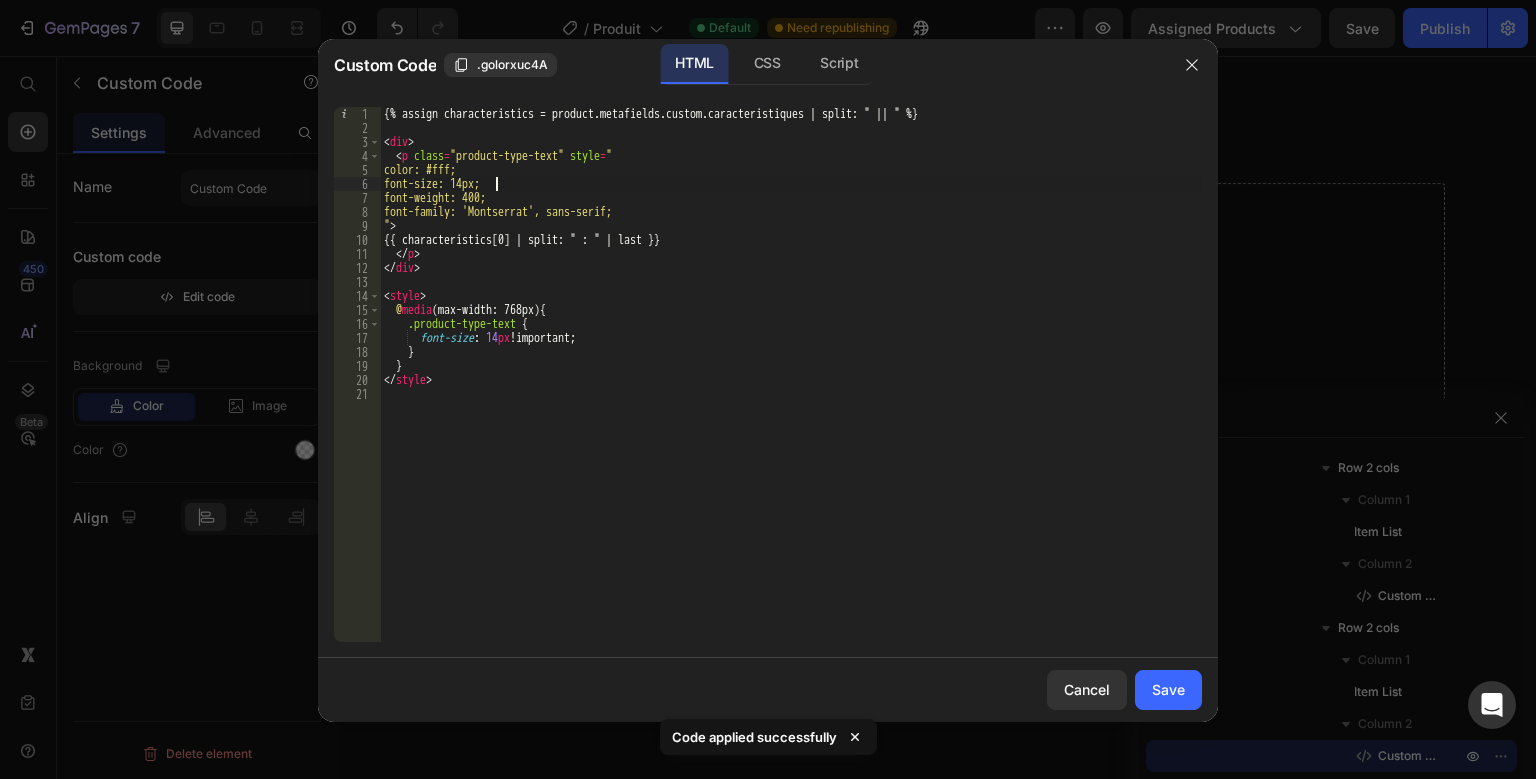 click on "{% assign characteristics = product.metafields.custom.caracteristiques | split: " || " %} < div >    < p   class = "product-type-text"   style = "     color: #fff;     font-size: 14px;     font-weight: 400;     font-family: 'Montserrat', sans-serif;   " >     {{ characteristics[0] | split: " : " | last }}    </ p > </ div > < style >    @ media  (max-width: 768px)  {      .product-type-text   {         font-size :   14 px  !important ;      }    } </ style >" at bounding box center (791, 388) 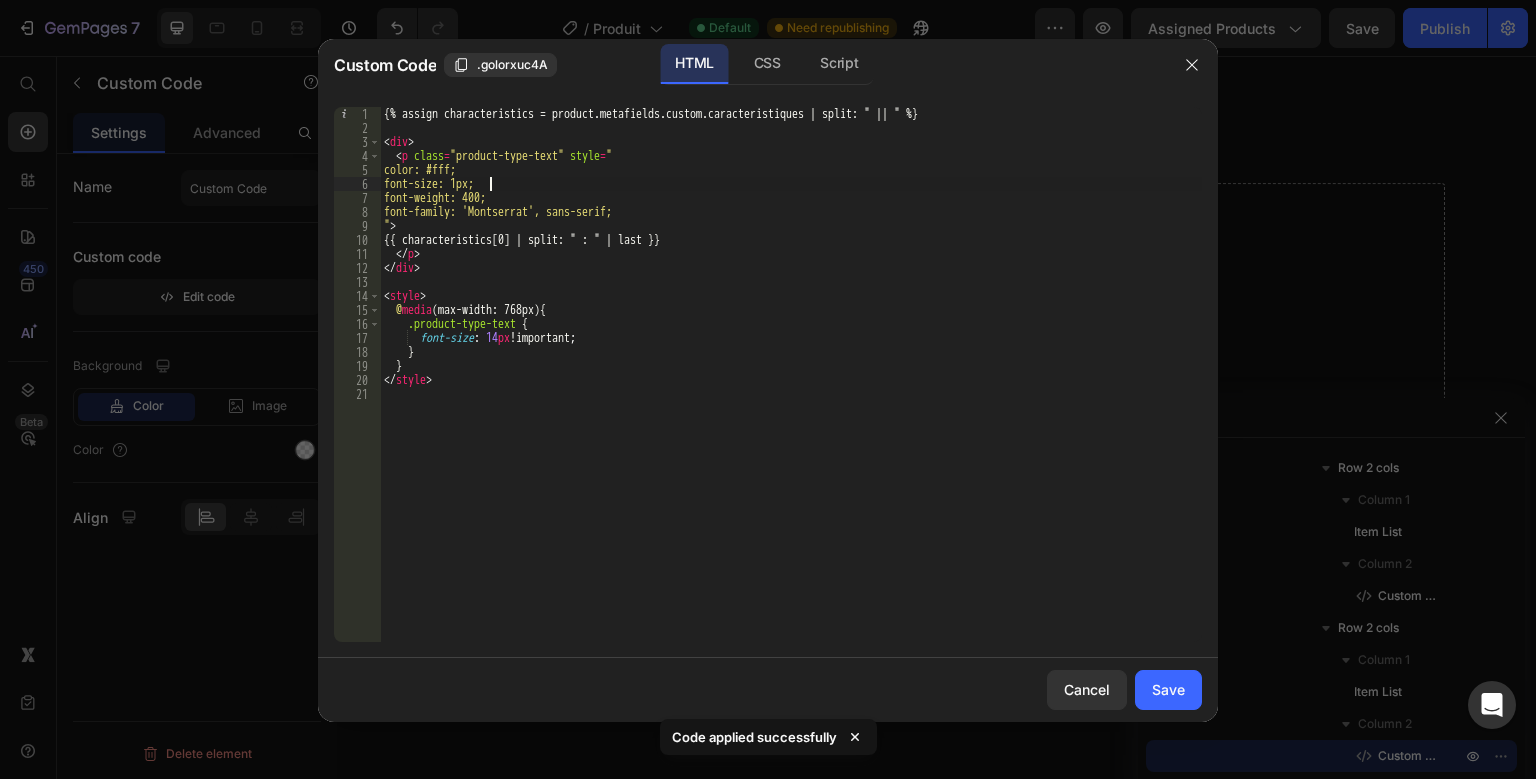 scroll, scrollTop: 0, scrollLeft: 9, axis: horizontal 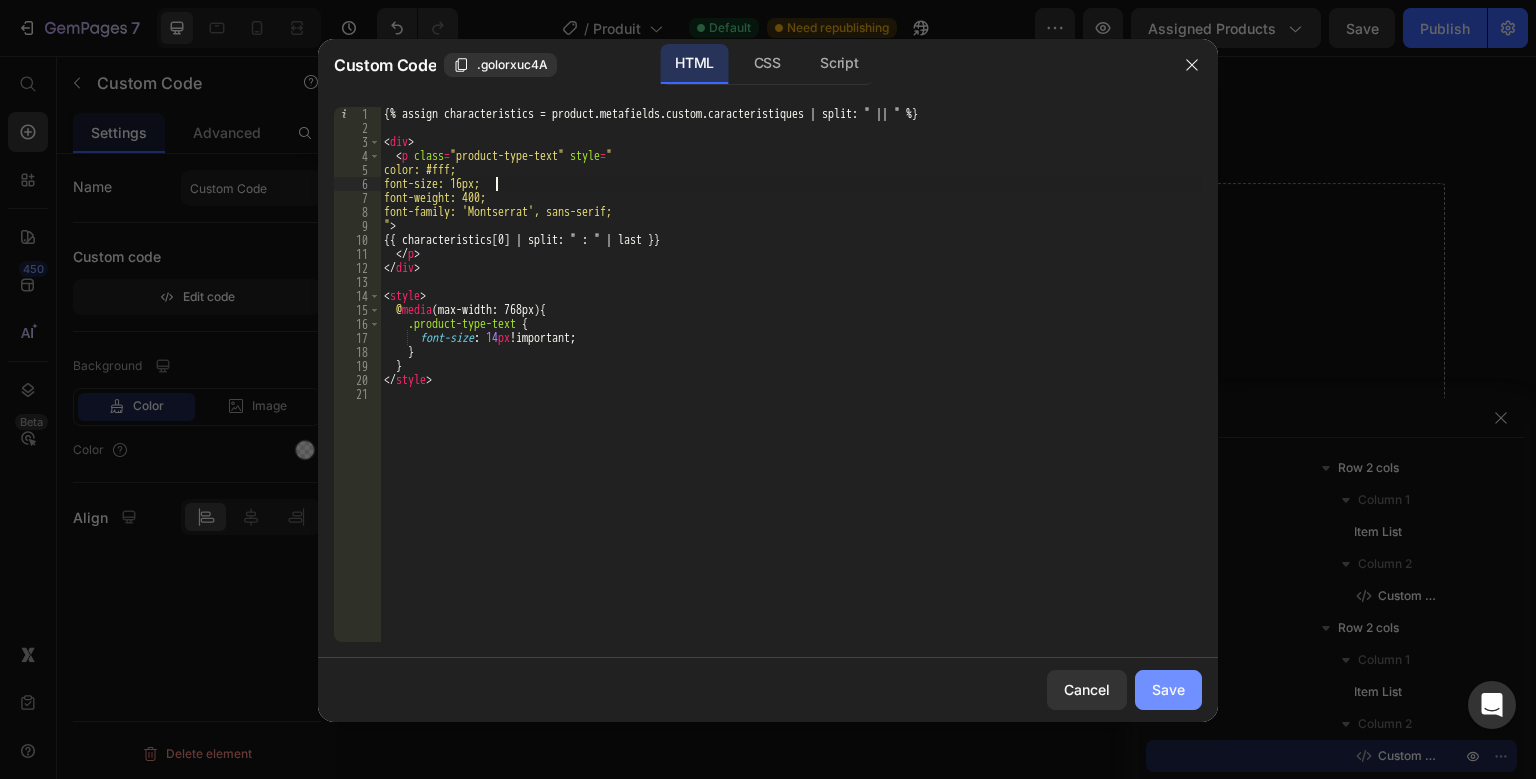type on "font-size: 16px;" 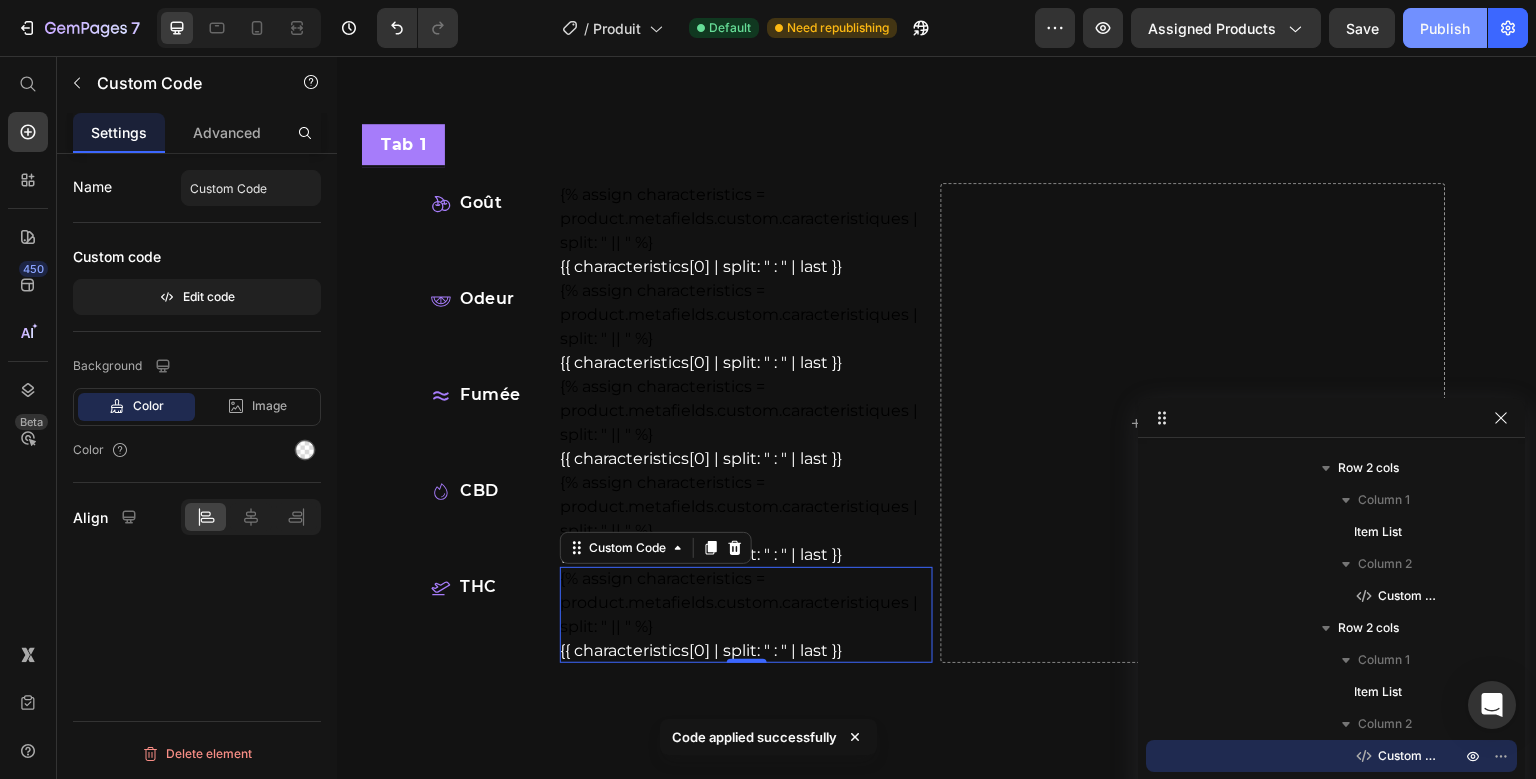 click on "Publish" at bounding box center (1445, 28) 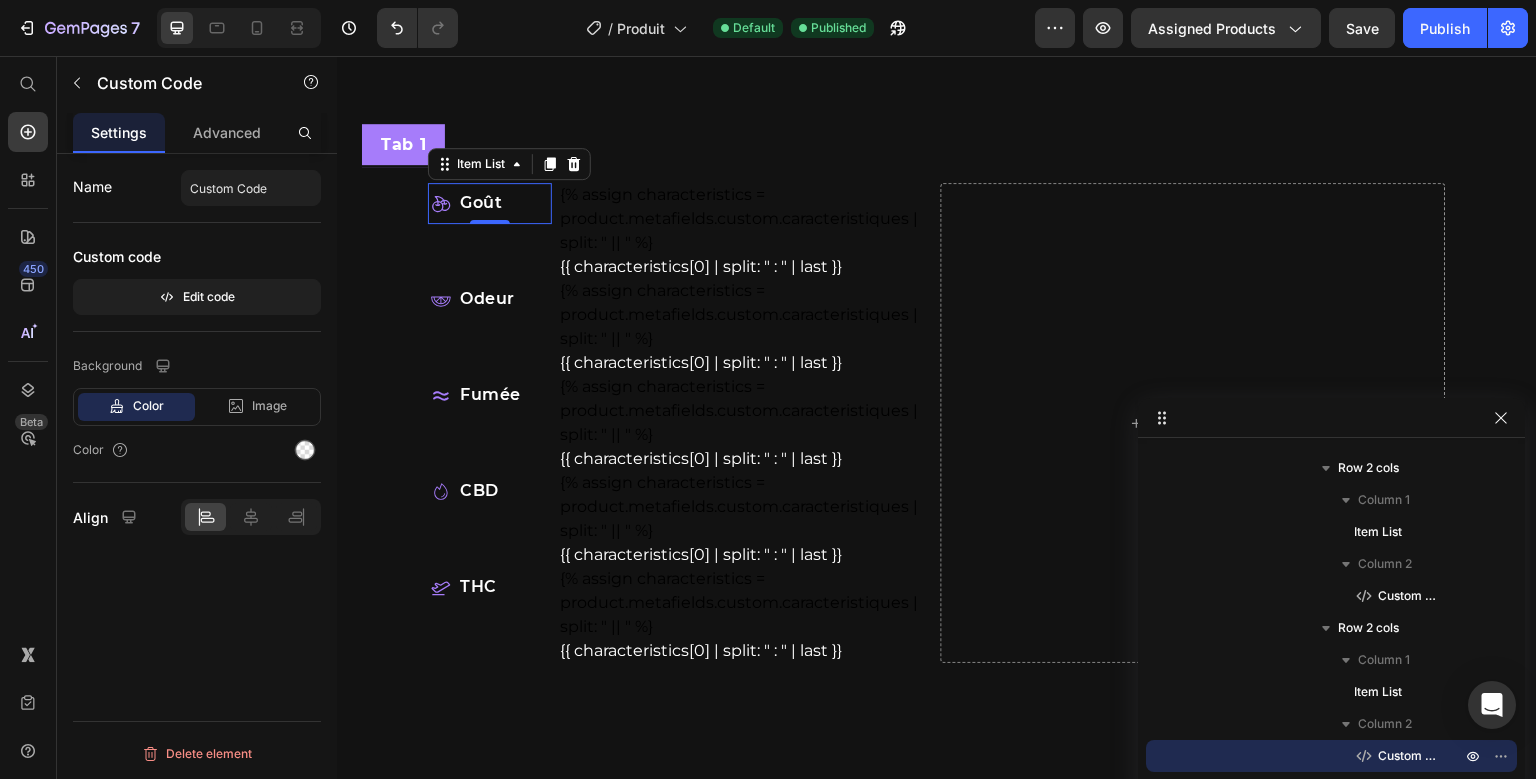 click on "Goût" at bounding box center (481, 203) 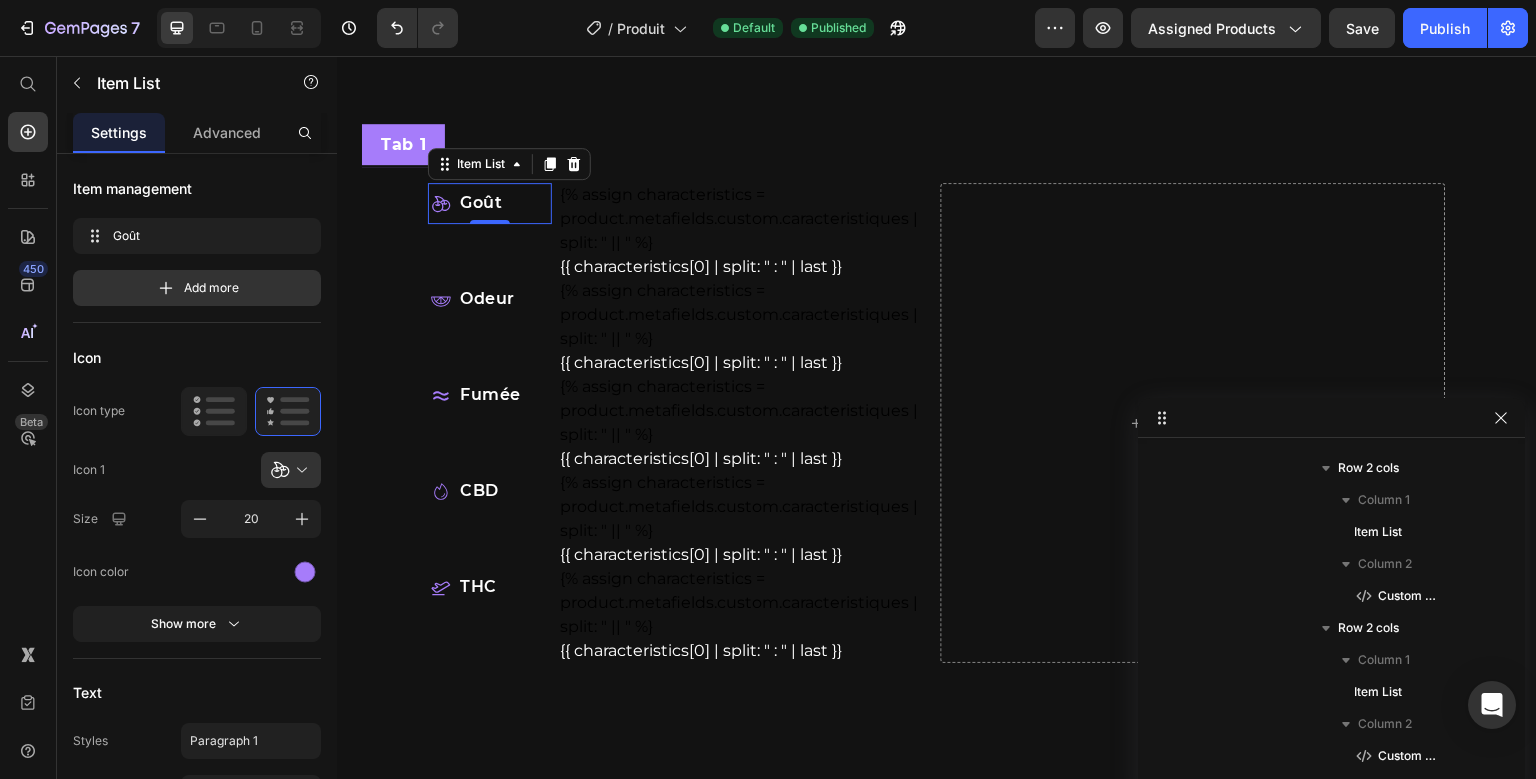scroll, scrollTop: 250, scrollLeft: 0, axis: vertical 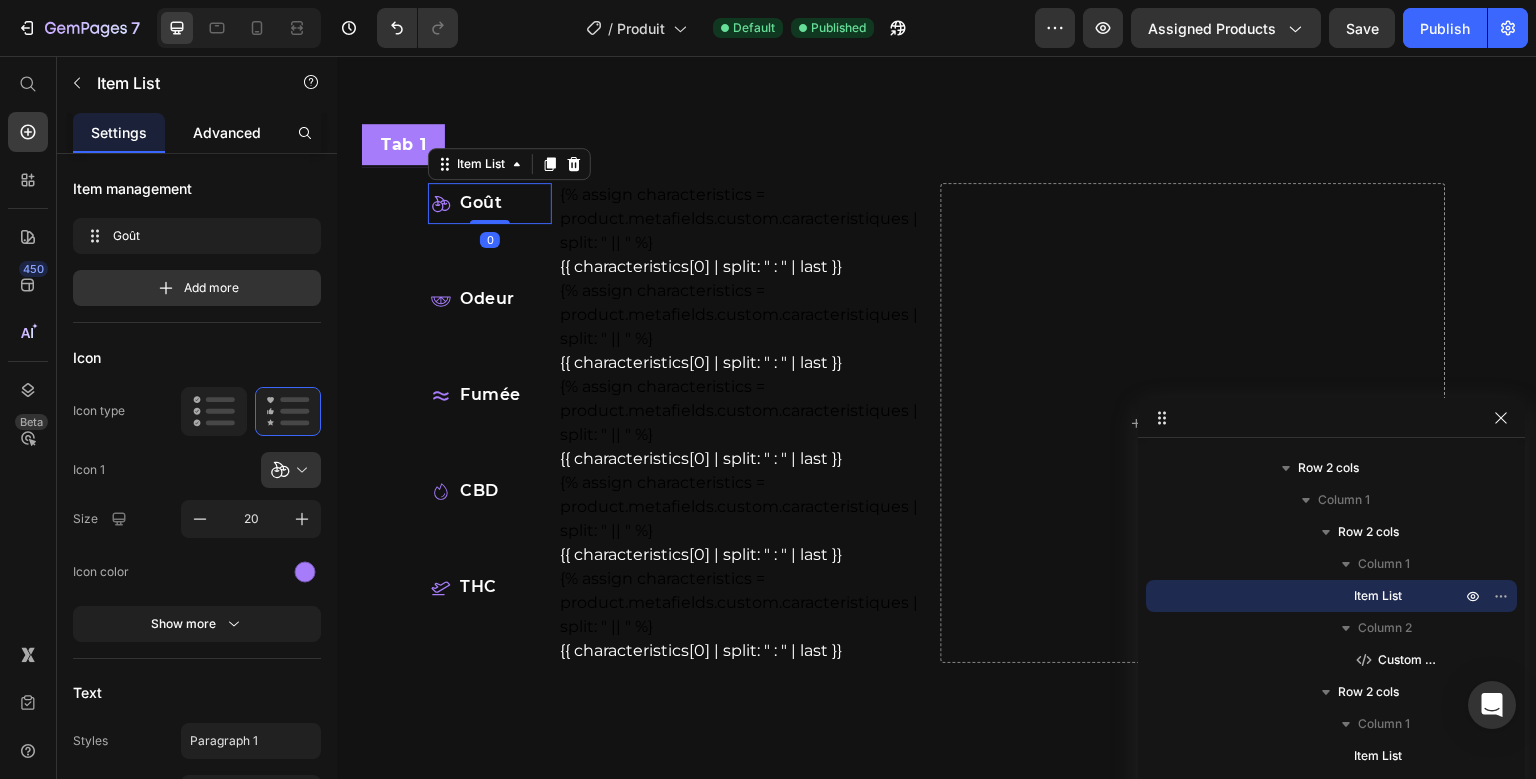 click on "Advanced" at bounding box center (227, 132) 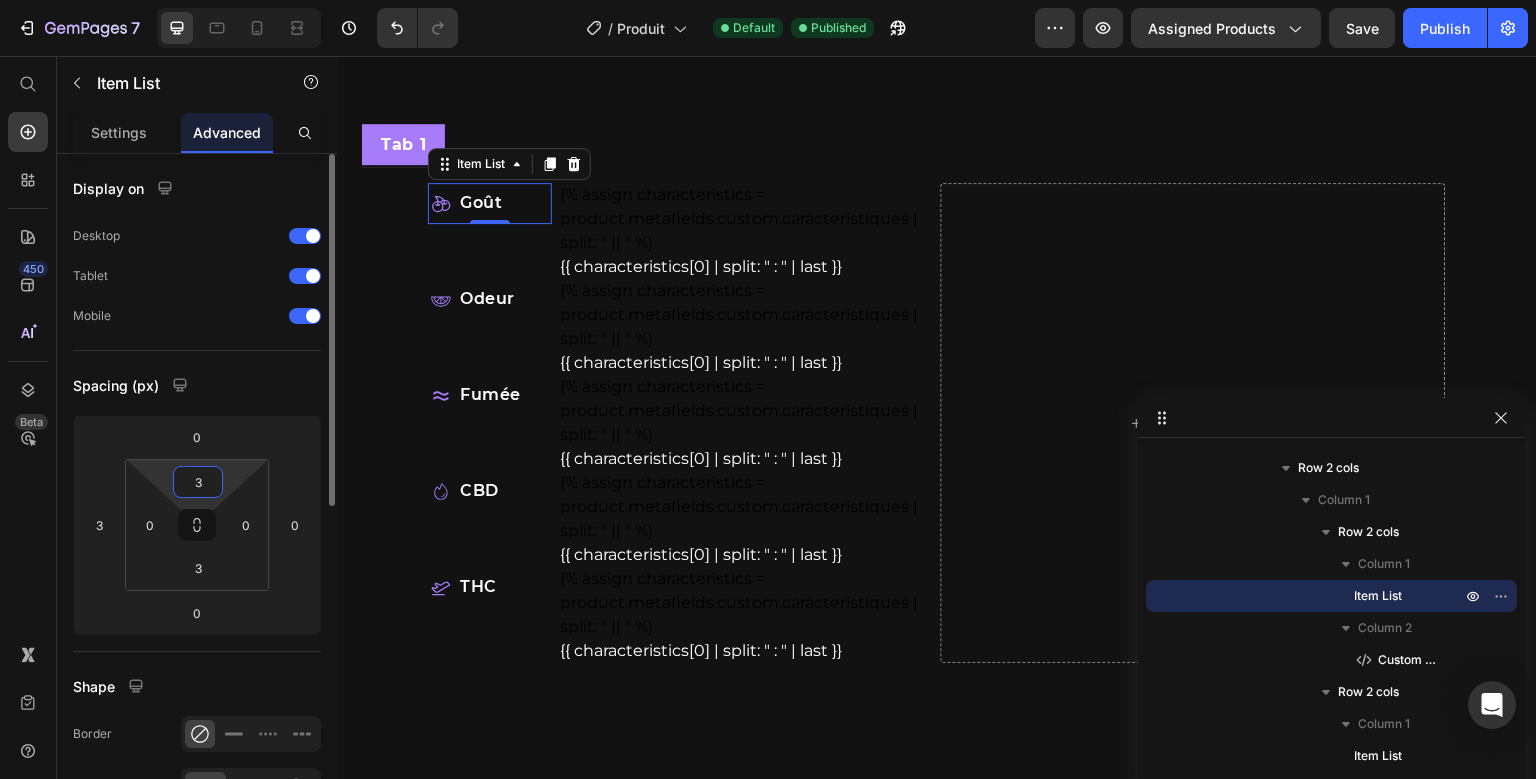 click on "3" at bounding box center [198, 482] 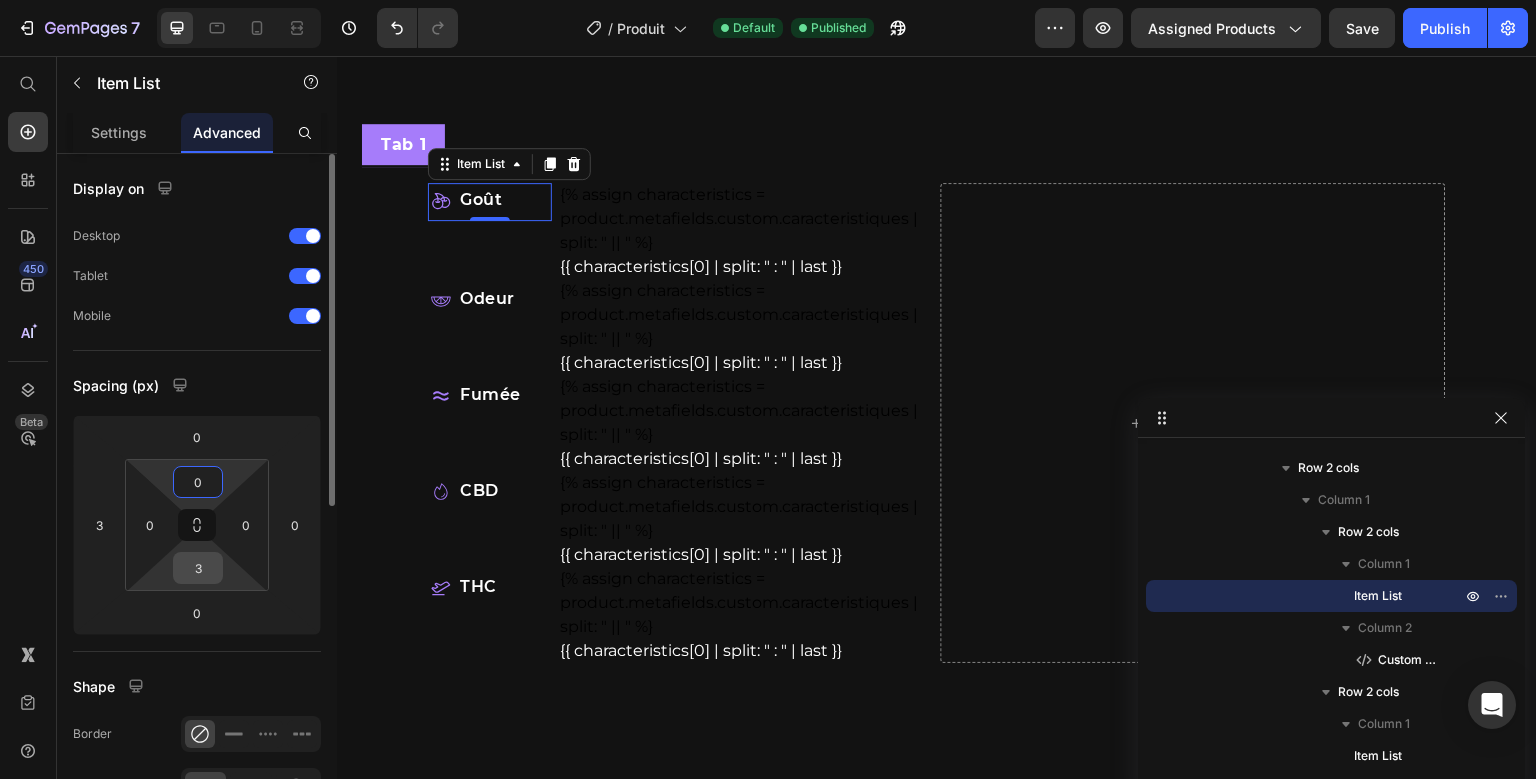 type on "0" 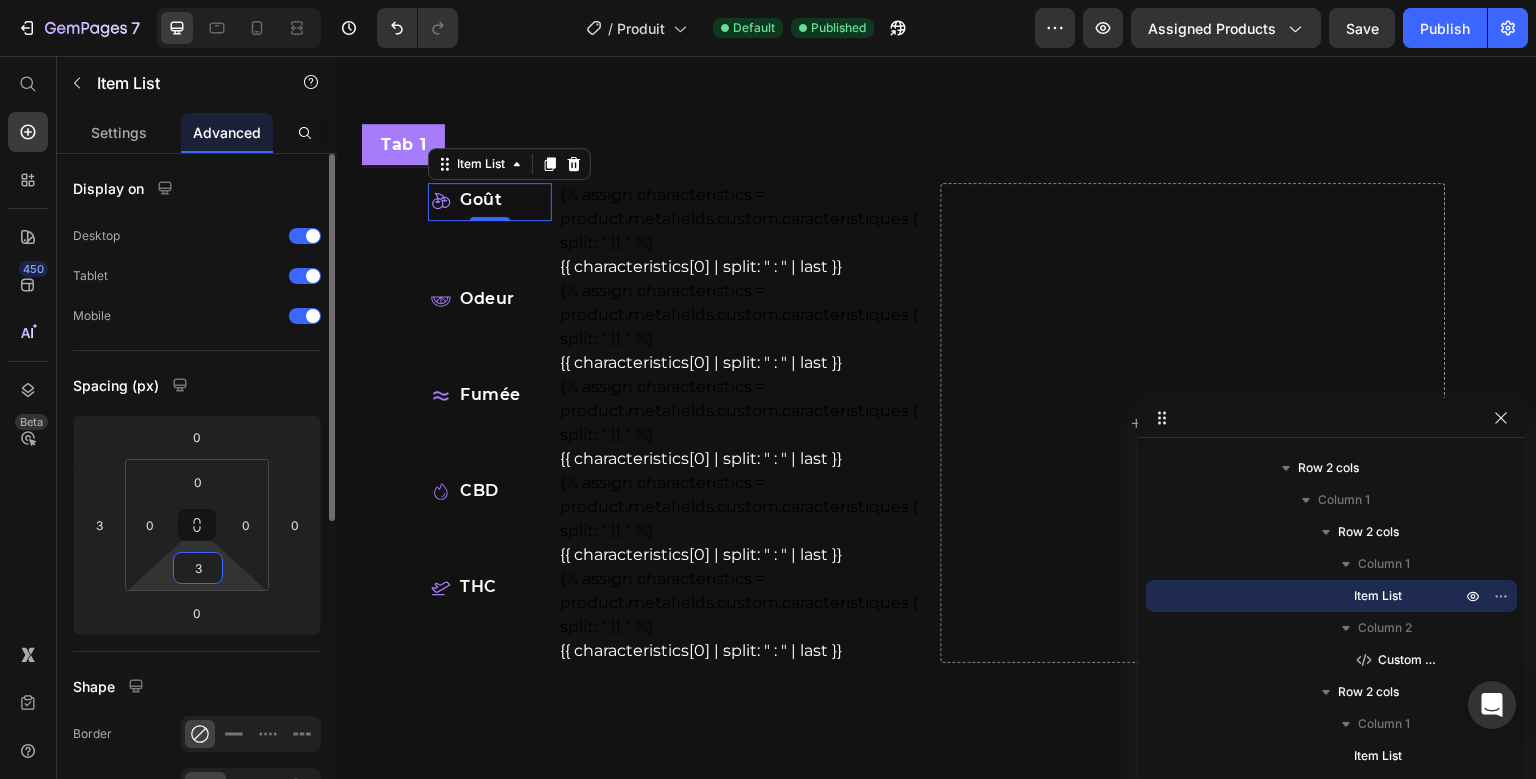 click on "3" at bounding box center [198, 568] 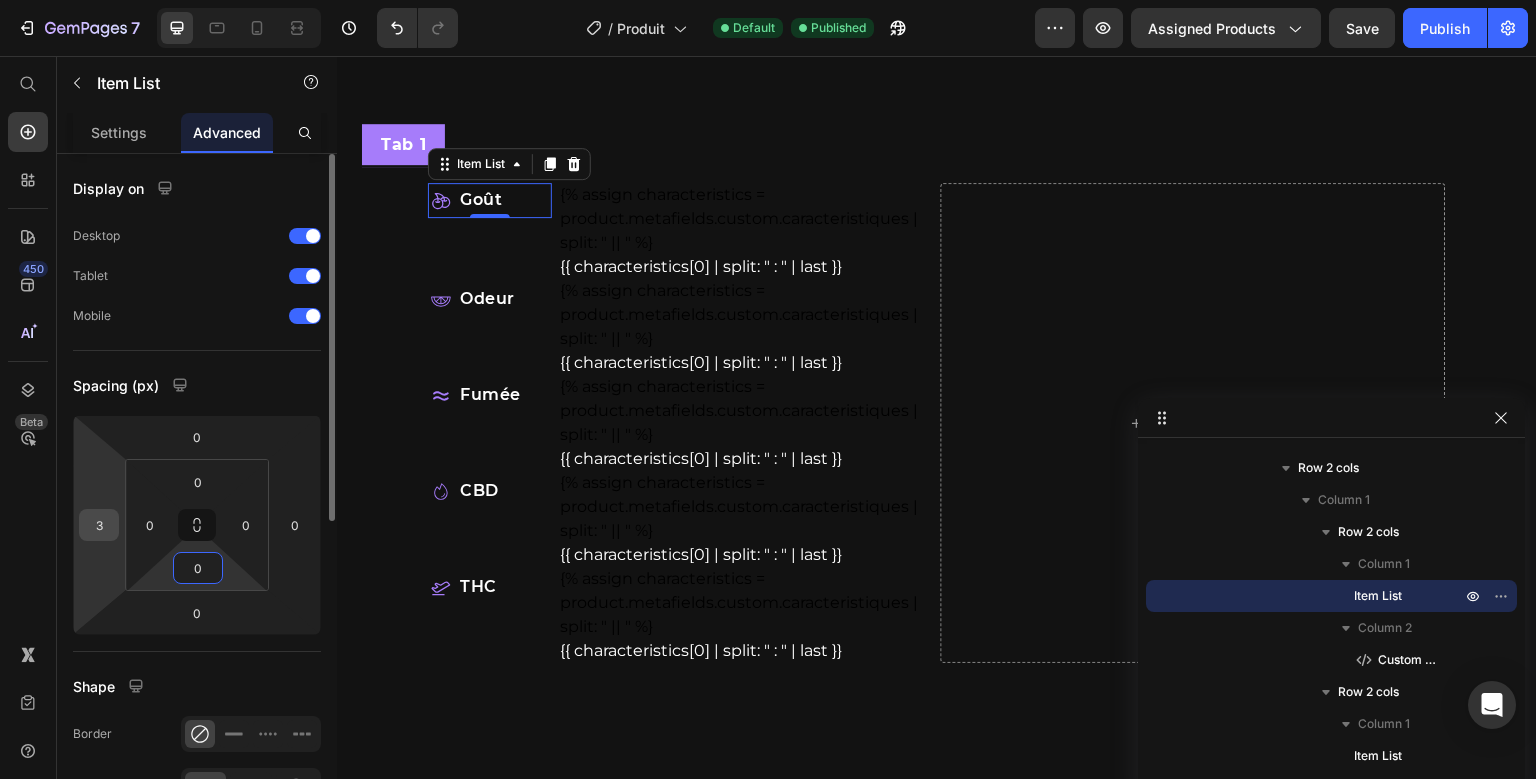 type on "0" 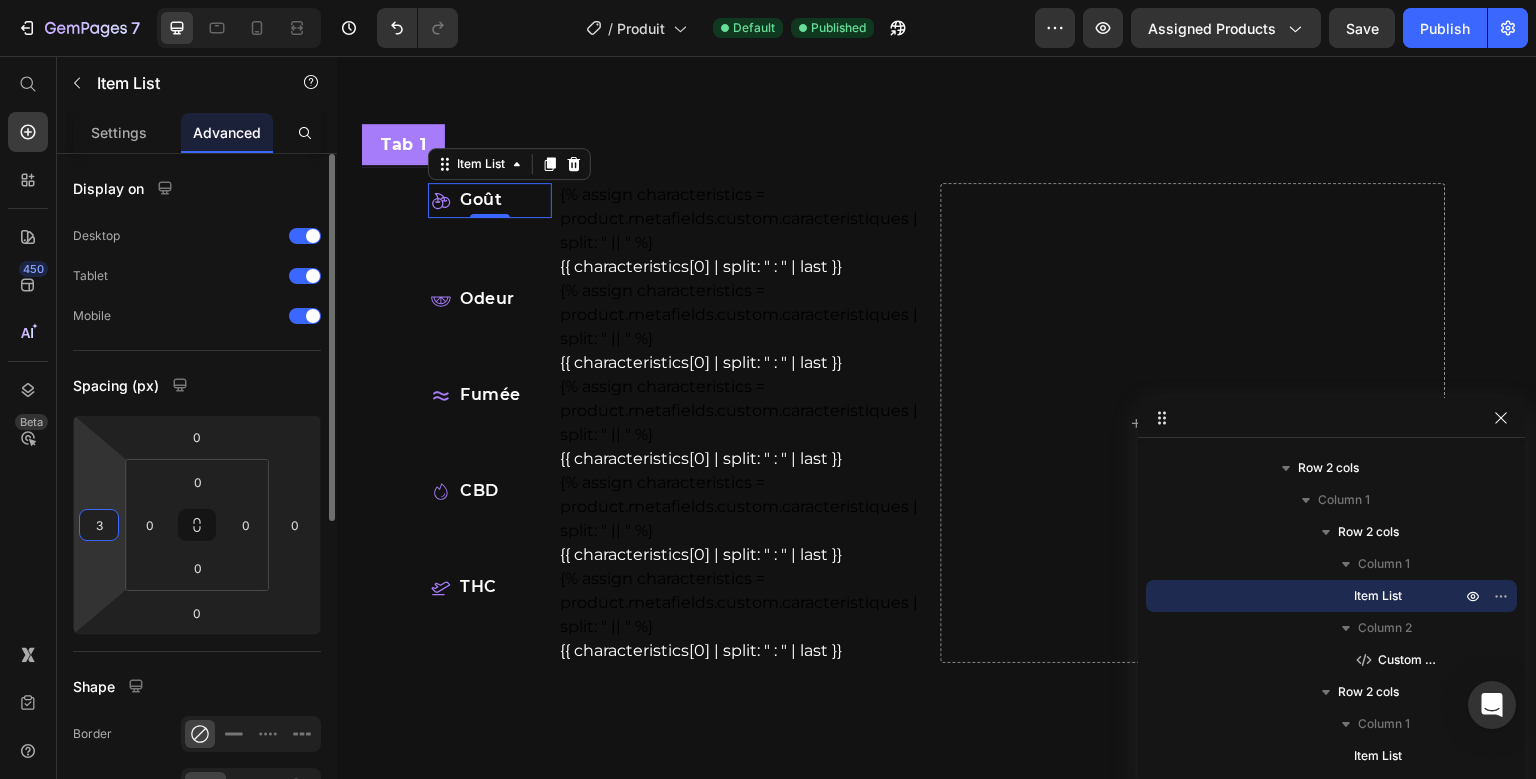 click on "3" at bounding box center (99, 525) 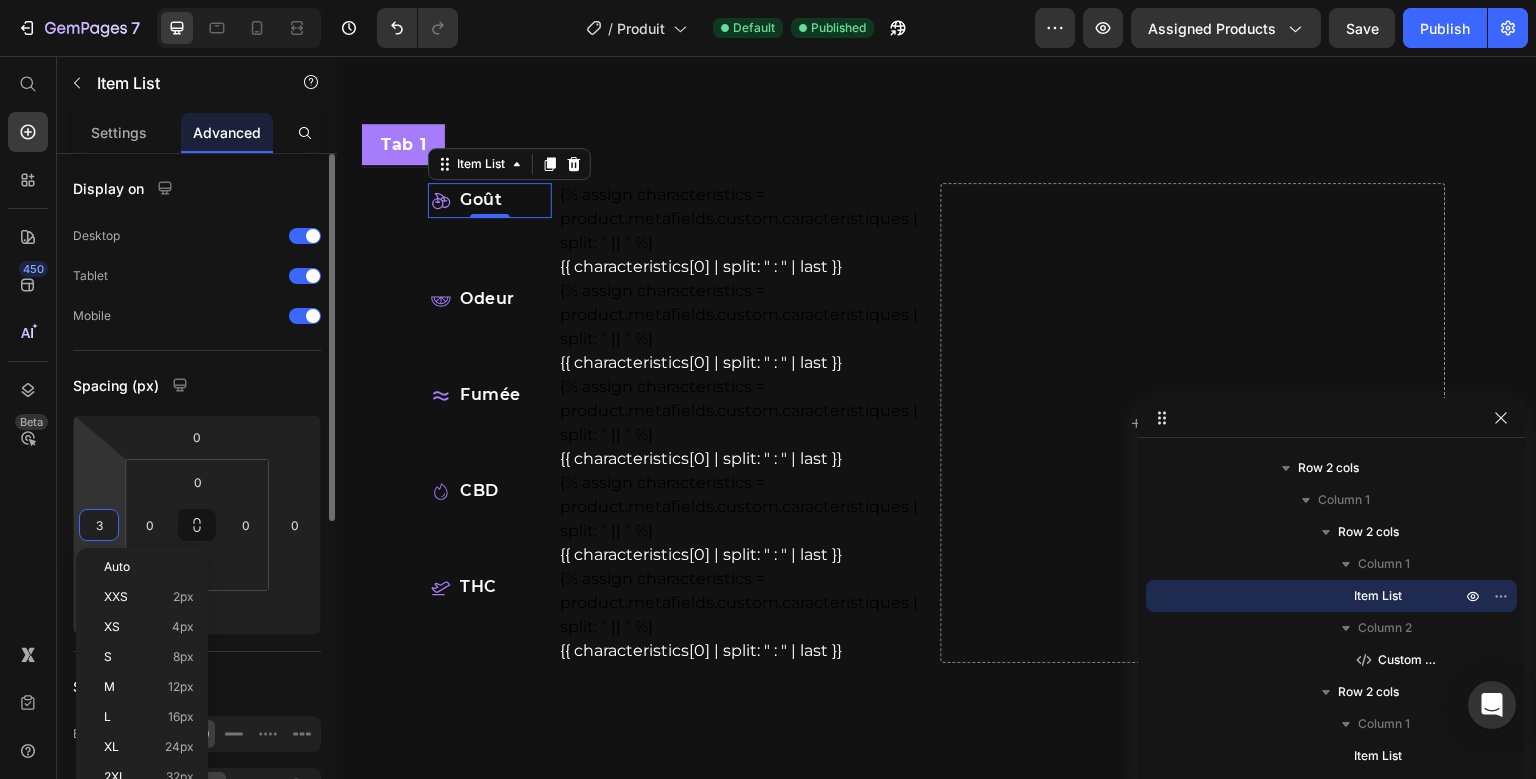 type on "0" 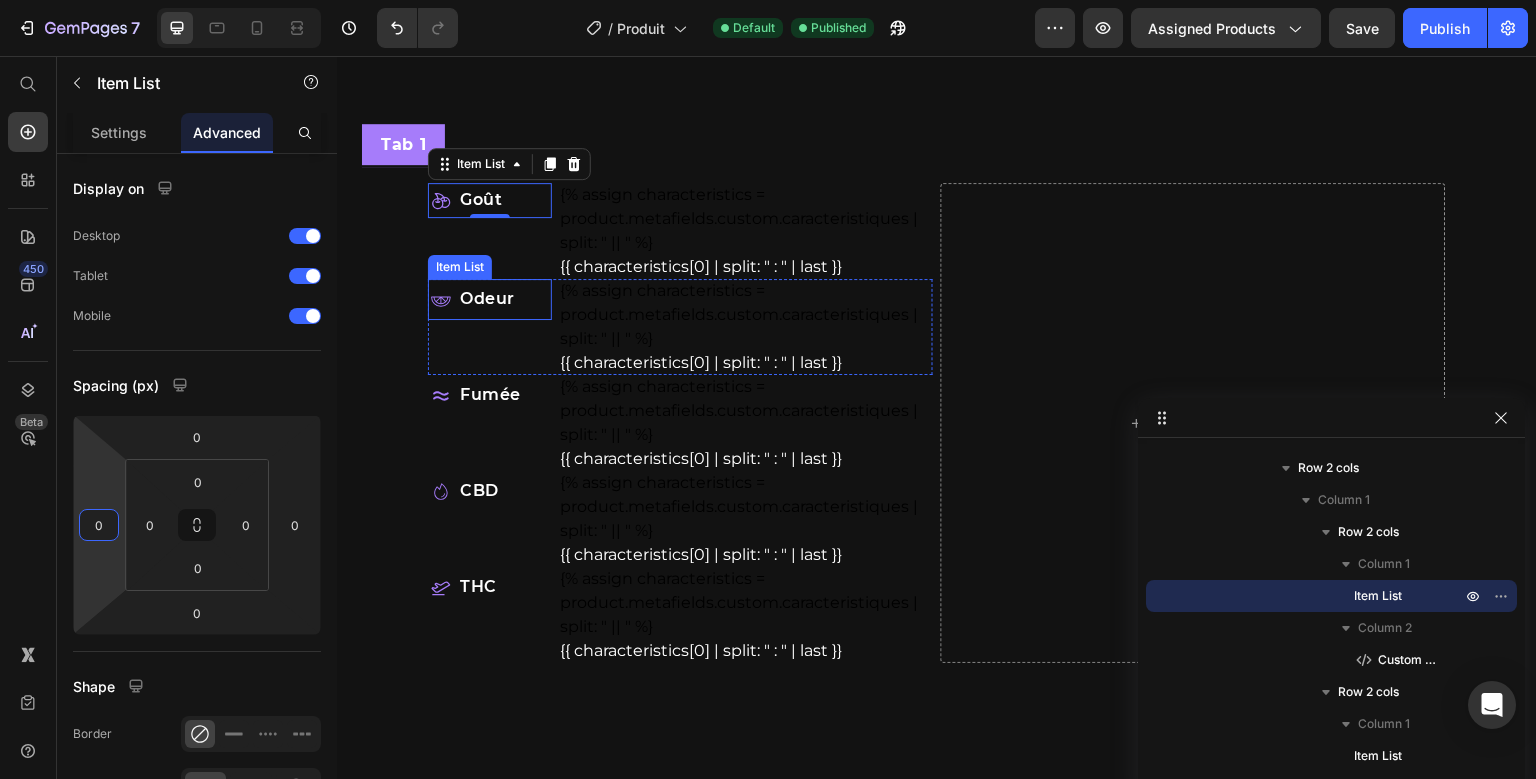 click on "Odeur" at bounding box center [487, 299] 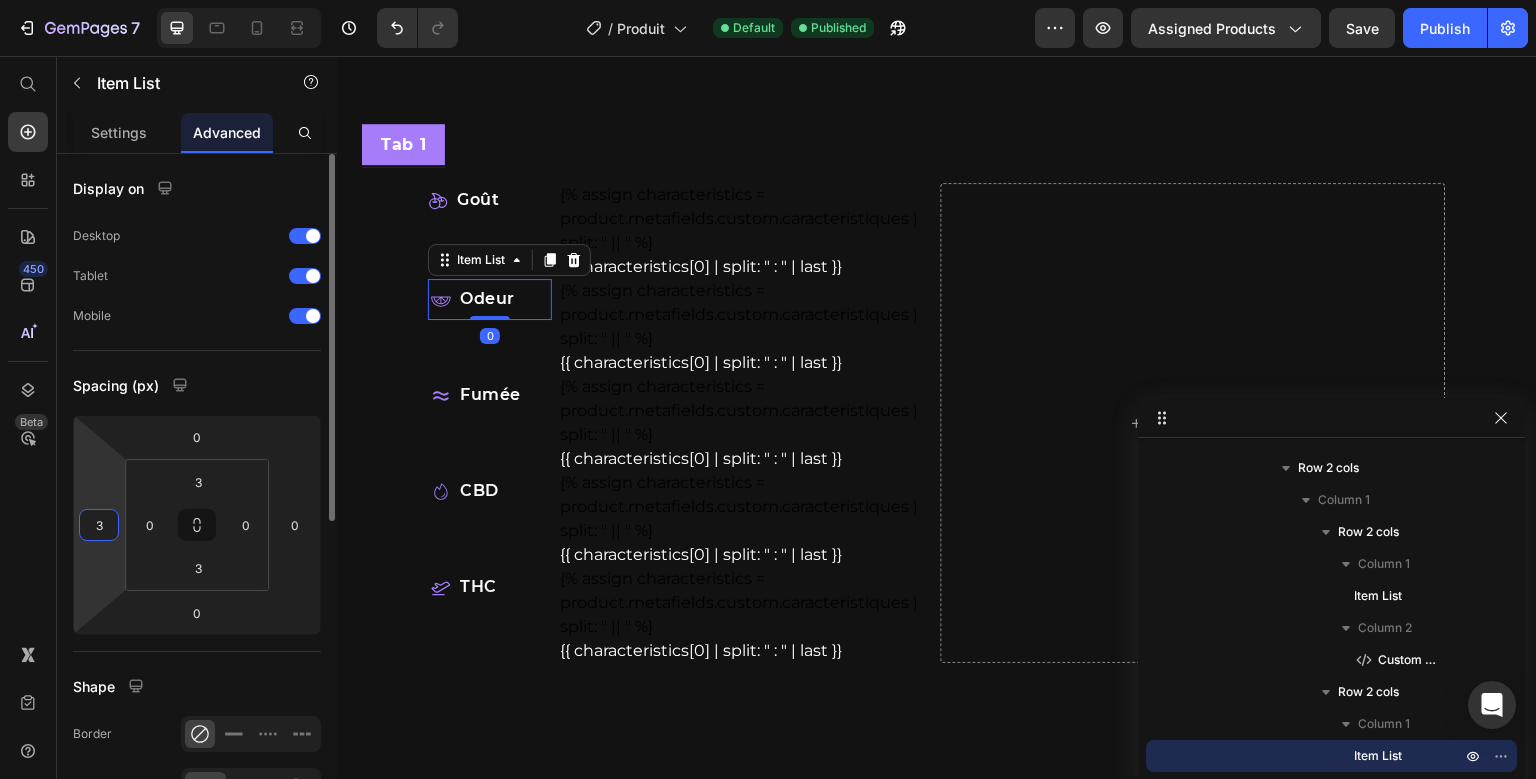 click on "3" at bounding box center (99, 525) 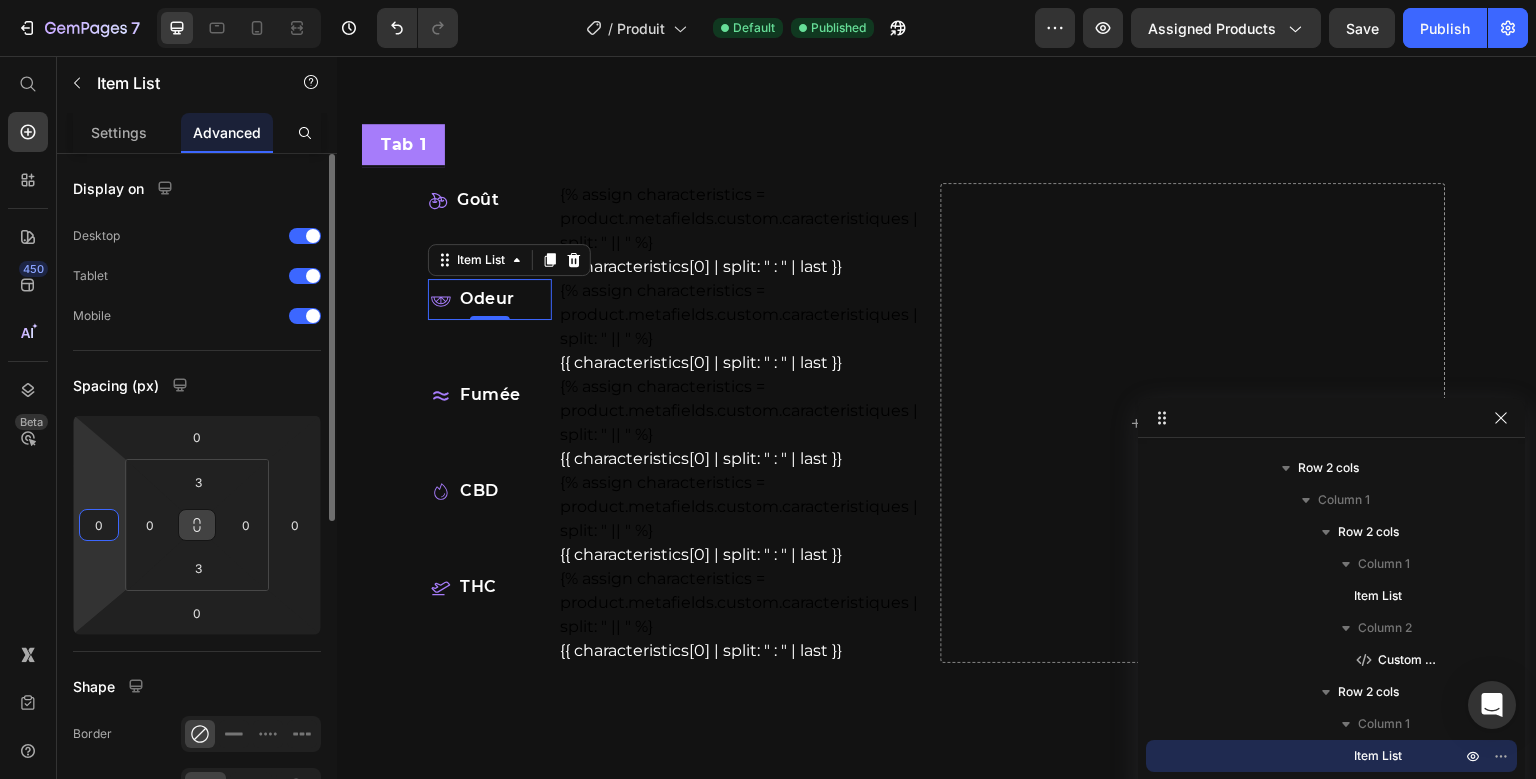 type on "0" 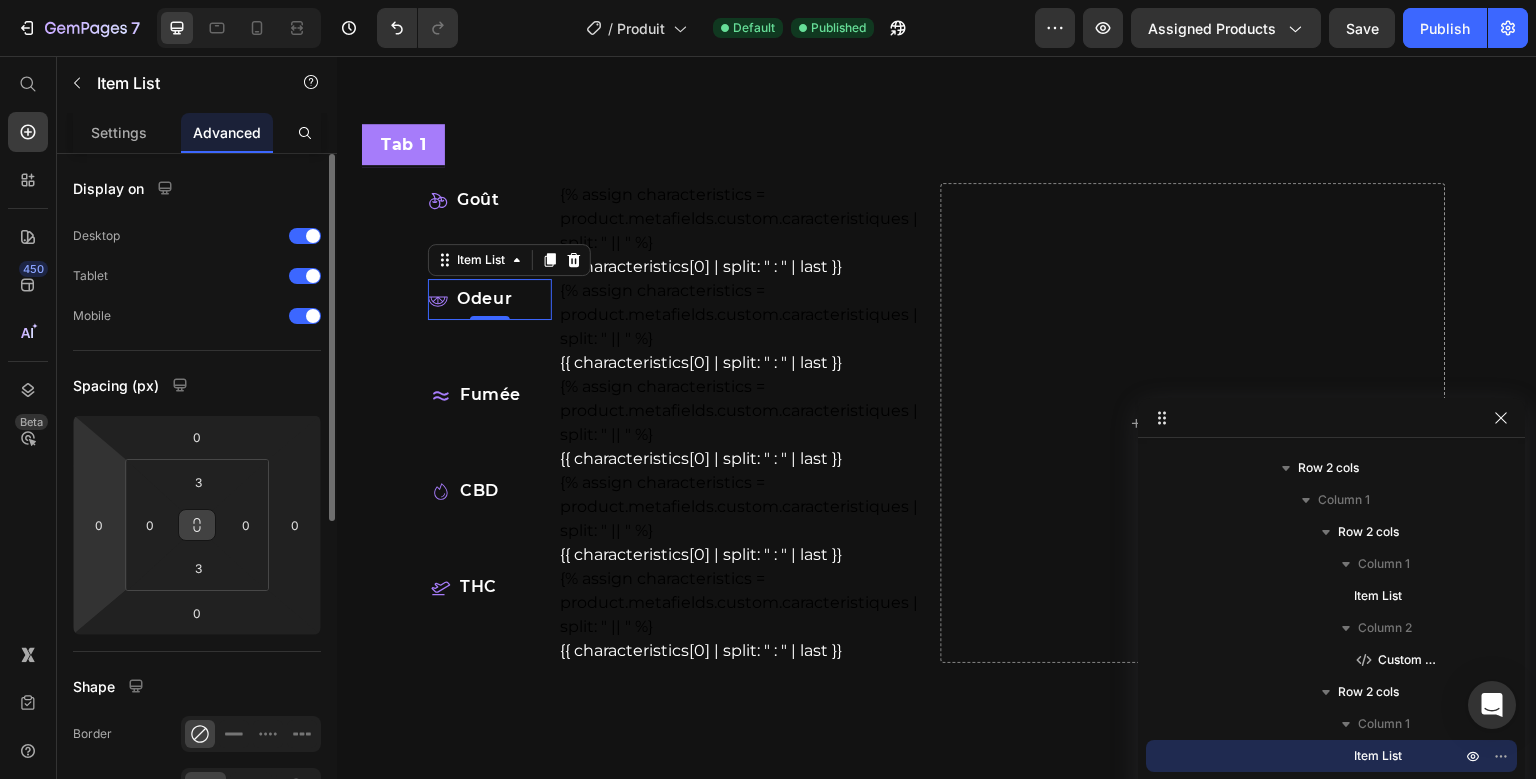 click at bounding box center (197, 525) 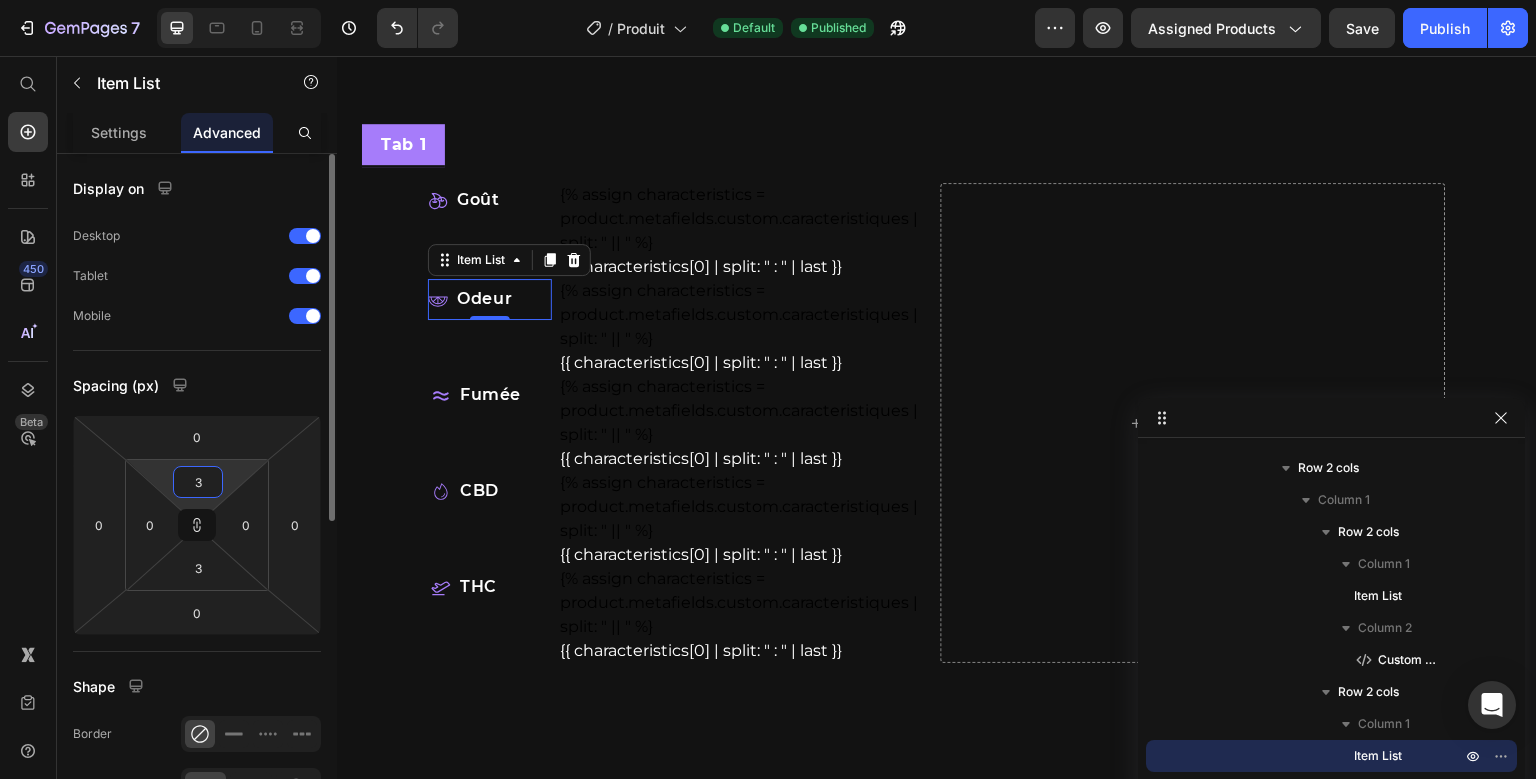 click on "3" at bounding box center [198, 482] 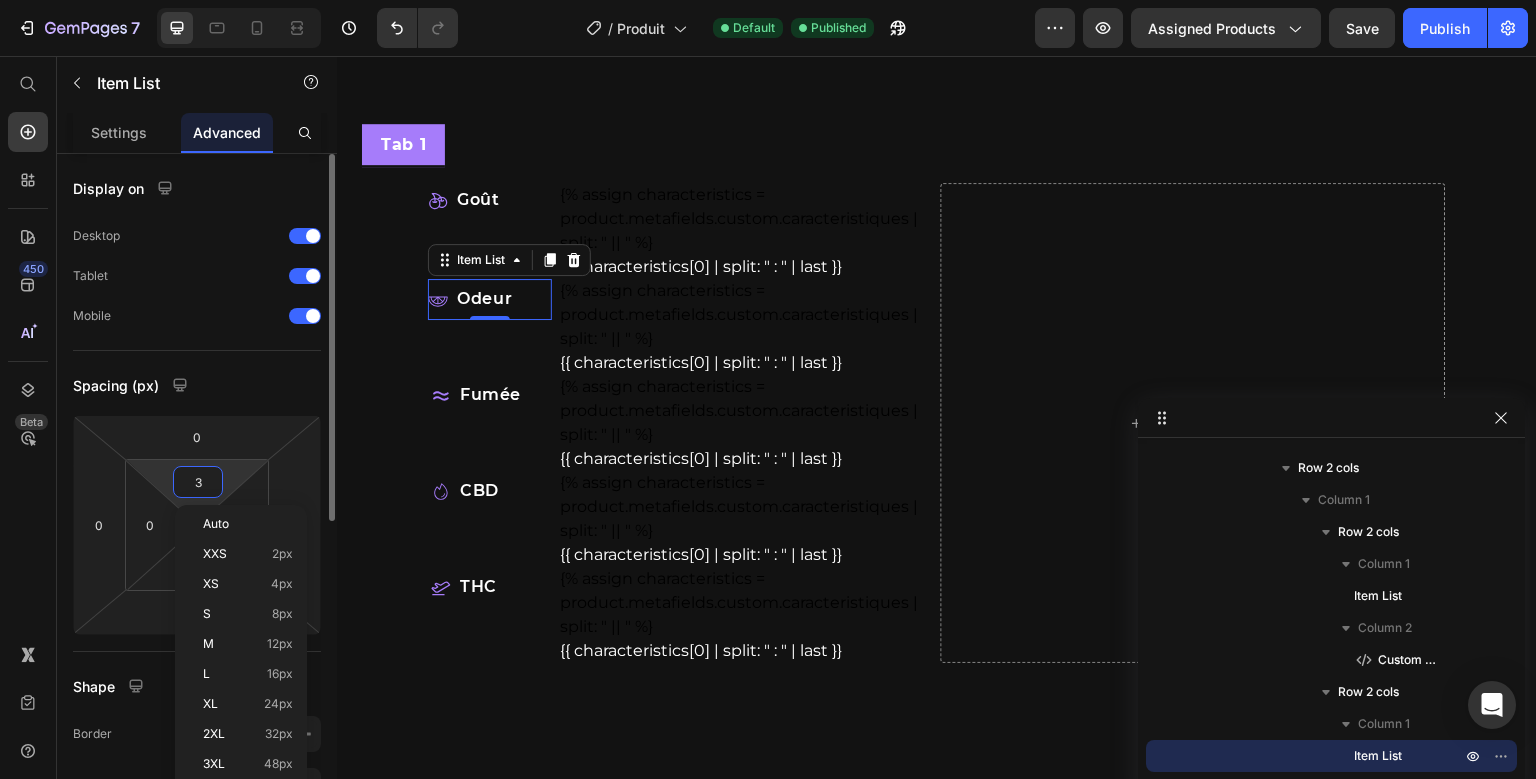 type on "0" 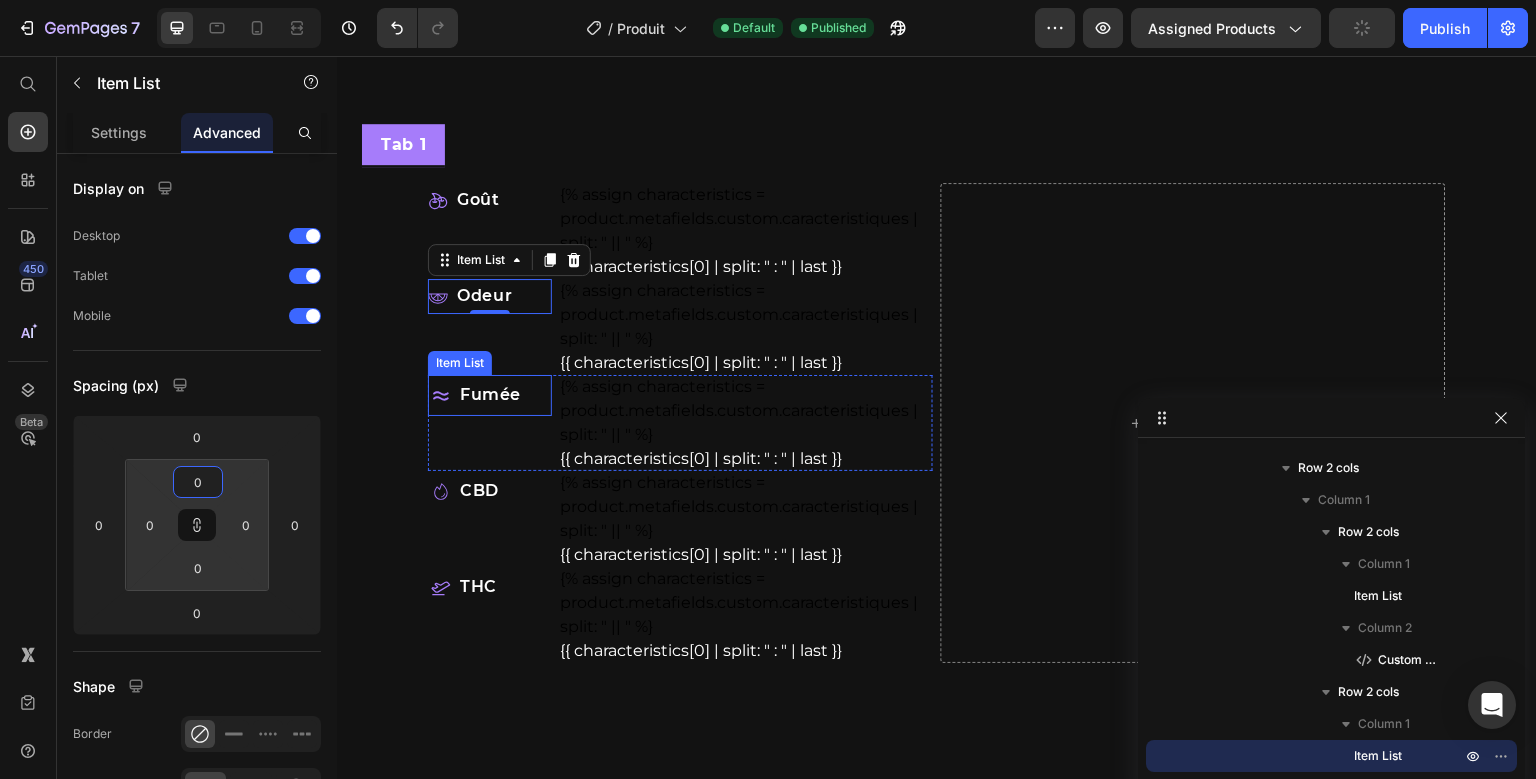 click on "Fumée" at bounding box center (490, 395) 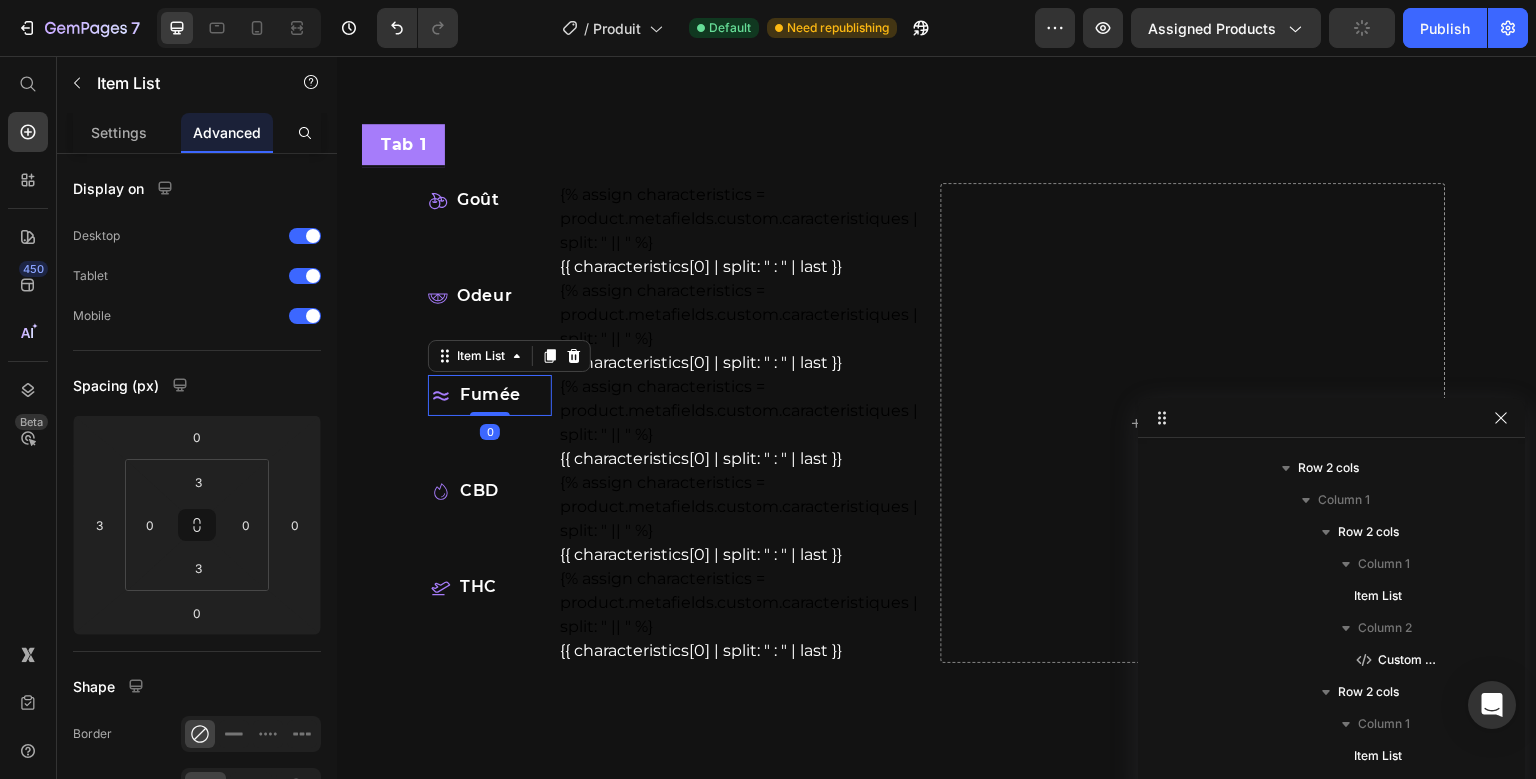 scroll, scrollTop: 570, scrollLeft: 0, axis: vertical 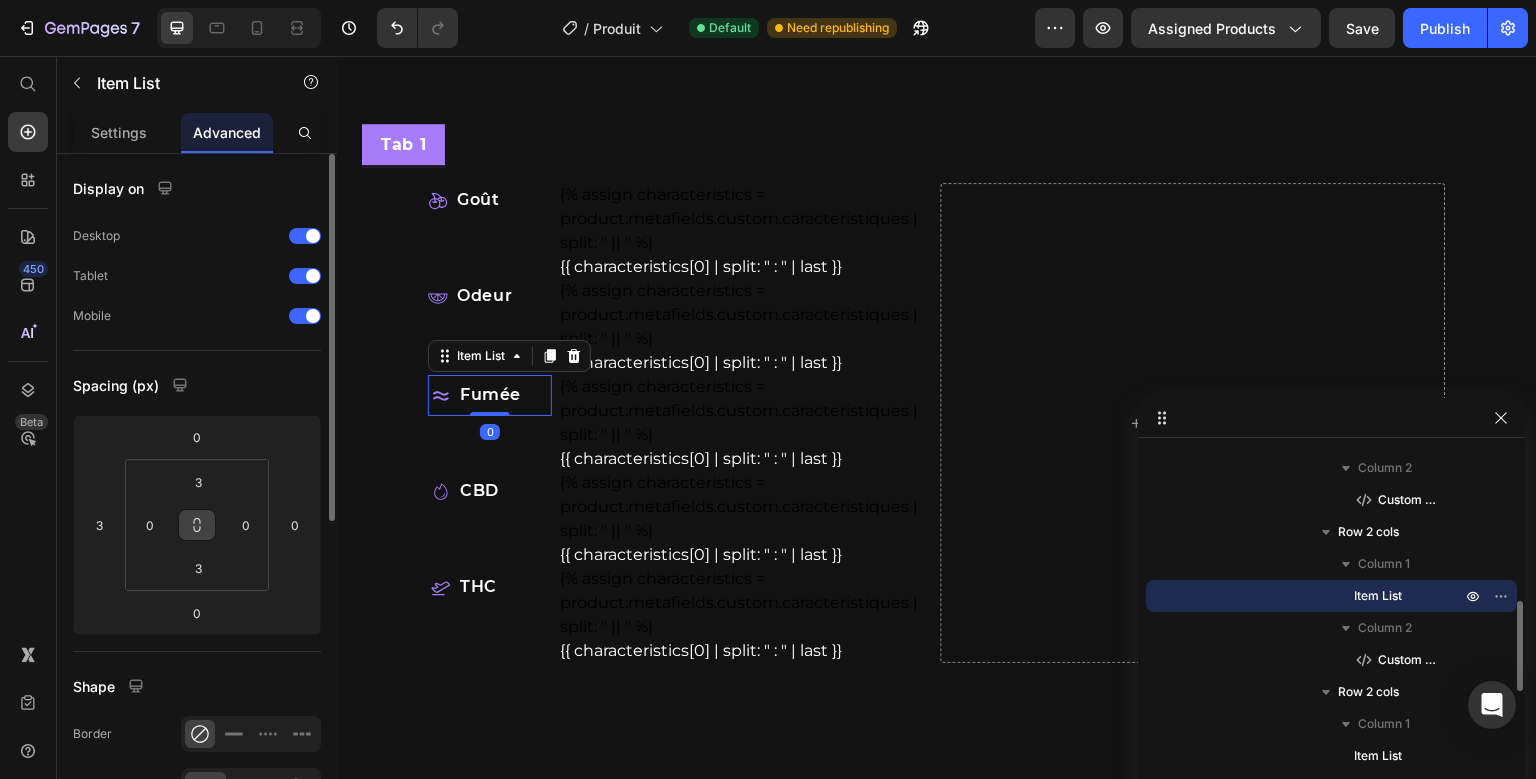 click at bounding box center [197, 525] 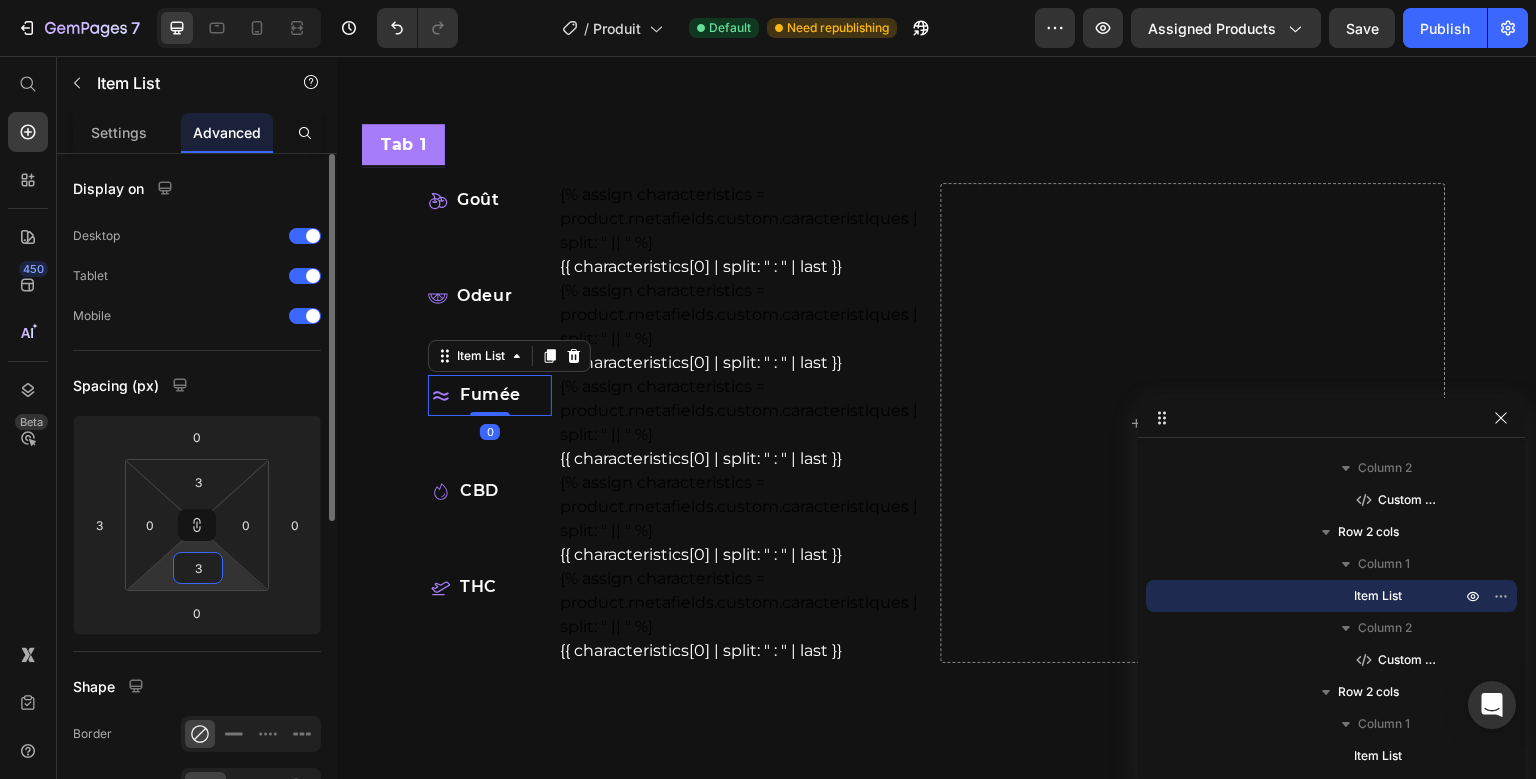 click on "3" at bounding box center (198, 568) 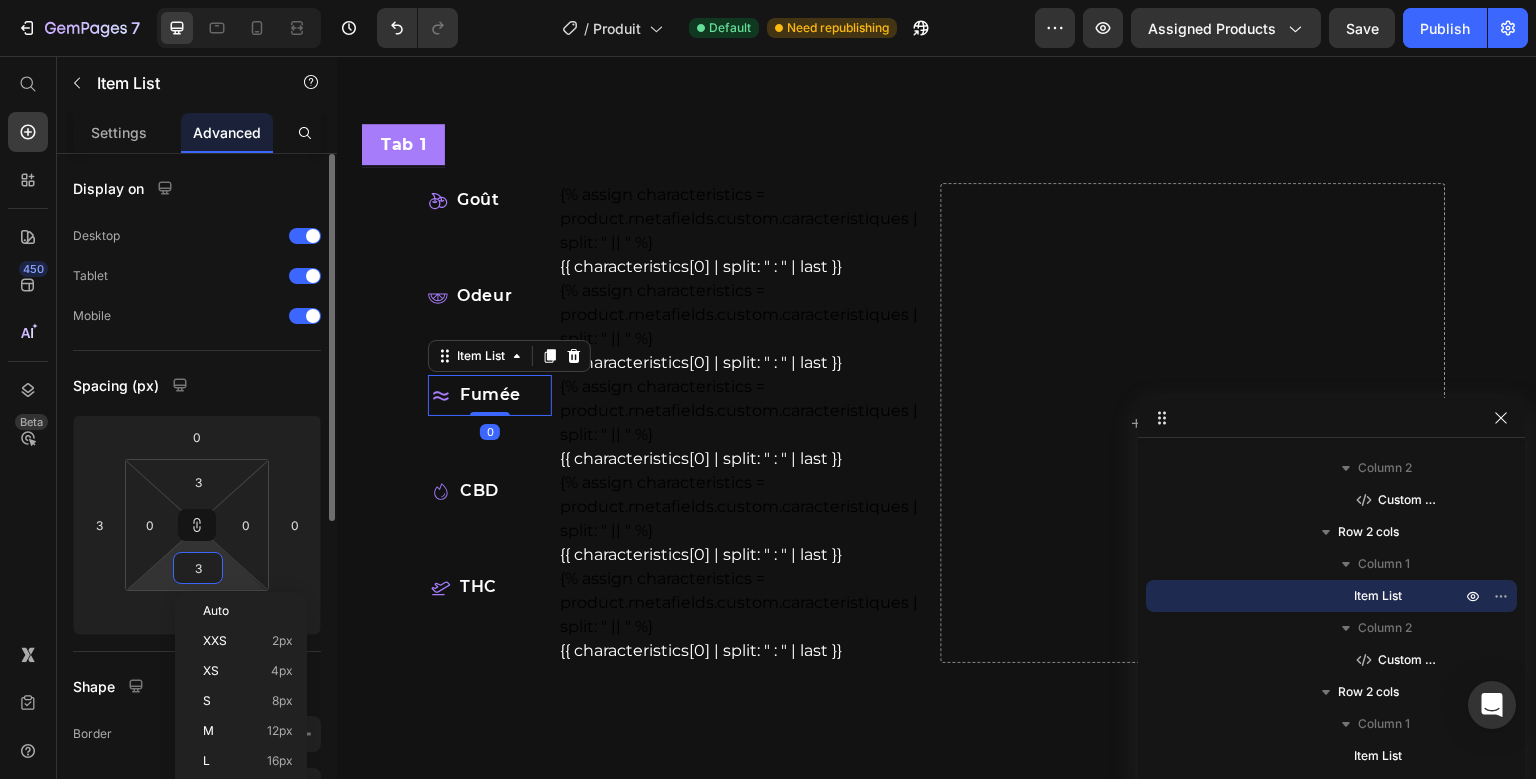 type on "0" 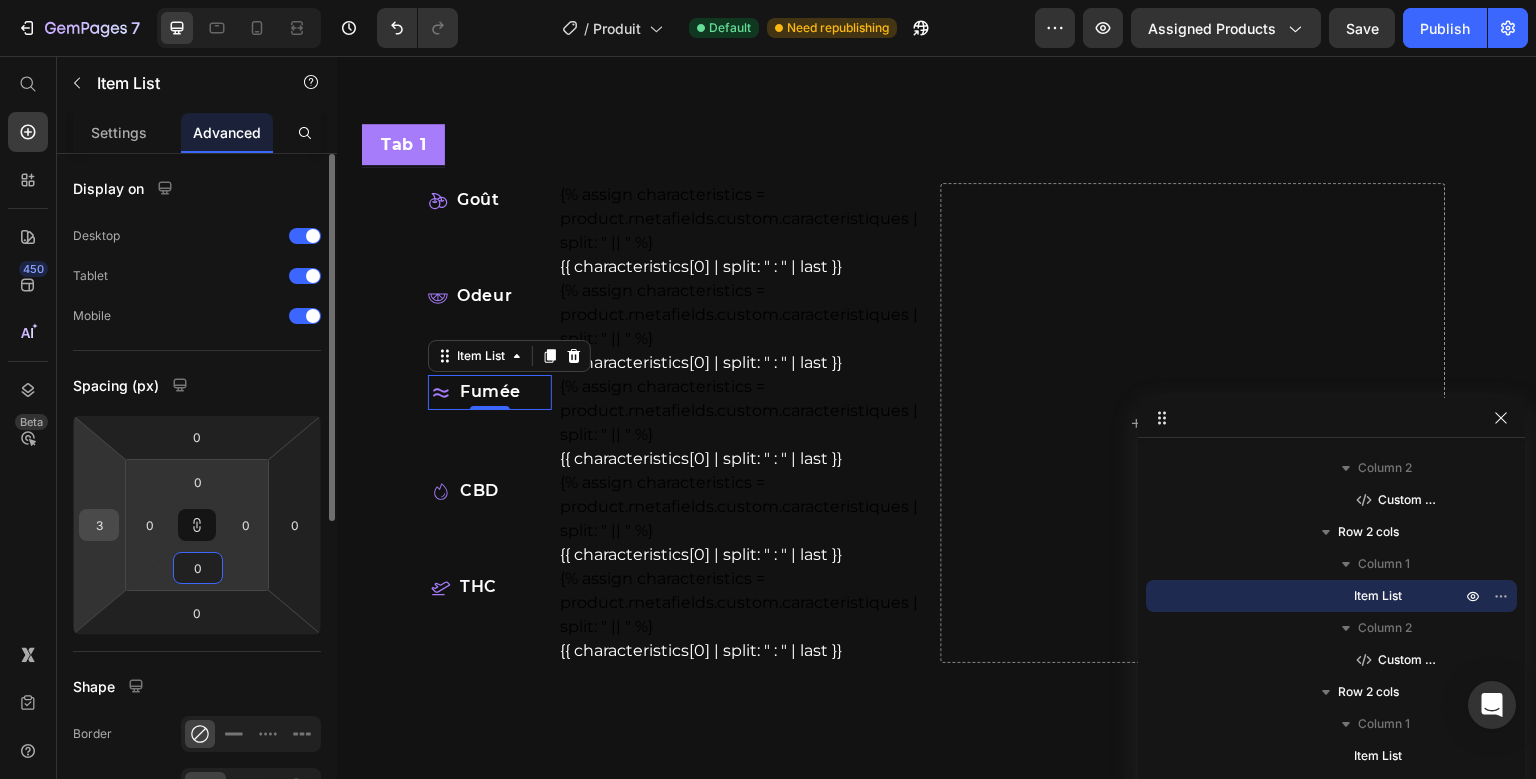 type on "0" 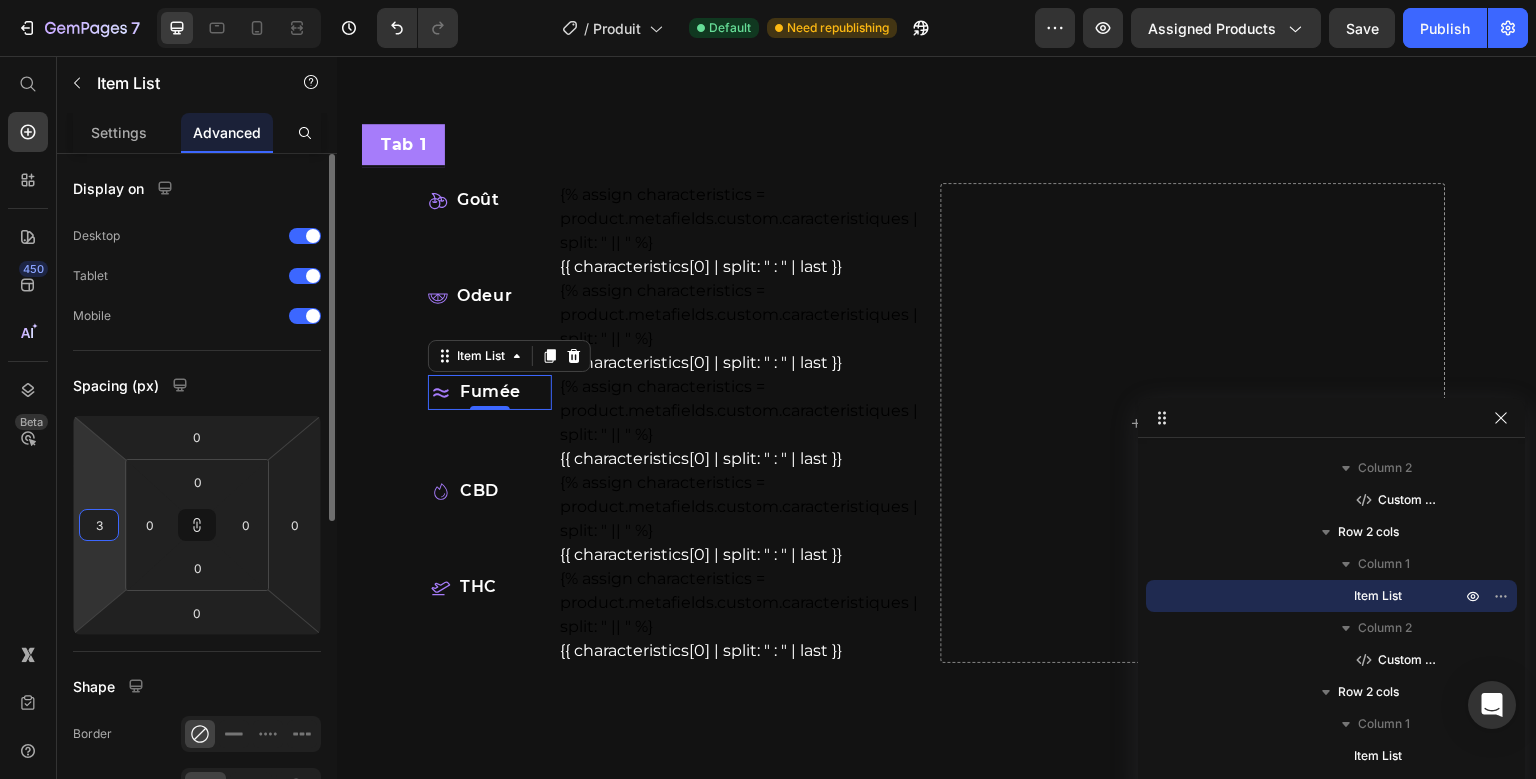 click on "3" at bounding box center (99, 525) 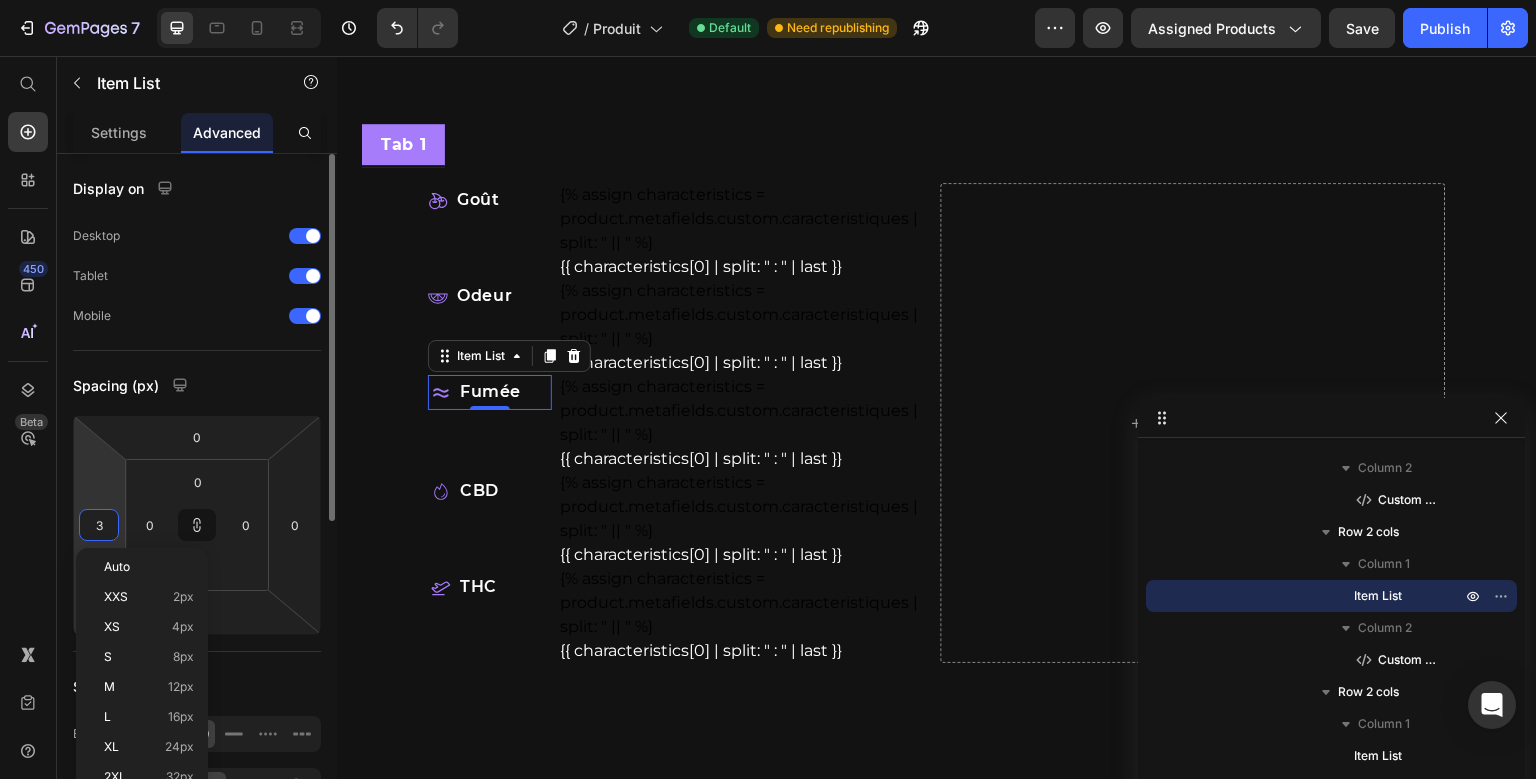 type on "0" 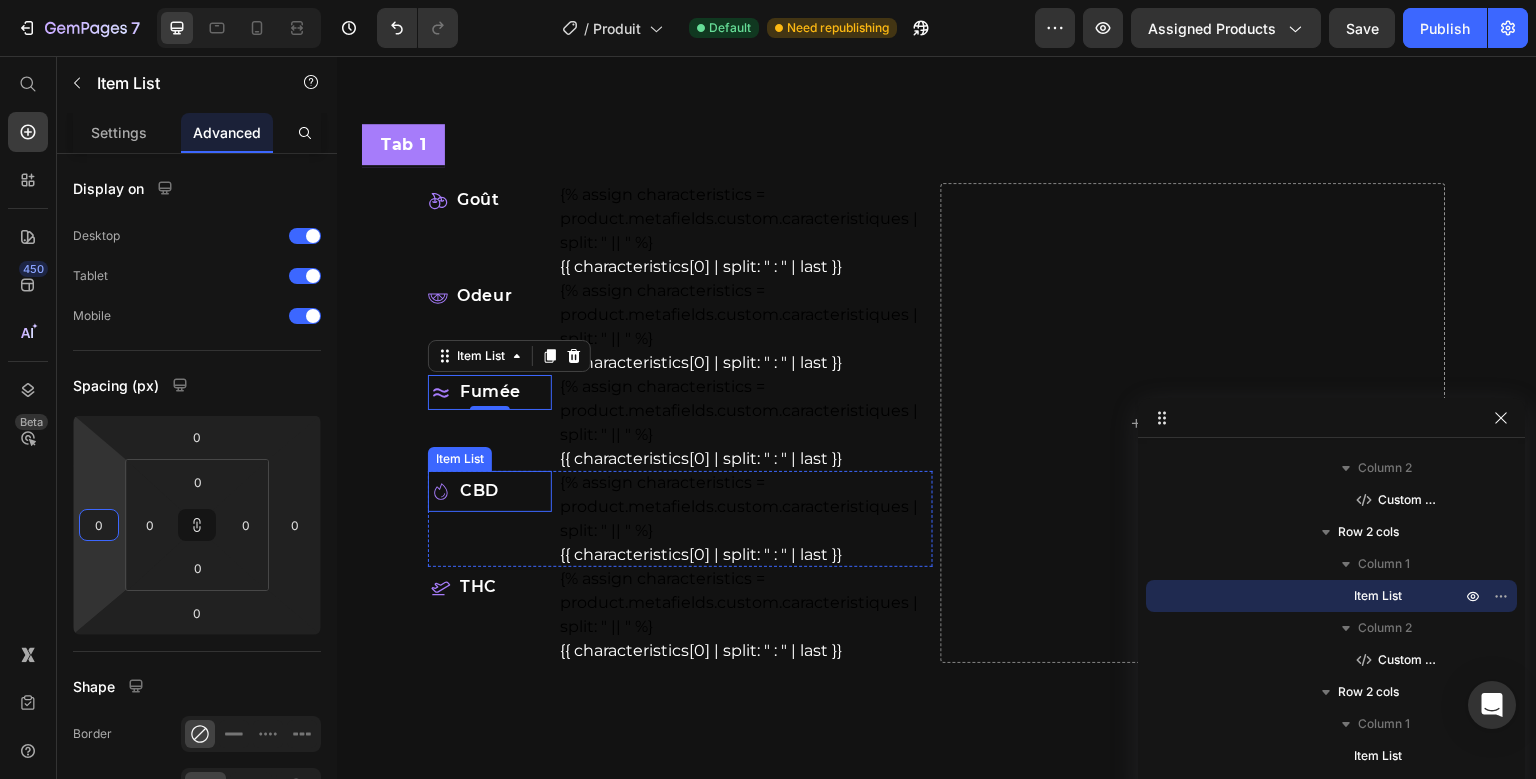 click on "CBD" at bounding box center (479, 491) 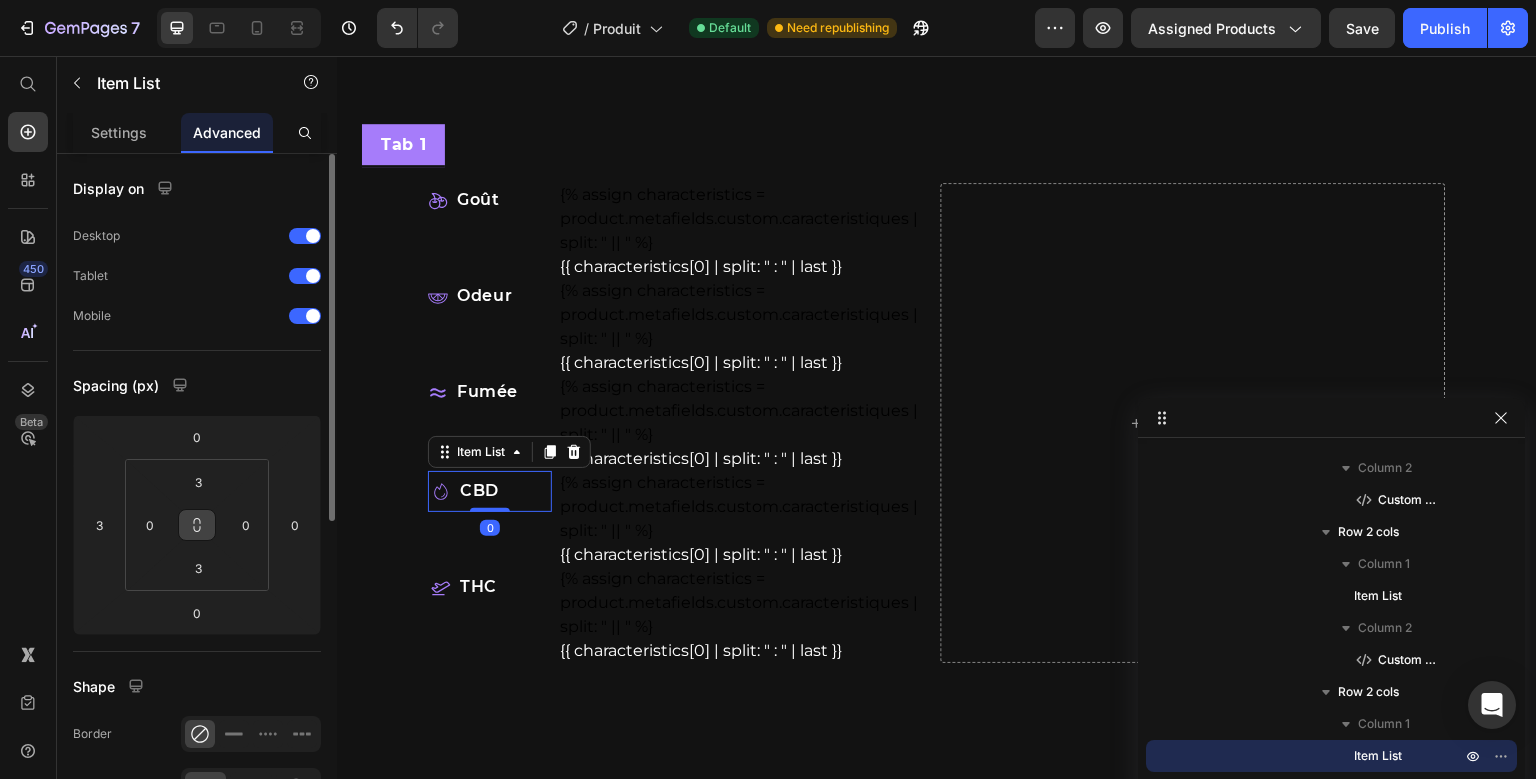 click 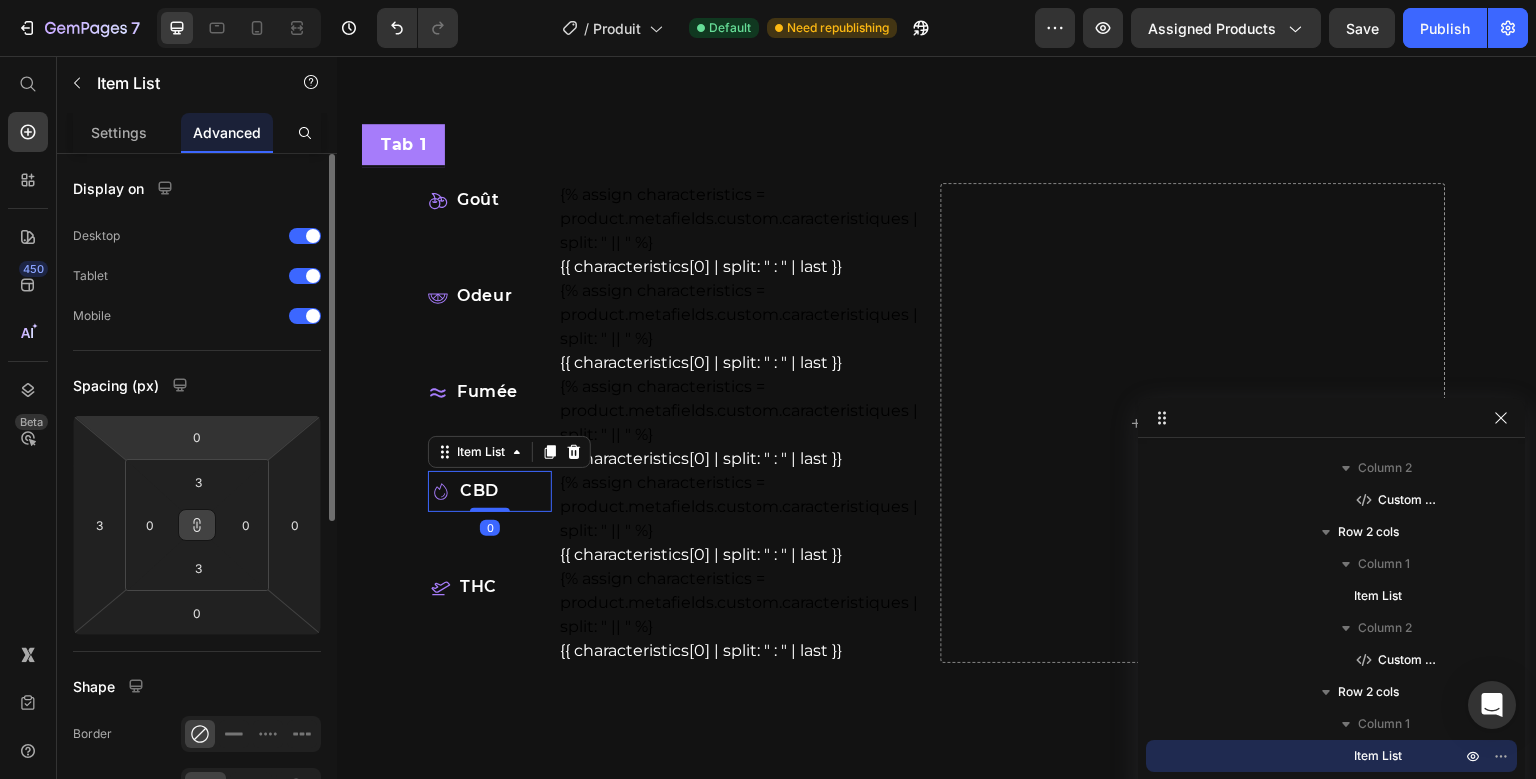 type on "0" 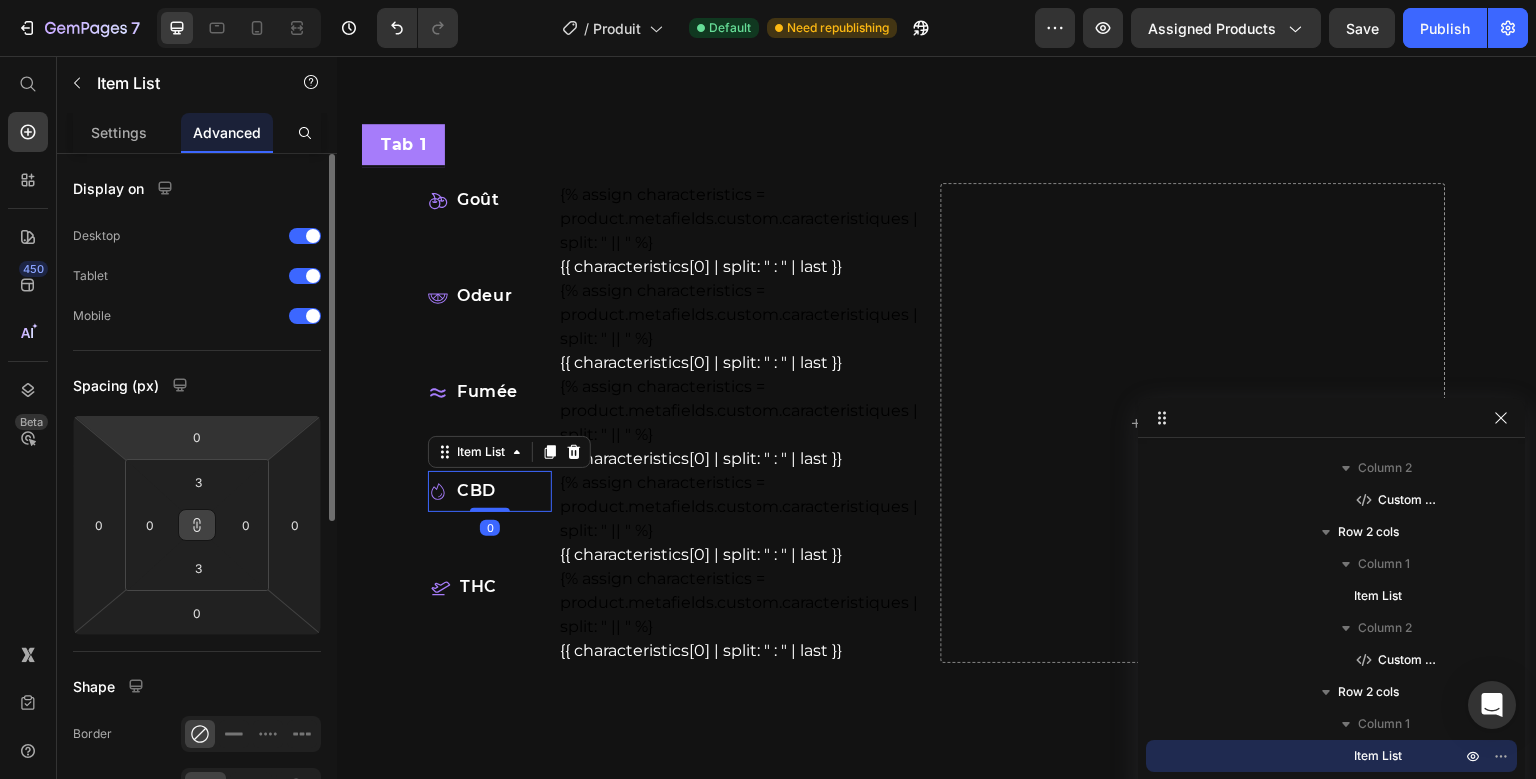 click on "7  Version history  /  Produit Default Need republishing Preview Assigned Products  Save   Publish  450 Beta Start with Sections Elements Hero Section Product Detail Brands Trusted Badges Guarantee Product Breakdown How to use Testimonials Compare Bundle FAQs Social Proof Brand Story Product List Collection Blog List Contact Sticky Add to Cart Custom Footer Browse Library 450 Layout
Row
Row
Row
Row Text
Heading
Text Block Button
Button
Button
Sticky Back to top Media
Image" at bounding box center (768, 0) 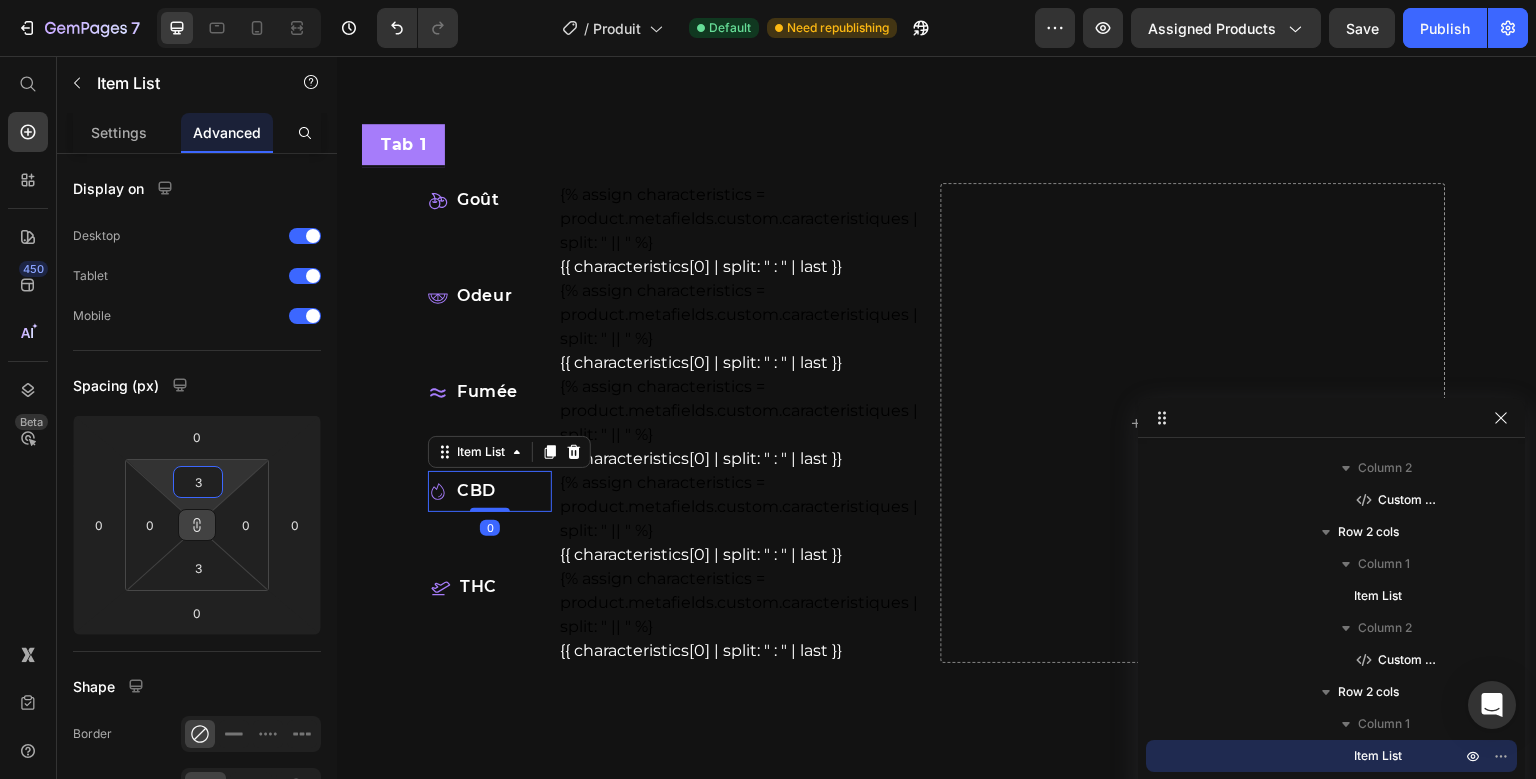 click on "3" at bounding box center [198, 482] 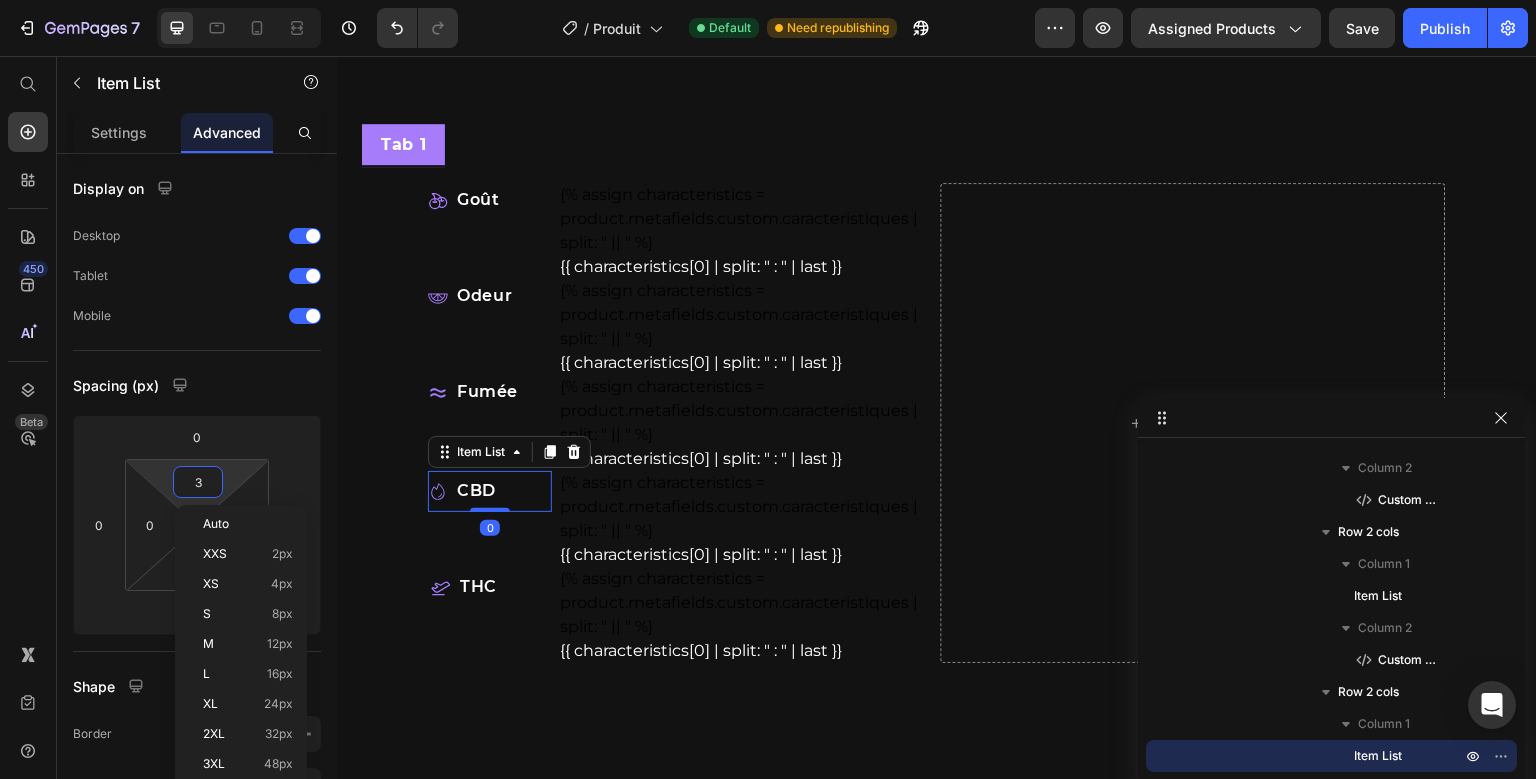 type on "0" 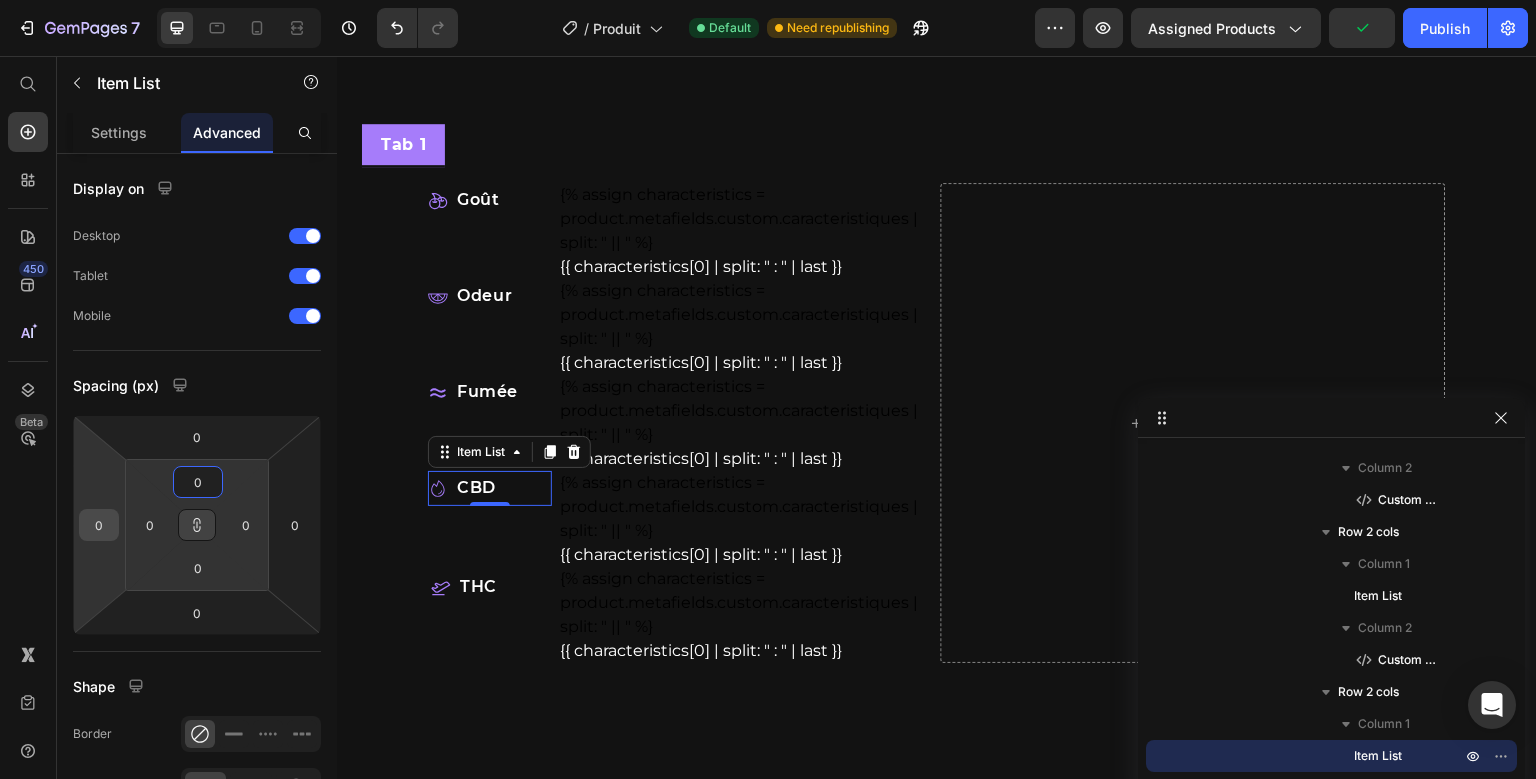 type on "0" 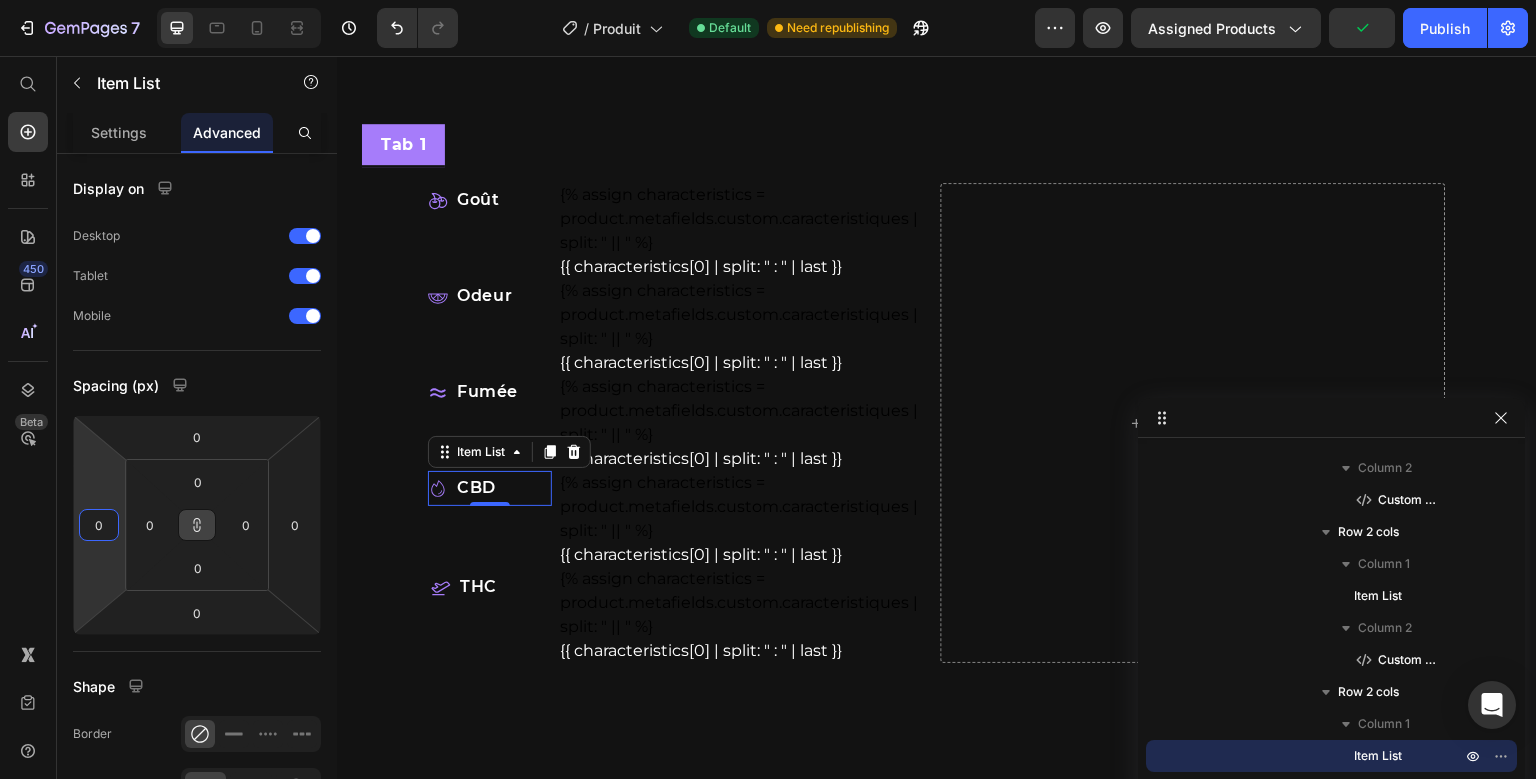 click on "0" at bounding box center [99, 525] 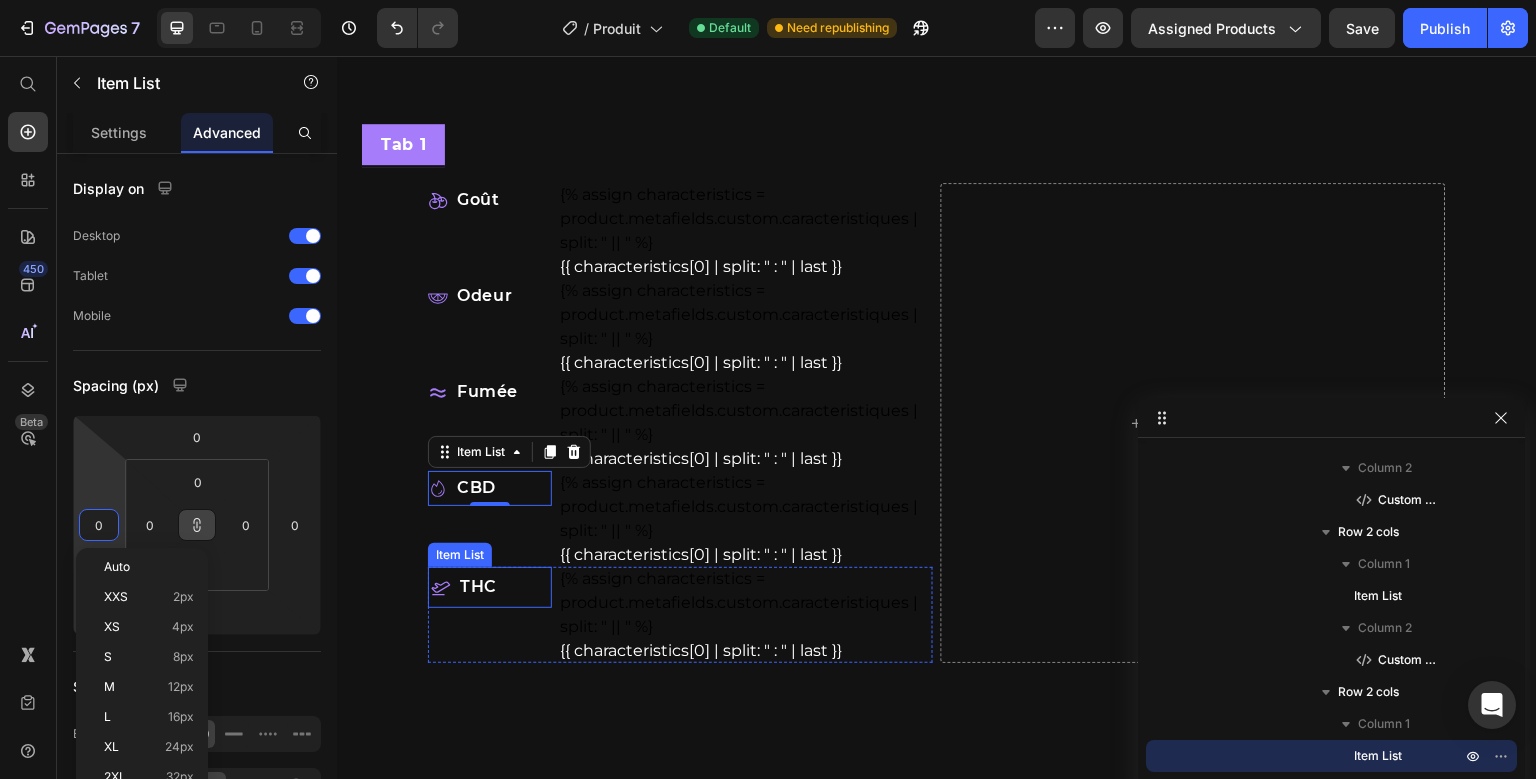 click on "THC" at bounding box center (478, 587) 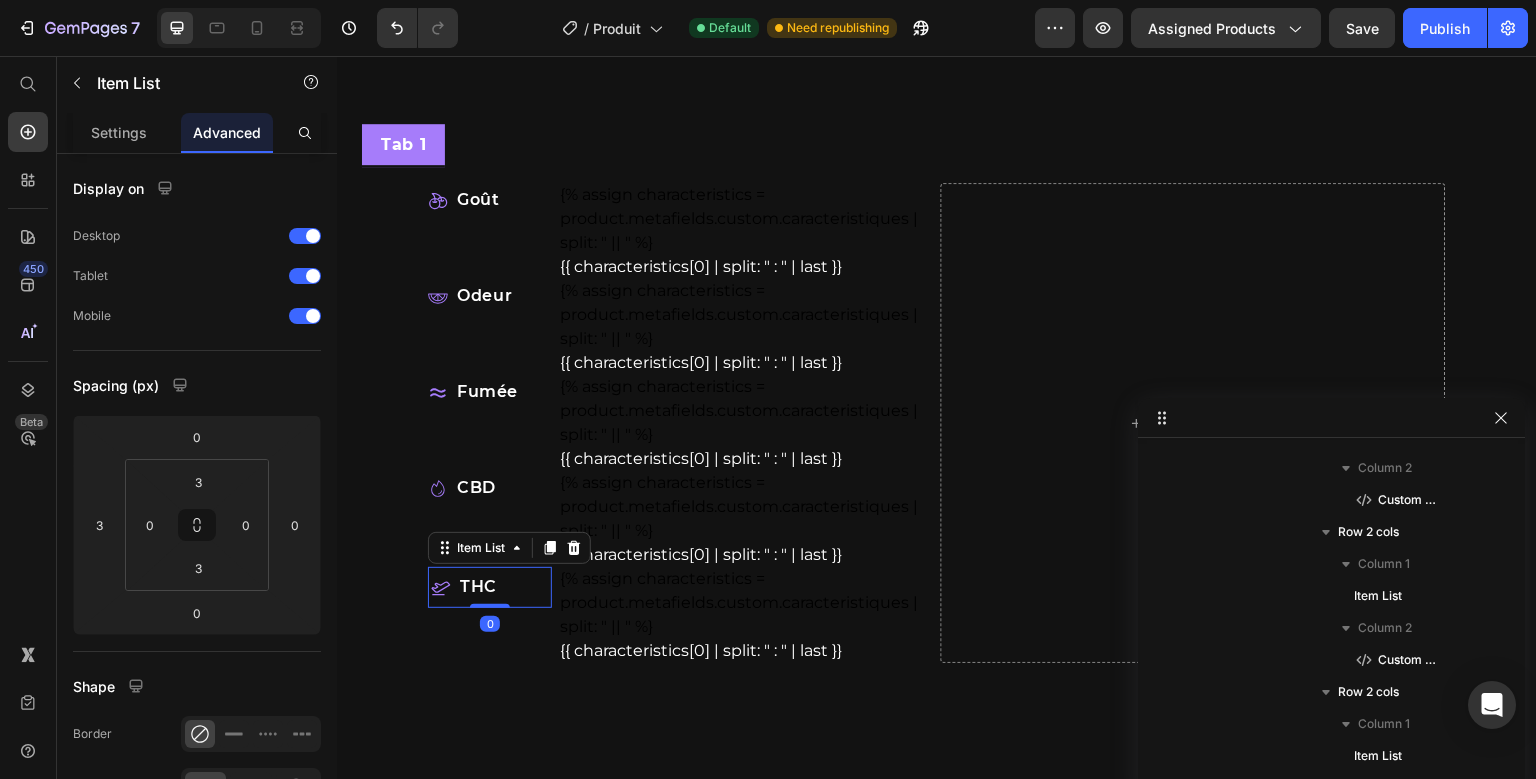 scroll, scrollTop: 878, scrollLeft: 0, axis: vertical 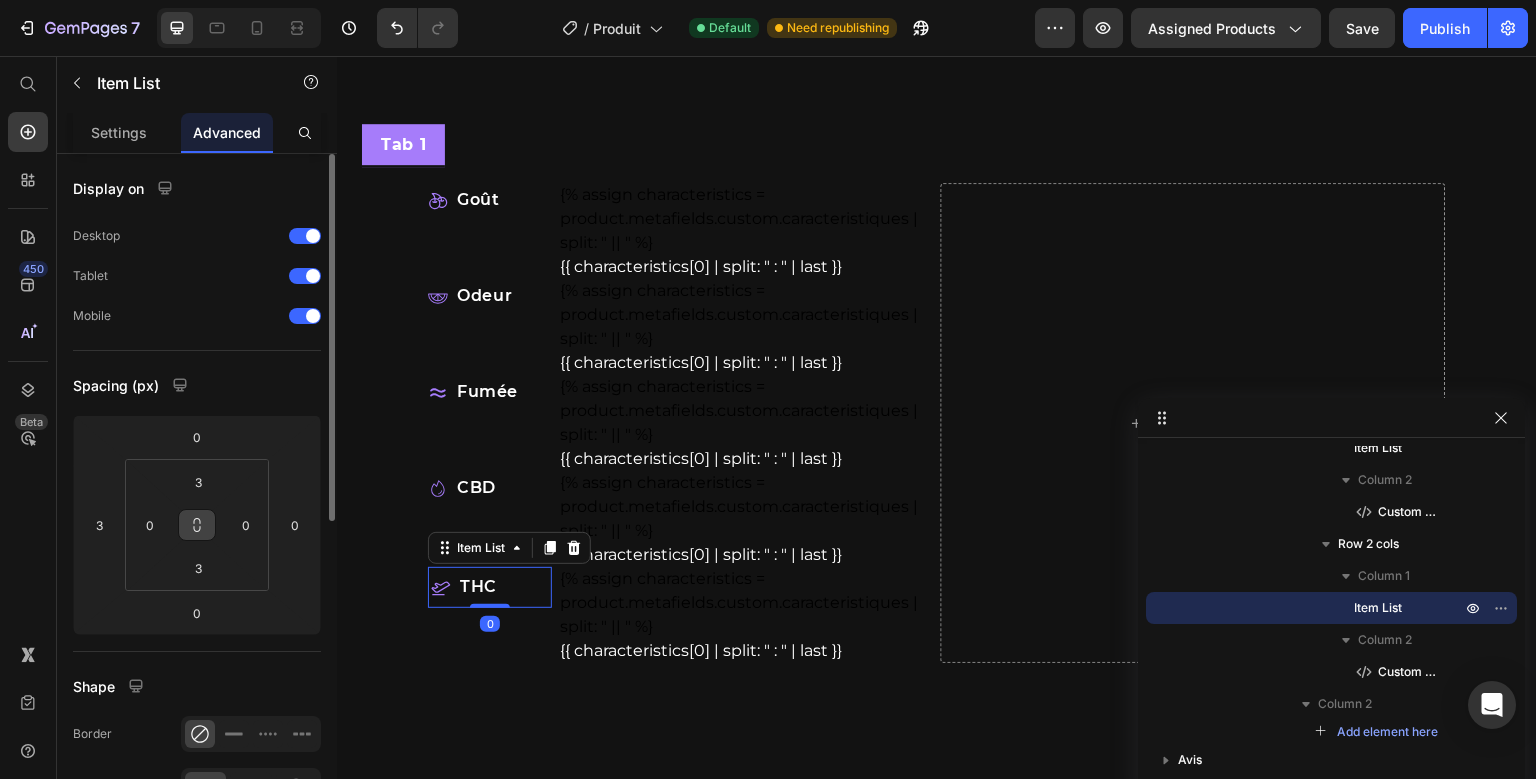click 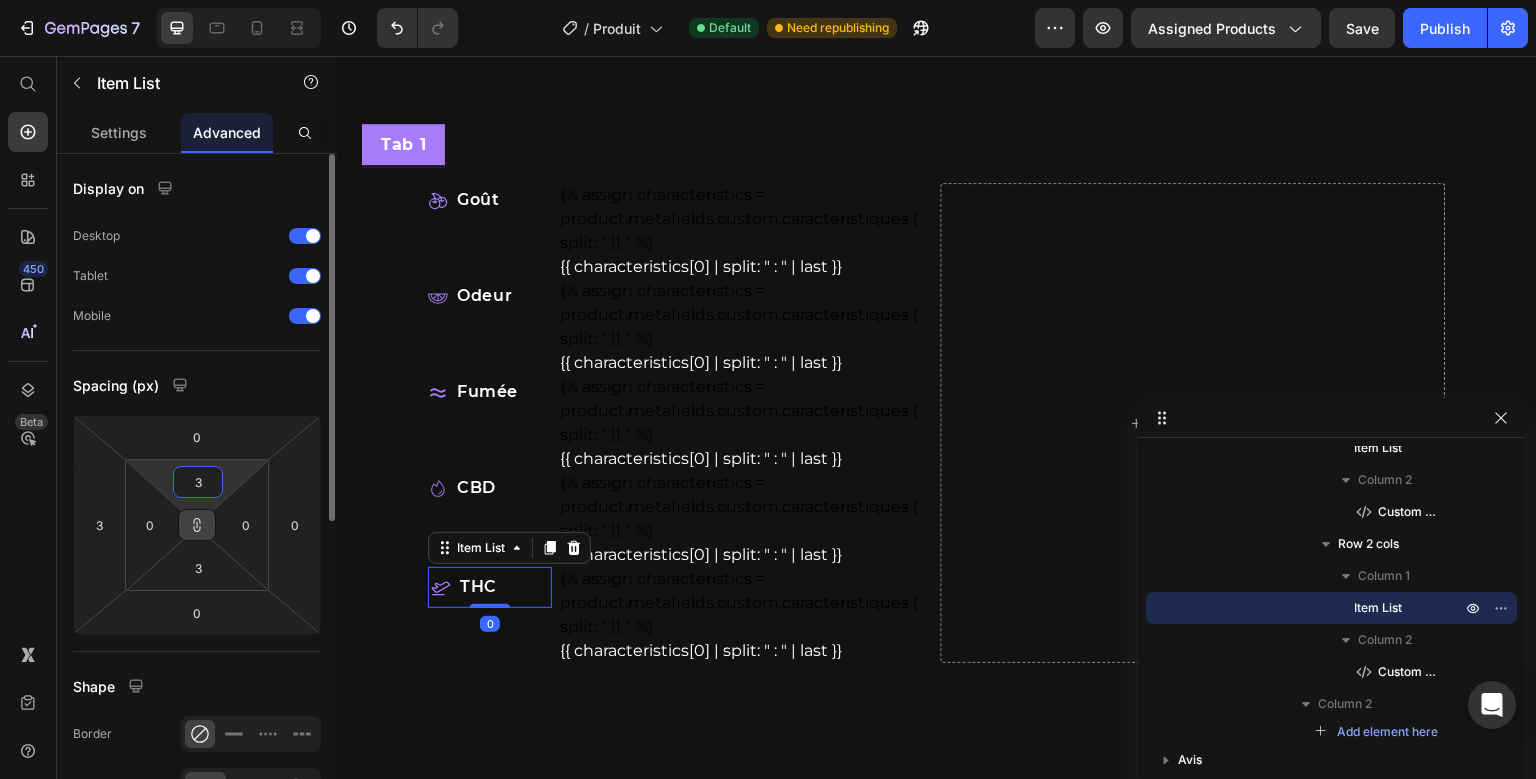 click on "3" at bounding box center [198, 482] 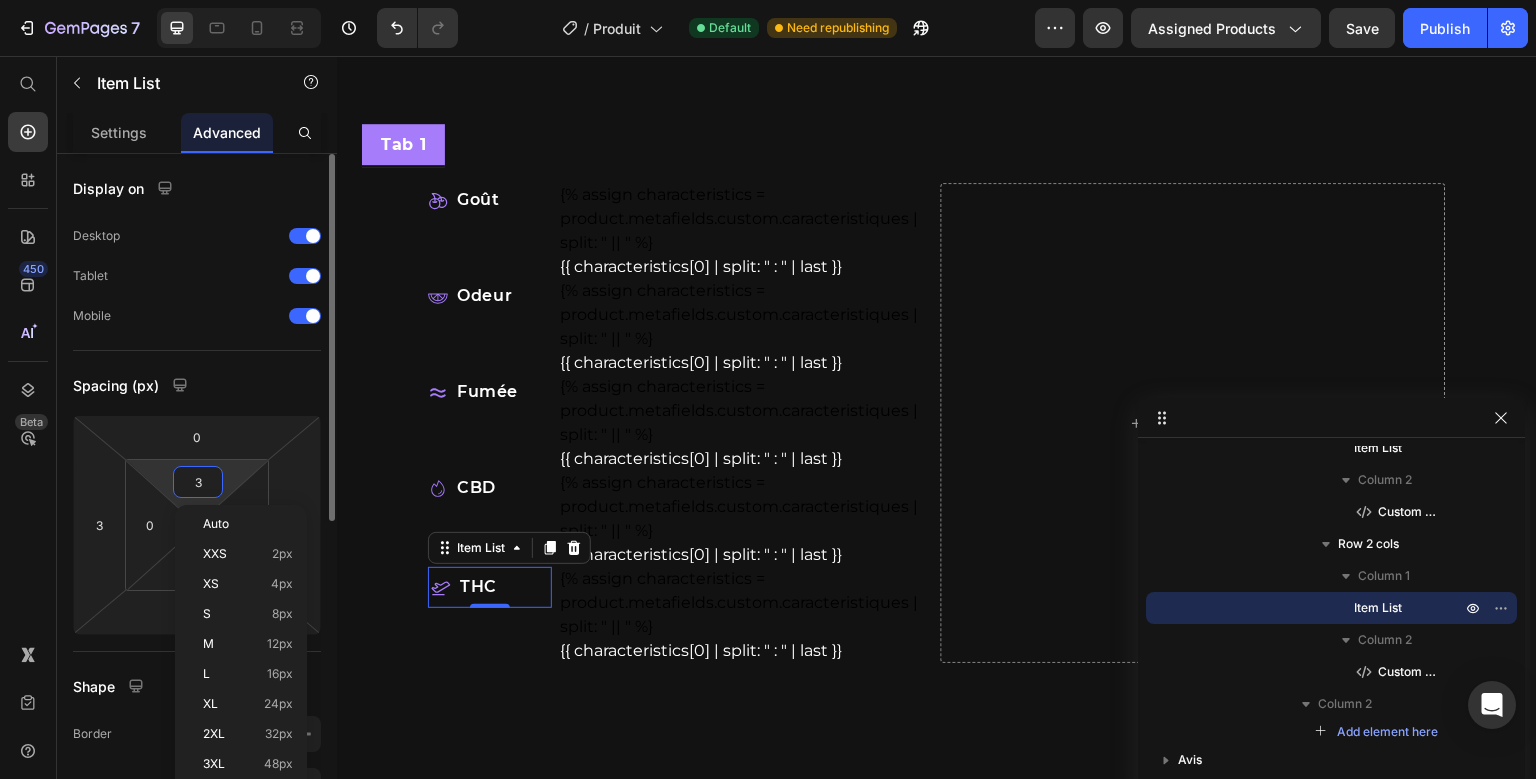 type on "0" 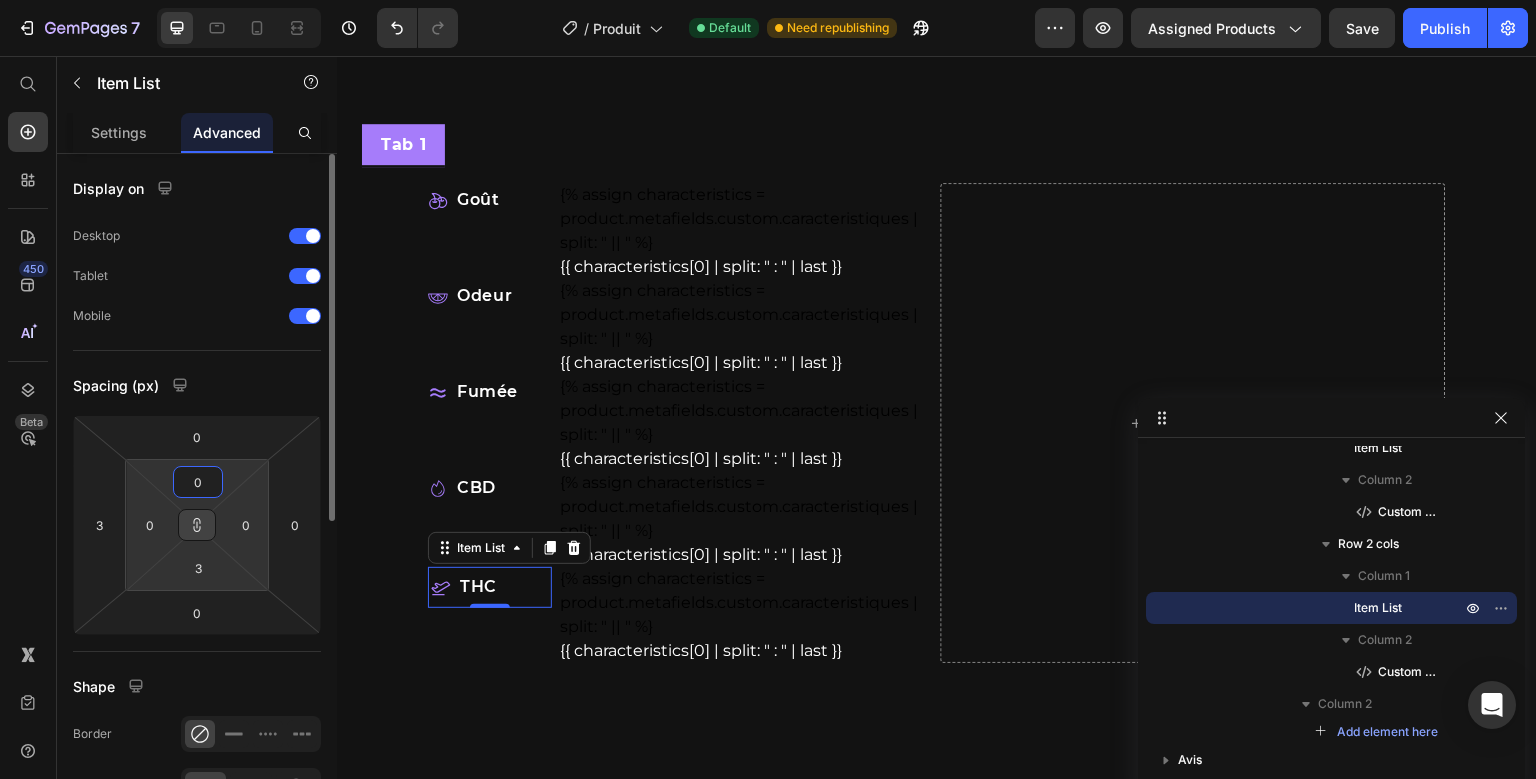 type on "0" 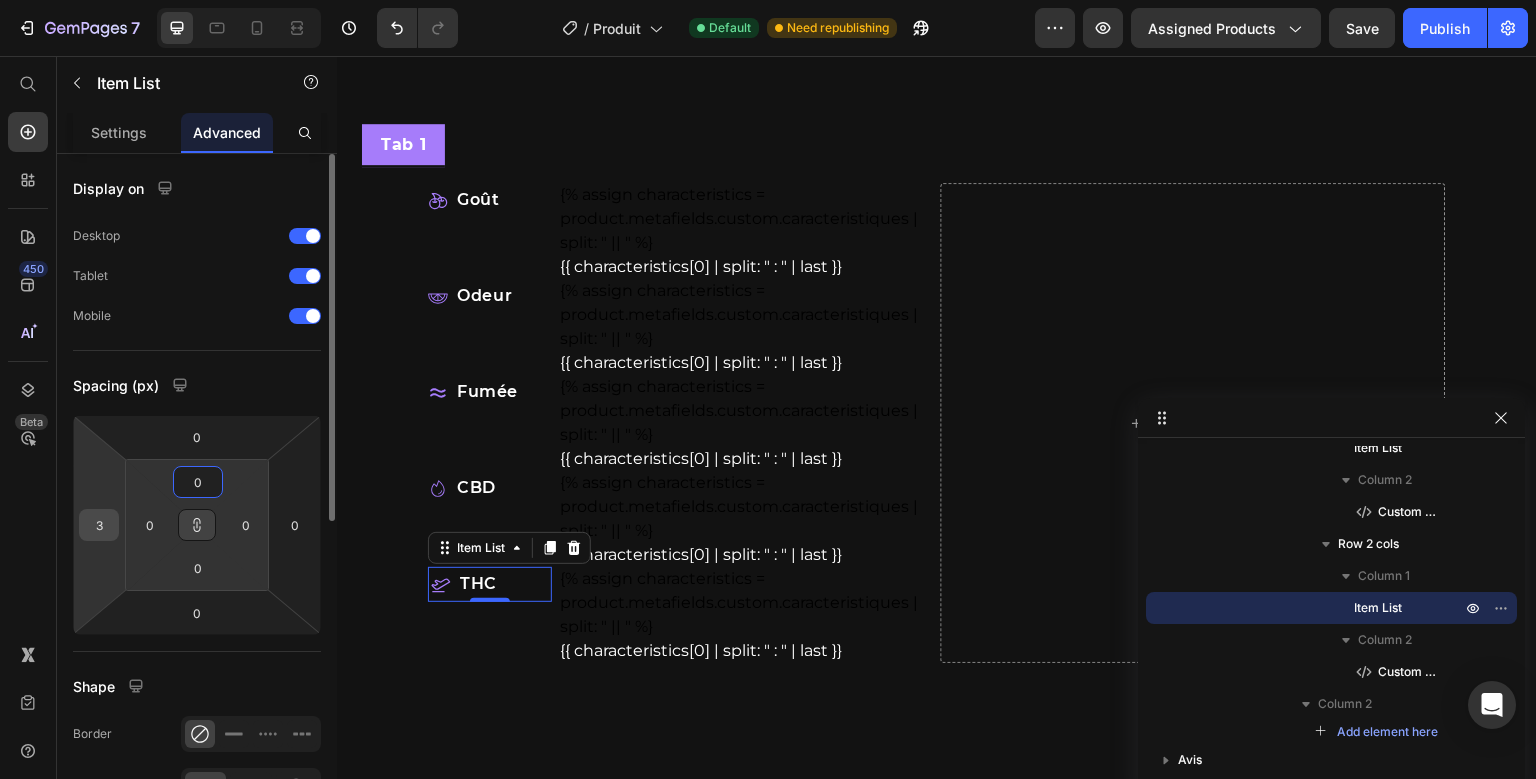type on "0" 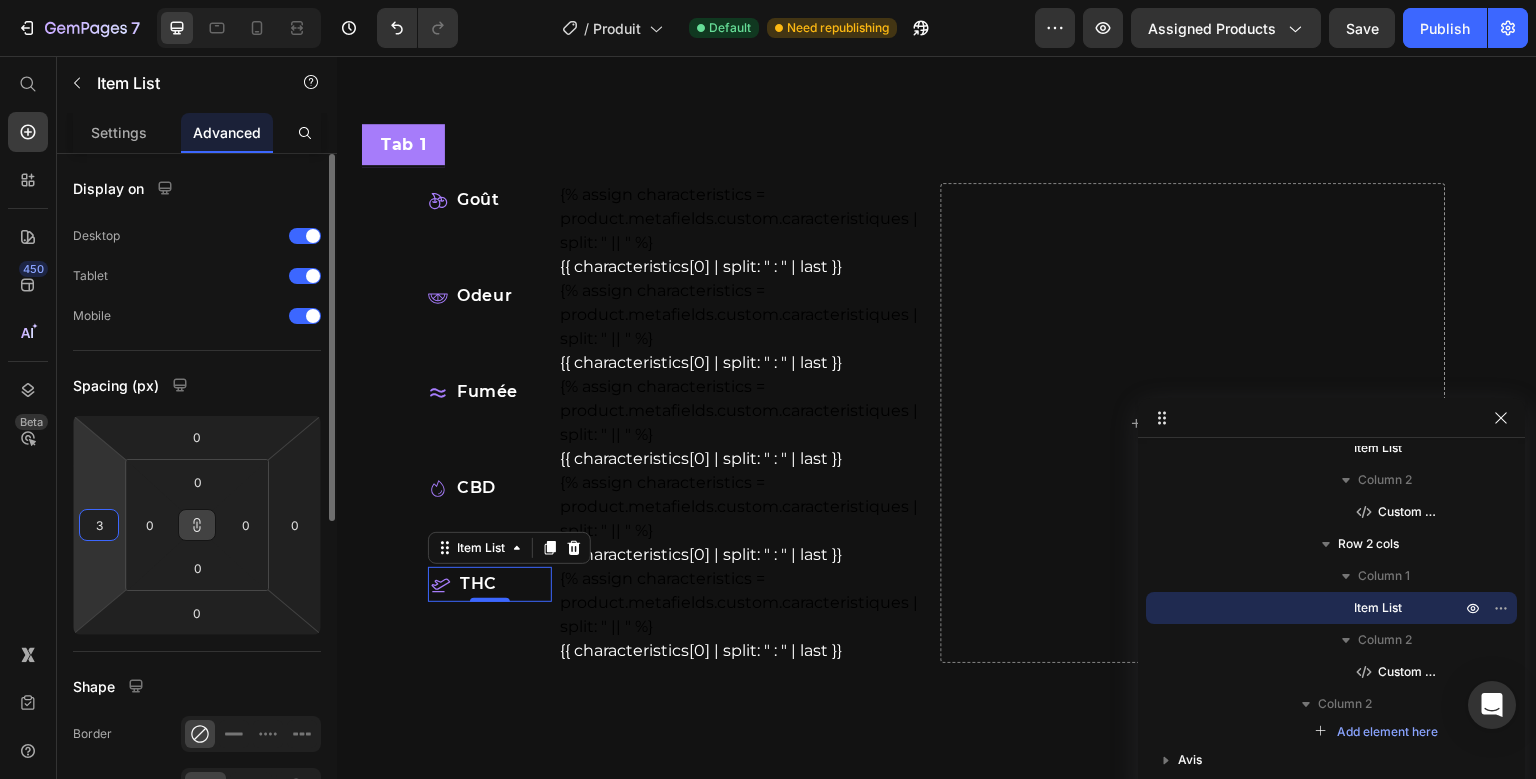 click on "3" at bounding box center [99, 525] 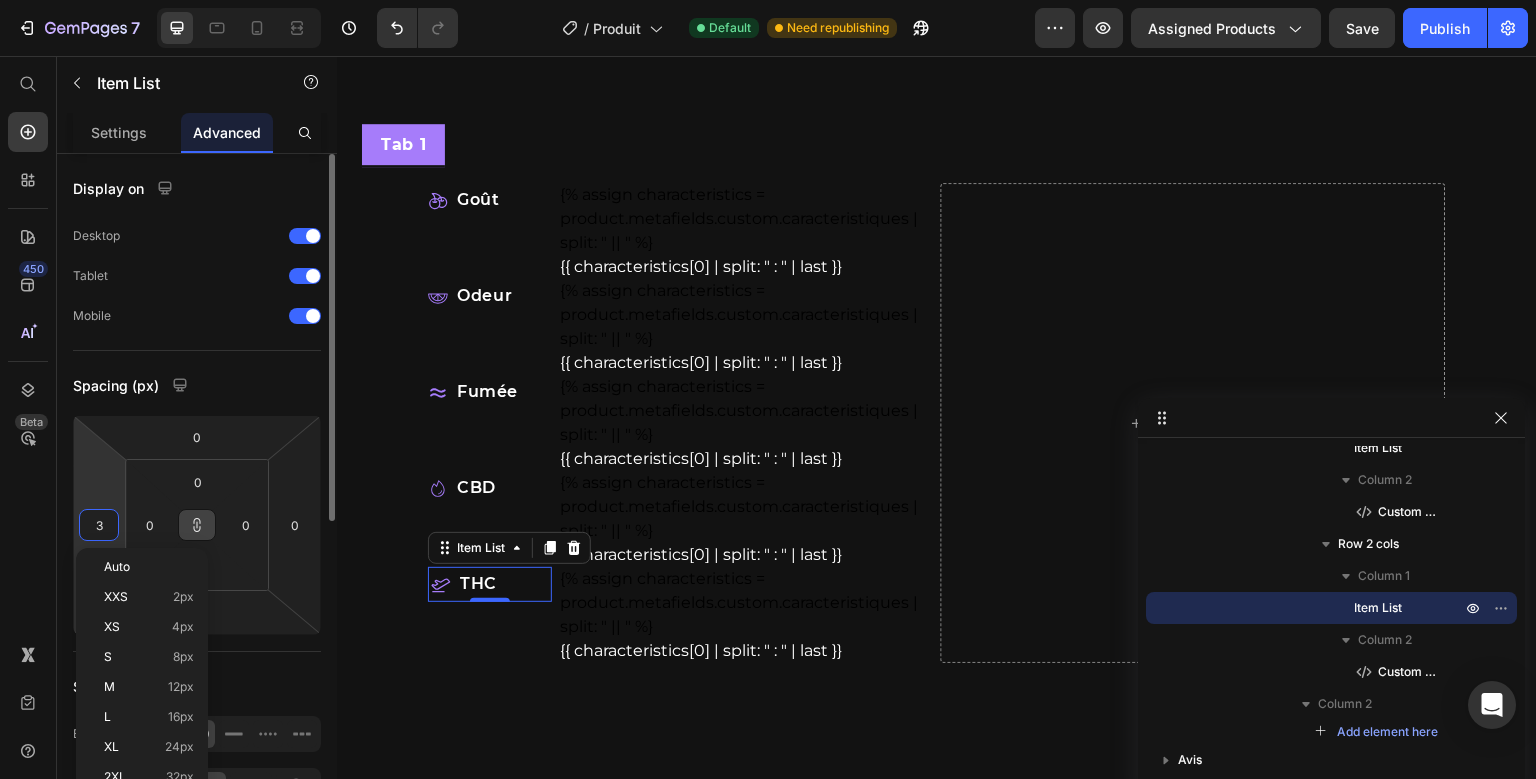 type on "0" 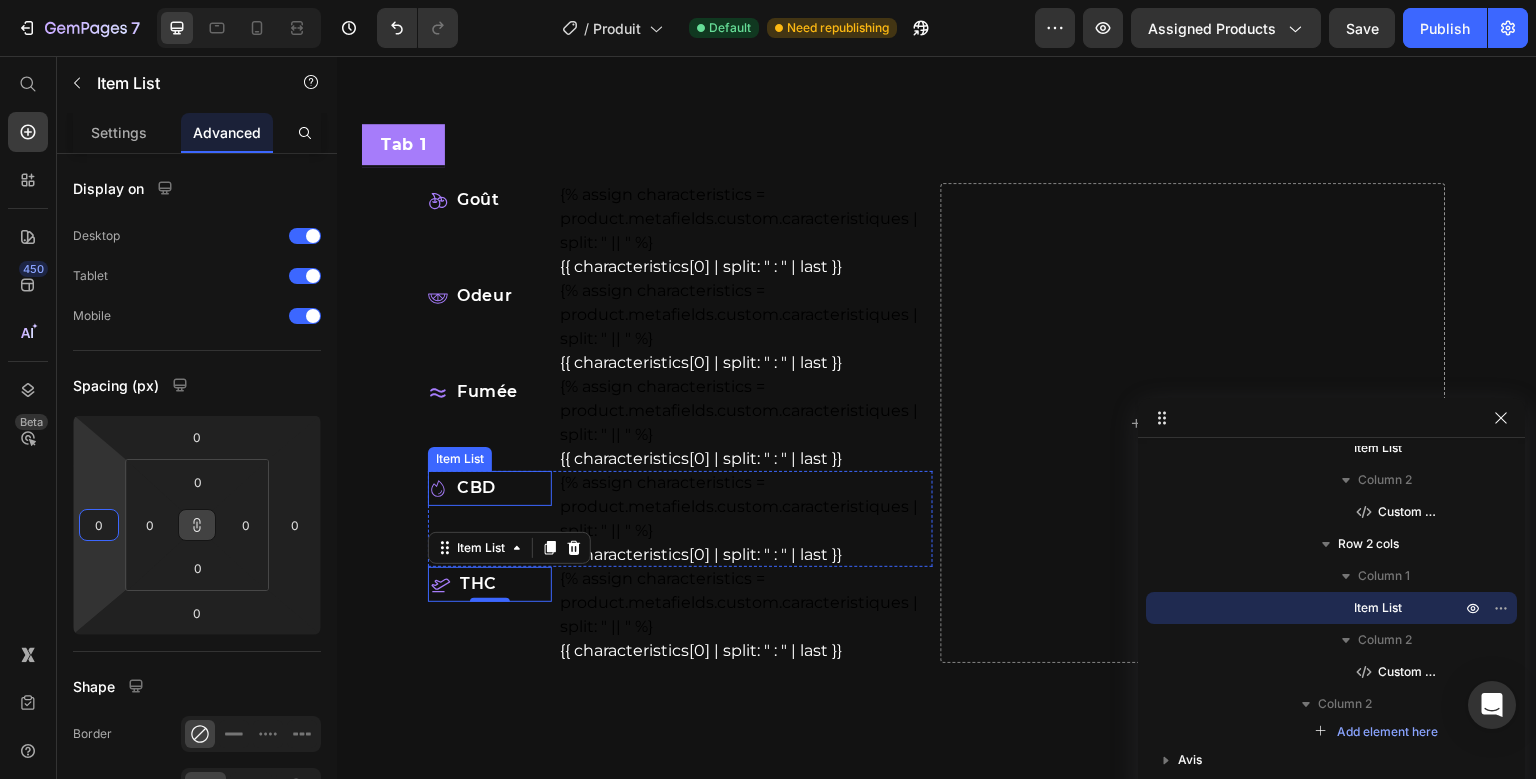 click on "CBD" at bounding box center (476, 488) 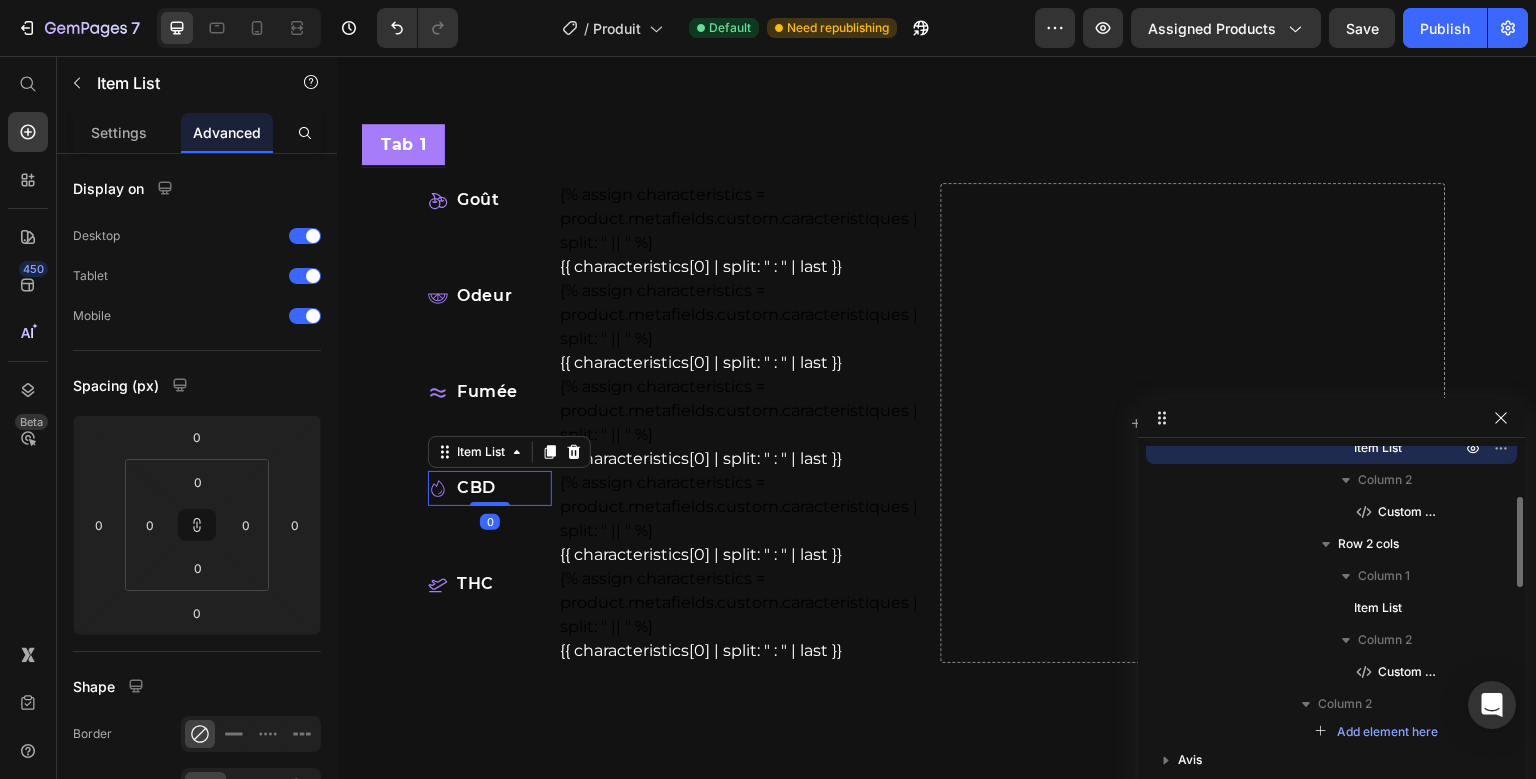 scroll, scrollTop: 730, scrollLeft: 0, axis: vertical 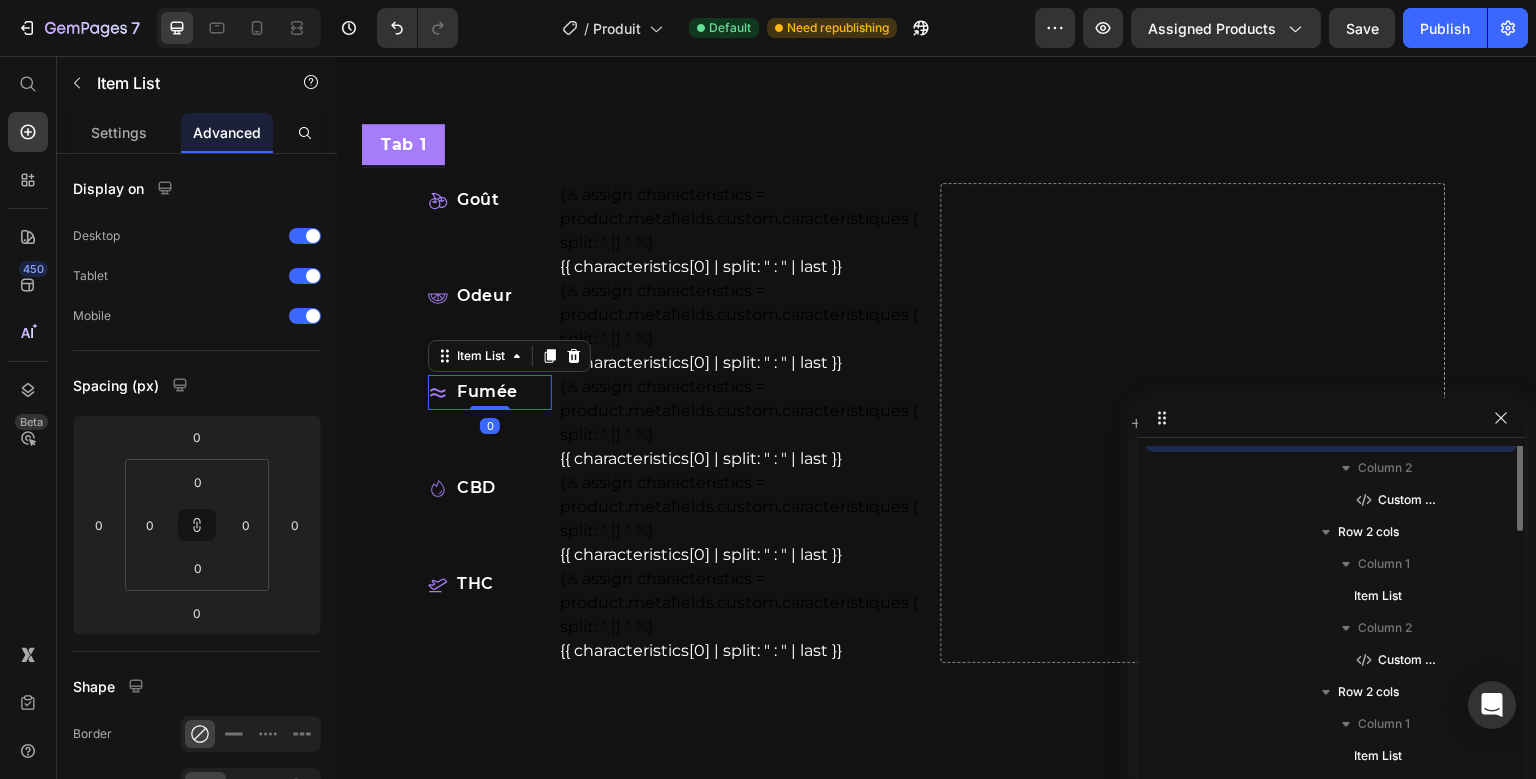 click on "Fumée" at bounding box center [487, 392] 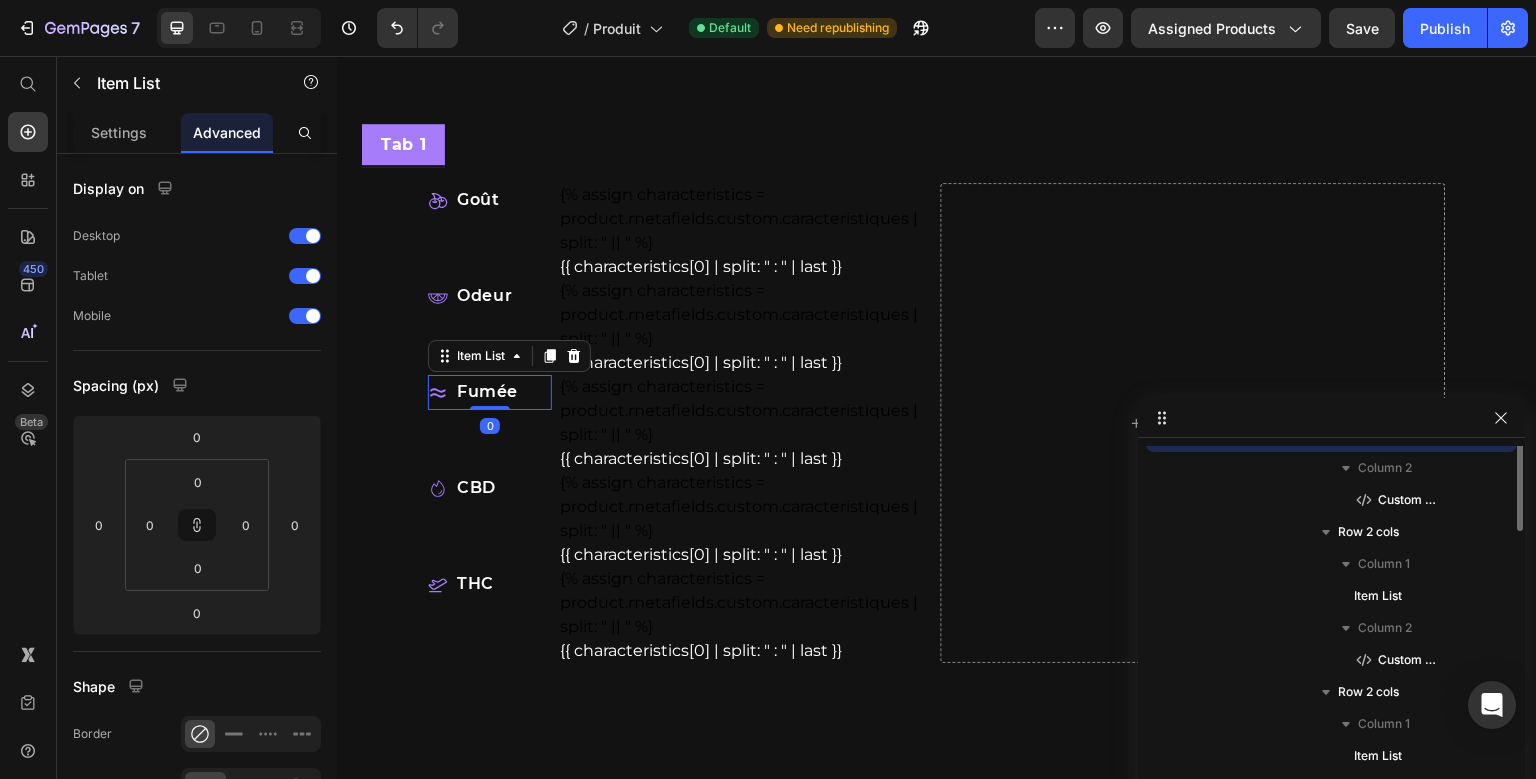 scroll, scrollTop: 570, scrollLeft: 0, axis: vertical 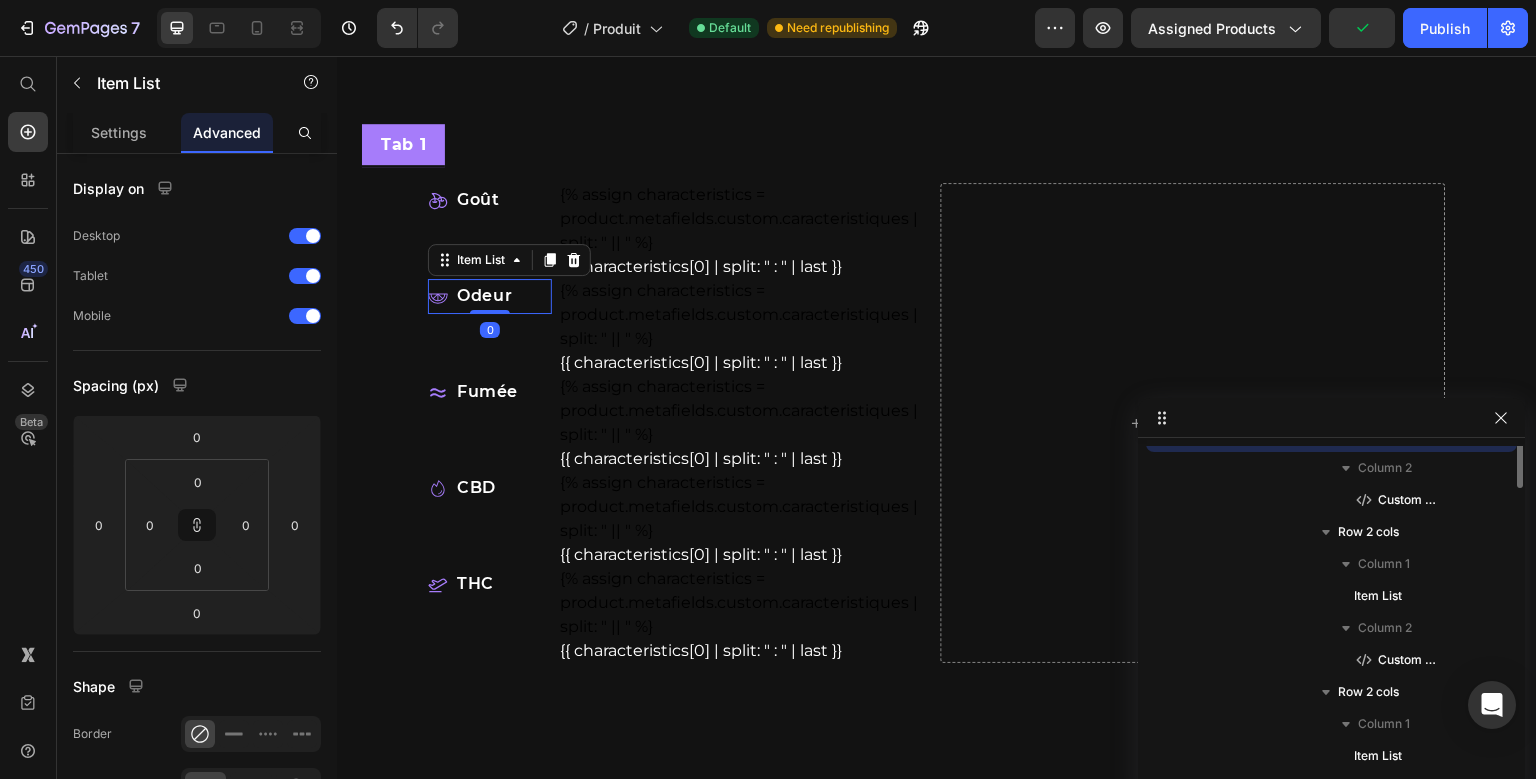 click on "Odeur" at bounding box center [484, 296] 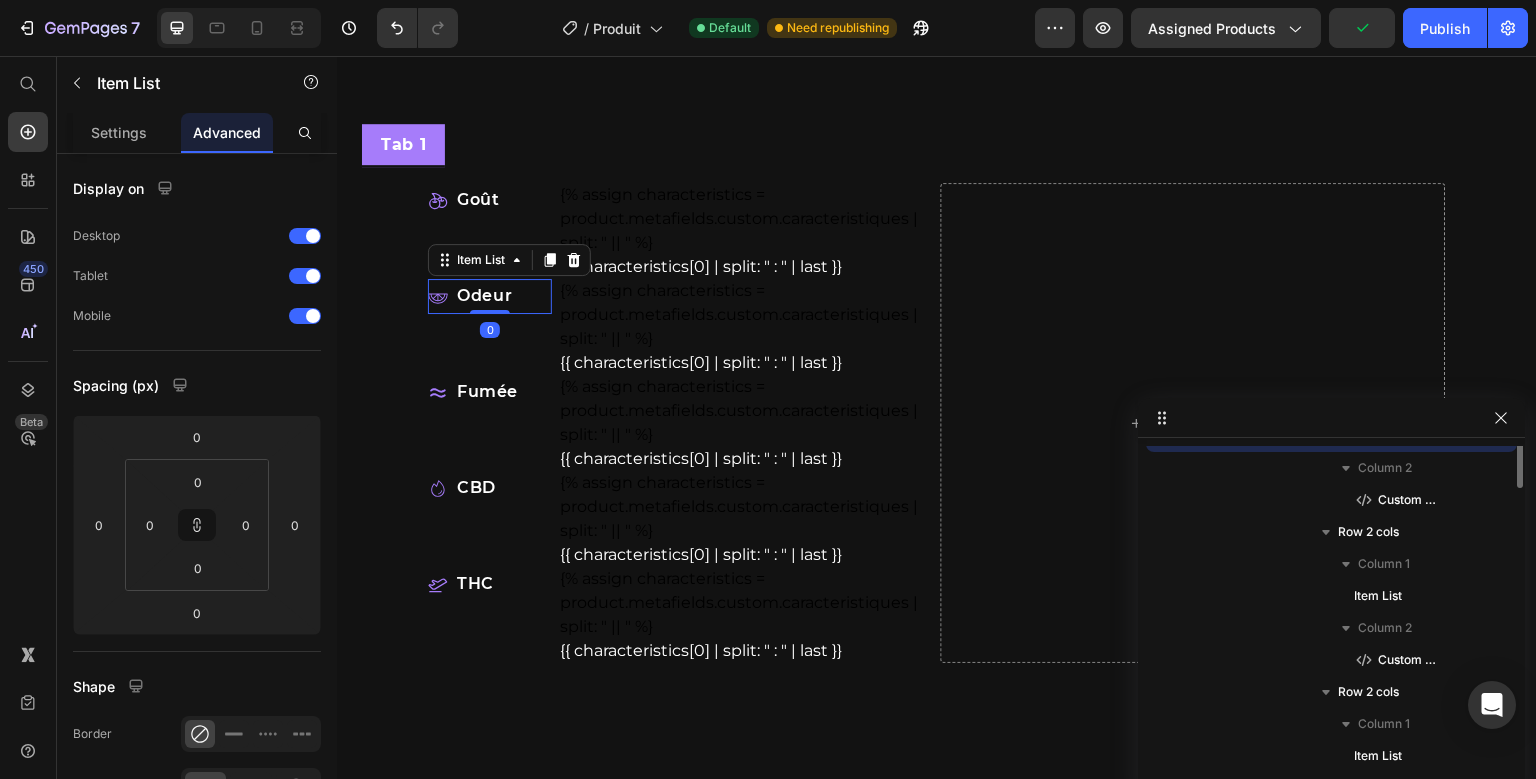 scroll, scrollTop: 410, scrollLeft: 0, axis: vertical 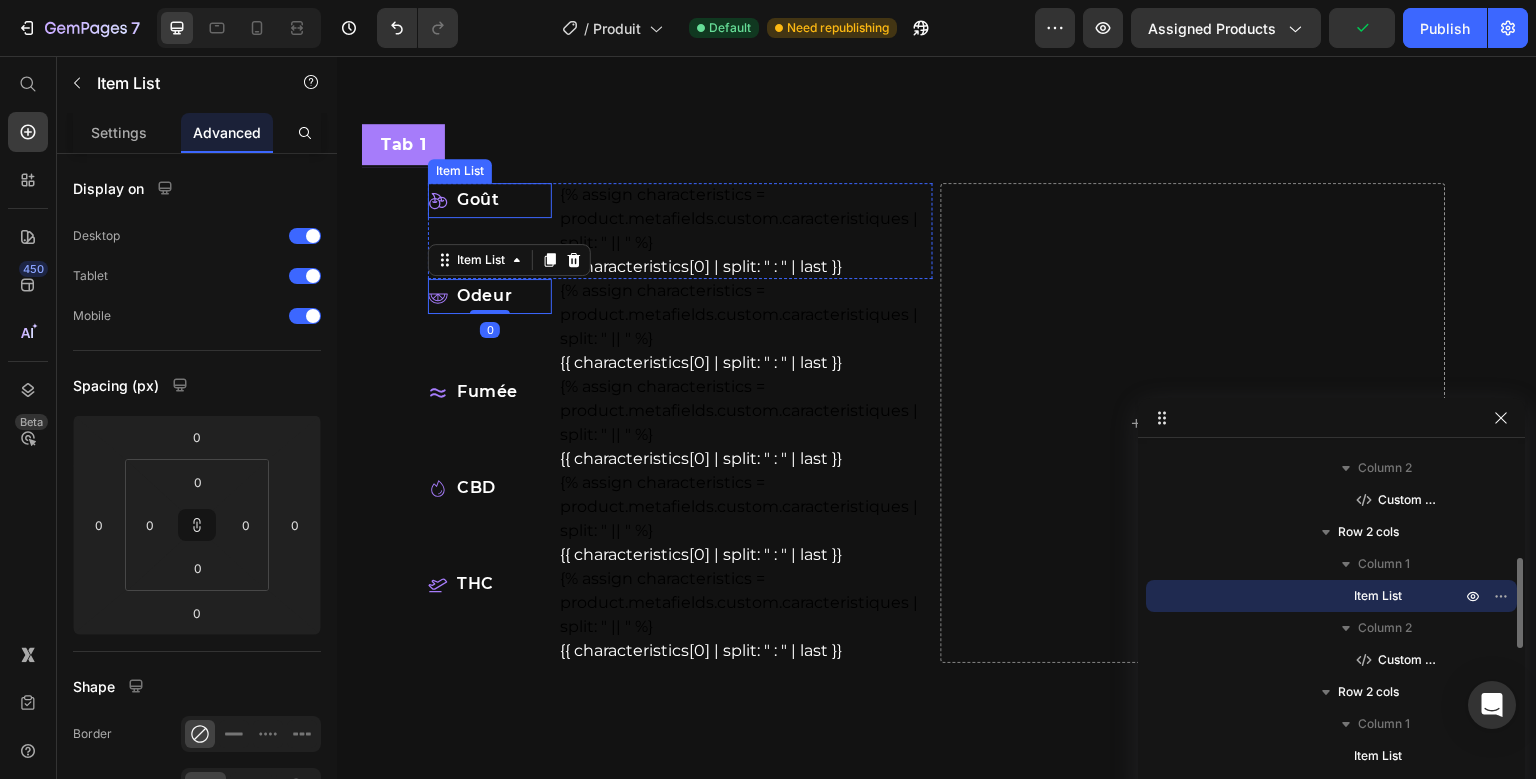 click on "Goût" at bounding box center (478, 200) 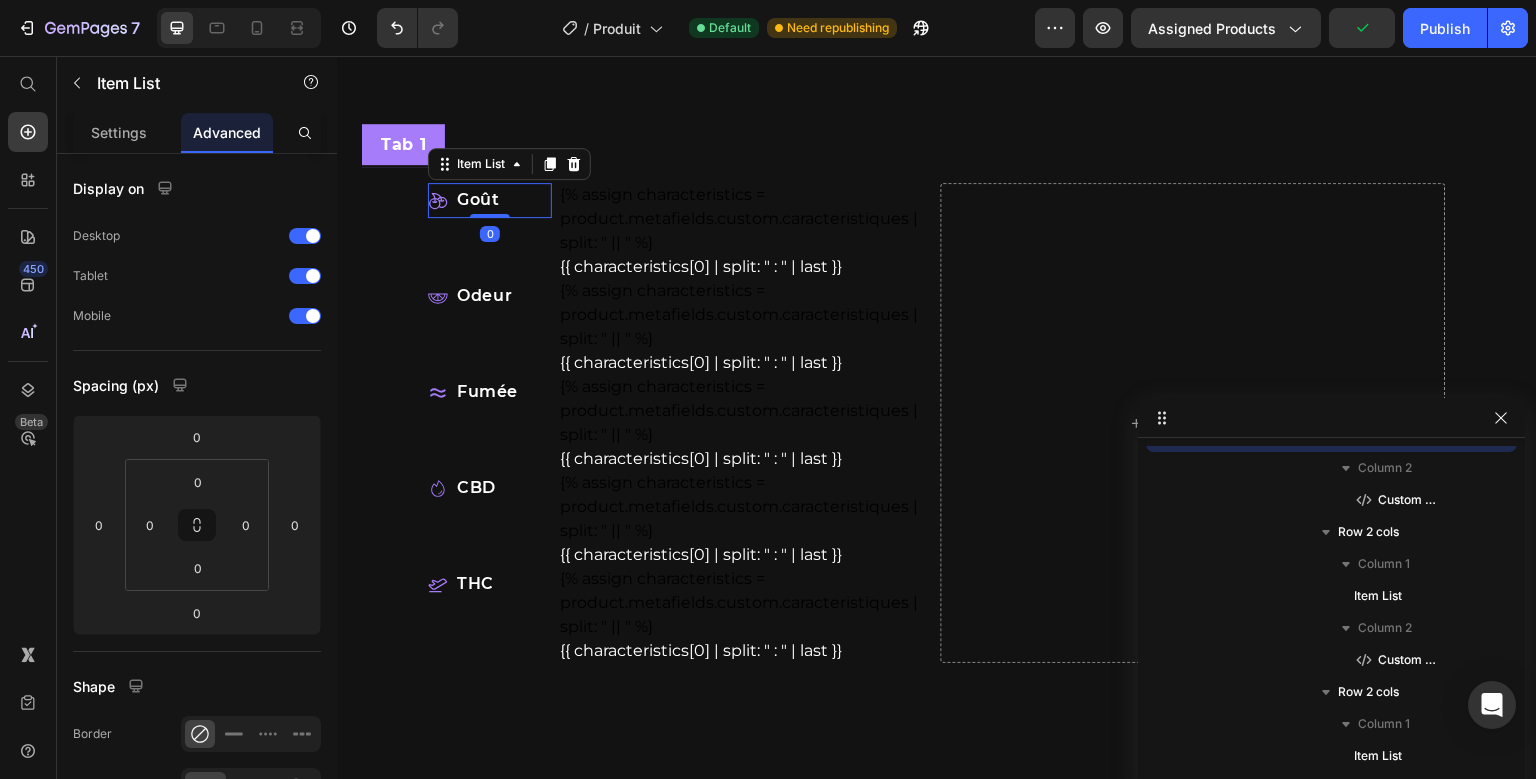 scroll, scrollTop: 250, scrollLeft: 0, axis: vertical 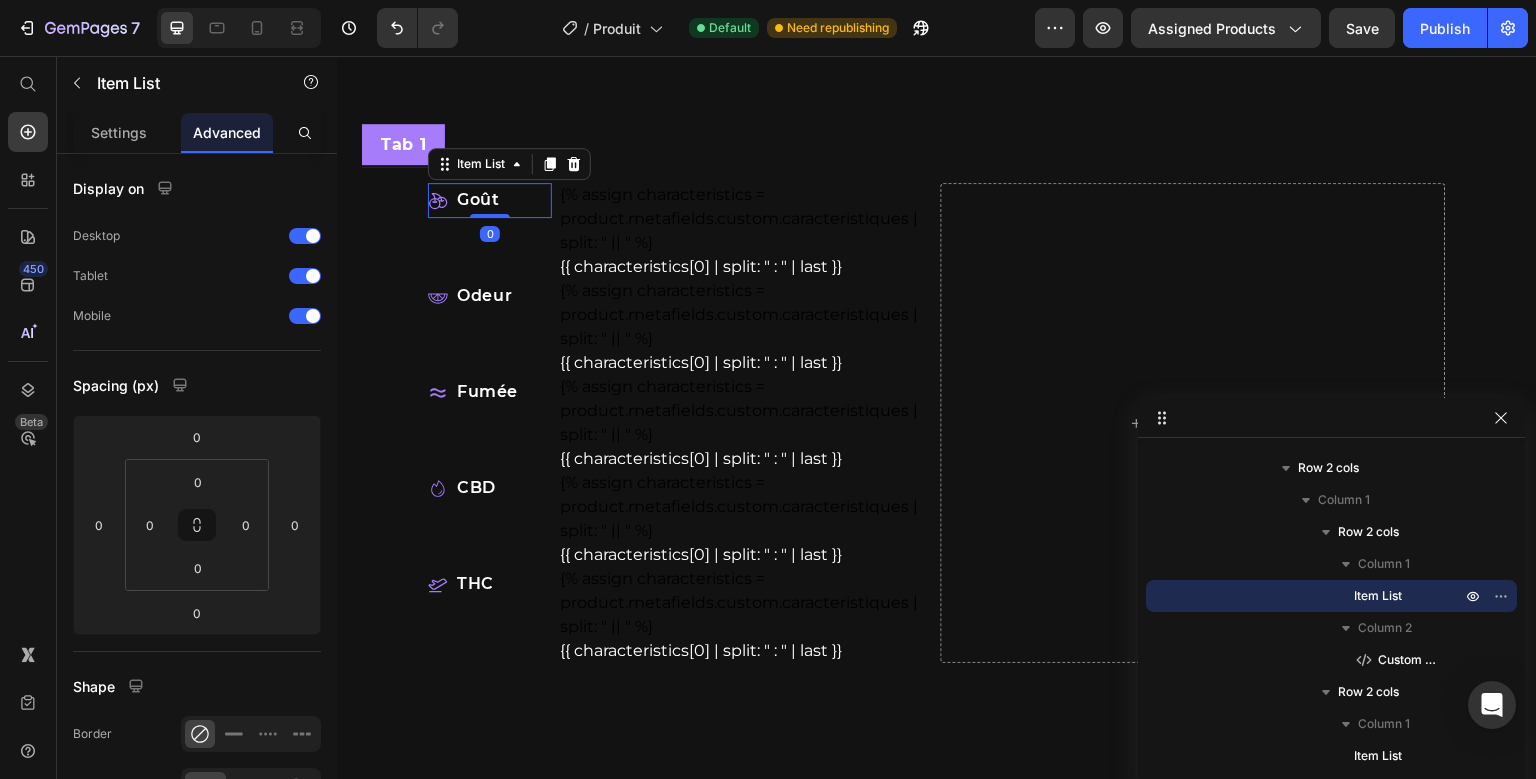 click on "Goût Item List   0" at bounding box center [490, 231] 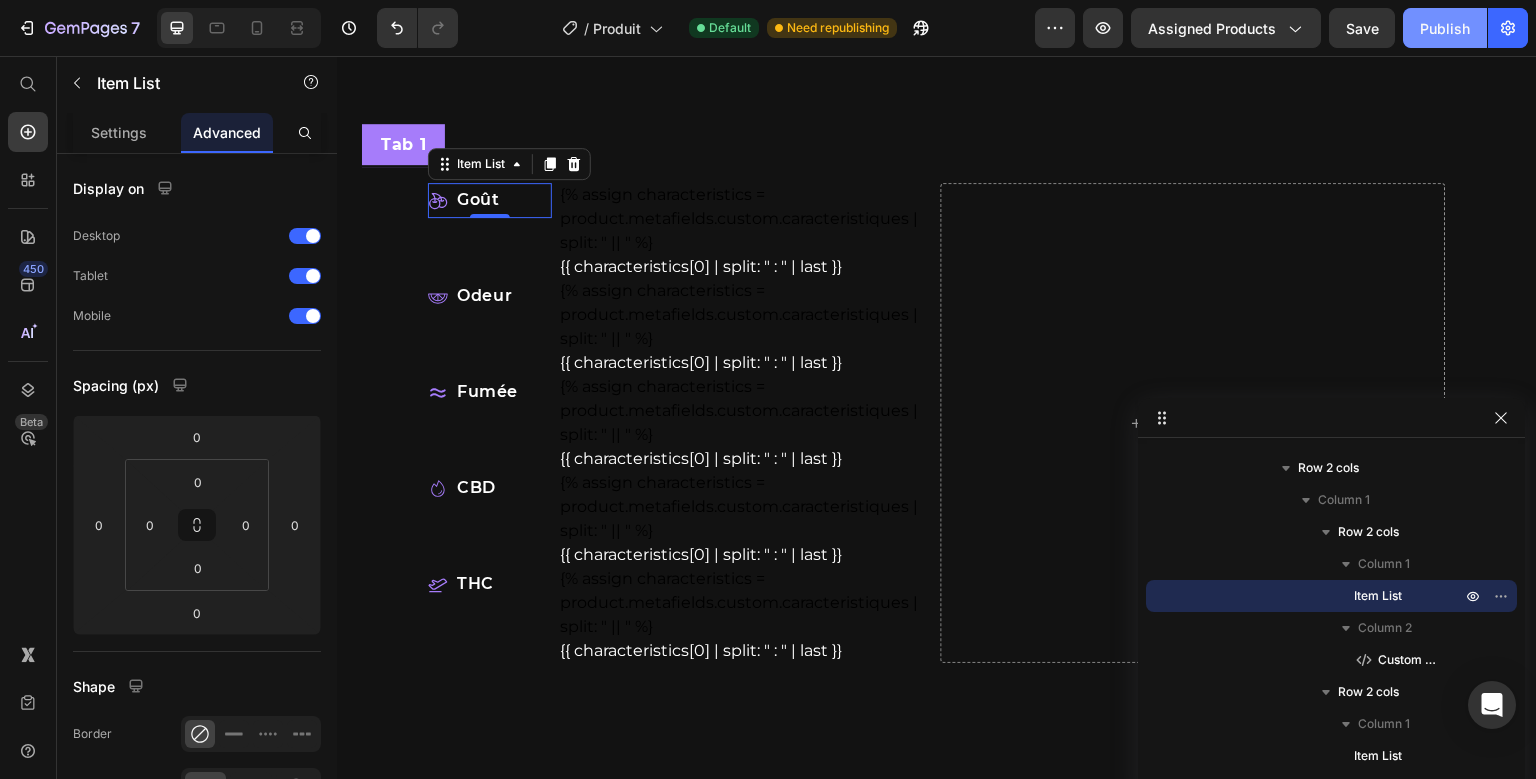 click on "Publish" 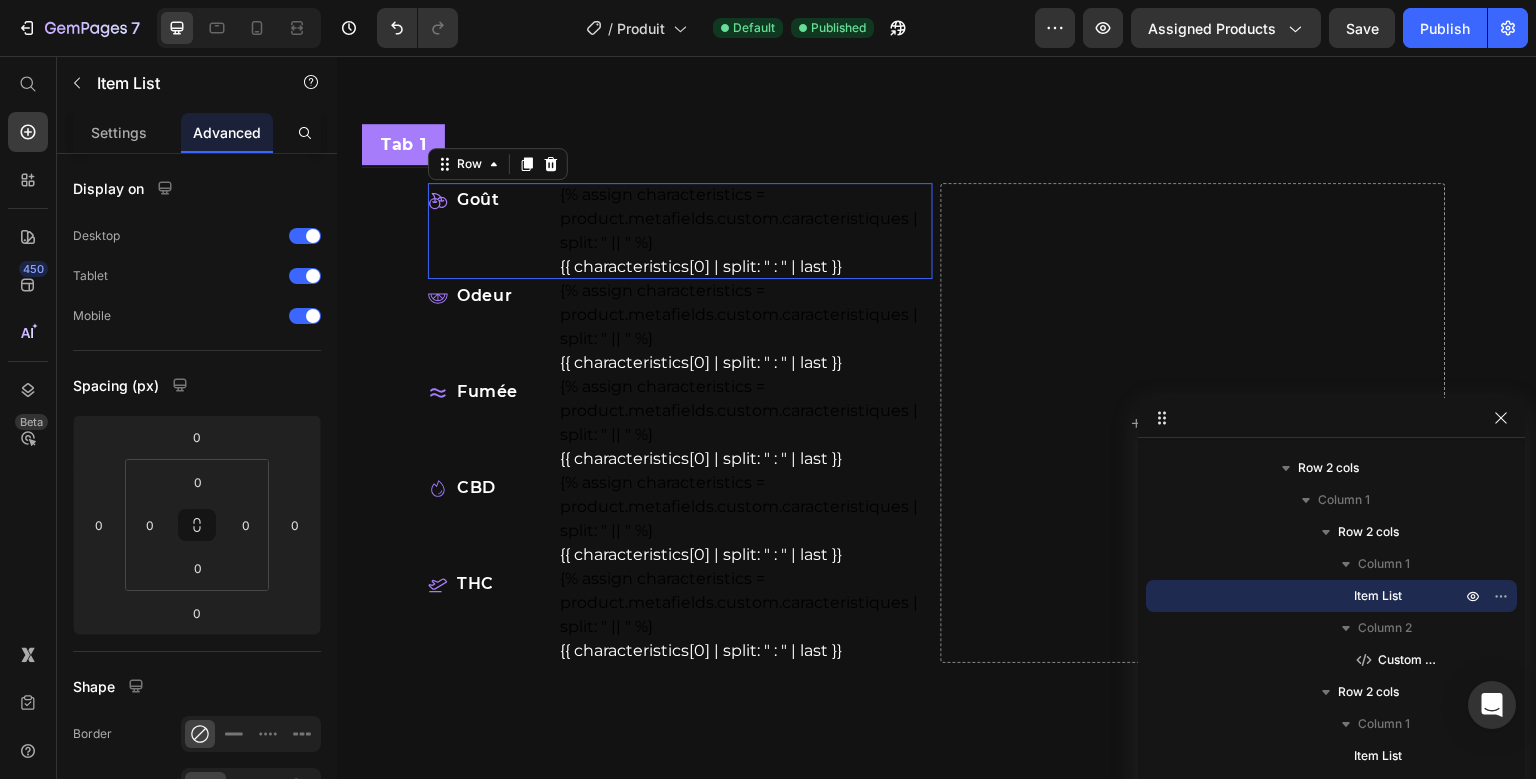 click on "Goût Item List" at bounding box center [490, 231] 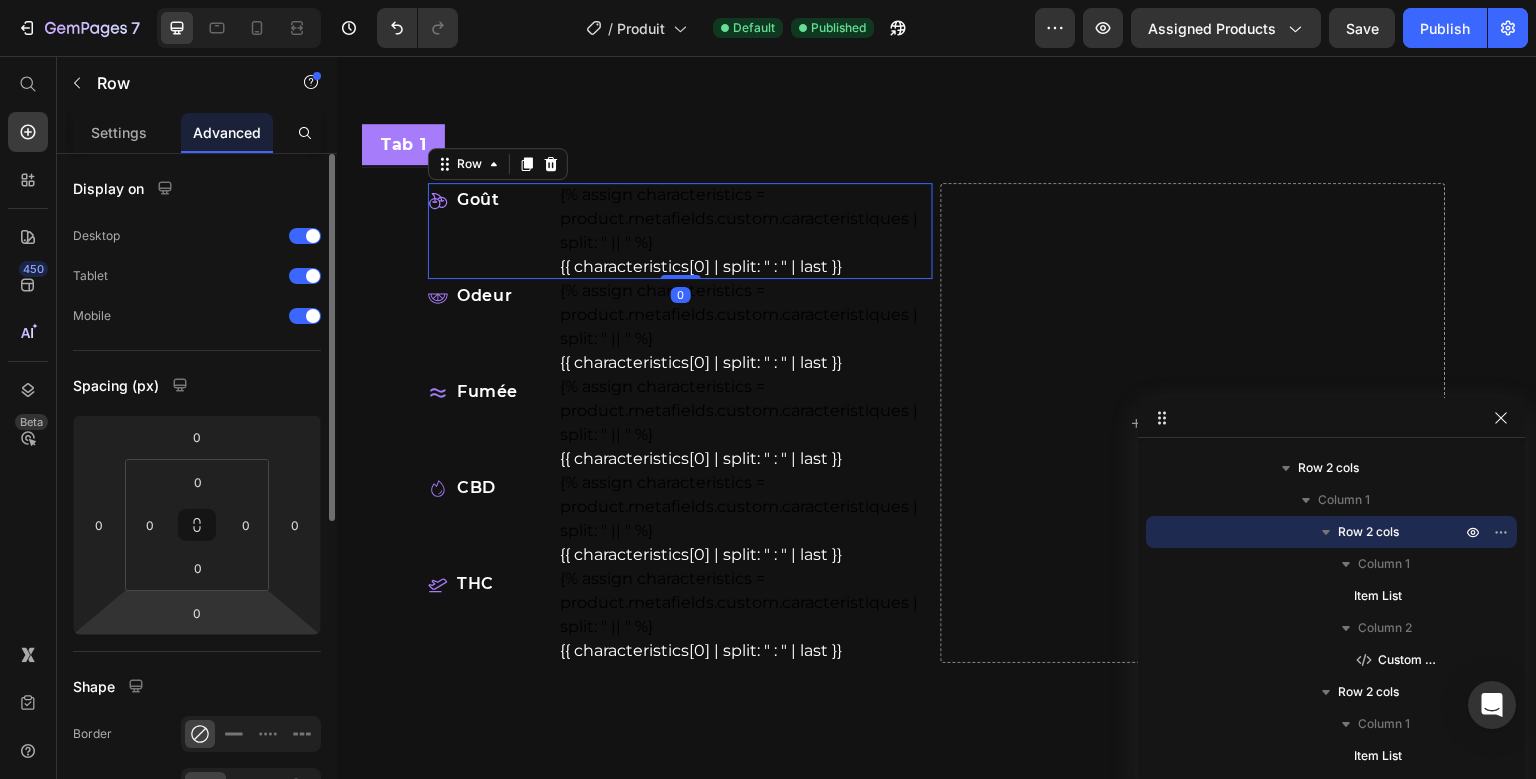 scroll, scrollTop: 585, scrollLeft: 0, axis: vertical 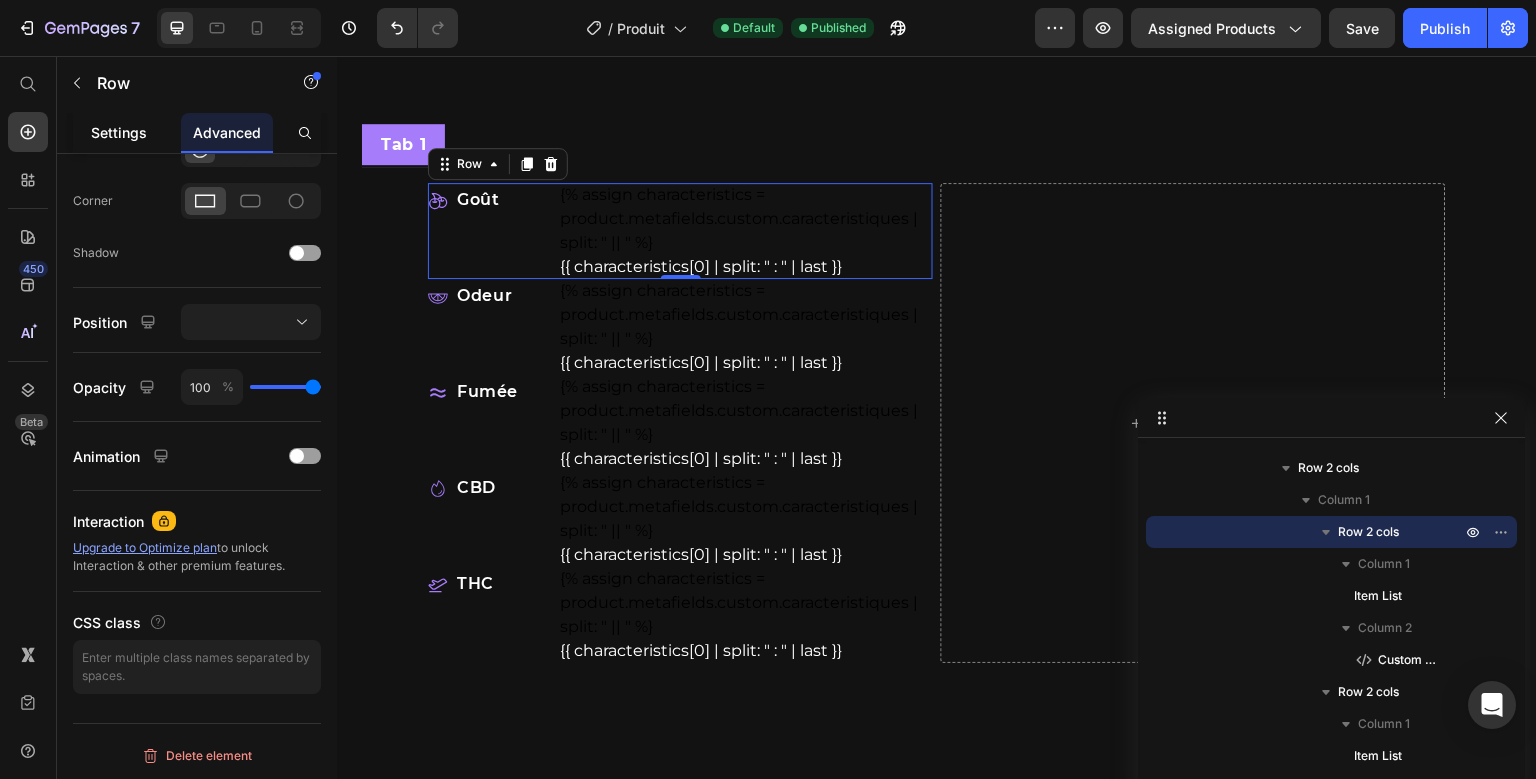click on "Settings" 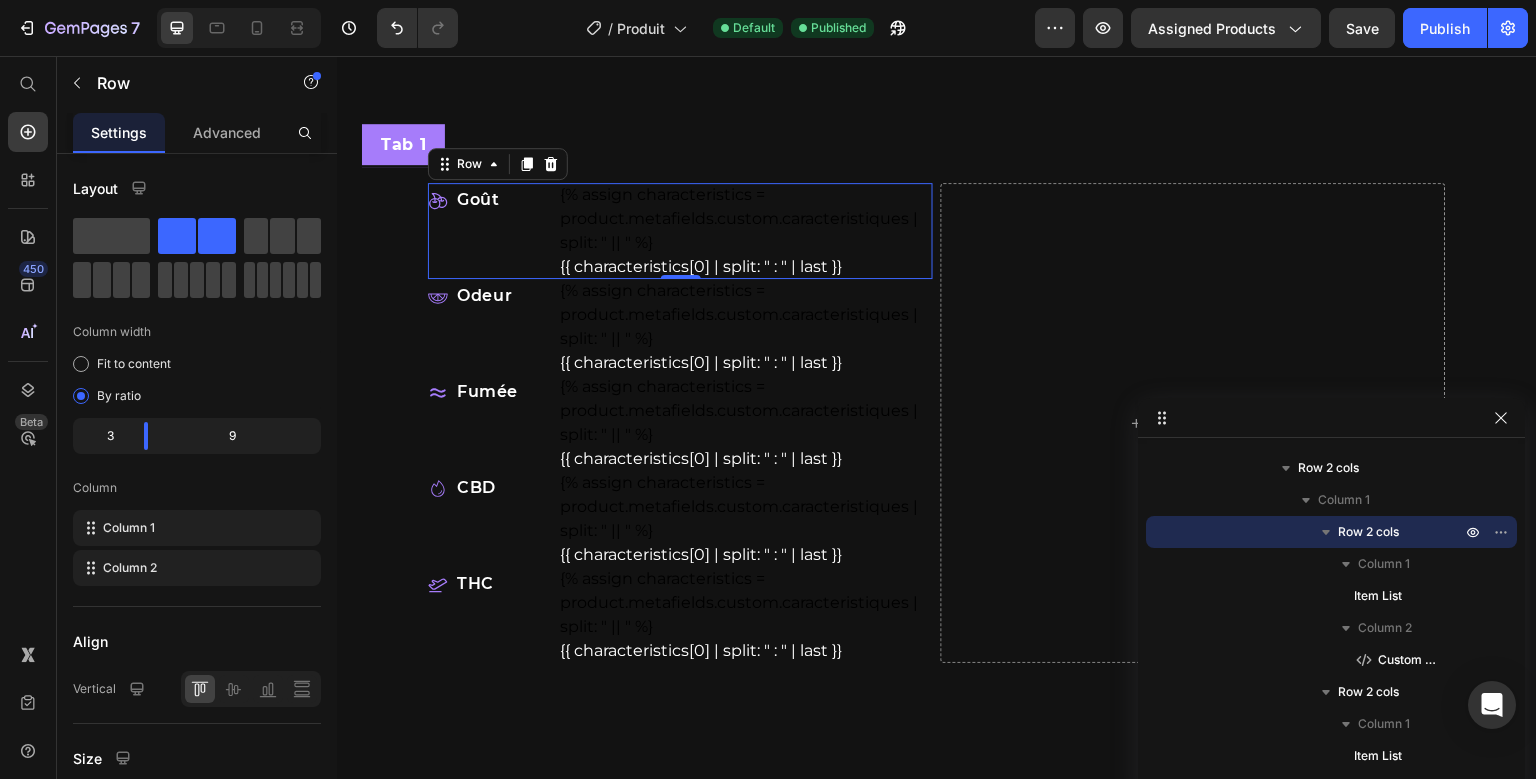 scroll, scrollTop: 437, scrollLeft: 0, axis: vertical 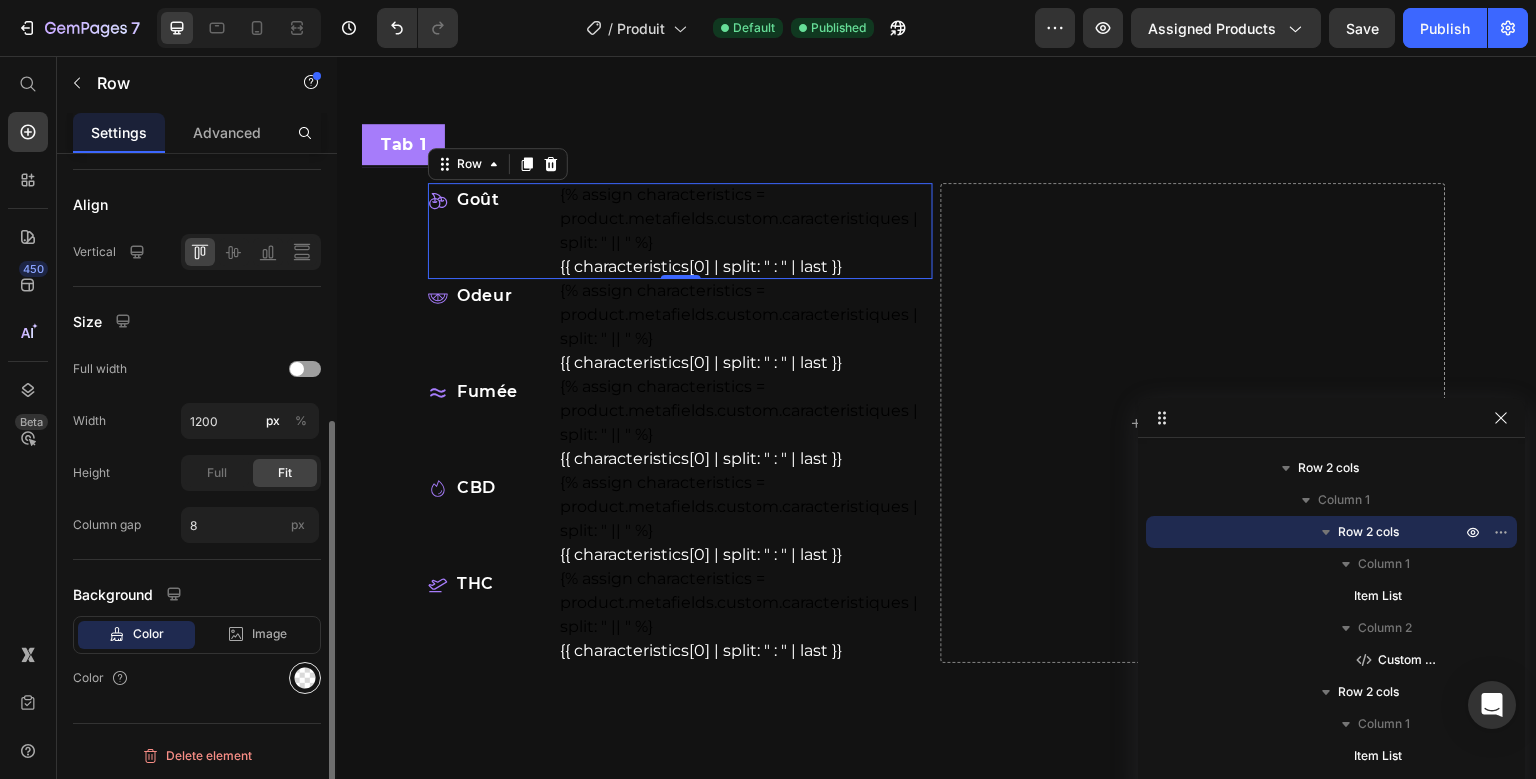 click at bounding box center [305, 678] 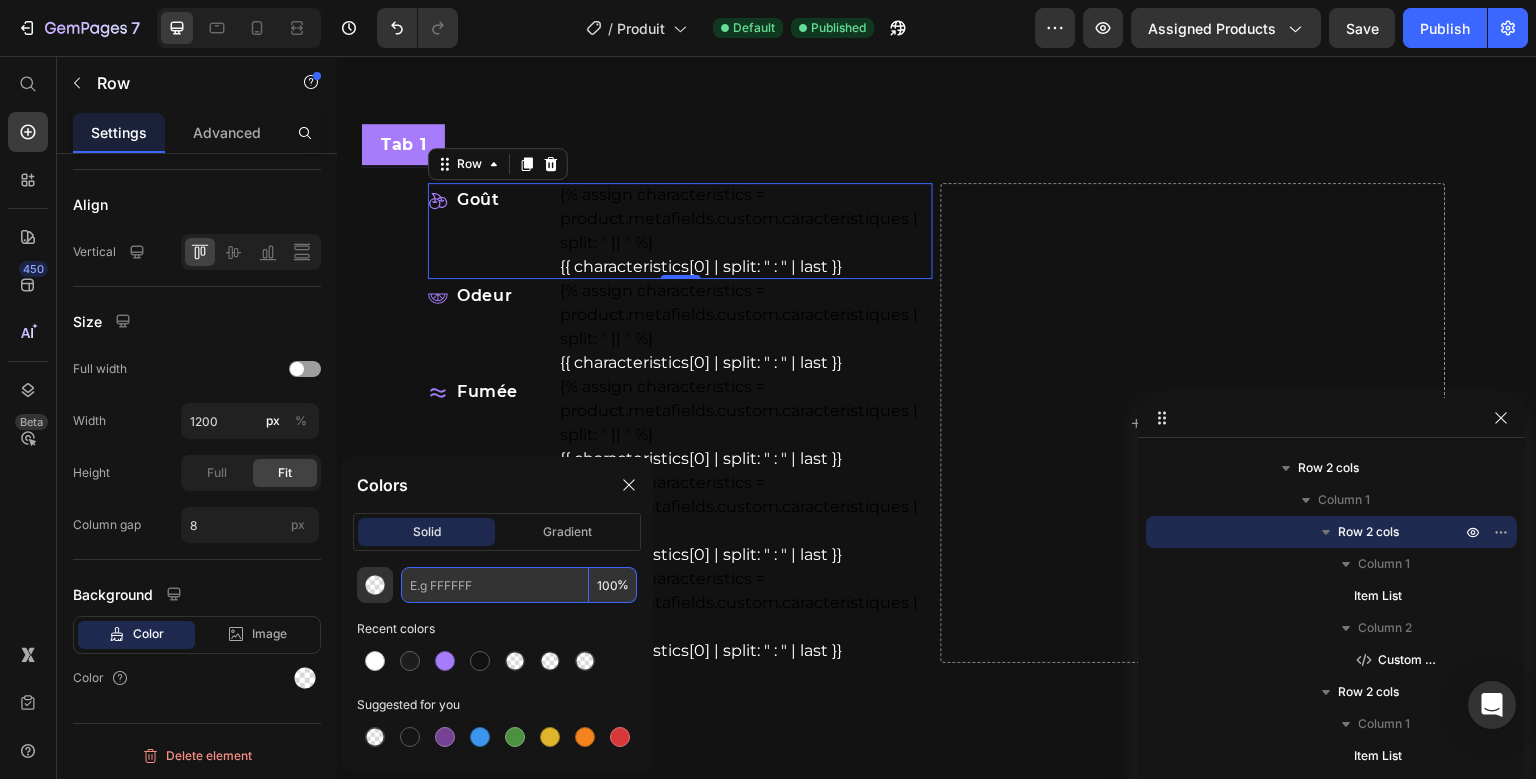 click at bounding box center (495, 585) 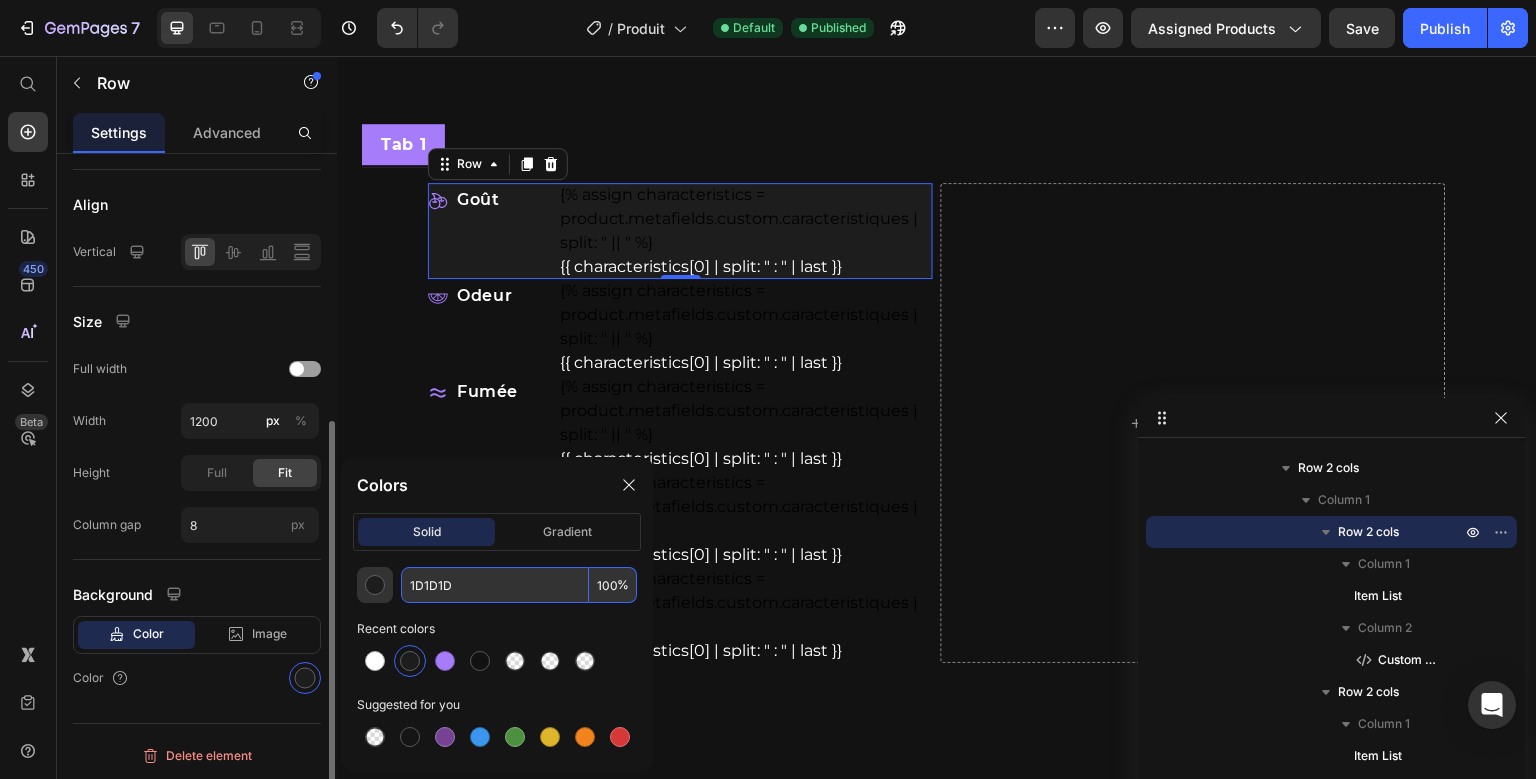 type on "1D1D1D" 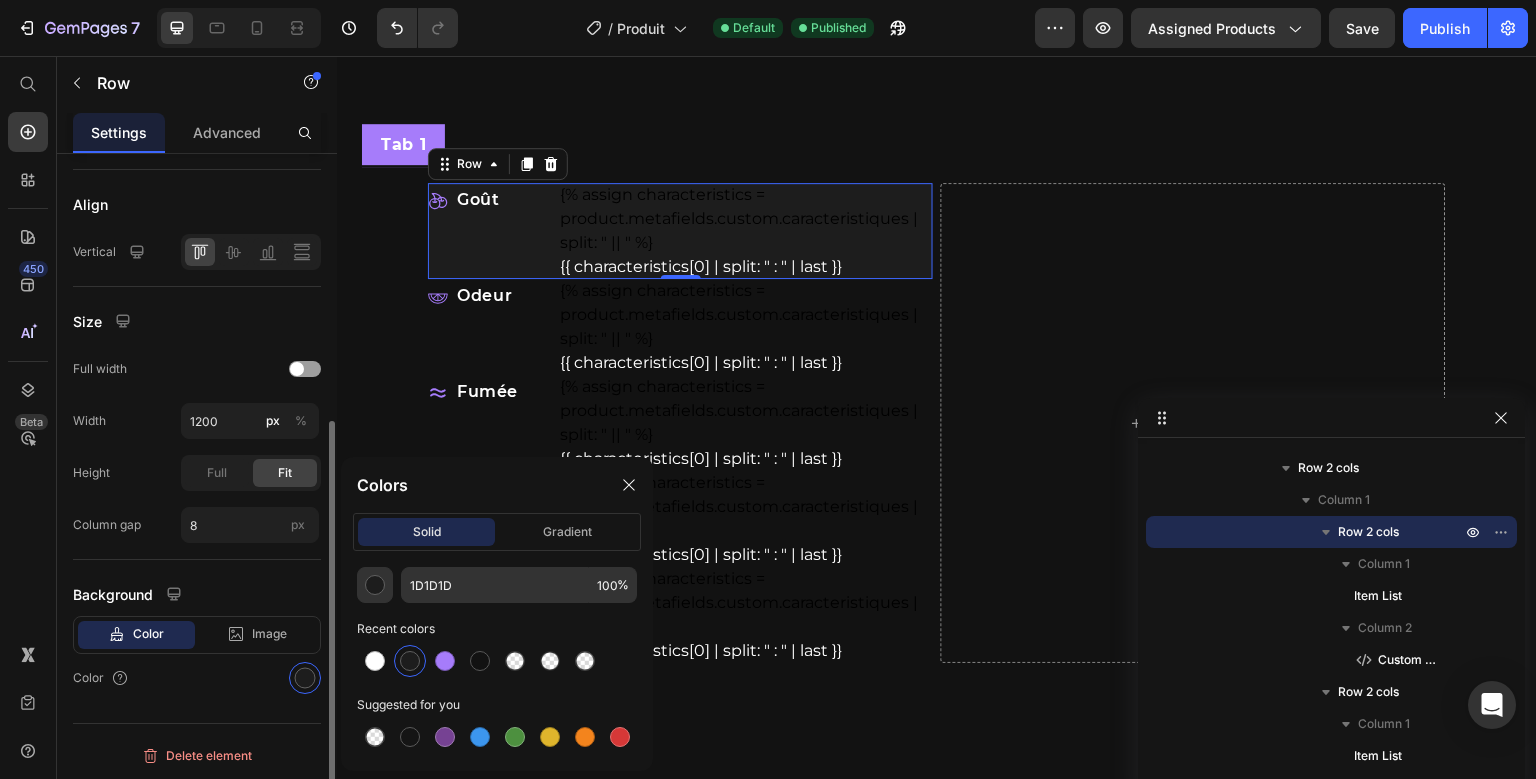 click on "Background" at bounding box center [197, 594] 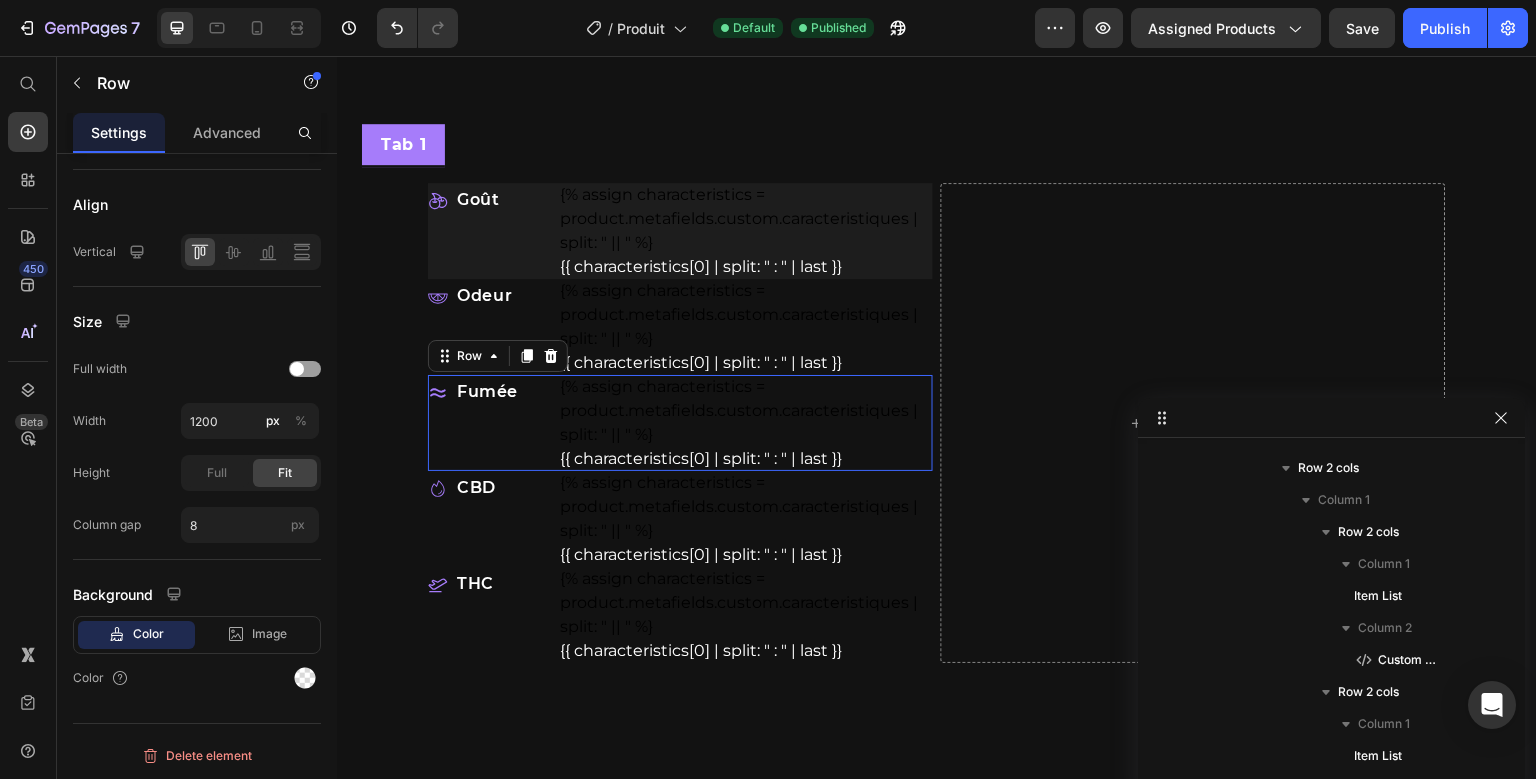 scroll, scrollTop: 506, scrollLeft: 0, axis: vertical 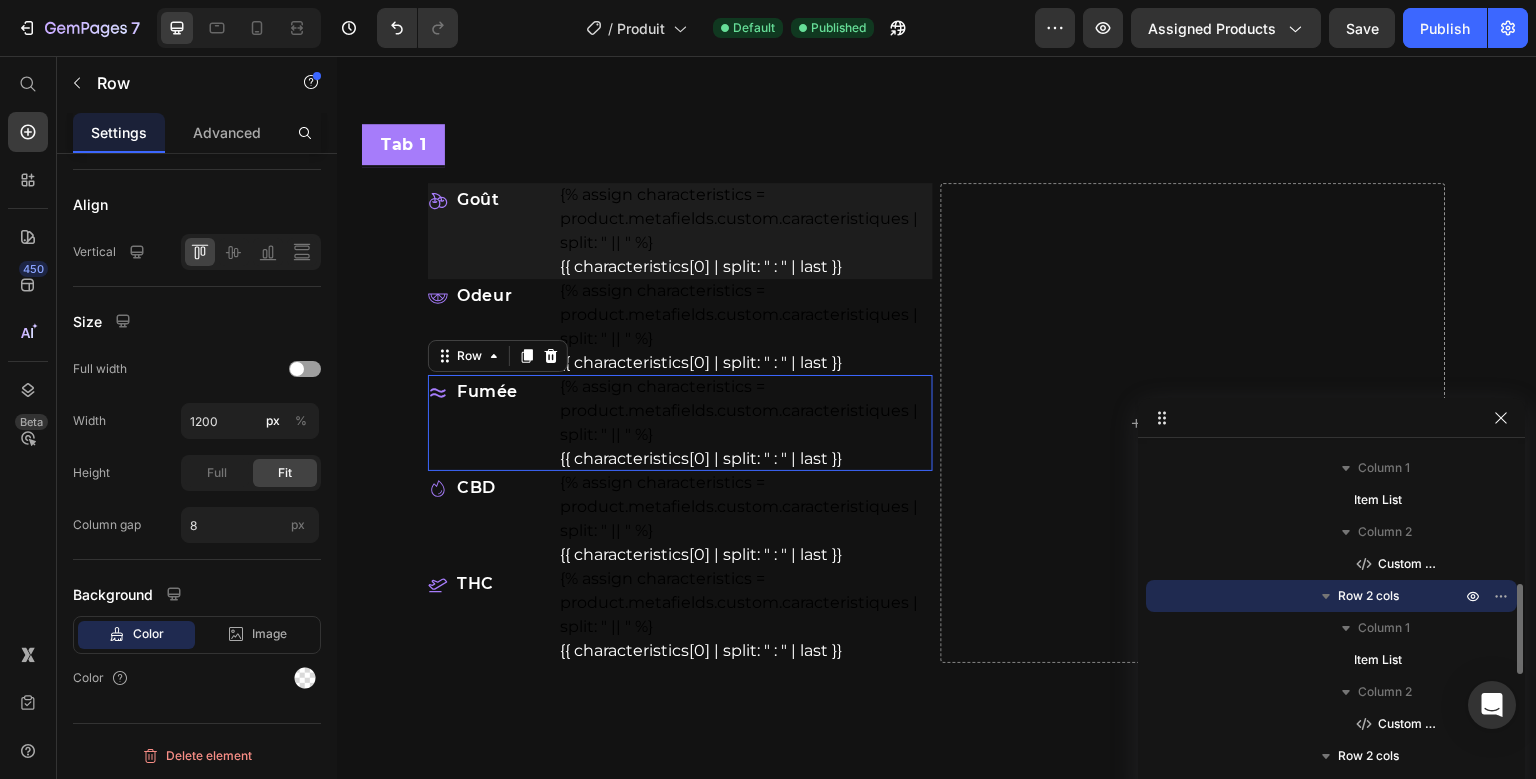 click on "Goût Item List {% assign characteristics = product.metafields.custom.caracteristiques | split: " || " %}
{{ characteristics[0] | split: " : " | last }}
Custom Code Row
Odeur Item List {% assign characteristics = product.metafields.custom.caracteristiques | split: " || " %}
{{ characteristics[0] | split: " : " | last }}
Custom Code Row
Fumée Item List {% assign characteristics = product.metafields.custom.caracteristiques | split: " || " %}
{{ characteristics[0] | split: " : " | last }}
Custom Code Row   0
CBD Item List {% assign characteristics = product.metafields.custom.caracteristiques | split: " || " %}
{{ characteristics[0] | split: " : " | last }}
Custom Code Row
THC Item List {% assign characteristics = product.metafields.custom.caracteristiques | split: " || " %}
{{ characteristics[0] | split: " : " | last }}
Custom Code Row" at bounding box center (680, 423) 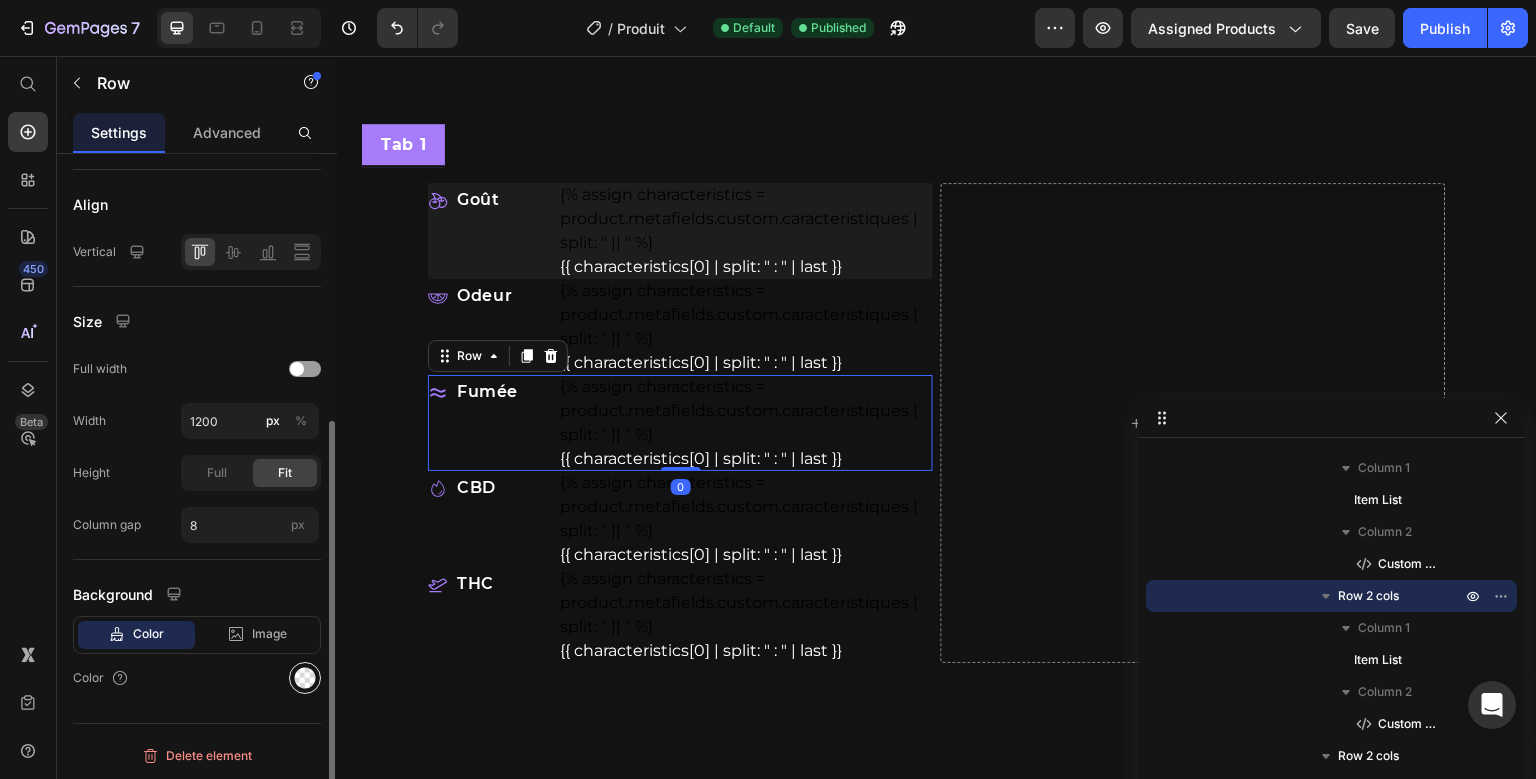 click at bounding box center (305, 678) 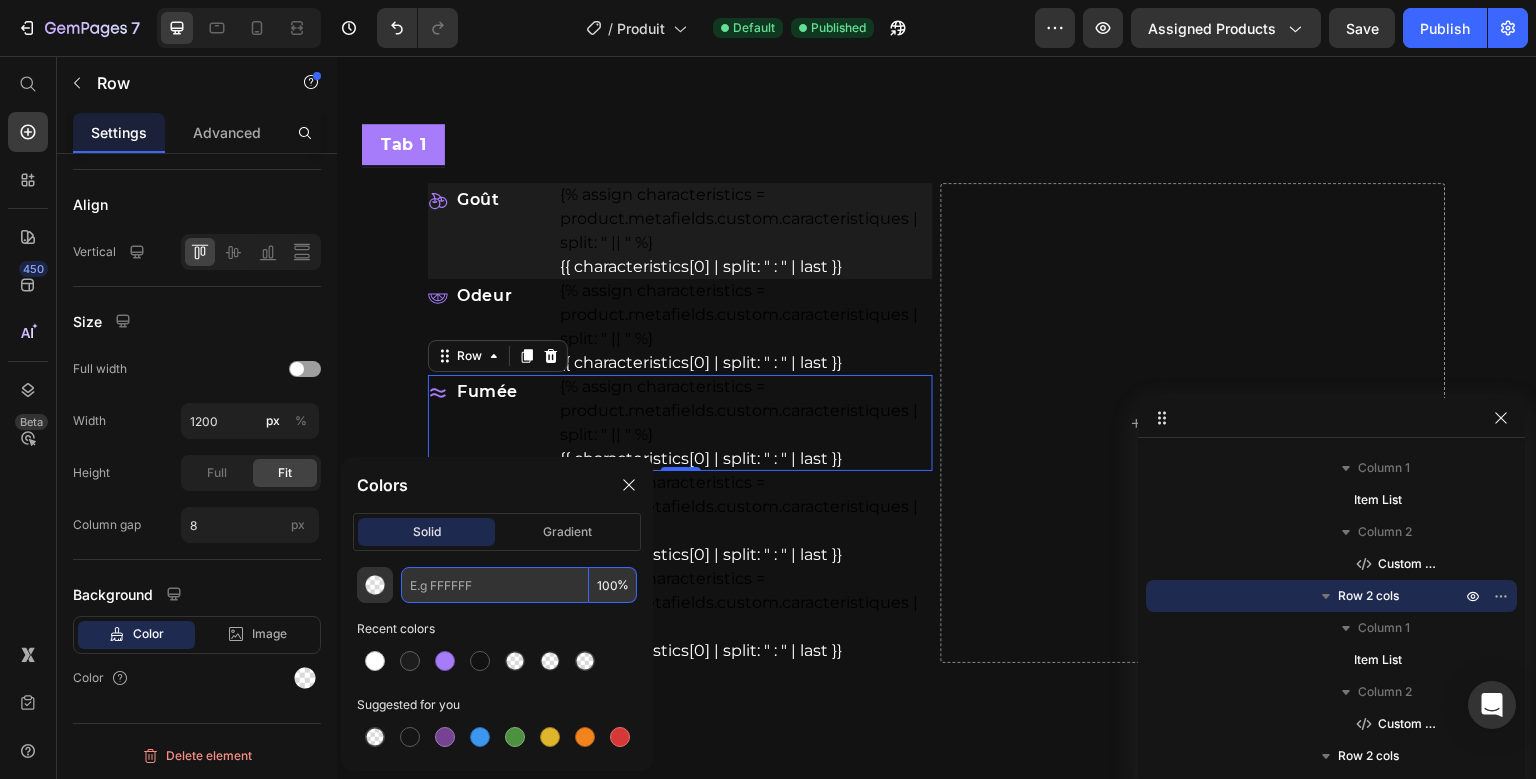click at bounding box center [495, 585] 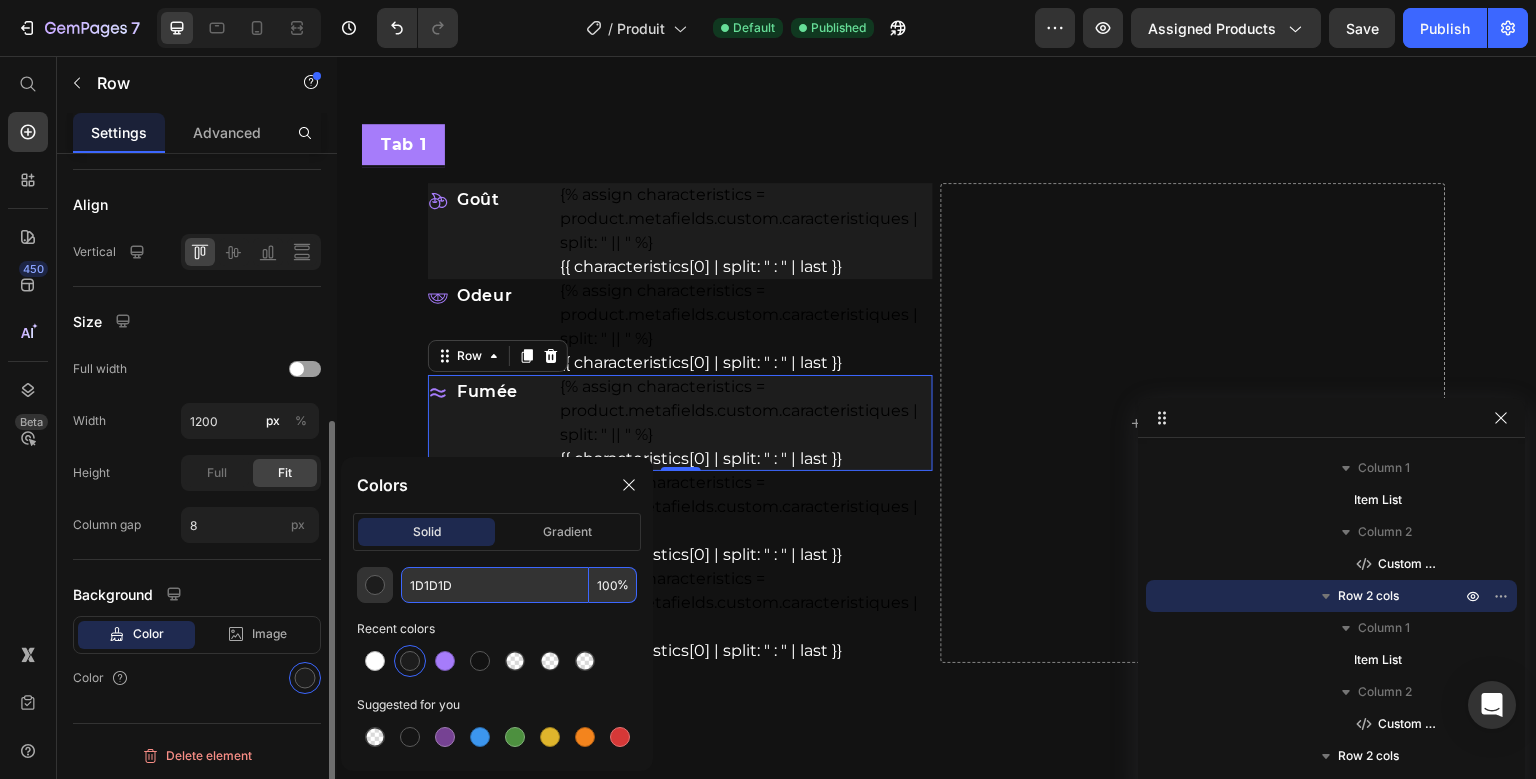 type on "1D1D1D" 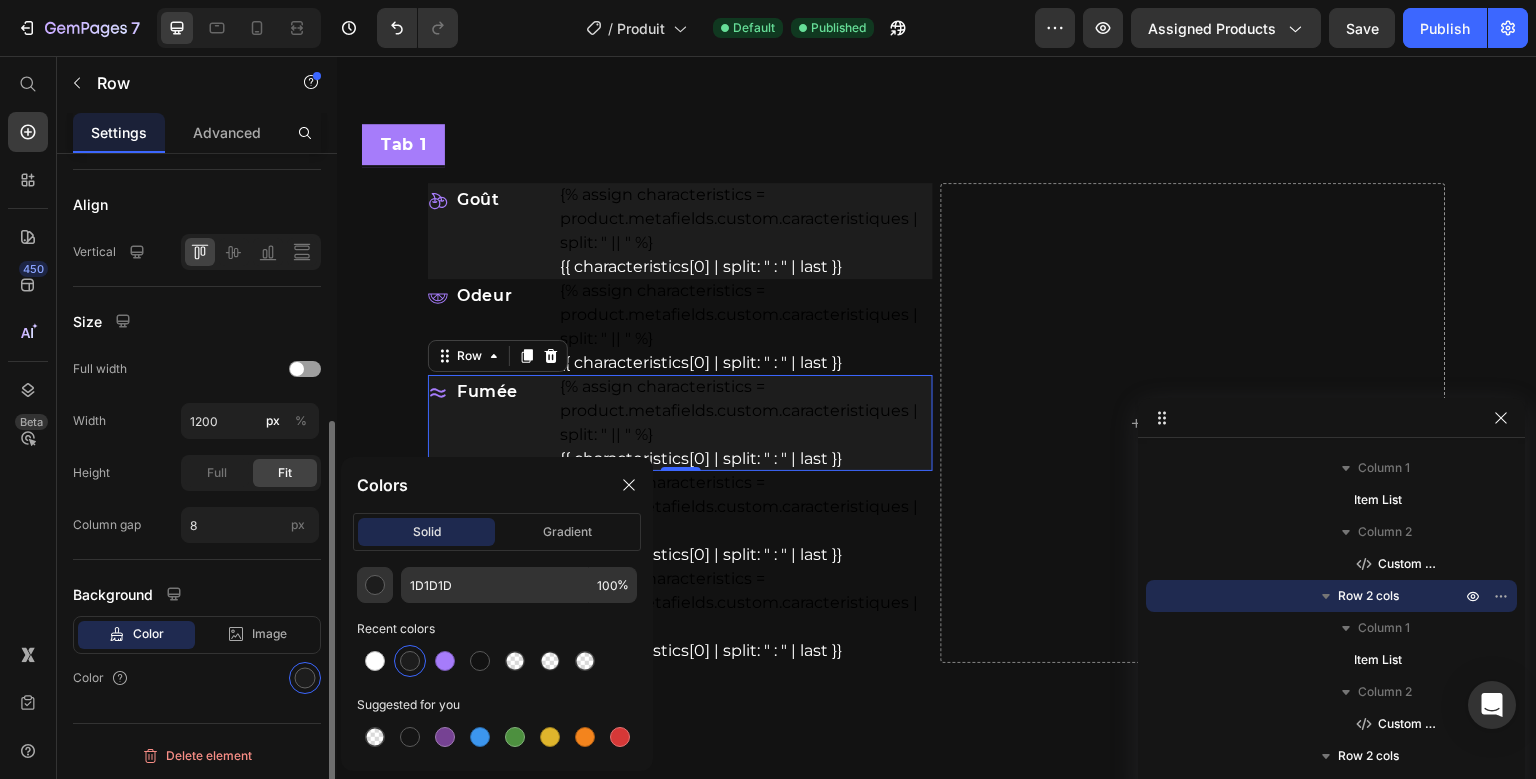 click on "Color" at bounding box center [197, 678] 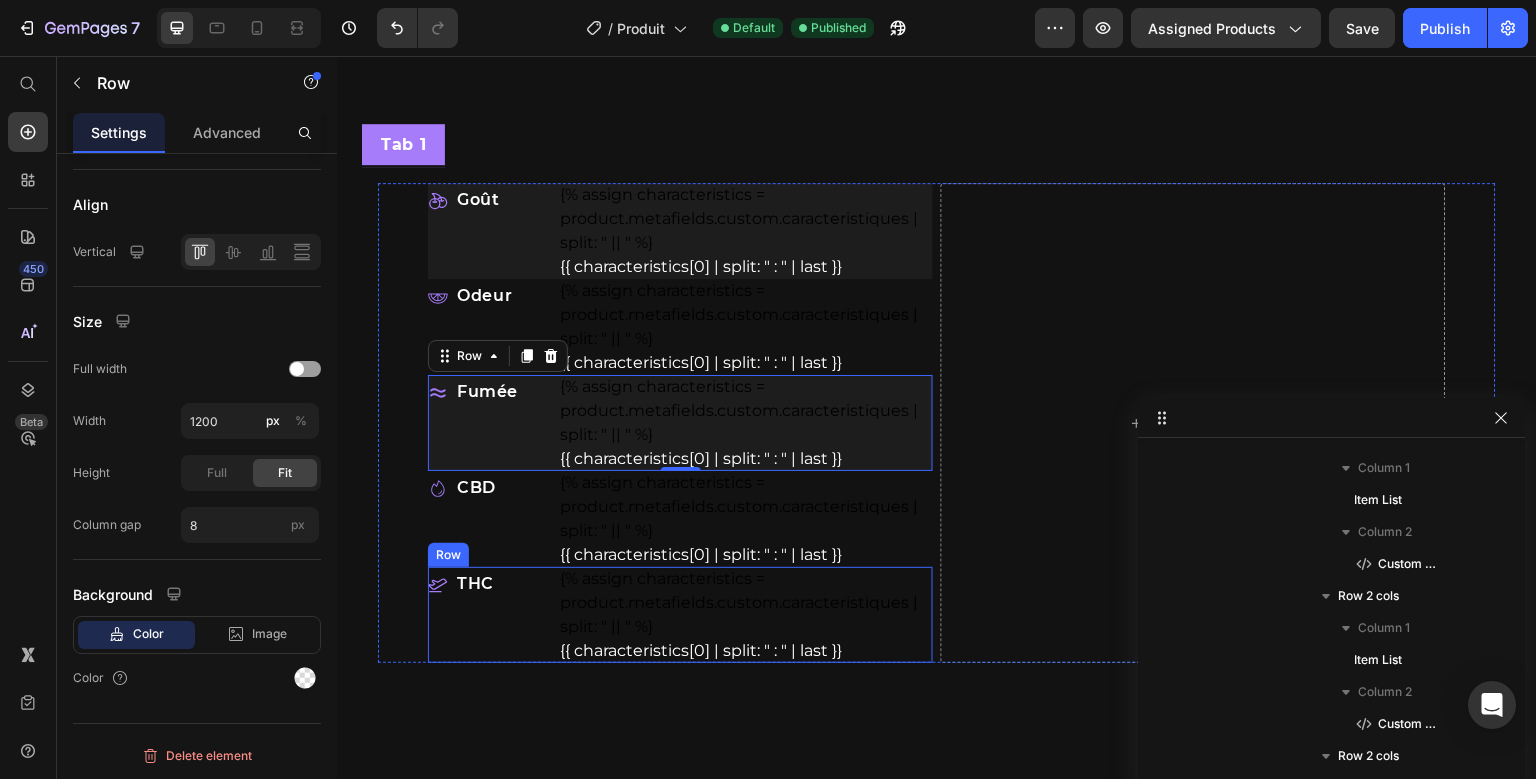 scroll, scrollTop: 826, scrollLeft: 0, axis: vertical 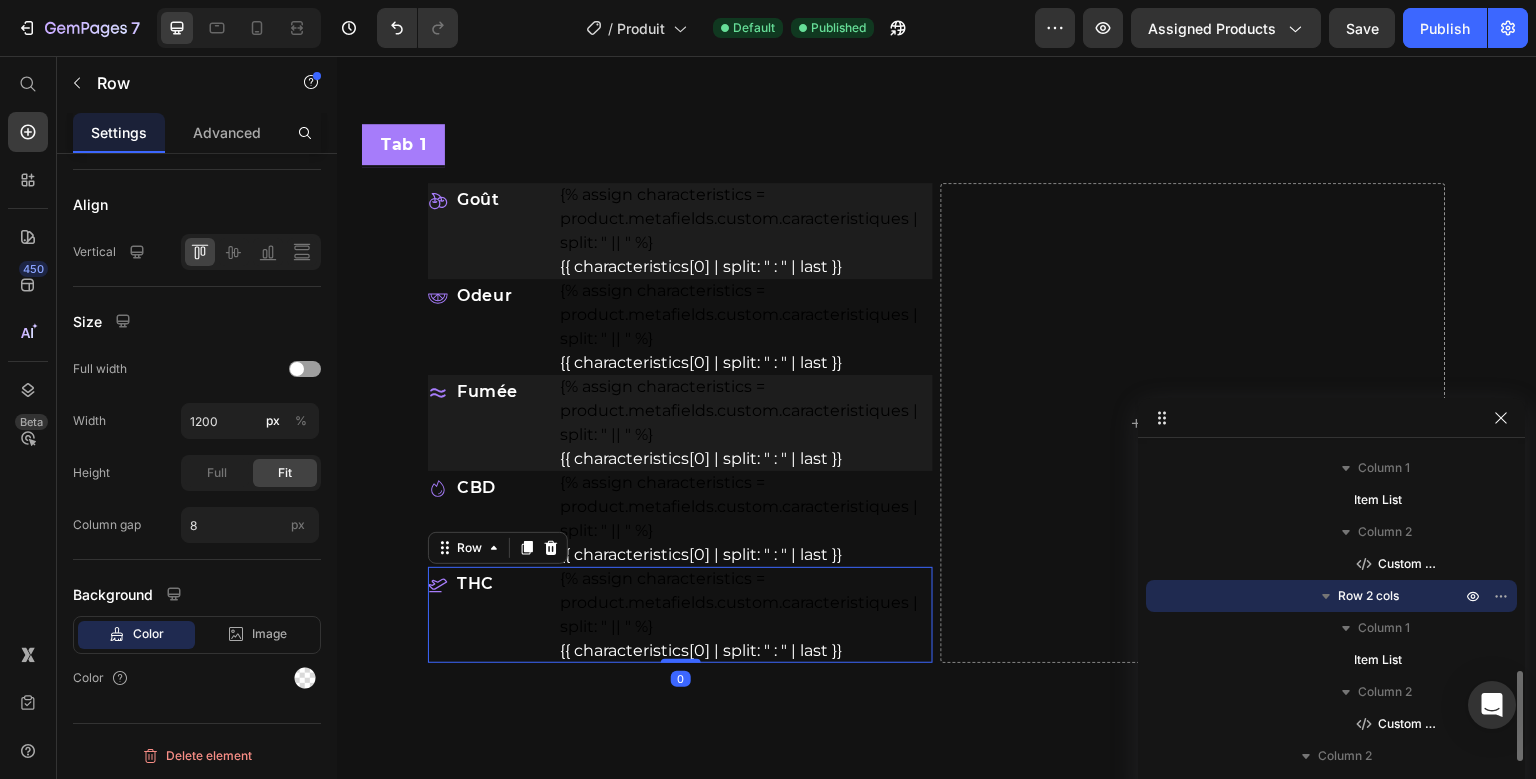 click on "Goût Item List {% assign characteristics = product.metafields.custom.caracteristiques | split: " || " %}
{{ characteristics[0] | split: " : " | last }}
Custom Code Row
Odeur Item List {% assign characteristics = product.metafields.custom.caracteristiques | split: " || " %}
{{ characteristics[0] | split: " : " | last }}
Custom Code Row
Fumée Item List {% assign characteristics = product.metafields.custom.caracteristiques | split: " || " %}
{{ characteristics[0] | split: " : " | last }}
Custom Code Row
CBD Item List {% assign characteristics = product.metafields.custom.caracteristiques | split: " || " %}
{{ characteristics[0] | split: " : " | last }}
Custom Code Row
THC Item List {% assign characteristics = product.metafields.custom.caracteristiques | split: " || " %}
{{ characteristics[0] | split: " : " | last }}
Custom Code Row   0" at bounding box center [680, 423] 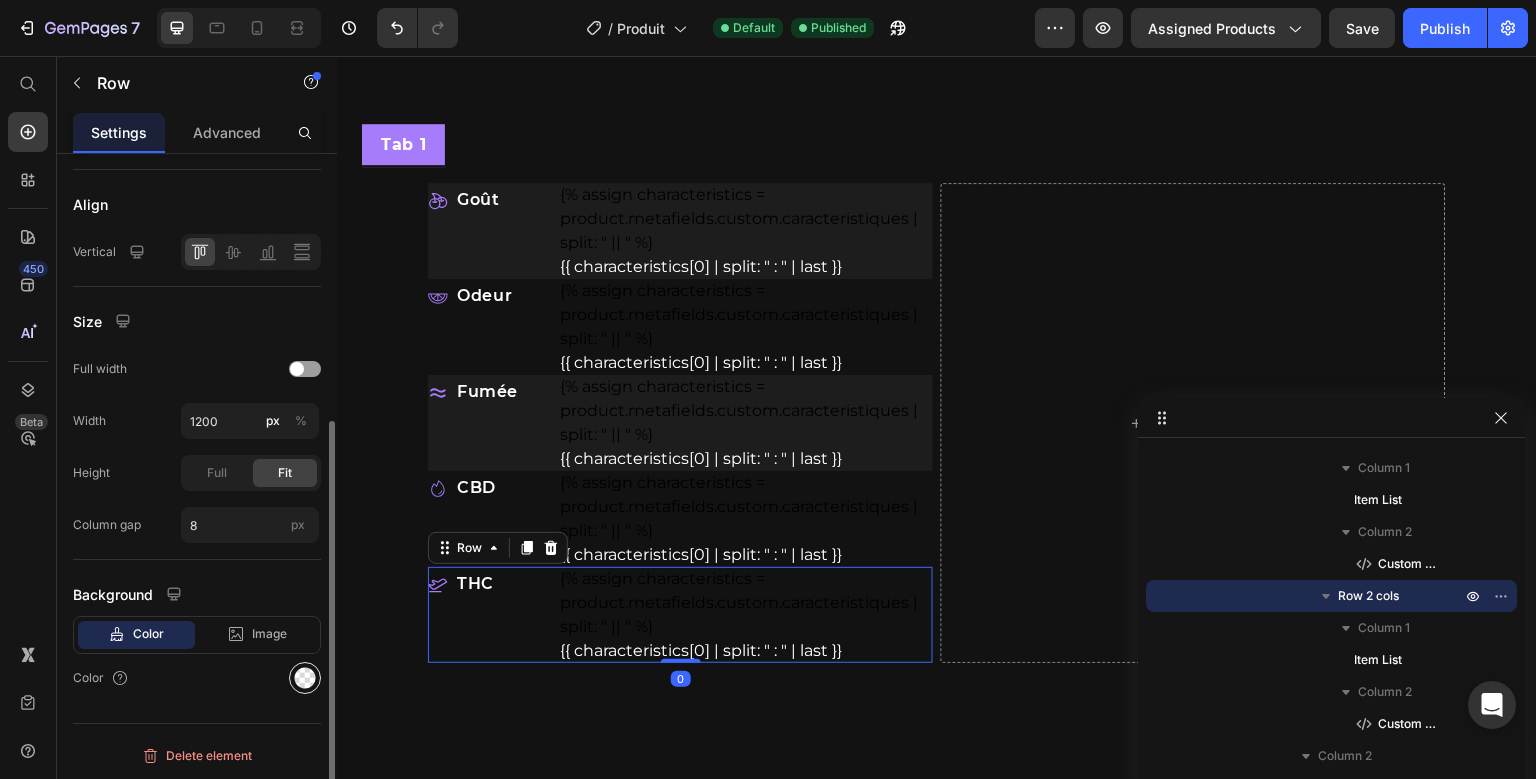 click at bounding box center (305, 678) 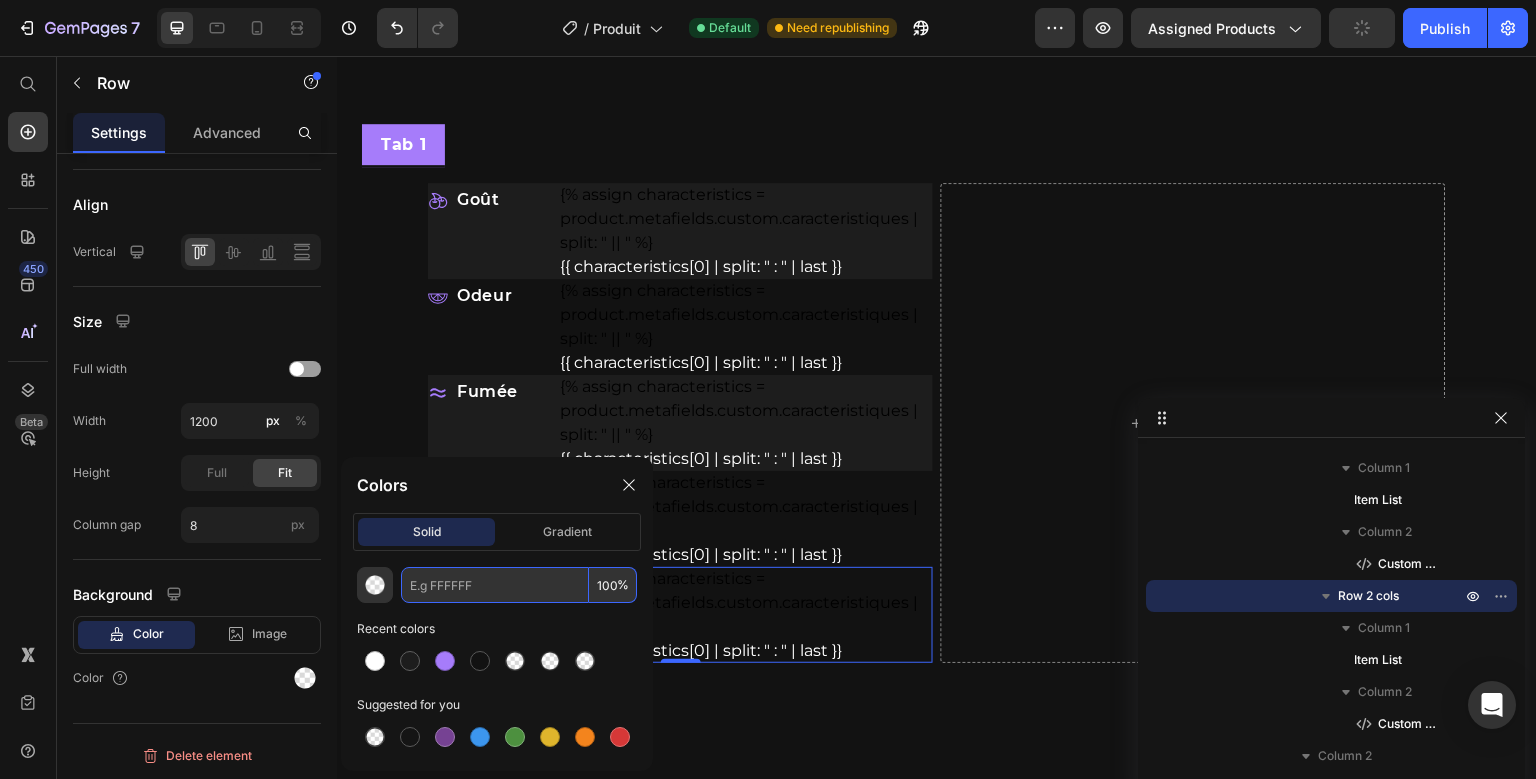 click at bounding box center [495, 585] 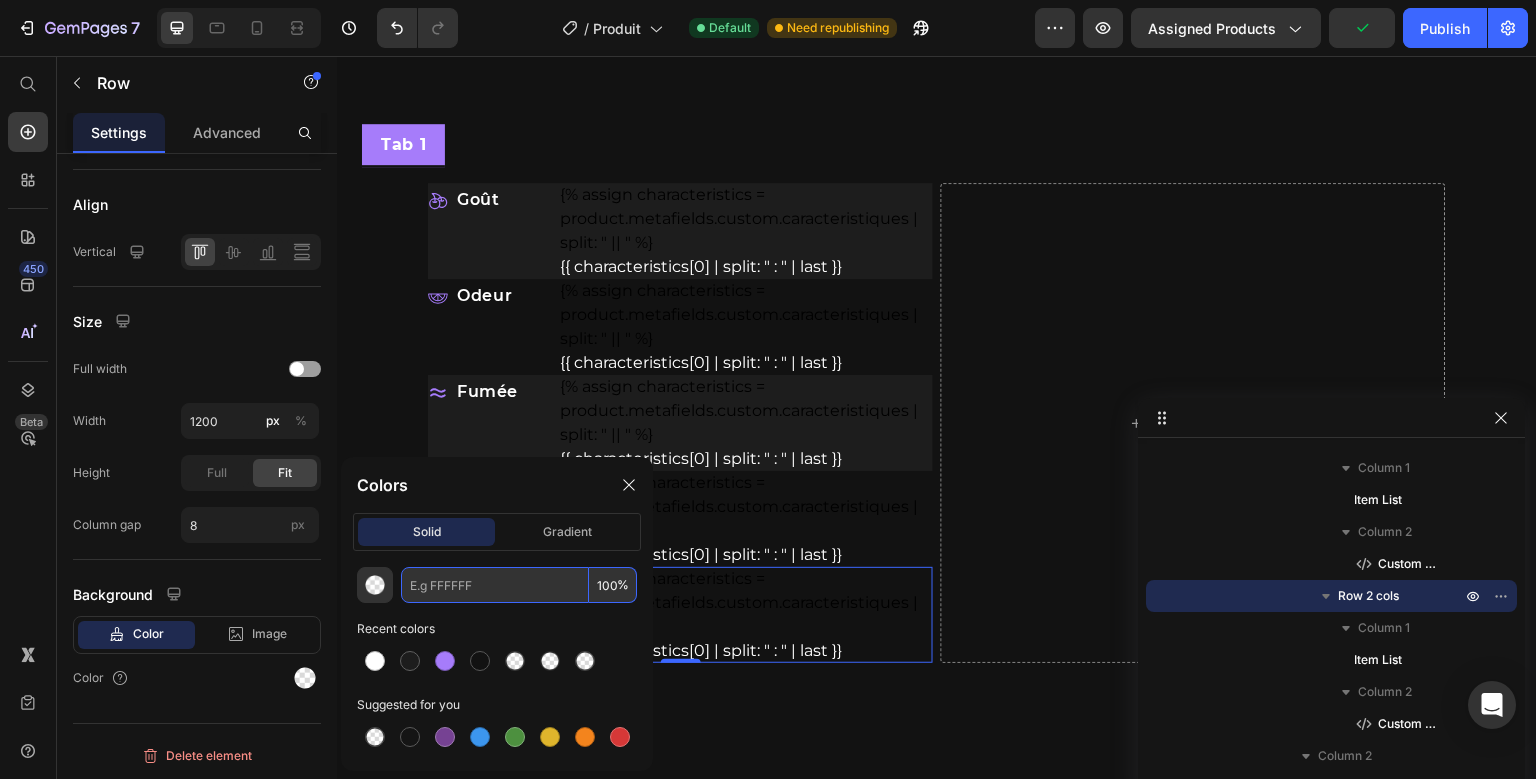 paste on "#1d1d1d" 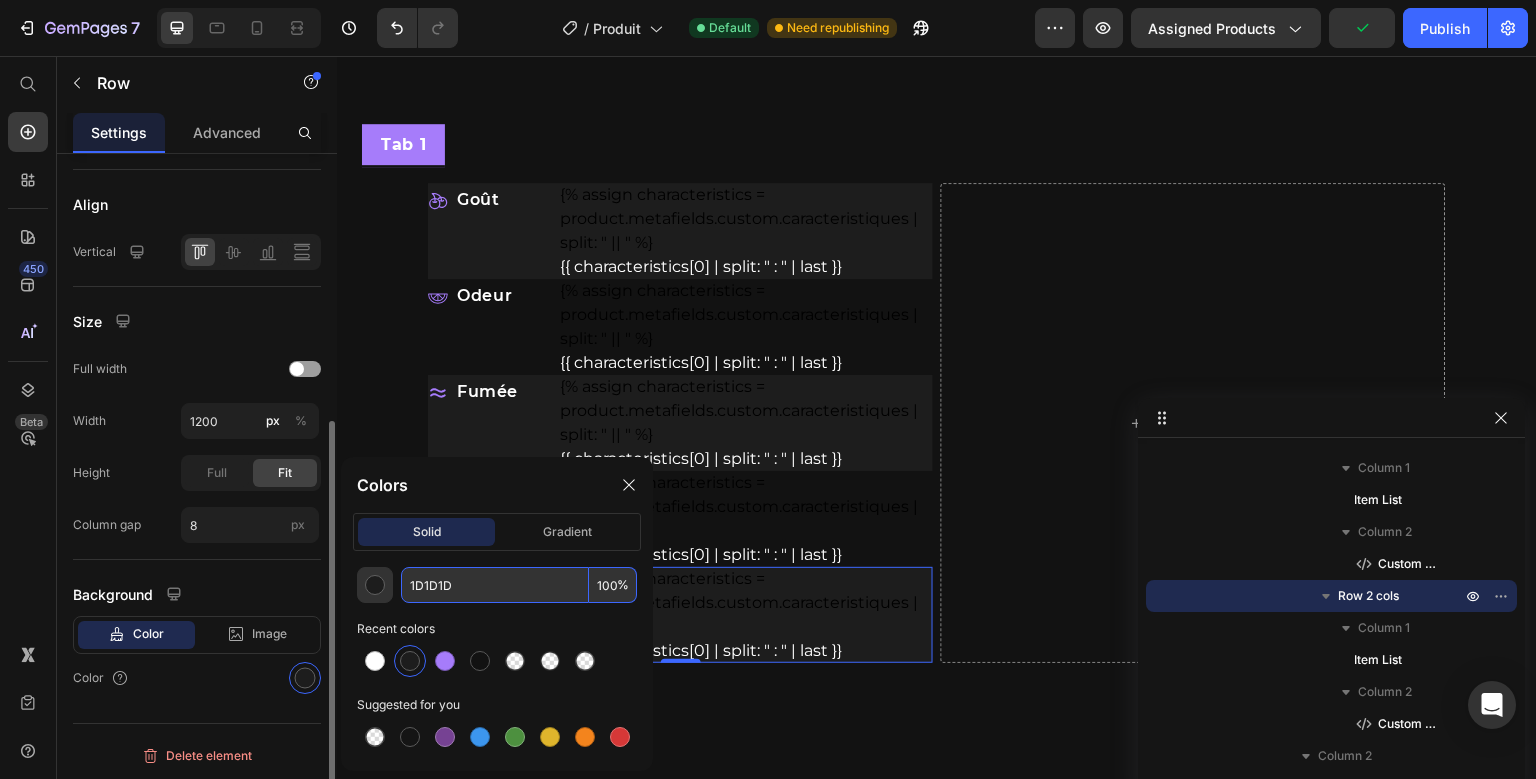 type on "1D1D1D" 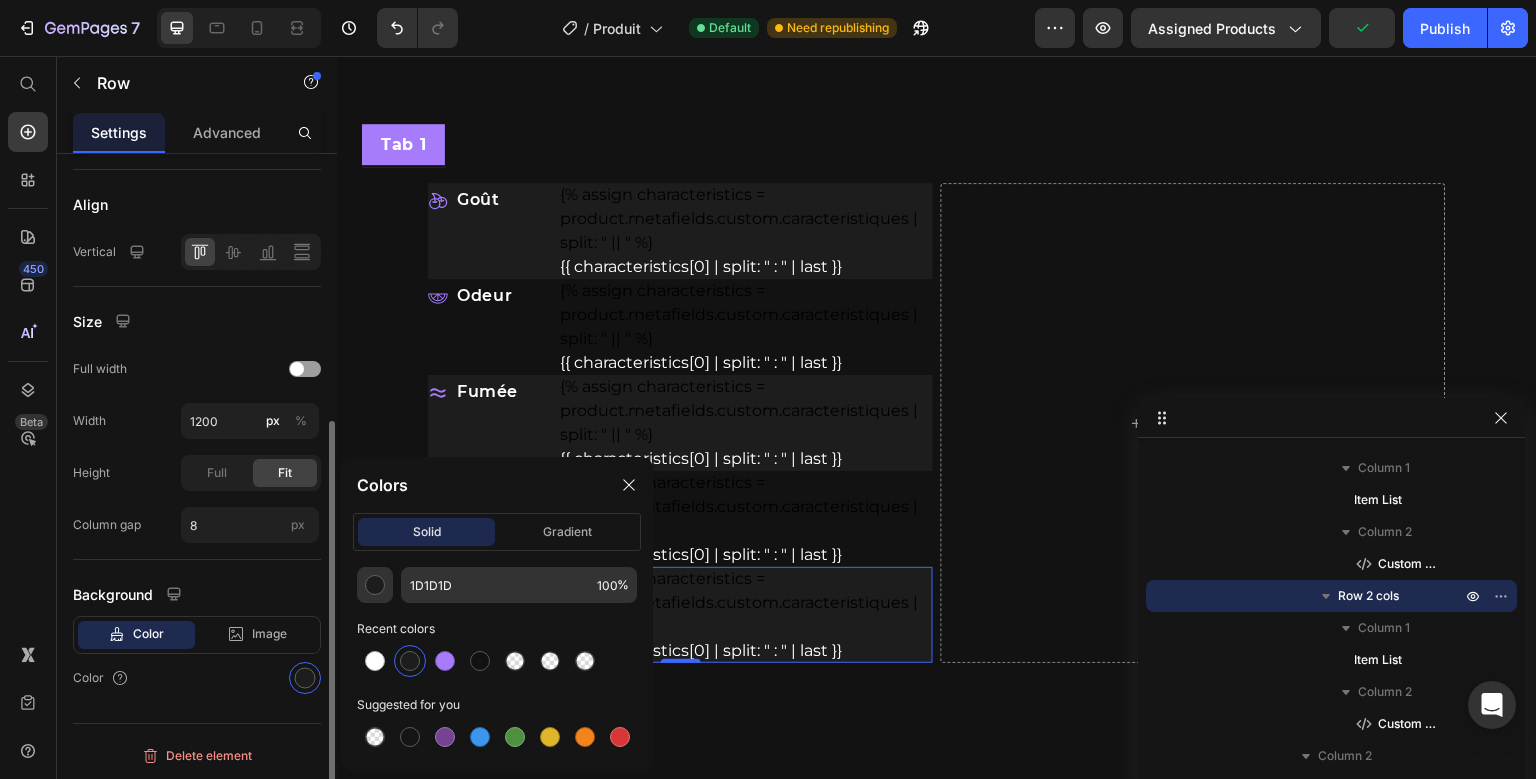 click on "Color" at bounding box center (197, 678) 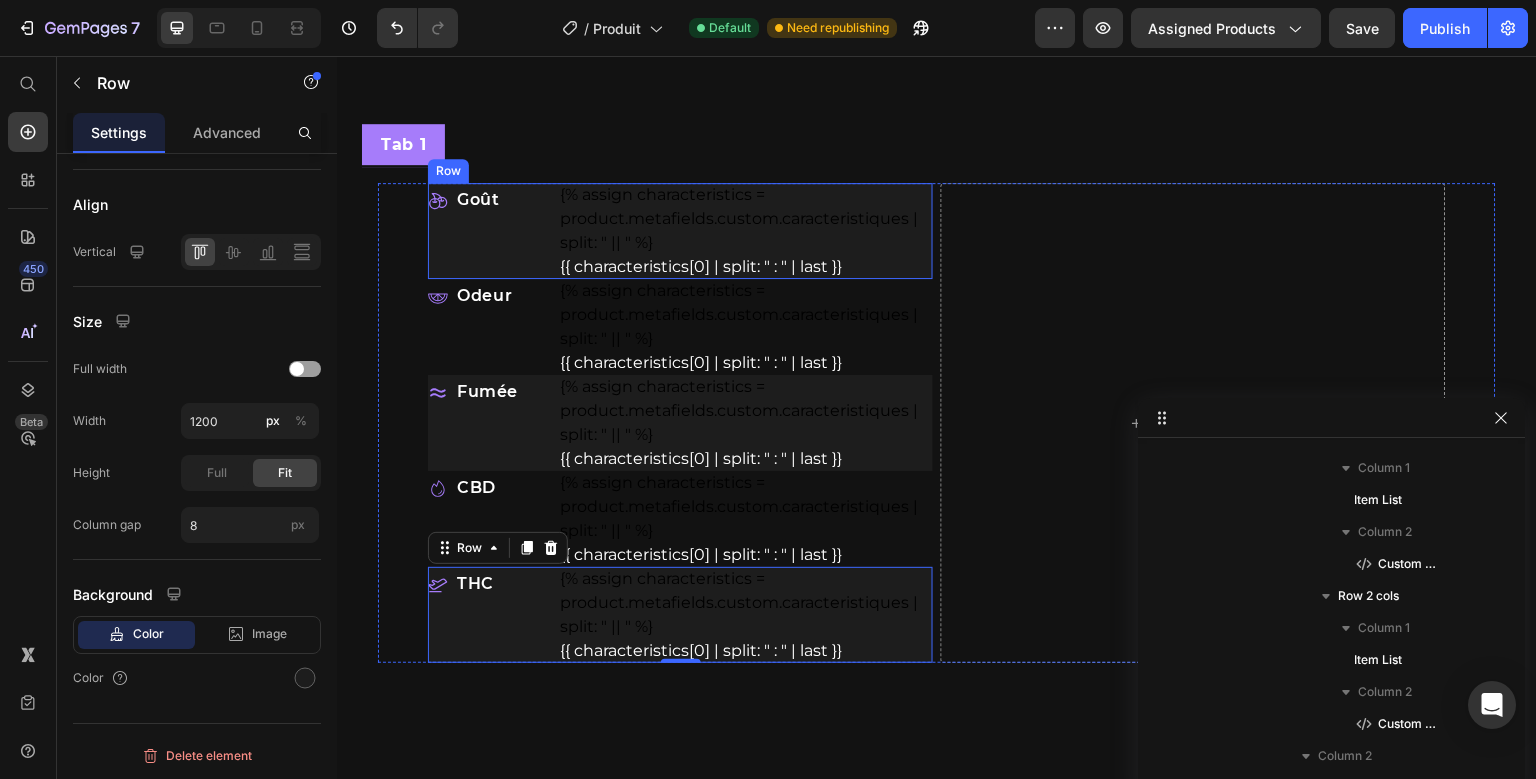 scroll, scrollTop: 186, scrollLeft: 0, axis: vertical 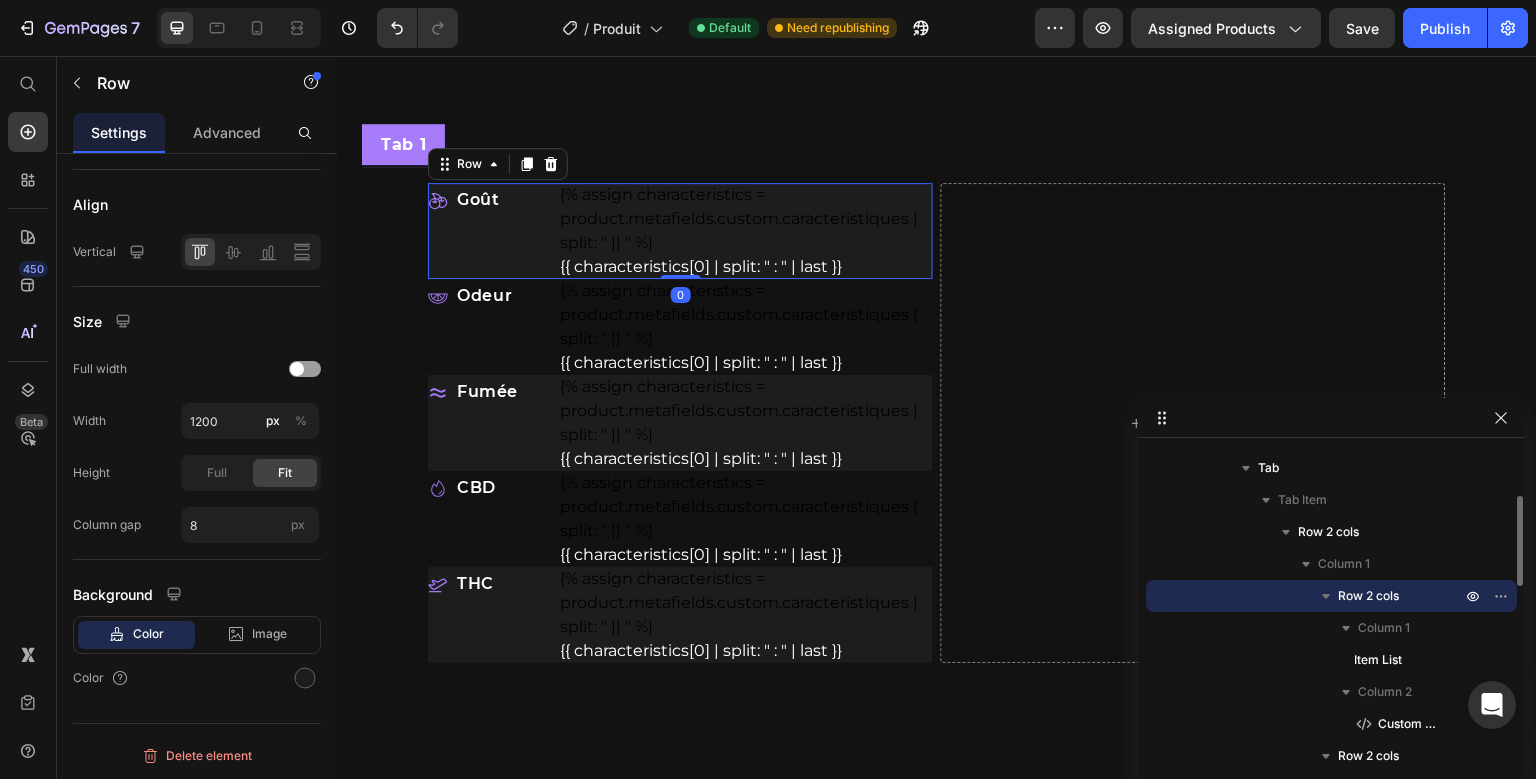 click on "Goût Item List {% assign characteristics = product.metafields.custom.caracteristiques | split: " || " %}
{{ characteristics[0] | split: " : " | last }}
Custom Code Row   0
Odeur Item List {% assign characteristics = product.metafields.custom.caracteristiques | split: " || " %}
{{ characteristics[0] | split: " : " | last }}
Custom Code Row
Fumée Item List {% assign characteristics = product.metafields.custom.caracteristiques | split: " || " %}
{{ characteristics[0] | split: " : " | last }}
Custom Code Row
CBD Item List {% assign characteristics = product.metafields.custom.caracteristiques | split: " || " %}
{{ characteristics[0] | split: " : " | last }}
Custom Code Row
THC Item List {% assign characteristics = product.metafields.custom.caracteristiques | split: " || " %}
{{ characteristics[0] | split: " : " | last }}
Custom Code Row" at bounding box center [680, 423] 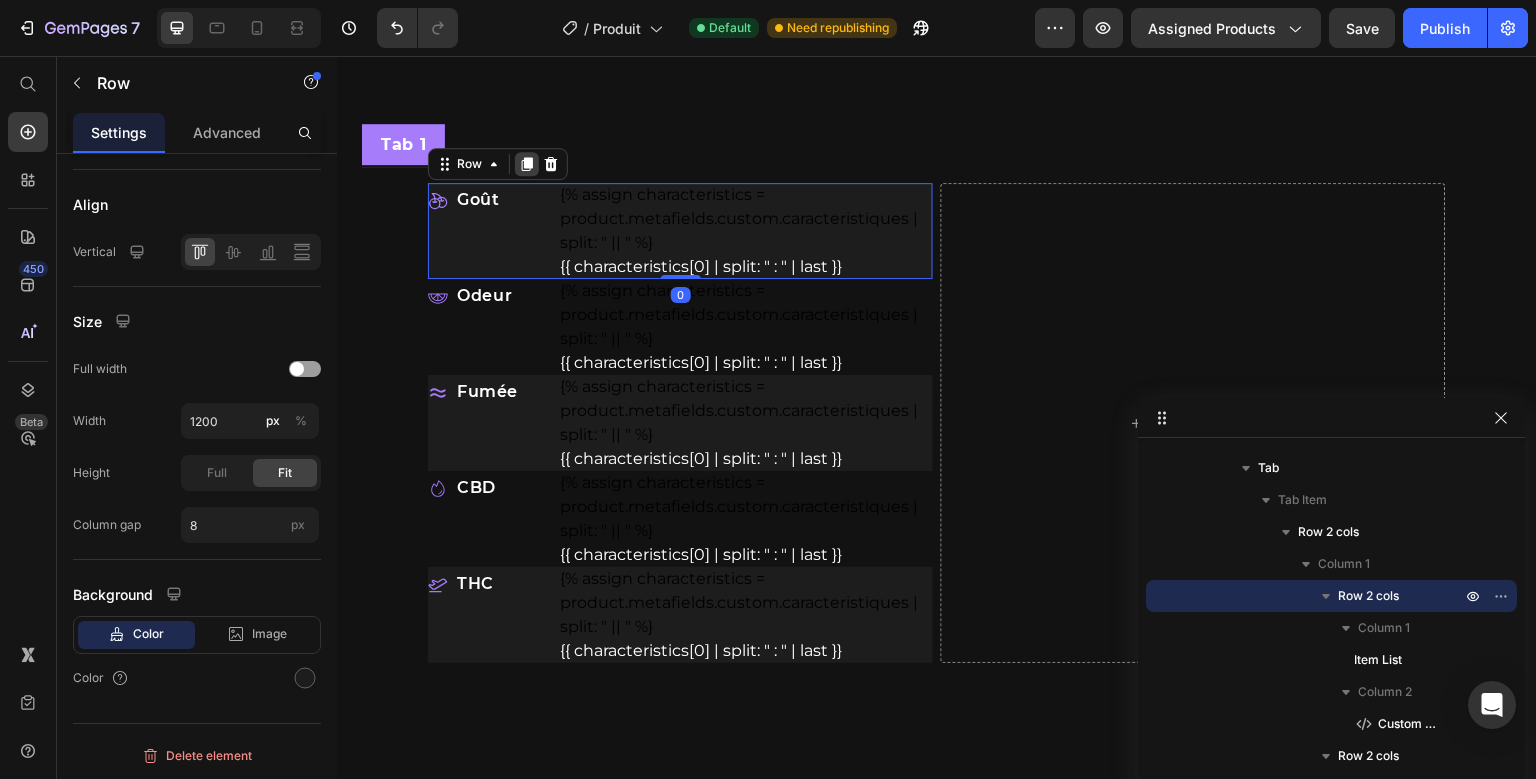 click 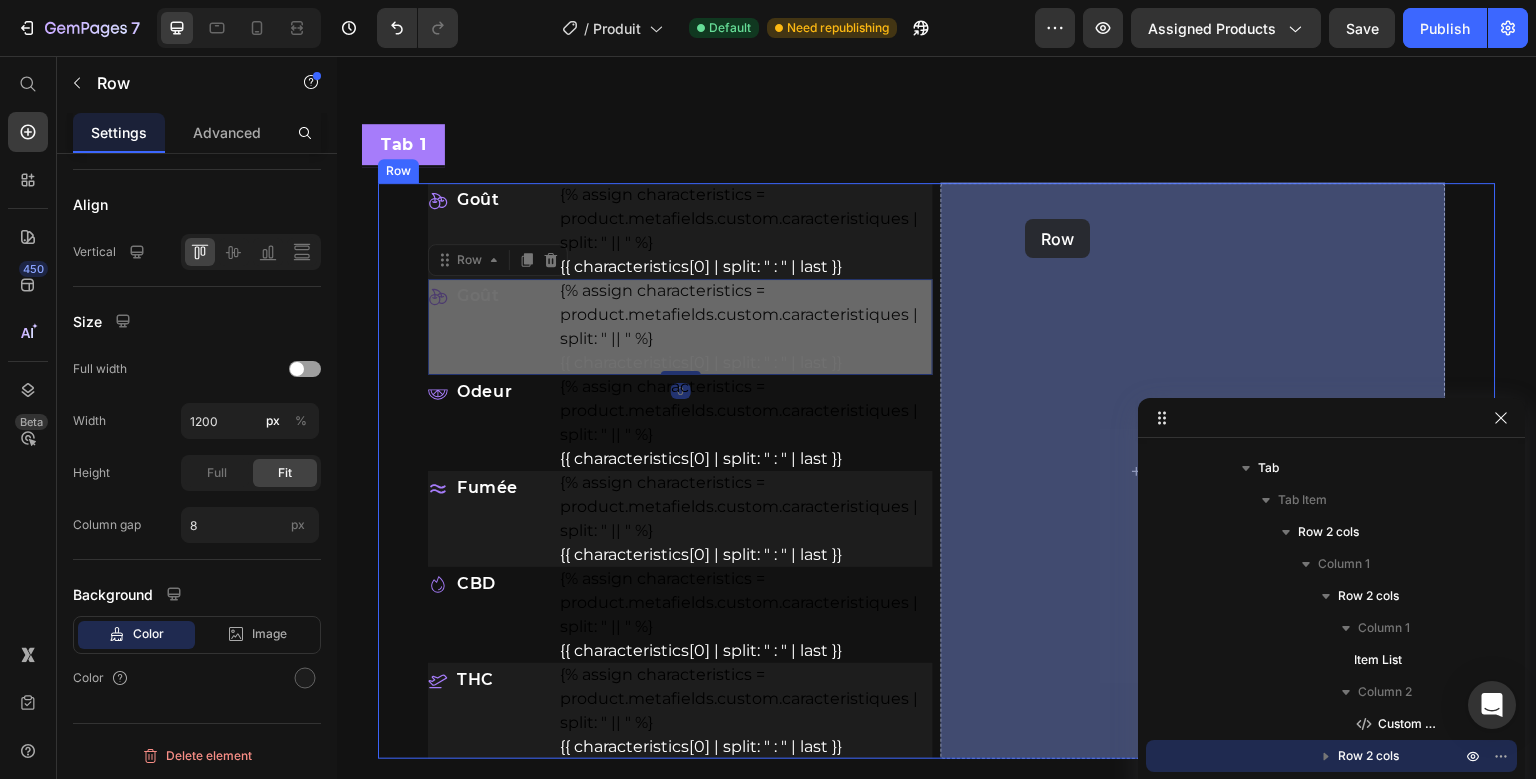drag, startPoint x: 442, startPoint y: 267, endPoint x: 1025, endPoint y: 220, distance: 584.8914 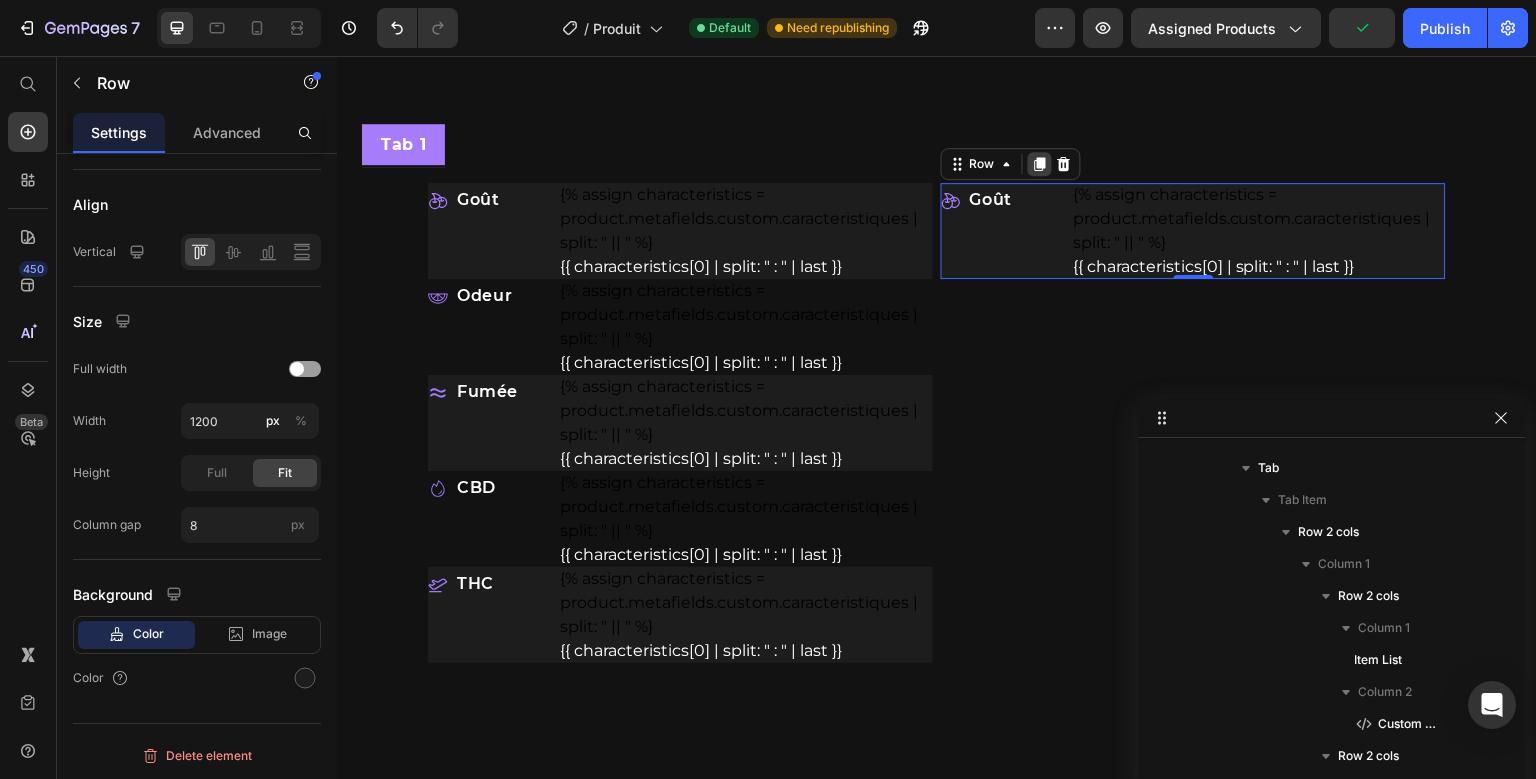 click 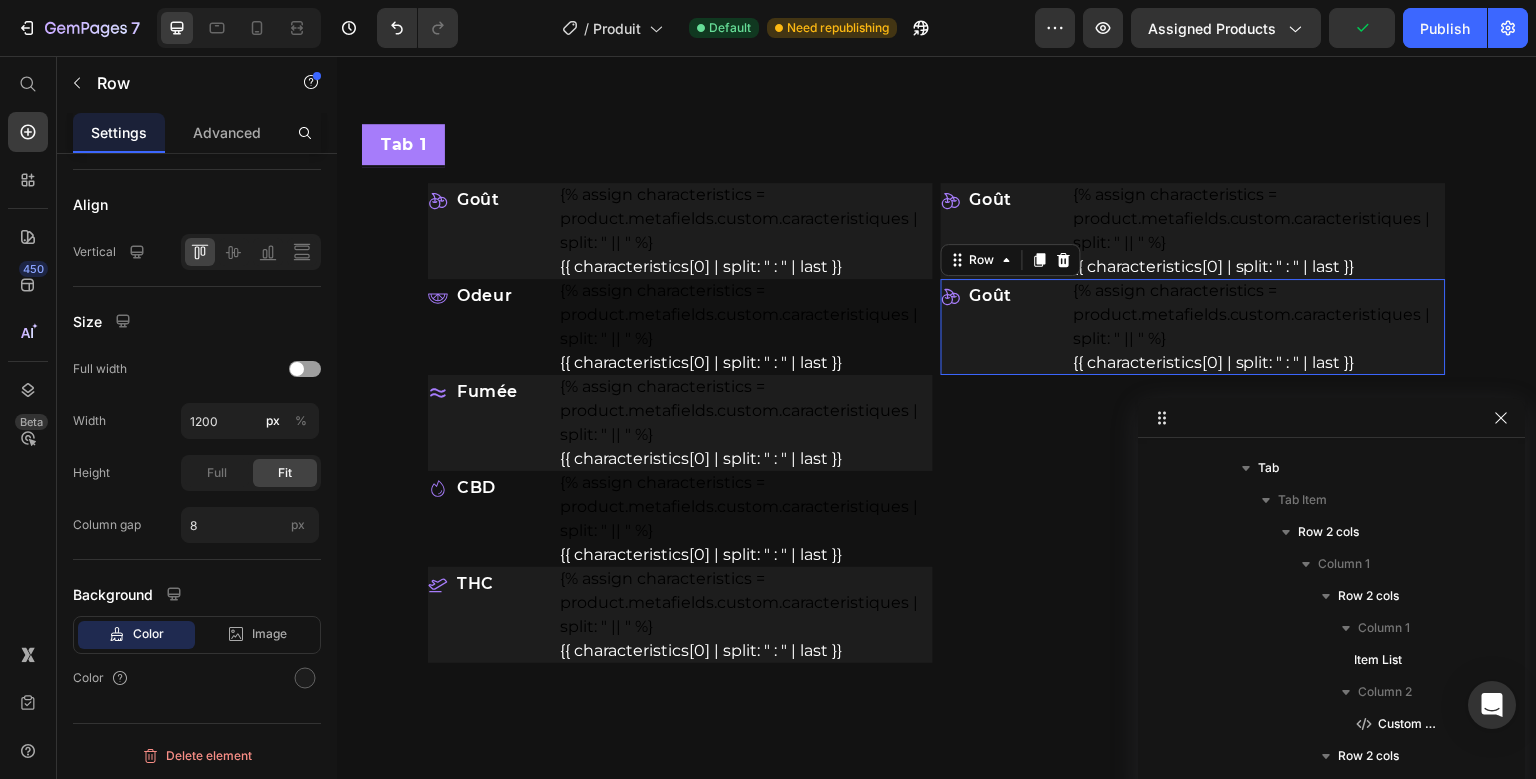 scroll, scrollTop: 918, scrollLeft: 0, axis: vertical 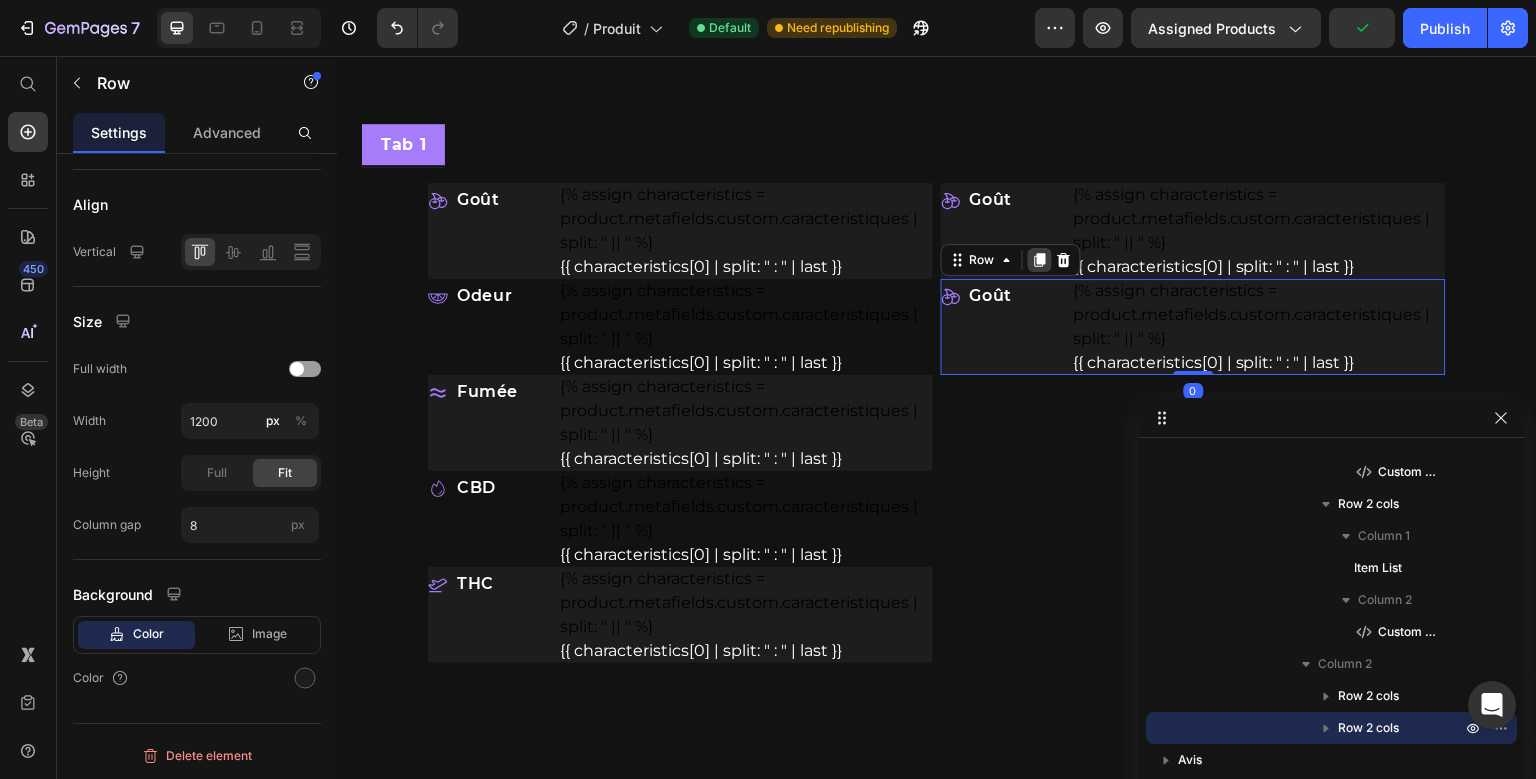 click 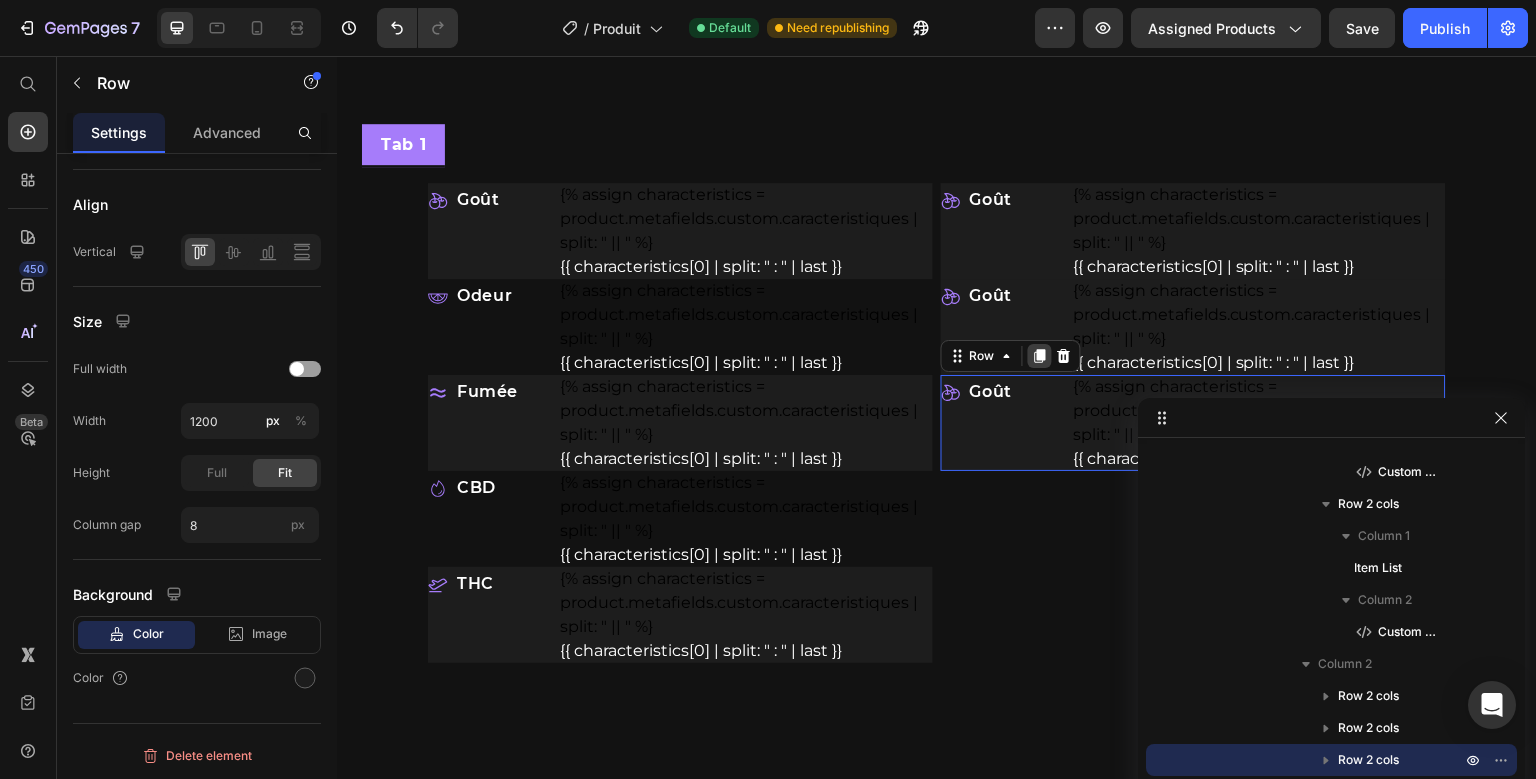 click 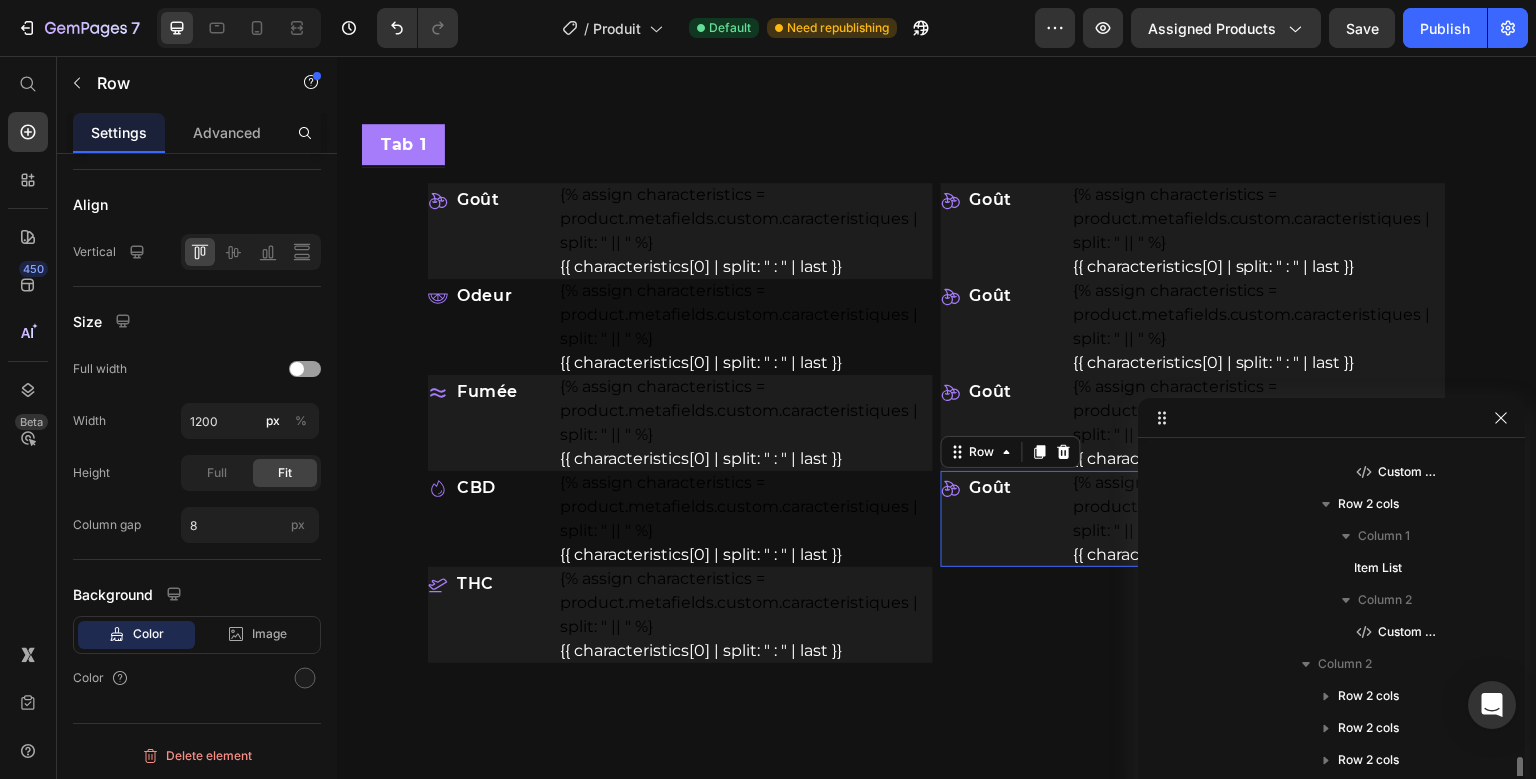 scroll, scrollTop: 982, scrollLeft: 0, axis: vertical 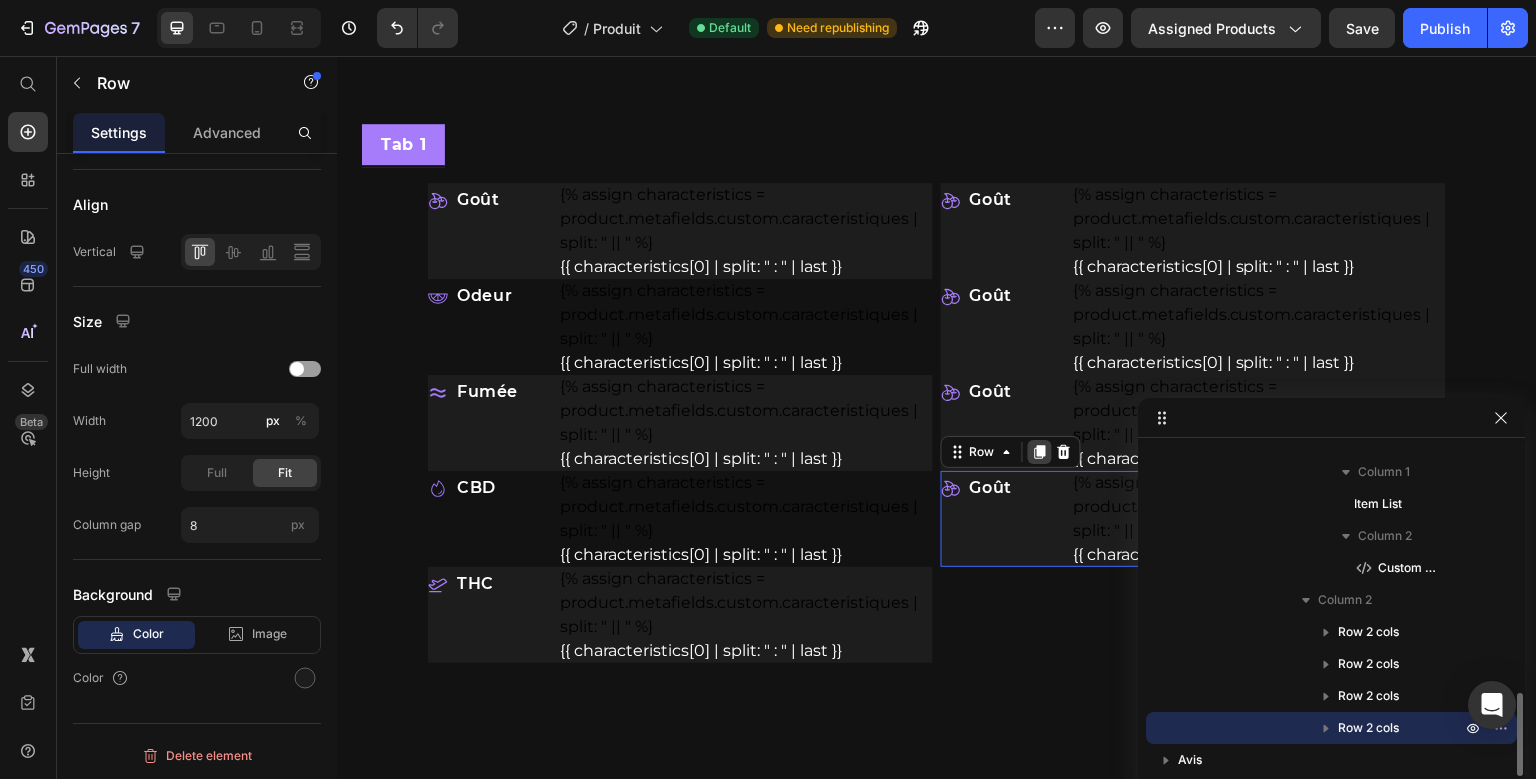 click at bounding box center (1040, 452) 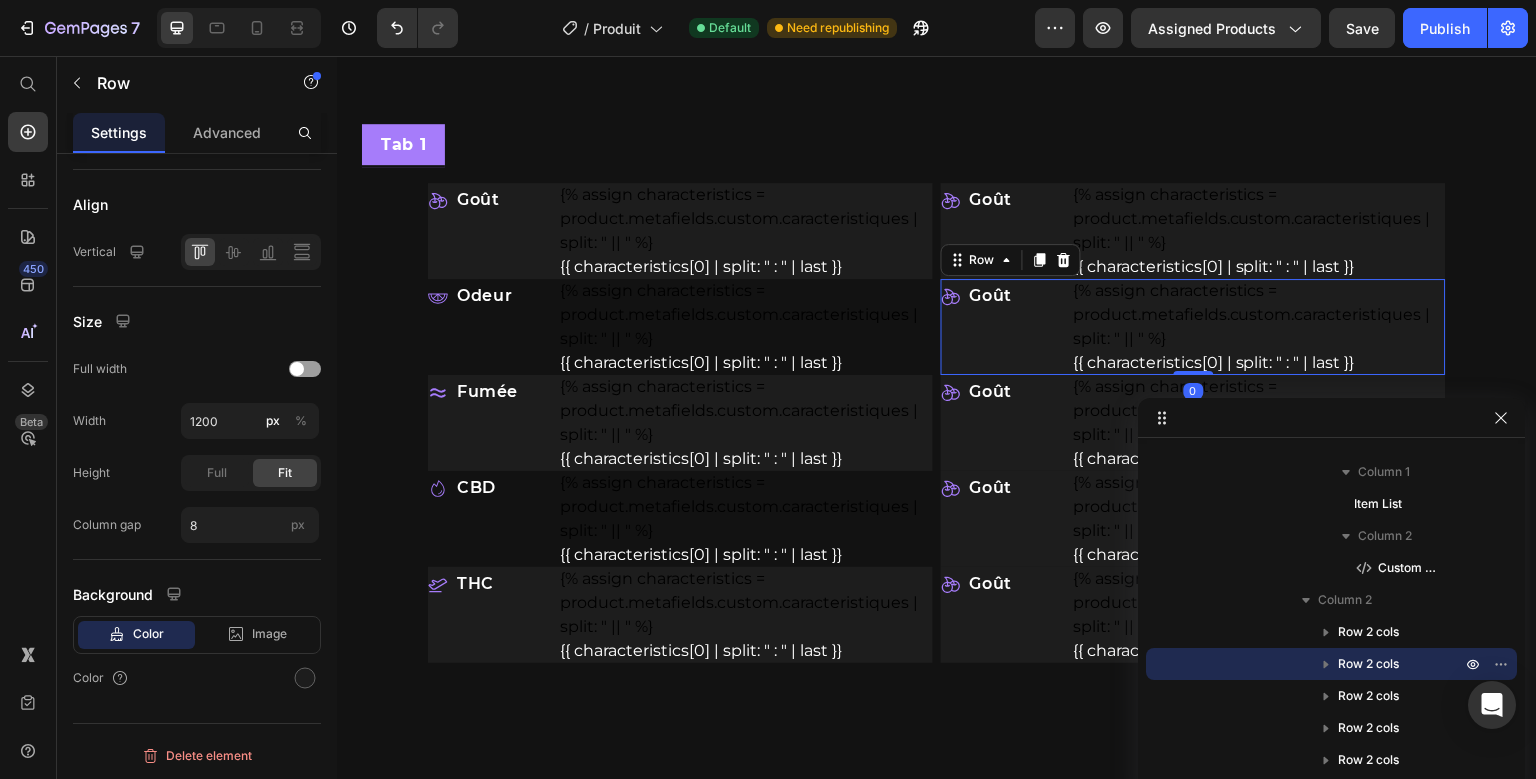 click on "Goût Item List {% assign characteristics = product.metafields.custom.caracteristiques | split: " || " %}
{{ characteristics[0] | split: " : " | last }}
Custom Code Row
Goût Item List {% assign characteristics = product.metafields.custom.caracteristiques | split: " || " %}
{{ characteristics[0] | split: " : " | last }}
Custom Code Row   0
Goût Item List {% assign characteristics = product.metafields.custom.caracteristiques | split: " || " %}
{{ characteristics[0] | split: " : " | last }}
Custom Code Row
Goût Item List {% assign characteristics = product.metafields.custom.caracteristiques | split: " || " %}
{{ characteristics[0] | split: " : " | last }}
Custom Code Row
Goût Item List {% assign characteristics = product.metafields.custom.caracteristiques | split: " || " %}
{{ characteristics[0] | split: " : " | last }}
Custom Code Row" at bounding box center [1193, 423] 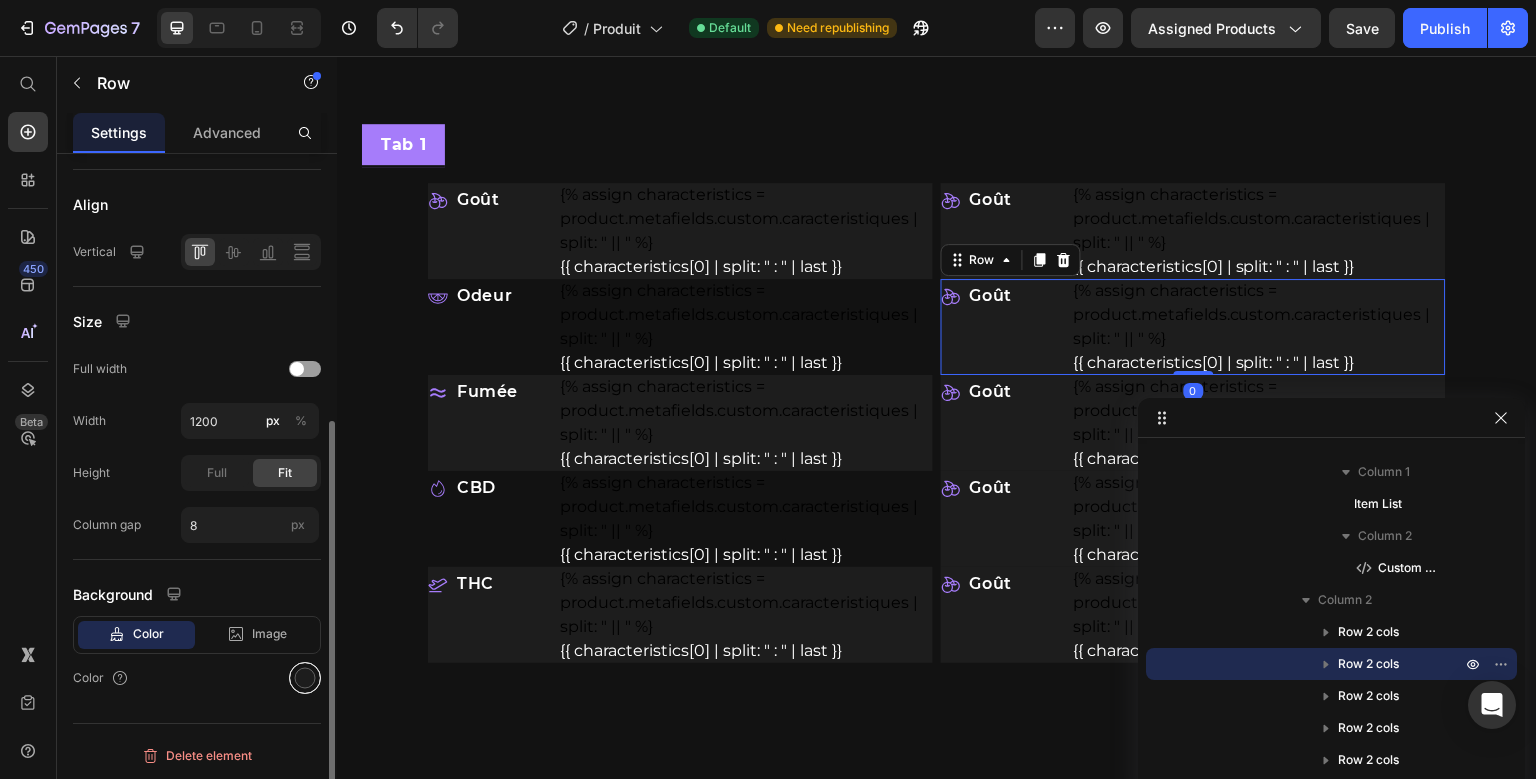 click at bounding box center [305, 678] 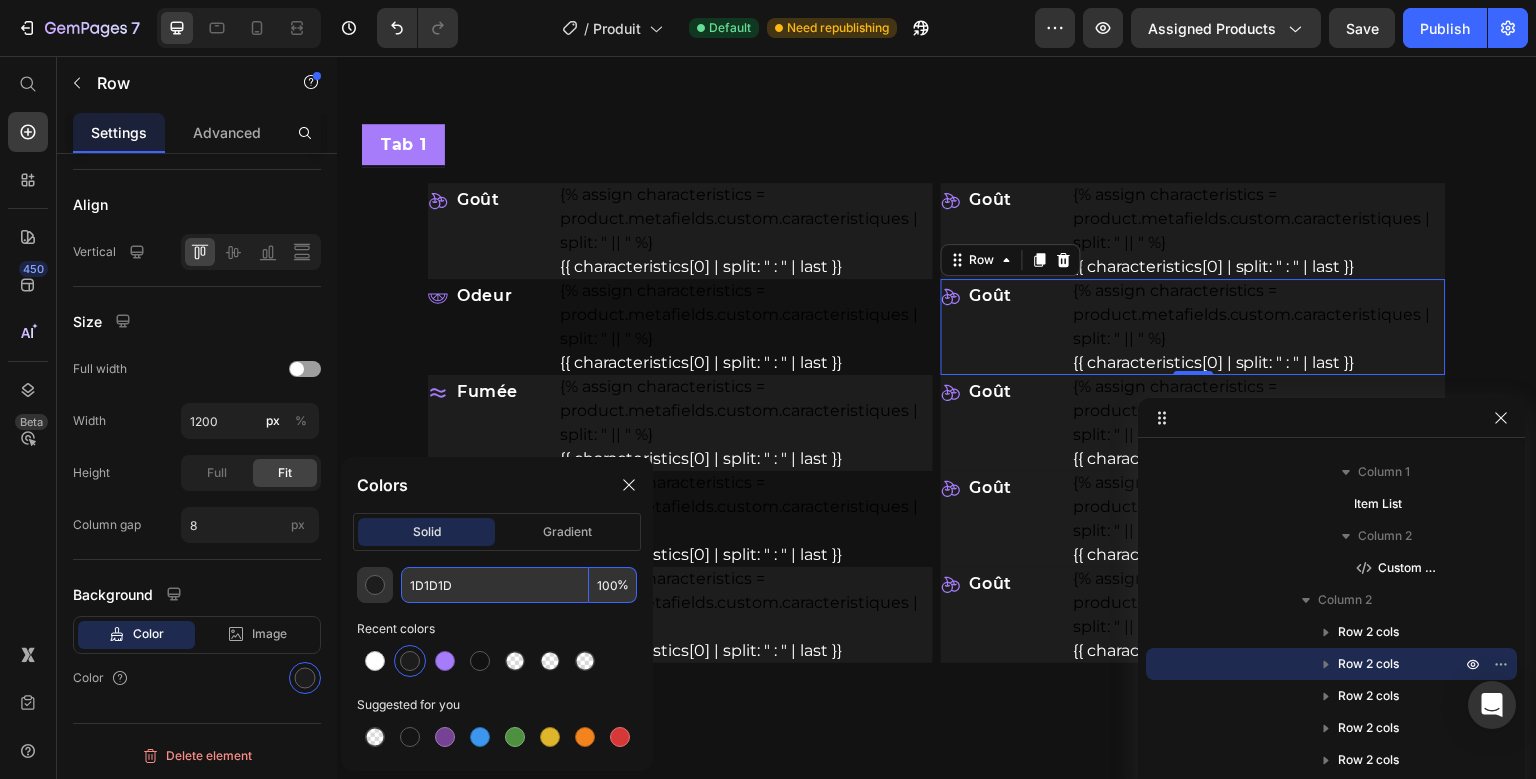 click on "100" at bounding box center [613, 585] 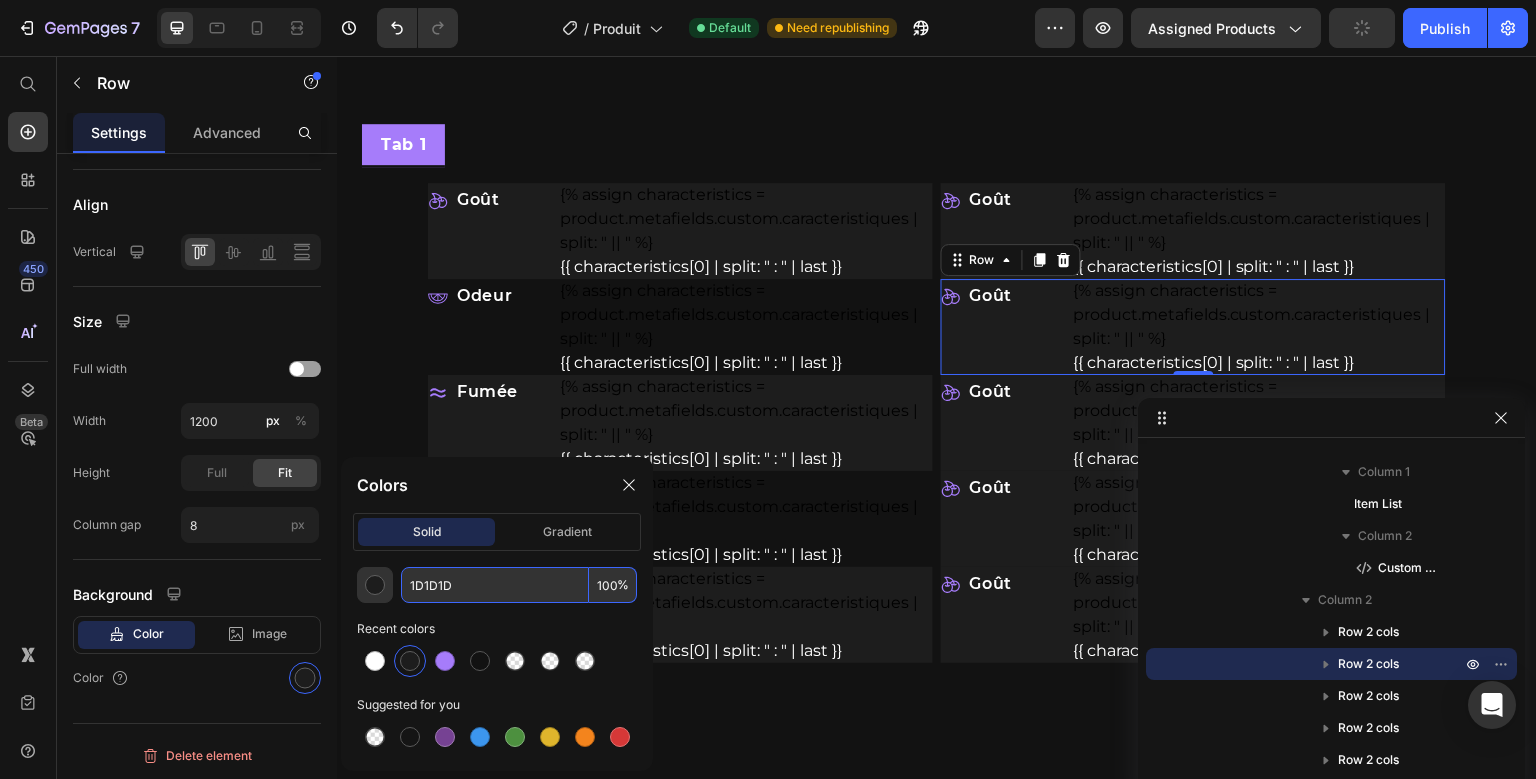 type on "0" 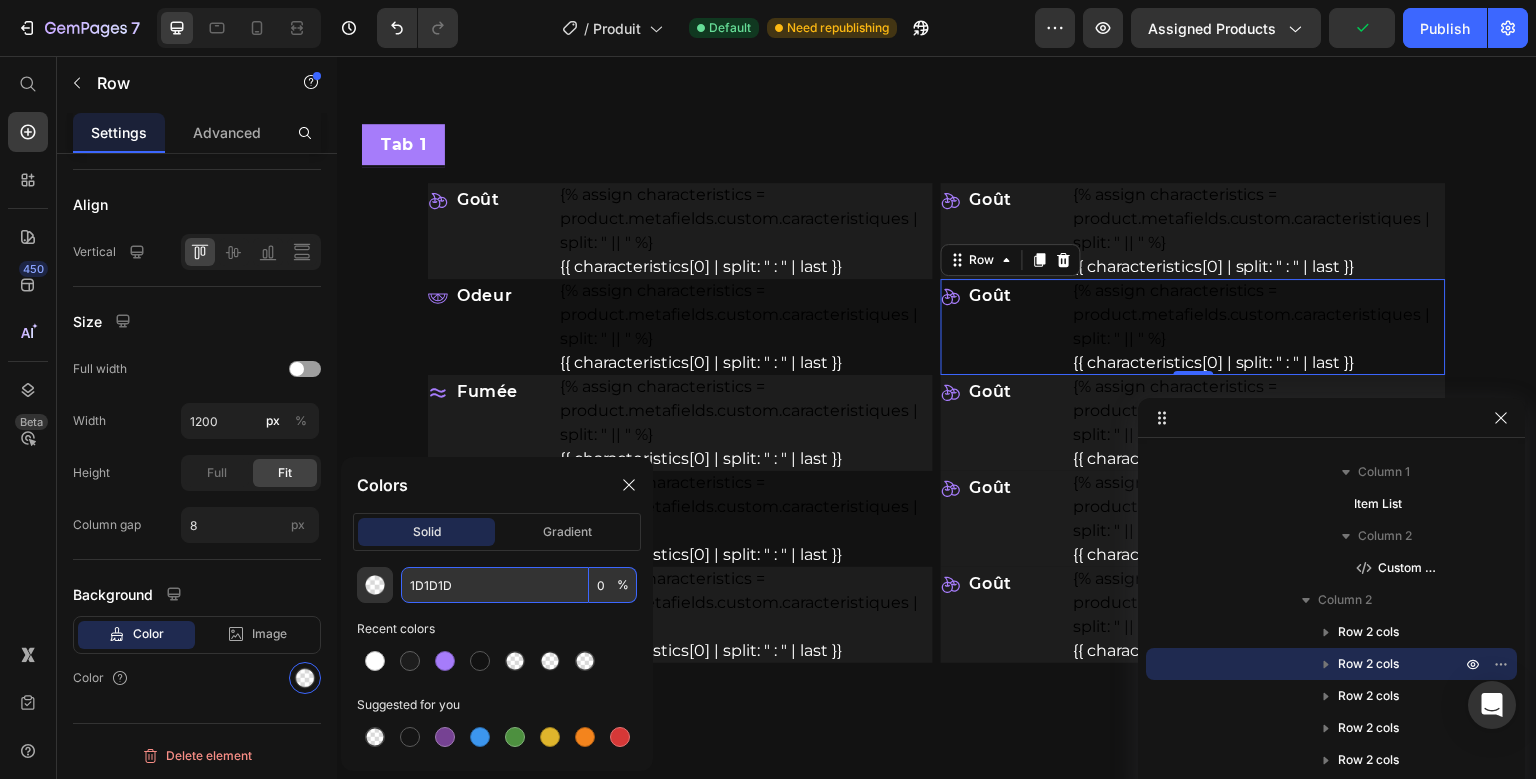 click on "0" at bounding box center (613, 585) 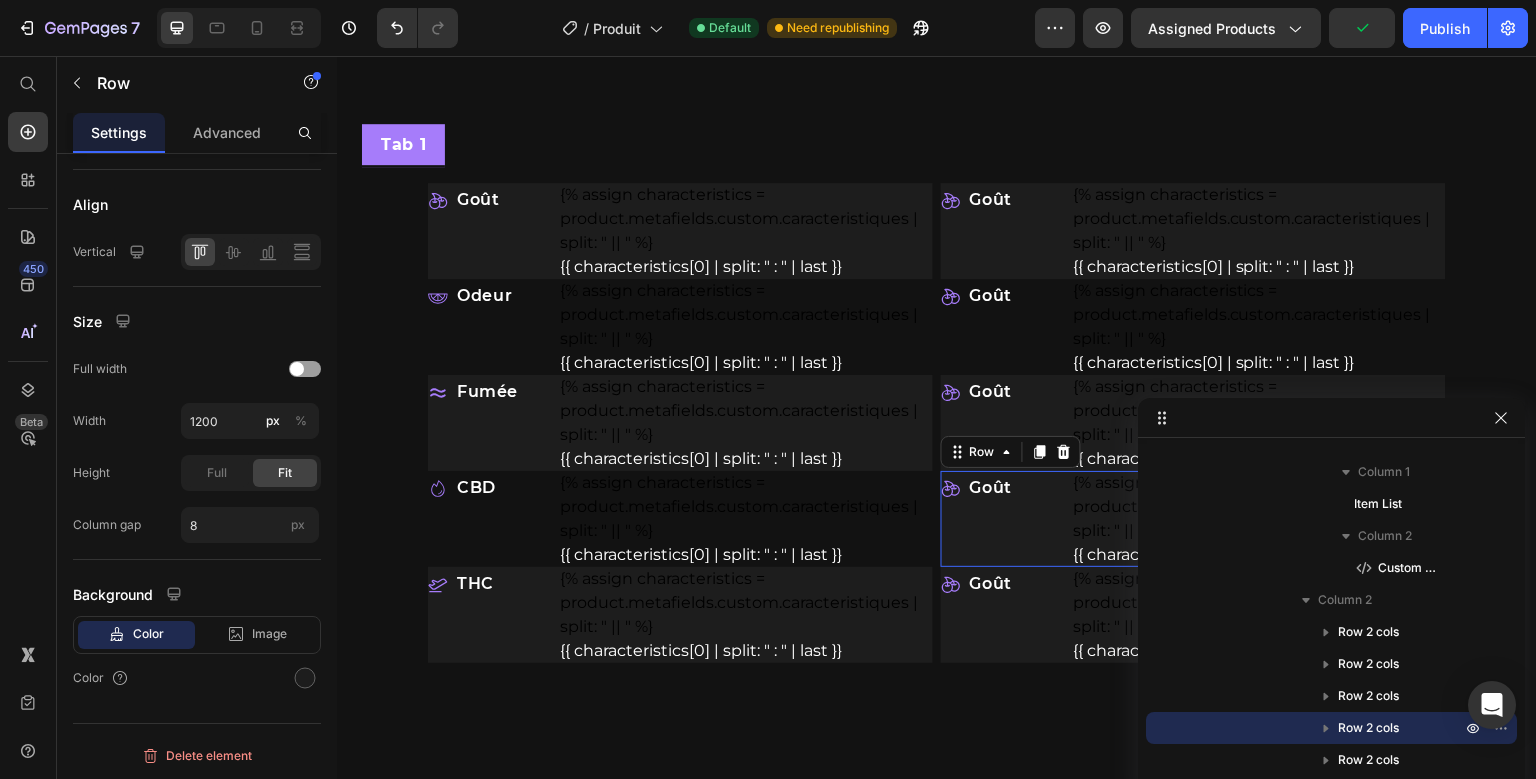 click on "Goût Item List {% assign characteristics = product.metafields.custom.caracteristiques | split: " || " %}
{{ characteristics[0] | split: " : " | last }}
Custom Code Row
Goût Item List {% assign characteristics = product.metafields.custom.caracteristiques | split: " || " %}
{{ characteristics[0] | split: " : " | last }}
Custom Code Row
Goût Item List {% assign characteristics = product.metafields.custom.caracteristiques | split: " || " %}
{{ characteristics[0] | split: " : " | last }}
Custom Code Row
Goût Item List {% assign characteristics = product.metafields.custom.caracteristiques | split: " || " %}
{{ characteristics[0] | split: " : " | last }}
Custom Code Row   0
Goût Item List {% assign characteristics = product.metafields.custom.caracteristiques | split: " || " %}
{{ characteristics[0] | split: " : " | last }}
Custom Code Row" at bounding box center [1193, 423] 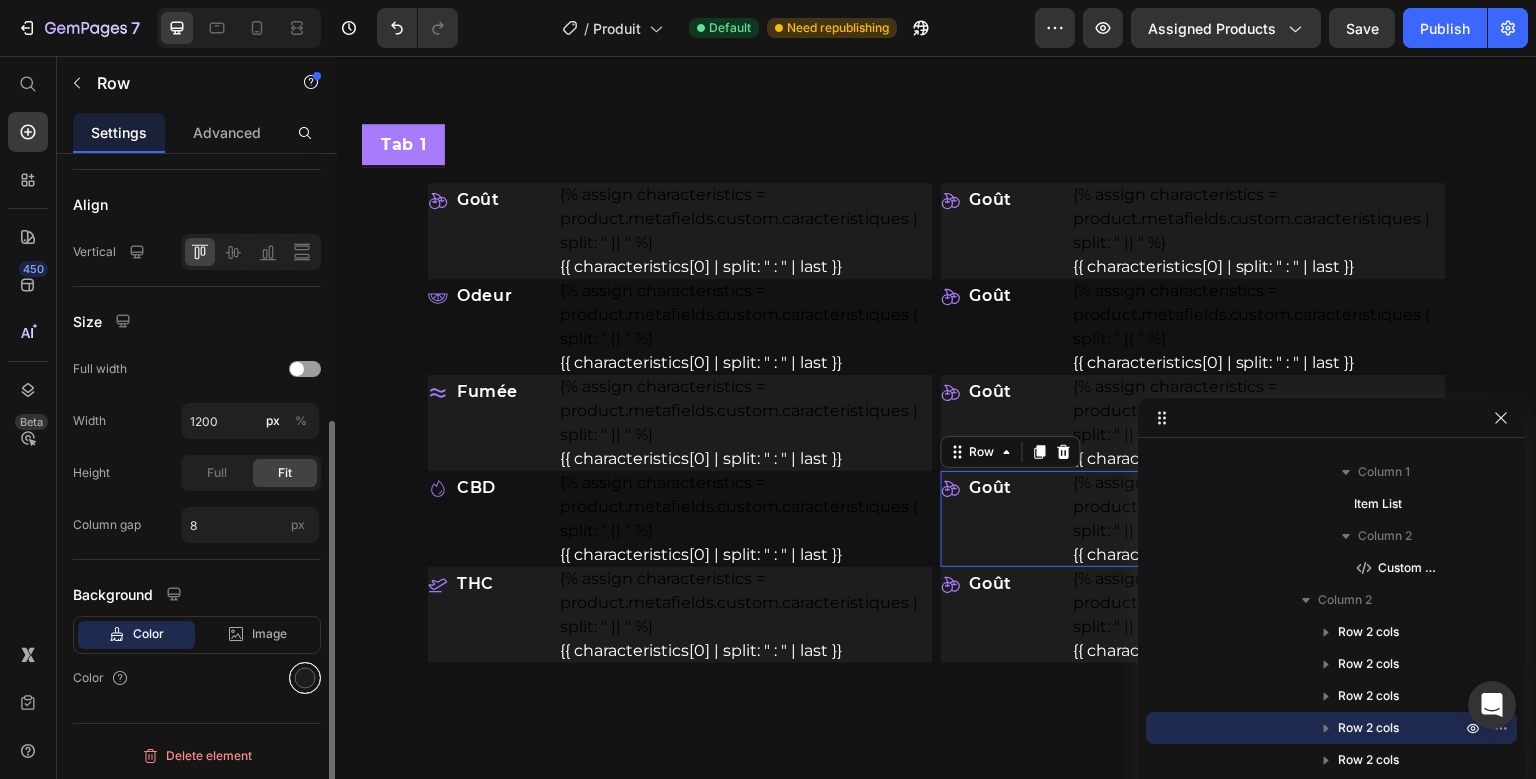 click at bounding box center (305, 678) 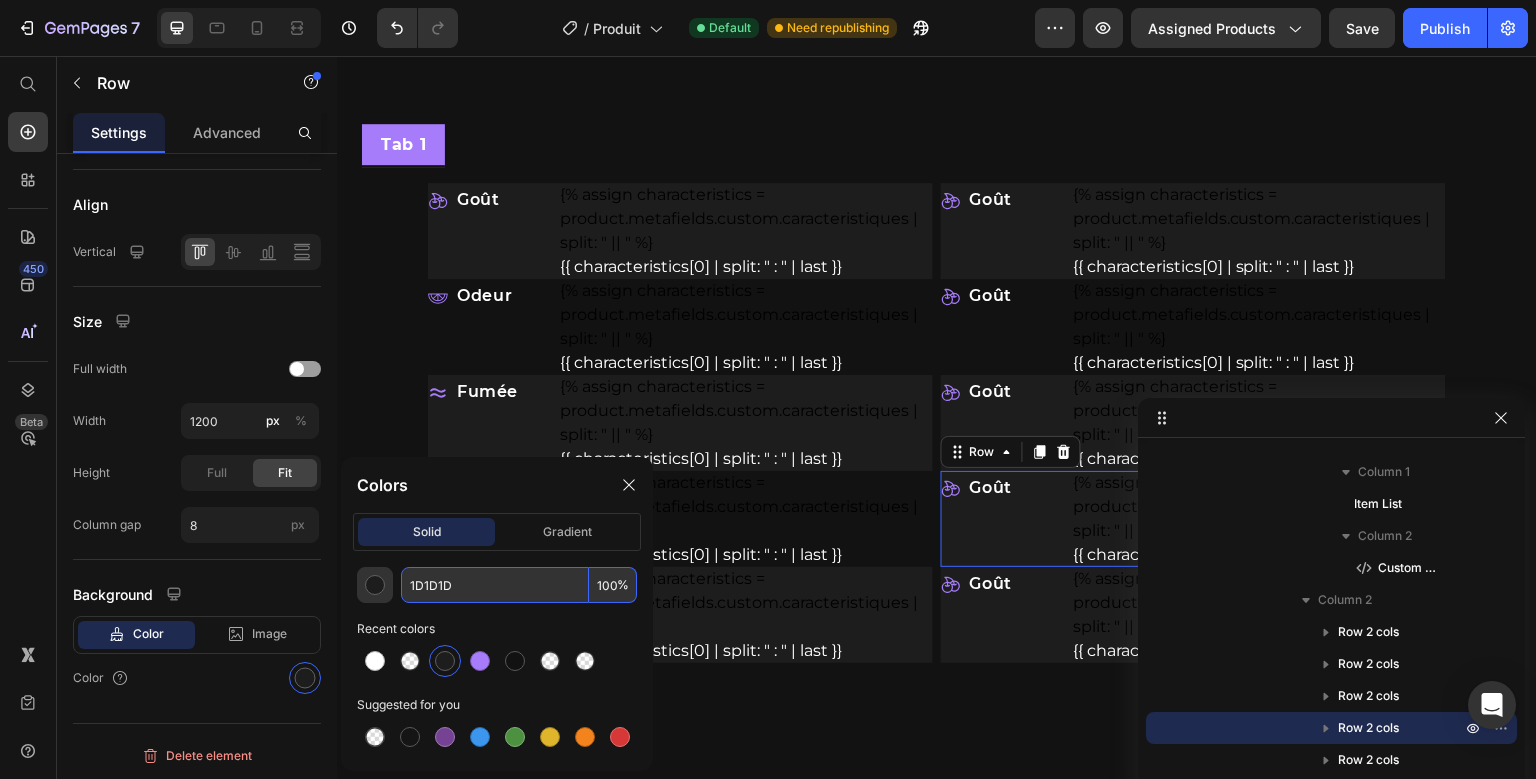 click on "100" at bounding box center (613, 585) 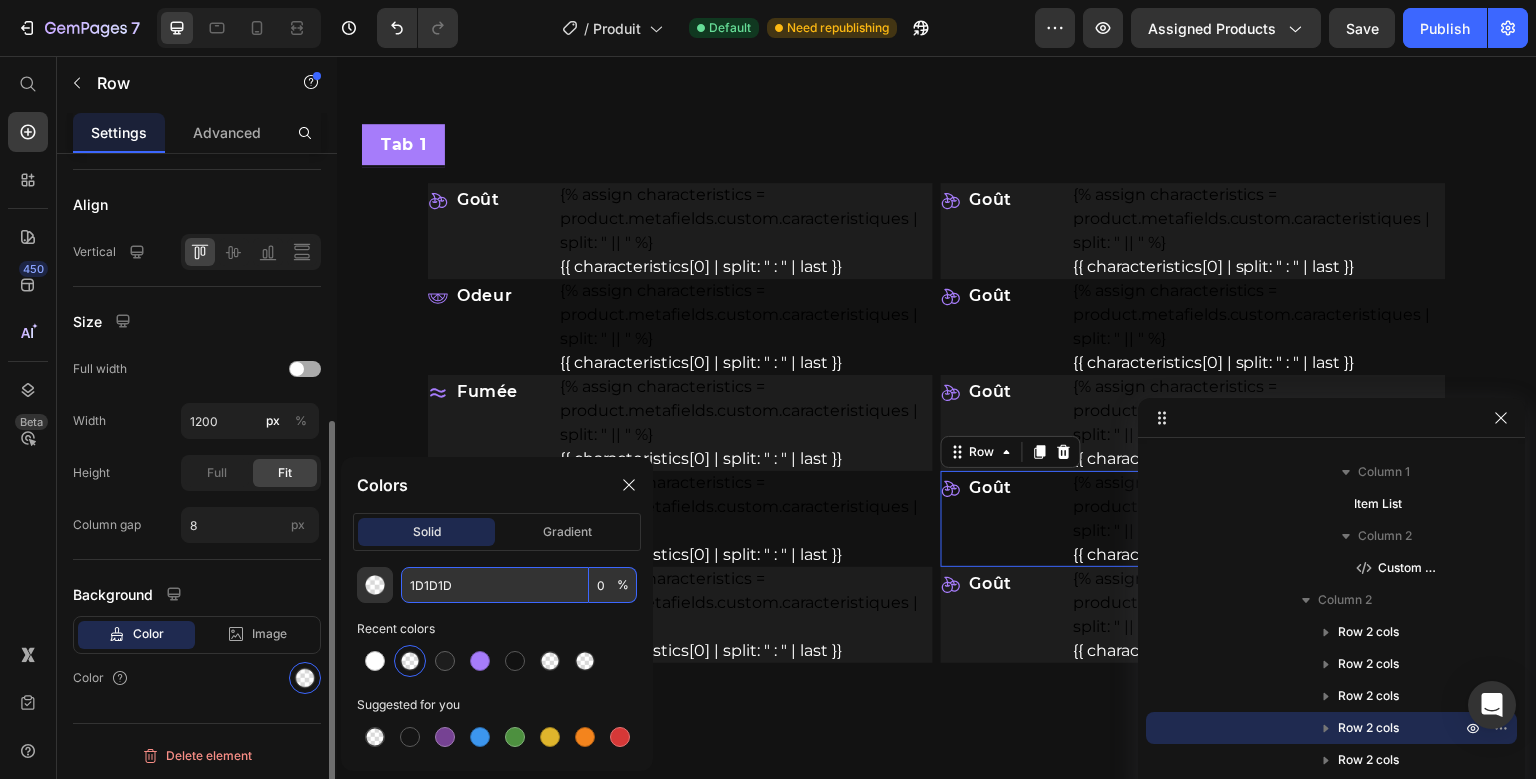 type on "0" 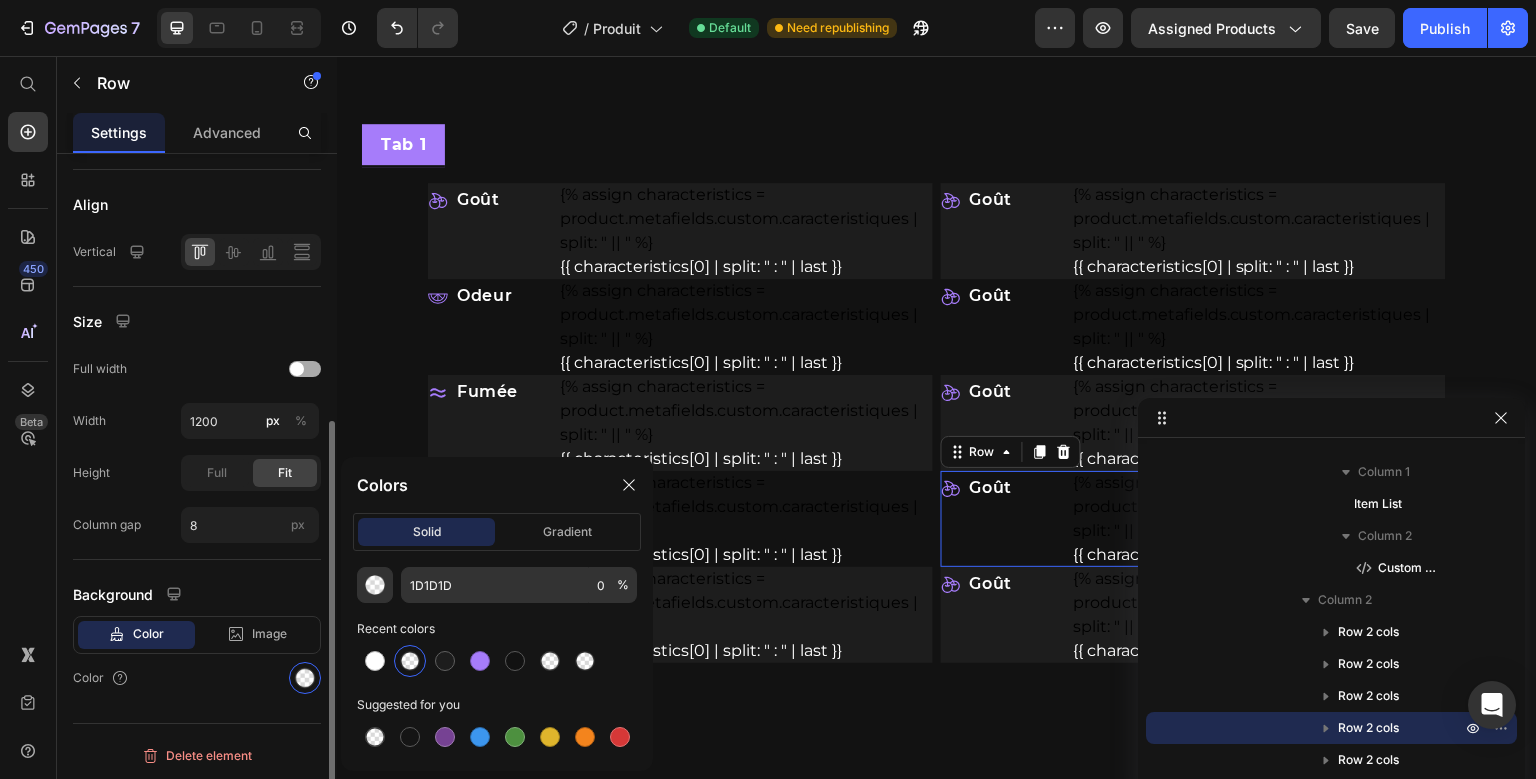 click on "Full width" 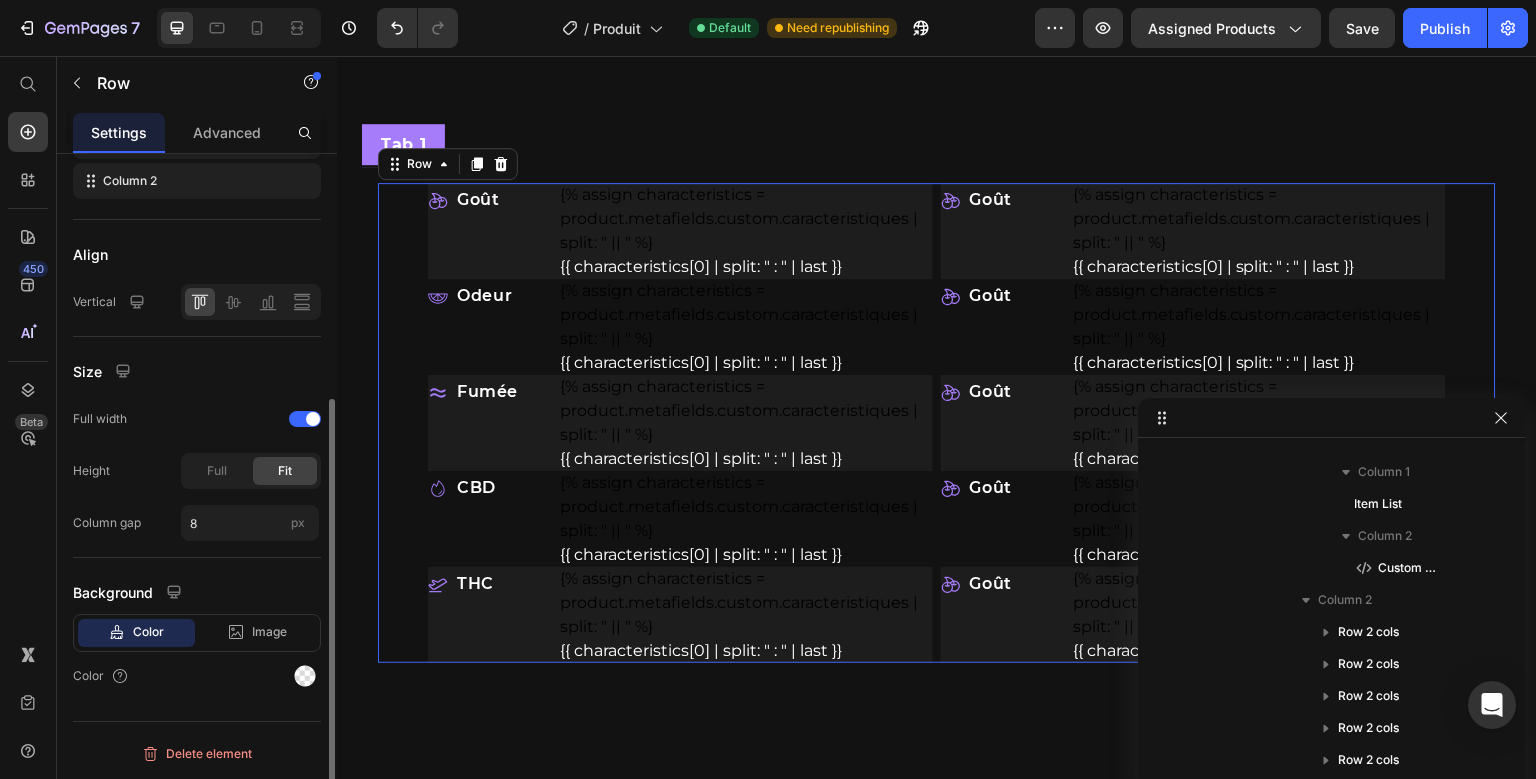 scroll, scrollTop: 122, scrollLeft: 0, axis: vertical 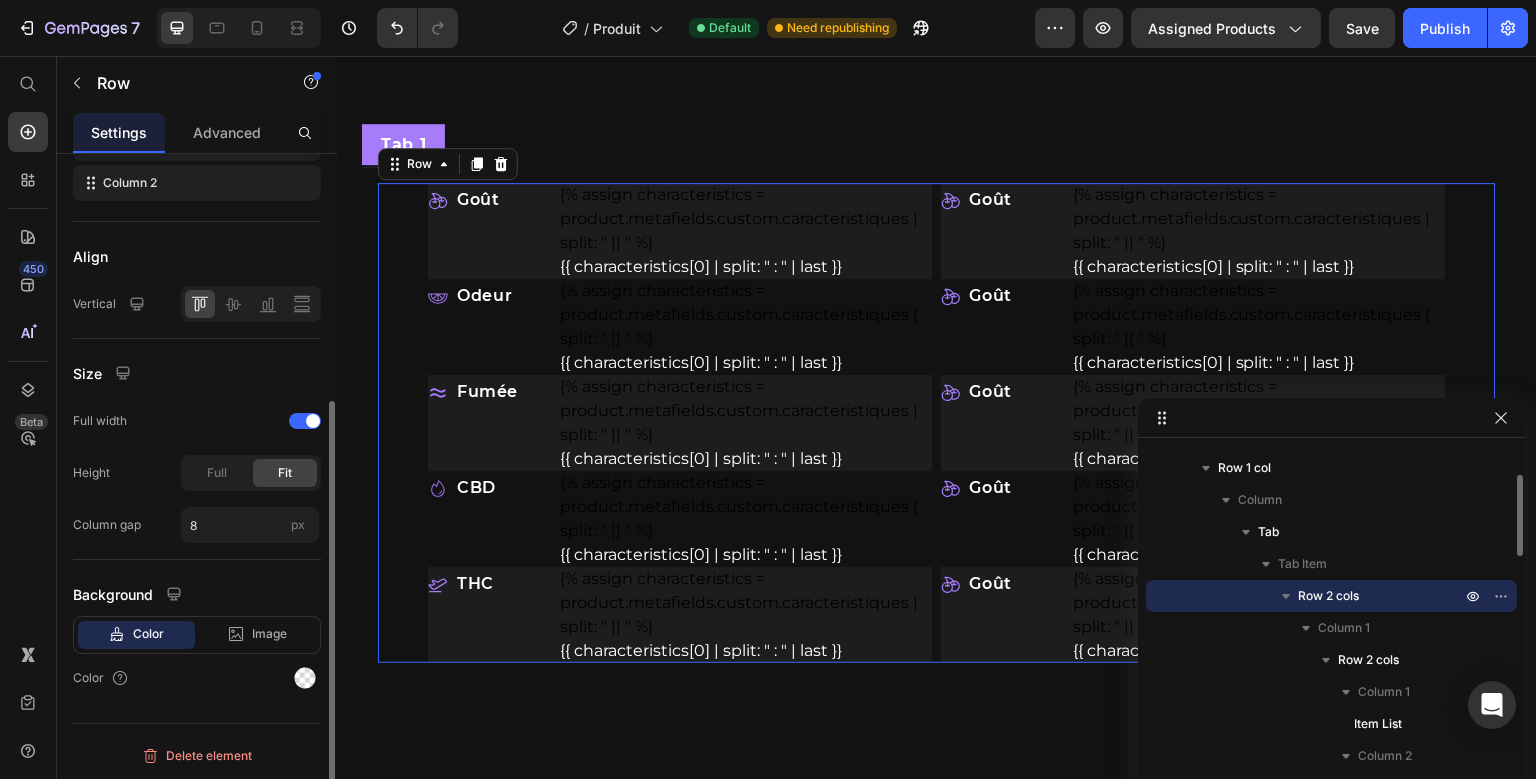 click on "Goût Item List {% assign characteristics = product.metafields.custom.caracteristiques | split: " || " %}
{{ characteristics[0] | split: " : " | last }}
Custom Code Row
Odeur Item List {% assign characteristics = product.metafields.custom.caracteristiques | split: " || " %}
{{ characteristics[0] | split: " : " | last }}
Custom Code Row
Fumée Item List {% assign characteristics = product.metafields.custom.caracteristiques | split: " || " %}
{{ characteristics[0] | split: " : " | last }}
Custom Code Row
CBD Item List {% assign characteristics = product.metafields.custom.caracteristiques | split: " || " %}
{{ characteristics[0] | split: " : " | last }}
Custom Code Row
THC Item List {% assign characteristics = product.metafields.custom.caracteristiques | split: " || " %}
{{ characteristics[0] | split: " : " | last }}
Custom Code Row Goût" at bounding box center [937, 423] 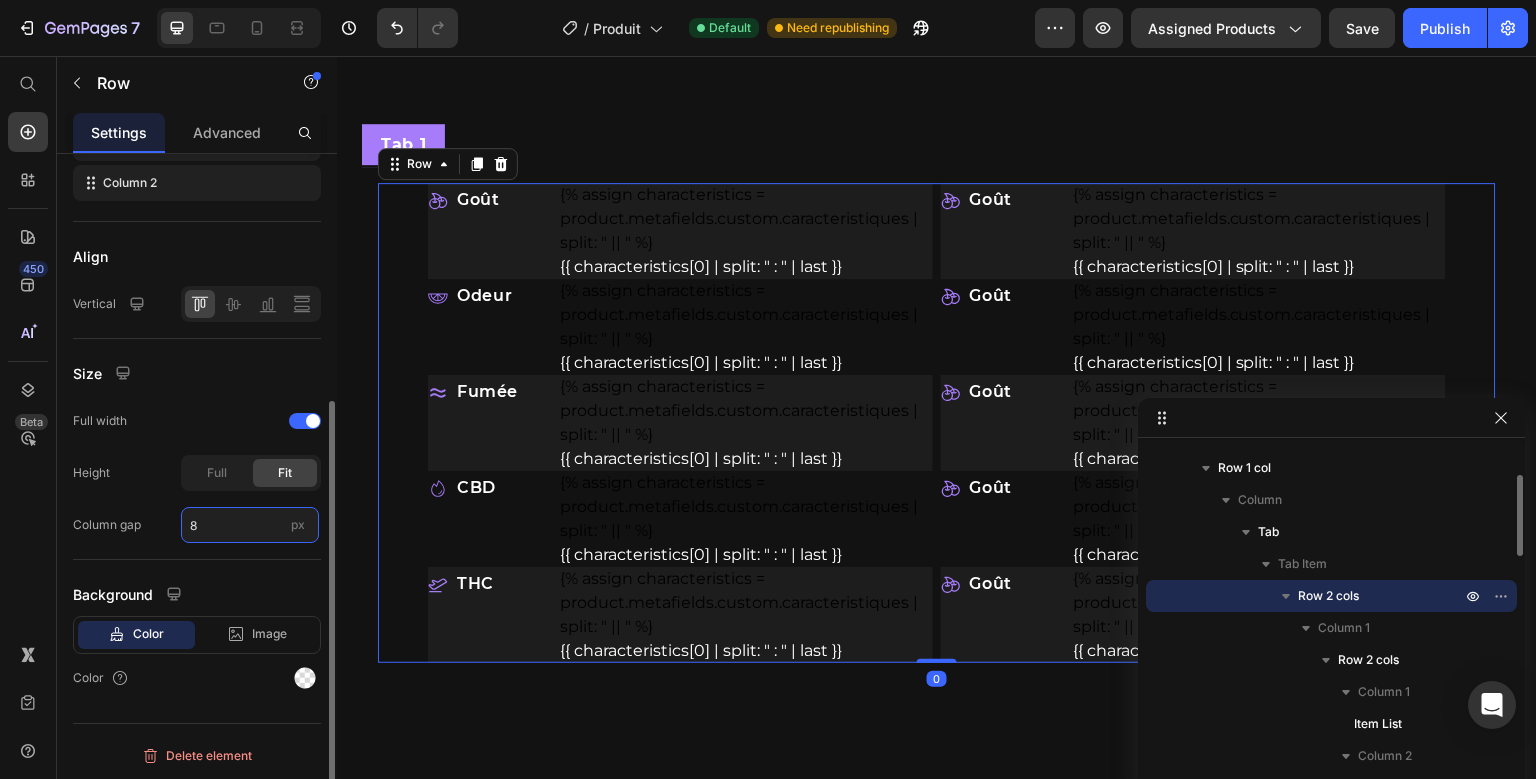 click on "8" at bounding box center [250, 525] 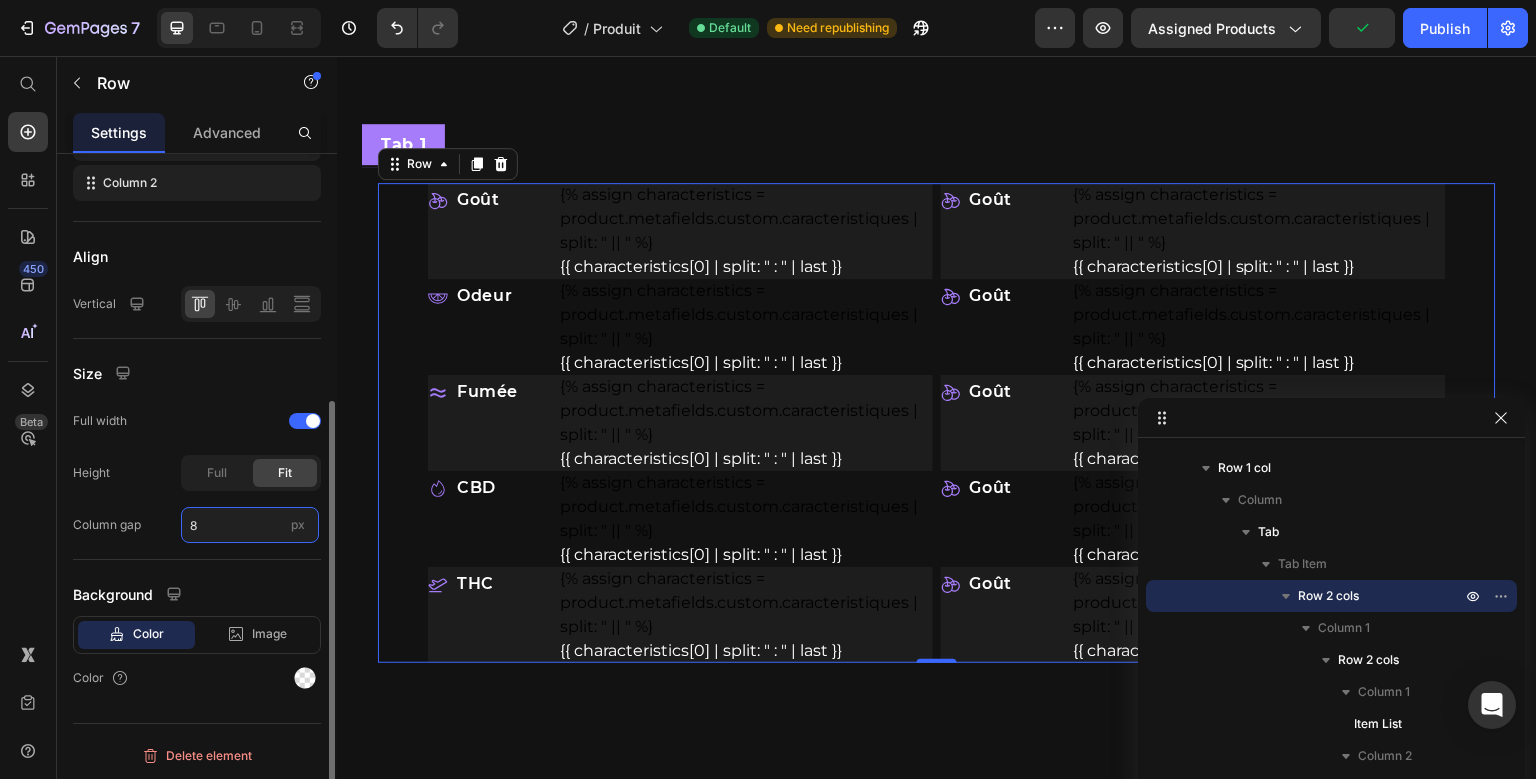 type on "3" 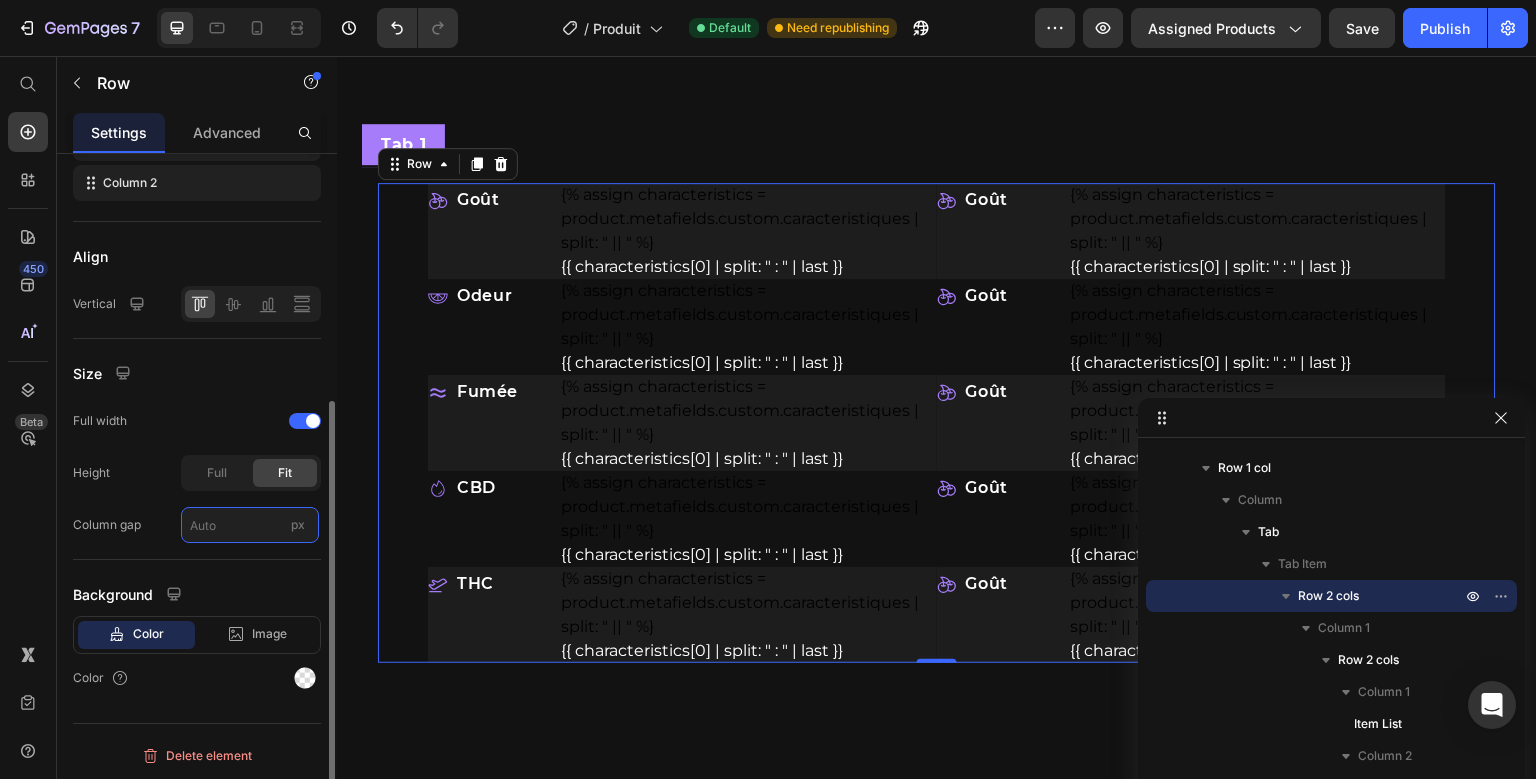type on "2" 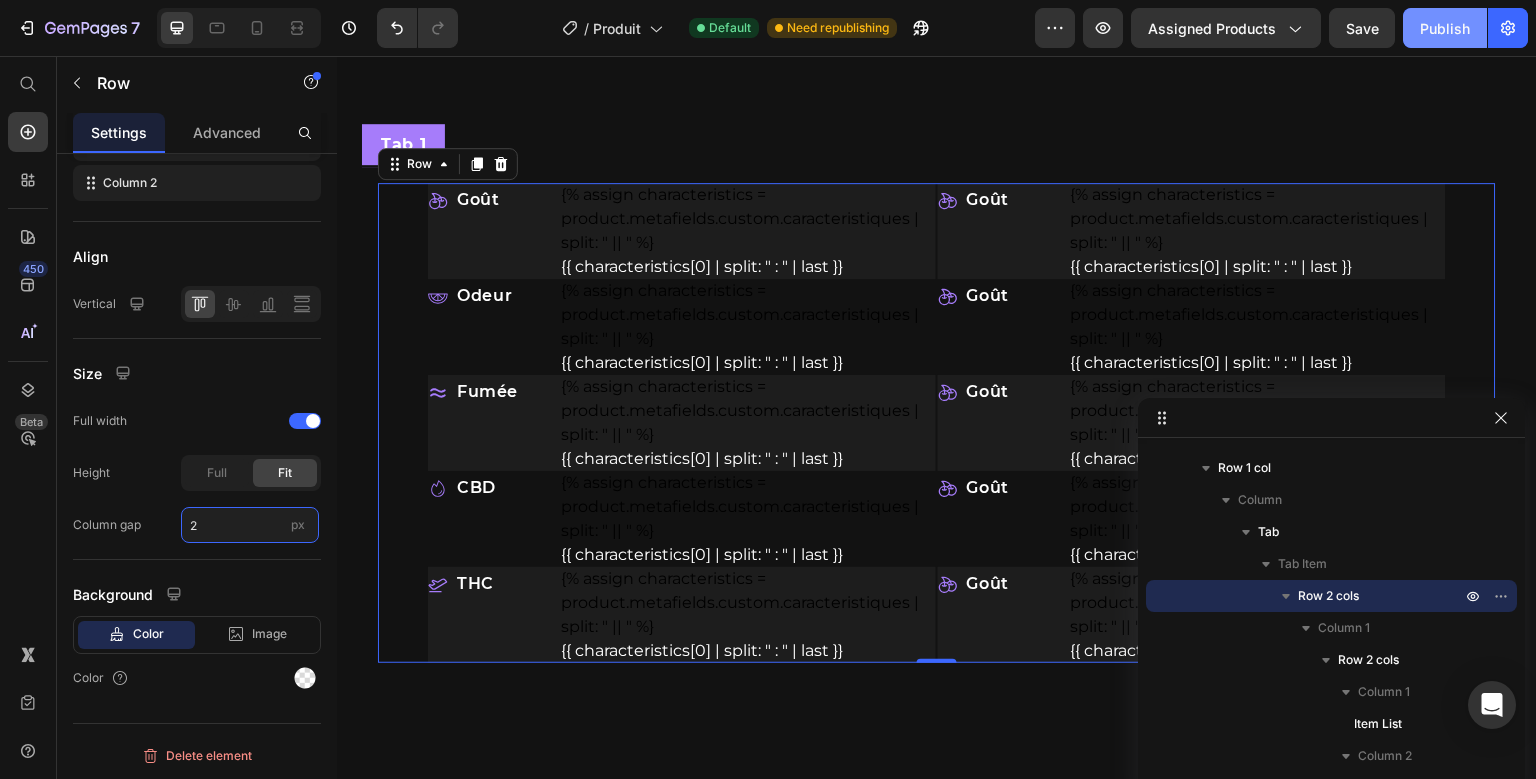 type on "2" 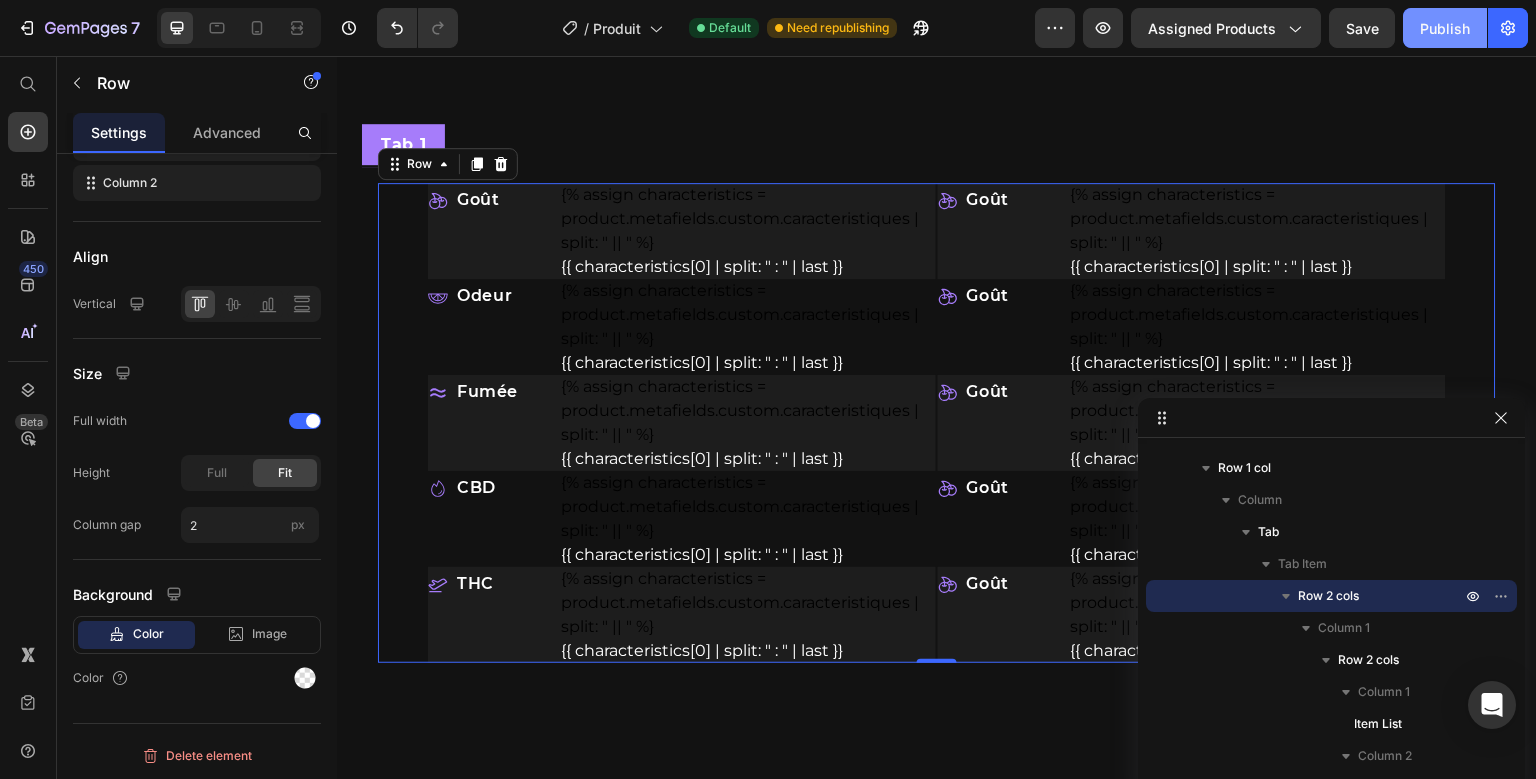 click on "Publish" 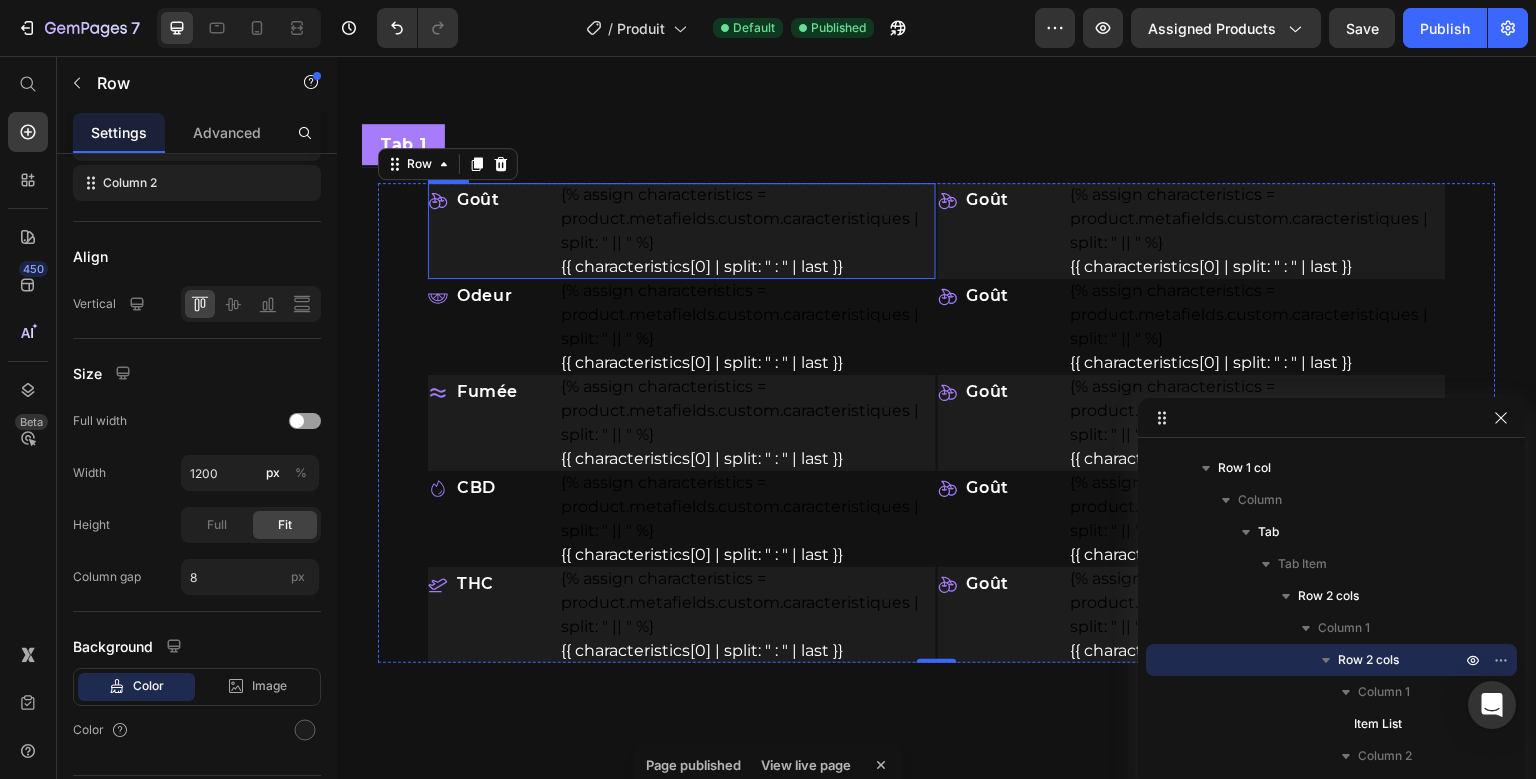 click on "Goût Item List {% assign characteristics = product.metafields.custom.caracteristiques | split: " || " %}
{{ characteristics[0] | split: " : " | last }}
Custom Code Row
Odeur Item List {% assign characteristics = product.metafields.custom.caracteristiques | split: " || " %}
{{ characteristics[0] | split: " : " | last }}
Custom Code Row
Fumée Item List {% assign characteristics = product.metafields.custom.caracteristiques | split: " || " %}
{{ characteristics[0] | split: " : " | last }}
Custom Code Row
CBD Item List {% assign characteristics = product.metafields.custom.caracteristiques | split: " || " %}
{{ characteristics[0] | split: " : " | last }}
Custom Code Row
THC Item List {% assign characteristics = product.metafields.custom.caracteristiques | split: " || " %}
{{ characteristics[0] | split: " : " | last }}
Custom Code Row" at bounding box center (682, 423) 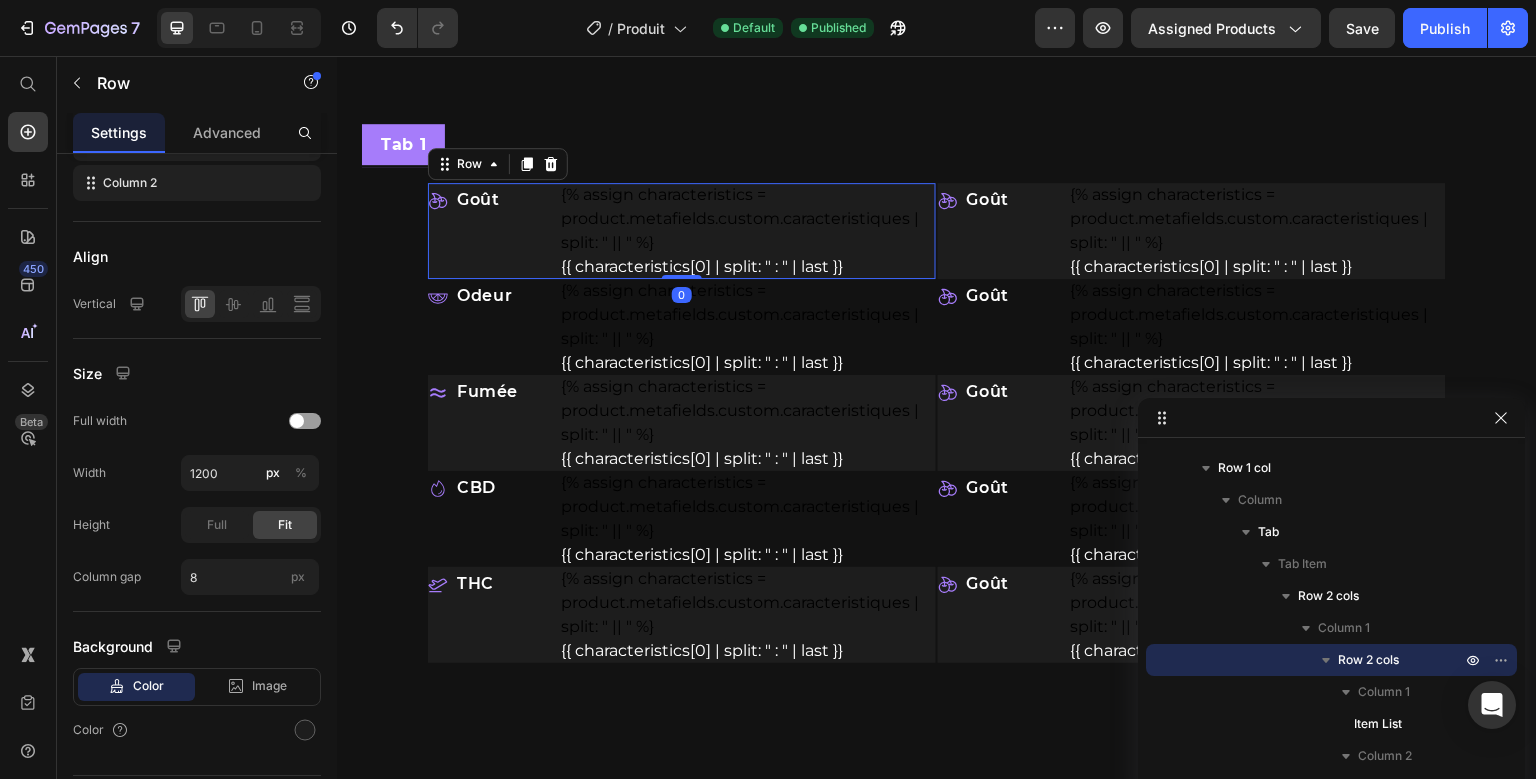 click on "Settings Advanced" at bounding box center [197, 133] 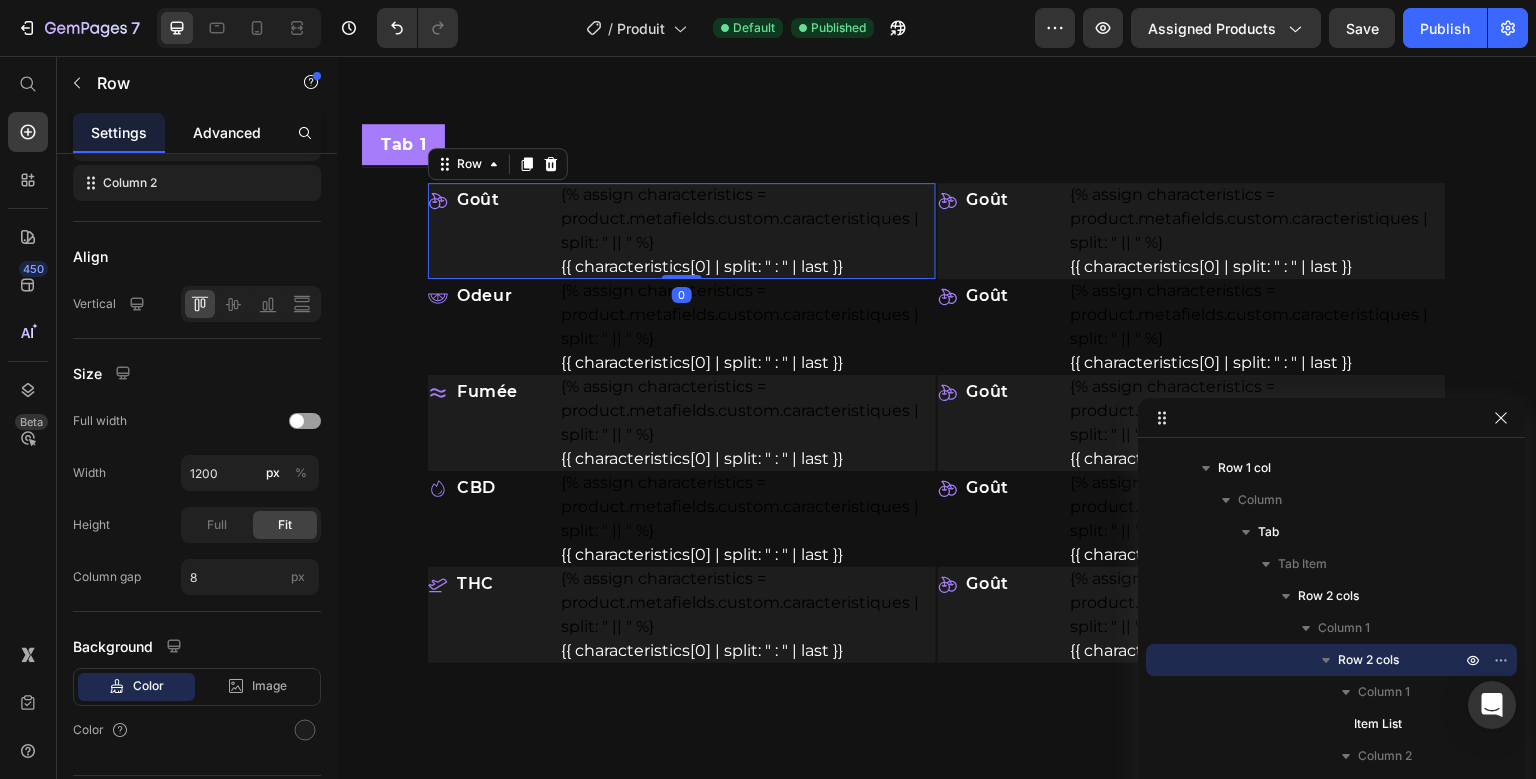 click on "Advanced" 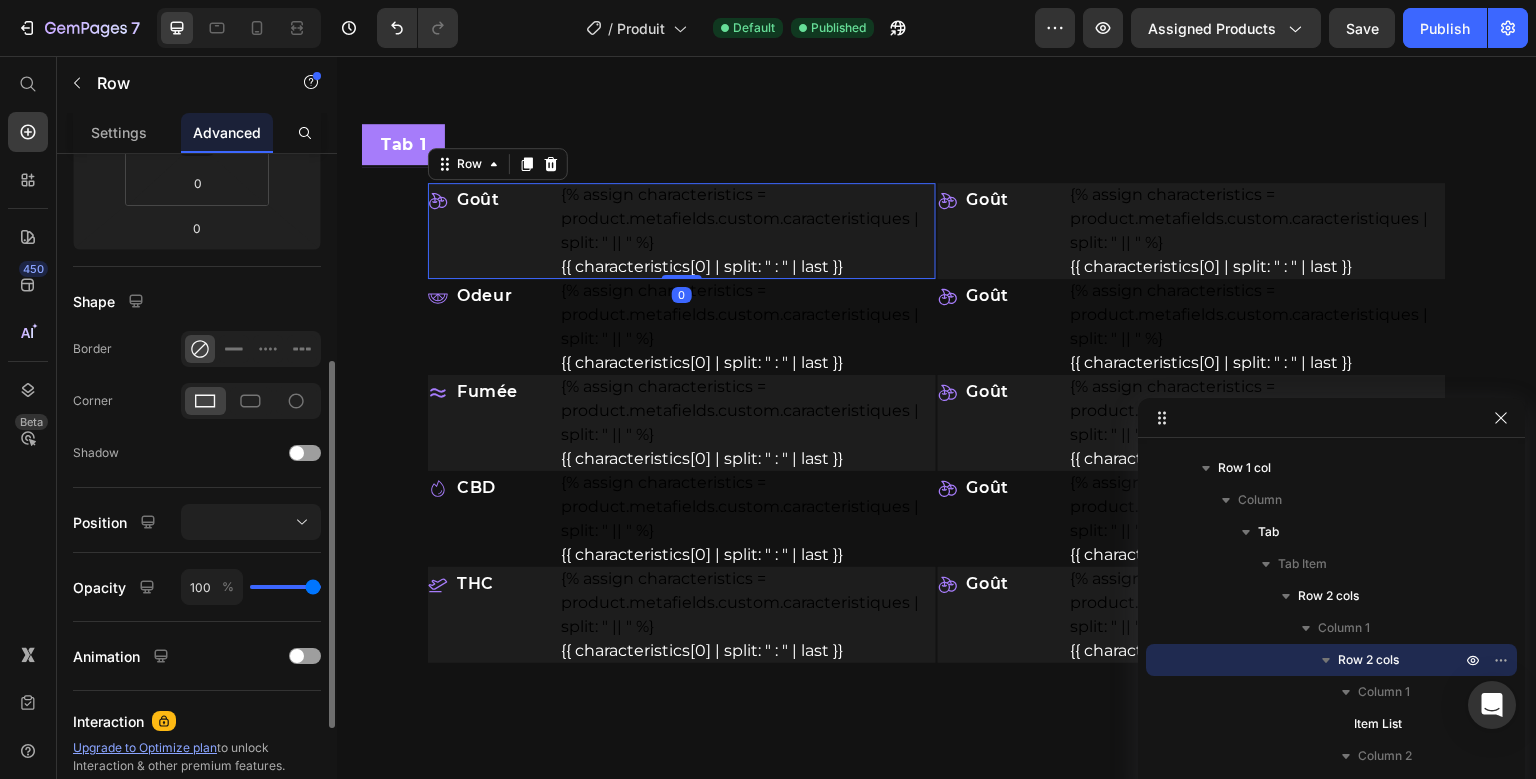 scroll, scrollTop: 0, scrollLeft: 0, axis: both 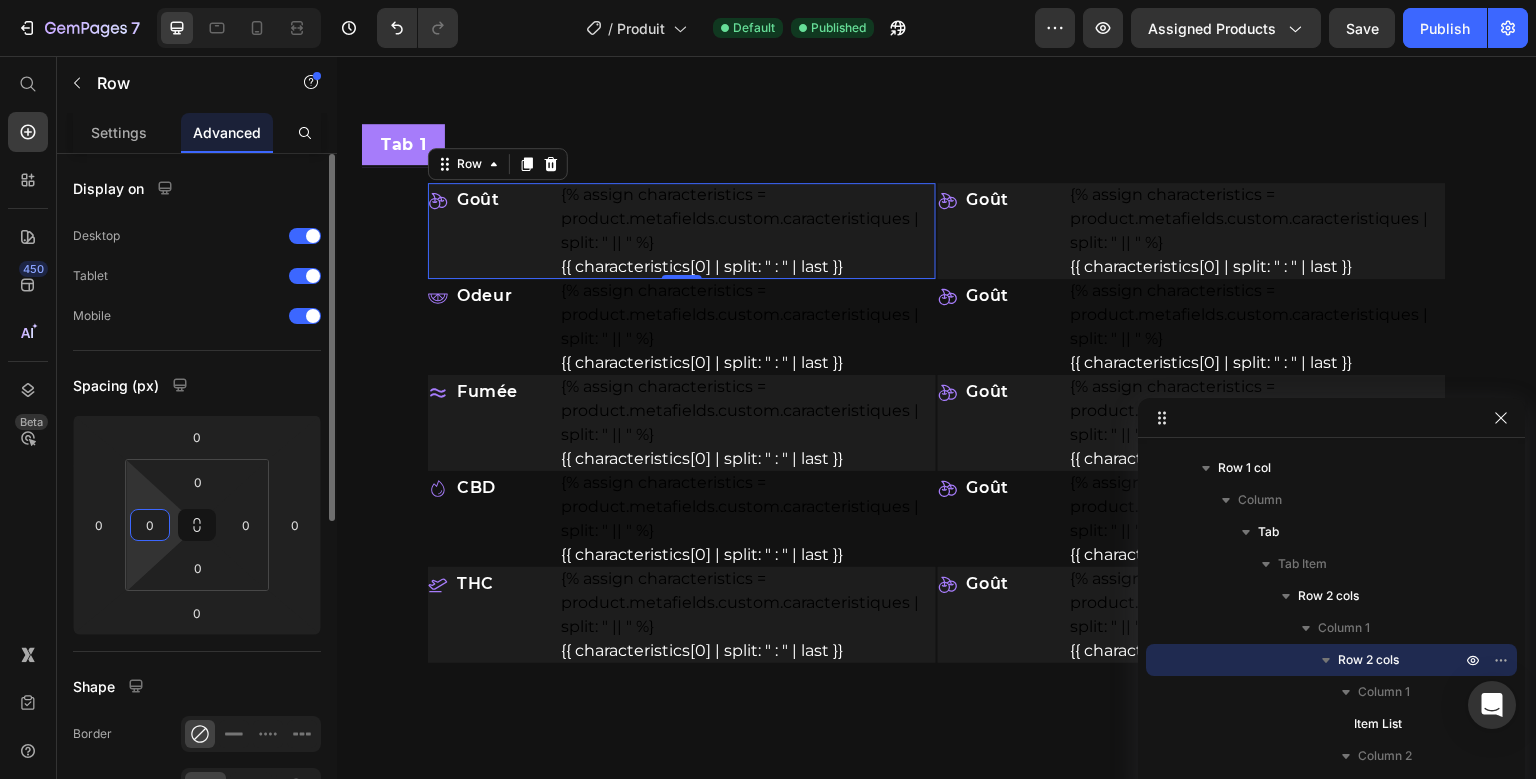 click on "0" at bounding box center [150, 525] 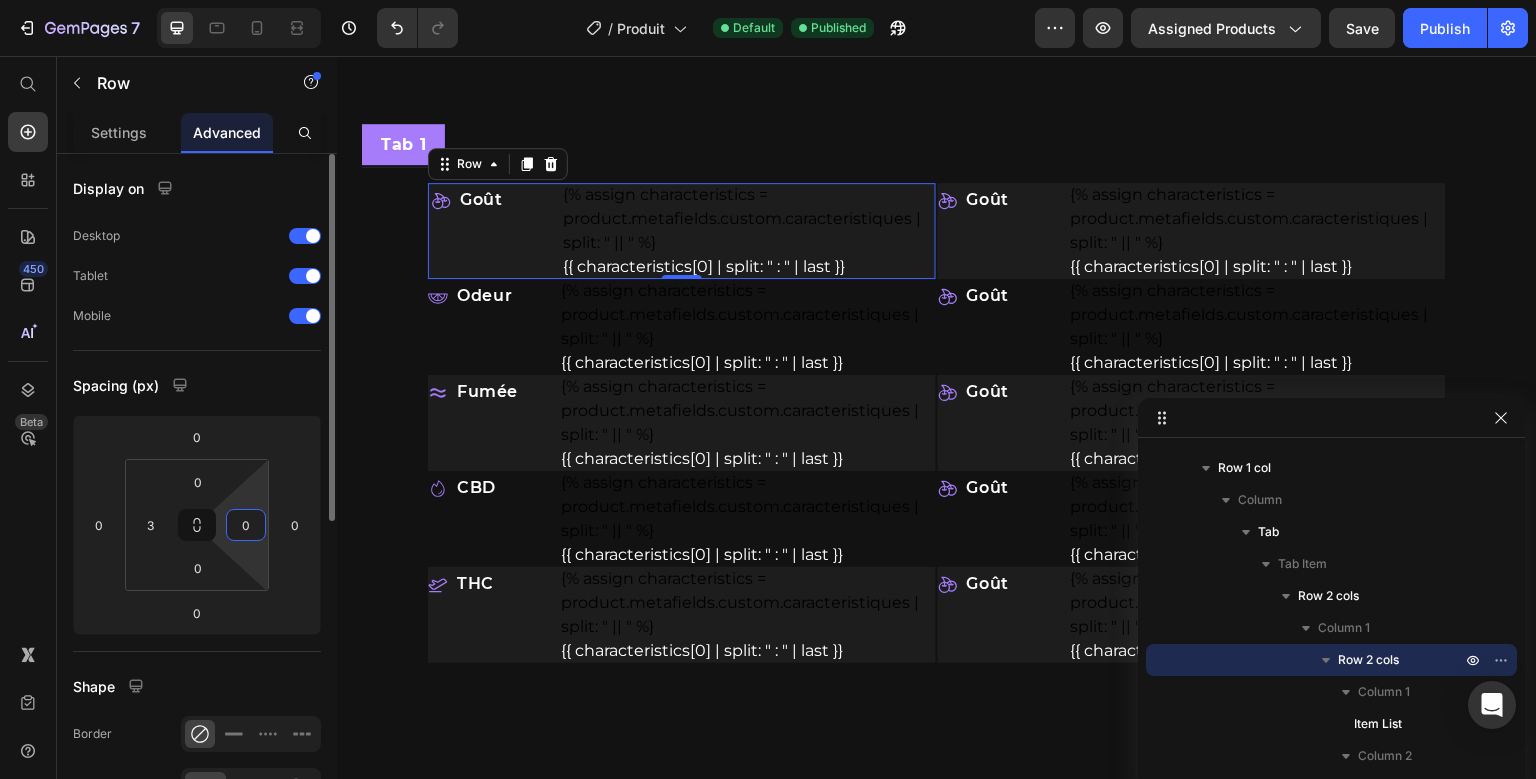 click on "0" at bounding box center (246, 525) 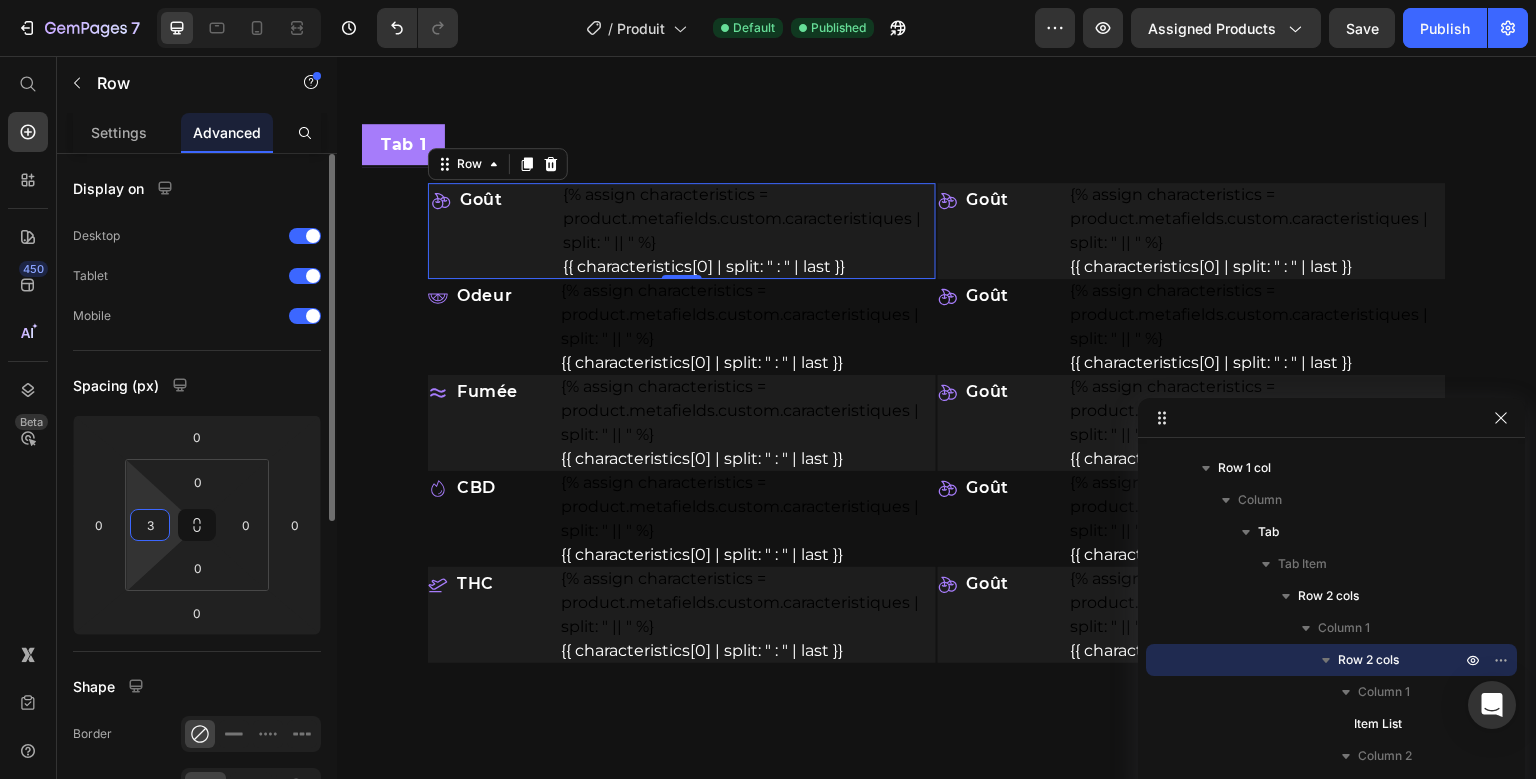 click on "3" at bounding box center [150, 525] 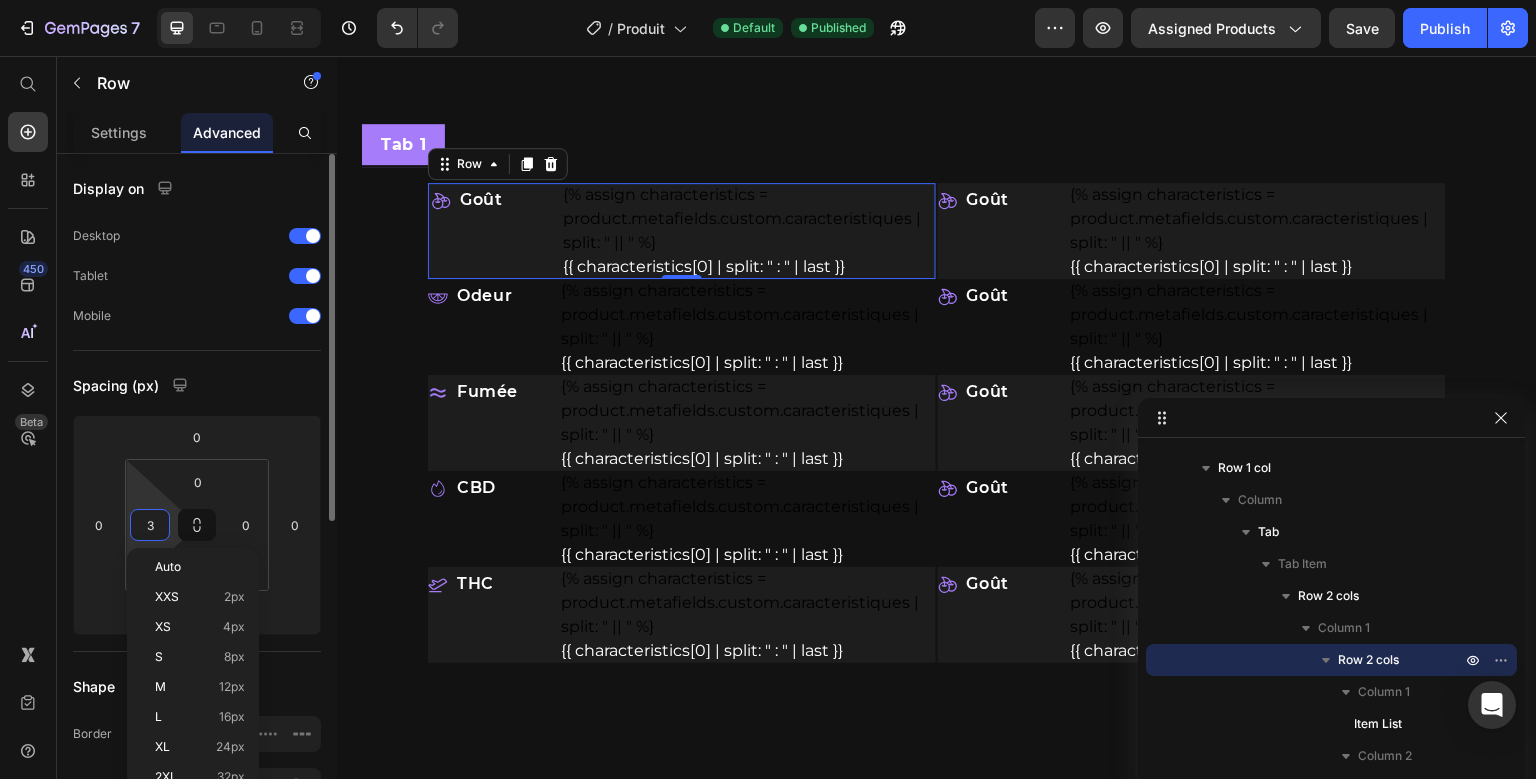 type on "5" 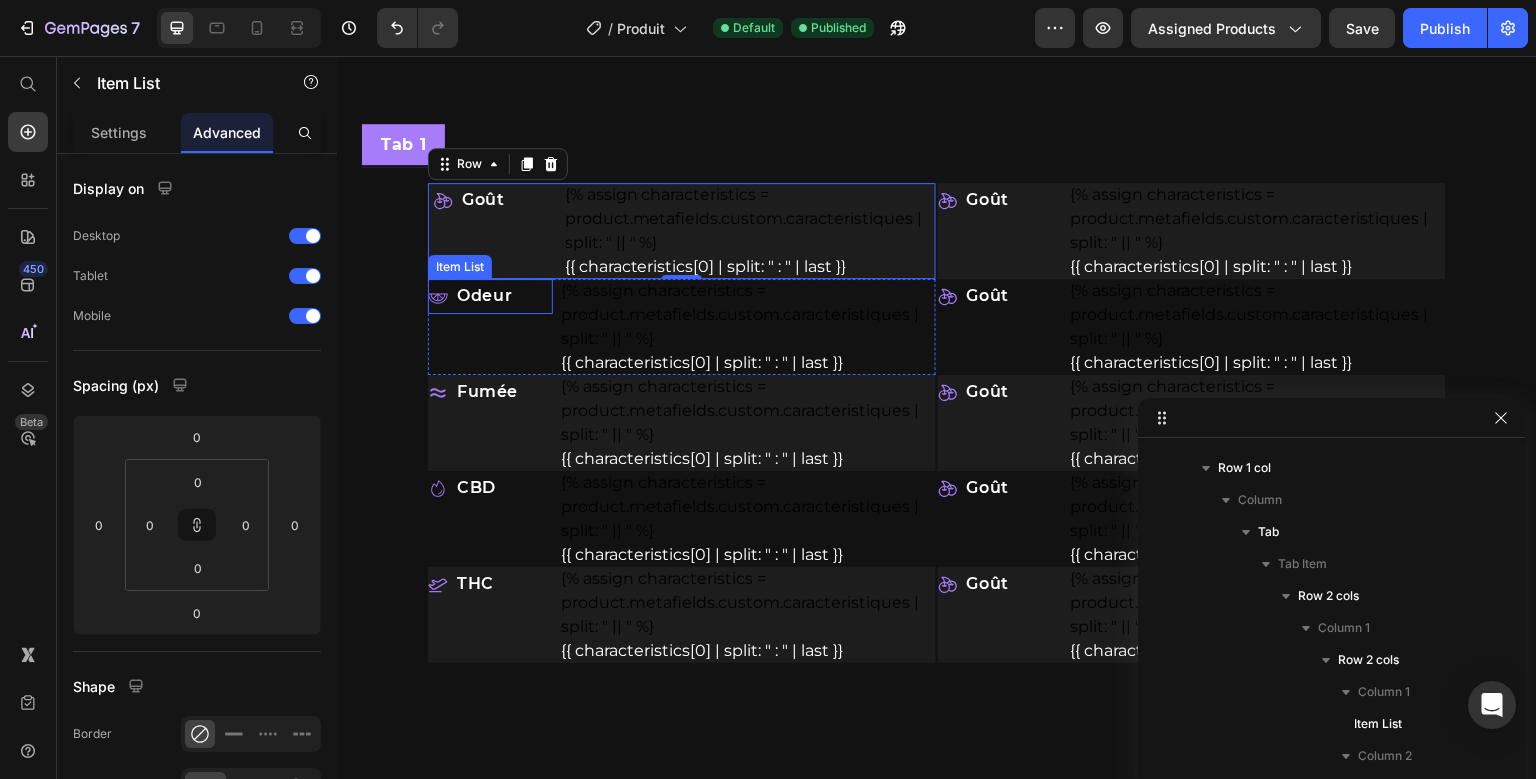 click on "Odeur" at bounding box center (471, 296) 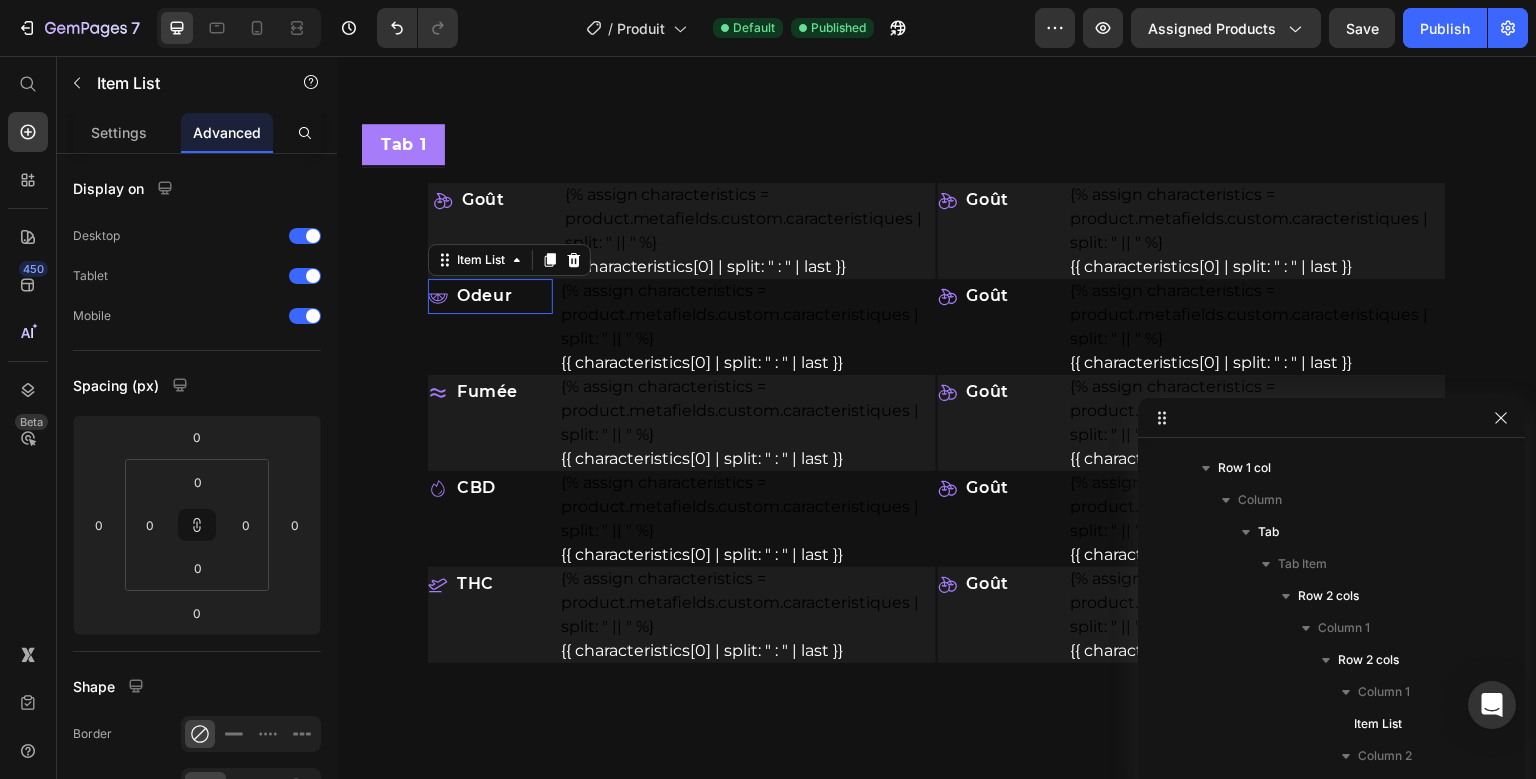 scroll, scrollTop: 410, scrollLeft: 0, axis: vertical 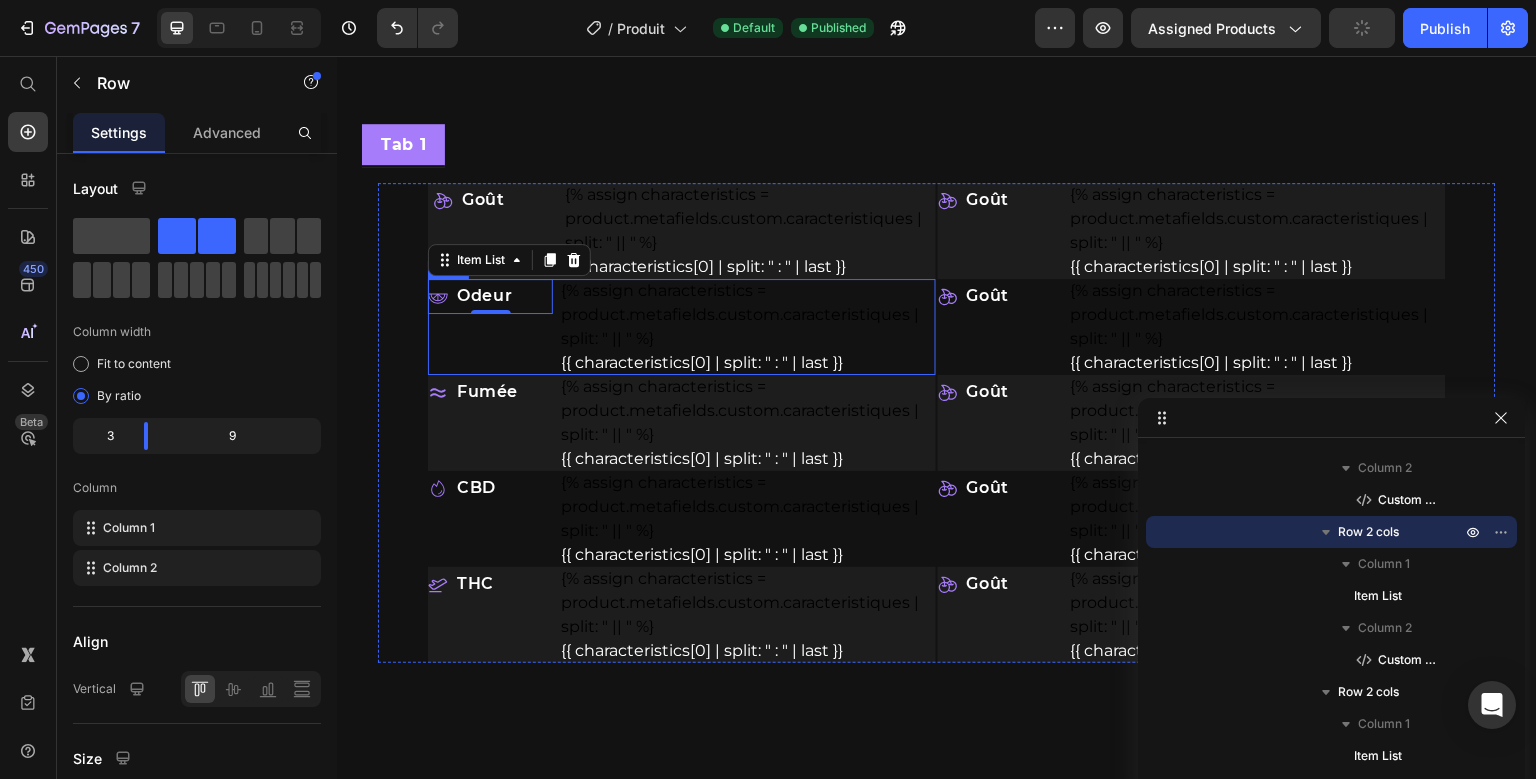 click on "Goût Item List {% assign characteristics = product.metafields.custom.caracteristiques | split: " || " %}
{{ characteristics[0] | split: " : " | last }}
Custom Code Row
Odeur Item List   0 {% assign characteristics = product.metafields.custom.caracteristiques | split: " || " %}
{{ characteristics[0] | split: " : " | last }}
Custom Code Row
Fumée Item List {% assign characteristics = product.metafields.custom.caracteristiques | split: " || " %}
{{ characteristics[0] | split: " : " | last }}
Custom Code Row
CBD Item List {% assign characteristics = product.metafields.custom.caracteristiques | split: " || " %}
{{ characteristics[0] | split: " : " | last }}
Custom Code Row
THC Item List {% assign characteristics = product.metafields.custom.caracteristiques | split: " || " %}
{{ characteristics[0] | split: " : " | last }}
Custom Code Row" at bounding box center [682, 423] 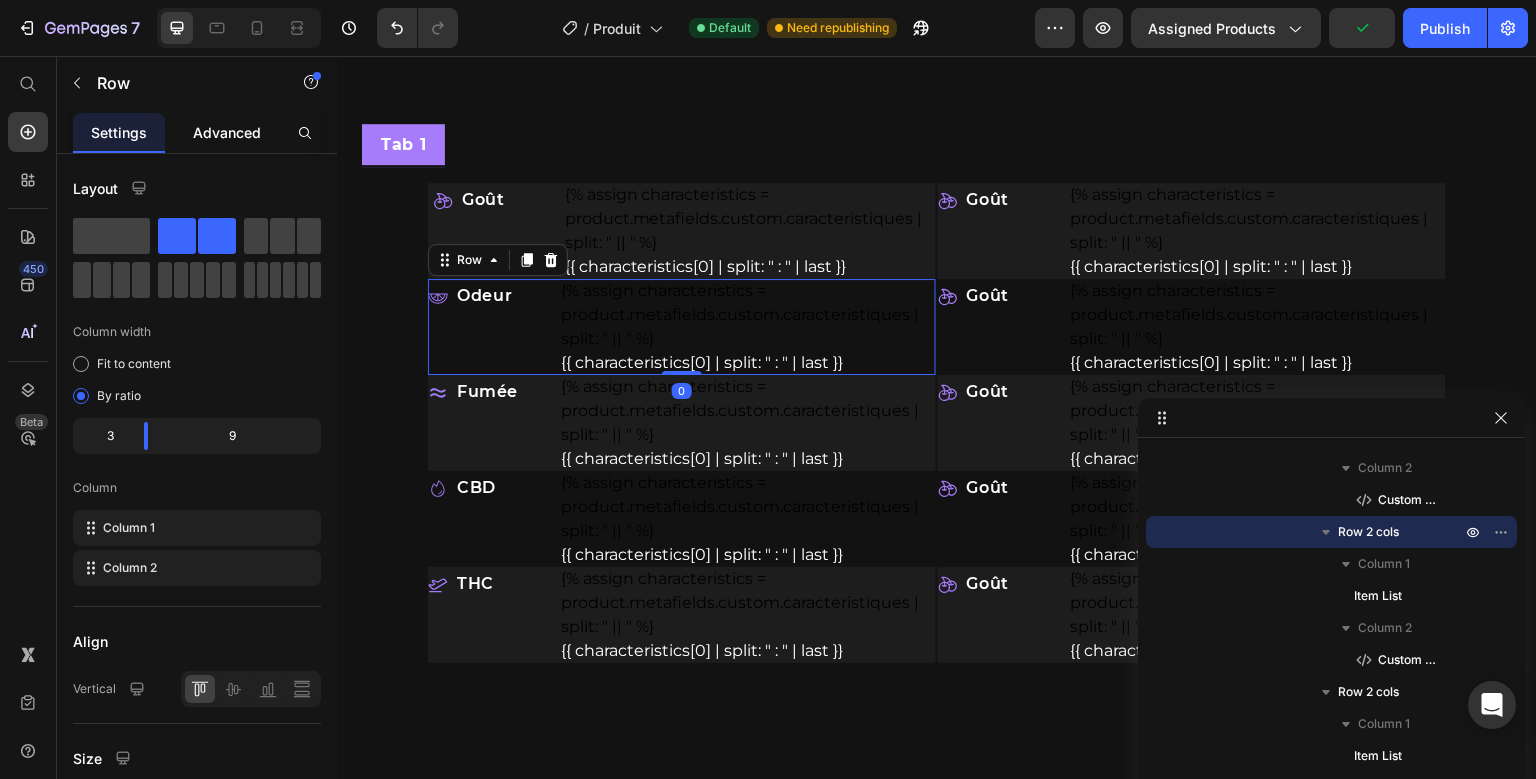 click on "Advanced" at bounding box center (227, 132) 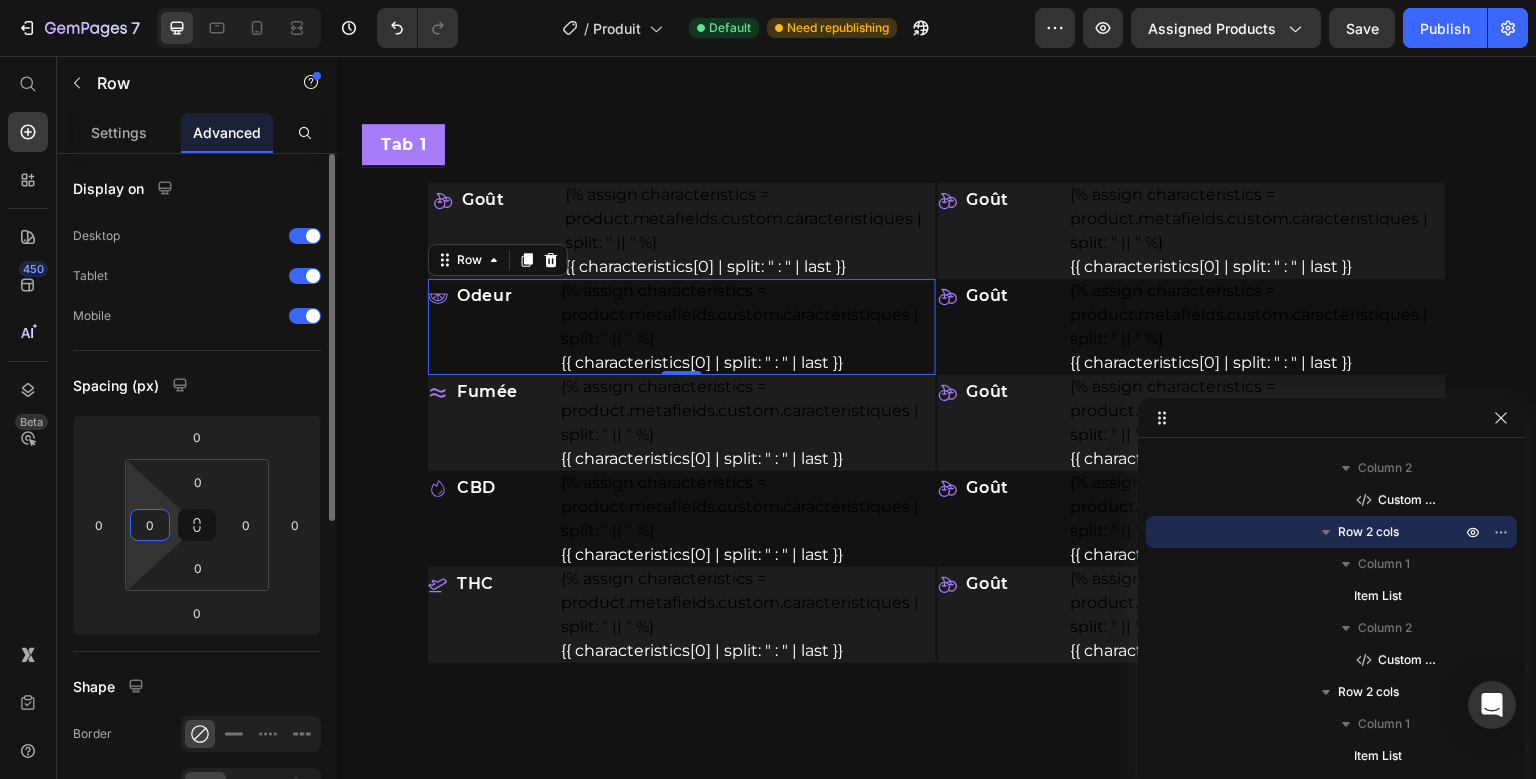 click on "0" at bounding box center (150, 525) 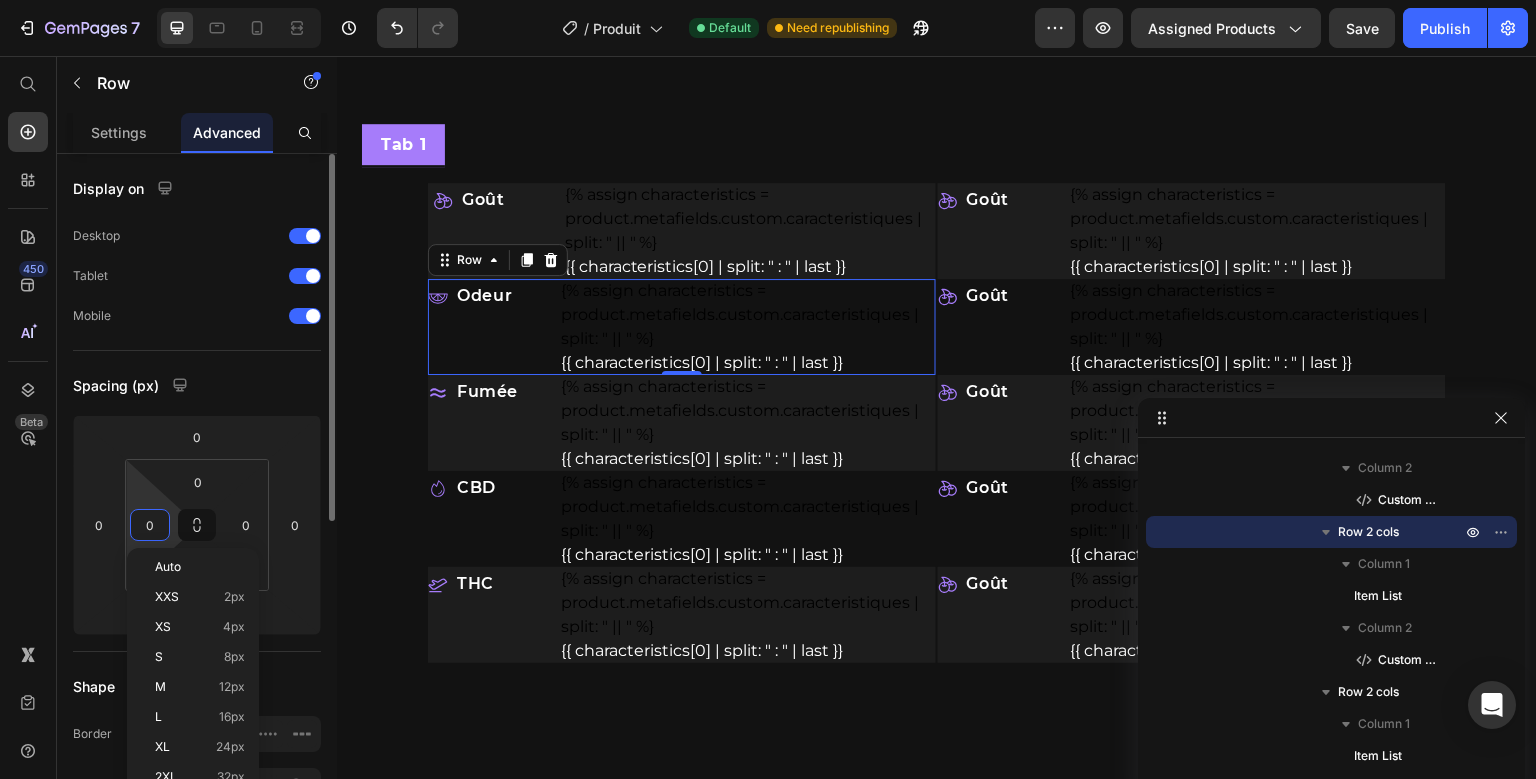 type on "5" 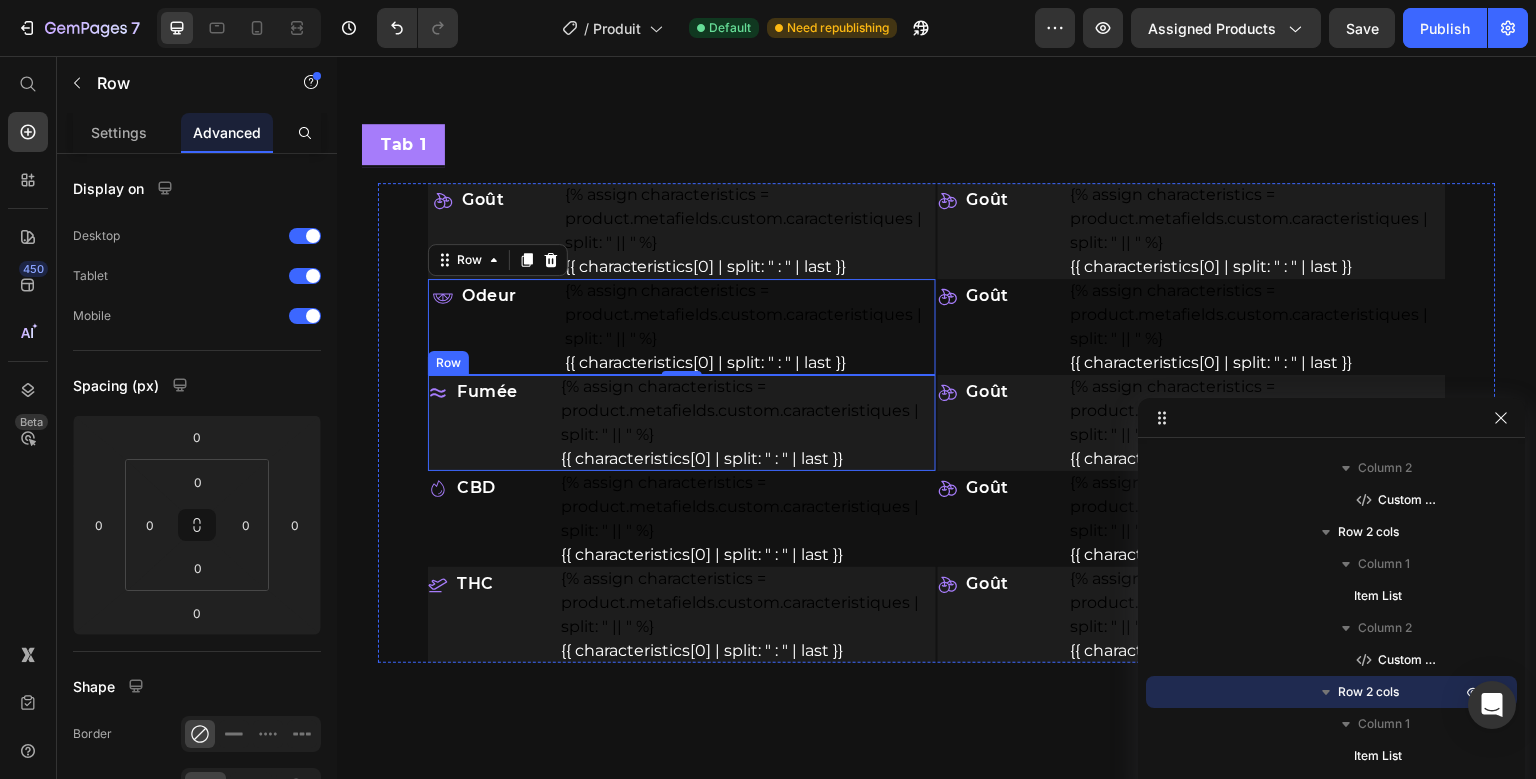 click on "Fumée Item List" at bounding box center [490, 423] 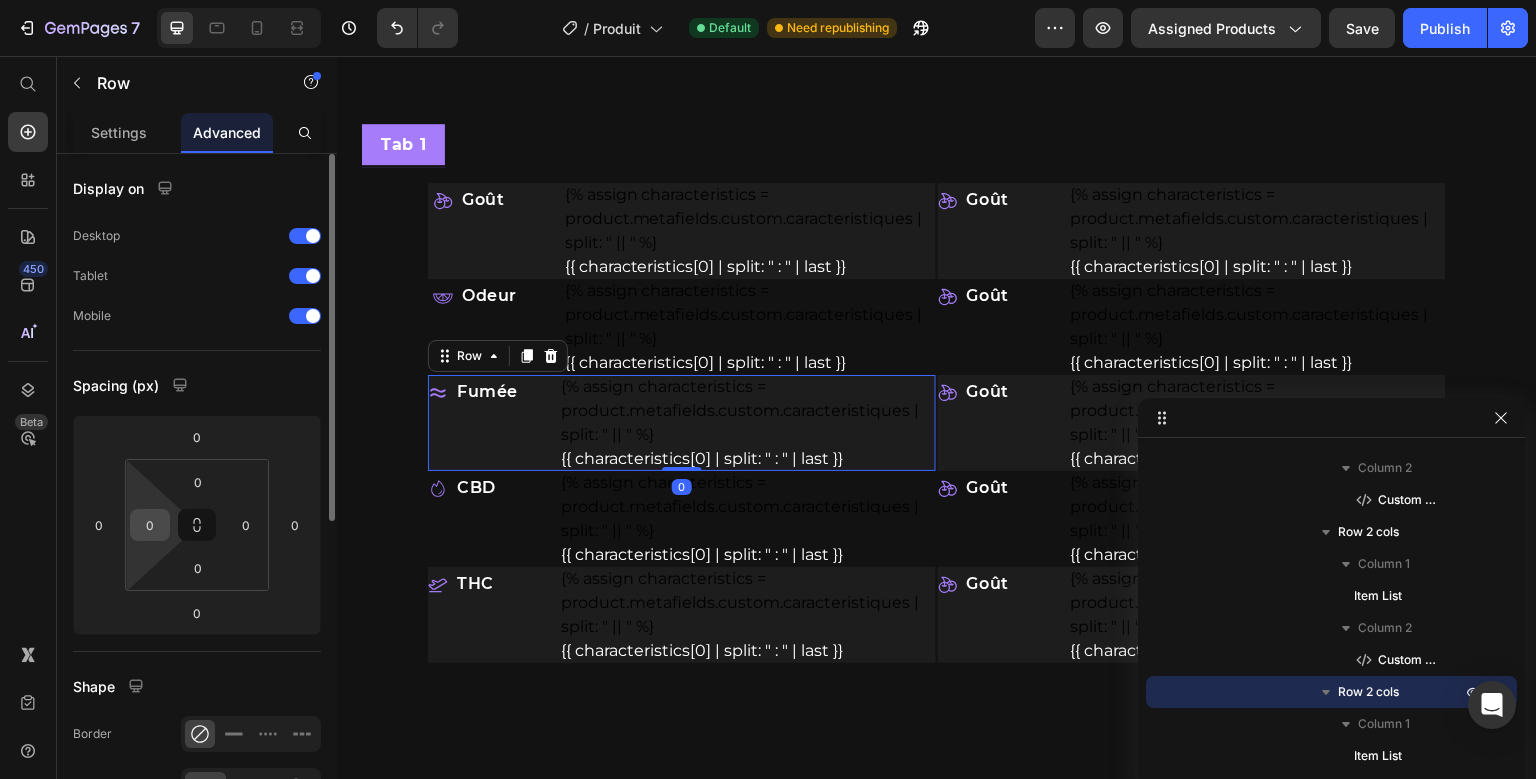 click on "0" at bounding box center [150, 525] 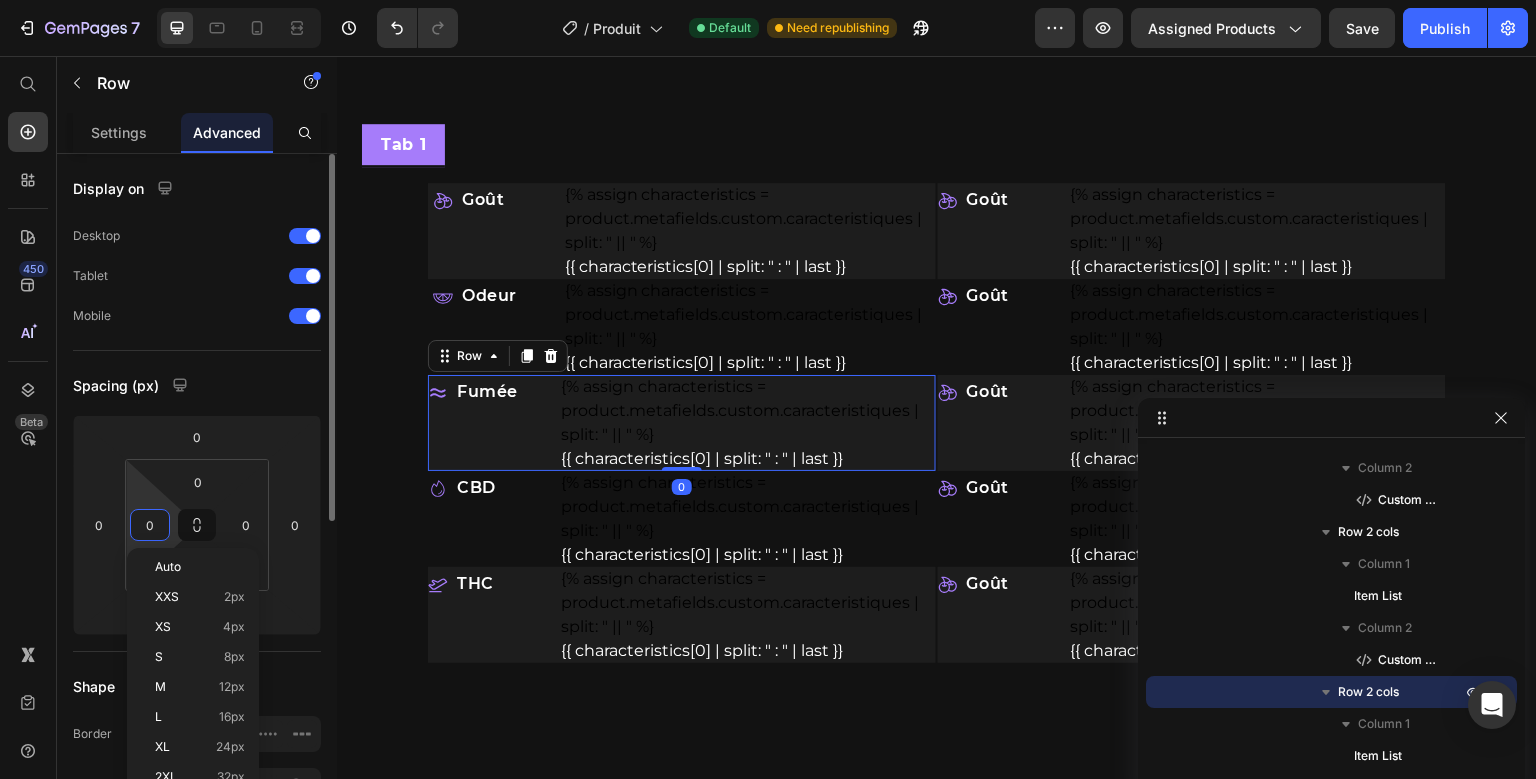 type on "5" 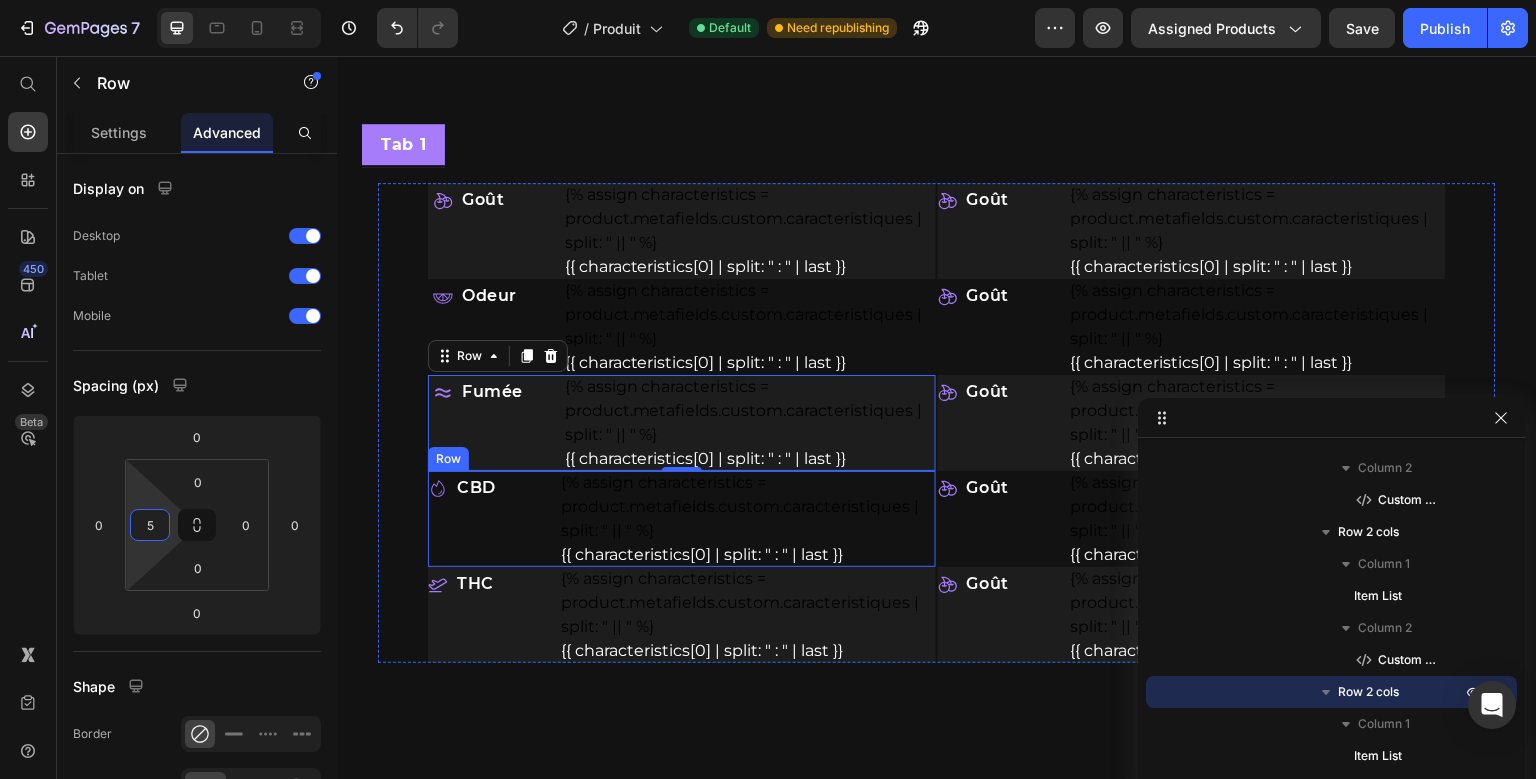 click on "CBD Item List" at bounding box center (490, 519) 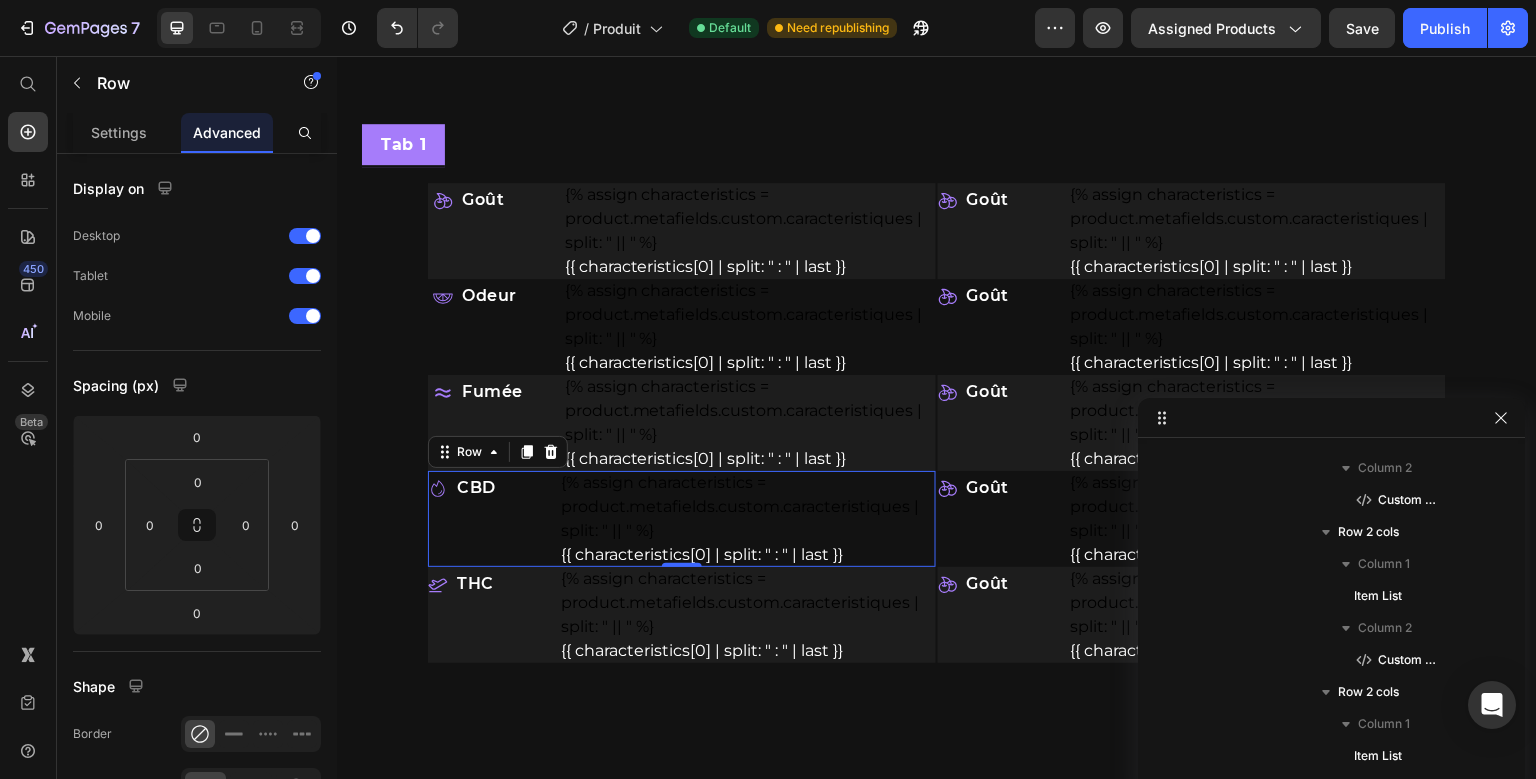 scroll, scrollTop: 666, scrollLeft: 0, axis: vertical 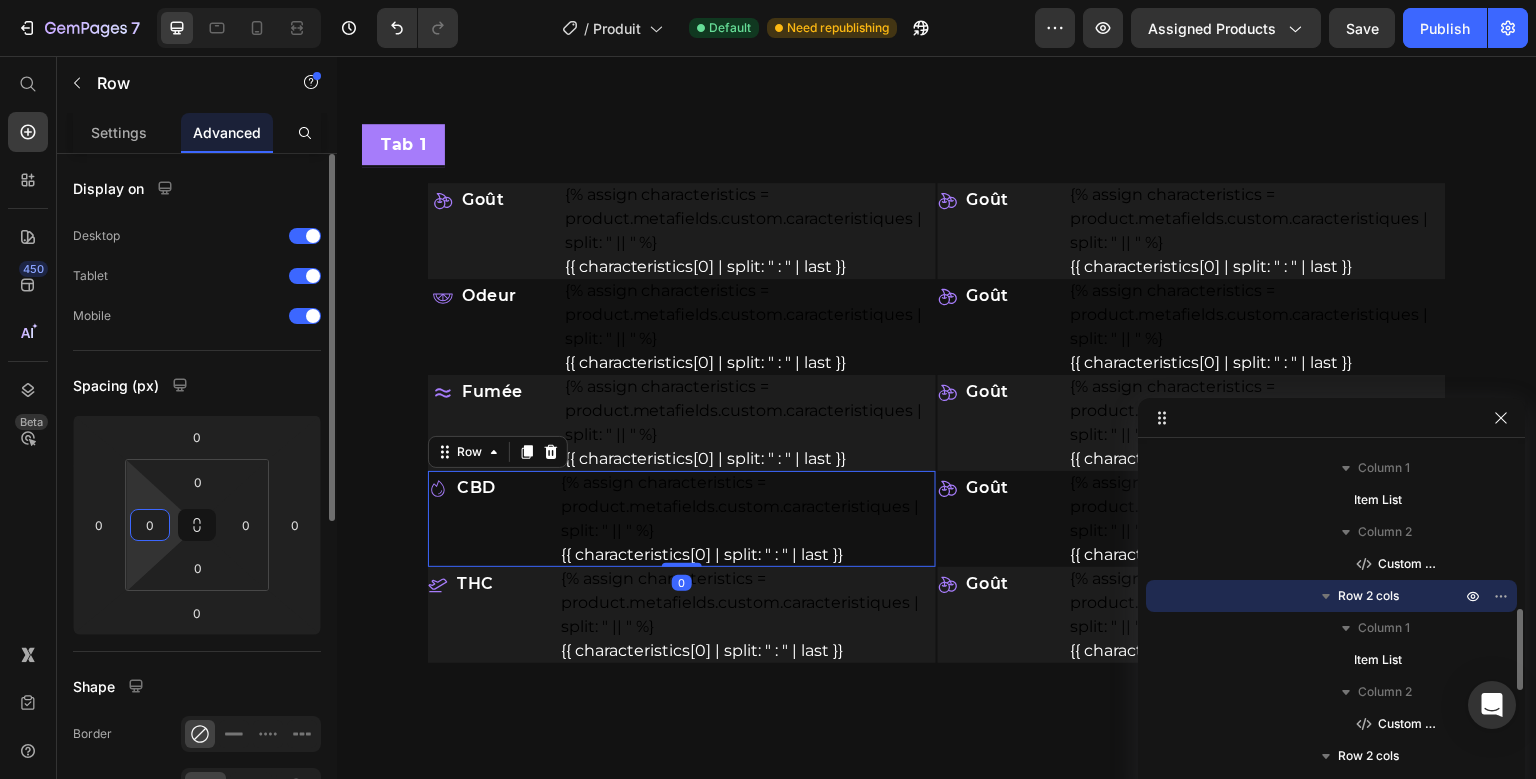 click on "0" at bounding box center (150, 525) 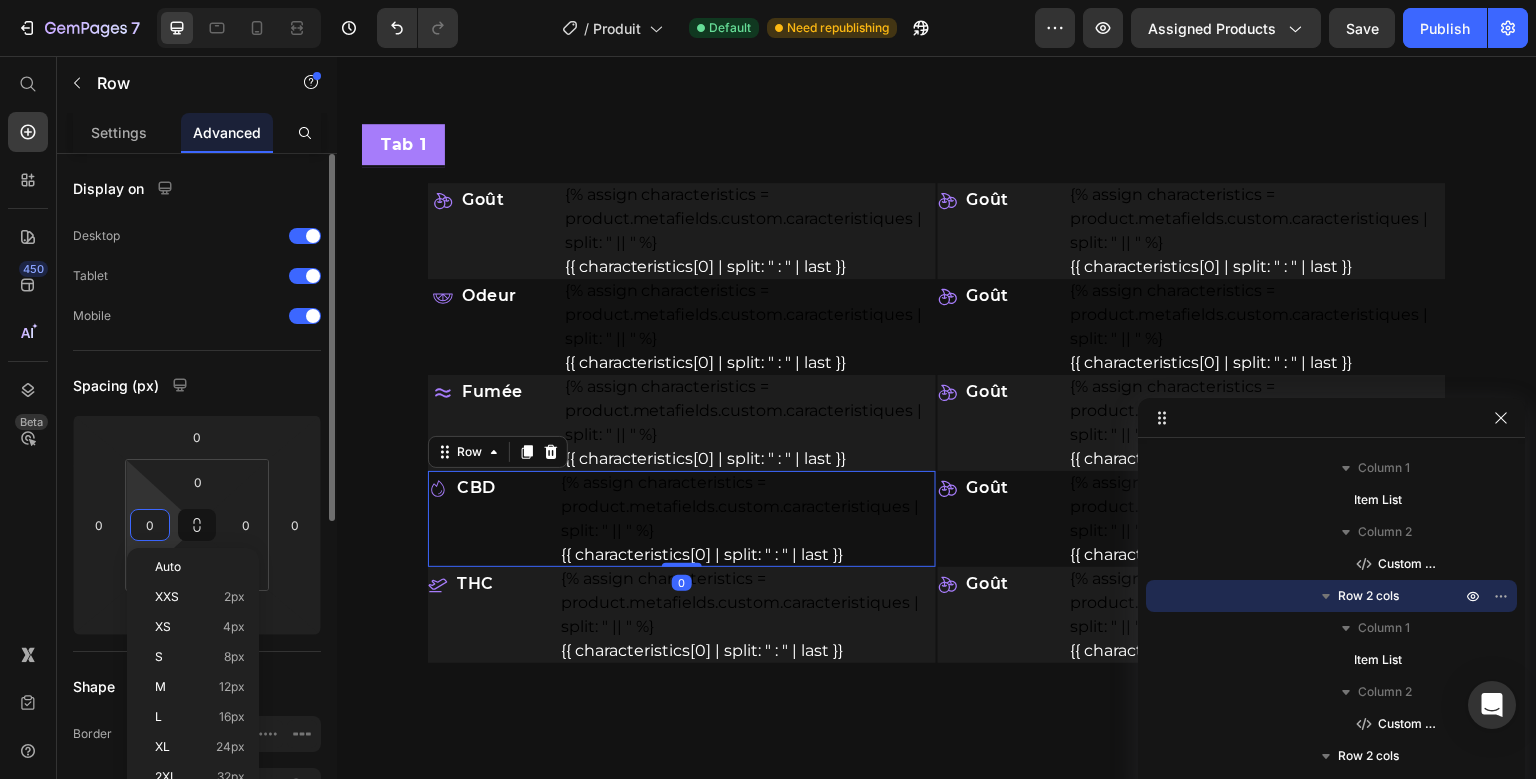 type on "5" 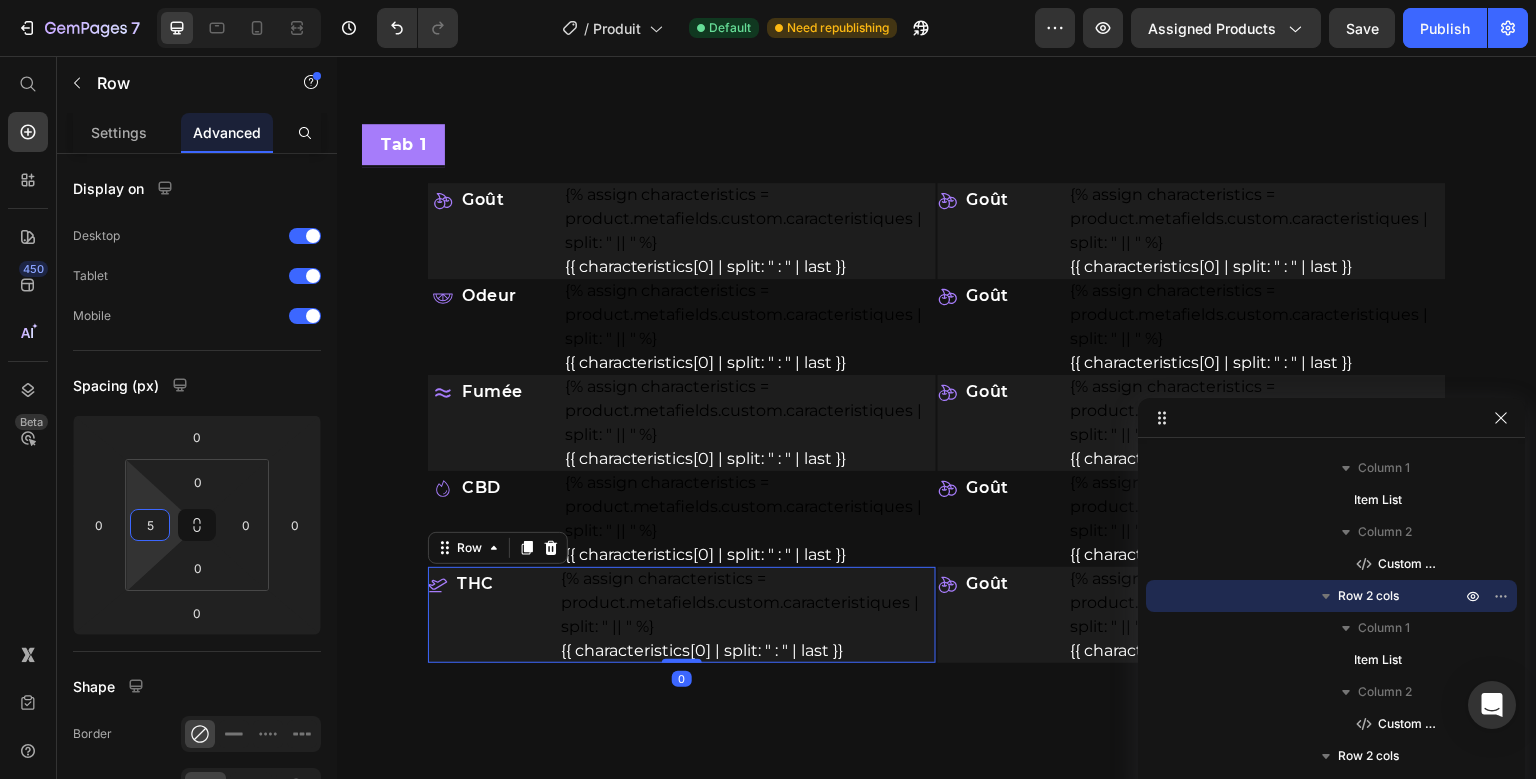 click on "THC Item List" at bounding box center (490, 615) 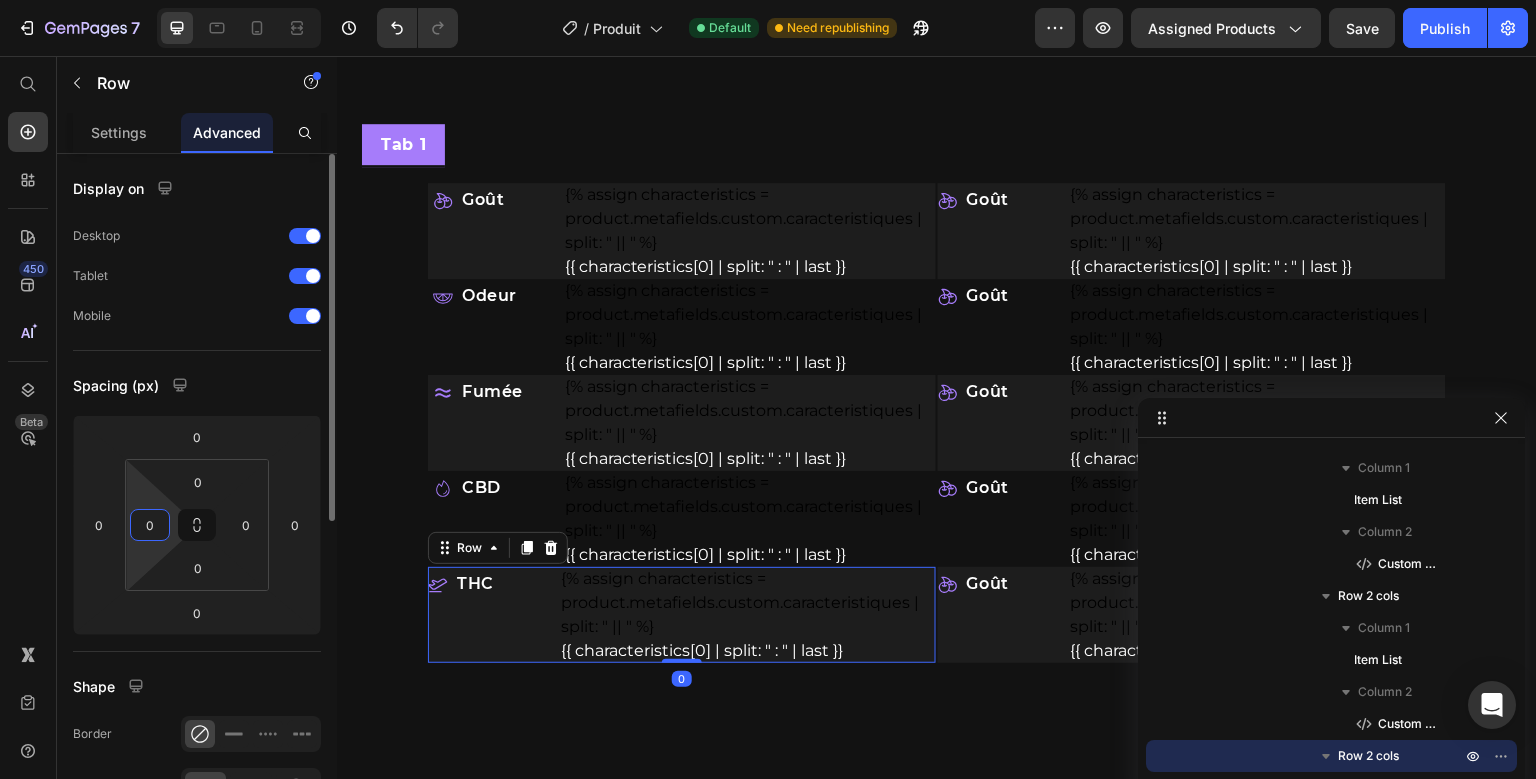 click on "0" at bounding box center (150, 525) 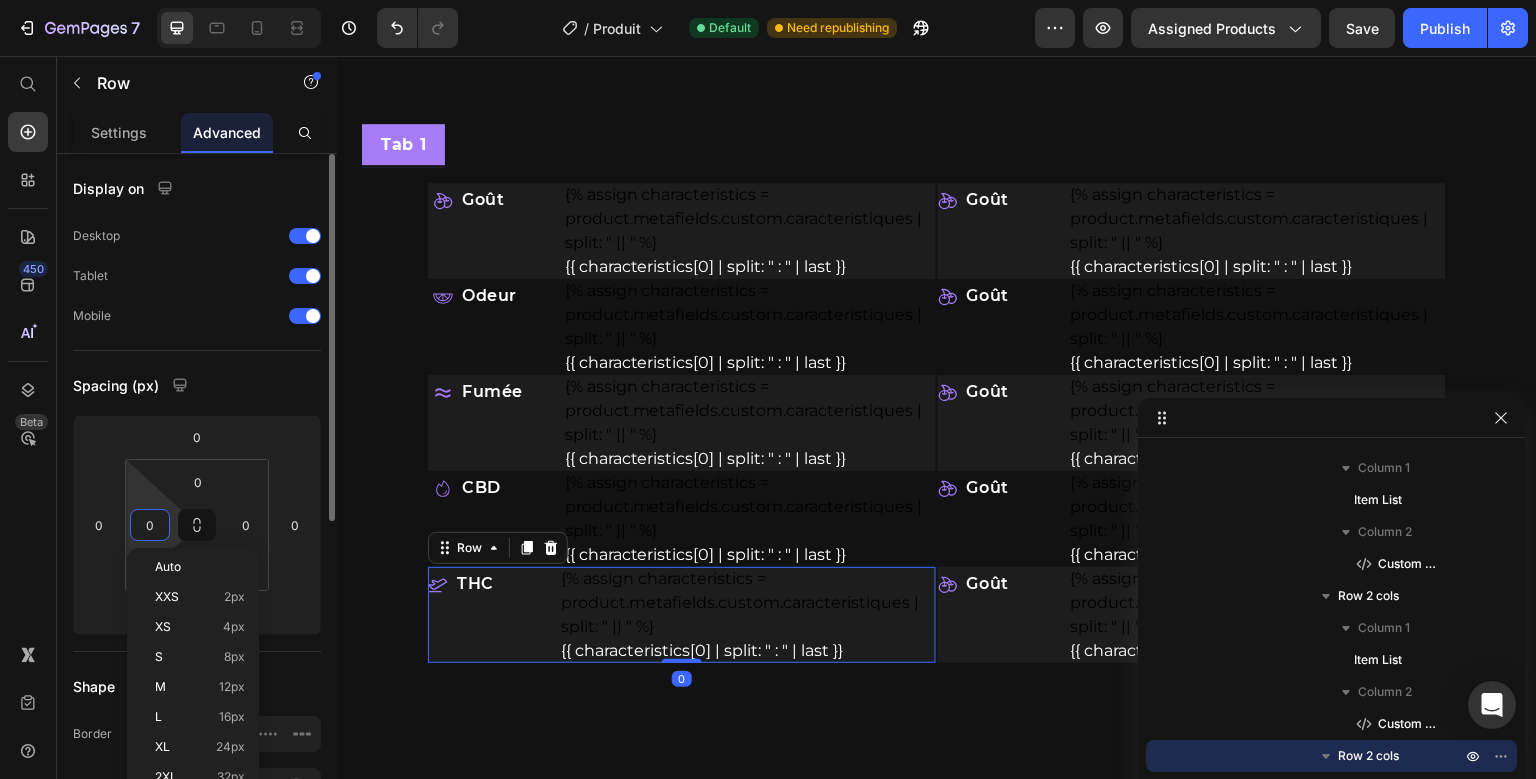 type on "5" 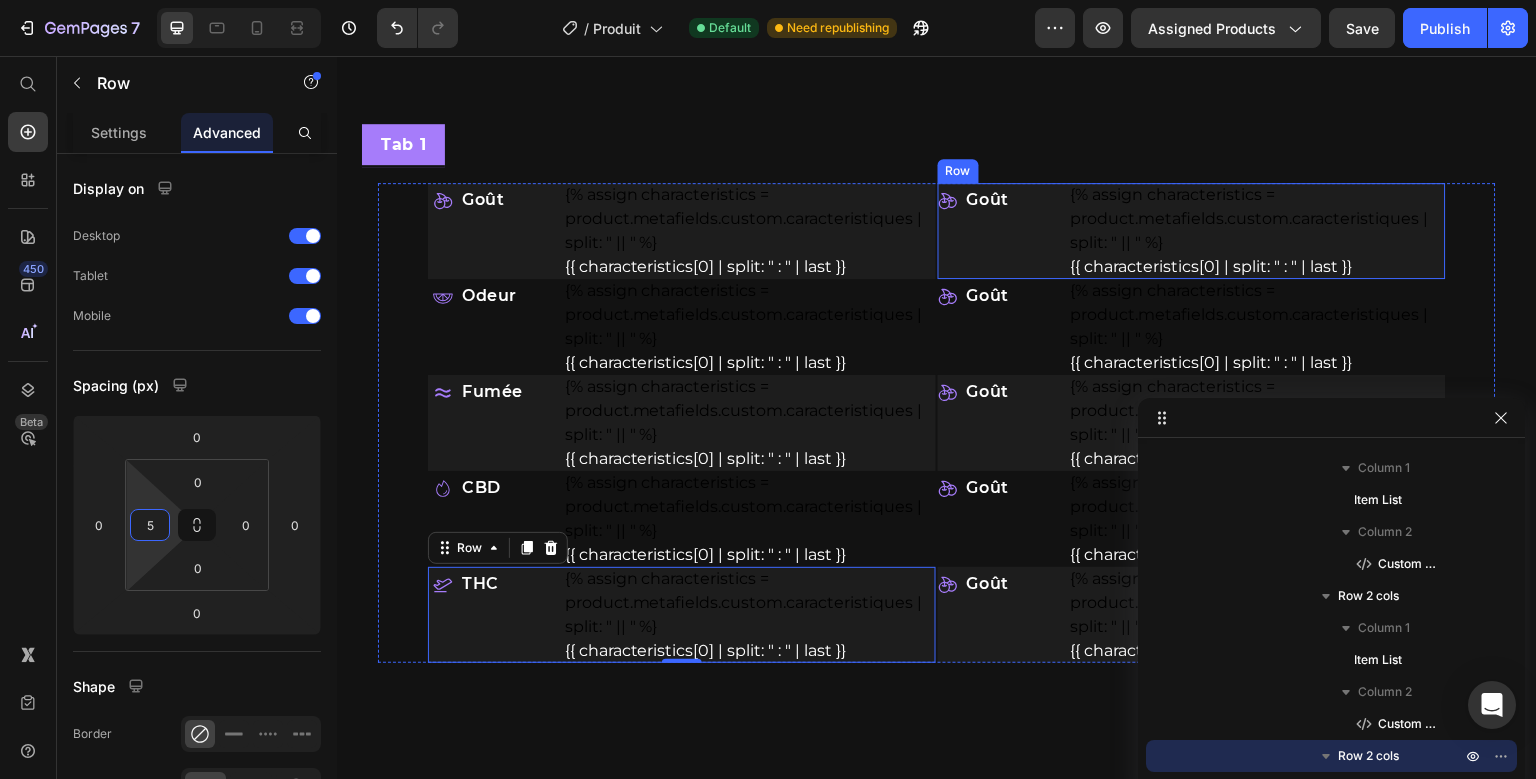 click on "Goût Item List" at bounding box center (1000, 231) 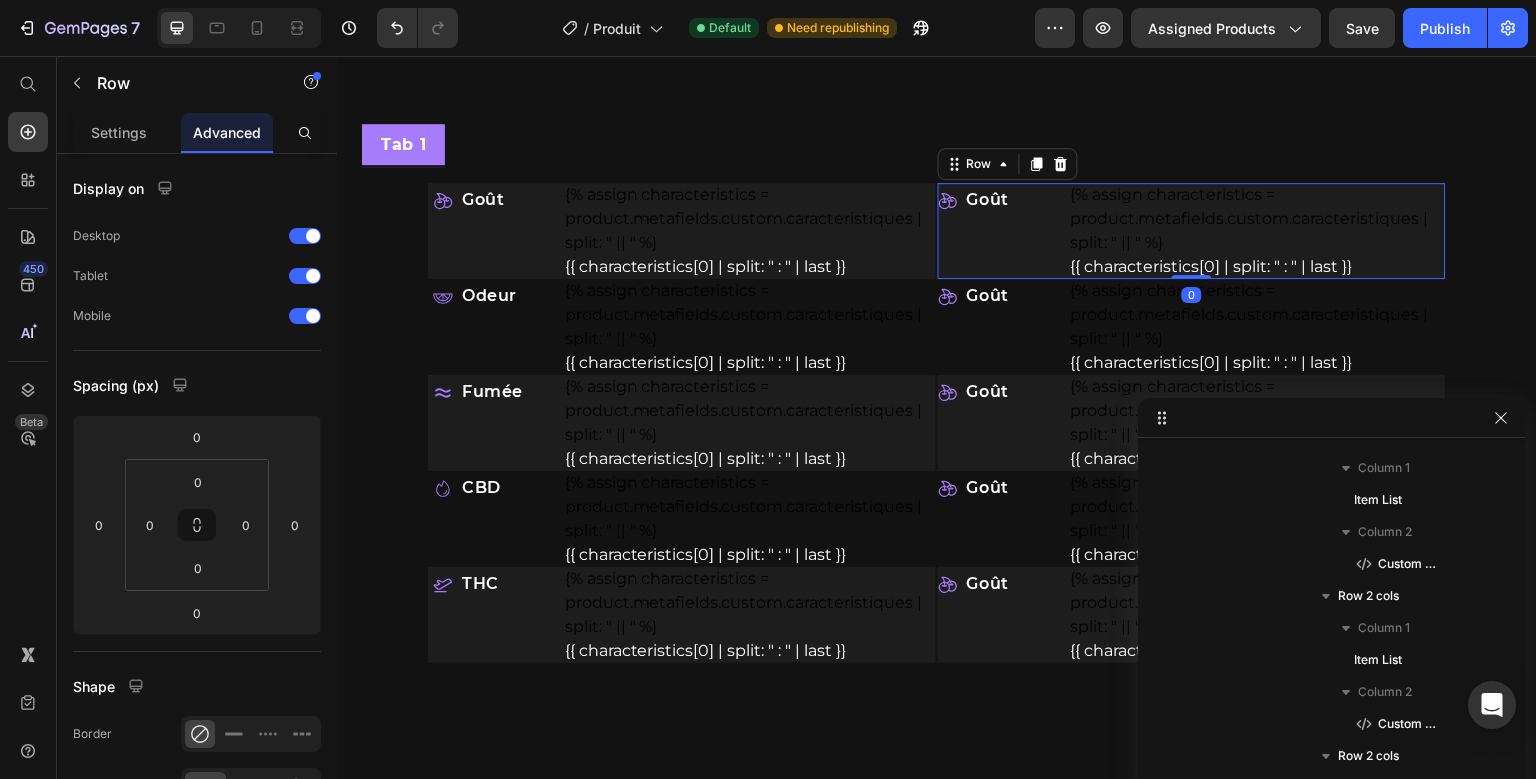scroll, scrollTop: 1014, scrollLeft: 0, axis: vertical 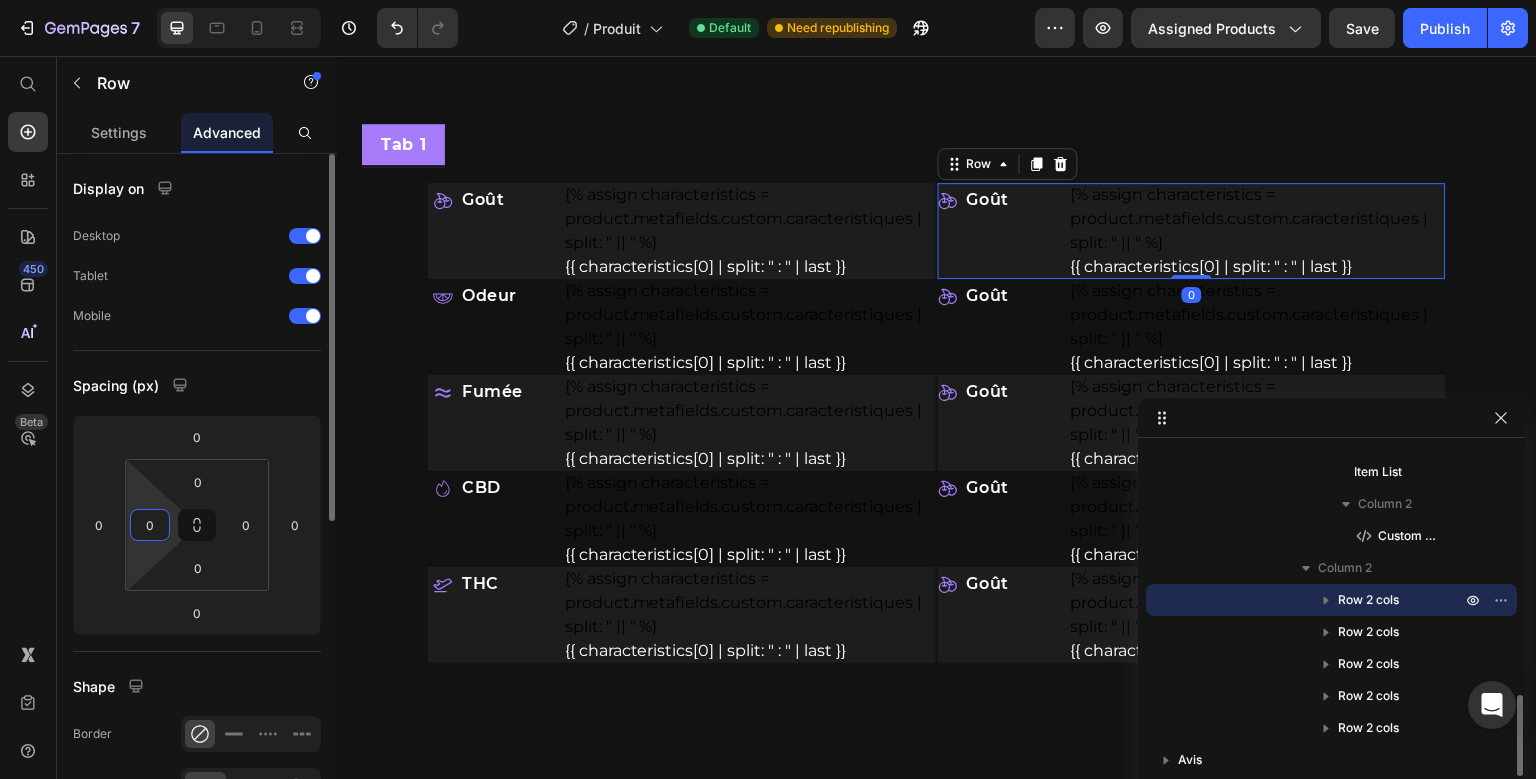 click on "0" at bounding box center (150, 525) 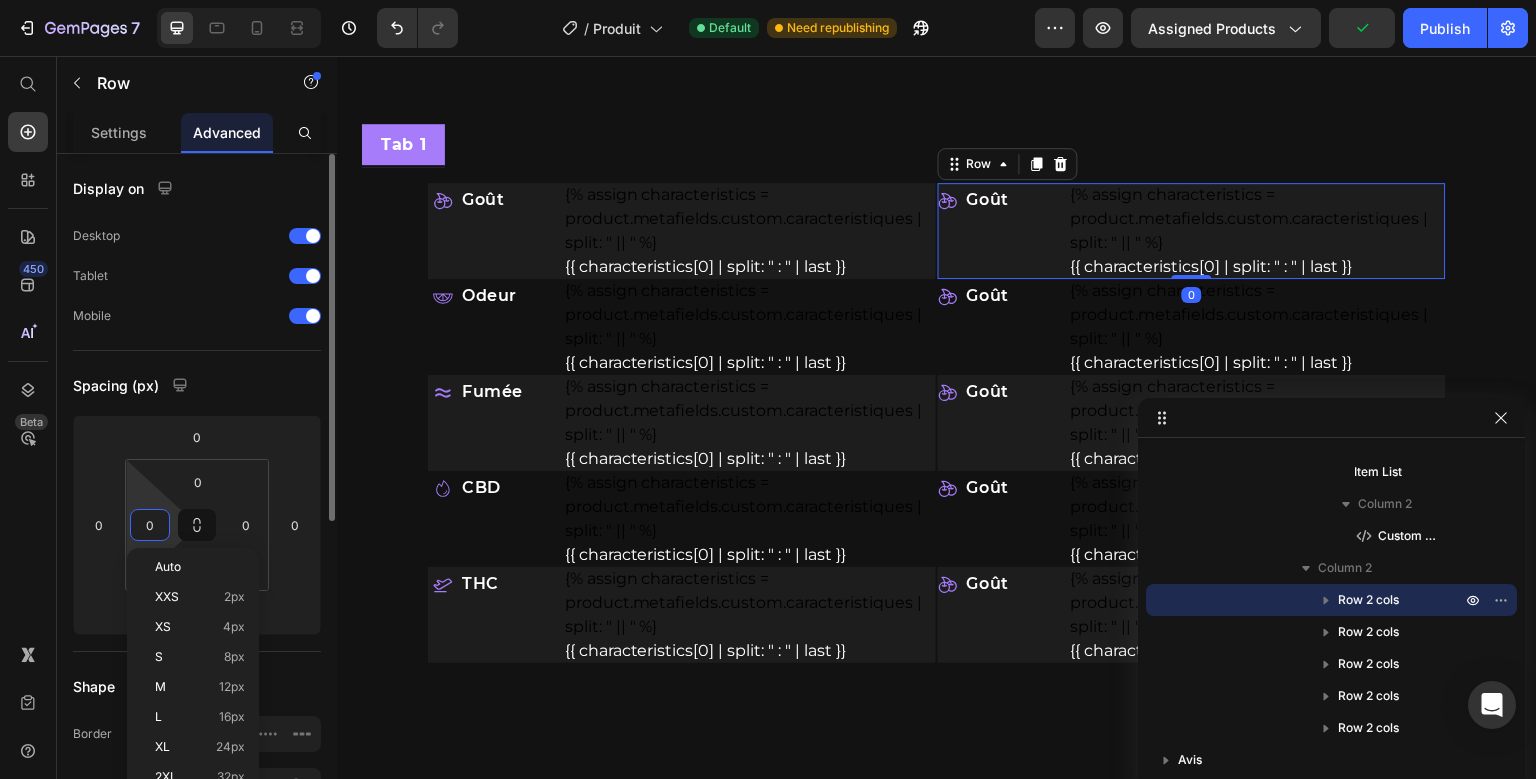 type on "5" 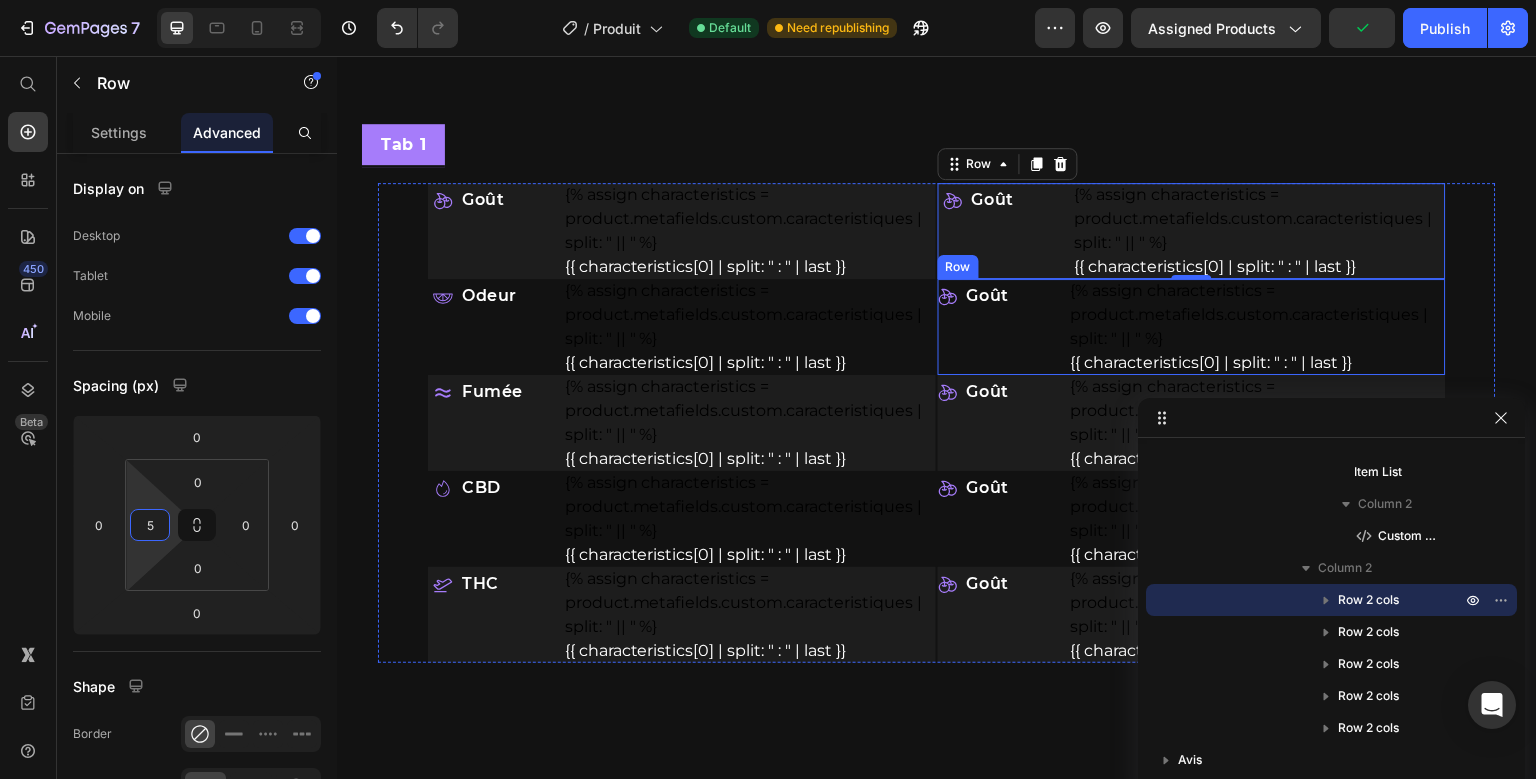 click on "Goût Item List" at bounding box center [1000, 327] 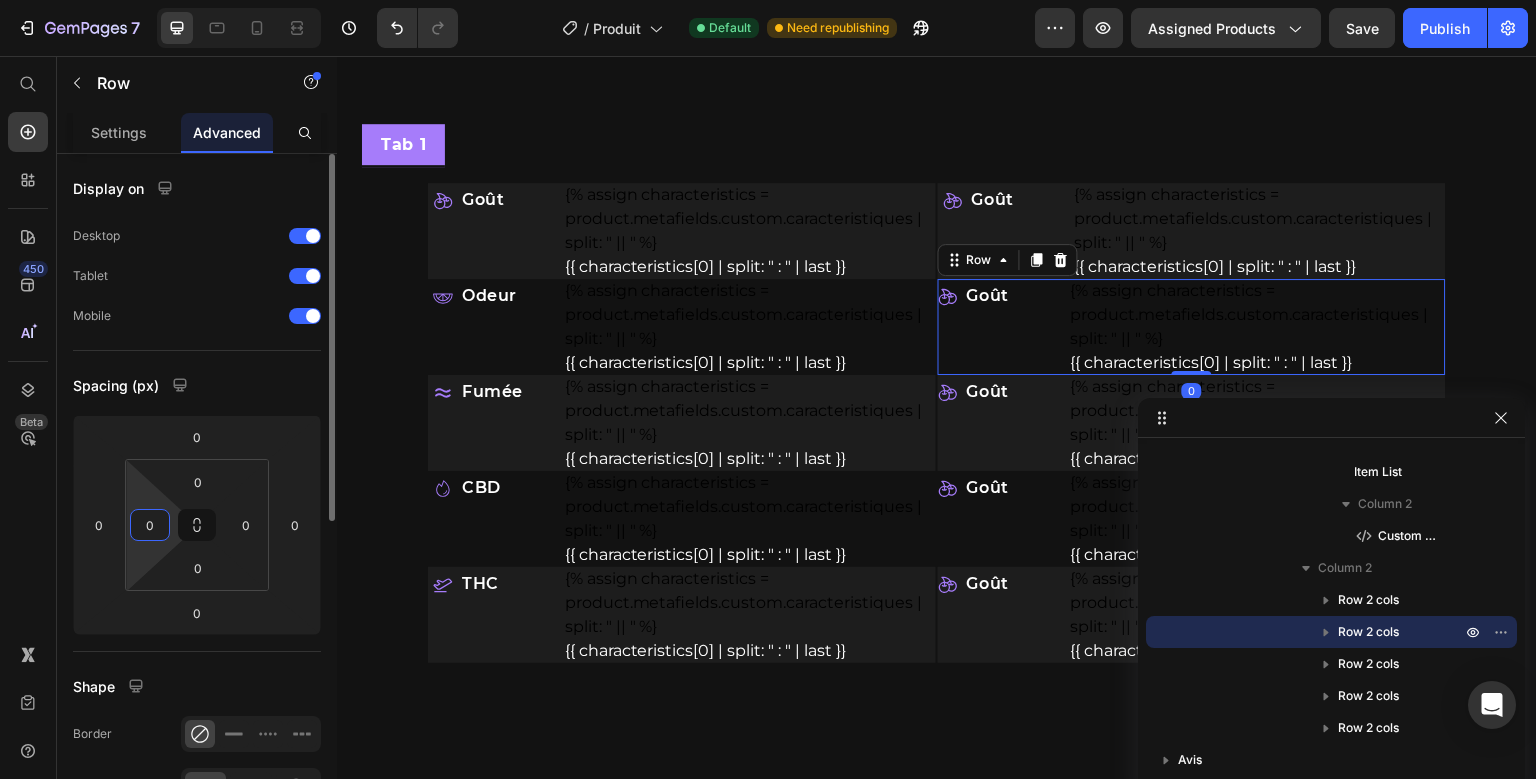 click on "0" at bounding box center [150, 525] 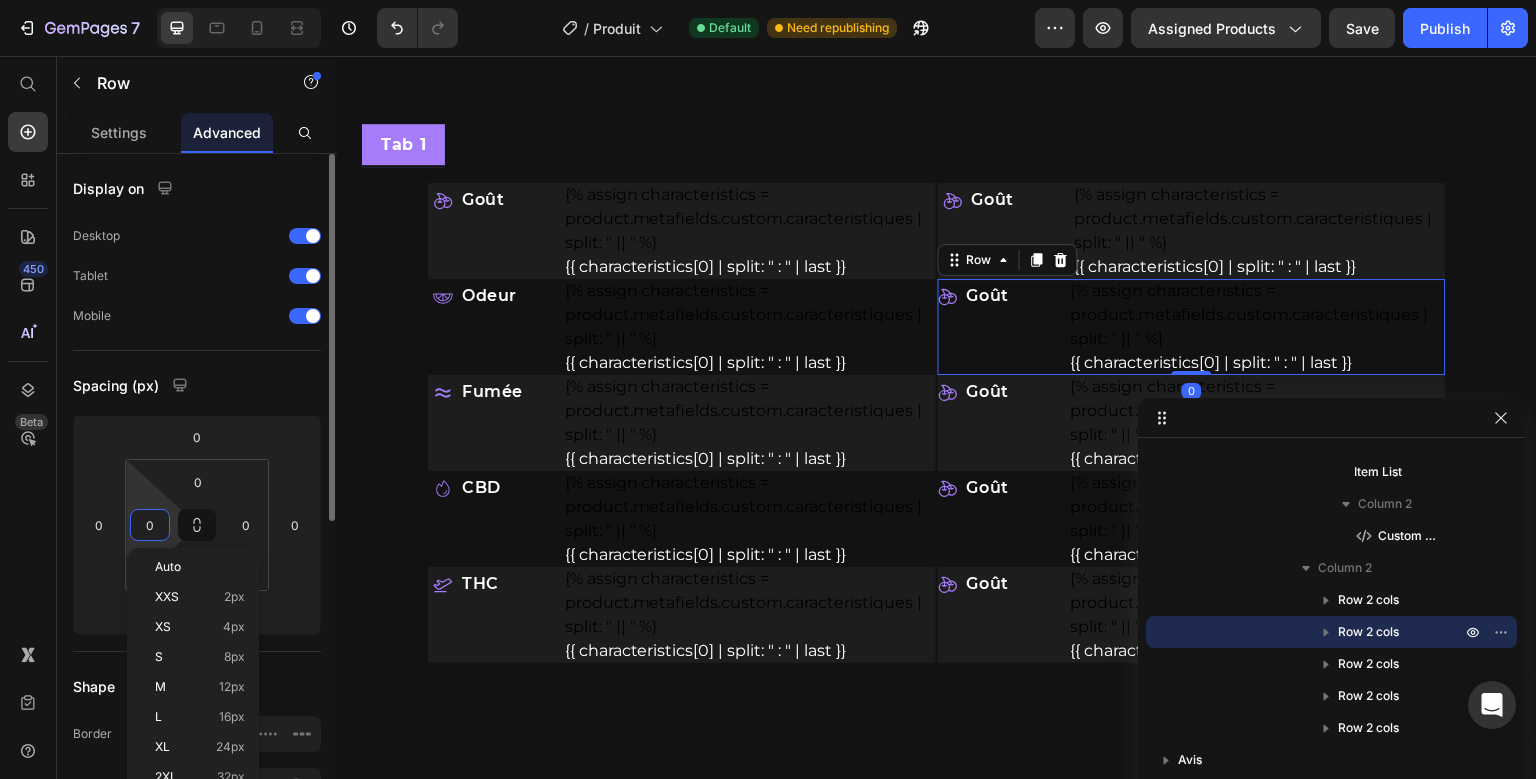 type on "5" 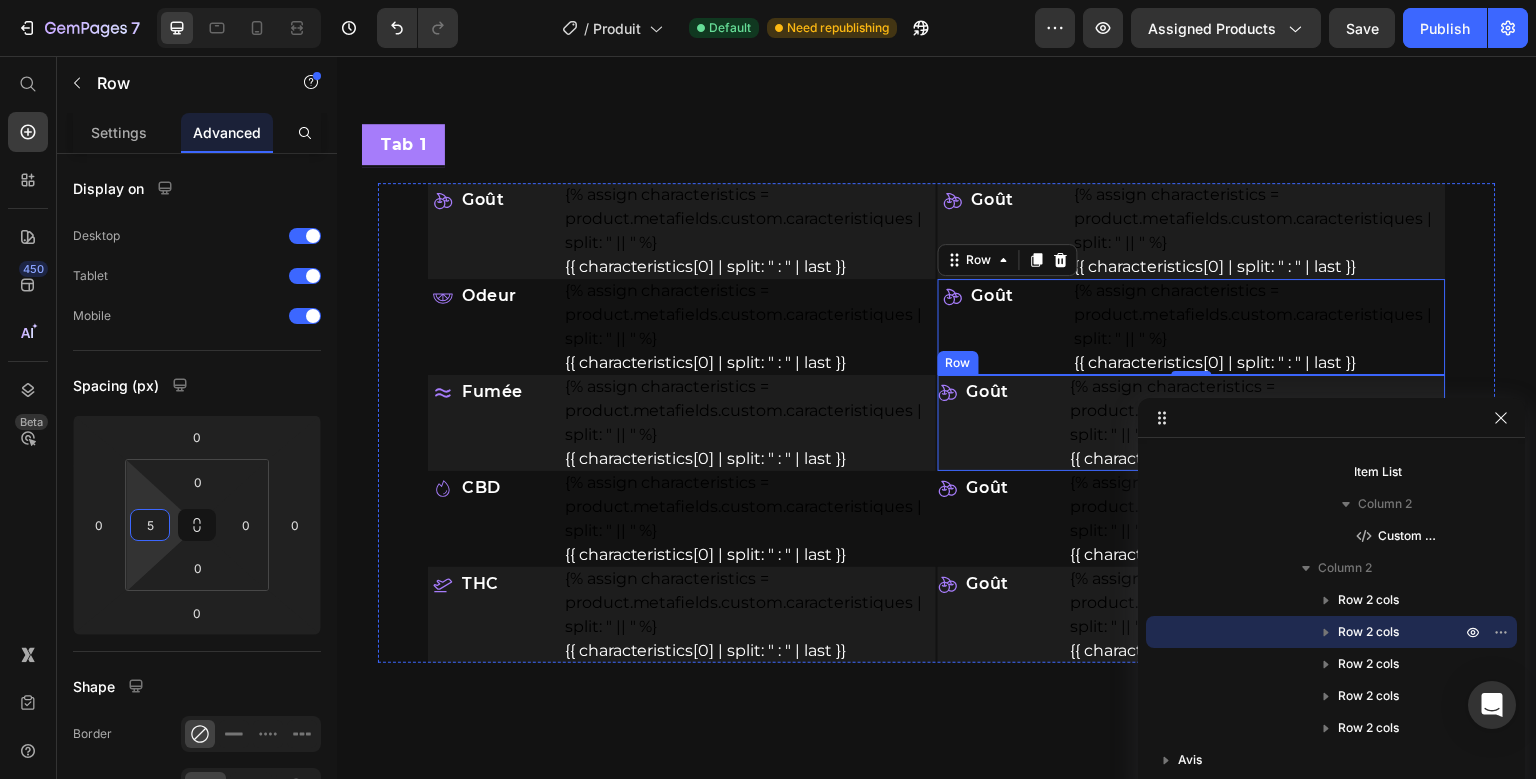 click on "Goût Item List" at bounding box center [1000, 423] 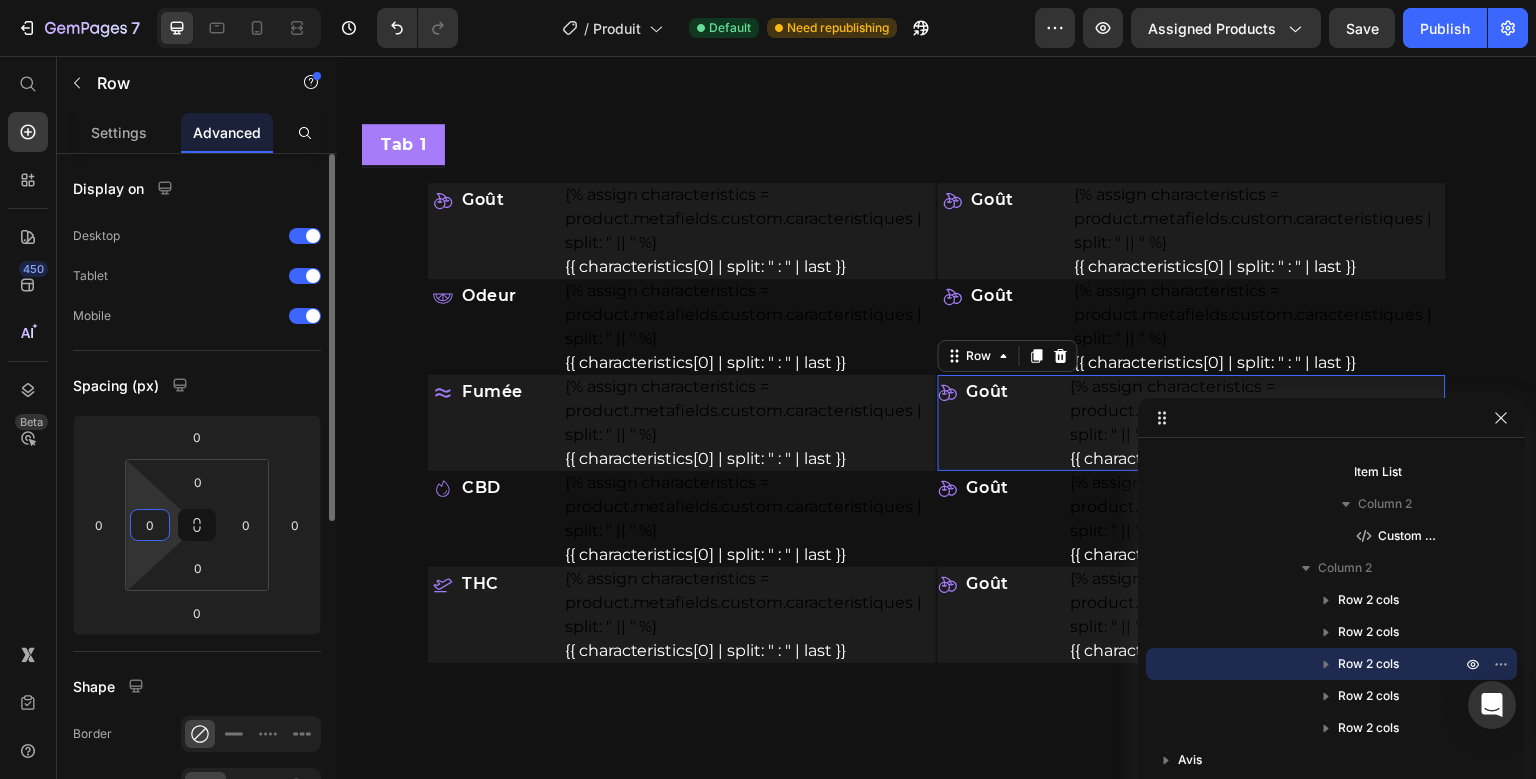 click on "0" at bounding box center (150, 525) 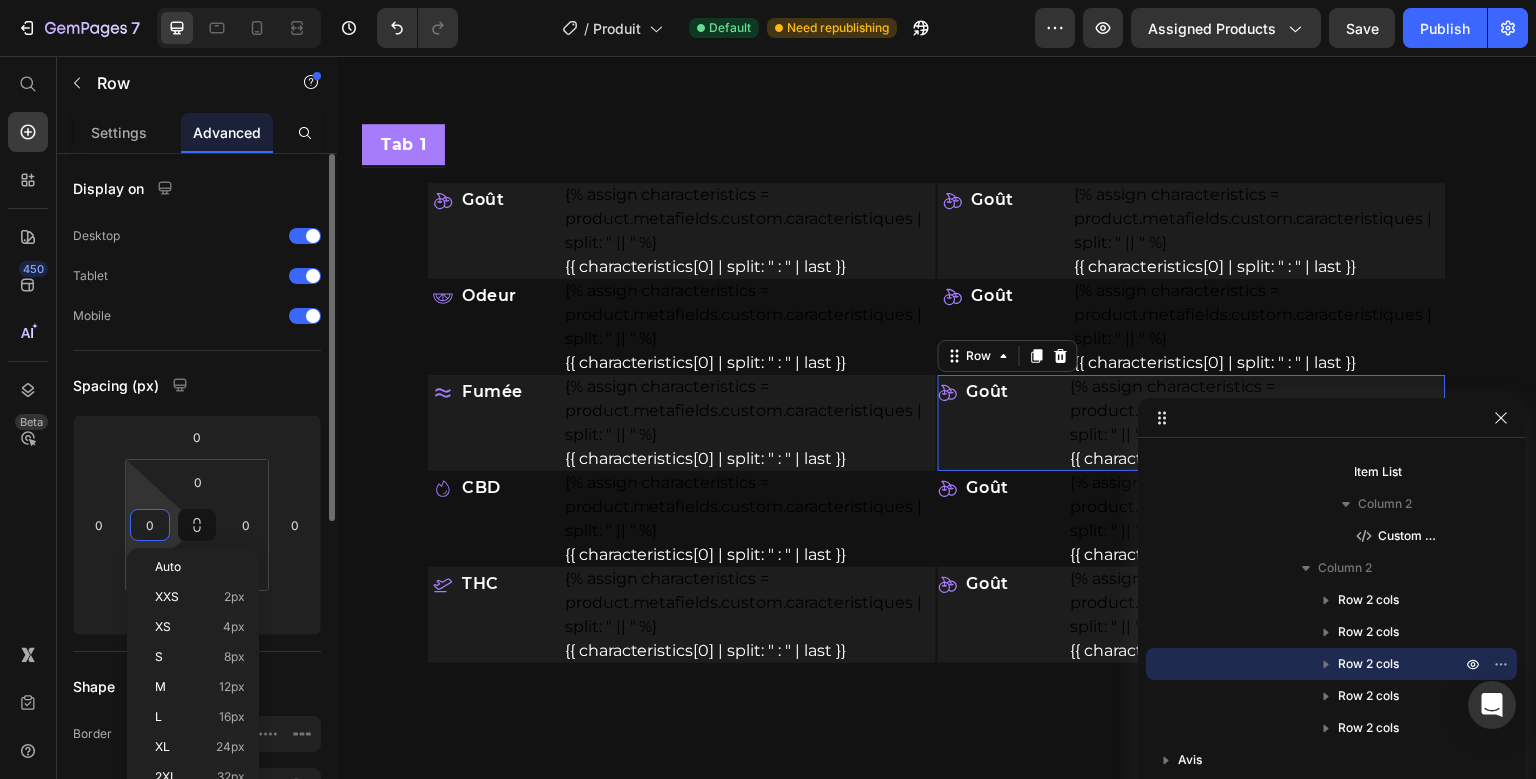 type on "5" 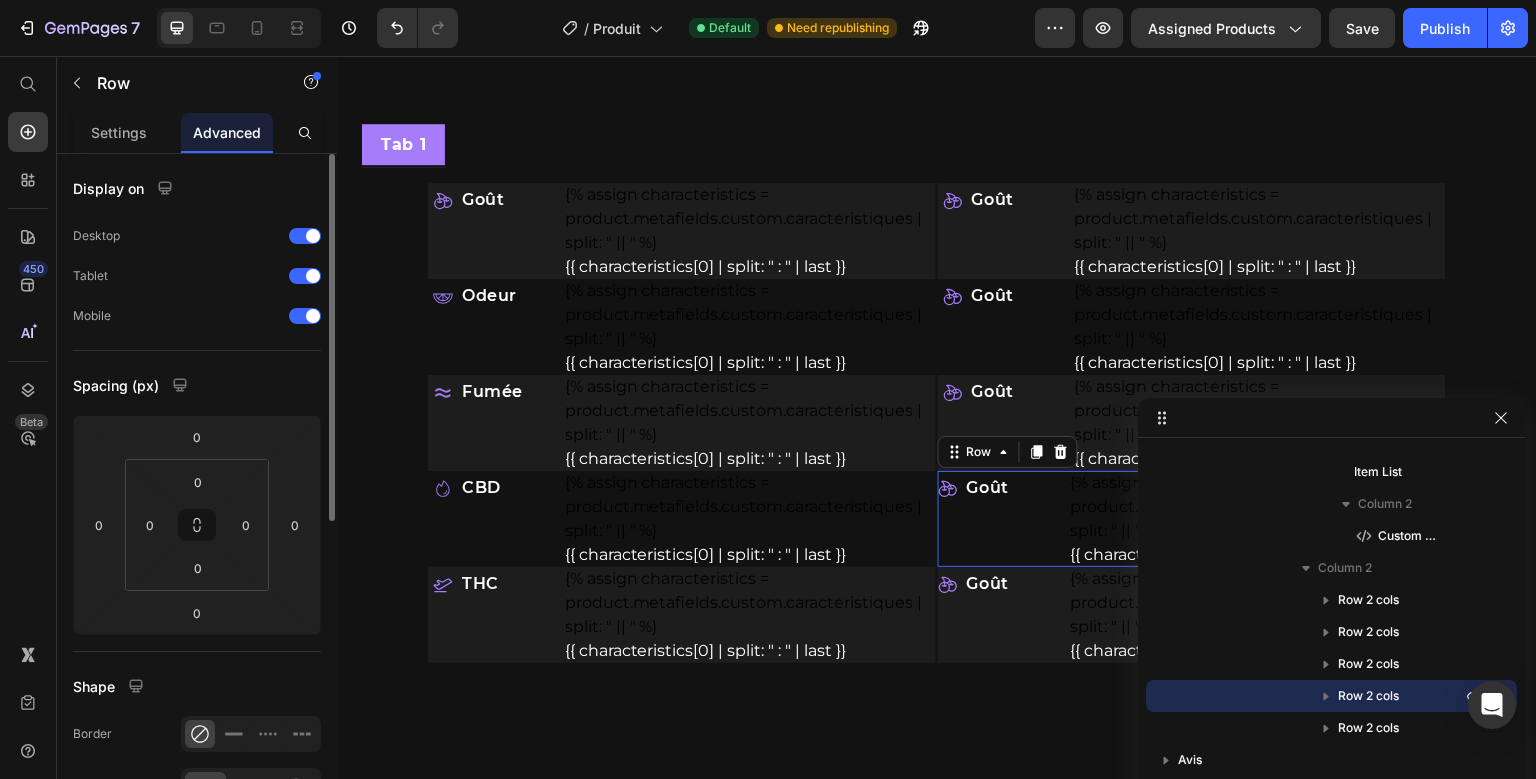 click on "Goût Item List" at bounding box center (1000, 519) 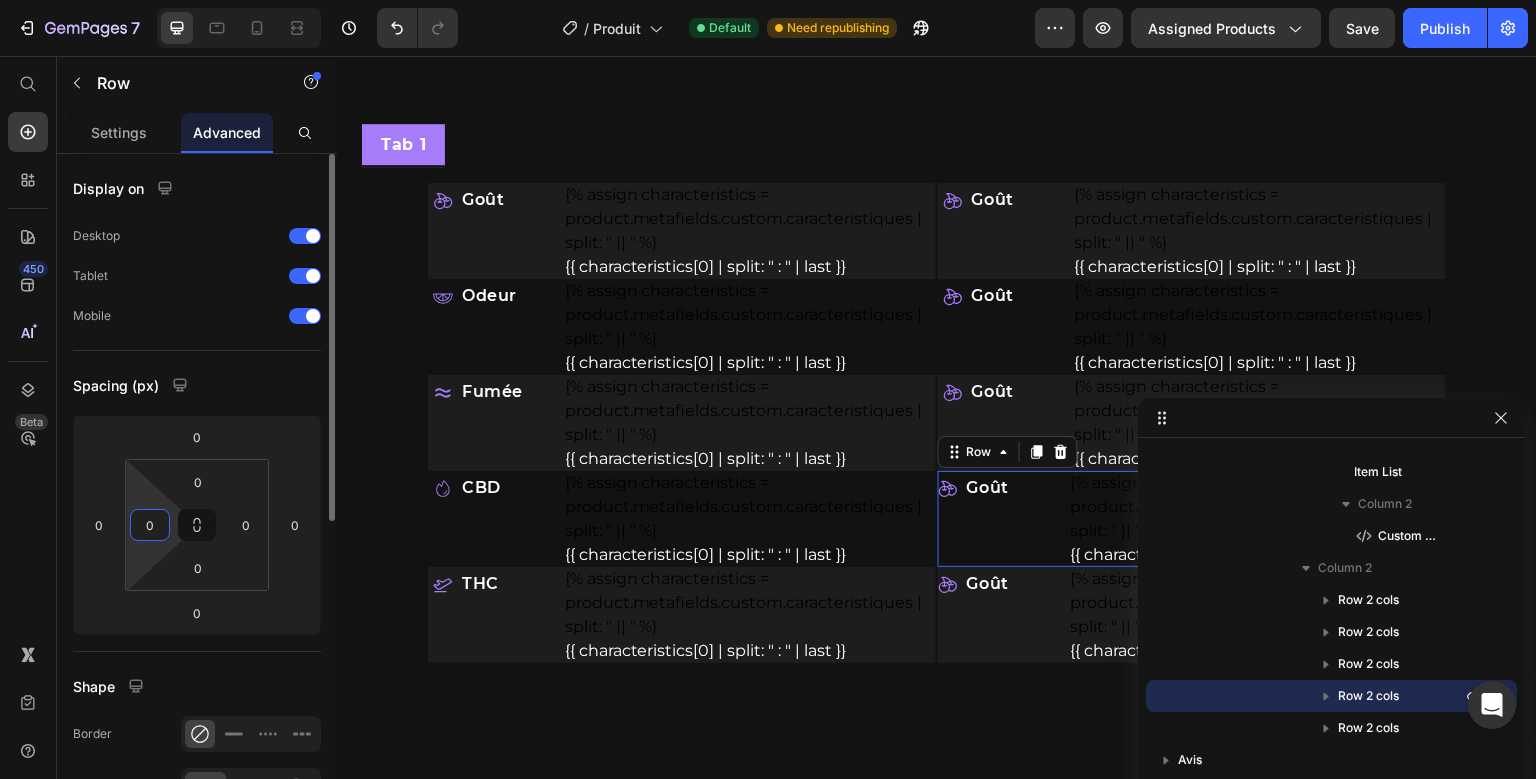 click on "0" at bounding box center (150, 525) 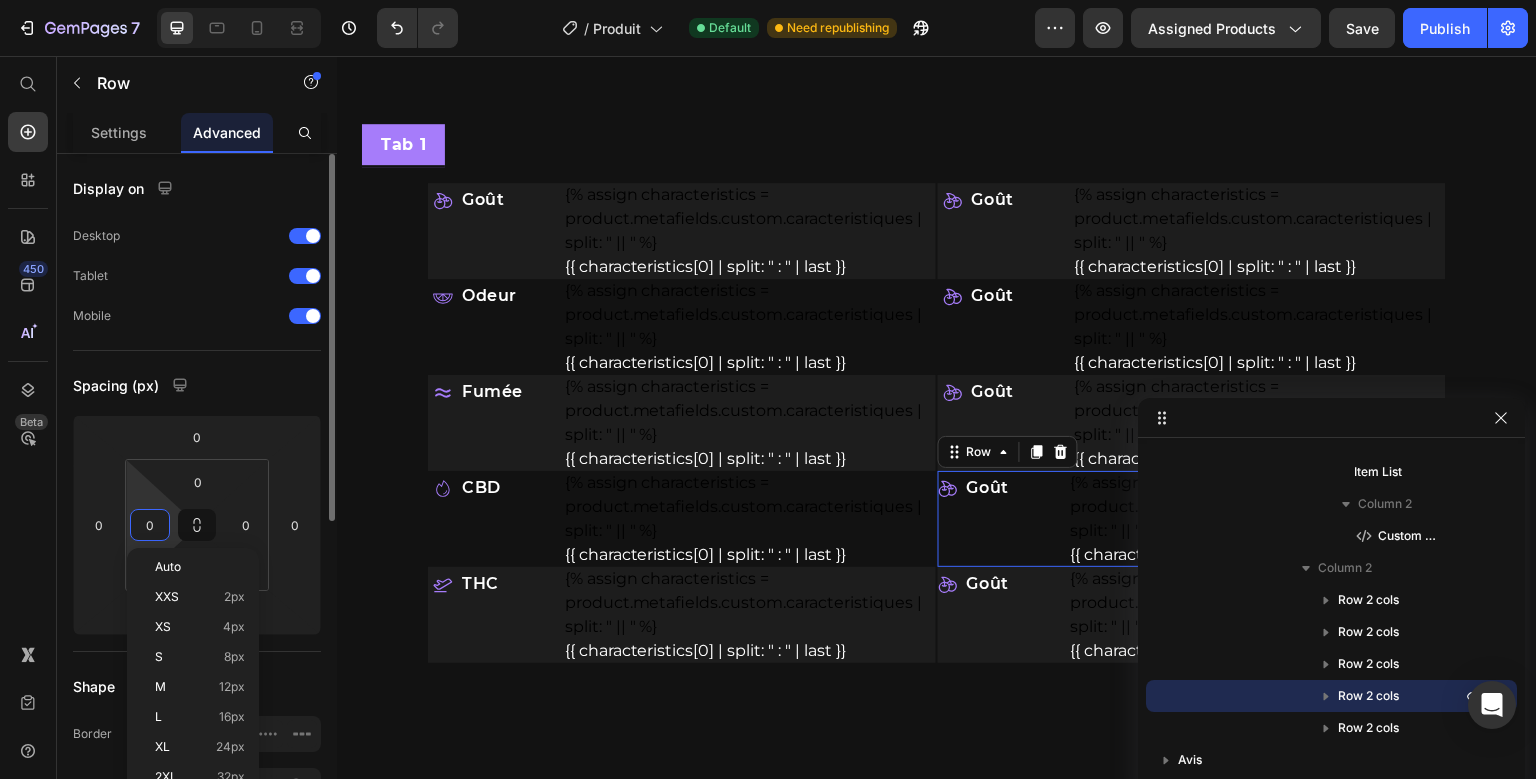type on "5" 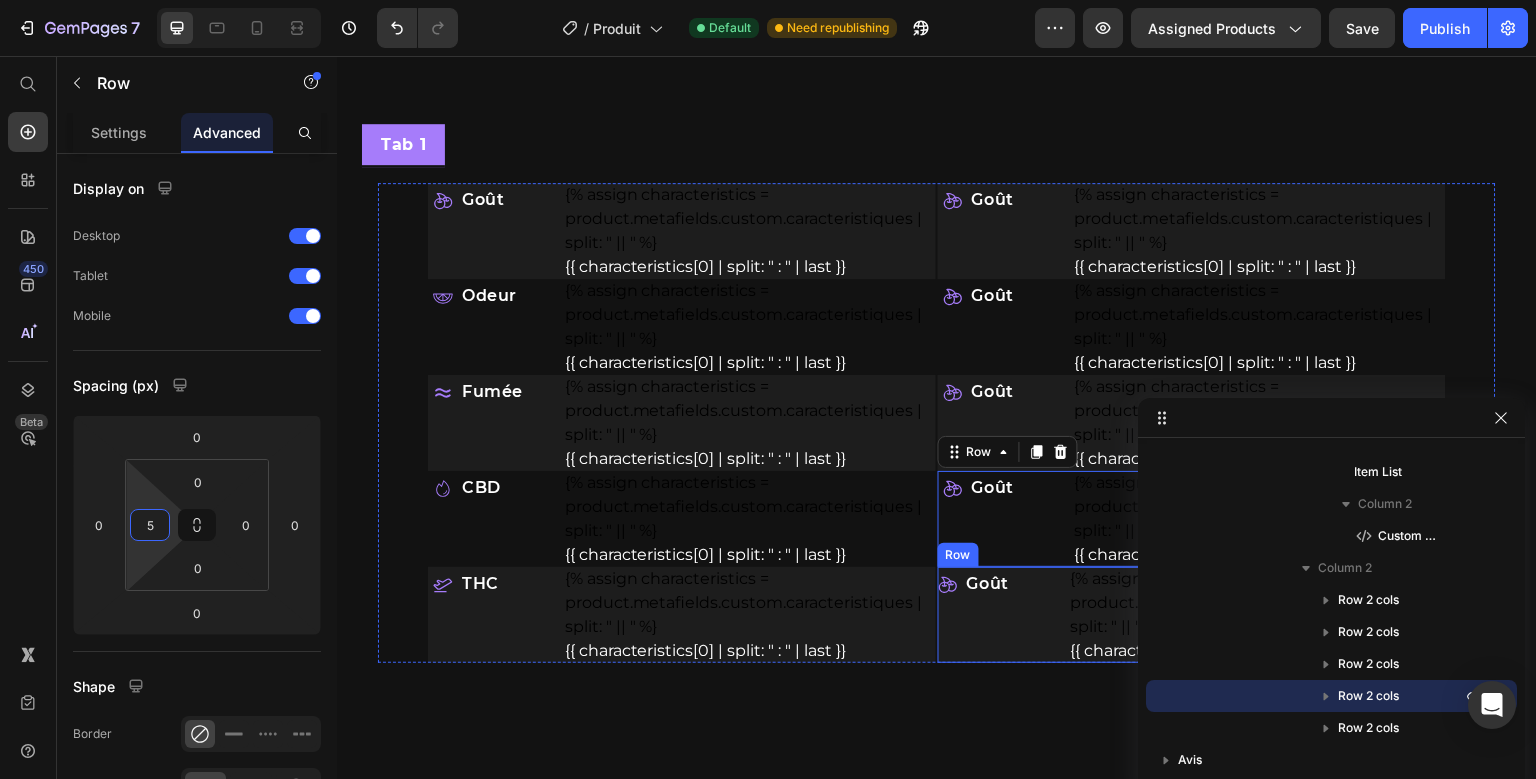 click on "Goût Item List" at bounding box center (1000, 615) 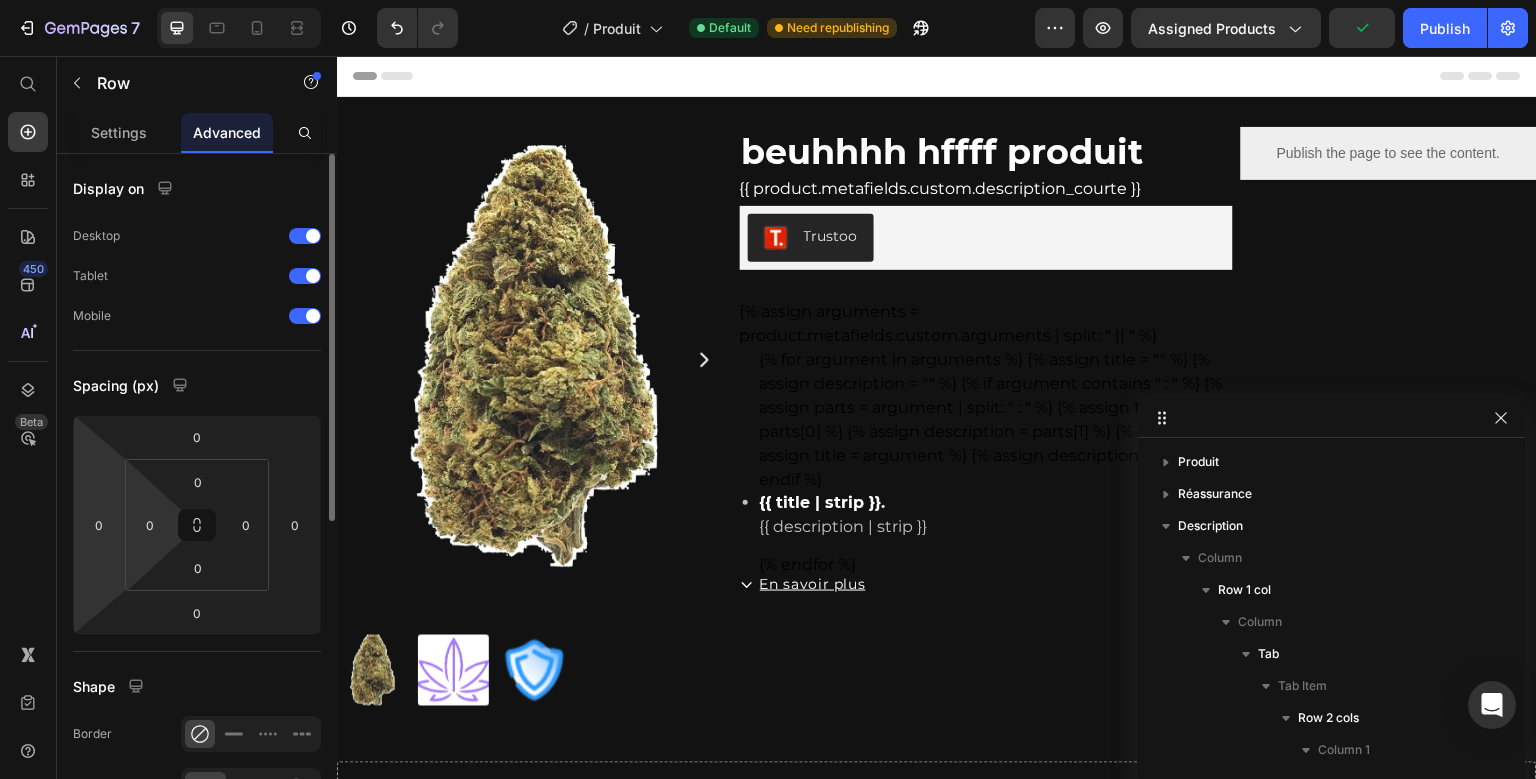 scroll, scrollTop: 900, scrollLeft: 0, axis: vertical 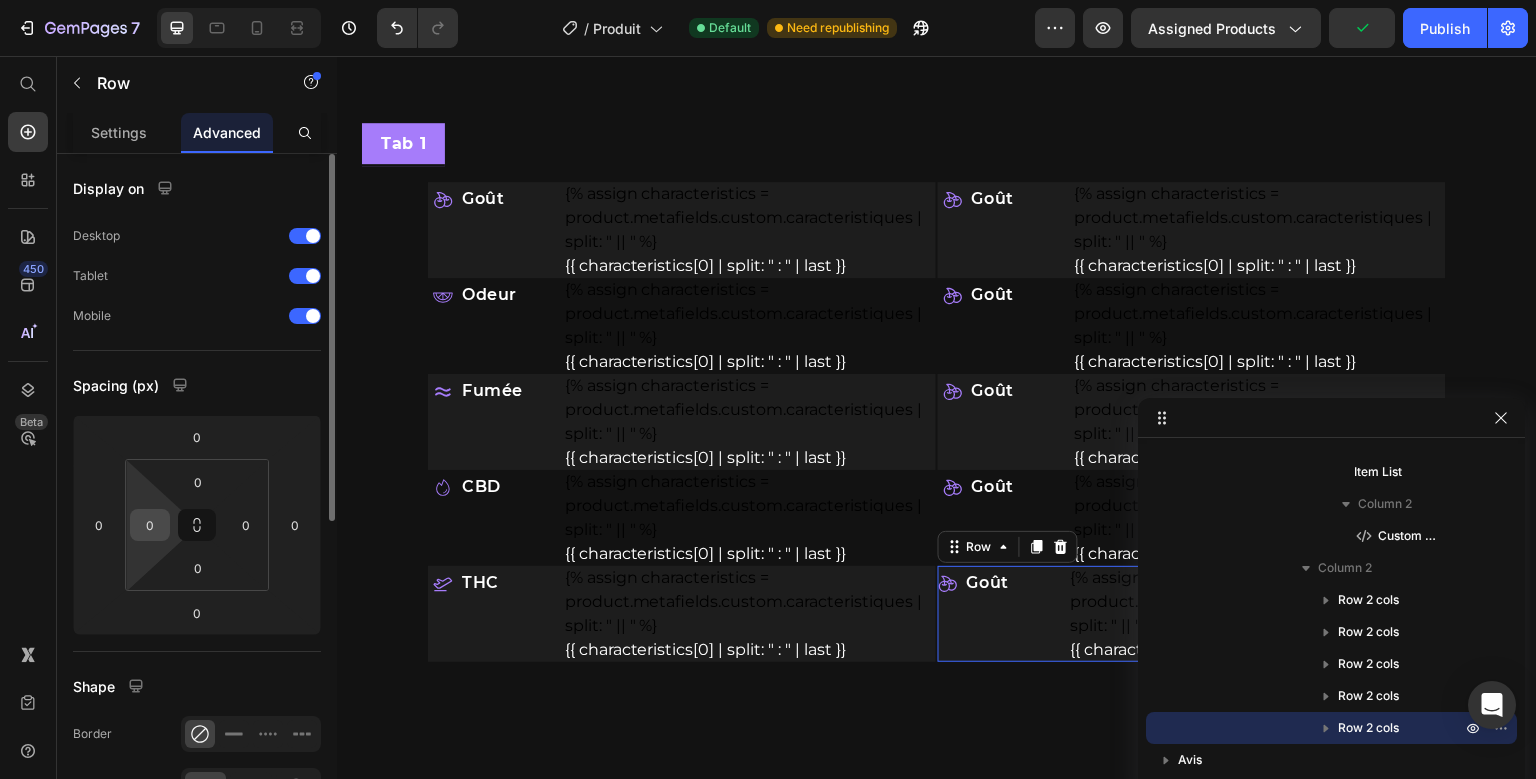 click on "0" at bounding box center [150, 525] 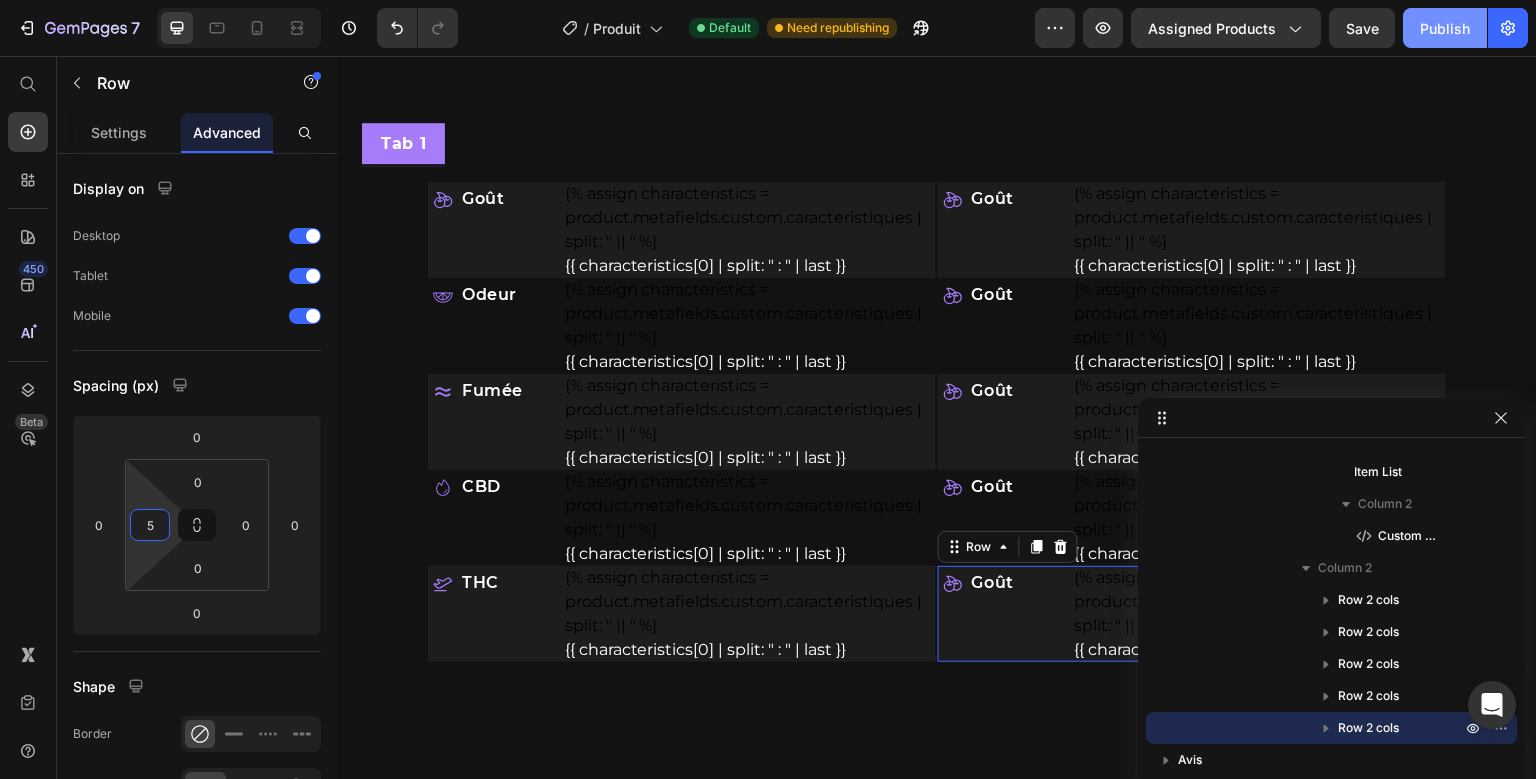 type on "5" 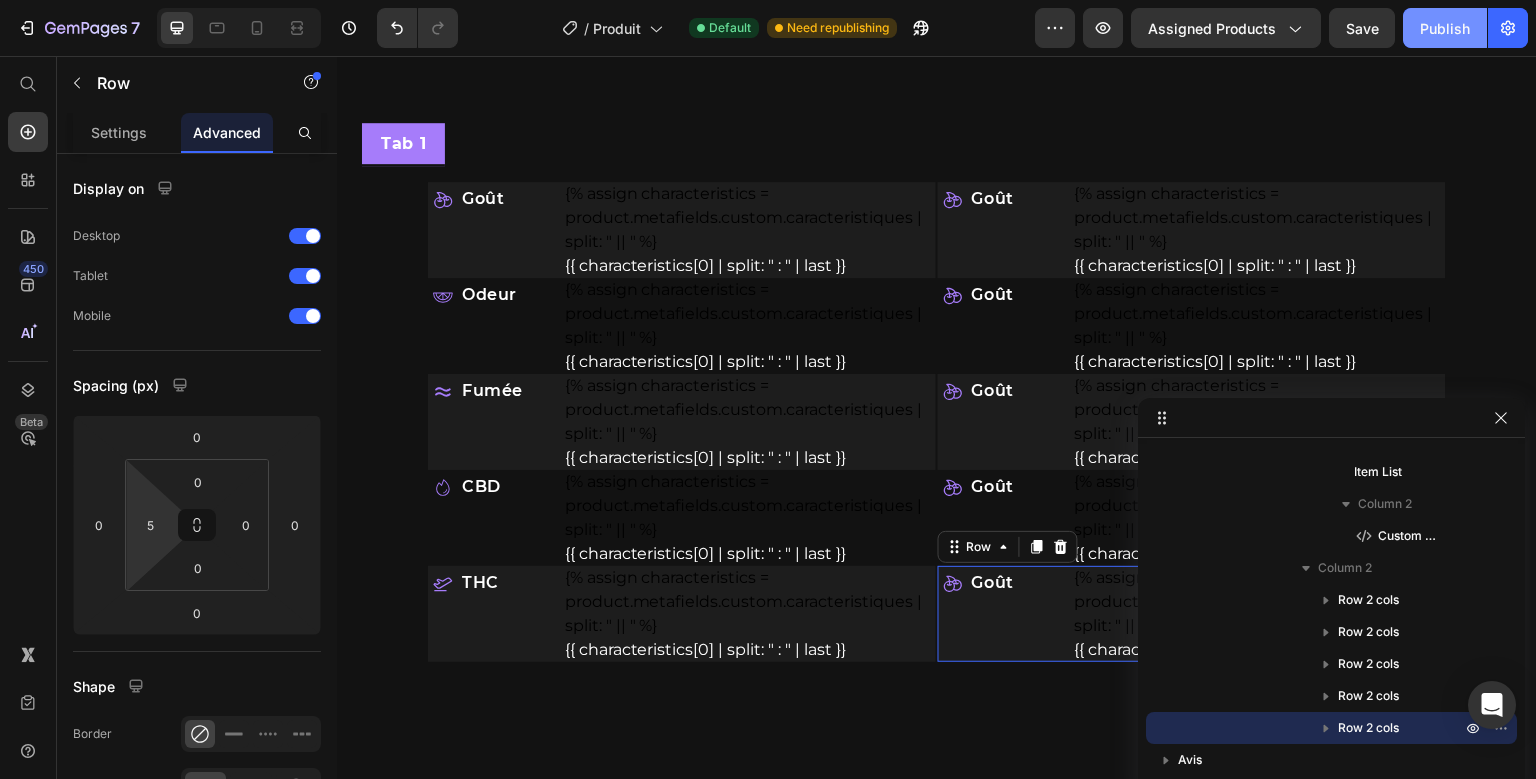 click on "Publish" at bounding box center (1445, 28) 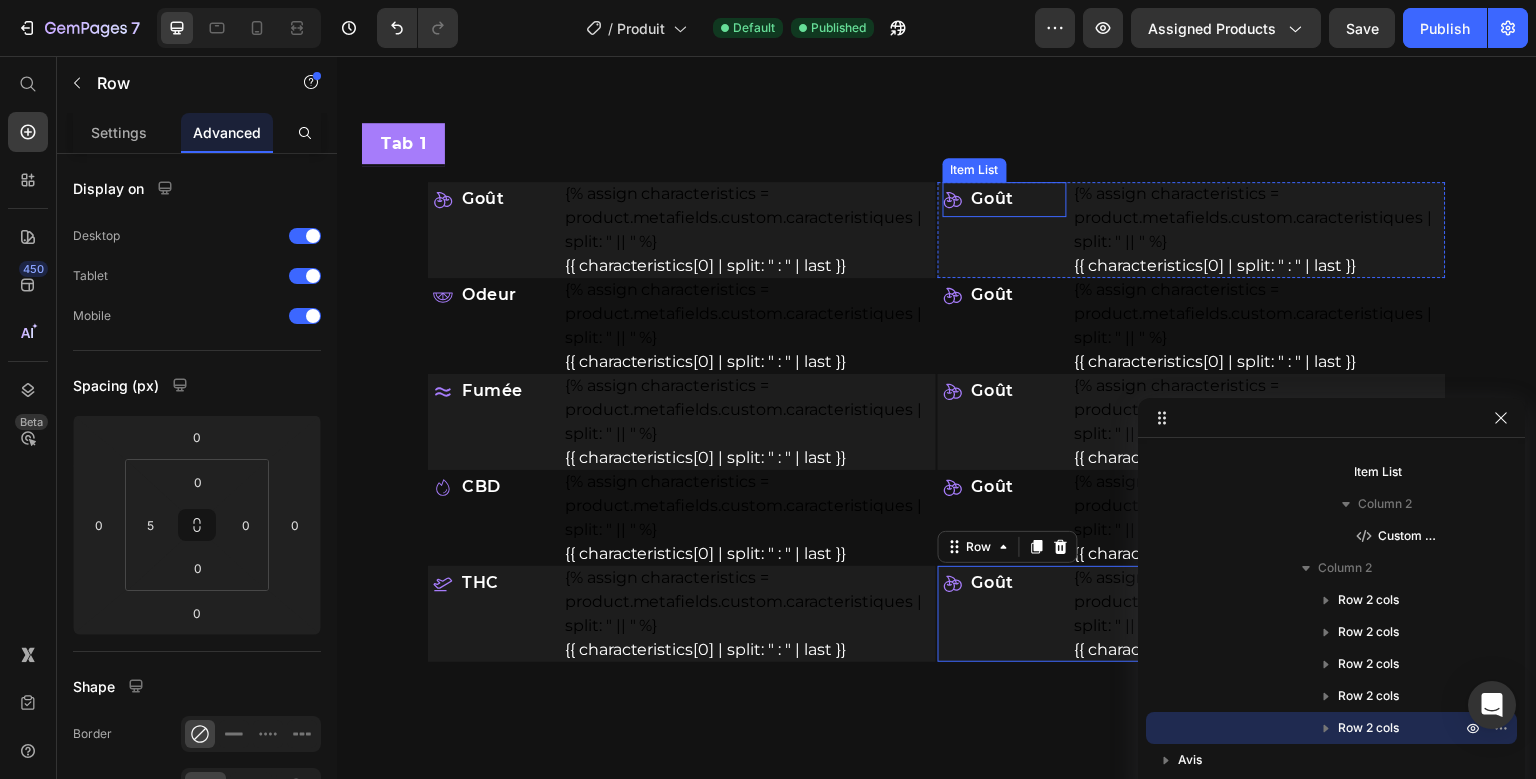 click on "Goût" at bounding box center (993, 199) 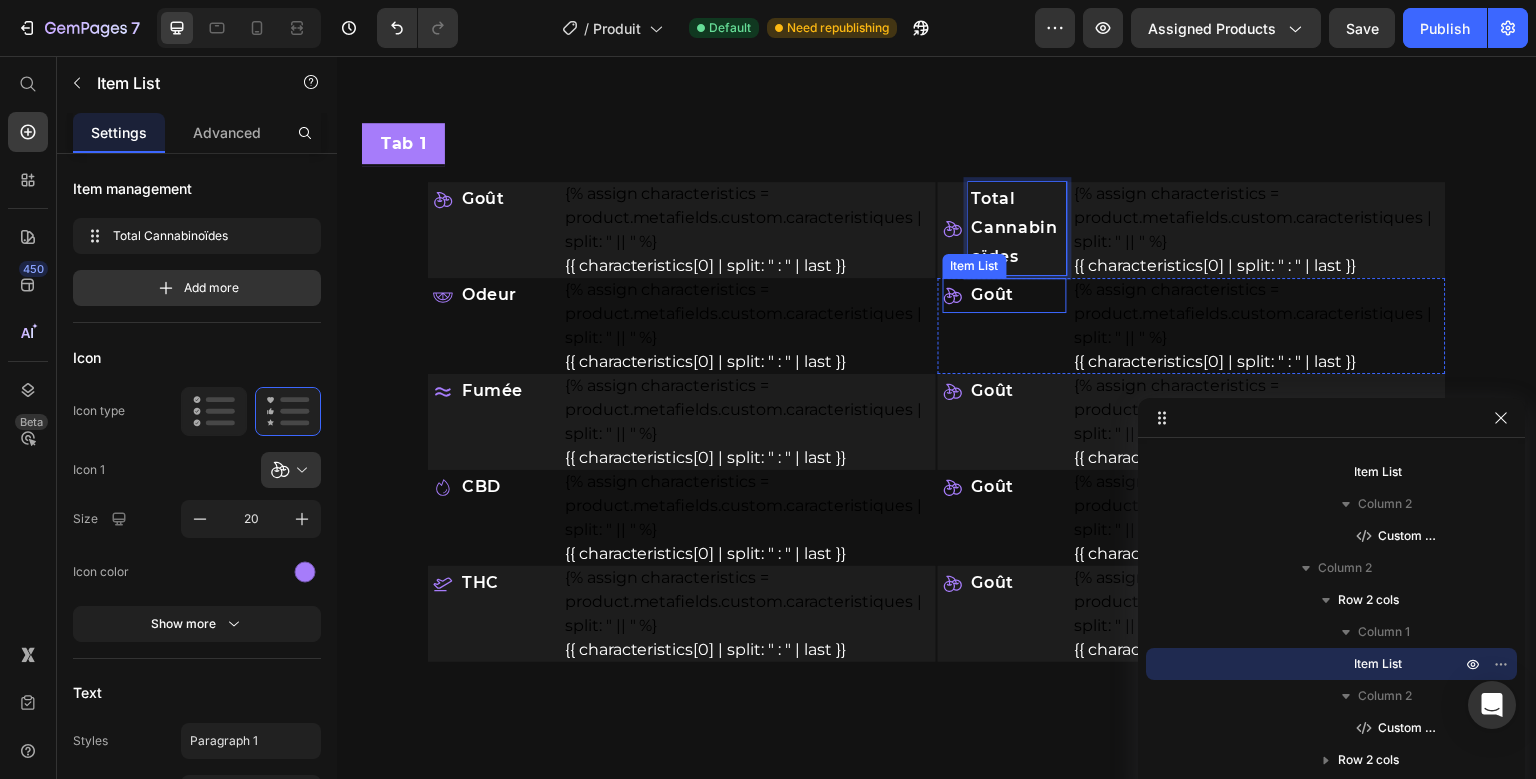 click on "Goût" at bounding box center (993, 295) 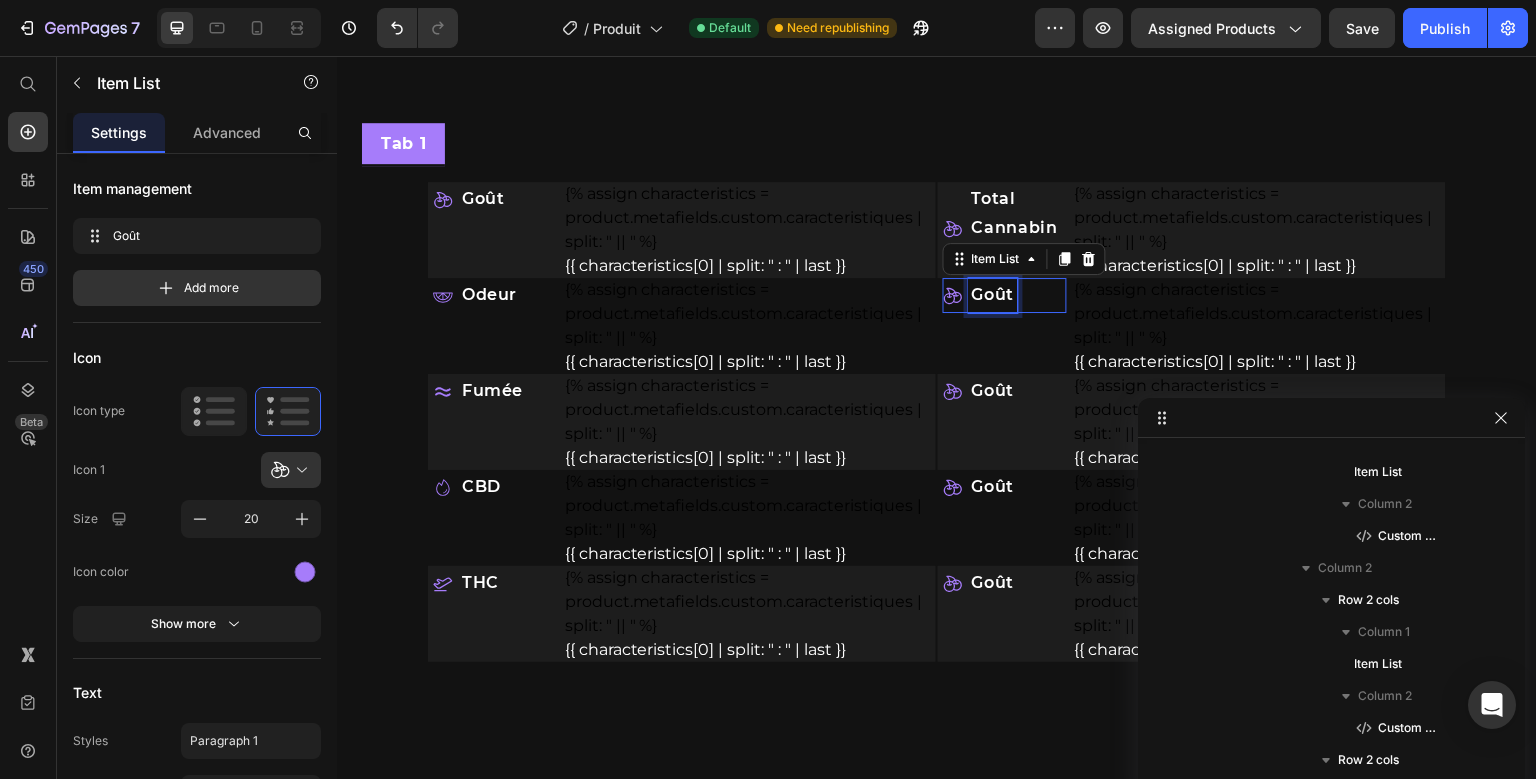 scroll, scrollTop: 1242, scrollLeft: 0, axis: vertical 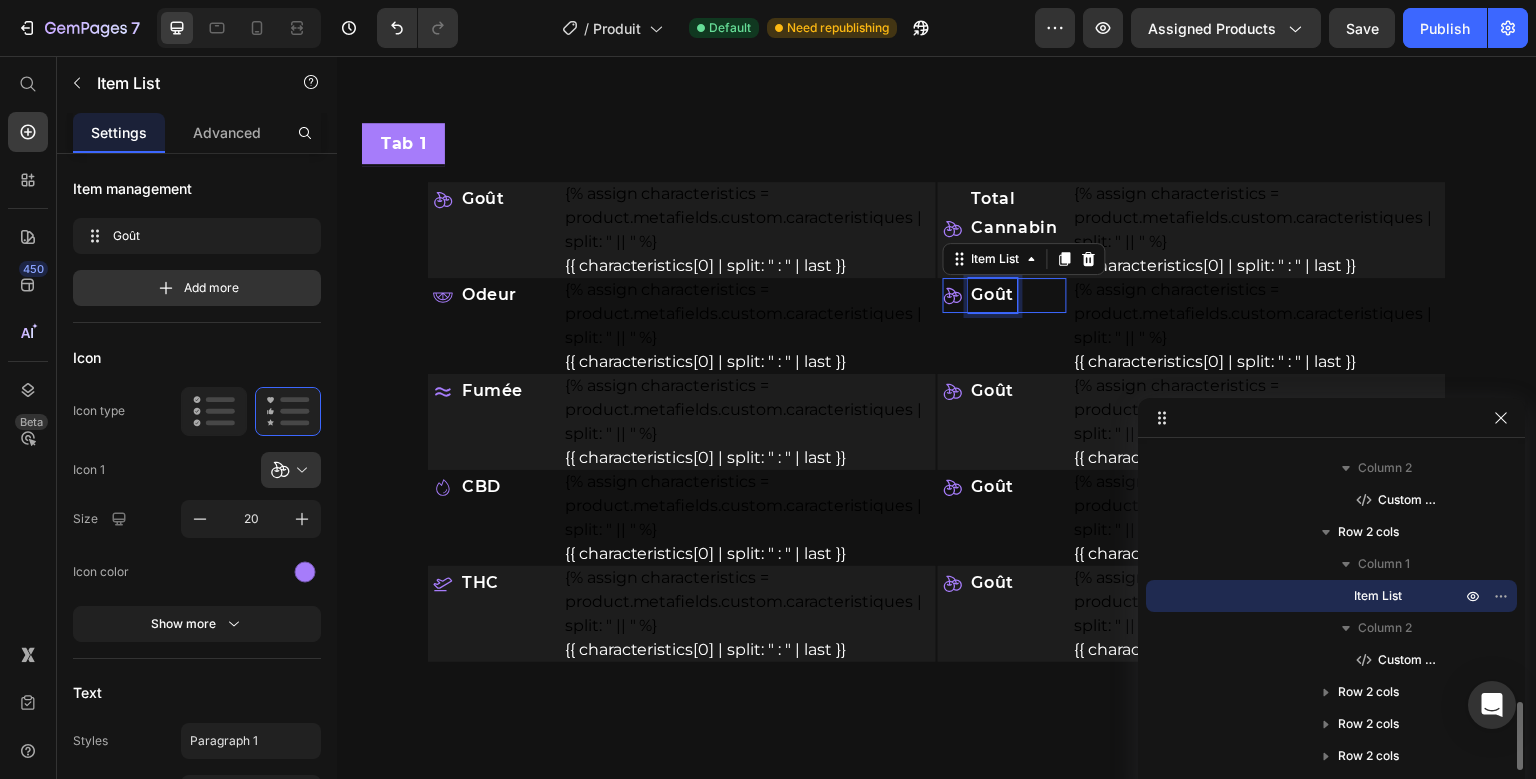 click on "Goût" at bounding box center (993, 295) 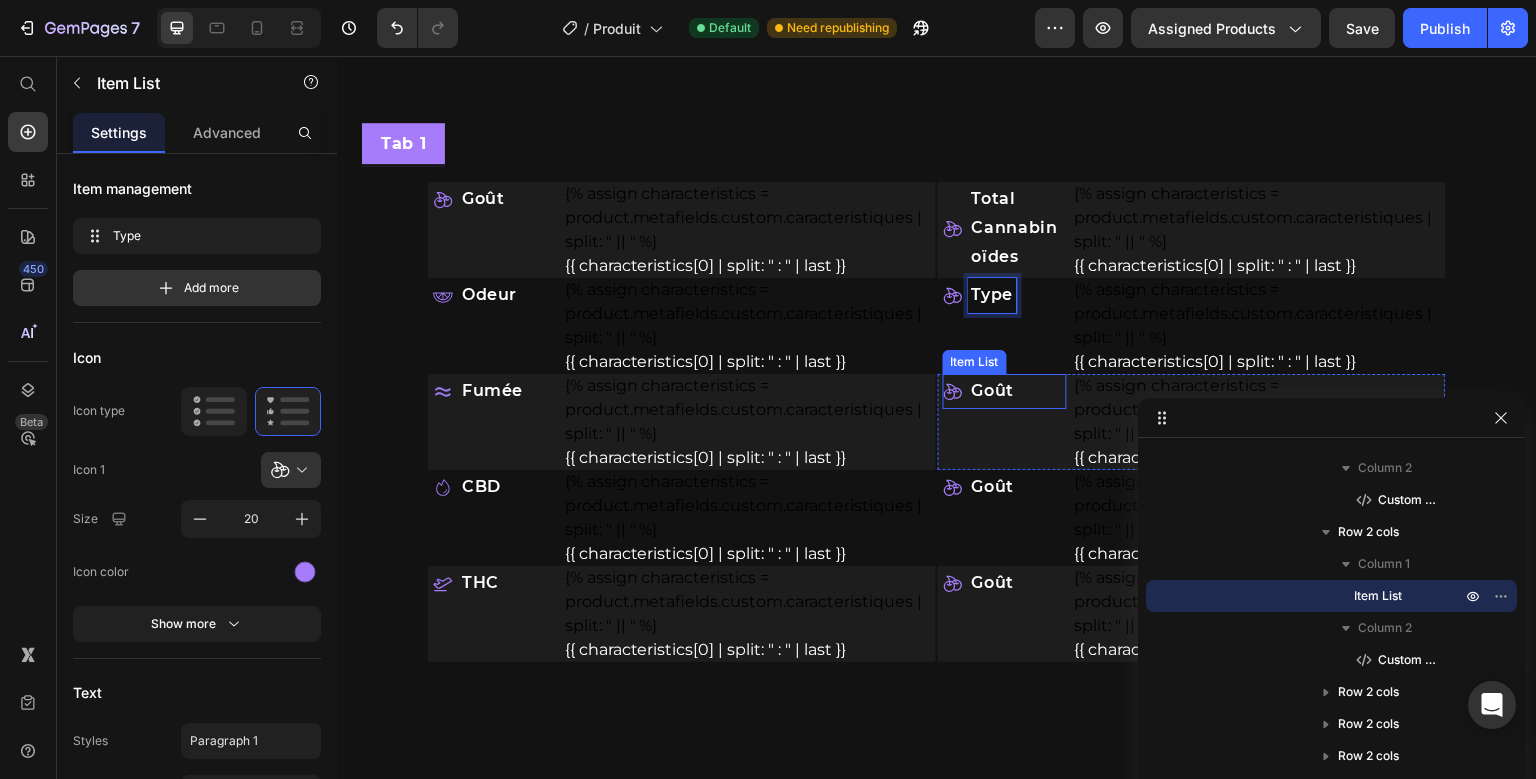 click on "Goût" at bounding box center (993, 391) 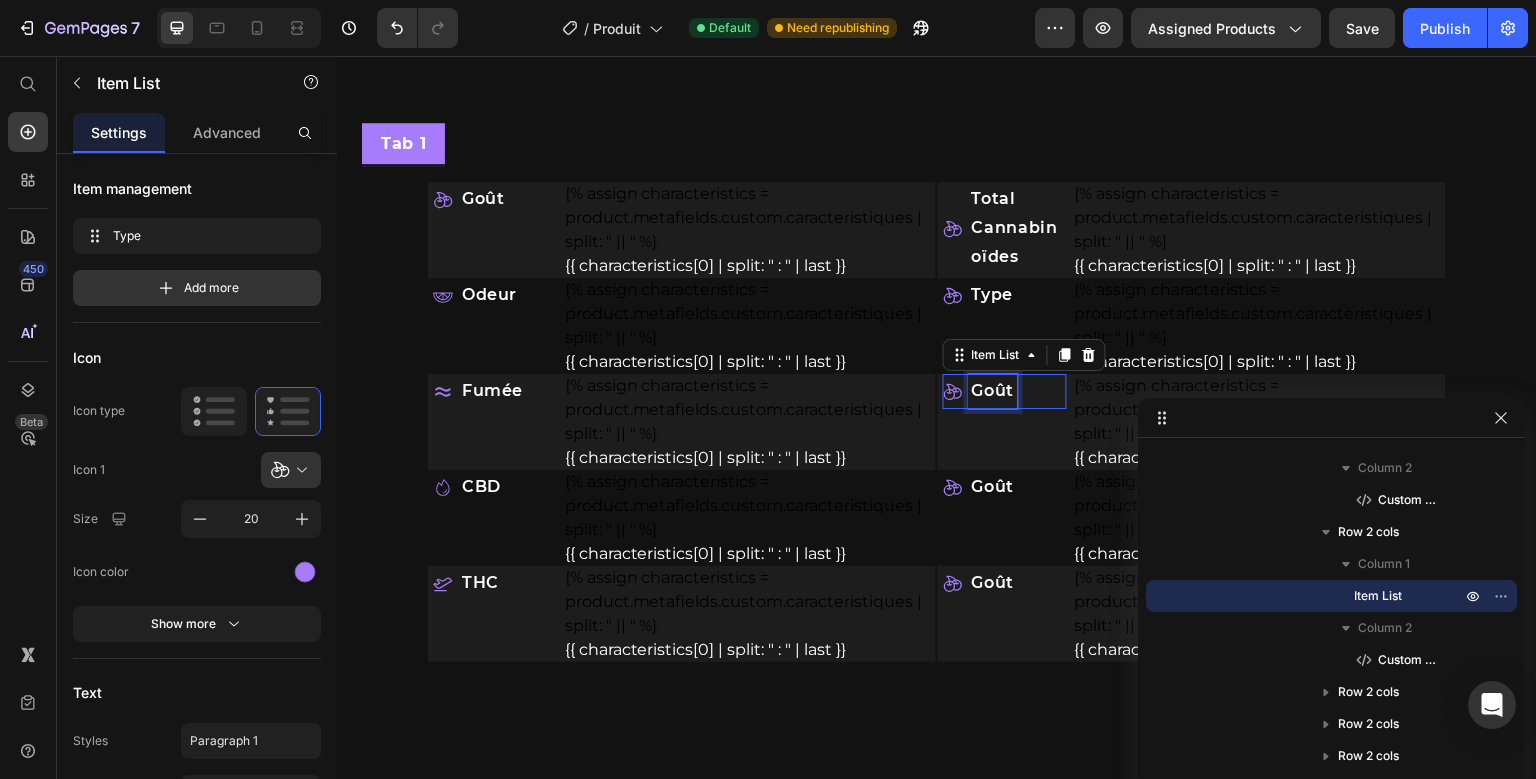 click on "Goût" at bounding box center [993, 391] 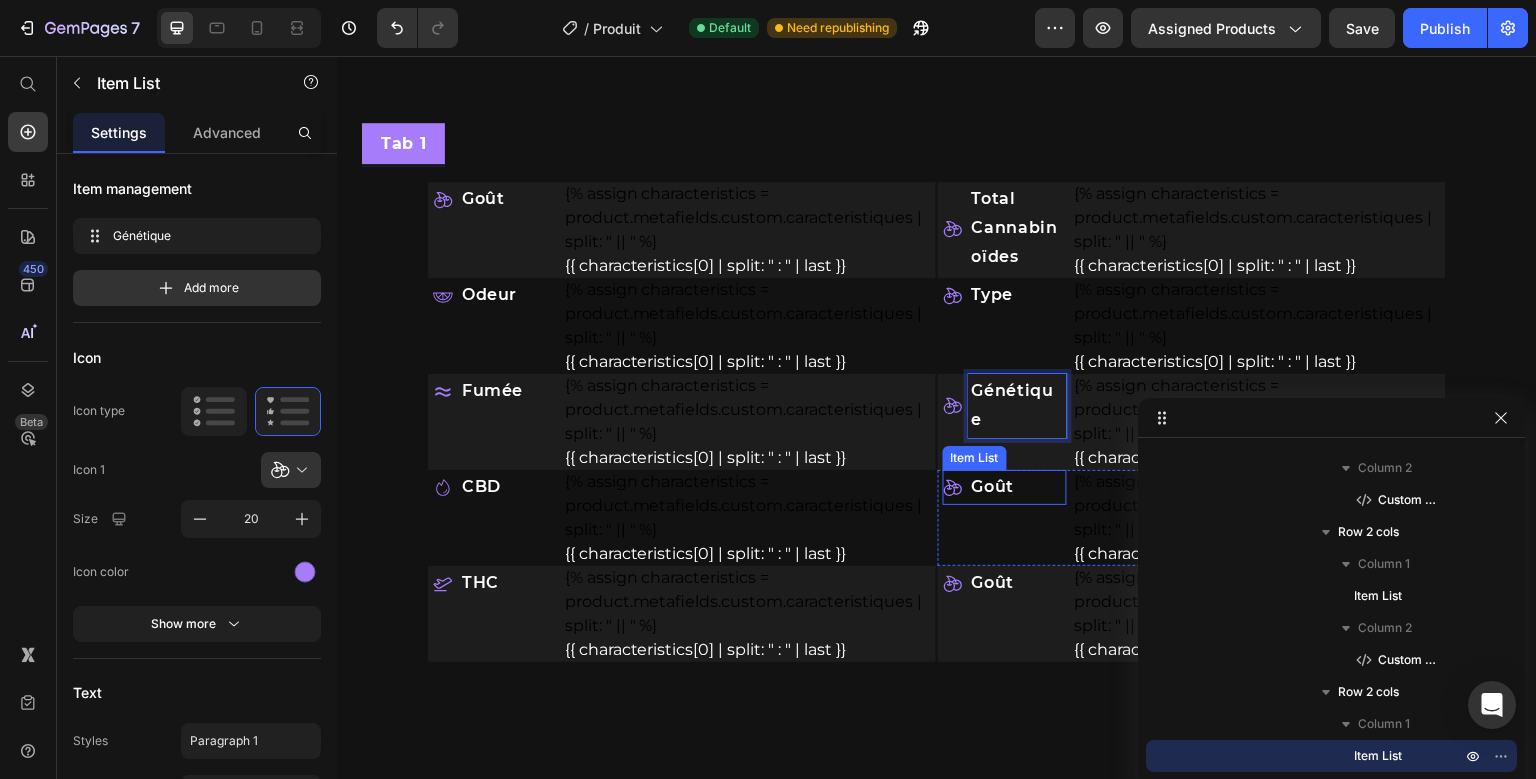 click on "Goût" at bounding box center [993, 487] 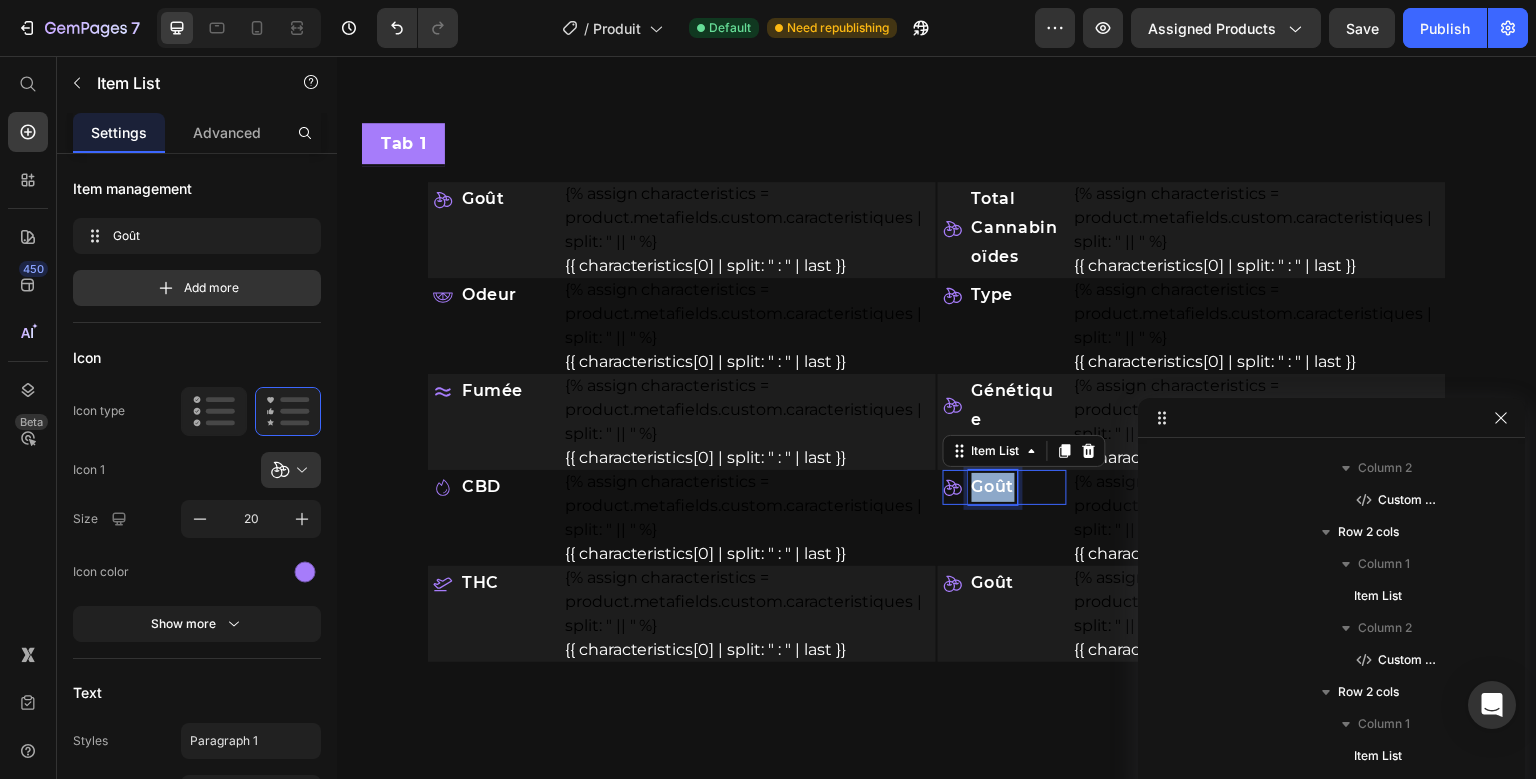 scroll, scrollTop: 1526, scrollLeft: 0, axis: vertical 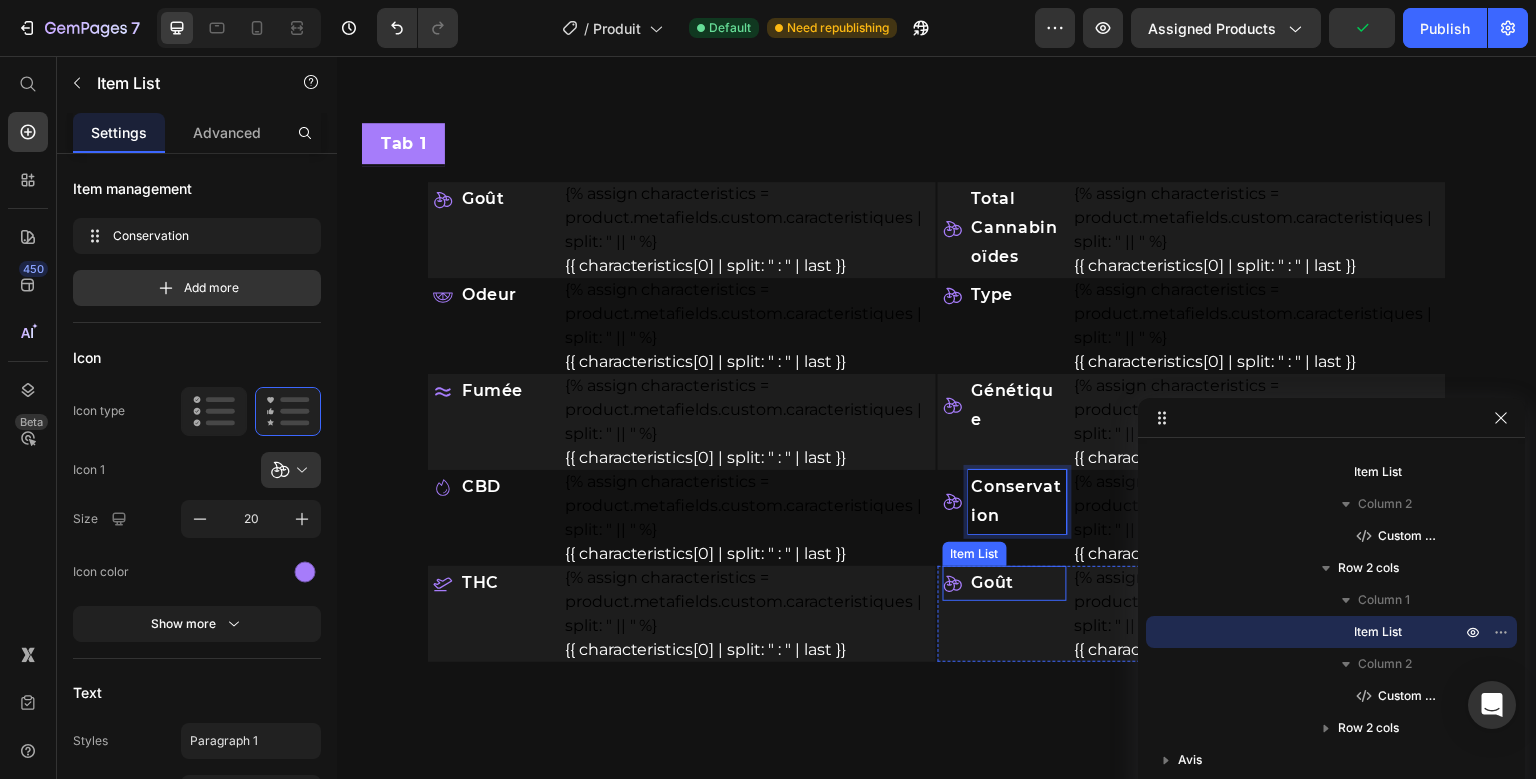 click on "Goût" at bounding box center [993, 583] 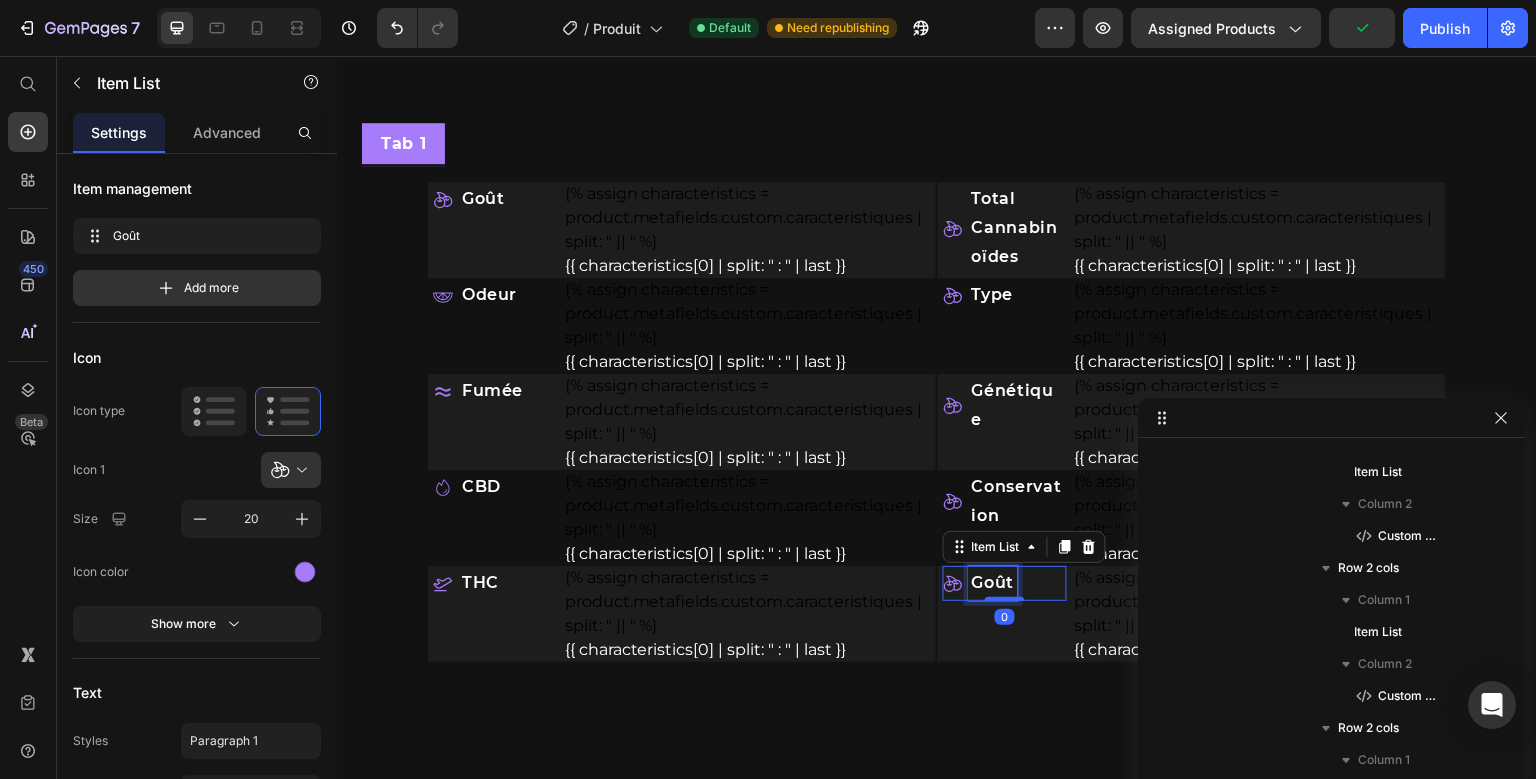 scroll, scrollTop: 1654, scrollLeft: 0, axis: vertical 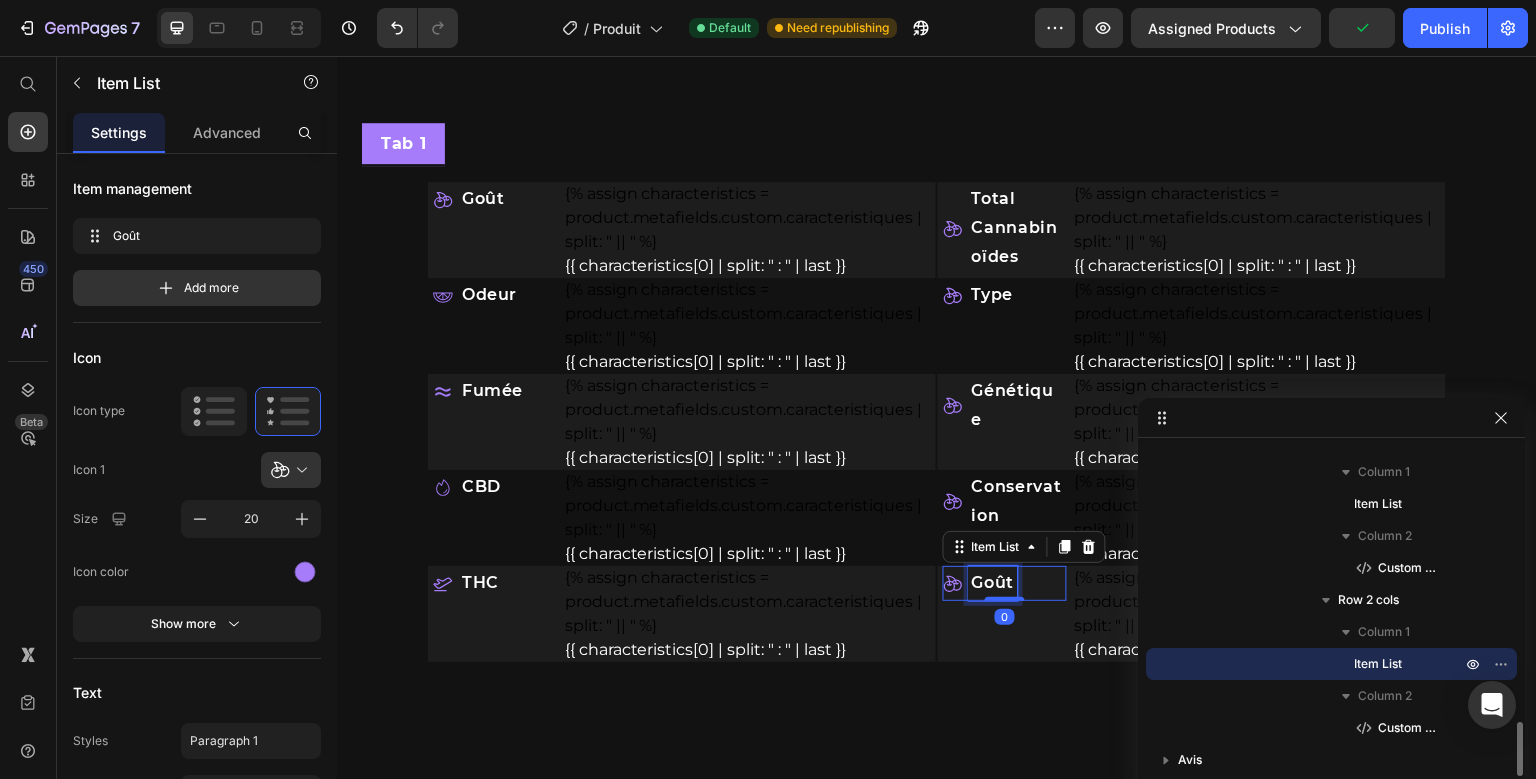 click on "Goût" at bounding box center [993, 583] 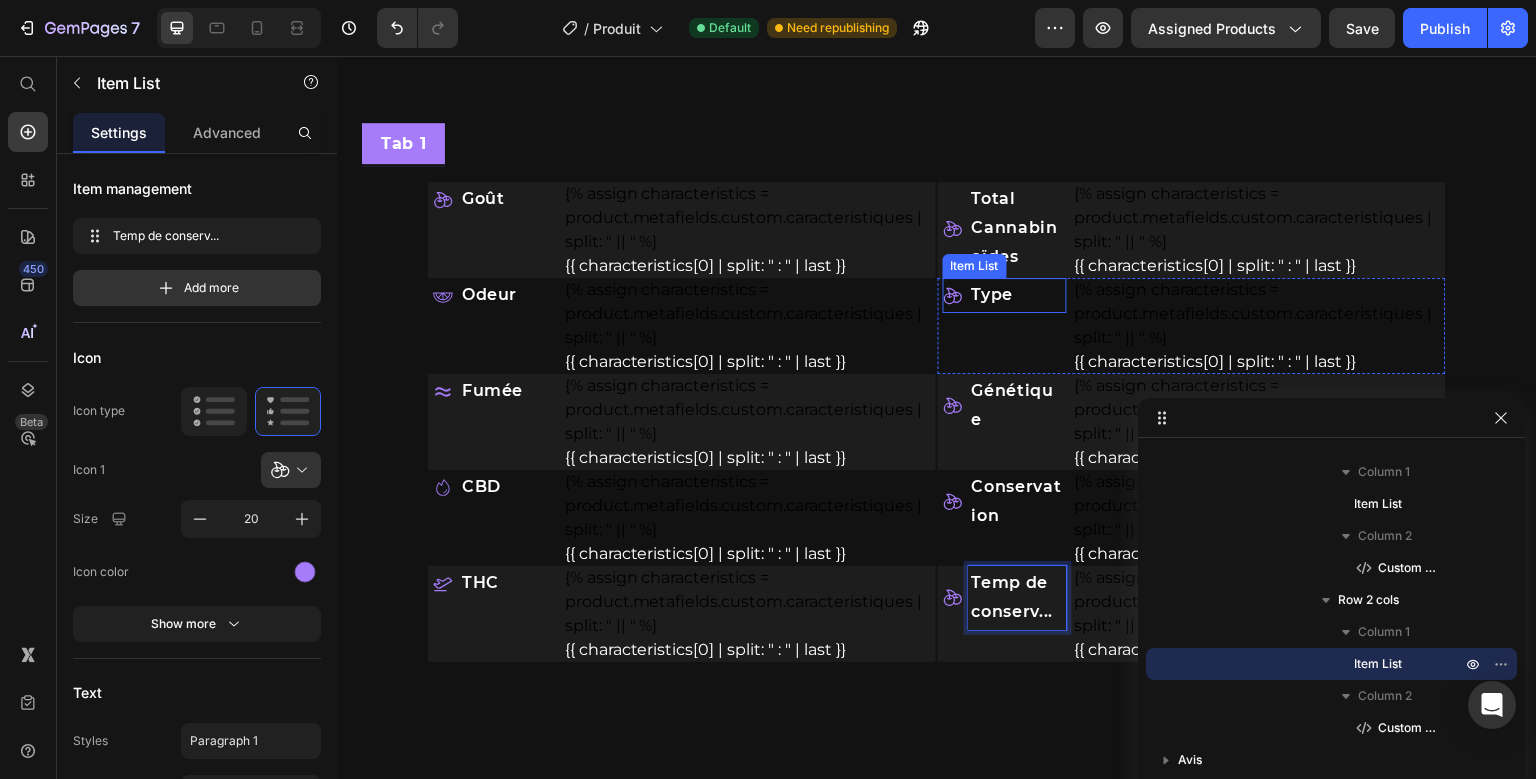 click on "Type" at bounding box center [993, 295] 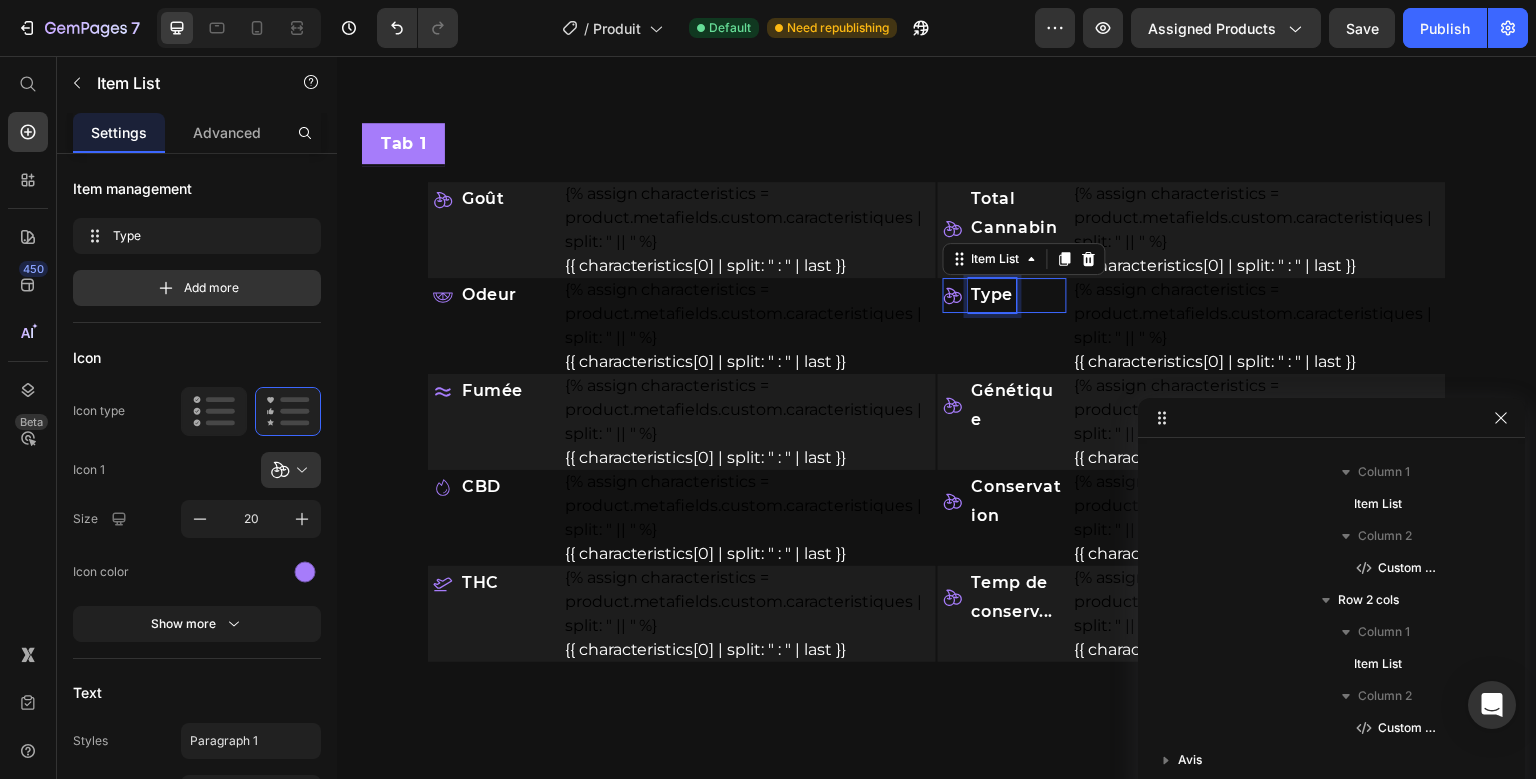 scroll, scrollTop: 1242, scrollLeft: 0, axis: vertical 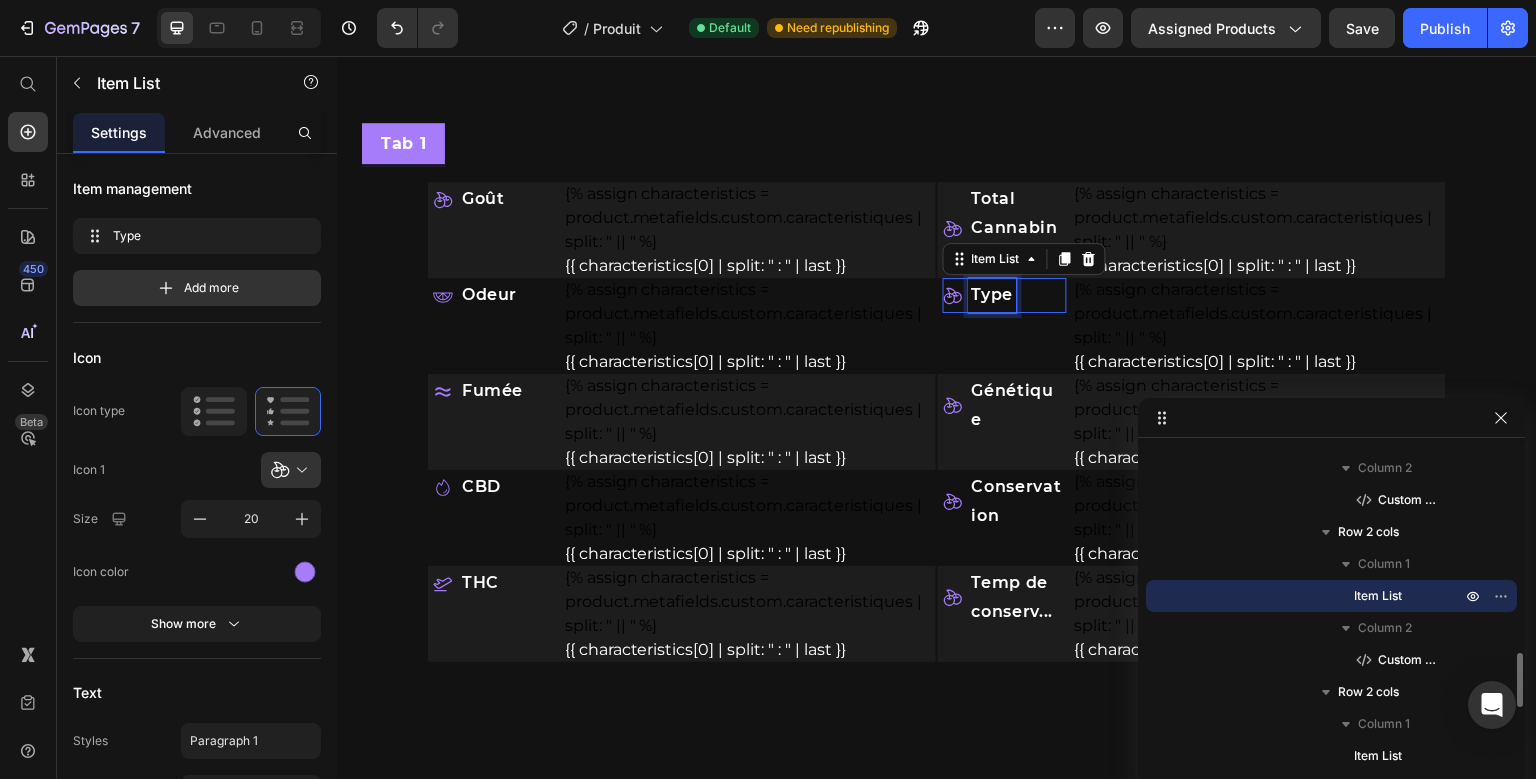 click on "Type" at bounding box center (993, 295) 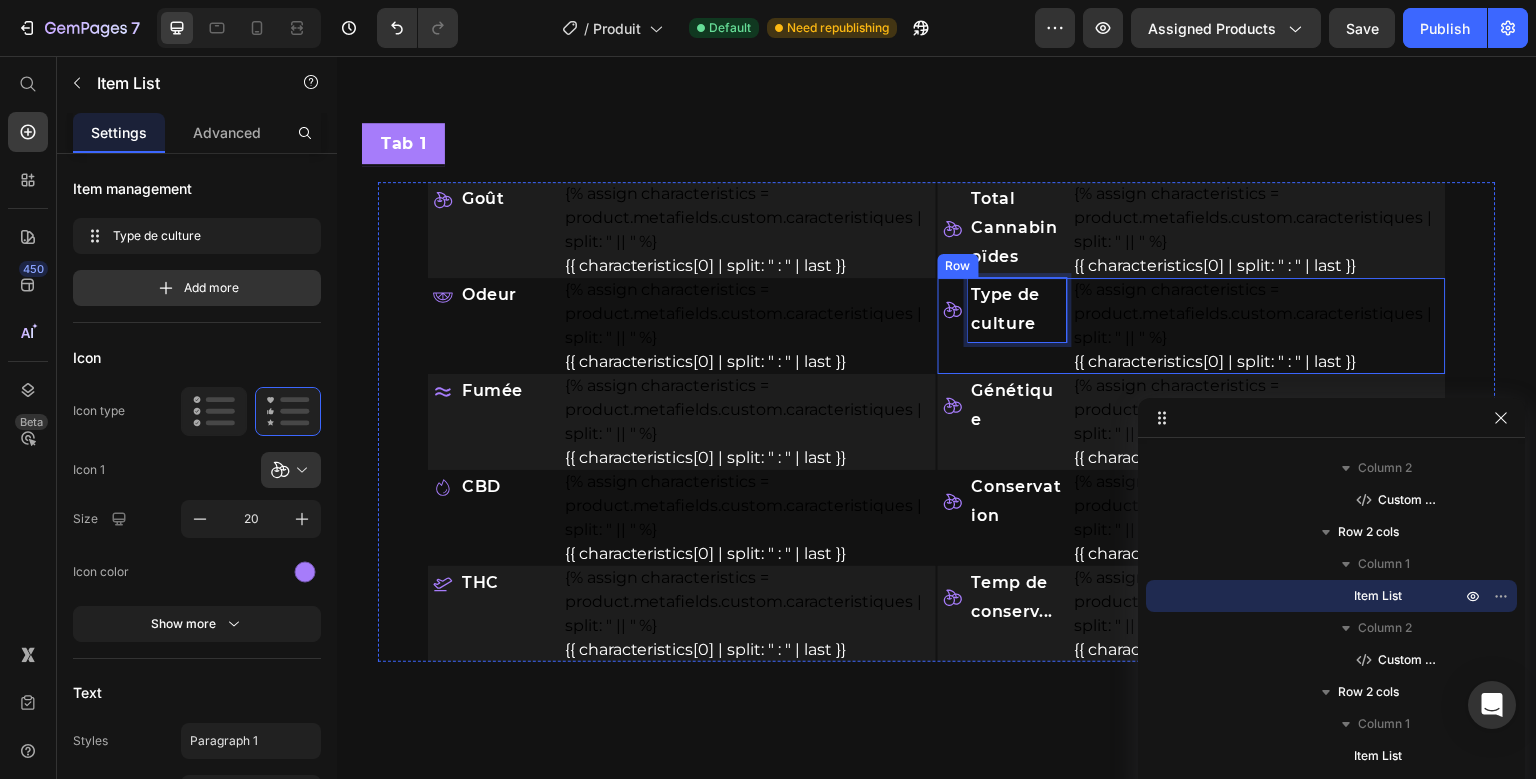 click on "Type de culture Item List   0" at bounding box center [1005, 326] 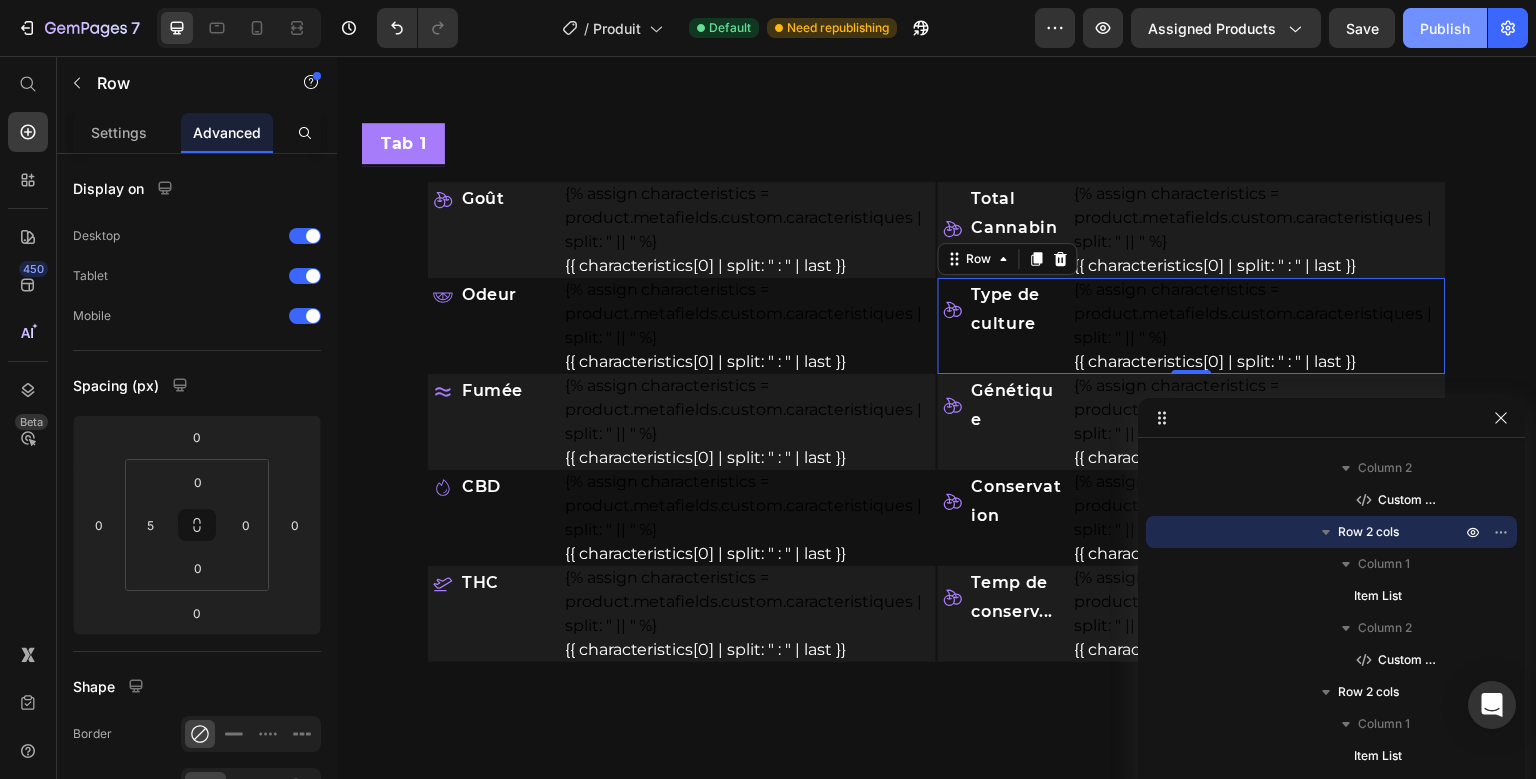 click on "Publish" at bounding box center [1445, 28] 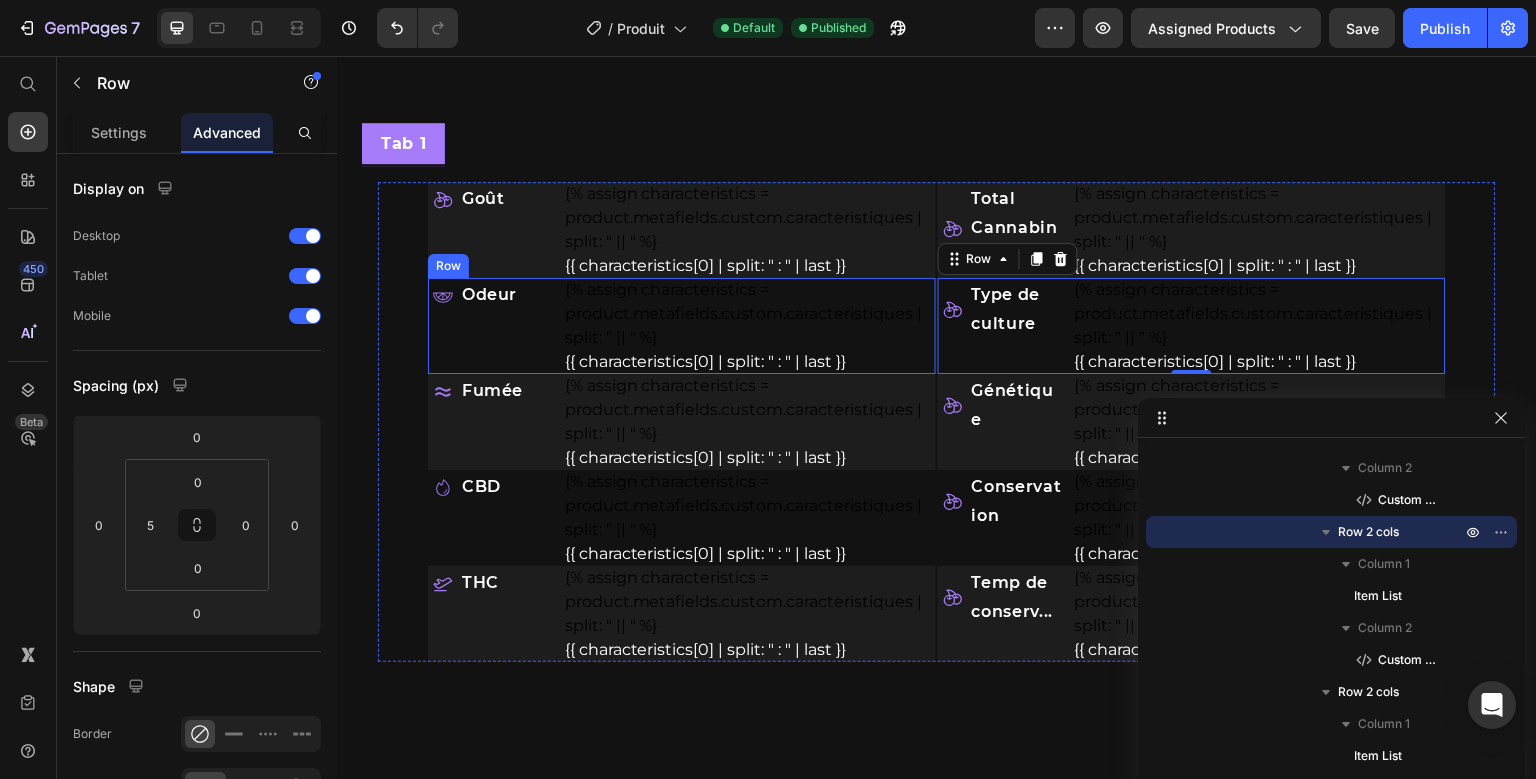 click on "Odeur Item List" at bounding box center (495, 326) 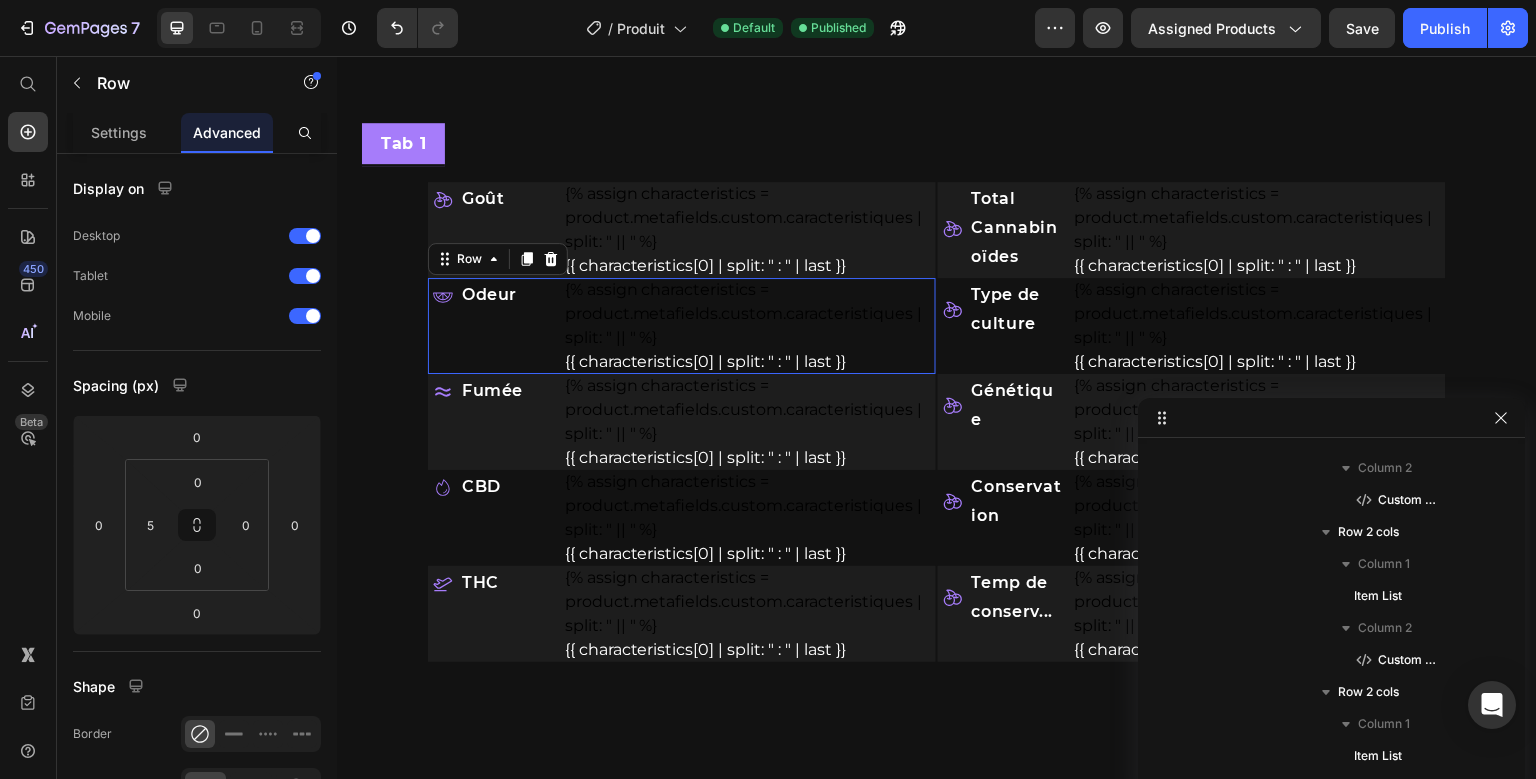 scroll, scrollTop: 346, scrollLeft: 0, axis: vertical 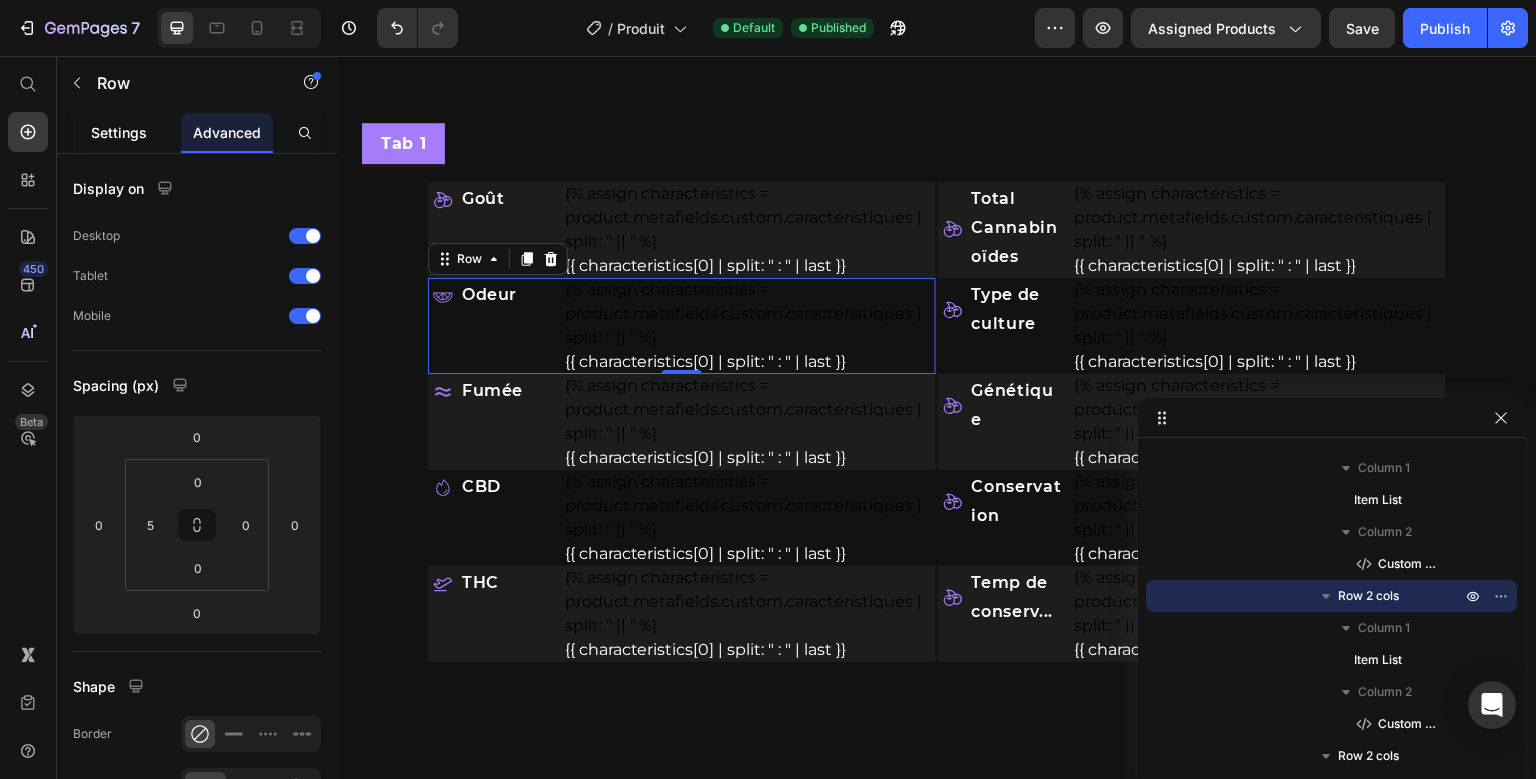 click on "Settings" 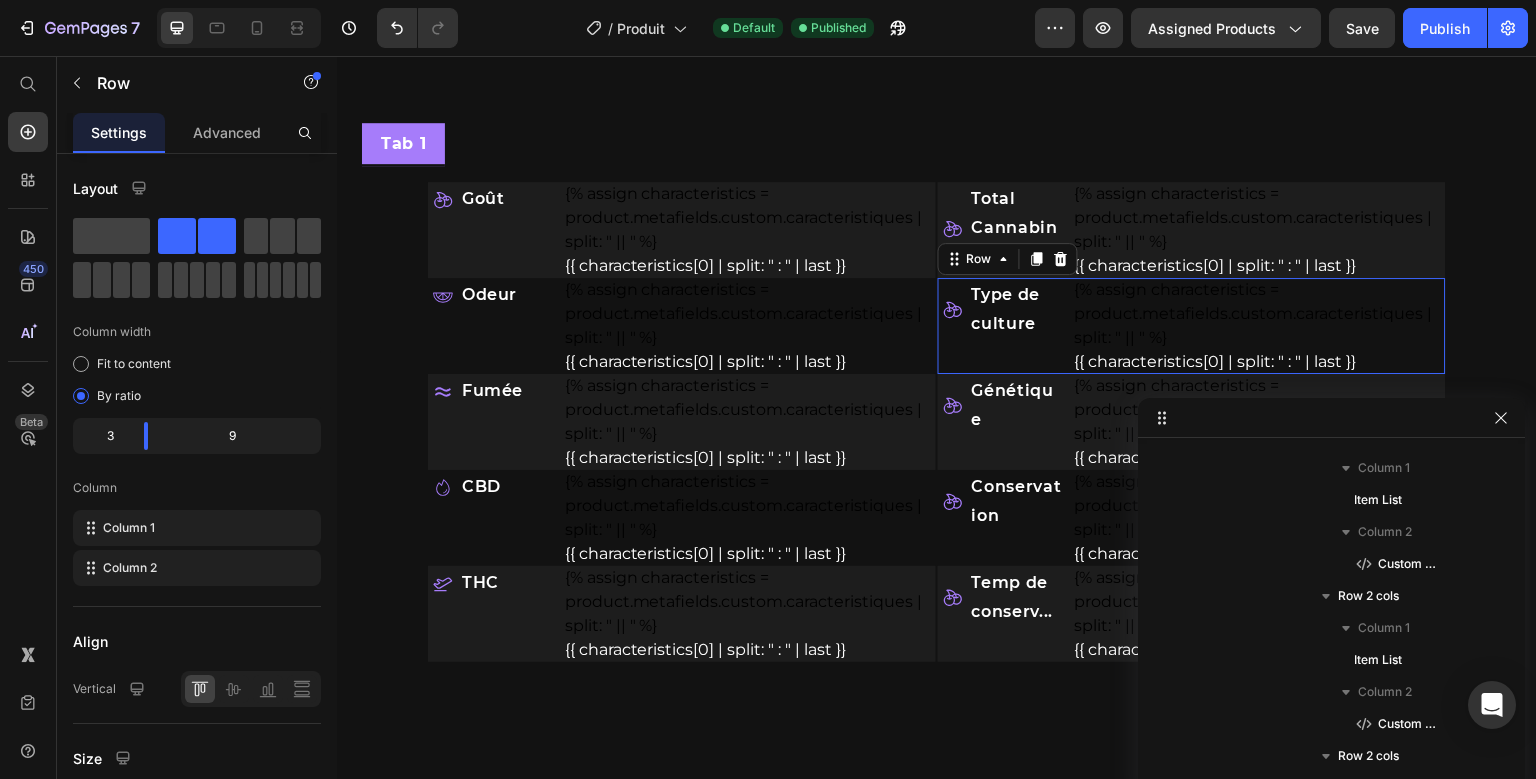 scroll, scrollTop: 1178, scrollLeft: 0, axis: vertical 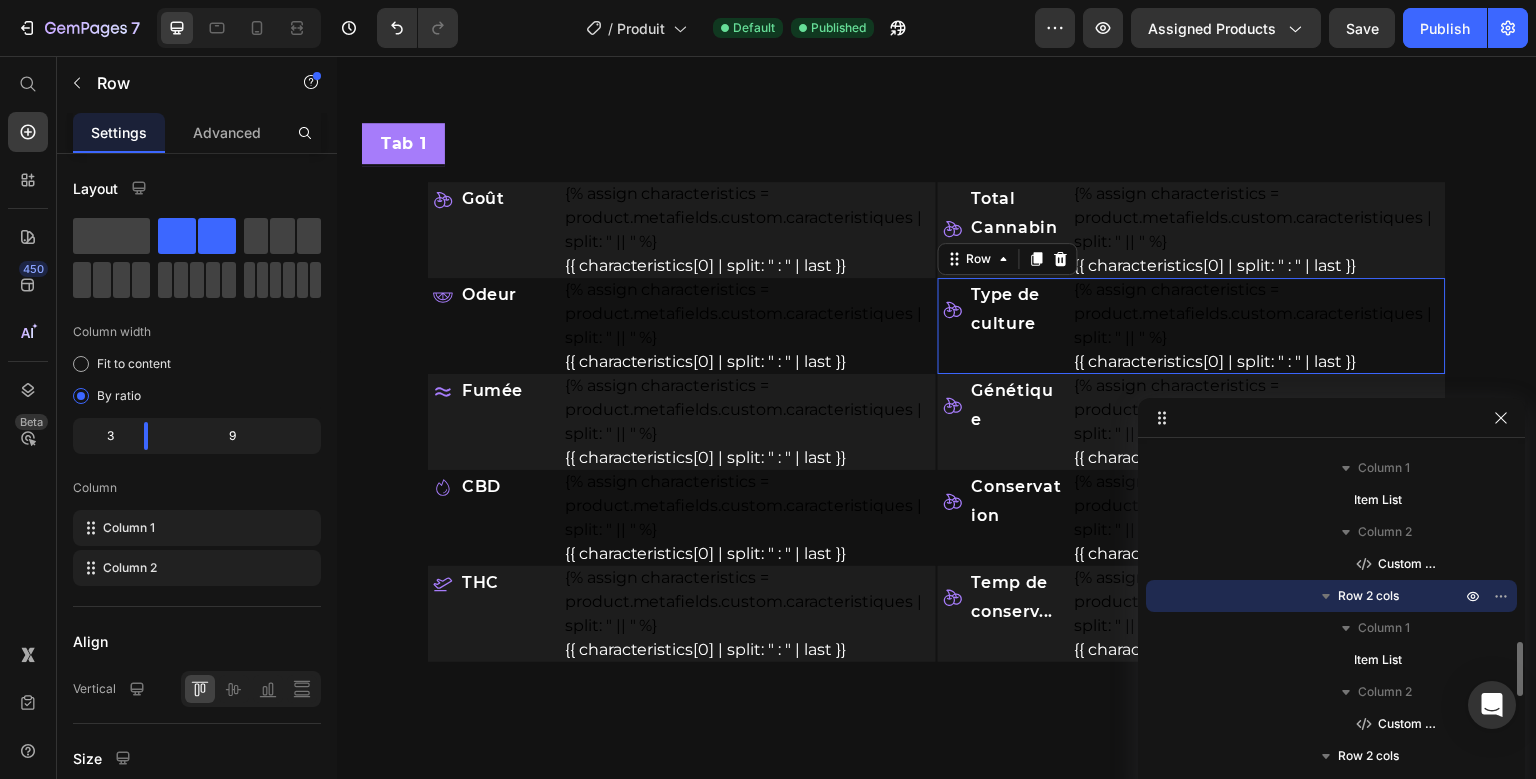 click on "Total Cannabinoïdes Item List {% assign characteristics = product.metafields.custom.caracteristiques | split: " || " %}
{{ characteristics[0] | split: " : " | last }}
Custom Code Row
Type de culture Item List {% assign characteristics = product.metafields.custom.caracteristiques | split: " || " %}
{{ characteristics[0] | split: " : " | last }}
Custom Code Row   0
Génétique Item List {% assign characteristics = product.metafields.custom.caracteristiques | split: " || " %}
{{ characteristics[0] | split: " : " | last }}
Custom Code Row
Conservation Item List {% assign characteristics = product.metafields.custom.caracteristiques | split: " || " %}
{{ characteristics[0] | split: " : " | last }}
Custom Code Row
Temp de conserv... Item List {% assign characteristics = product.metafields.custom.caracteristiques | split: " || " %}
Custom Code Row" at bounding box center (1192, 422) 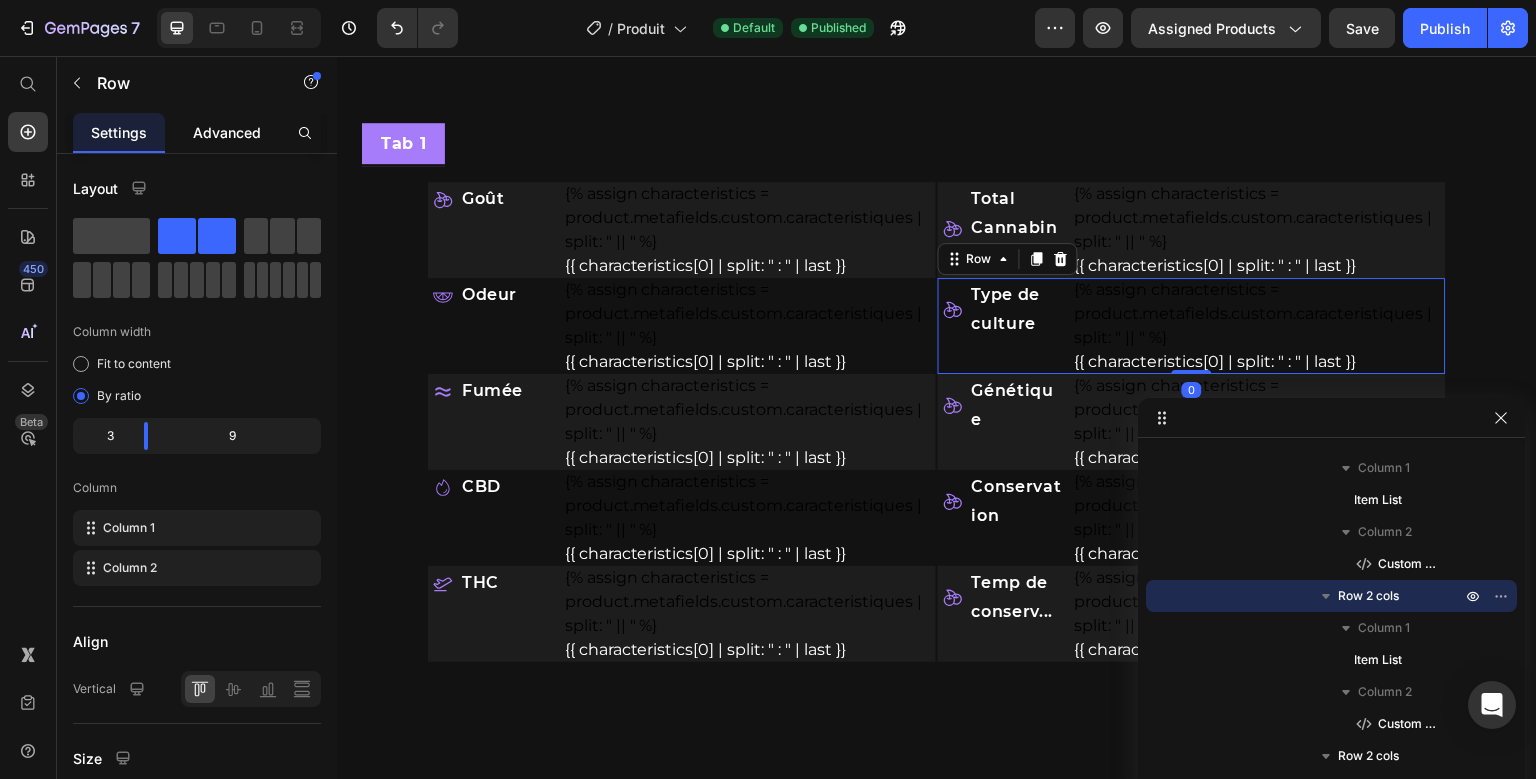 click on "Advanced" at bounding box center [227, 132] 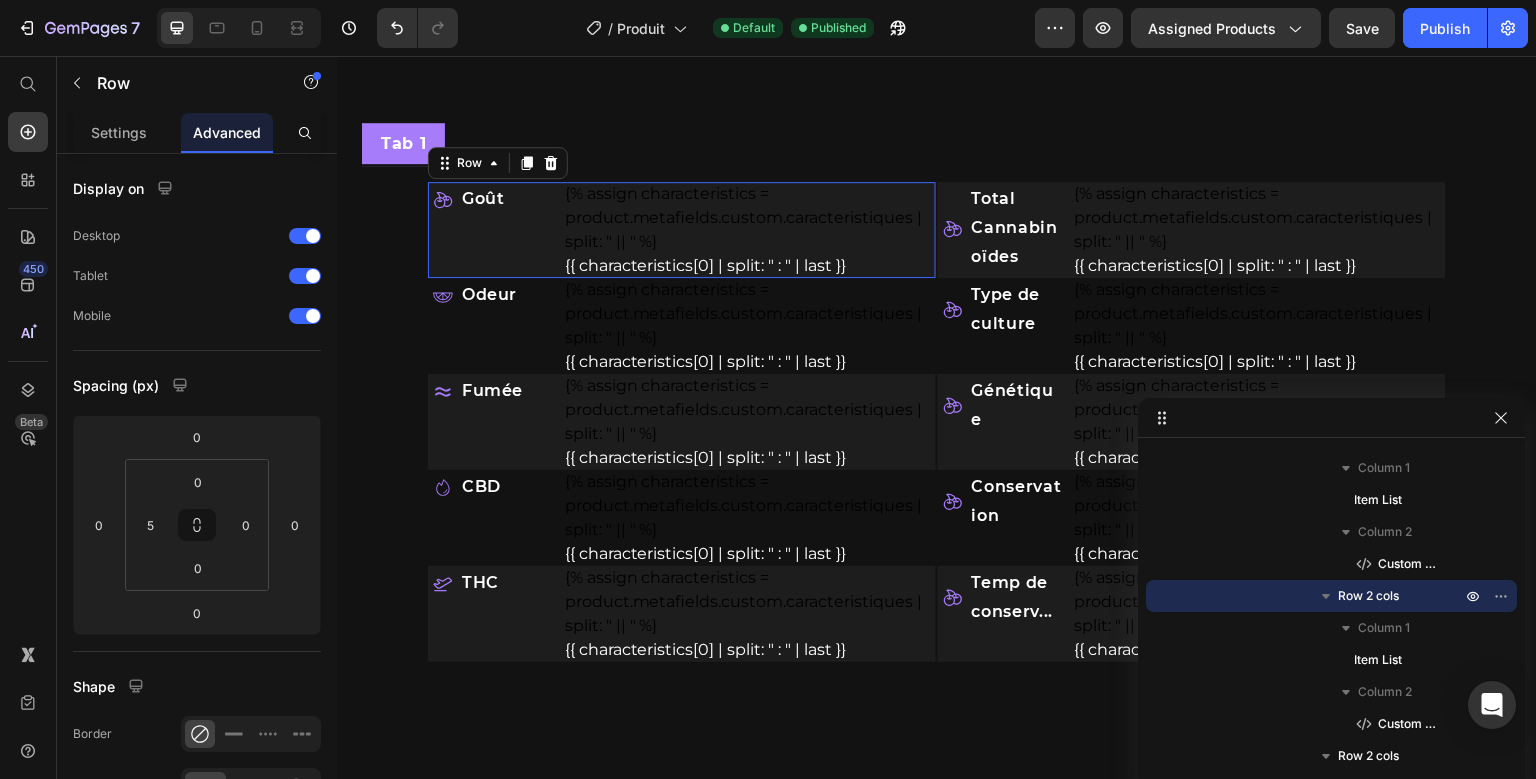 drag, startPoint x: 531, startPoint y: 255, endPoint x: 478, endPoint y: 194, distance: 80.80842 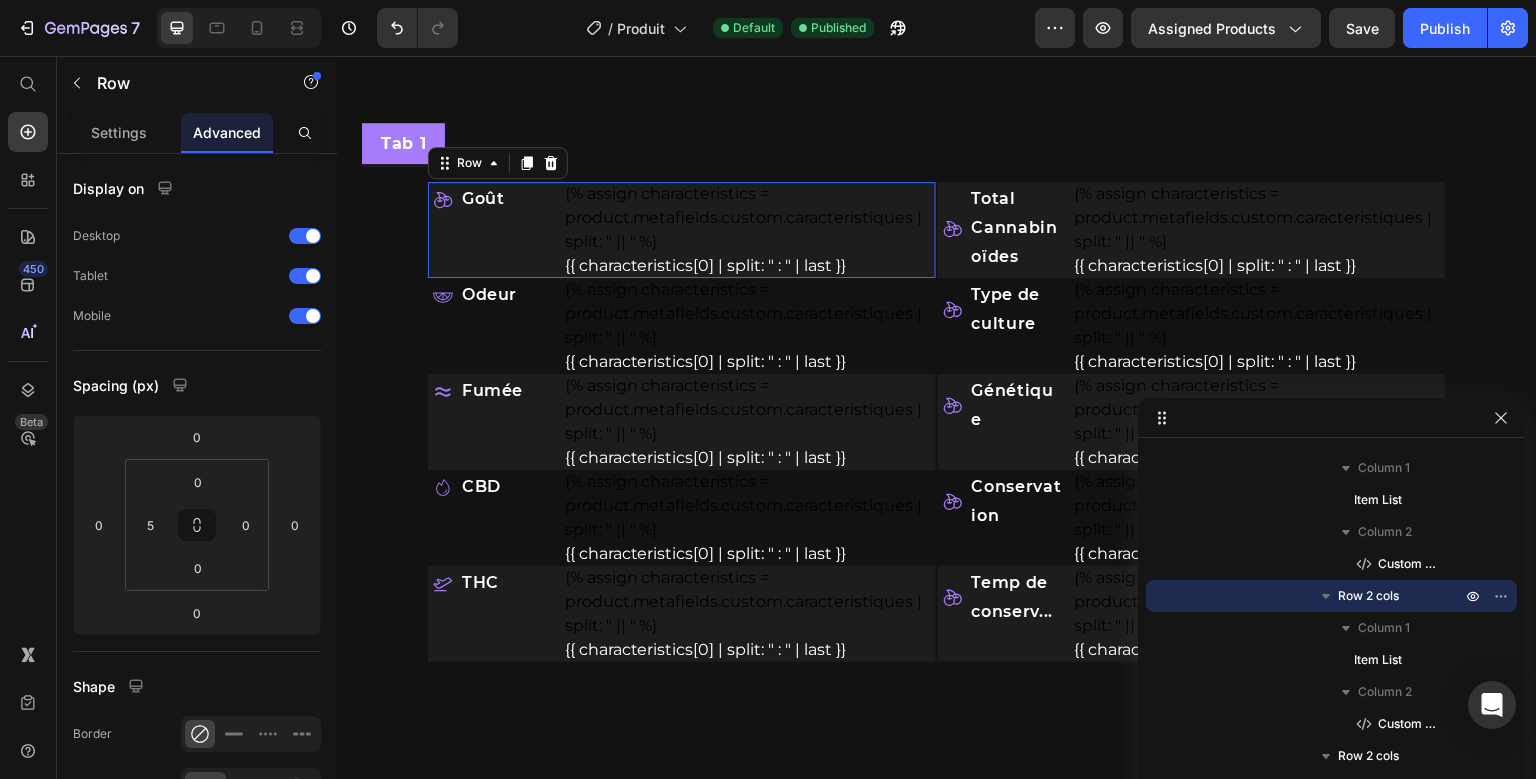 click on "Goût Item List" at bounding box center (495, 230) 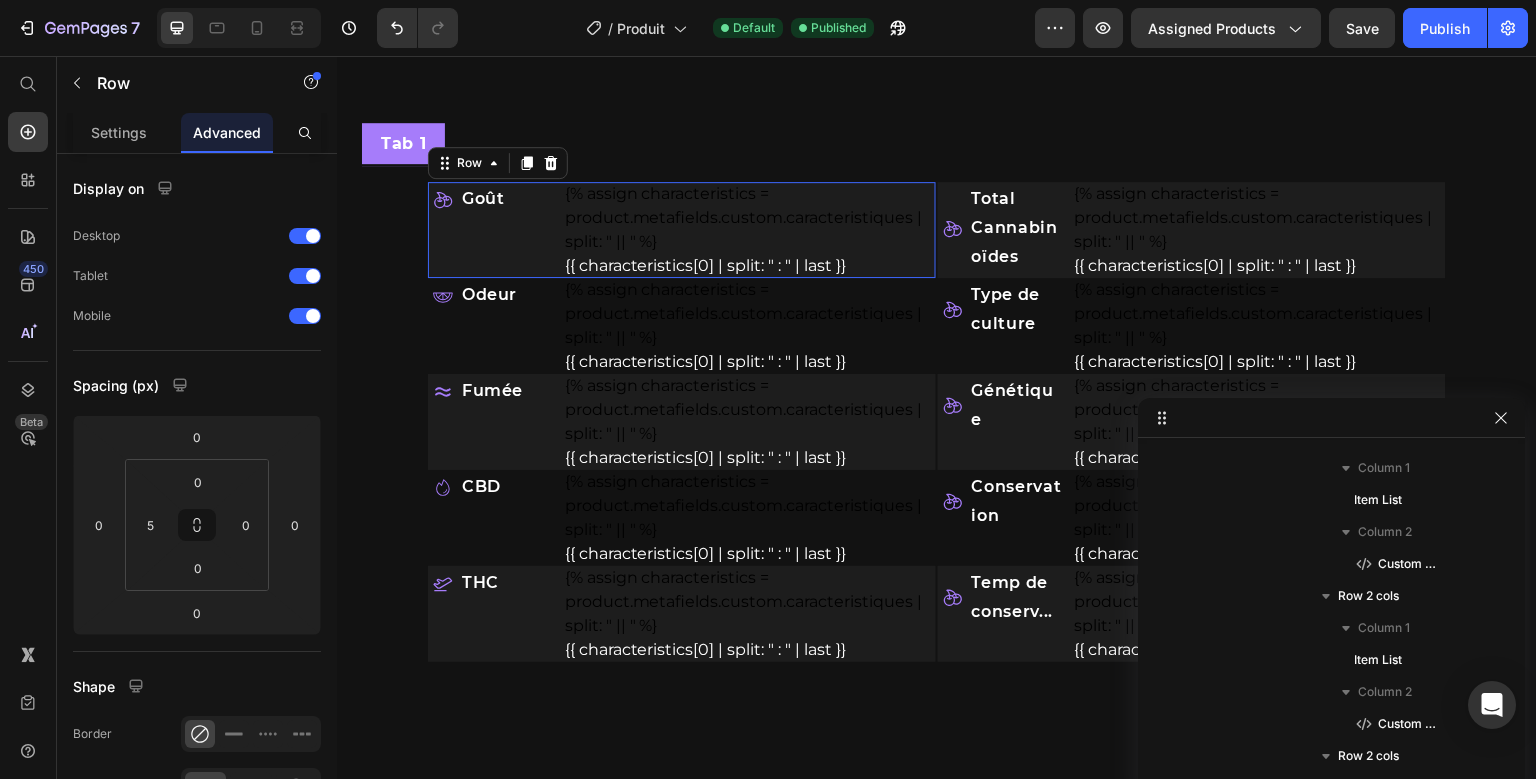 scroll, scrollTop: 186, scrollLeft: 0, axis: vertical 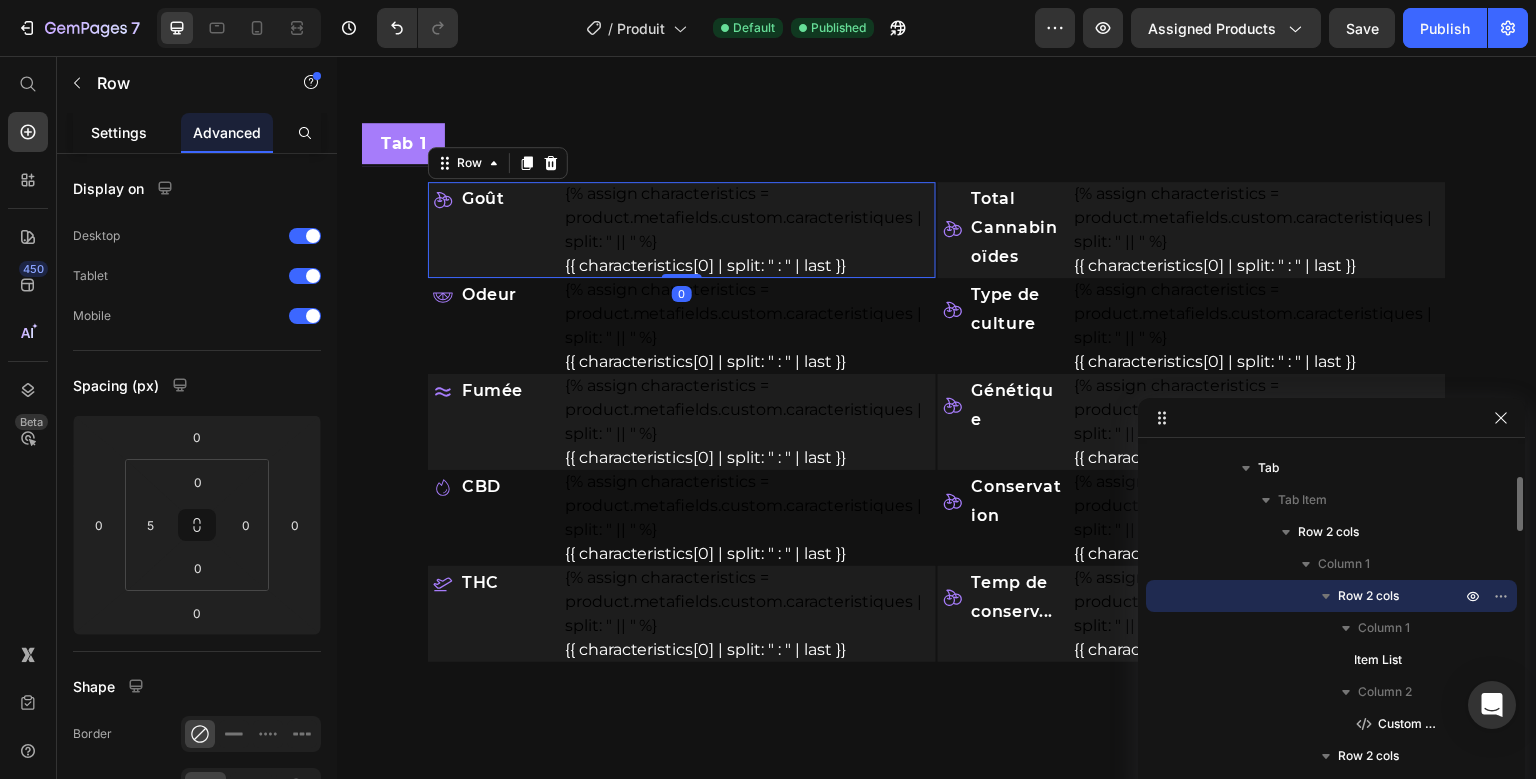 click on "Settings" at bounding box center [119, 132] 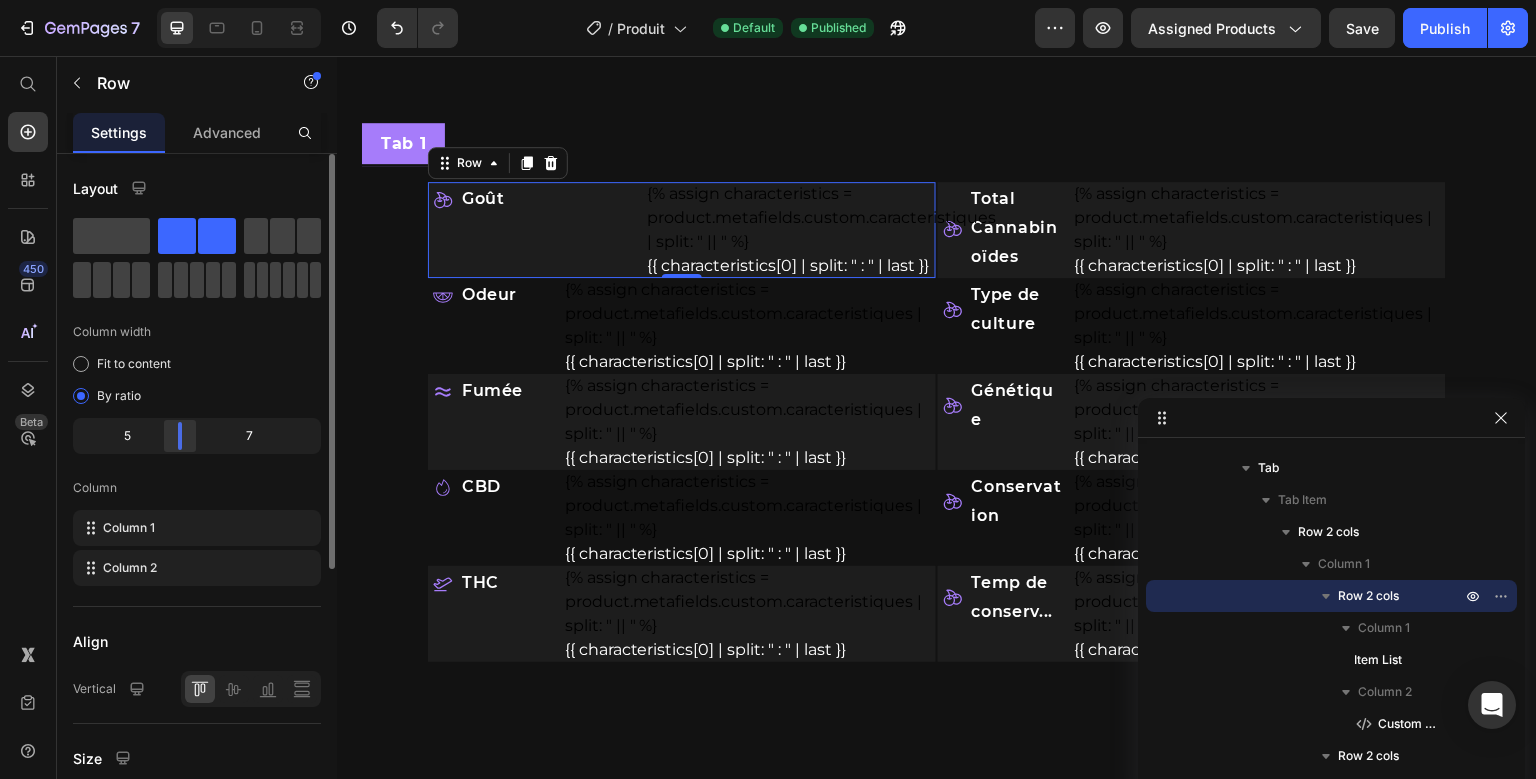 drag, startPoint x: 142, startPoint y: 446, endPoint x: 177, endPoint y: 442, distance: 35.22783 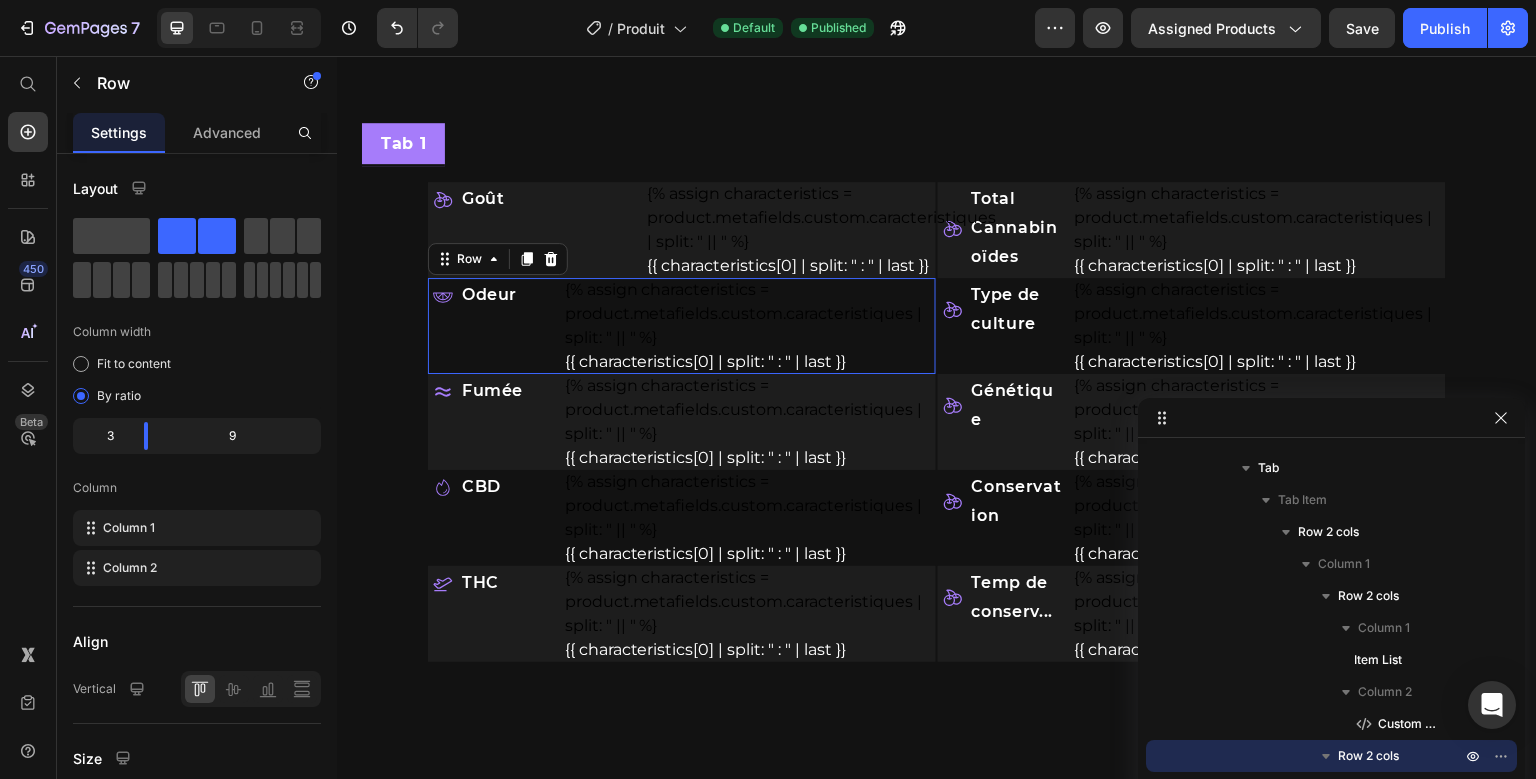 click on "Goût Item List {% assign characteristics = product.metafields.custom.caracteristiques | split: " || " %}
{{ characteristics[0] | split: " : " | last }}
Custom Code Row
Odeur Item List {% assign characteristics = product.metafields.custom.caracteristiques | split: " || " %}
{{ characteristics[0] | split: " : " | last }}
Custom Code Row   0
Fumée Item List {% assign characteristics = product.metafields.custom.caracteristiques | split: " || " %}
{{ characteristics[0] | split: " : " | last }}
Custom Code Row
CBD Item List {% assign characteristics = product.metafields.custom.caracteristiques | split: " || " %}
{{ characteristics[0] | split: " : " | last }}
Custom Code Row
THC Item List {% assign characteristics = product.metafields.custom.caracteristiques | split: " || " %}
{{ characteristics[0] | split: " : " | last }}
Custom Code Row" at bounding box center (682, 422) 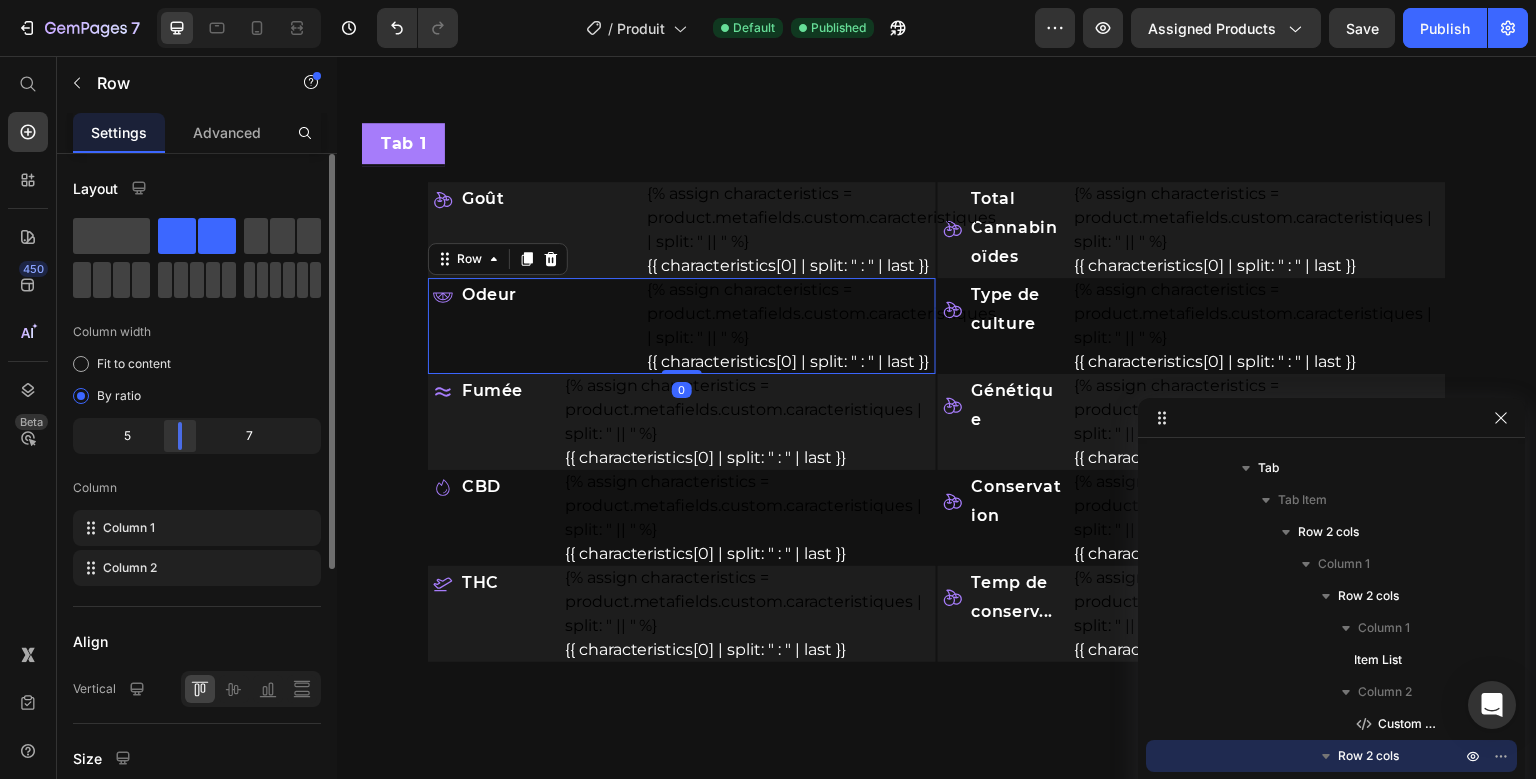 drag, startPoint x: 149, startPoint y: 439, endPoint x: 186, endPoint y: 438, distance: 37.01351 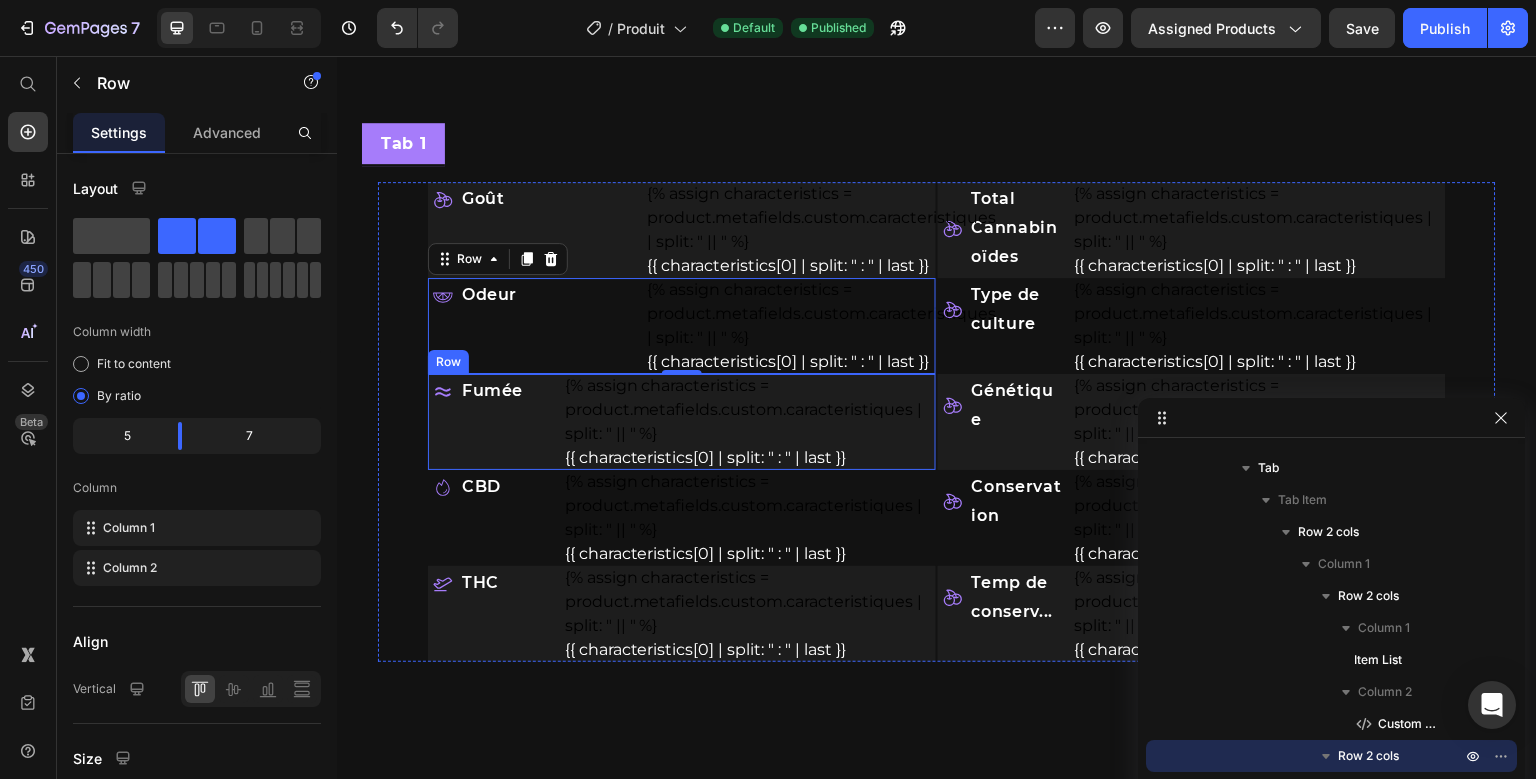 scroll, scrollTop: 506, scrollLeft: 0, axis: vertical 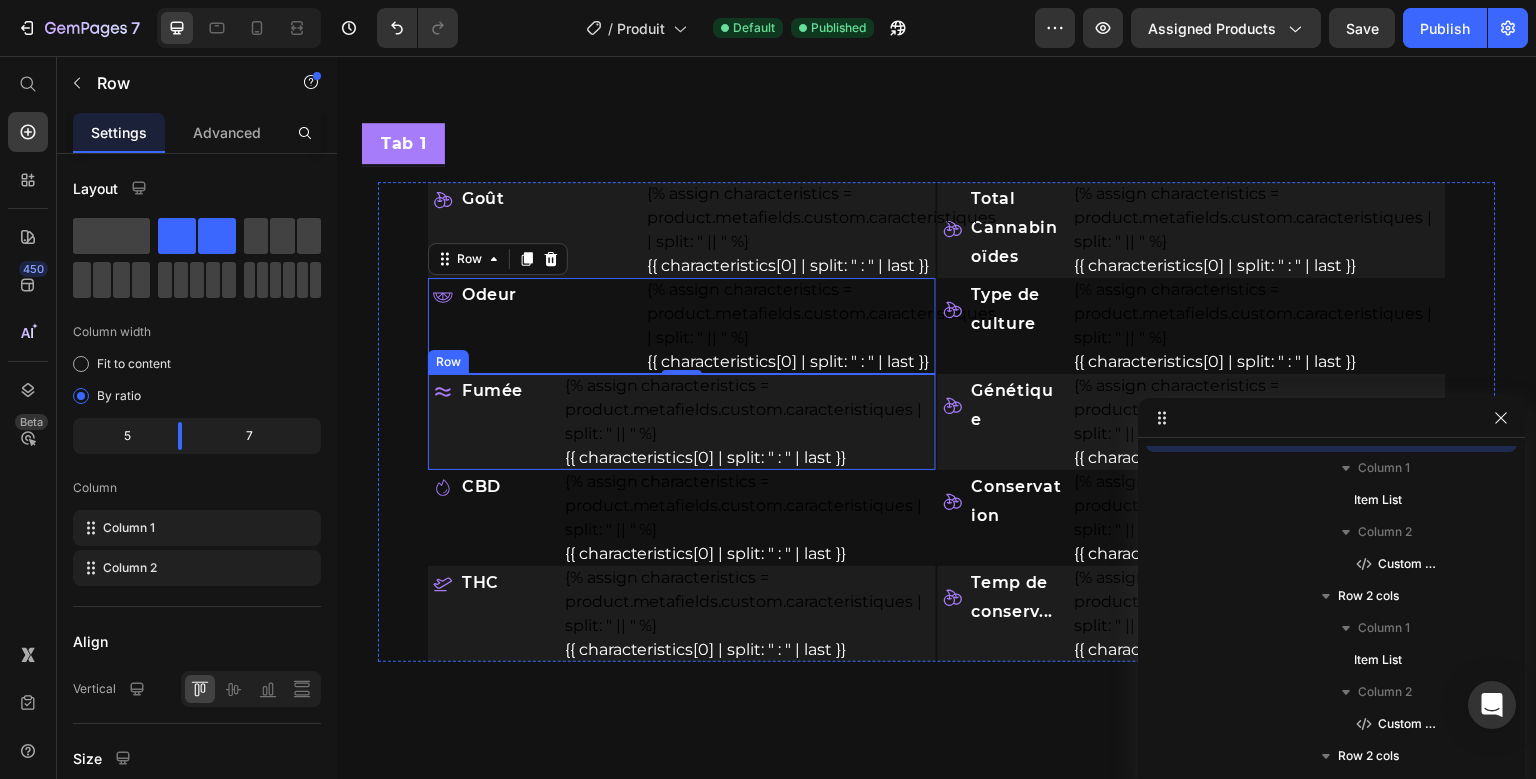 click on "Goût Item List {% assign characteristics = product.metafields.custom.caracteristiques | split: " || " %}
{{ characteristics[0] | split: " : " | last }}
Custom Code Row
Odeur Item List {% assign characteristics = product.metafields.custom.caracteristiques | split: " || " %}
{{ characteristics[0] | split: " : " | last }}
Custom Code Row   0
Fumée Item List {% assign characteristics = product.metafields.custom.caracteristiques | split: " || " %}
{{ characteristics[0] | split: " : " | last }}
Custom Code Row
CBD Item List {% assign characteristics = product.metafields.custom.caracteristiques | split: " || " %}
{{ characteristics[0] | split: " : " | last }}
Custom Code Row
THC Item List {% assign characteristics = product.metafields.custom.caracteristiques | split: " || " %}
{{ characteristics[0] | split: " : " | last }}
Custom Code Row" at bounding box center [682, 422] 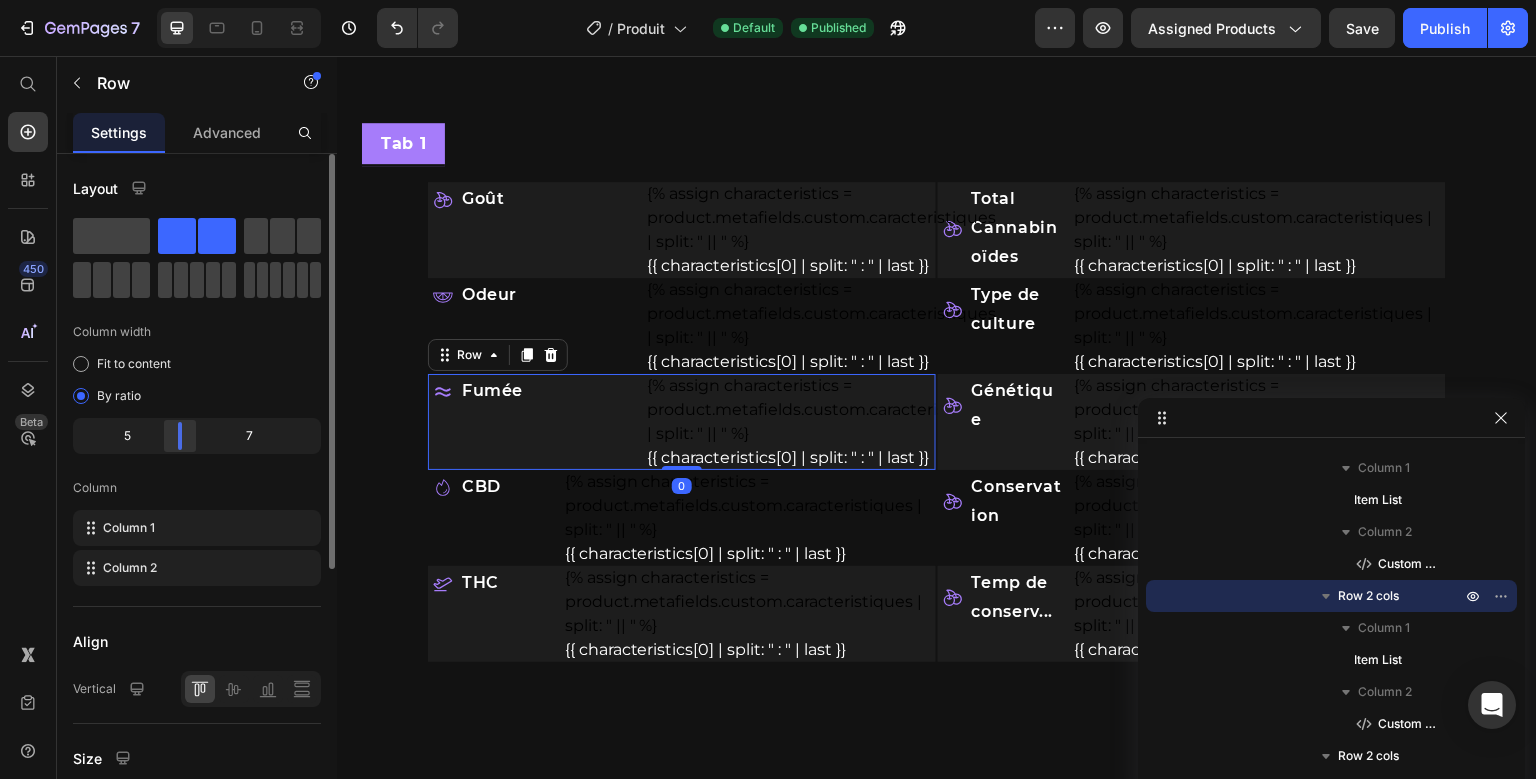 drag, startPoint x: 141, startPoint y: 436, endPoint x: 187, endPoint y: 430, distance: 46.389652 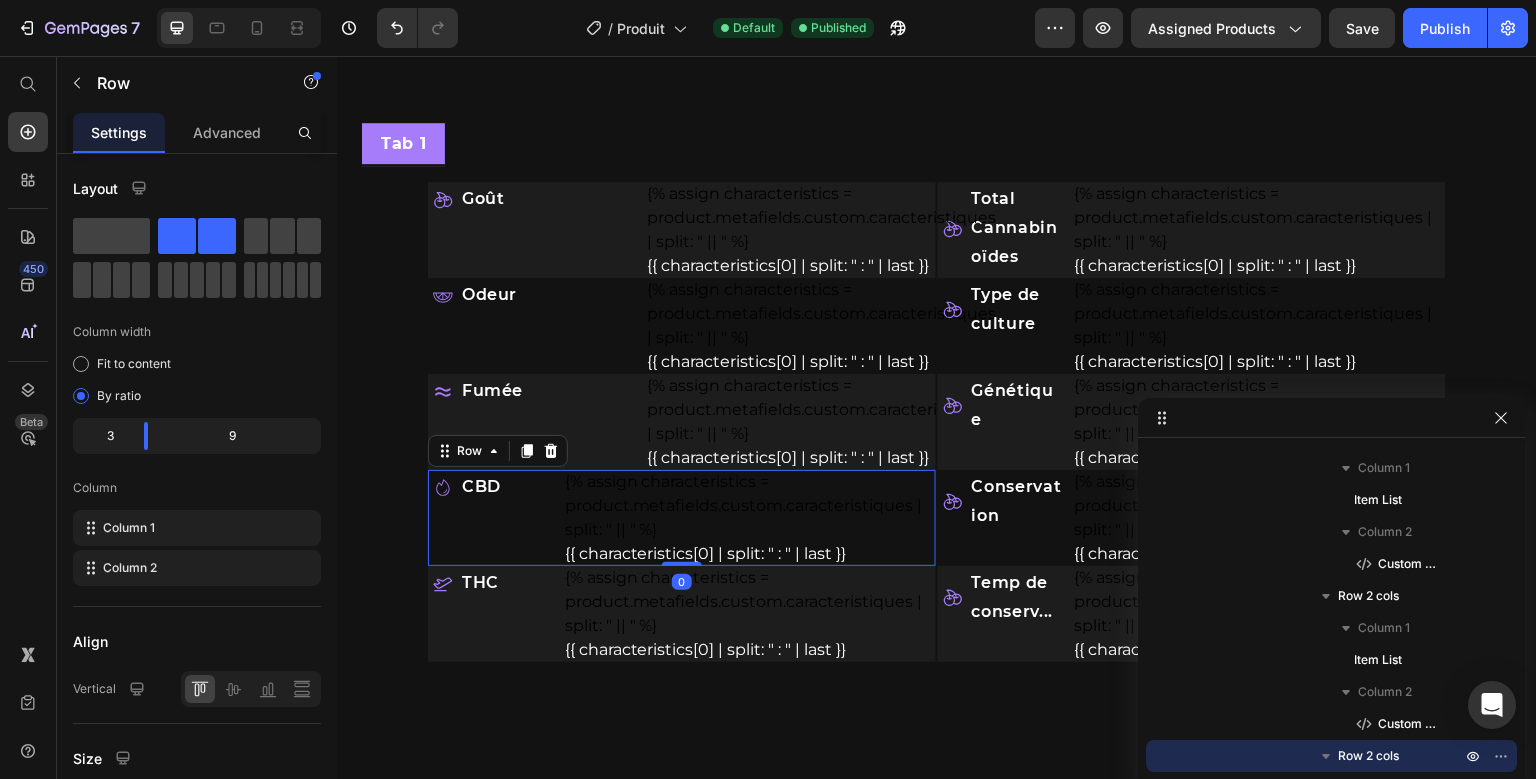 click on "Goût Item List {% assign characteristics = product.metafields.custom.caracteristiques | split: " || " %}
{{ characteristics[0] | split: " : " | last }}
Custom Code Row
Odeur Item List {% assign characteristics = product.metafields.custom.caracteristiques | split: " || " %}
{{ characteristics[0] | split: " : " | last }}
Custom Code Row
Fumée Item List {% assign characteristics = product.metafields.custom.caracteristiques | split: " || " %}
{{ characteristics[0] | split: " : " | last }}
Custom Code Row
CBD Item List {% assign characteristics = product.metafields.custom.caracteristiques | split: " || " %}
{{ characteristics[0] | split: " : " | last }}
Custom Code Row   0
THC Item List {% assign characteristics = product.metafields.custom.caracteristiques | split: " || " %}
{{ characteristics[0] | split: " : " | last }}
Custom Code Row" at bounding box center (682, 422) 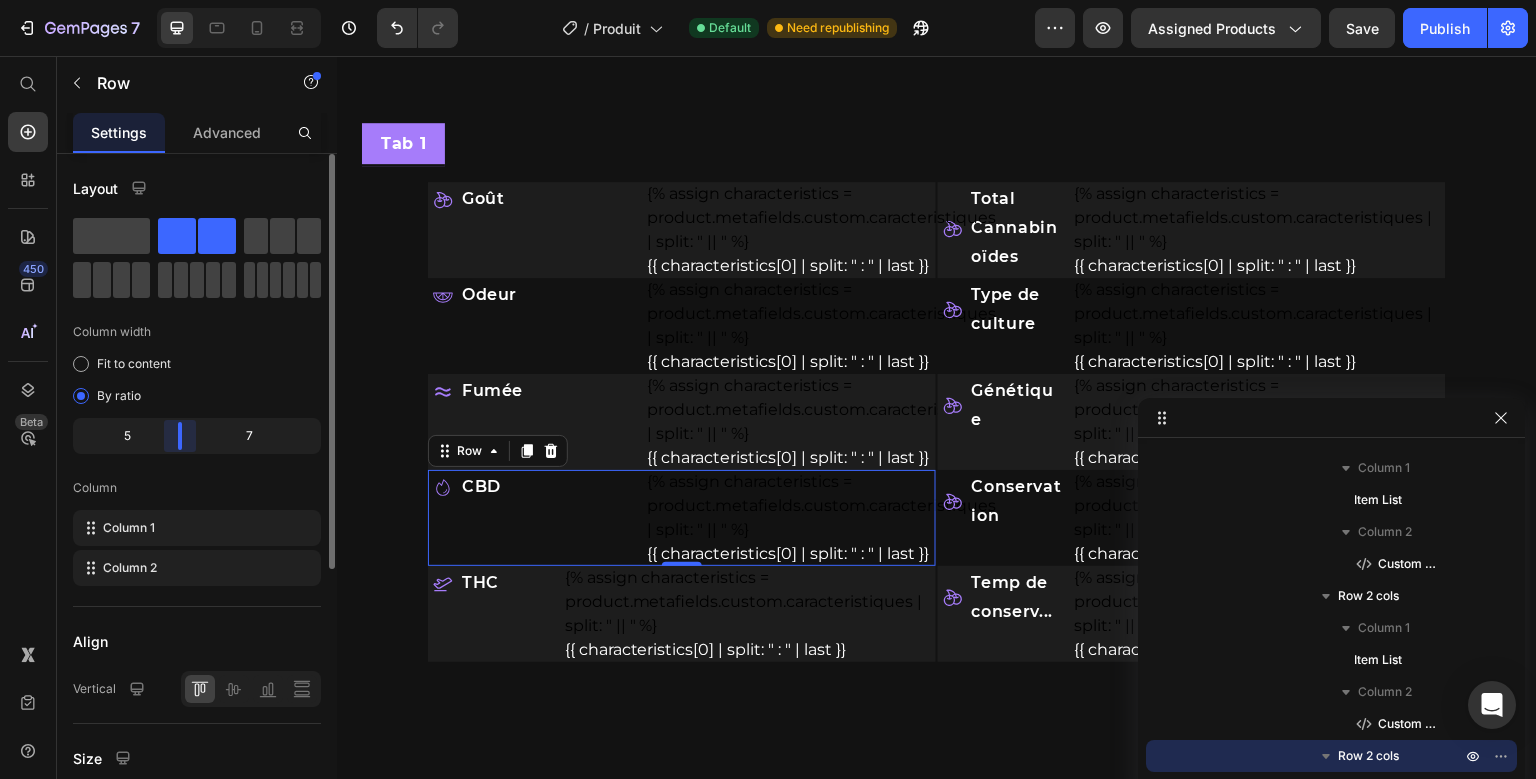 drag, startPoint x: 154, startPoint y: 441, endPoint x: 181, endPoint y: 453, distance: 29.546574 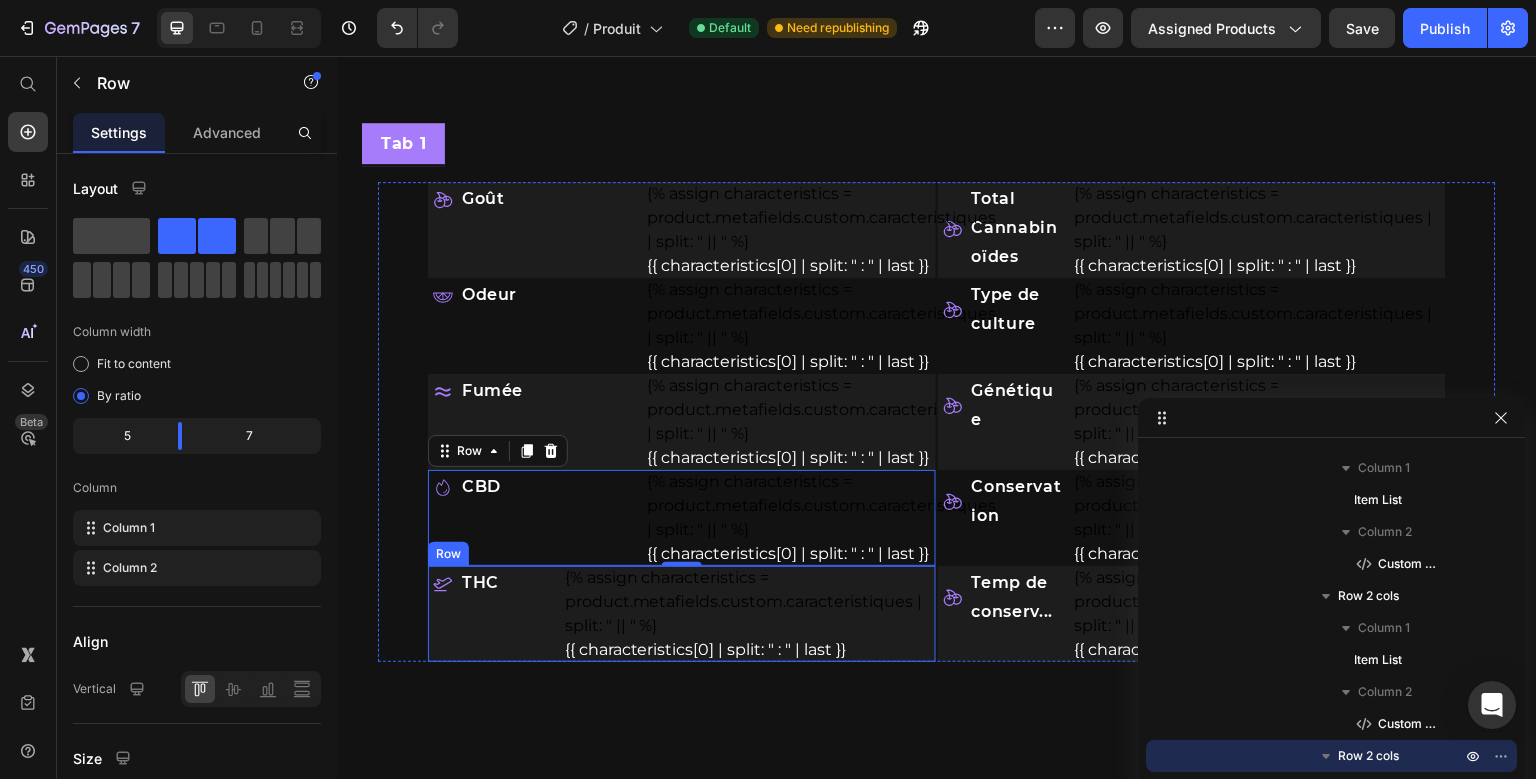 scroll, scrollTop: 826, scrollLeft: 0, axis: vertical 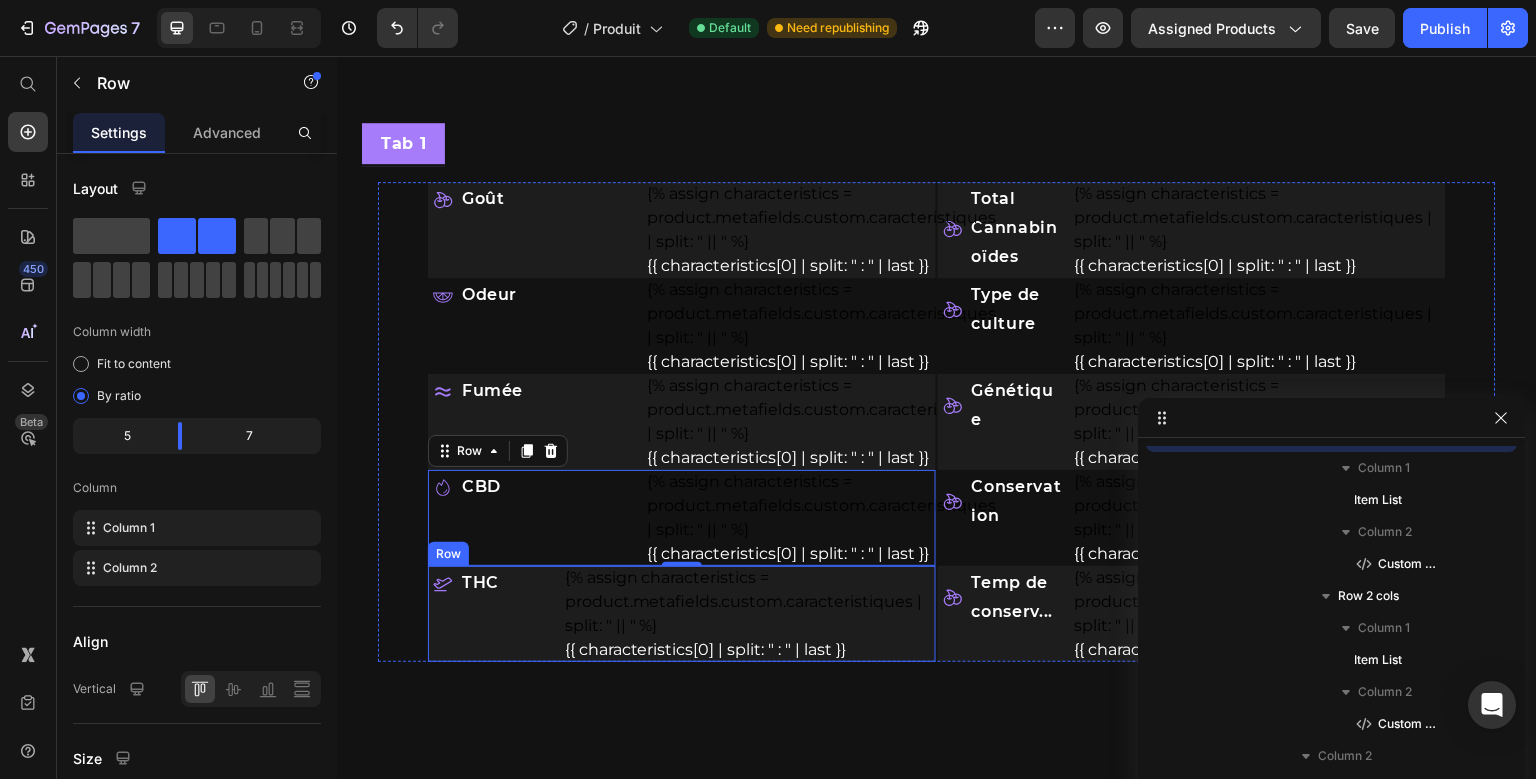 click on "Goût Item List {% assign characteristics = product.metafields.custom.caracteristiques | split: " || " %}
{{ characteristics[0] | split: " : " | last }}
Custom Code Row
Odeur Item List {% assign characteristics = product.metafields.custom.caracteristiques | split: " || " %}
{{ characteristics[0] | split: " : " | last }}
Custom Code Row
Fumée Item List {% assign characteristics = product.metafields.custom.caracteristiques | split: " || " %}
{{ characteristics[0] | split: " : " | last }}
Custom Code Row
CBD Item List {% assign characteristics = product.metafields.custom.caracteristiques | split: " || " %}
{{ characteristics[0] | split: " : " | last }}
Custom Code Row   0
THC Item List {% assign characteristics = product.metafields.custom.caracteristiques | split: " || " %}
{{ characteristics[0] | split: " : " | last }}
Custom Code Row" at bounding box center (682, 422) 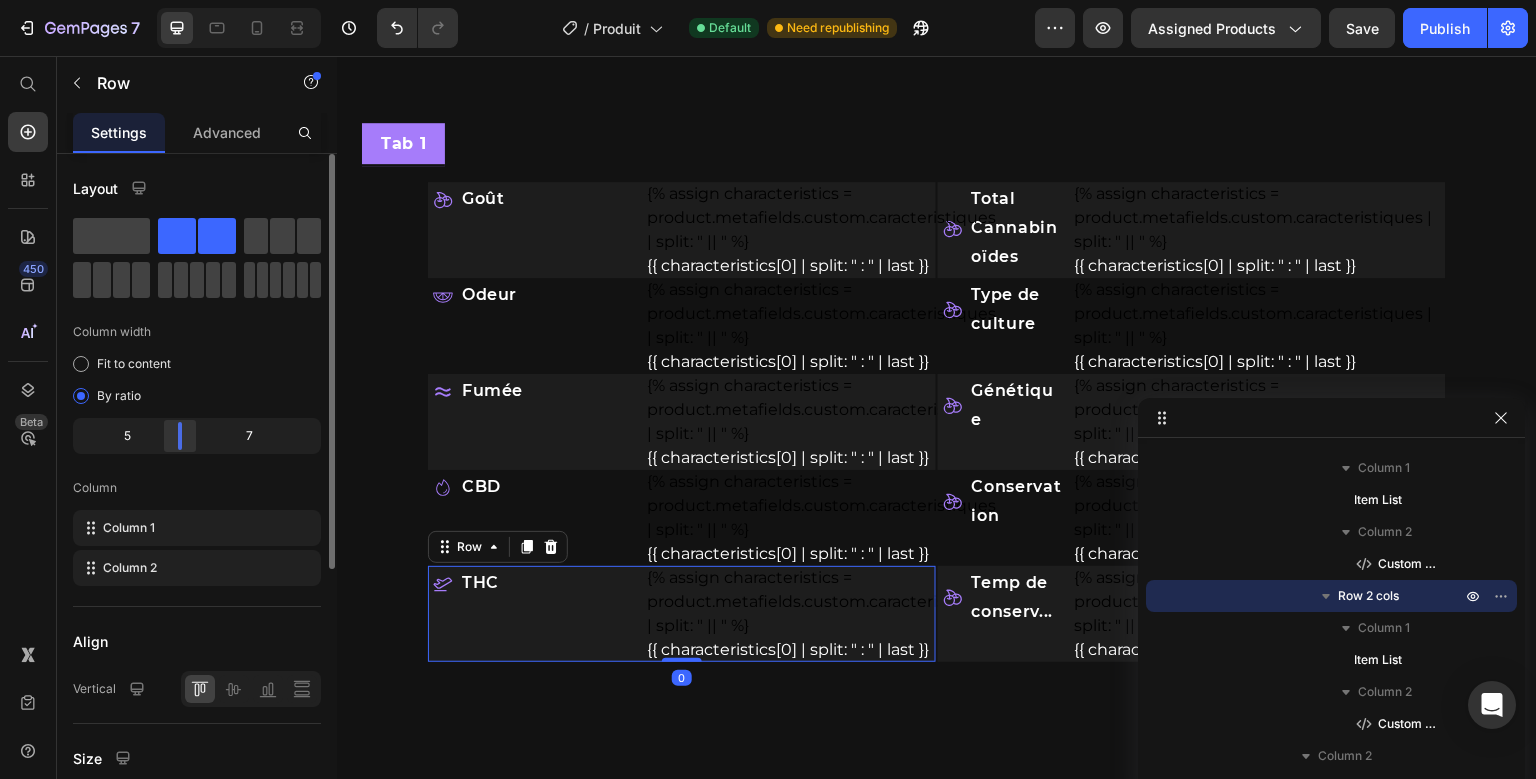 drag, startPoint x: 145, startPoint y: 444, endPoint x: 172, endPoint y: 444, distance: 27 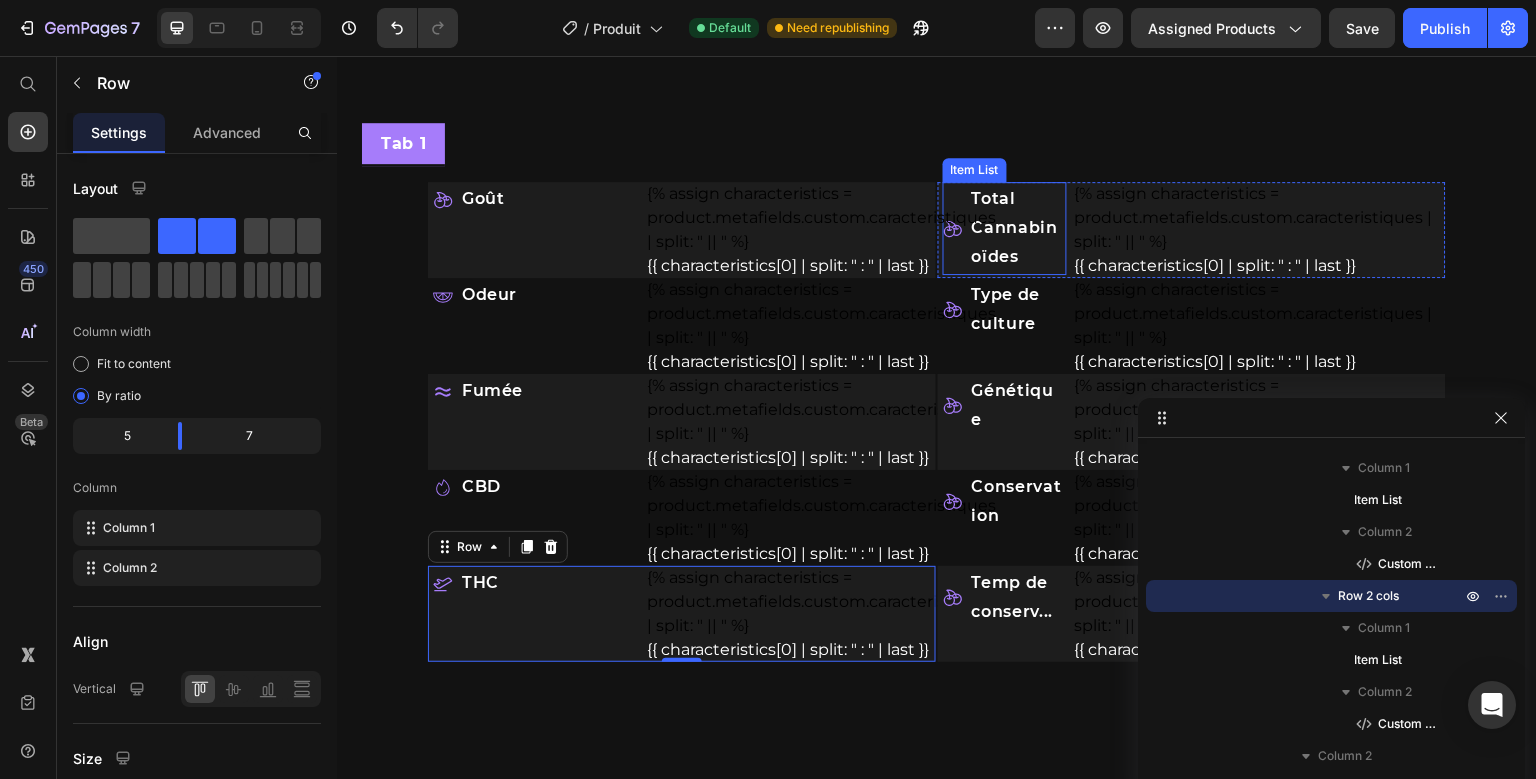 click on "Total Cannabinoïdes" at bounding box center [1005, 228] 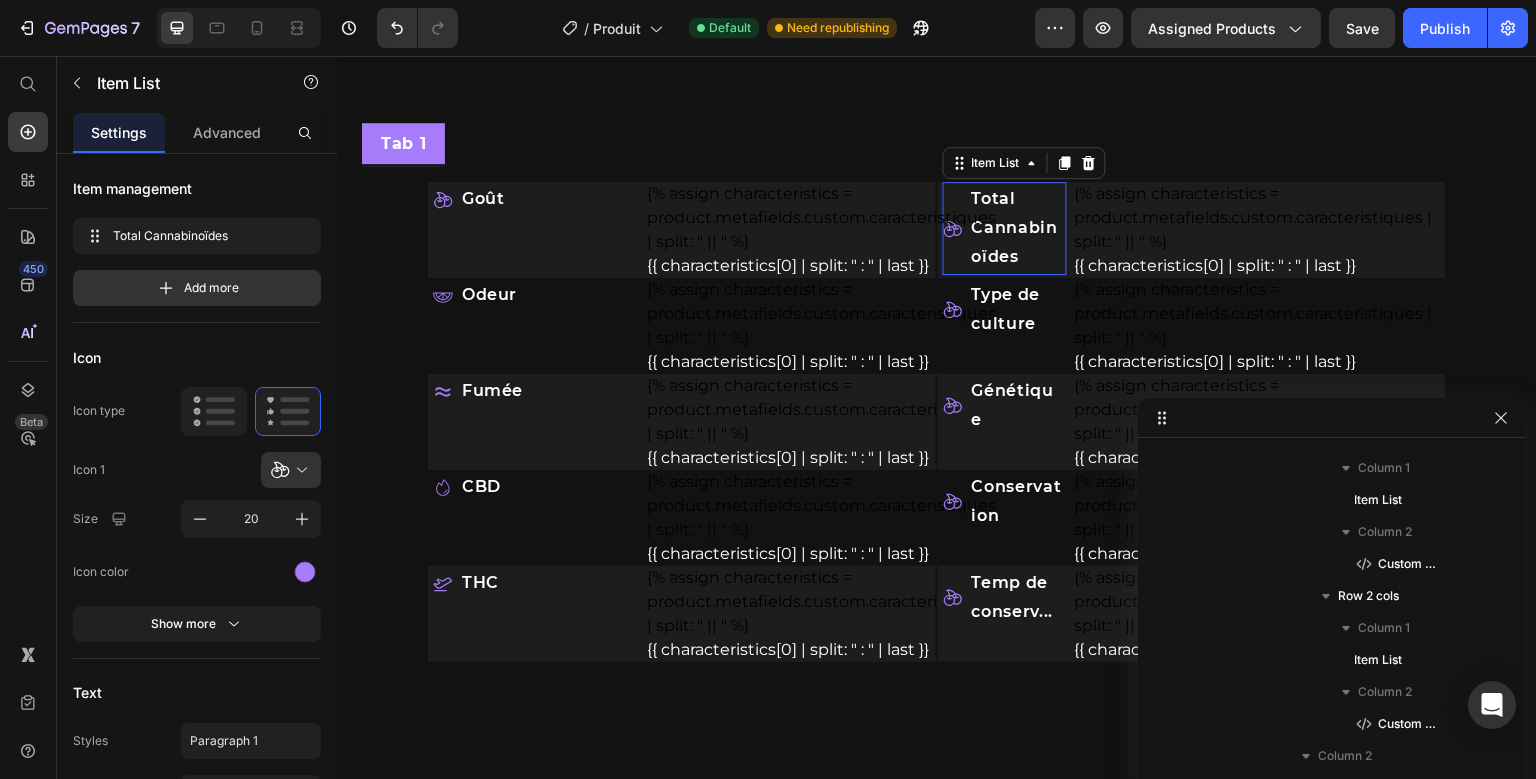 scroll, scrollTop: 1082, scrollLeft: 0, axis: vertical 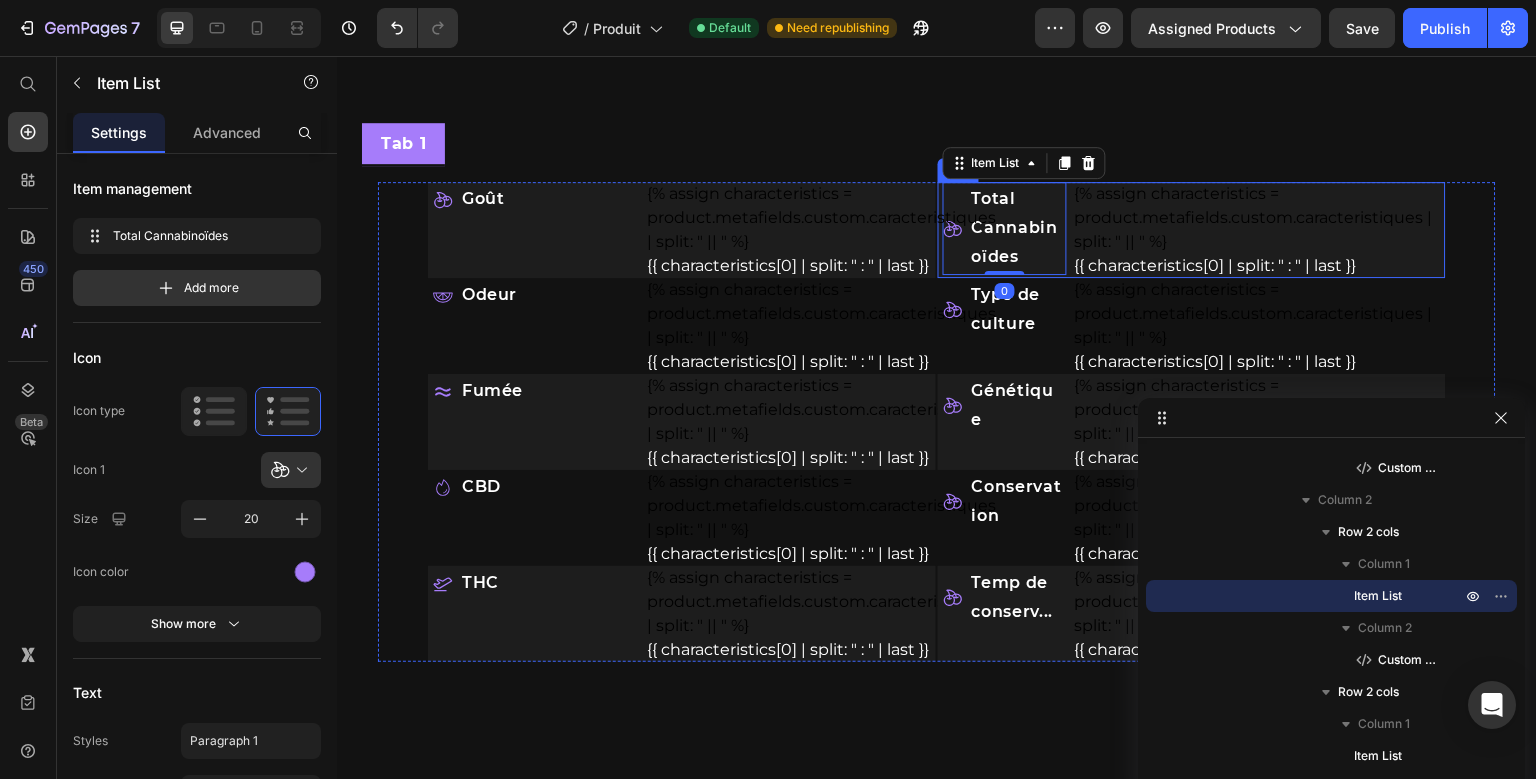 click on "Total Cannabinoïdes Item List   0 {% assign characteristics = product.metafields.custom.caracteristiques | split: " || " %}
{{ characteristics[0] | split: " : " | last }}
Custom Code Row" at bounding box center [1192, 230] 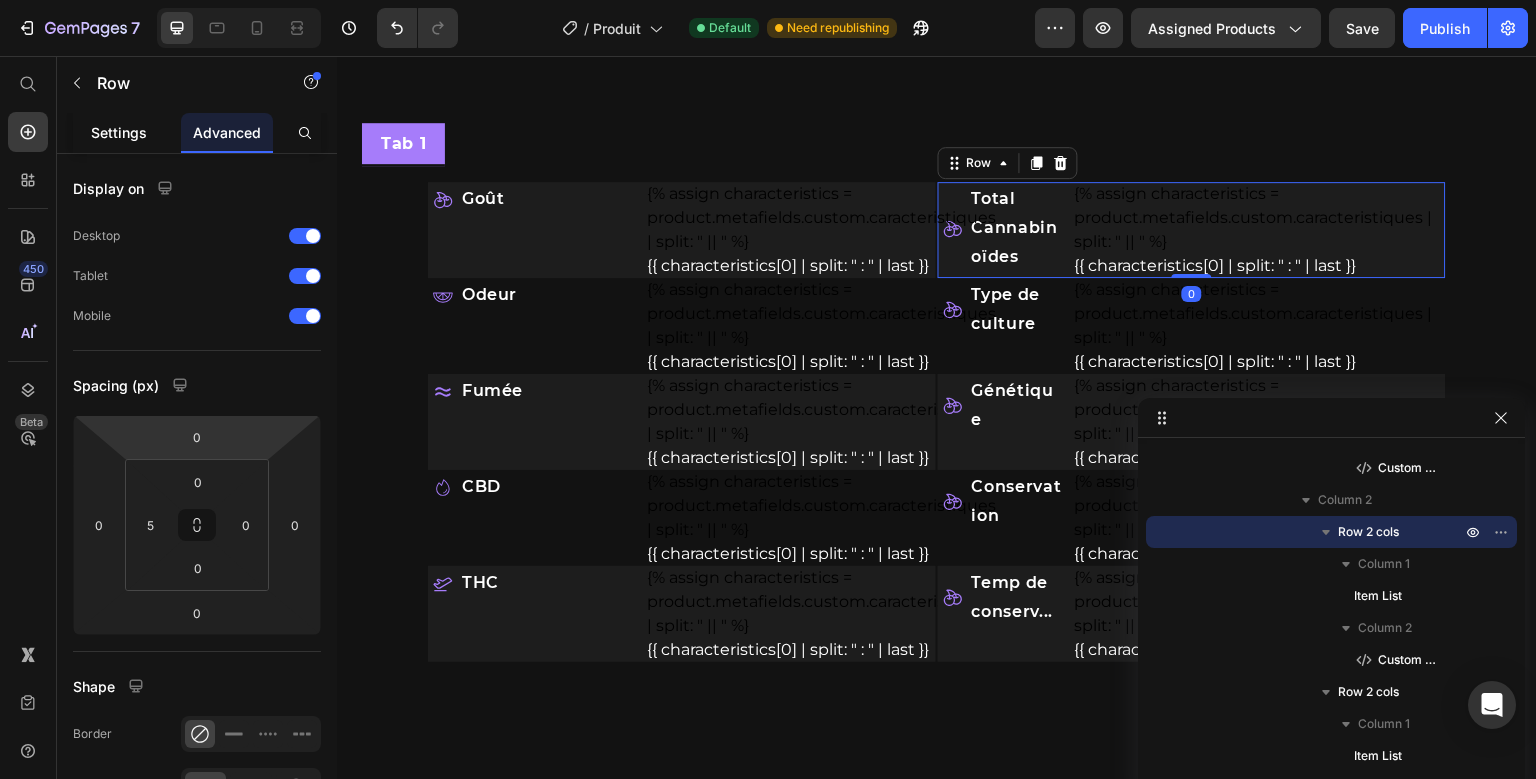 click on "Settings" 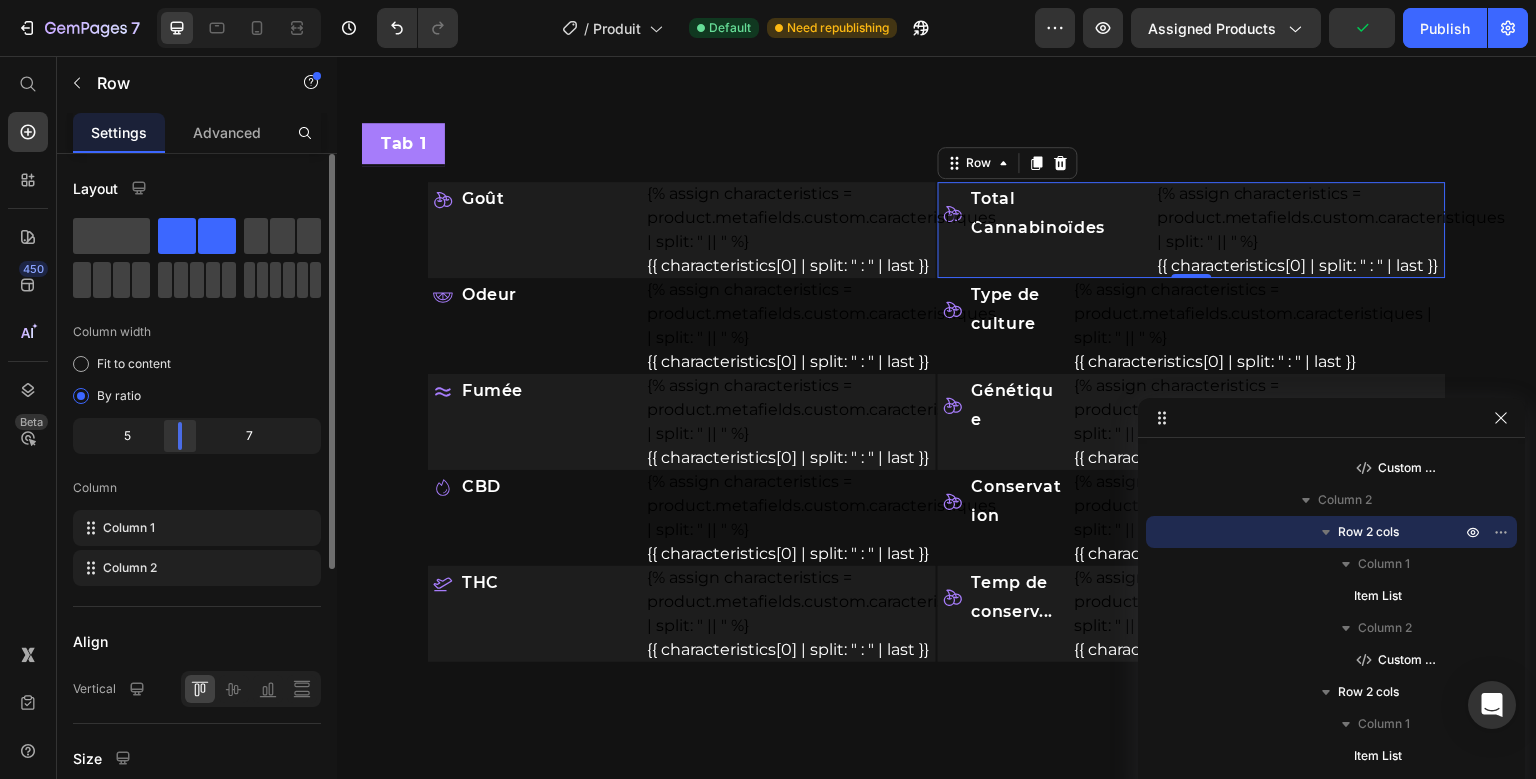 drag, startPoint x: 150, startPoint y: 437, endPoint x: 180, endPoint y: 431, distance: 30.594116 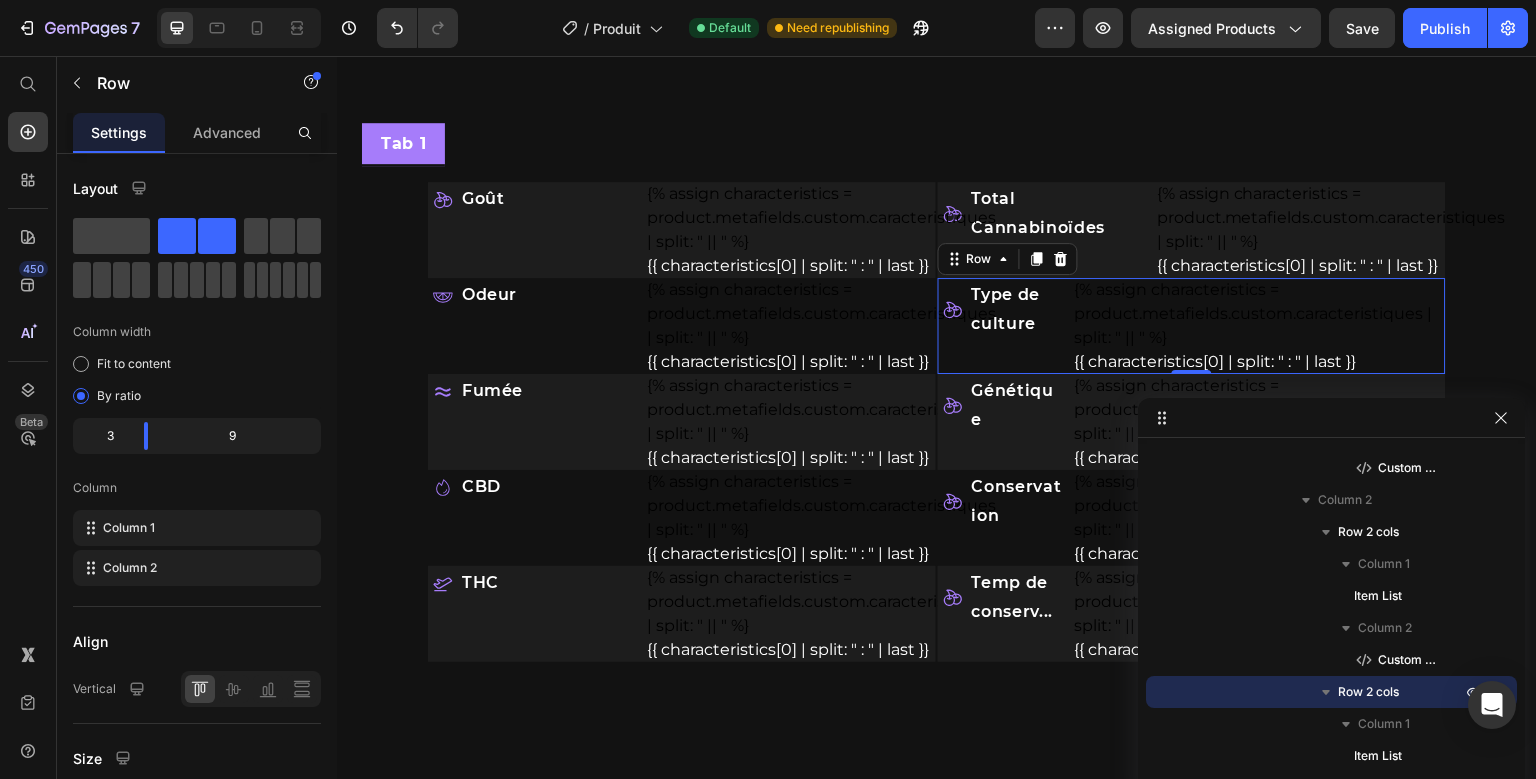 click on "Total Cannabinoïdes Item List {% assign characteristics = product.metafields.custom.caracteristiques | split: " || " %}
{{ characteristics[0] | split: " : " | last }}
Custom Code Row
Type de culture Item List {% assign characteristics = product.metafields.custom.caracteristiques | split: " || " %}
{{ characteristics[0] | split: " : " | last }}
Custom Code Row   0
Génétique Item List {% assign characteristics = product.metafields.custom.caracteristiques | split: " || " %}
{{ characteristics[0] | split: " : " | last }}
Custom Code Row
Conservation Item List {% assign characteristics = product.metafields.custom.caracteristiques | split: " || " %}
{{ characteristics[0] | split: " : " | last }}
Custom Code Row
Temp de conserv... Item List {% assign characteristics = product.metafields.custom.caracteristiques | split: " || " %}
Custom Code Row" at bounding box center (1192, 422) 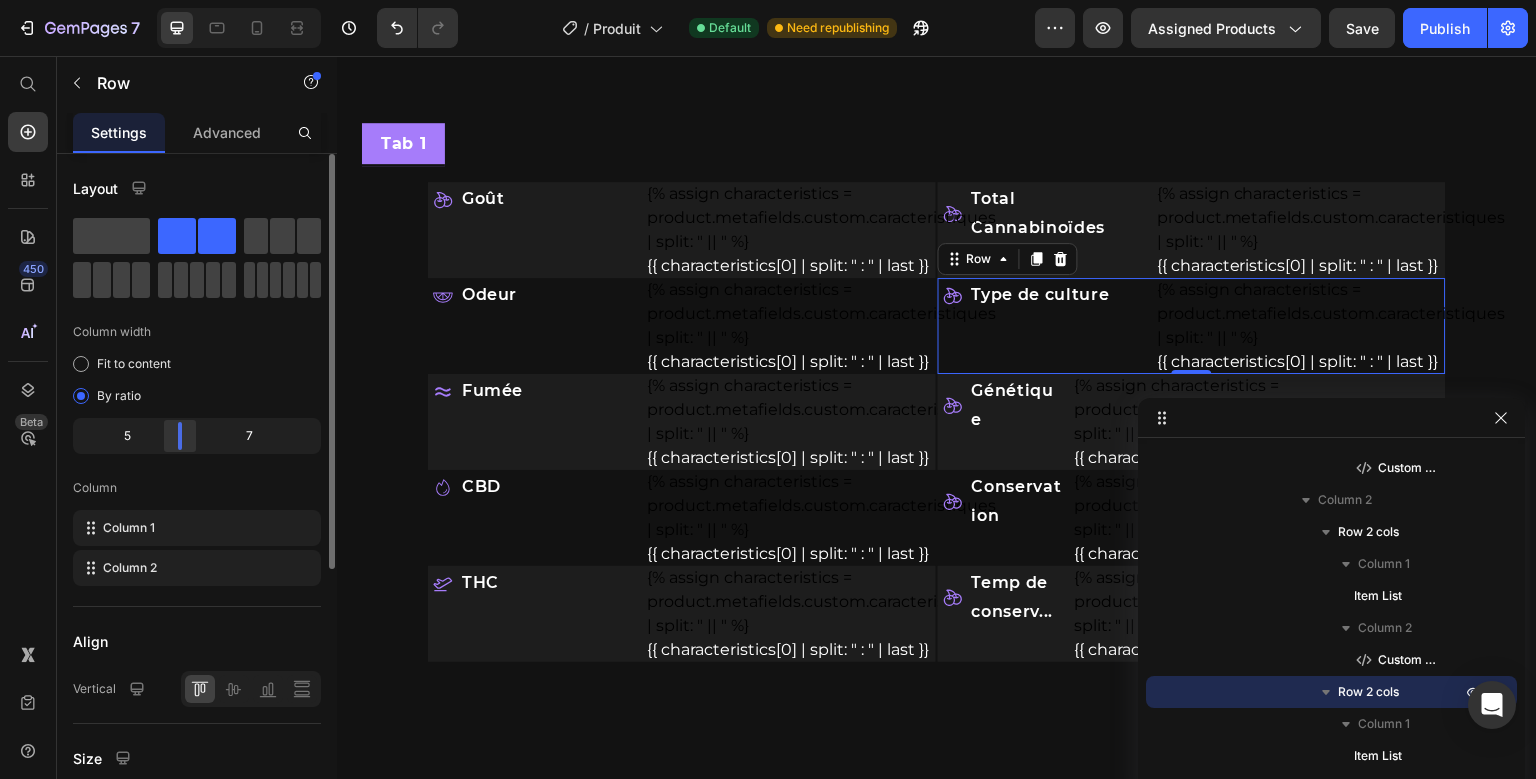 drag, startPoint x: 144, startPoint y: 439, endPoint x: 171, endPoint y: 439, distance: 27 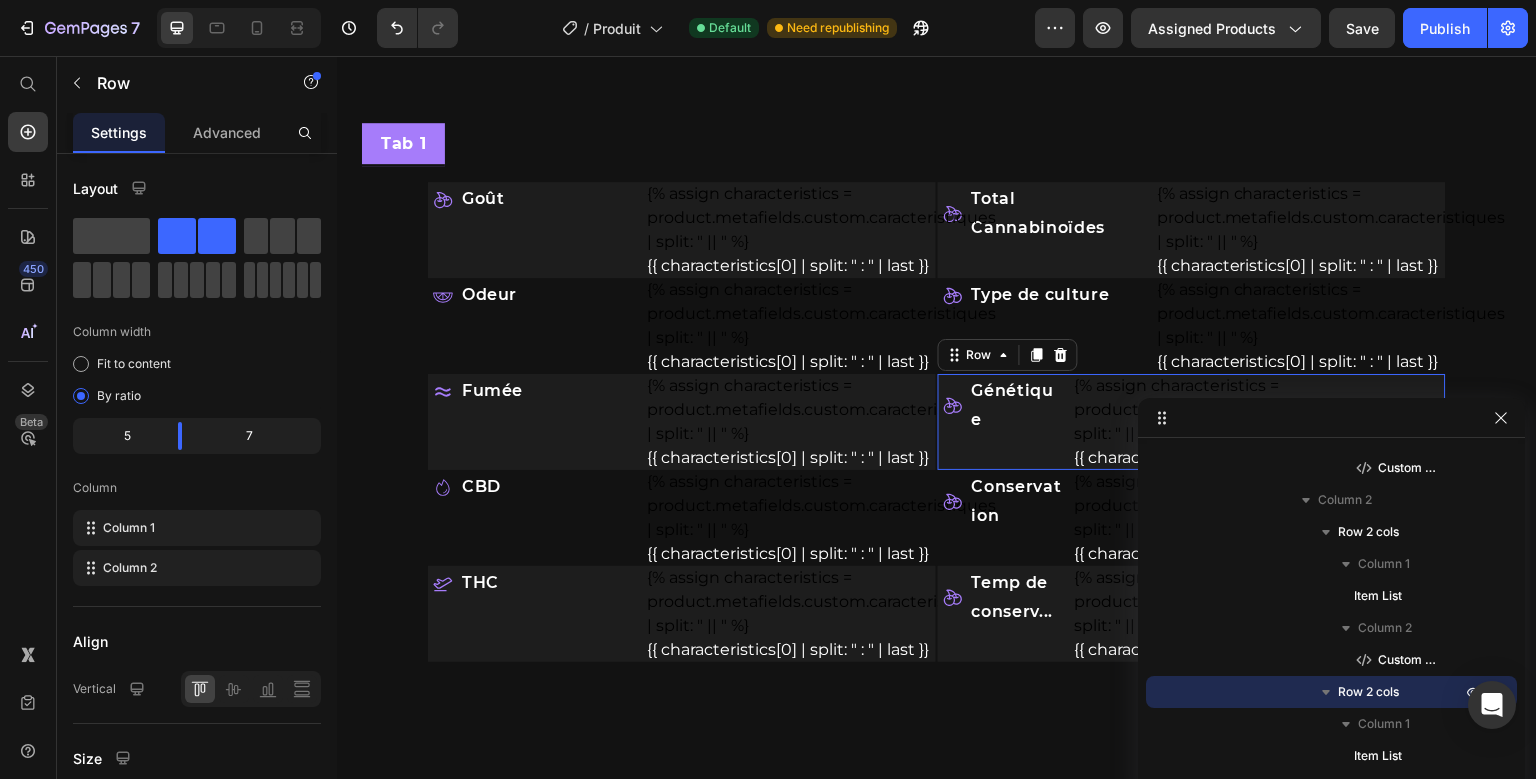 scroll, scrollTop: 1338, scrollLeft: 0, axis: vertical 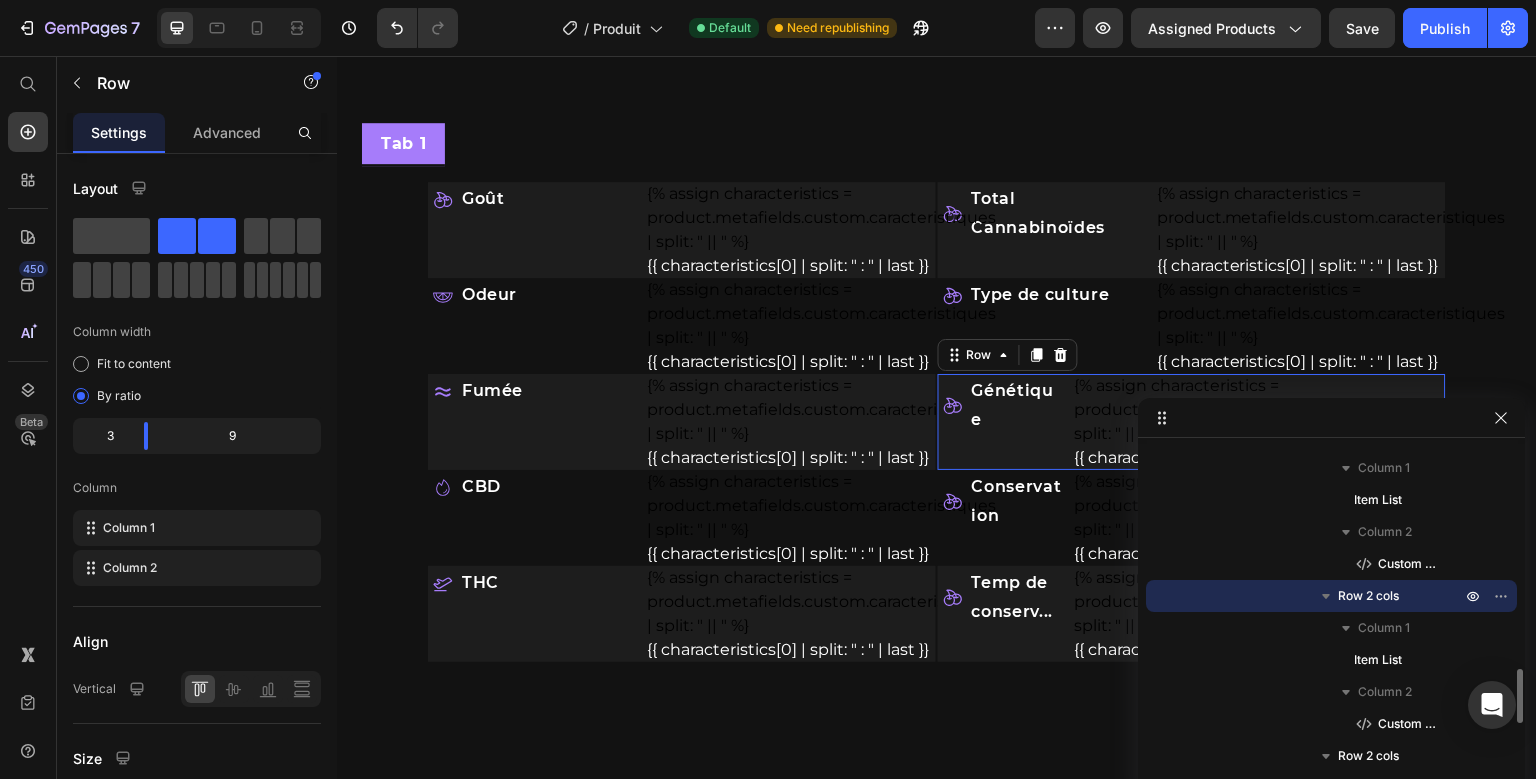 click on "Total Cannabinoïdes Item List {% assign characteristics = product.metafields.custom.caracteristiques | split: " || " %}
{{ characteristics[0] | split: " : " | last }}
Custom Code Row
Type de culture Item List {% assign characteristics = product.metafields.custom.caracteristiques | split: " || " %}
{{ characteristics[0] | split: " : " | last }}
Custom Code Row
Génétique Item List {% assign characteristics = product.metafields.custom.caracteristiques | split: " || " %}
{{ characteristics[0] | split: " : " | last }}
Custom Code Row   0
Conservation Item List {% assign characteristics = product.metafields.custom.caracteristiques | split: " || " %}
{{ characteristics[0] | split: " : " | last }}
Custom Code Row
Temp de conserv... Item List {% assign characteristics = product.metafields.custom.caracteristiques | split: " || " %}
Custom Code Row" at bounding box center [1192, 422] 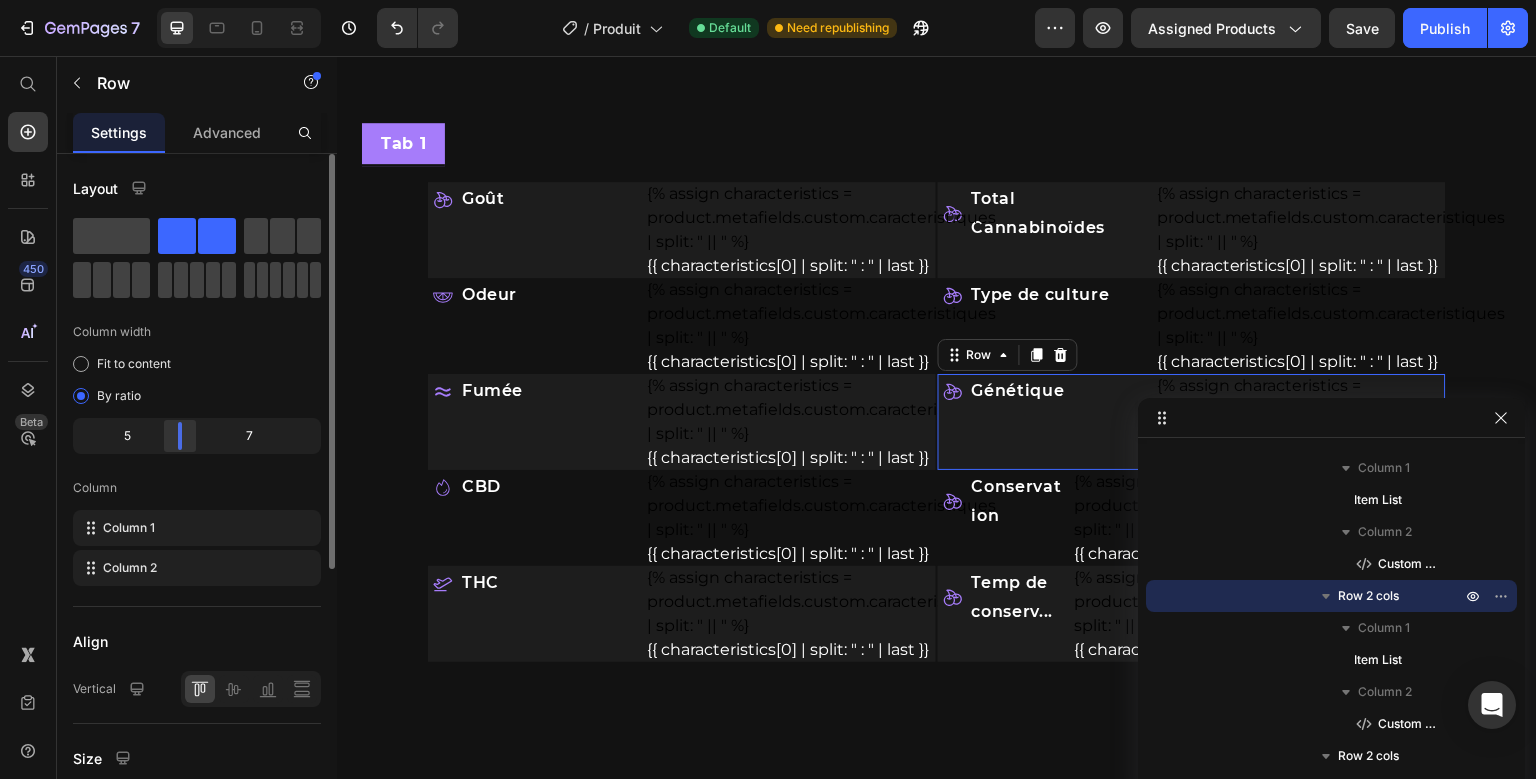 drag, startPoint x: 145, startPoint y: 428, endPoint x: 176, endPoint y: 422, distance: 31.575306 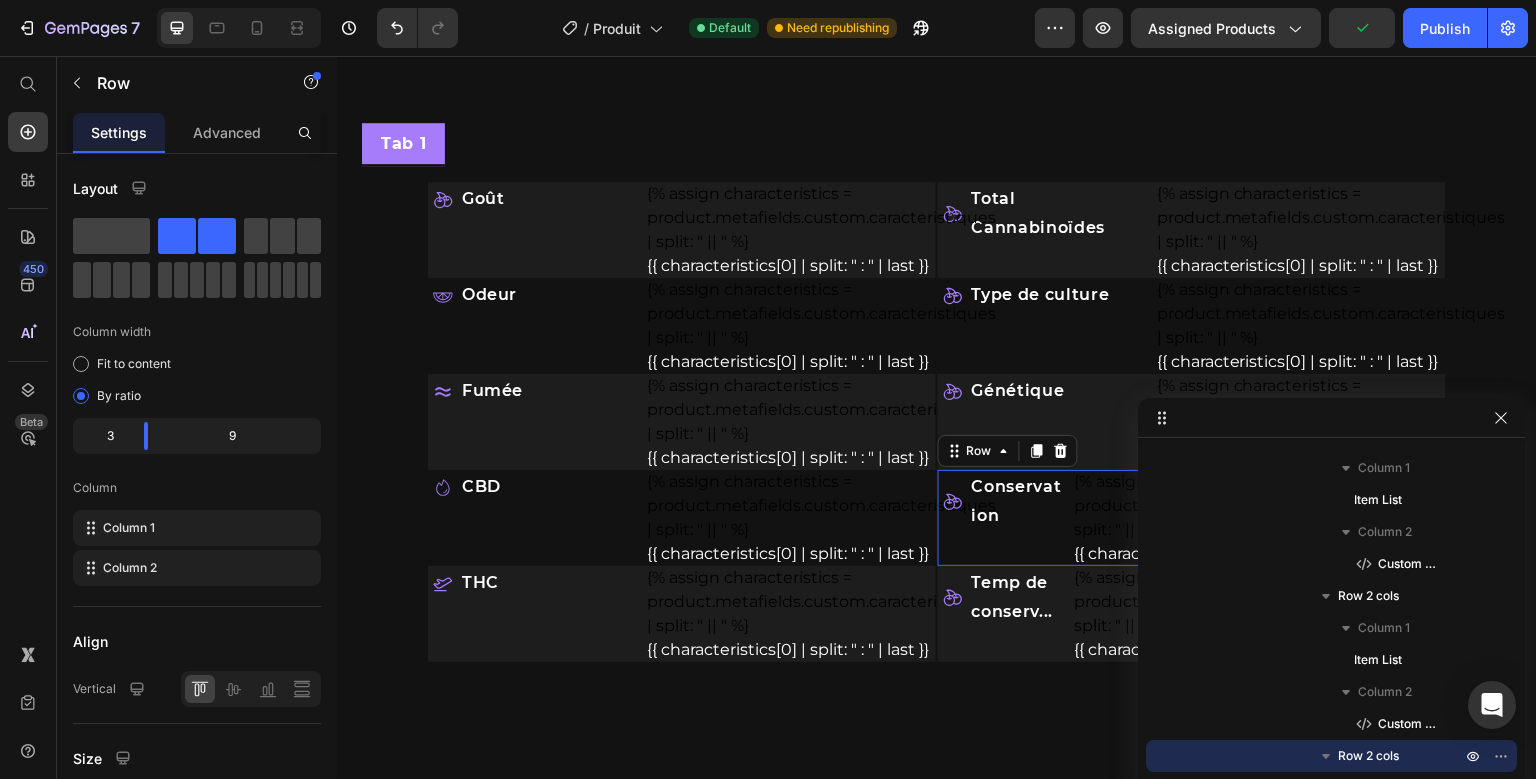 click on "Total Cannabinoïdes Item List {% assign characteristics = product.metafields.custom.caracteristiques | split: " || " %}
{{ characteristics[0] | split: " : " | last }}
Custom Code Row
Type de culture Item List {% assign characteristics = product.metafields.custom.caracteristiques | split: " || " %}
{{ characteristics[0] | split: " : " | last }}
Custom Code Row
Génétique Item List {% assign characteristics = product.metafields.custom.caracteristiques | split: " || " %}
{{ characteristics[0] | split: " : " | last }}
Custom Code Row
Conservation Item List {% assign characteristics = product.metafields.custom.caracteristiques | split: " || " %}
{{ characteristics[0] | split: " : " | last }}
Custom Code Row   0
Temp de conserv... Item List {% assign characteristics = product.metafields.custom.caracteristiques | split: " || " %}
Custom Code Row" at bounding box center [1192, 422] 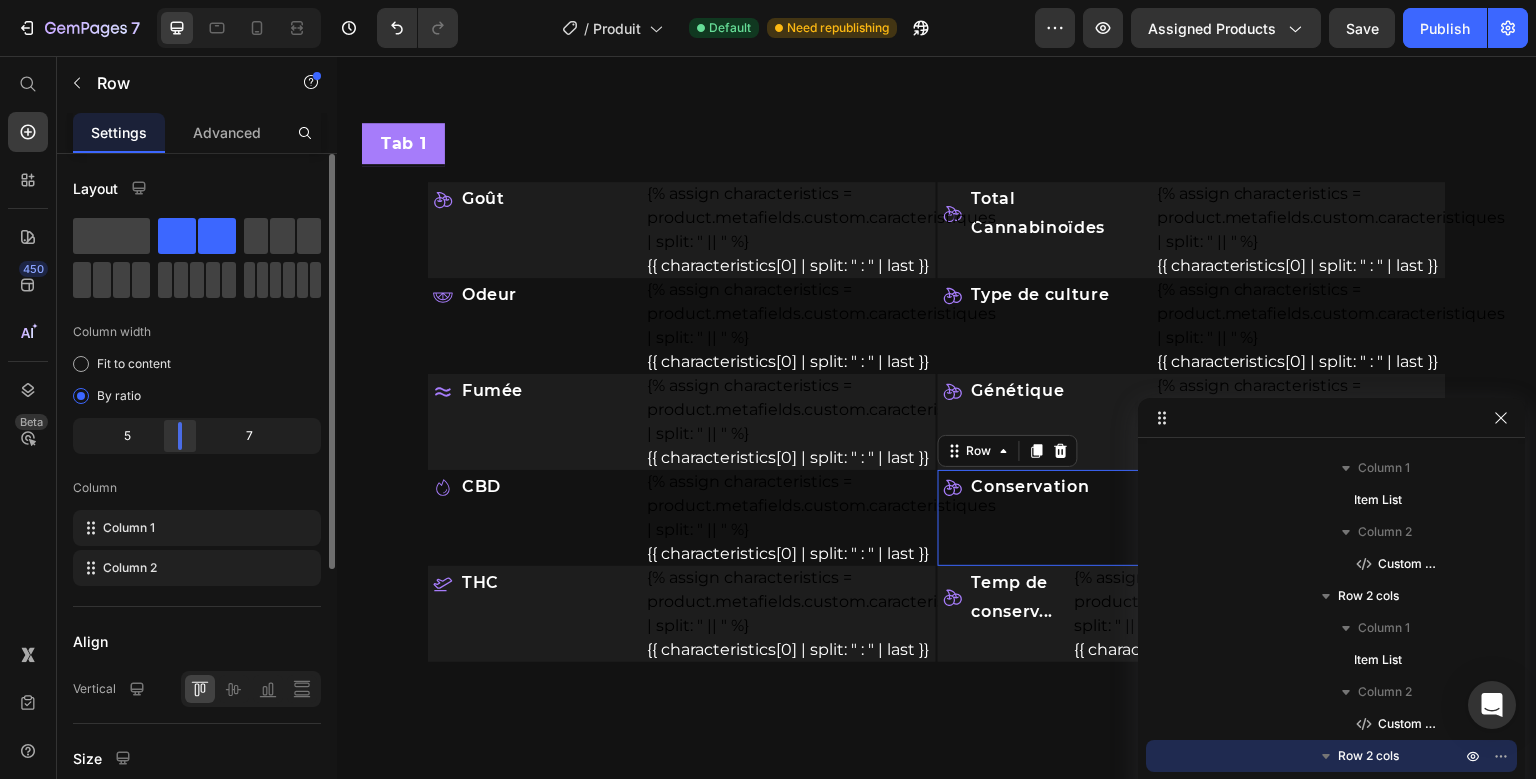 drag, startPoint x: 138, startPoint y: 432, endPoint x: 174, endPoint y: 434, distance: 36.05551 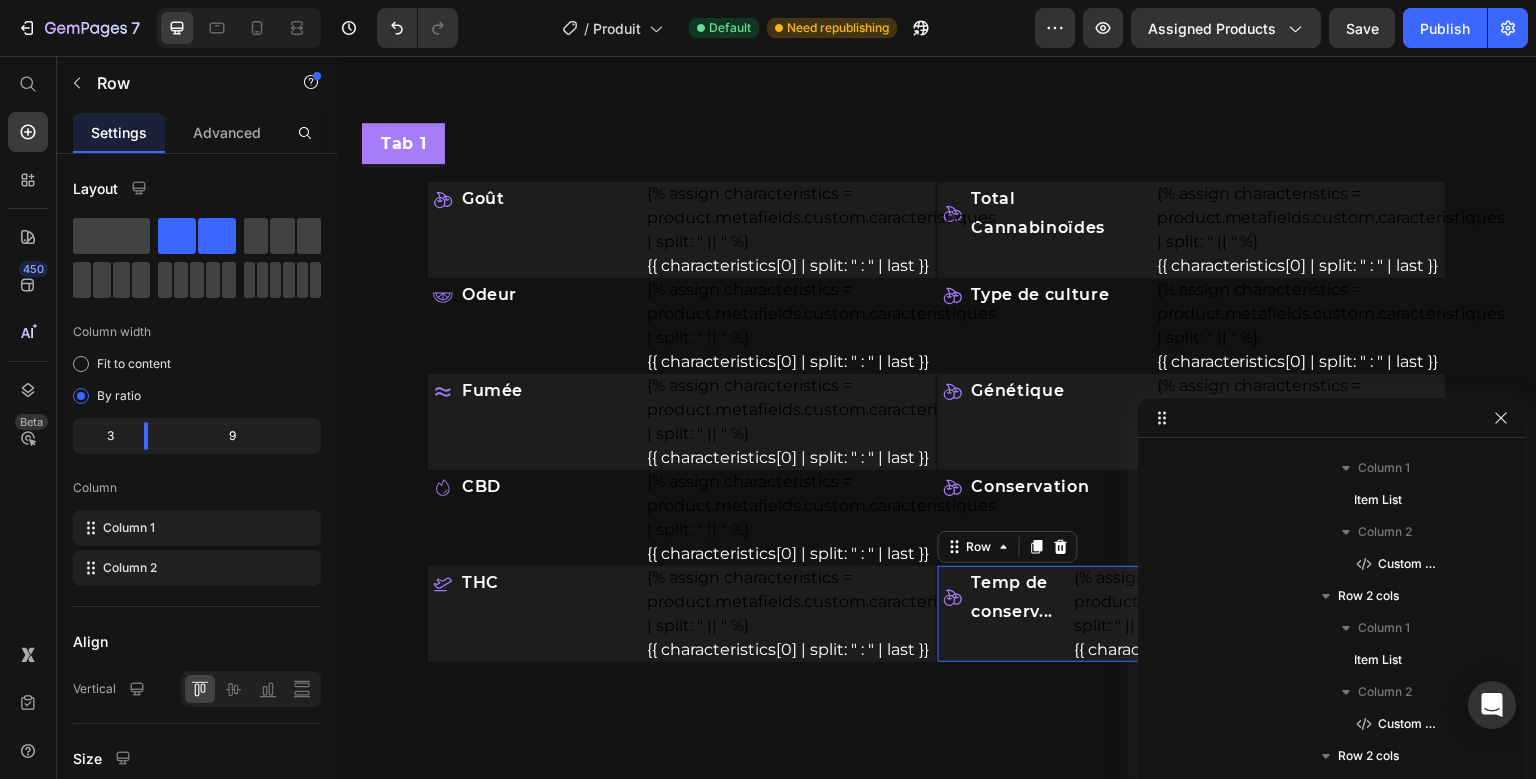 scroll, scrollTop: 1654, scrollLeft: 0, axis: vertical 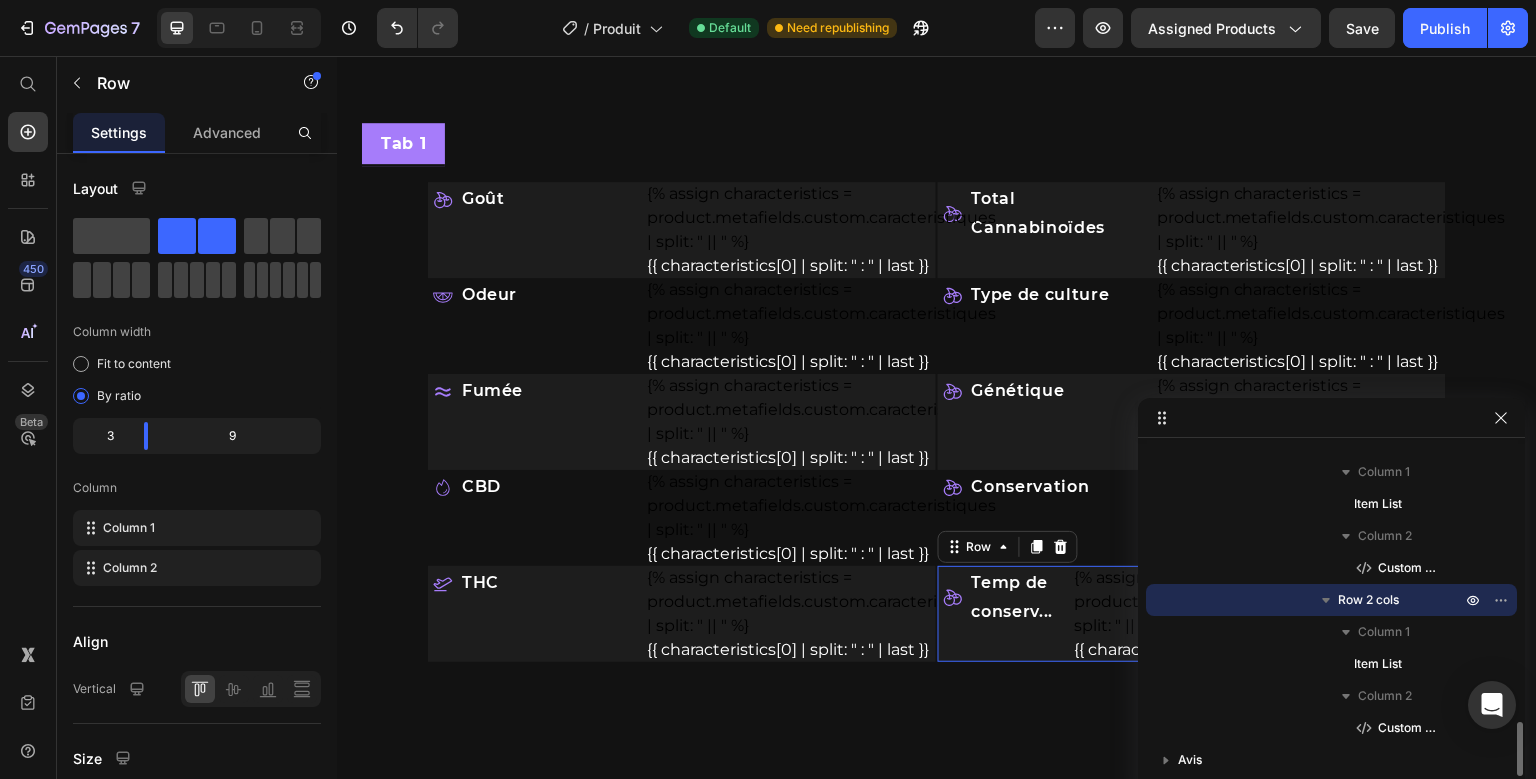 click on "Total Cannabinoïdes Item List {% assign characteristics = product.metafields.custom.caracteristiques | split: " || " %}
{{ characteristics[0] | split: " : " | last }}
Custom Code Row
Type de culture Item List {% assign characteristics = product.metafields.custom.caracteristiques | split: " || " %}
{{ characteristics[0] | split: " : " | last }}
Custom Code Row
Génétique Item List {% assign characteristics = product.metafields.custom.caracteristiques | split: " || " %}
{{ characteristics[0] | split: " : " | last }}
Custom Code Row
Conservation Item List {% assign characteristics = product.metafields.custom.caracteristiques | split: " || " %}
{{ characteristics[0] | split: " : " | last }}
Custom Code Row
Temp de conserv... Item List {% assign characteristics = product.metafields.custom.caracteristiques | split: " || " %}
Custom Code Row   0" at bounding box center (1192, 422) 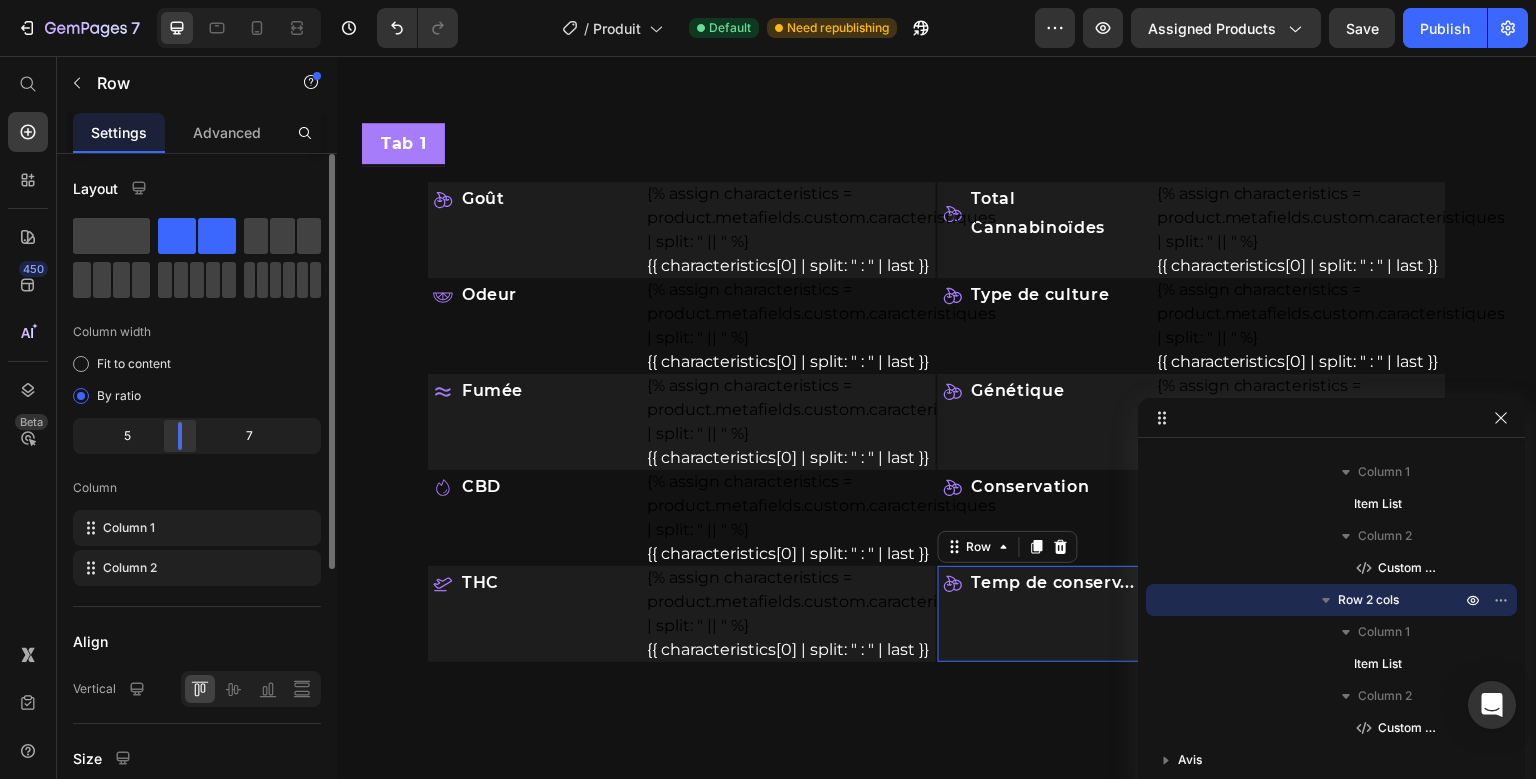 drag, startPoint x: 146, startPoint y: 434, endPoint x: 182, endPoint y: 435, distance: 36.013885 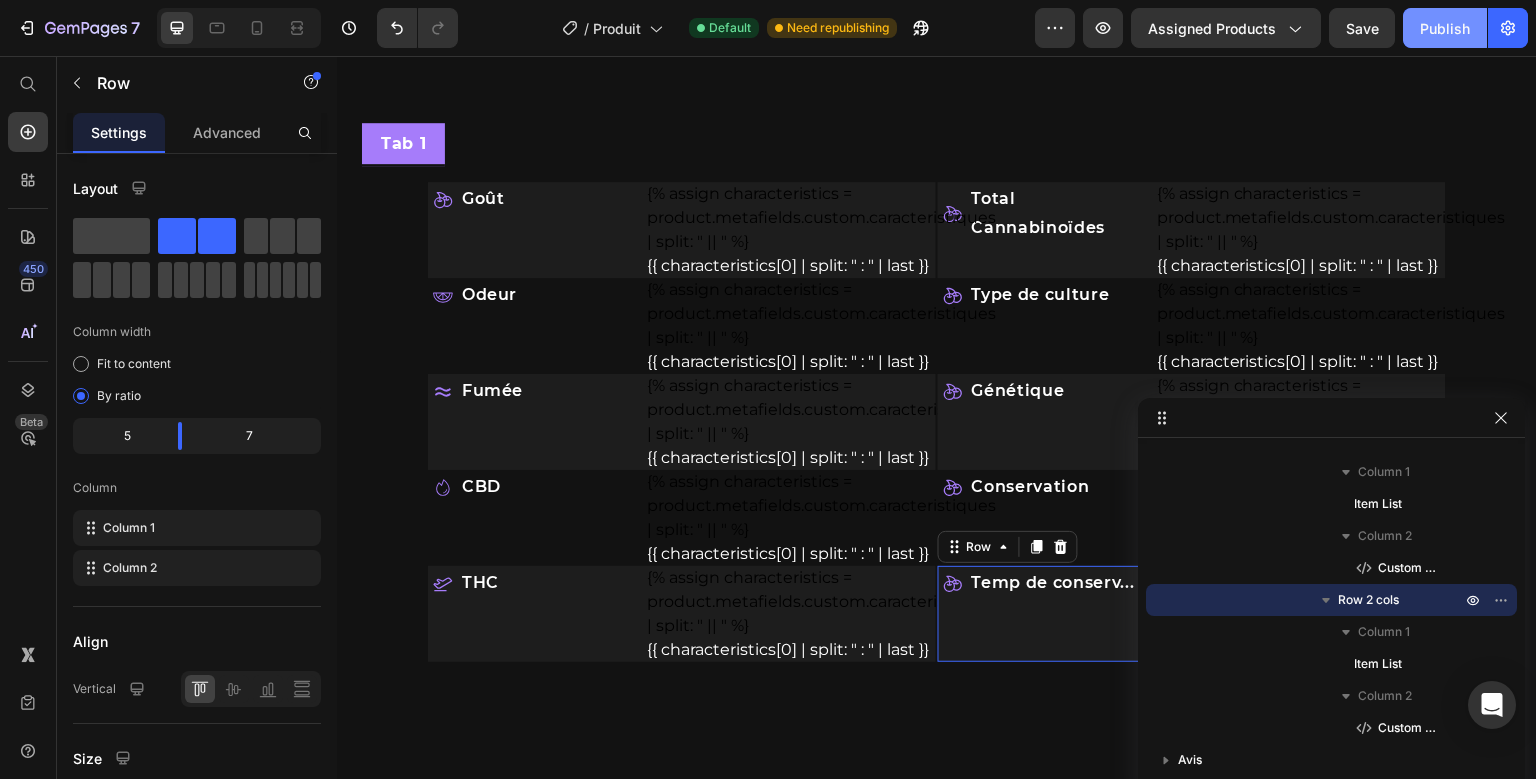 click on "Publish" at bounding box center [1445, 28] 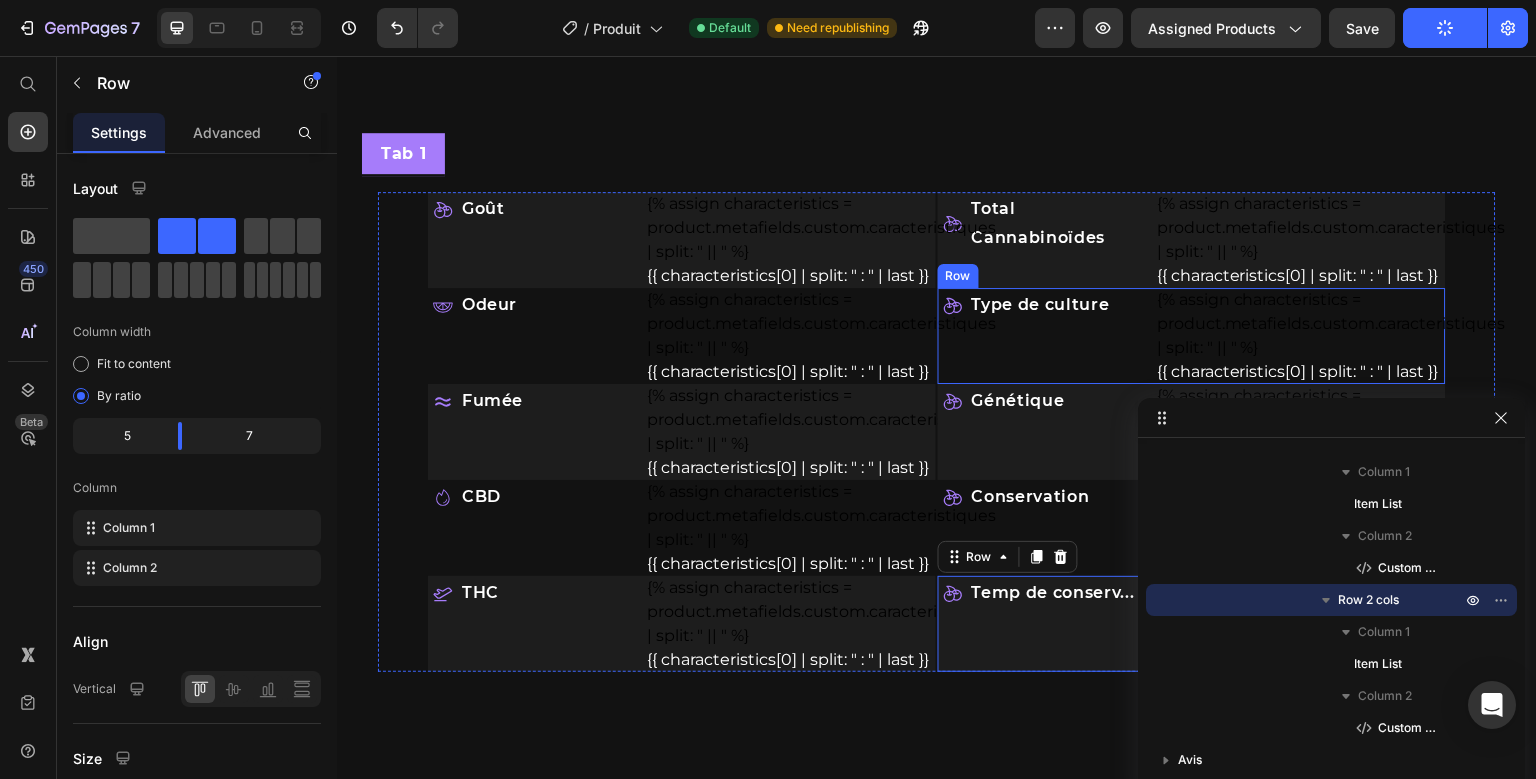 scroll, scrollTop: 889, scrollLeft: 0, axis: vertical 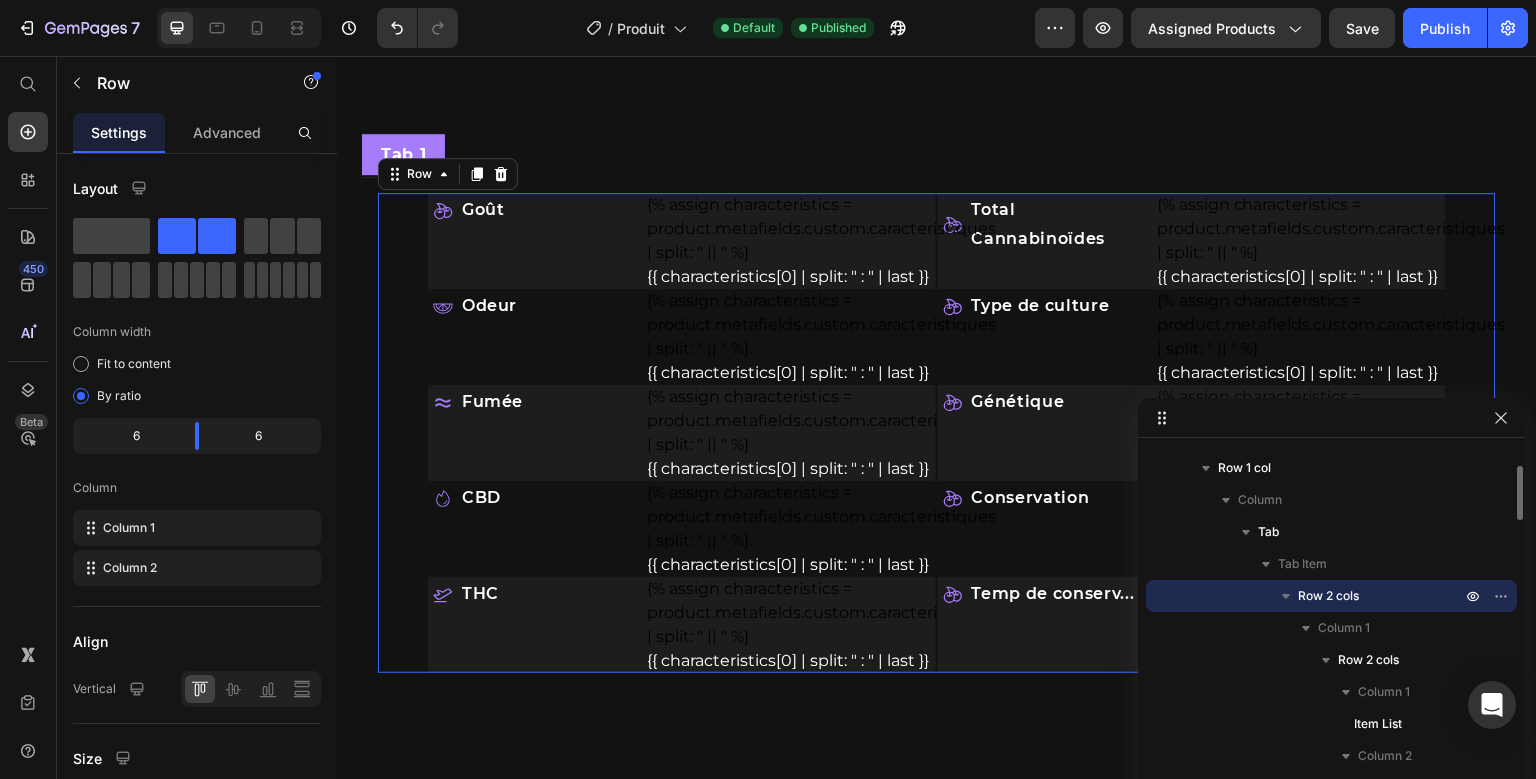 click on "Goût Item List {% assign characteristics = product.metafields.custom.caracteristiques | split: " || " %}
{{ characteristics[0] | split: " : " | last }}
Custom Code Row
Odeur Item List {% assign characteristics = product.metafields.custom.caracteristiques | split: " || " %}
{{ characteristics[0] | split: " : " | last }}
Custom Code Row
Fumée Item List {% assign characteristics = product.metafields.custom.caracteristiques | split: " || " %}
{{ characteristics[0] | split: " : " | last }}
Custom Code Row
CBD Item List {% assign characteristics = product.metafields.custom.caracteristiques | split: " || " %}
{{ characteristics[0] | split: " : " | last }}
Custom Code Row
THC Item List {% assign characteristics = product.metafields.custom.caracteristiques | split: " || " %}
{{ characteristics[0] | split: " : " | last }}
Custom Code Row" at bounding box center (937, 433) 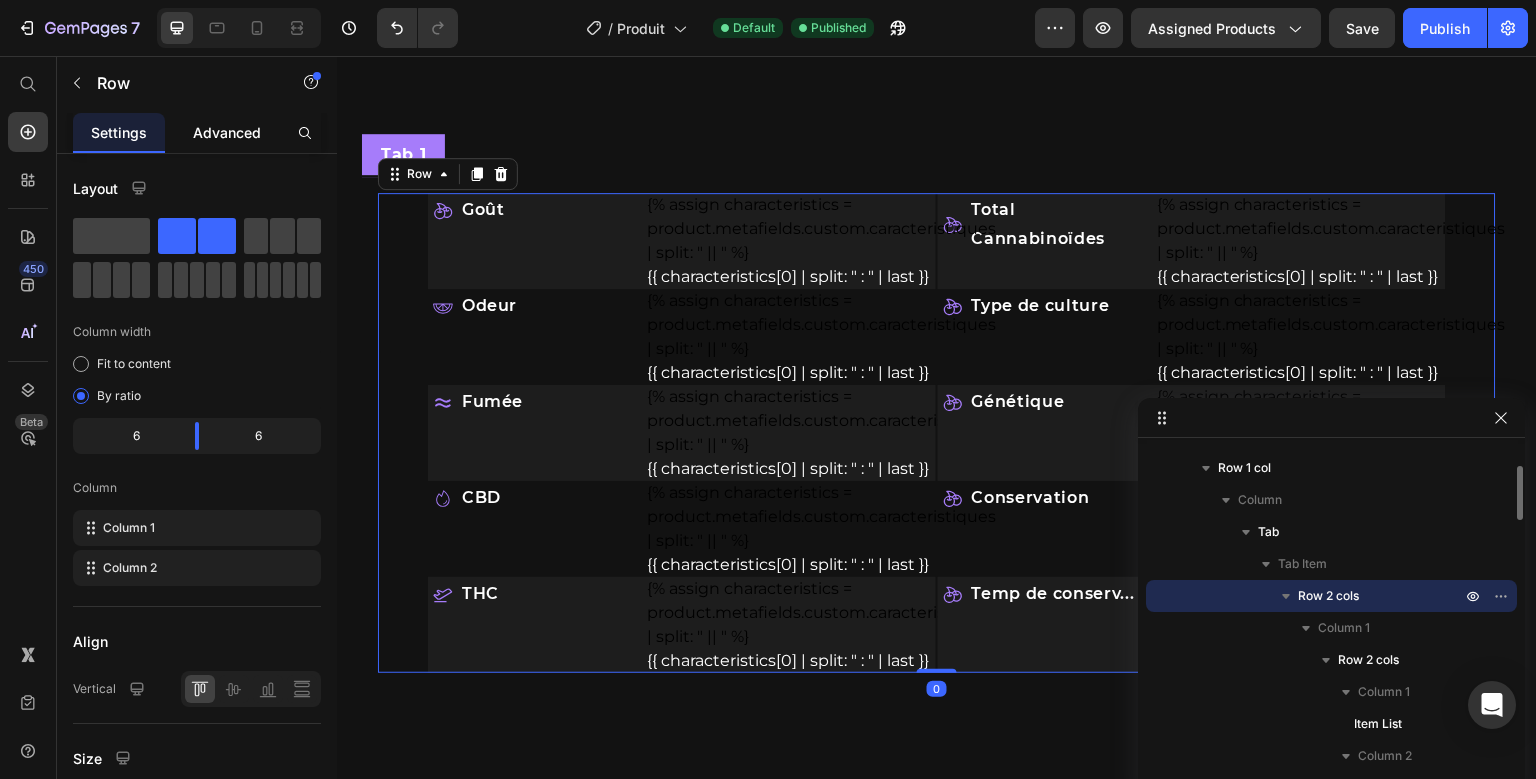 click on "Advanced" at bounding box center (227, 132) 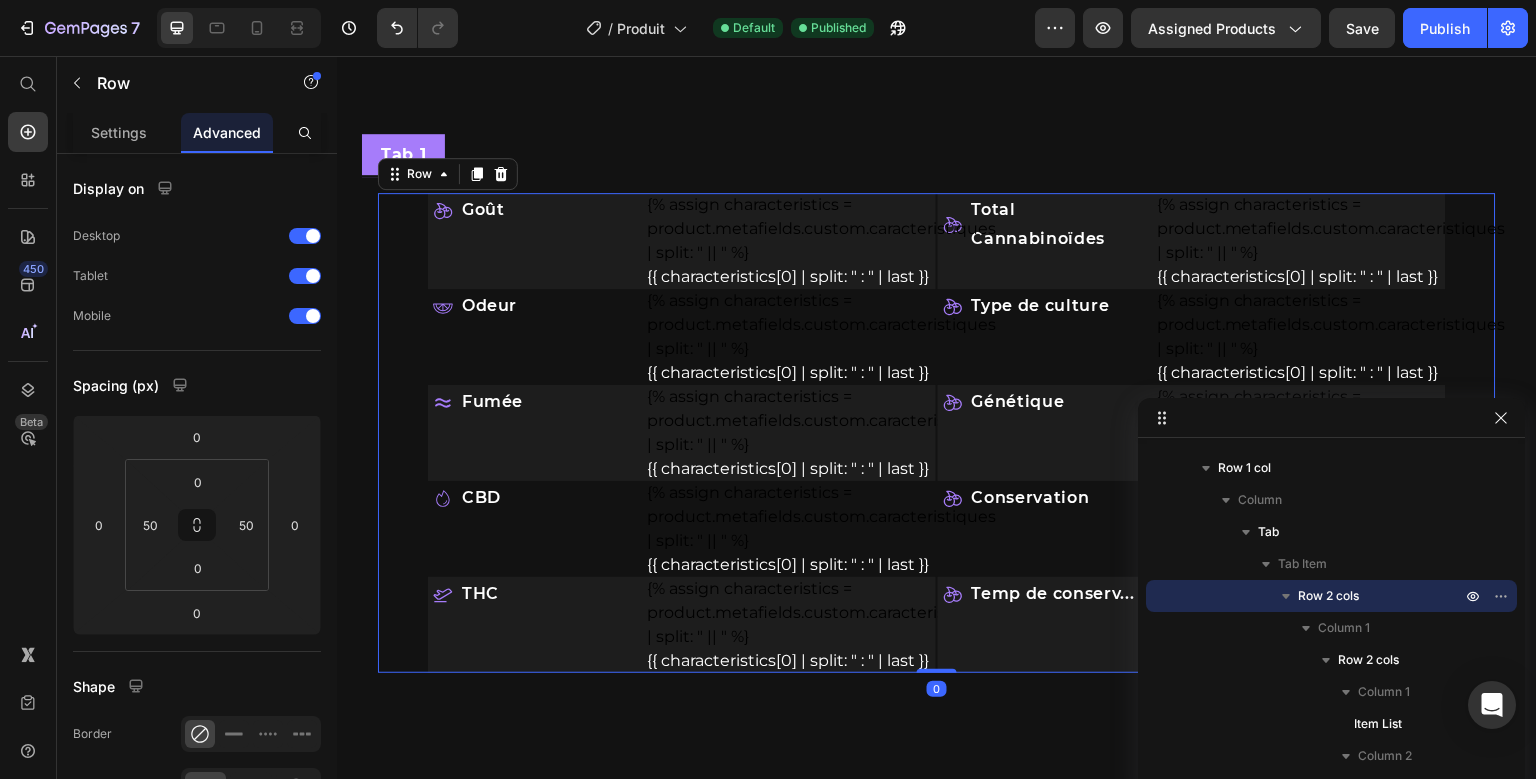 click on "Advanced" at bounding box center [227, 132] 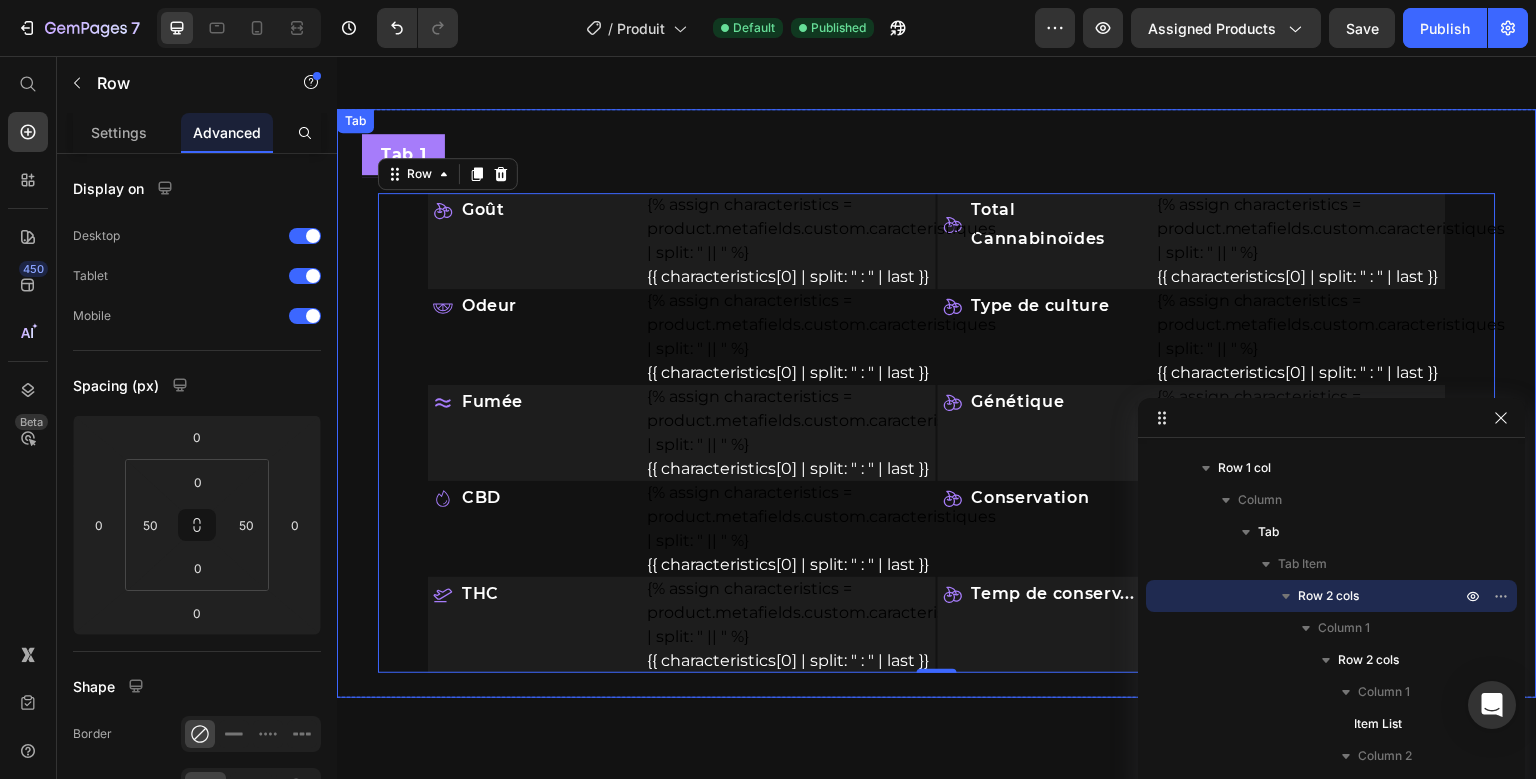 click on "Tab 1" at bounding box center [937, 155] 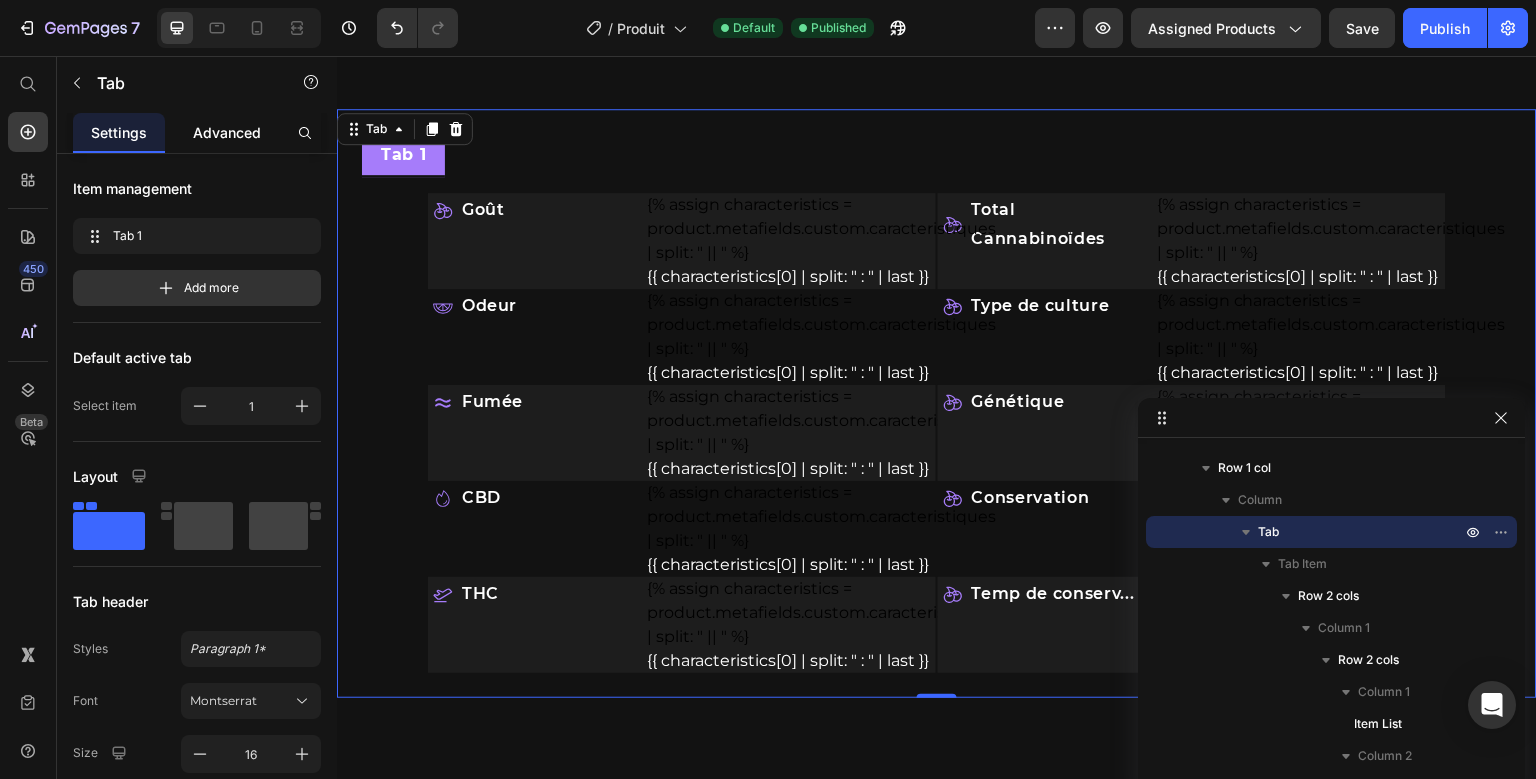 click on "Advanced" at bounding box center [227, 132] 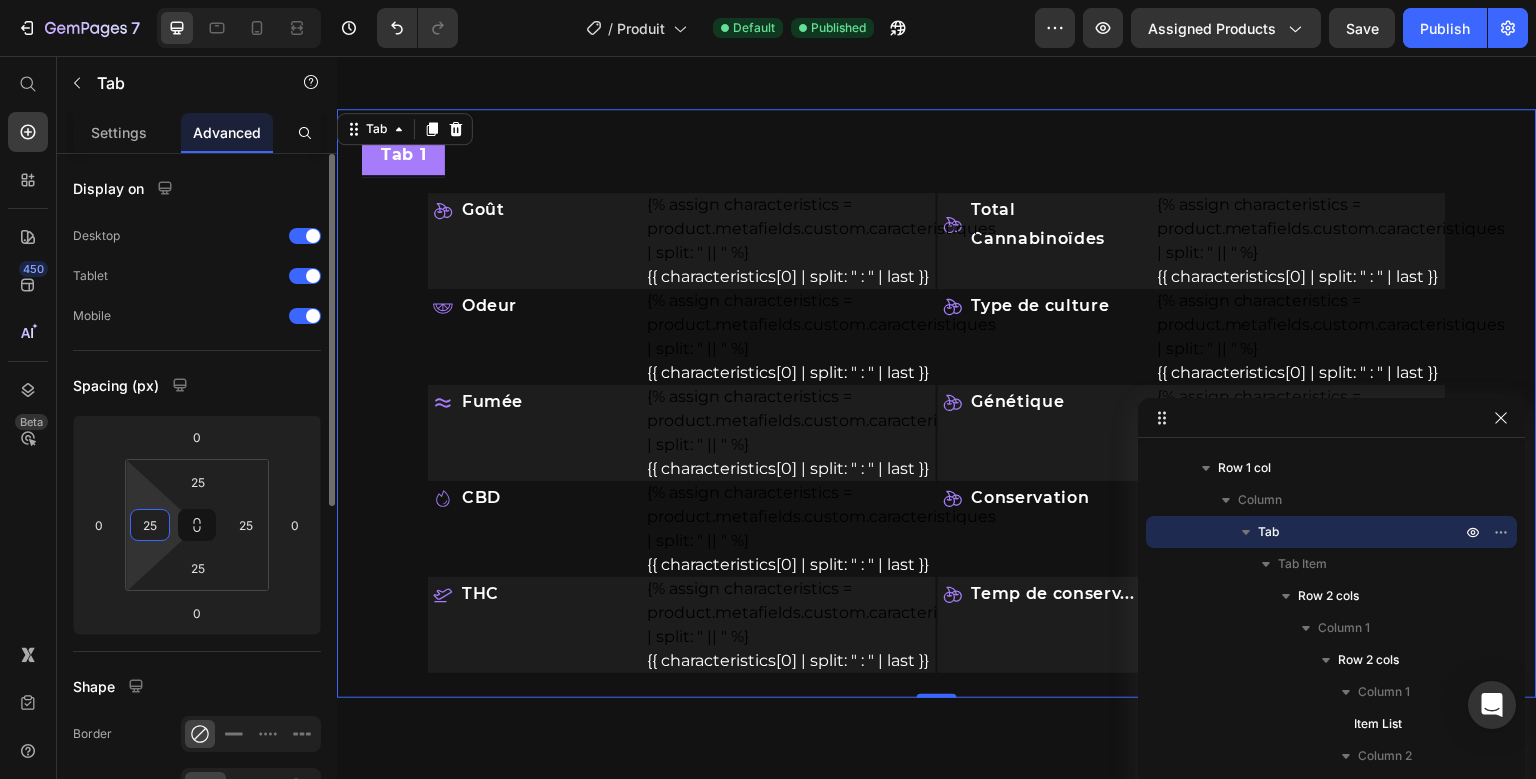 click on "25" at bounding box center [150, 525] 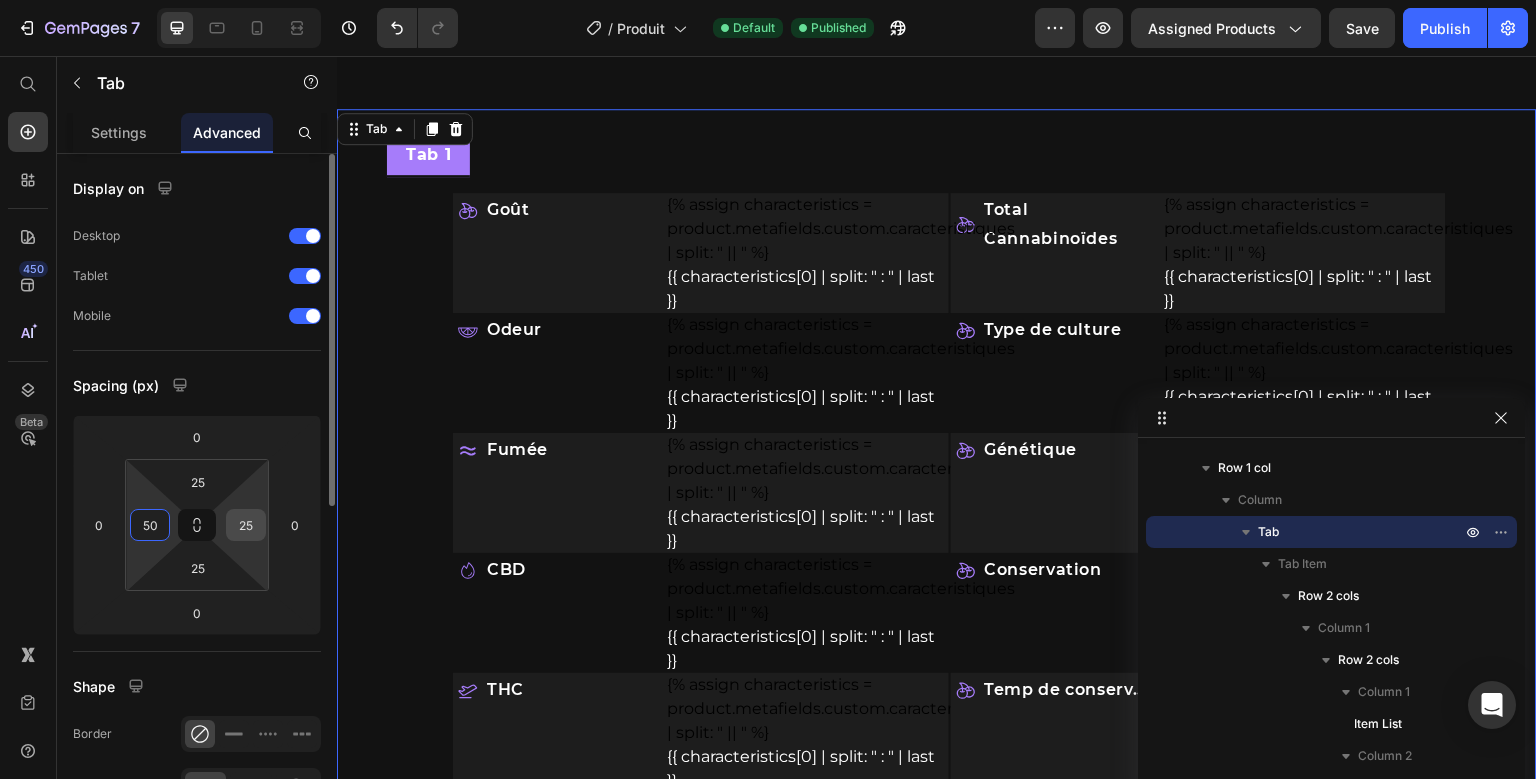 type on "50" 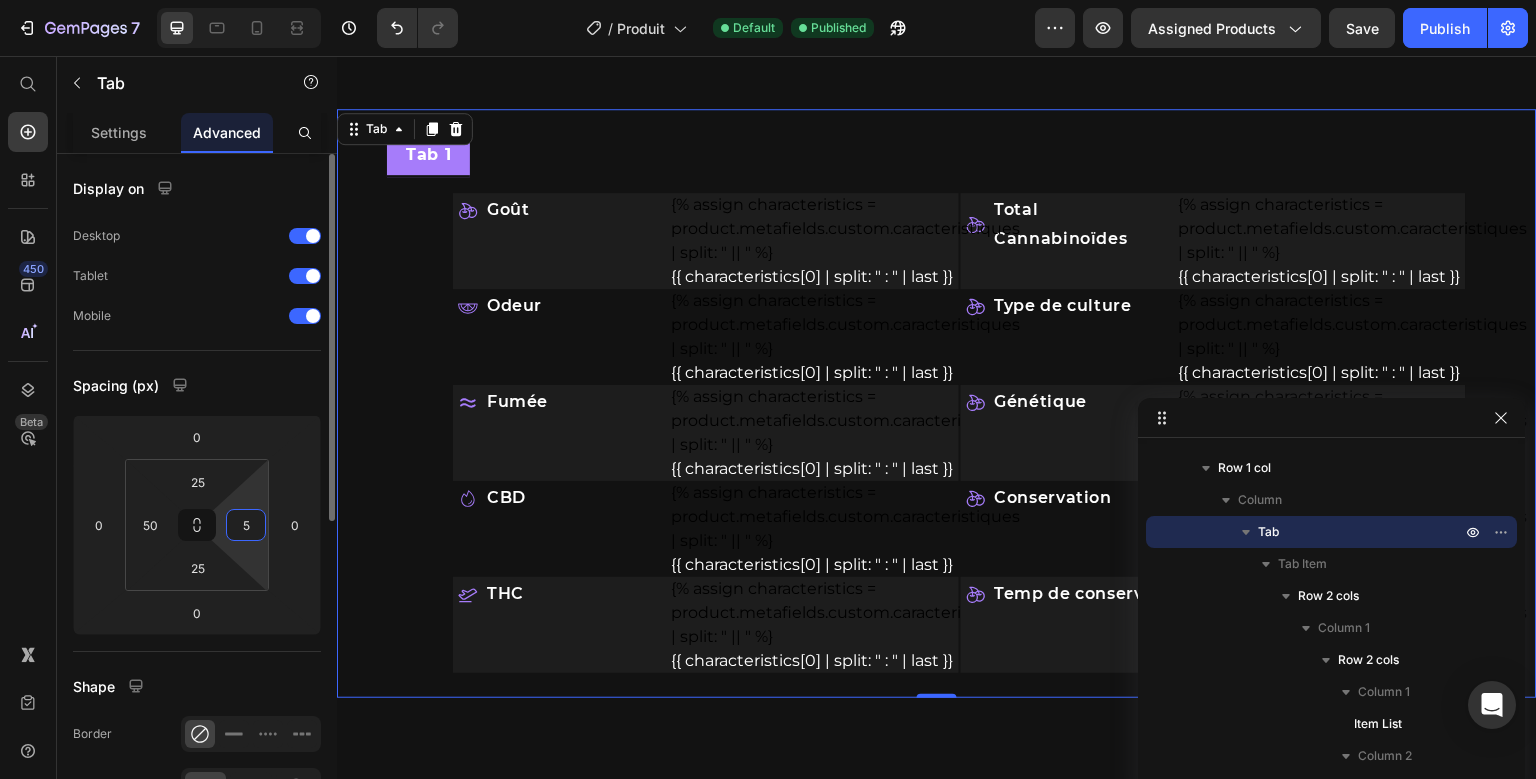 type on "50" 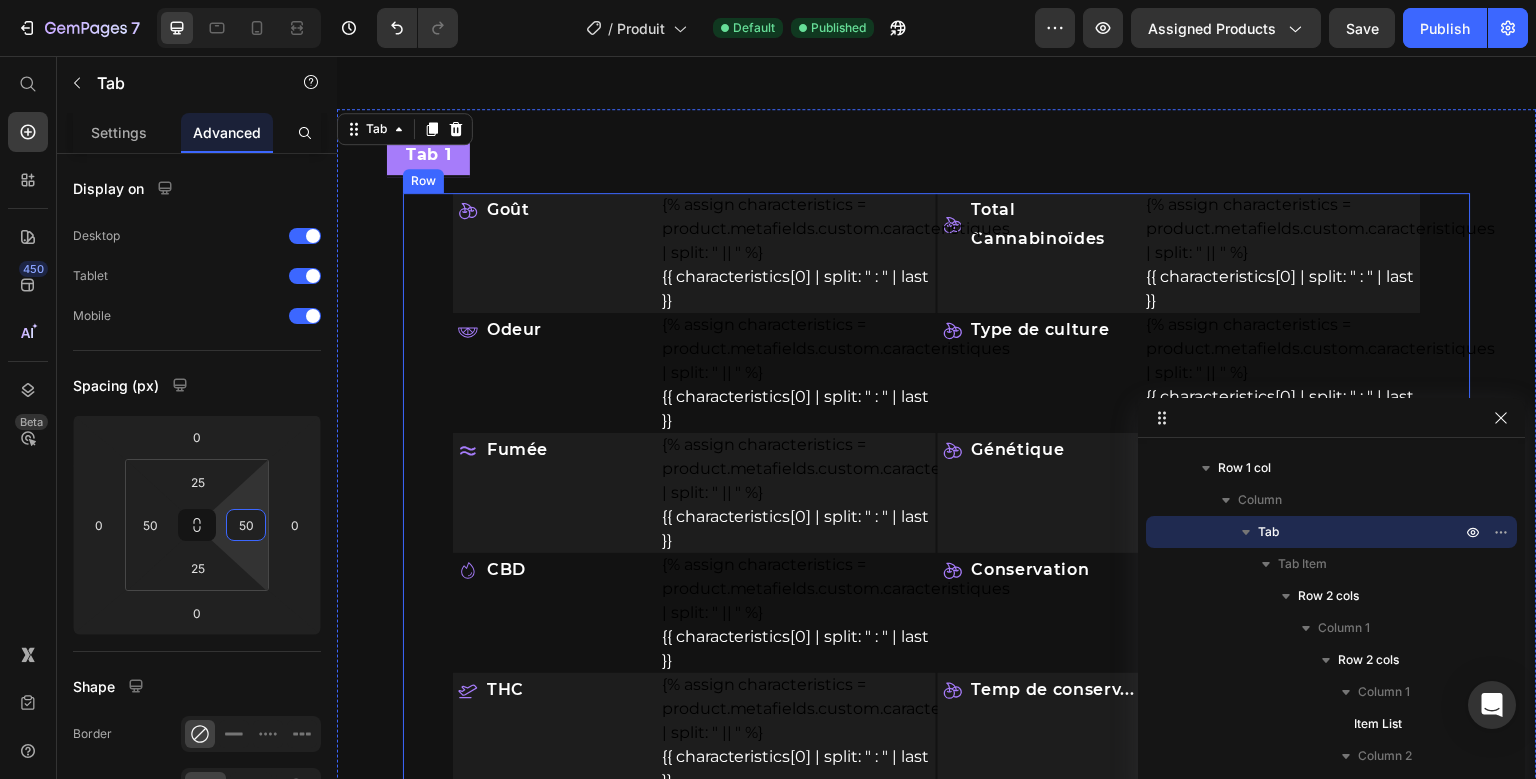click on "Goût Item List {% assign characteristics = product.metafields.custom.caracteristiques | split: " || " %}
{{ characteristics[0] | split: " : " | last }}
Custom Code Row
Odeur Item List {% assign characteristics = product.metafields.custom.caracteristiques | split: " || " %}
{{ characteristics[0] | split: " : " | last }}
Custom Code Row
Fumée Item List {% assign characteristics = product.metafields.custom.caracteristiques | split: " || " %}
{{ characteristics[0] | split: " : " | last }}
Custom Code Row
CBD Item List {% assign characteristics = product.metafields.custom.caracteristiques | split: " || " %}
{{ characteristics[0] | split: " : " | last }}
Custom Code Row
THC Item List {% assign characteristics = product.metafields.custom.caracteristiques | split: " || " %}
{{ characteristics[0] | split: " : " | last }}
Custom Code Row" at bounding box center [937, 493] 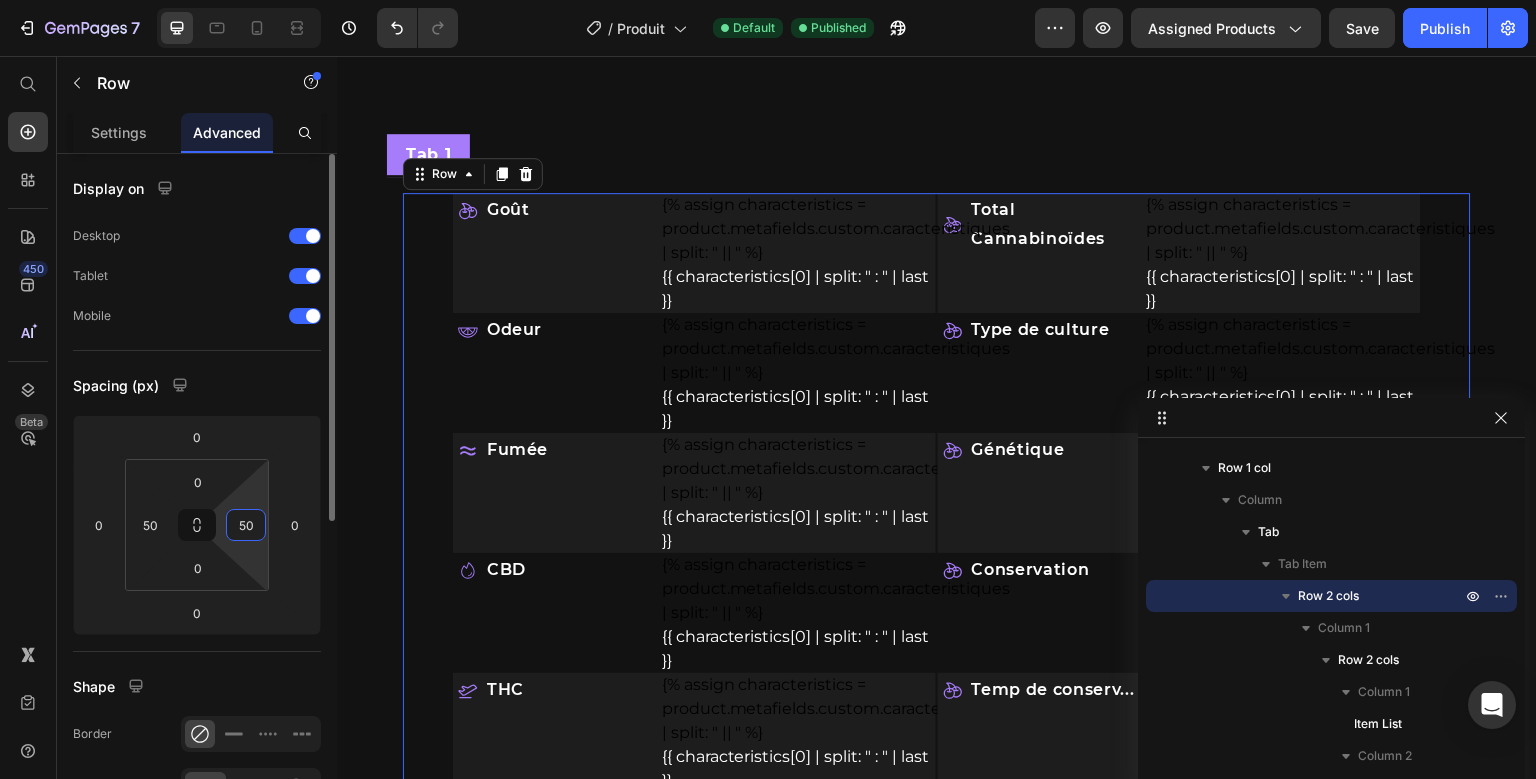 click on "50" at bounding box center [246, 525] 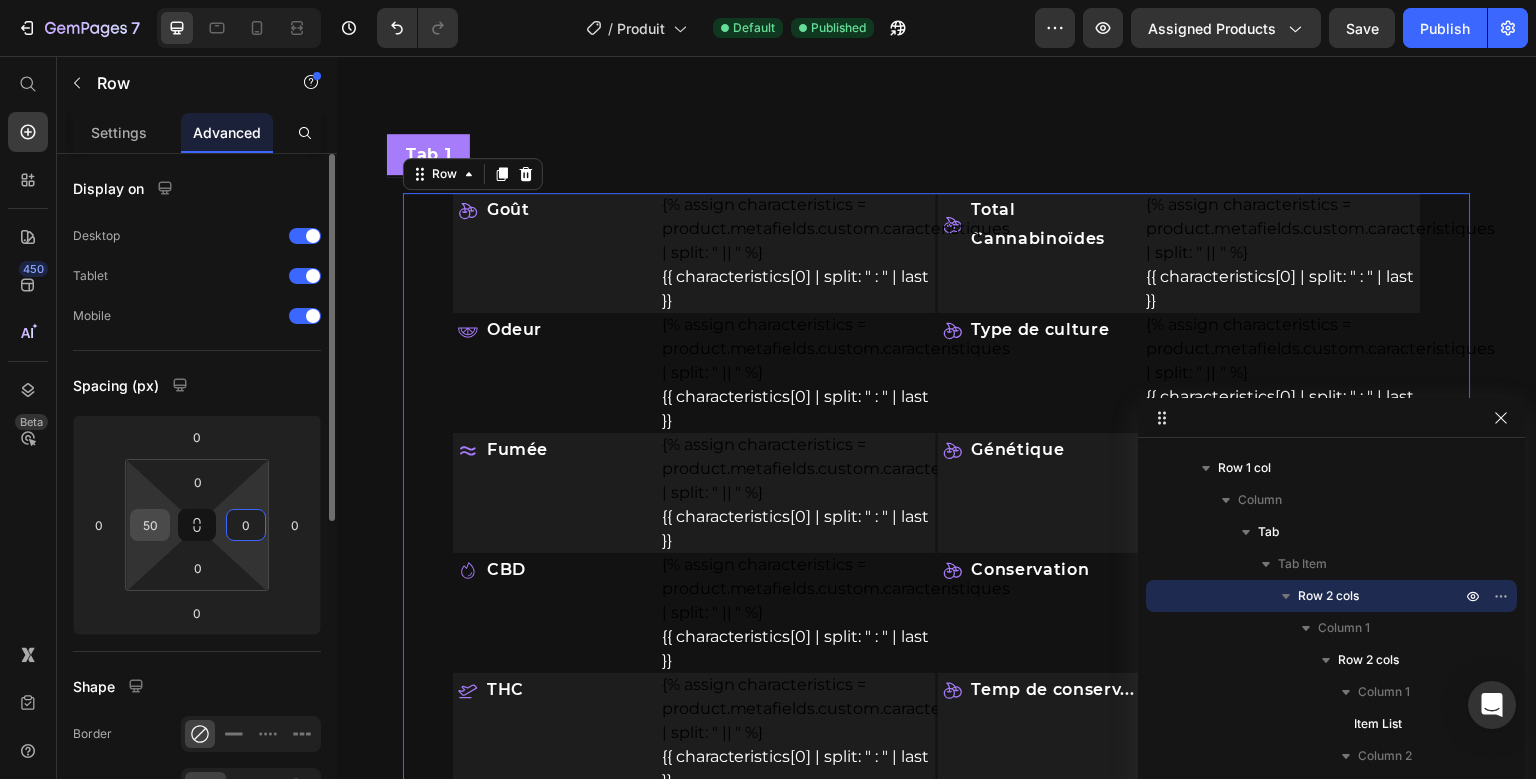 type on "0" 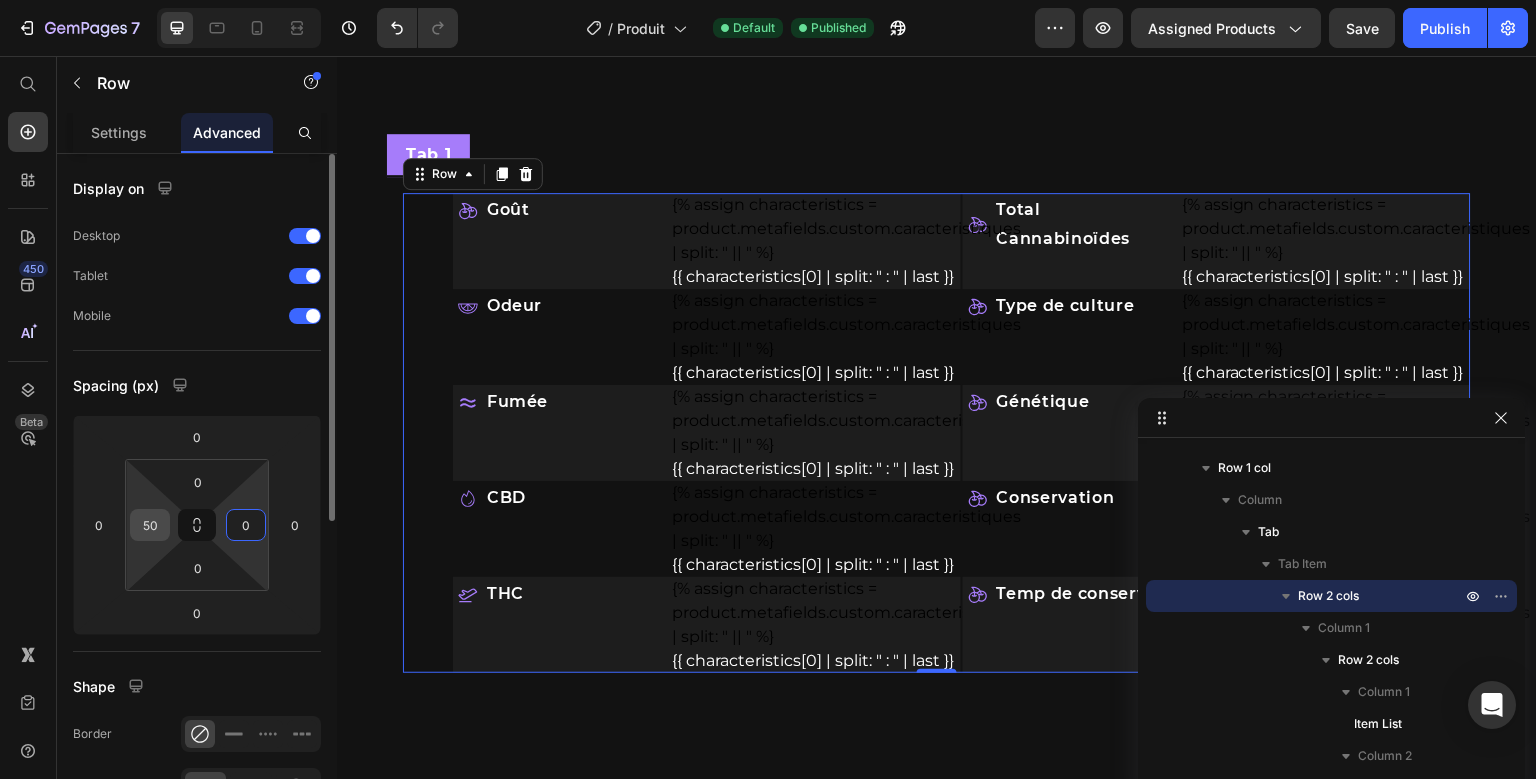 click on "50" at bounding box center (150, 525) 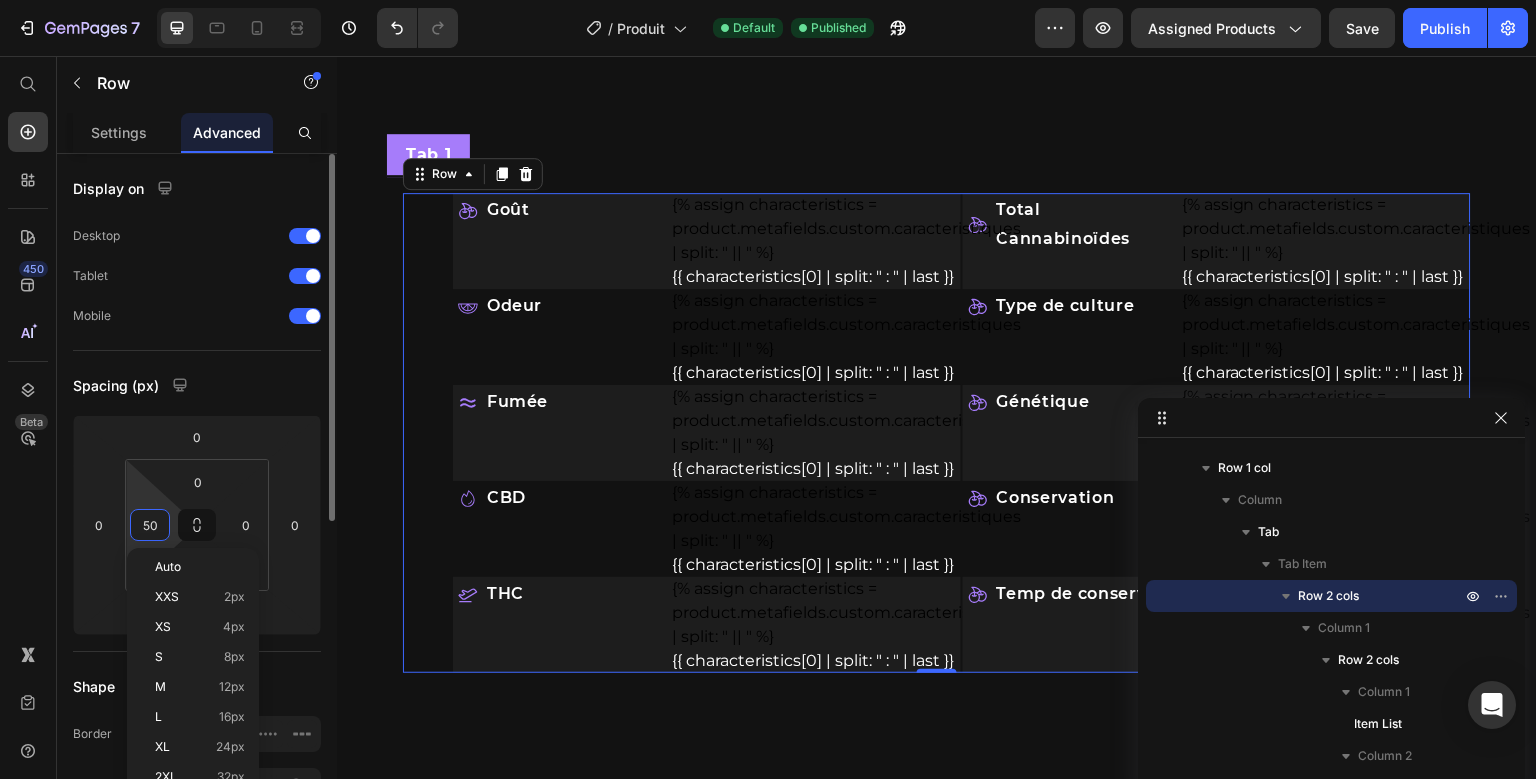 type on "0" 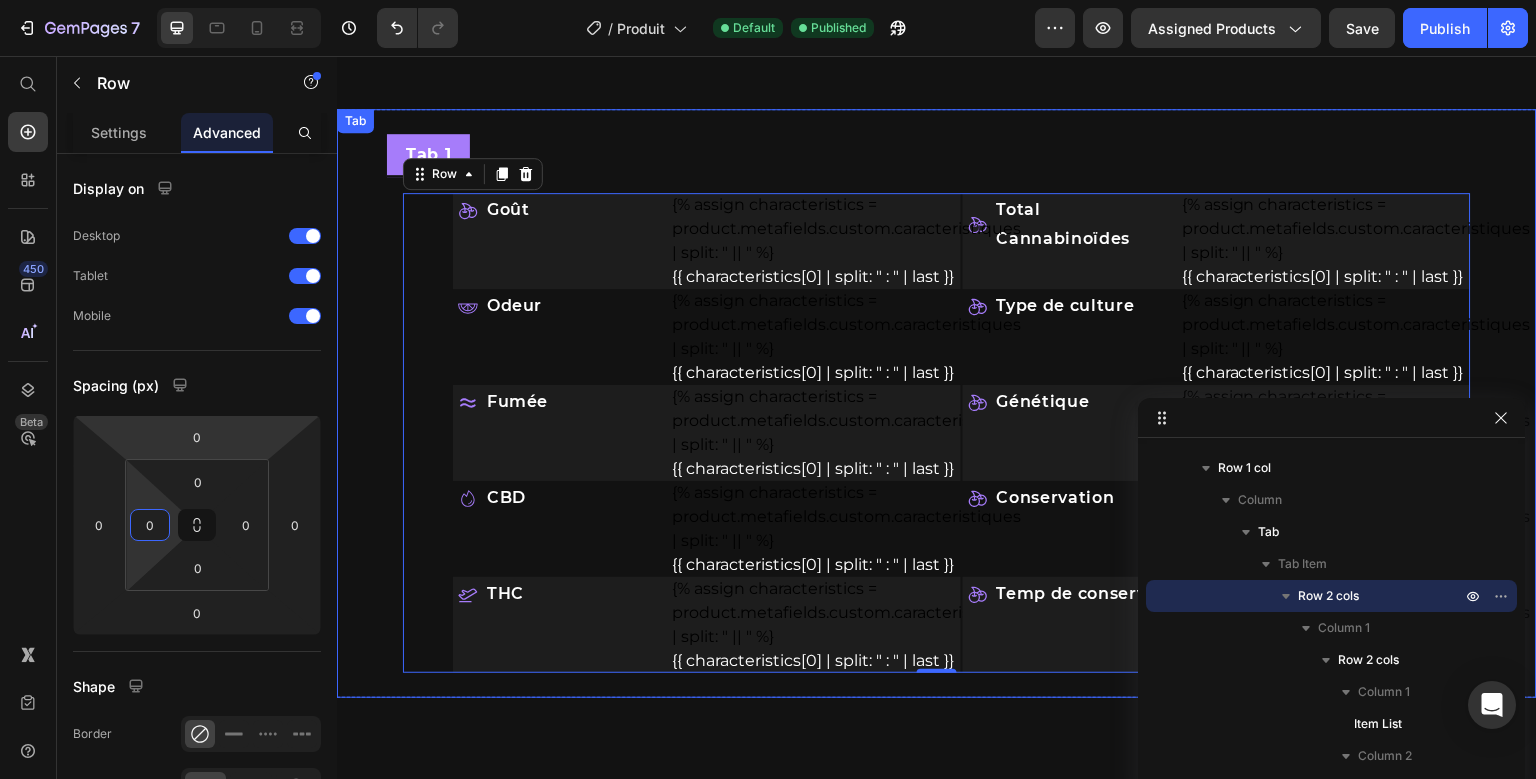 click on "Tab 1" at bounding box center [937, 155] 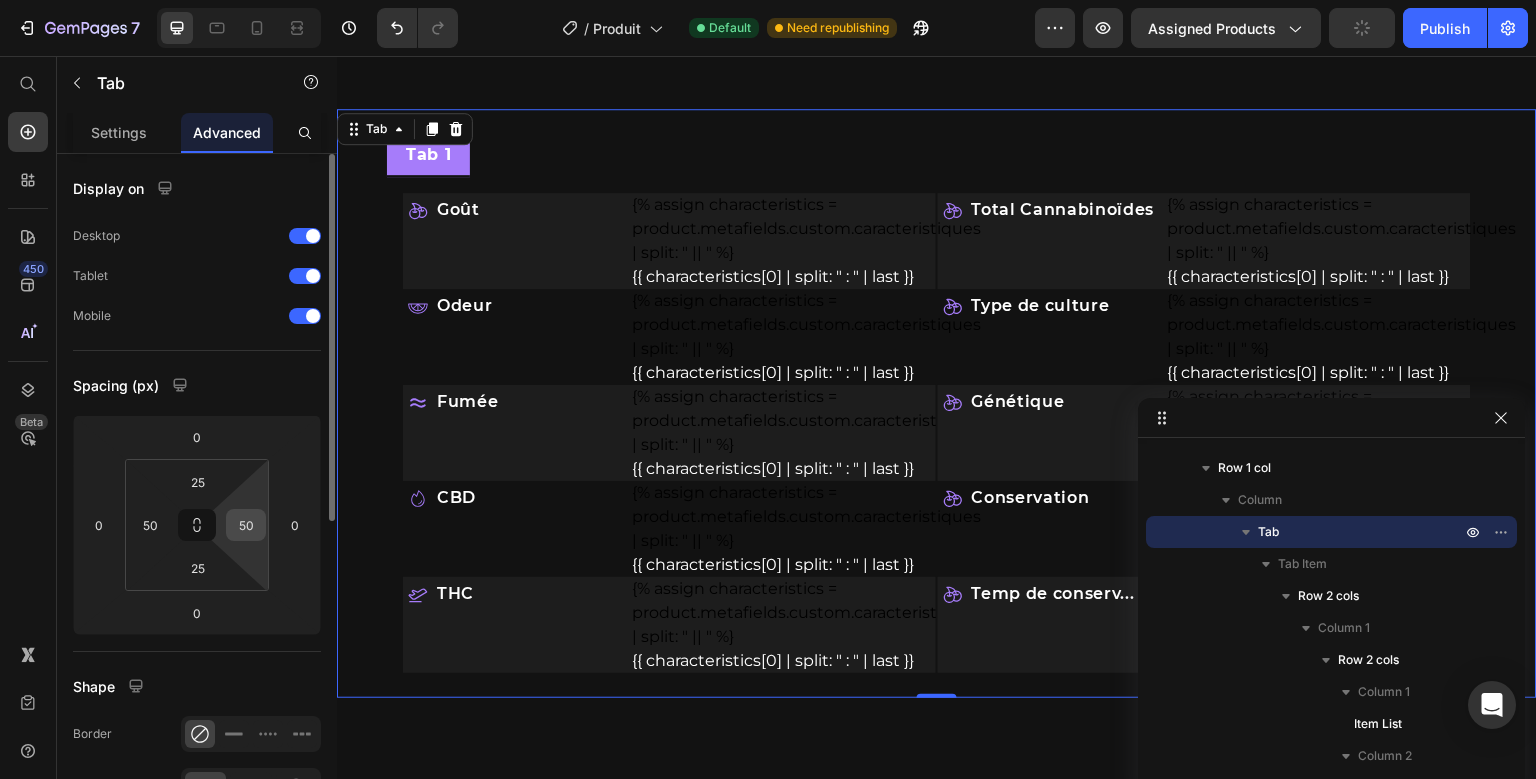 click on "50" at bounding box center [246, 525] 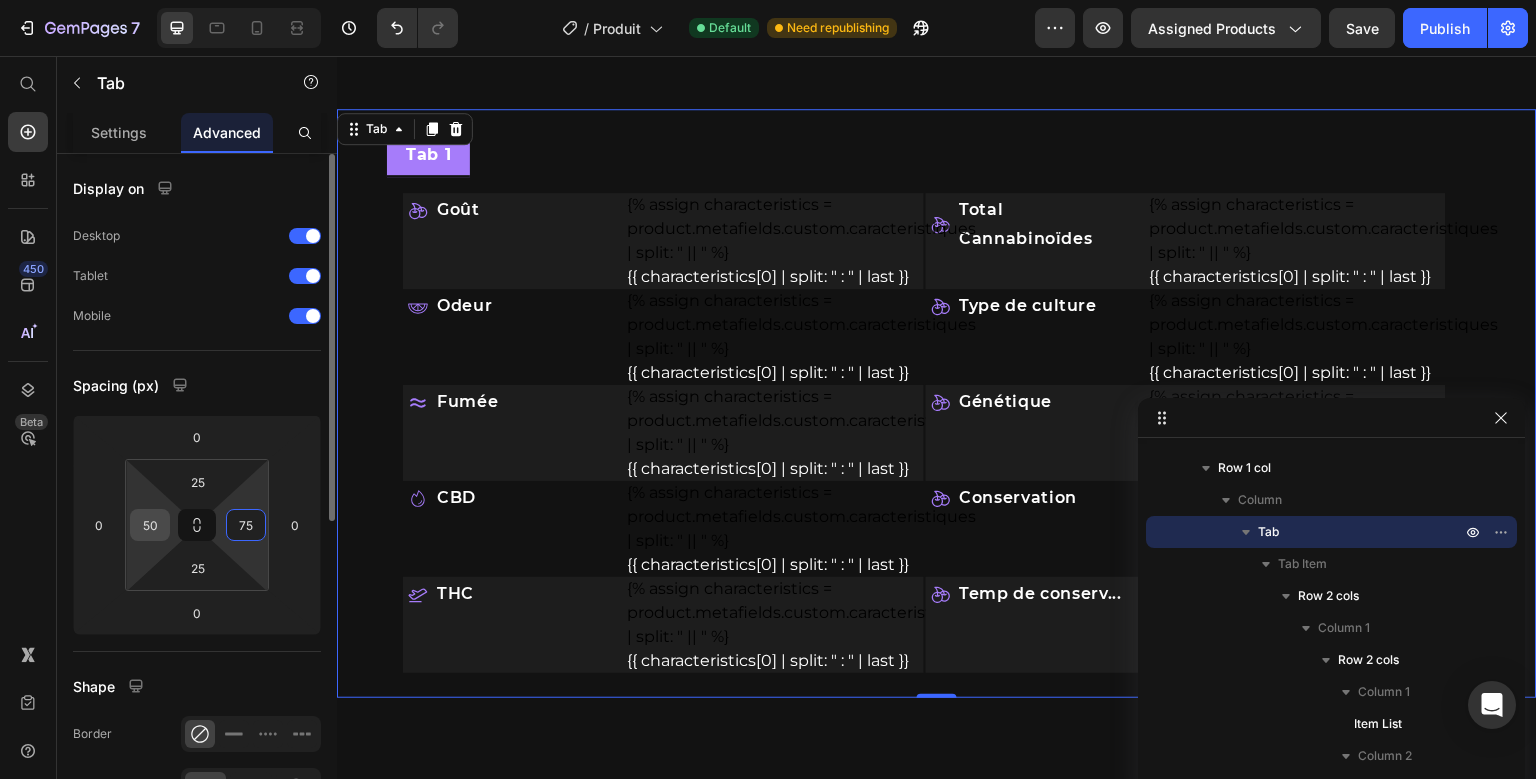 type on "75" 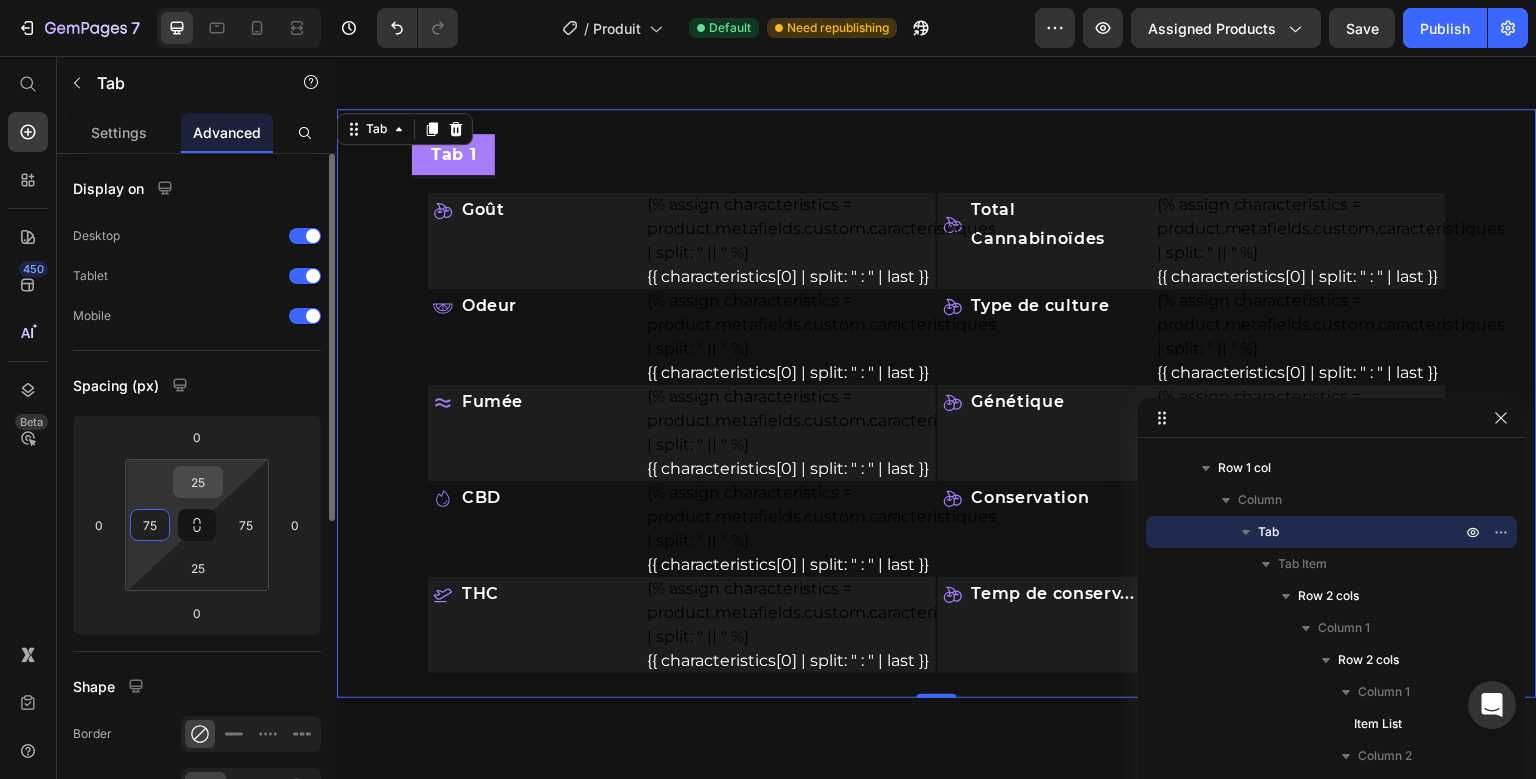 type on "75" 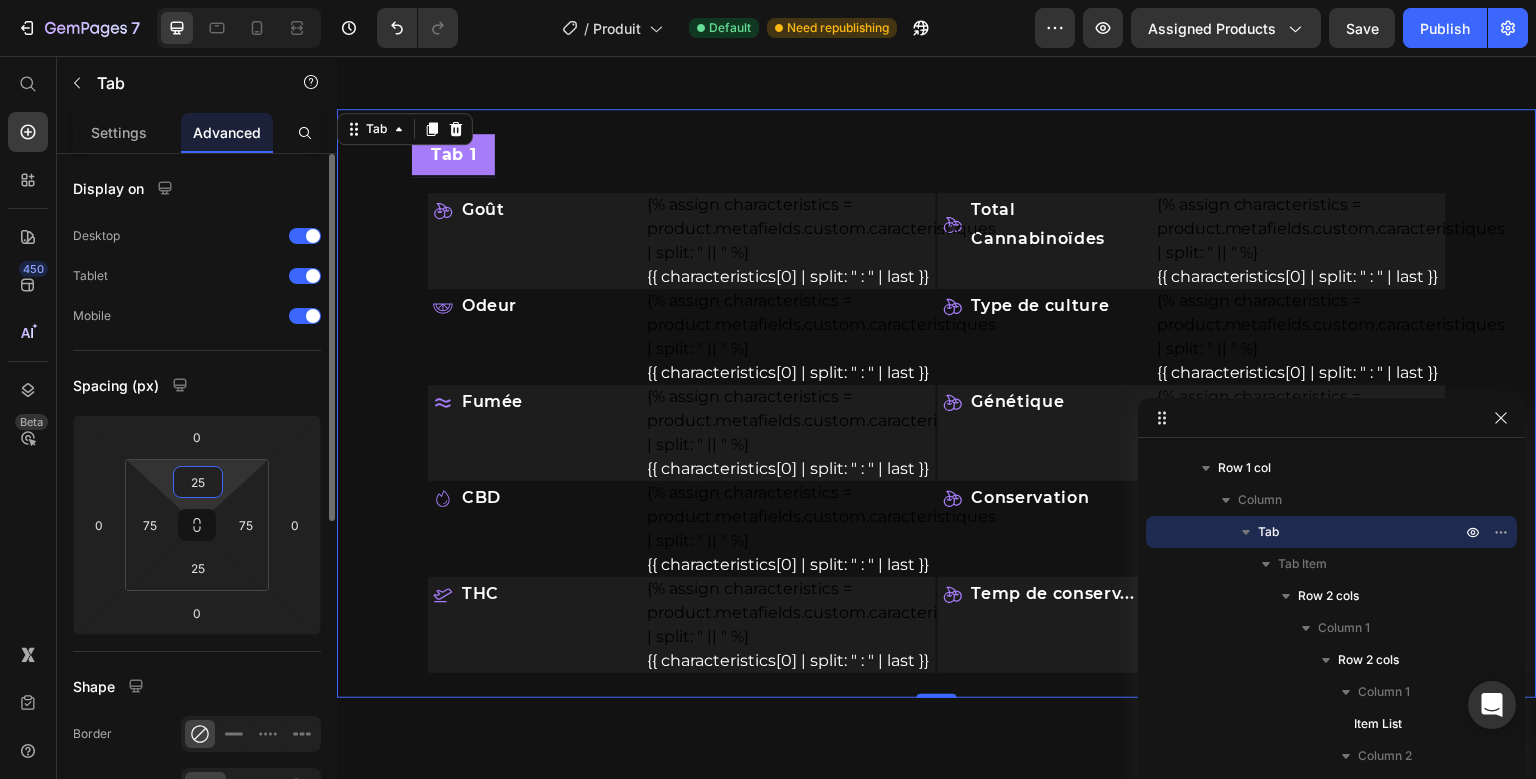 click on "25" at bounding box center [198, 482] 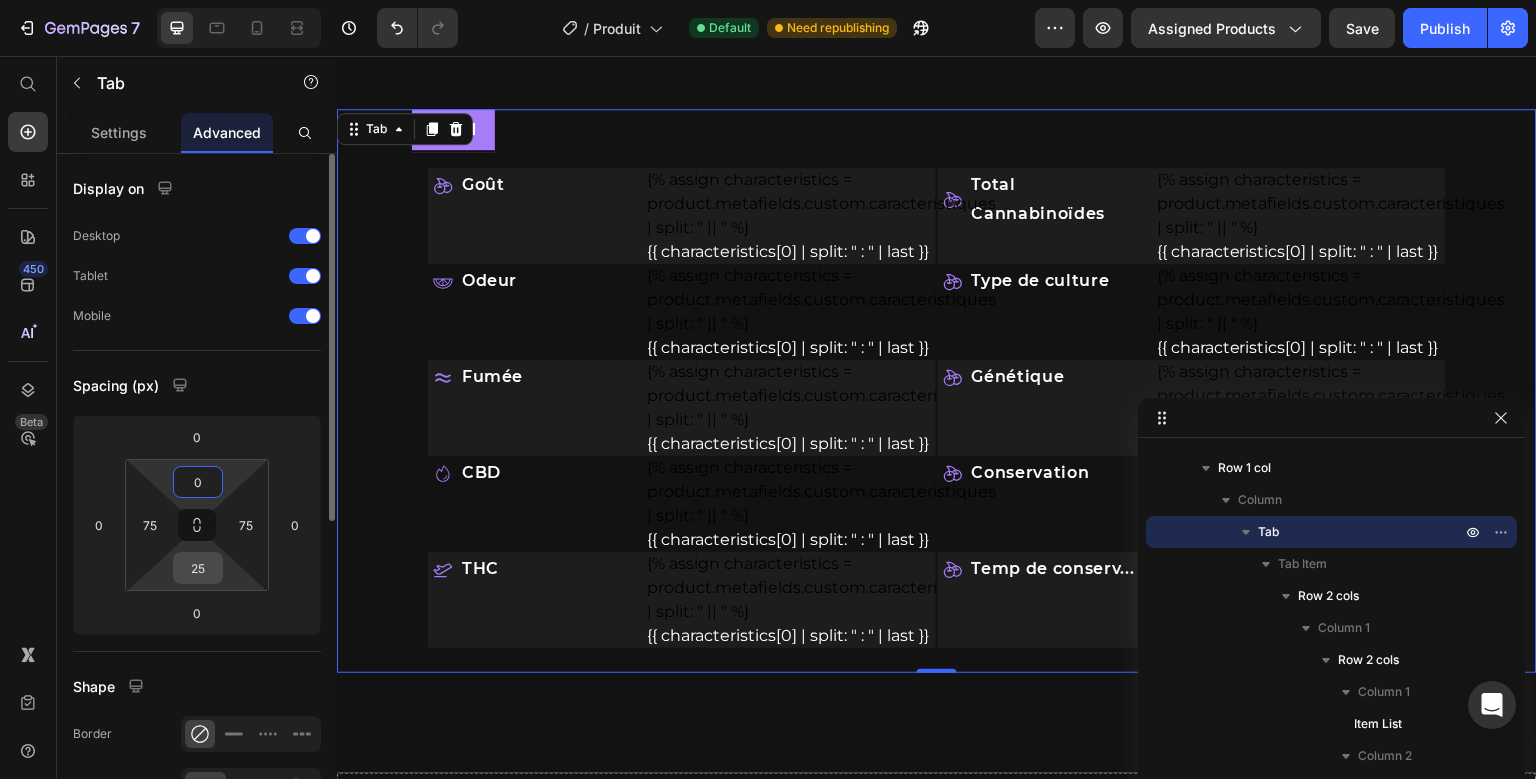 type on "0" 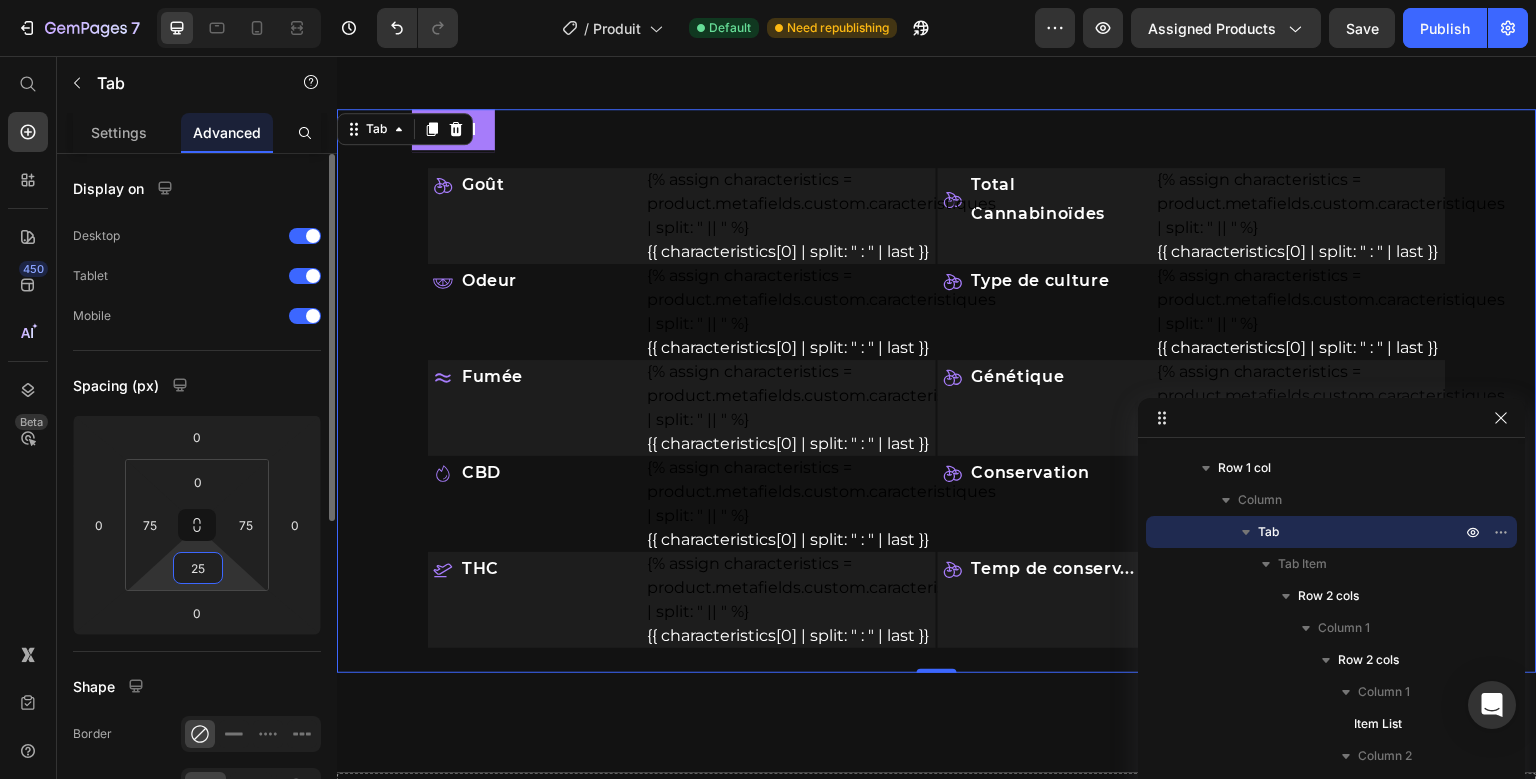 click on "25" at bounding box center [198, 568] 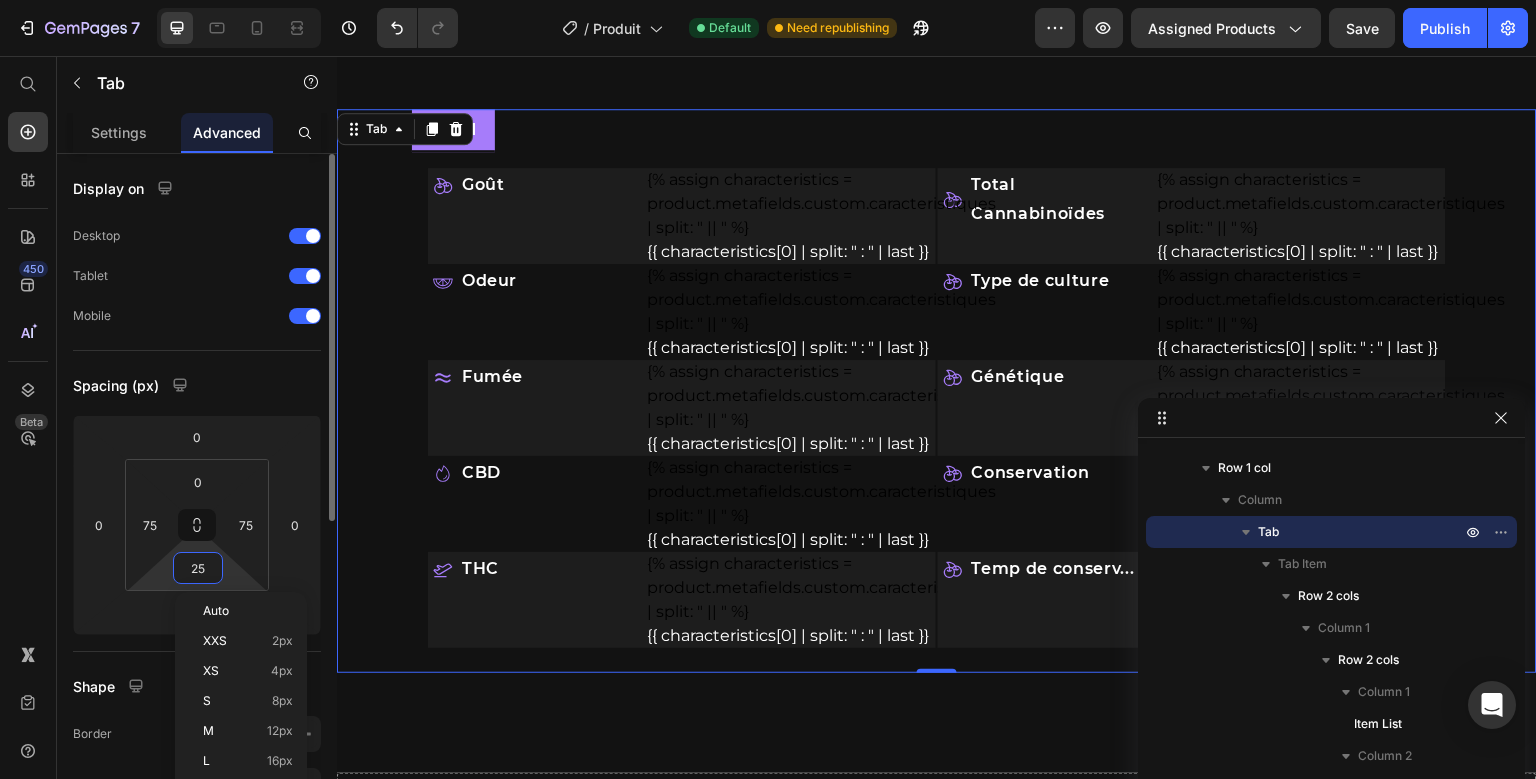 type on "0" 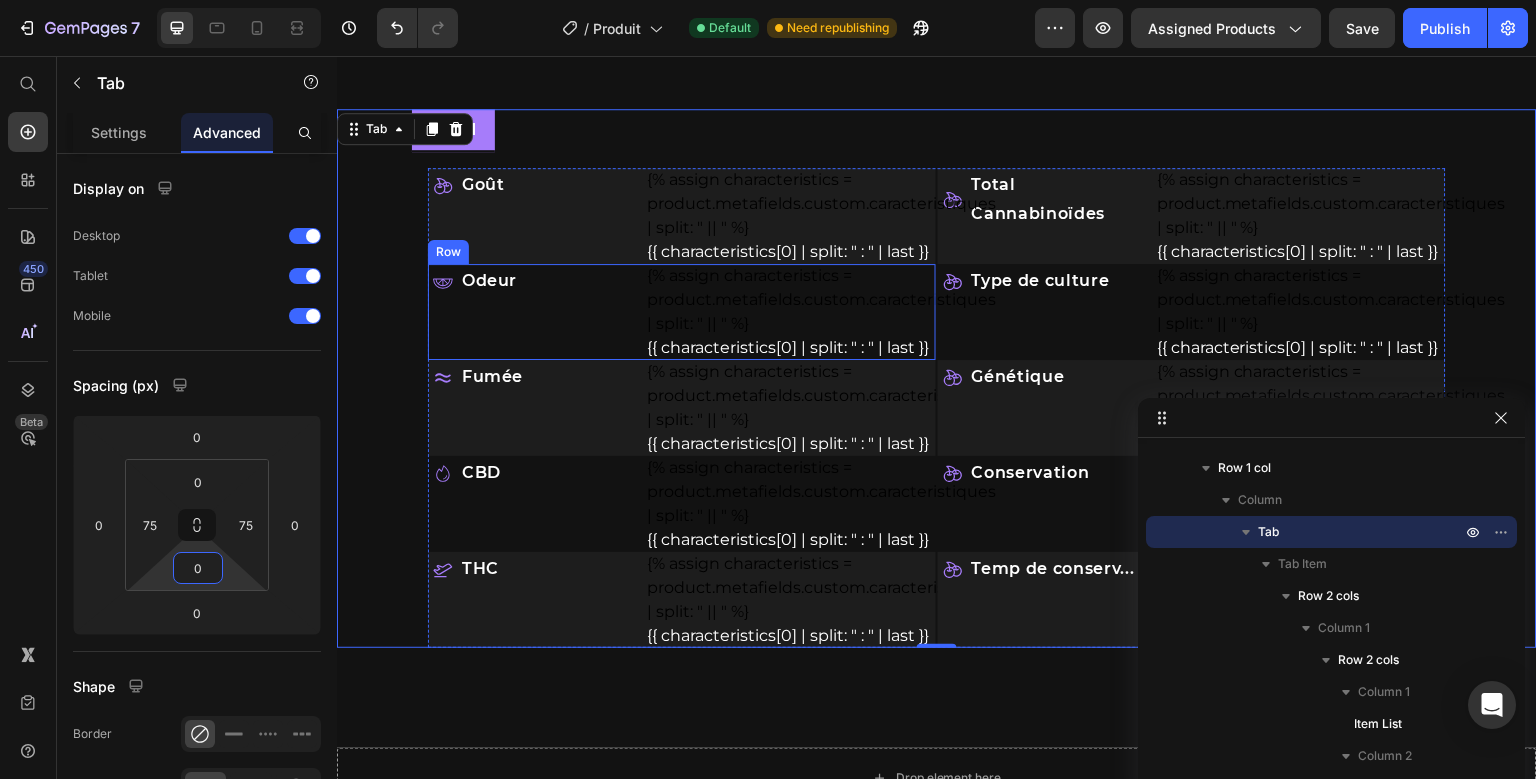 click on "Odeur Item List {% assign characteristics = product.metafields.custom.caracteristiques | split: " || " %}
{{ characteristics[0] | split: " : " | last }}
Custom Code Row" at bounding box center [682, 312] 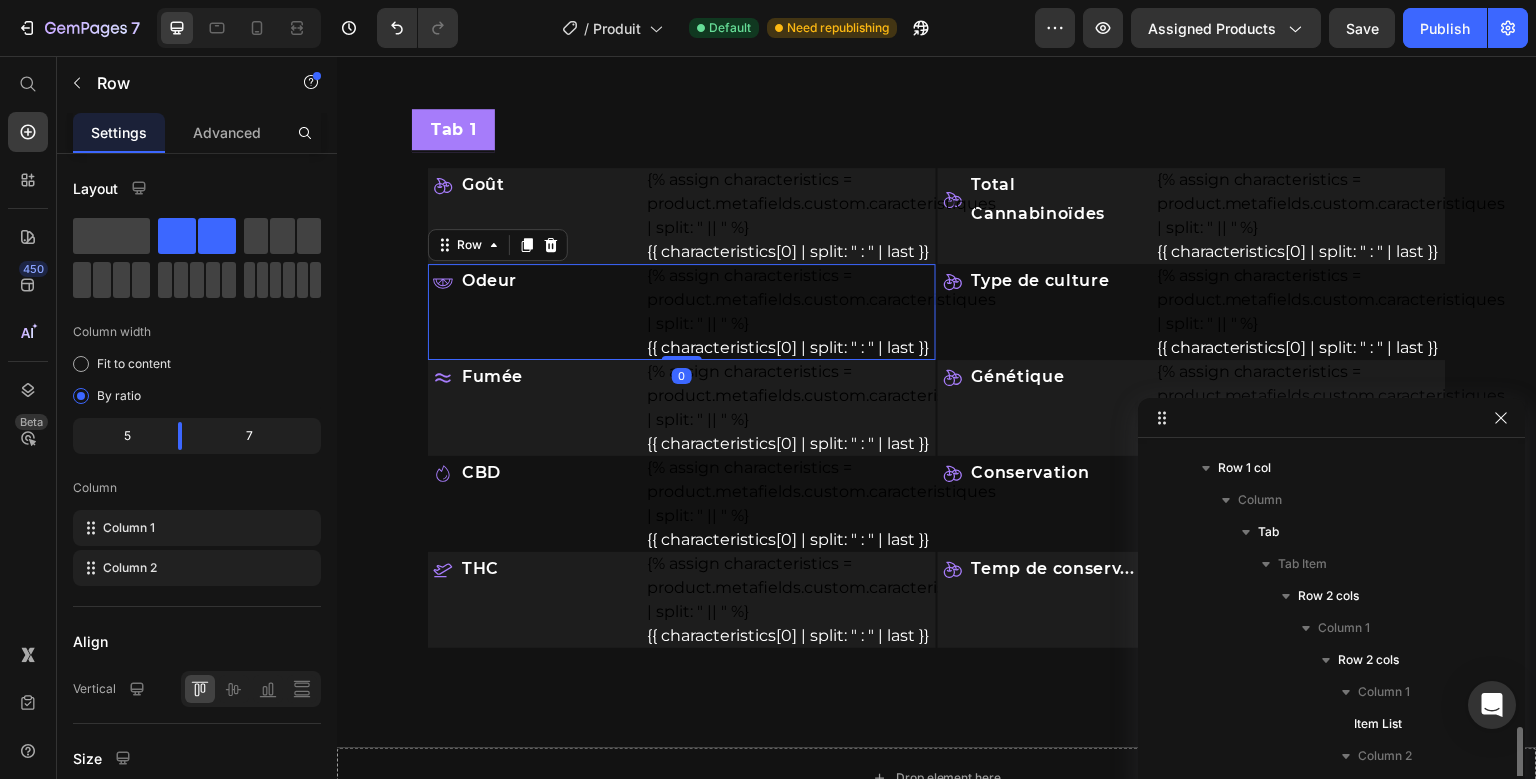 scroll, scrollTop: 346, scrollLeft: 0, axis: vertical 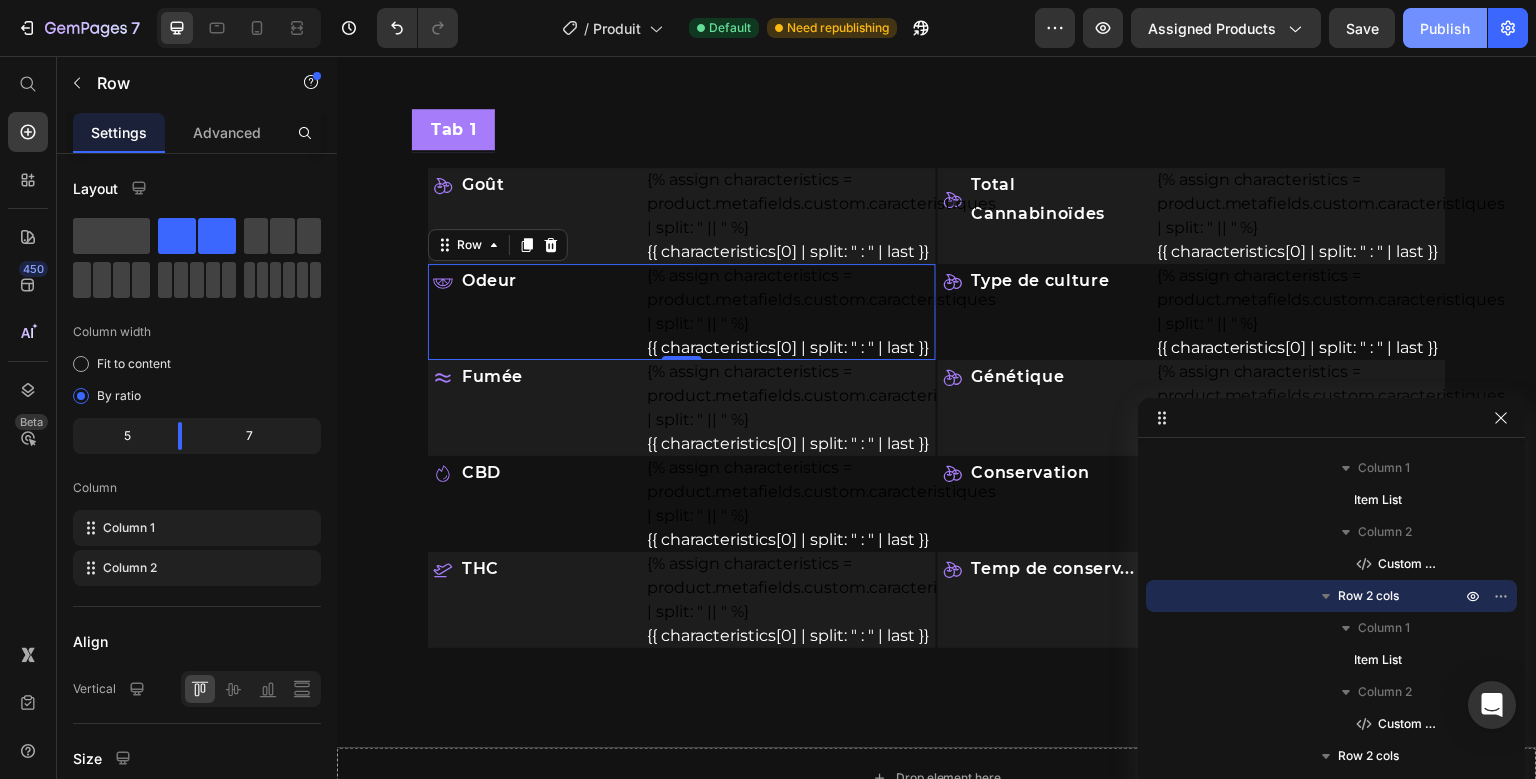 click on "Publish" 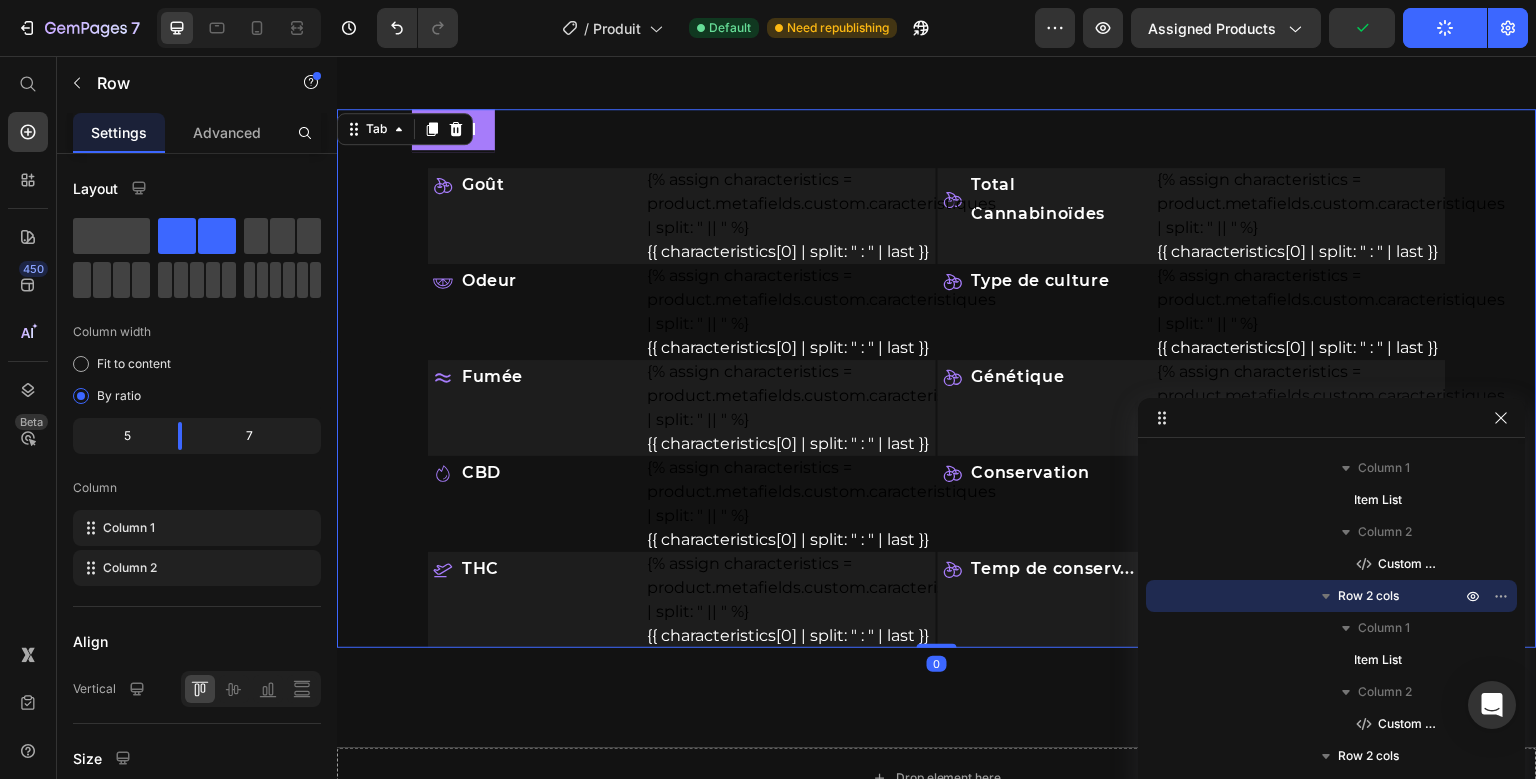 click on "Tab 1
Goût Item List {% assign characteristics = product.metafields.custom.caracteristiques | split: " || " %}
{{ characteristics[0] | split: " : " | last }}
Custom Code Row
Odeur Item List {% assign characteristics = product.metafields.custom.caracteristiques | split: " || " %}
{{ characteristics[0] | split: " : " | last }}
Custom Code Row
Fumée Item List {% assign characteristics = product.metafields.custom.caracteristiques | split: " || " %}
{{ characteristics[0] | split: " : " | last }}
Custom Code Row
CBD Item List {% assign characteristics = product.metafields.custom.caracteristiques | split: " || " %}
{{ characteristics[0] | split: " : " | last }}
Custom Code Row
THC Item List {% assign characteristics = product.metafields.custom.caracteristiques | split: " || " %}
{{ characteristics[0] | split: " : " | last }}
Custom Code Row" at bounding box center [937, 378] 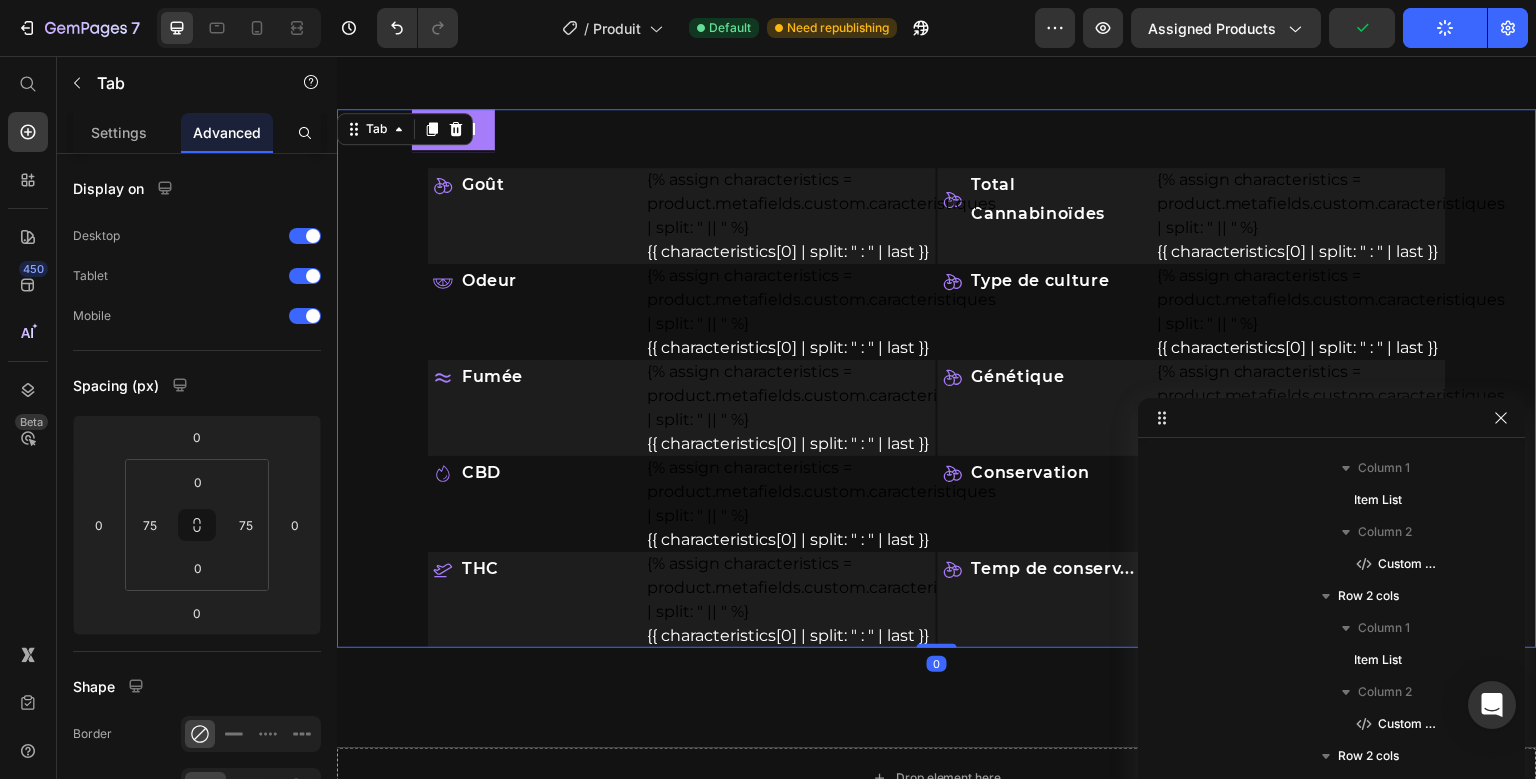 scroll, scrollTop: 58, scrollLeft: 0, axis: vertical 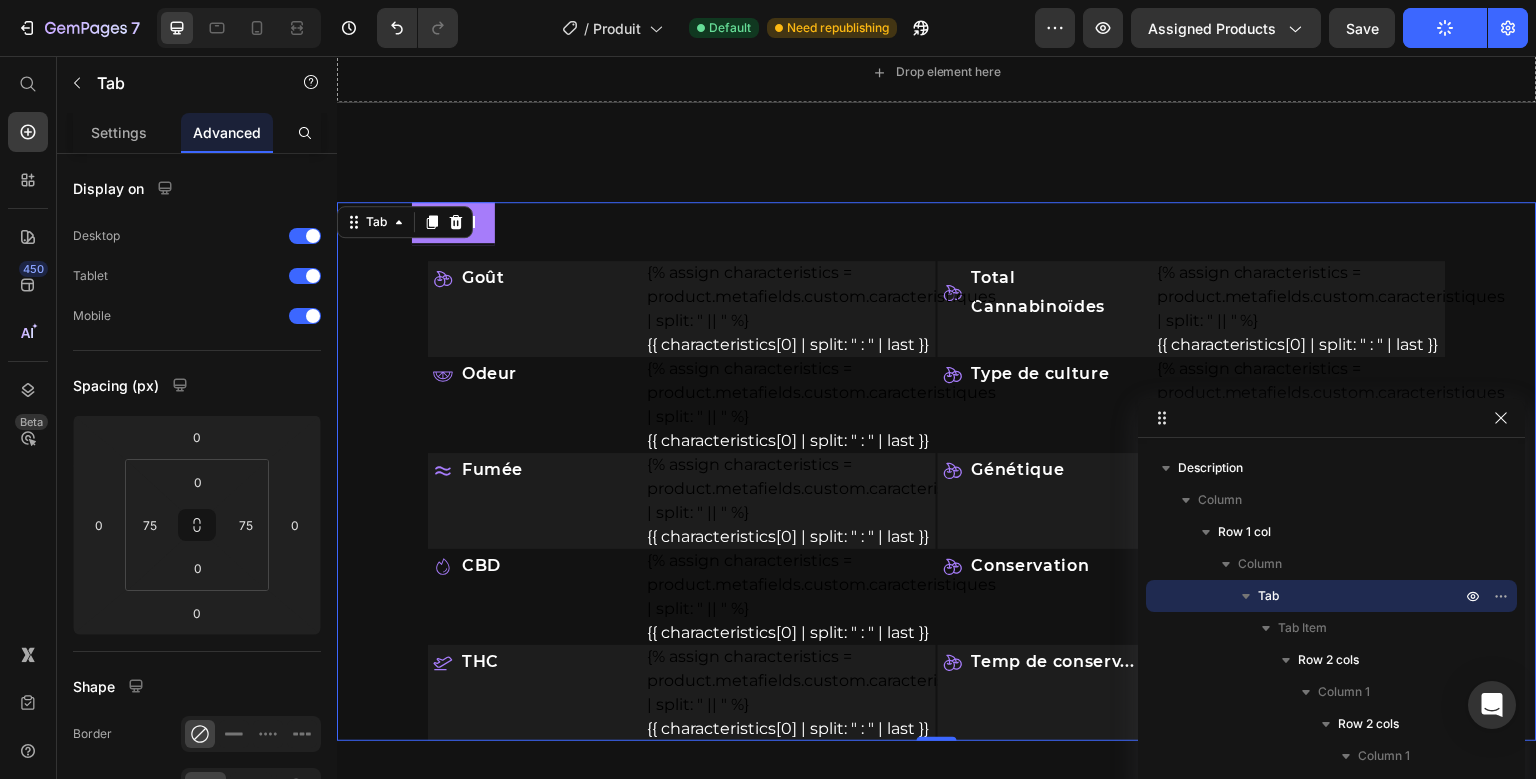 click on "Tab 1" at bounding box center (453, 222) 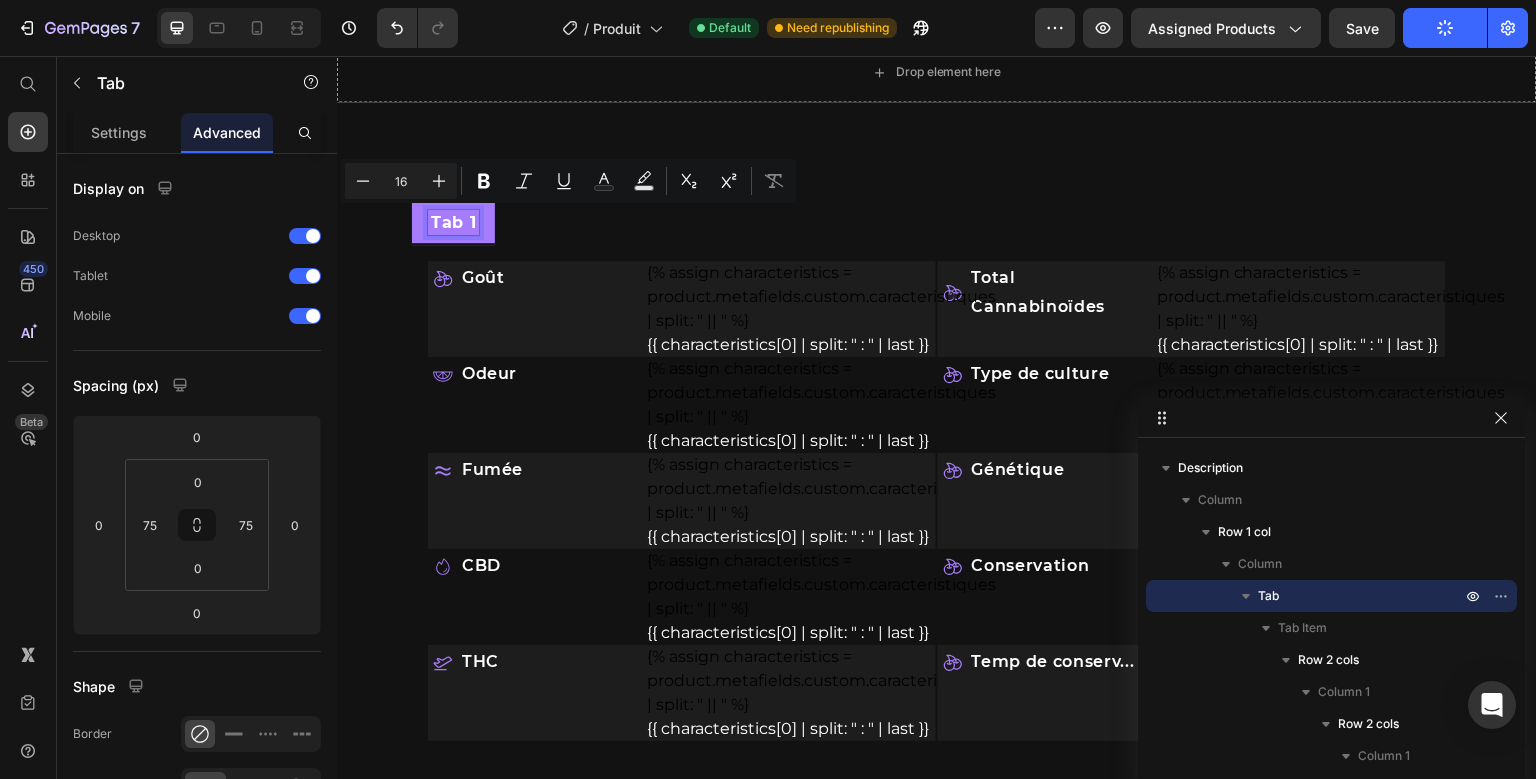 click on "Tab 1" at bounding box center (453, 222) 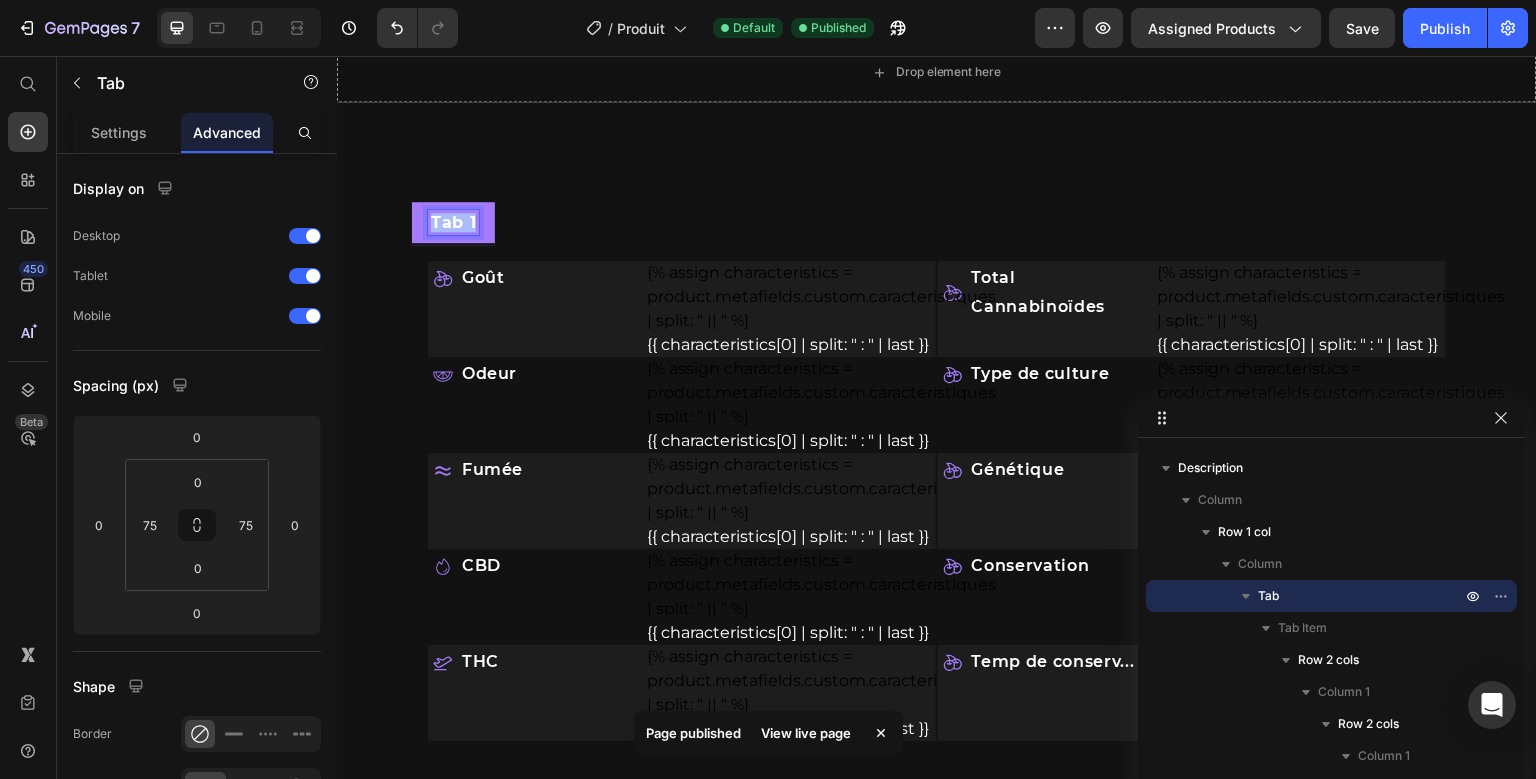 drag, startPoint x: 475, startPoint y: 219, endPoint x: 427, endPoint y: 228, distance: 48.83646 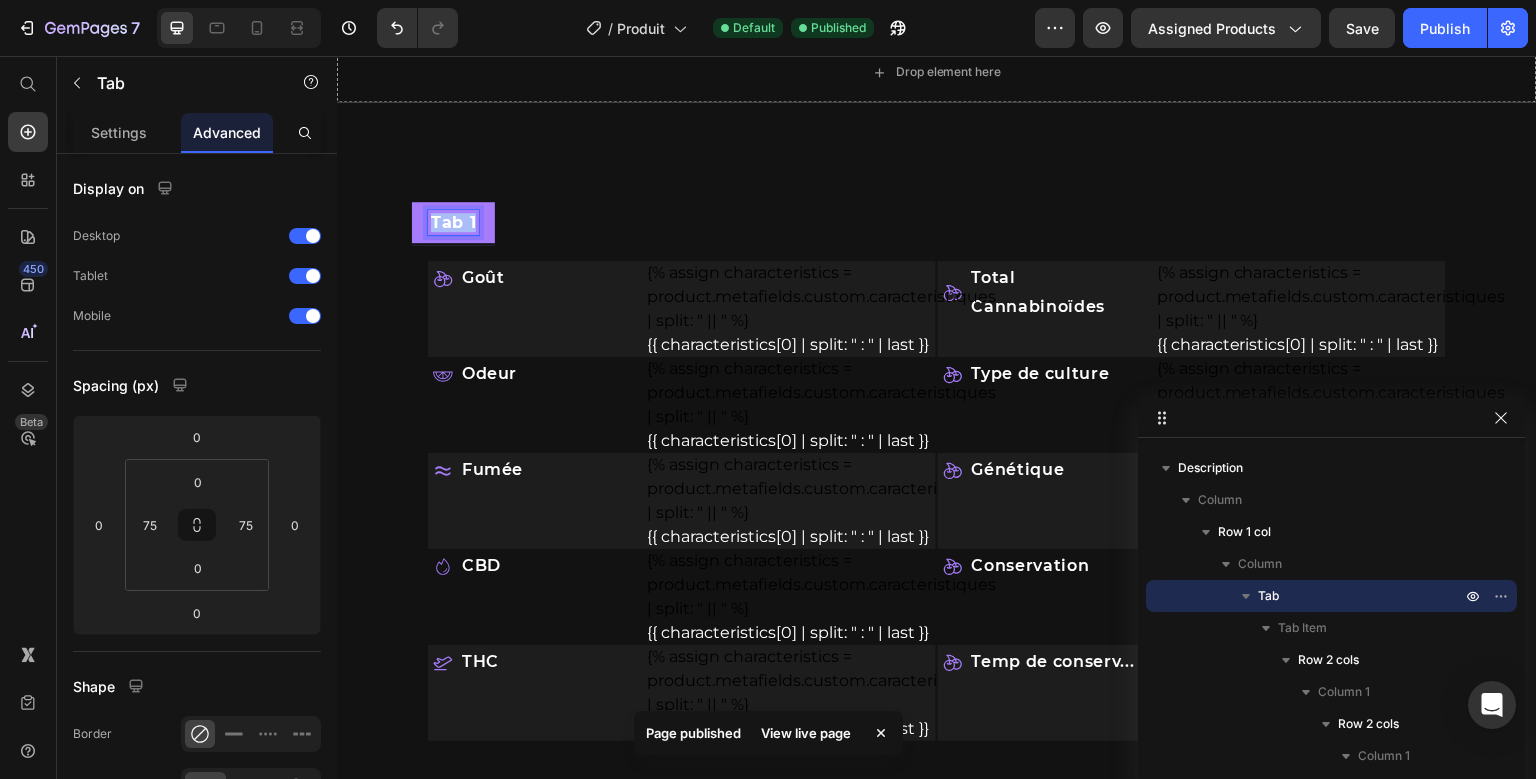 click on "Tab 1" at bounding box center (453, 222) 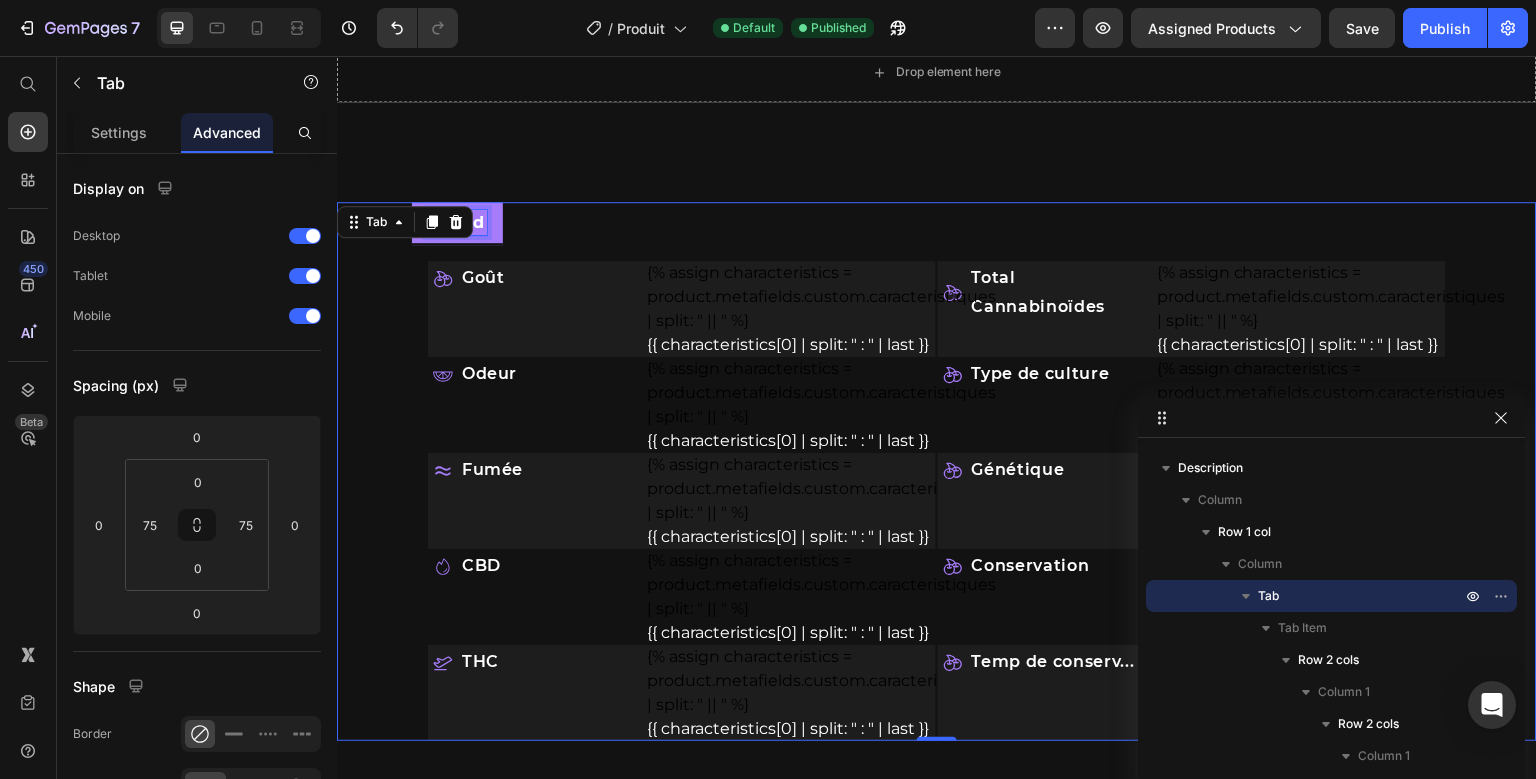 click on "Carad" at bounding box center (457, 222) 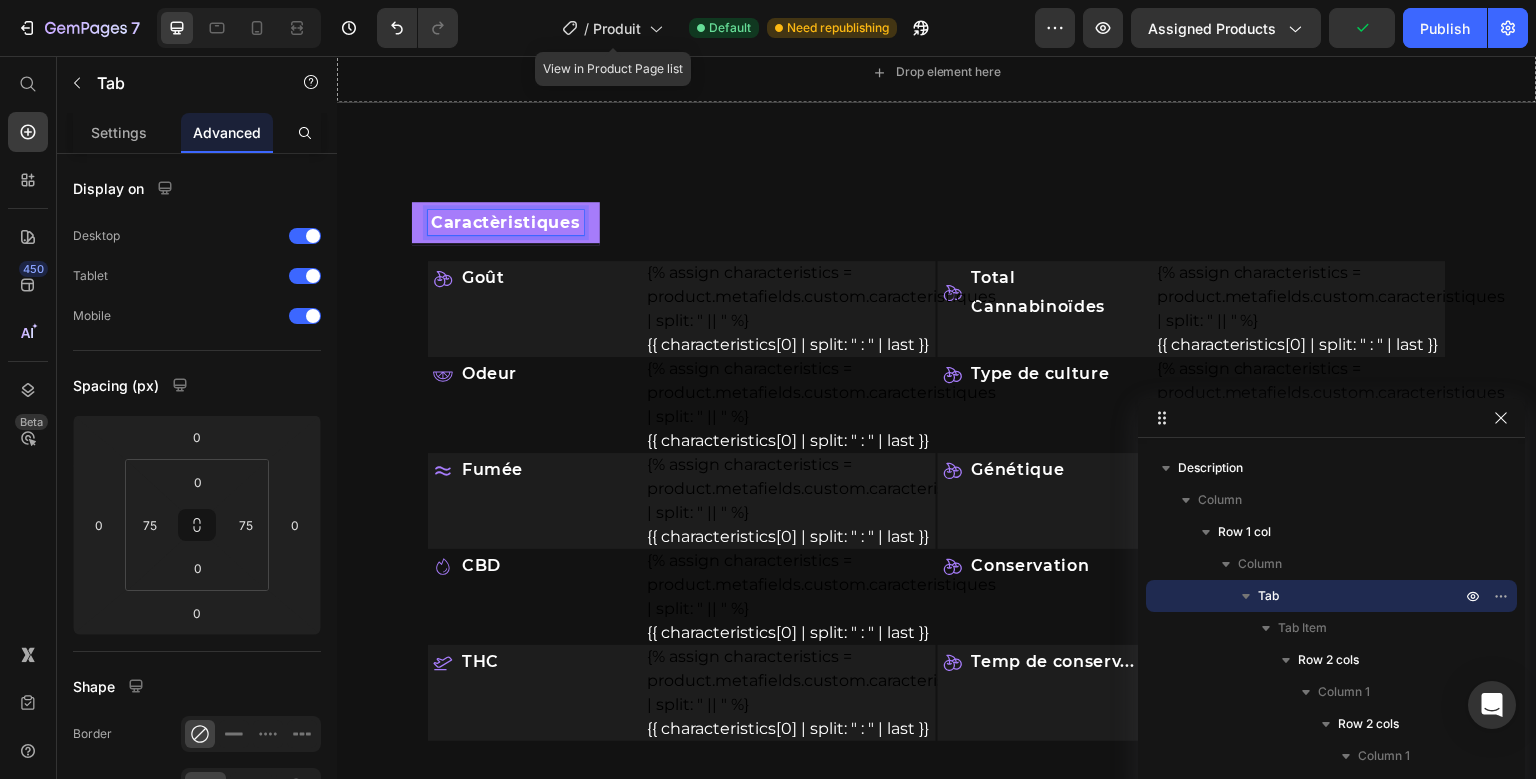 click on "Caractèristiques" at bounding box center (506, 222) 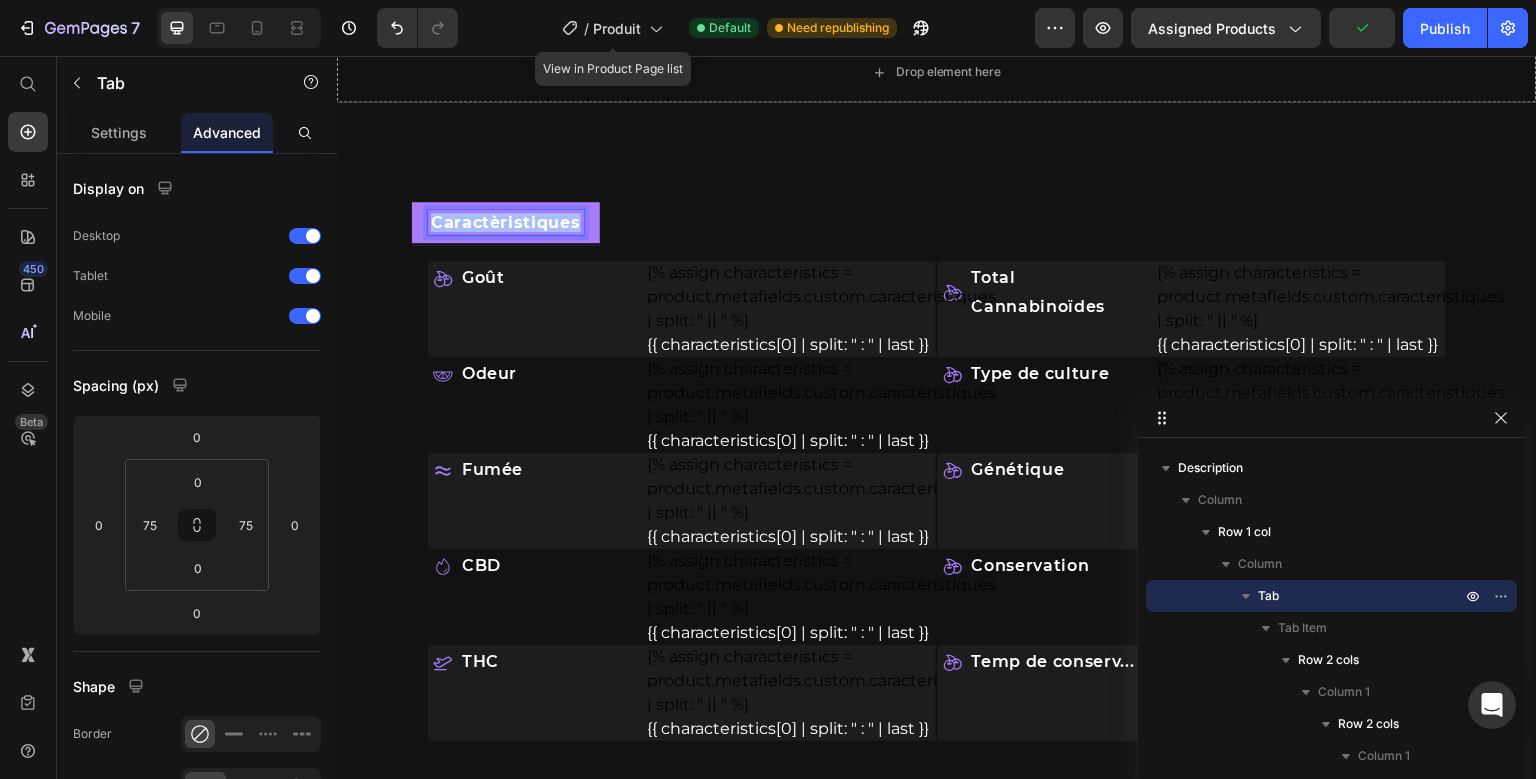 click on "Caractèristiques" at bounding box center (506, 222) 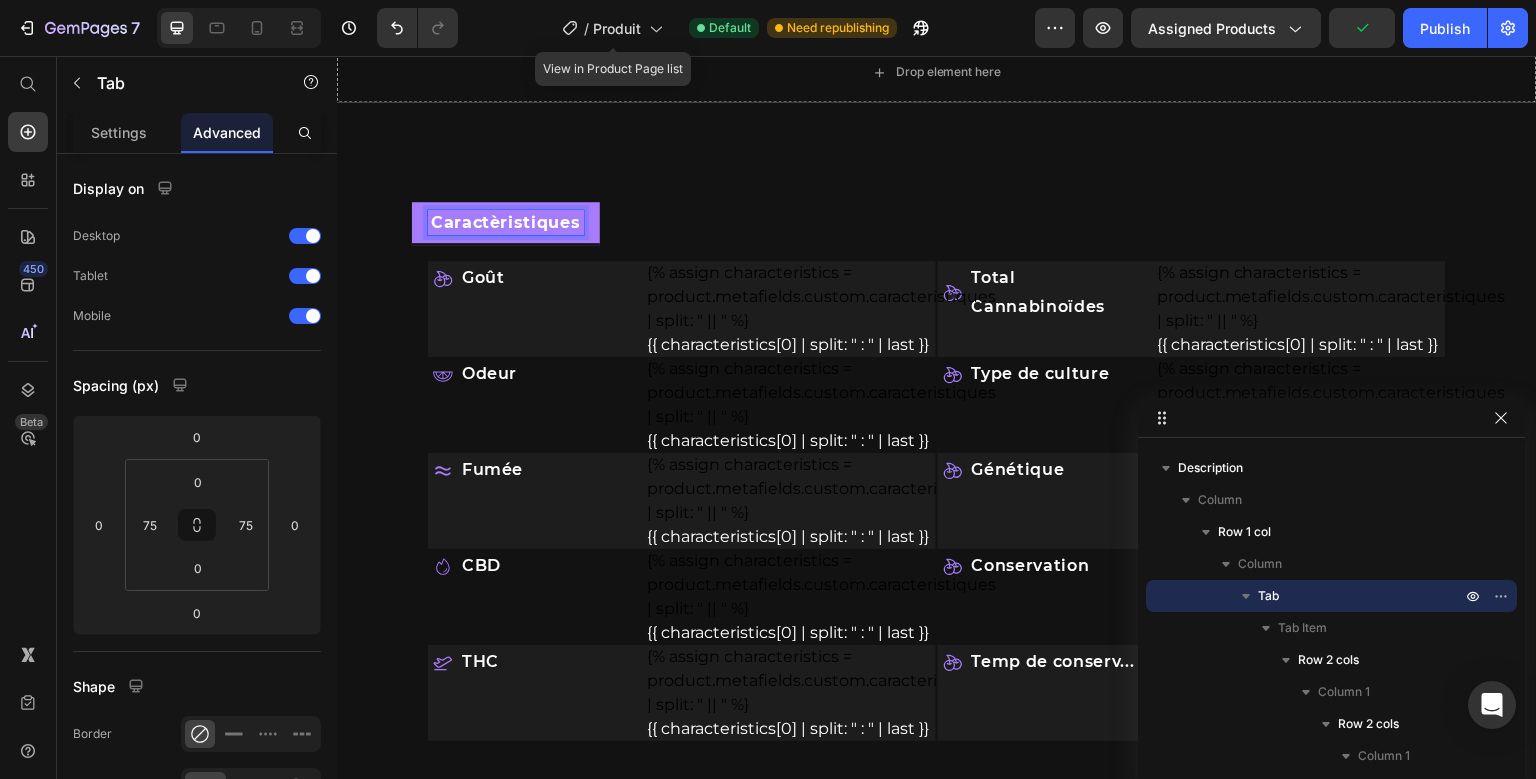 click on "Caractèristiques" at bounding box center (506, 222) 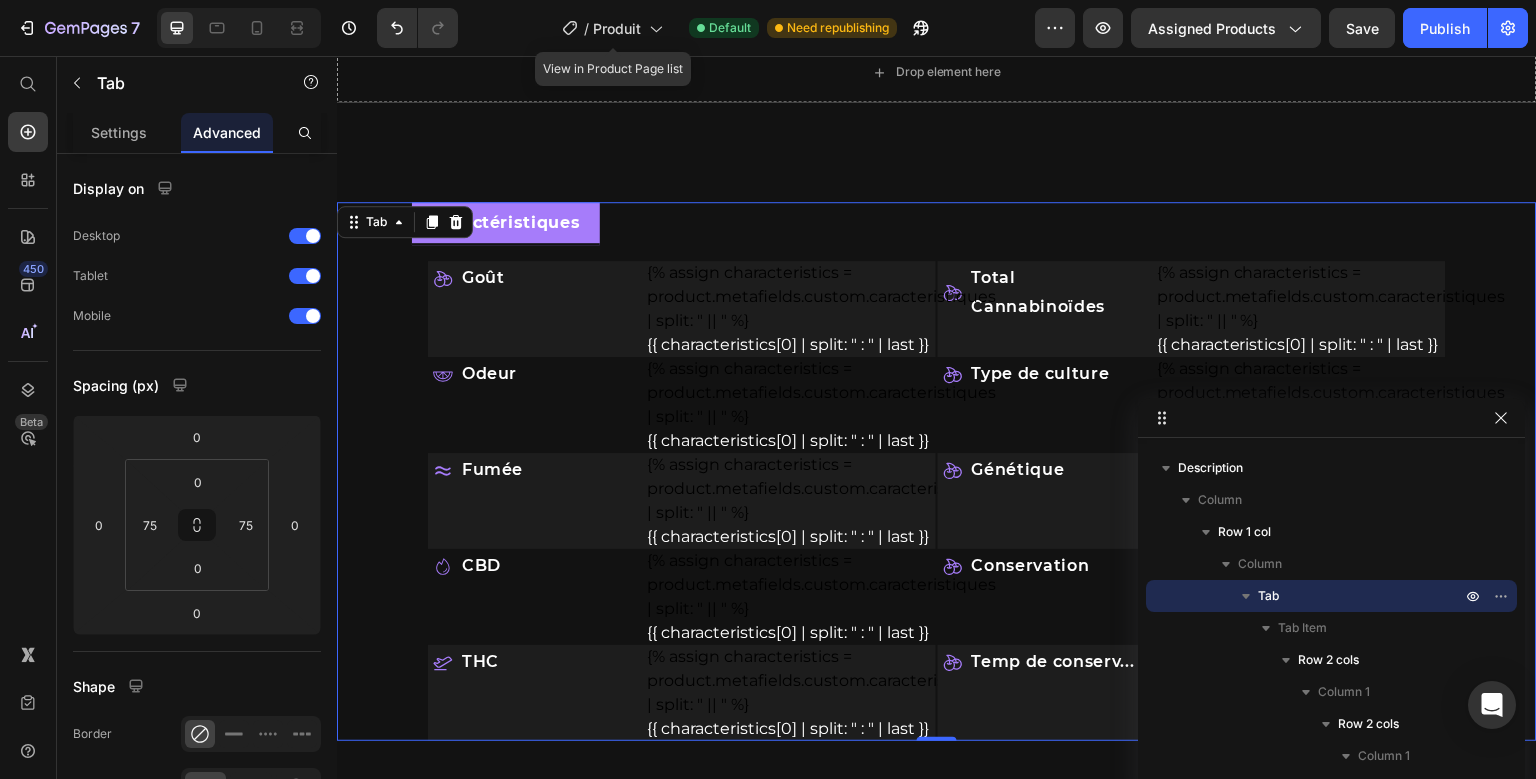 click on "Caractéristiques" at bounding box center (937, 223) 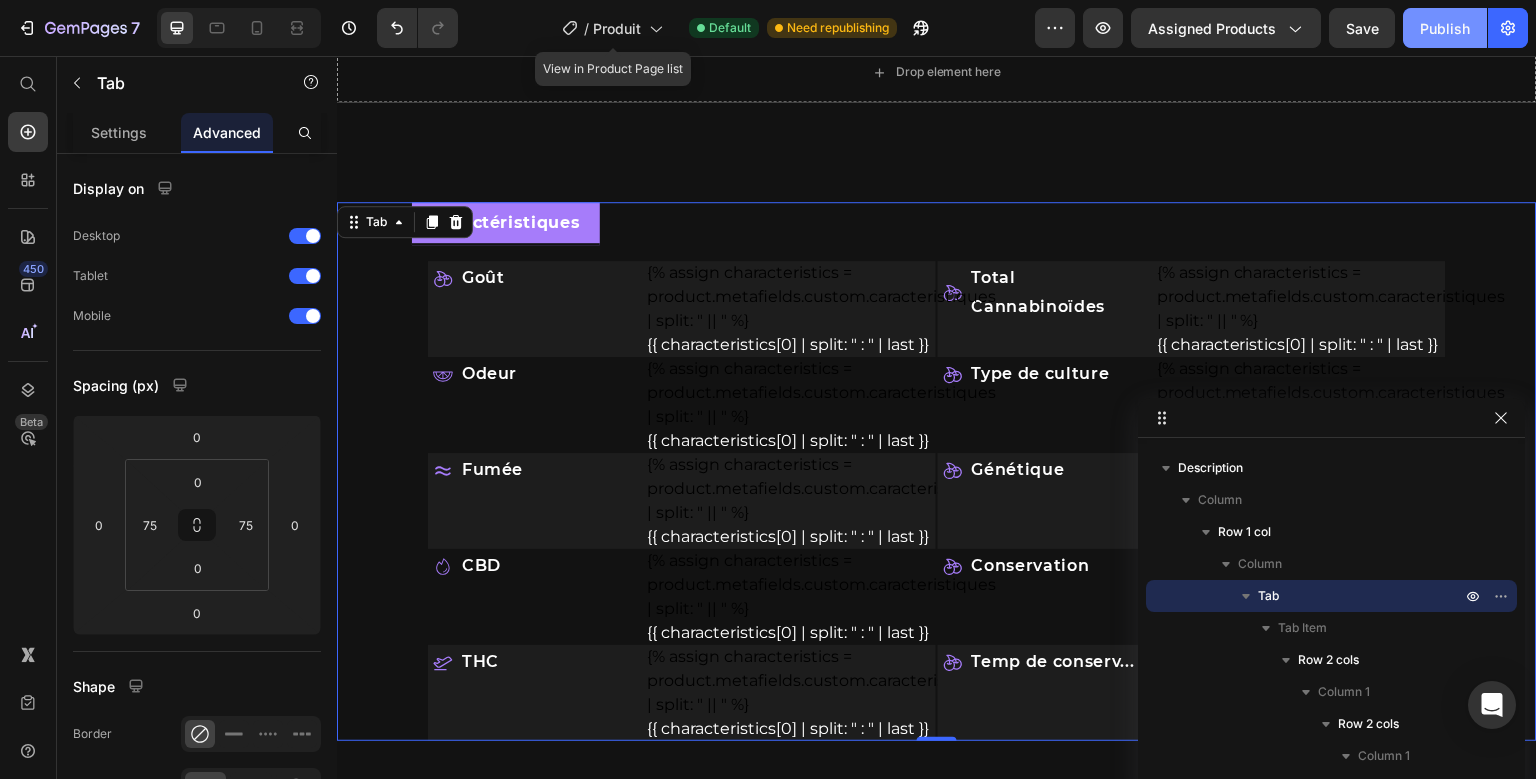 click on "Publish" 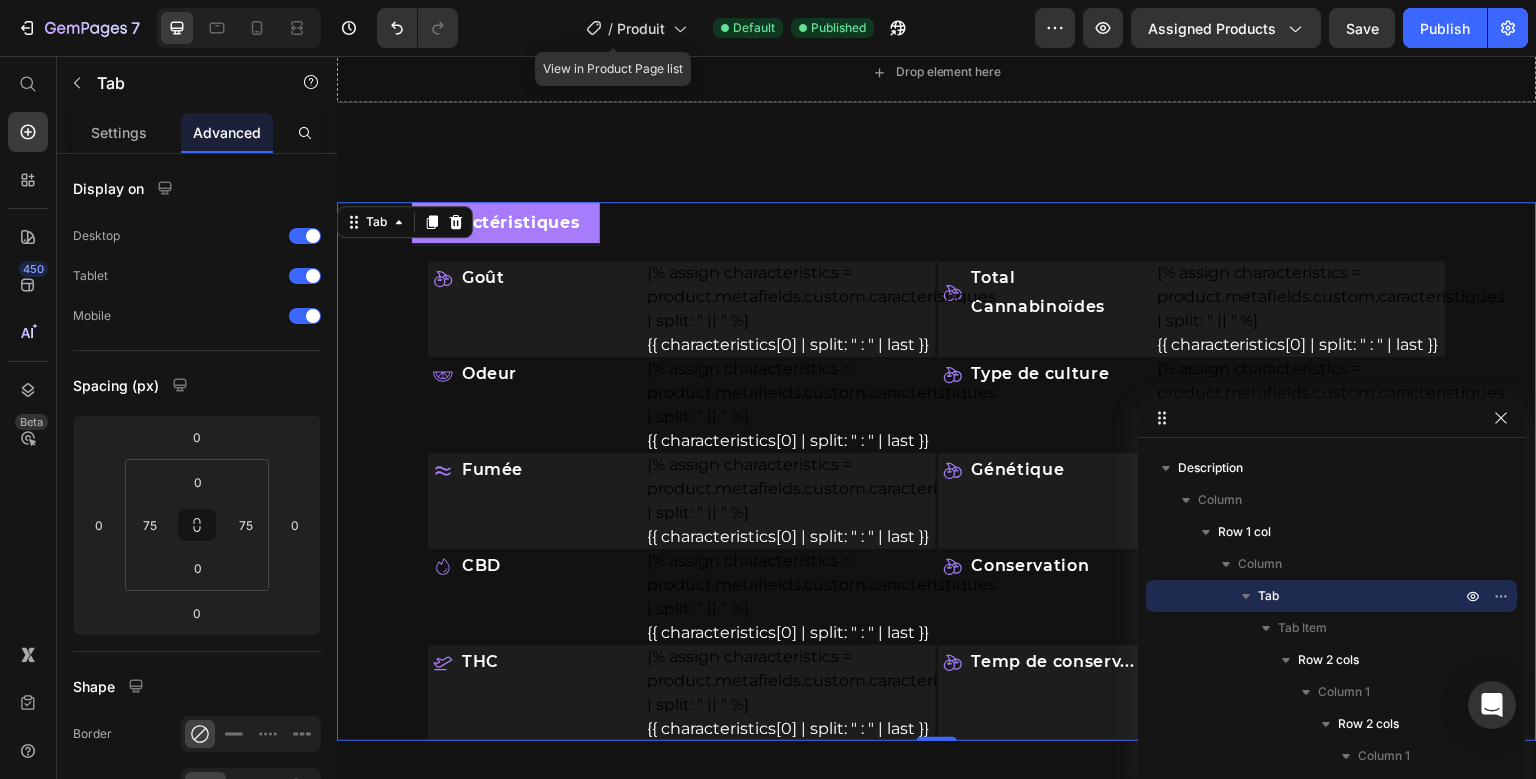 click on "Caractéristiques
Goût Item List {% assign characteristics = product.metafields.custom.caracteristiques | split: " || " %}
{{ characteristics[0] | split: " : " | last }}
Custom Code Row
Odeur Item List {% assign characteristics = product.metafields.custom.caracteristiques | split: " || " %}
{{ characteristics[0] | split: " : " | last }}
Custom Code Row
Fumée Item List {% assign characteristics = product.metafields.custom.caracteristiques | split: " || " %}
{{ characteristics[0] | split: " : " | last }}
Custom Code Row
CBD Item List {% assign characteristics = product.metafields.custom.caracteristiques | split: " || " %}
{{ characteristics[0] | split: " : " | last }}
Custom Code Row
THC Item List {% assign characteristics = product.metafields.custom.caracteristiques | split: " || " %}
{{ characteristics[0] | split: " : " | last }}
Row" at bounding box center (937, 471) 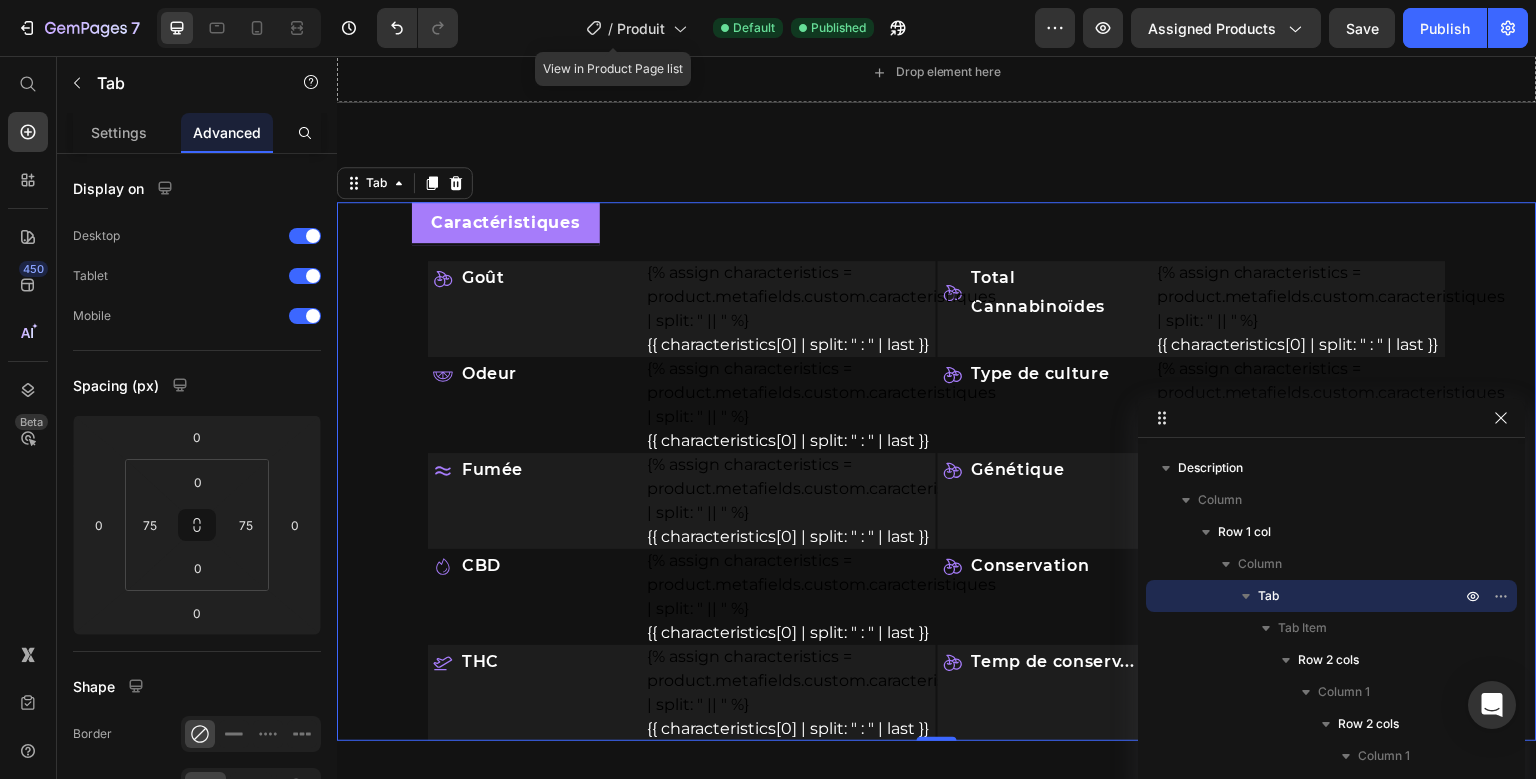 click on "Settings" at bounding box center [119, 132] 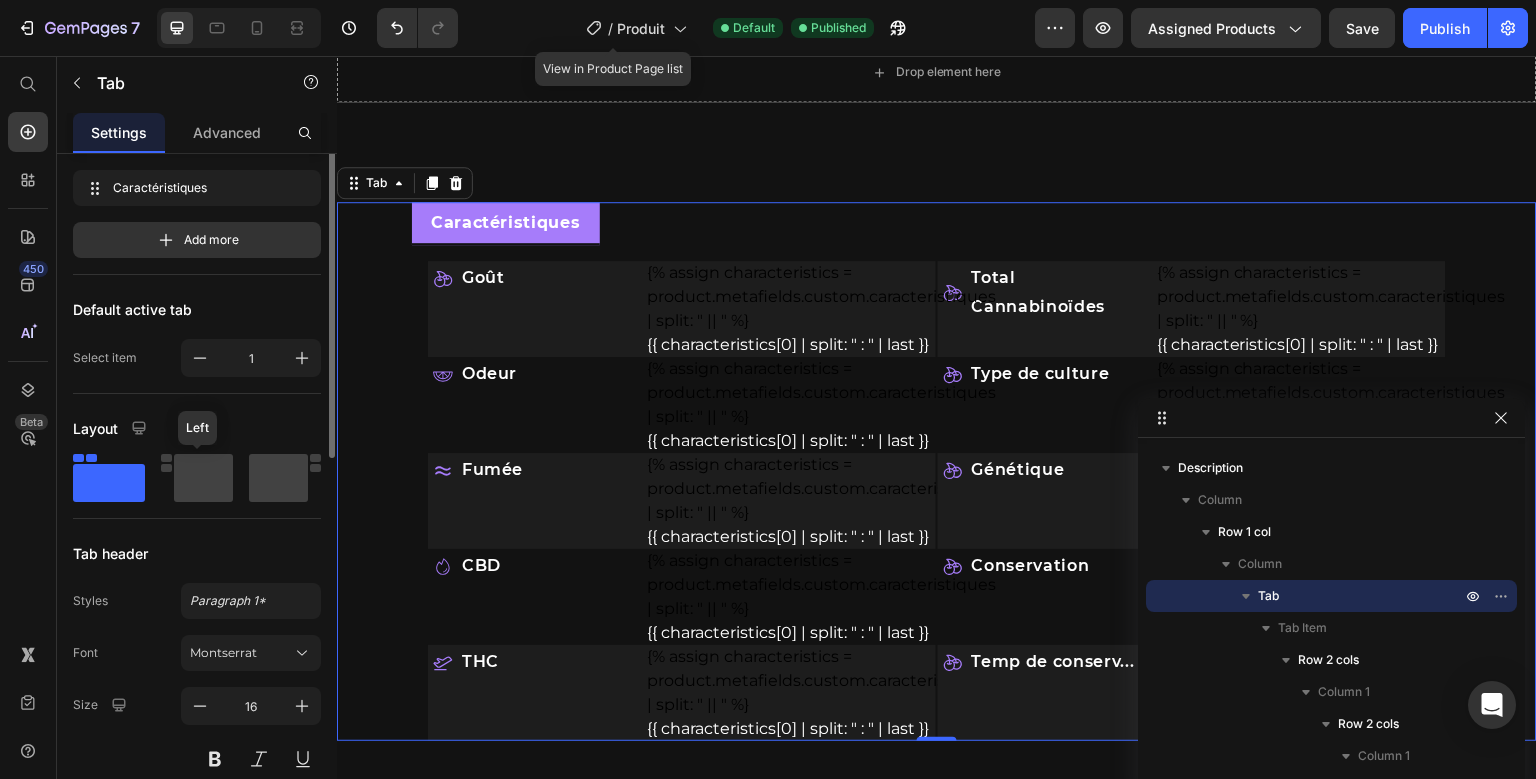 scroll, scrollTop: 0, scrollLeft: 0, axis: both 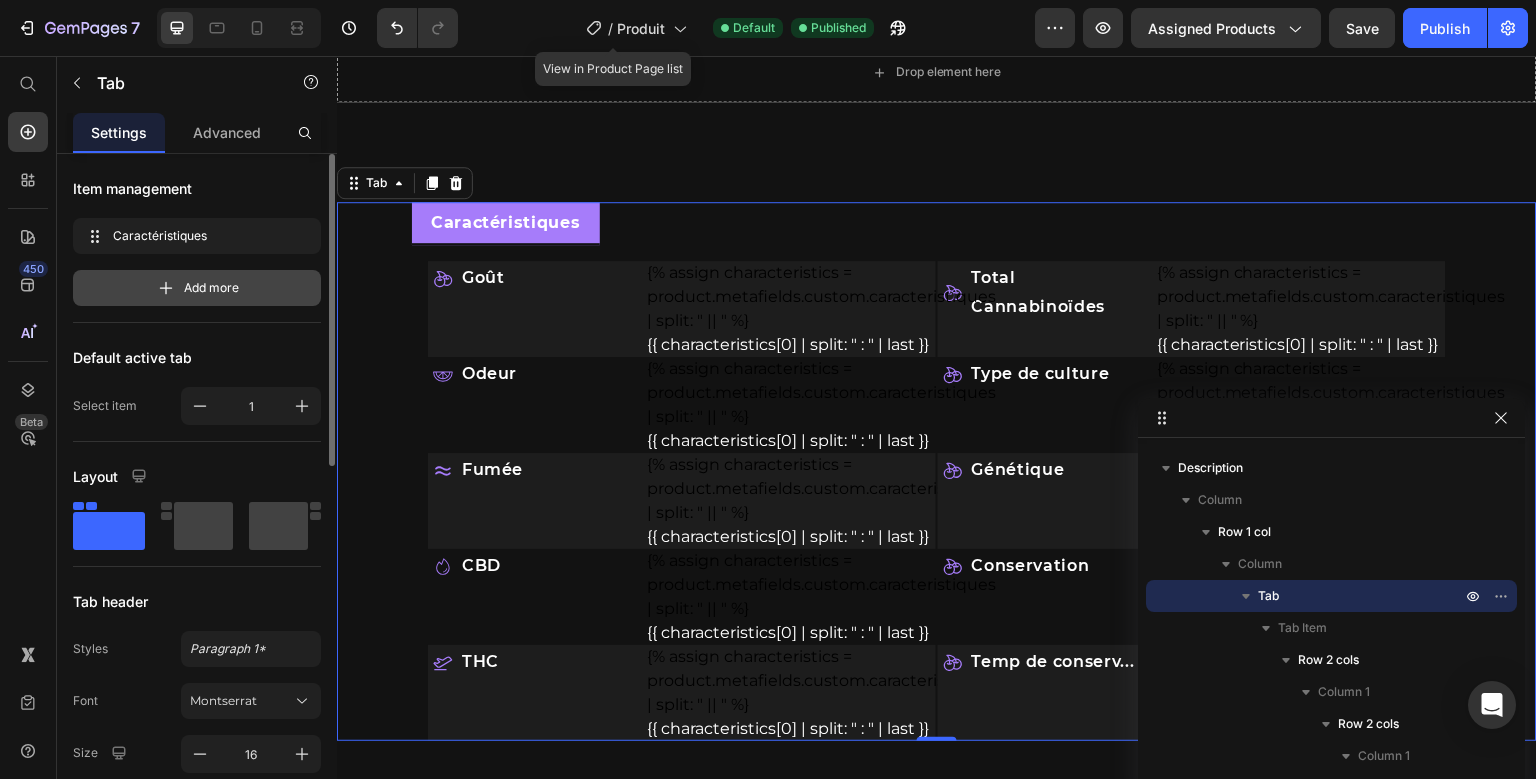 click on "Add more" at bounding box center [197, 288] 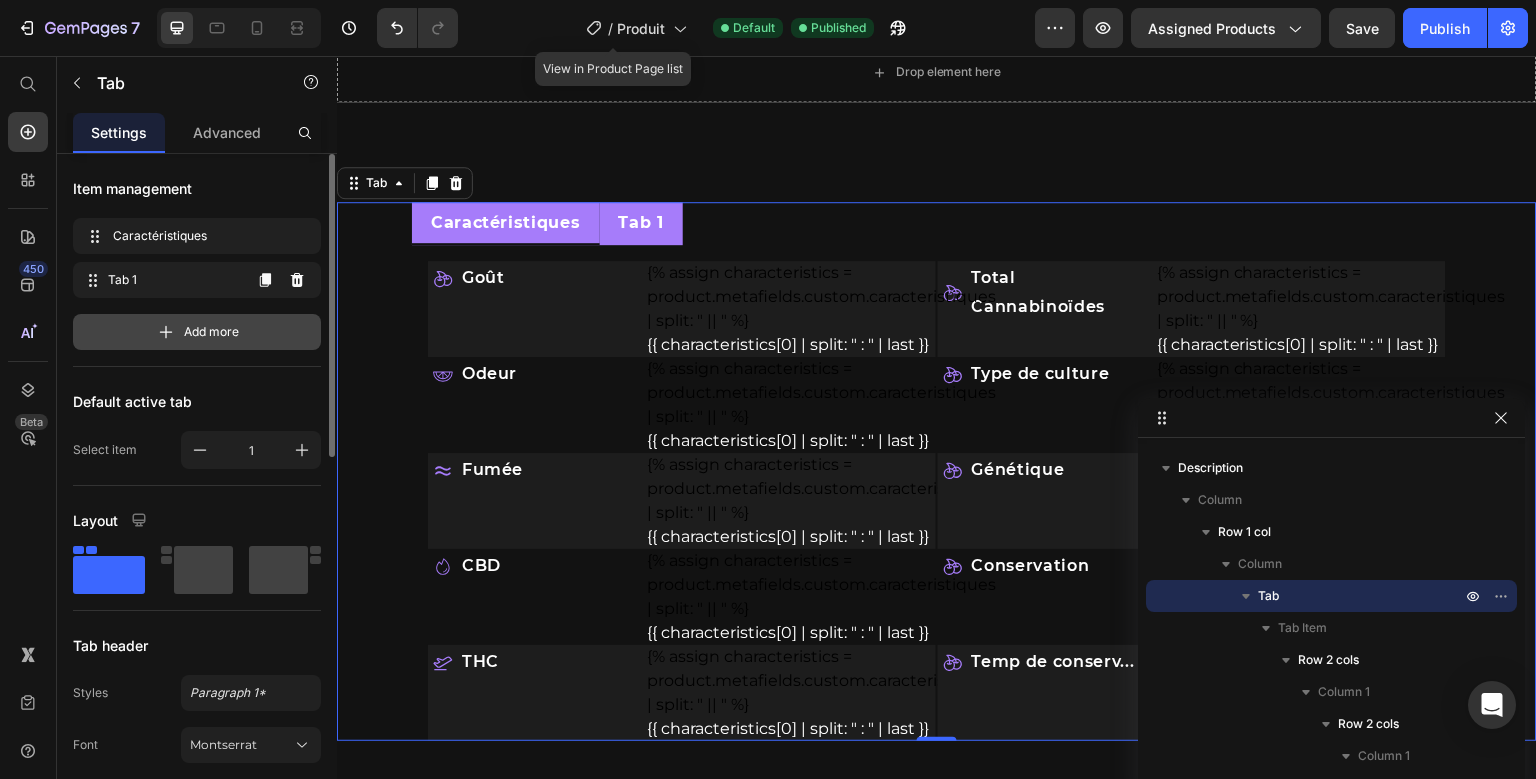 click 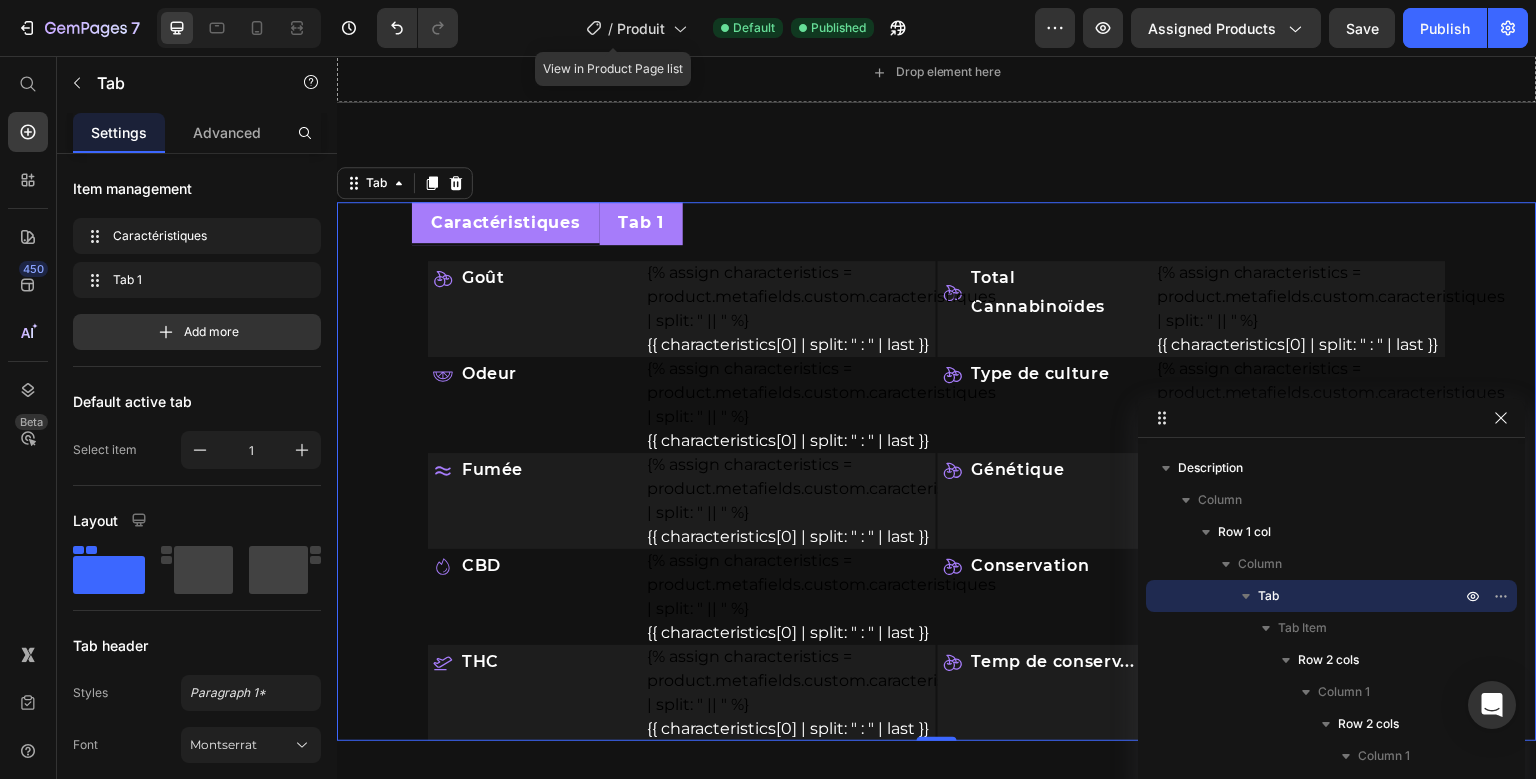 click on "Tab 1" at bounding box center [641, 223] 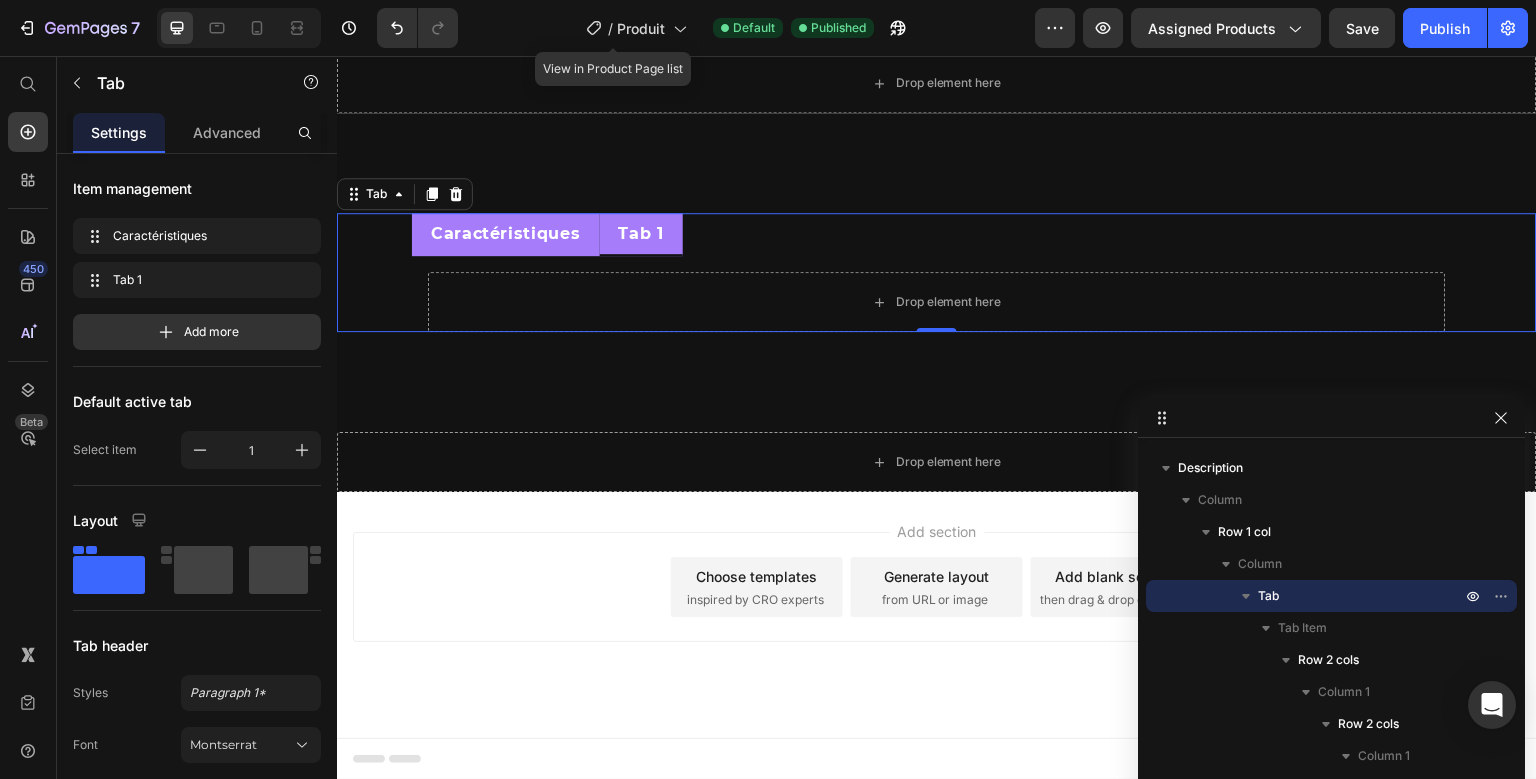 scroll, scrollTop: 783, scrollLeft: 0, axis: vertical 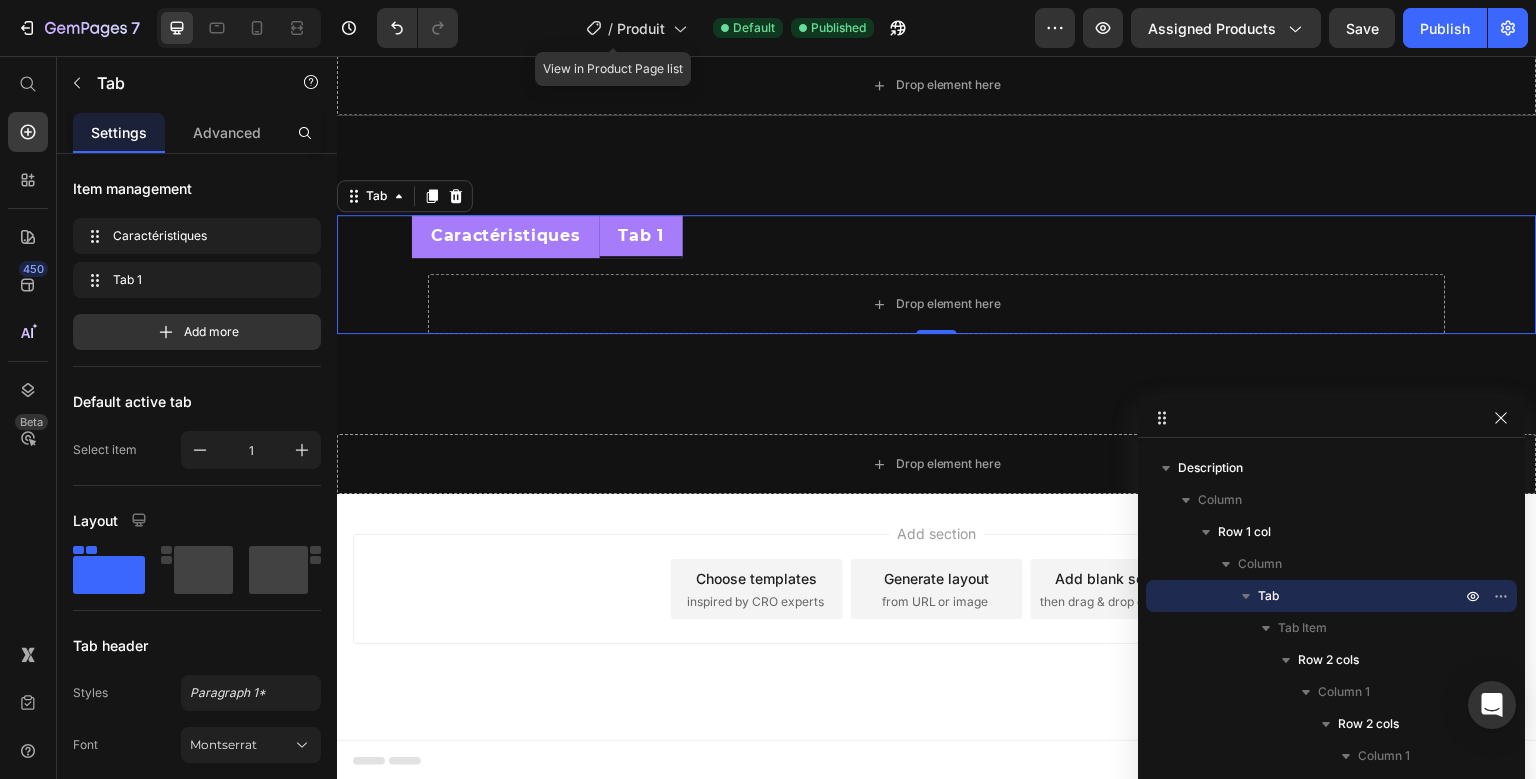 click on "Tab 1" at bounding box center (641, 236) 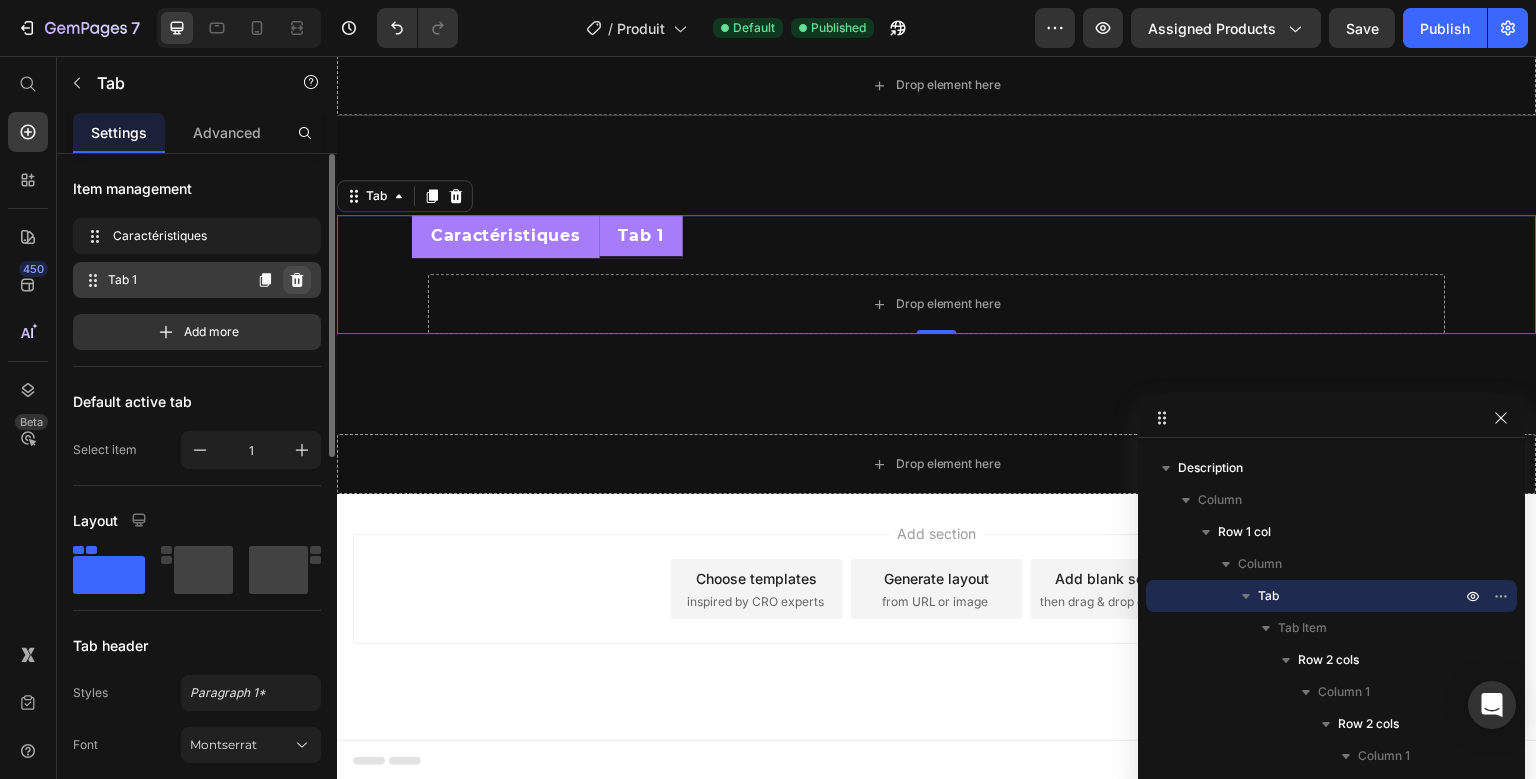 click 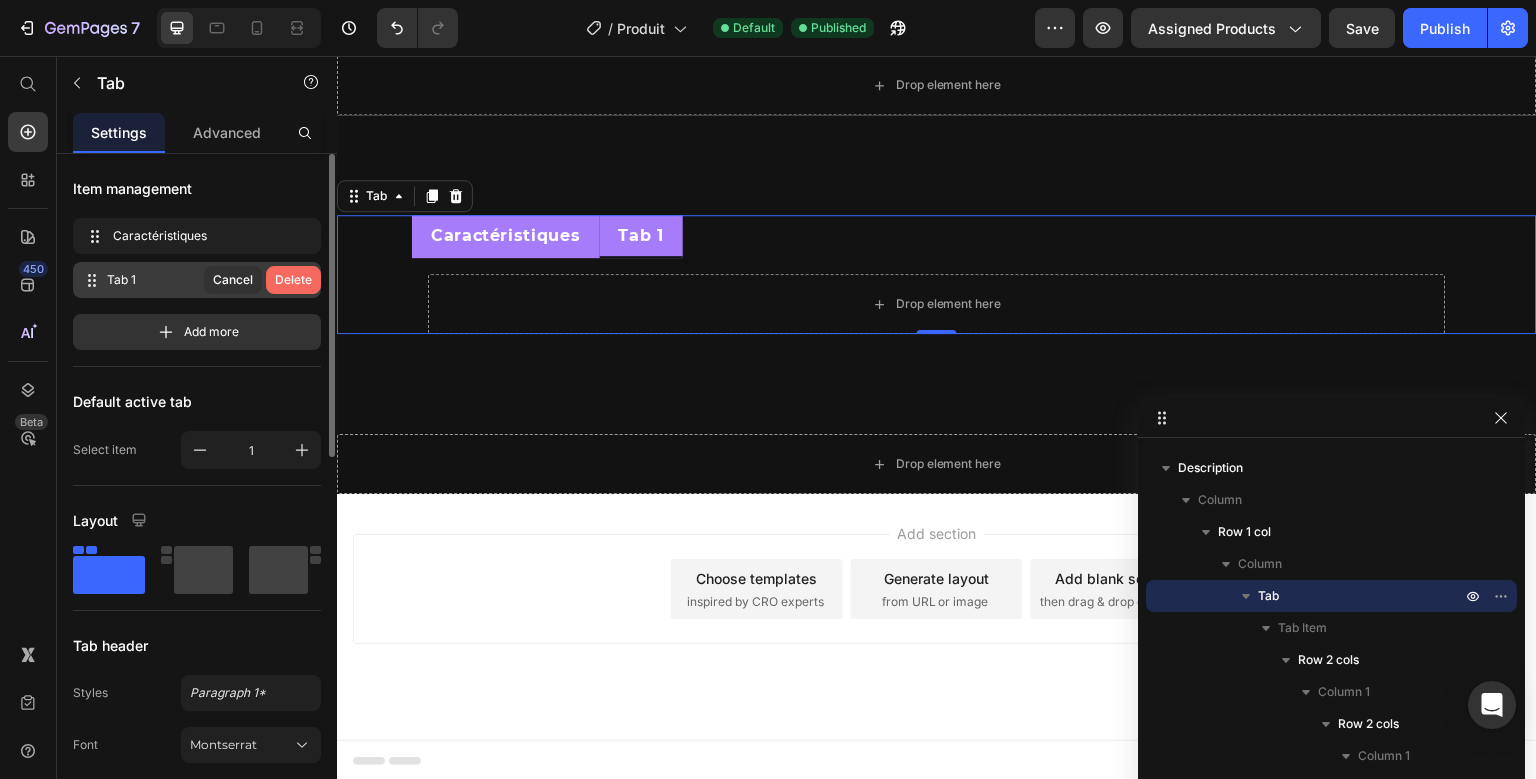 click on "Delete" at bounding box center [293, 280] 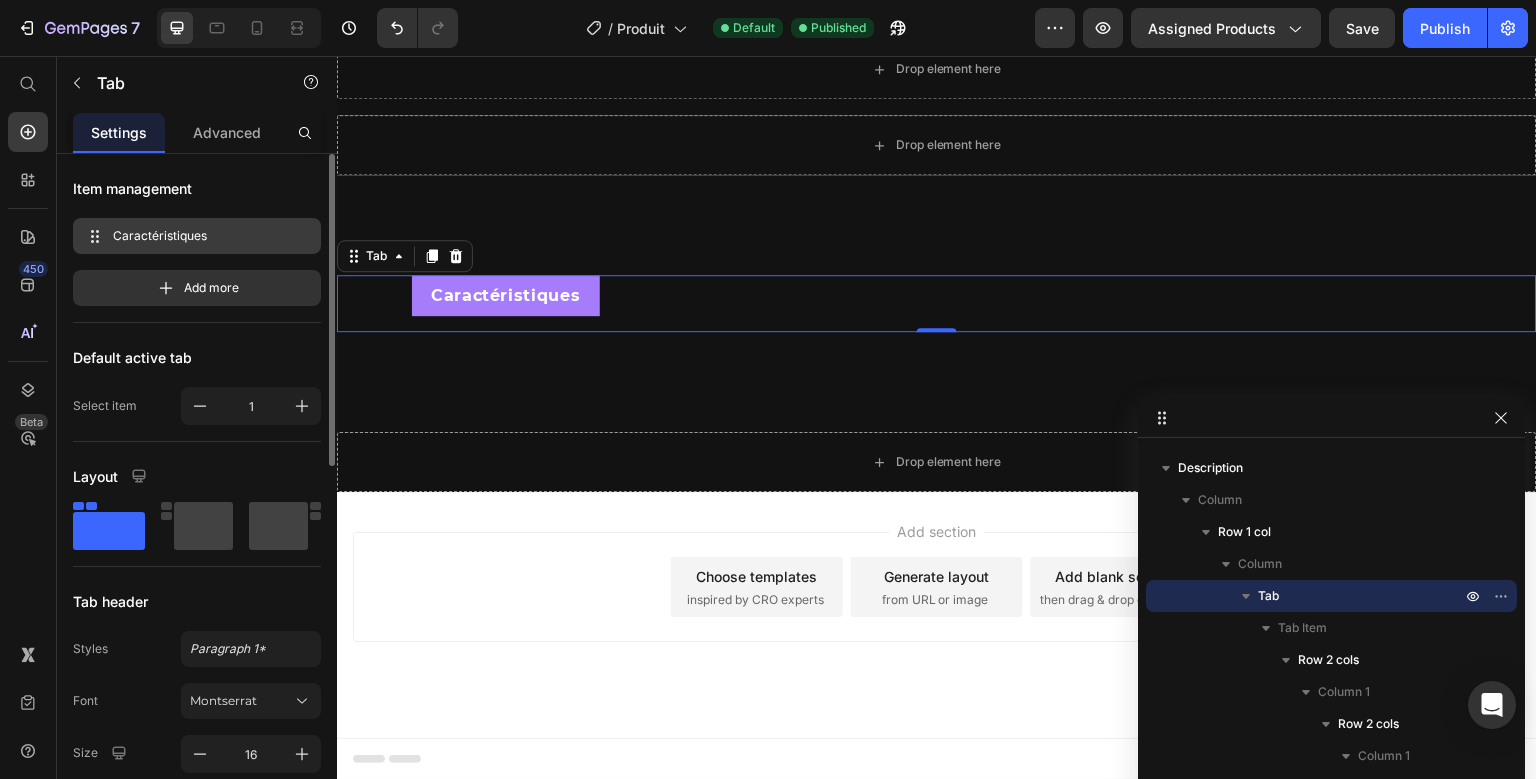 scroll, scrollTop: 721, scrollLeft: 0, axis: vertical 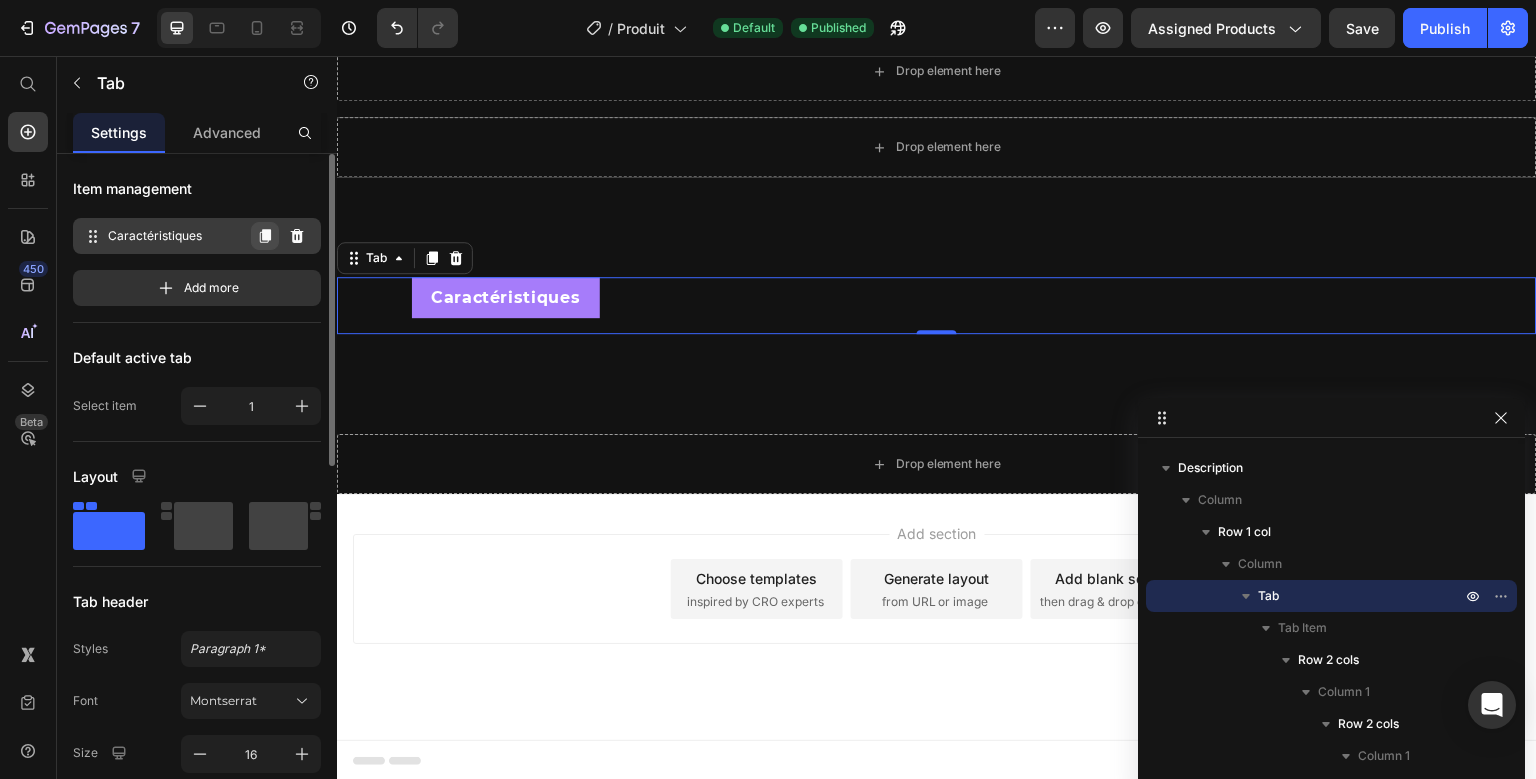 click 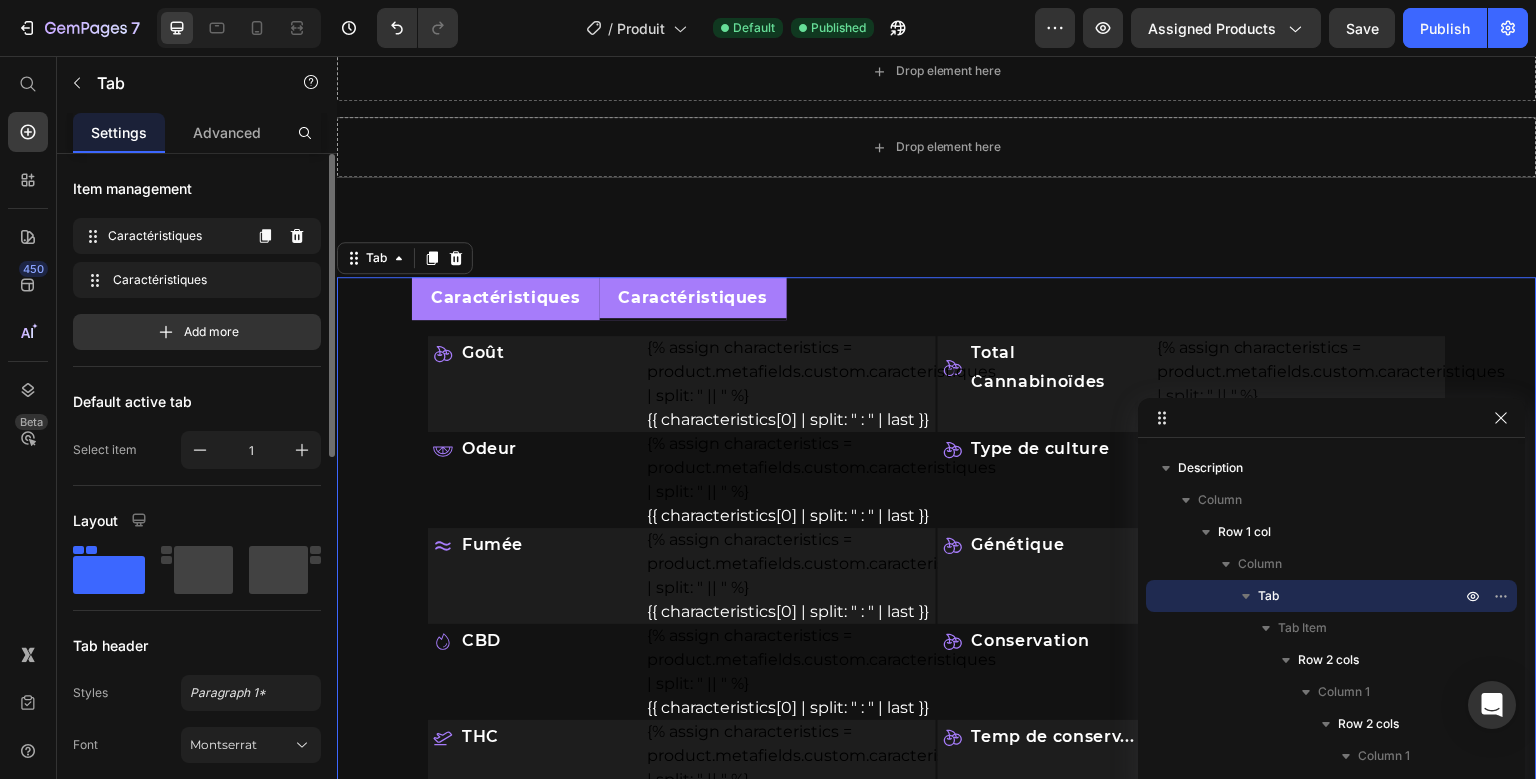 click 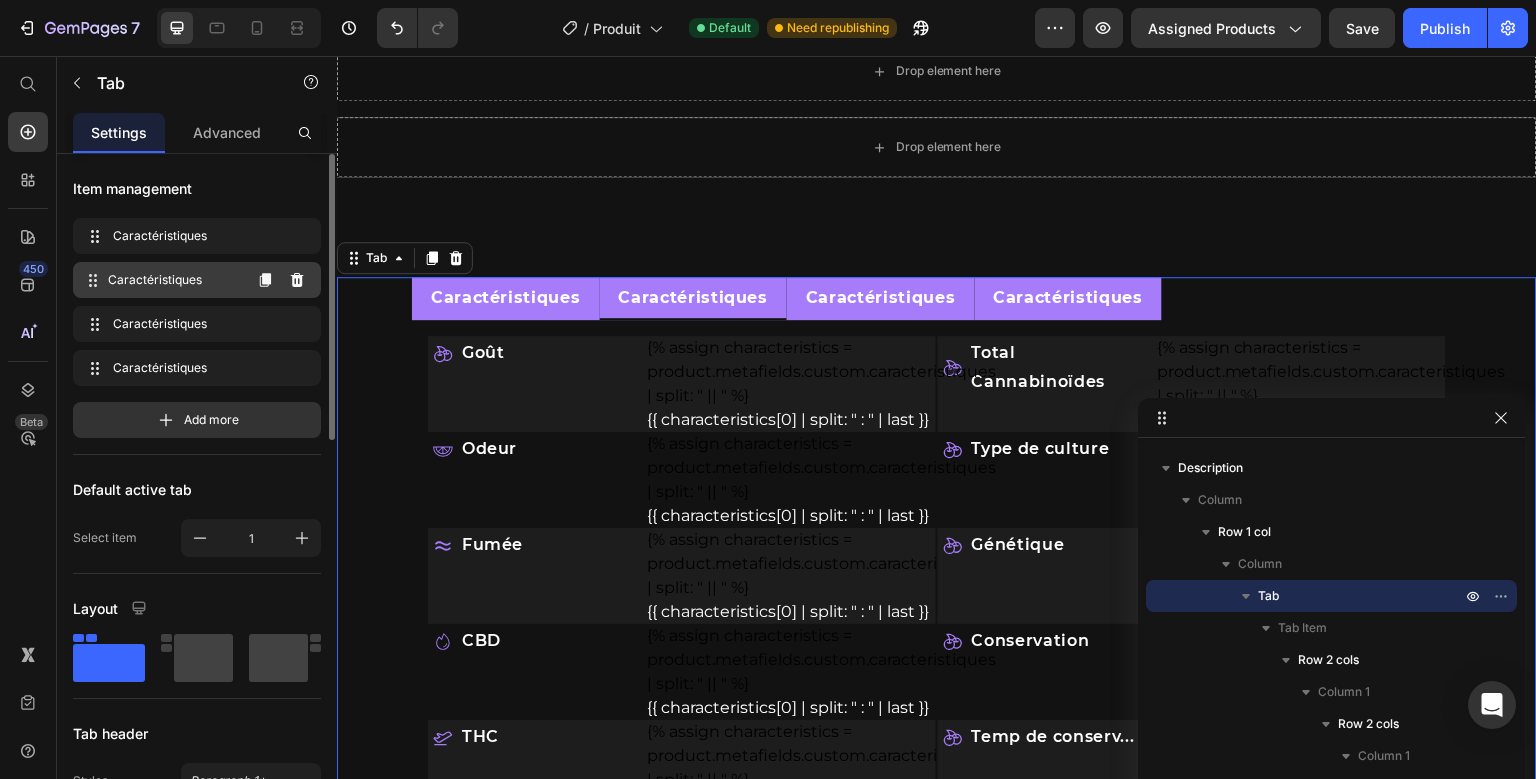 click on "Caractéristiques" at bounding box center [174, 280] 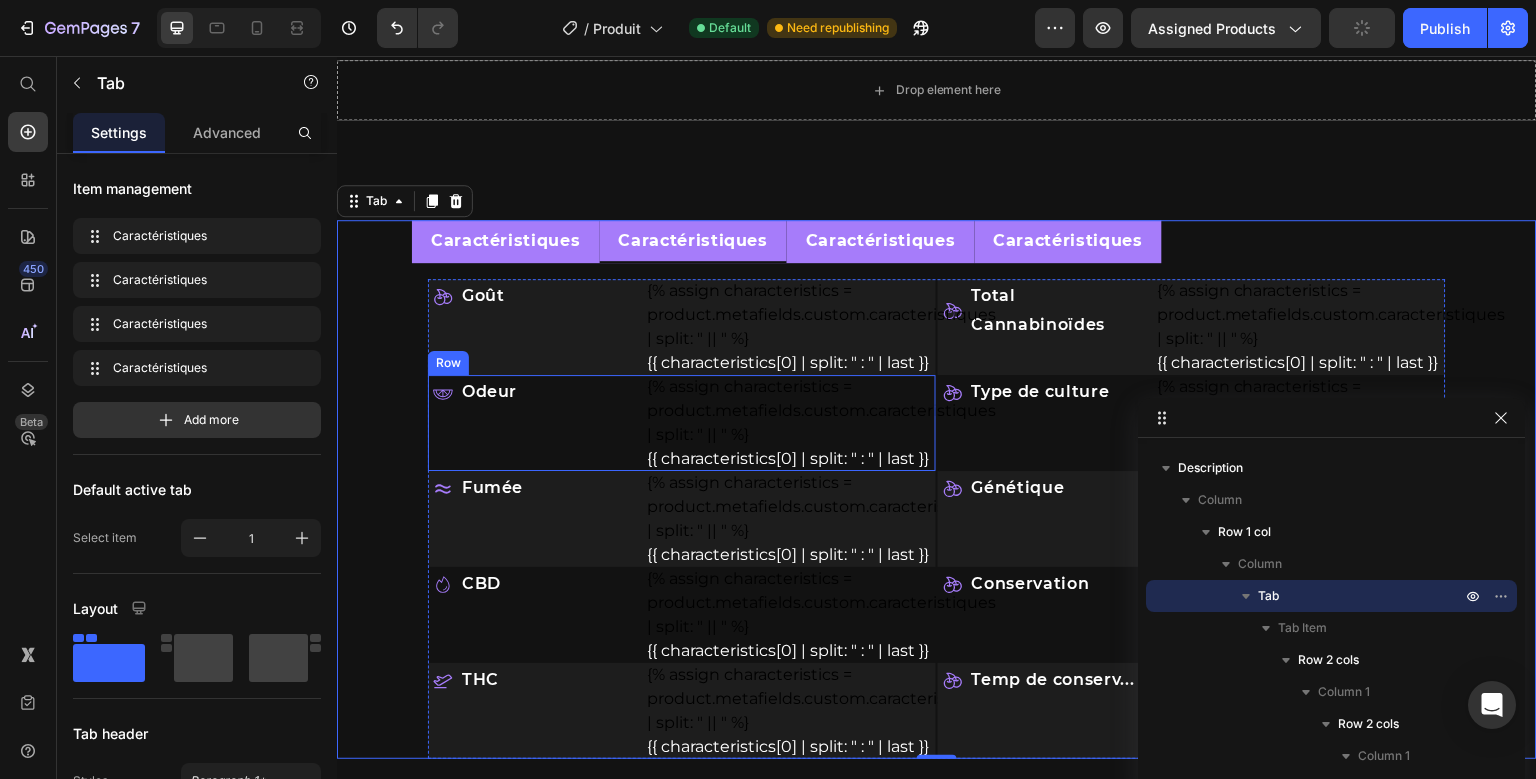 scroll, scrollTop: 770, scrollLeft: 0, axis: vertical 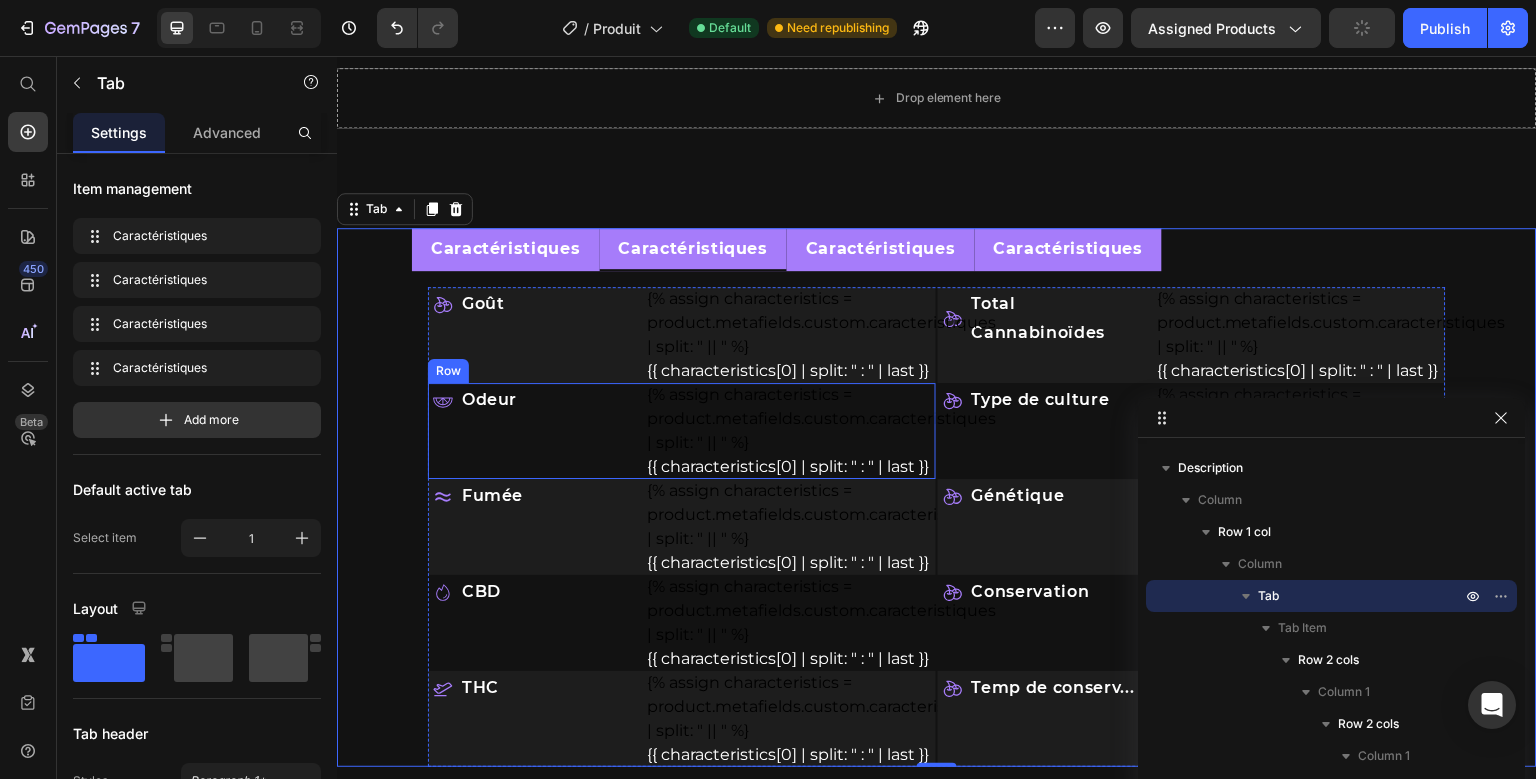 click on "Odeur Item List" at bounding box center [536, 431] 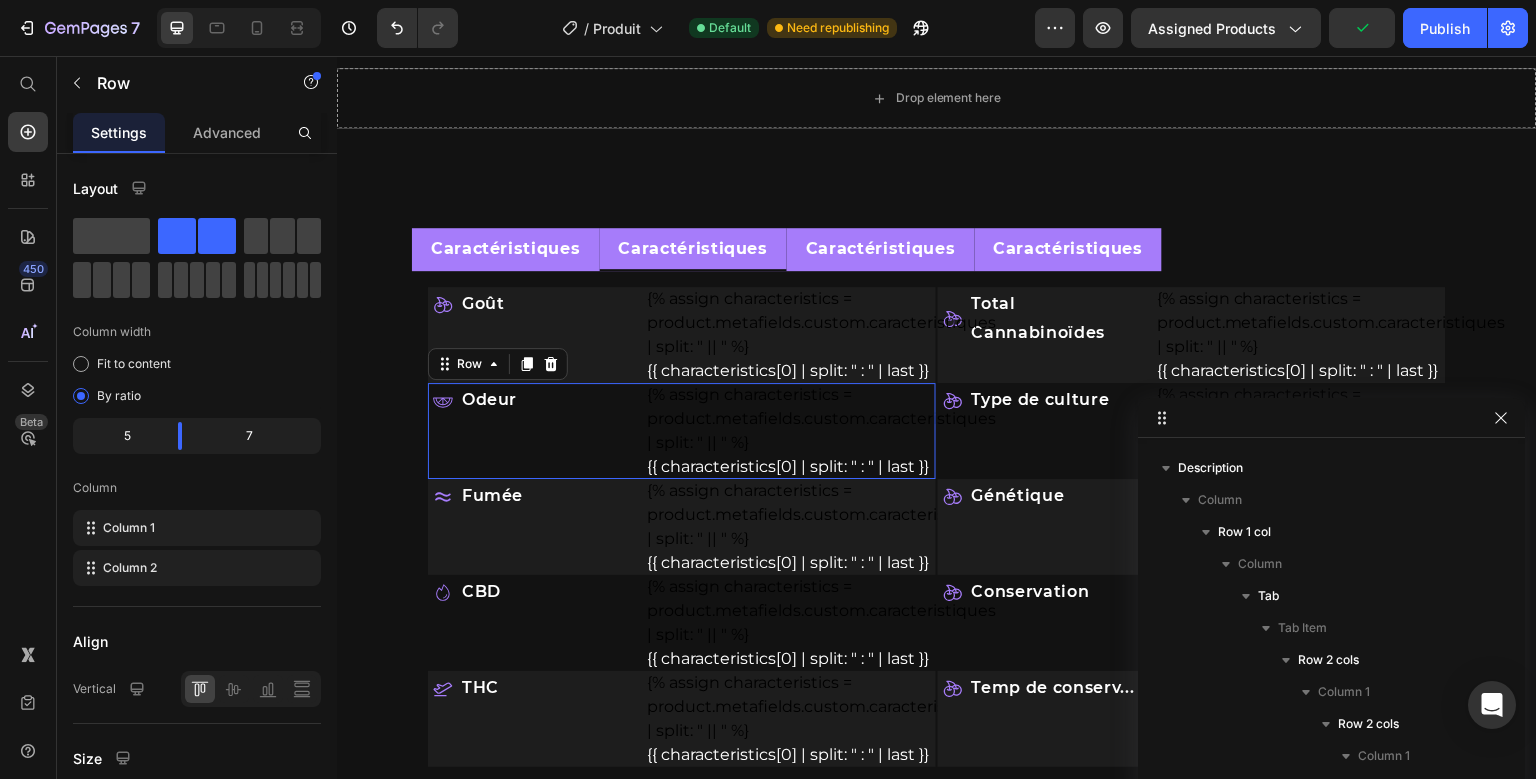 scroll, scrollTop: 1946, scrollLeft: 0, axis: vertical 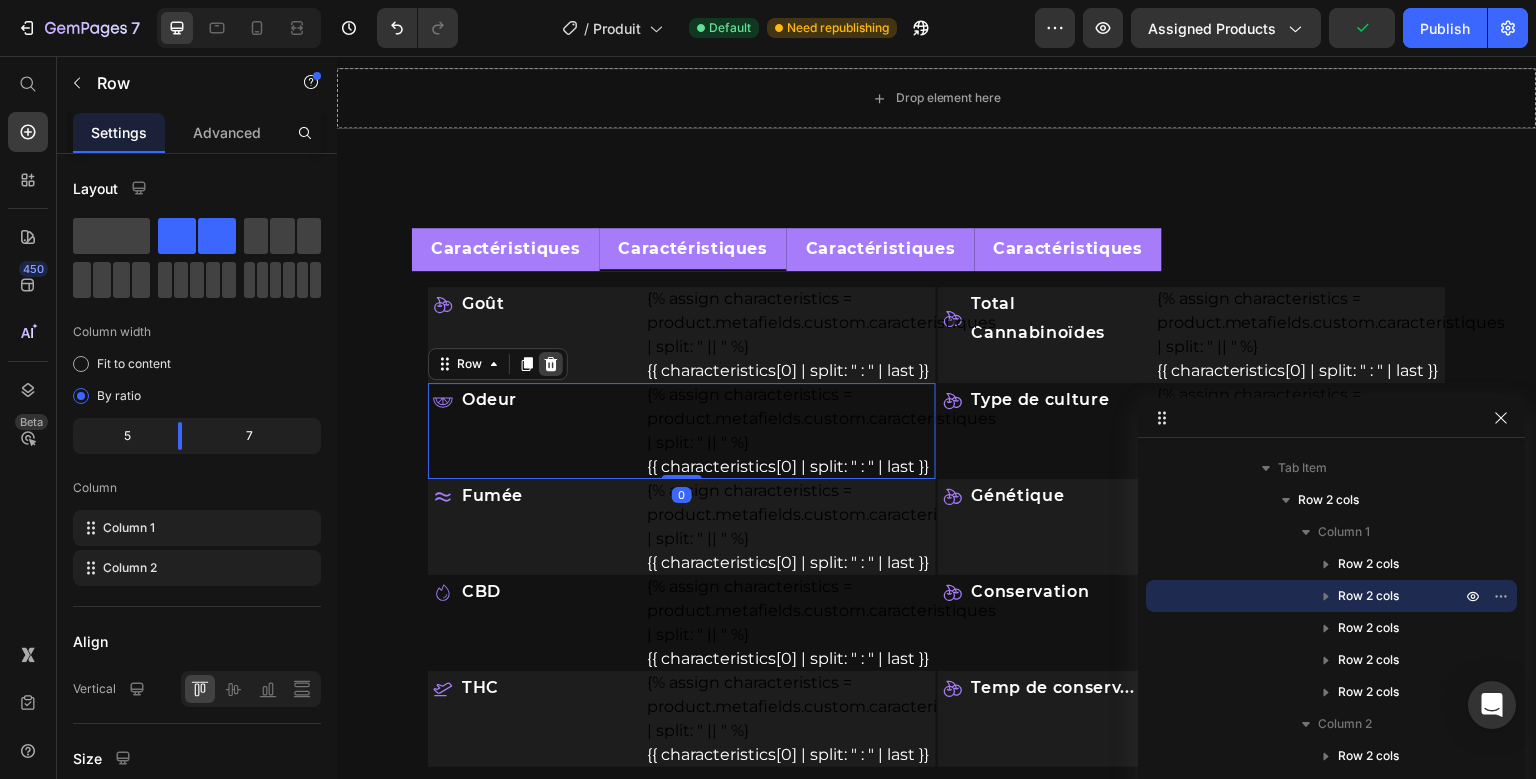 click 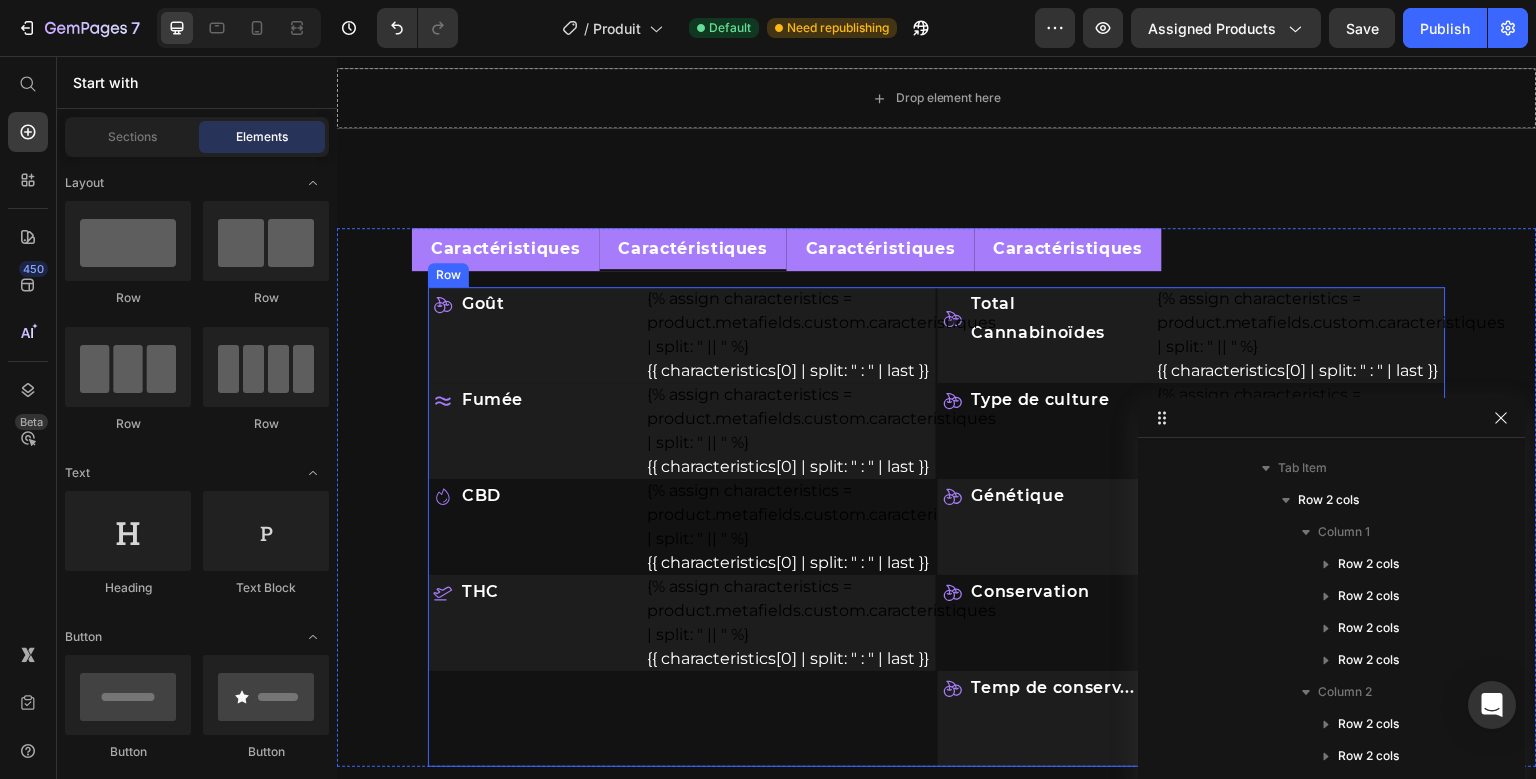 click on "Goût Item List {% assign characteristics = product.metafields.custom.caracteristiques | split: " || " %}
{{ characteristics[0] | split: " : " | last }}
Custom Code Row
Fumée Item List {% assign characteristics = product.metafields.custom.caracteristiques | split: " || " %}
{{ characteristics[0] | split: " : " | last }}
Custom Code Row
CBD Item List {% assign characteristics = product.metafields.custom.caracteristiques | split: " || " %}
{{ characteristics[0] | split: " : " | last }}
Custom Code Row
THC Item List {% assign characteristics = product.metafields.custom.caracteristiques | split: " || " %}
{{ characteristics[0] | split: " : " | last }}
Custom Code Row" at bounding box center (682, 527) 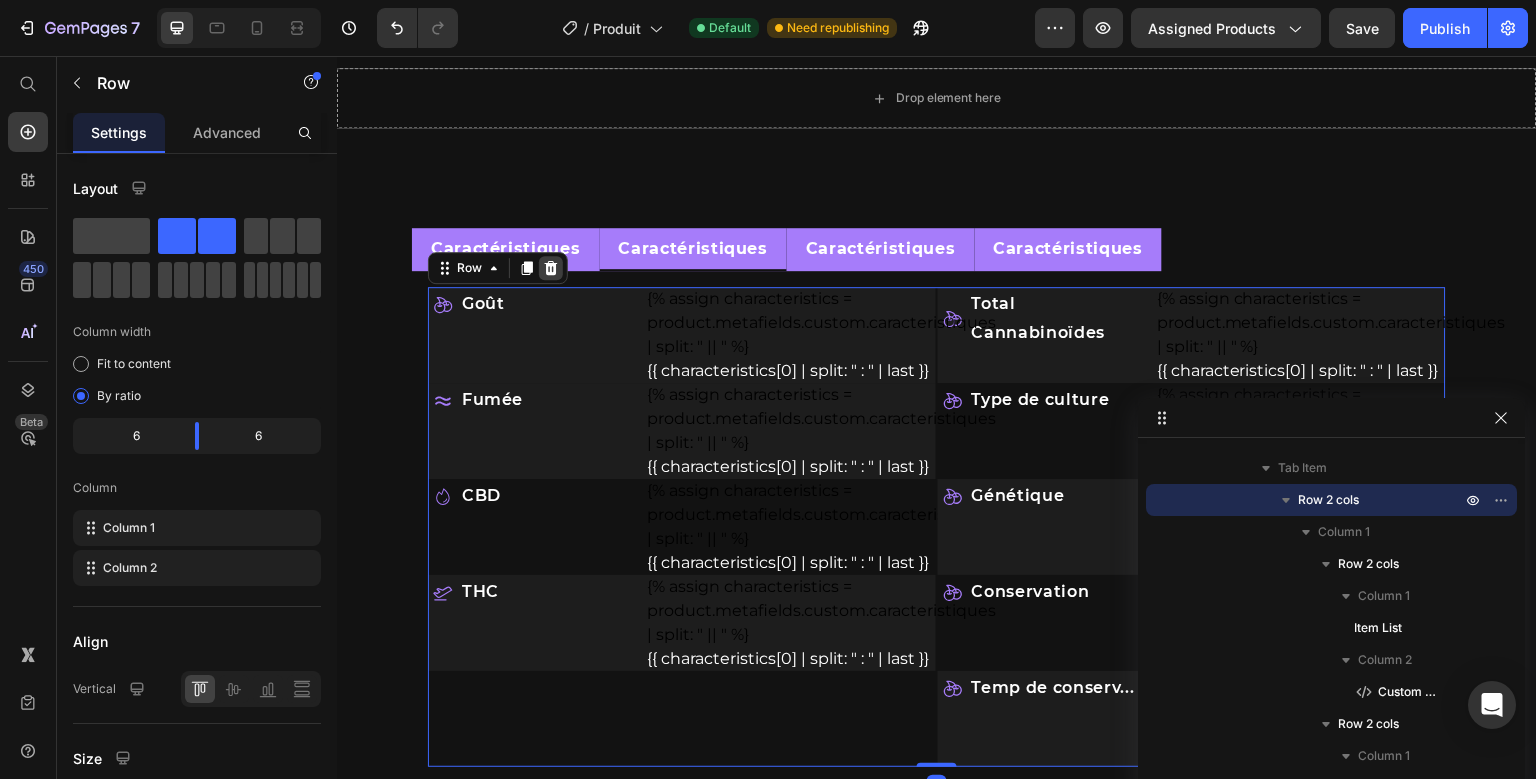 click 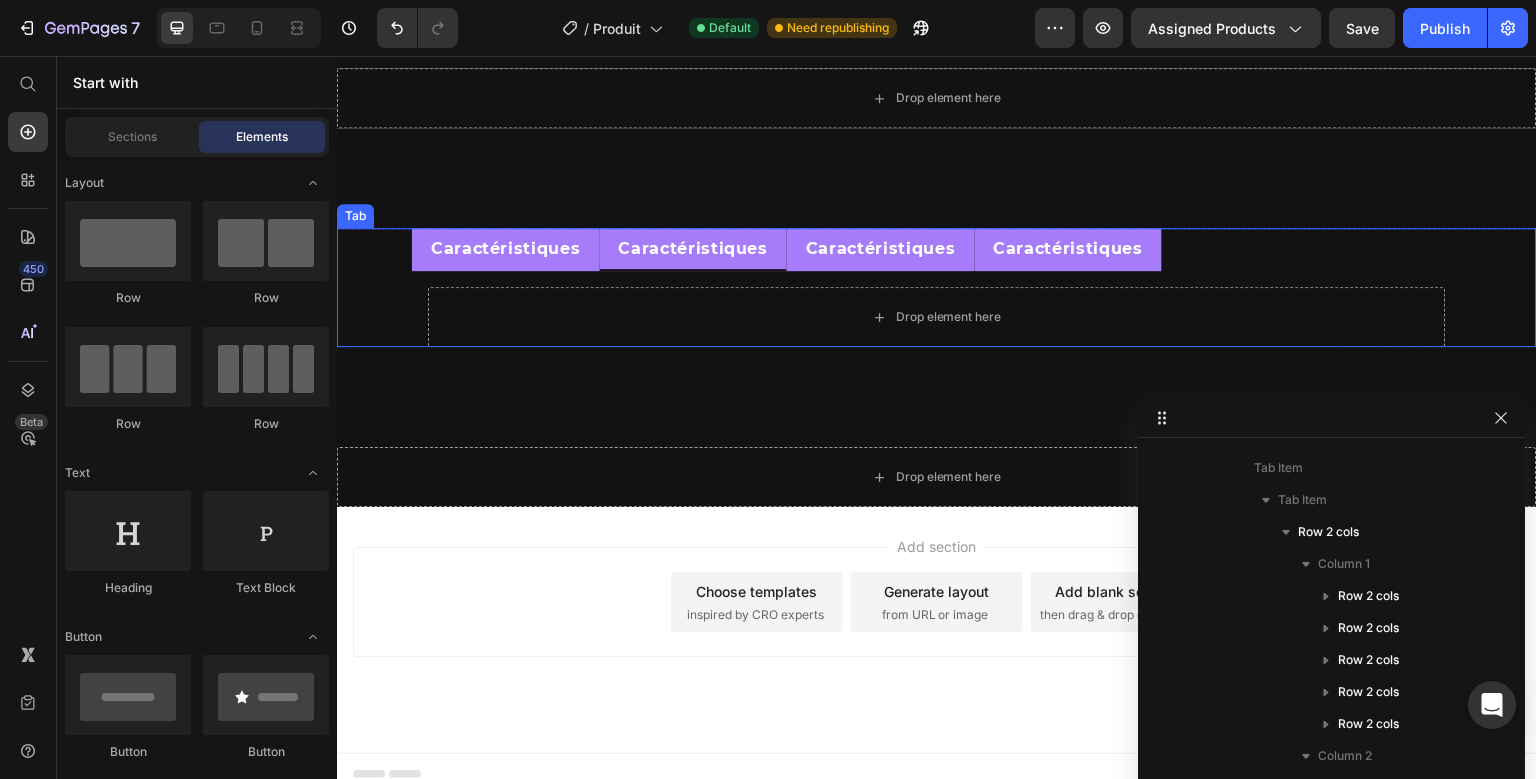 click on "Caractéristiques" at bounding box center (881, 249) 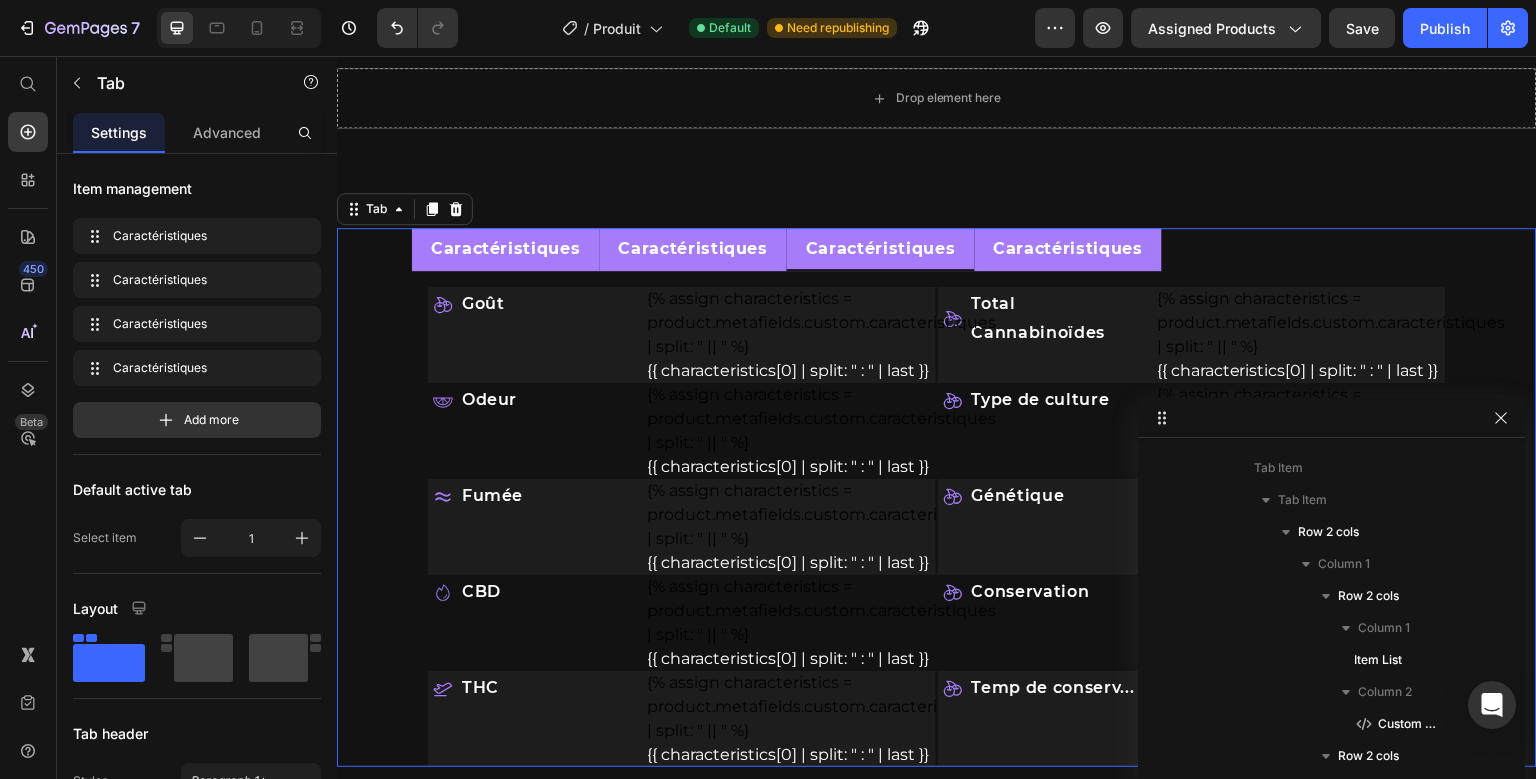 scroll, scrollTop: 58, scrollLeft: 0, axis: vertical 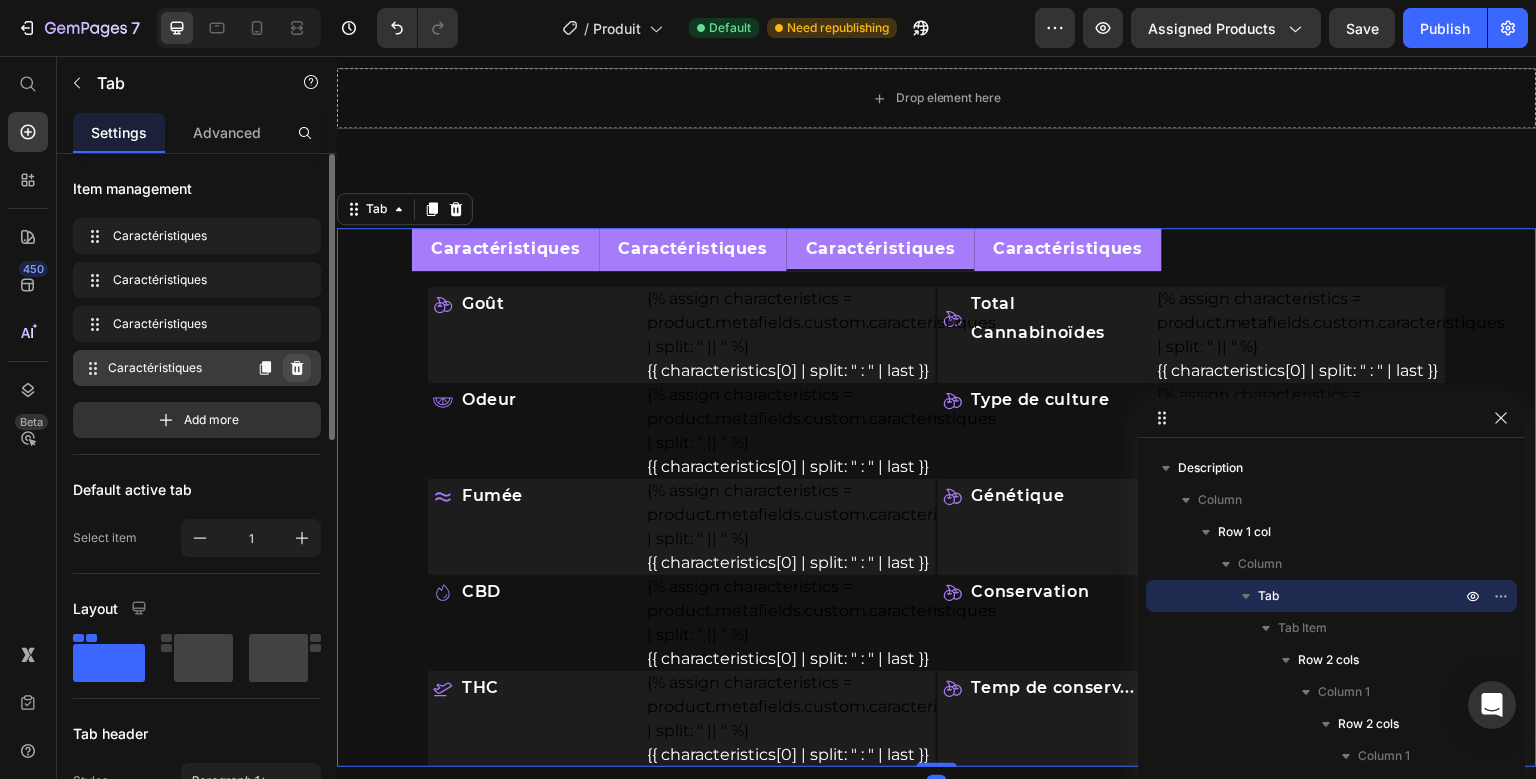 click 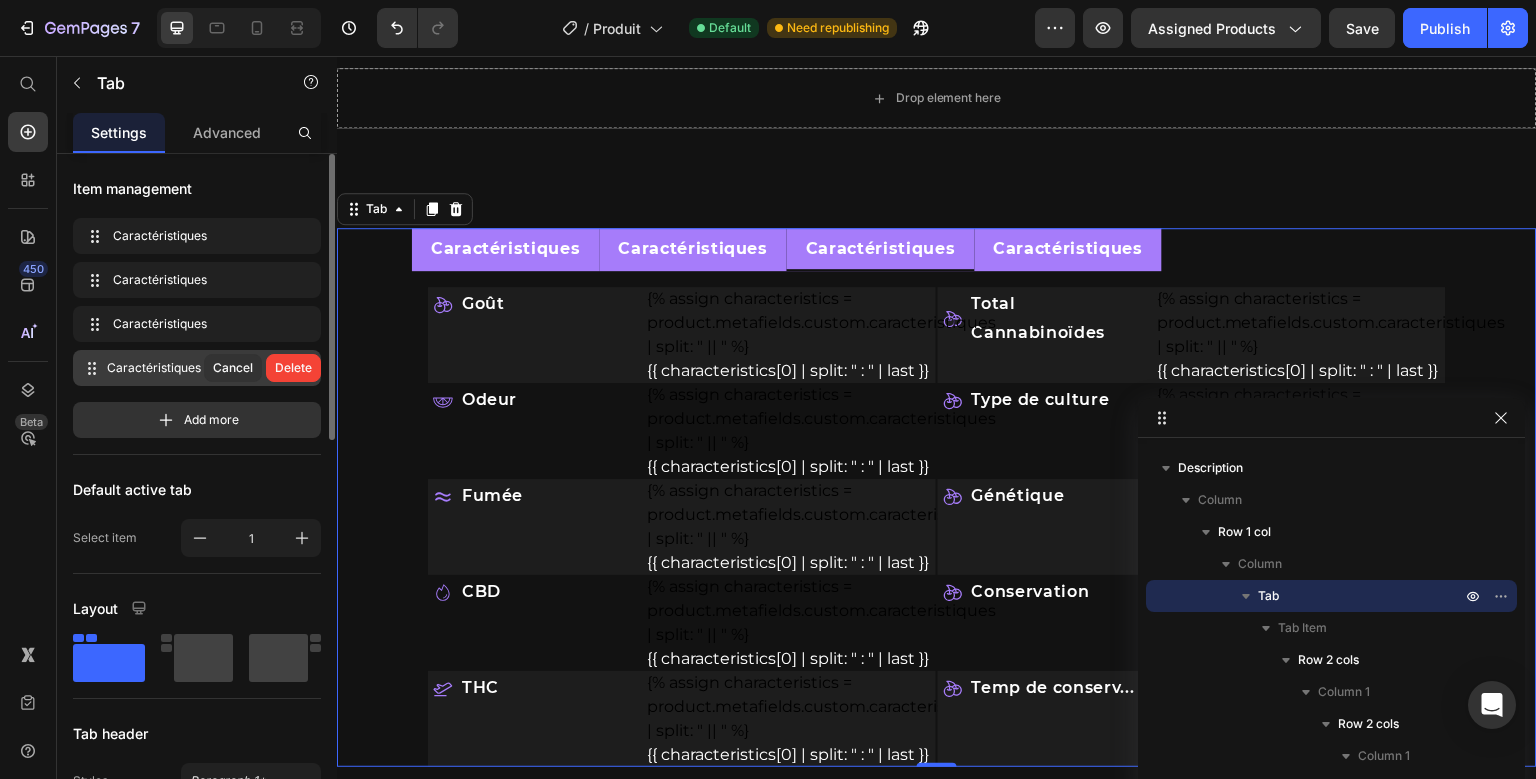 click on "Delete" at bounding box center (293, 368) 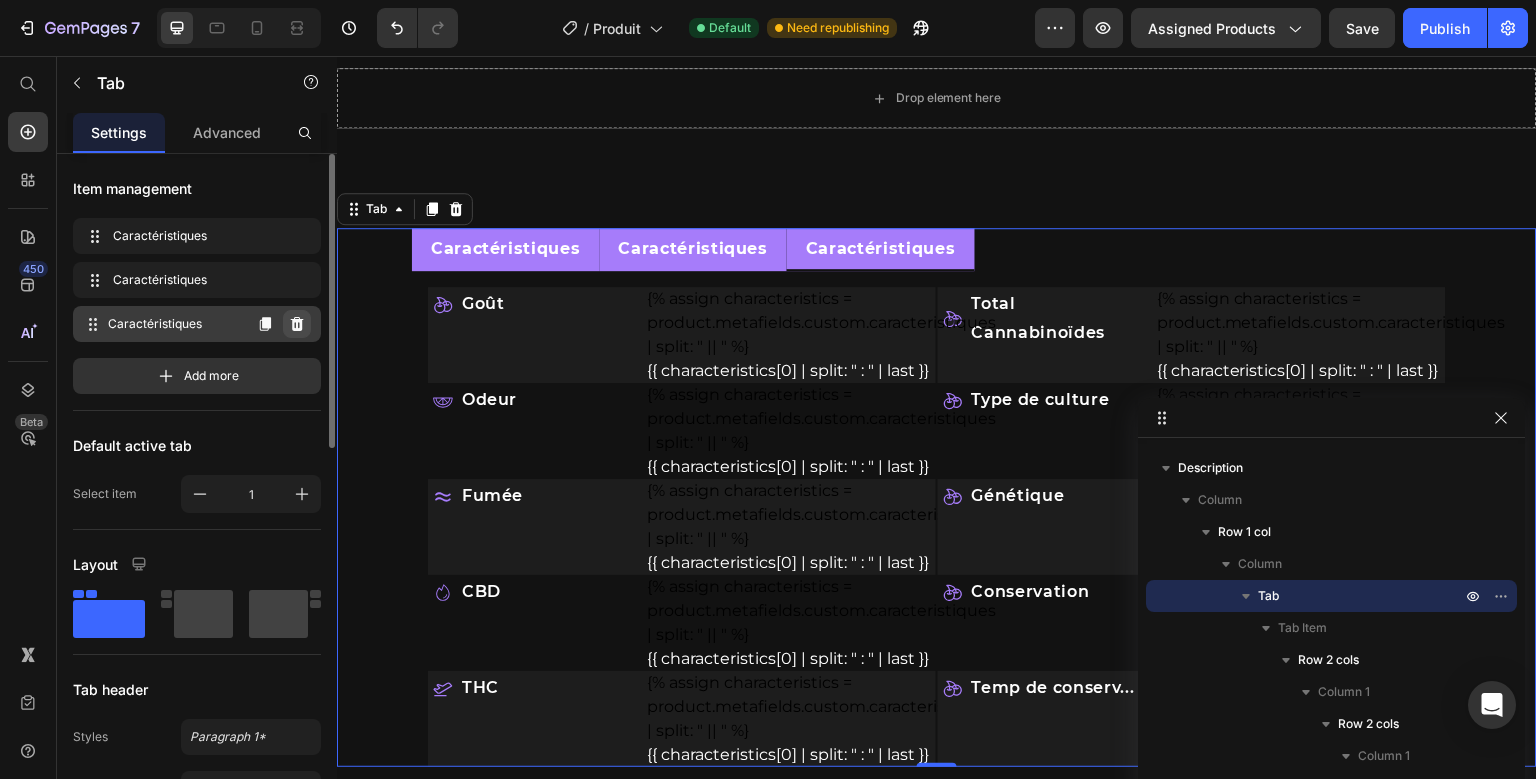 click 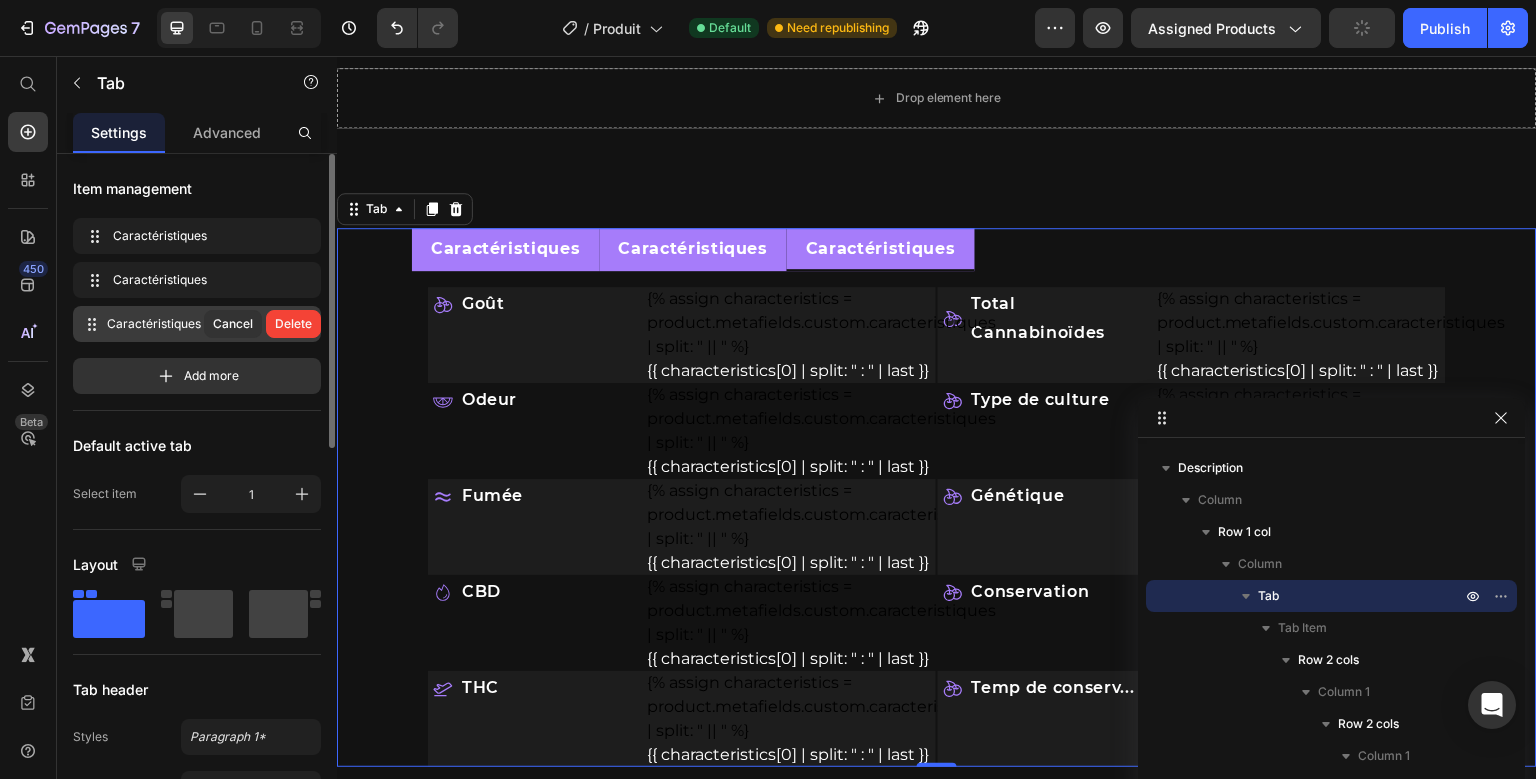 click on "Delete" at bounding box center (293, 324) 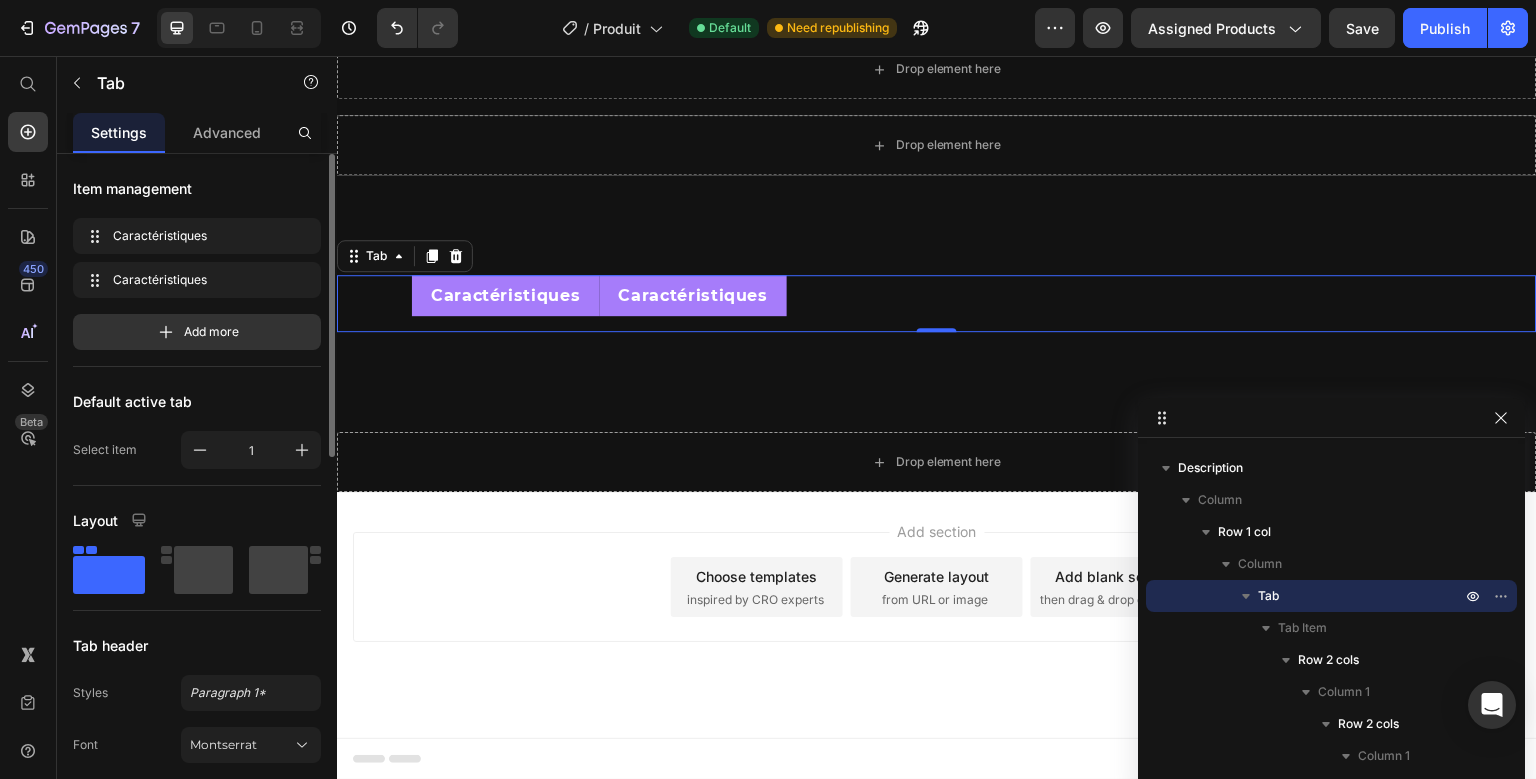scroll, scrollTop: 721, scrollLeft: 0, axis: vertical 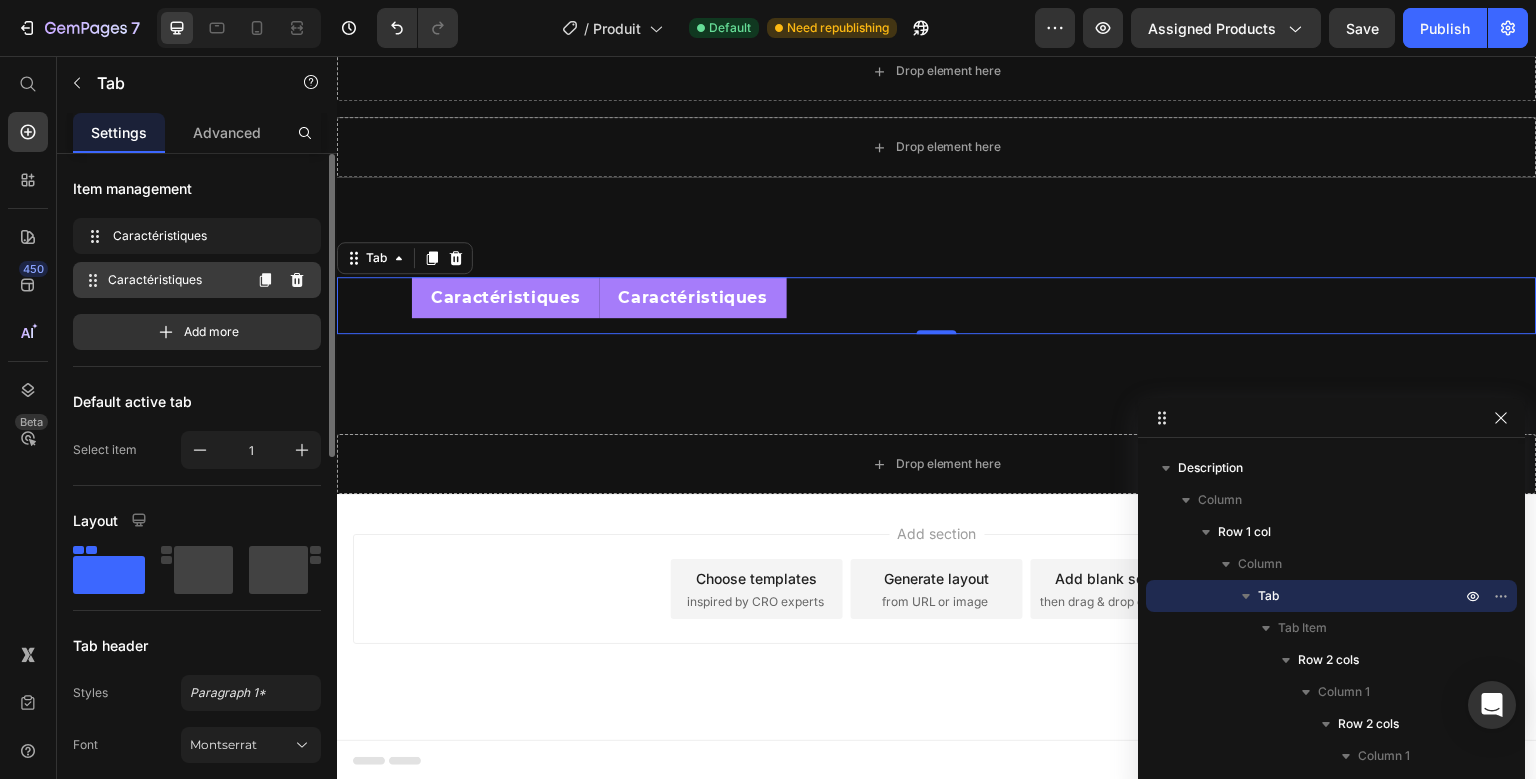 click on "Caractéristiques" at bounding box center (174, 280) 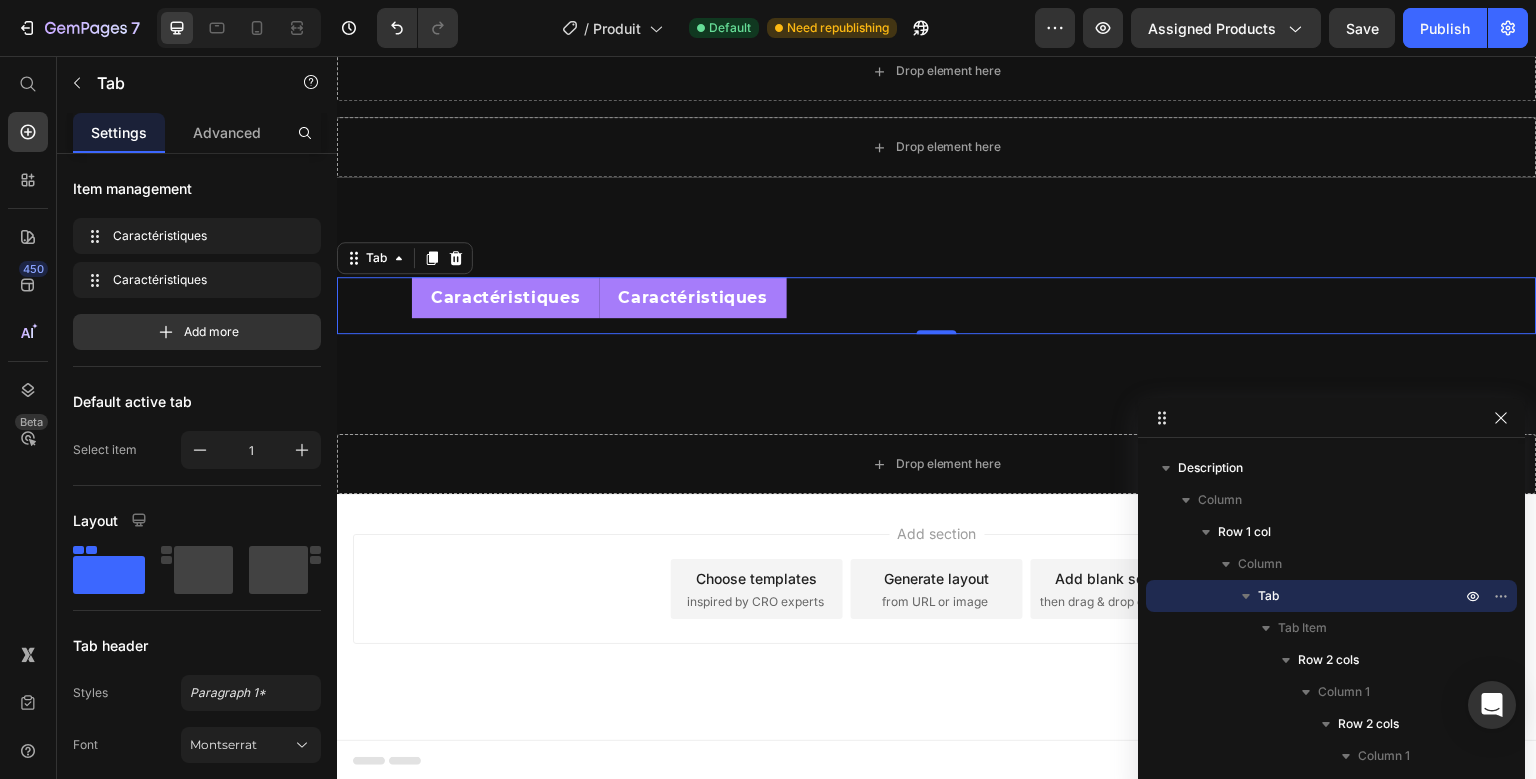 click on "Caractéristiques" at bounding box center [694, 297] 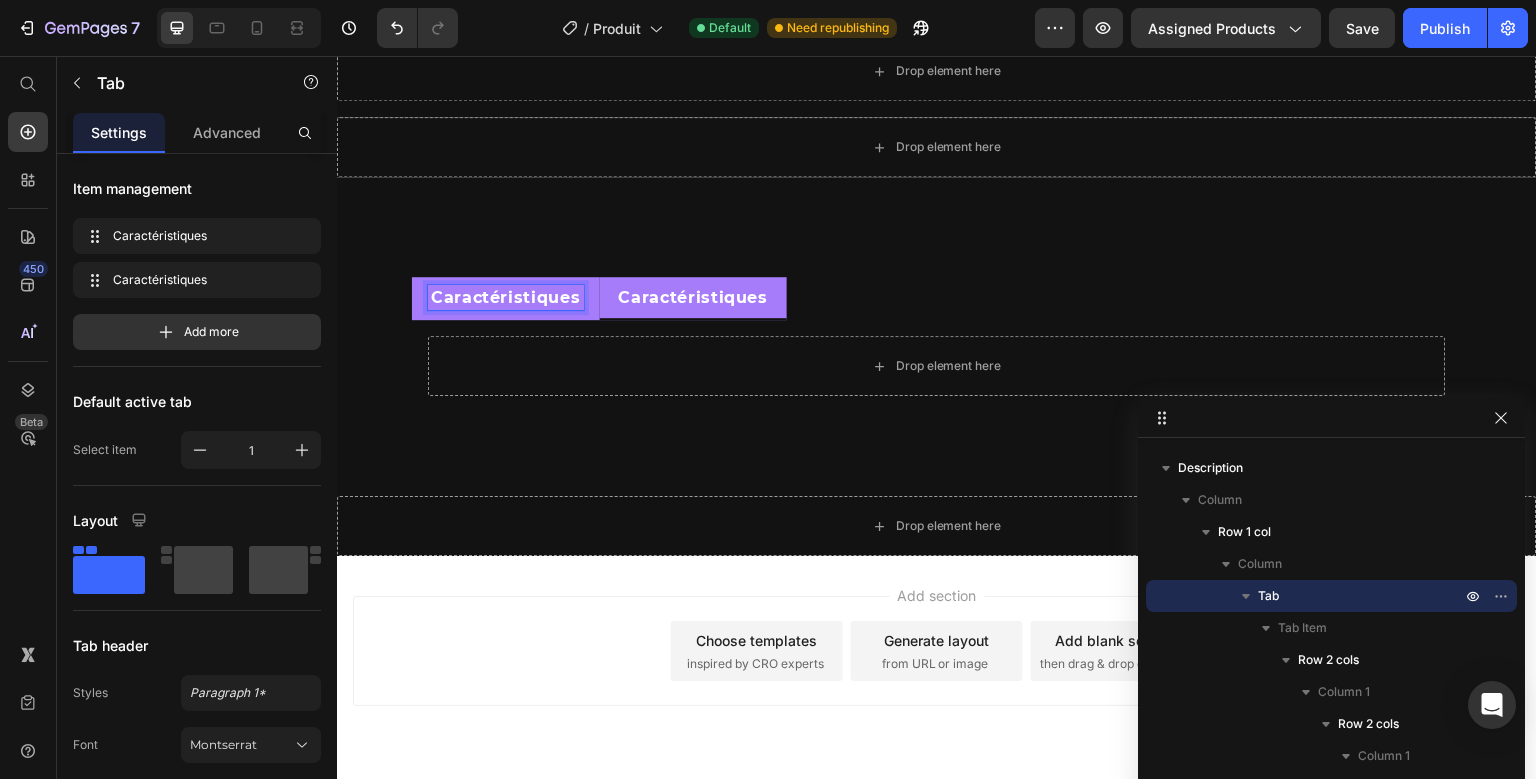 click on "Caractéristiques" at bounding box center [506, 297] 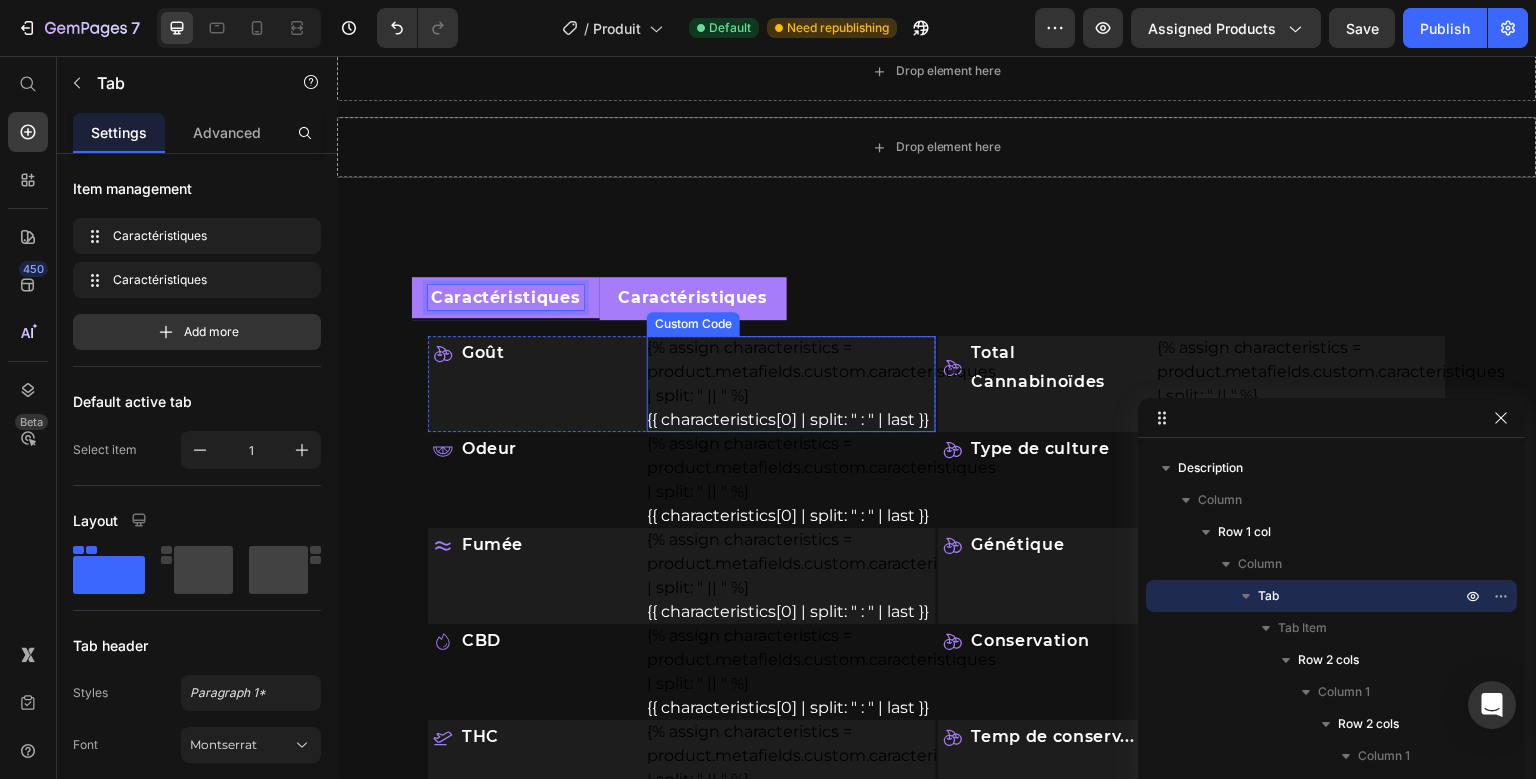 click on "{% assign characteristics = product.metafields.custom.caracteristiques | split: " || " %}
{{ characteristics[0] | split: " : " | last }}" at bounding box center [791, 384] 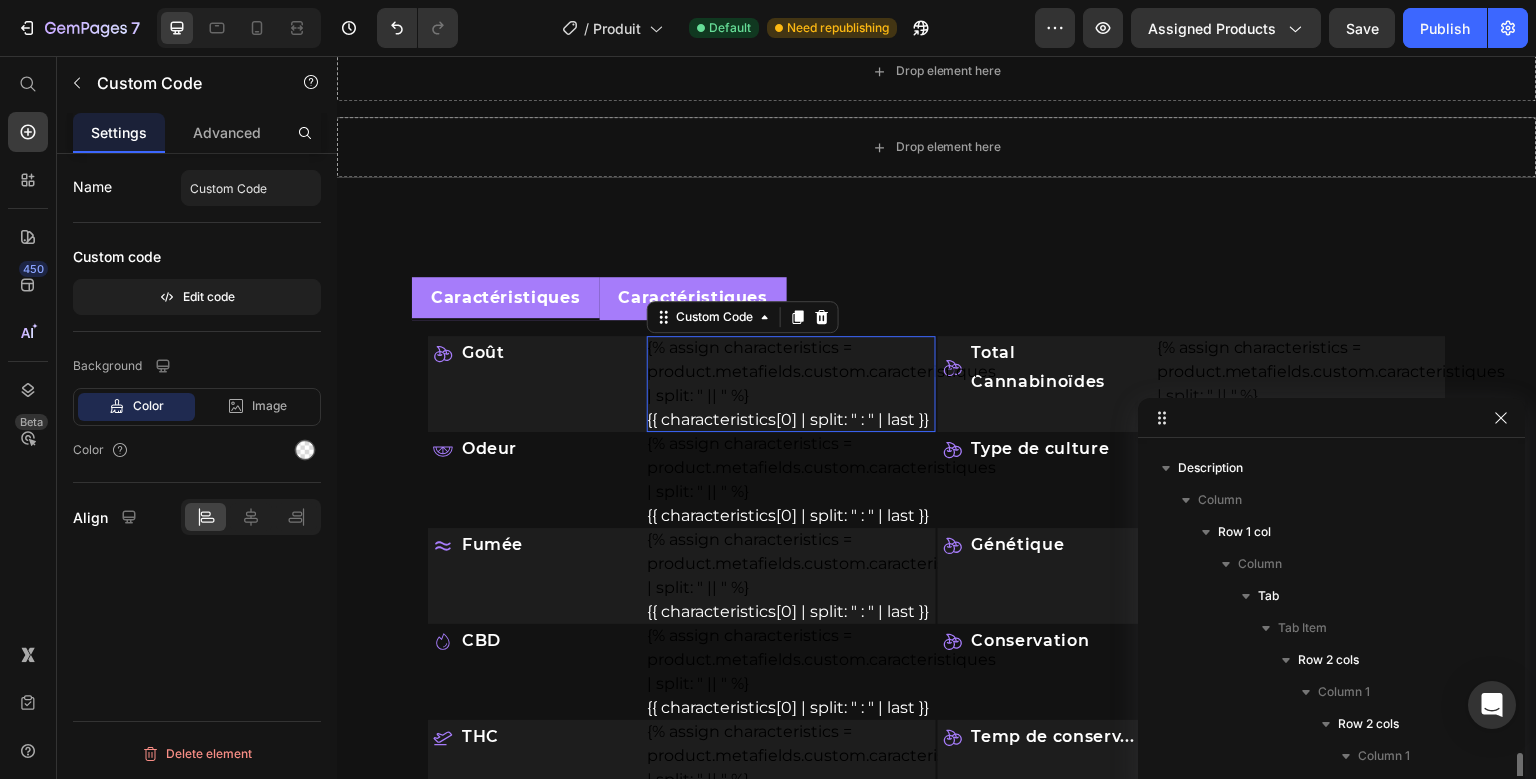 scroll, scrollTop: 314, scrollLeft: 0, axis: vertical 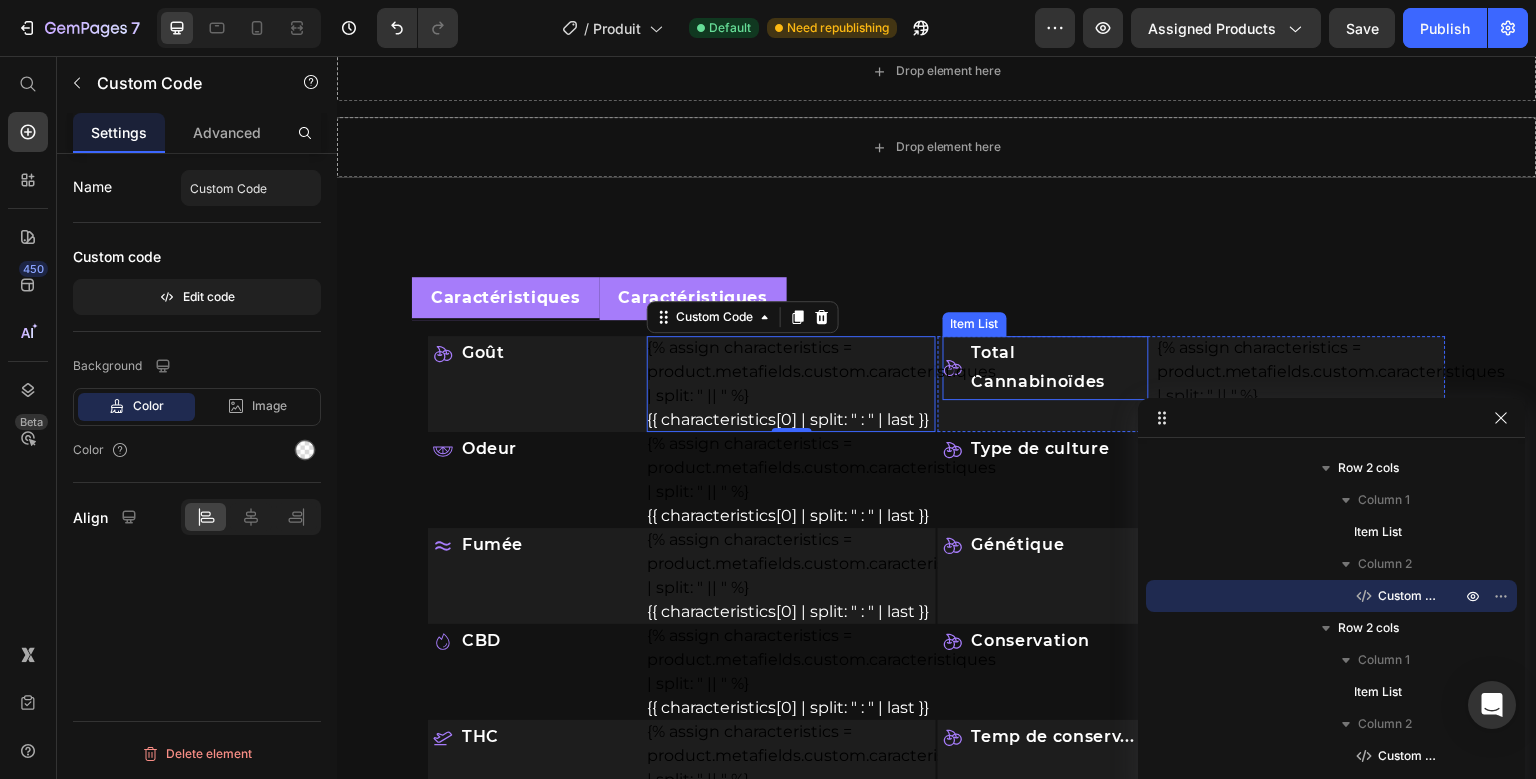 click 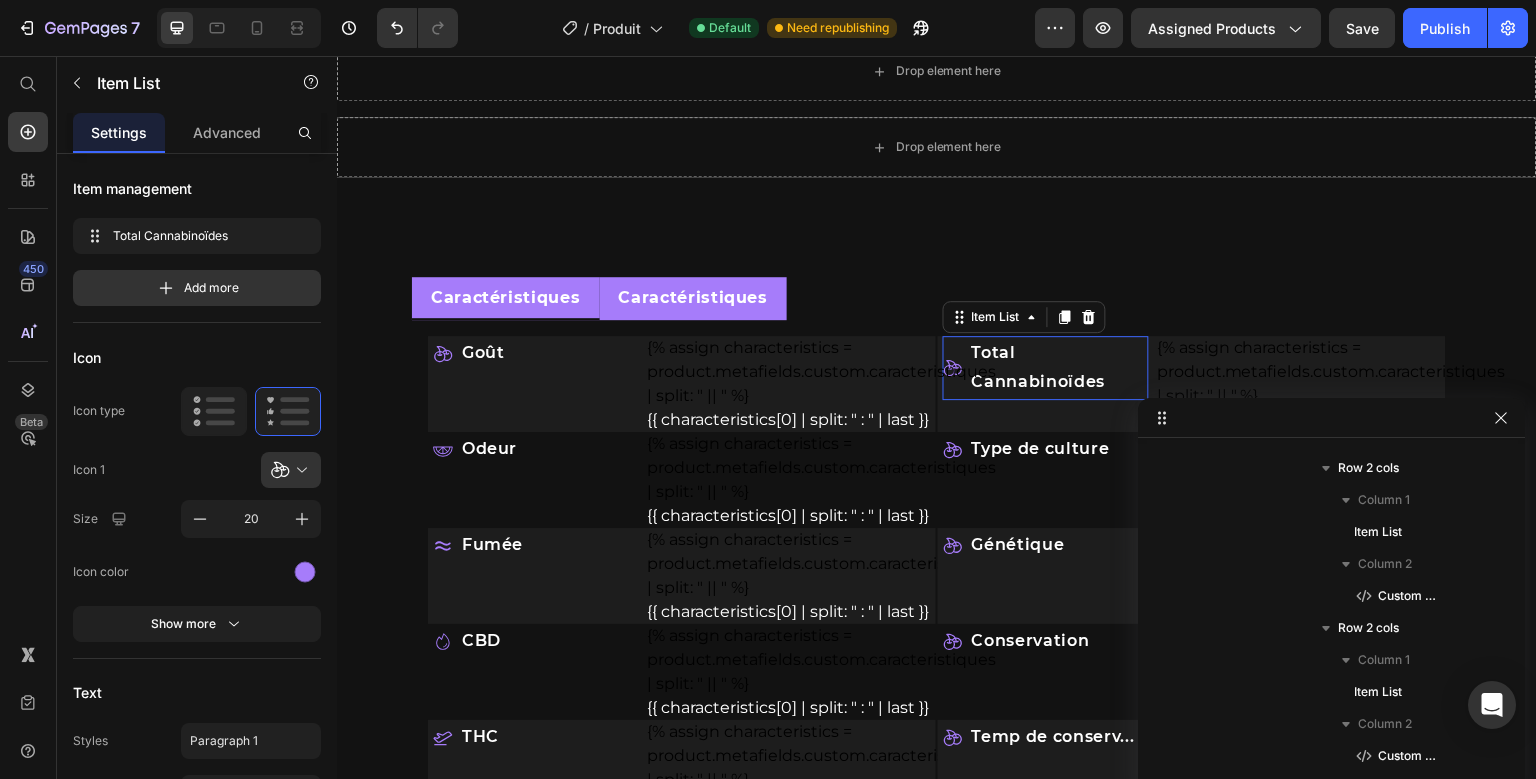 scroll, scrollTop: 1082, scrollLeft: 0, axis: vertical 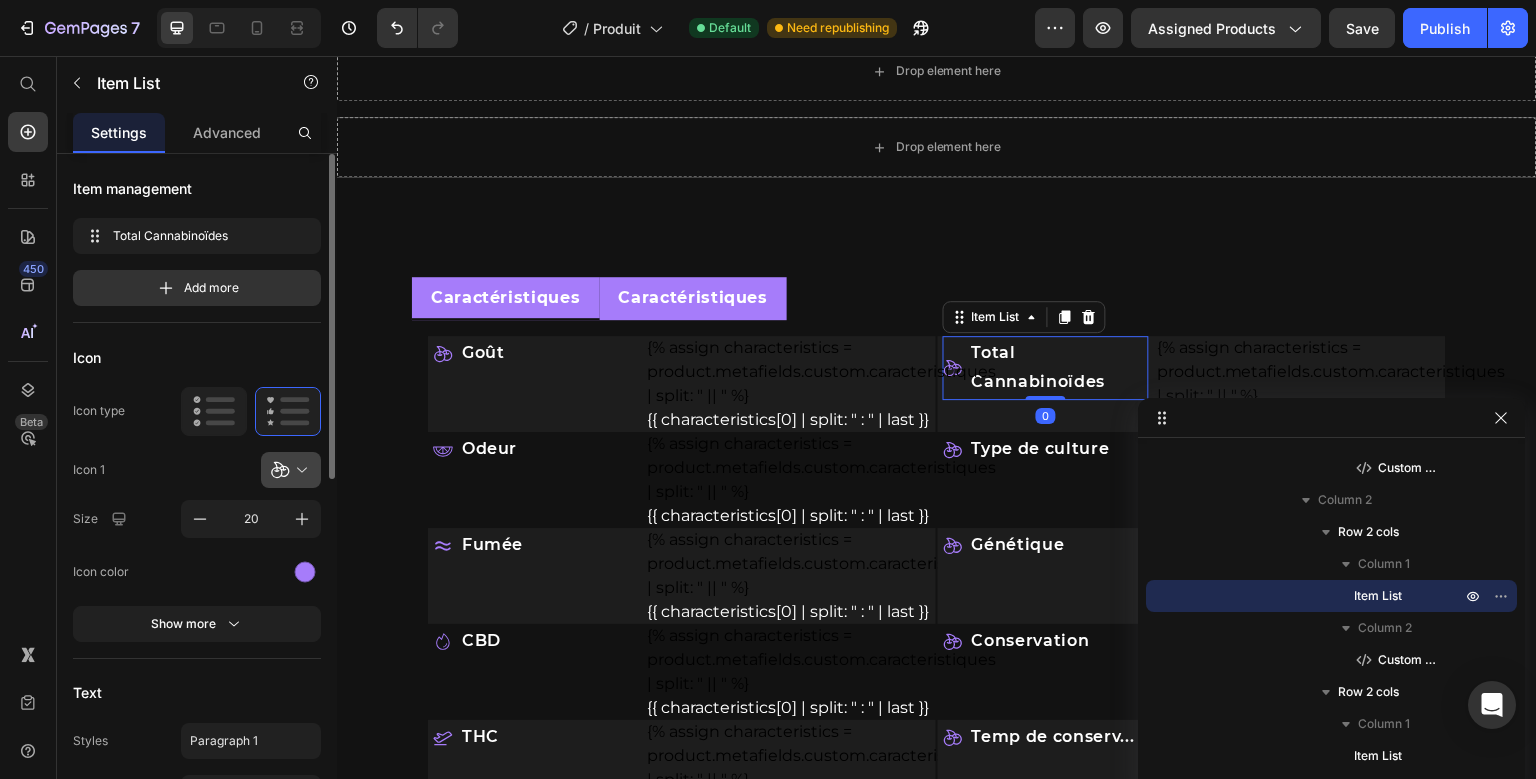 click at bounding box center [299, 470] 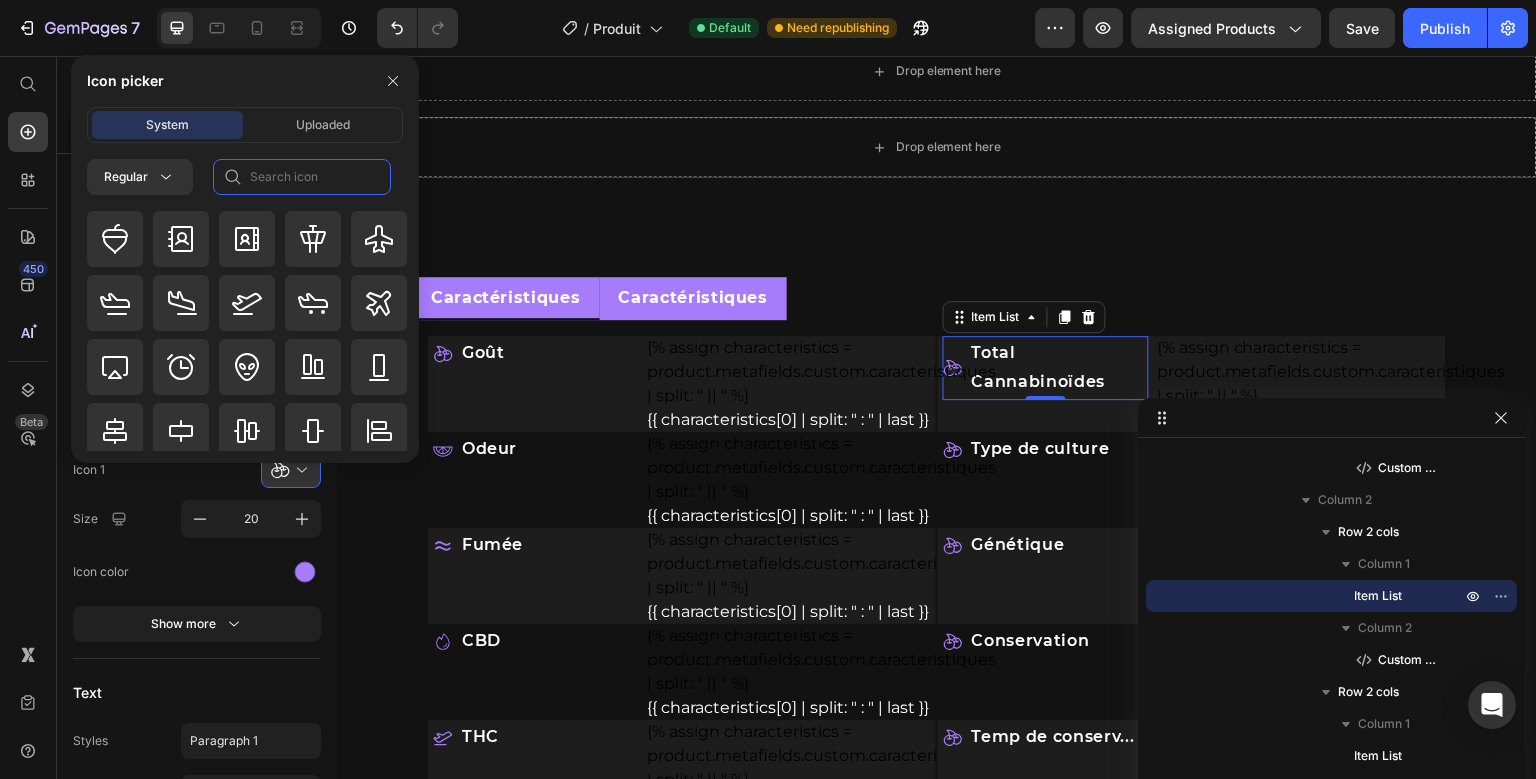 click 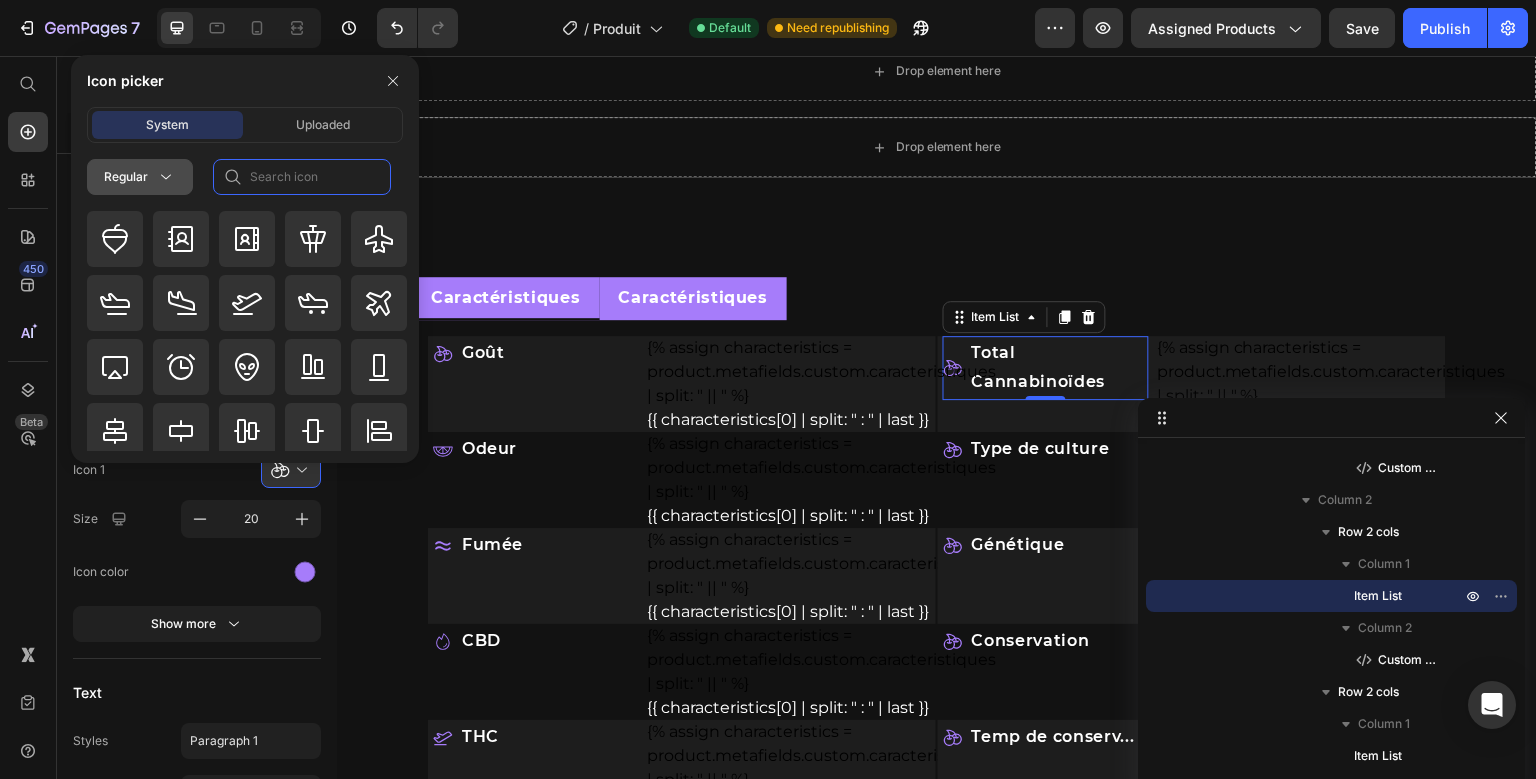 click on "Regular" at bounding box center (140, 177) 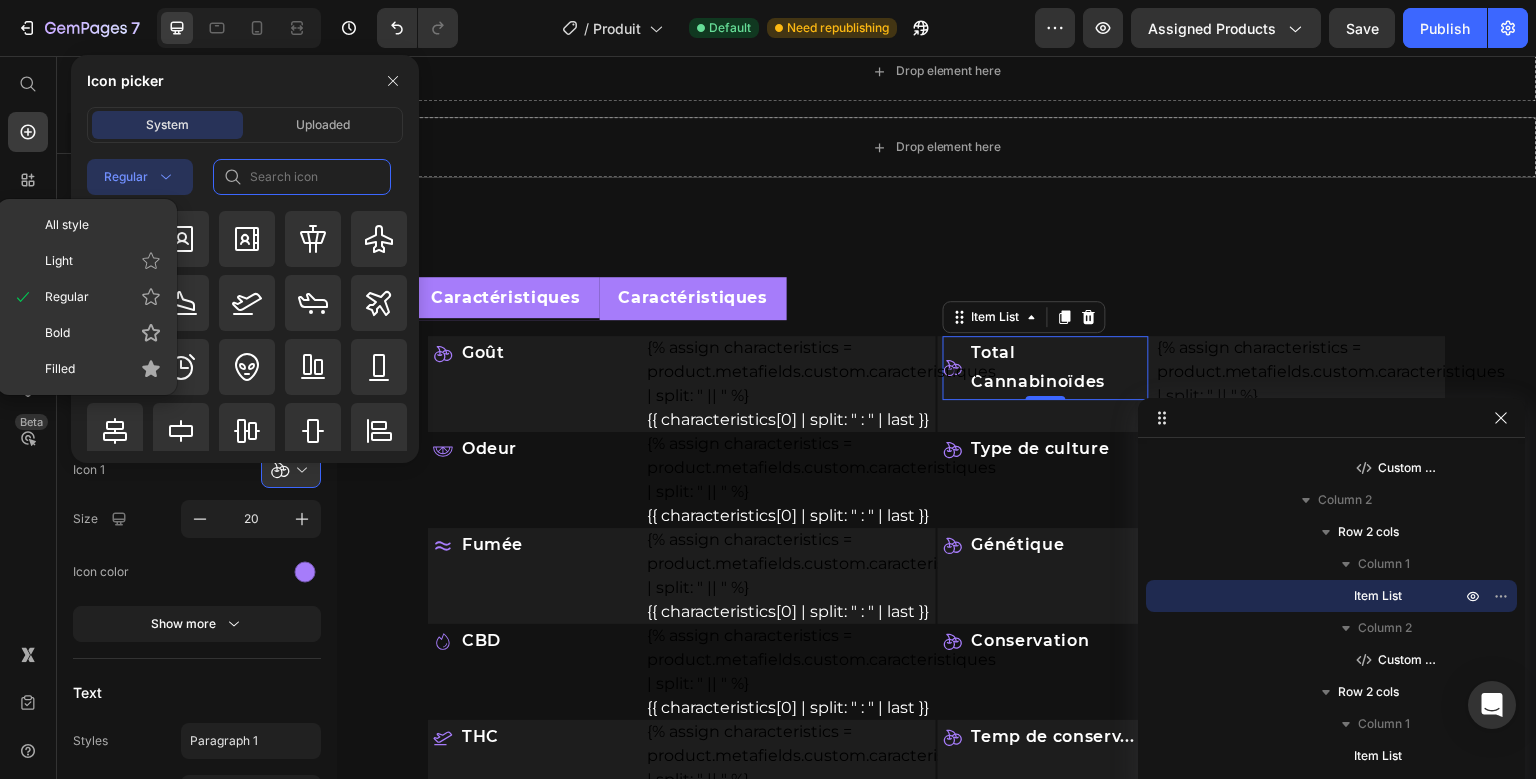 click 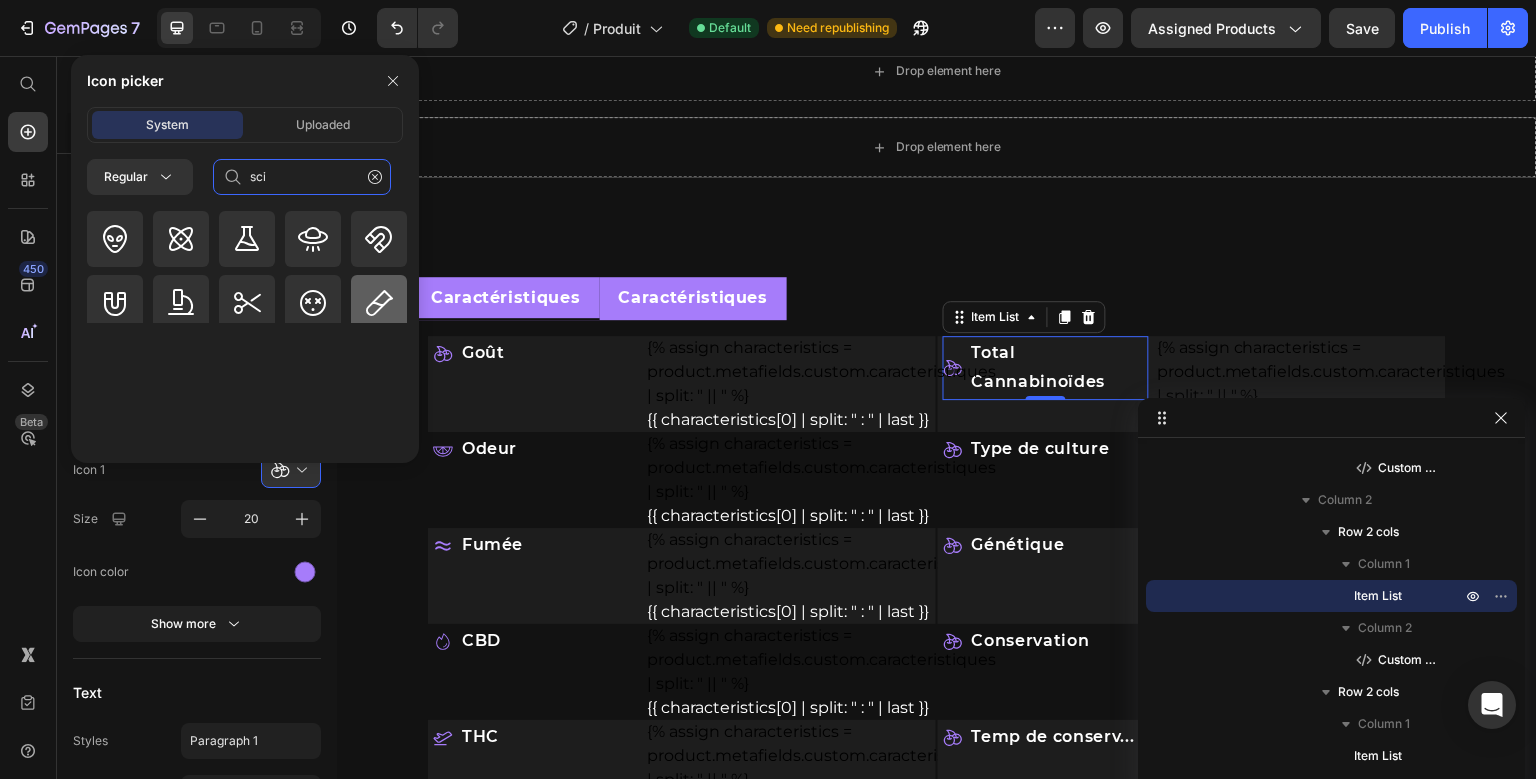 type on "sci" 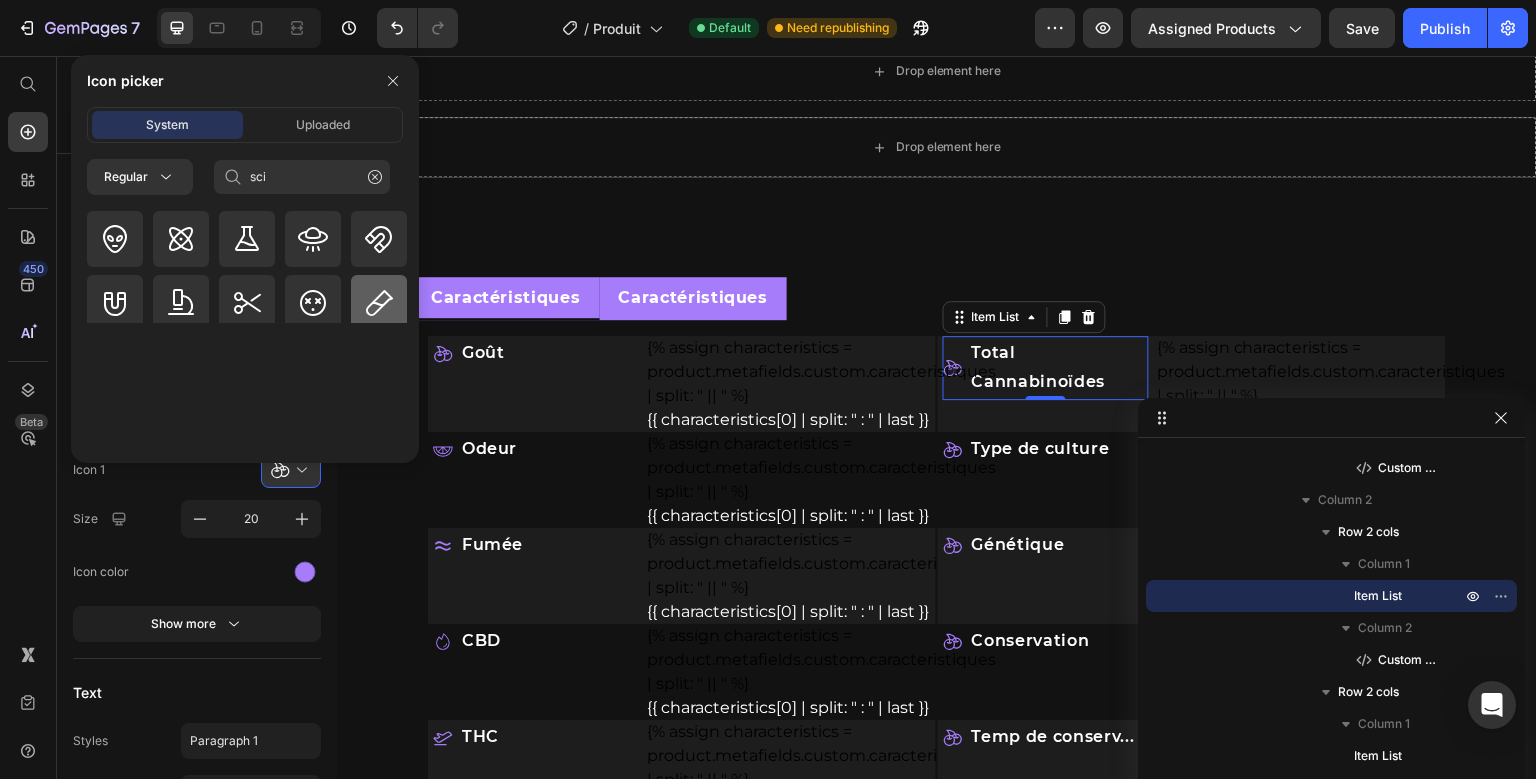 click 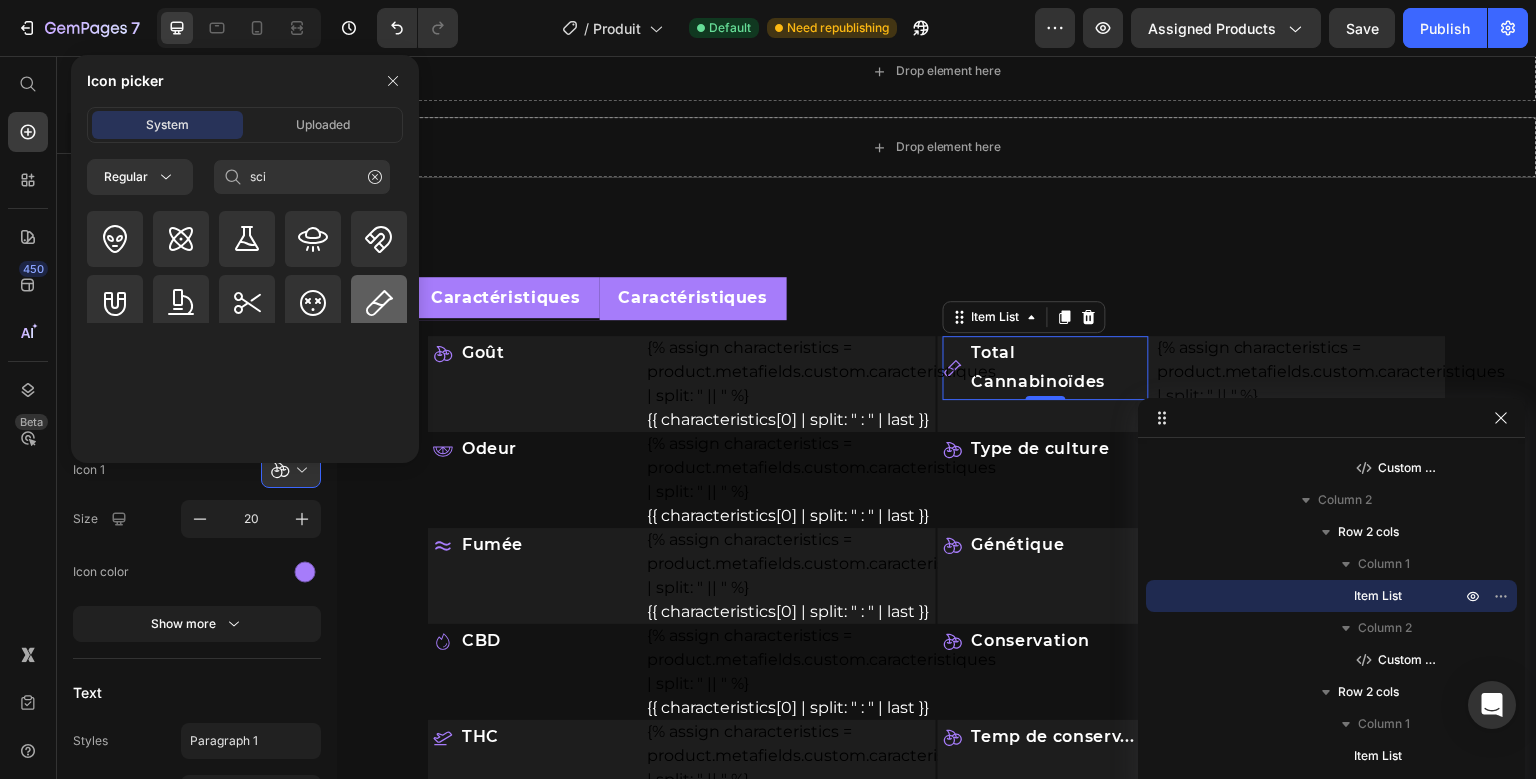 type 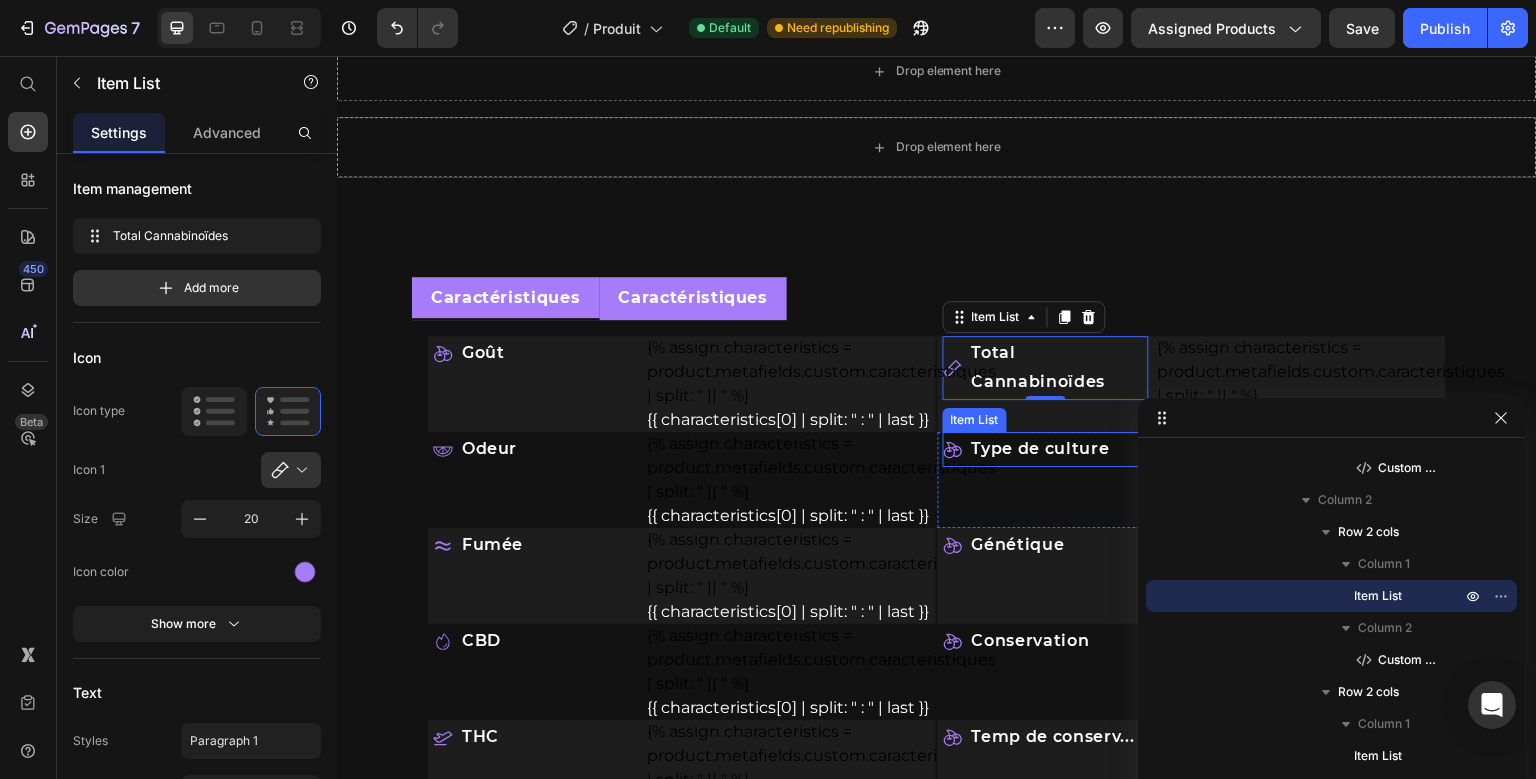 click 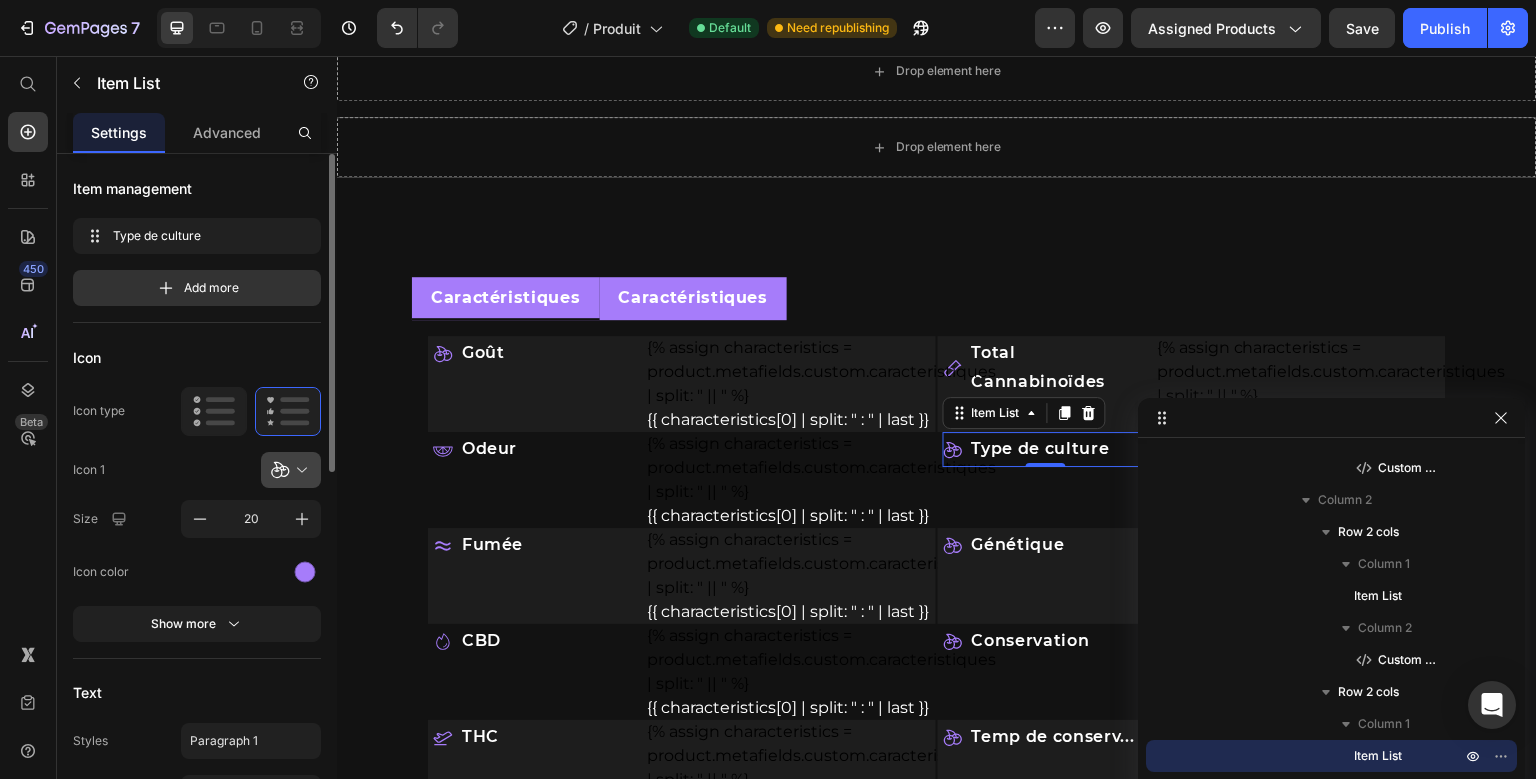 click at bounding box center (299, 470) 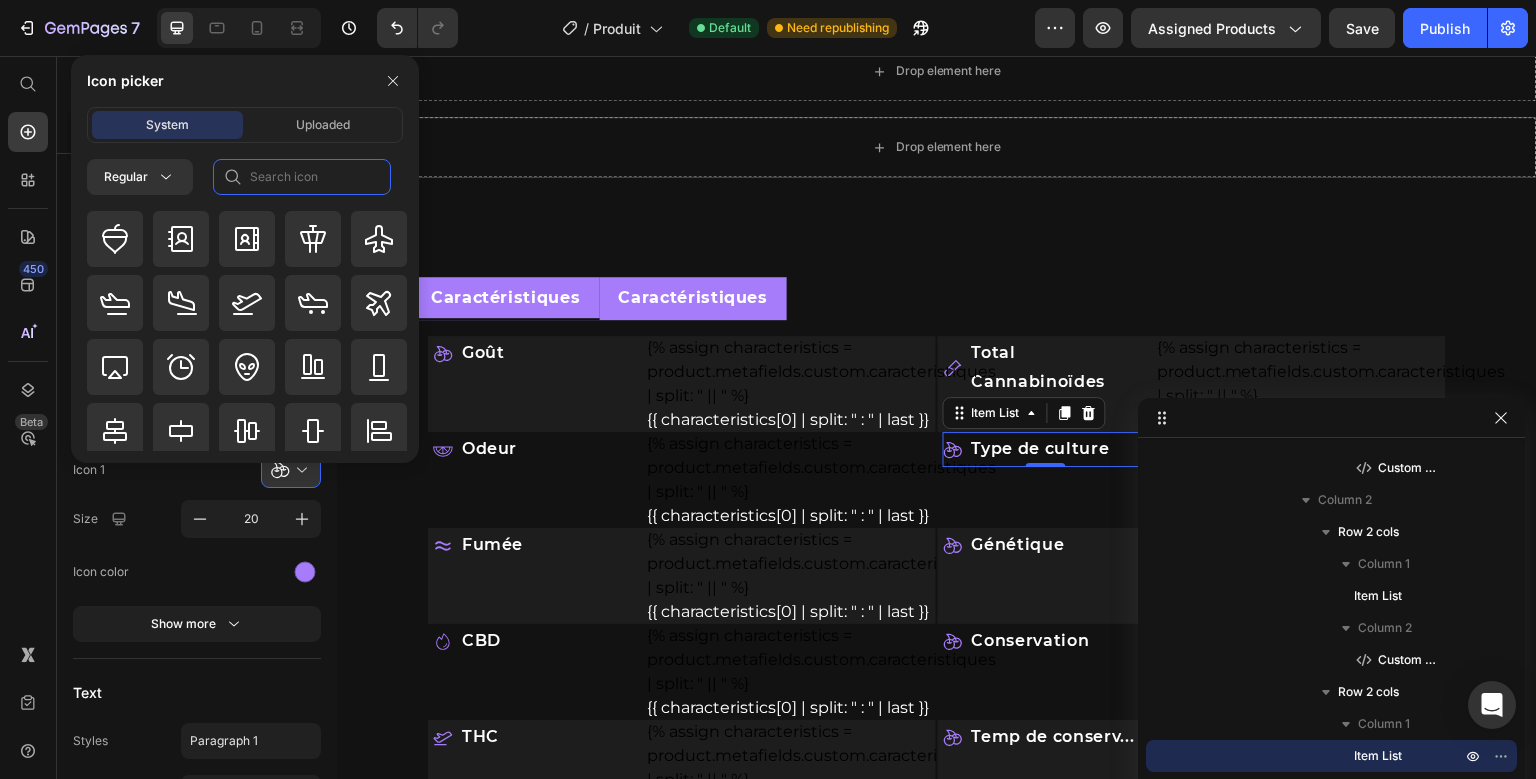 click 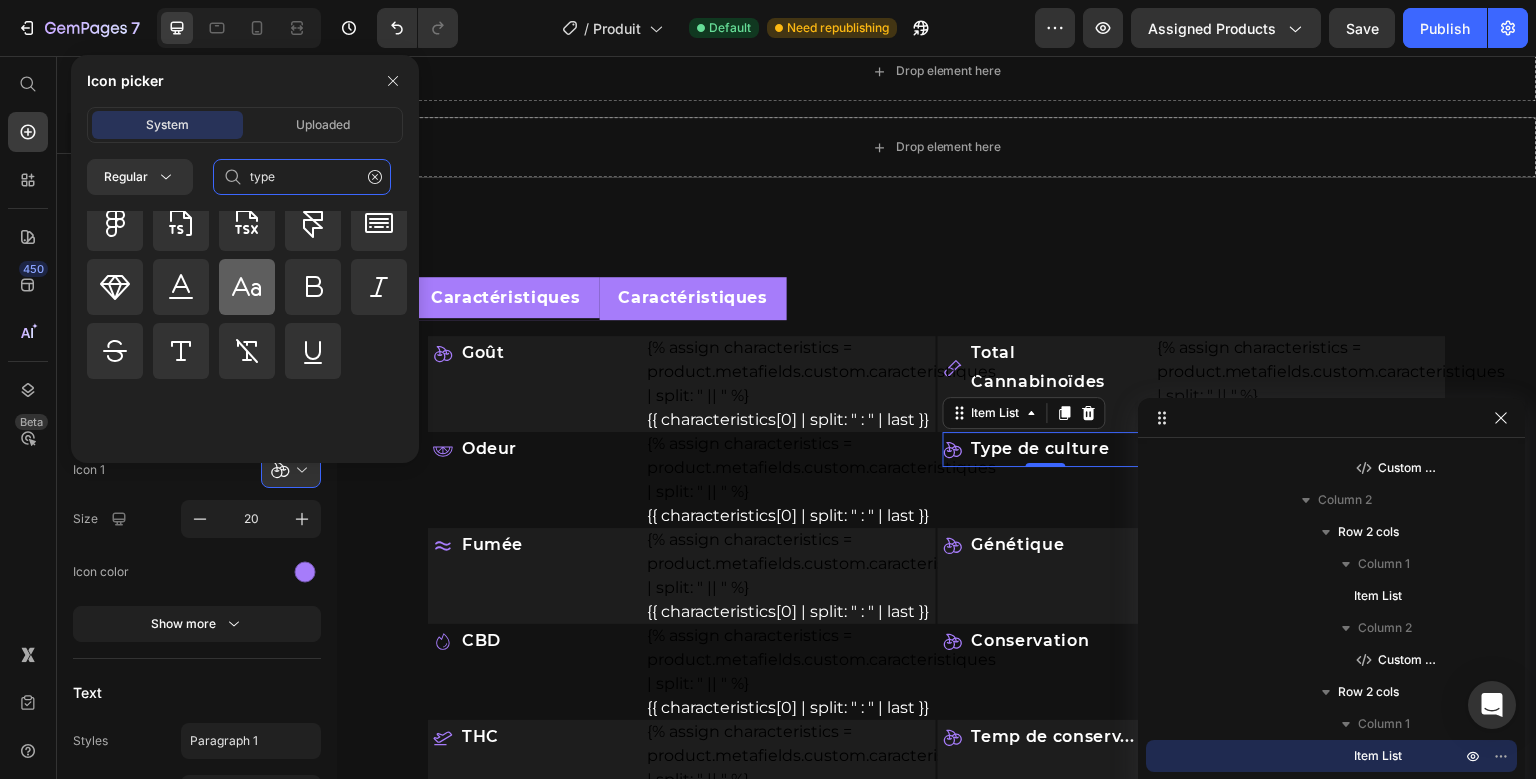 scroll, scrollTop: 0, scrollLeft: 0, axis: both 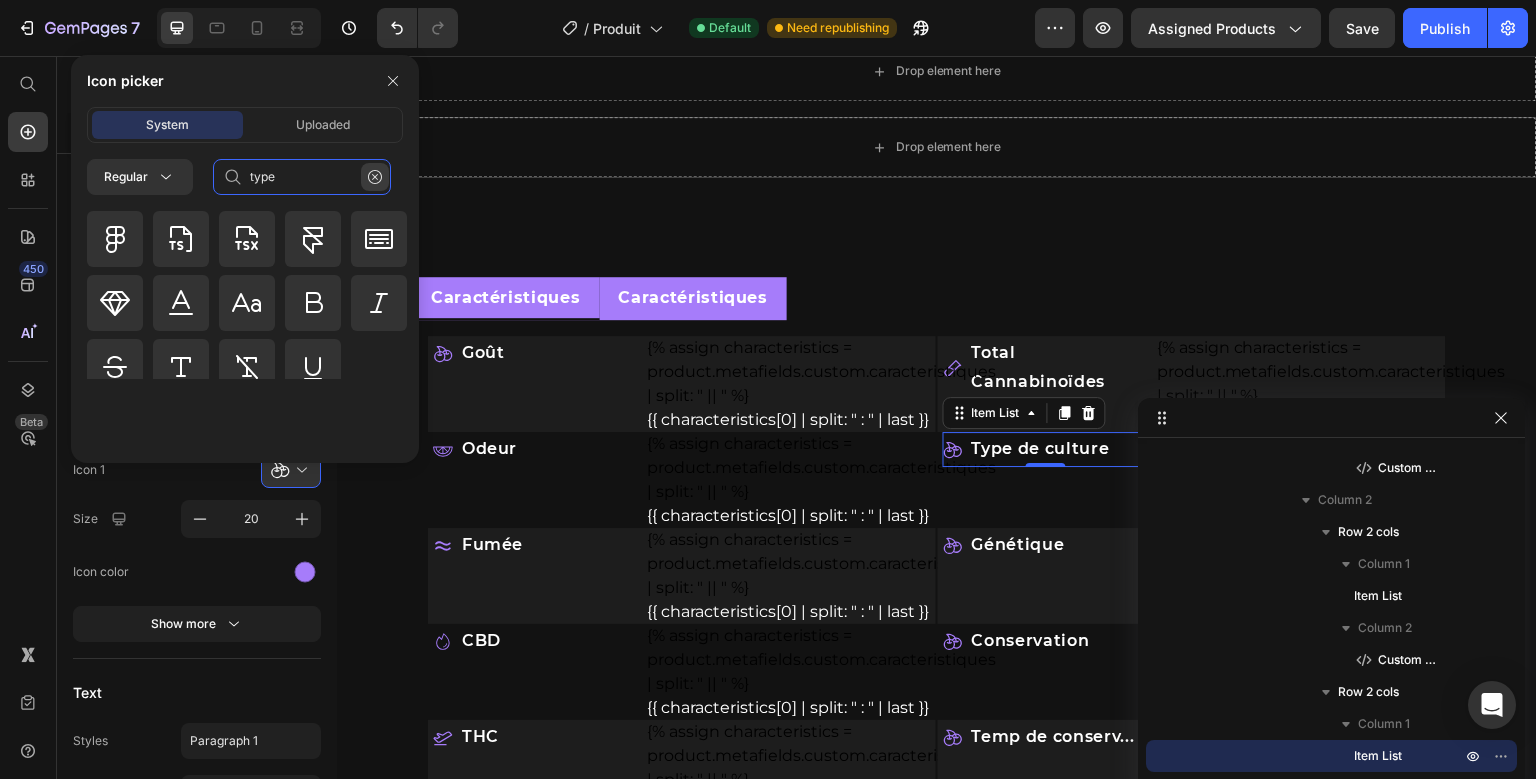 type on "type" 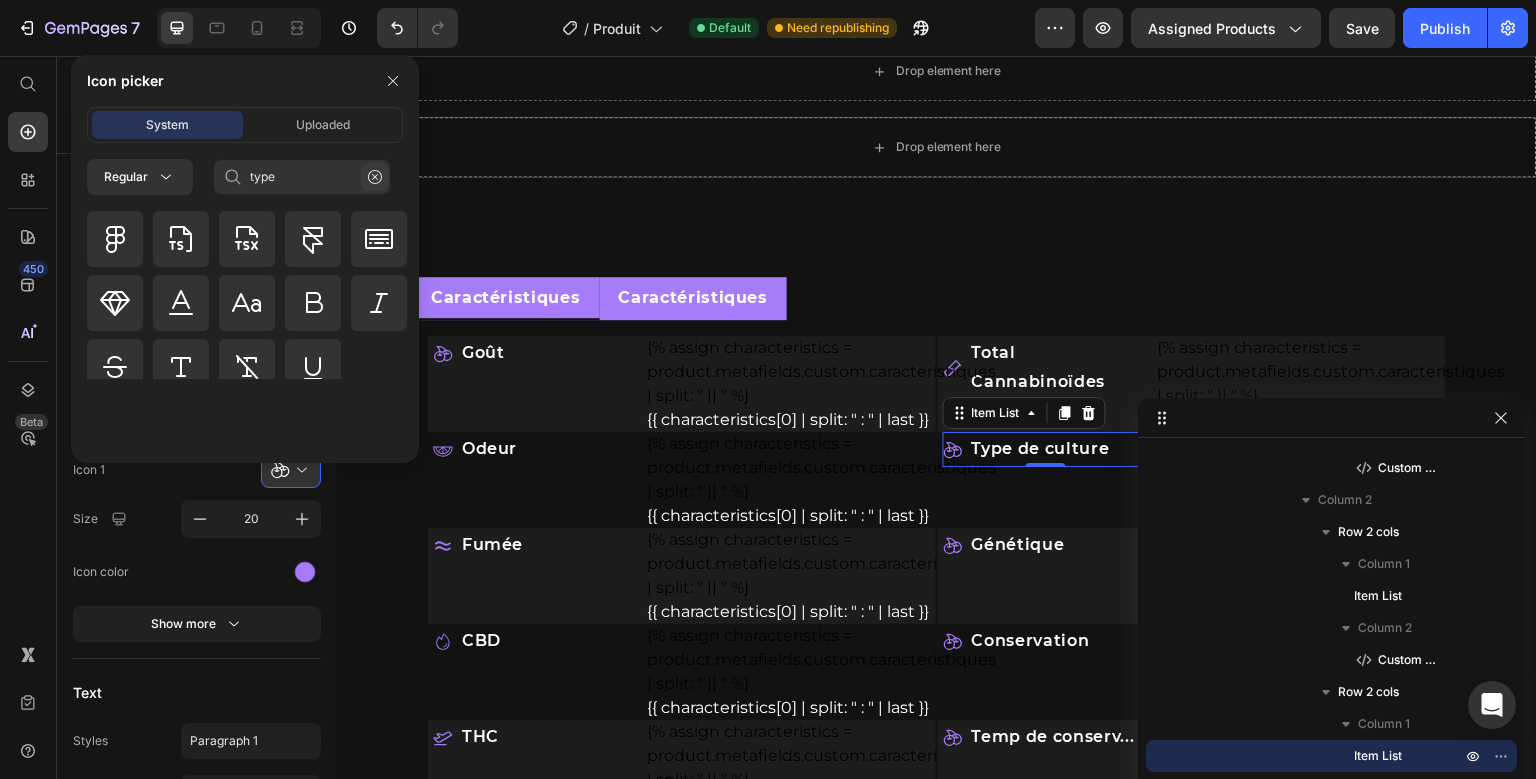 click 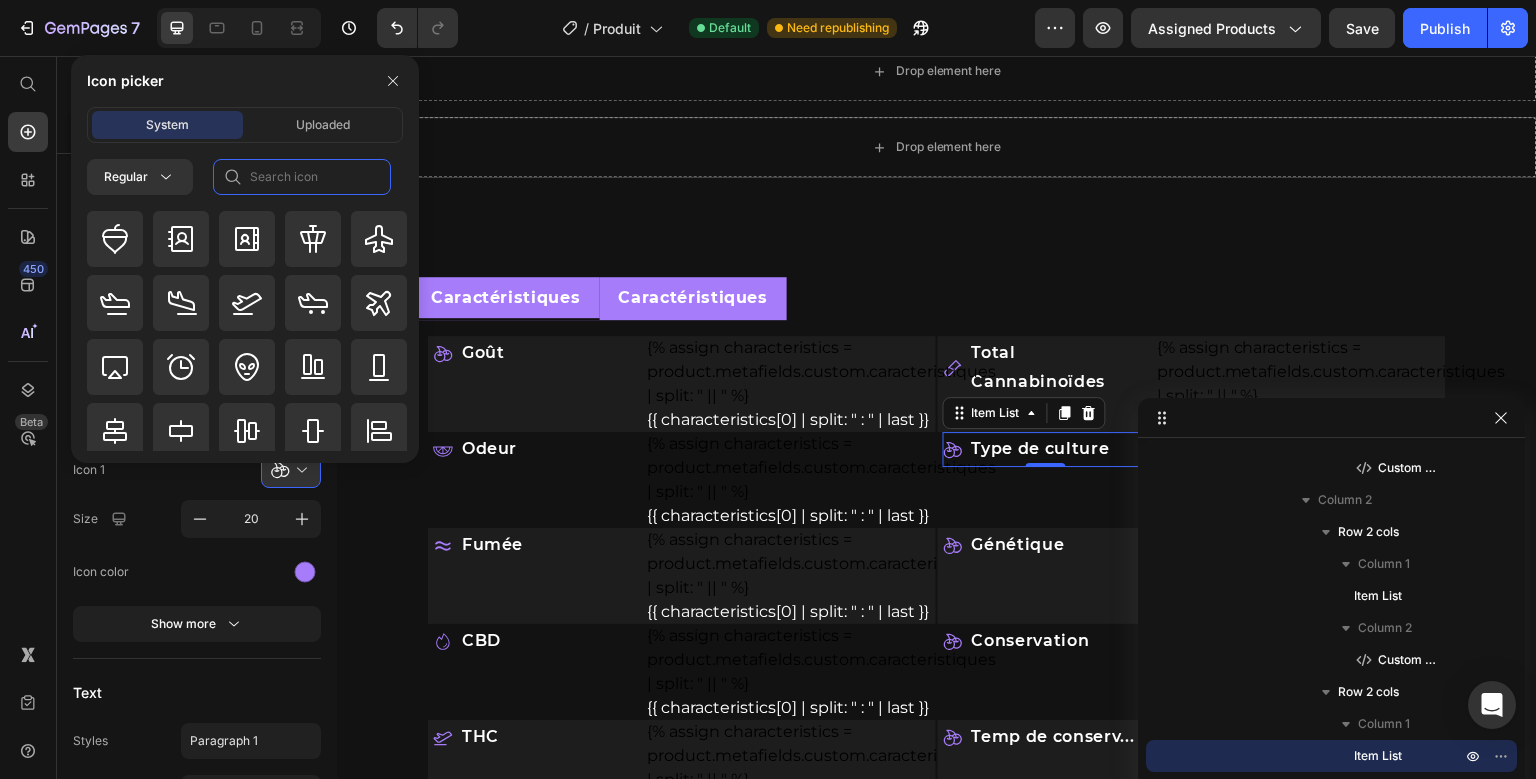 click 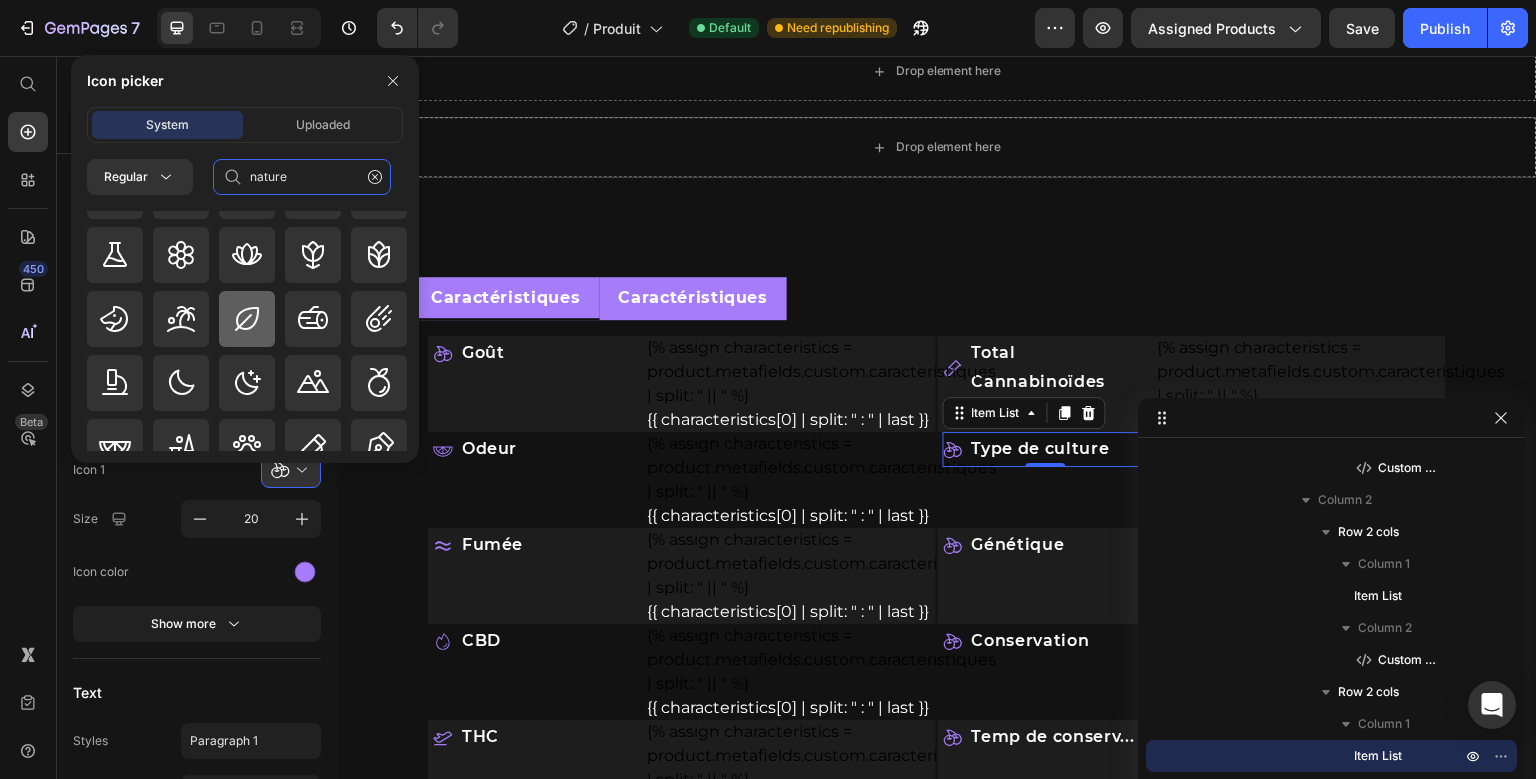 scroll, scrollTop: 395, scrollLeft: 0, axis: vertical 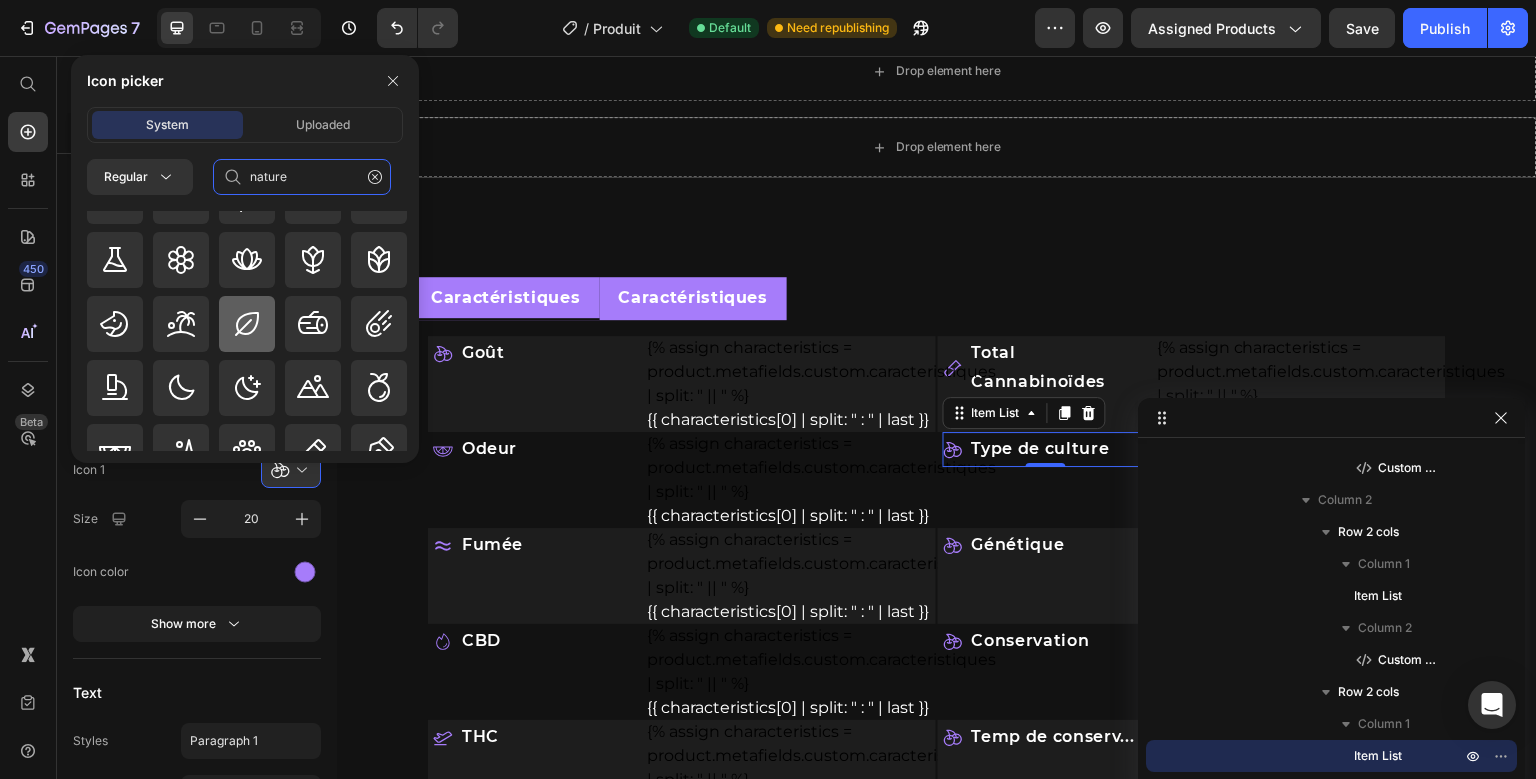 type on "nature" 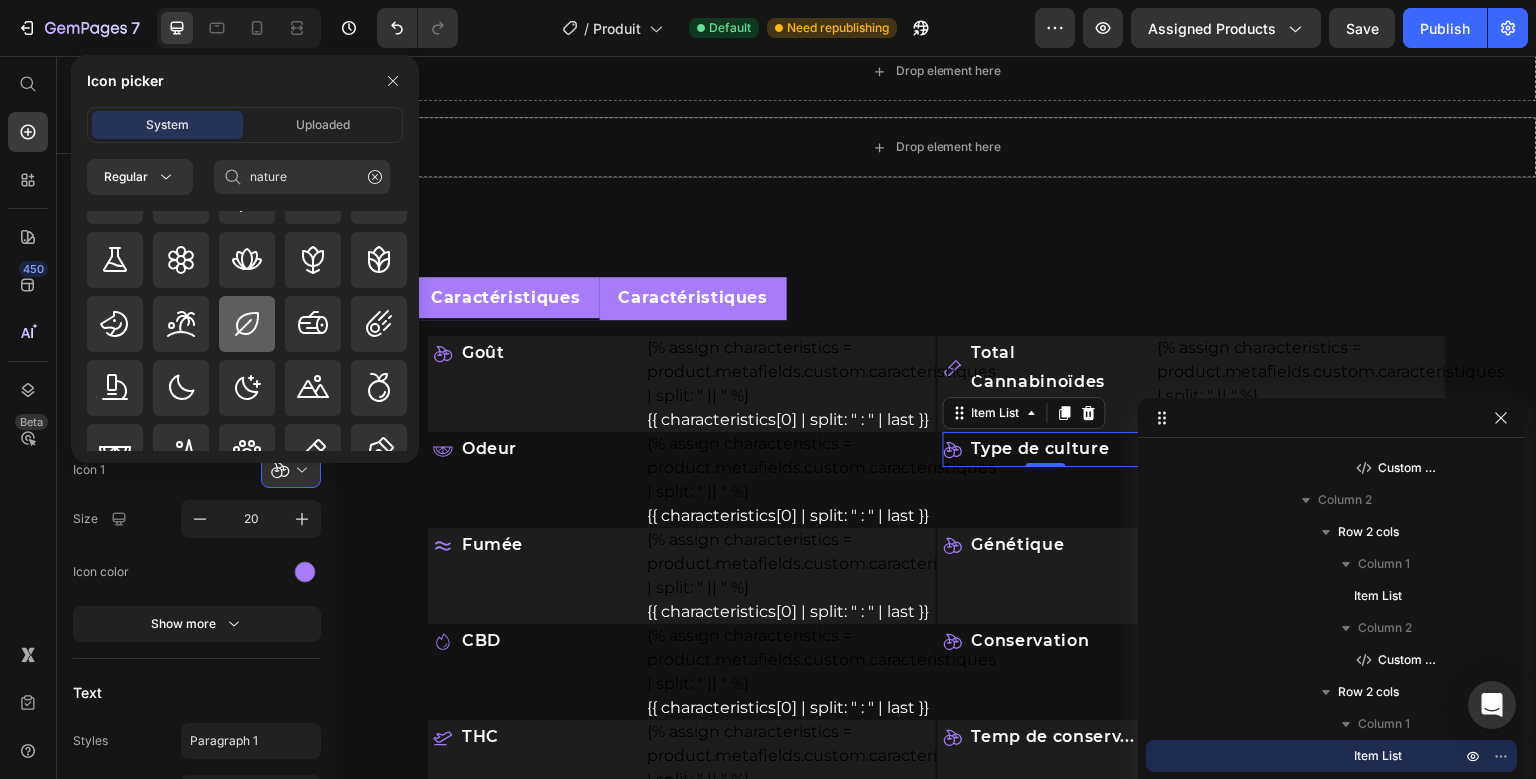click 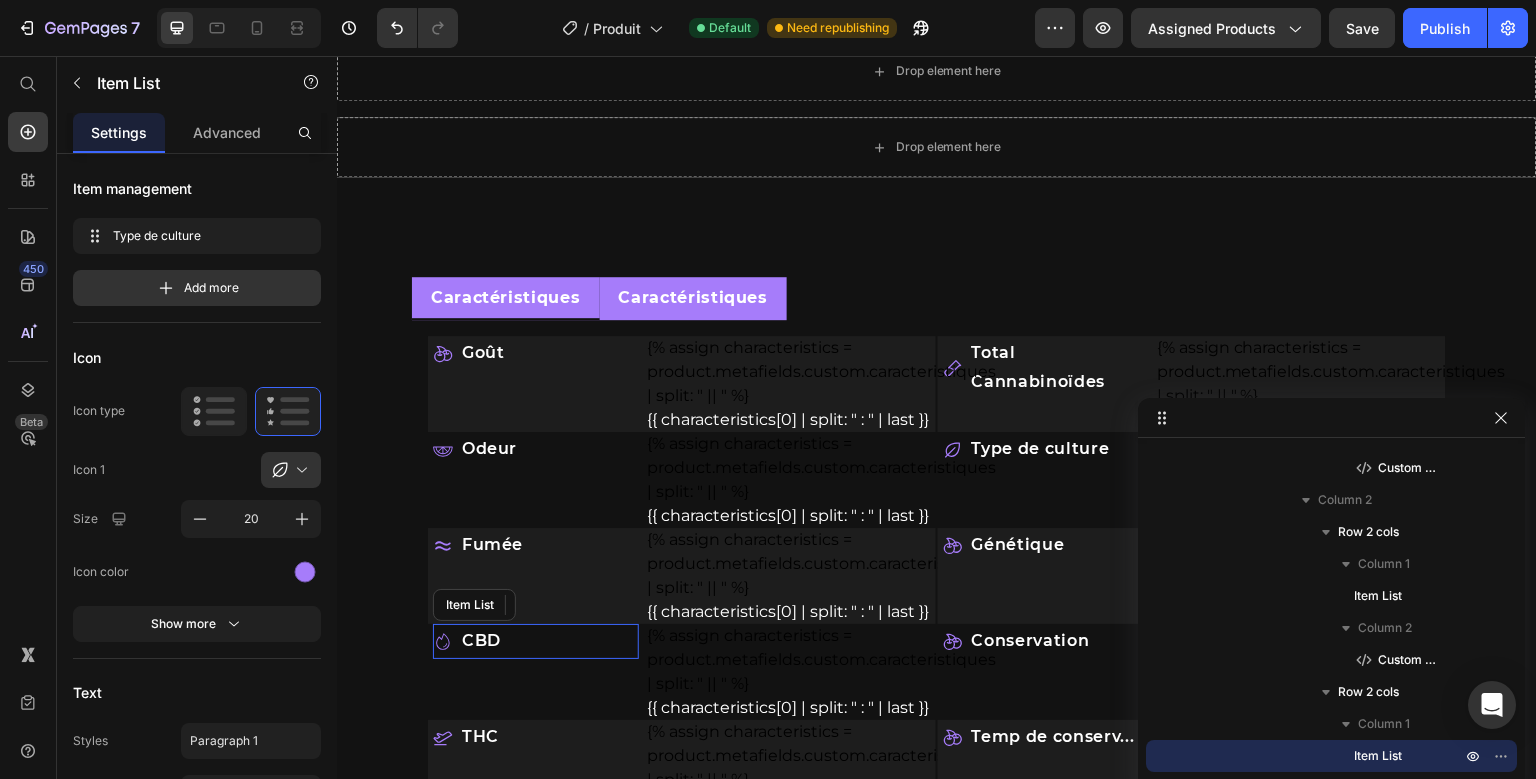 click 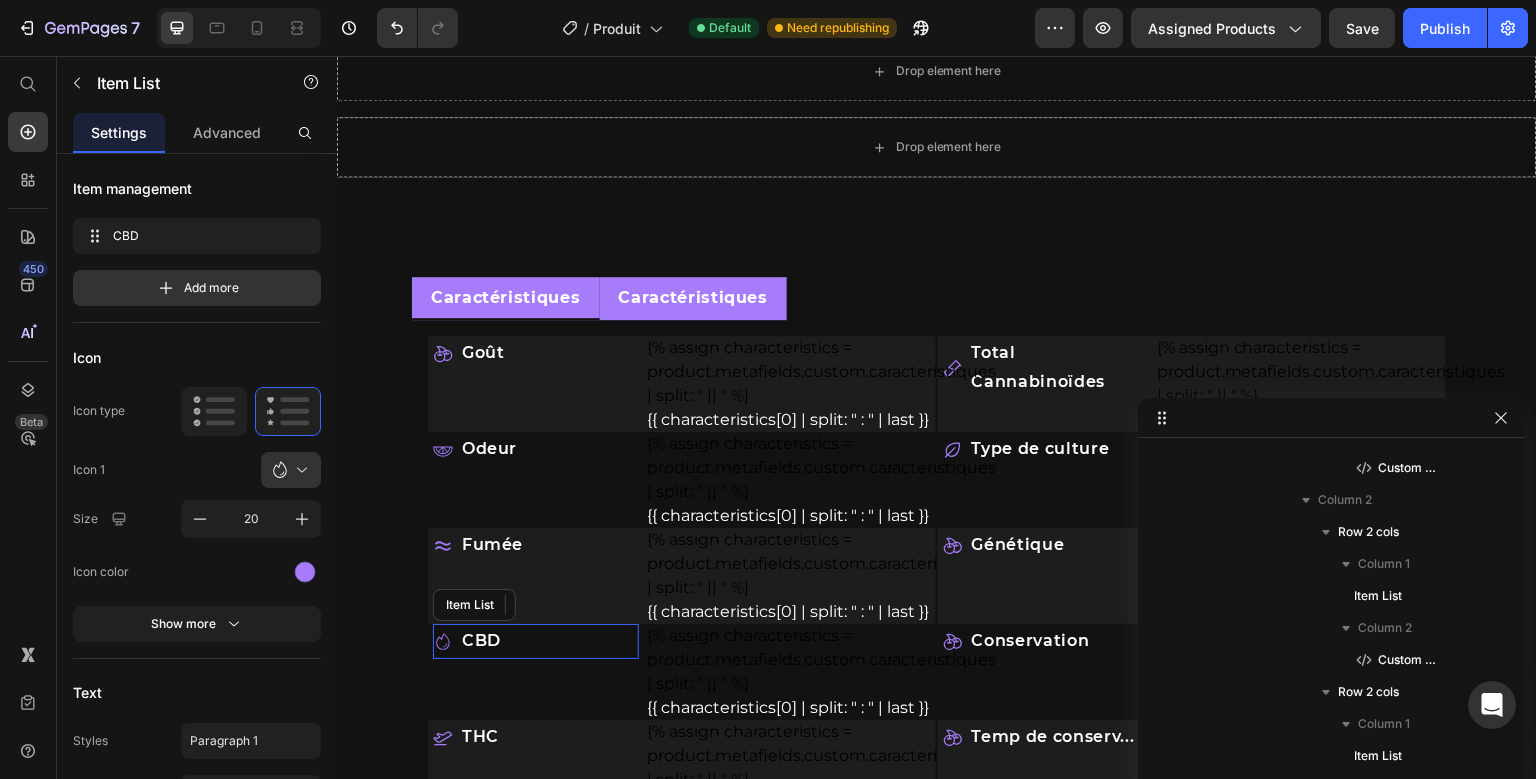 scroll, scrollTop: 730, scrollLeft: 0, axis: vertical 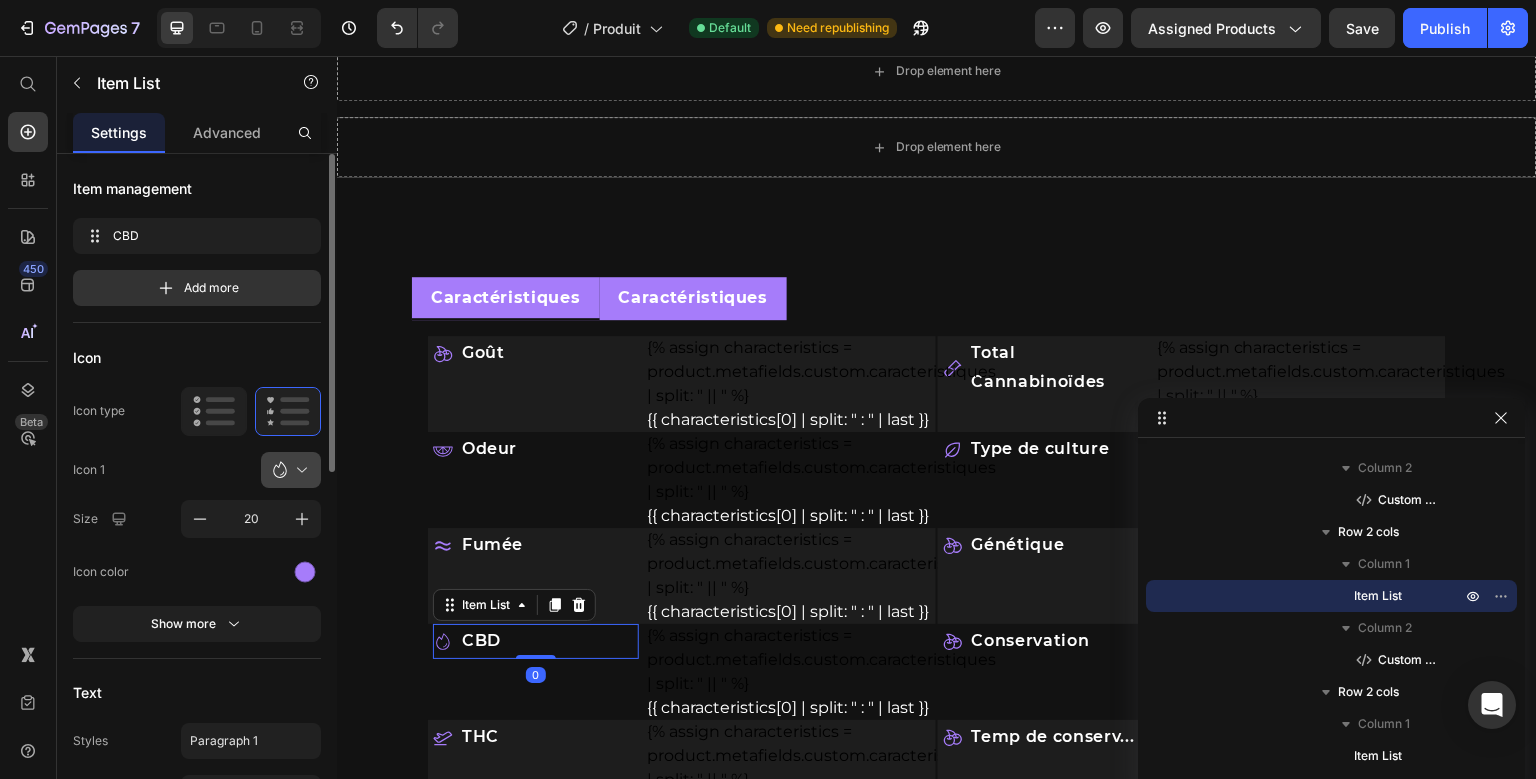 click at bounding box center (299, 470) 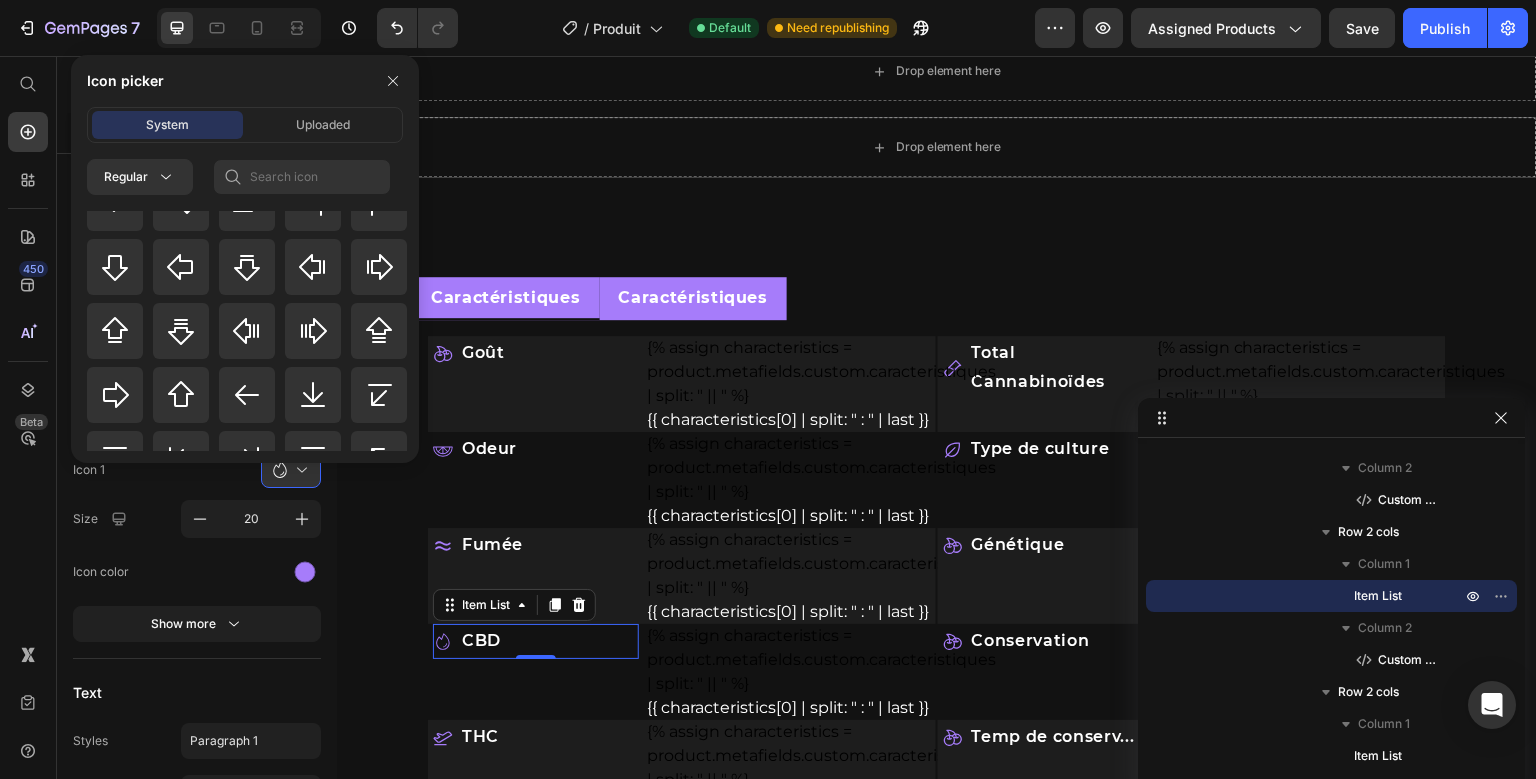 scroll, scrollTop: 886, scrollLeft: 0, axis: vertical 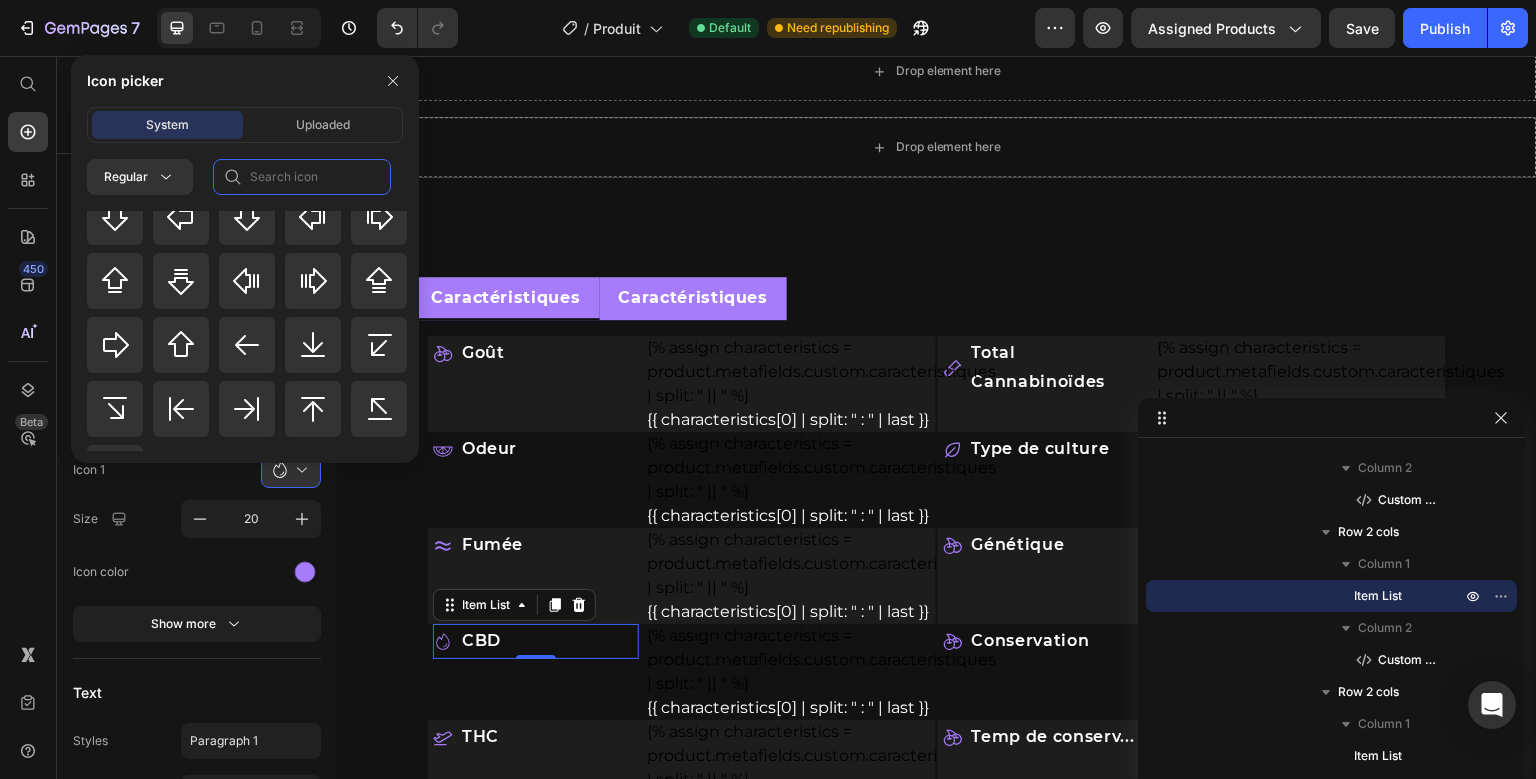 click 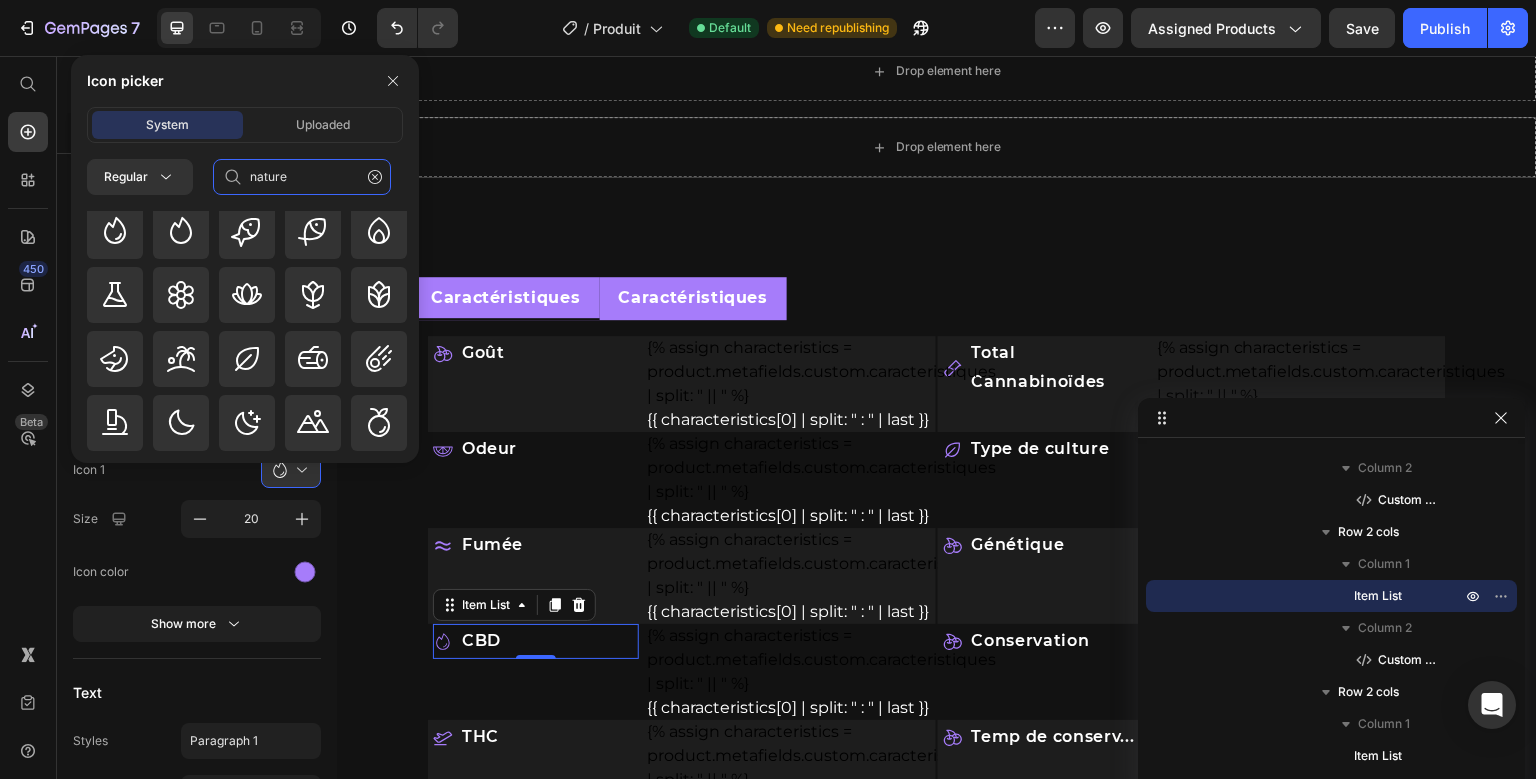 scroll, scrollTop: 366, scrollLeft: 0, axis: vertical 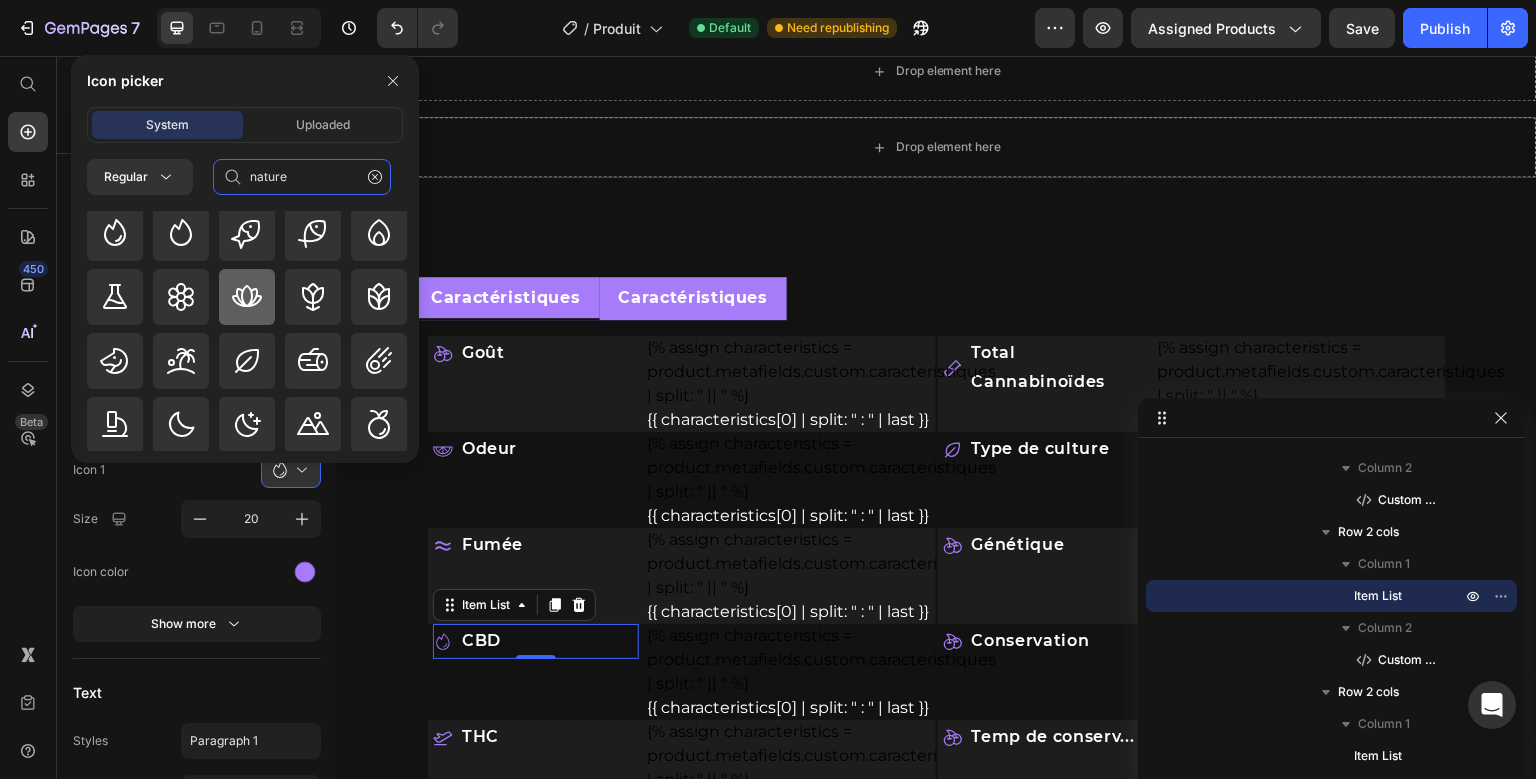 type on "nature" 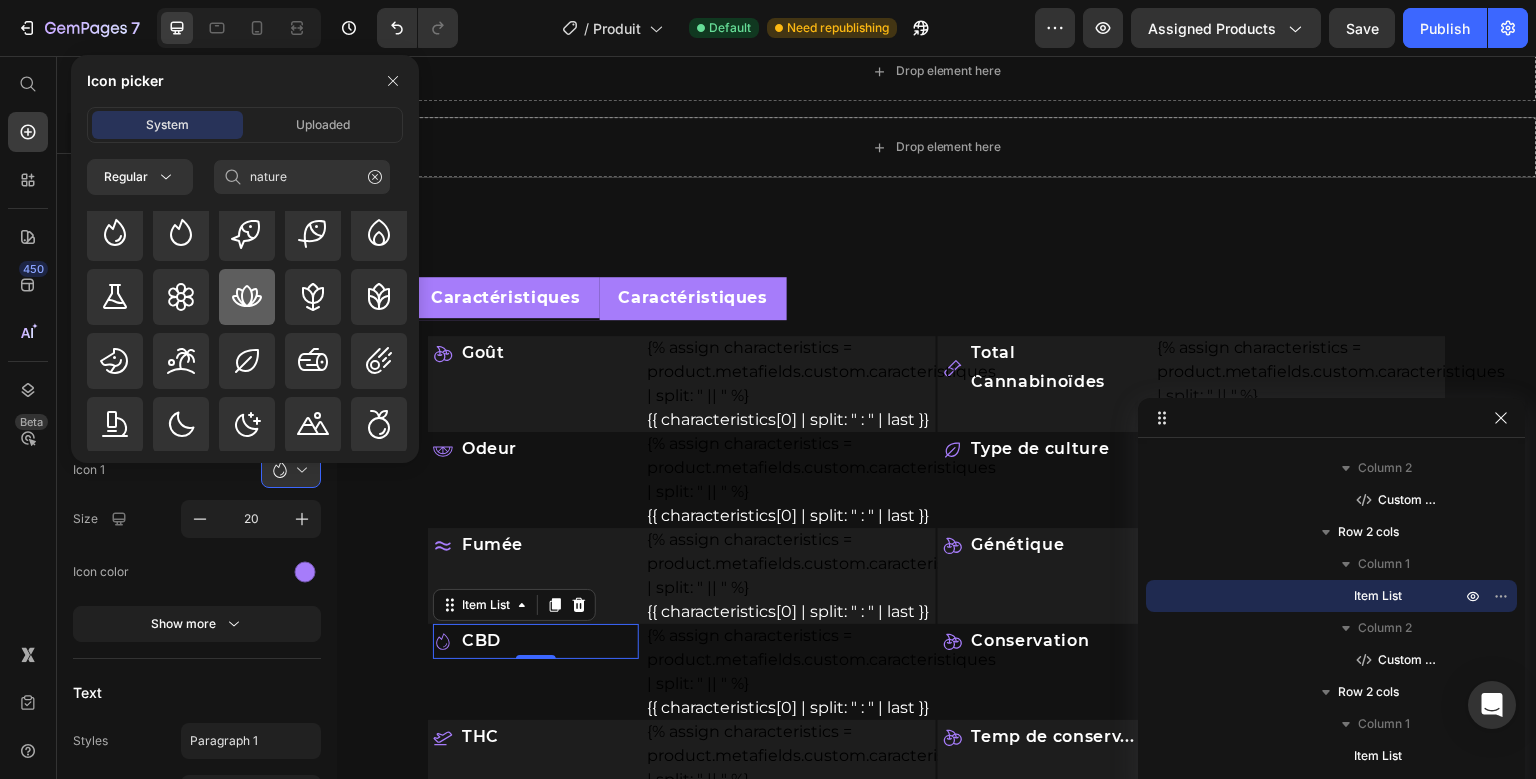 click 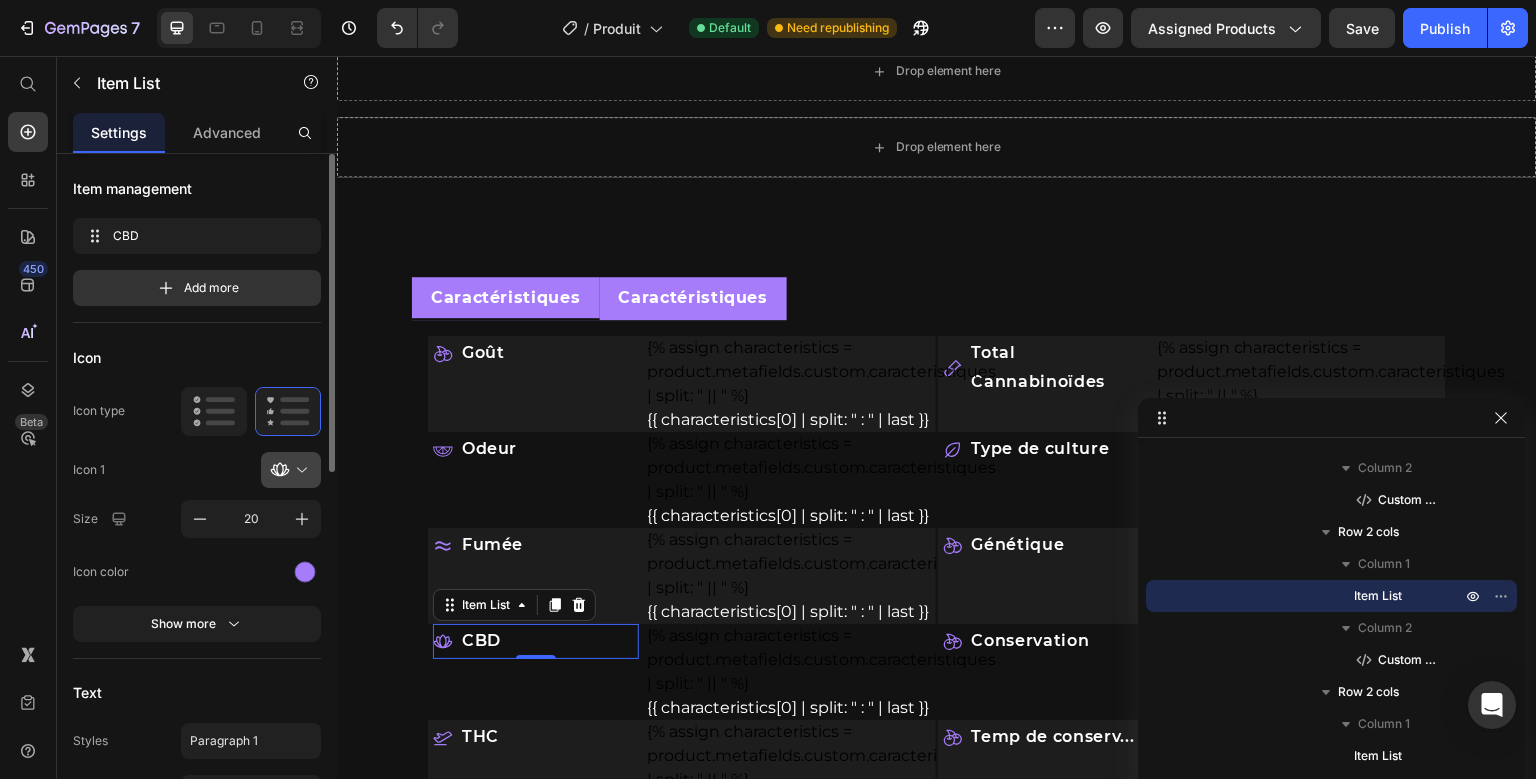 click 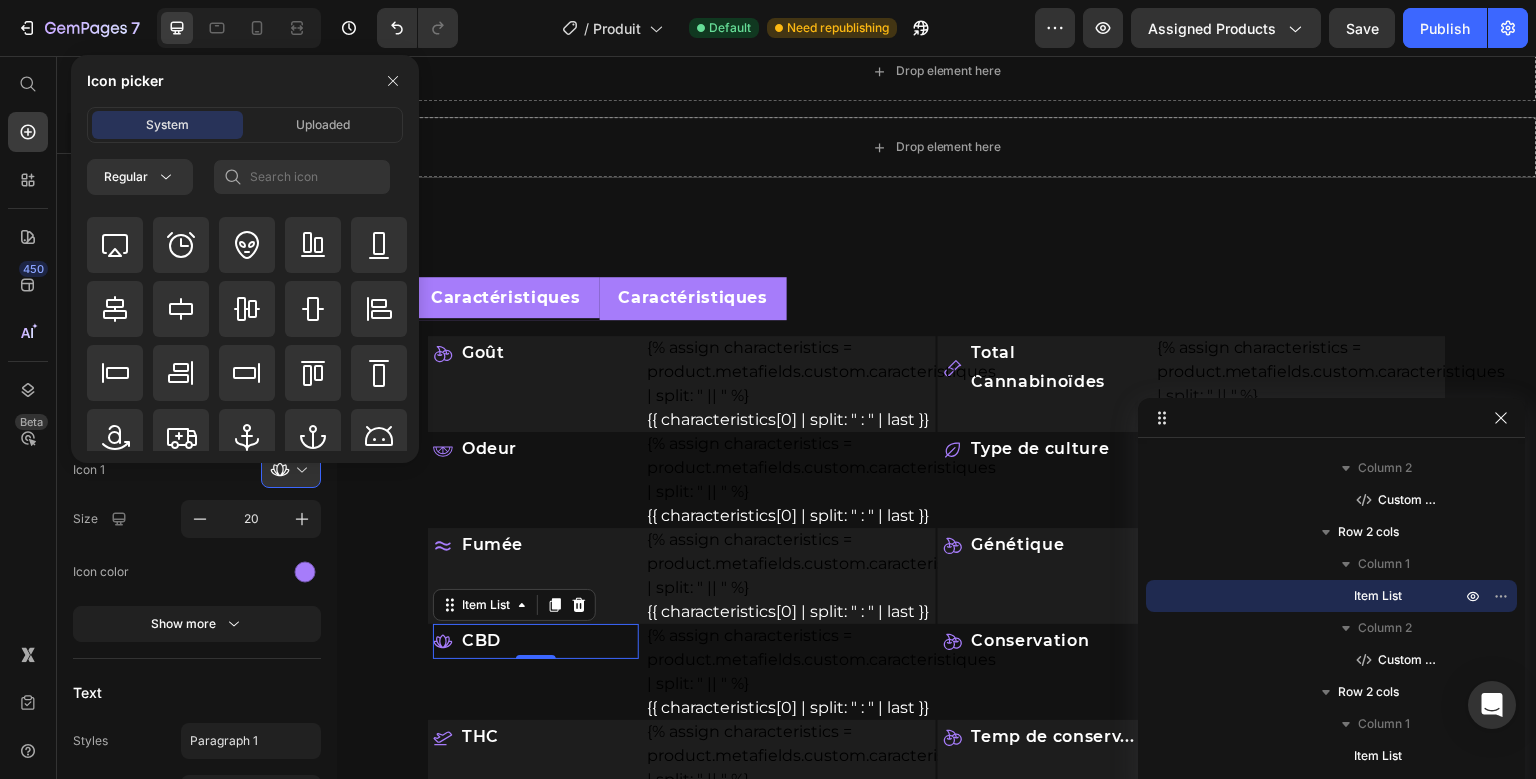scroll, scrollTop: 122, scrollLeft: 0, axis: vertical 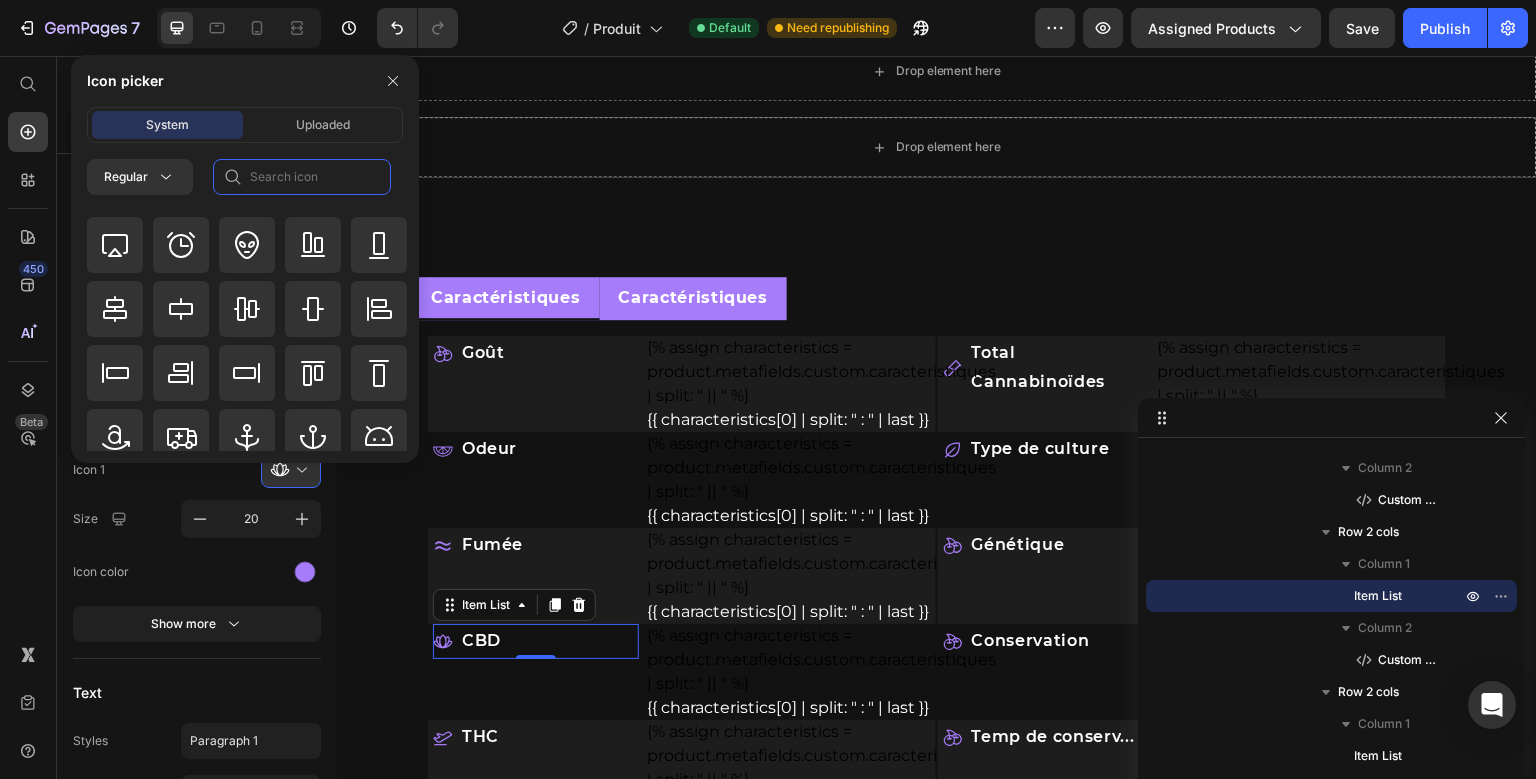 click 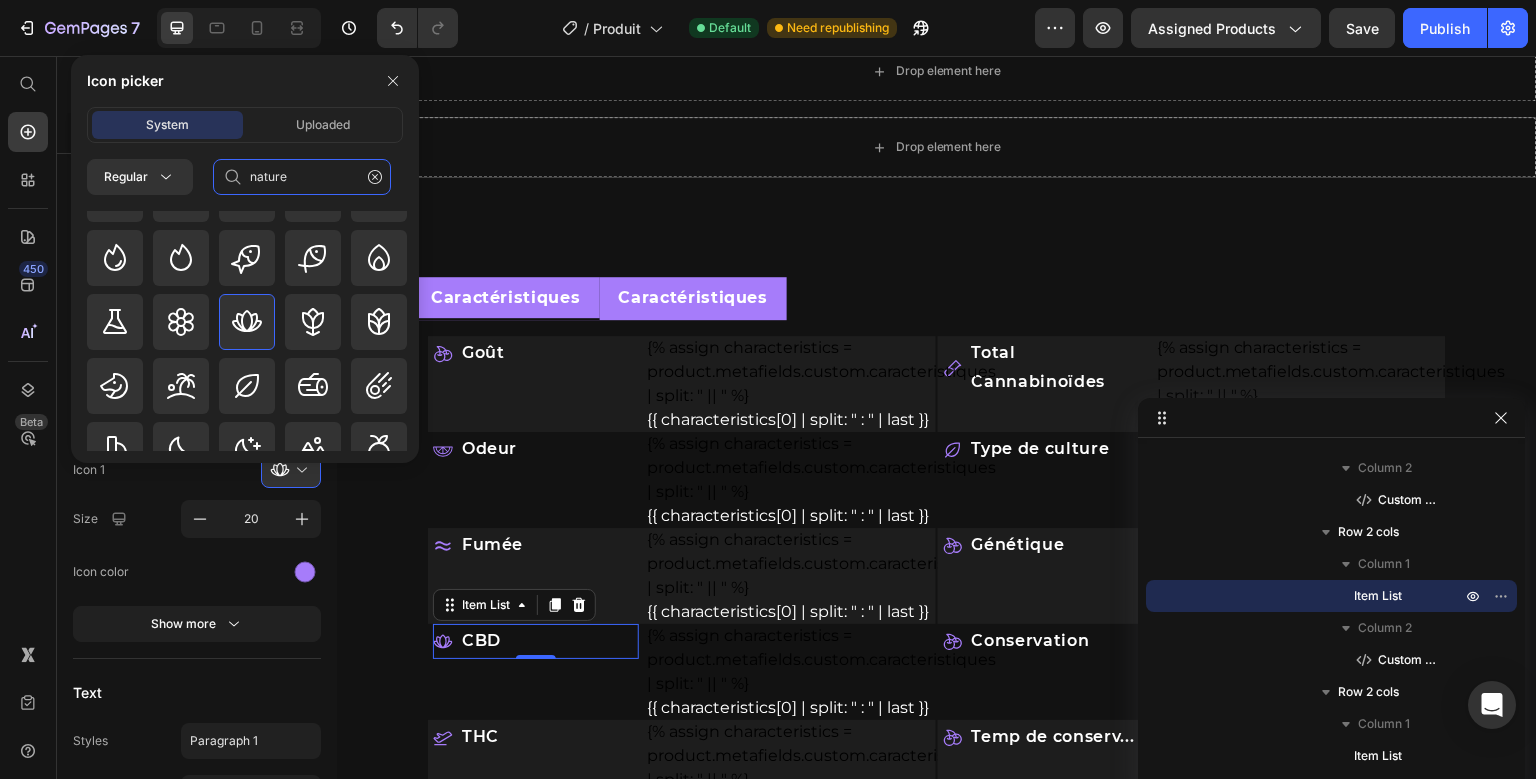 scroll, scrollTop: 342, scrollLeft: 0, axis: vertical 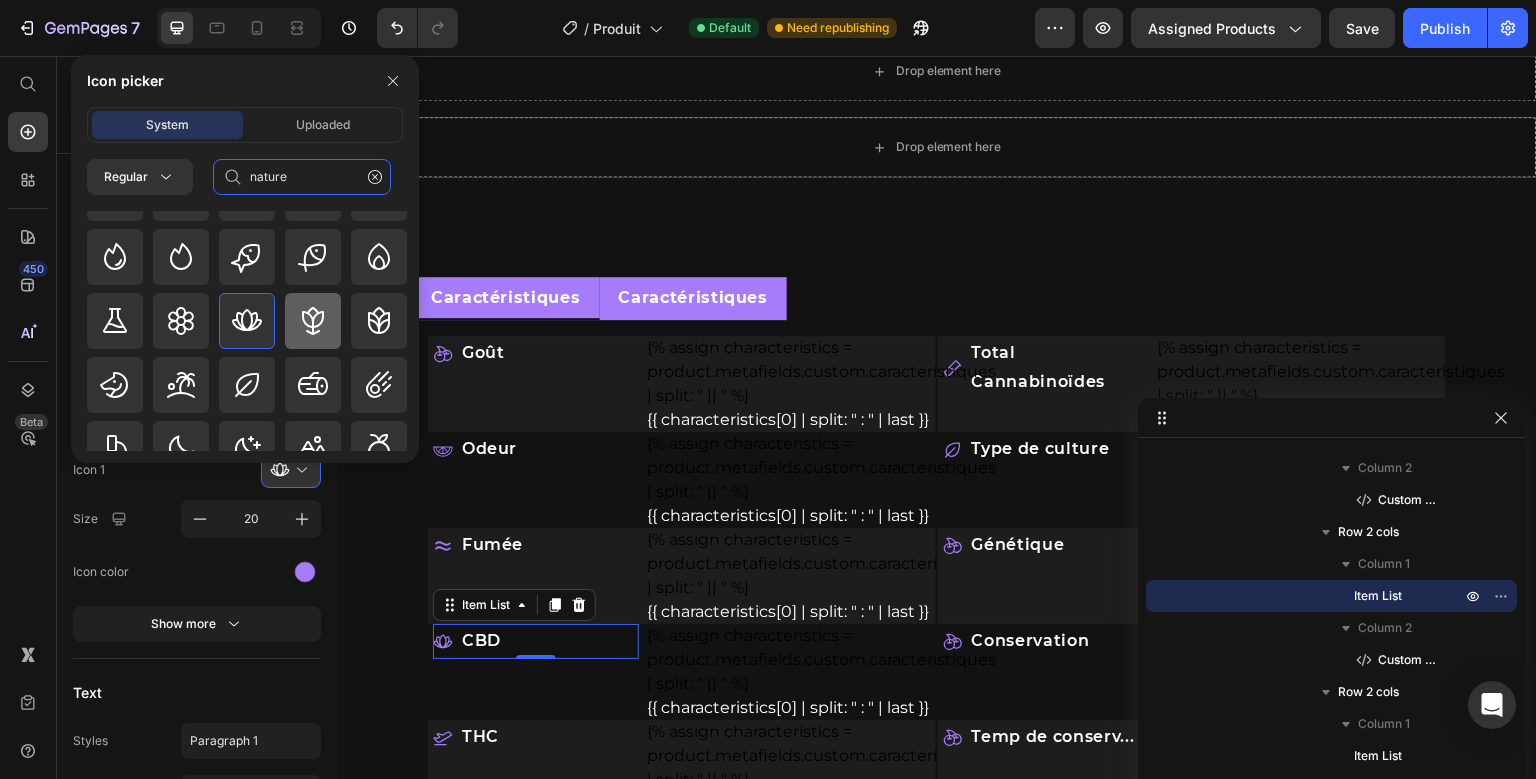 type on "nature" 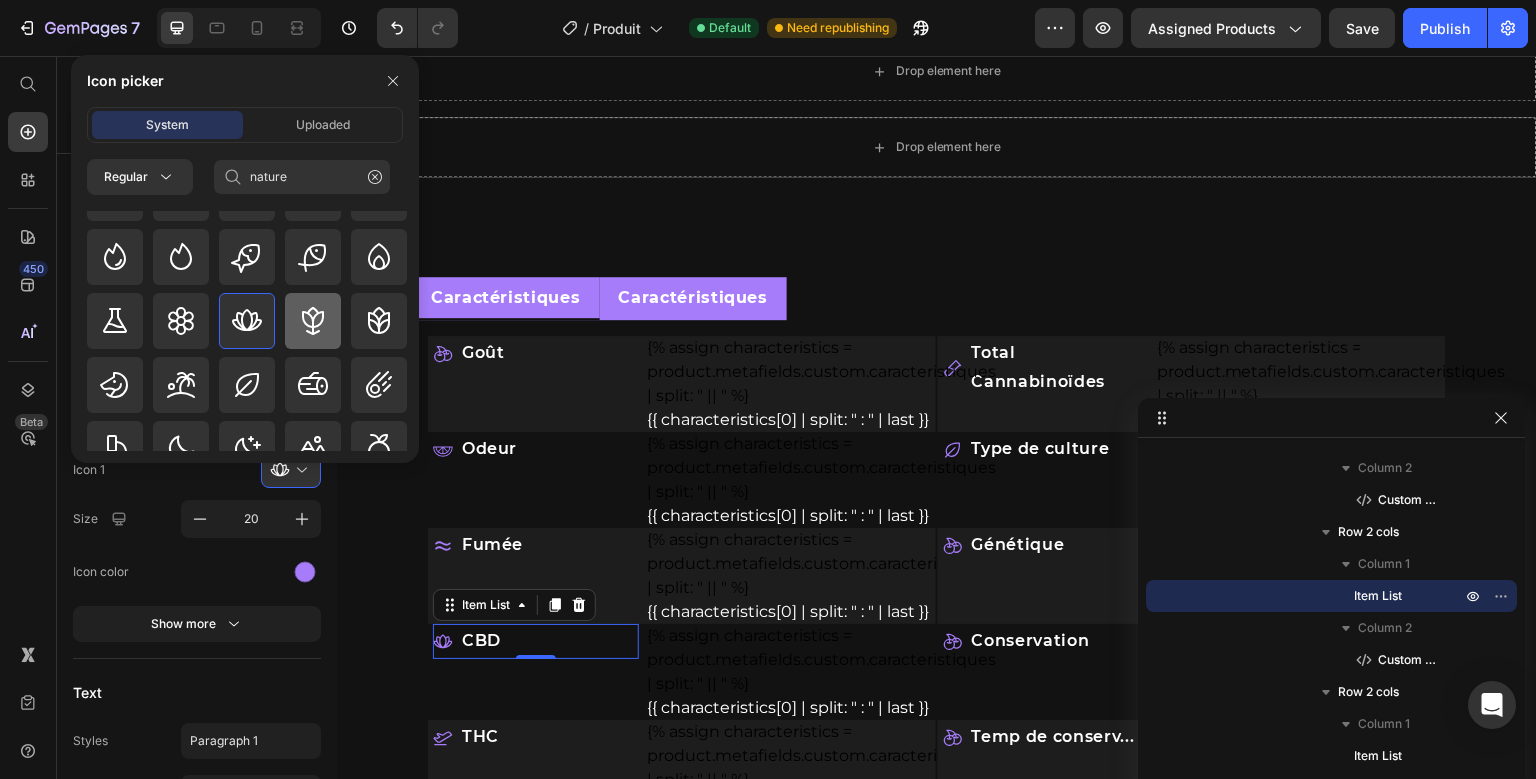 click 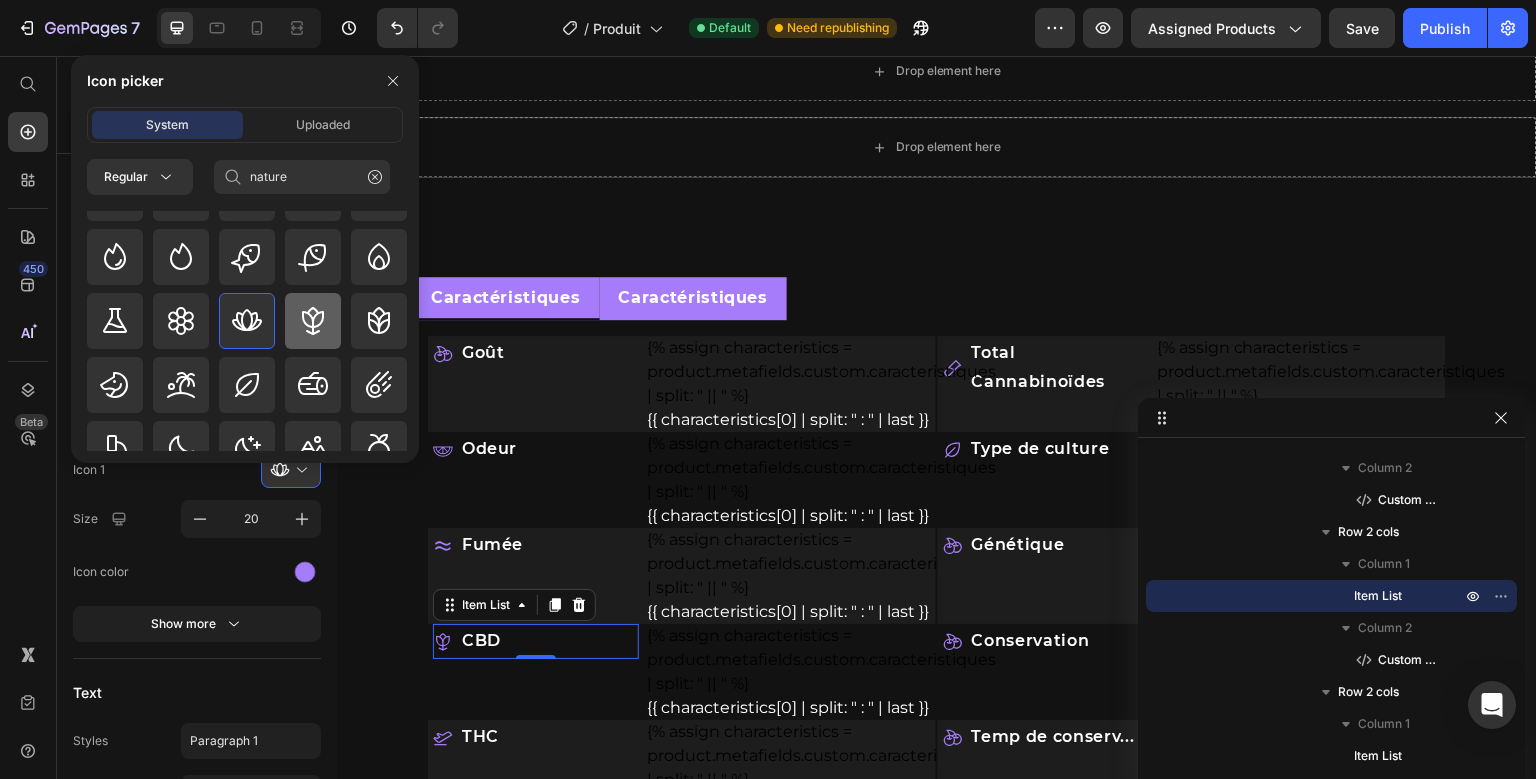 type 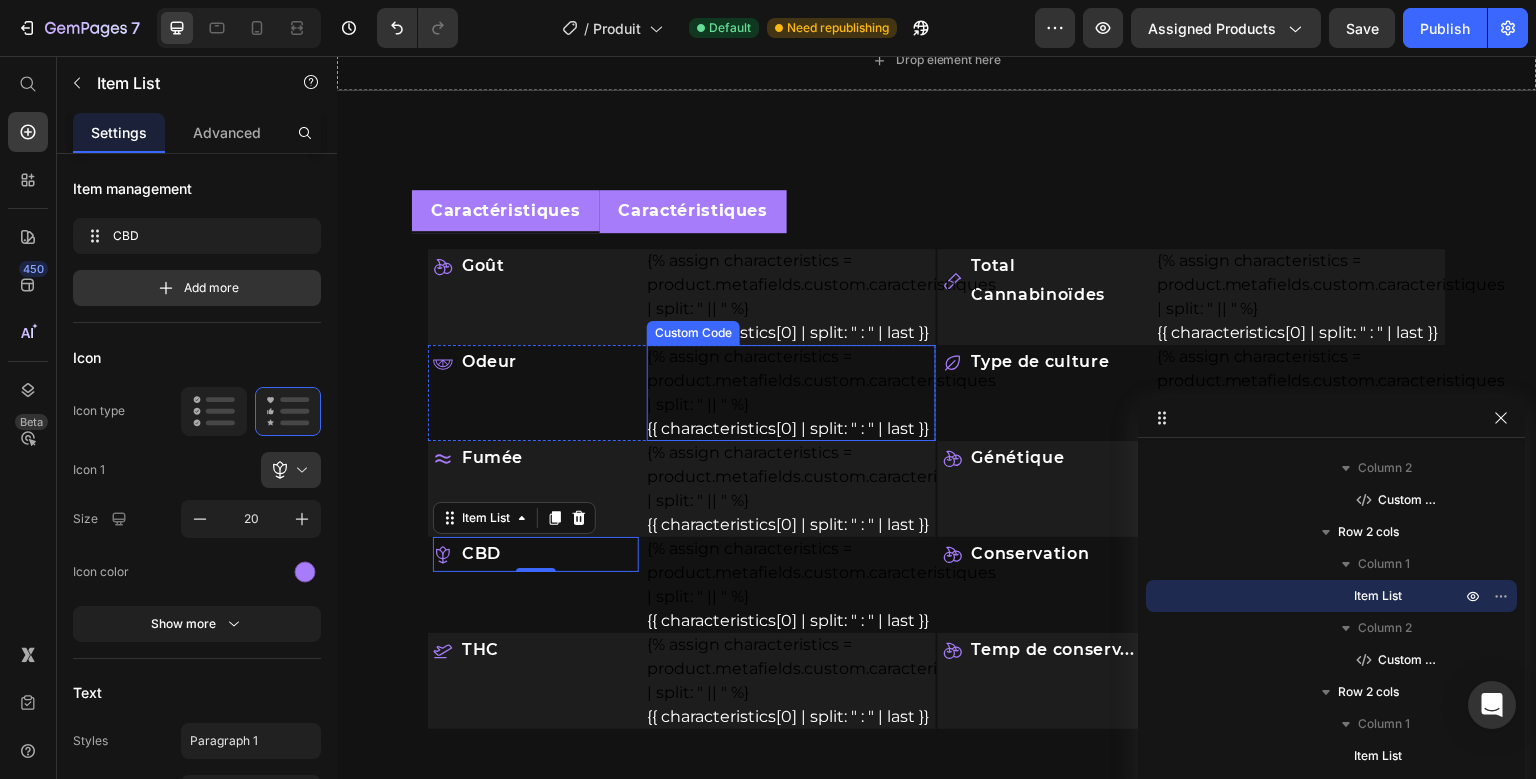 scroll, scrollTop: 826, scrollLeft: 0, axis: vertical 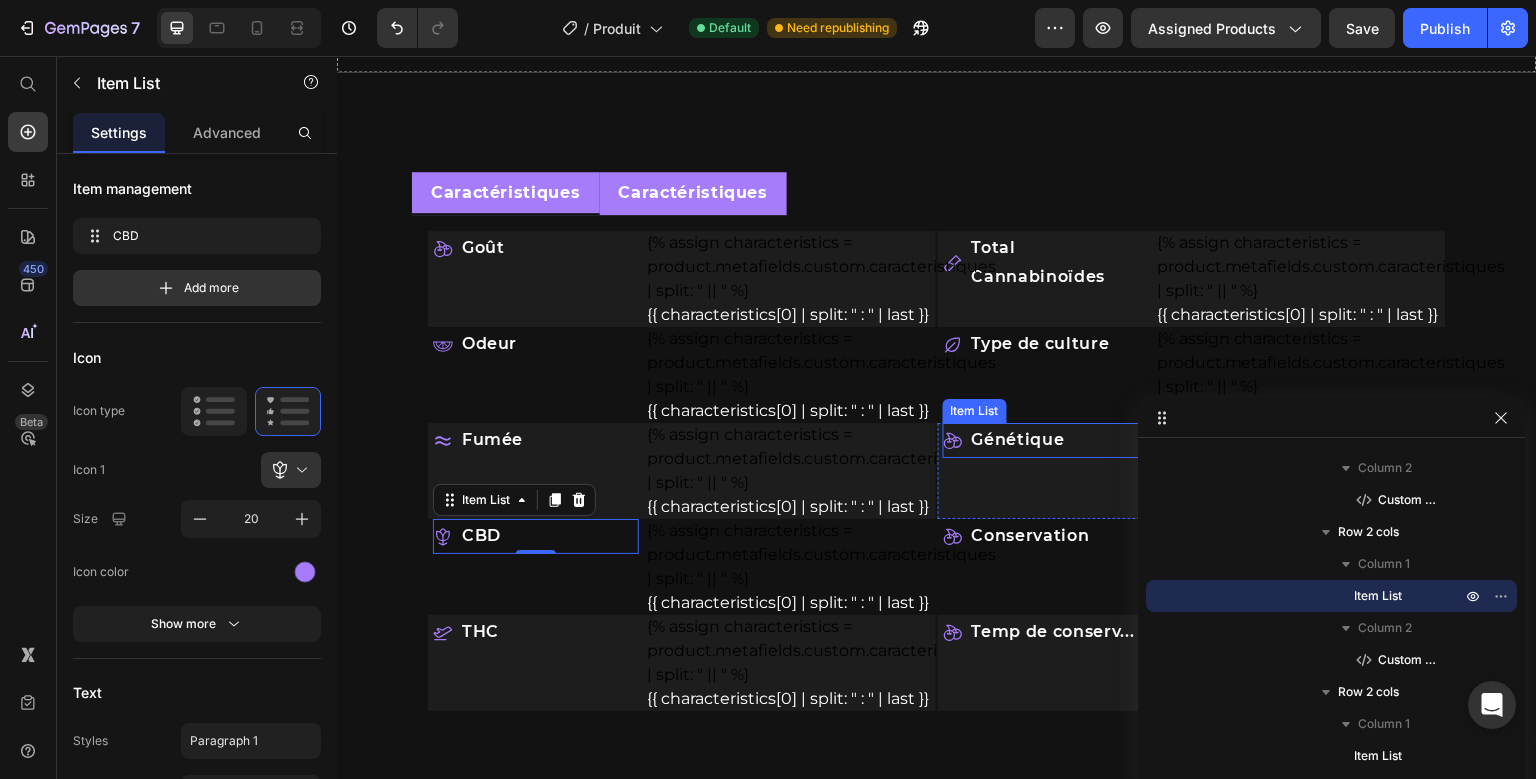 click 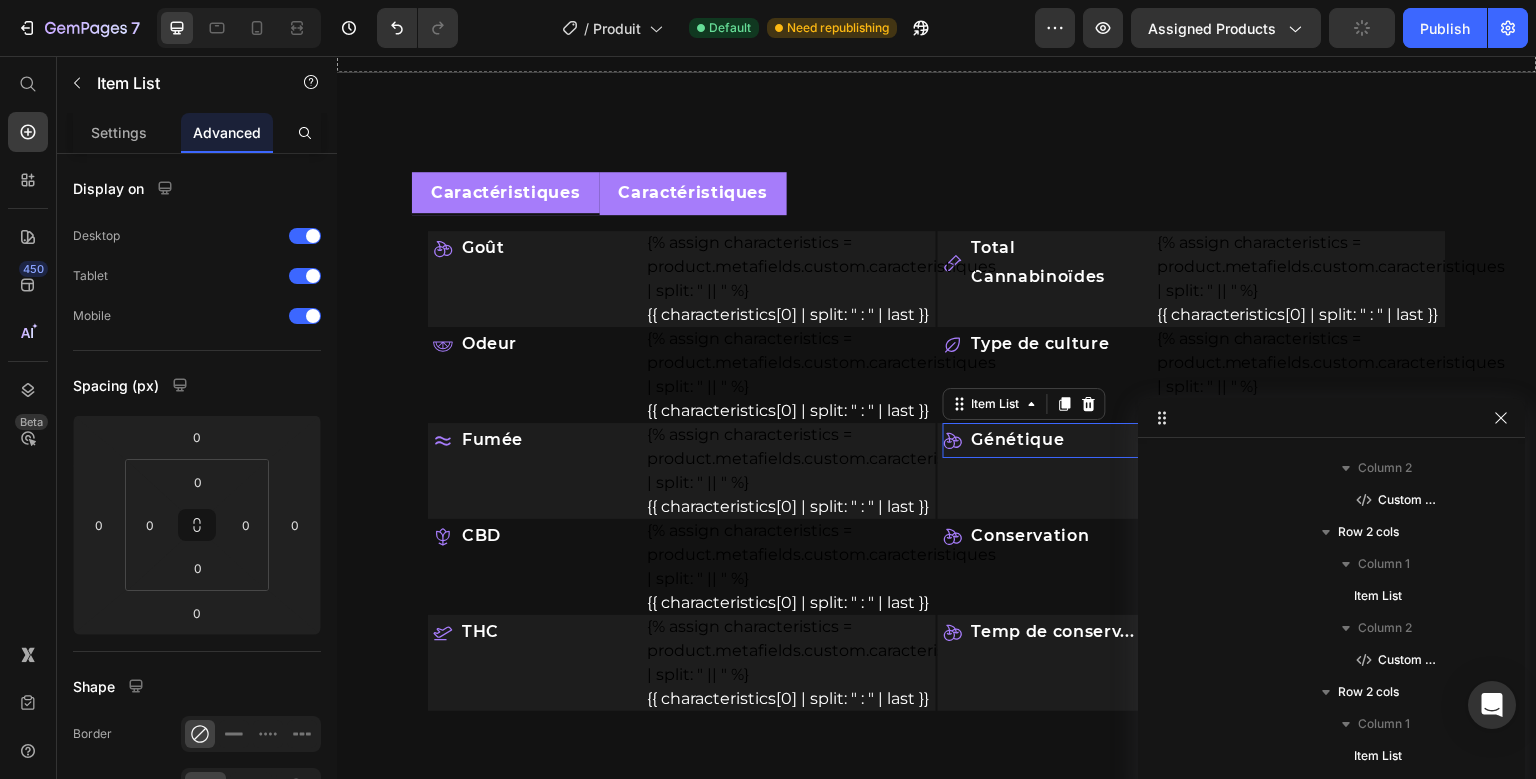 scroll, scrollTop: 1402, scrollLeft: 0, axis: vertical 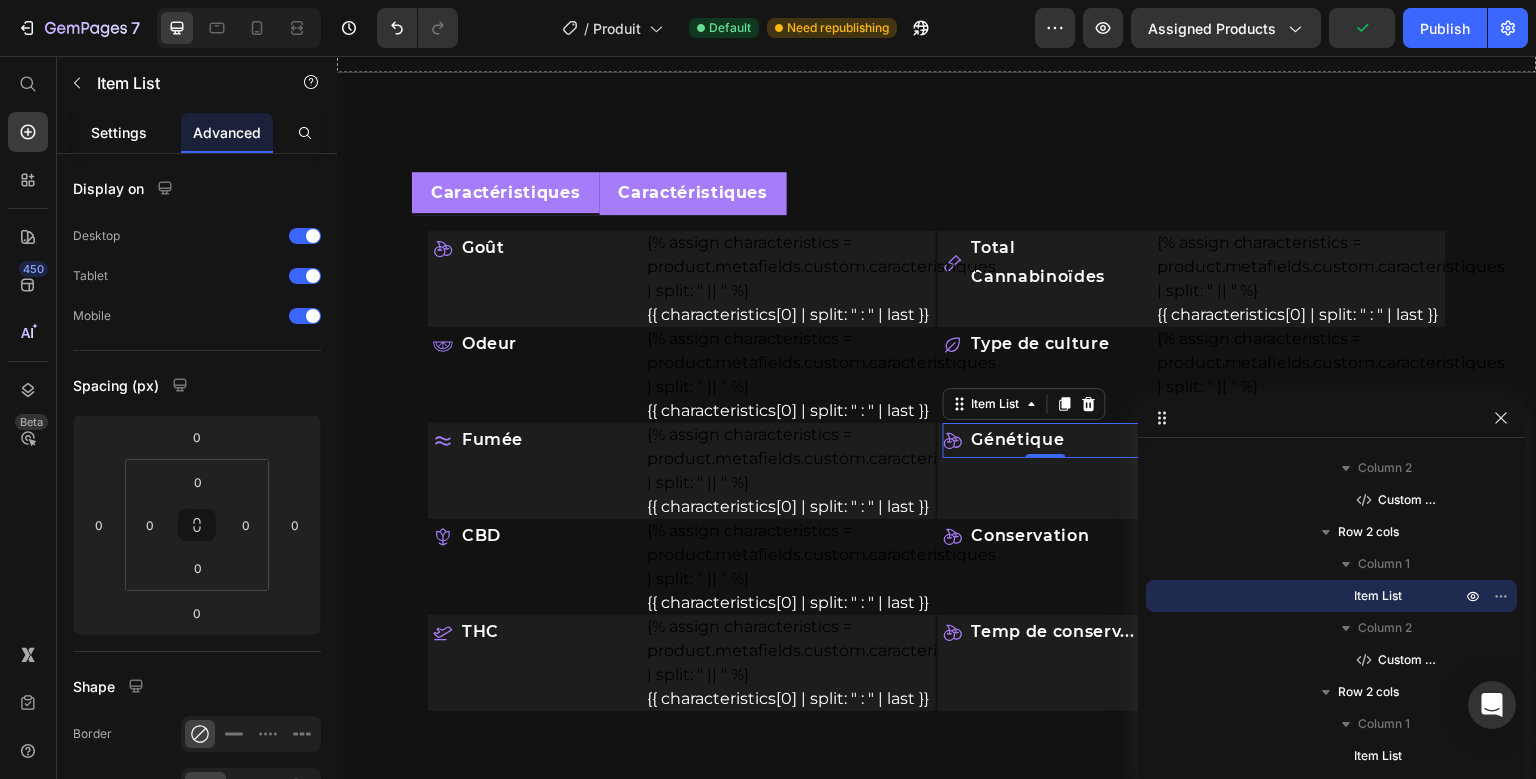 click on "Settings" at bounding box center (119, 132) 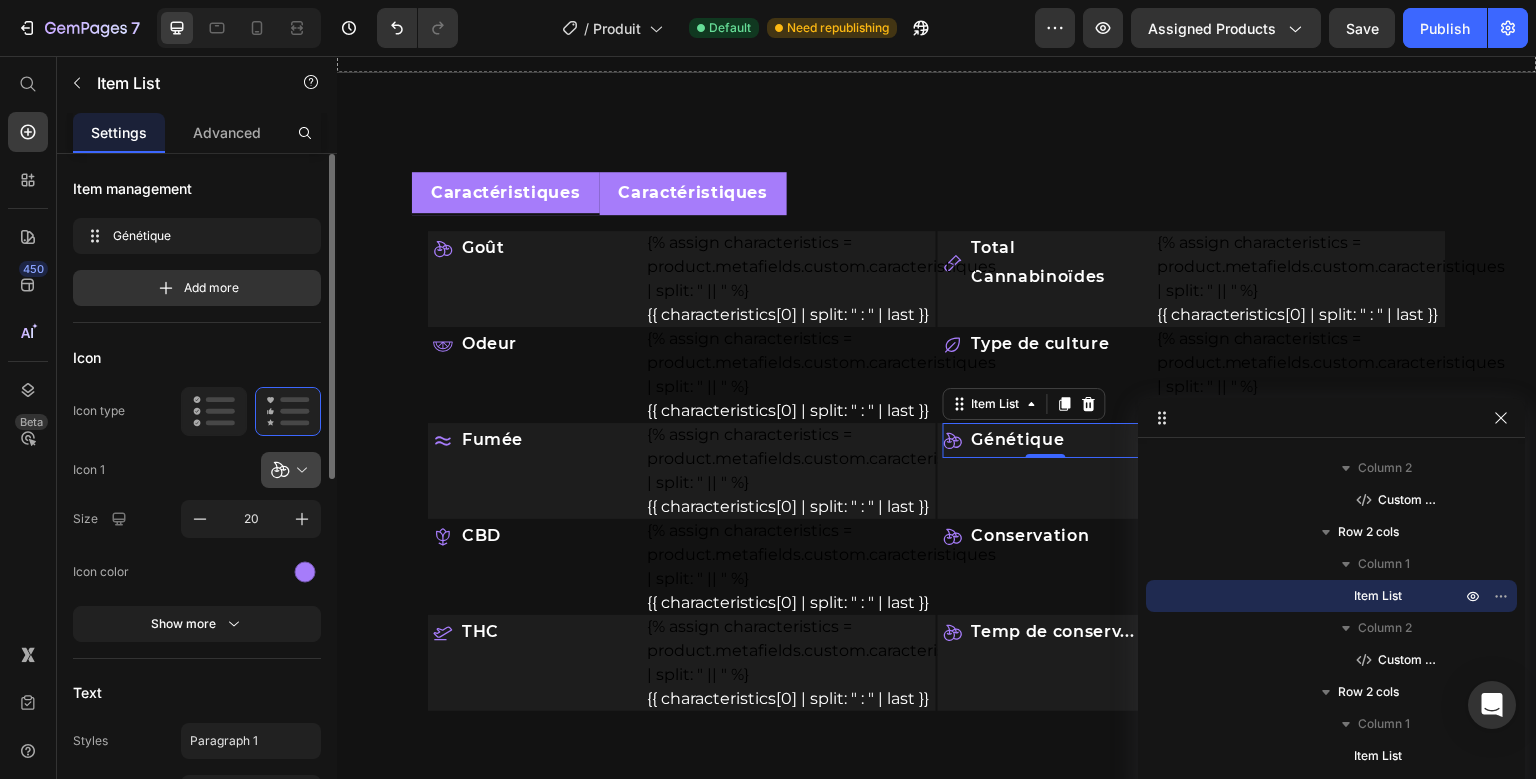 click at bounding box center (299, 470) 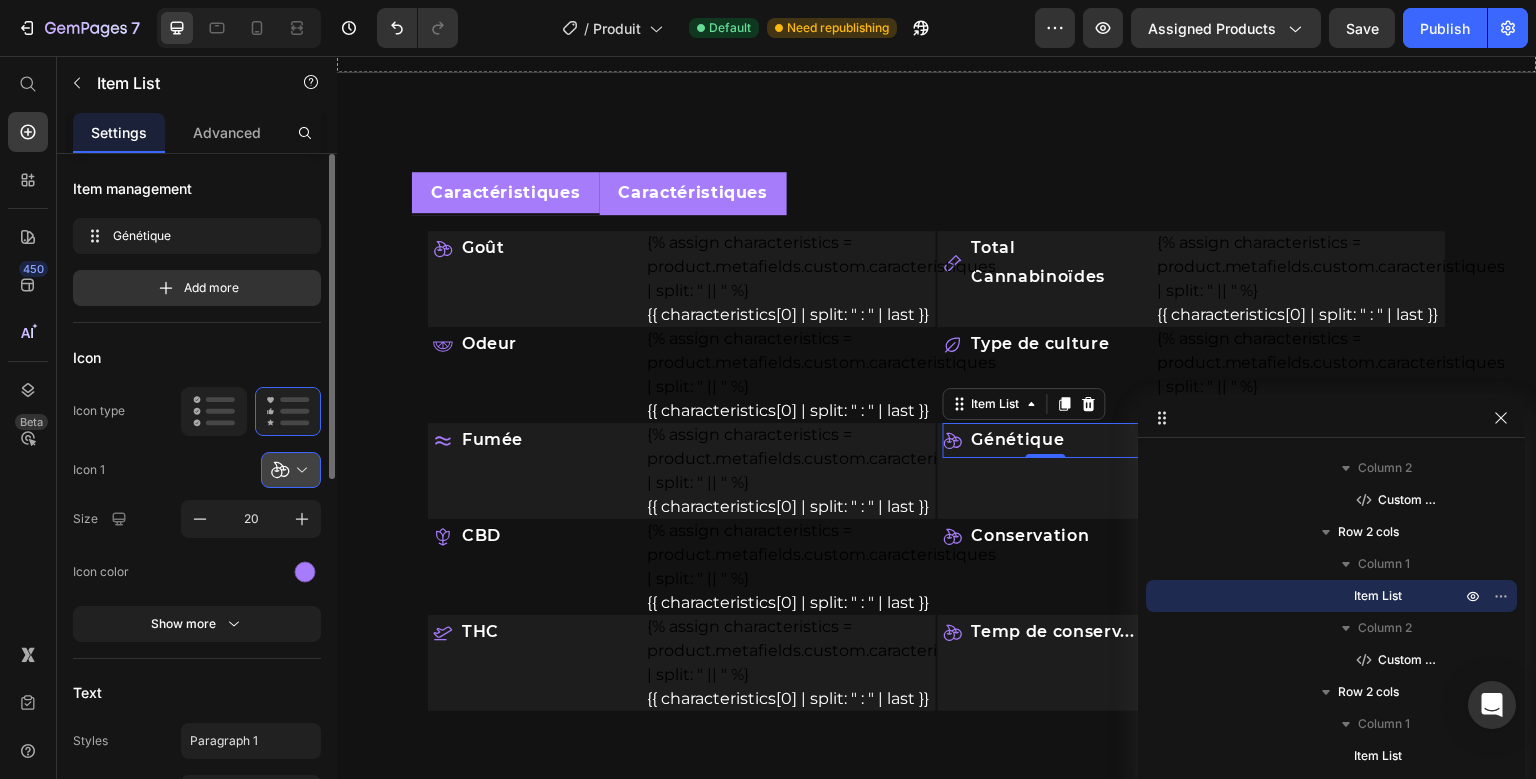 scroll, scrollTop: 342, scrollLeft: 0, axis: vertical 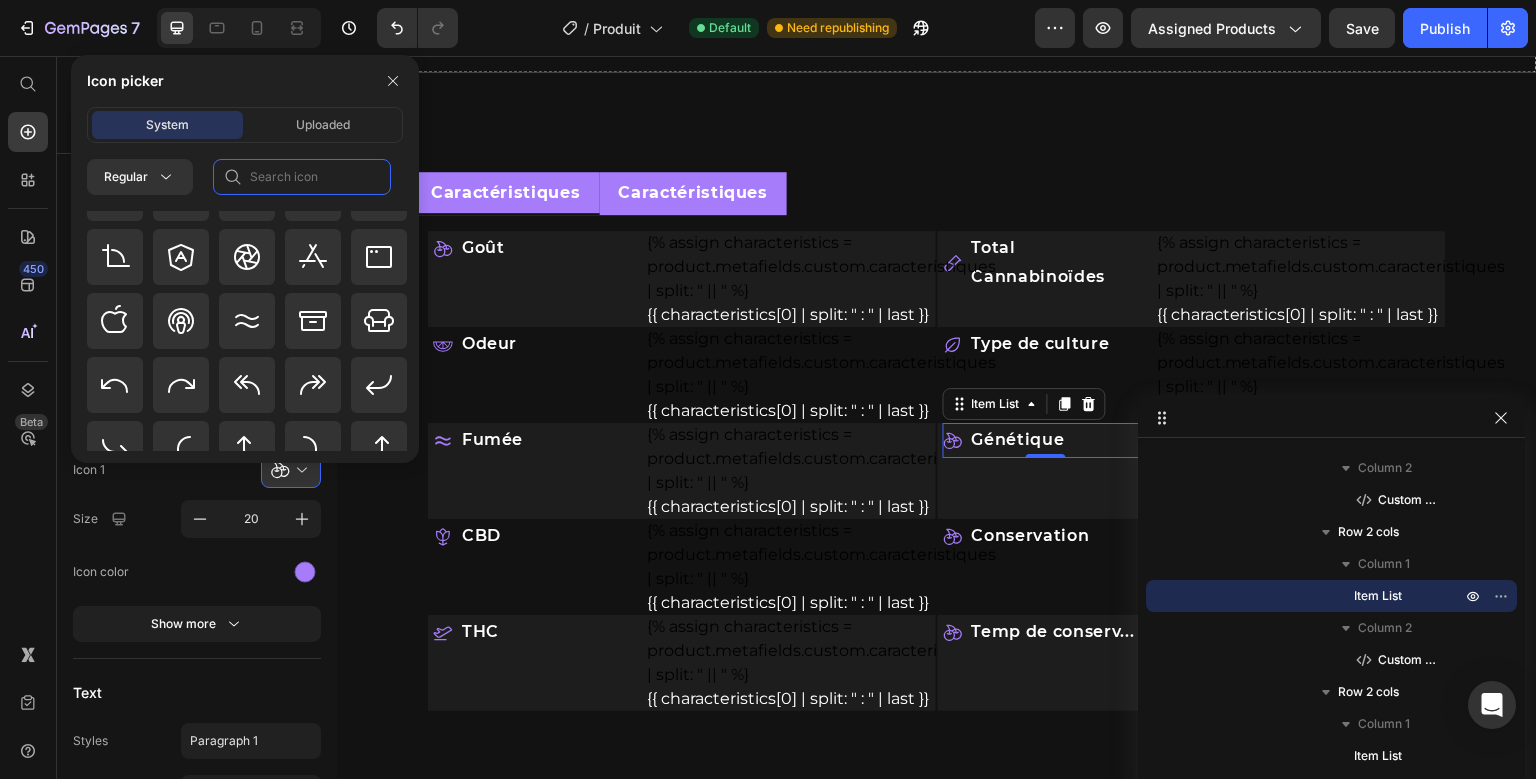 click 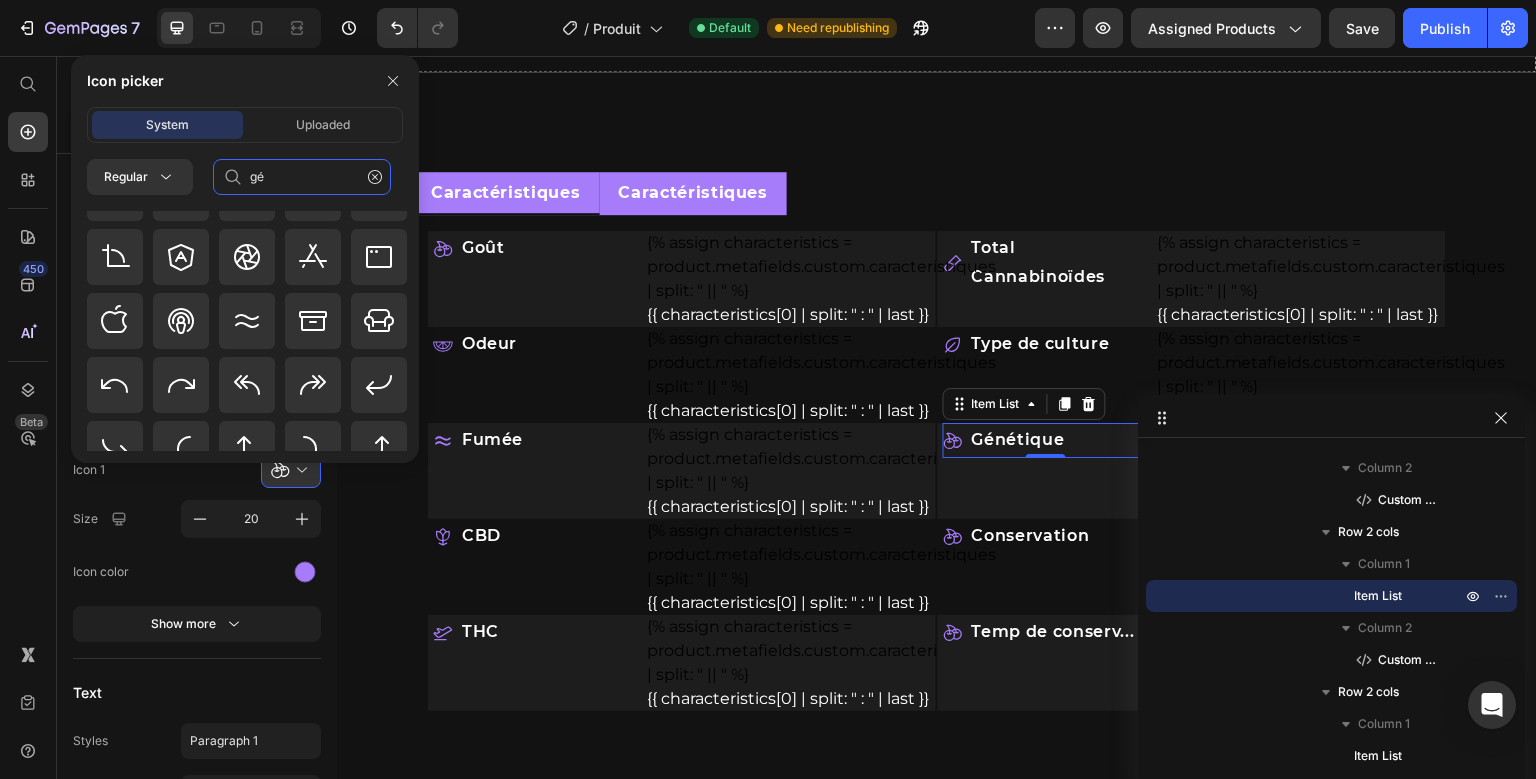 scroll, scrollTop: 0, scrollLeft: 0, axis: both 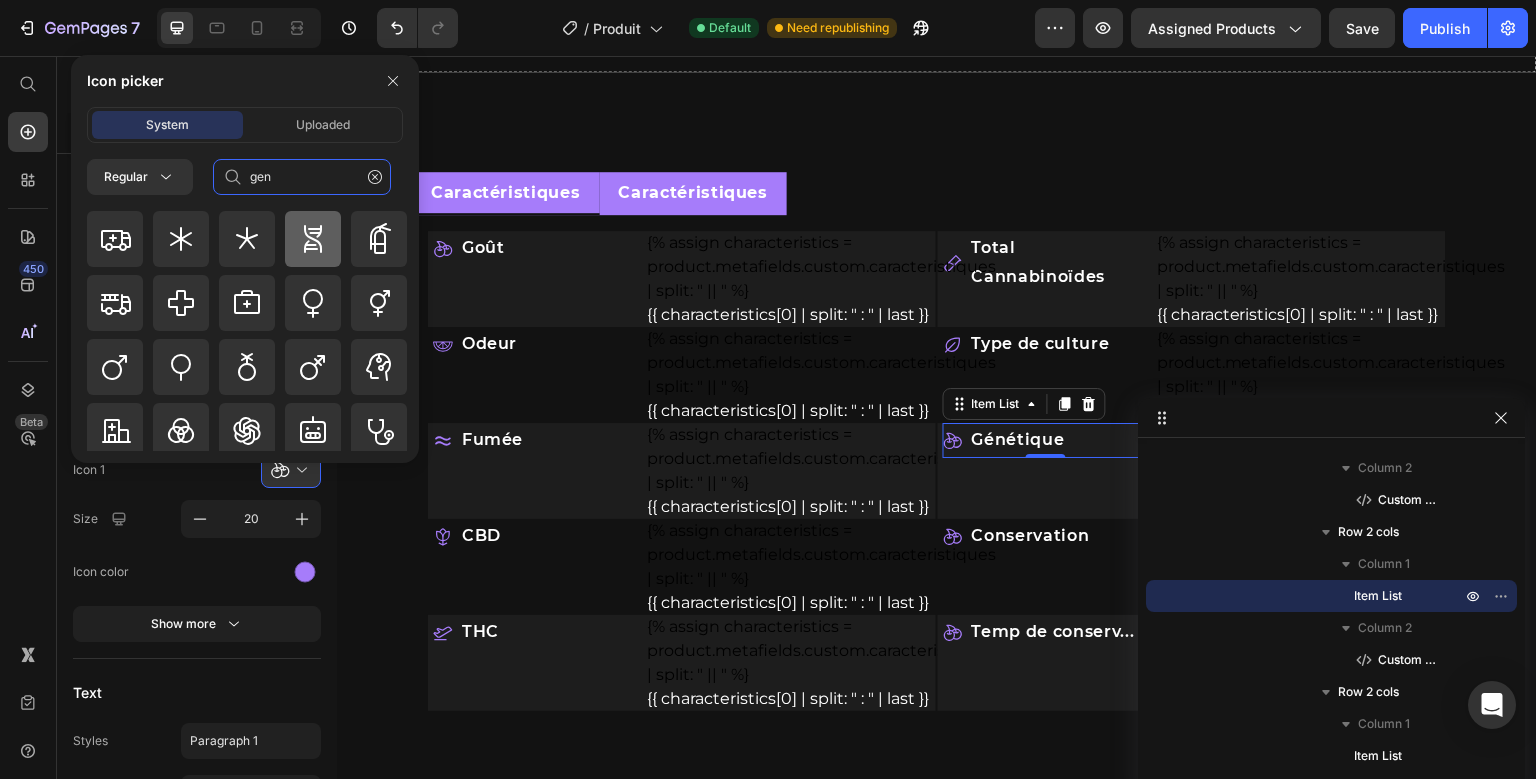 type on "gen" 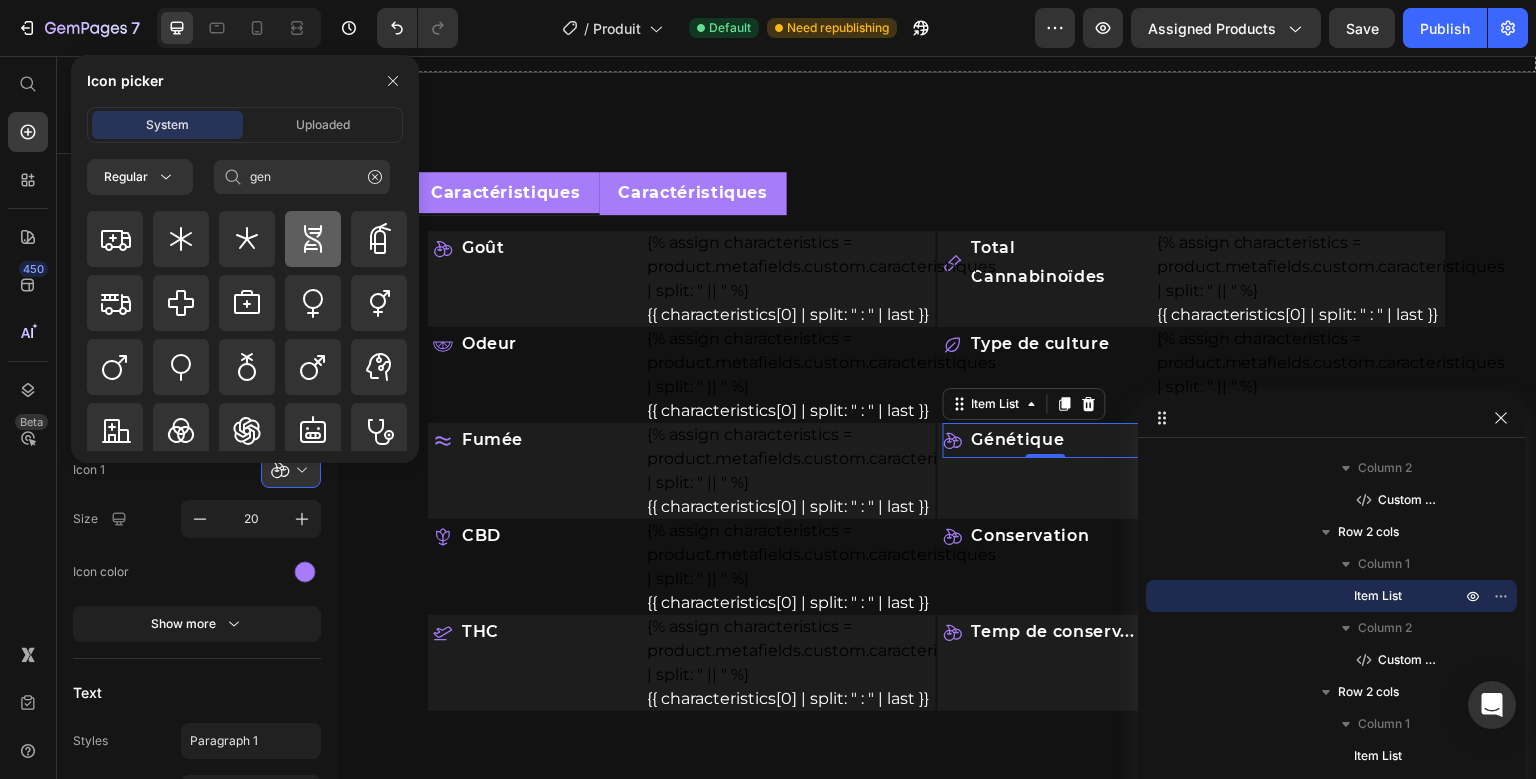 click 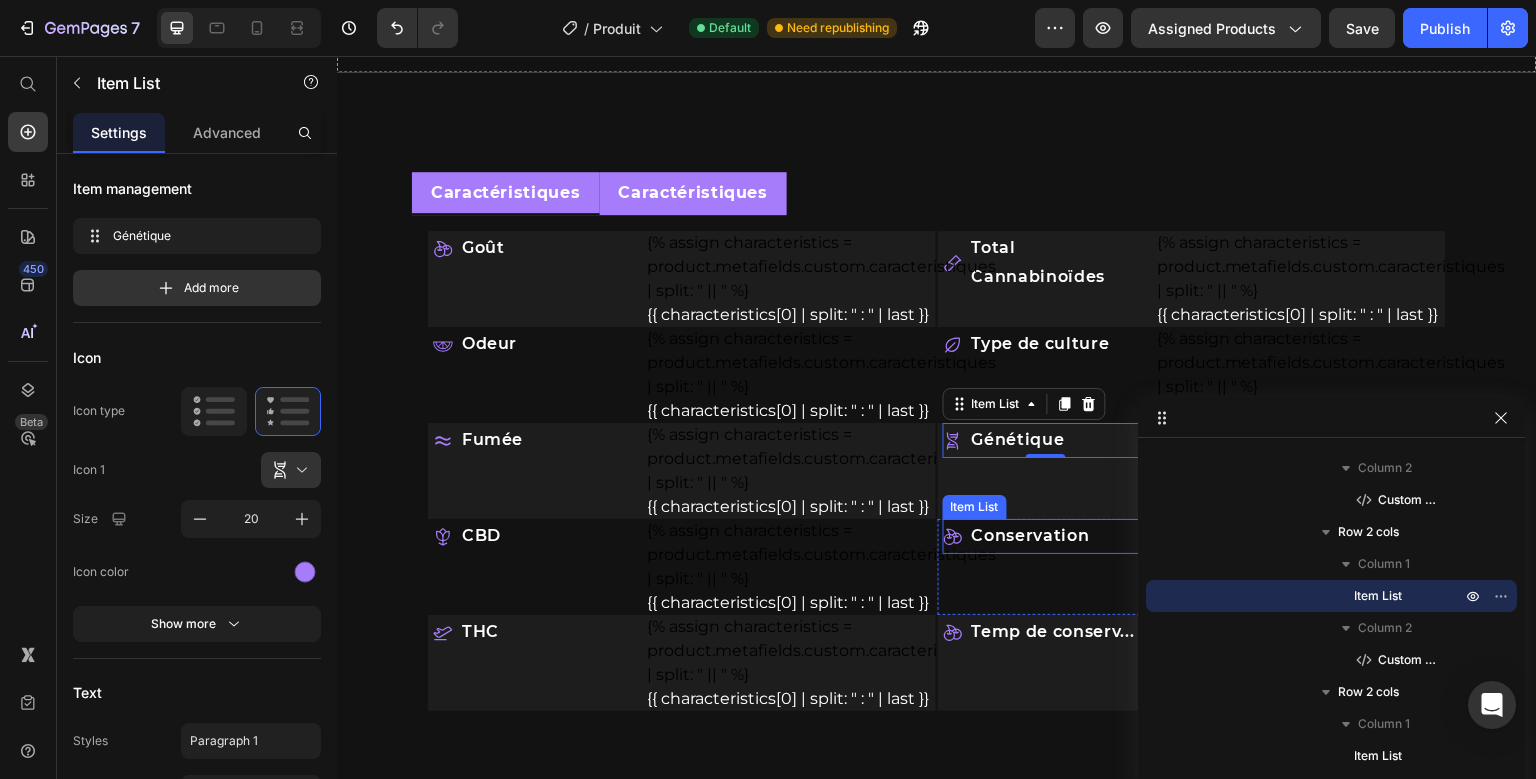 click 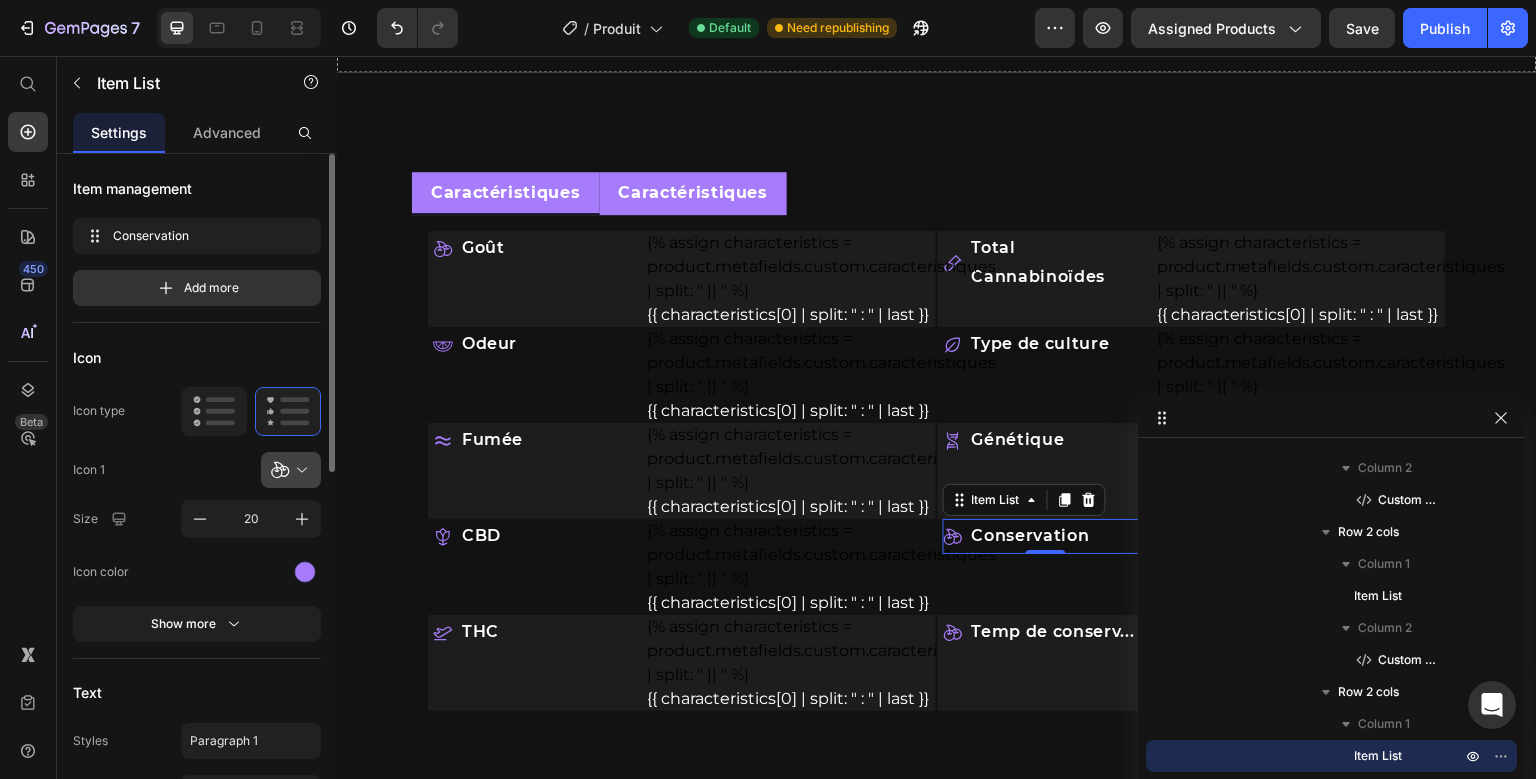 click at bounding box center [299, 470] 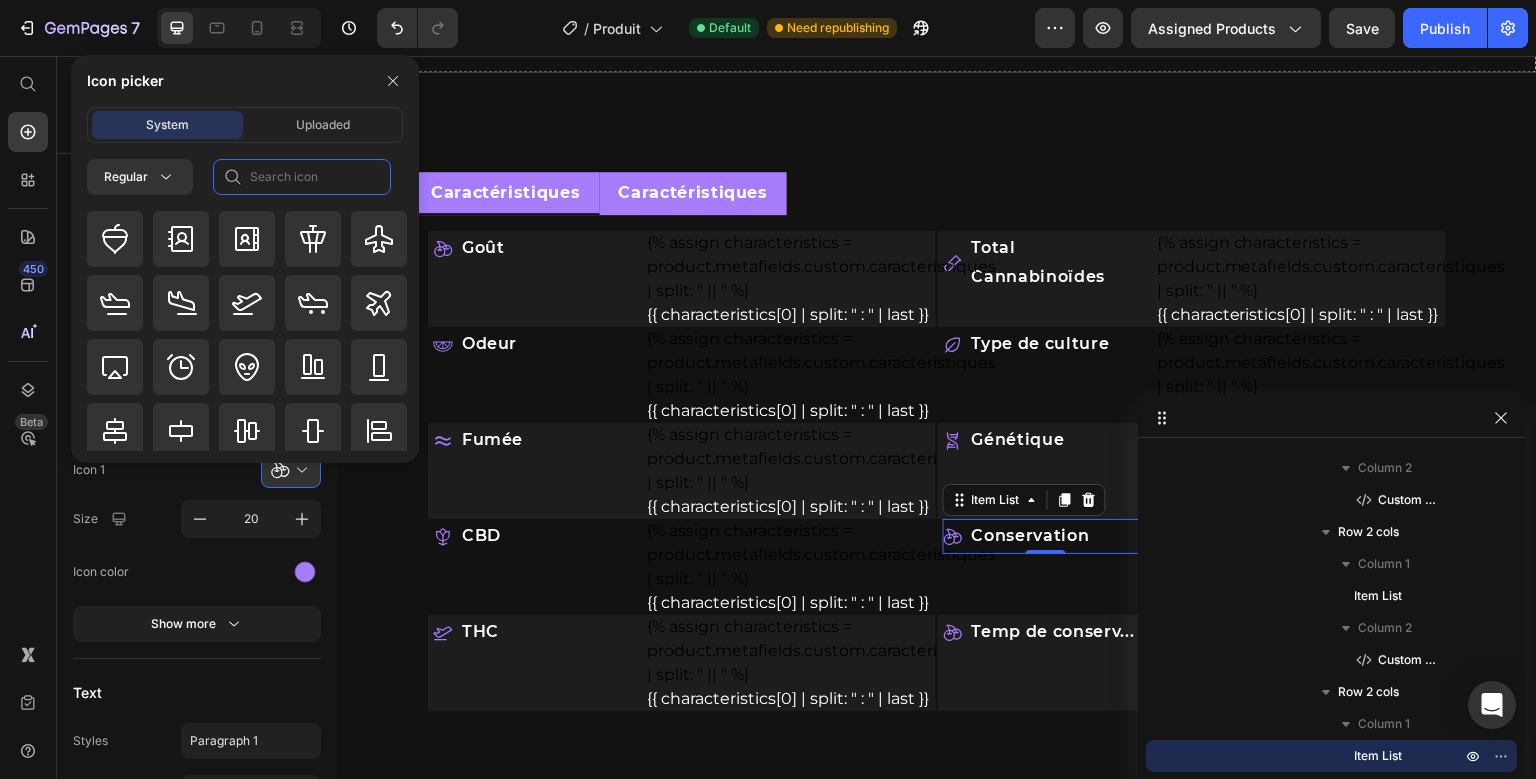 click 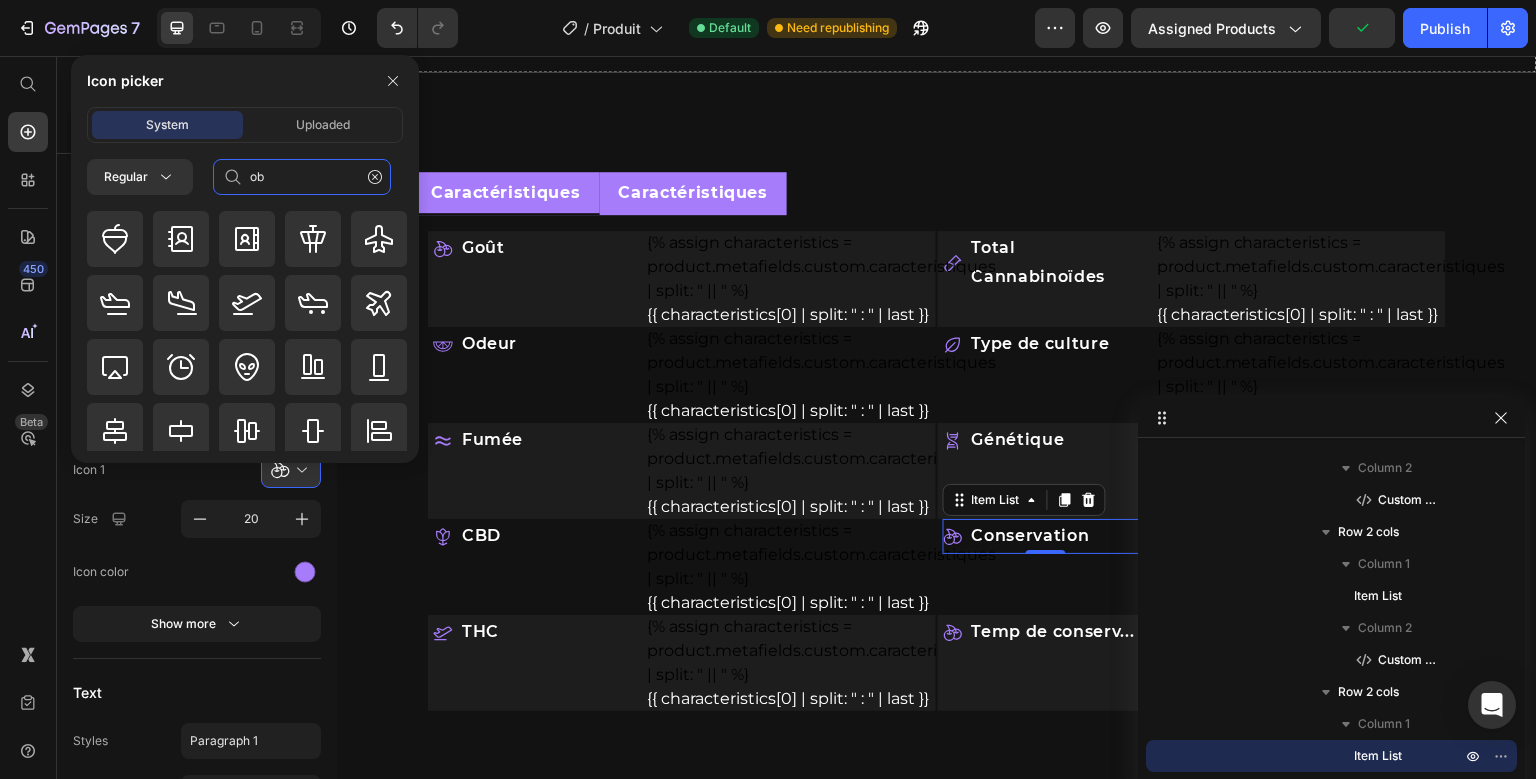type on "o" 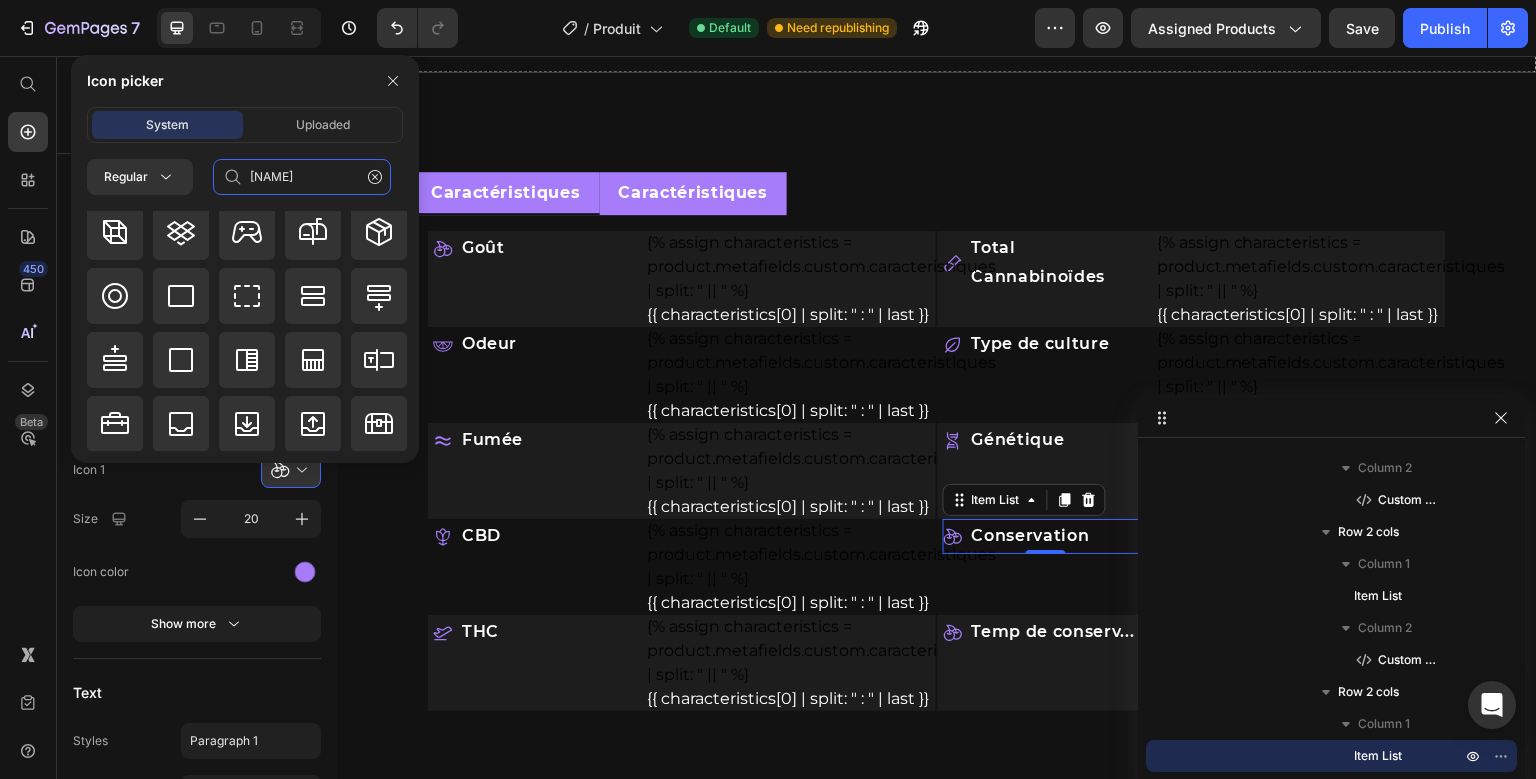 scroll, scrollTop: 0, scrollLeft: 0, axis: both 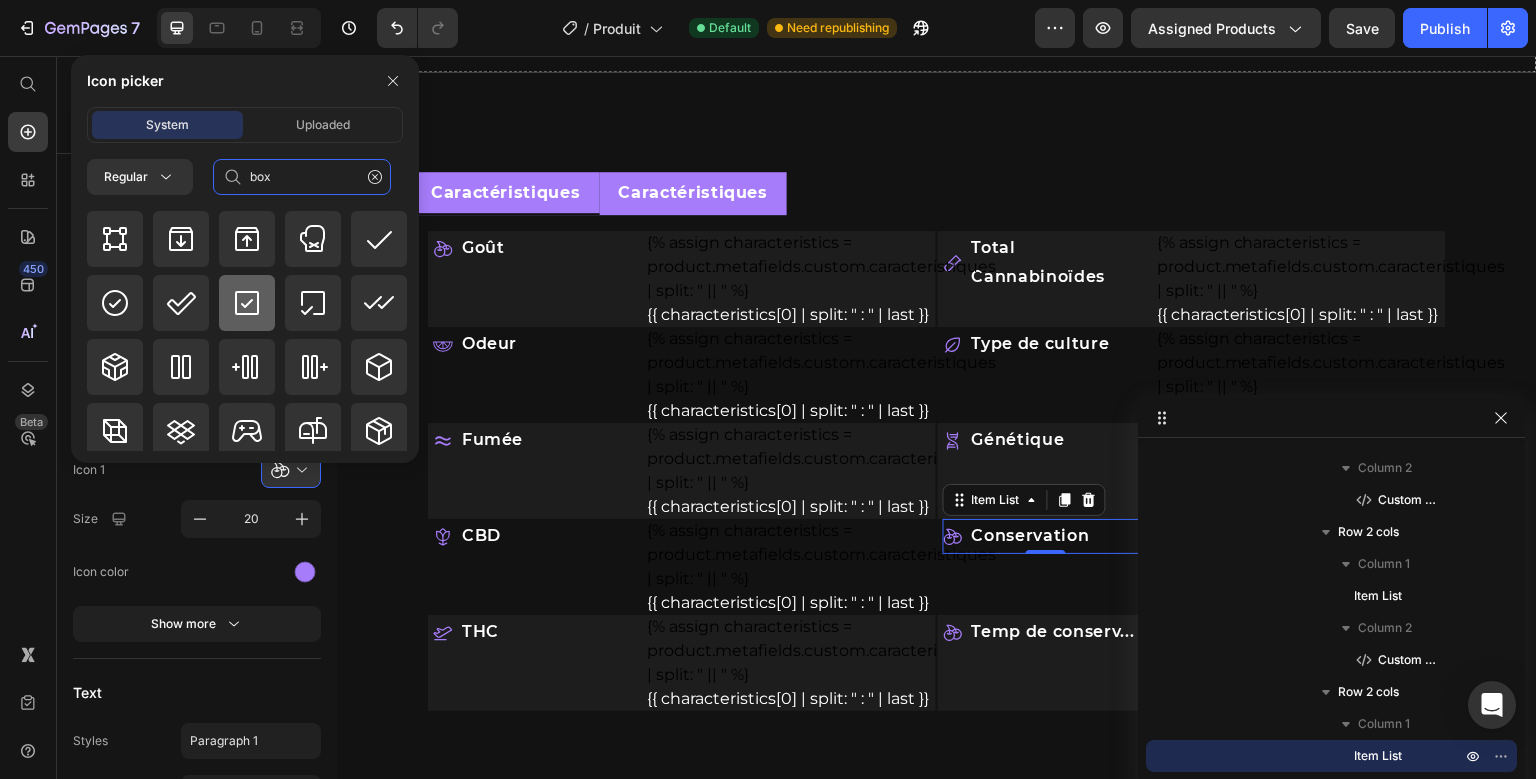 type on "box" 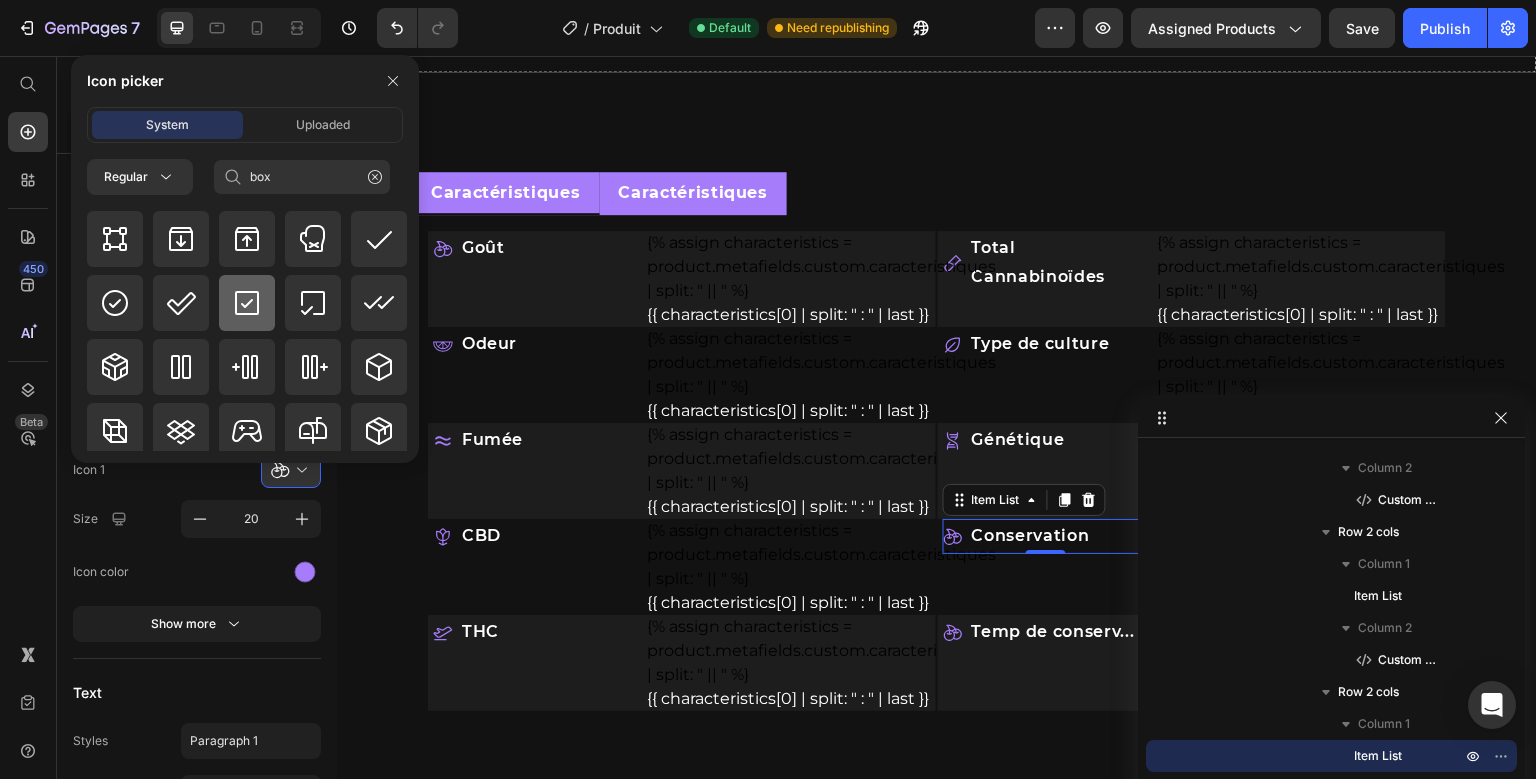 click 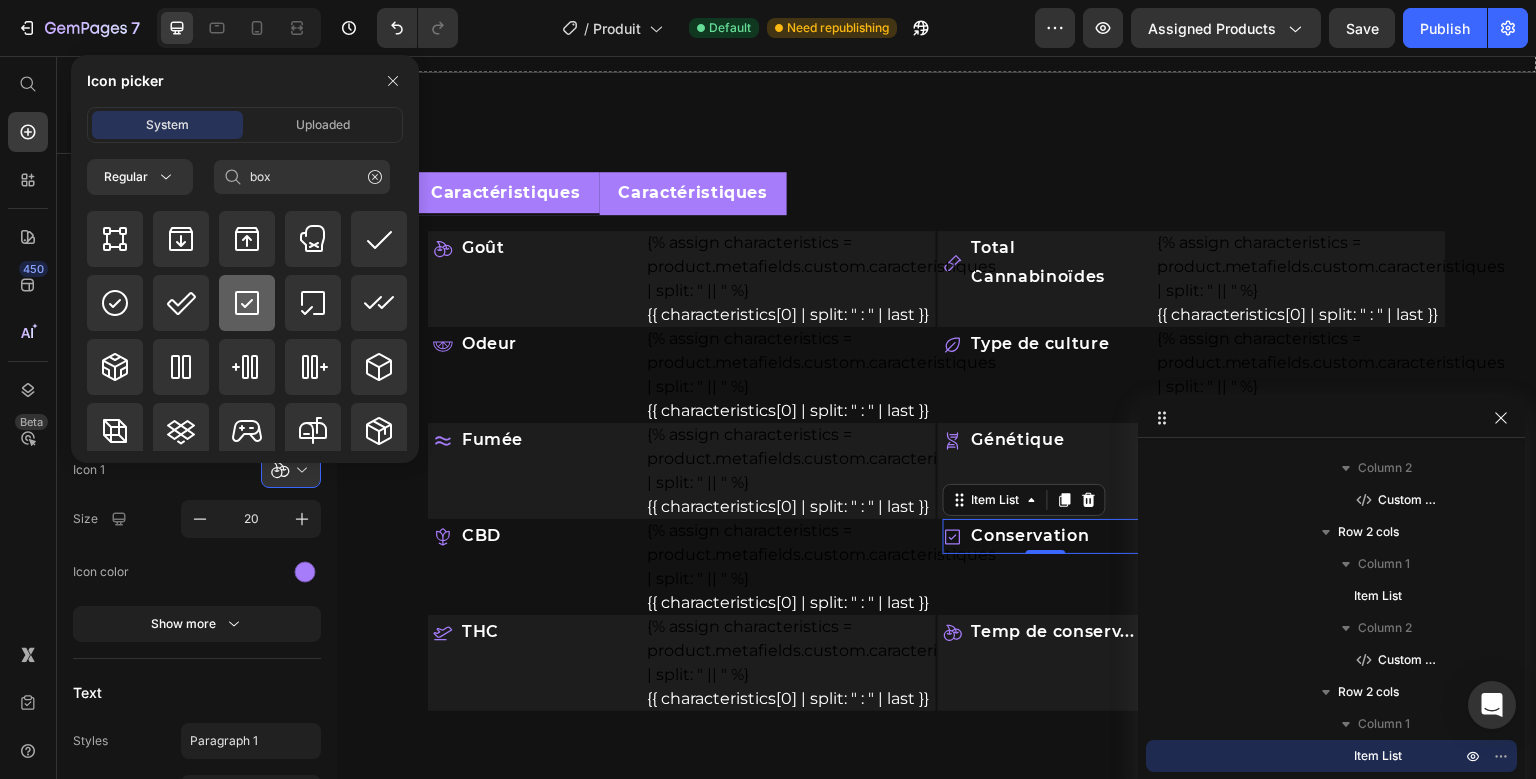 type 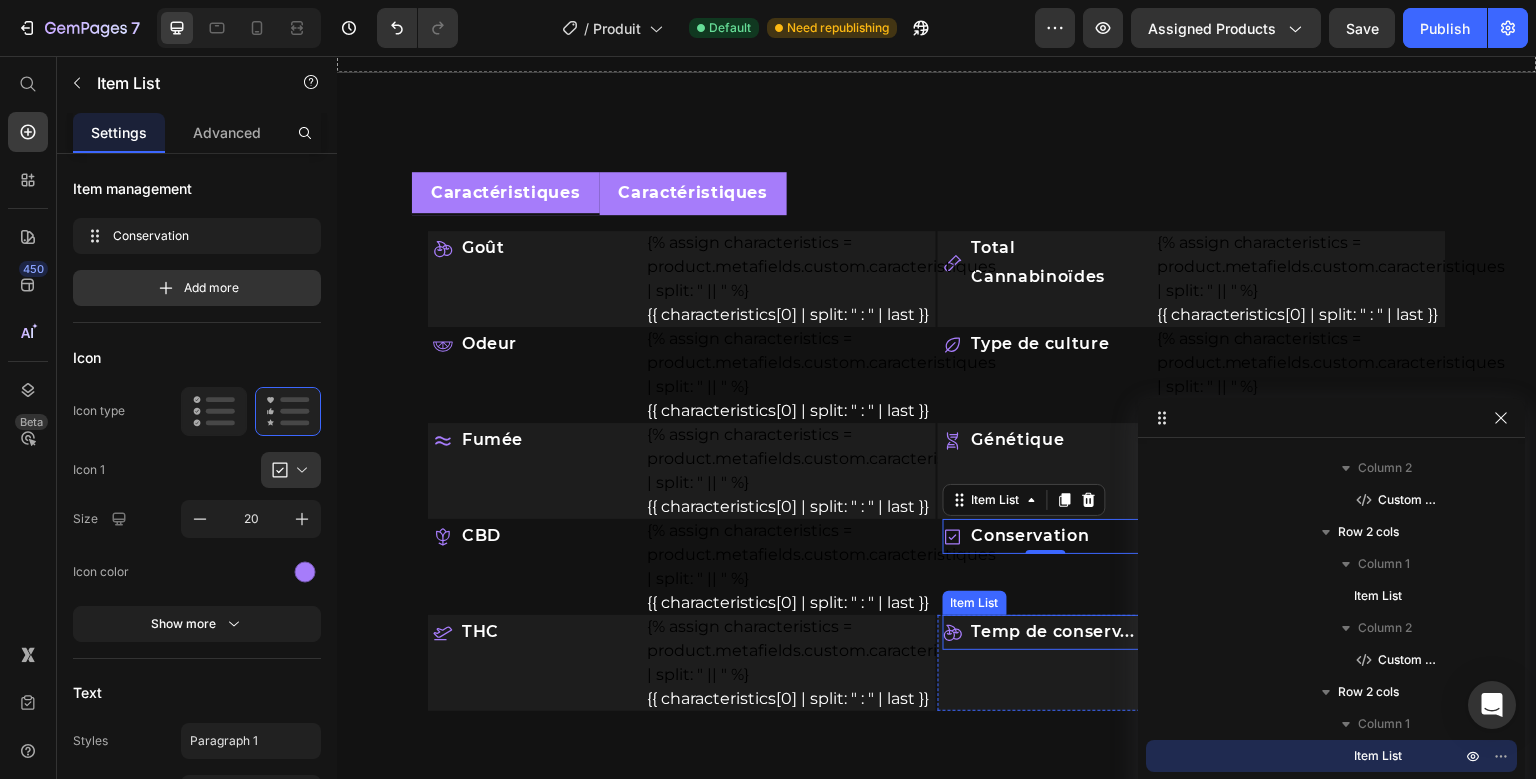 click 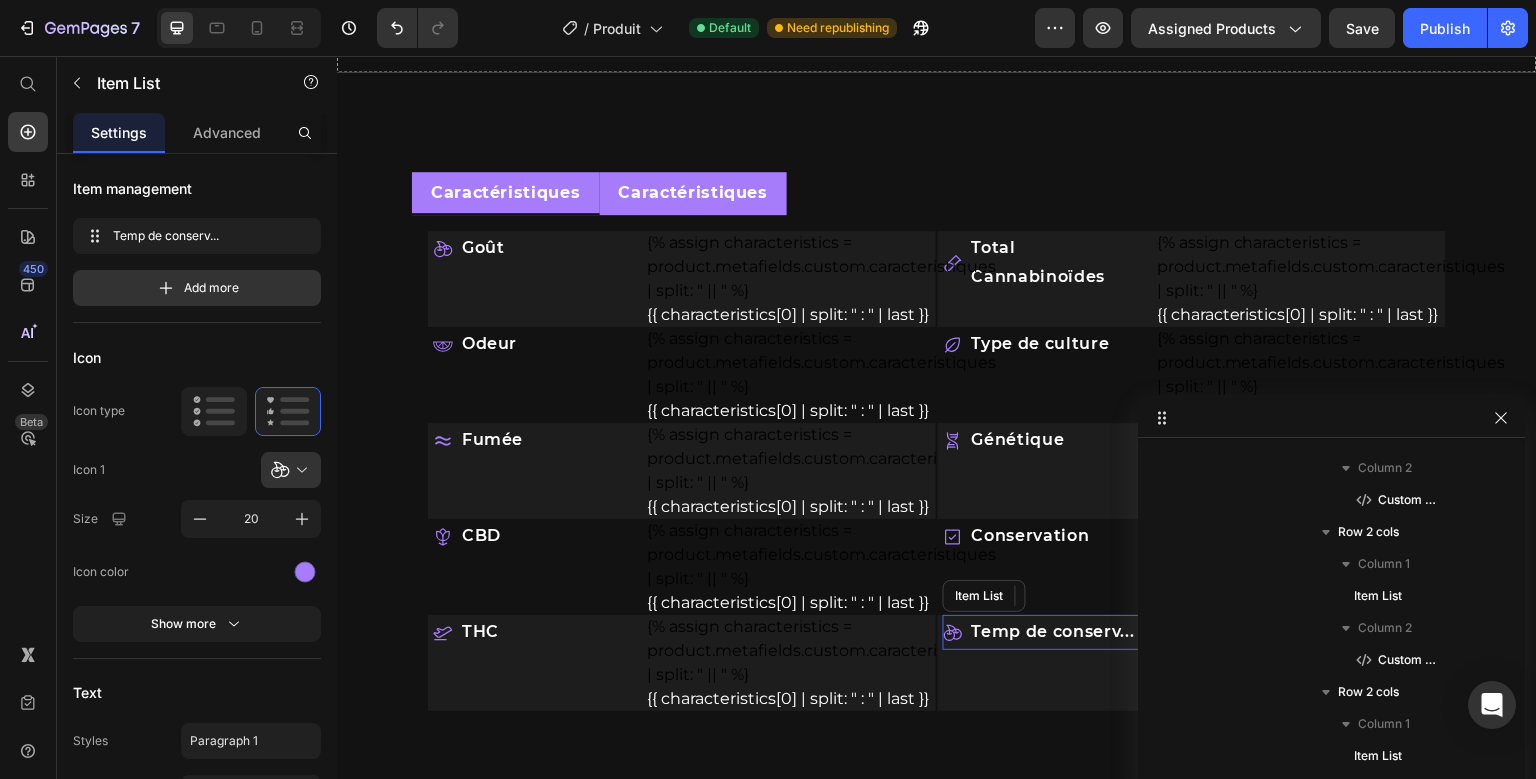 scroll, scrollTop: 1686, scrollLeft: 0, axis: vertical 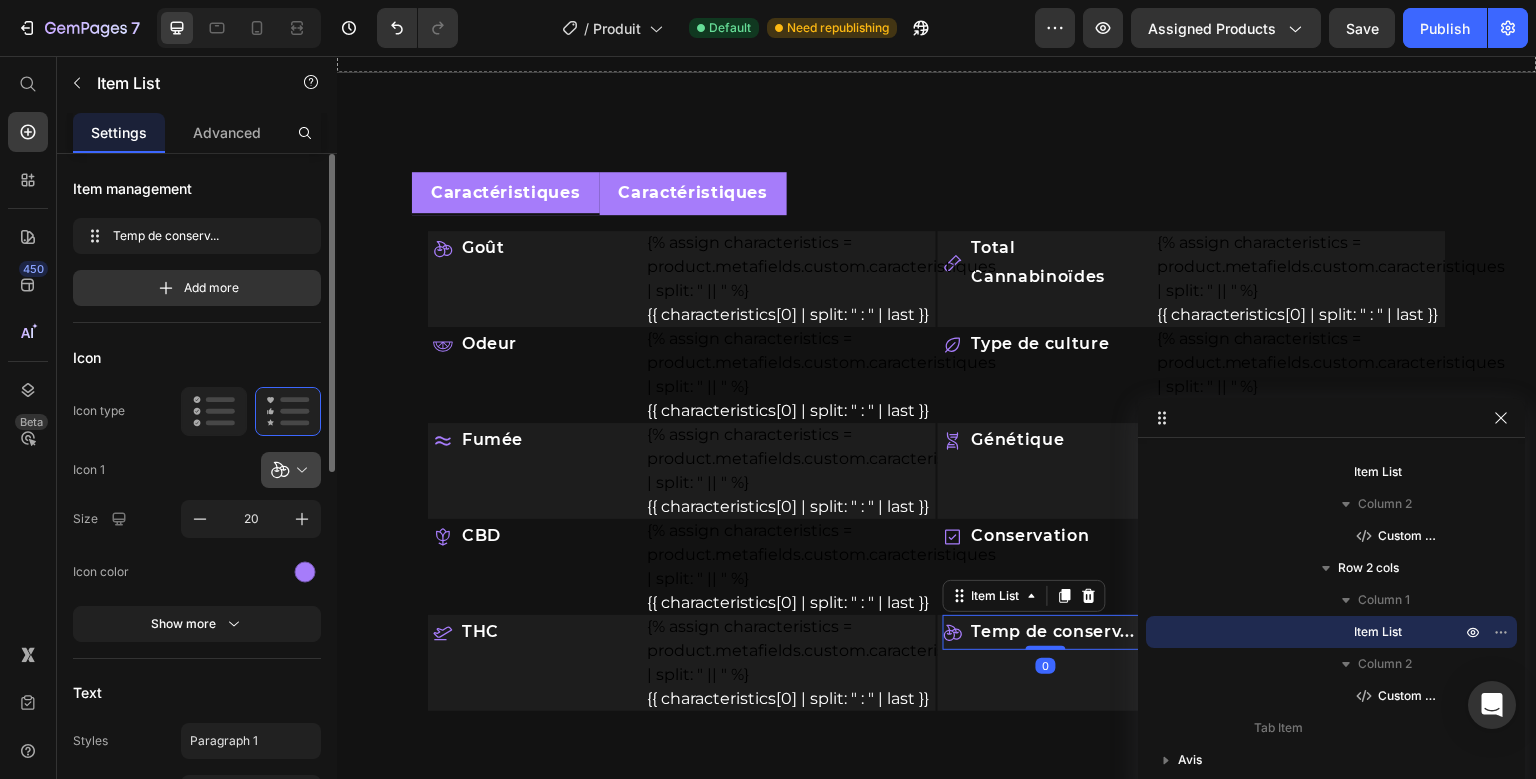 click at bounding box center [299, 470] 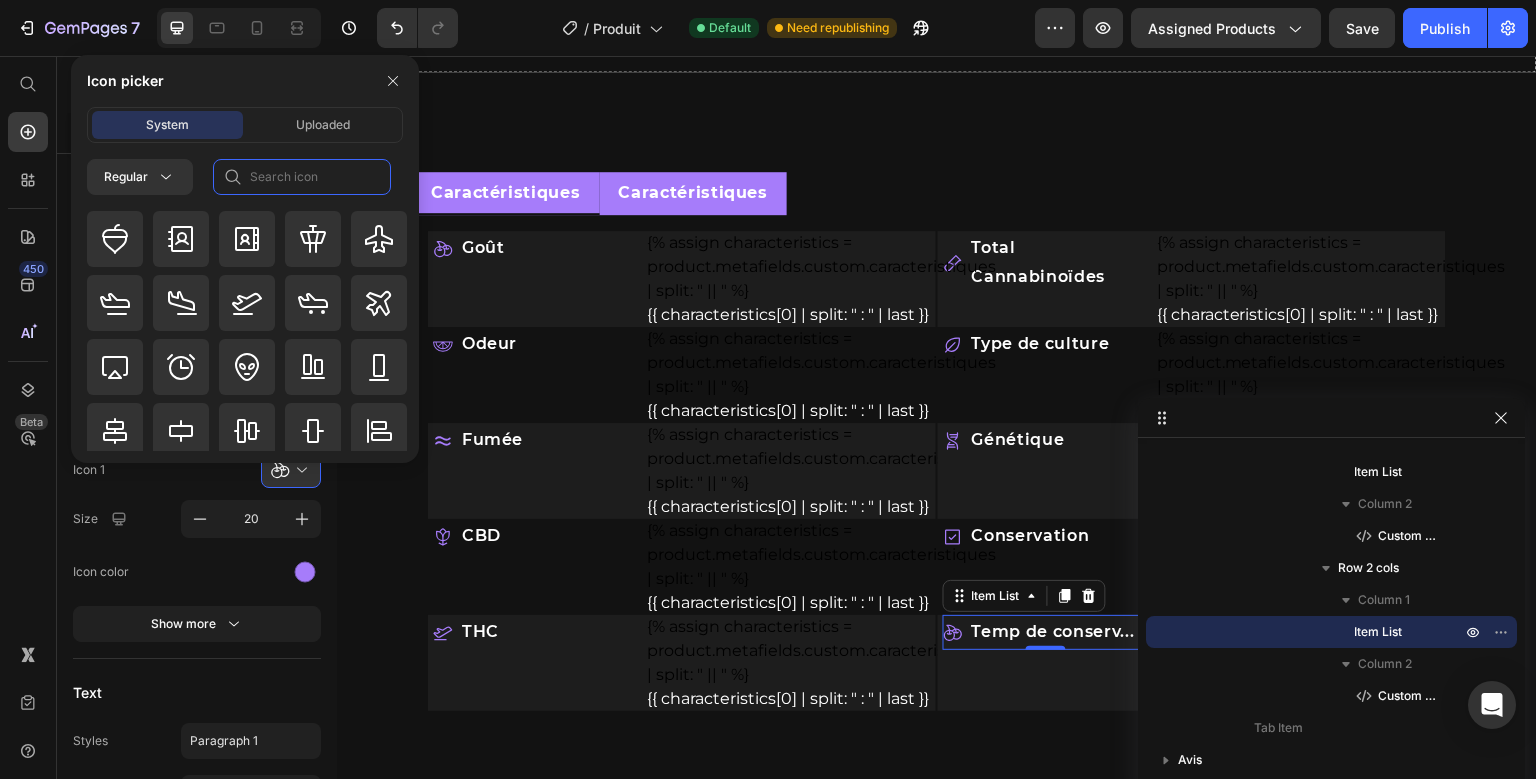 click 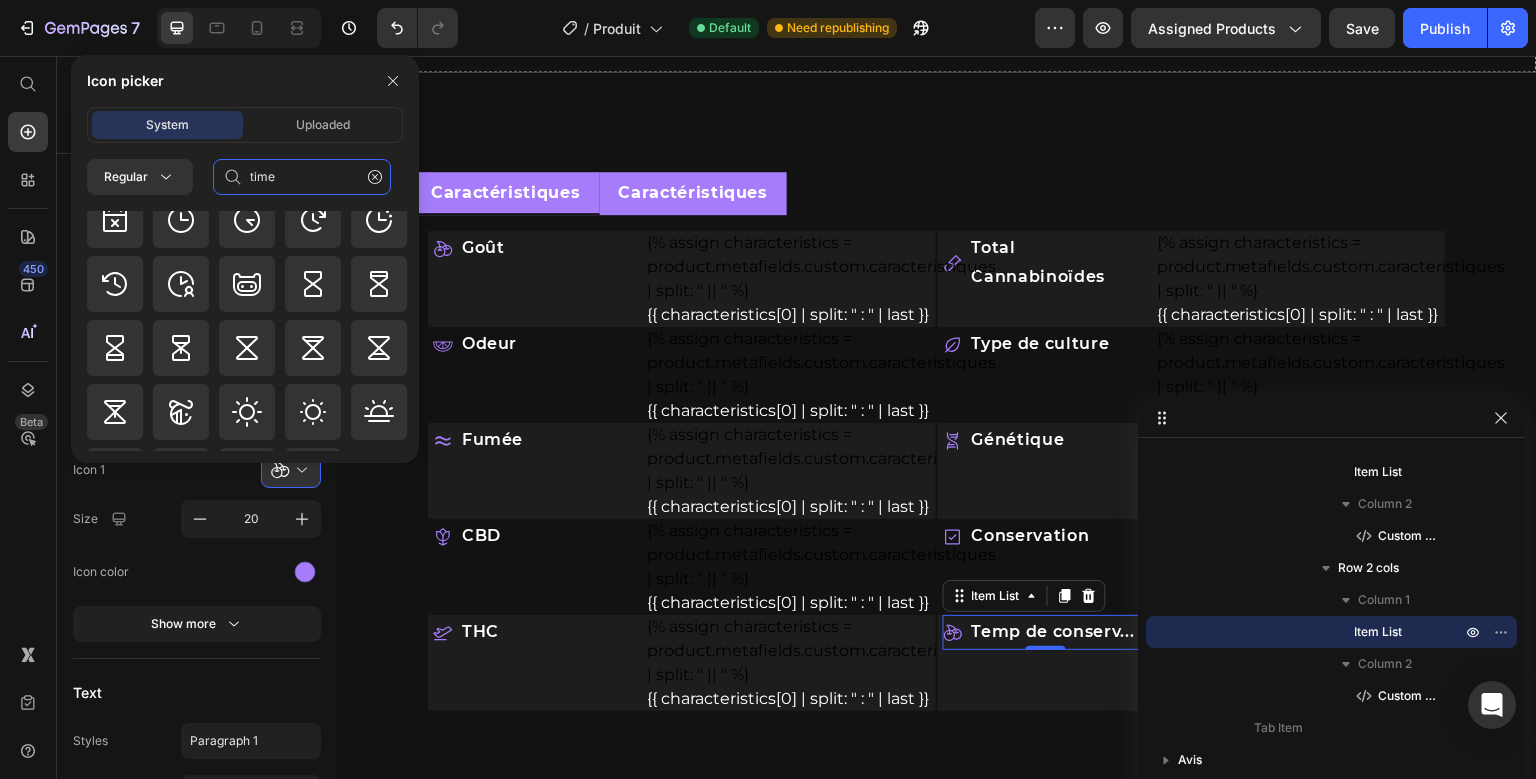 scroll, scrollTop: 312, scrollLeft: 0, axis: vertical 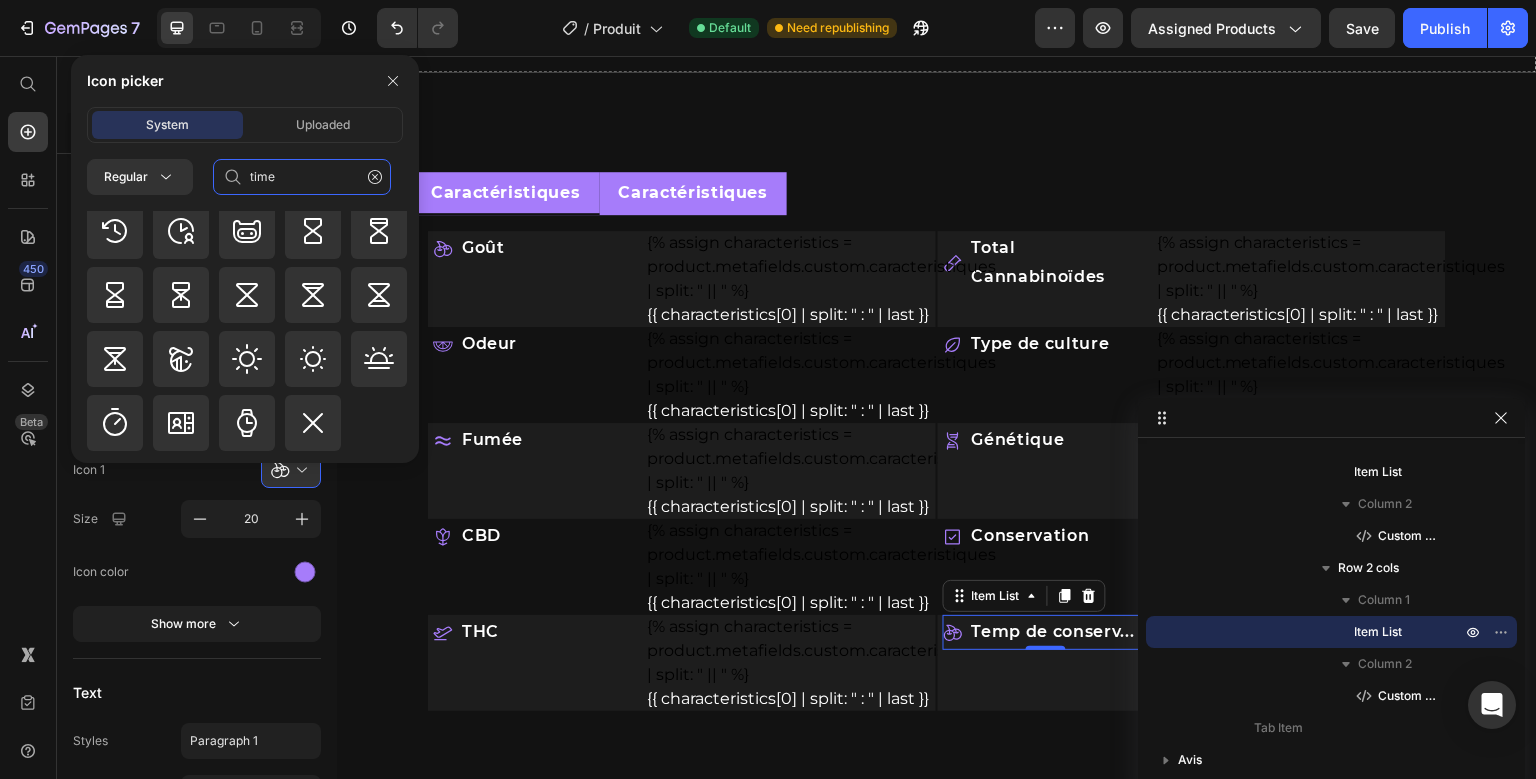 click on "time" 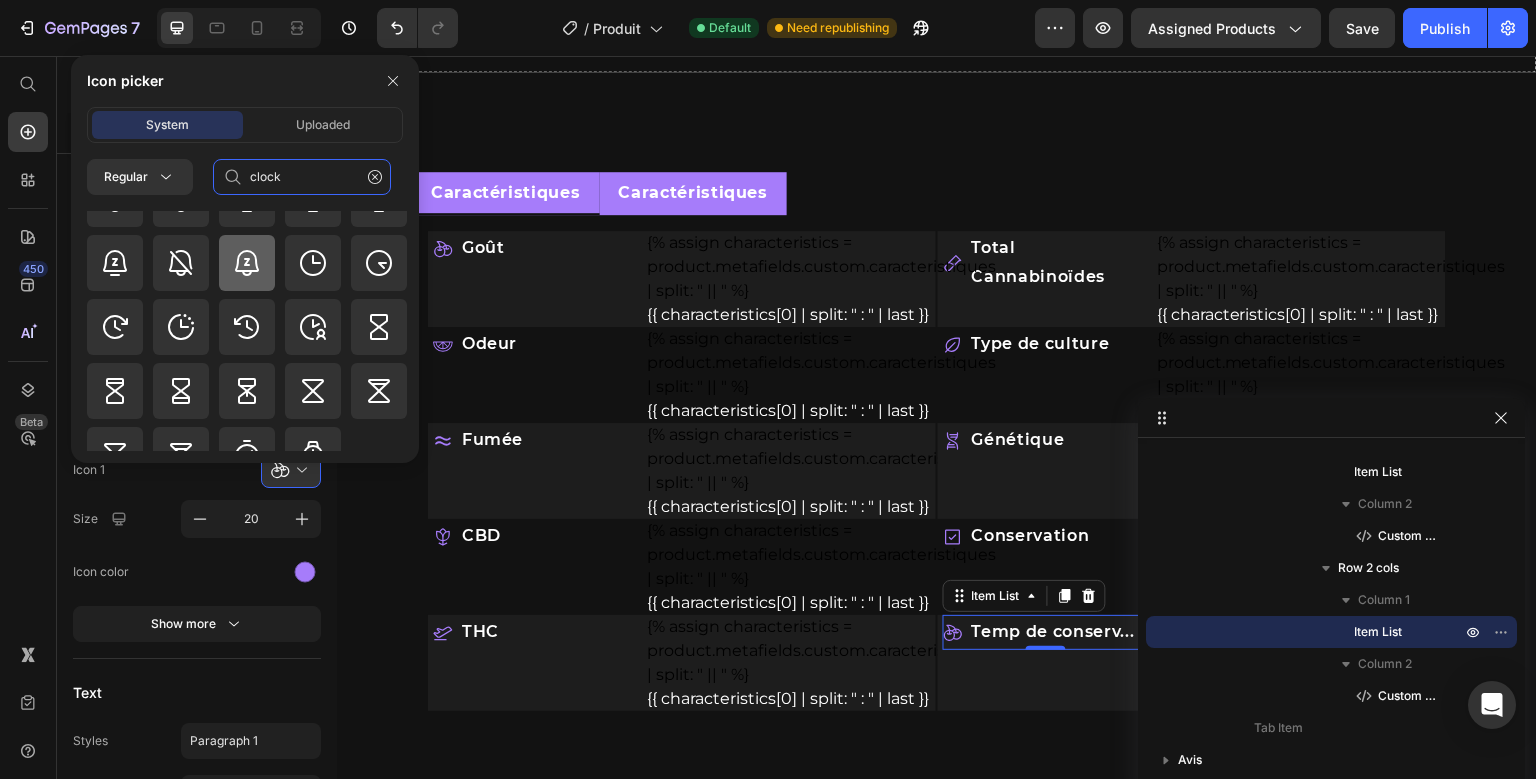 scroll, scrollTop: 106, scrollLeft: 0, axis: vertical 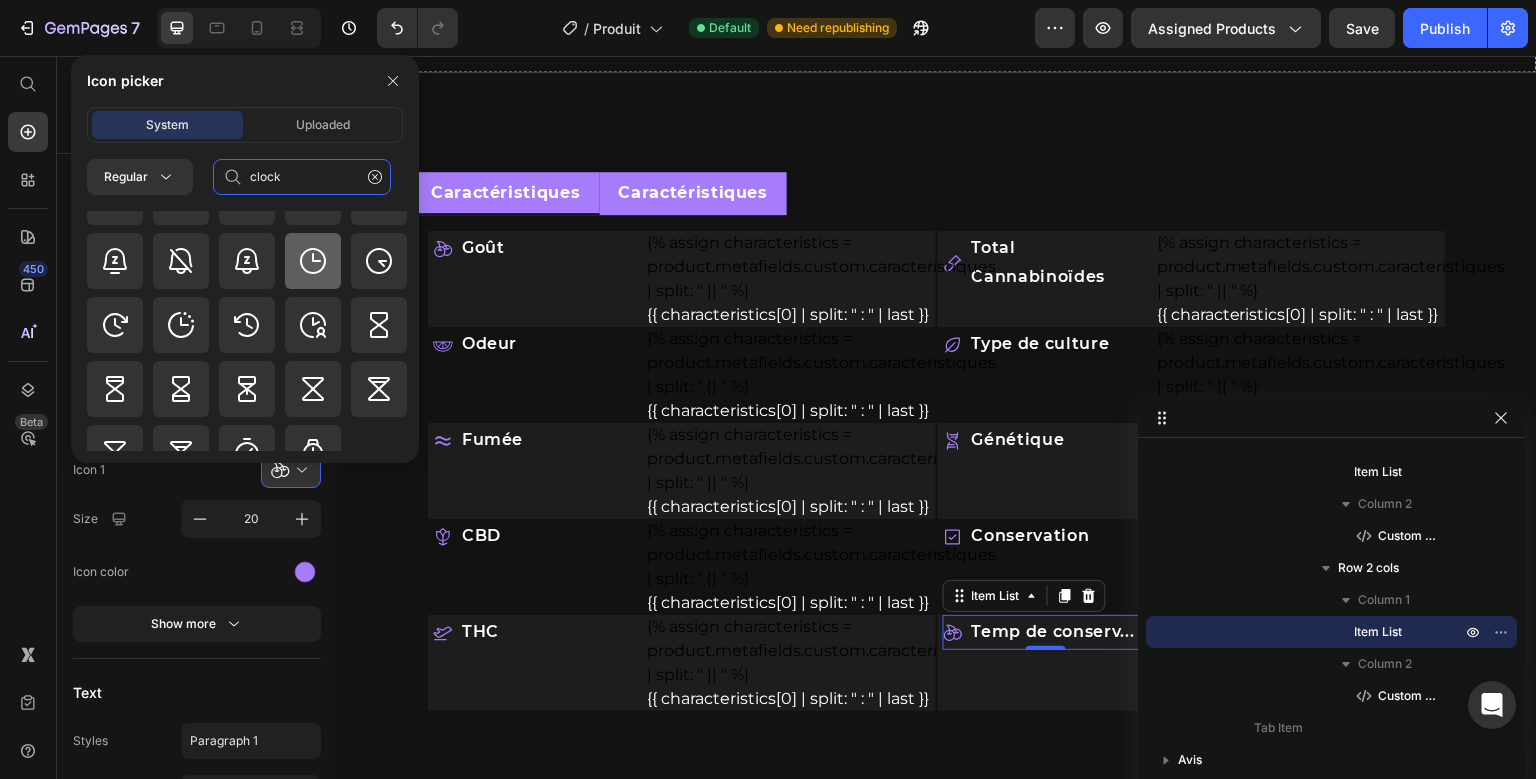 type on "clock" 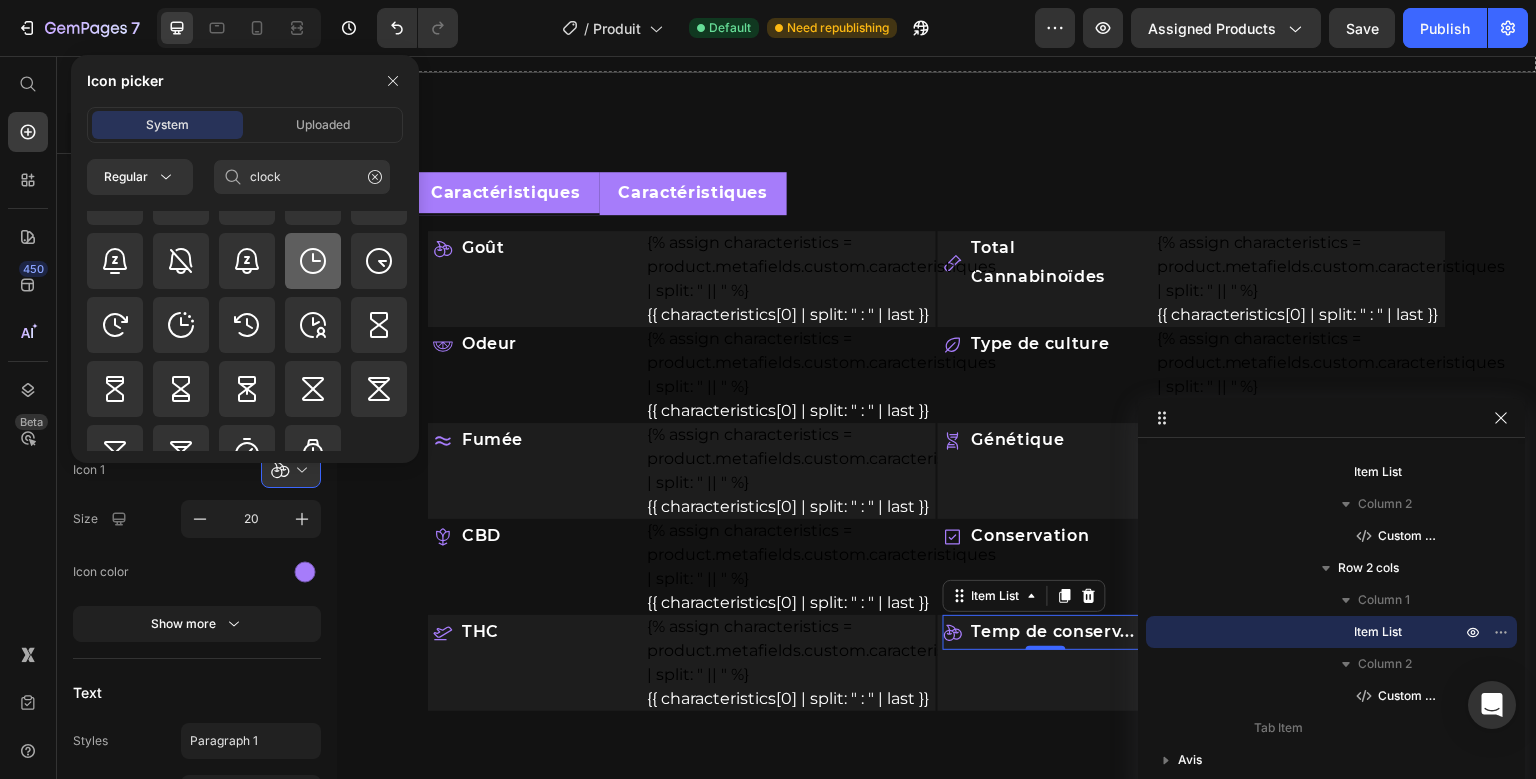 click 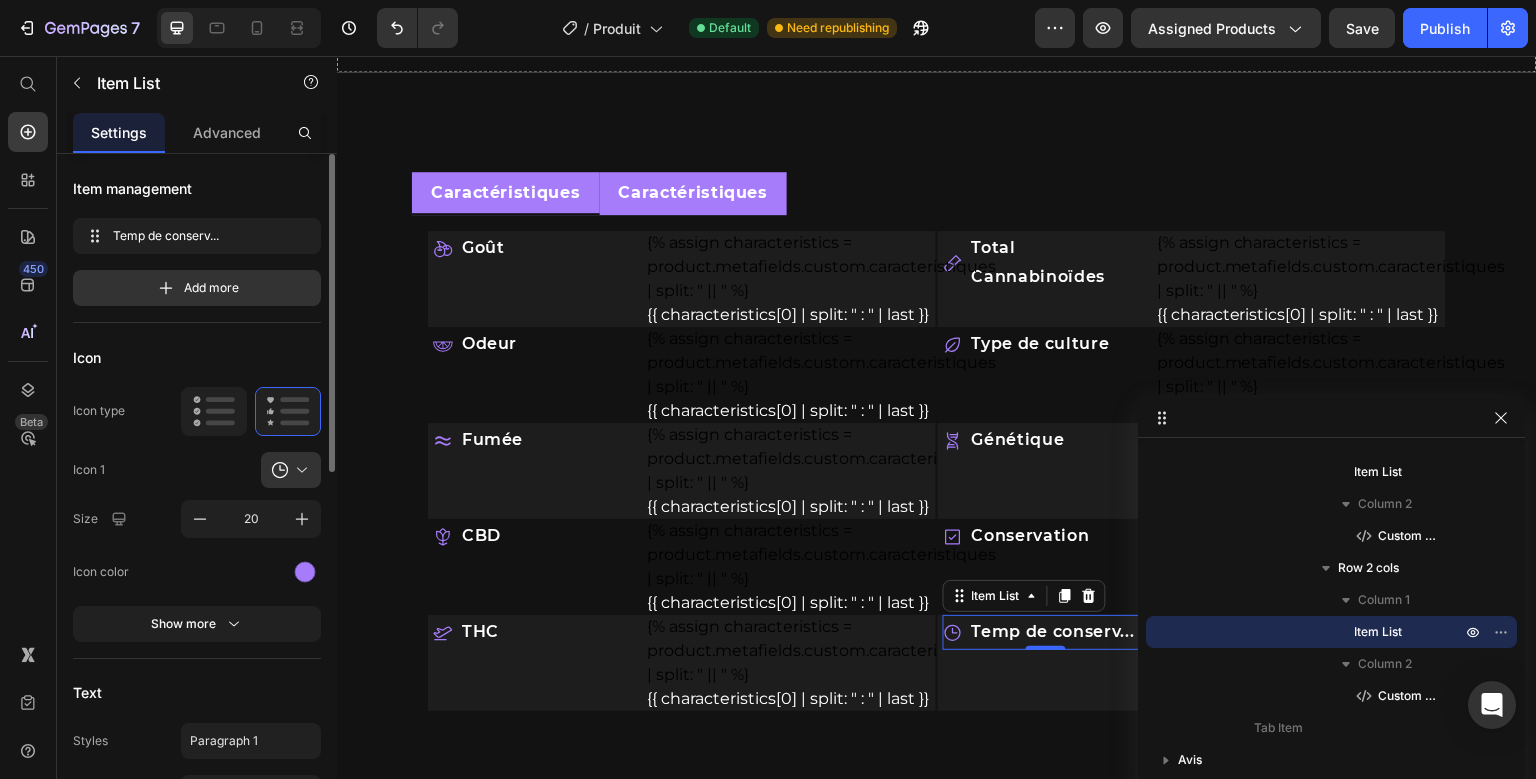 click on "Icon Icon type  Icon 1
Size 20 Icon color Show more" 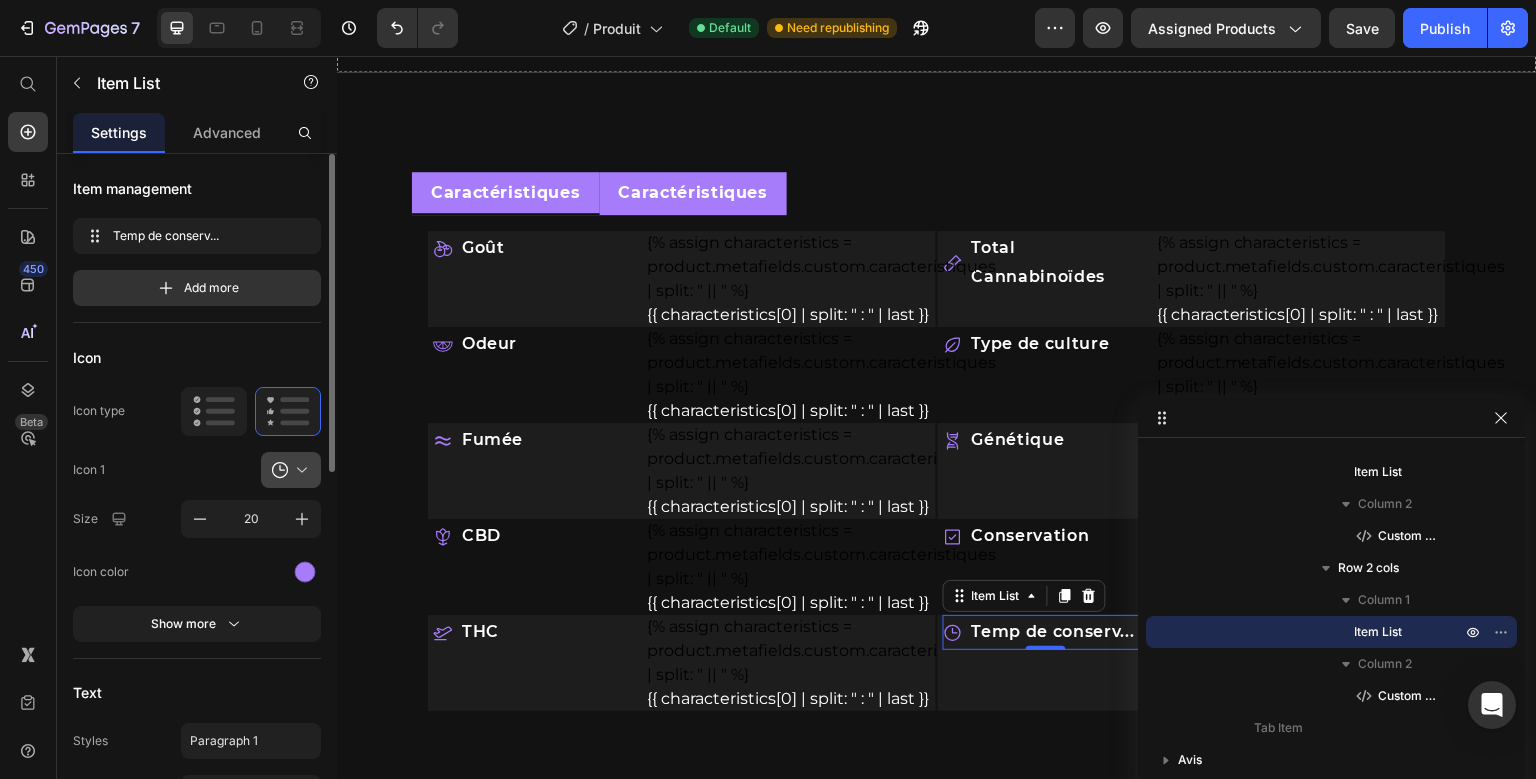click at bounding box center [299, 470] 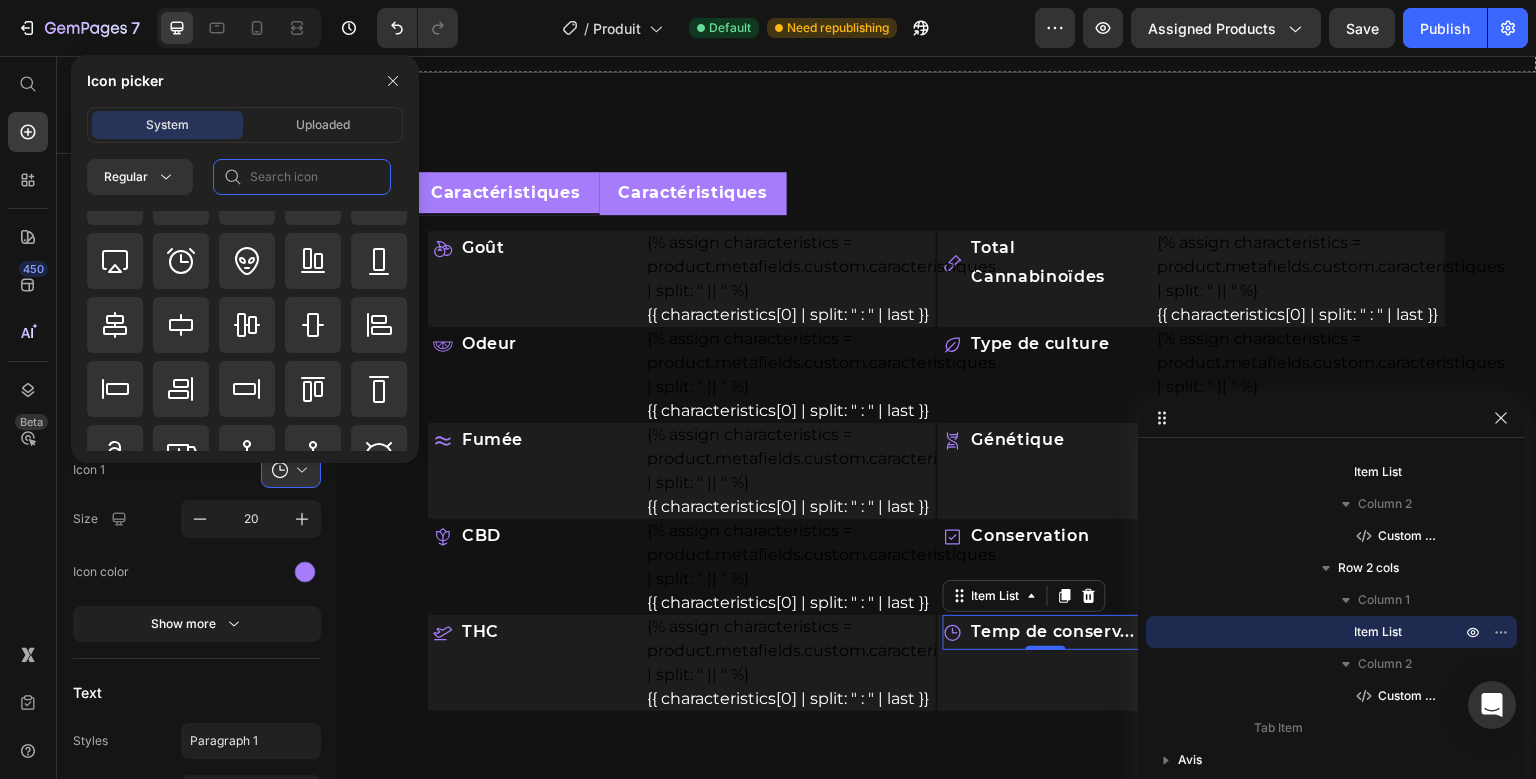 click 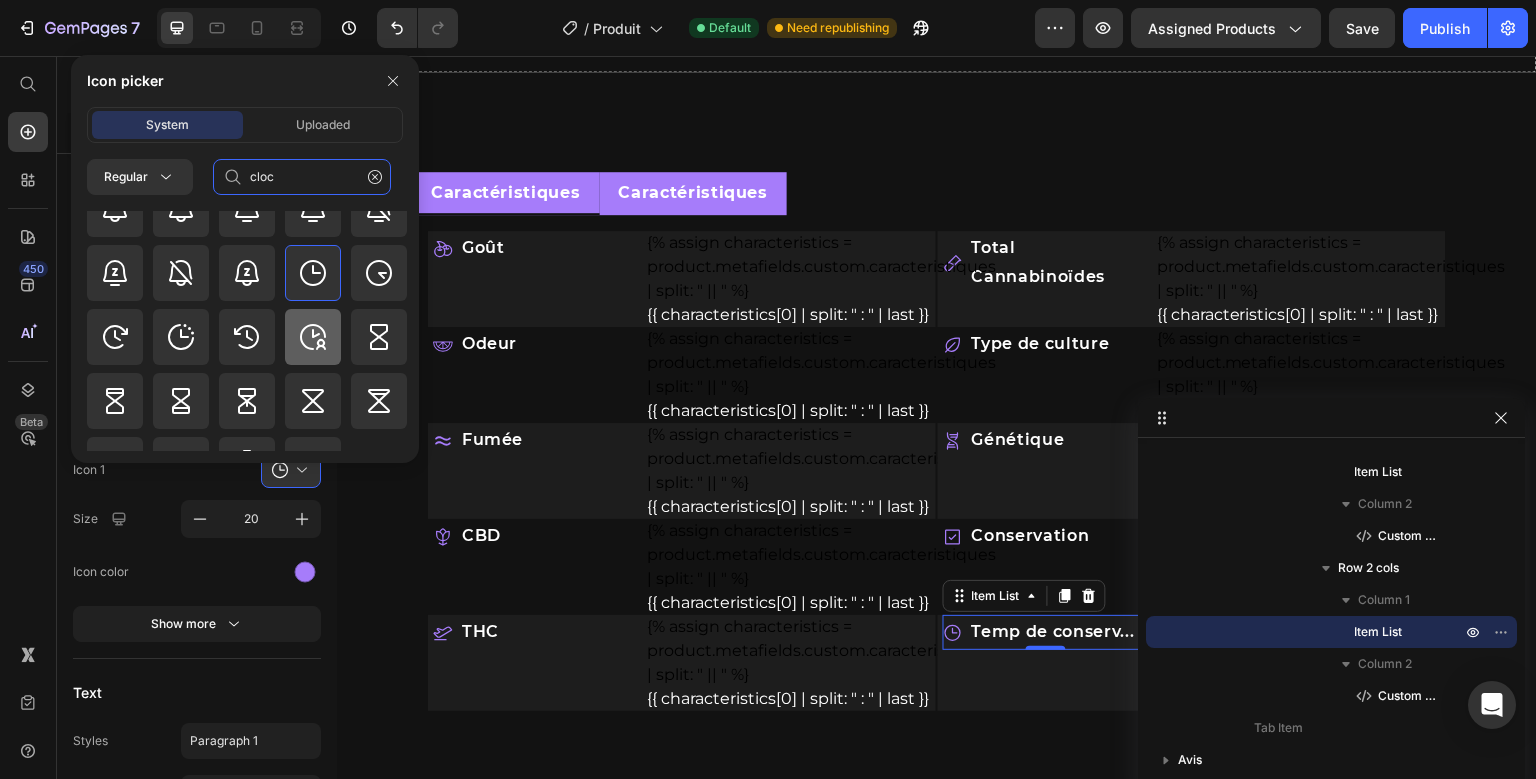 scroll, scrollTop: 86, scrollLeft: 0, axis: vertical 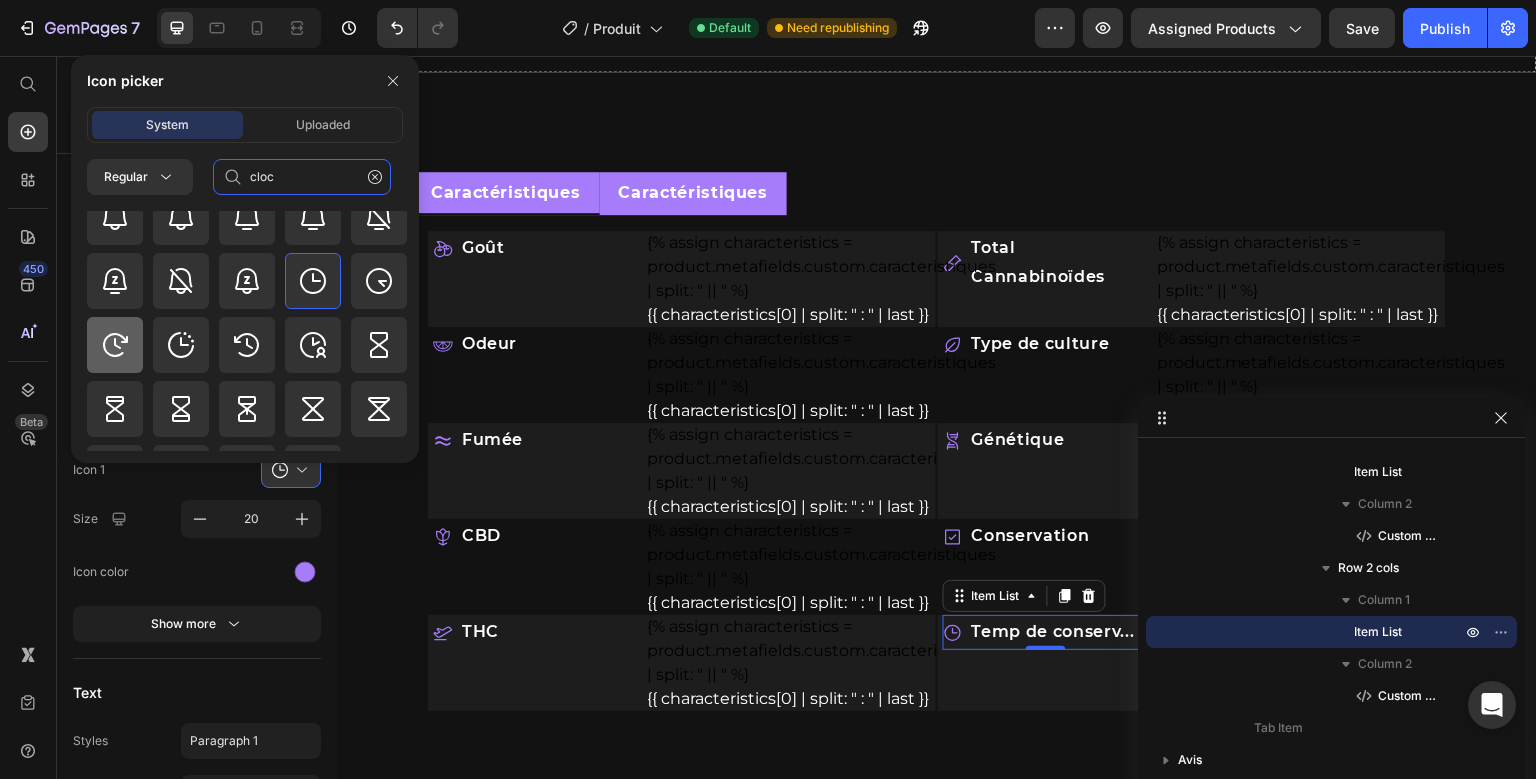 type on "cloc" 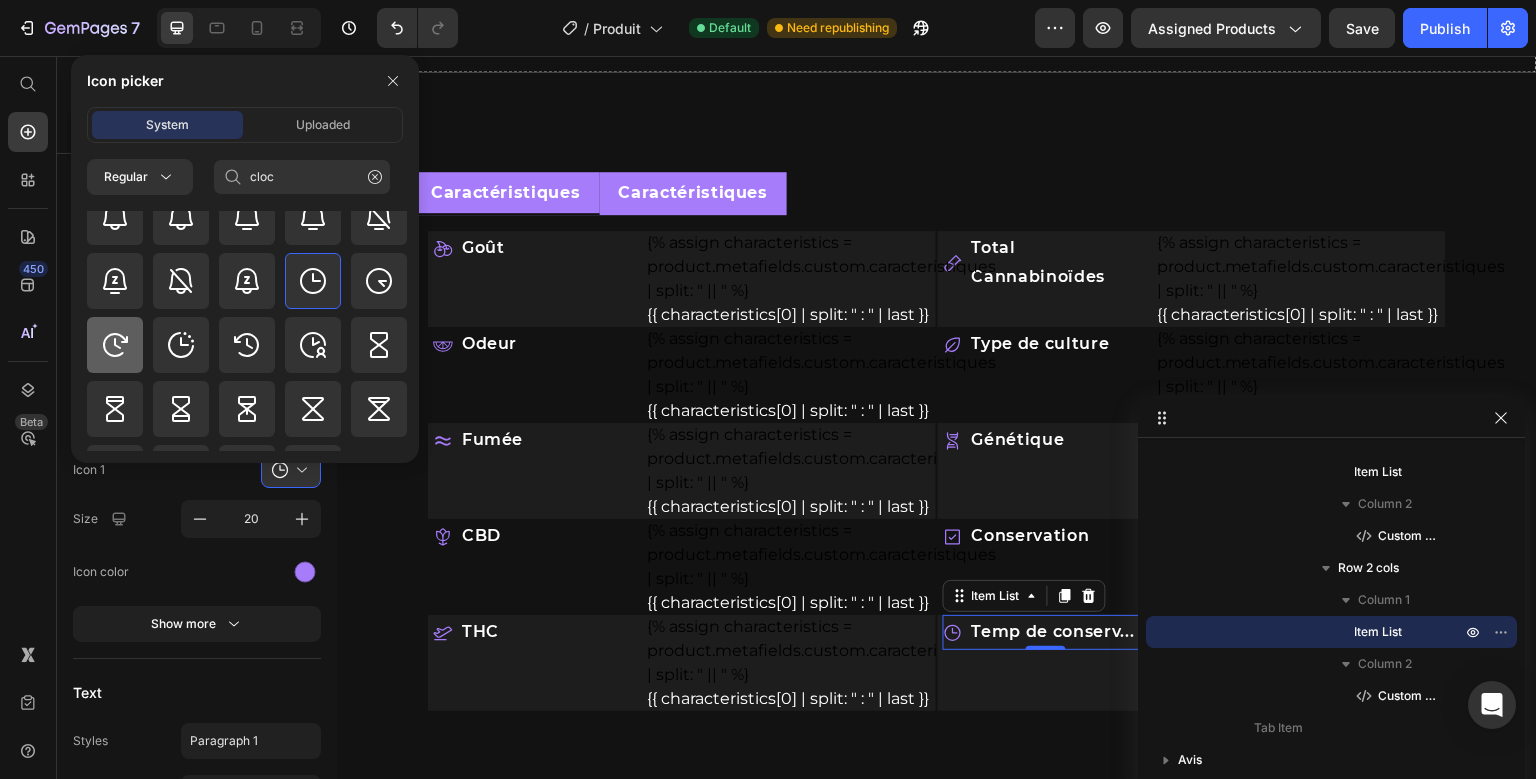 click 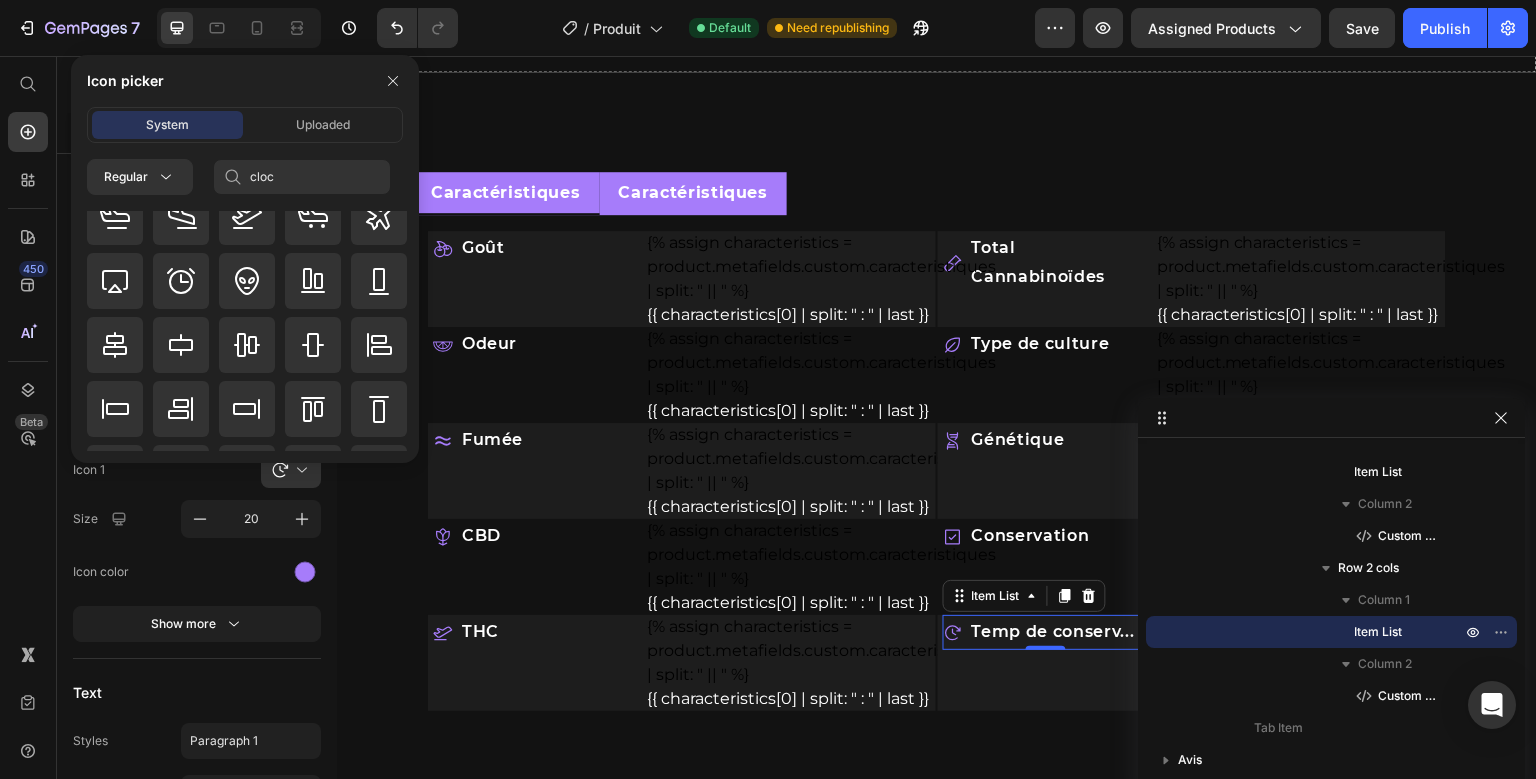 type 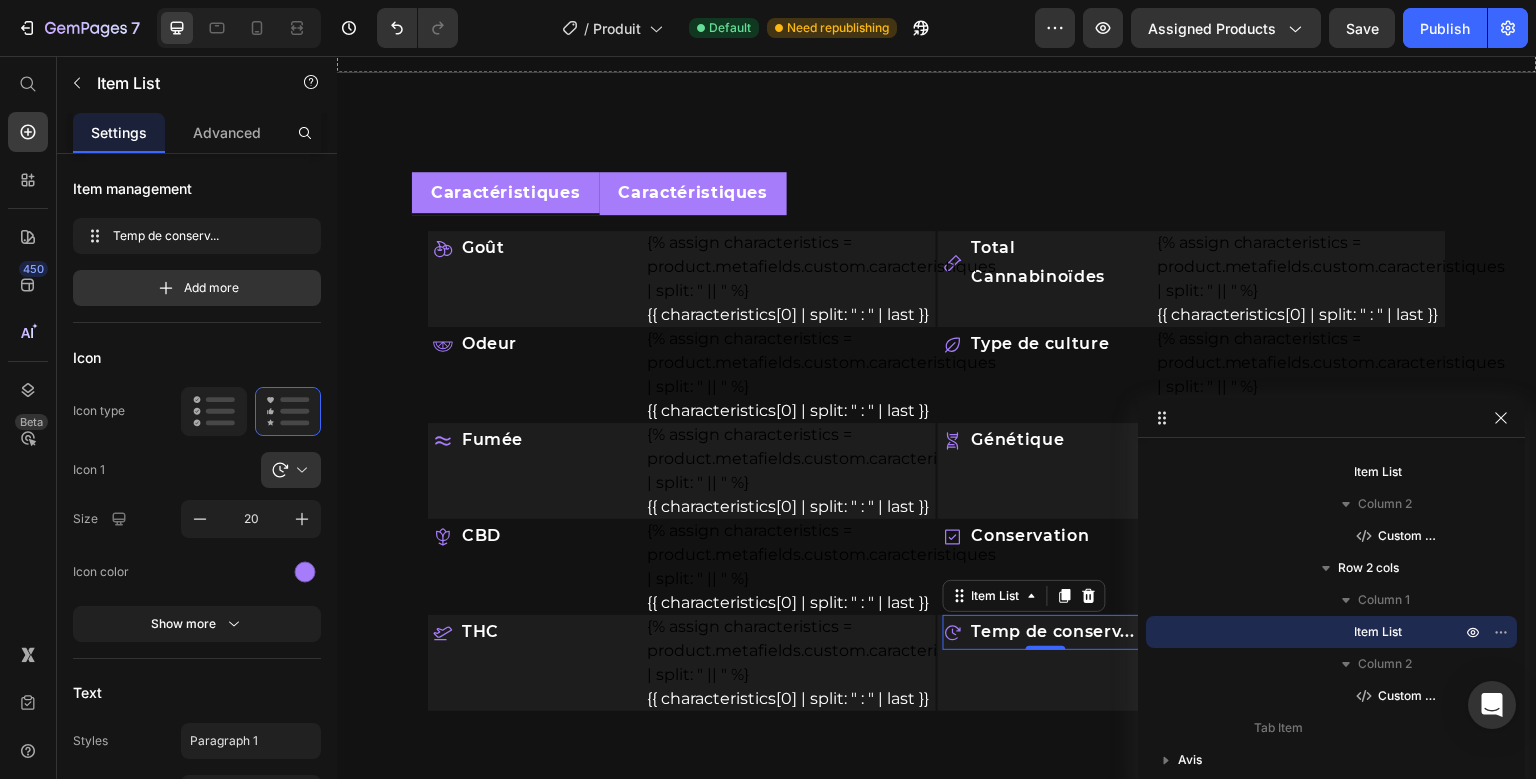 scroll, scrollTop: 0, scrollLeft: 0, axis: both 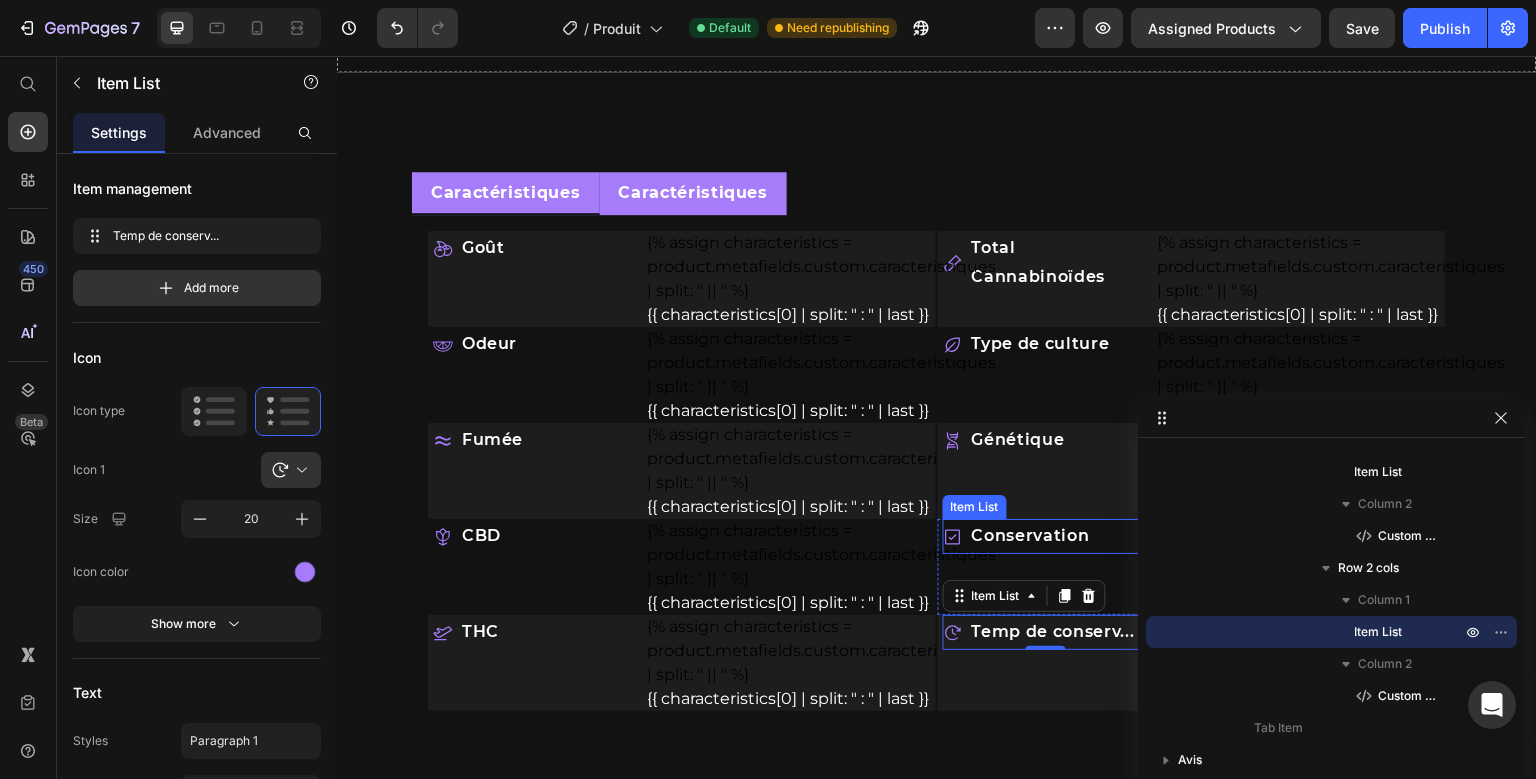 click 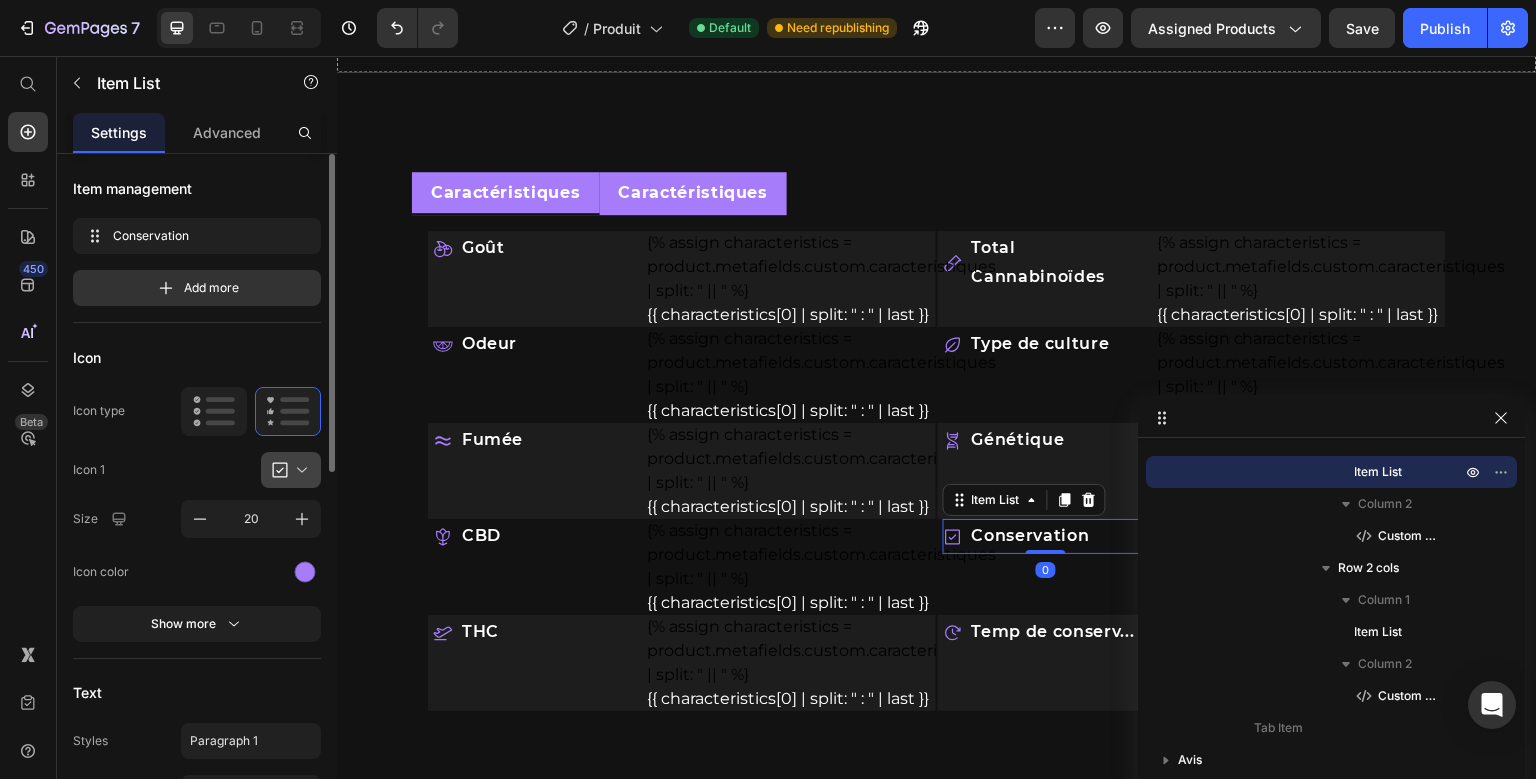 click at bounding box center (299, 470) 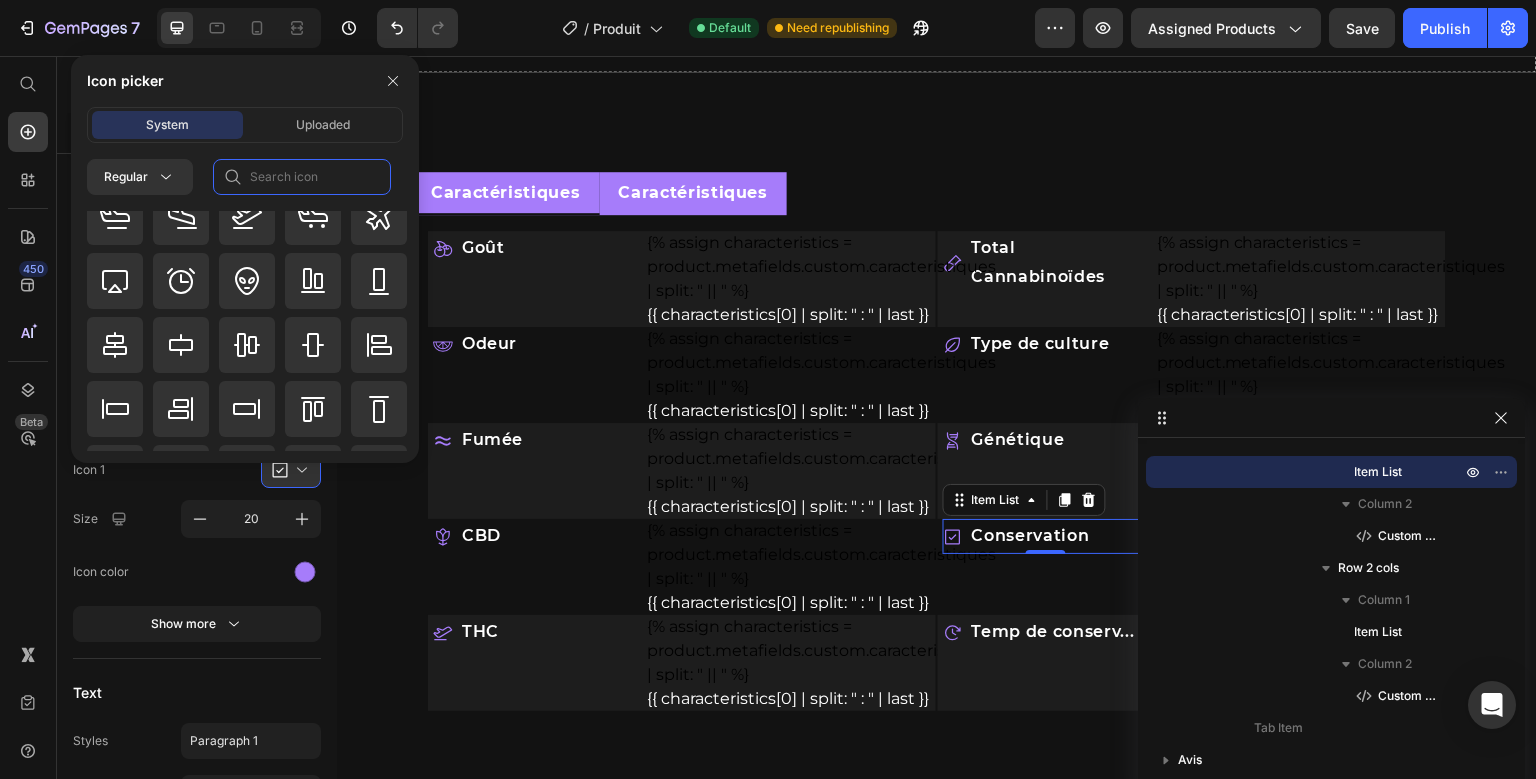 click 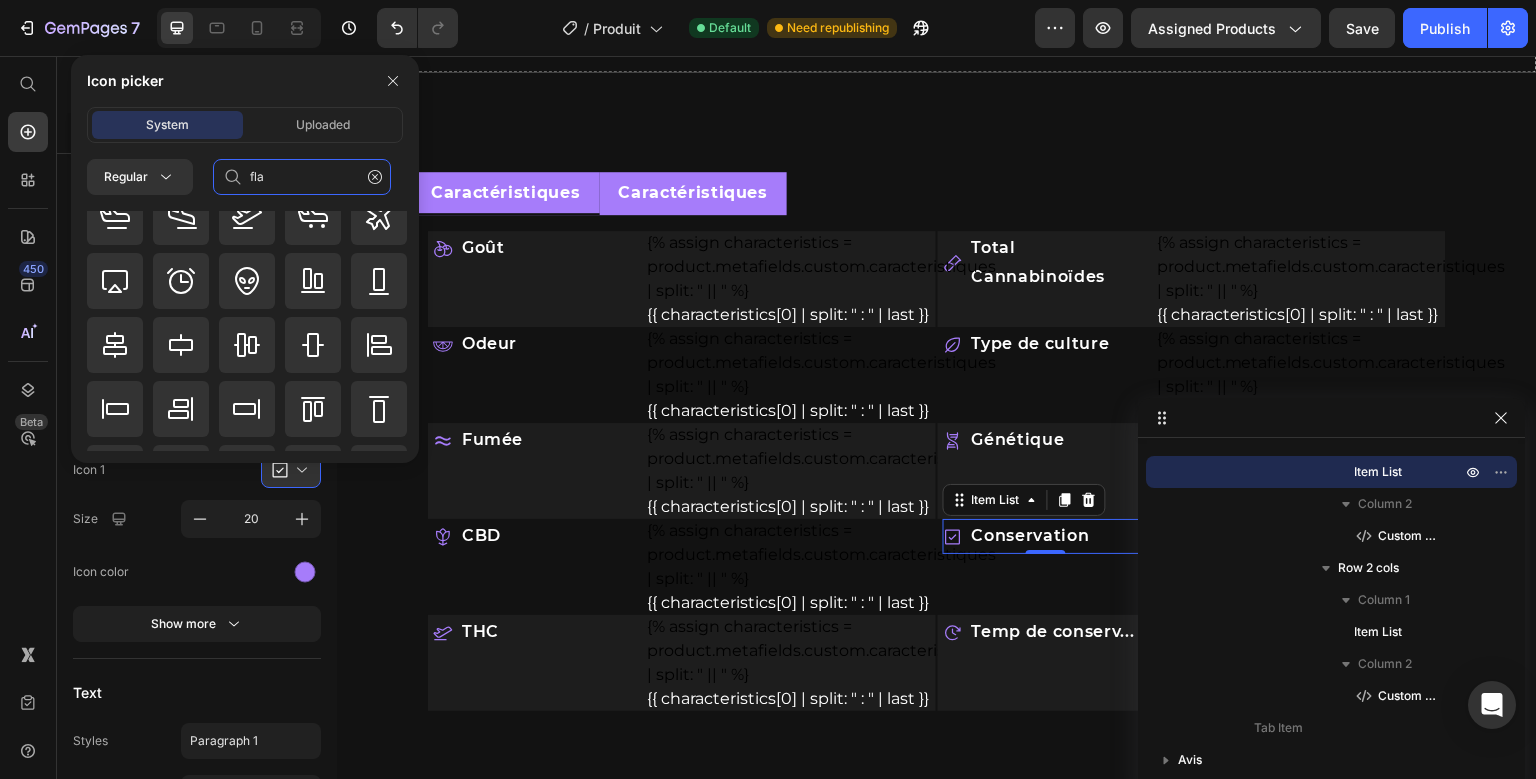 scroll, scrollTop: 0, scrollLeft: 0, axis: both 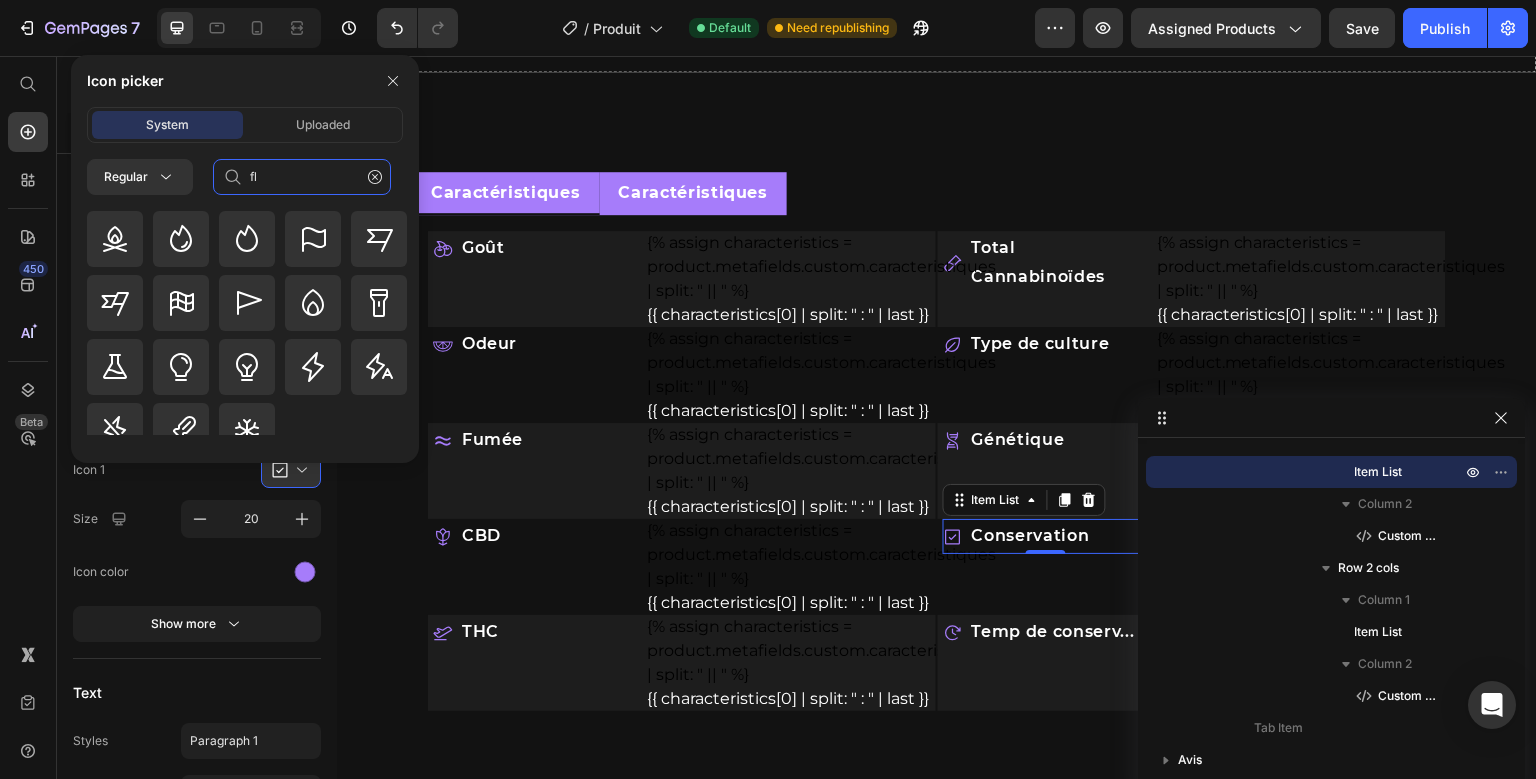 type on "f" 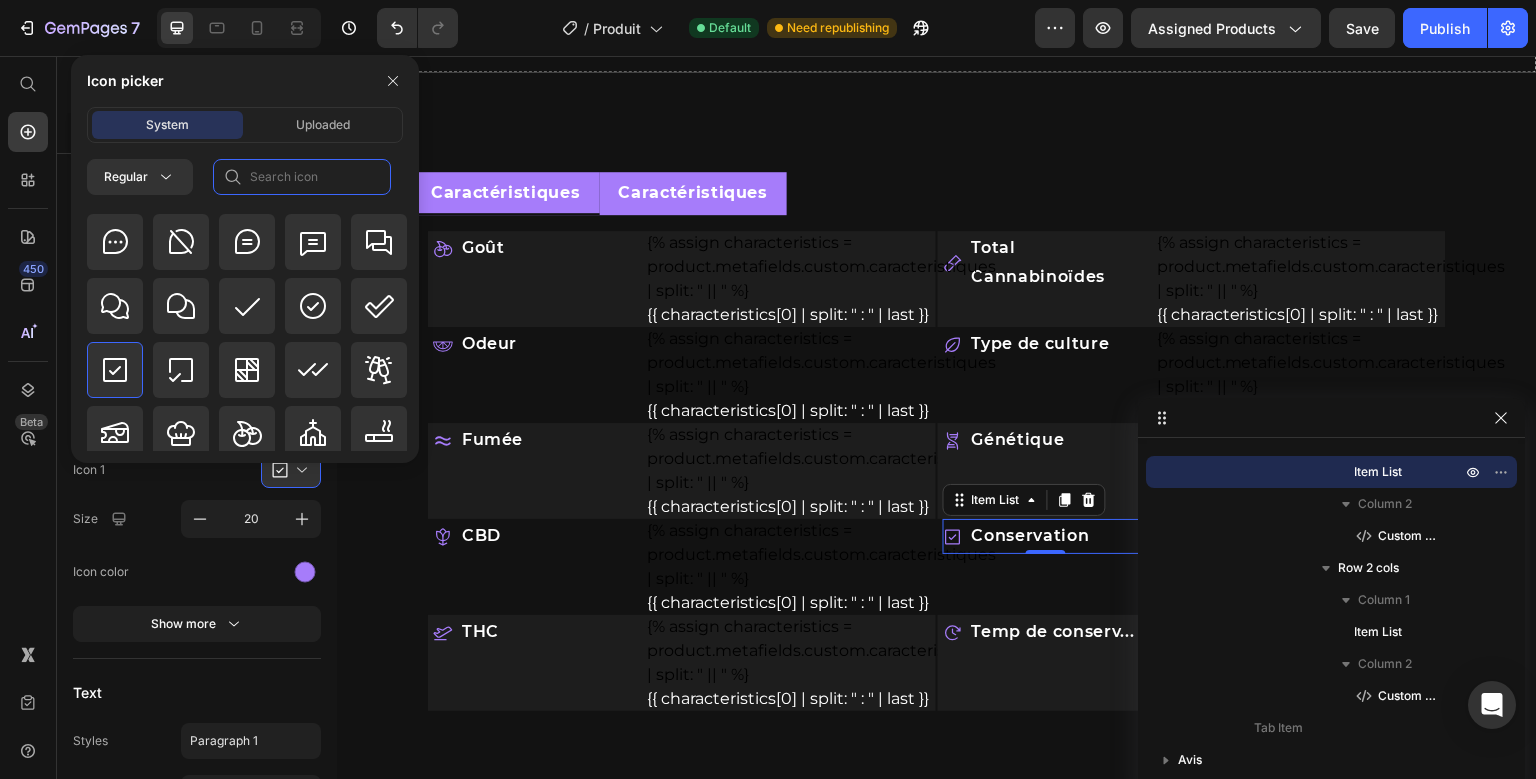 scroll, scrollTop: 3886, scrollLeft: 0, axis: vertical 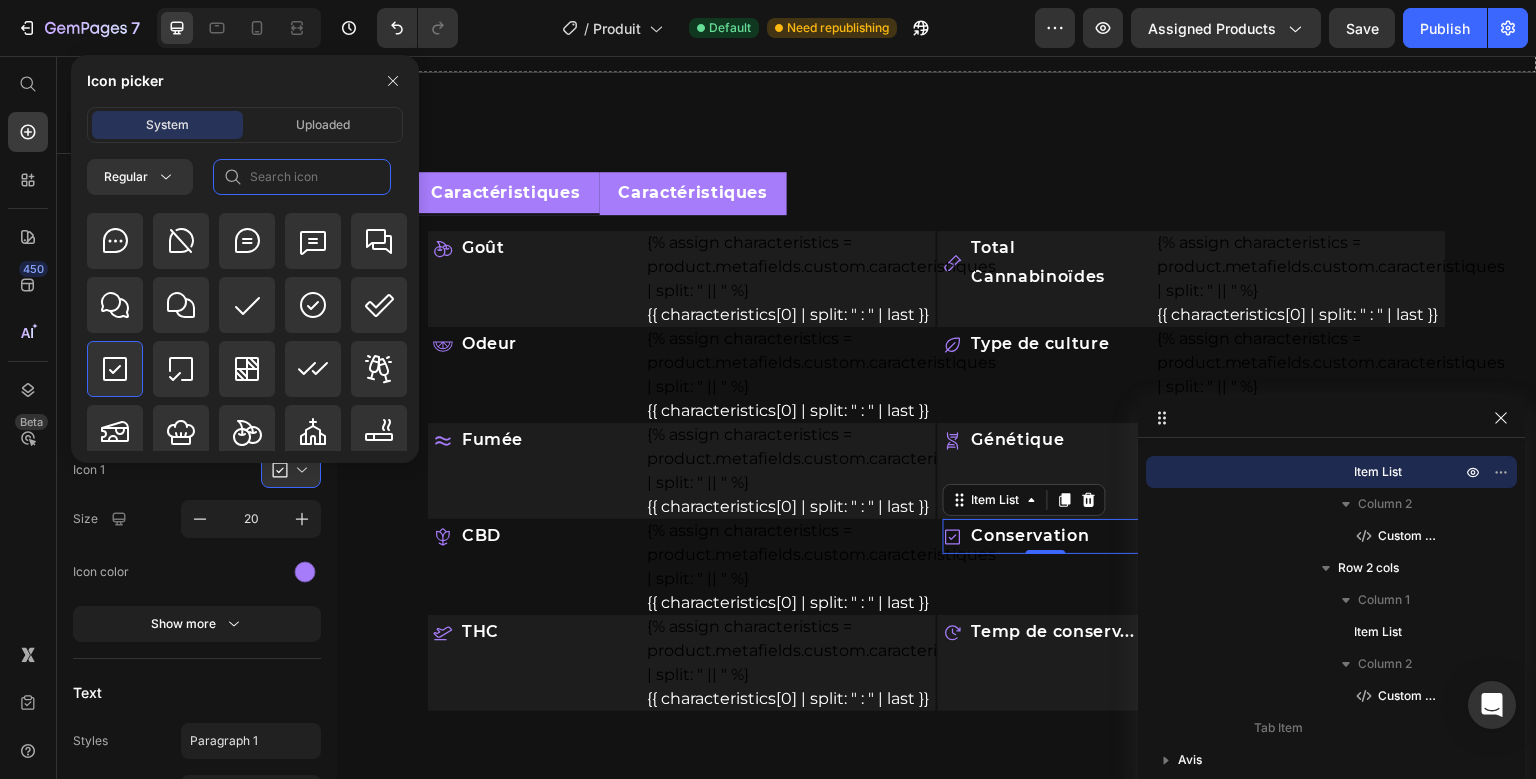 click 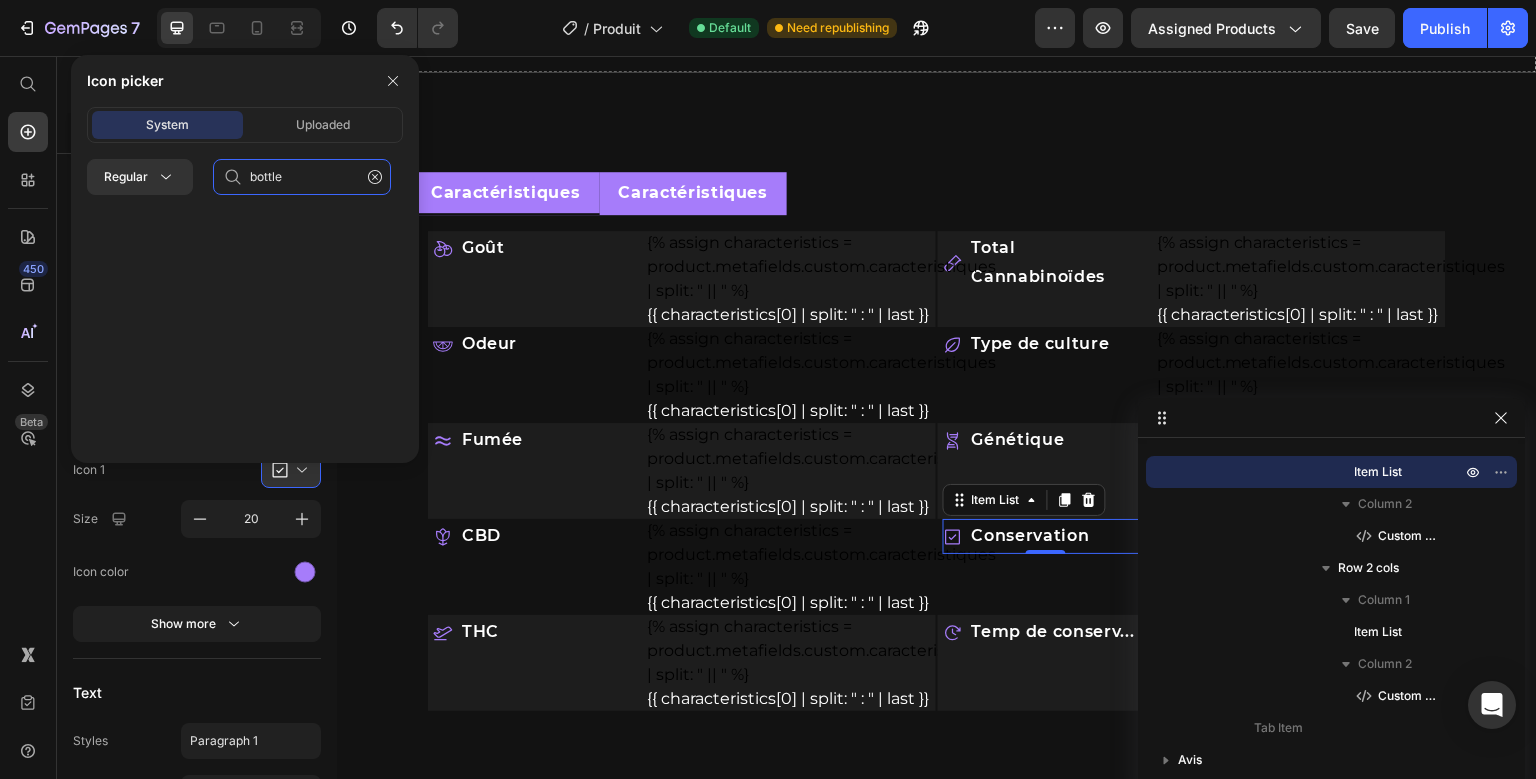 scroll, scrollTop: 0, scrollLeft: 0, axis: both 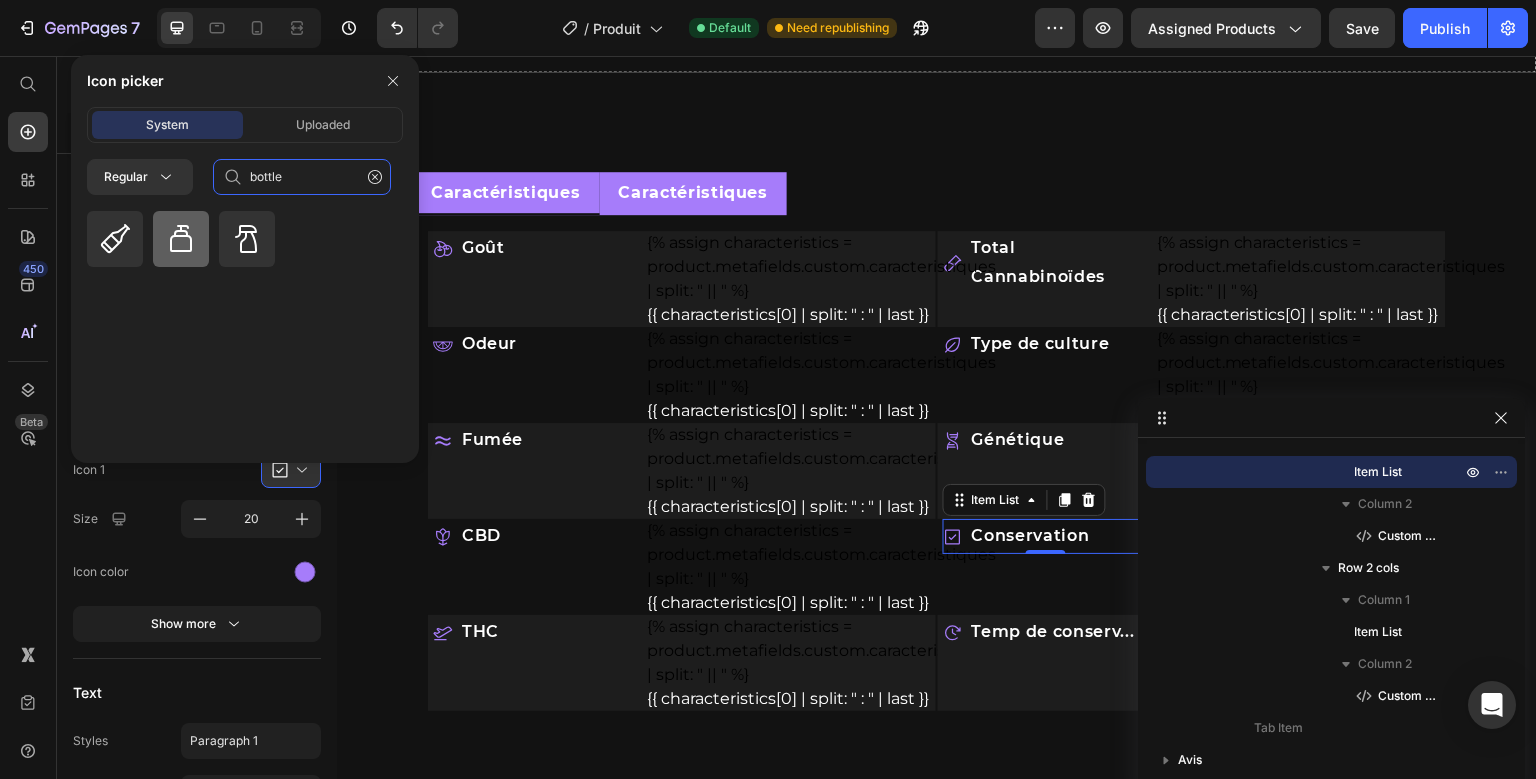 type on "bottle" 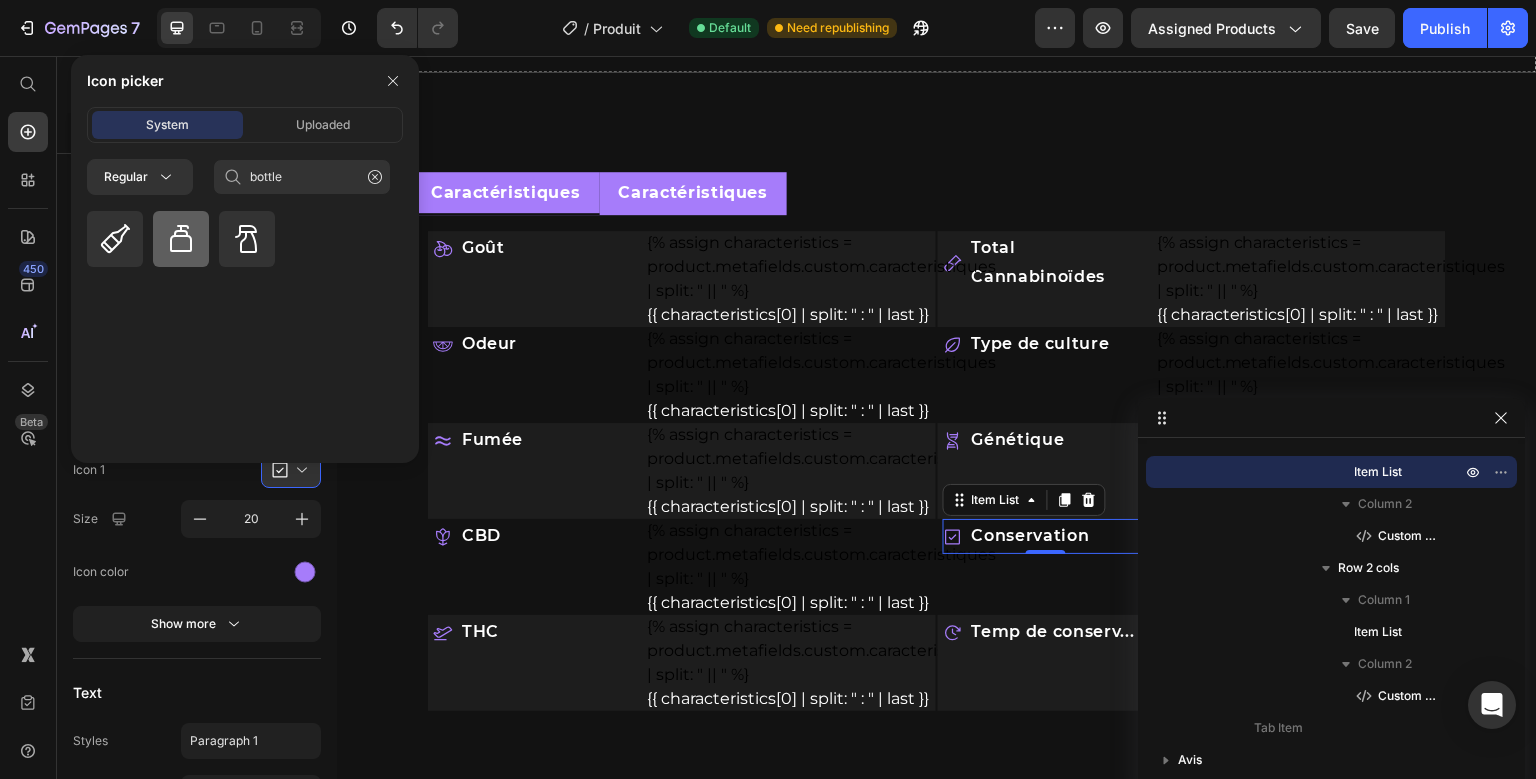 click 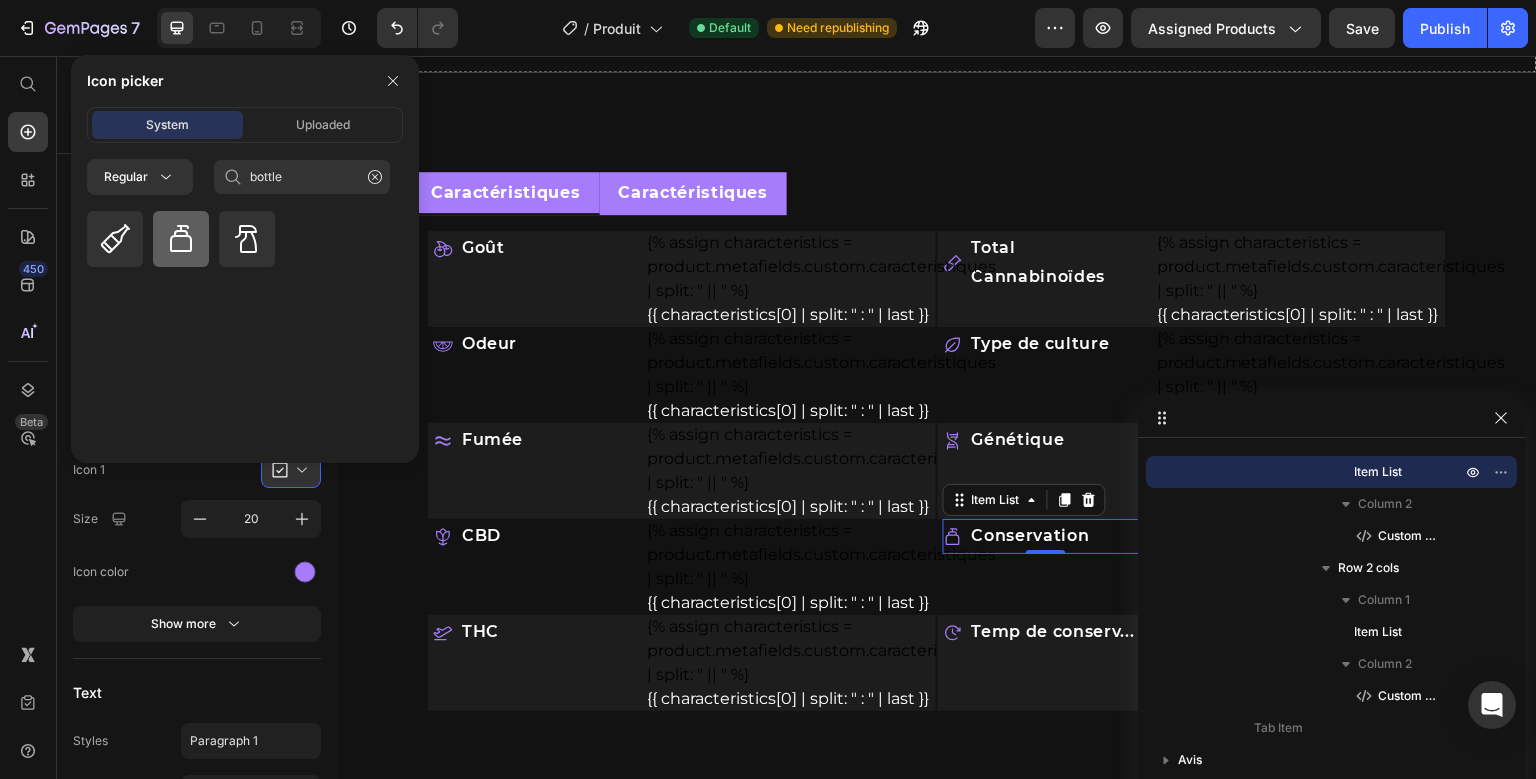 type 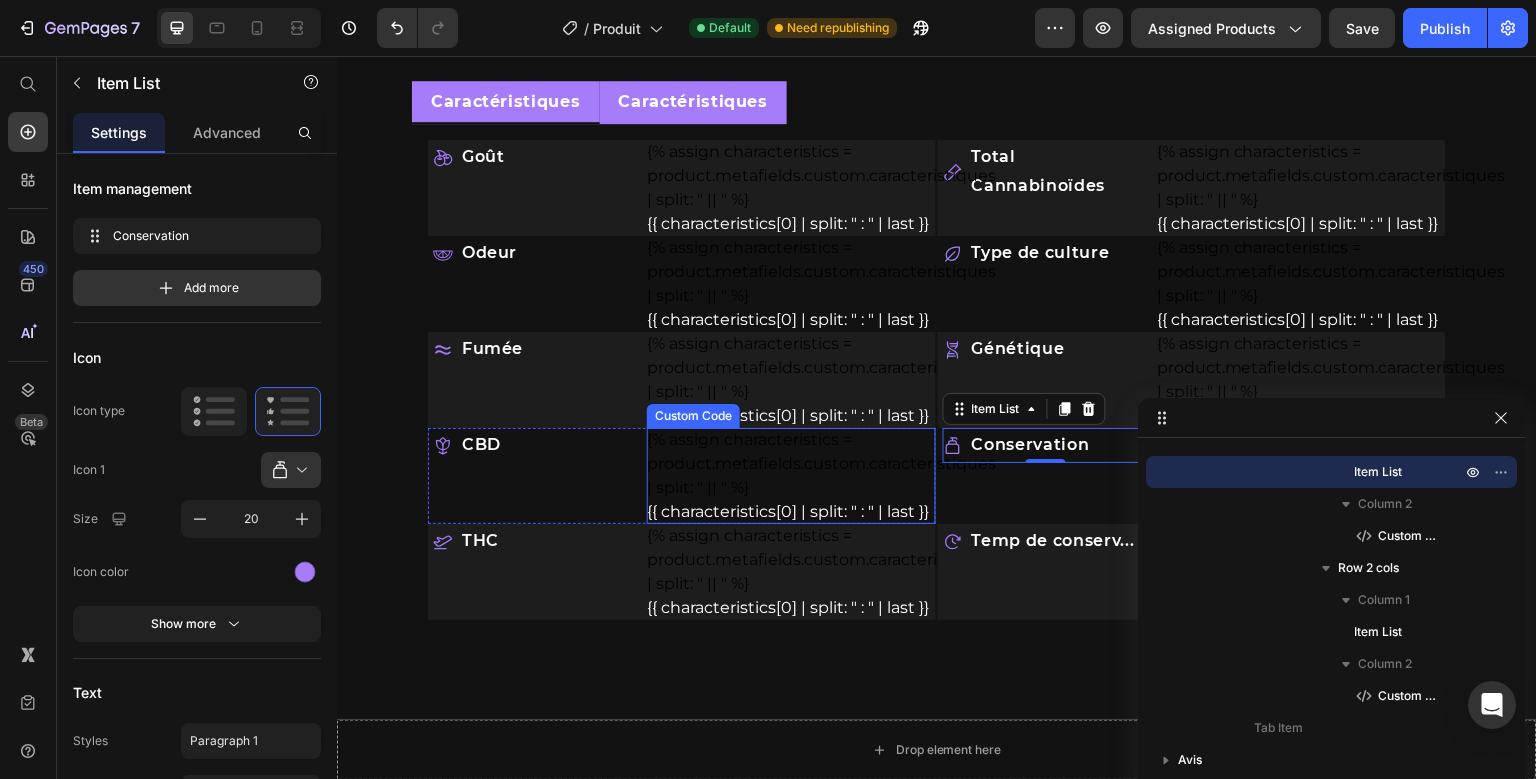 scroll, scrollTop: 910, scrollLeft: 0, axis: vertical 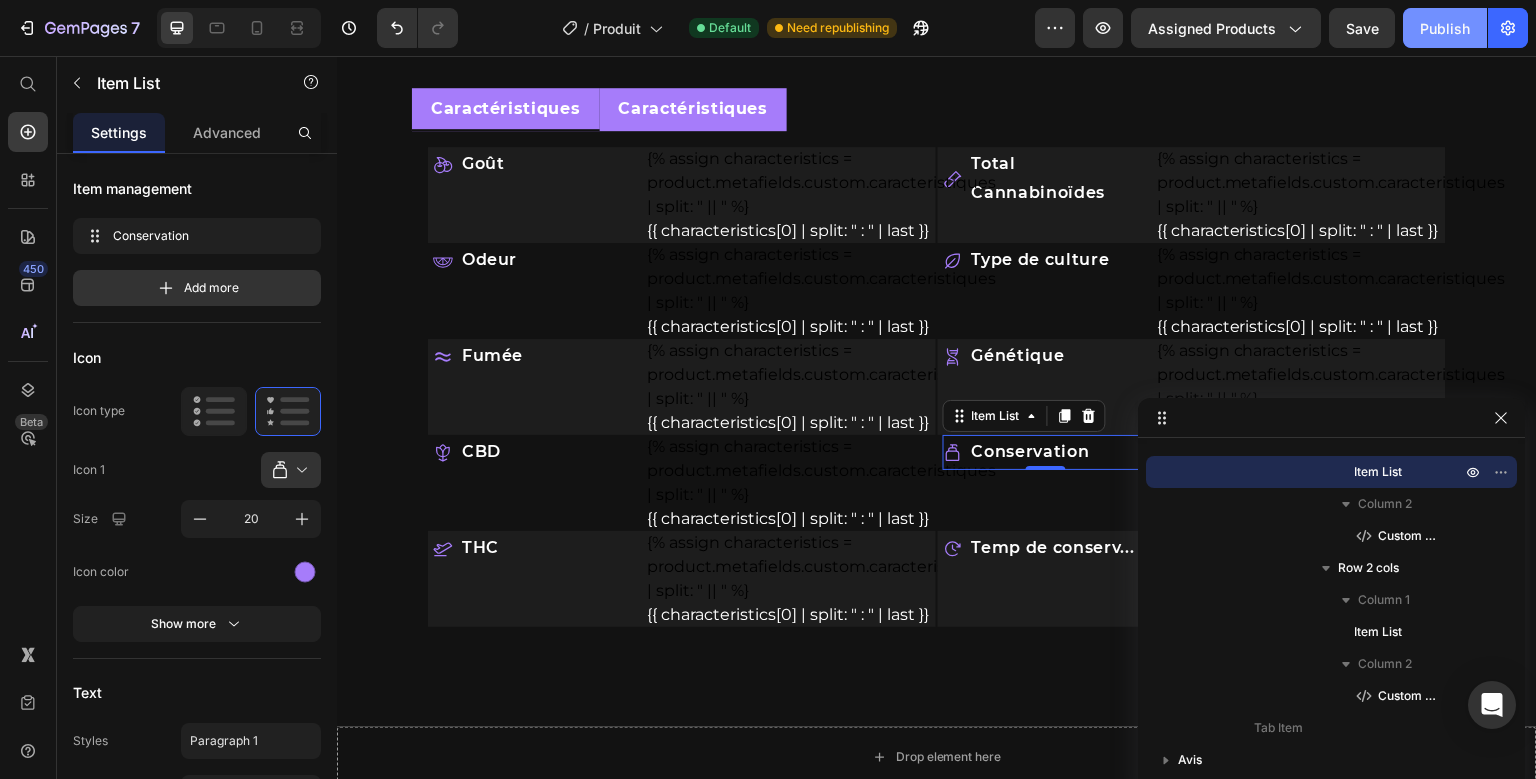 click on "Publish" at bounding box center [1445, 28] 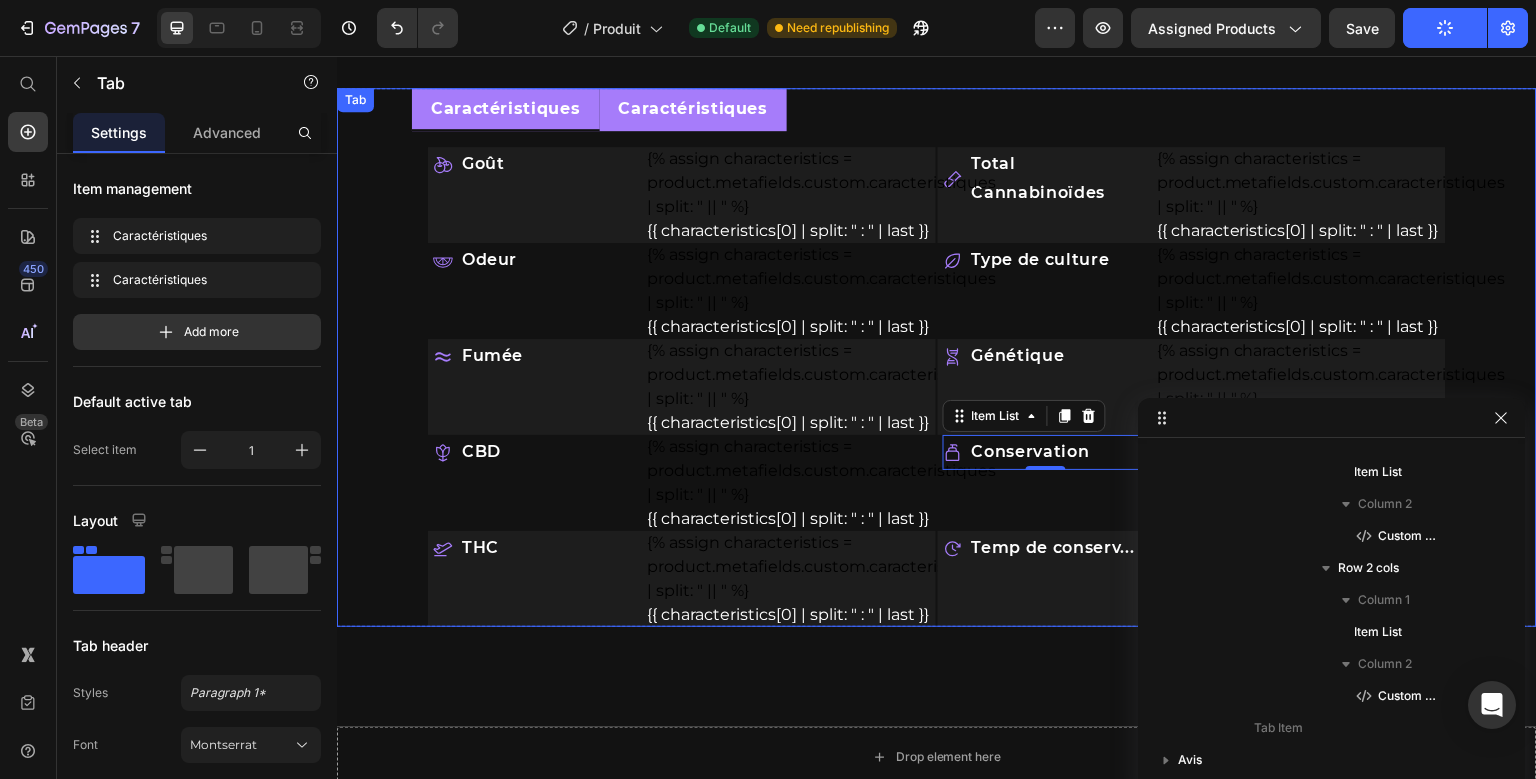 click on "Caractéristiques" at bounding box center (694, 109) 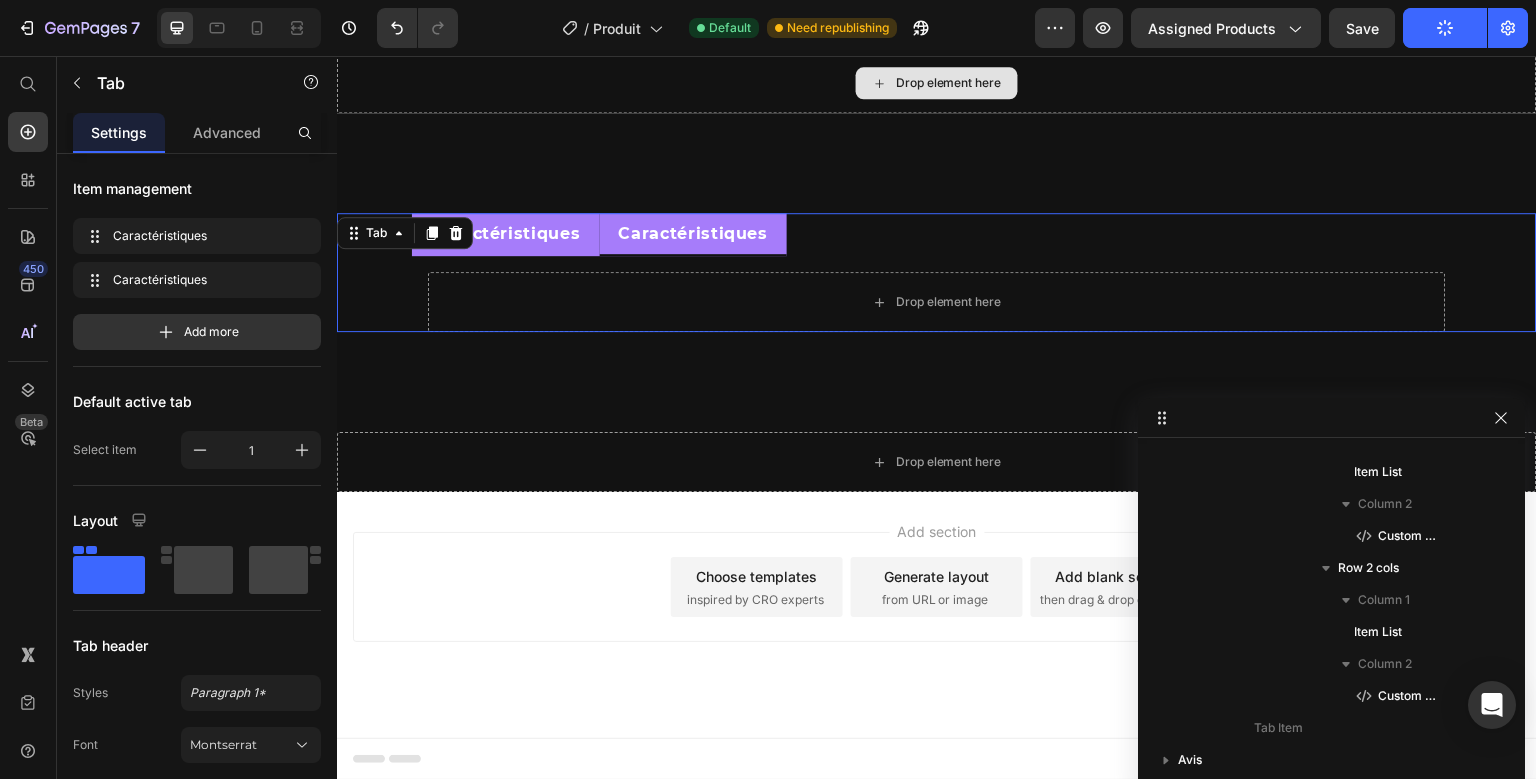 scroll, scrollTop: 58, scrollLeft: 0, axis: vertical 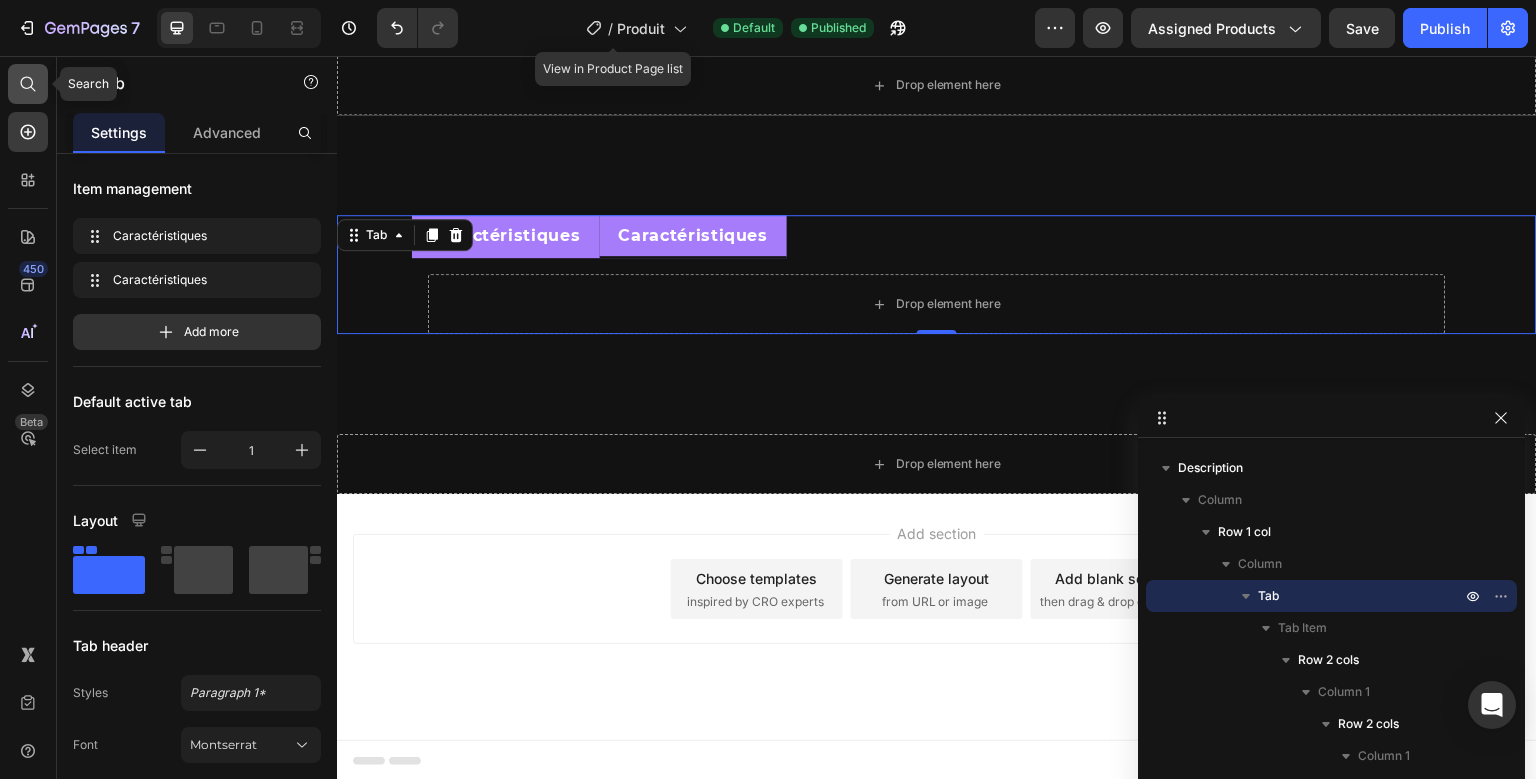 click 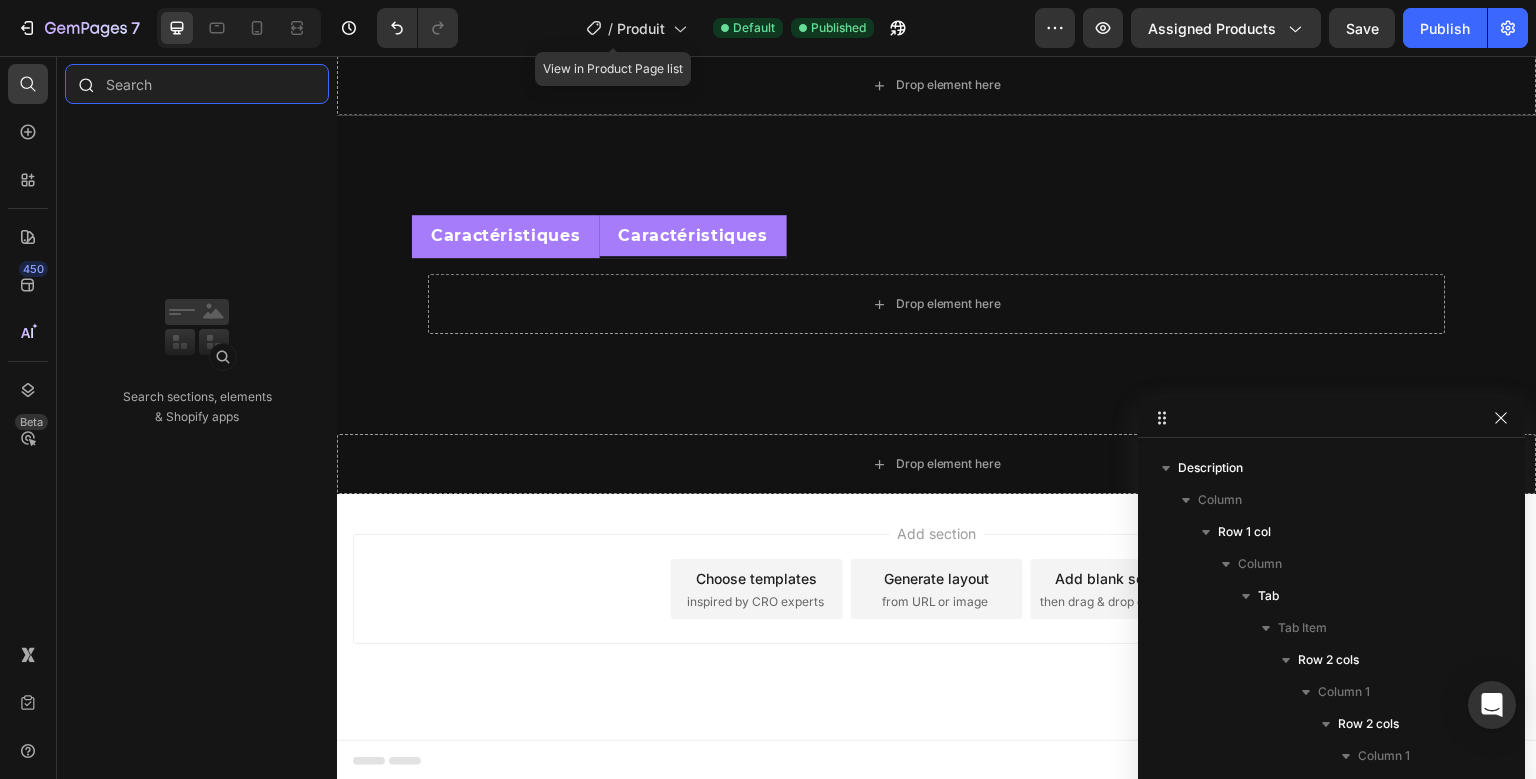 click at bounding box center (197, 84) 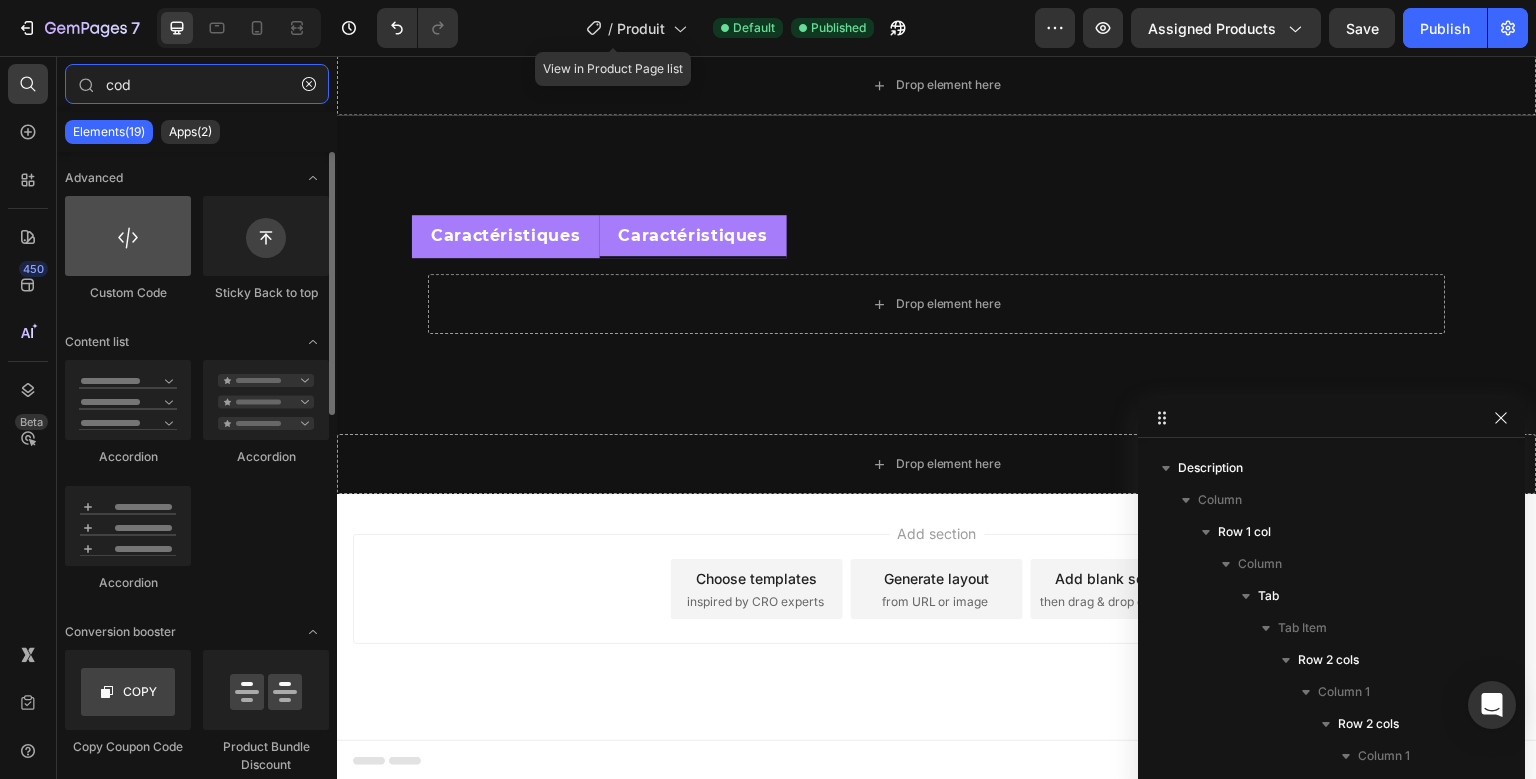 type on "cod" 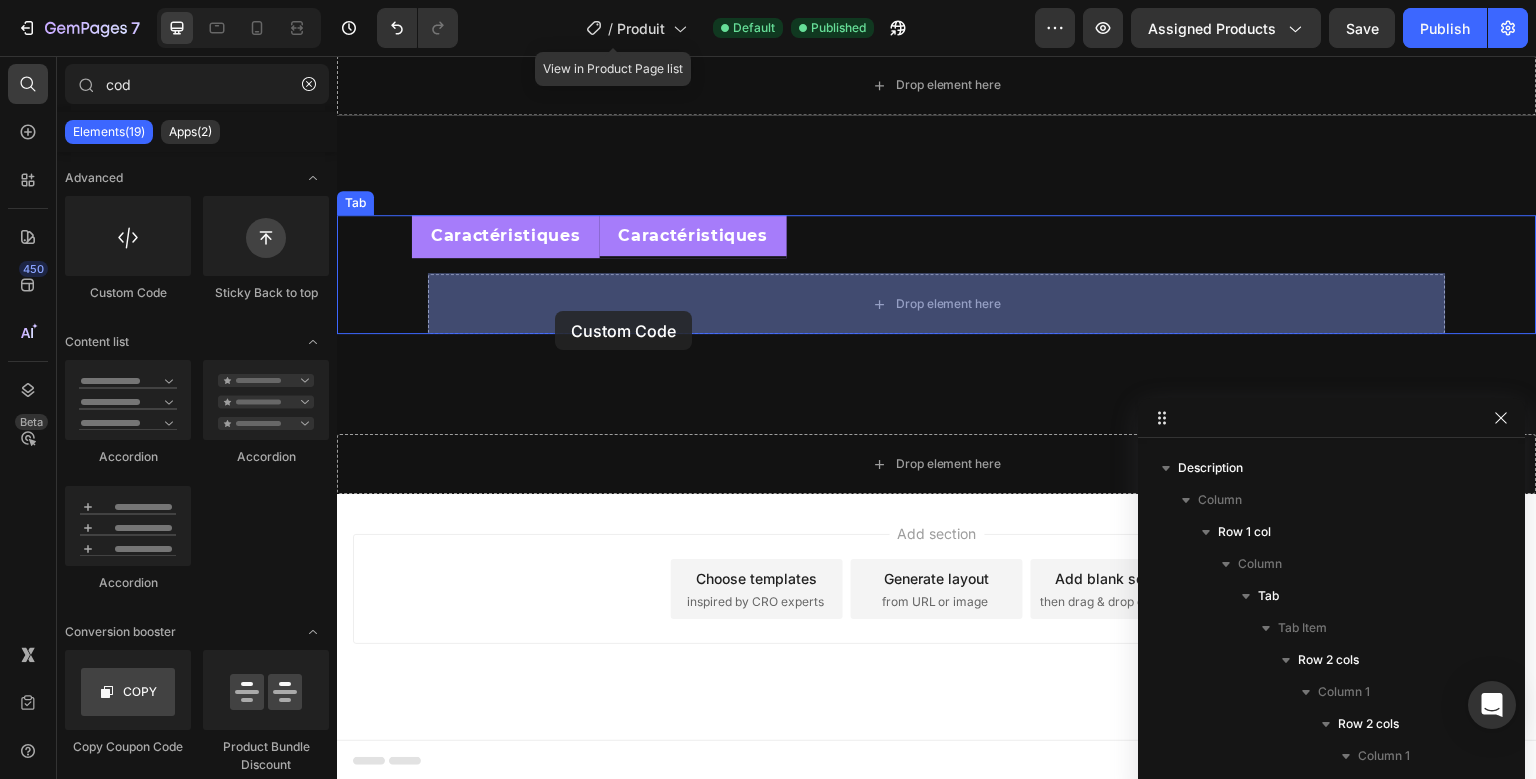 drag, startPoint x: 461, startPoint y: 285, endPoint x: 555, endPoint y: 311, distance: 97.52948 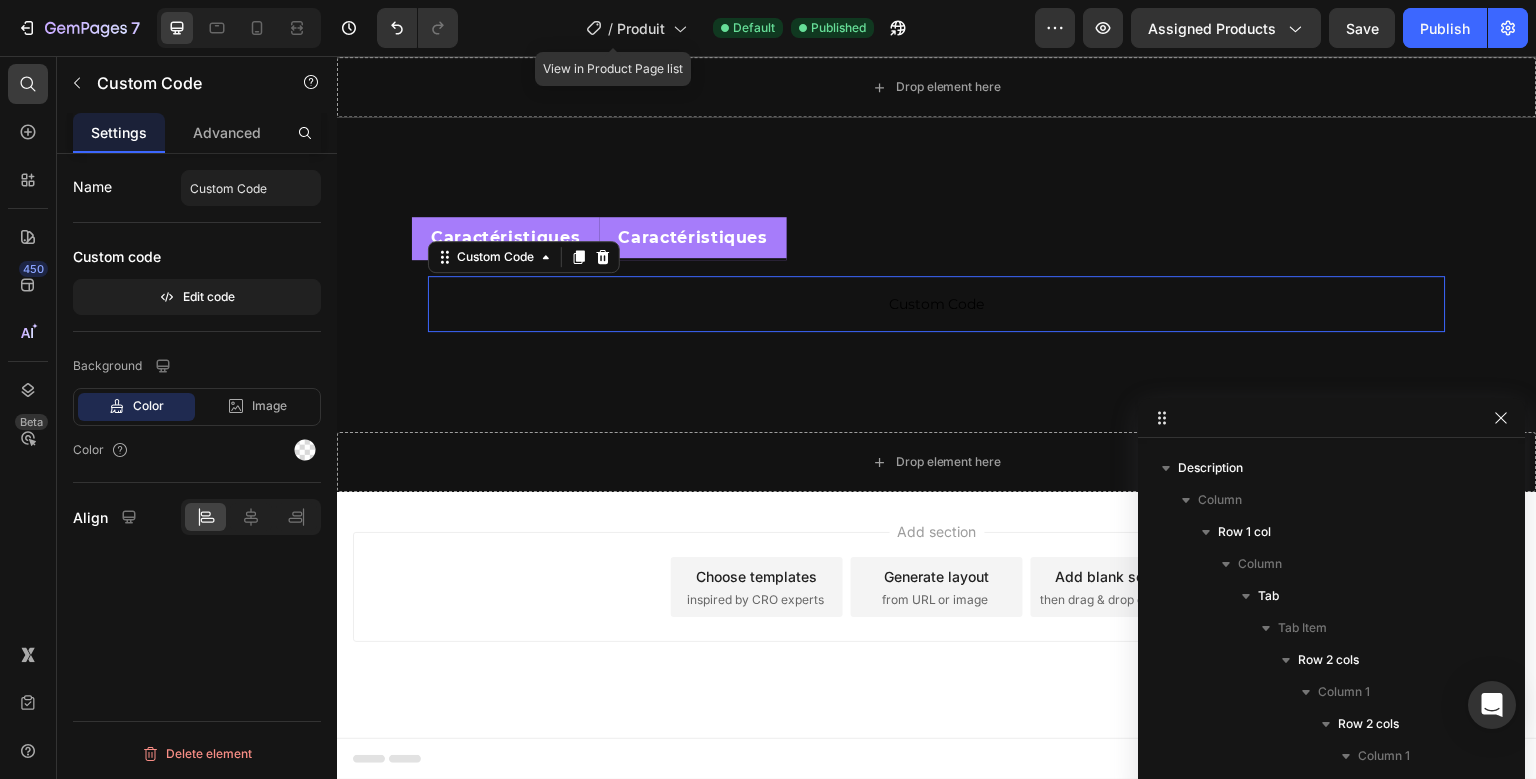 scroll, scrollTop: 779, scrollLeft: 0, axis: vertical 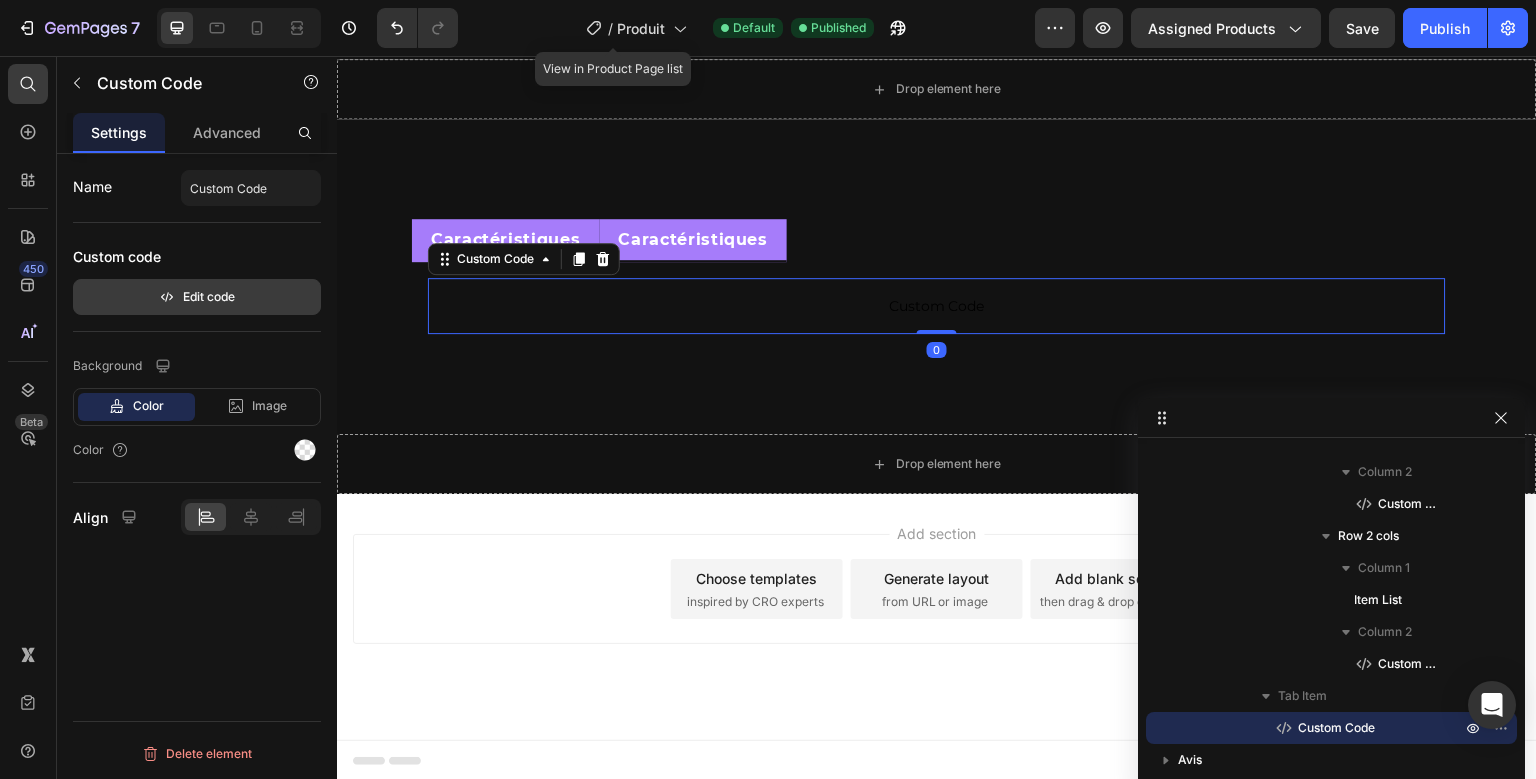click on "Edit code" at bounding box center [197, 297] 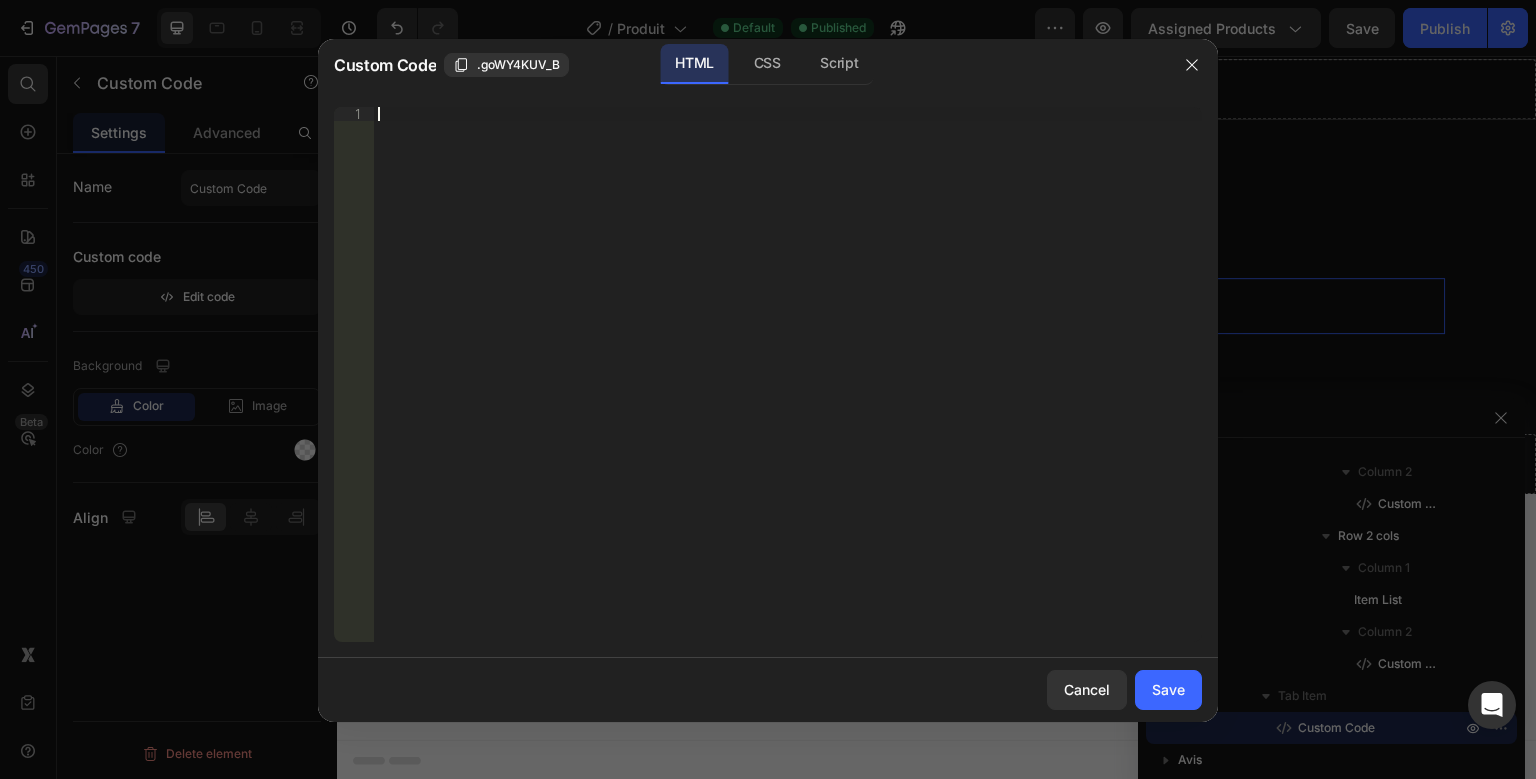 click on "Insert the 3rd-party installation code, HTML code, or Liquid code to display custom content." at bounding box center (788, 388) 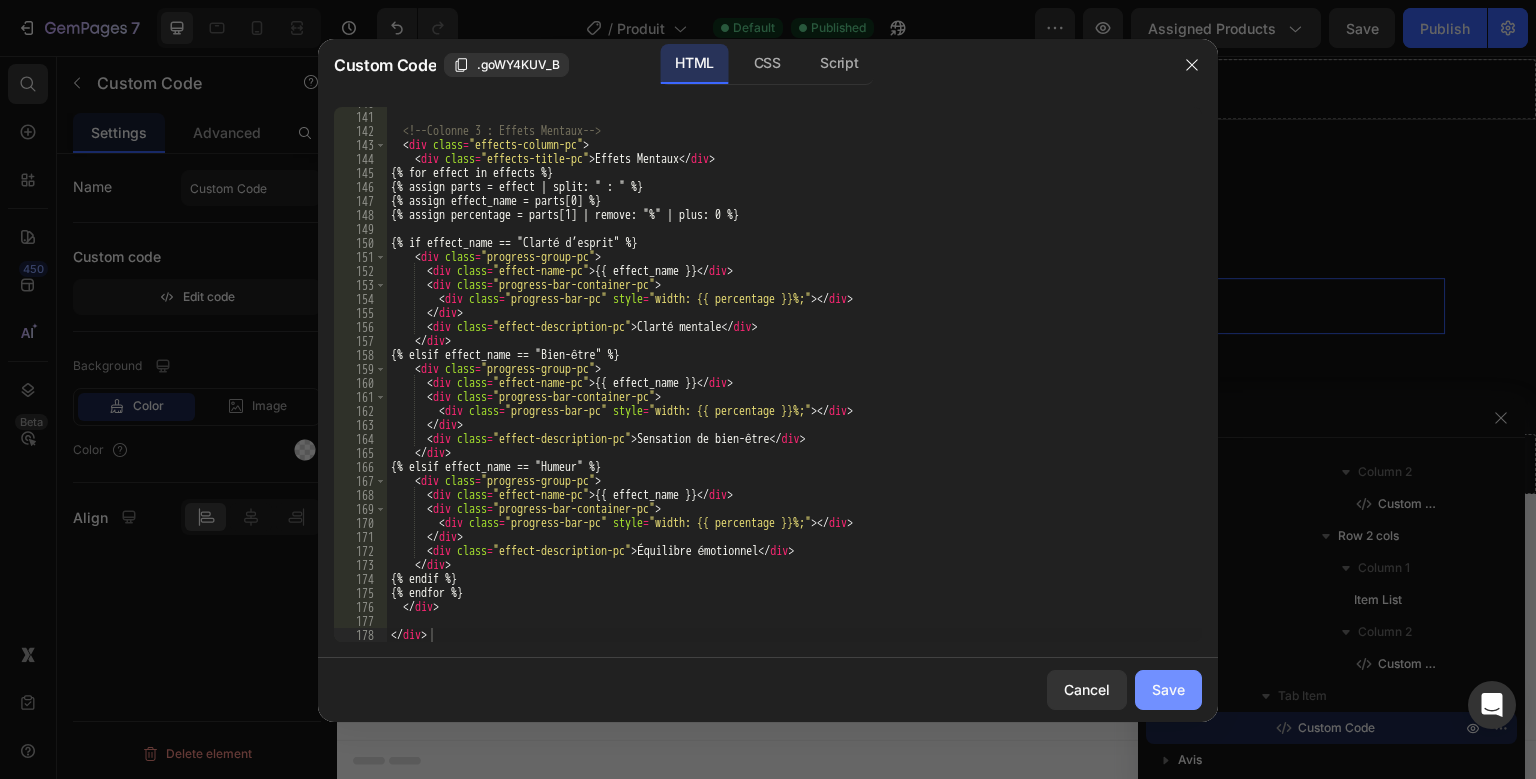 click on "Save" at bounding box center (1168, 689) 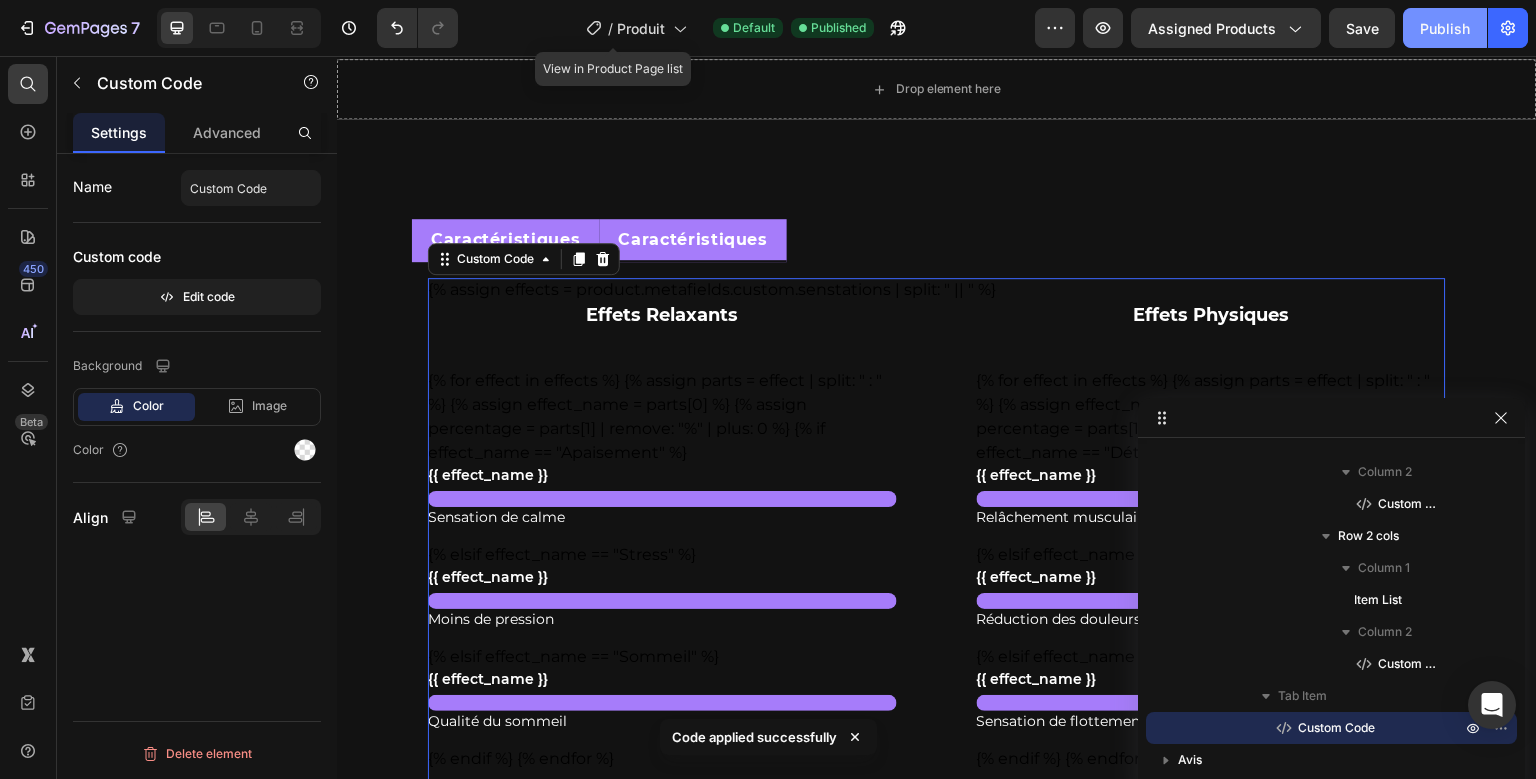 click on "Publish" 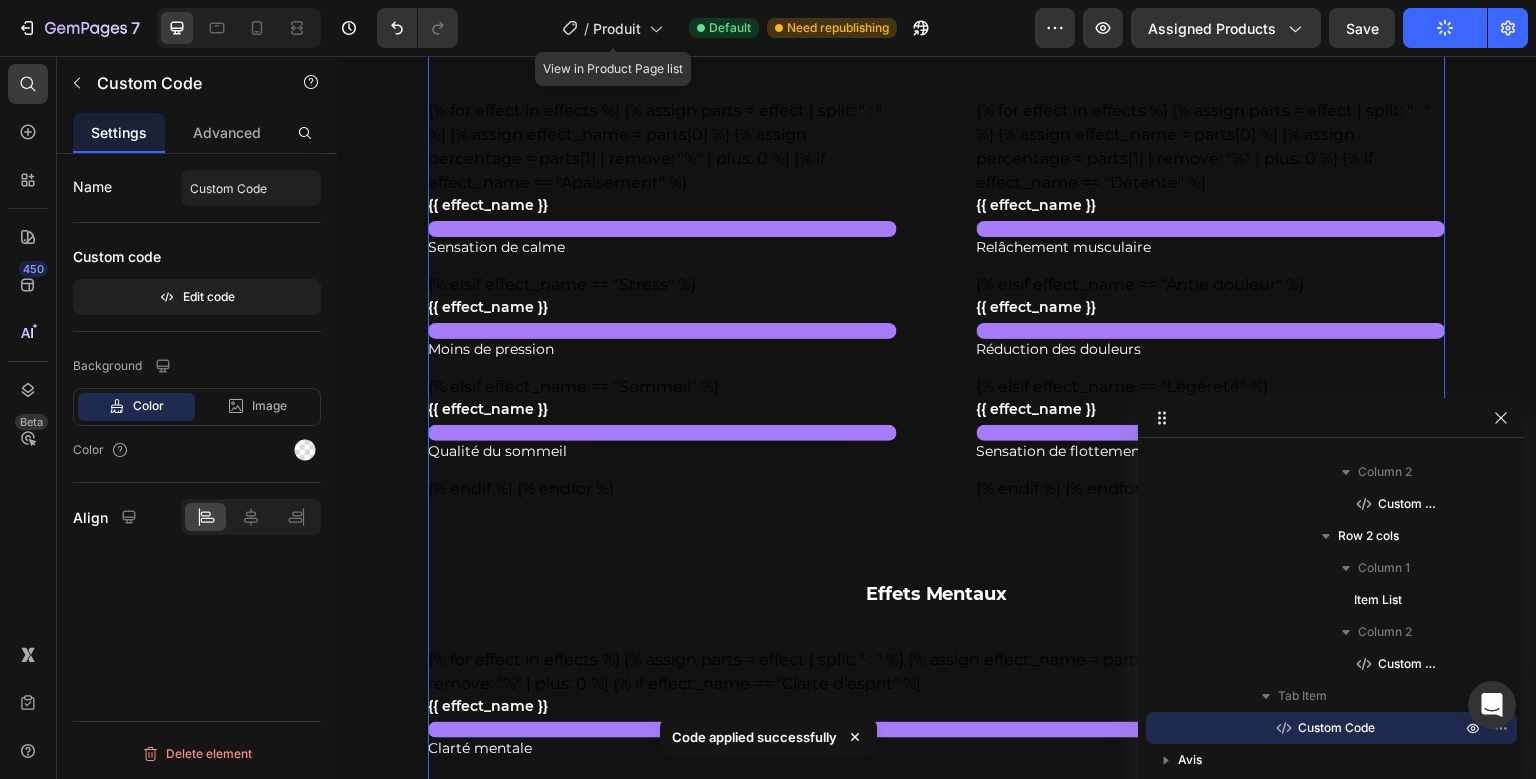 scroll, scrollTop: 1049, scrollLeft: 0, axis: vertical 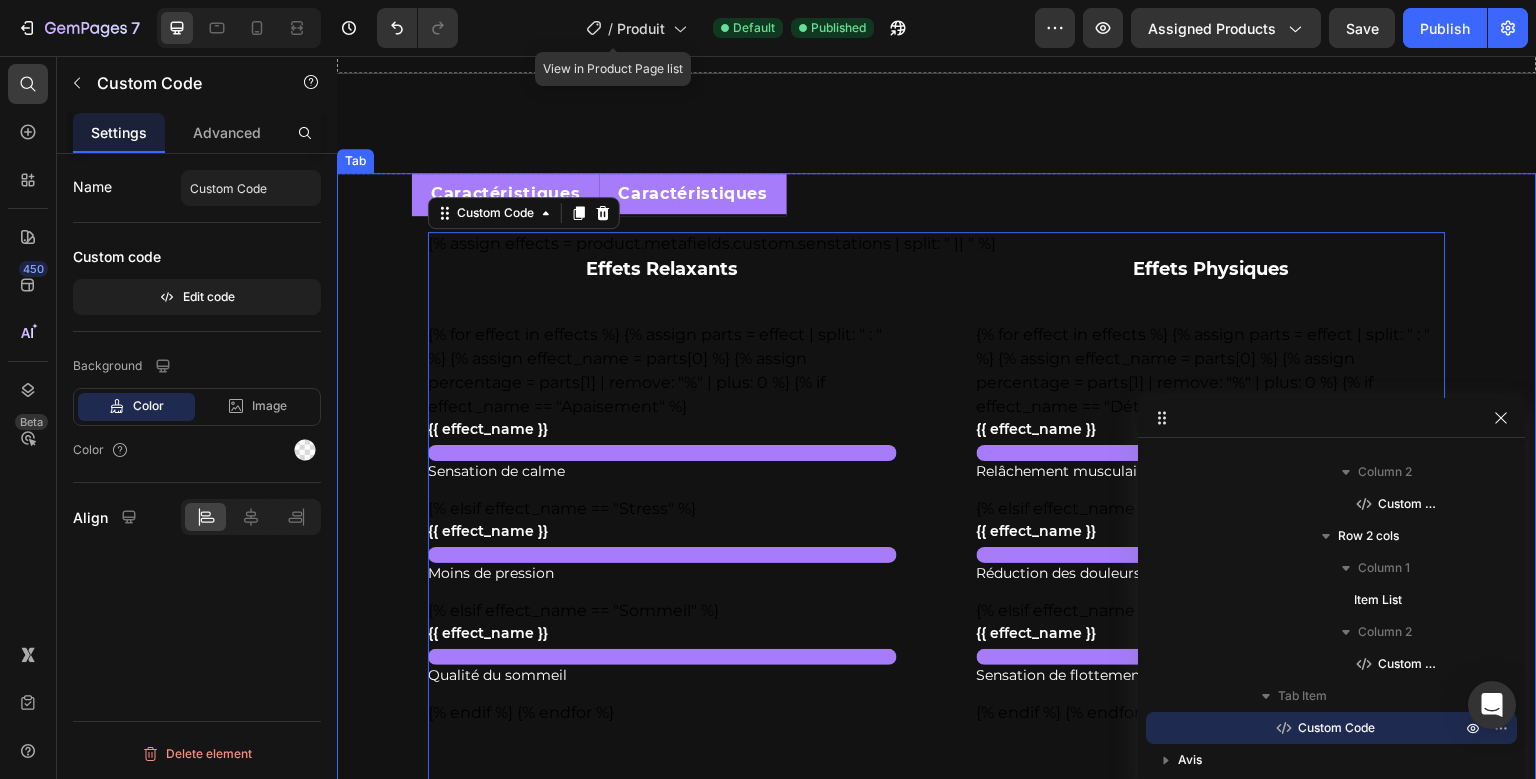 click on "Caractéristiques" at bounding box center (694, 193) 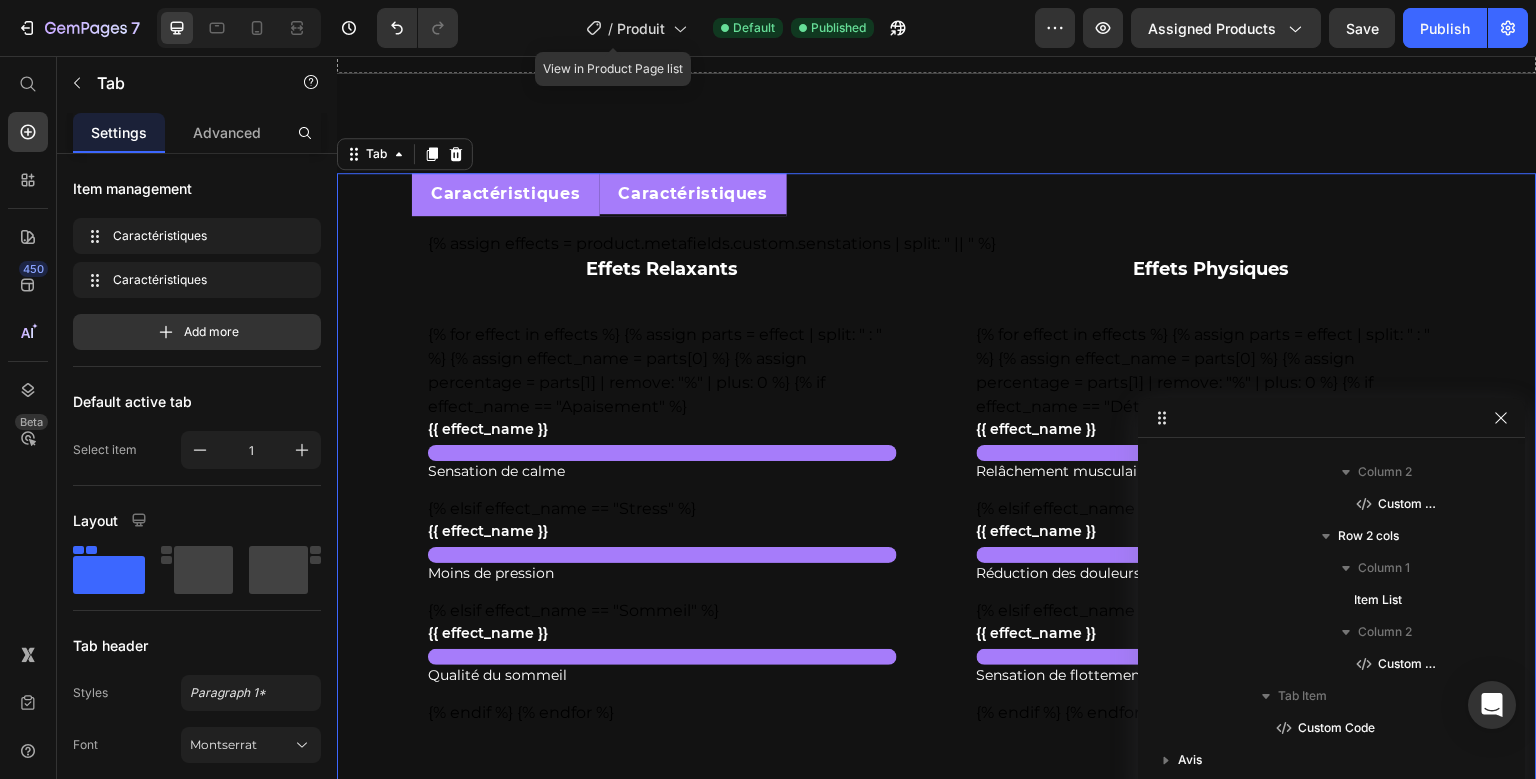 scroll, scrollTop: 58, scrollLeft: 0, axis: vertical 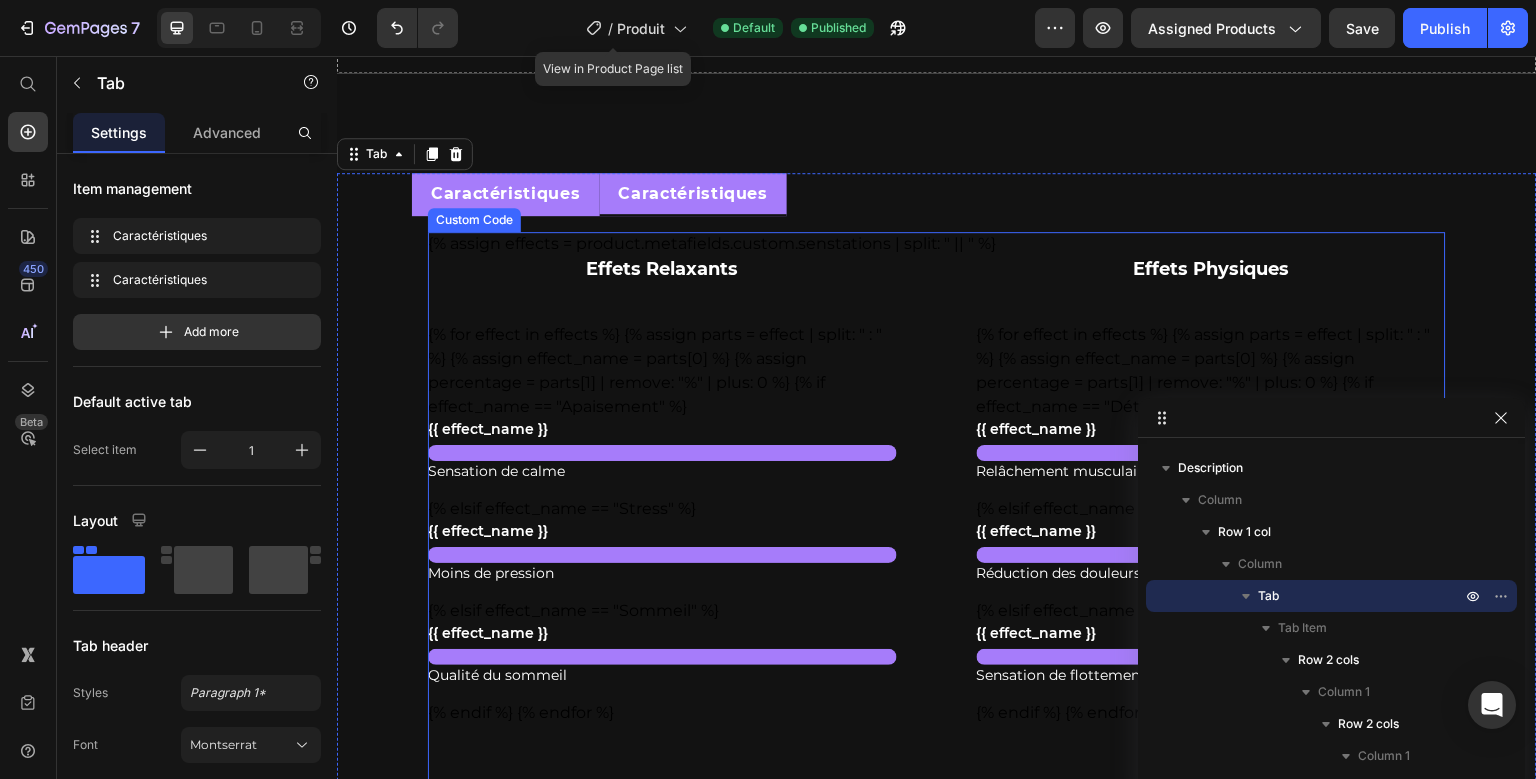 click on "{% assign effects = product.metafields.custom.senstations | split: " || " %}
Effets Relaxants
{% for effect in effects %}
{% assign parts = effect | split: " : " %}
{% assign effect_name = parts[0] %}
{% assign percentage = parts[1] | remove: "%" | plus: 0 %}
{% if effect_name == "Apaisement" %}
{{ effect_name }}
Sensation de calme
{% elsif effect_name == "Stress" %}
{{ effect_name }}
Moins de pression
{% elsif effect_name == "Sommeil" %}
{{ effect_name }}
Qualité du sommeil
{% endif %}
{% endfor %}
Effets Physiques
{% for effect in effects %}
{% assign parts = effect | split: " : " %}
{% assign effect_name = parts[0] %}
{% assign percentage = parts[1] | remove: "%" | plus: 0 %}
{% if effect_name == "Détente" %}
{{ effect_name }}" at bounding box center (937, 729) 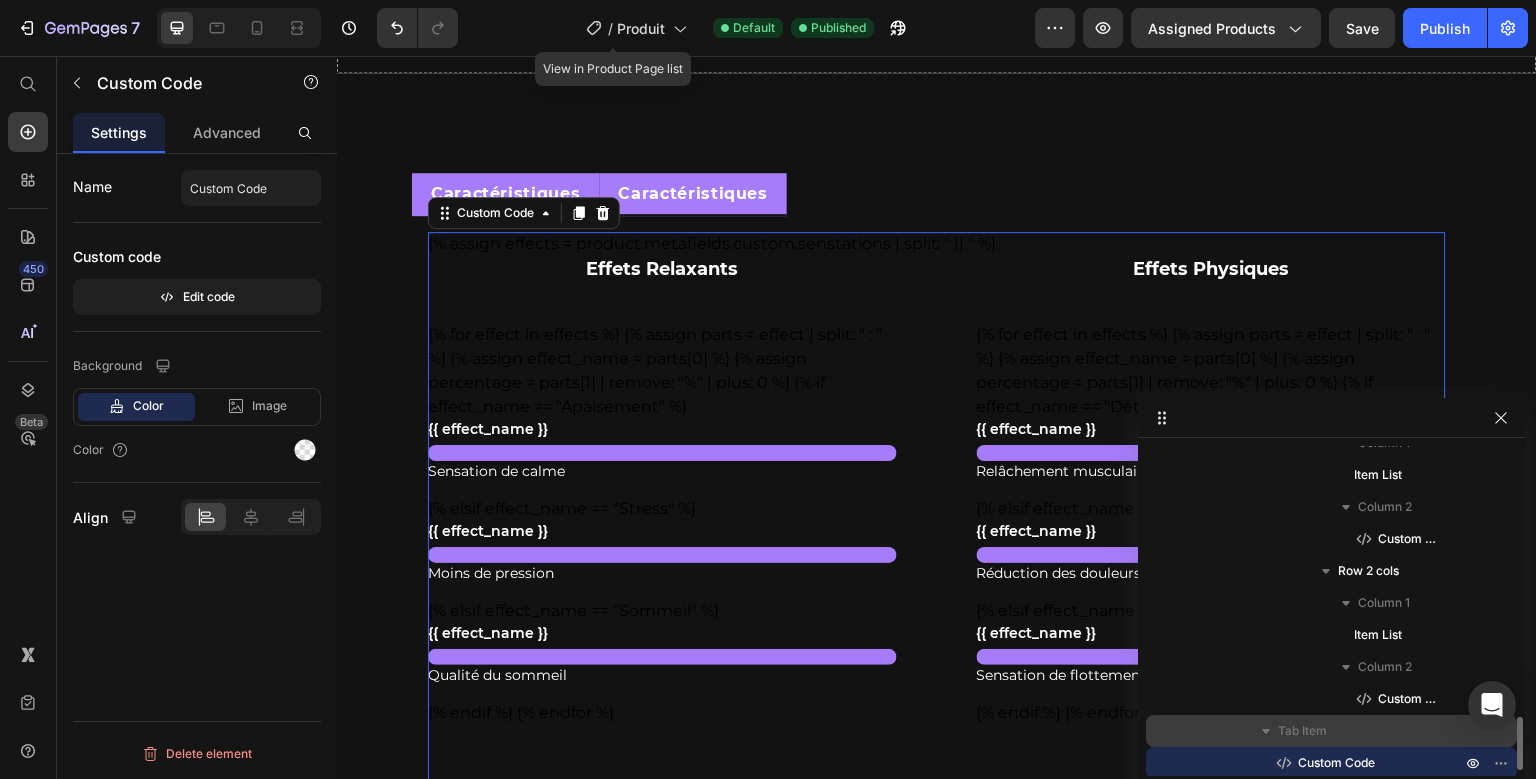scroll, scrollTop: 1718, scrollLeft: 0, axis: vertical 